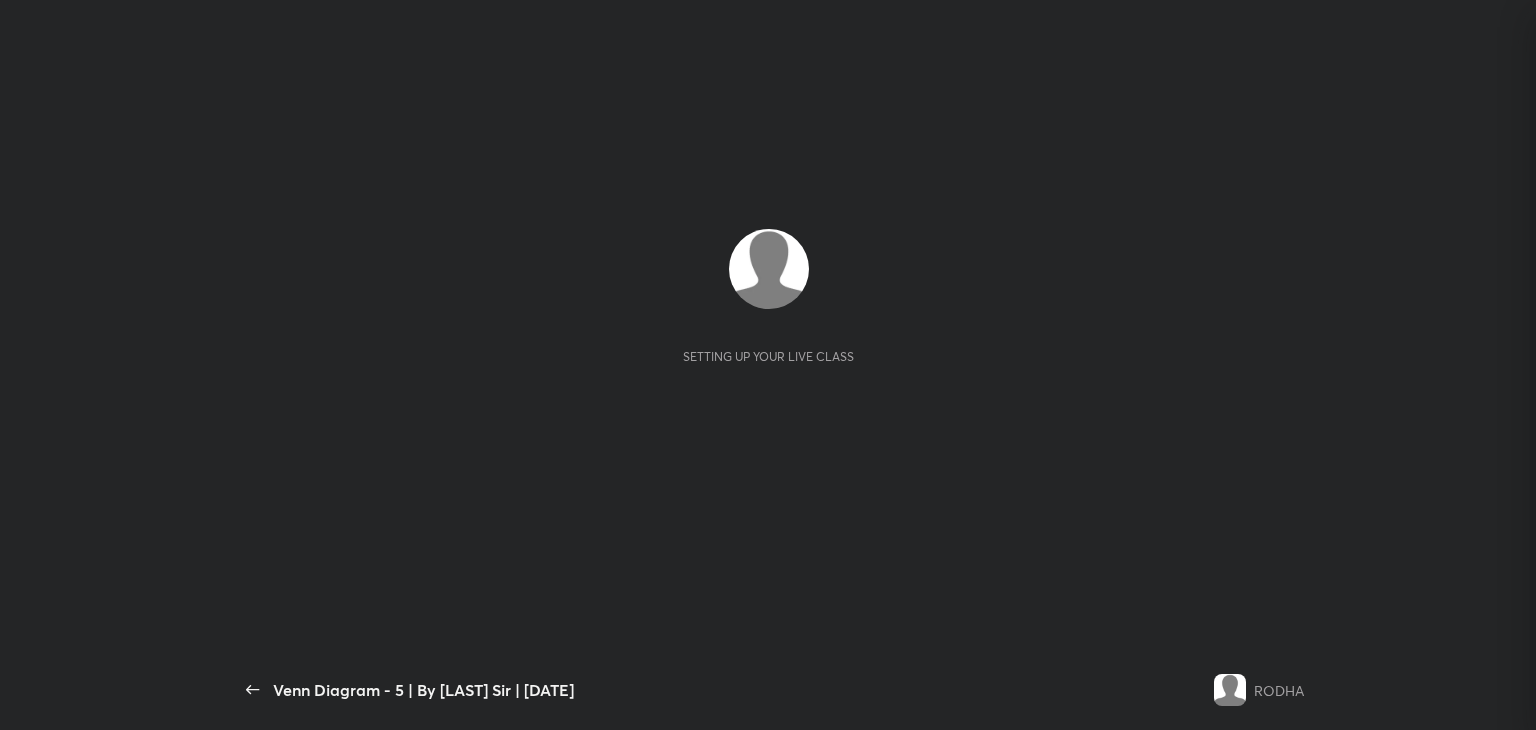 scroll, scrollTop: 0, scrollLeft: 0, axis: both 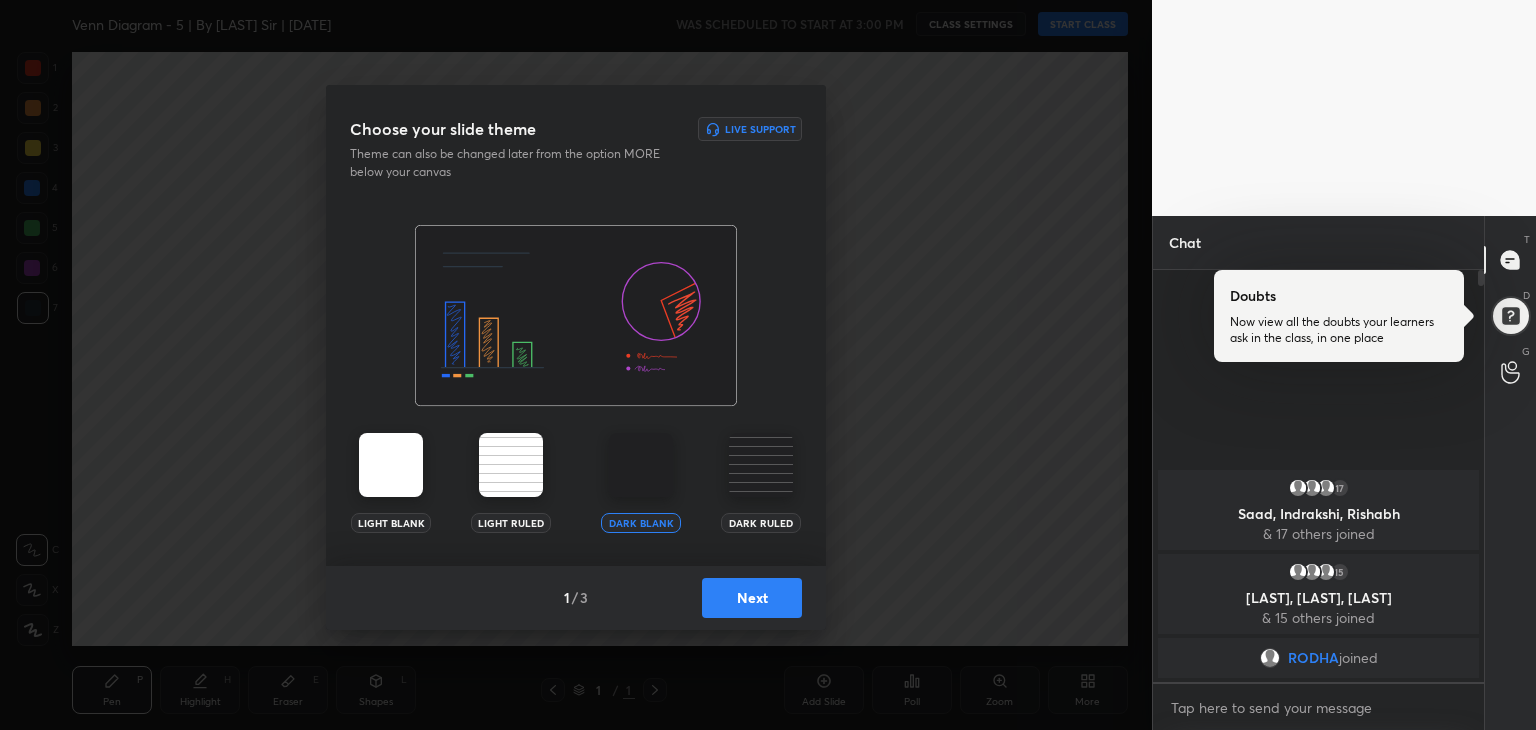 click on "Next" at bounding box center (752, 598) 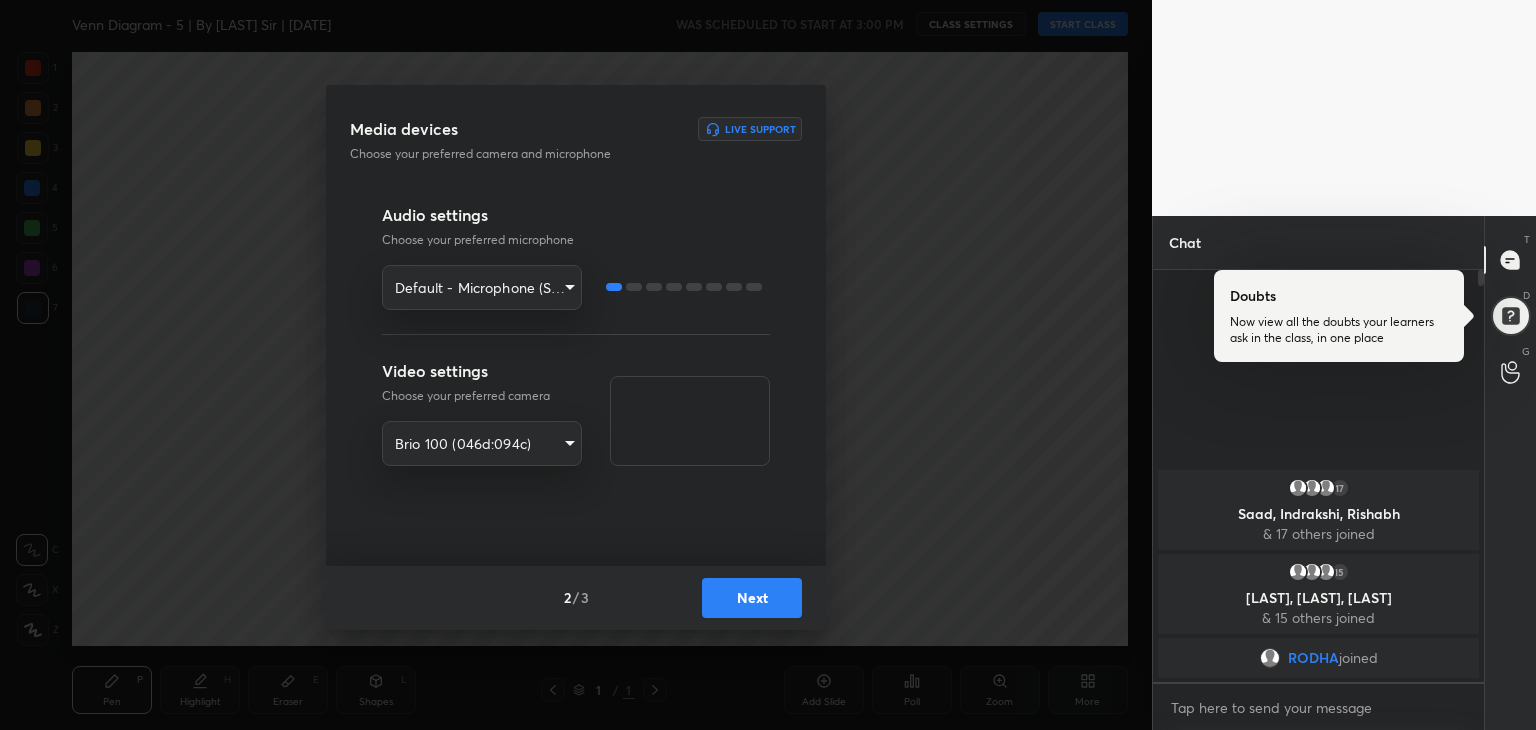 click on "Next" at bounding box center (752, 598) 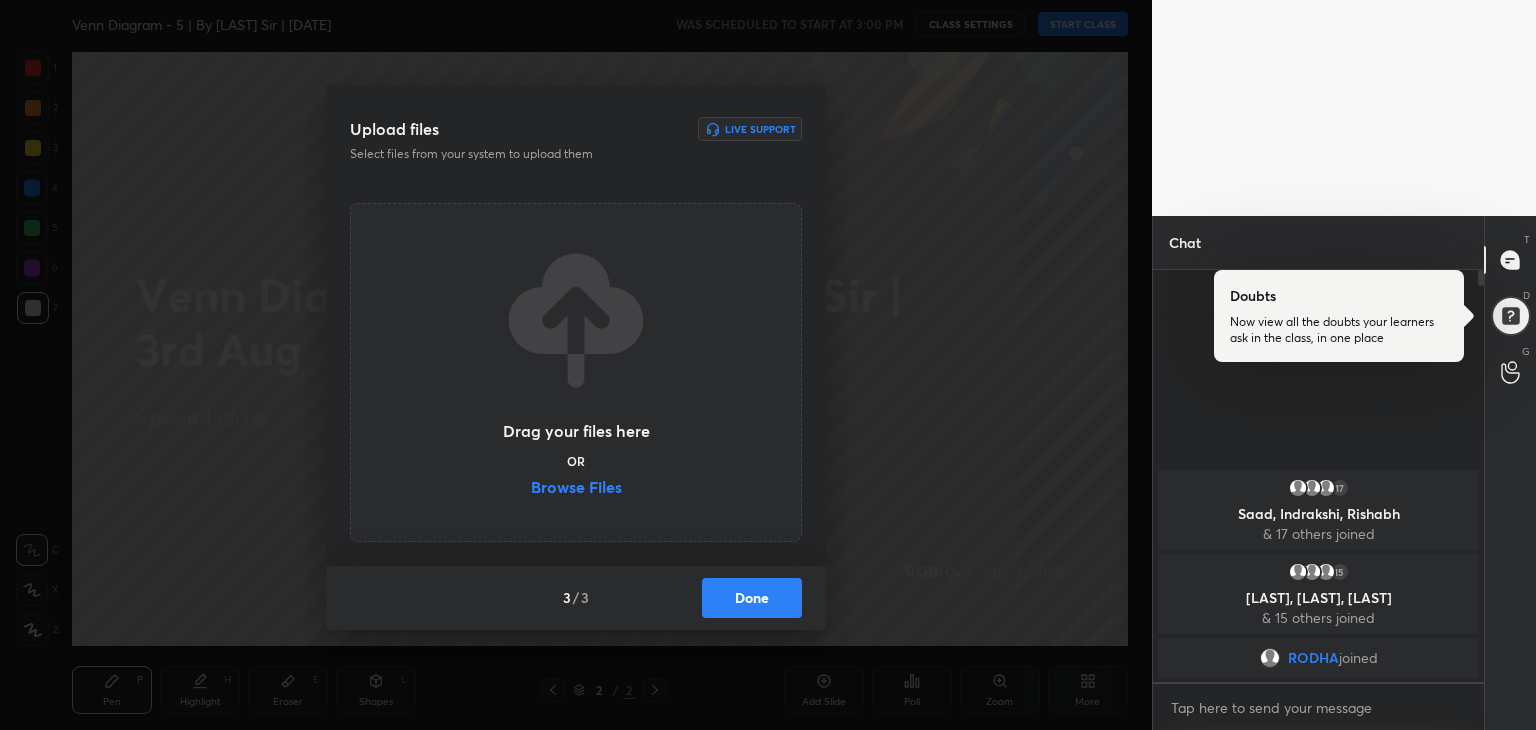 click on "Done" at bounding box center [752, 598] 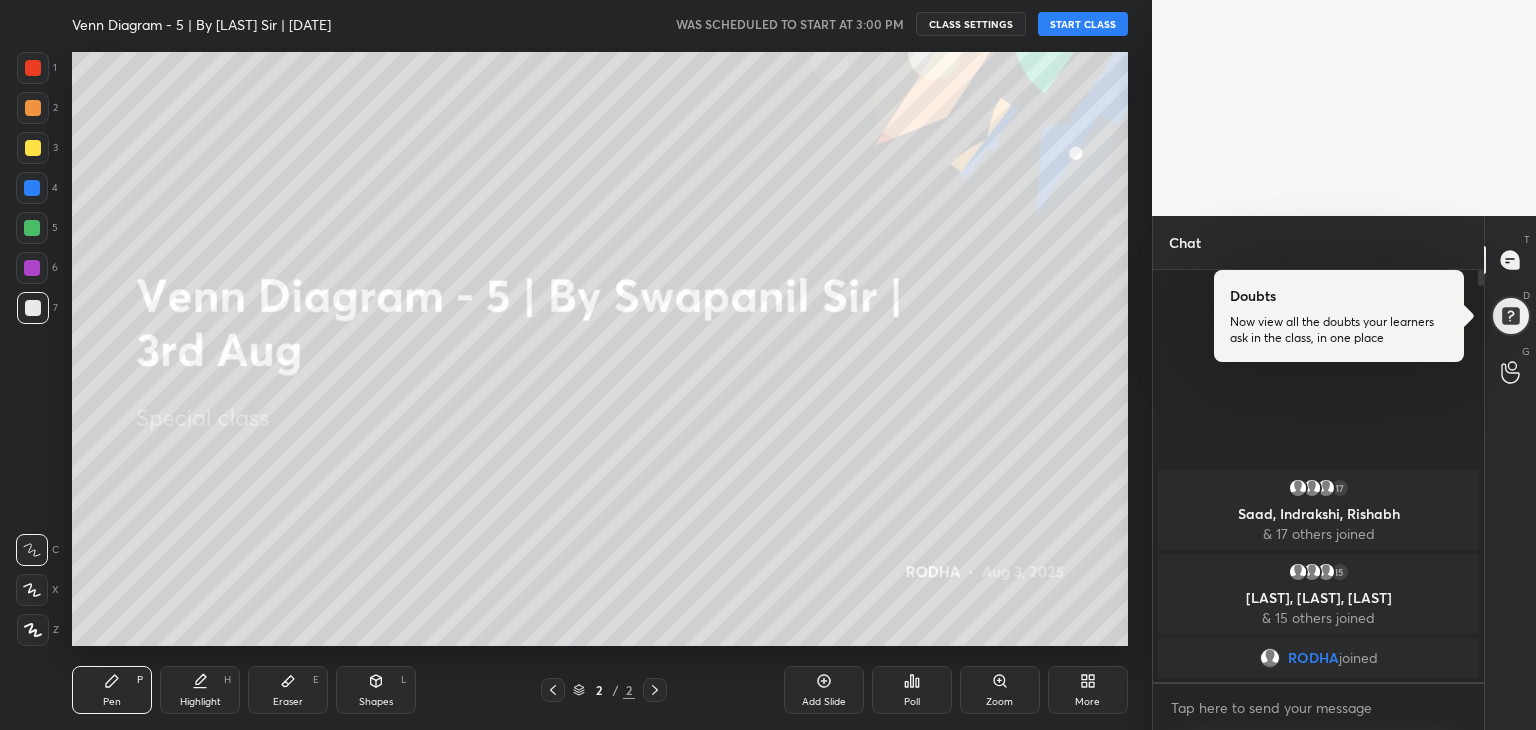 click on "More" at bounding box center (1088, 690) 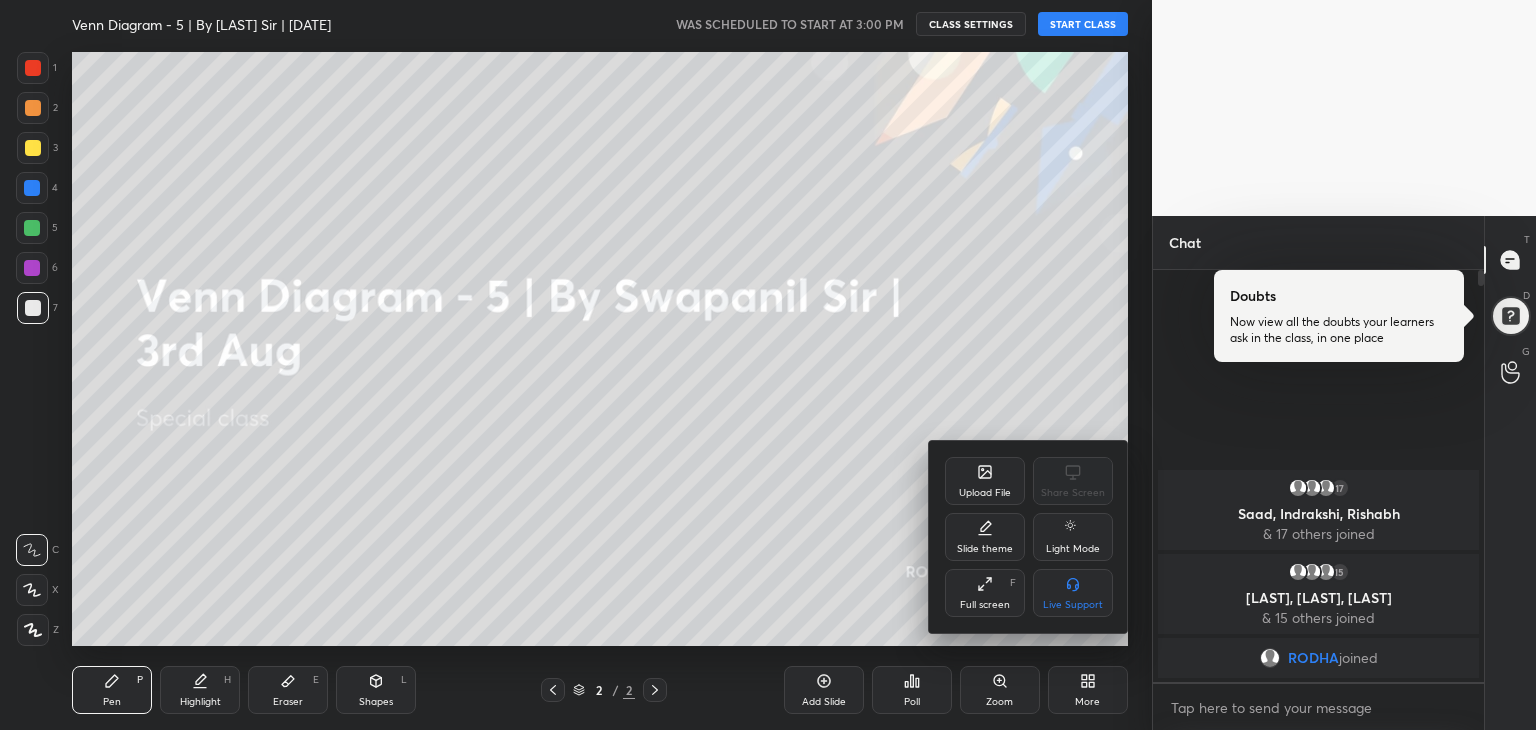 click on "Upload File" at bounding box center [985, 493] 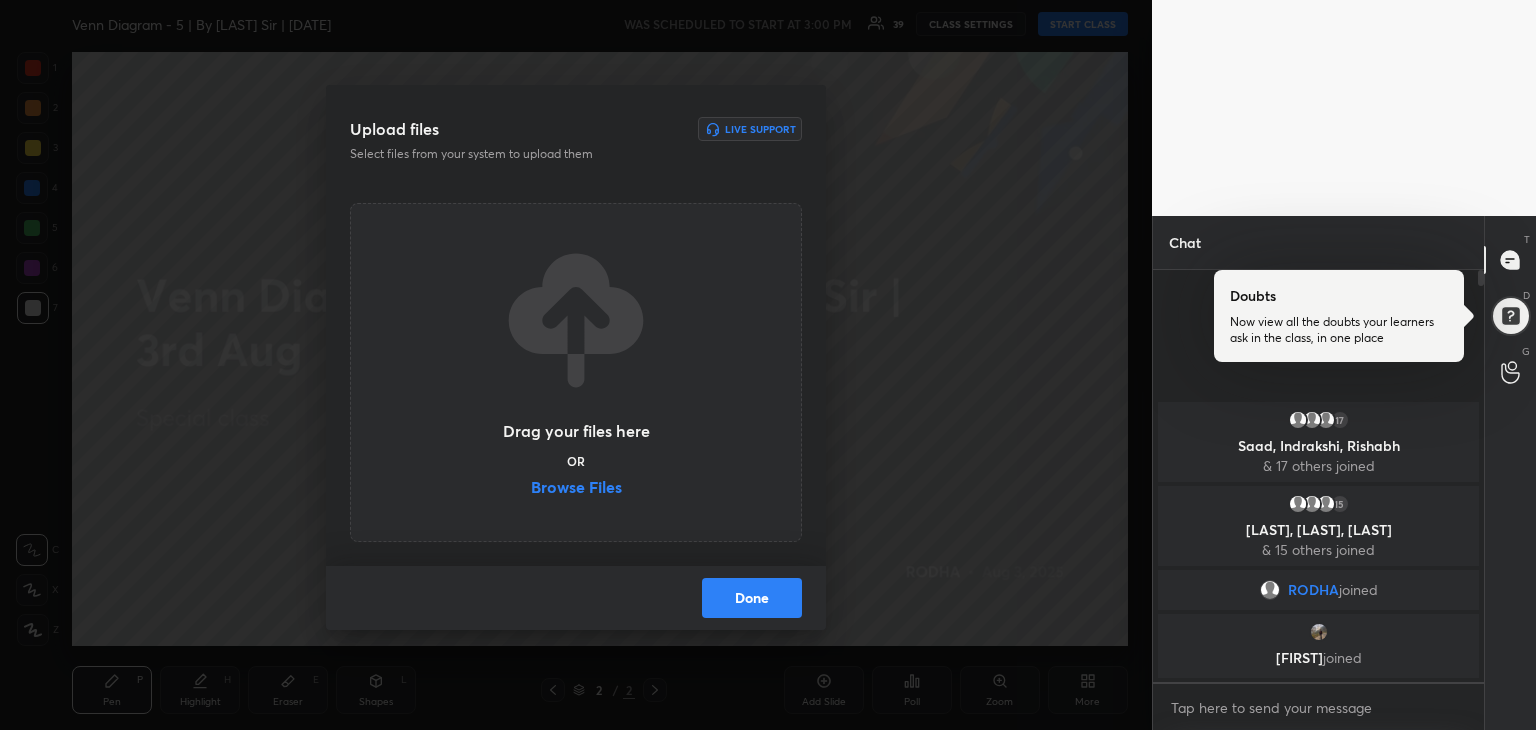 click on "Done" at bounding box center [752, 598] 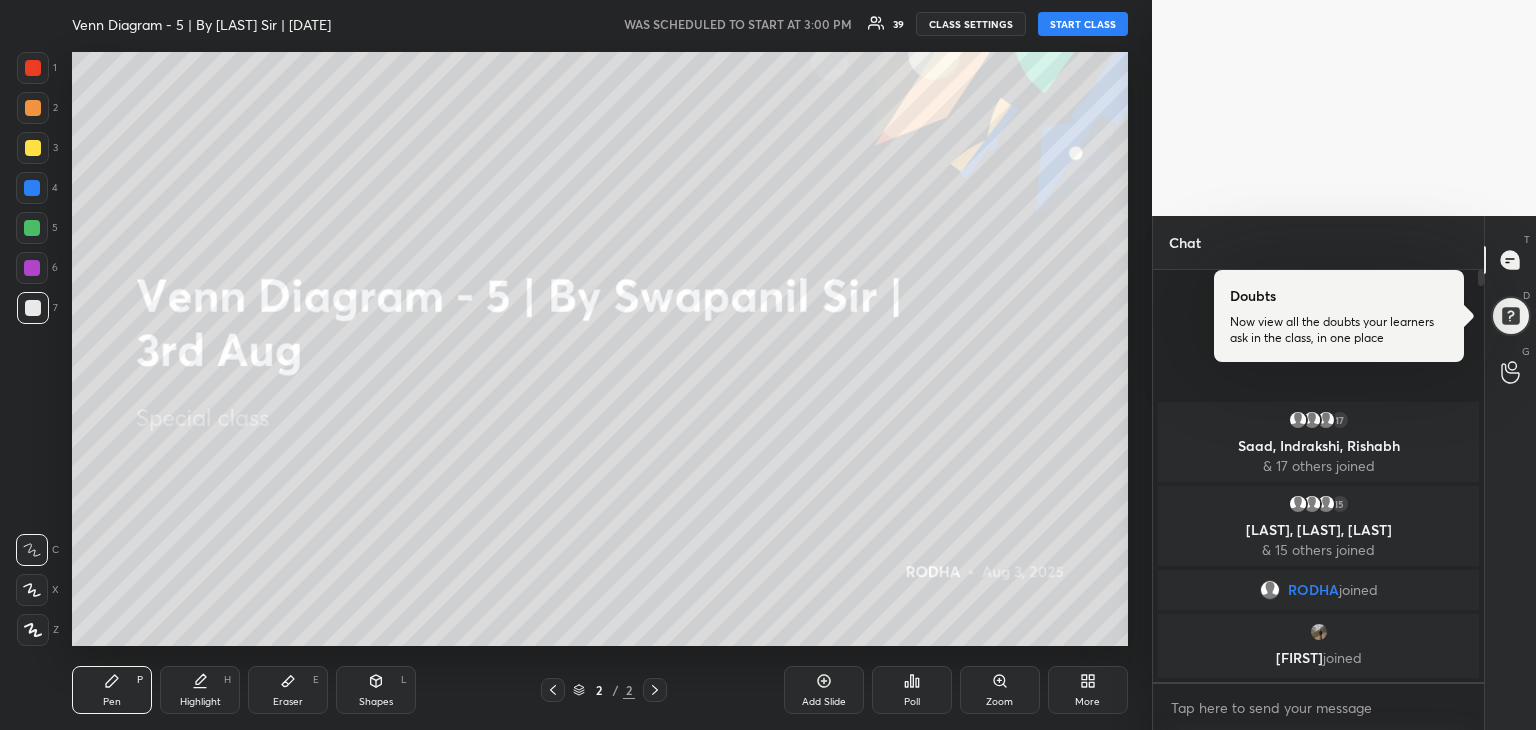 click on "More" at bounding box center [1087, 702] 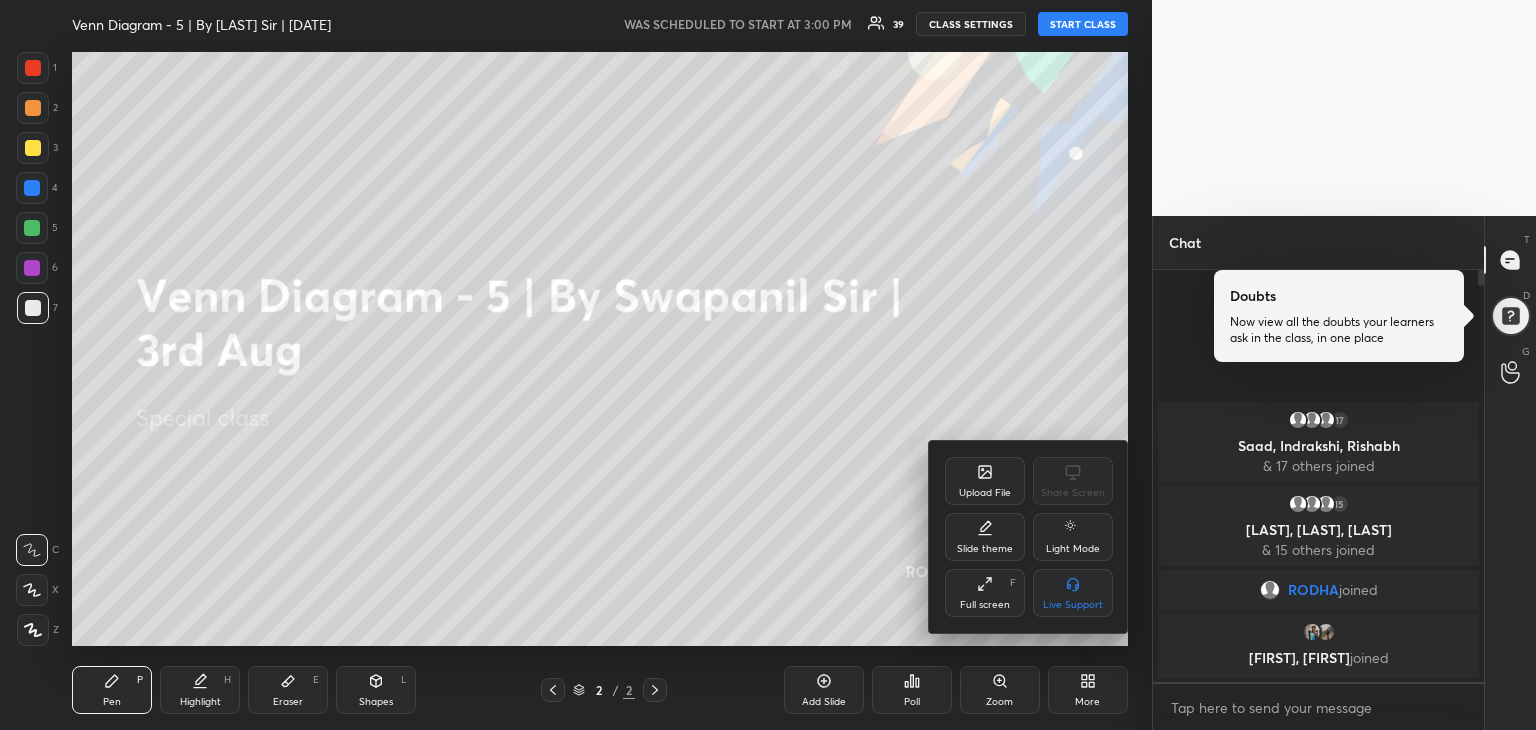 click on "Upload File" at bounding box center (985, 493) 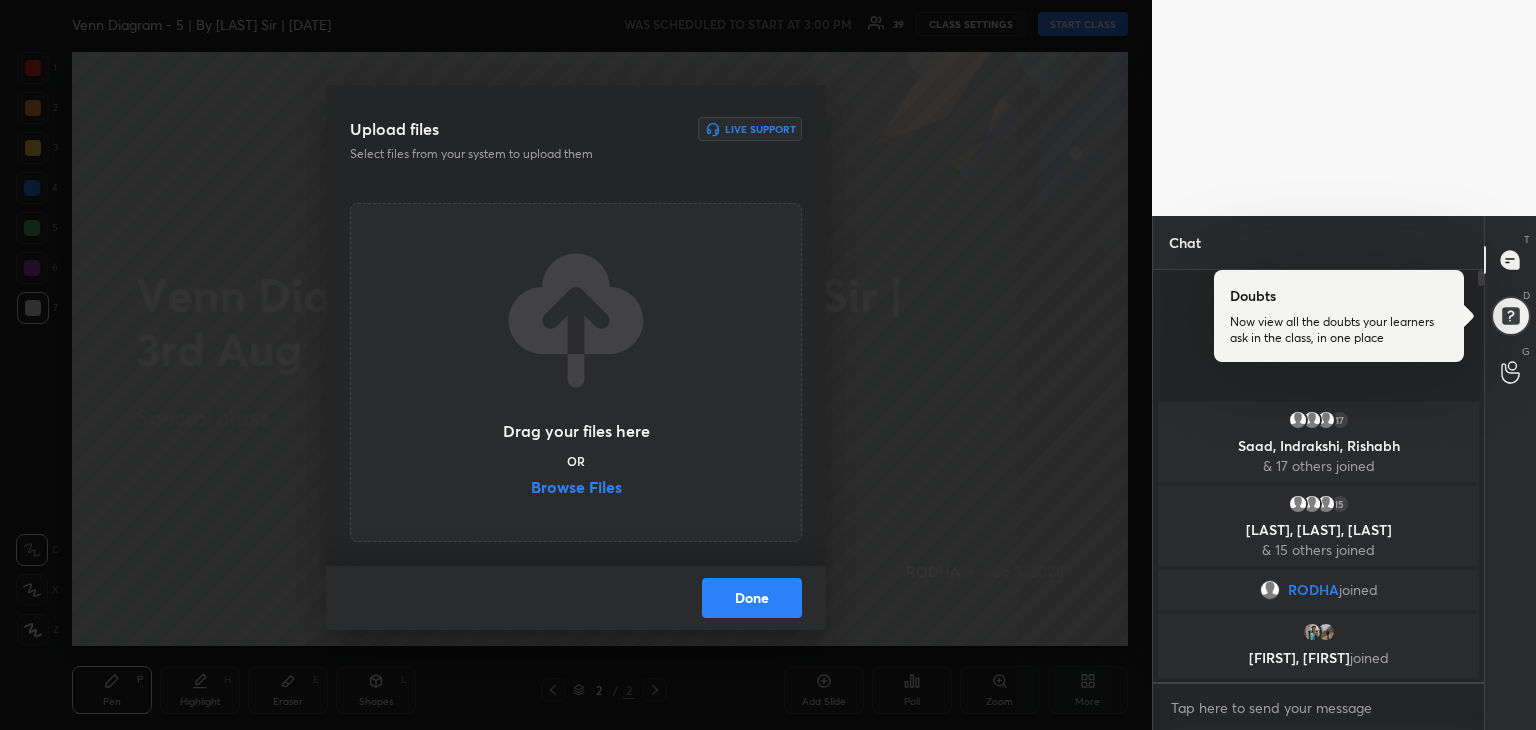 click on "Browse Files" at bounding box center [576, 489] 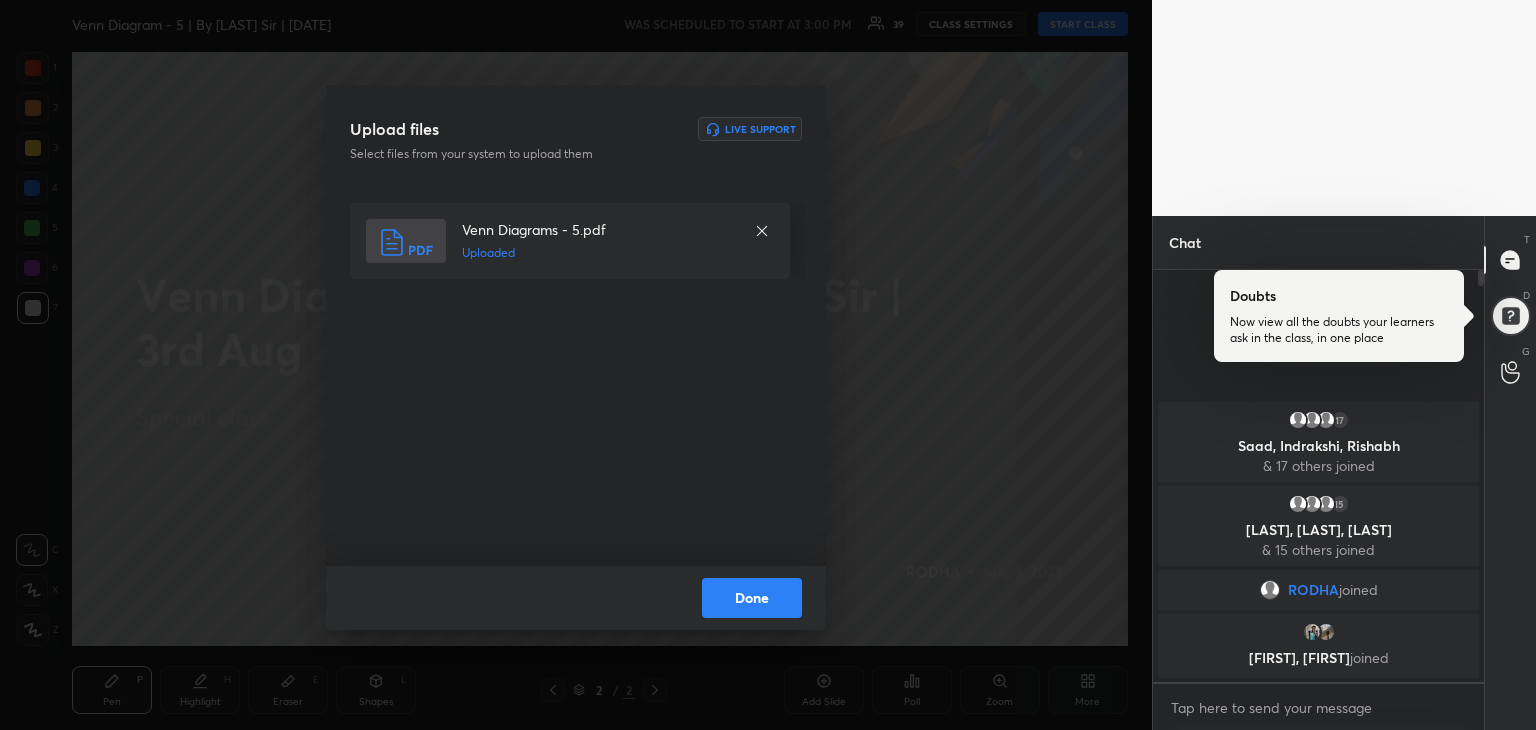 click on "Done" at bounding box center (752, 598) 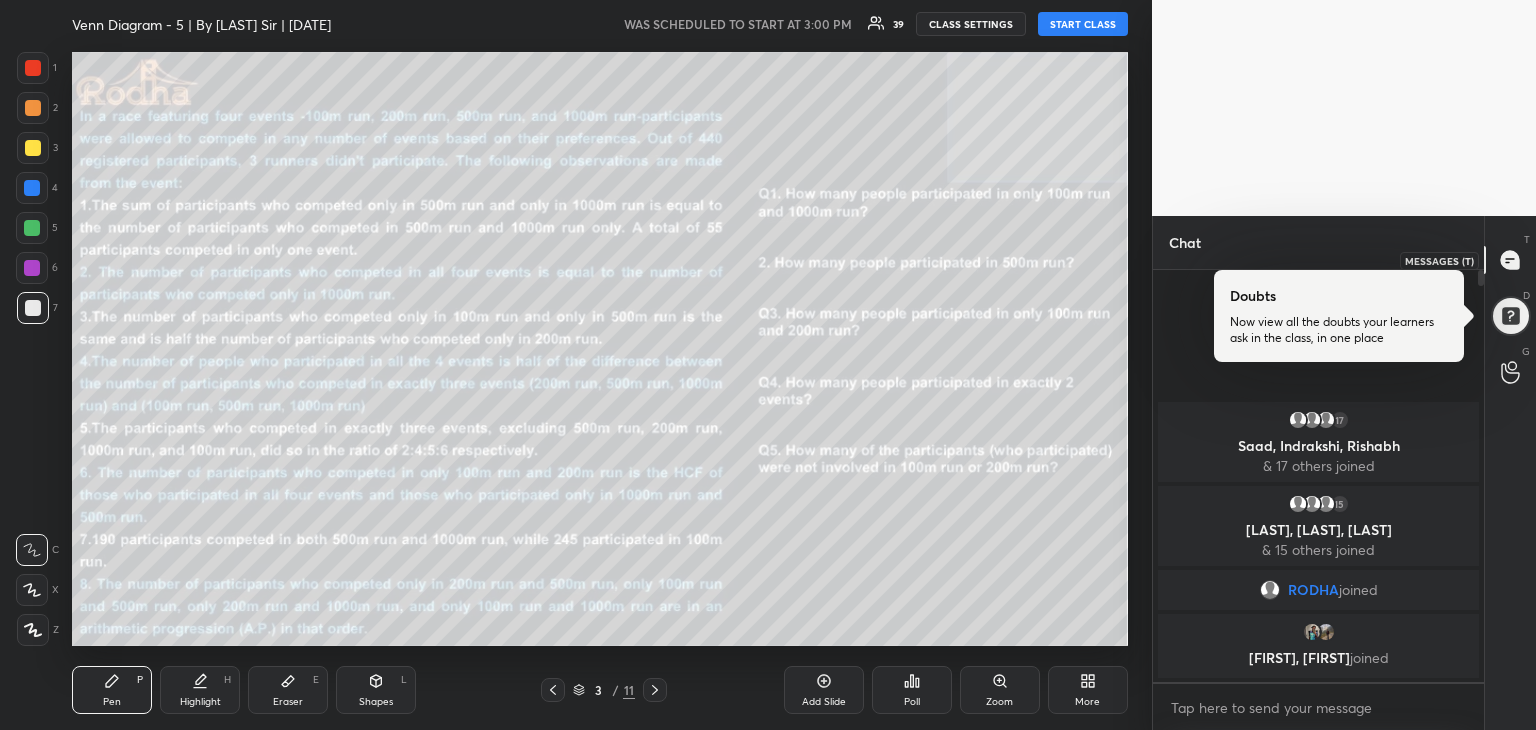 drag, startPoint x: 1503, startPoint y: 264, endPoint x: 1508, endPoint y: 277, distance: 13.928389 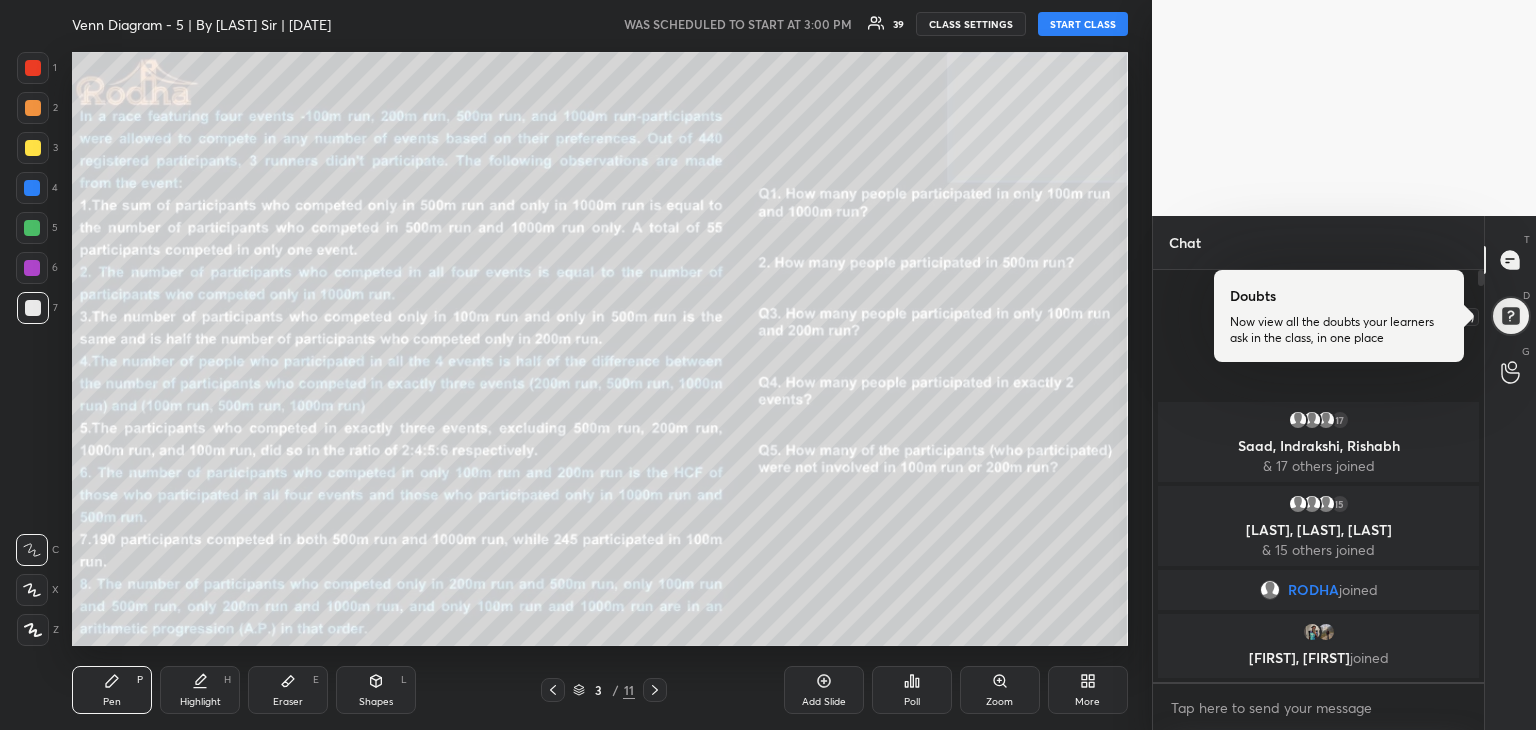 click at bounding box center (1510, 316) 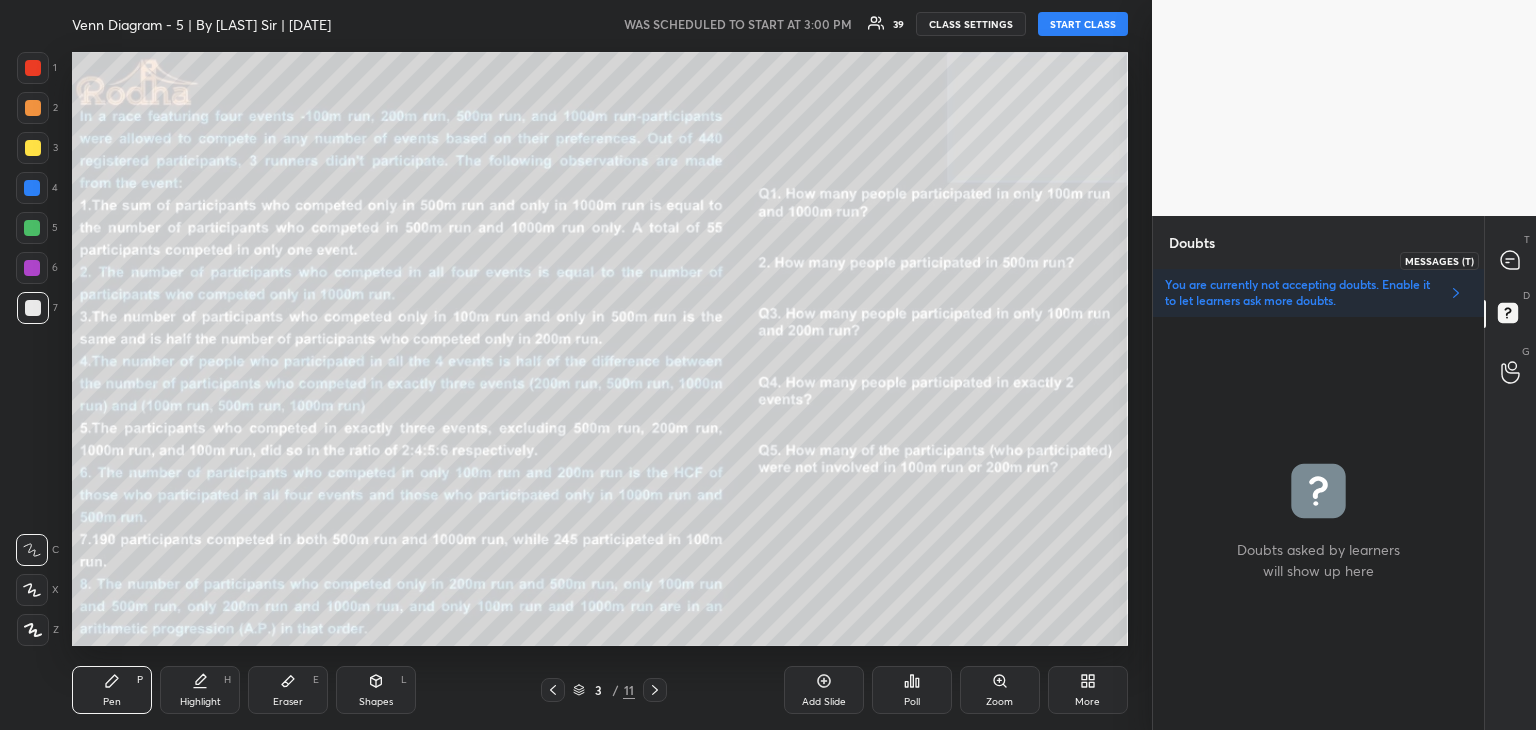 click 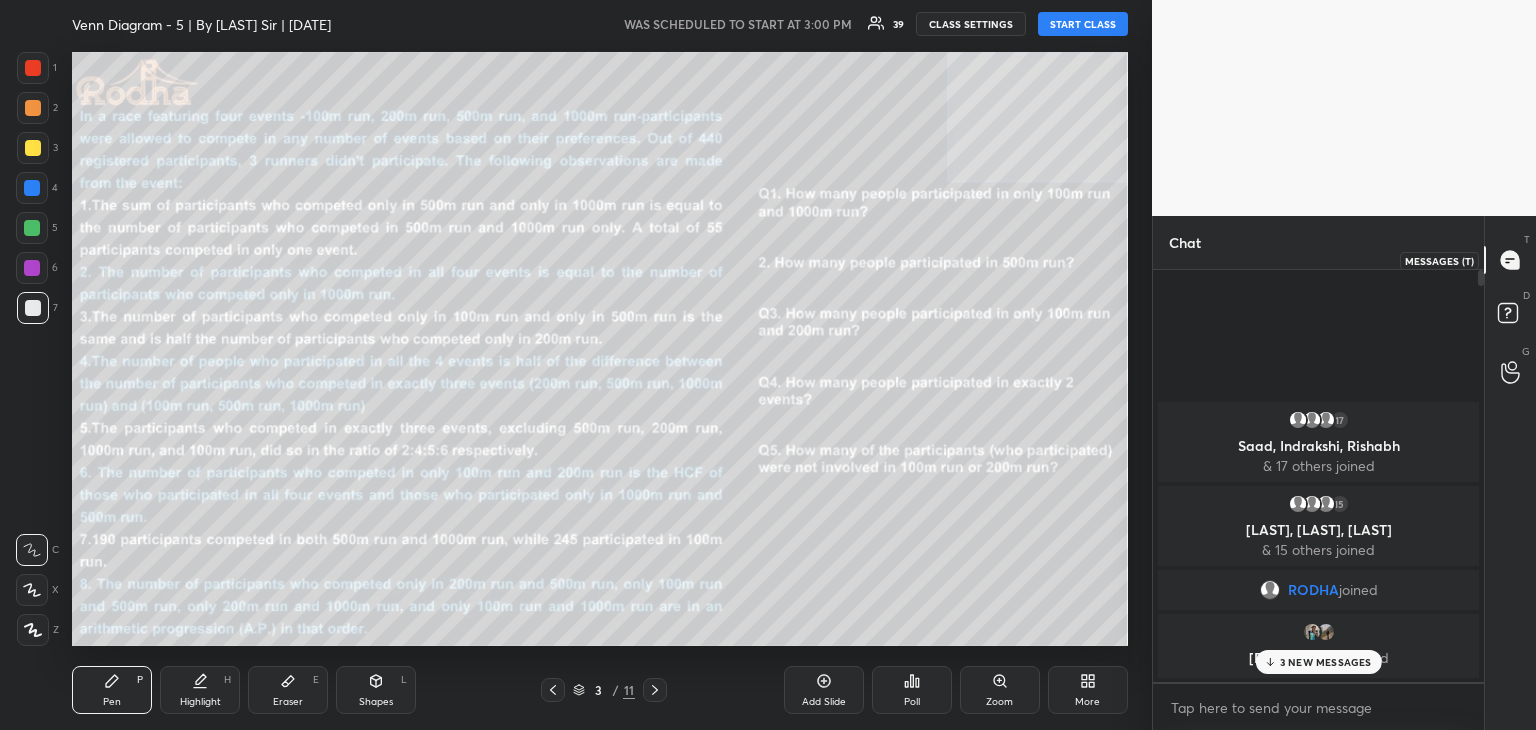 scroll, scrollTop: 6, scrollLeft: 6, axis: both 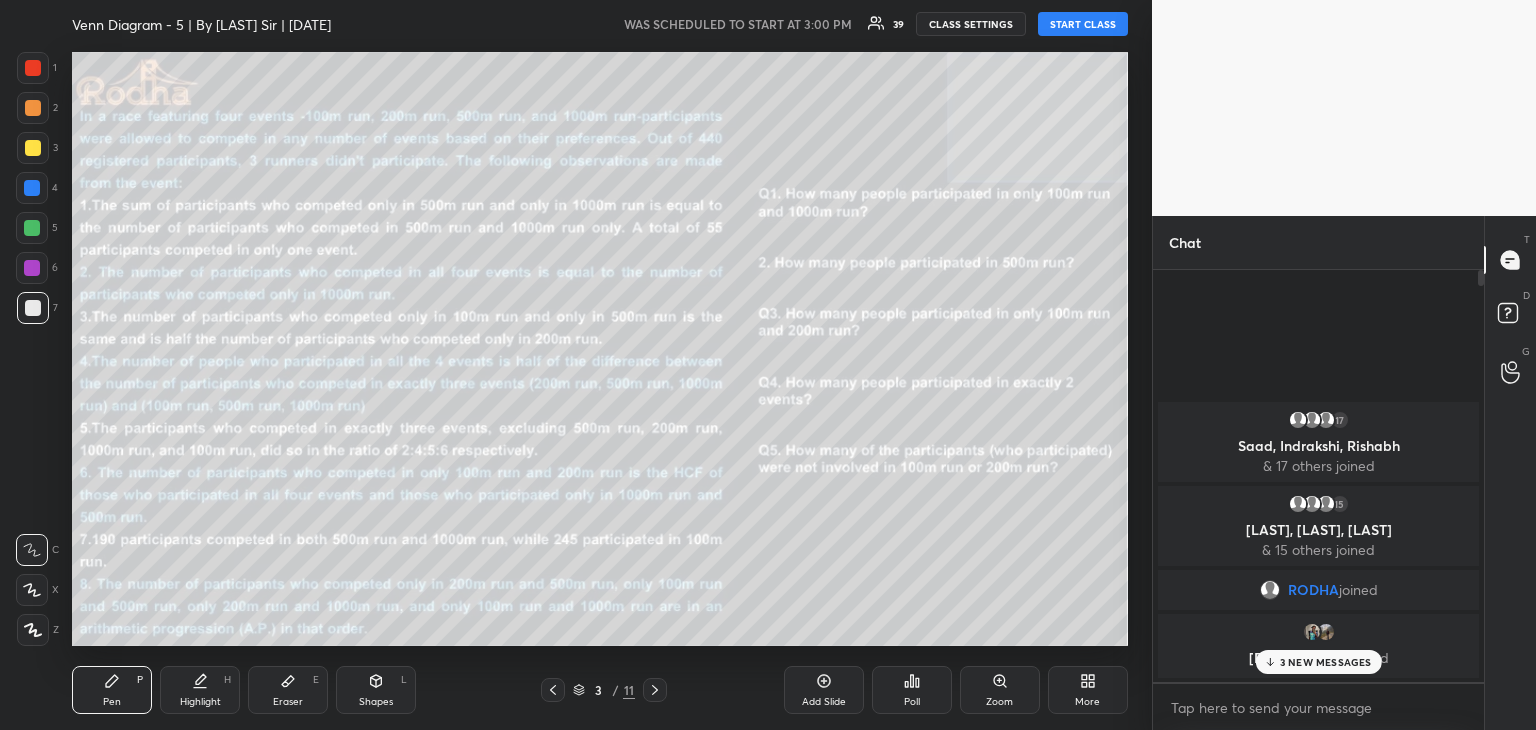click on "START CLASS" at bounding box center [1083, 24] 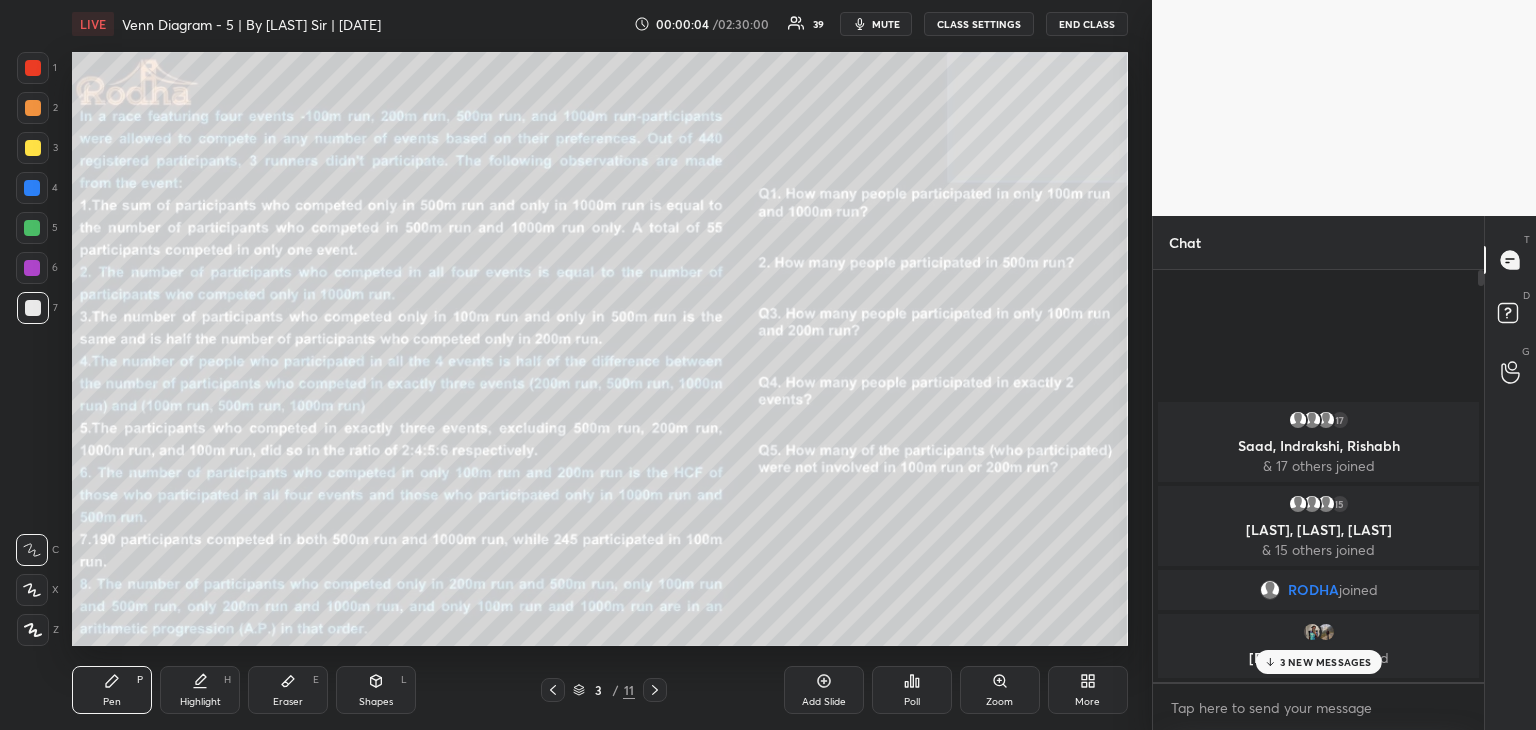 drag, startPoint x: 1297, startPoint y: 665, endPoint x: 1307, endPoint y: 637, distance: 29.732138 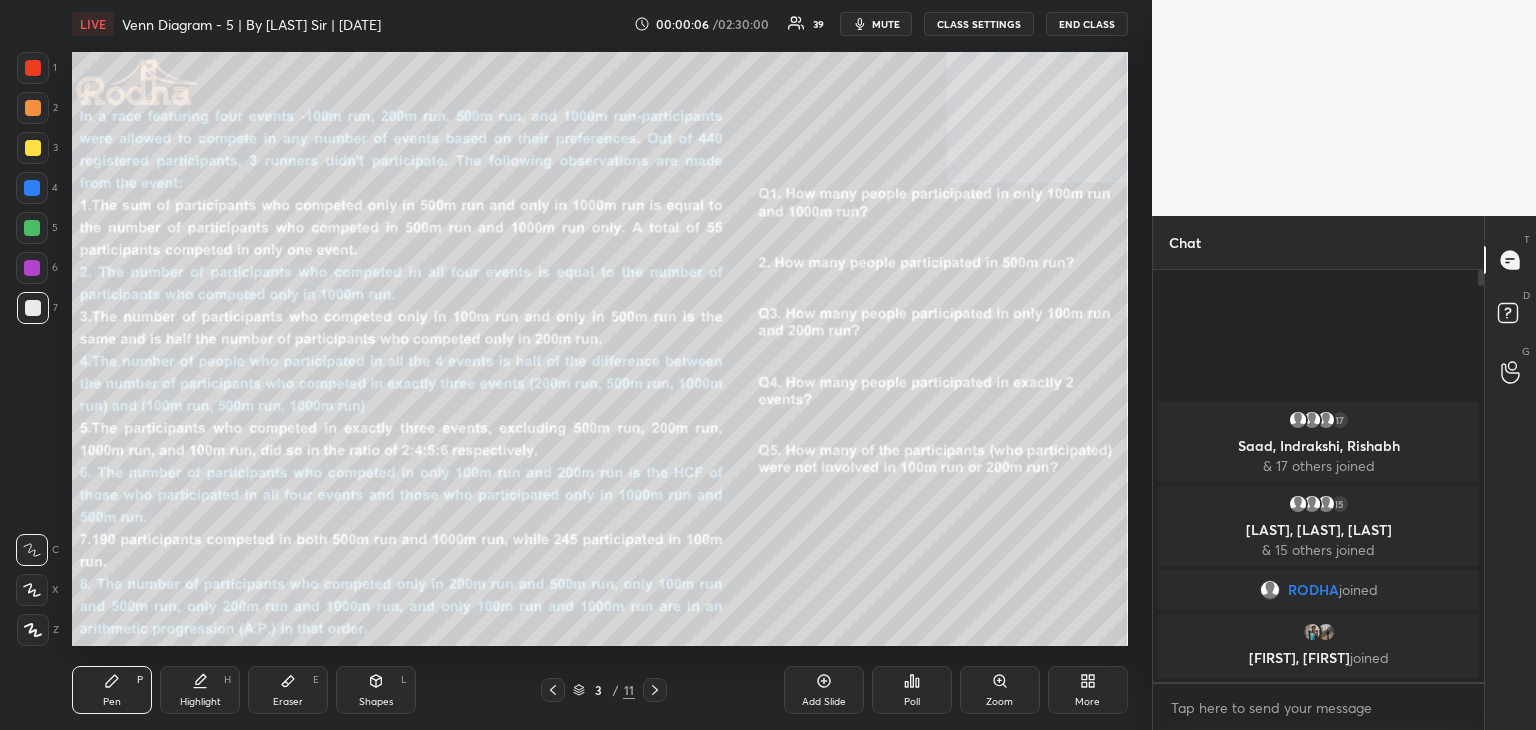 drag, startPoint x: 893, startPoint y: 24, endPoint x: 913, endPoint y: 16, distance: 21.540659 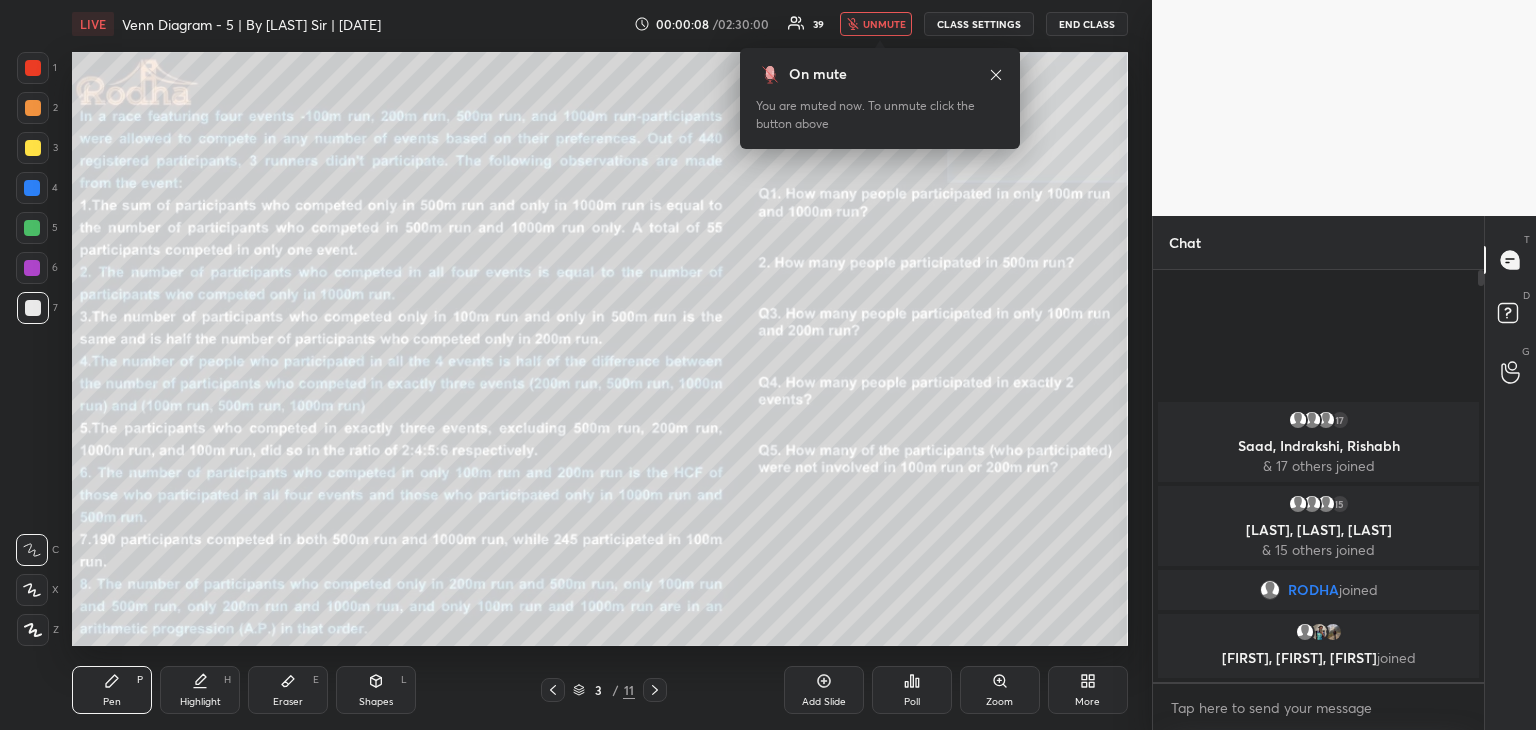 click on "unmute" at bounding box center (884, 24) 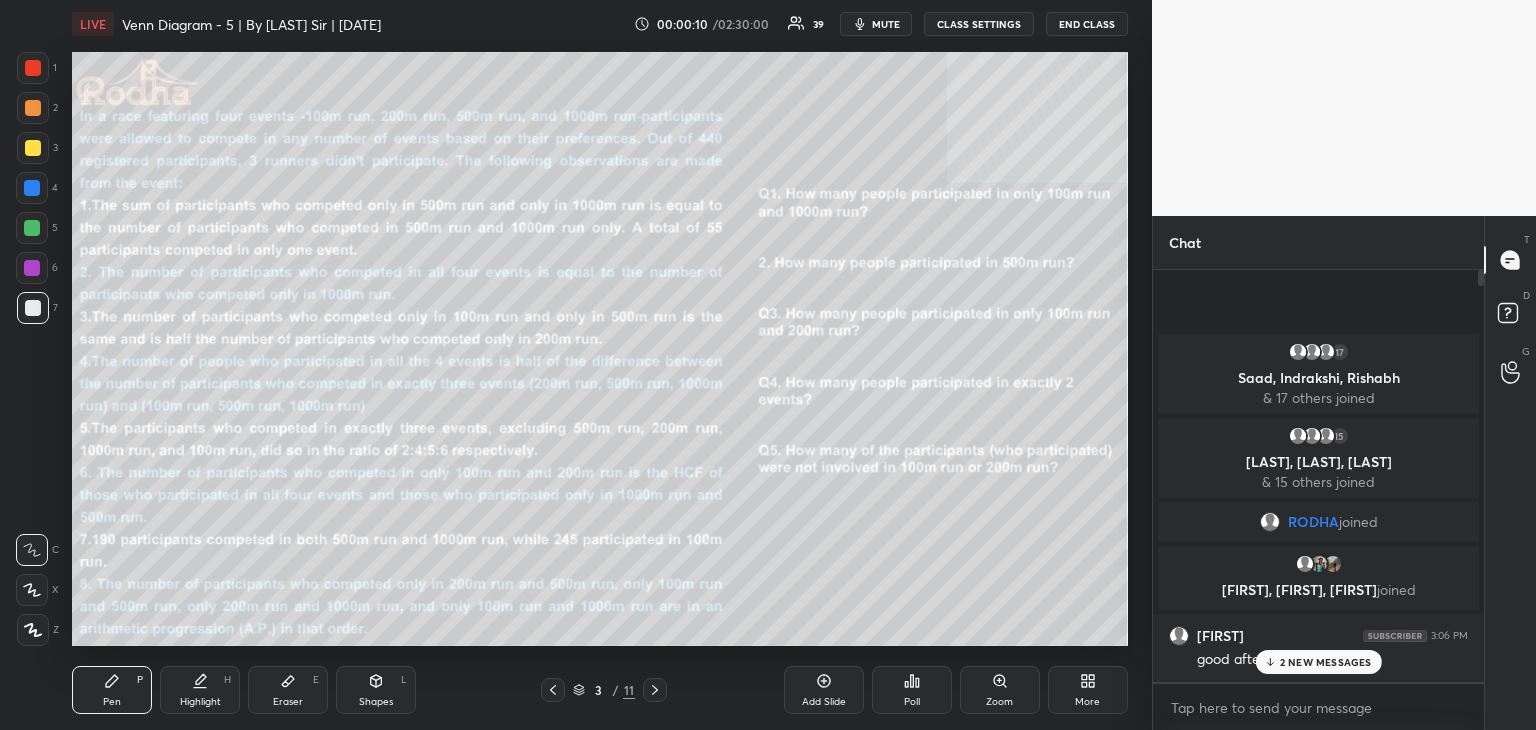 click on "mute" at bounding box center [876, 24] 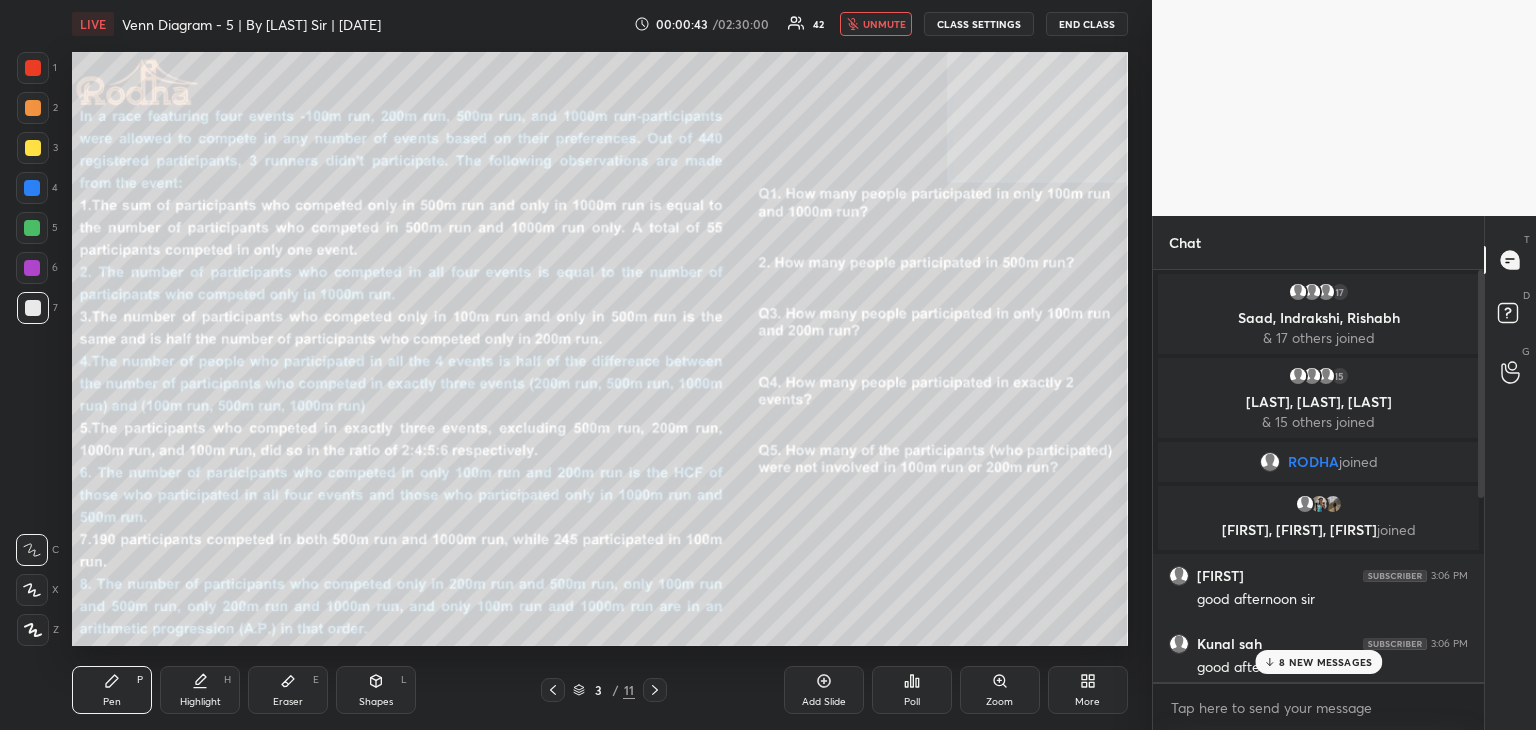 click on "[NUMBER] [LAST], [LAST], [LAST] & [NUMBER] [LAST], [LAST], [LAST] & [LAST] joined [LAST] [TIME] good afternoon sir [LAST] [TIME] good afternoon sir [LAST] [TIME] good afternoon sir kaise ho aap [LAST] [TIME] good afternoon sir [LAST] [TIME] Good afternoon sir [LAST] joined [LAST] [TIME] good afternoon sir [NUMBER] NEW MESSAGES" at bounding box center [1318, 476] 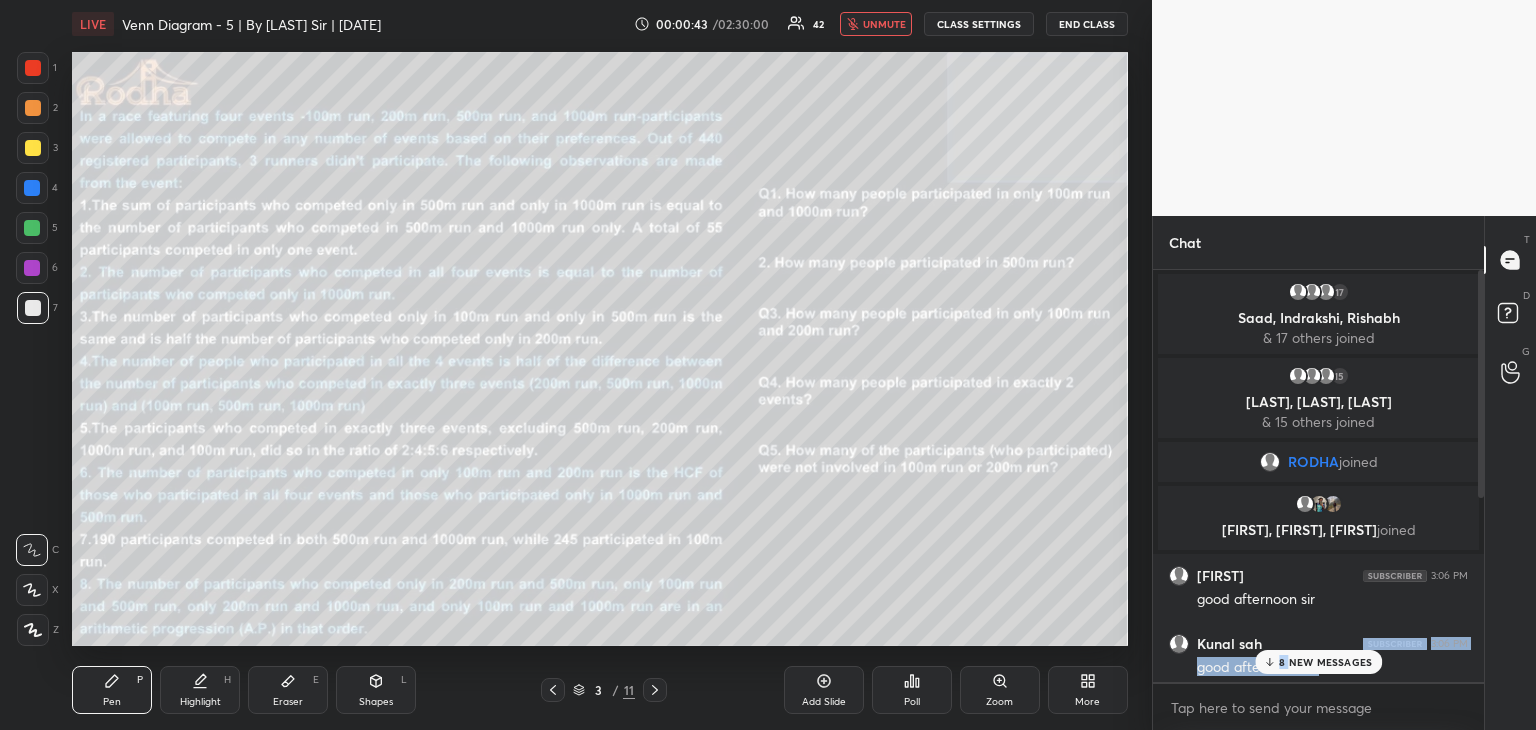 click on "8 NEW MESSAGES" at bounding box center (1325, 662) 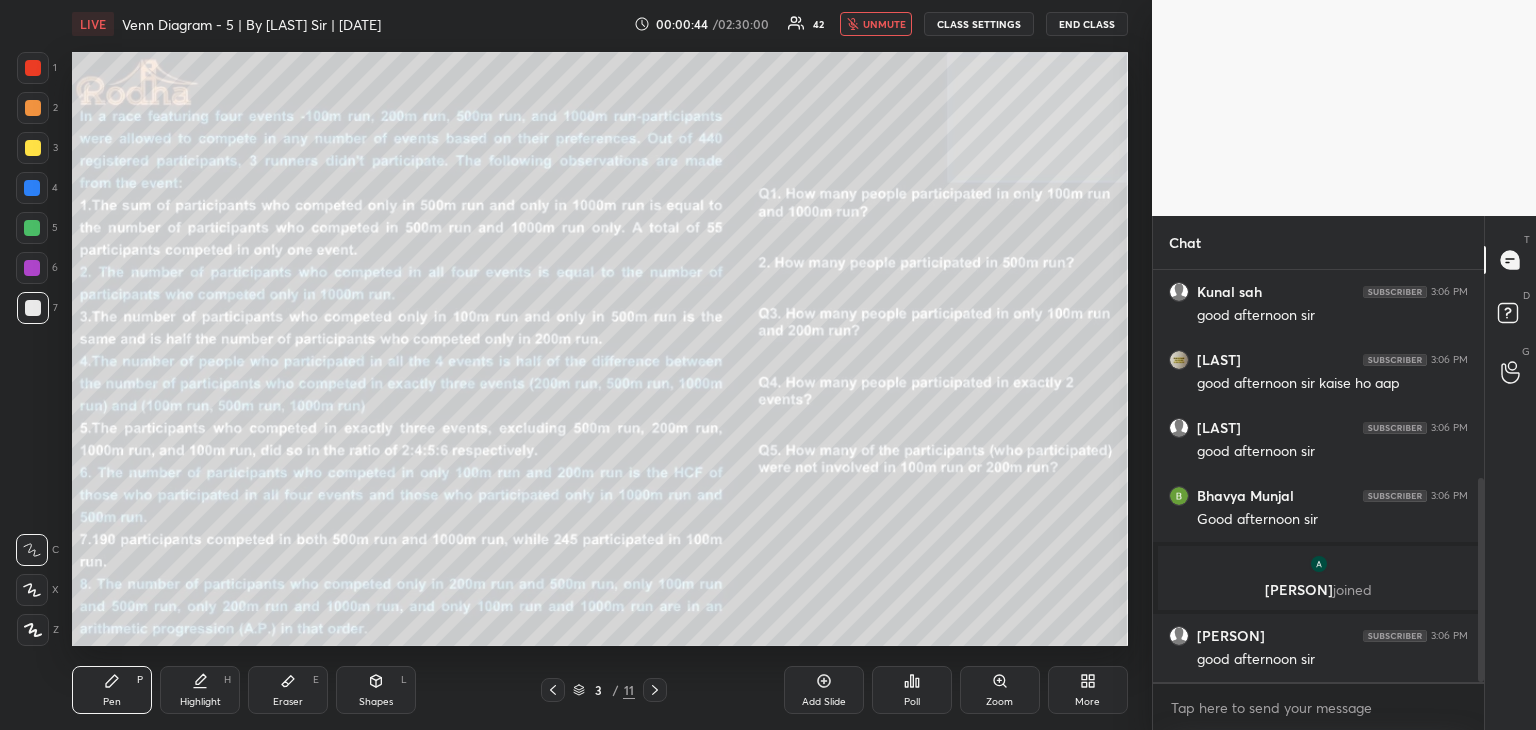 scroll, scrollTop: 420, scrollLeft: 0, axis: vertical 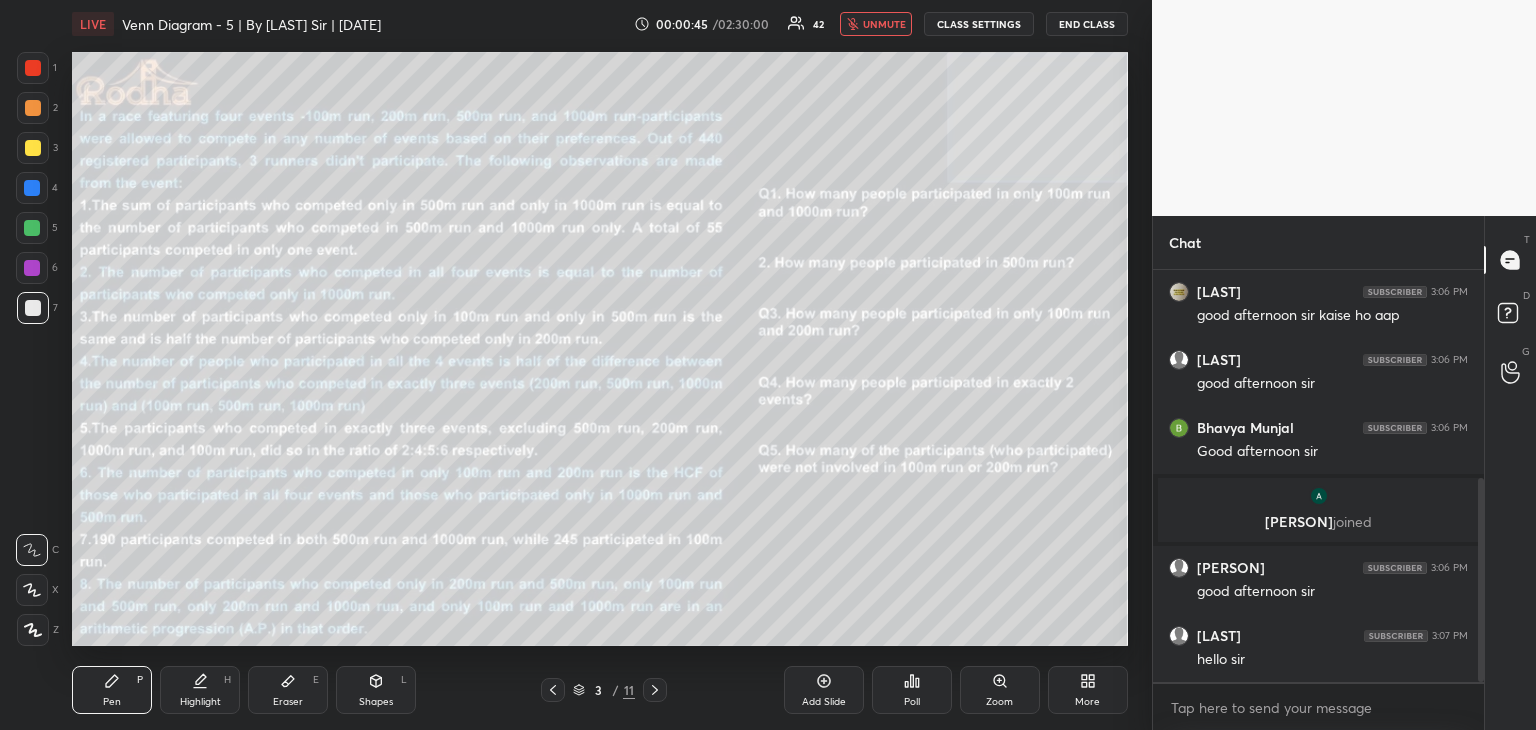 drag, startPoint x: 868, startPoint y: 22, endPoint x: 918, endPoint y: 41, distance: 53.488316 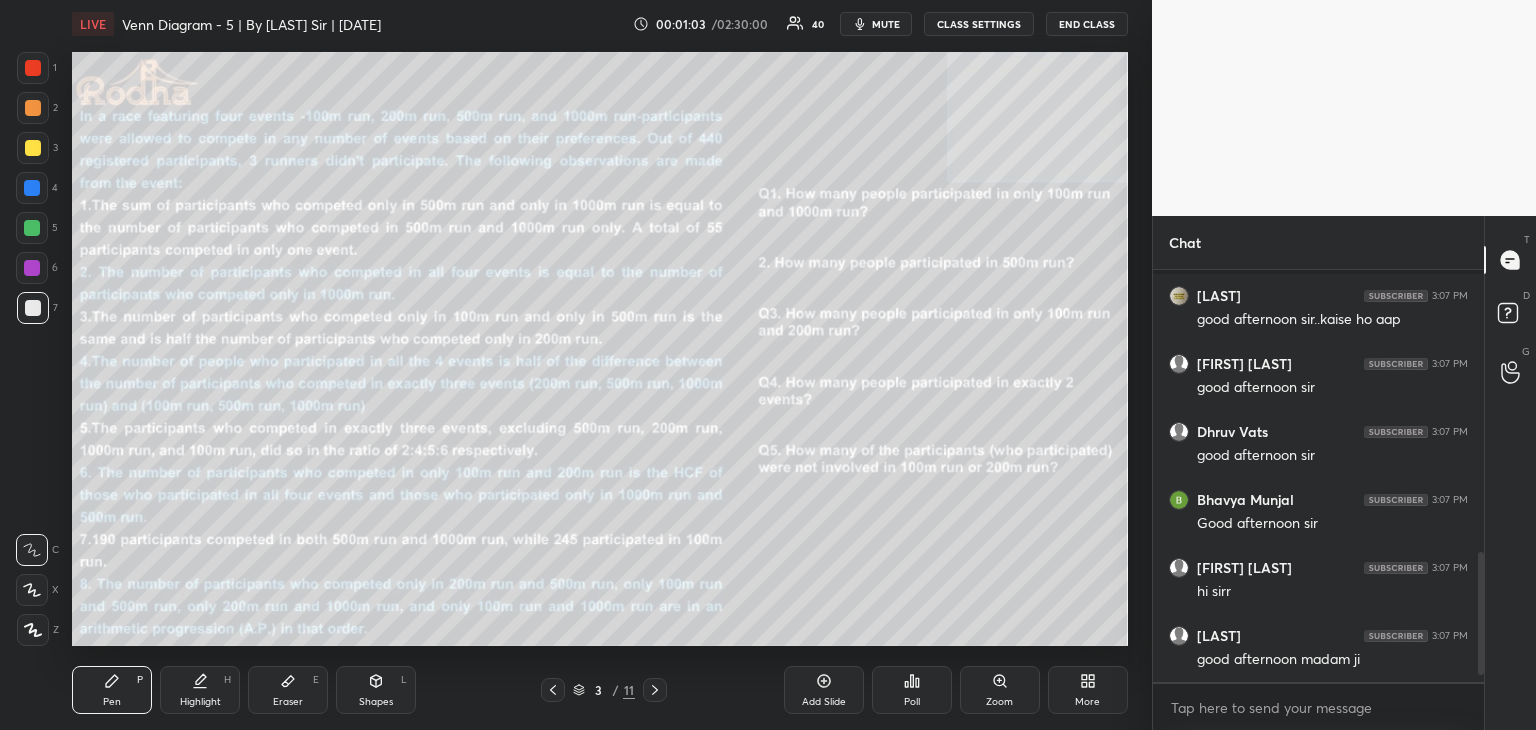 scroll, scrollTop: 968, scrollLeft: 0, axis: vertical 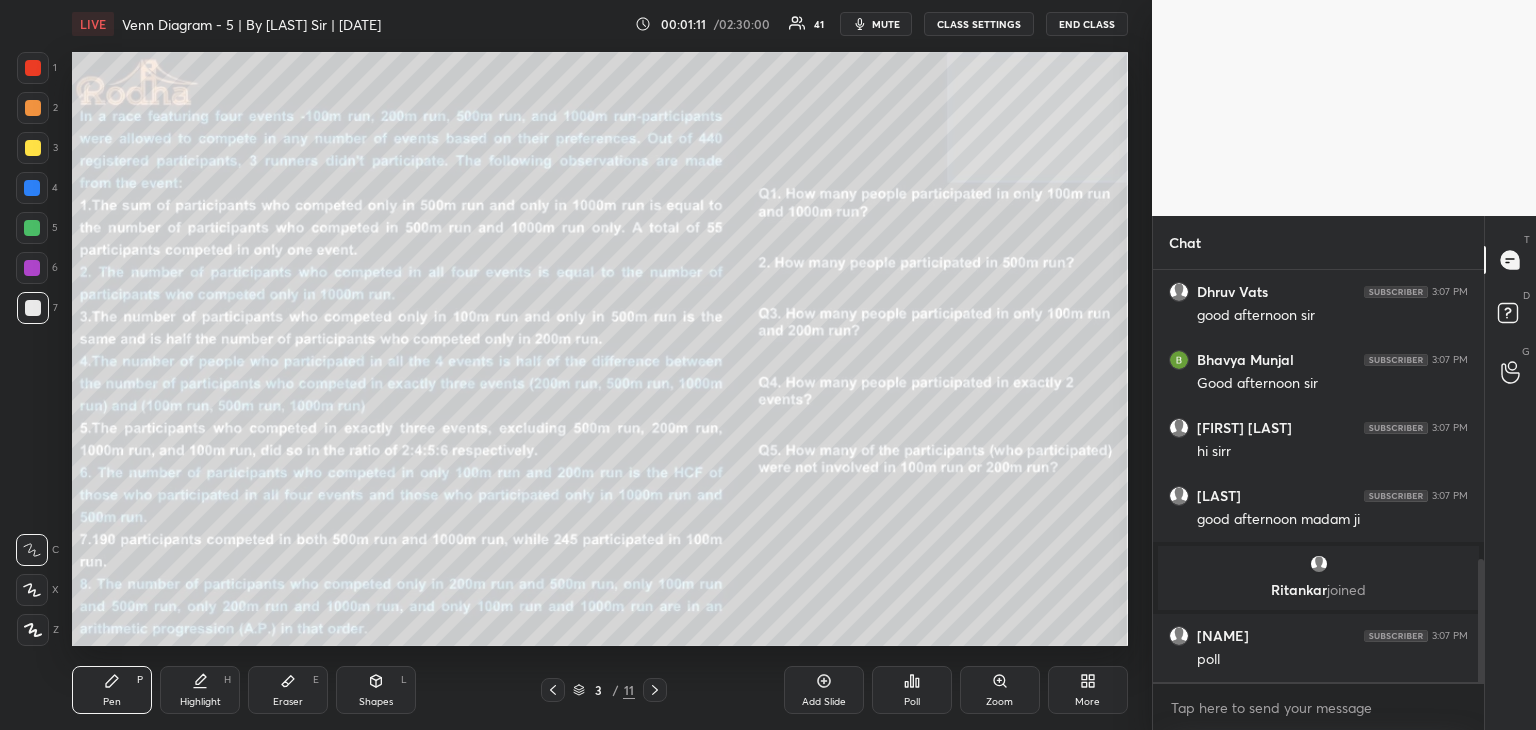 click at bounding box center (33, 68) 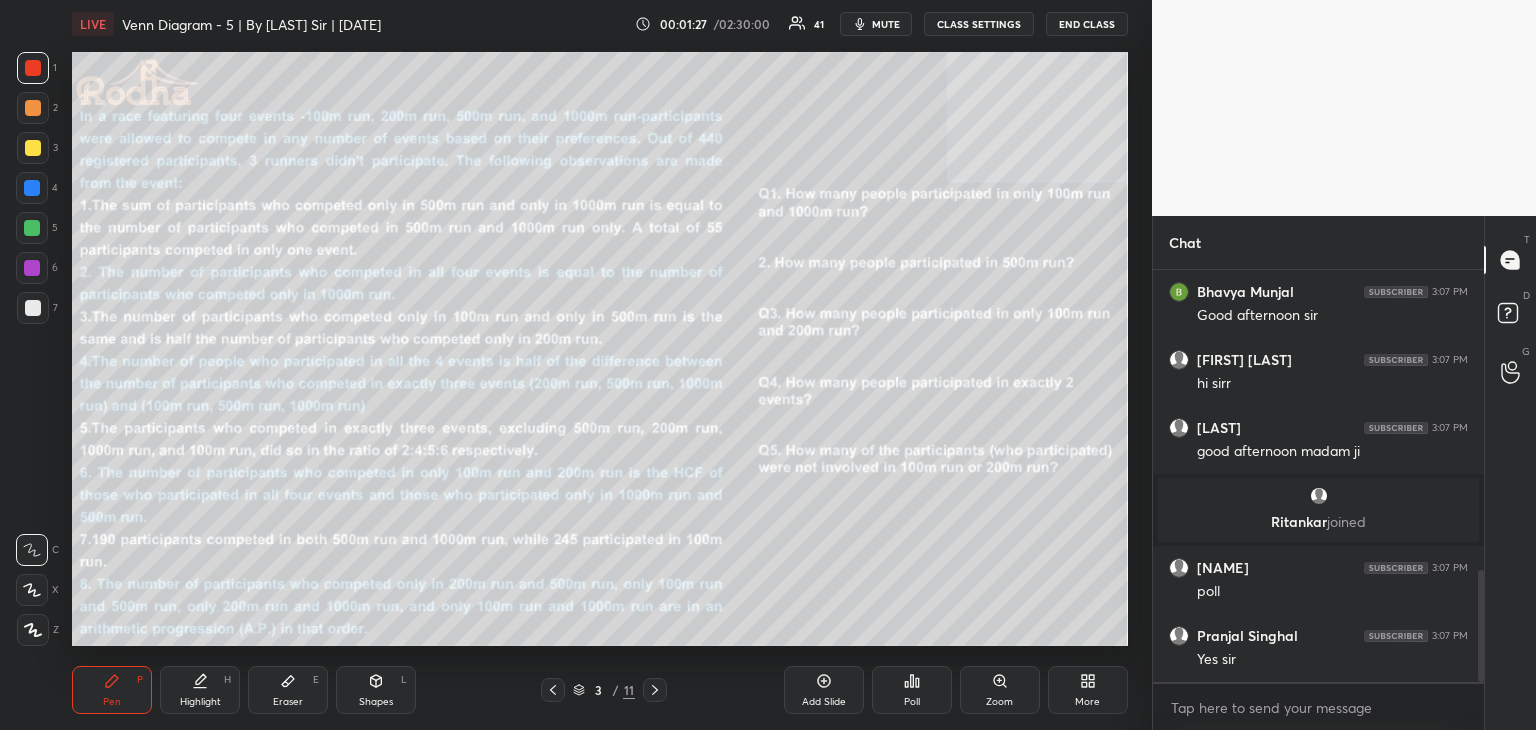 scroll, scrollTop: 1104, scrollLeft: 0, axis: vertical 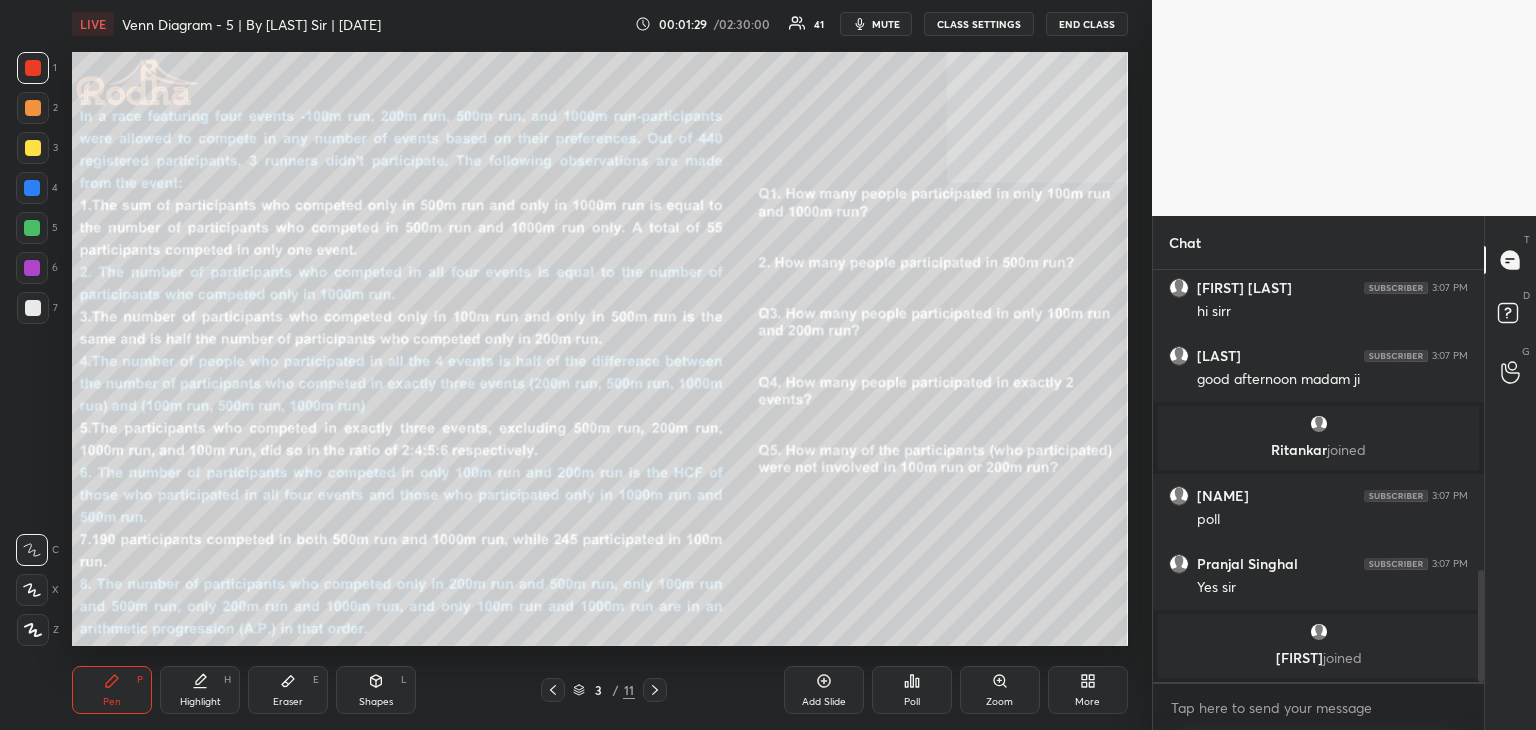 click on "Poll" at bounding box center (912, 702) 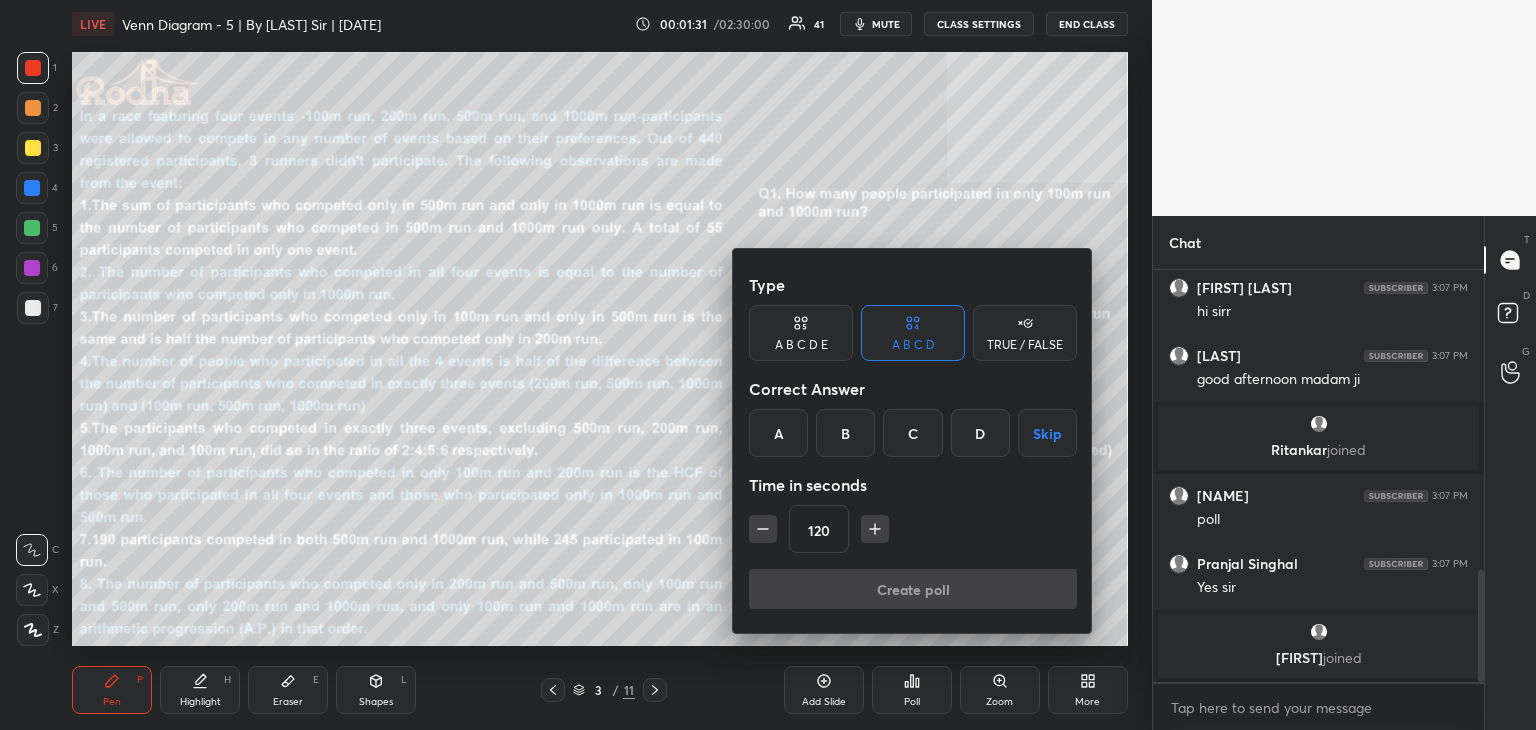 click on "A B C D E" at bounding box center (801, 345) 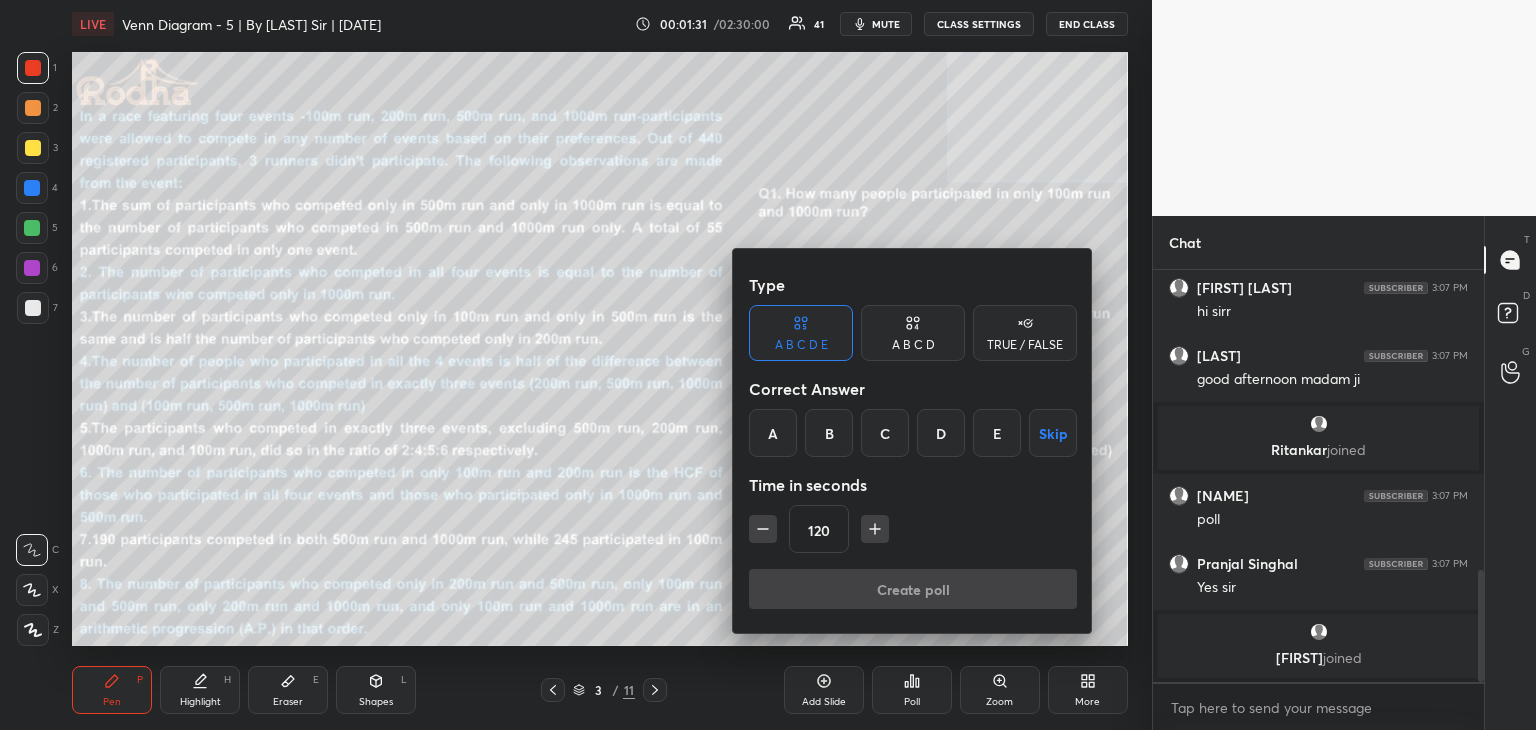 click 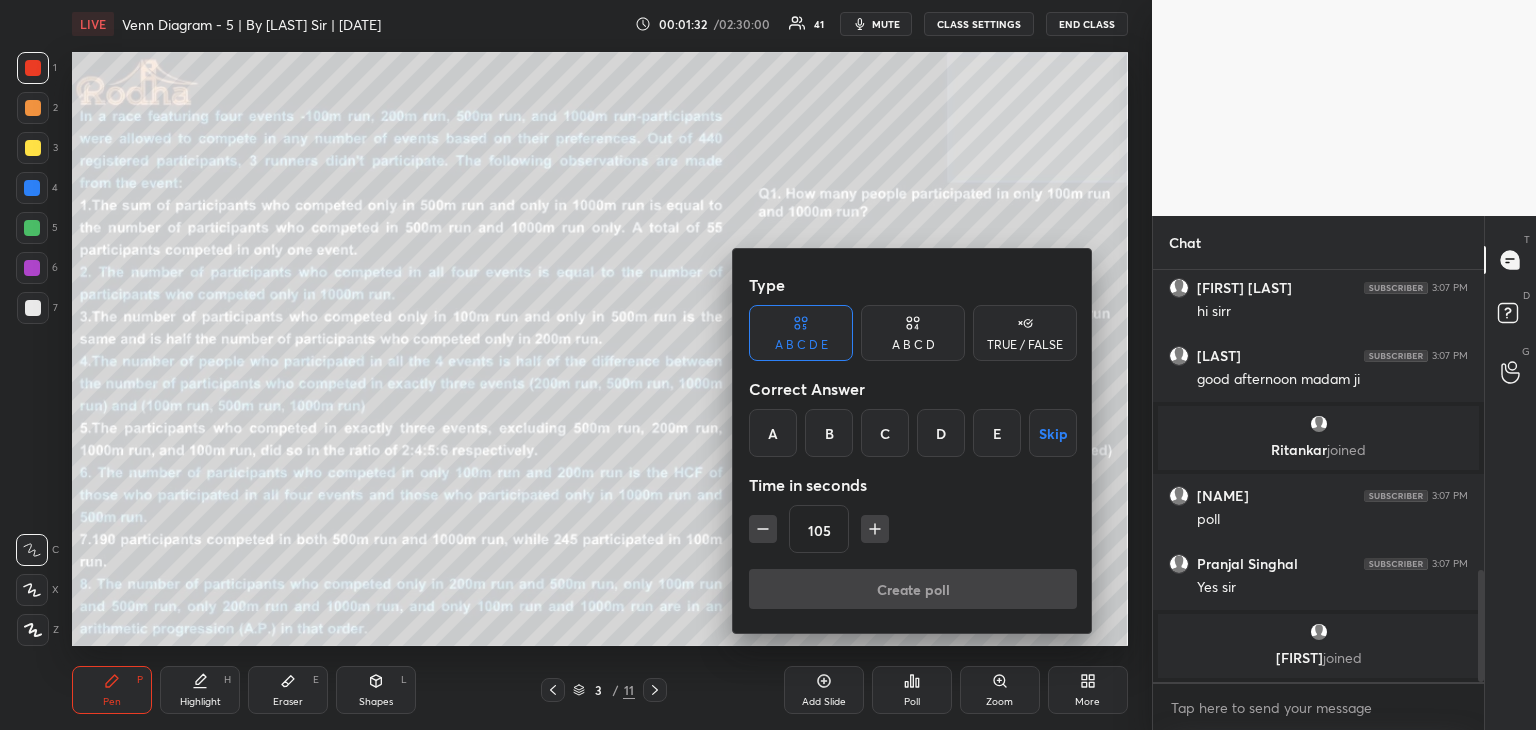 click 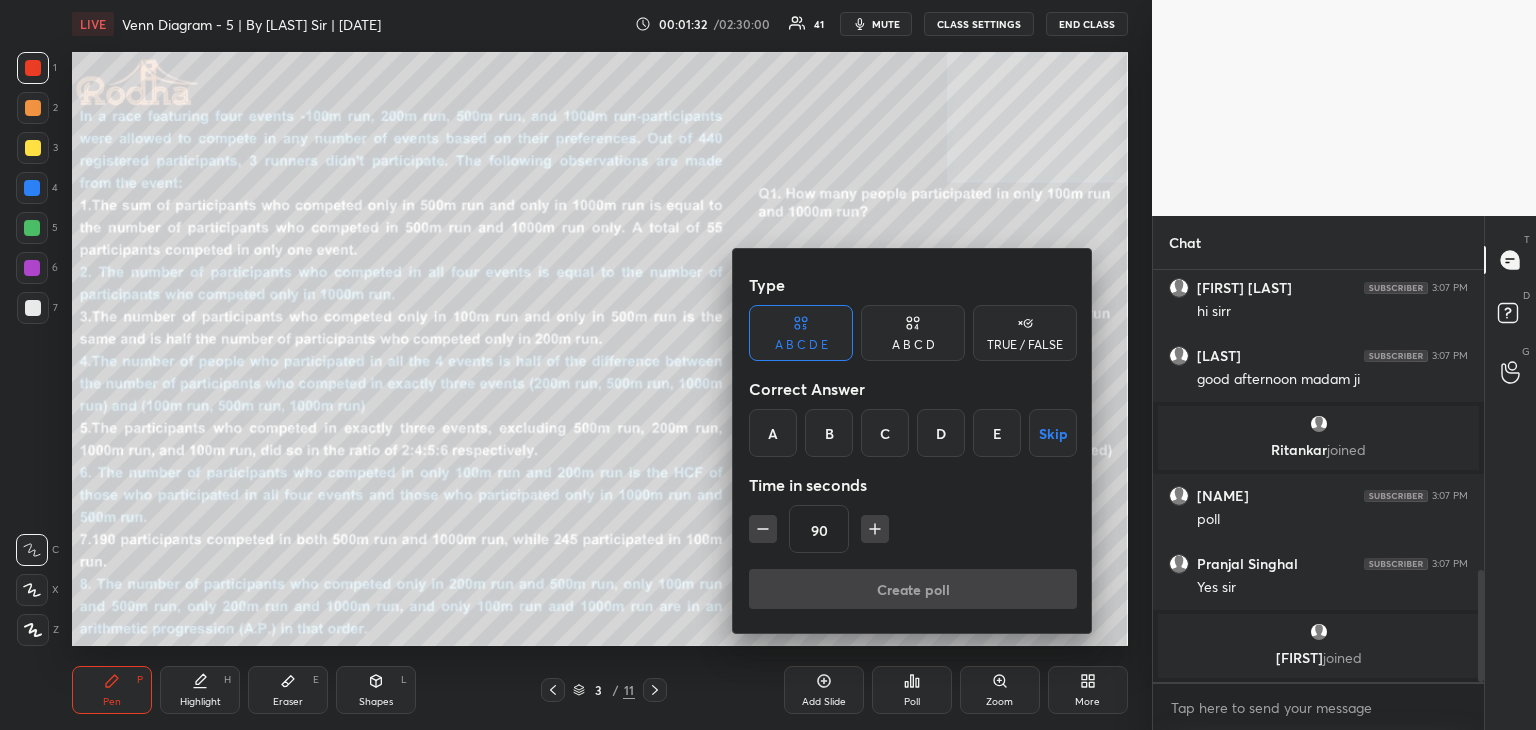 click 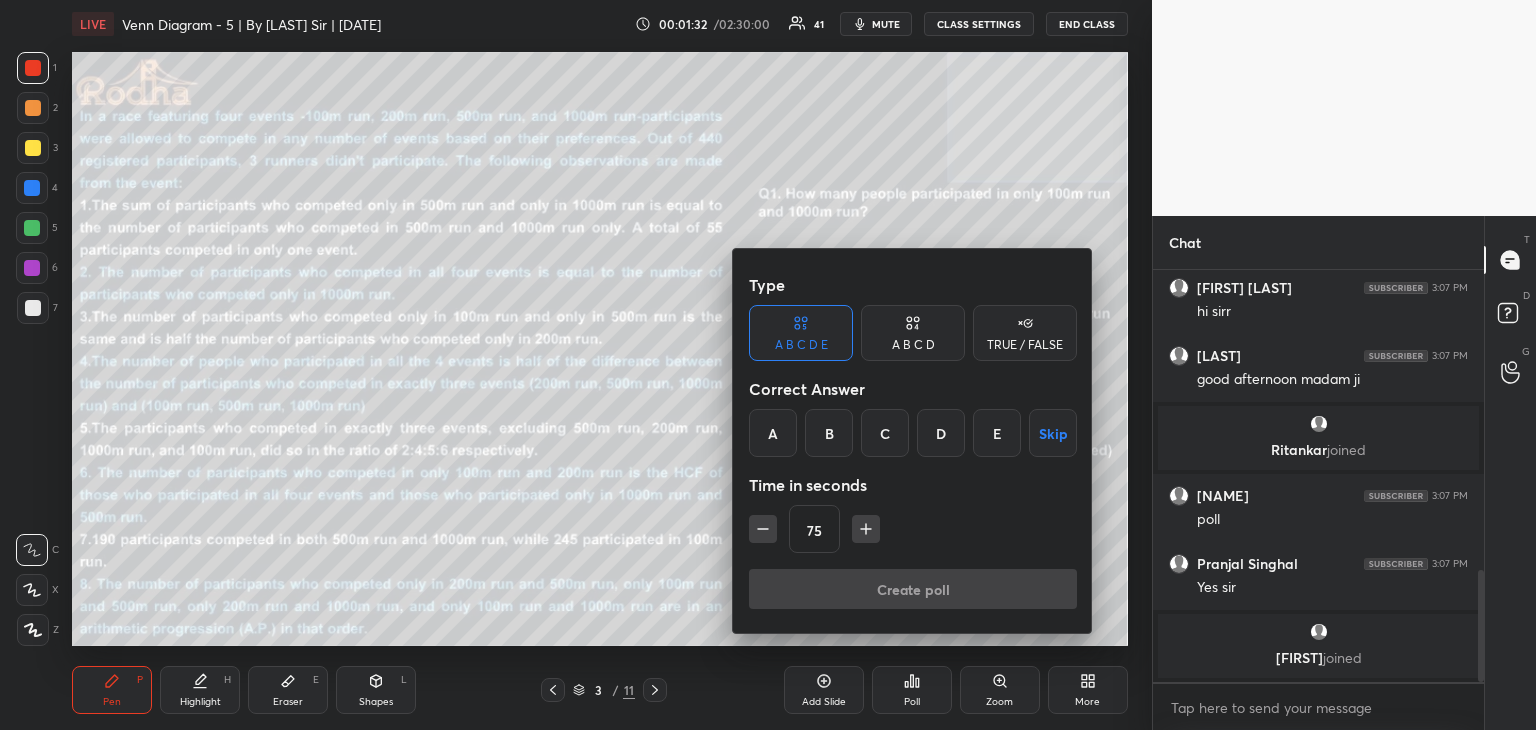 click 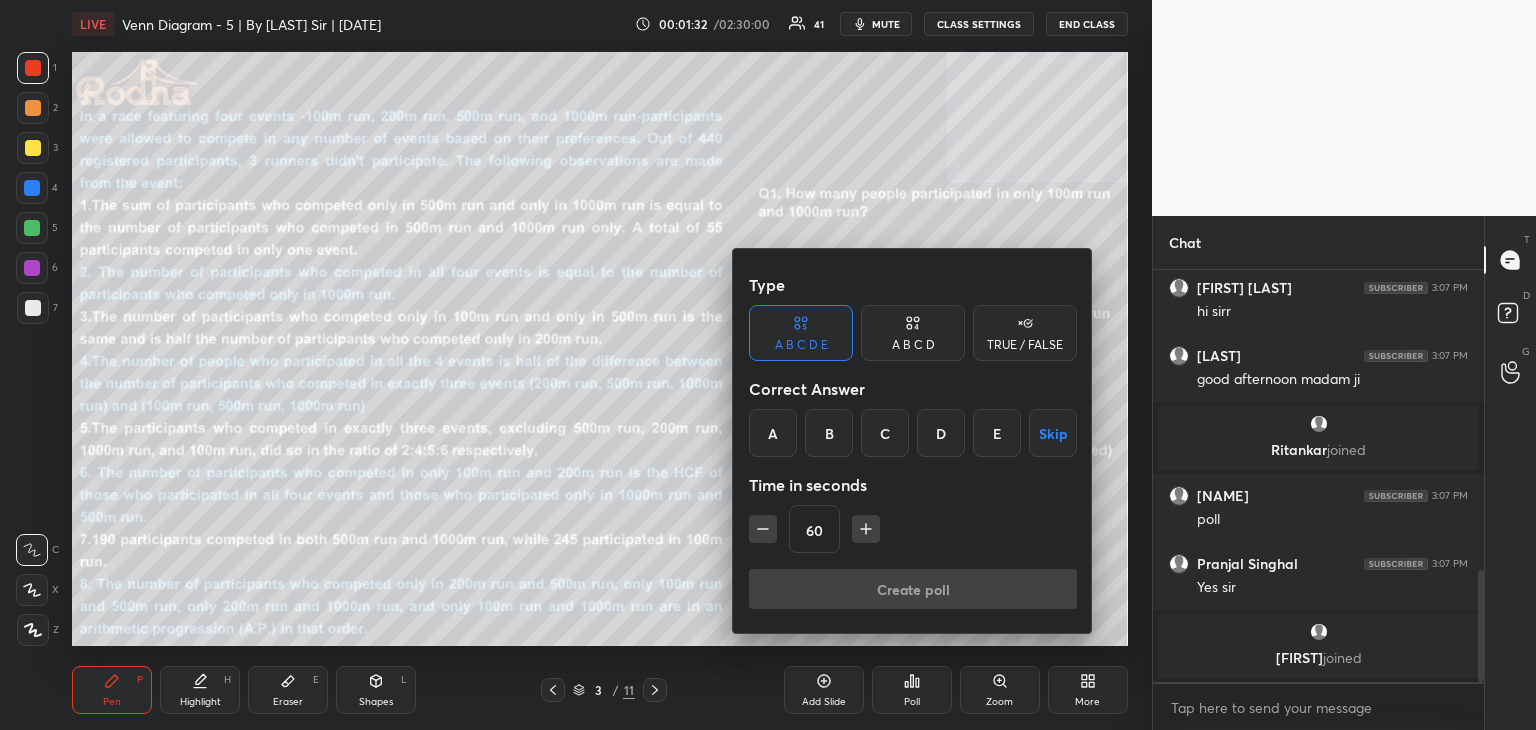 click 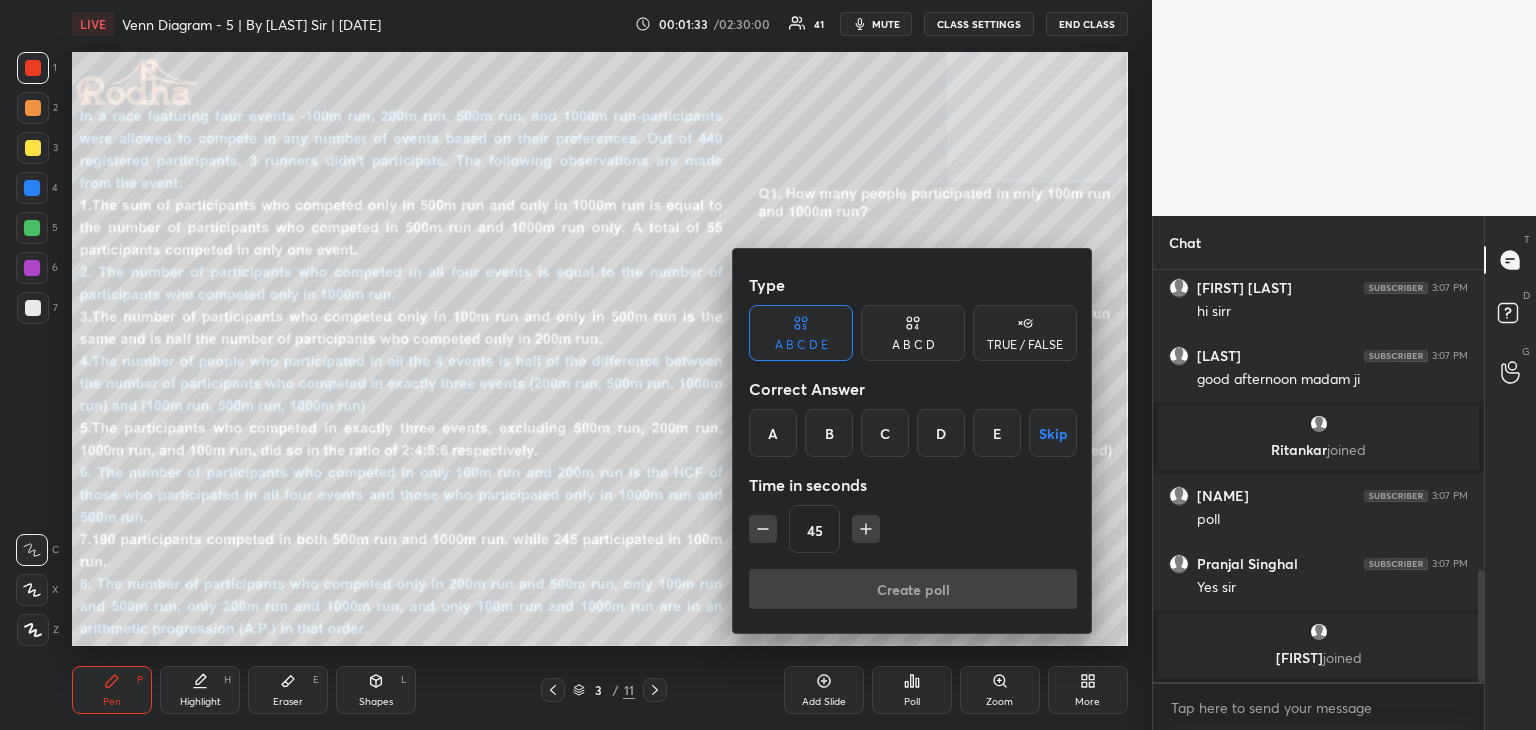 click 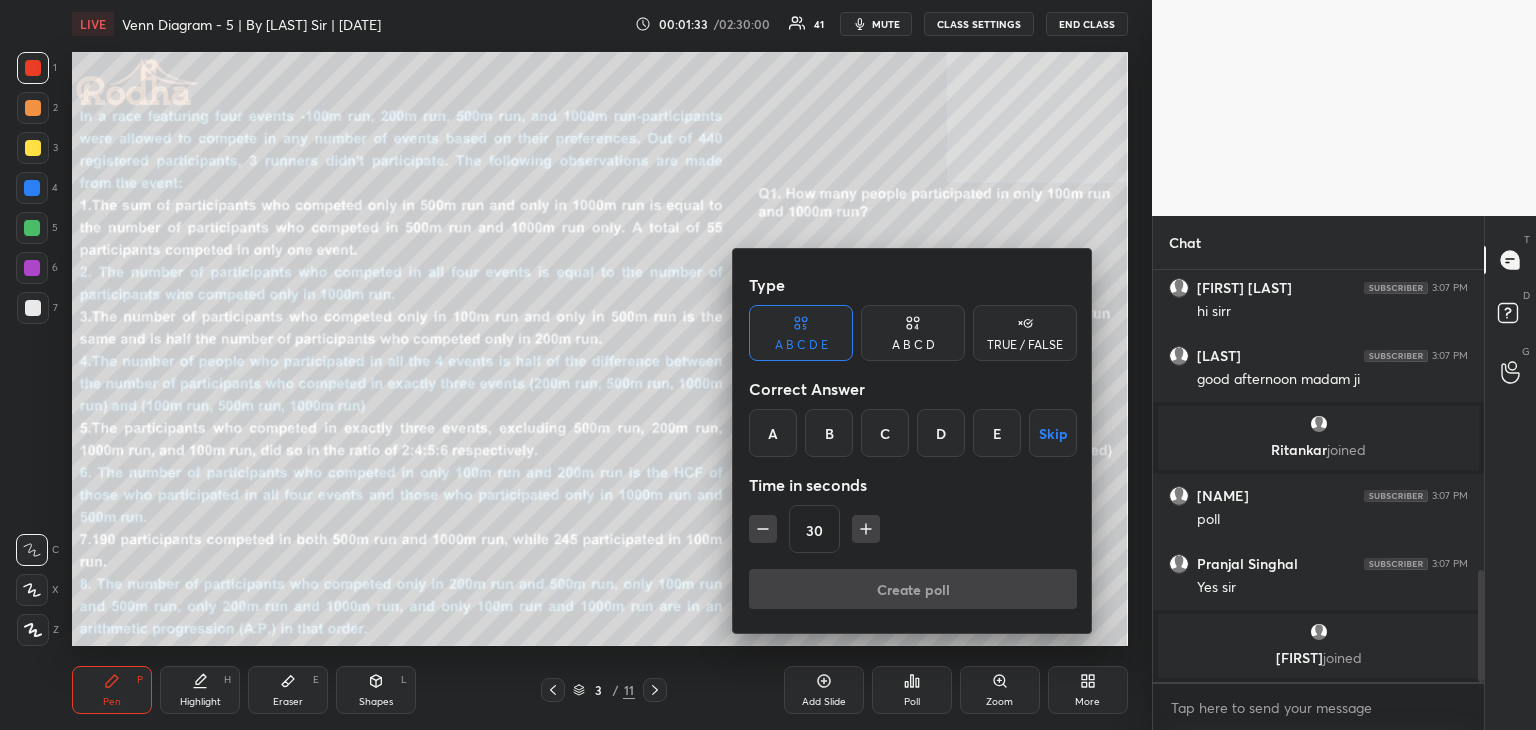 click 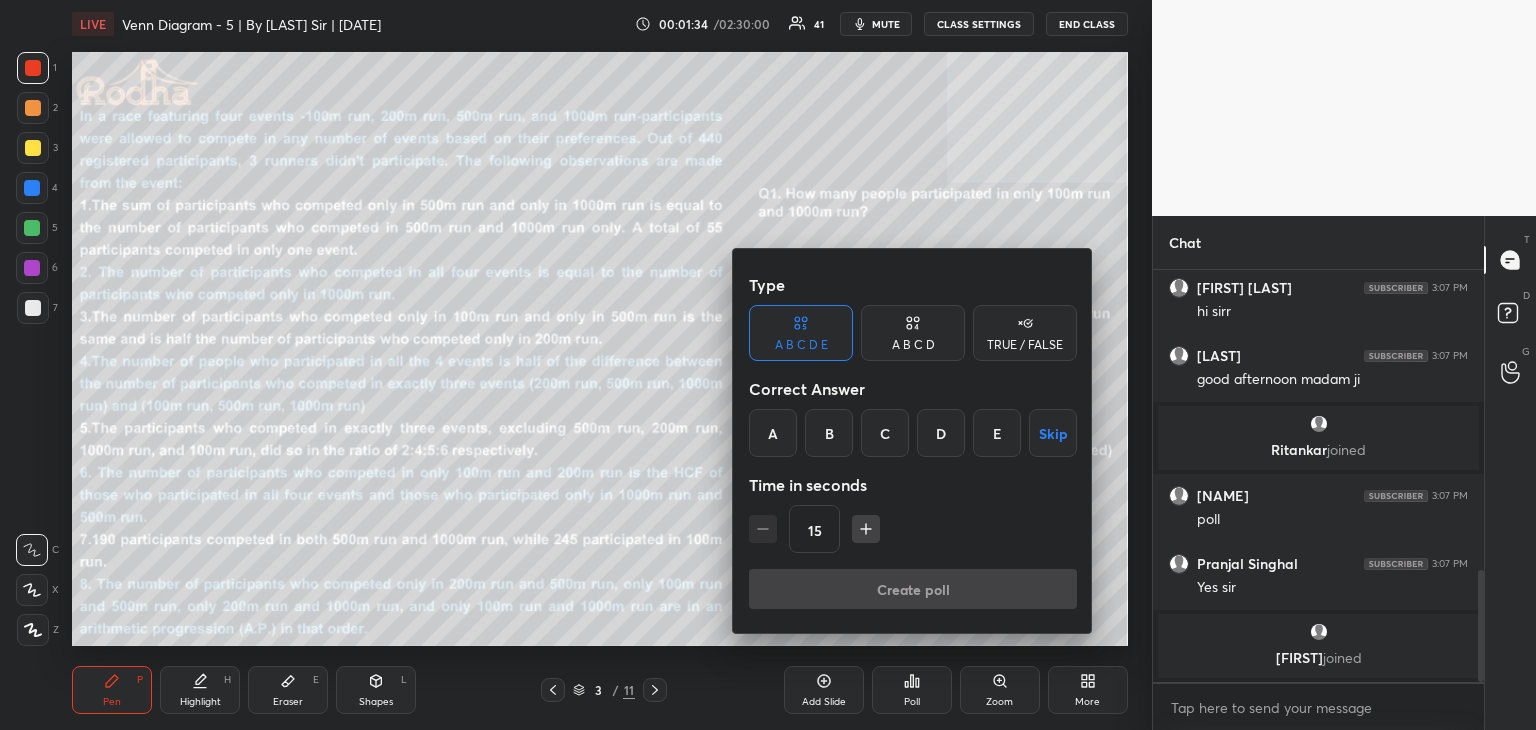 drag, startPoint x: 828, startPoint y: 441, endPoint x: 848, endPoint y: 468, distance: 33.600594 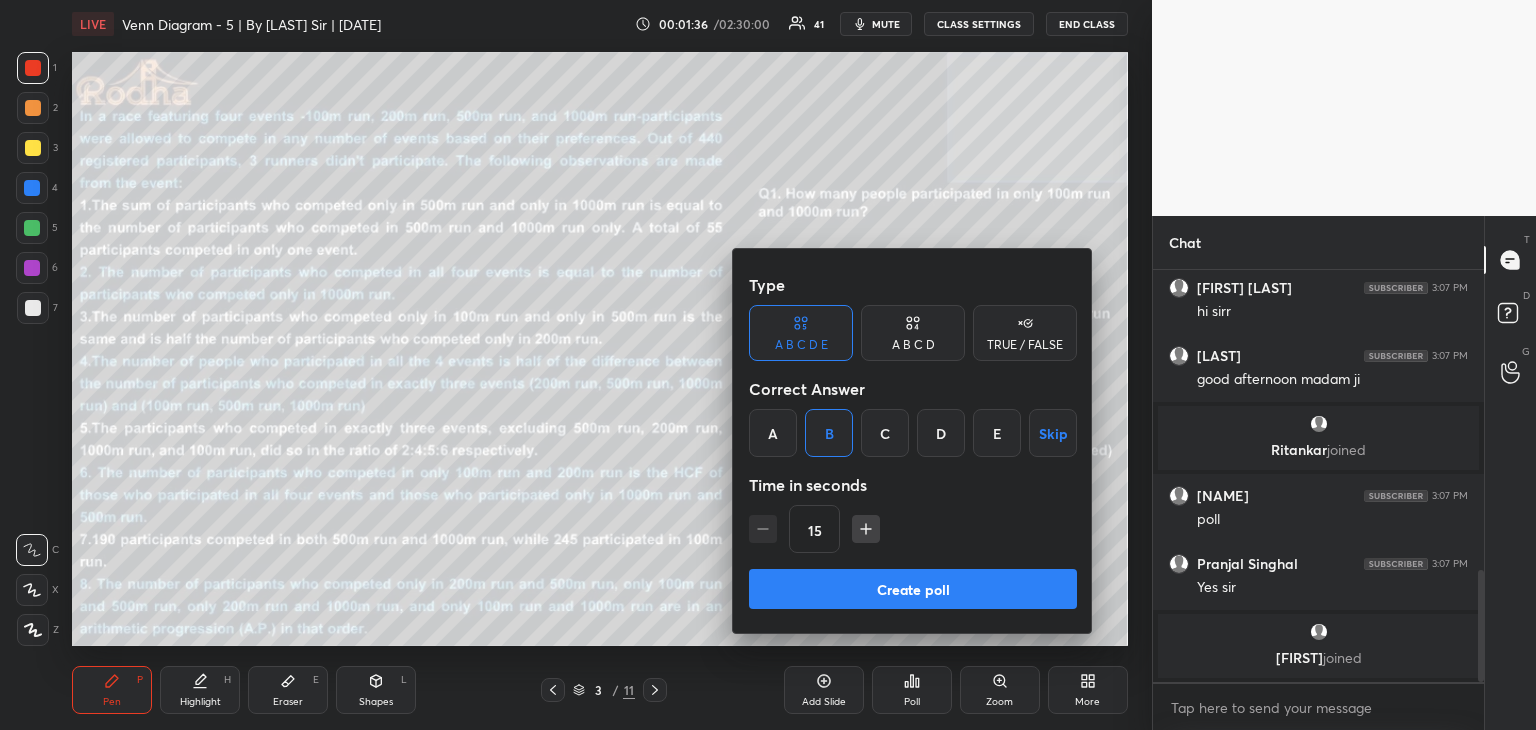 click on "Create poll" at bounding box center [913, 589] 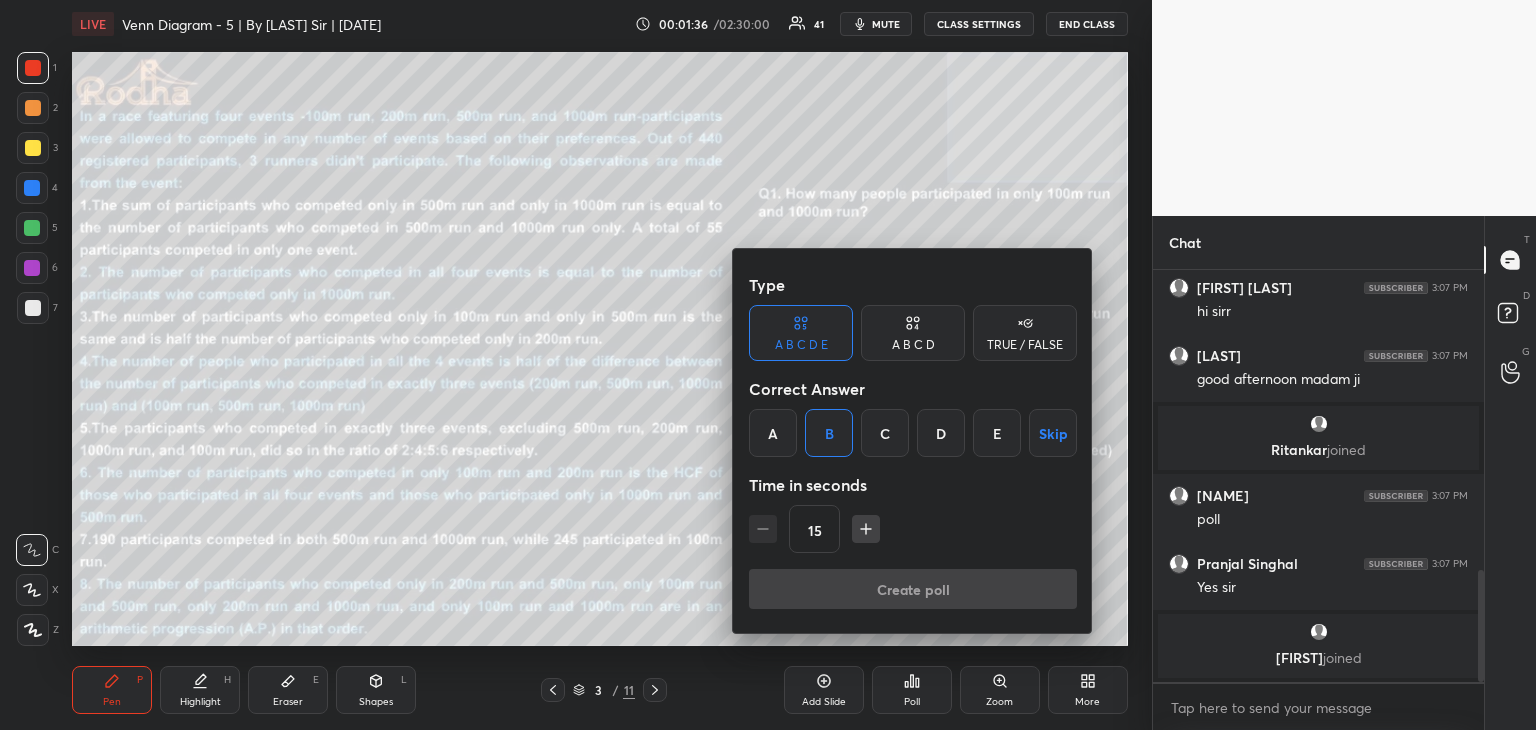 scroll, scrollTop: 383, scrollLeft: 320, axis: both 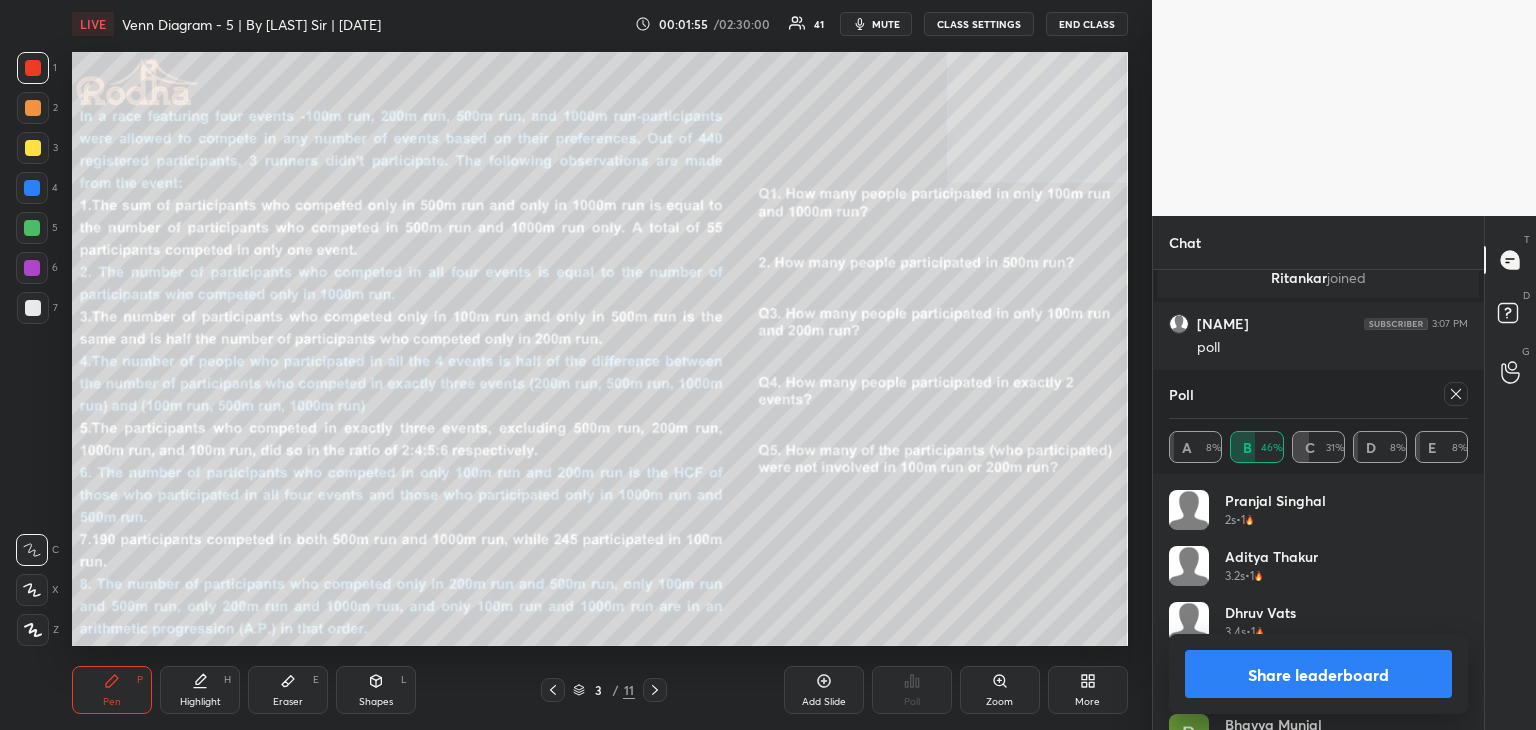 click on "Share leaderboard" at bounding box center (1318, 674) 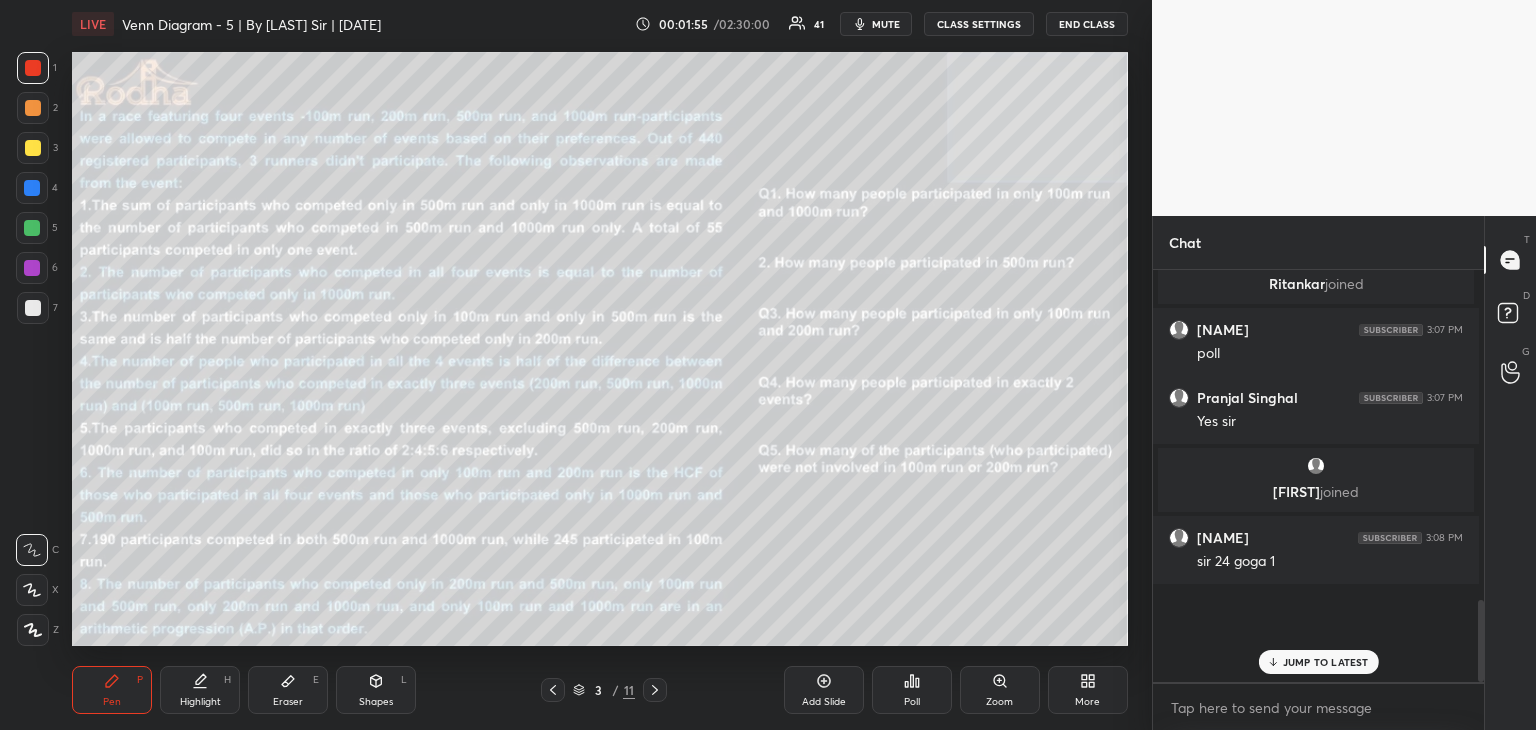 scroll, scrollTop: 320, scrollLeft: 320, axis: both 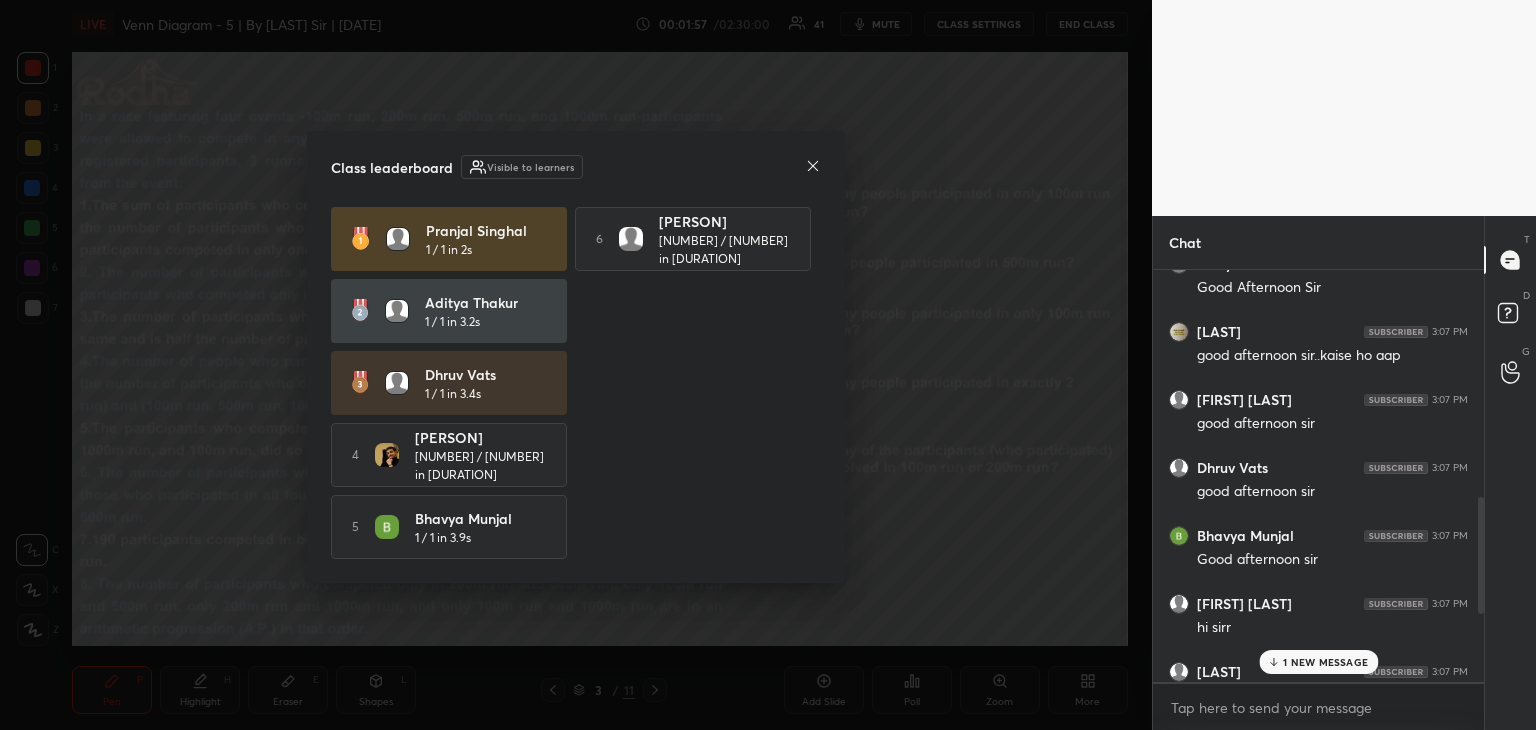 click 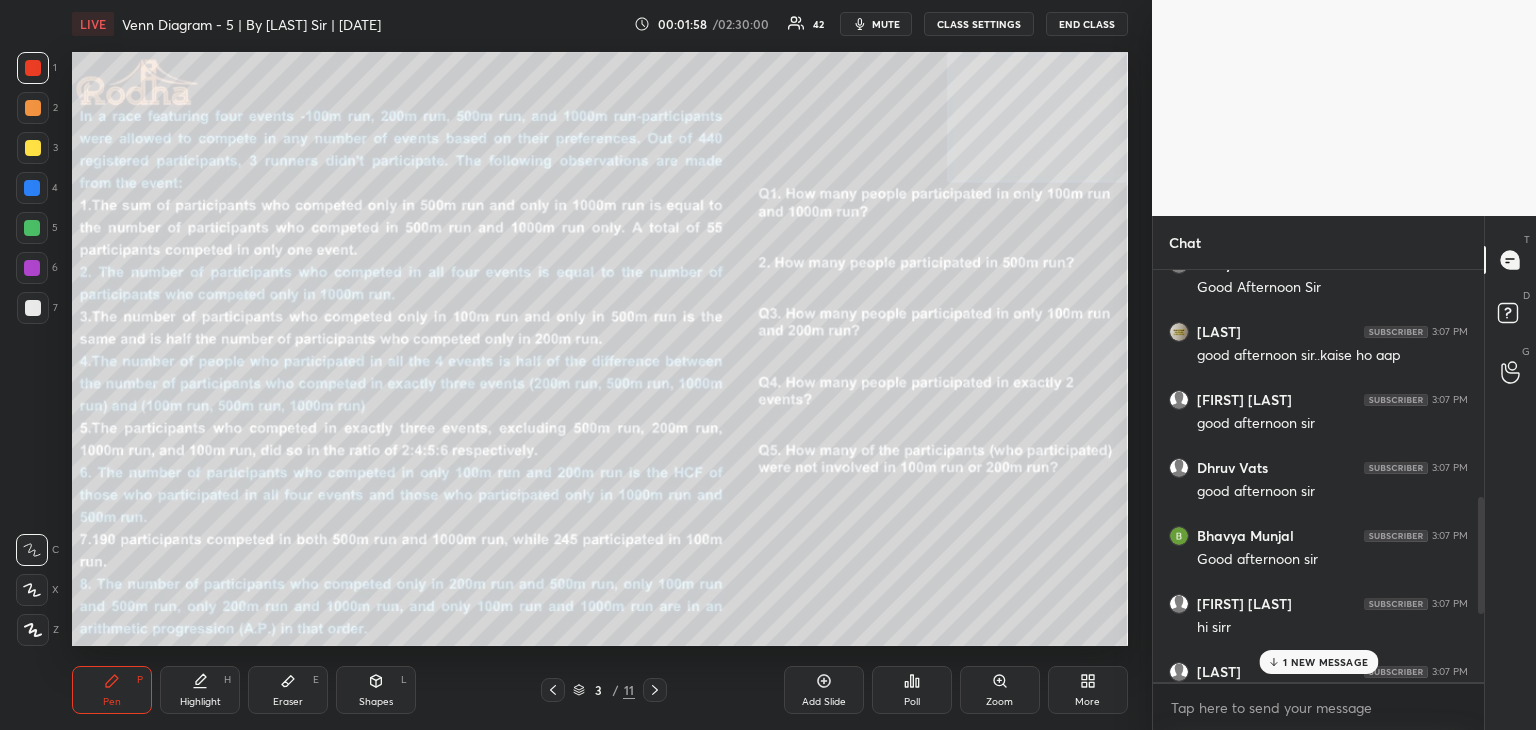 click on "1 NEW MESSAGE" at bounding box center [1325, 662] 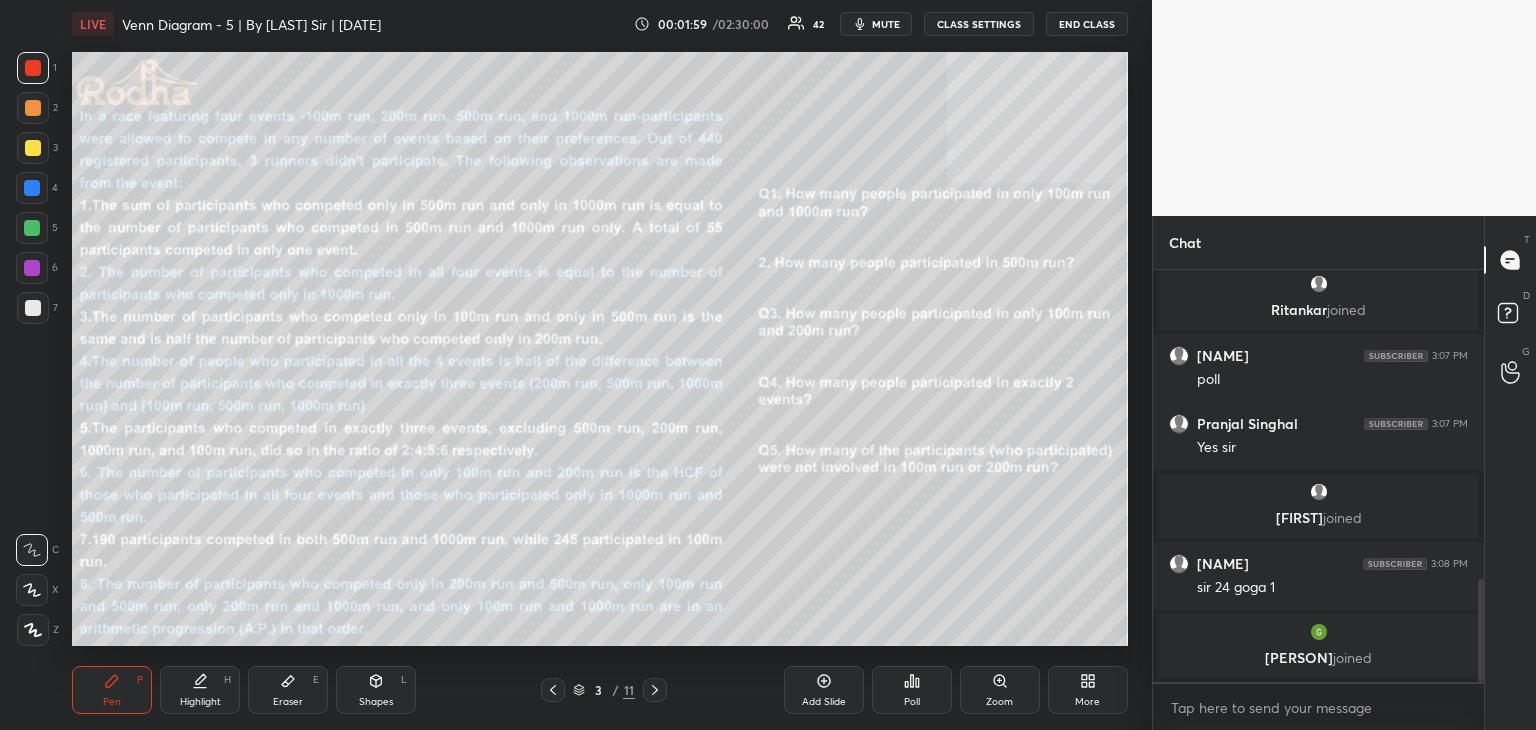 click on "Poll" at bounding box center (912, 702) 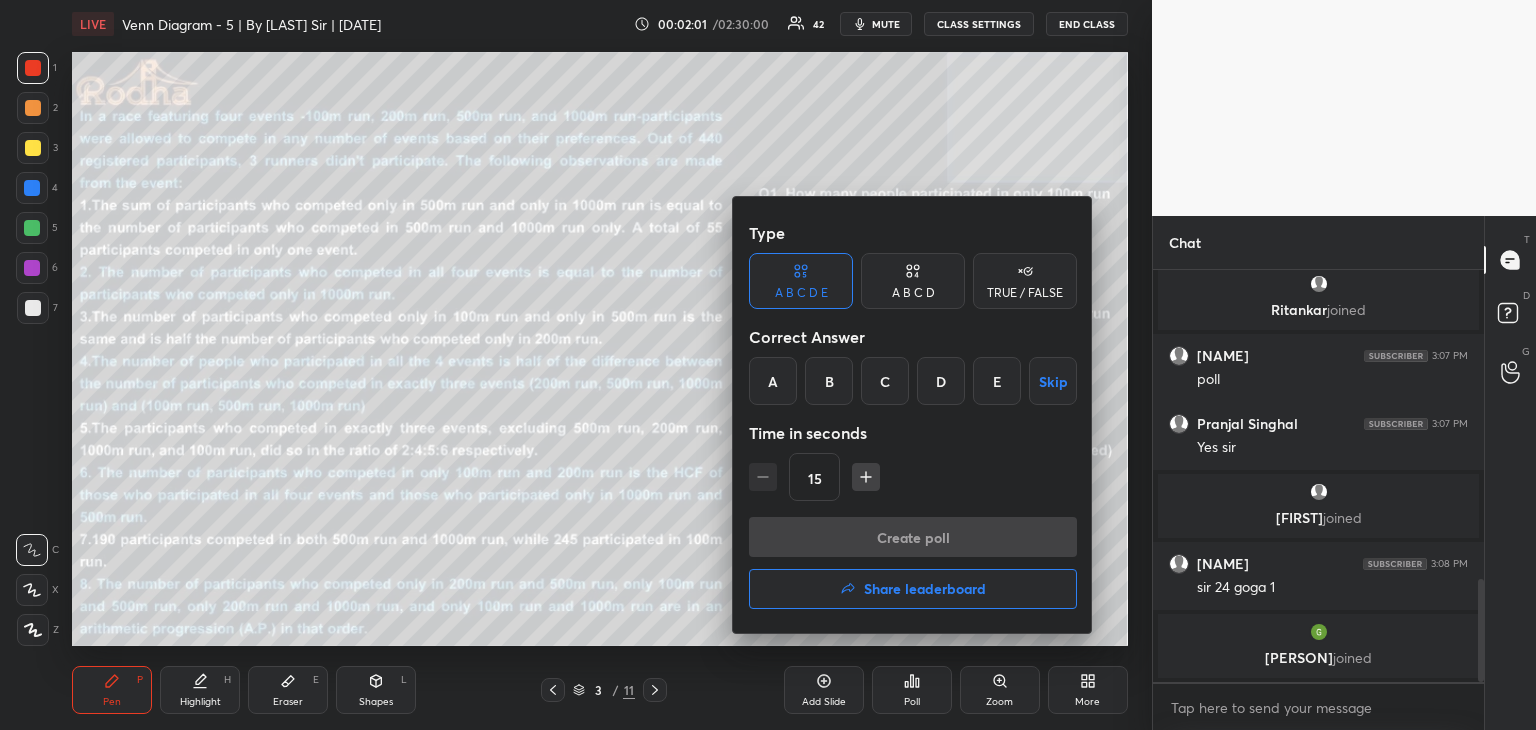 click at bounding box center (768, 365) 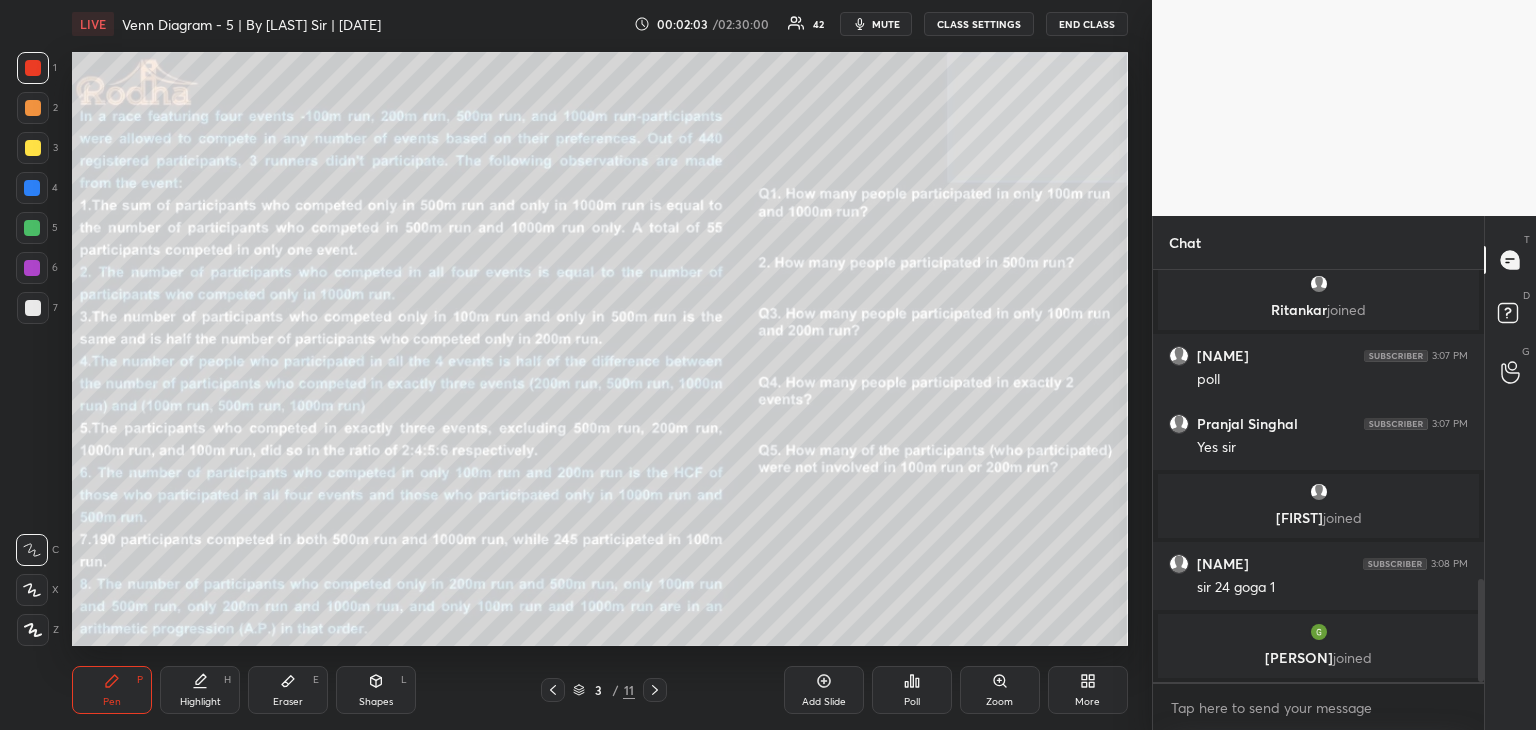 click on "Poll" at bounding box center (912, 690) 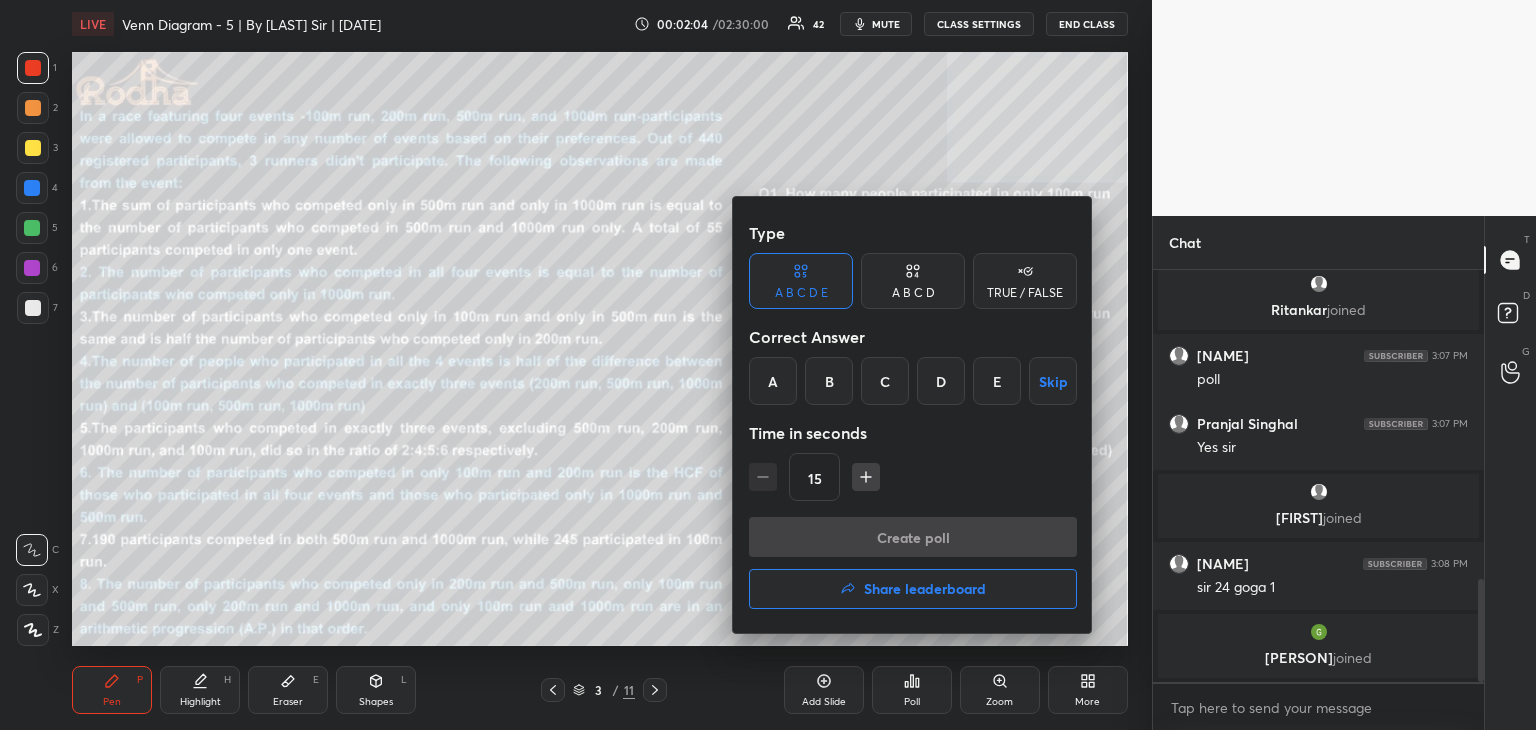 click on "D" at bounding box center [941, 381] 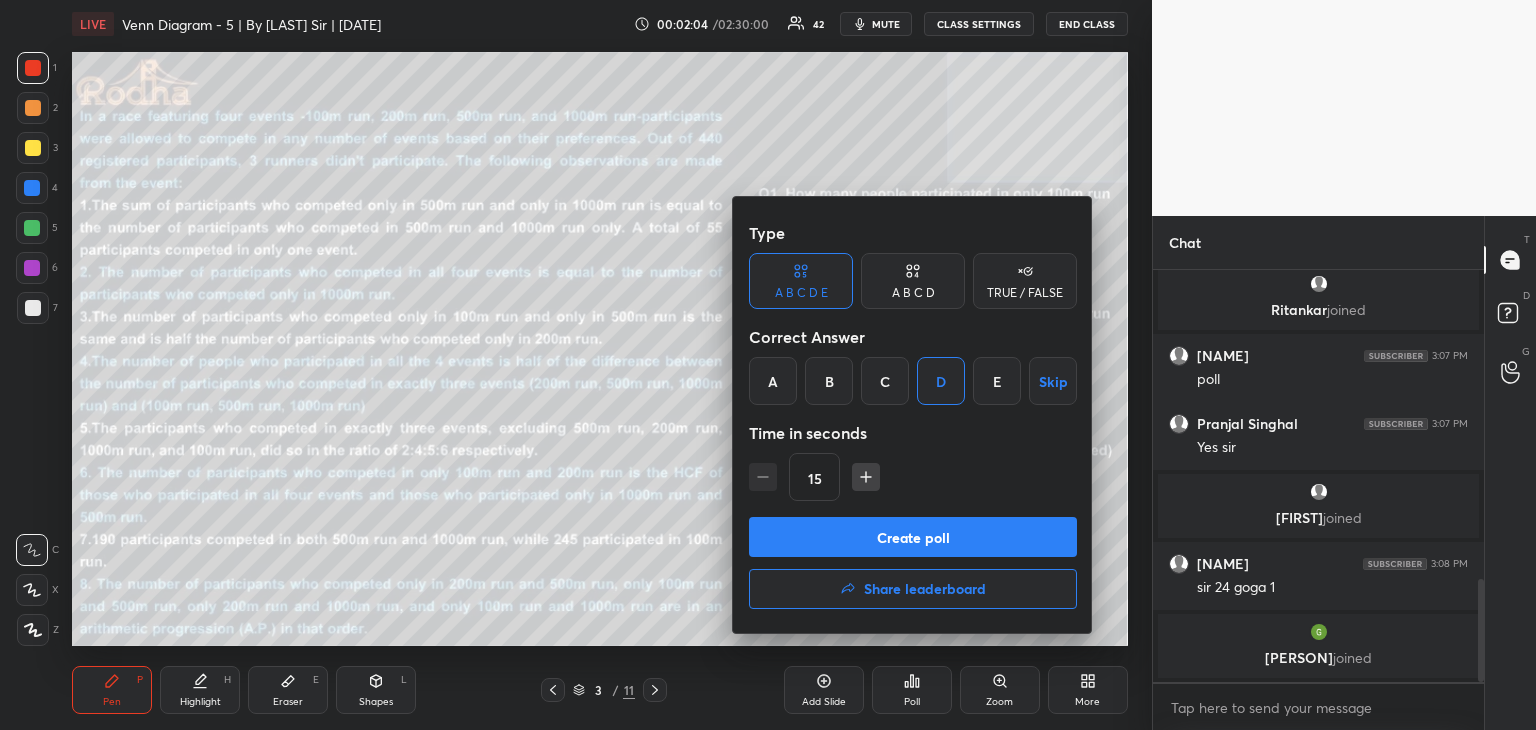 click on "Create poll" at bounding box center (913, 537) 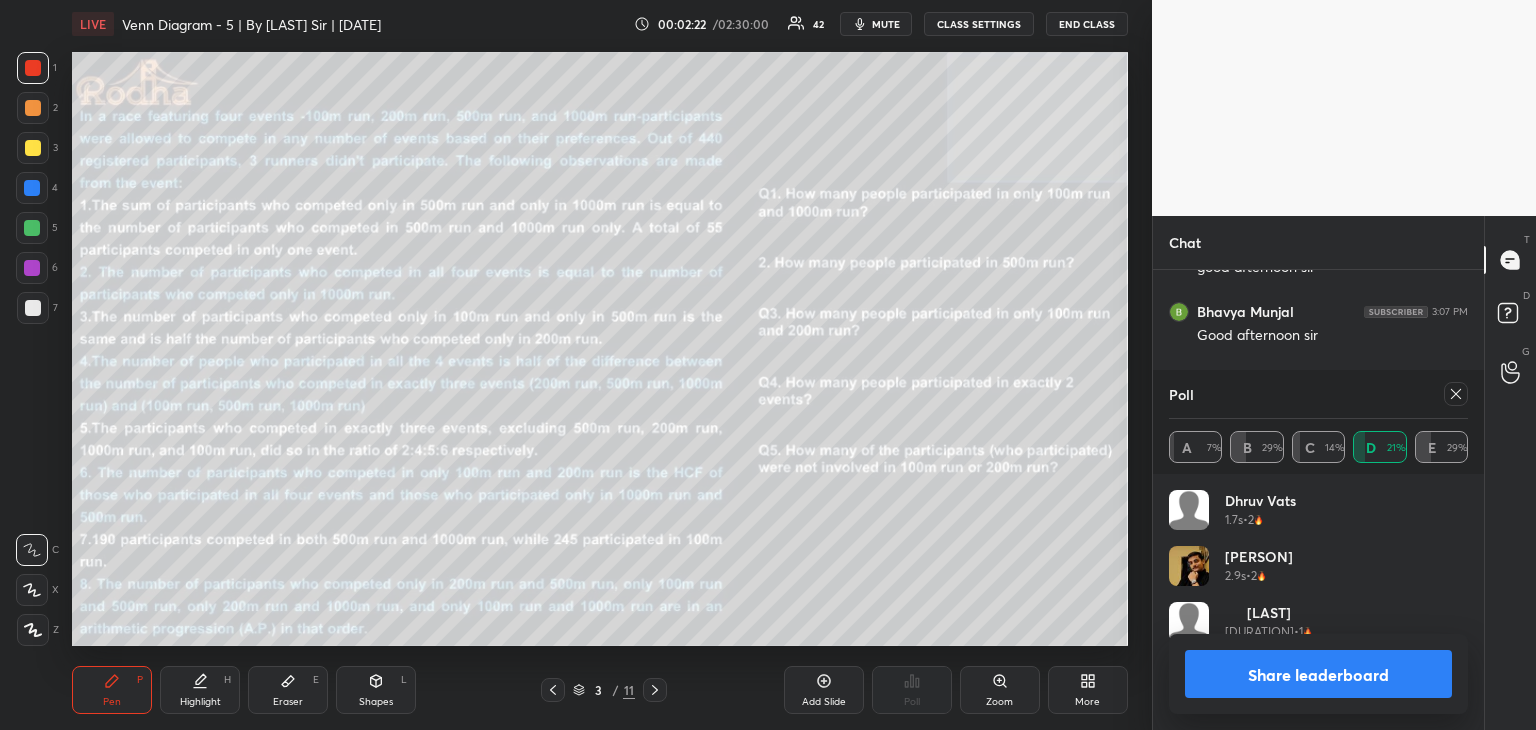 click 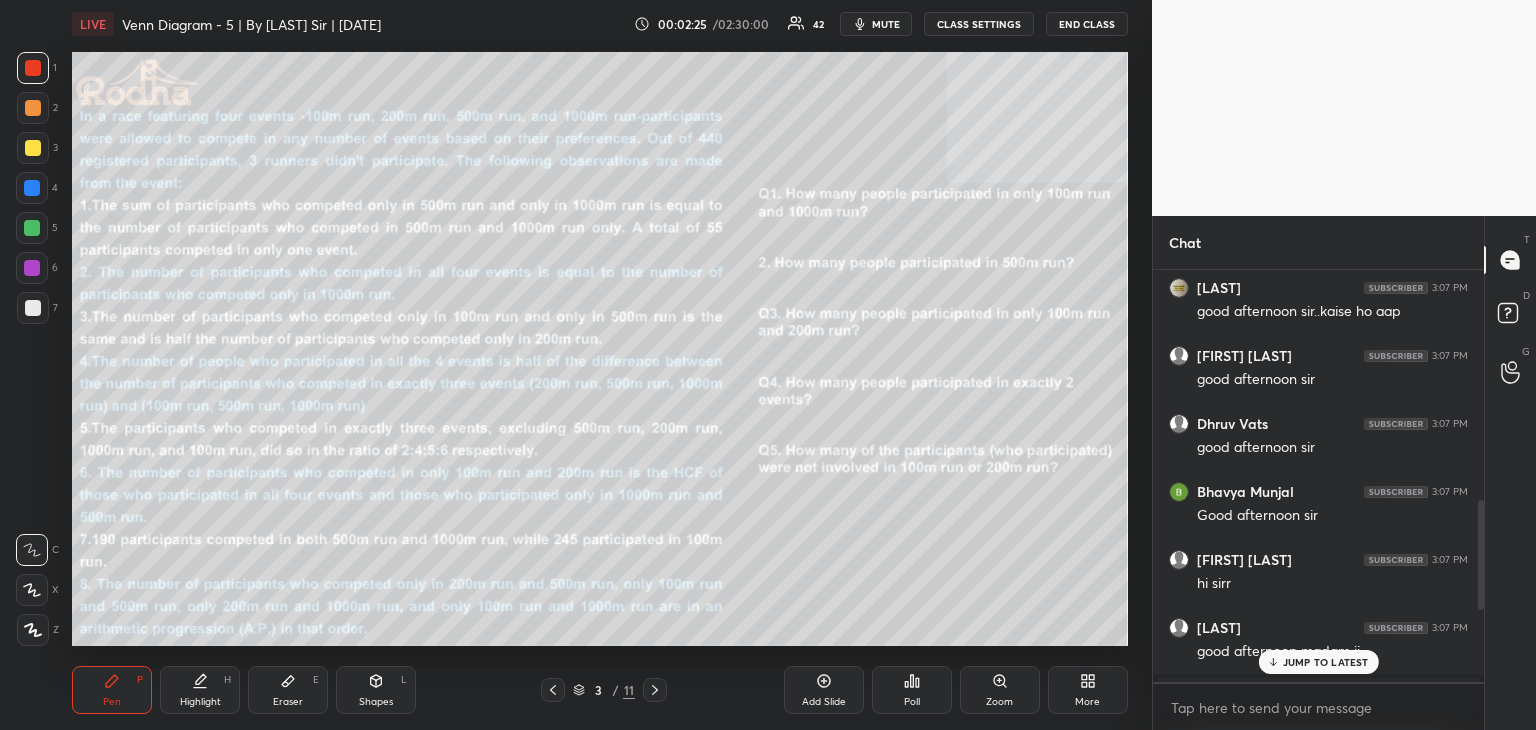 click on "Poll" at bounding box center (912, 690) 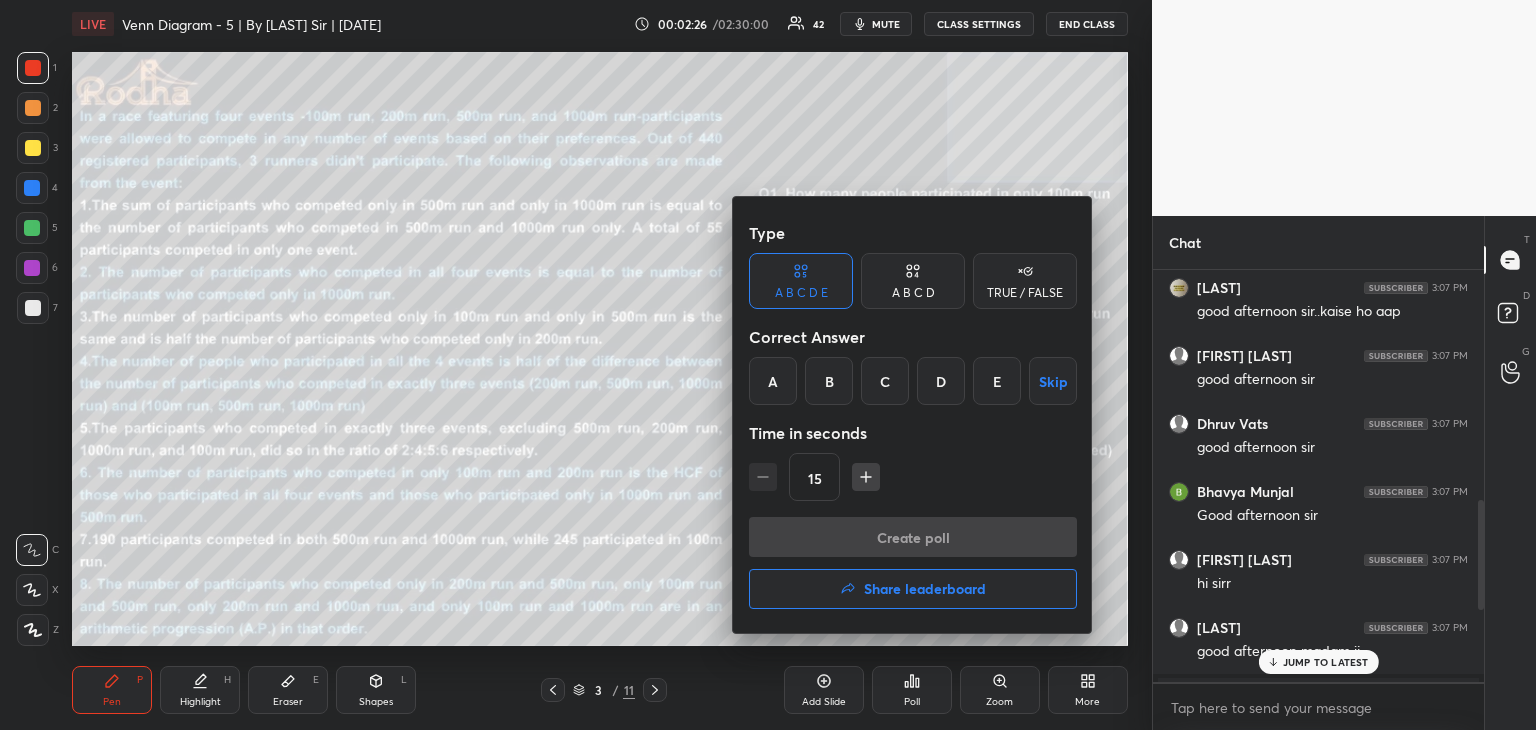 drag, startPoint x: 819, startPoint y: 395, endPoint x: 841, endPoint y: 426, distance: 38.013157 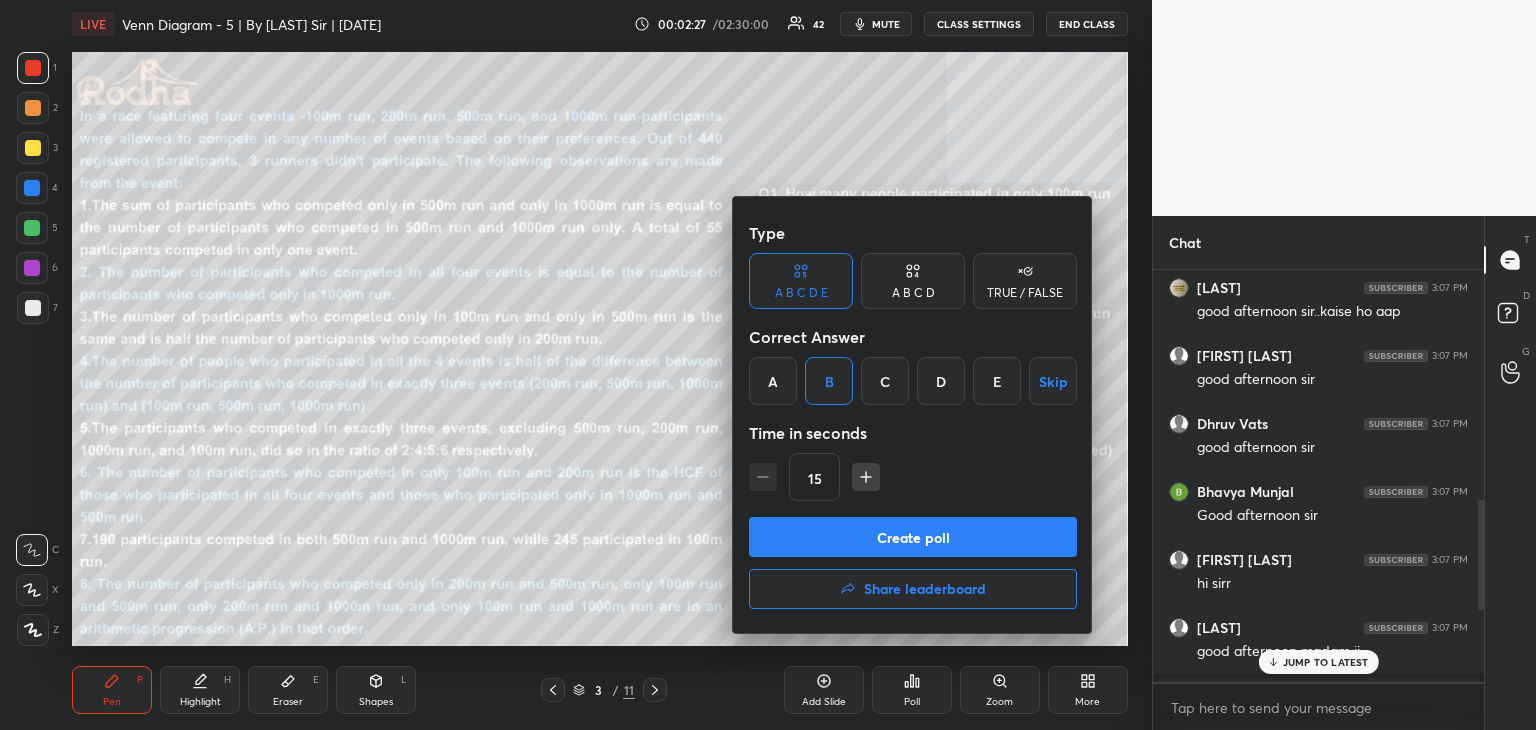 click on "Create poll" at bounding box center (913, 537) 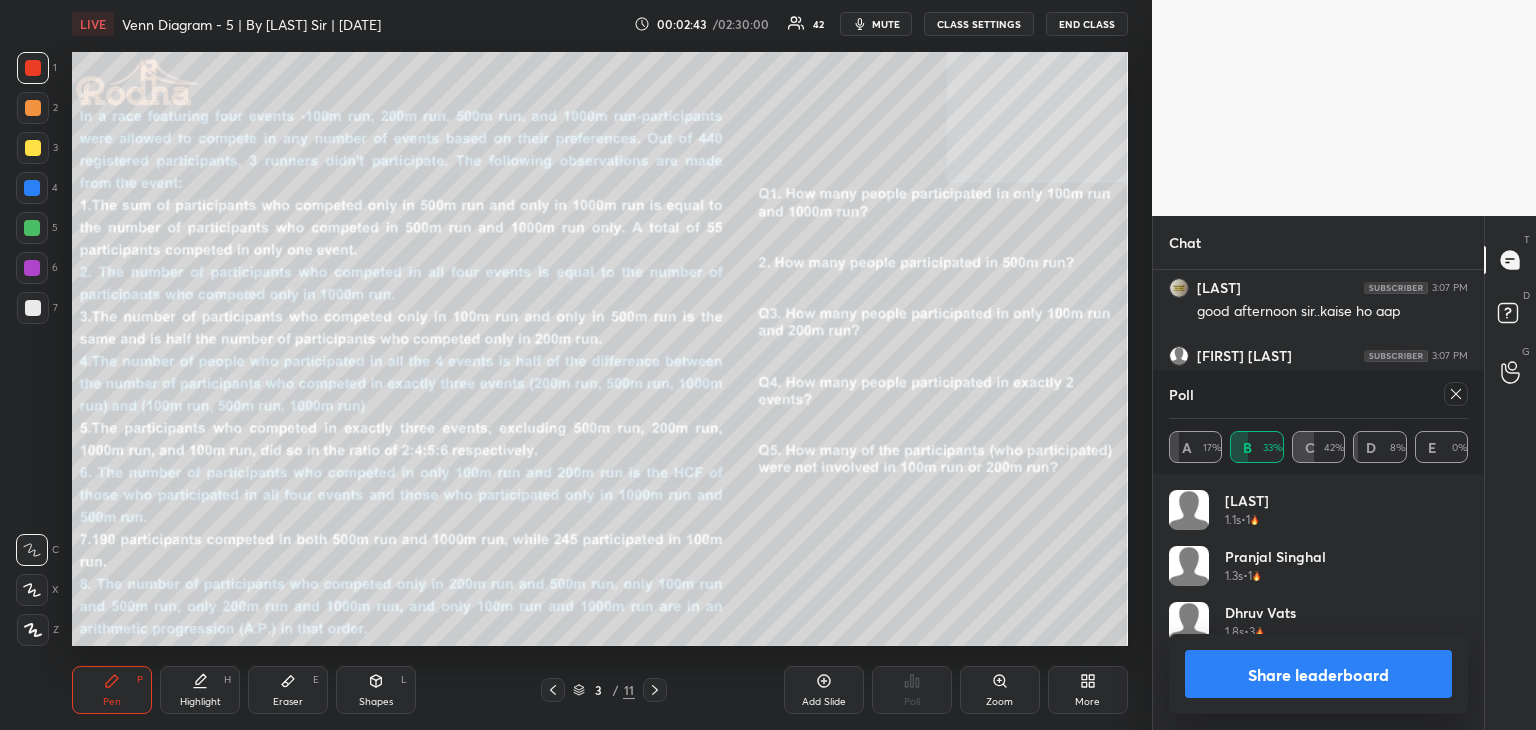click on "Share leaderboard" at bounding box center (1318, 674) 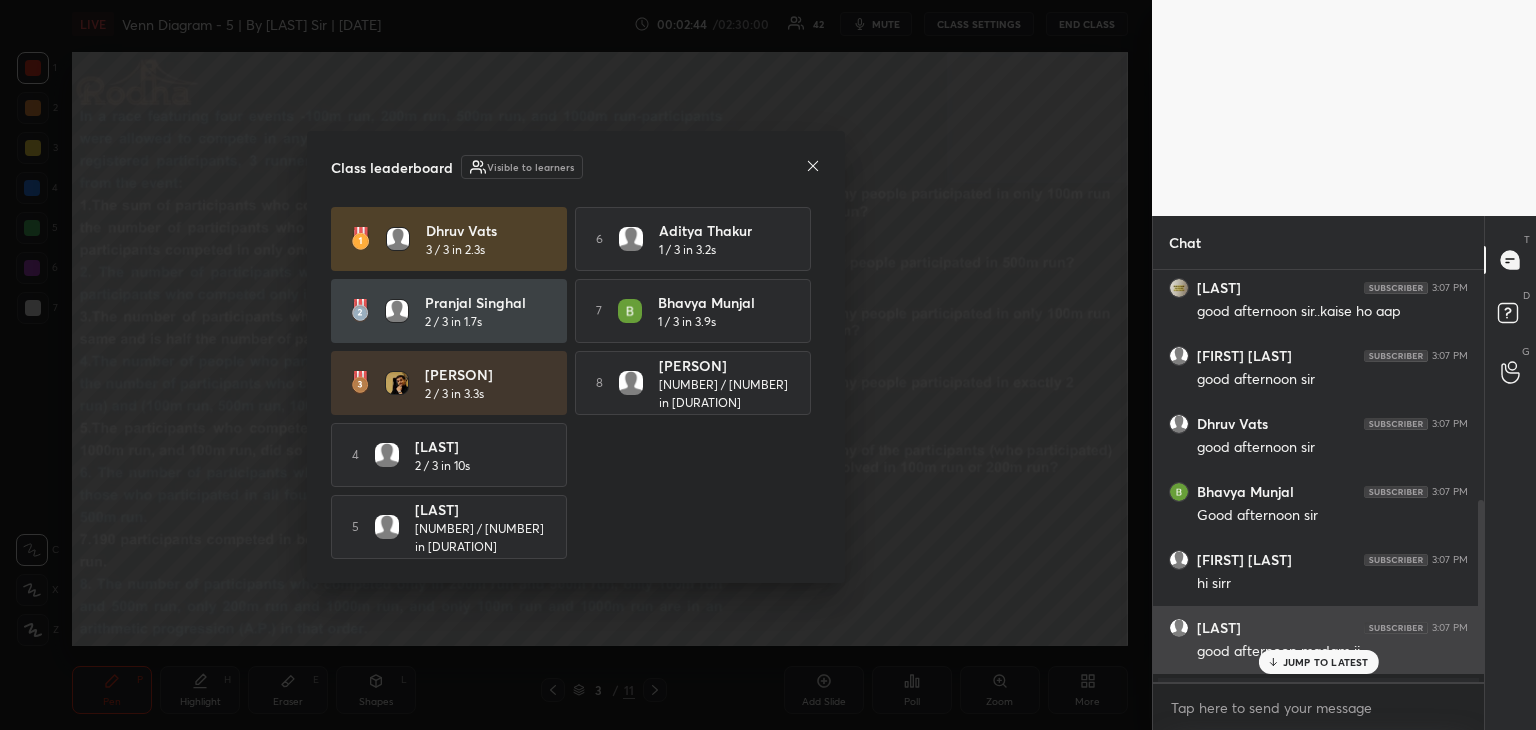 click on "good afternoon madam ji" at bounding box center (1332, 652) 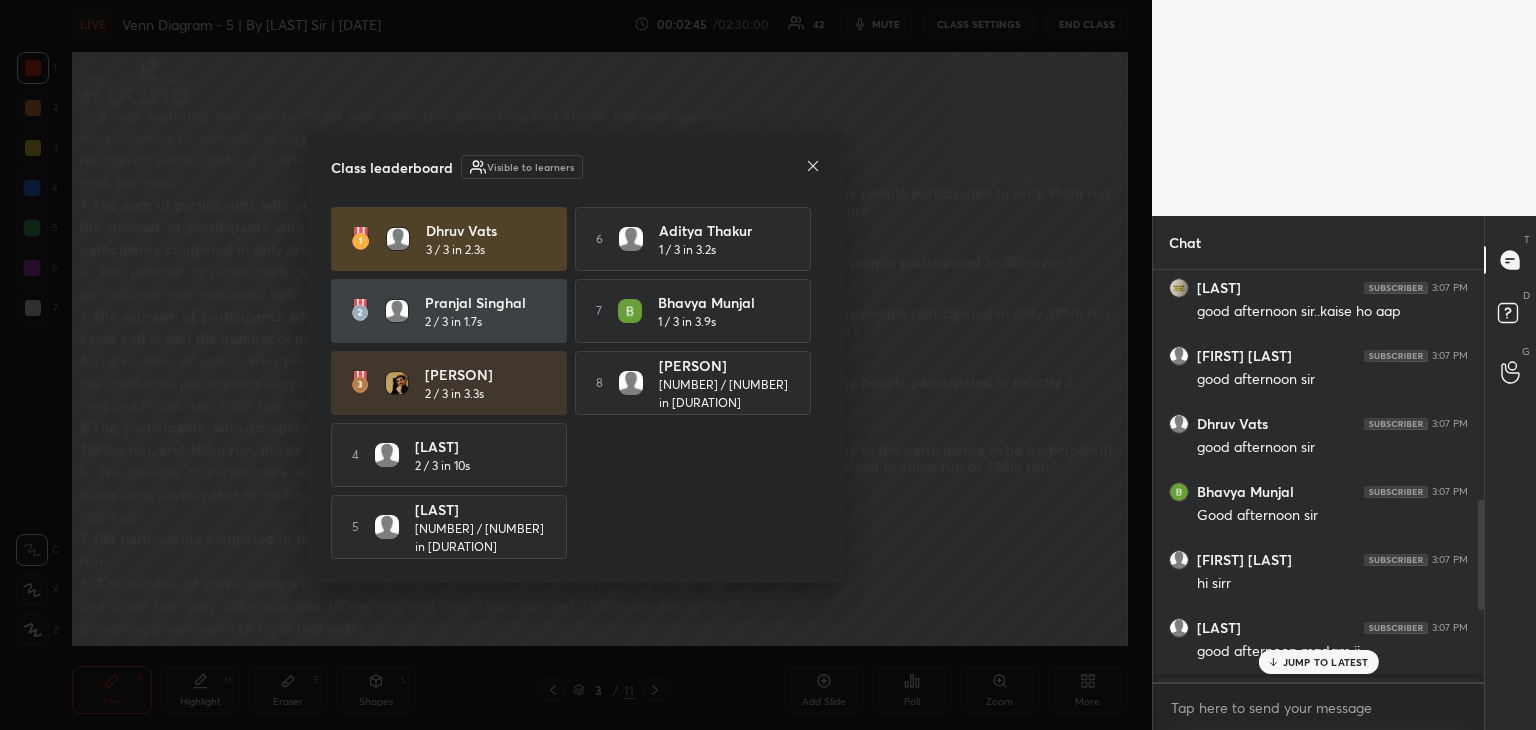 click on "JUMP TO LATEST" at bounding box center (1326, 662) 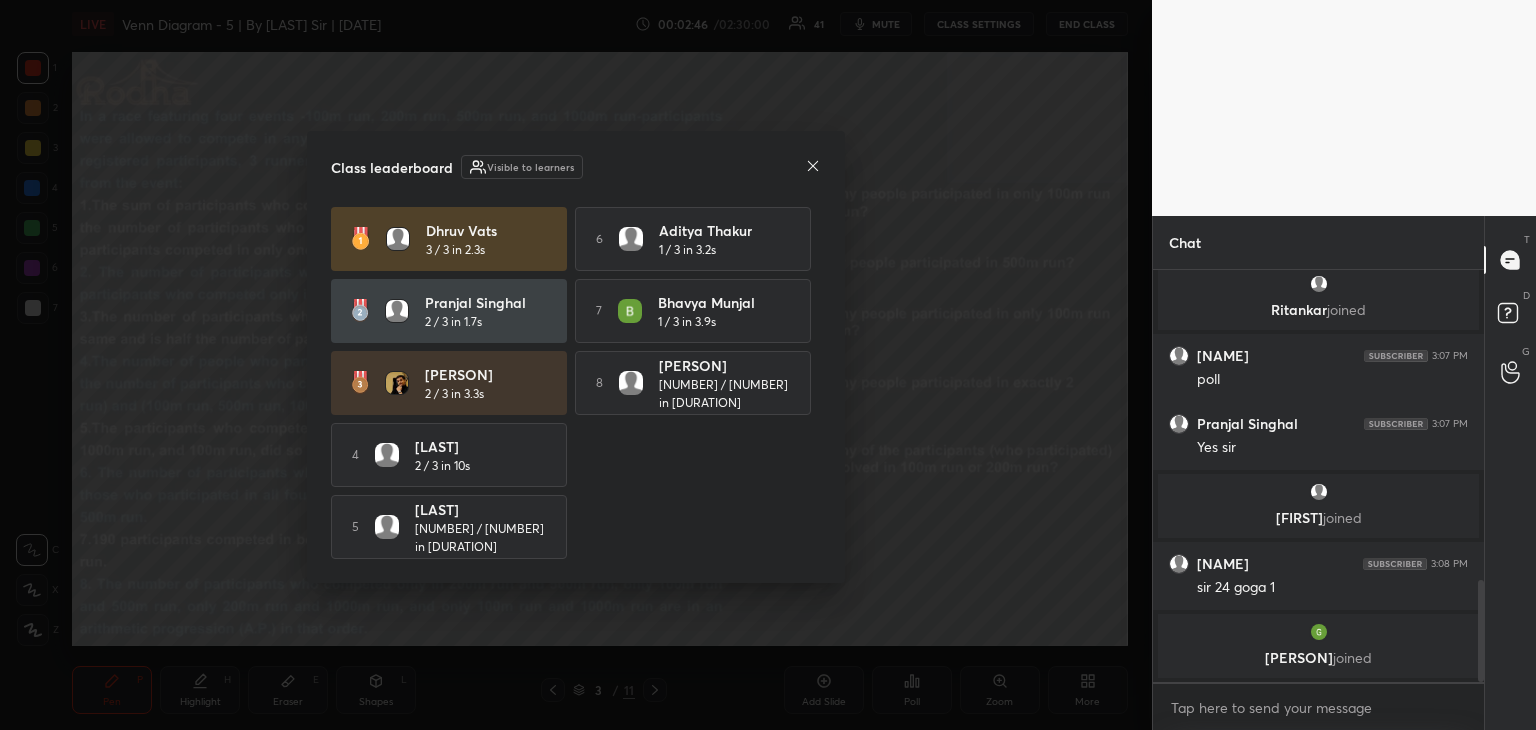 click 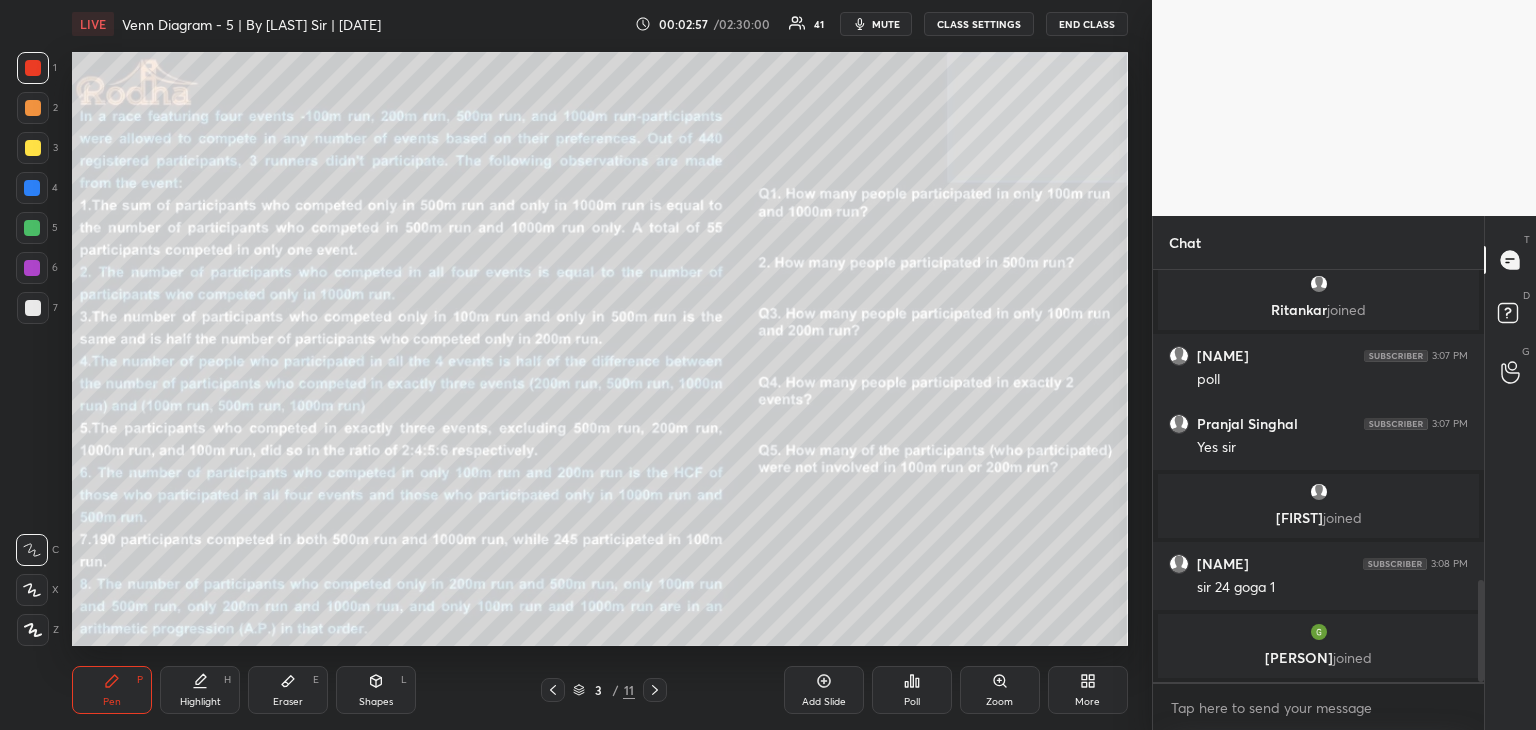 click on "Poll" at bounding box center (912, 690) 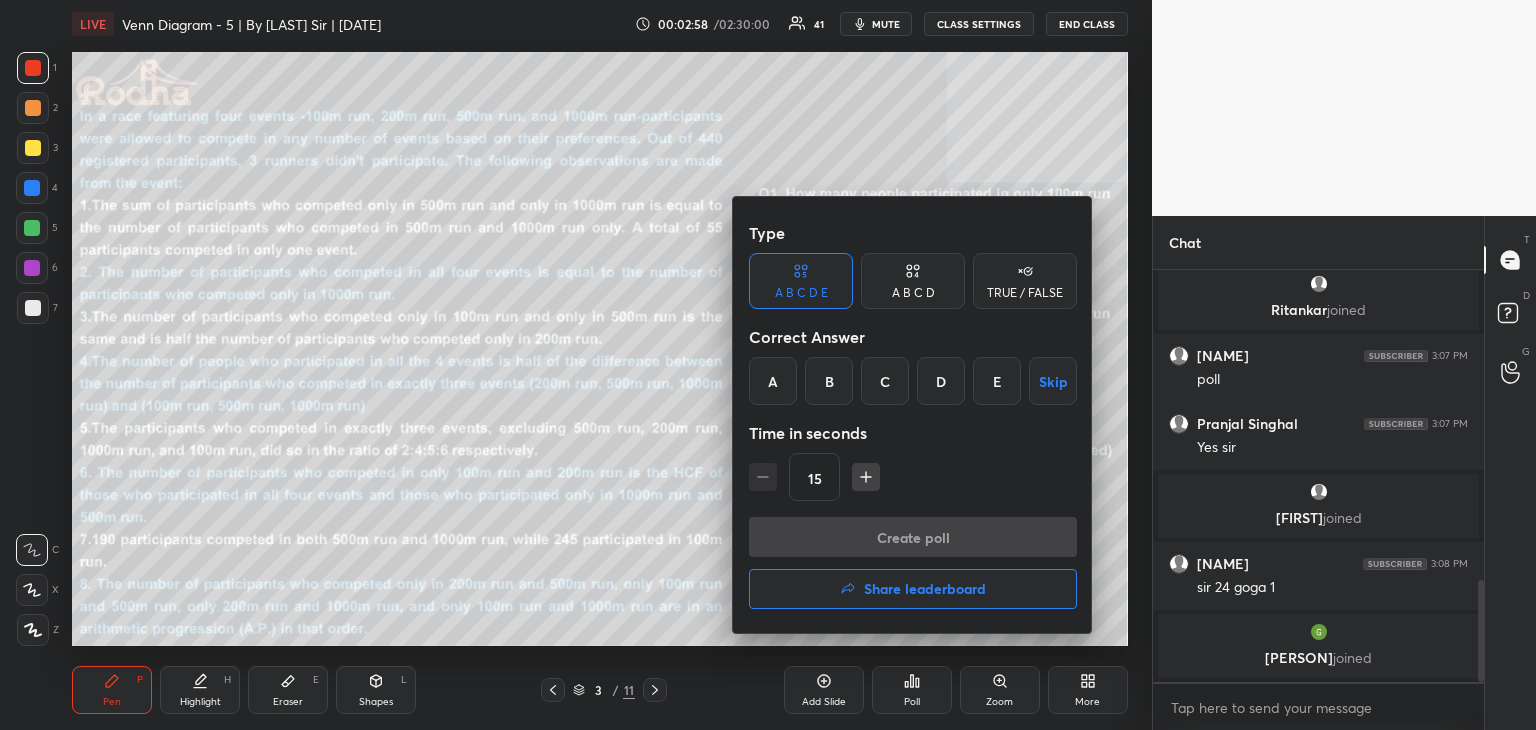 click on "Share leaderboard" at bounding box center (925, 589) 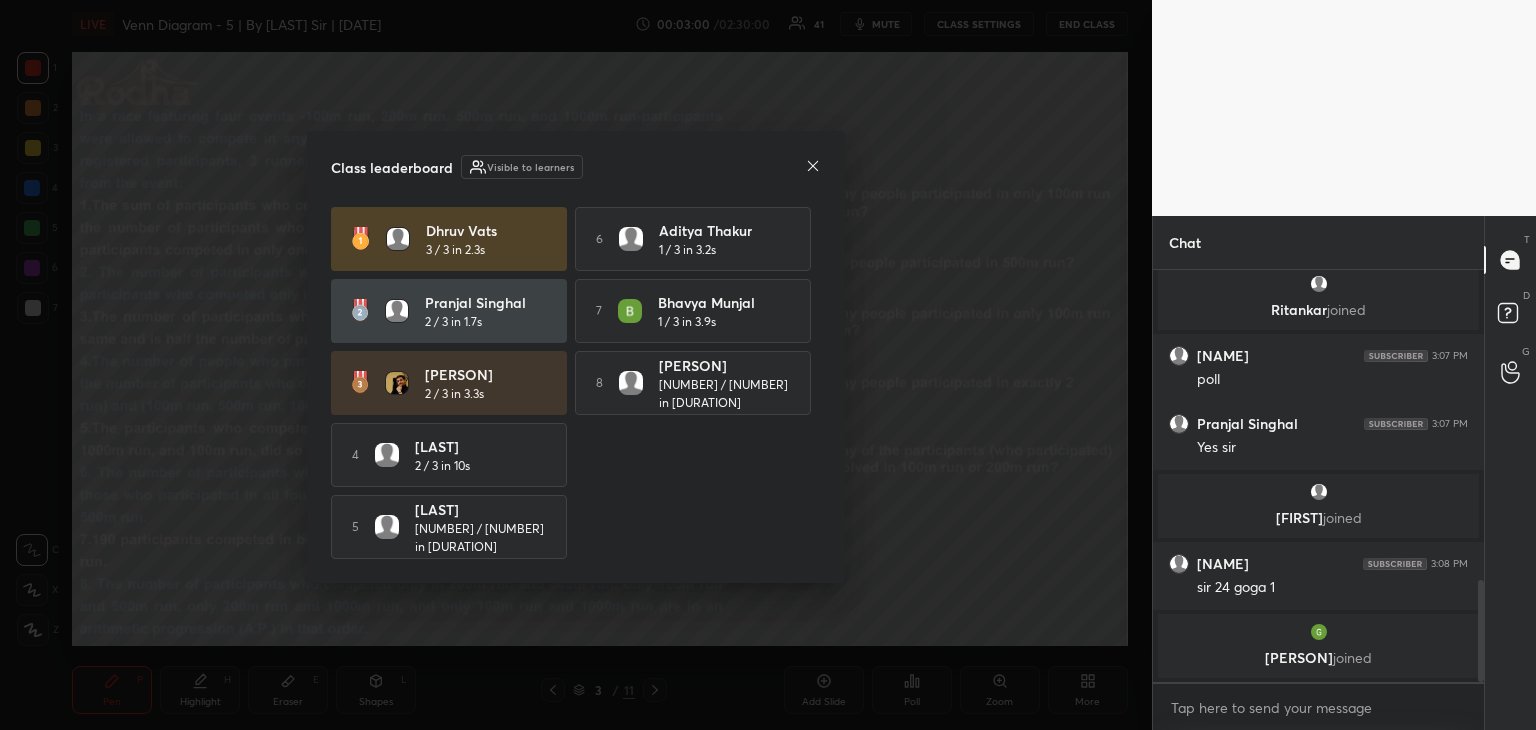 click on "Class leaderboard Visible to learners Dhruv Vats 3 / 3 in 2.3s 6 Aditya Thakur 1 / 3 in 3.2s Pranjal Singhal 2 / 3 in 1.7s 7 Bhavya Munjal 1 / 3 in 3.9s Rishav Sahay 2 / 3 in 3.3s 8 Kanan Balani 1 / 3 in 6.8s 4 Rishabh singh chauhan 2 / 3 in 10s 5 Shaurya Chak 1 / 3 in 1.1s" at bounding box center [576, 357] 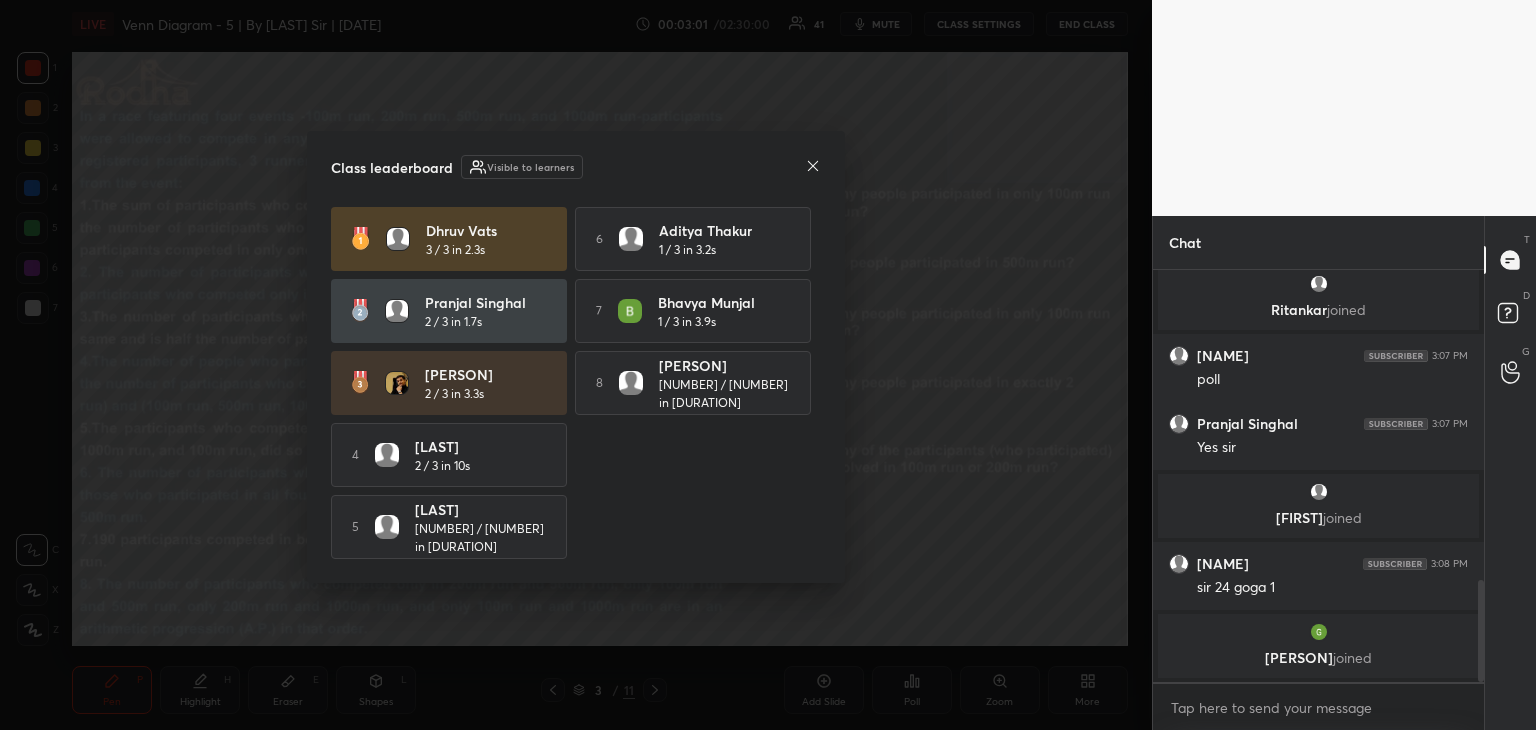 click 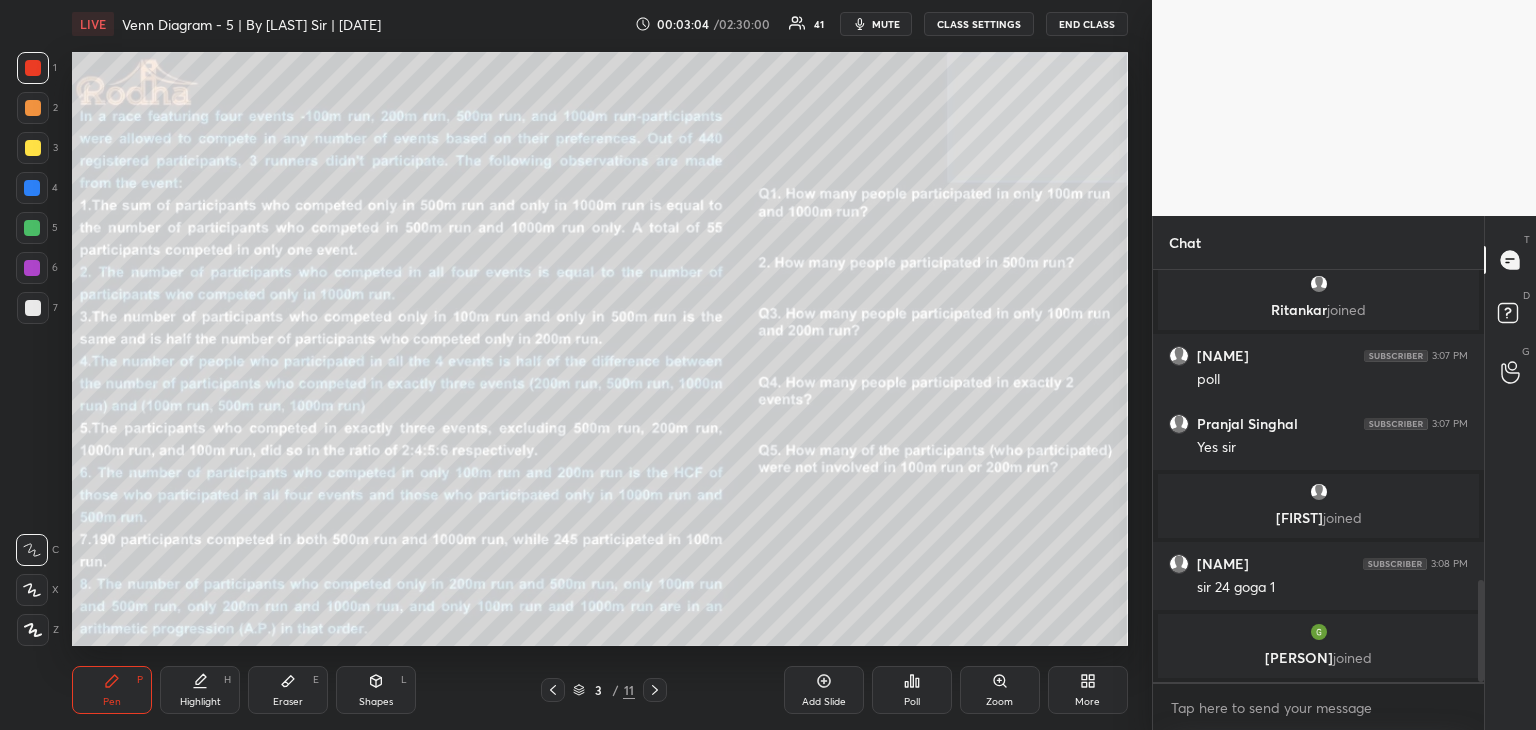 click on "Poll" at bounding box center (912, 702) 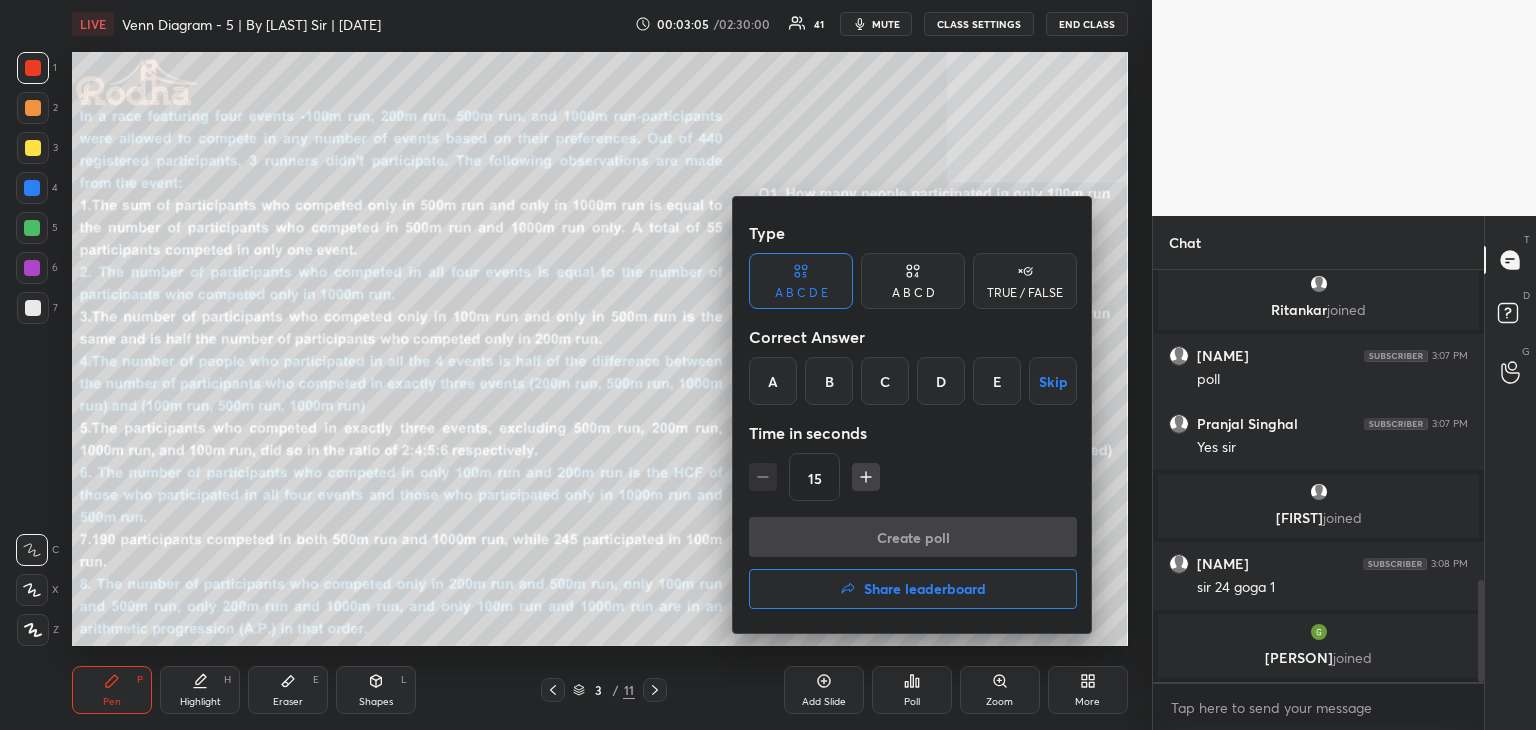 drag, startPoint x: 882, startPoint y: 390, endPoint x: 884, endPoint y: 441, distance: 51.0392 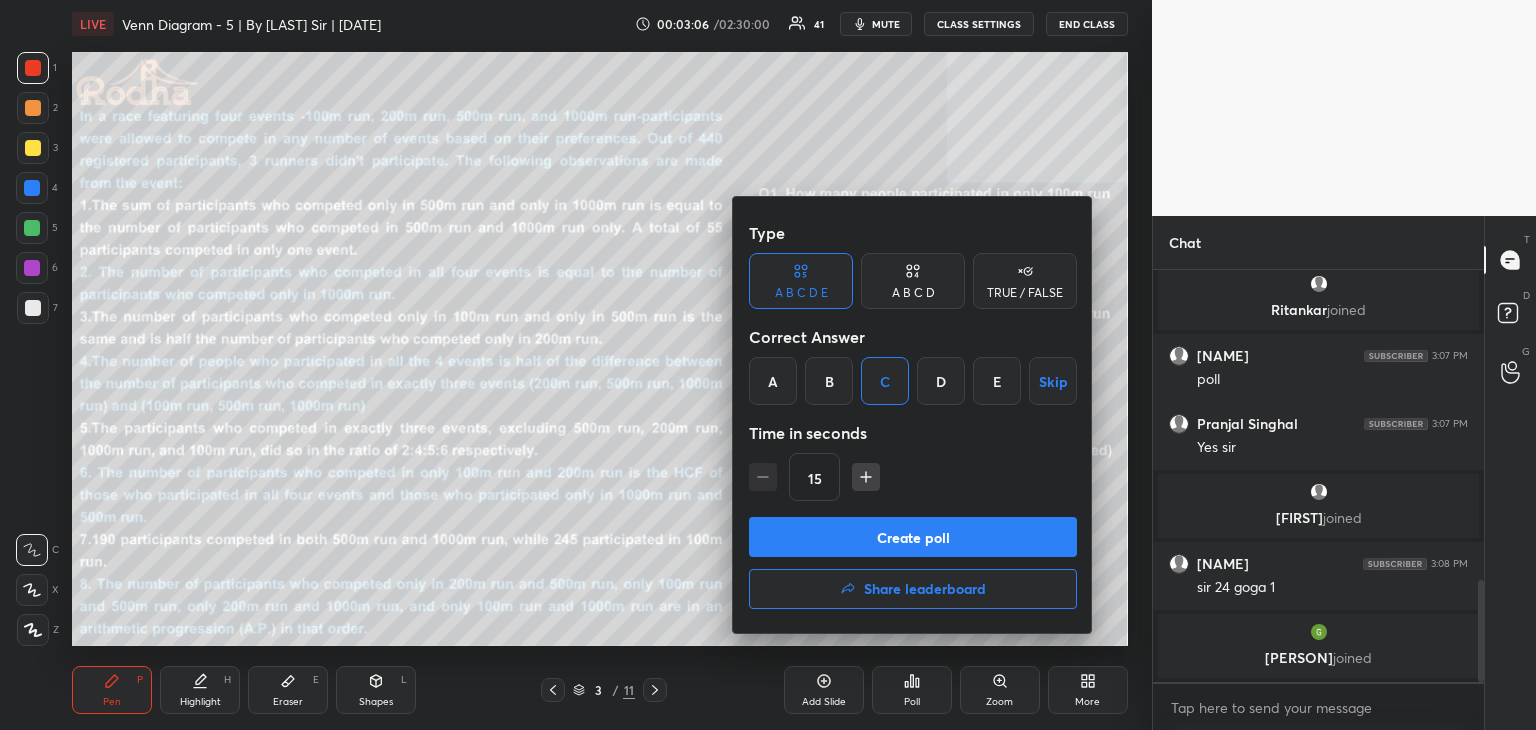 click on "Create poll" at bounding box center (913, 537) 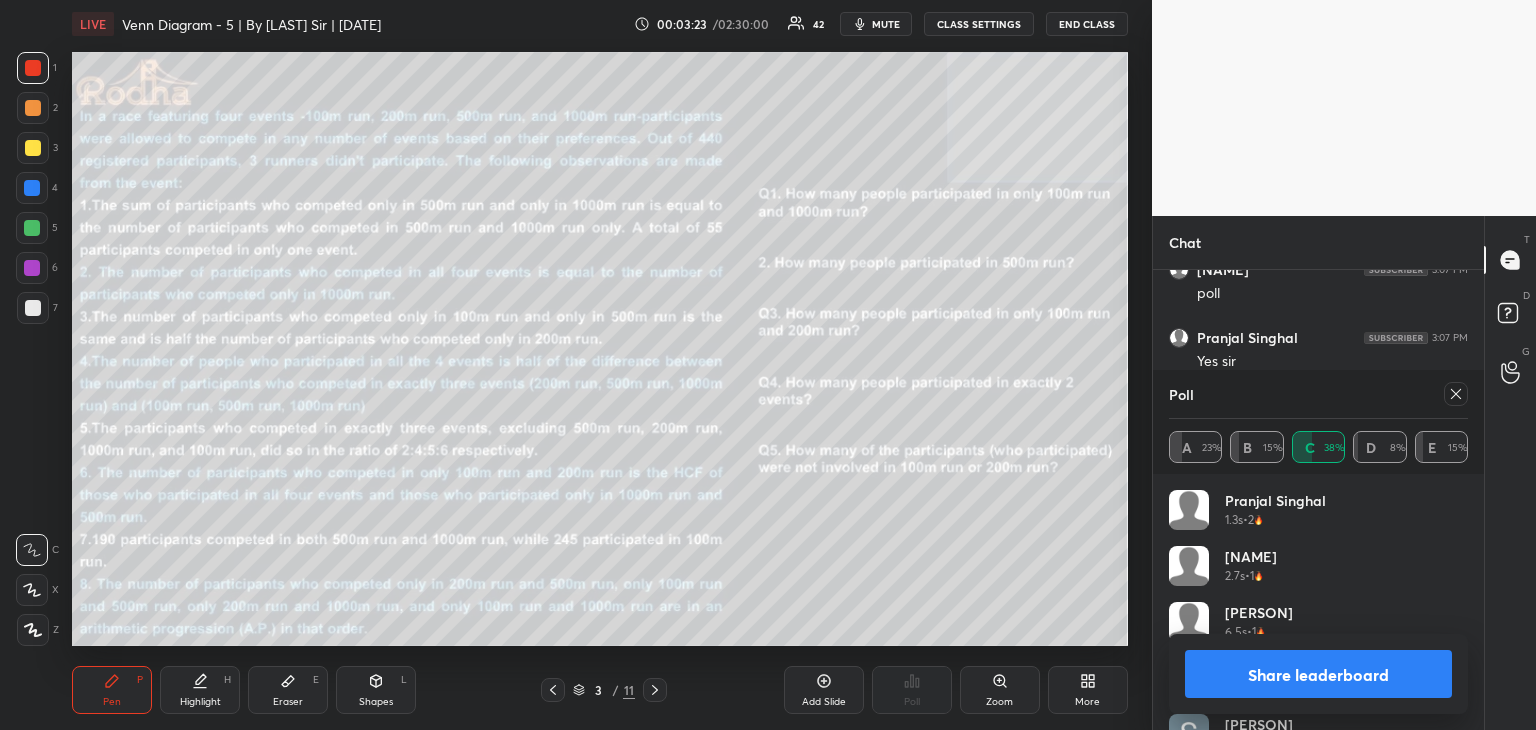 click on "Share leaderboard" at bounding box center (1318, 674) 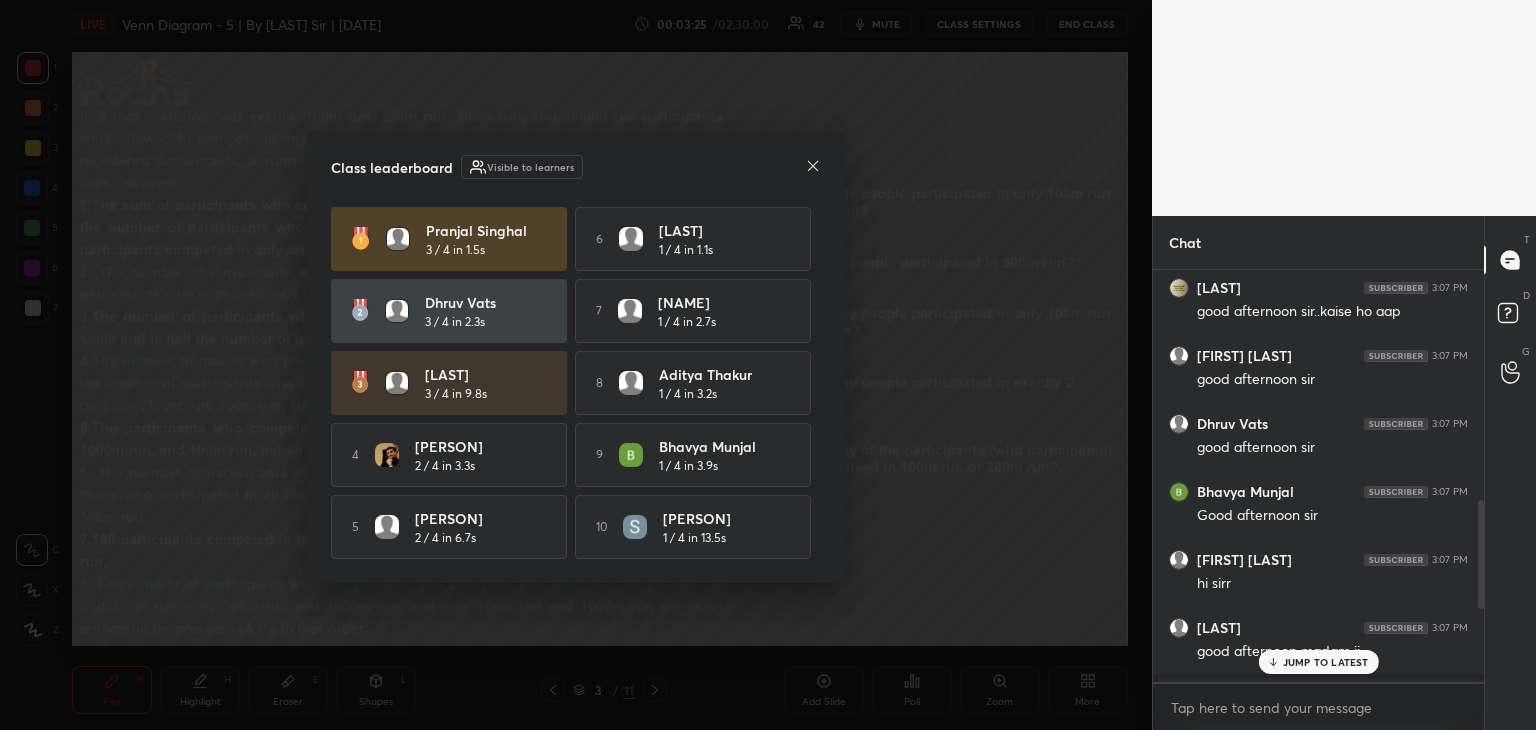 click 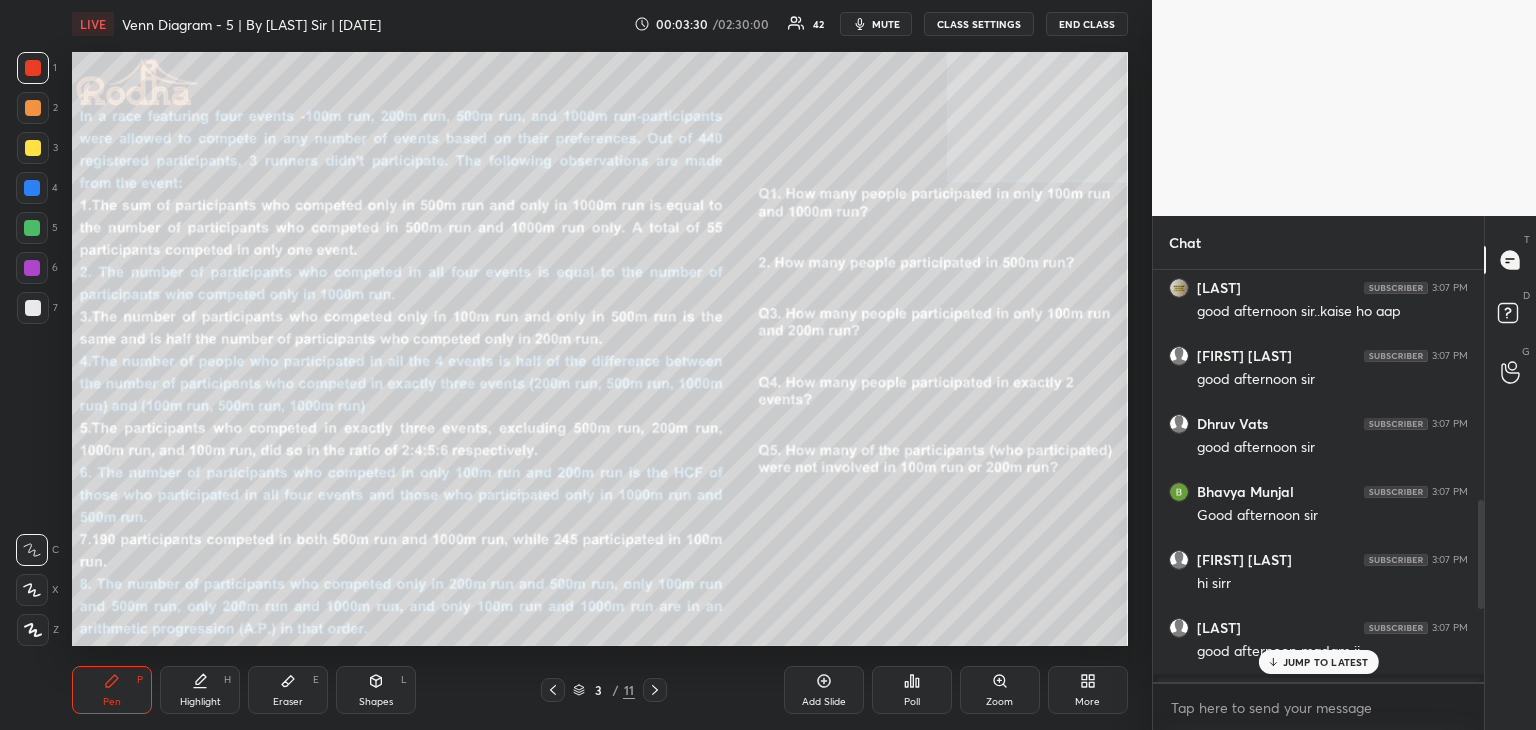 click on "Poll" at bounding box center (912, 702) 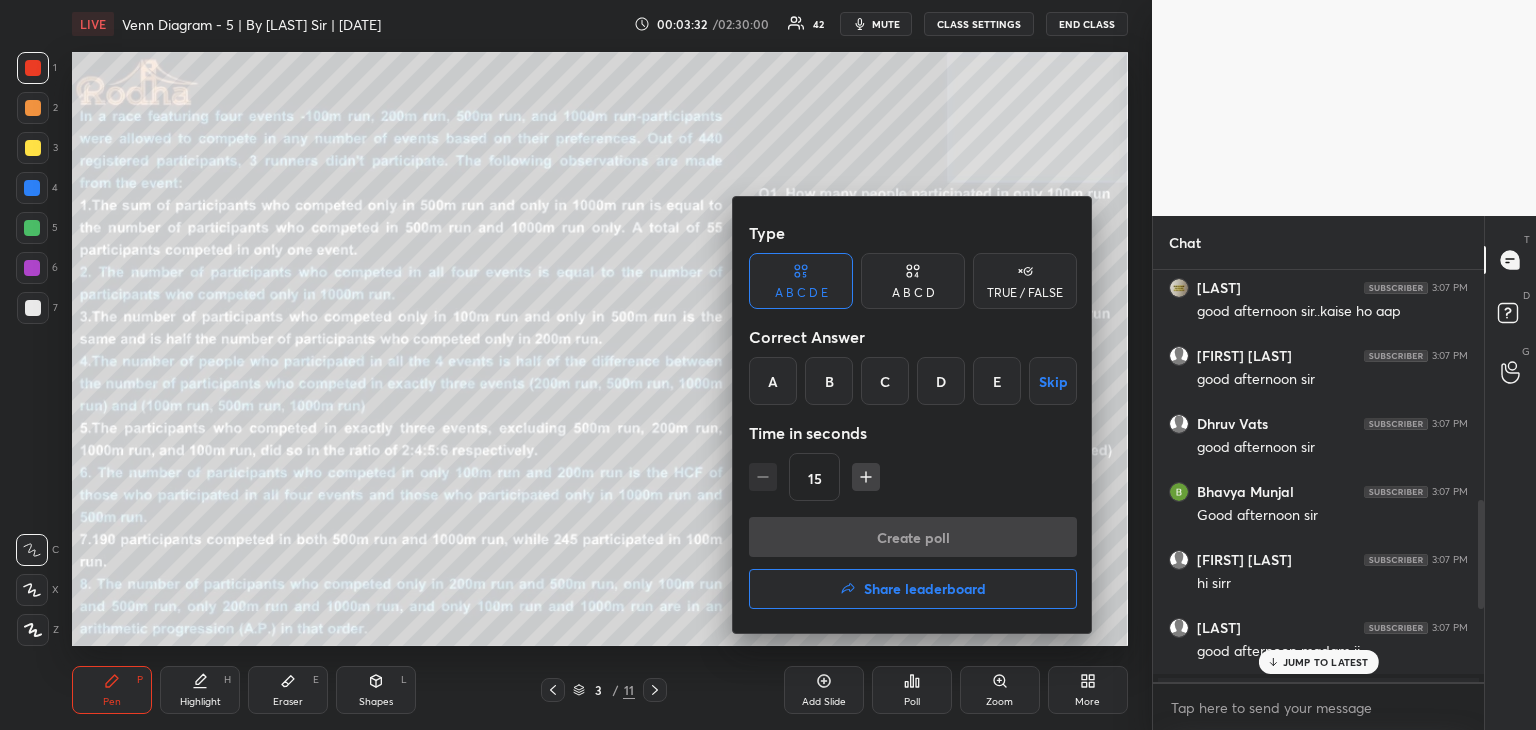 click on "B" at bounding box center (829, 381) 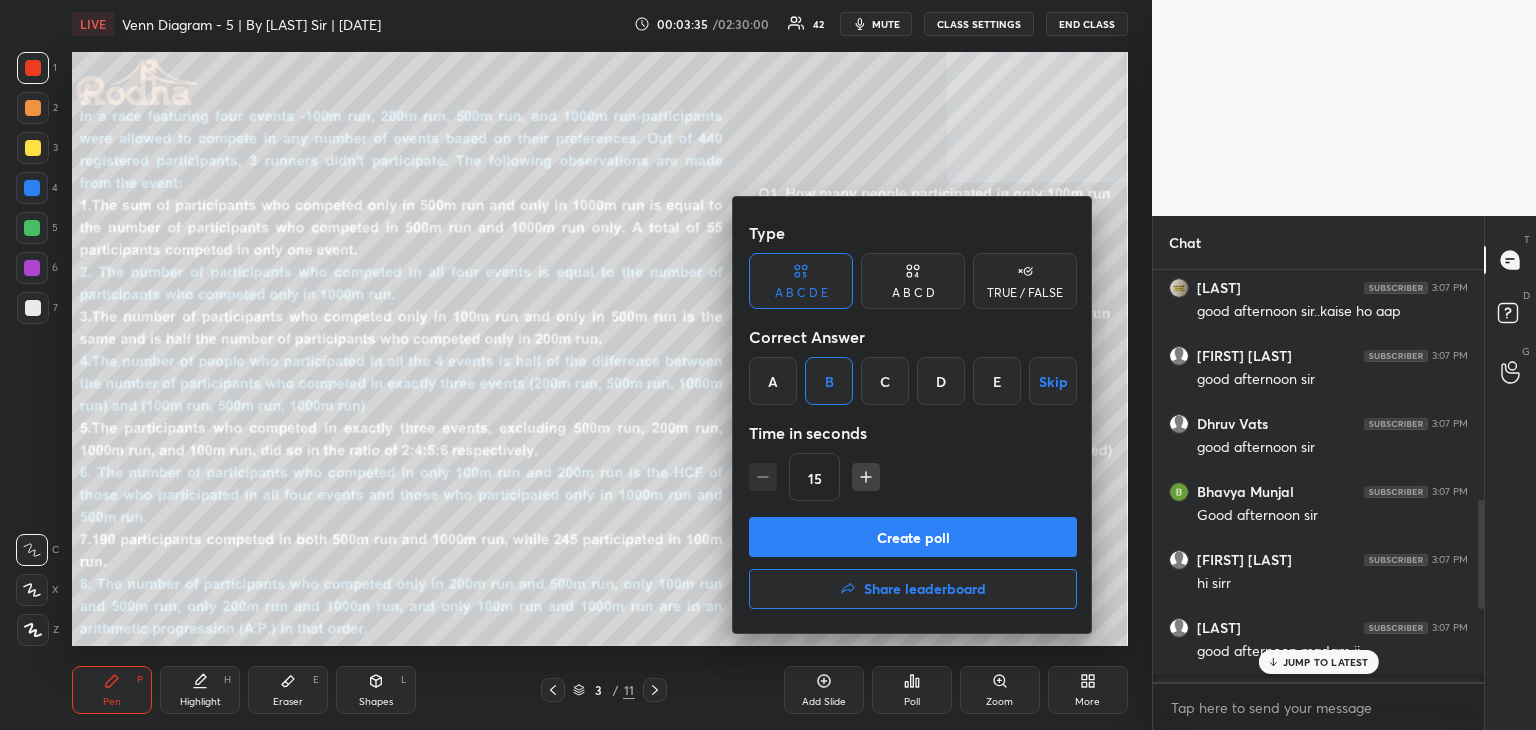 click on "Create poll" at bounding box center (913, 537) 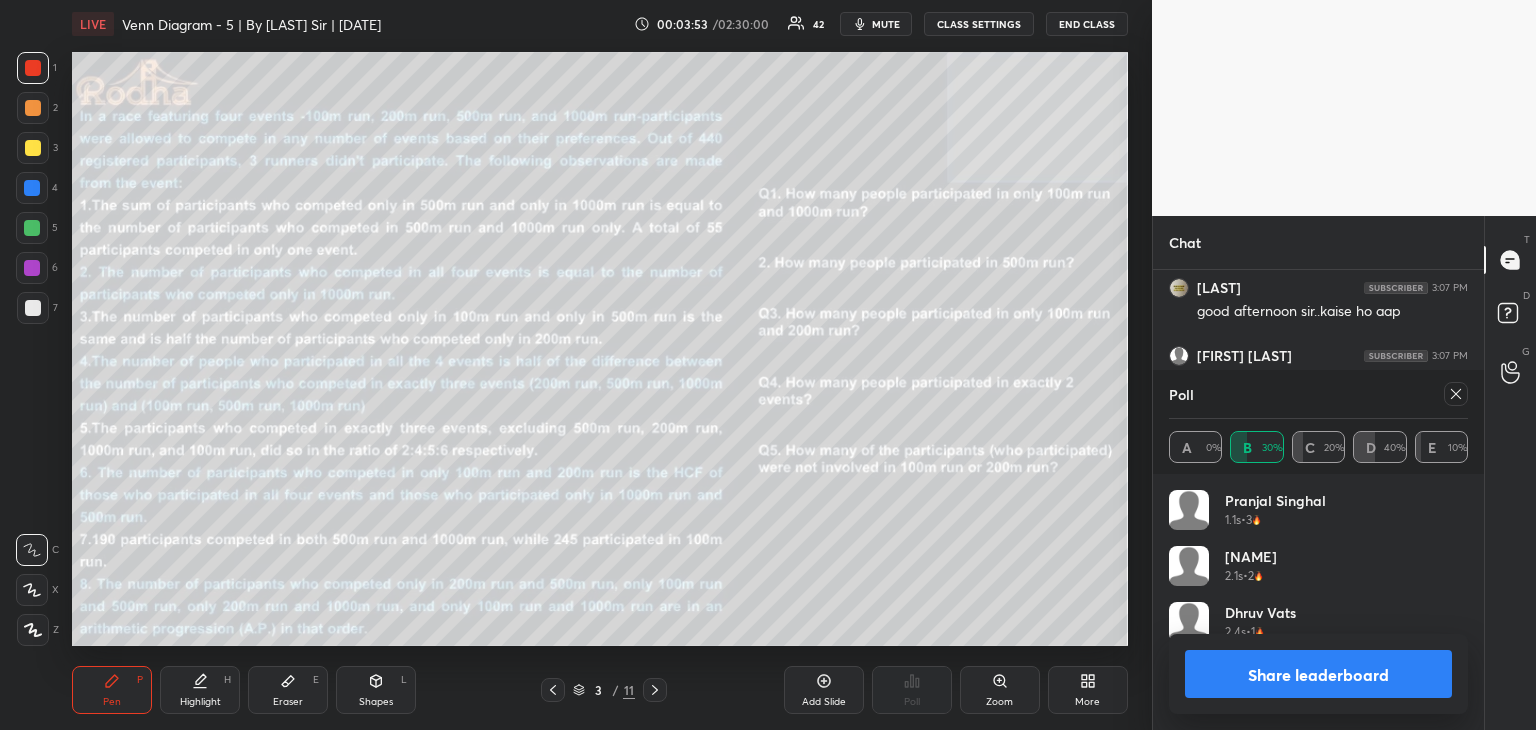 click on "Share leaderboard" at bounding box center (1318, 674) 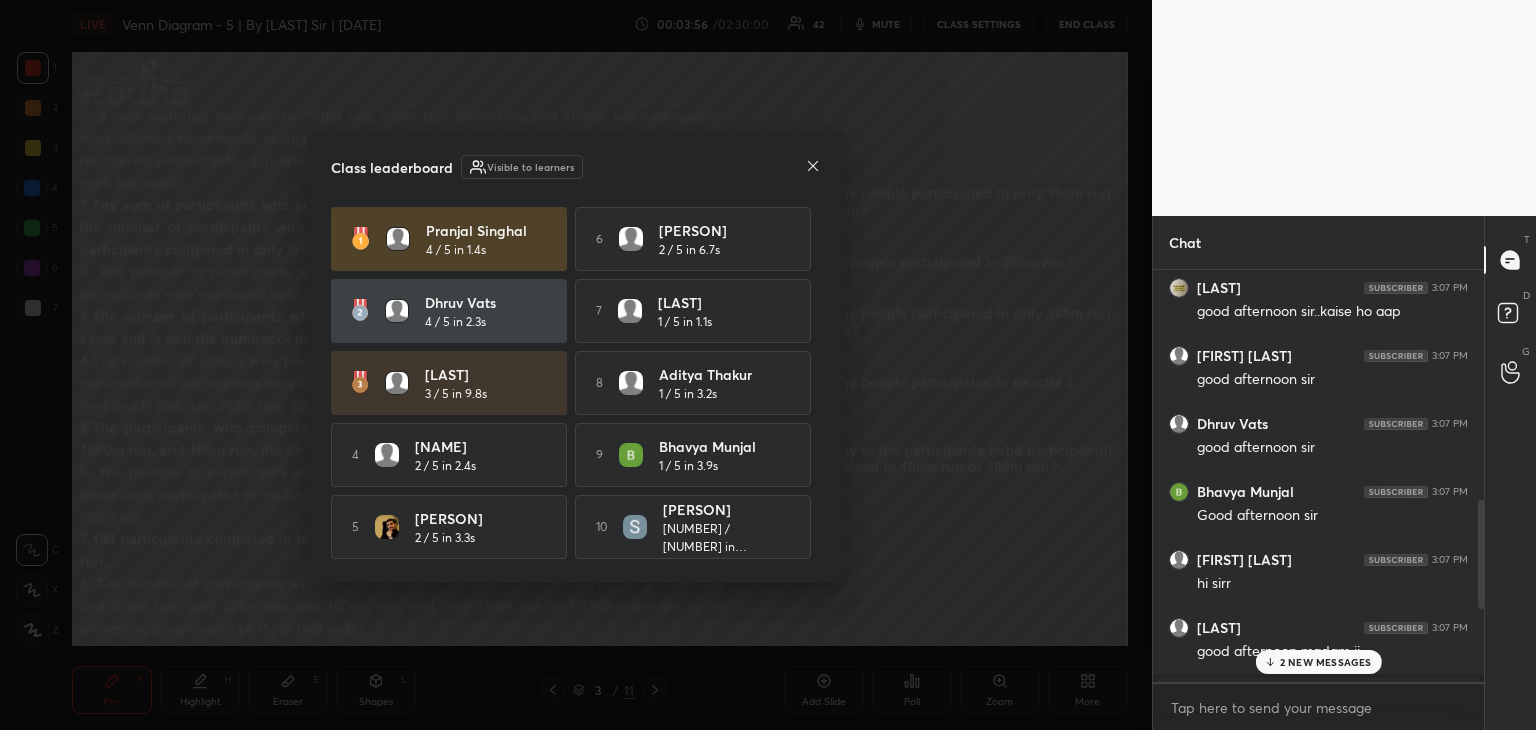 click on "2 NEW MESSAGES" at bounding box center [1326, 662] 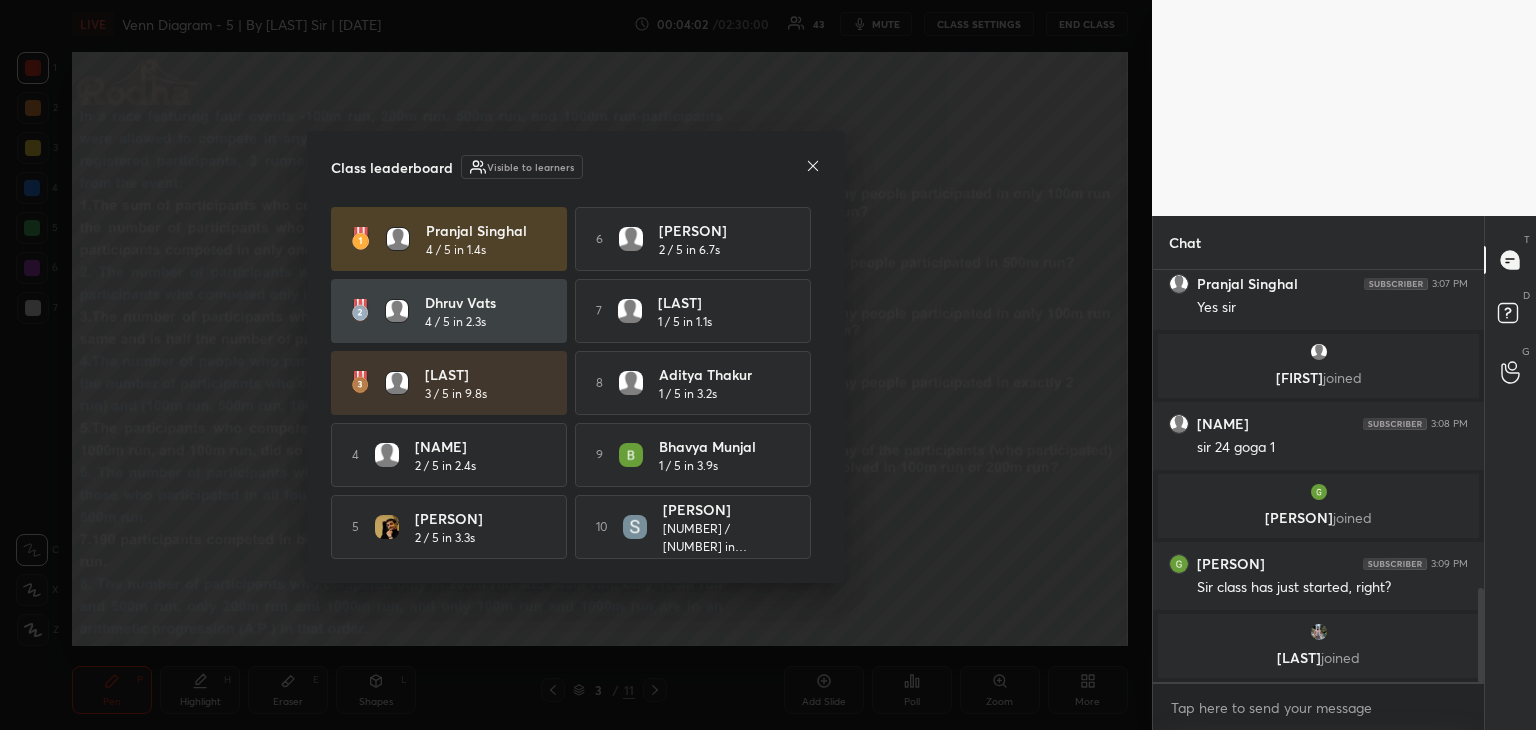 click 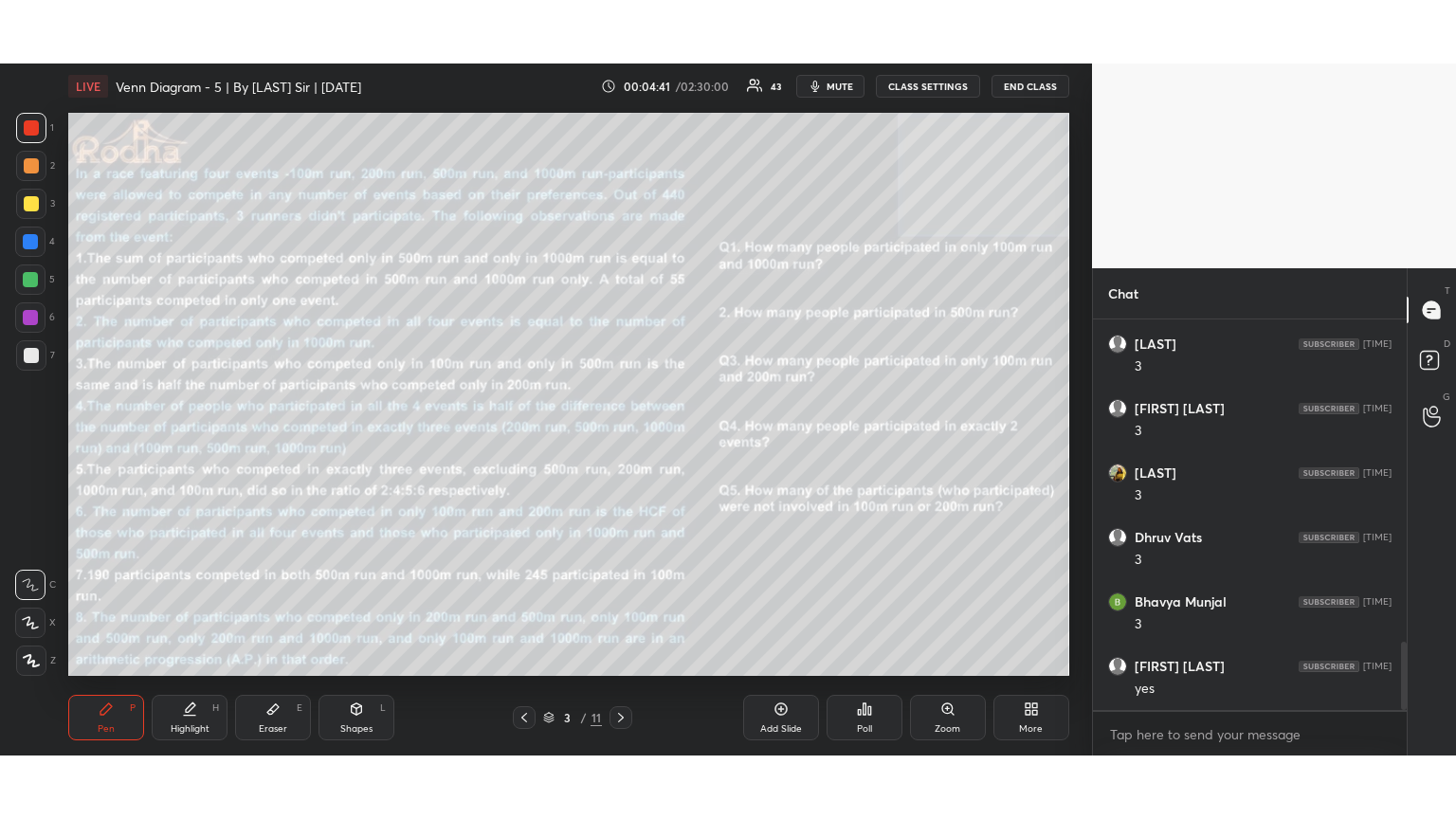 scroll, scrollTop: 1852, scrollLeft: 0, axis: vertical 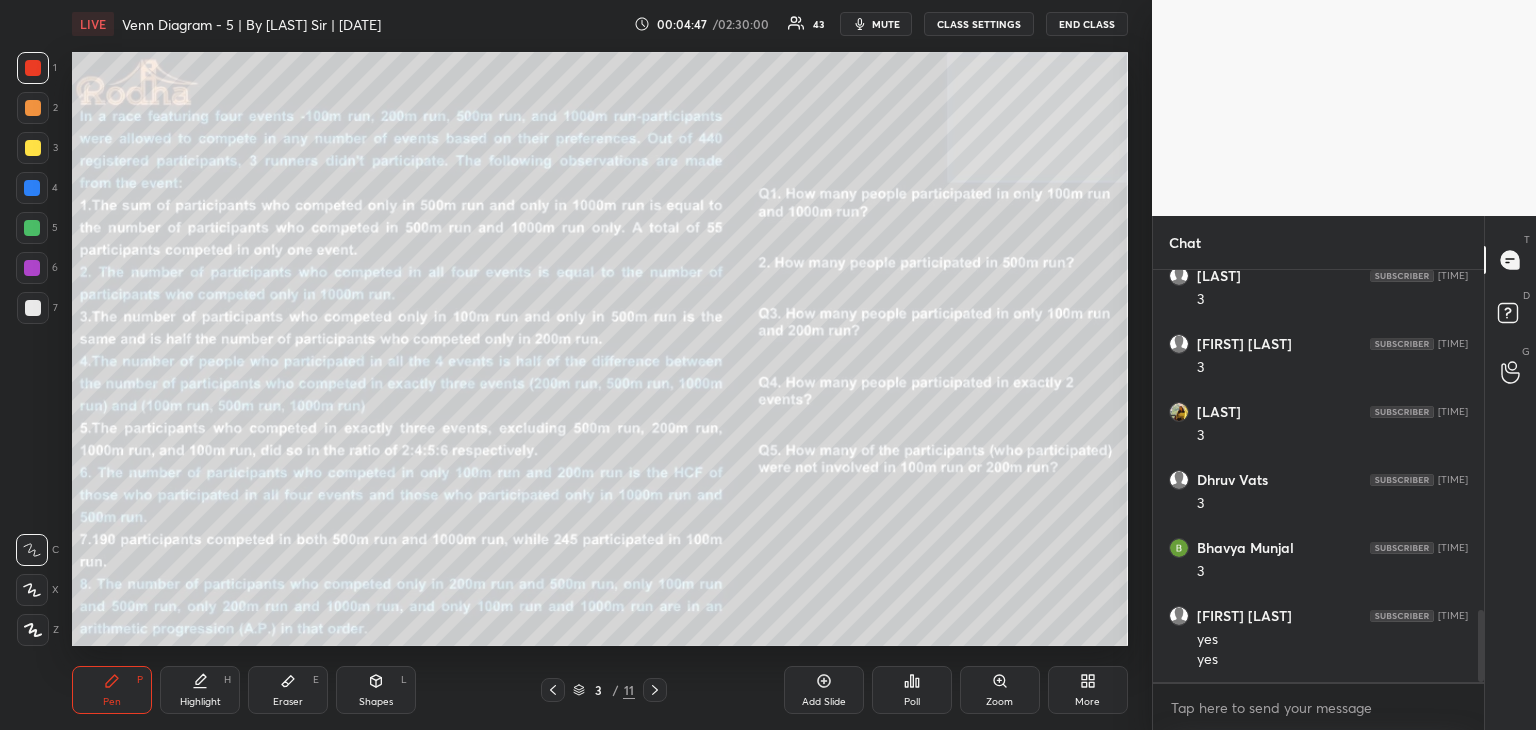 click 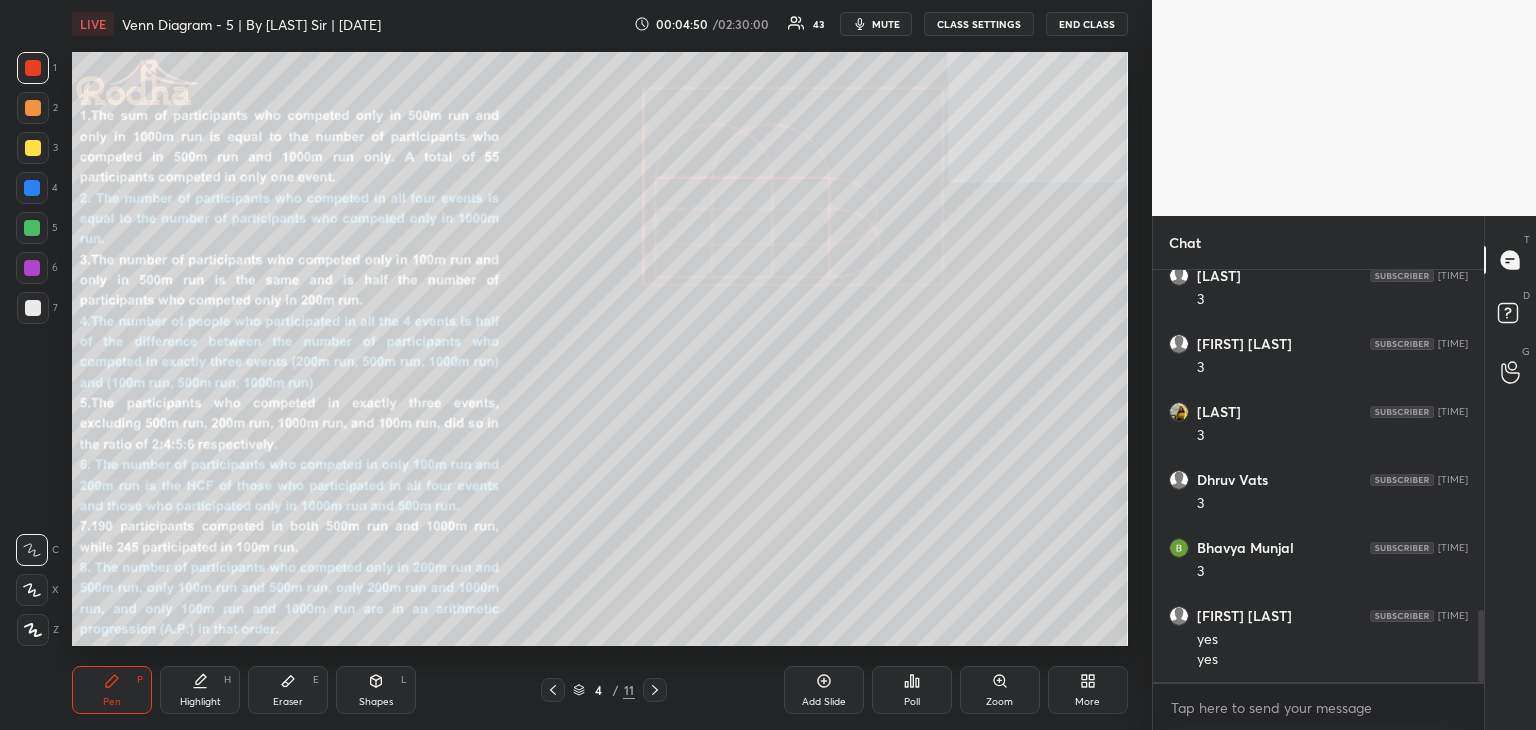 click on "More" at bounding box center [1088, 690] 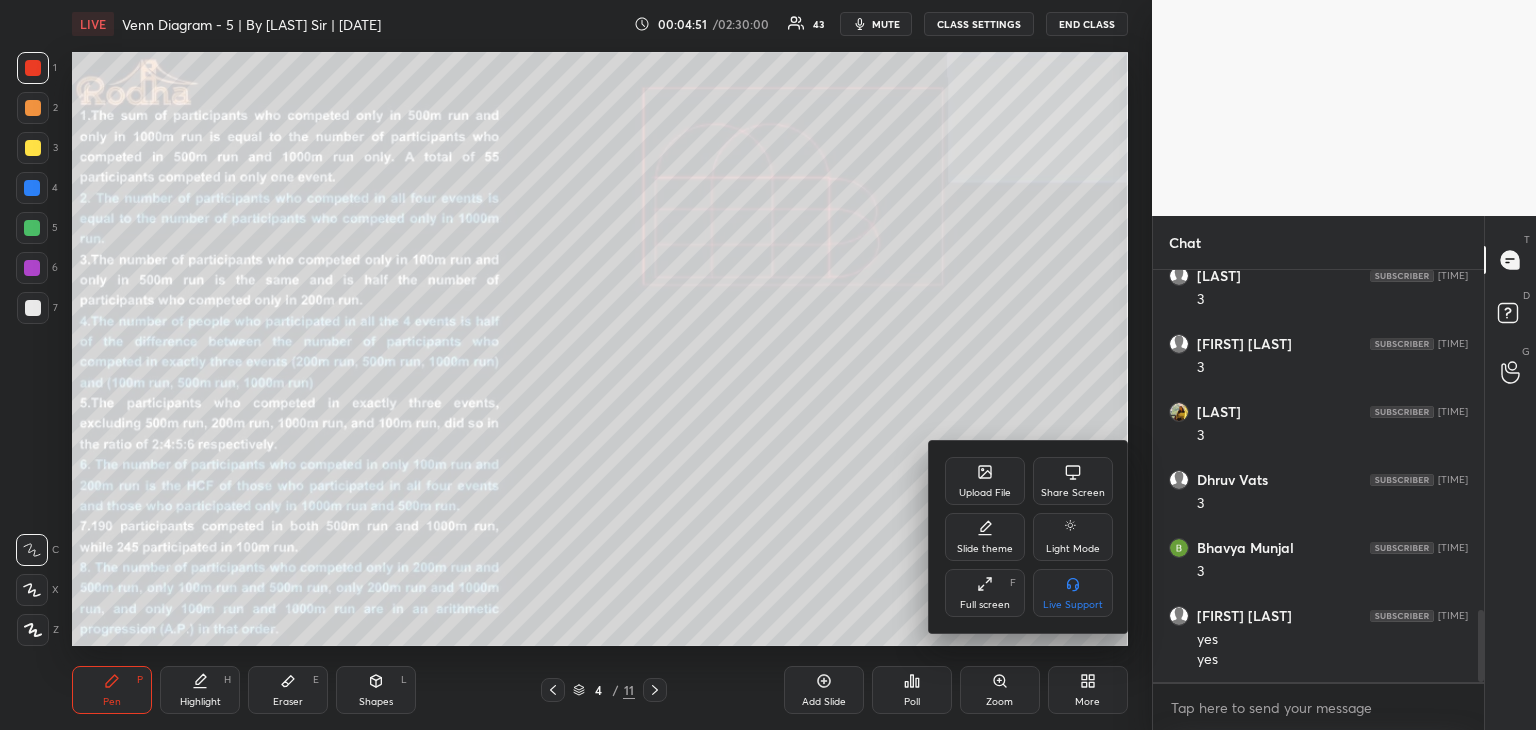 click at bounding box center (768, 365) 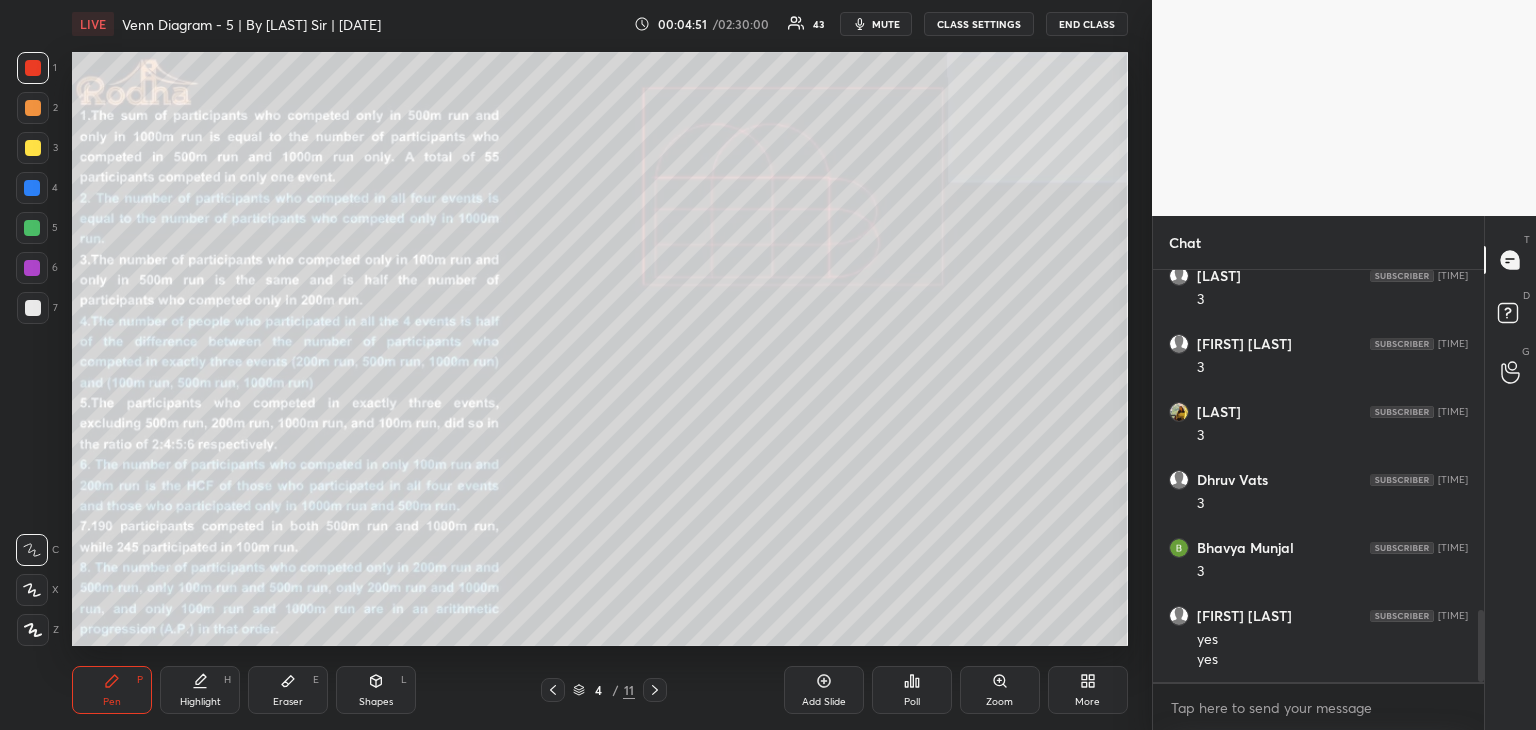 click 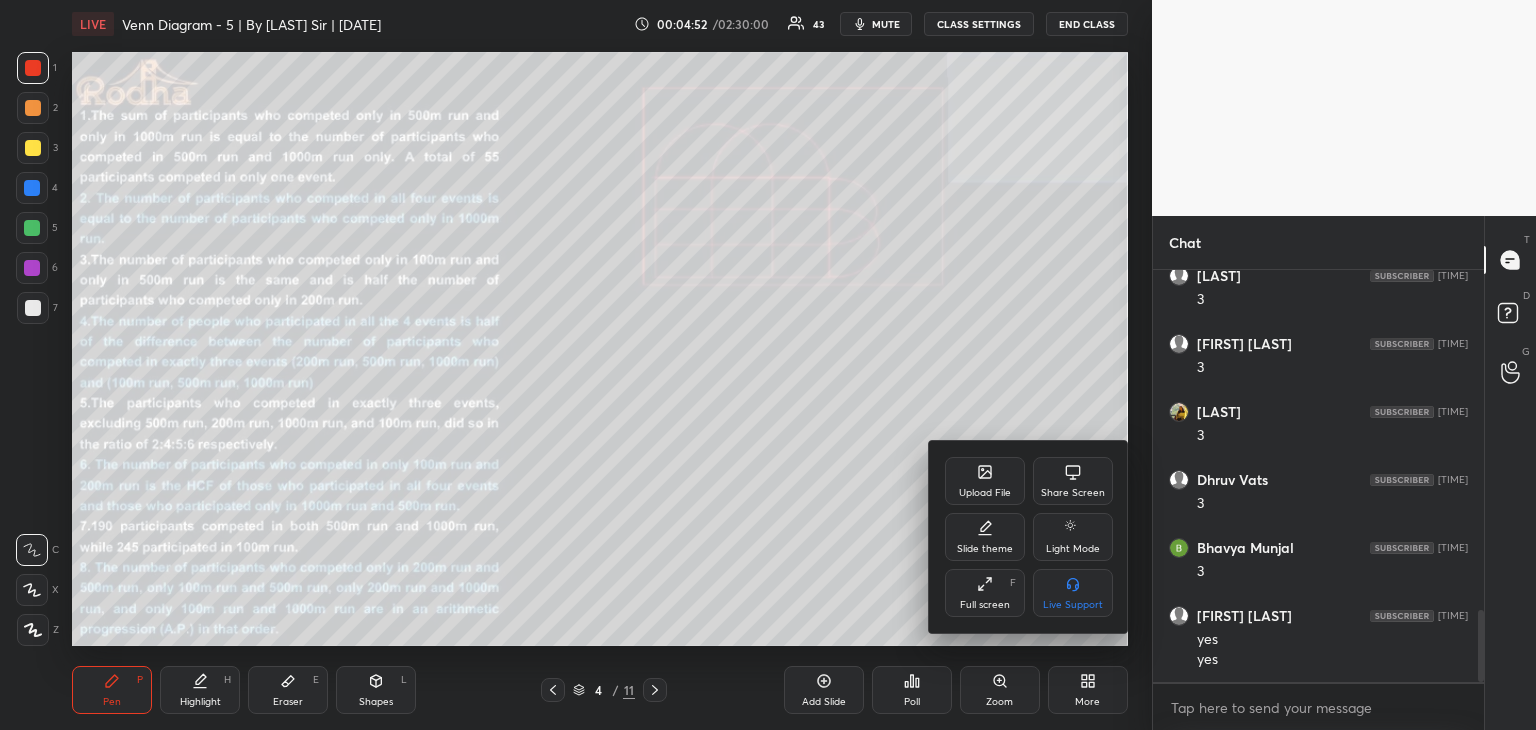 click on "Full screen F" at bounding box center [985, 593] 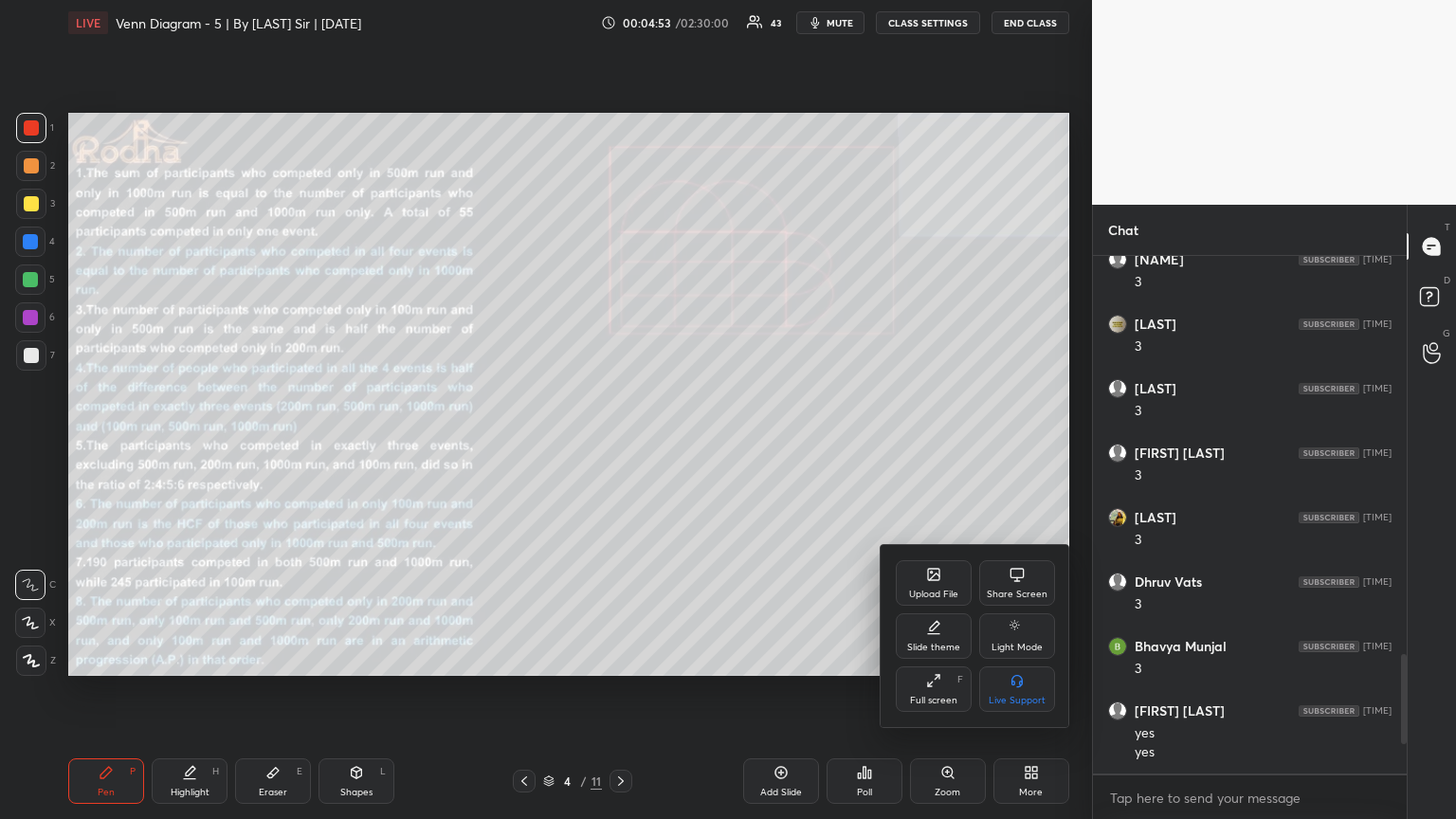 scroll, scrollTop: 94094, scrollLeft: 93776, axis: both 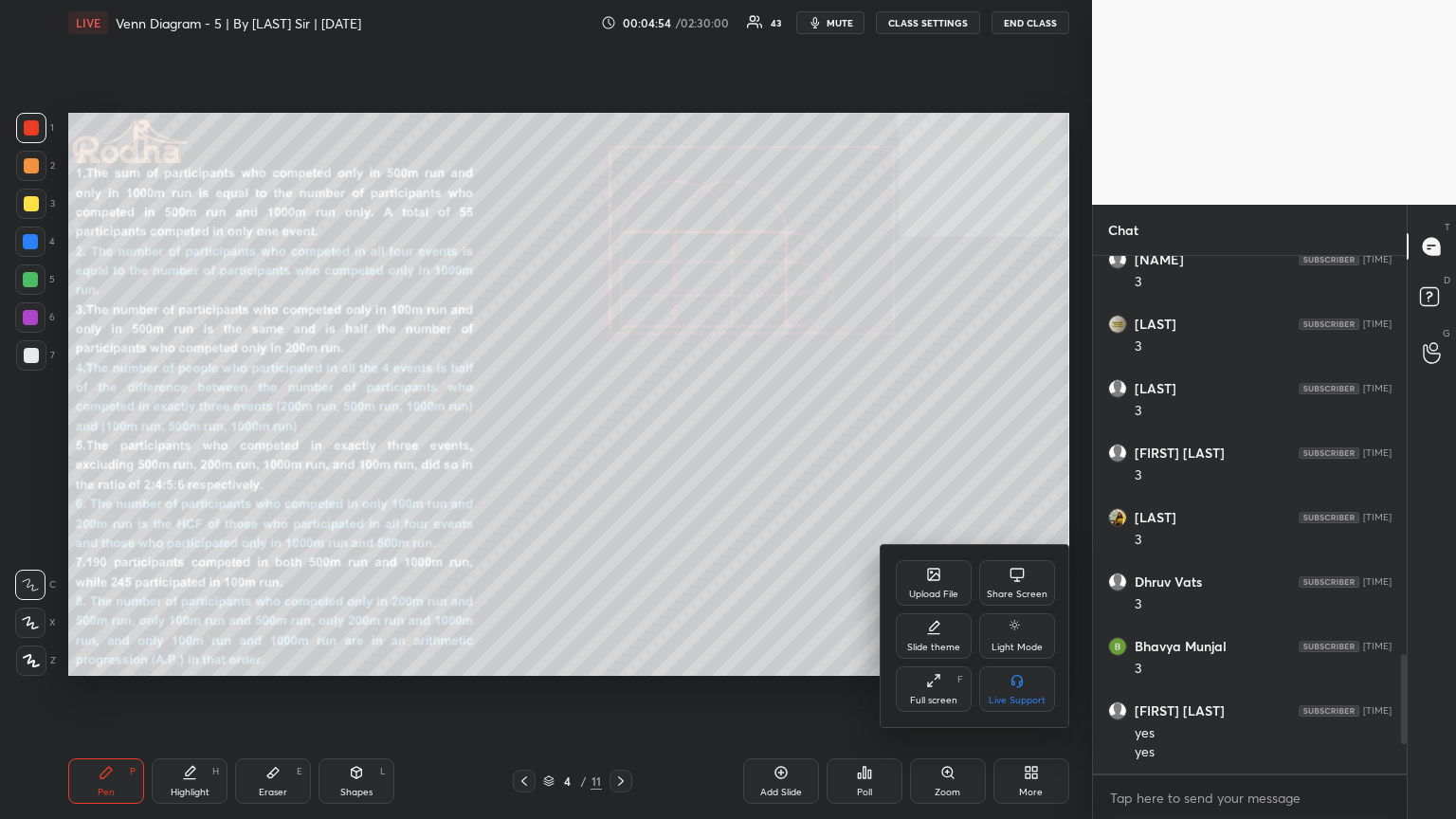 drag, startPoint x: 810, startPoint y: 715, endPoint x: 823, endPoint y: 711, distance: 13.60147 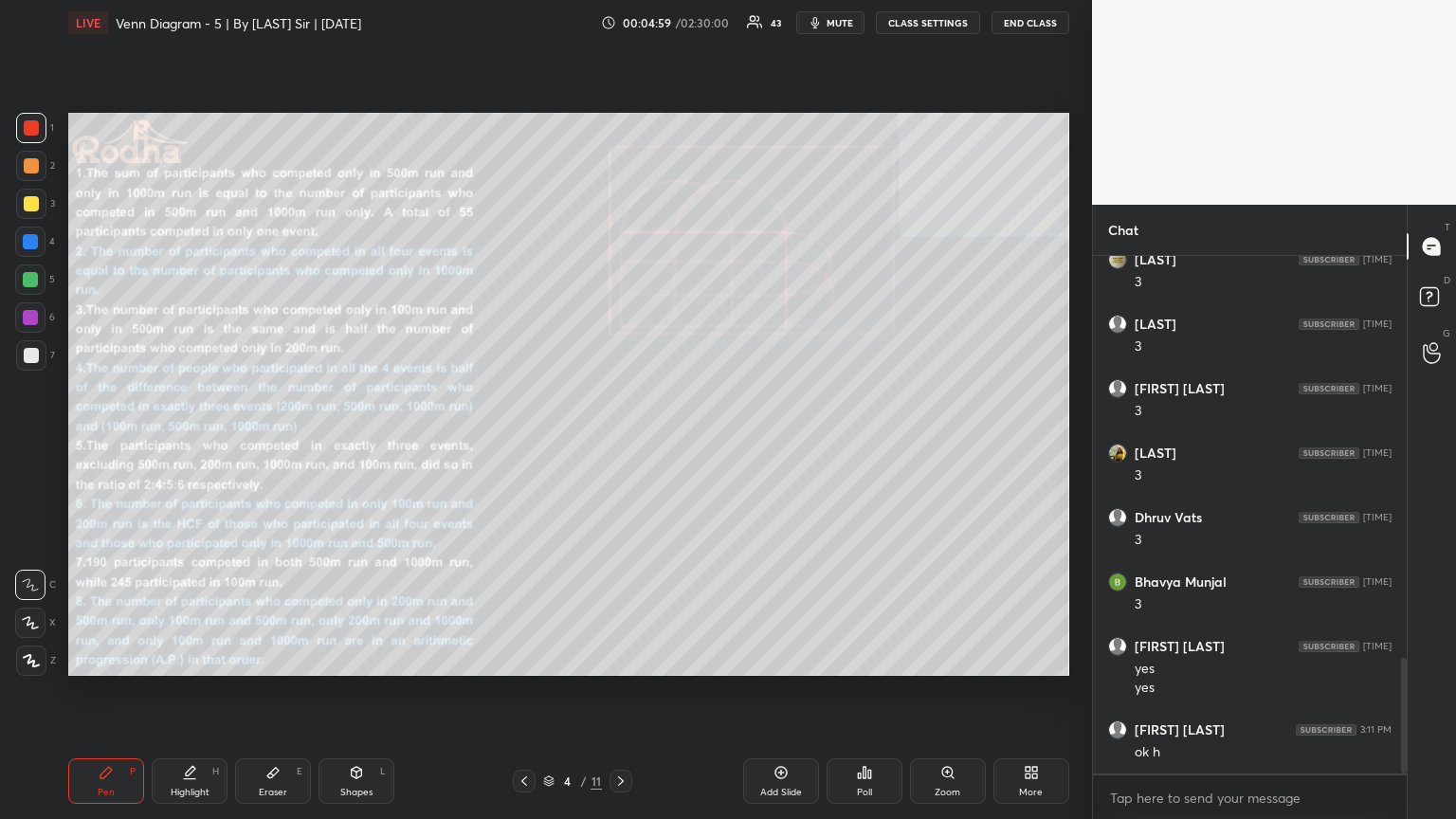 scroll, scrollTop: 1854, scrollLeft: 0, axis: vertical 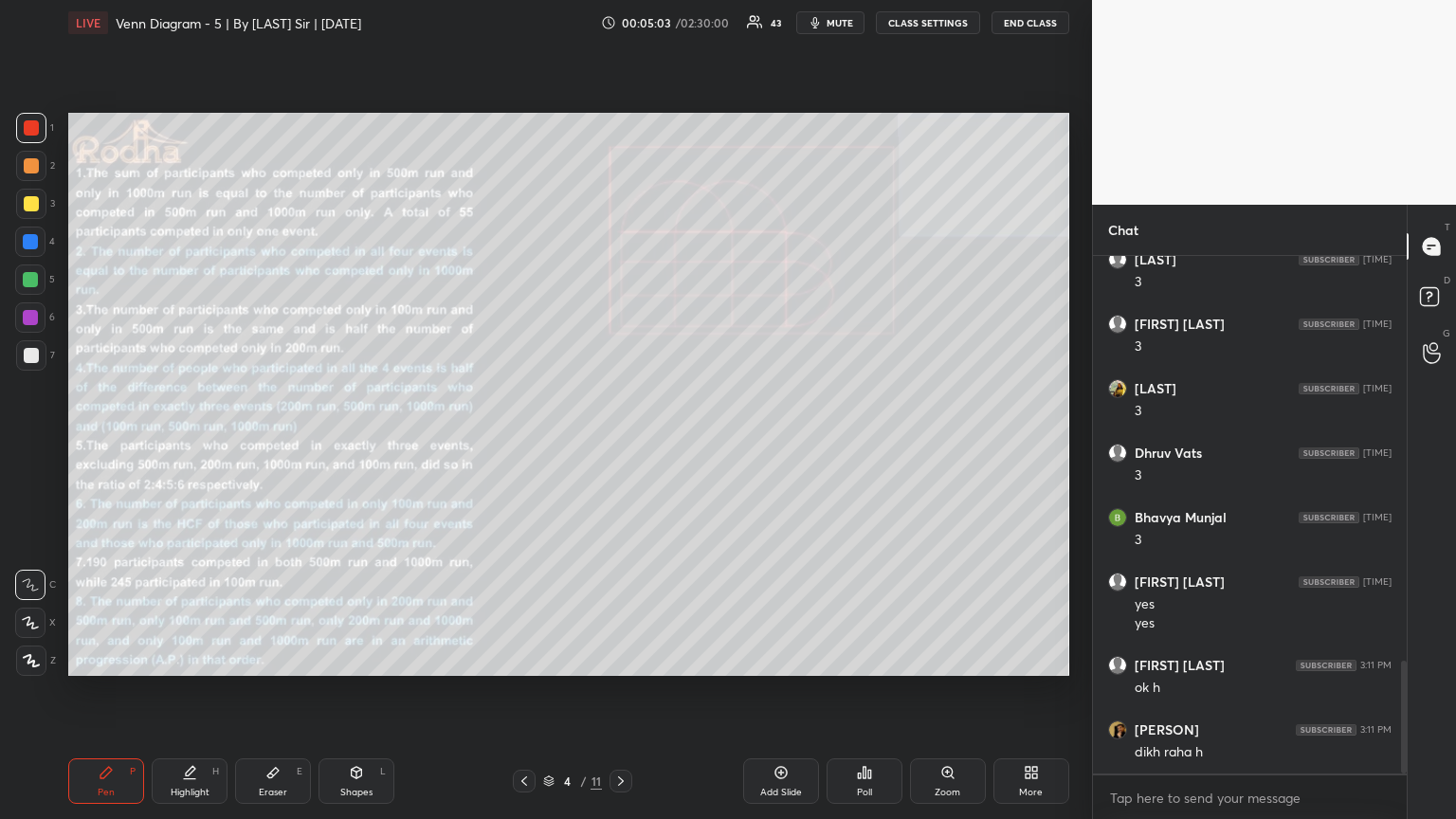 click on "Poll" at bounding box center (864, 781) 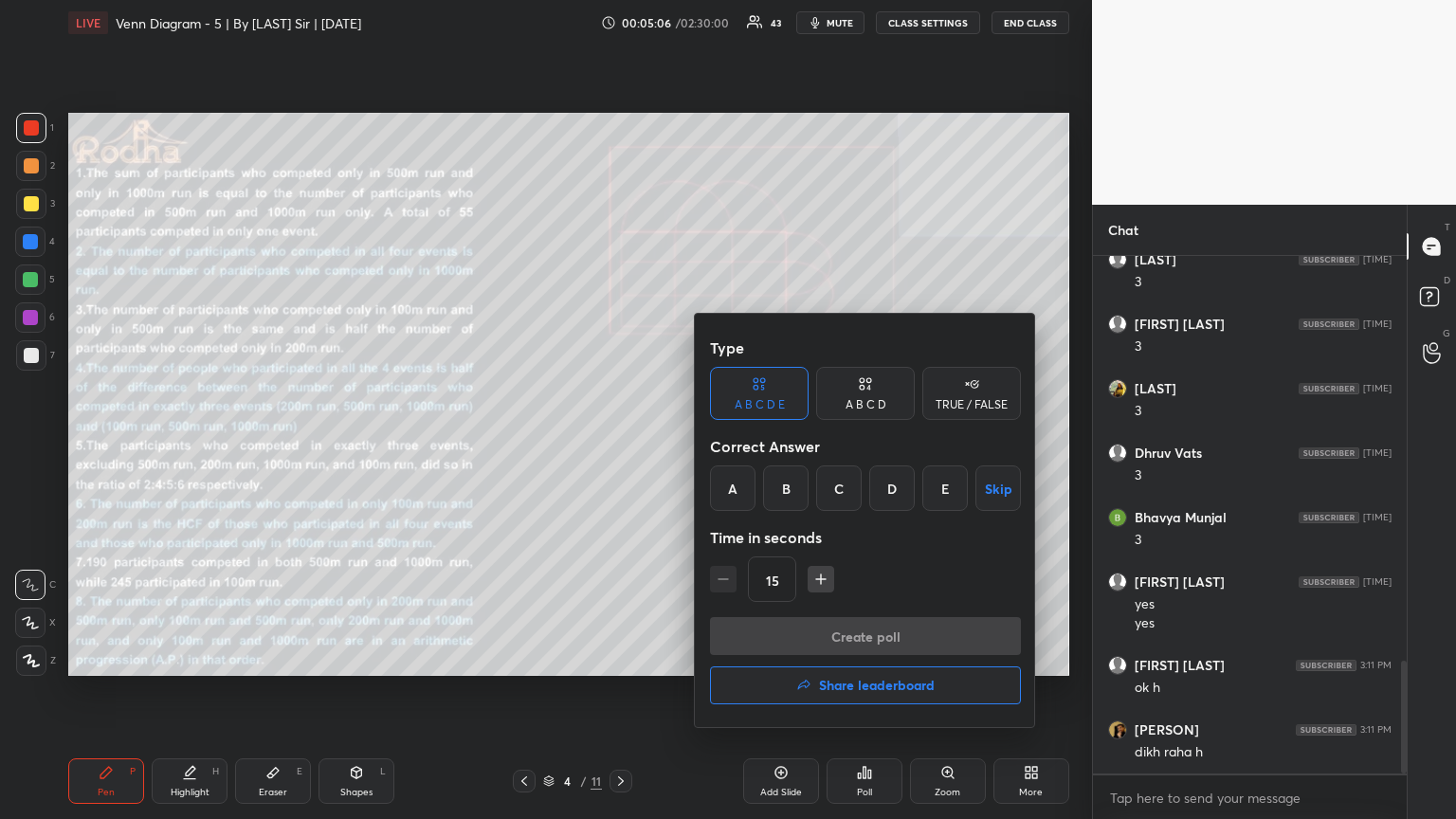 click at bounding box center [728, 410] 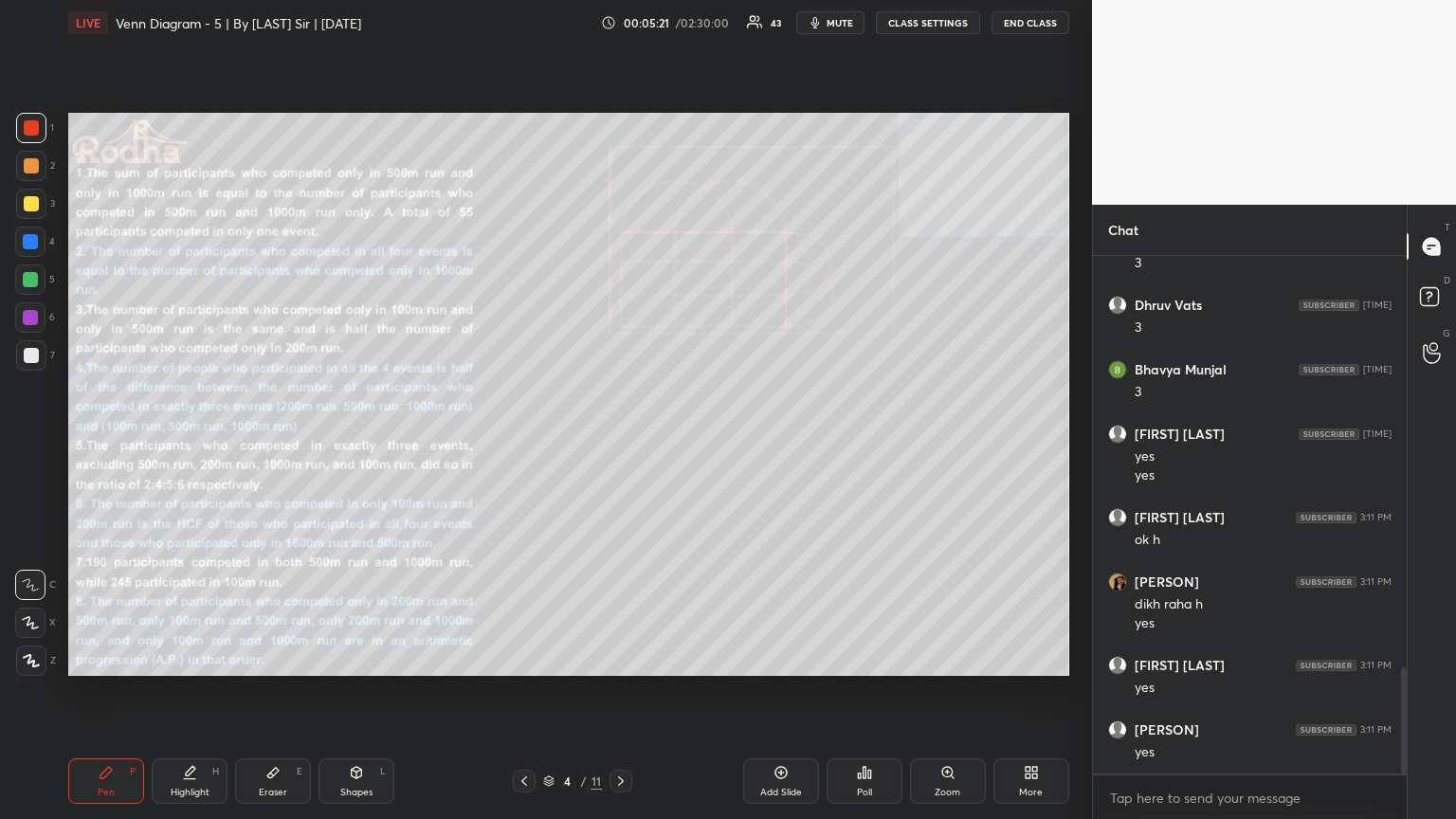 scroll, scrollTop: 2066, scrollLeft: 0, axis: vertical 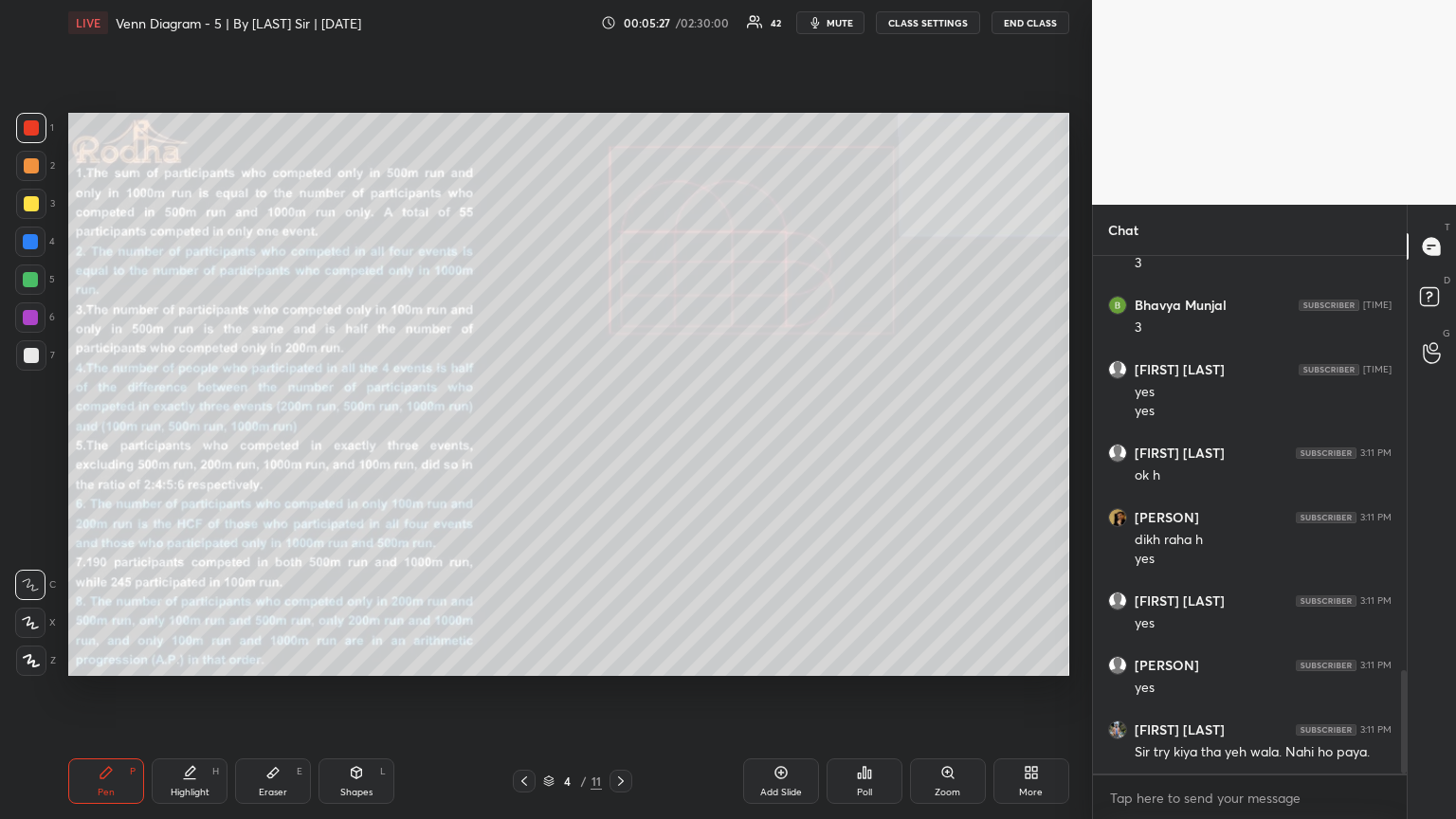 click at bounding box center [524, 781] 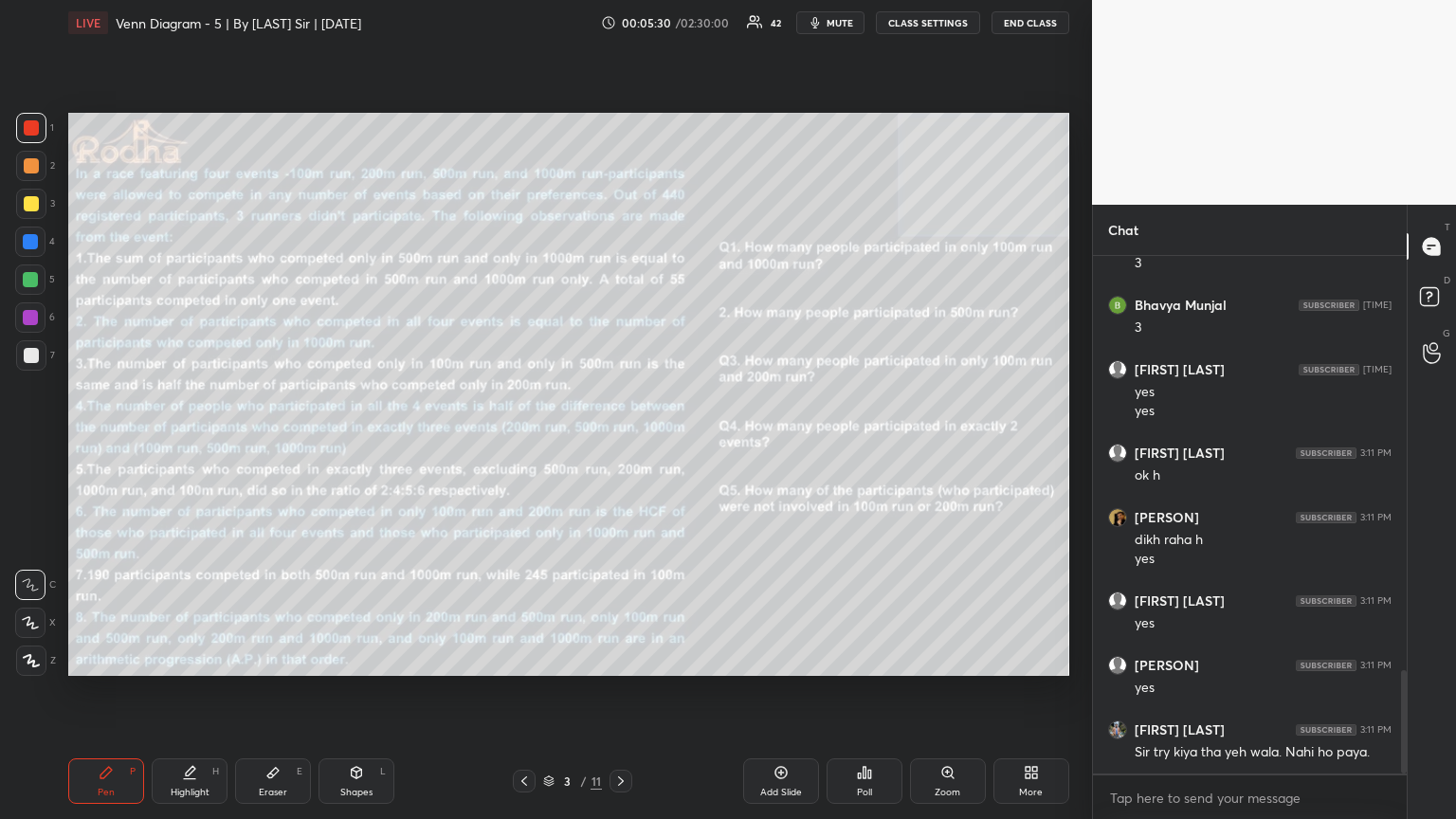 click at bounding box center (621, 781) 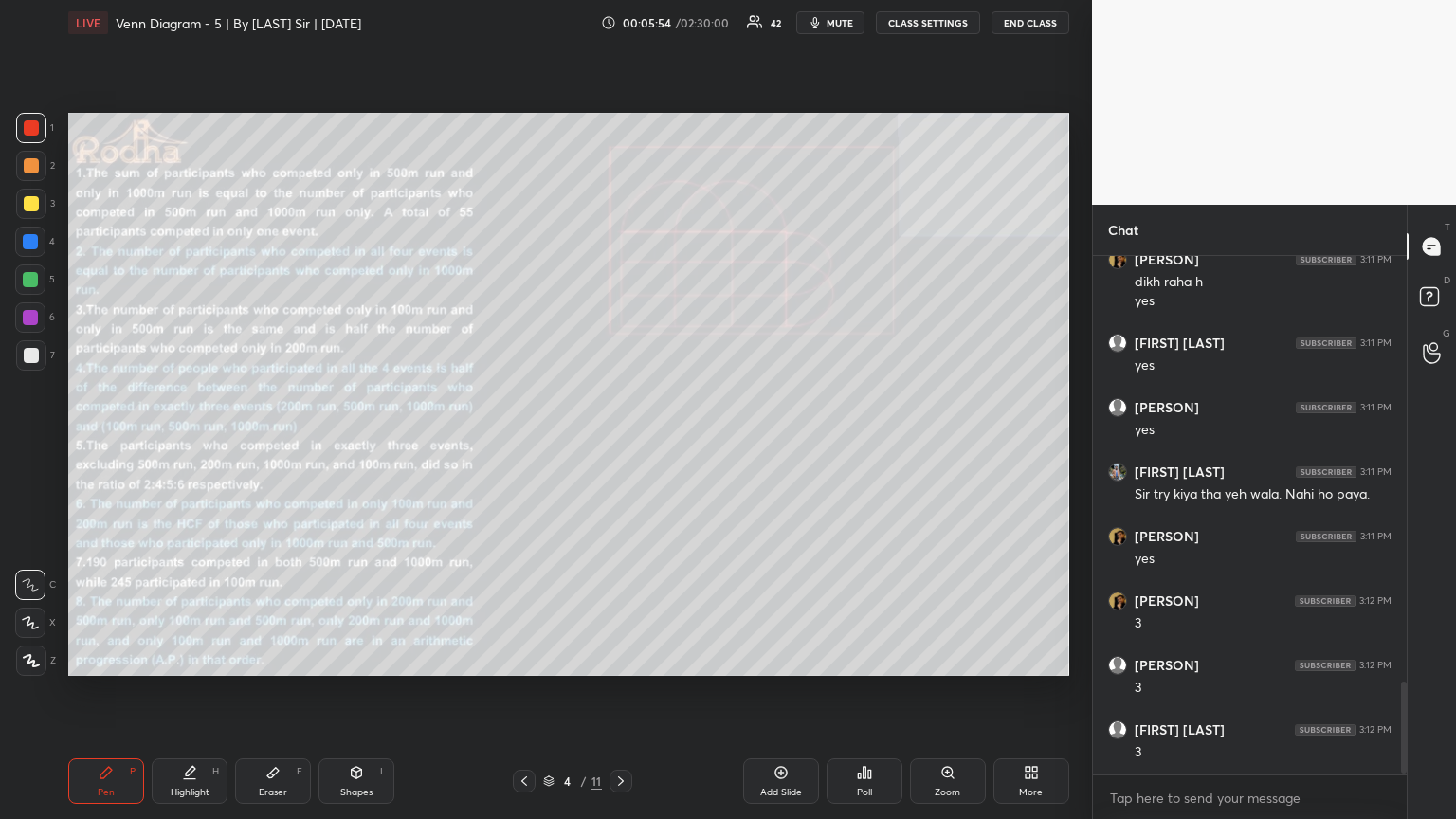 scroll, scrollTop: 2389, scrollLeft: 0, axis: vertical 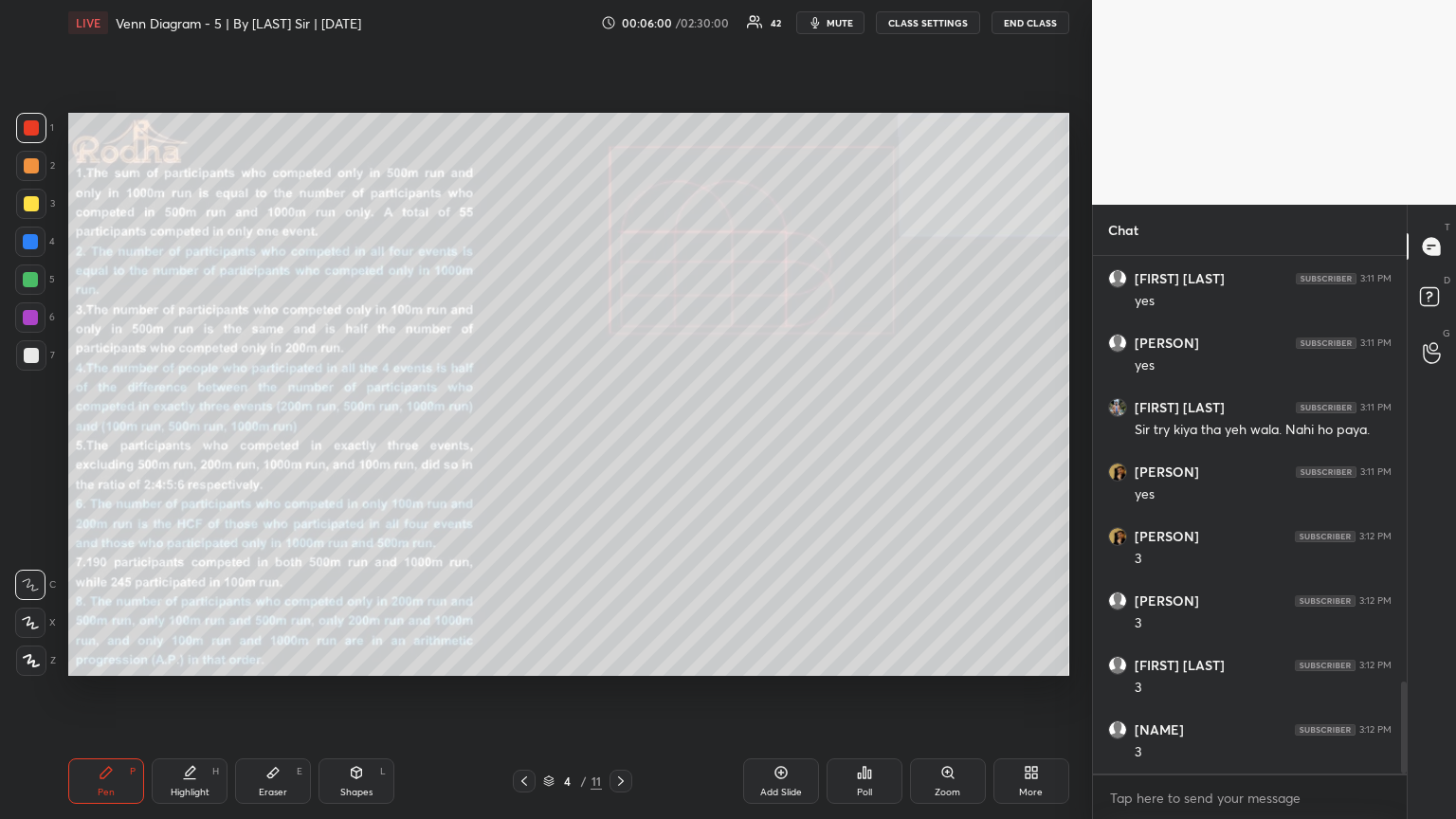 click 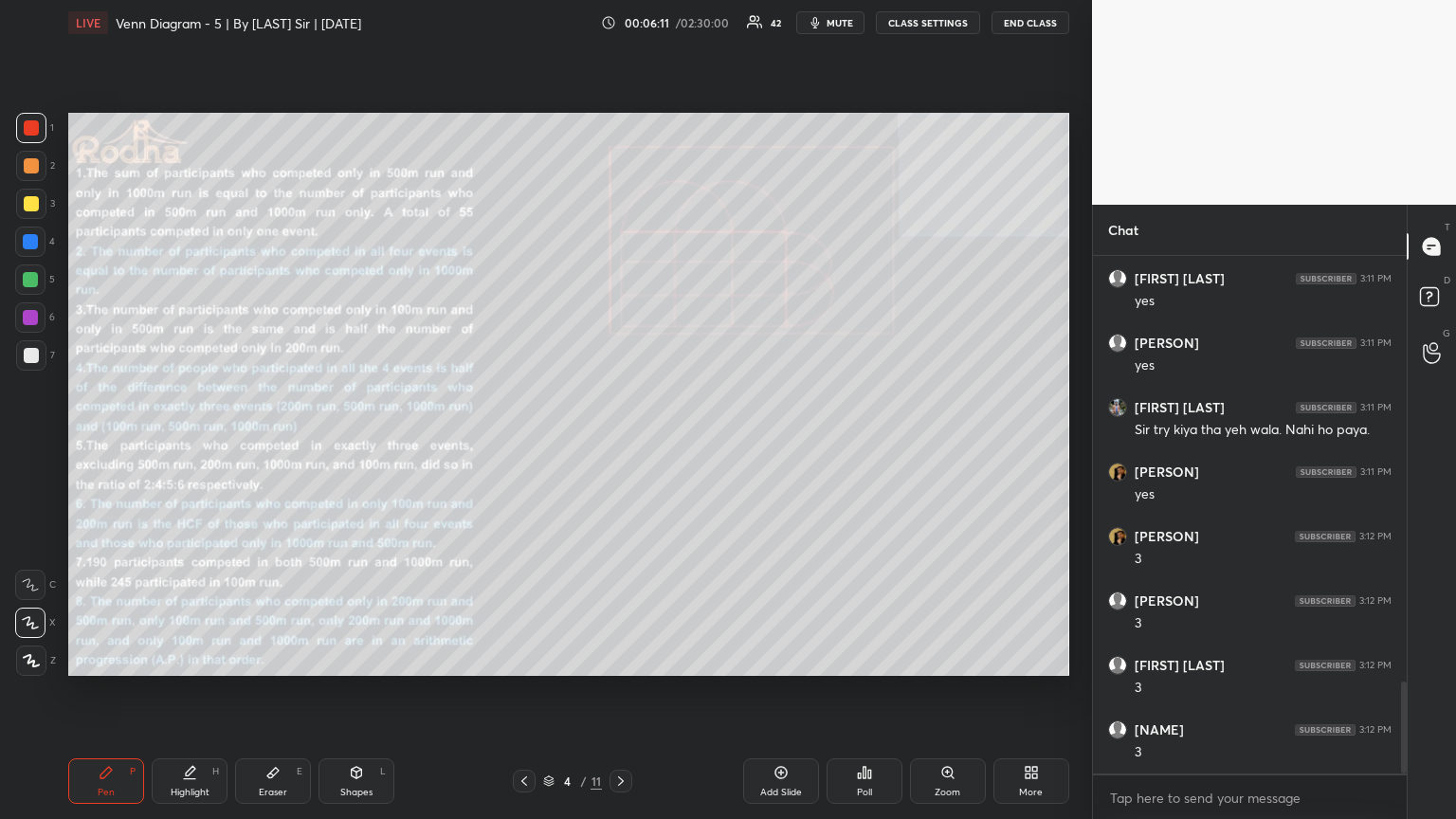 click on "Eraser E" at bounding box center [273, 781] 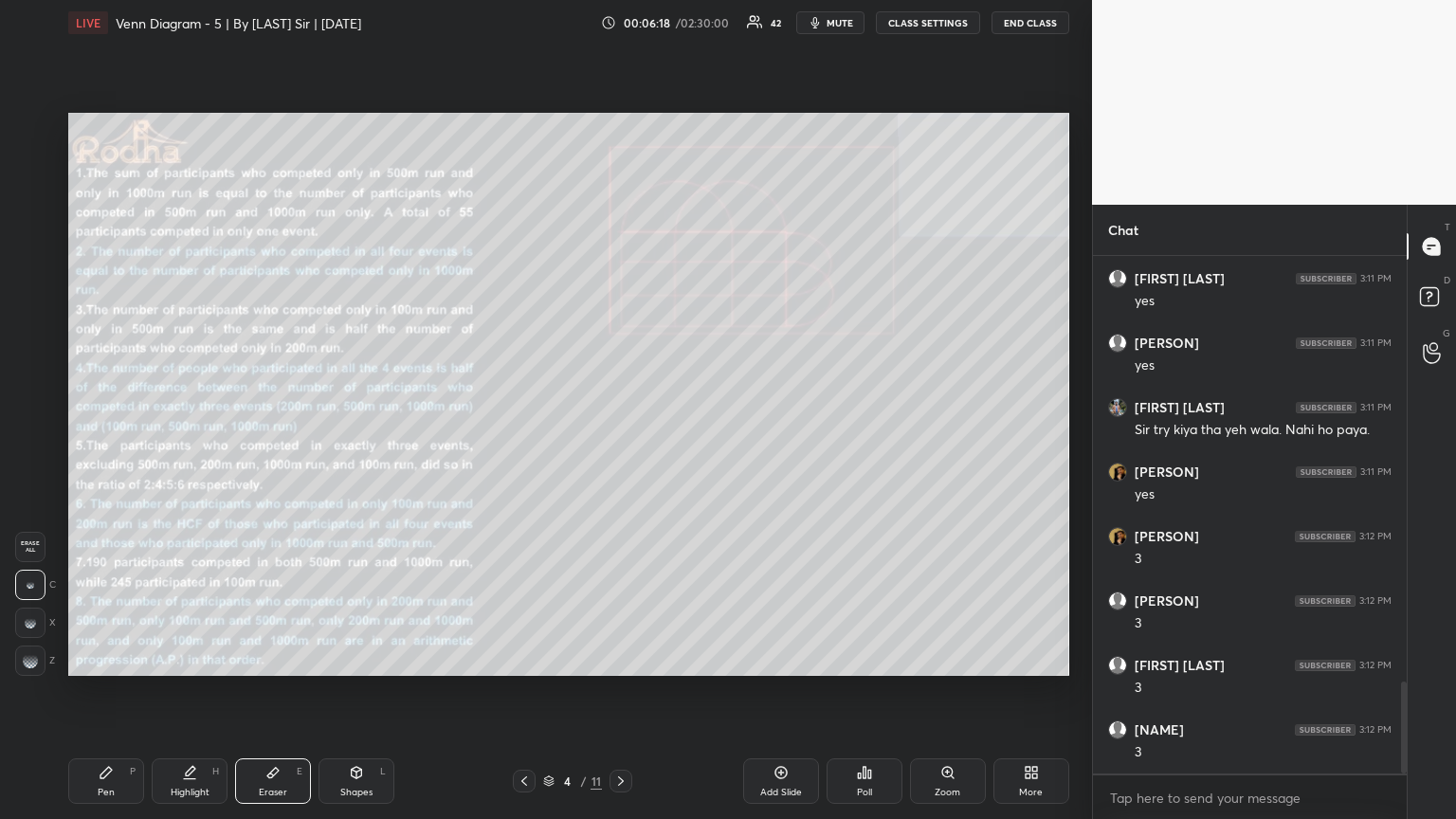 click on "Pen P" at bounding box center (106, 781) 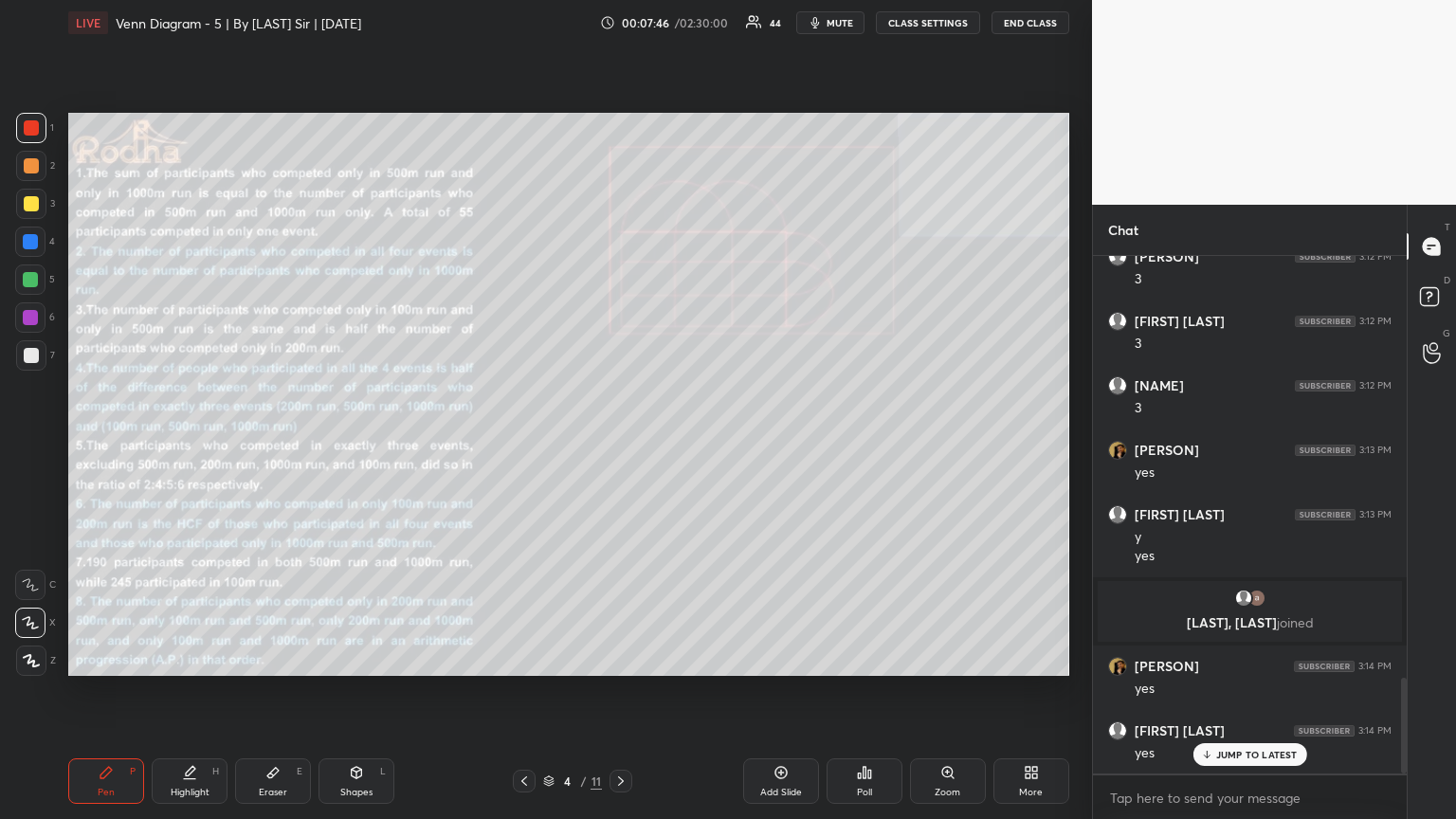 scroll, scrollTop: 2352, scrollLeft: 0, axis: vertical 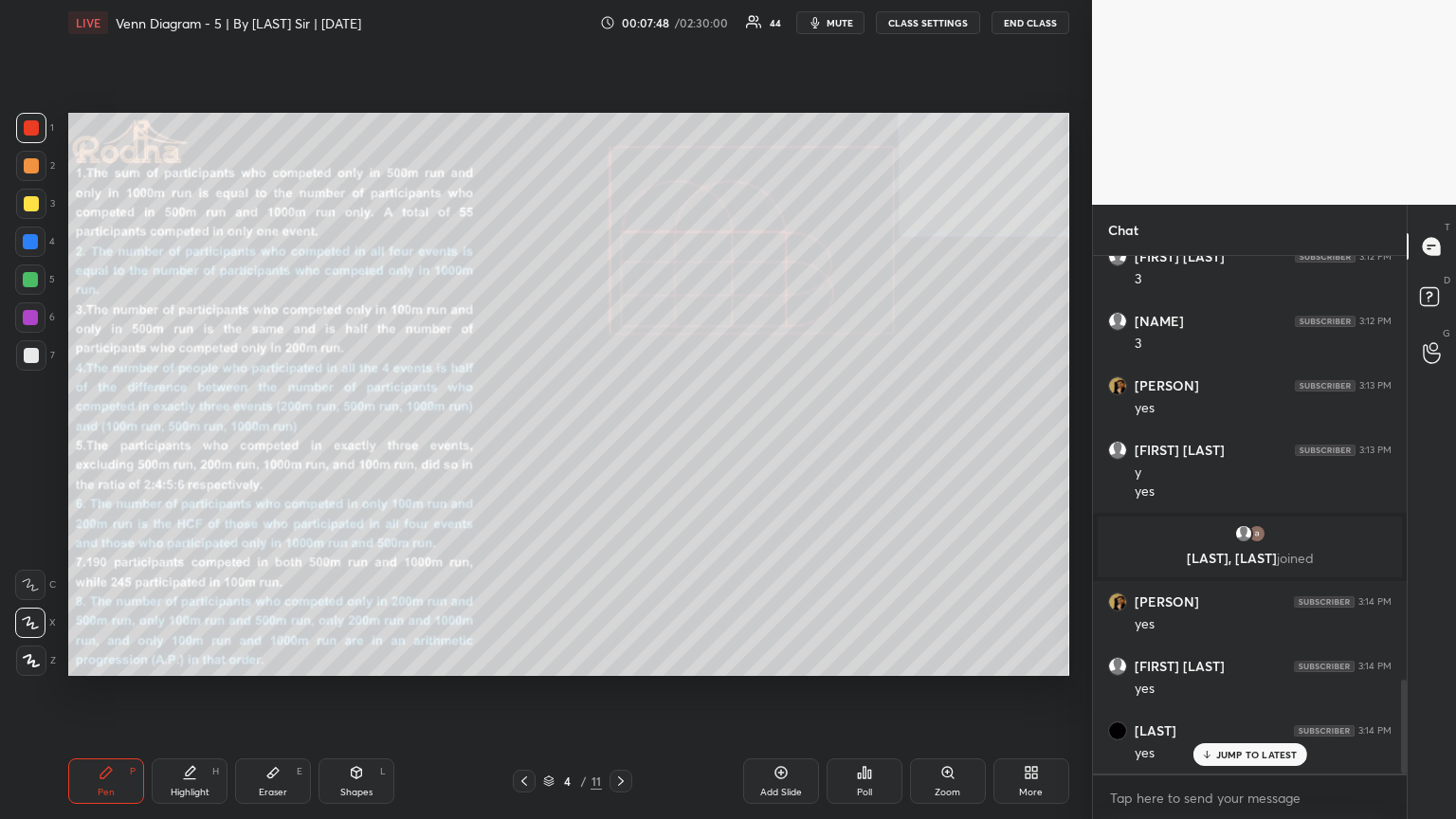 click 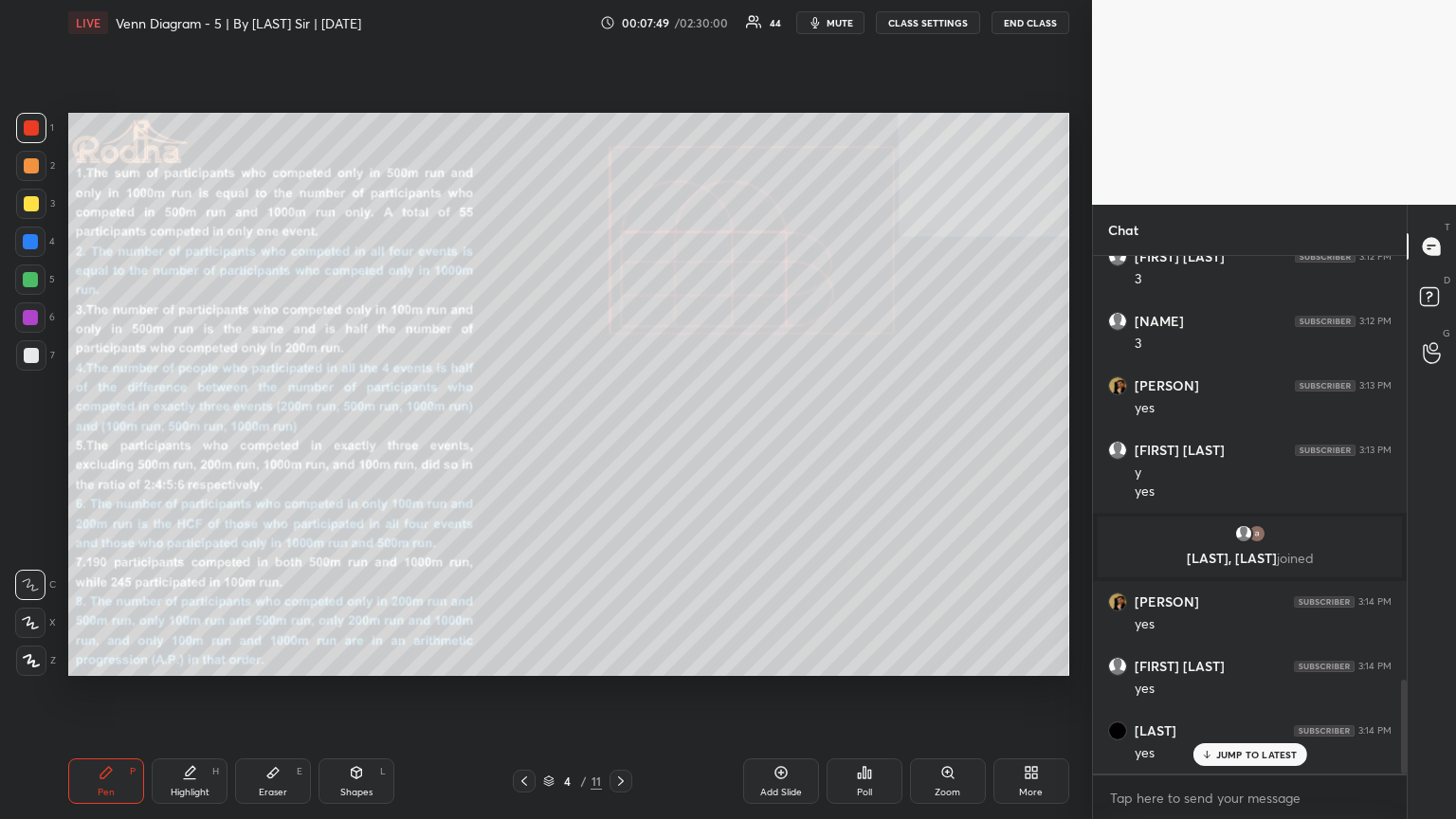 drag, startPoint x: 28, startPoint y: 204, endPoint x: 50, endPoint y: 197, distance: 23.08679 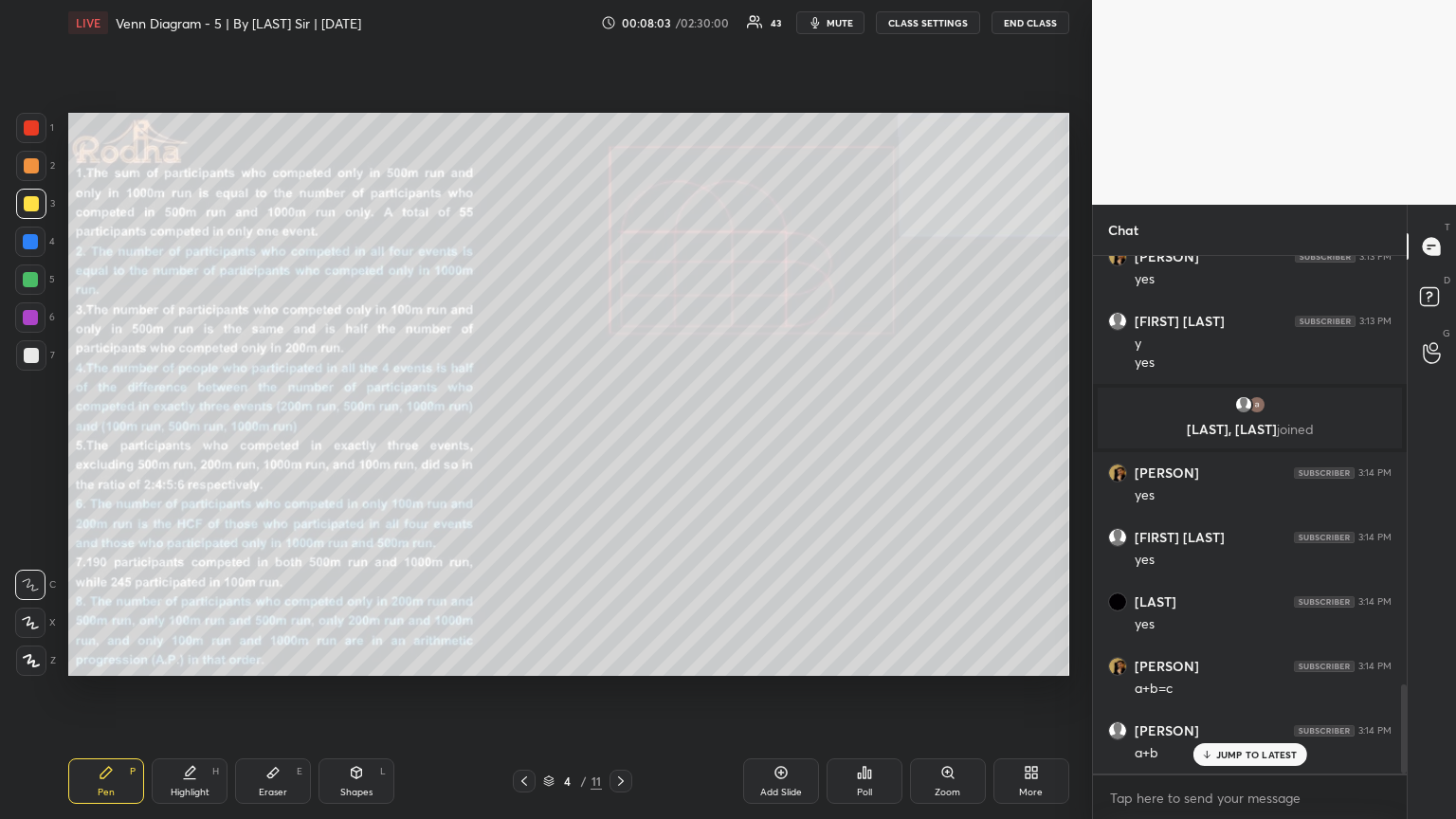 scroll, scrollTop: 2610, scrollLeft: 0, axis: vertical 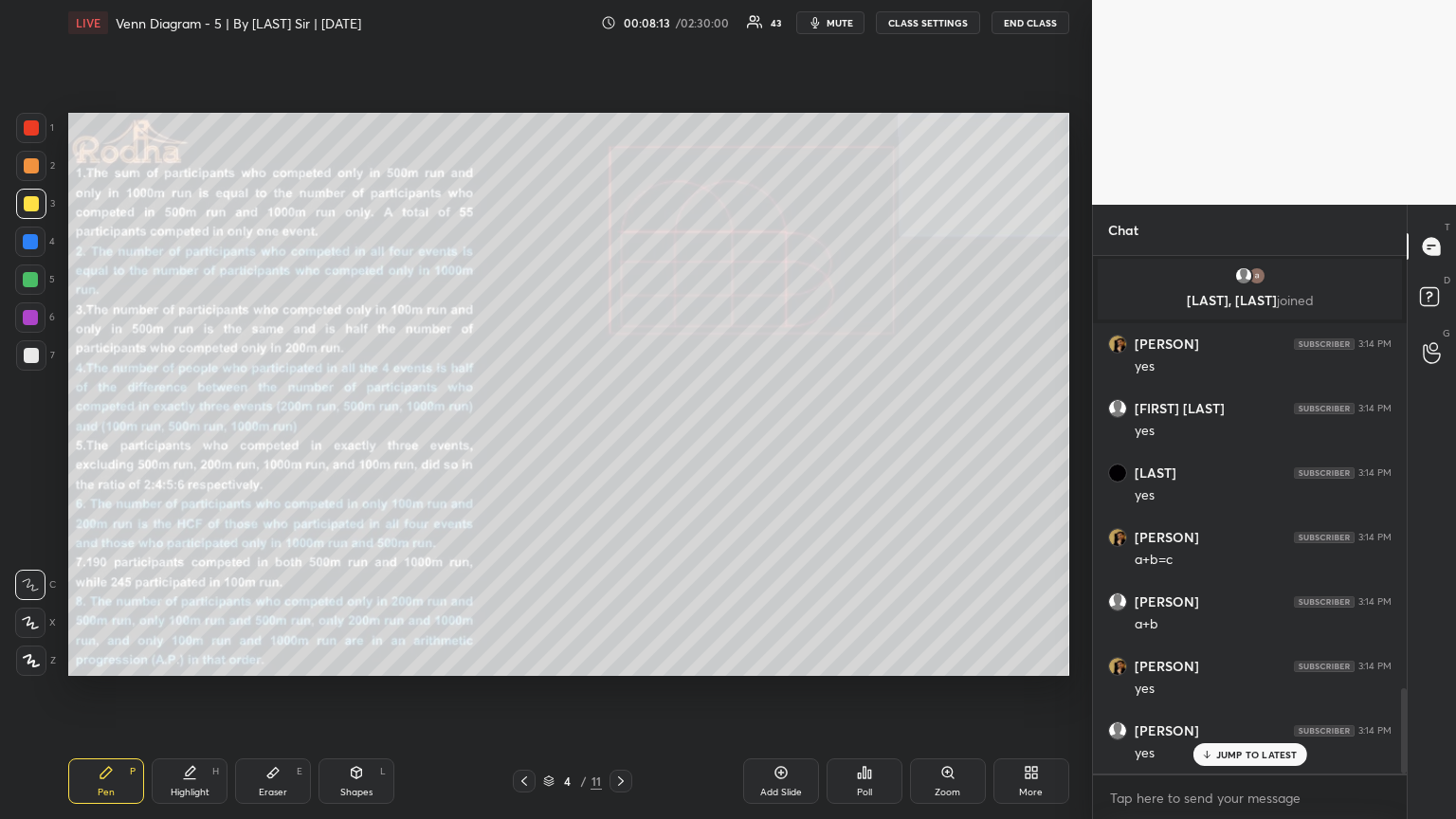 click on "JUMP TO LATEST" at bounding box center (1257, 755) 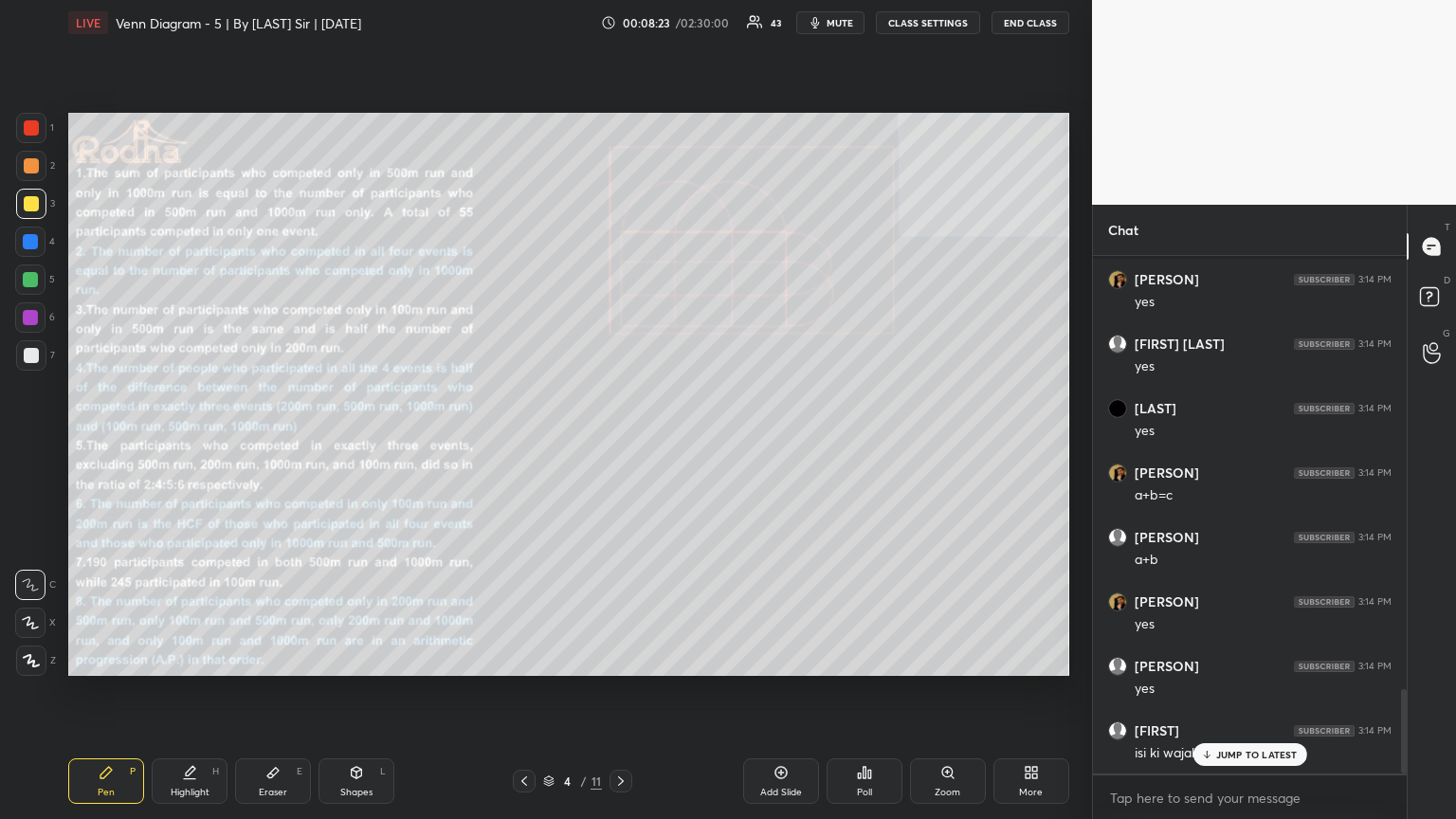 scroll, scrollTop: 2739, scrollLeft: 0, axis: vertical 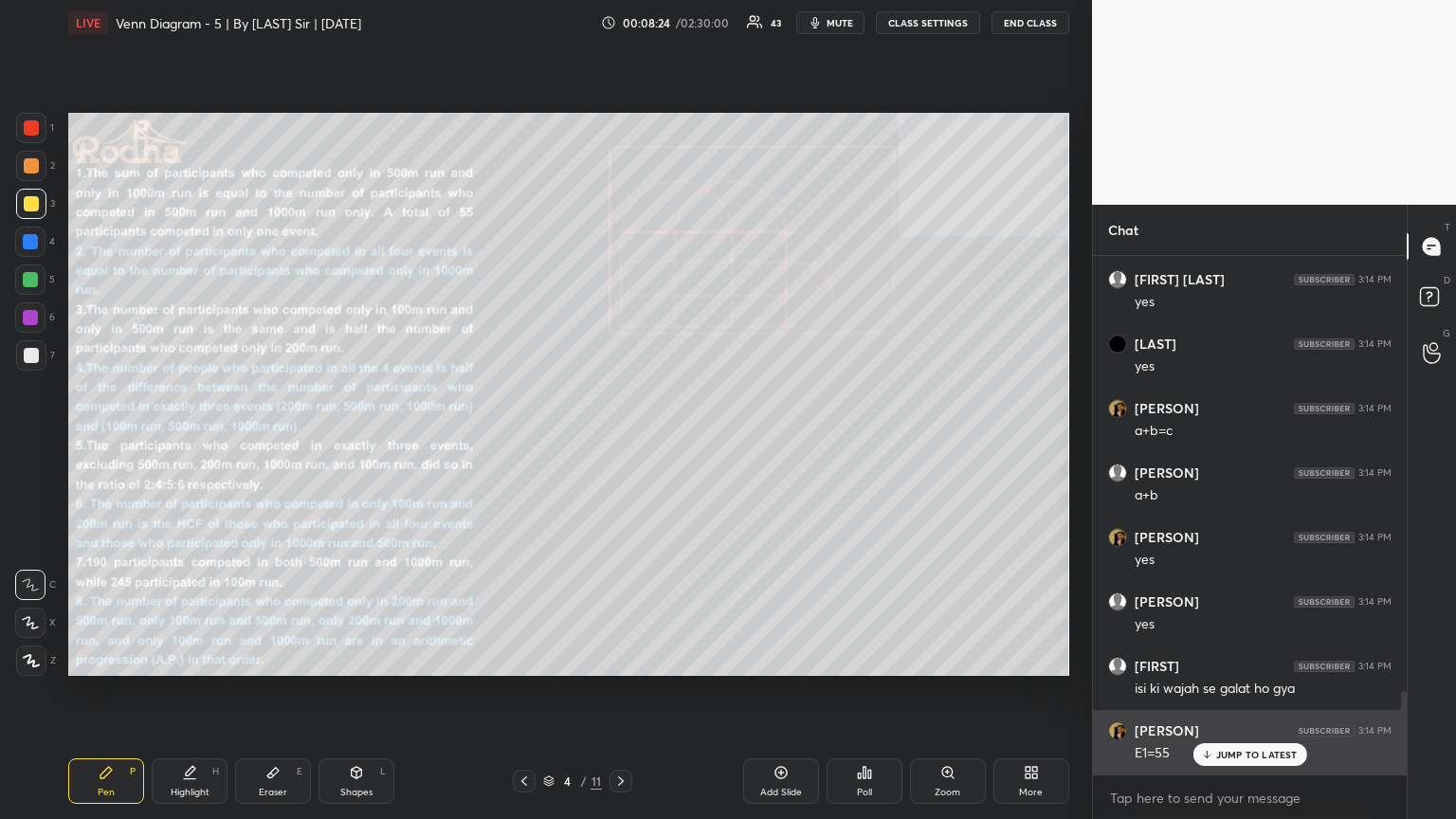 click on "JUMP TO LATEST" at bounding box center [1257, 755] 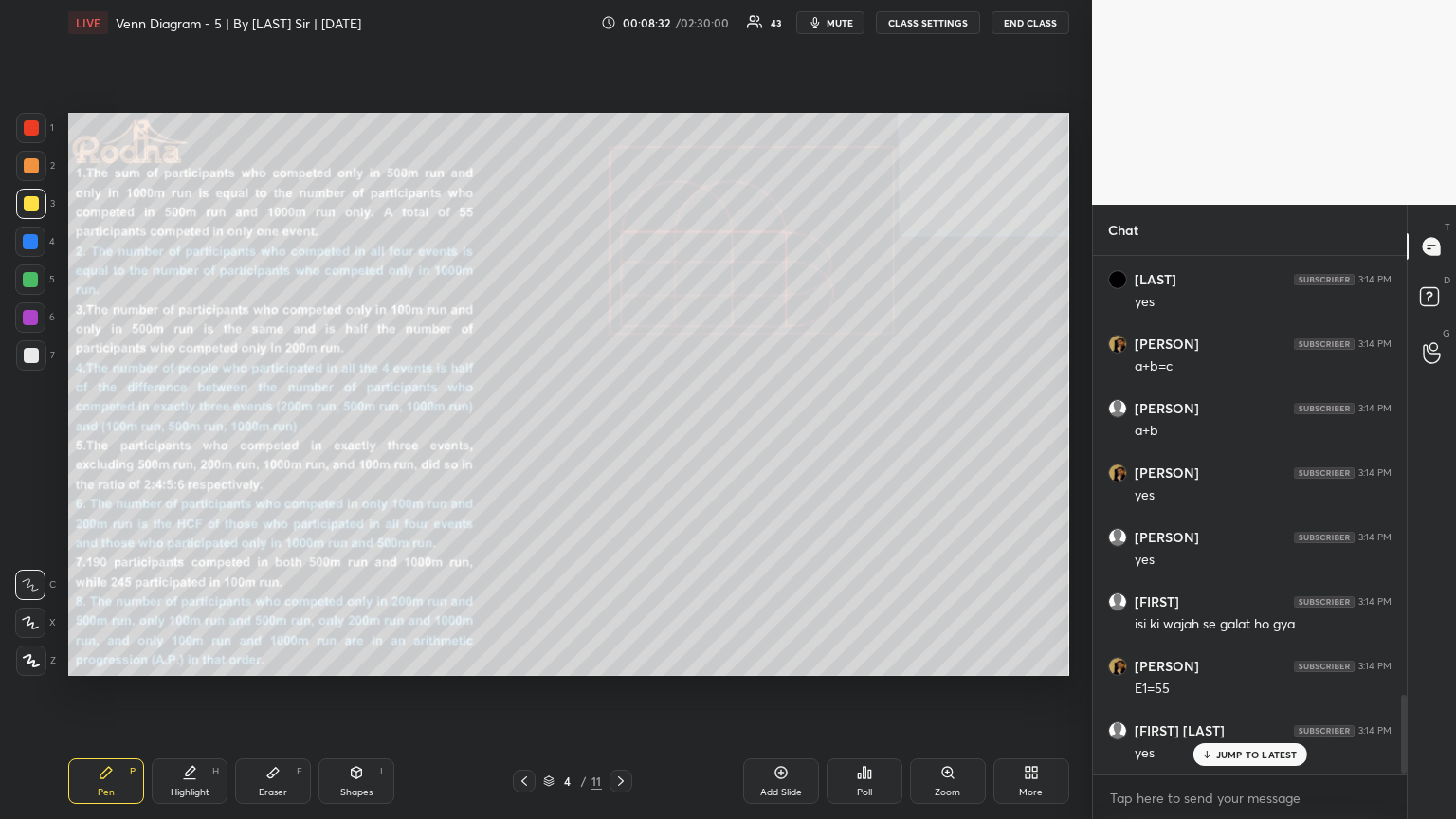 scroll, scrollTop: 2871, scrollLeft: 0, axis: vertical 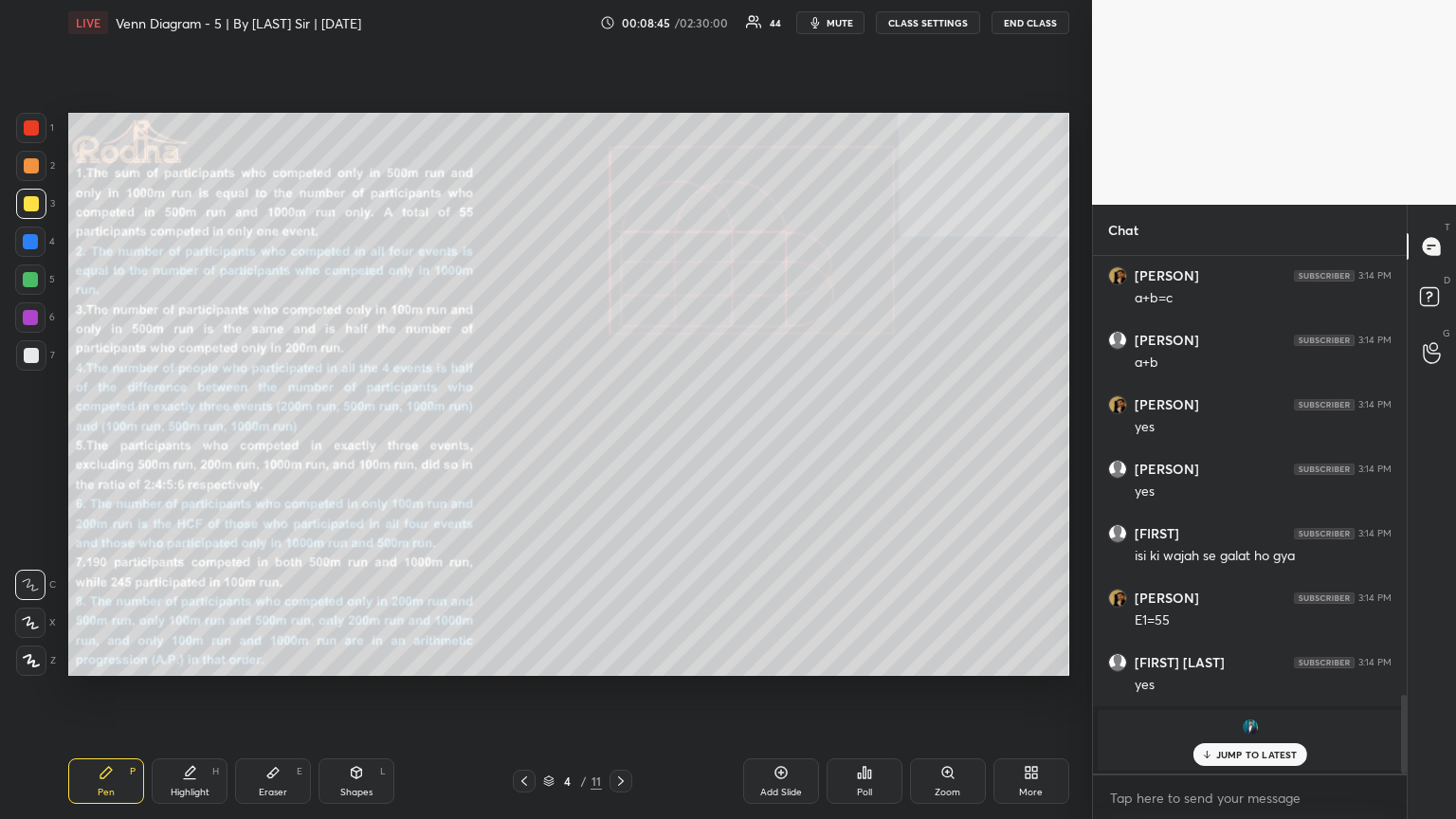 click 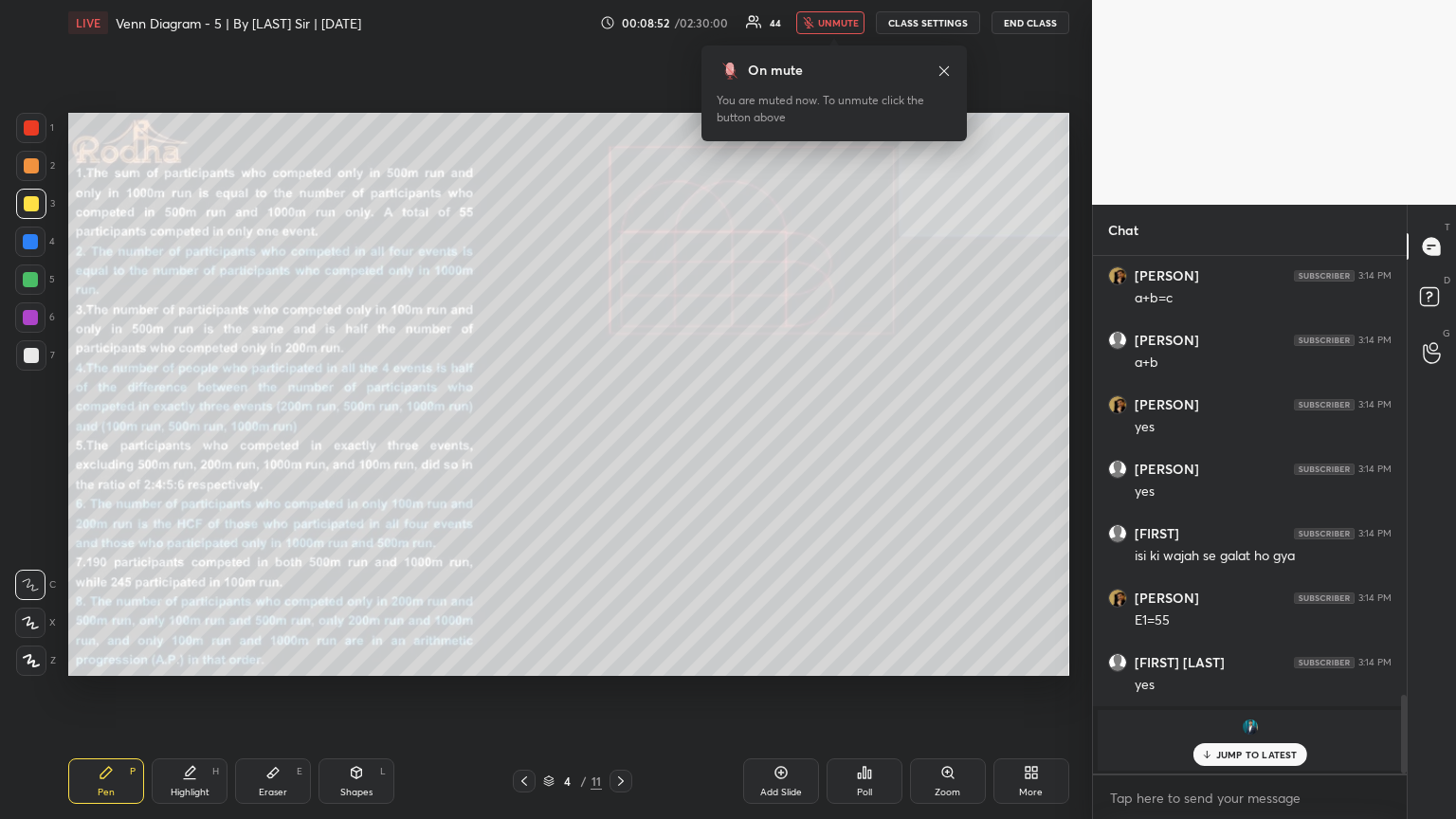 click on "unmute" at bounding box center (838, 23) 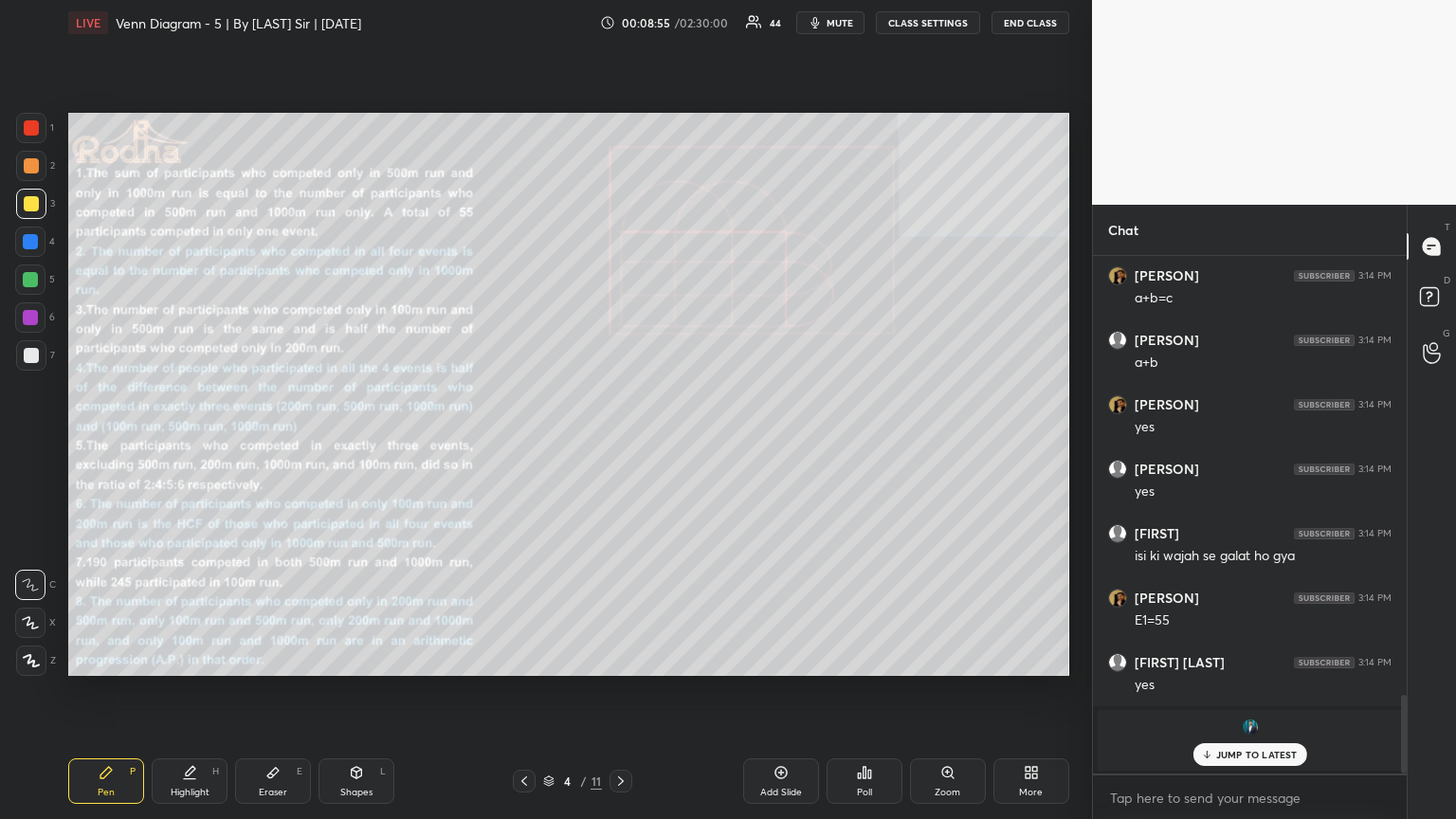 click on "JUMP TO LATEST" at bounding box center (1257, 755) 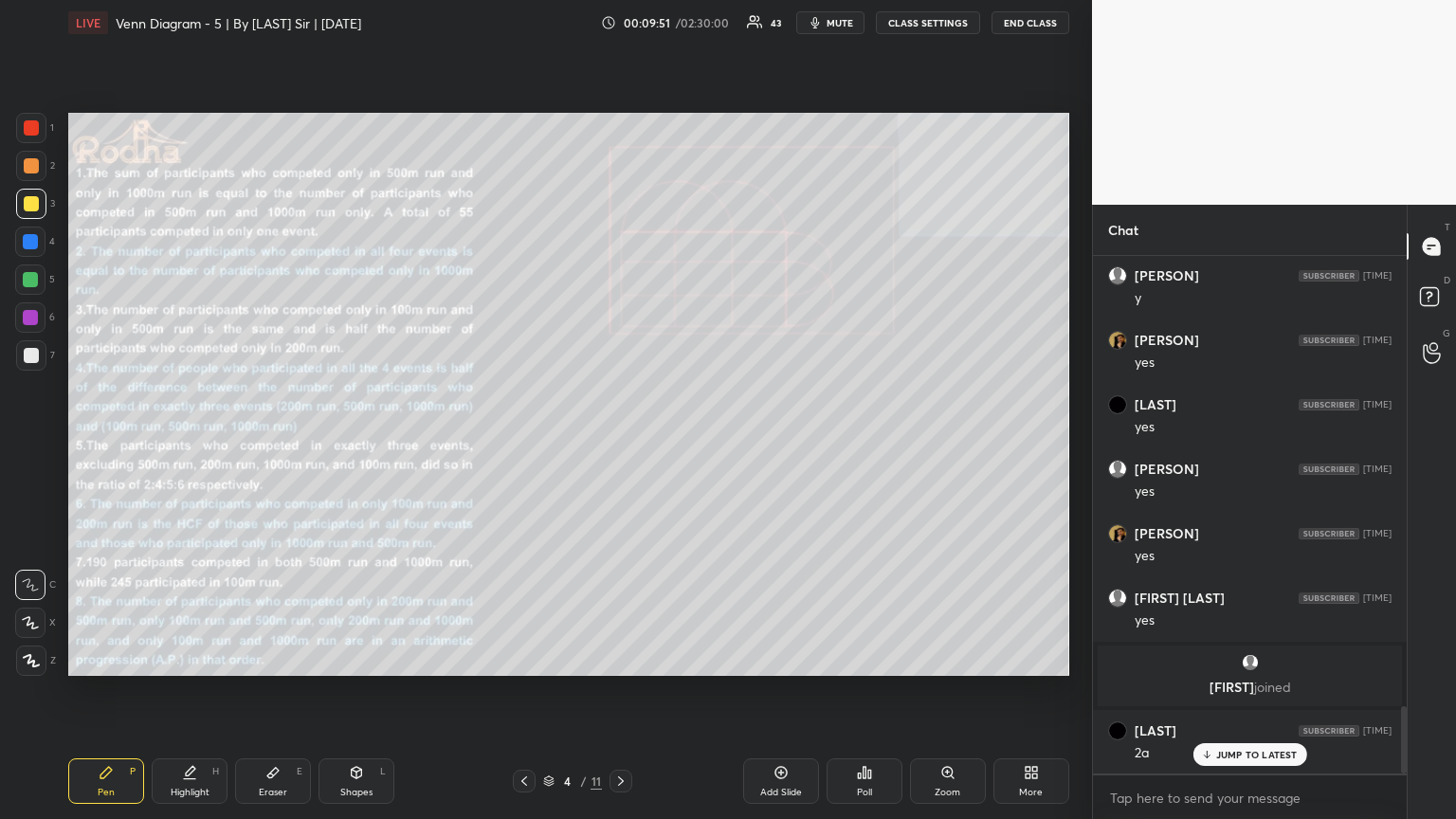 scroll, scrollTop: 3520, scrollLeft: 0, axis: vertical 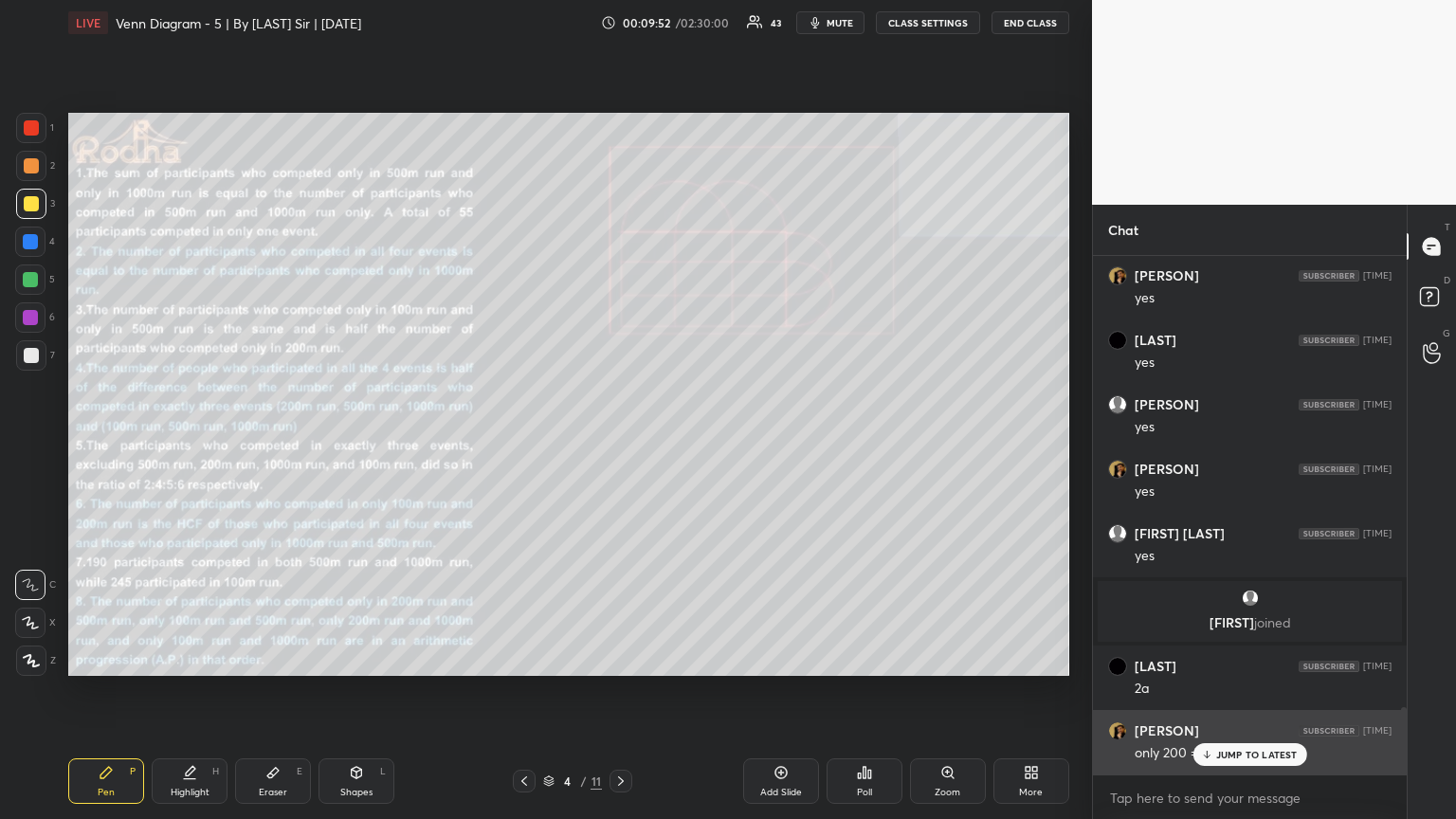 click on "JUMP TO LATEST" at bounding box center [1249, 755] 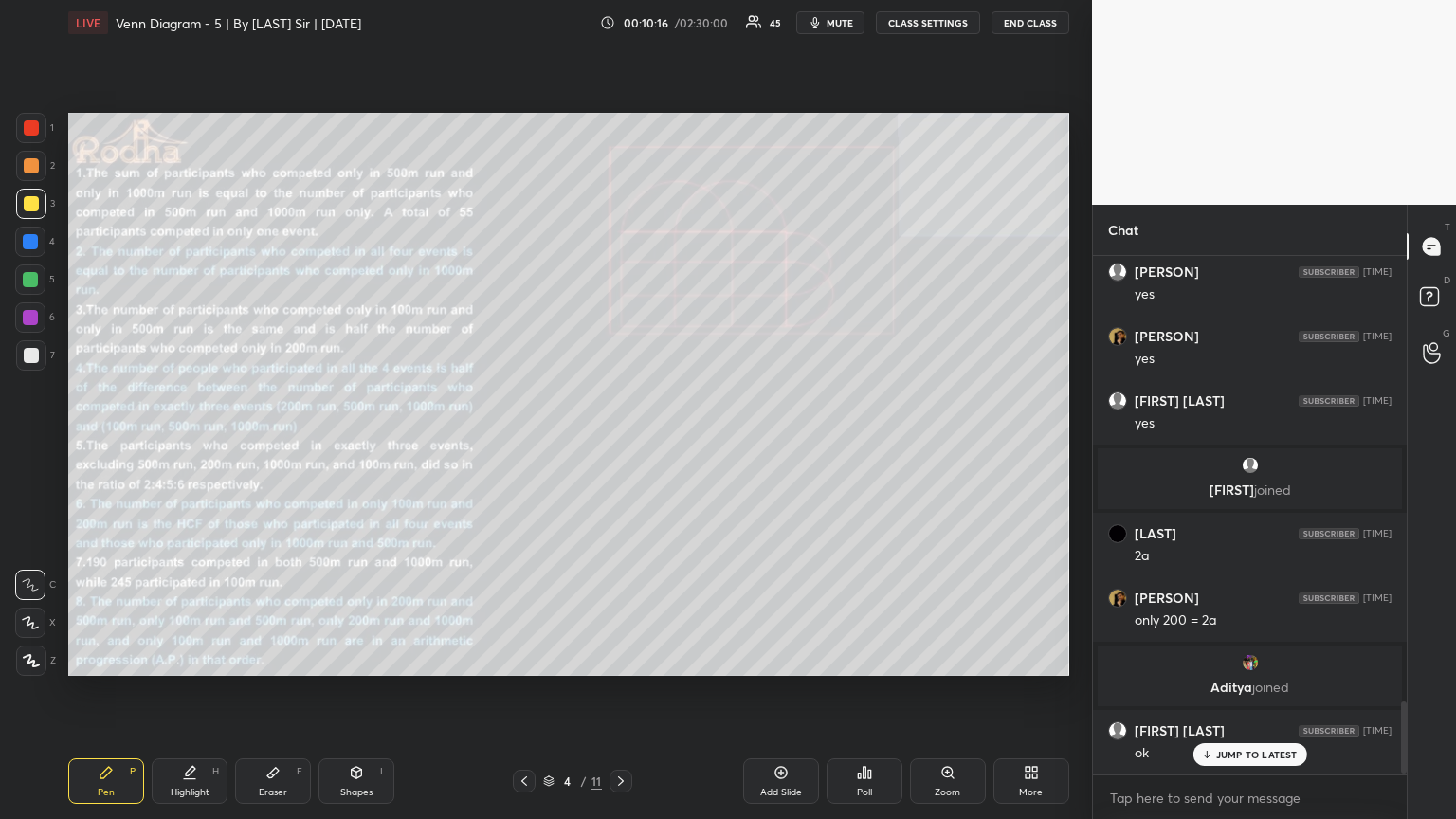 scroll, scrollTop: 3247, scrollLeft: 0, axis: vertical 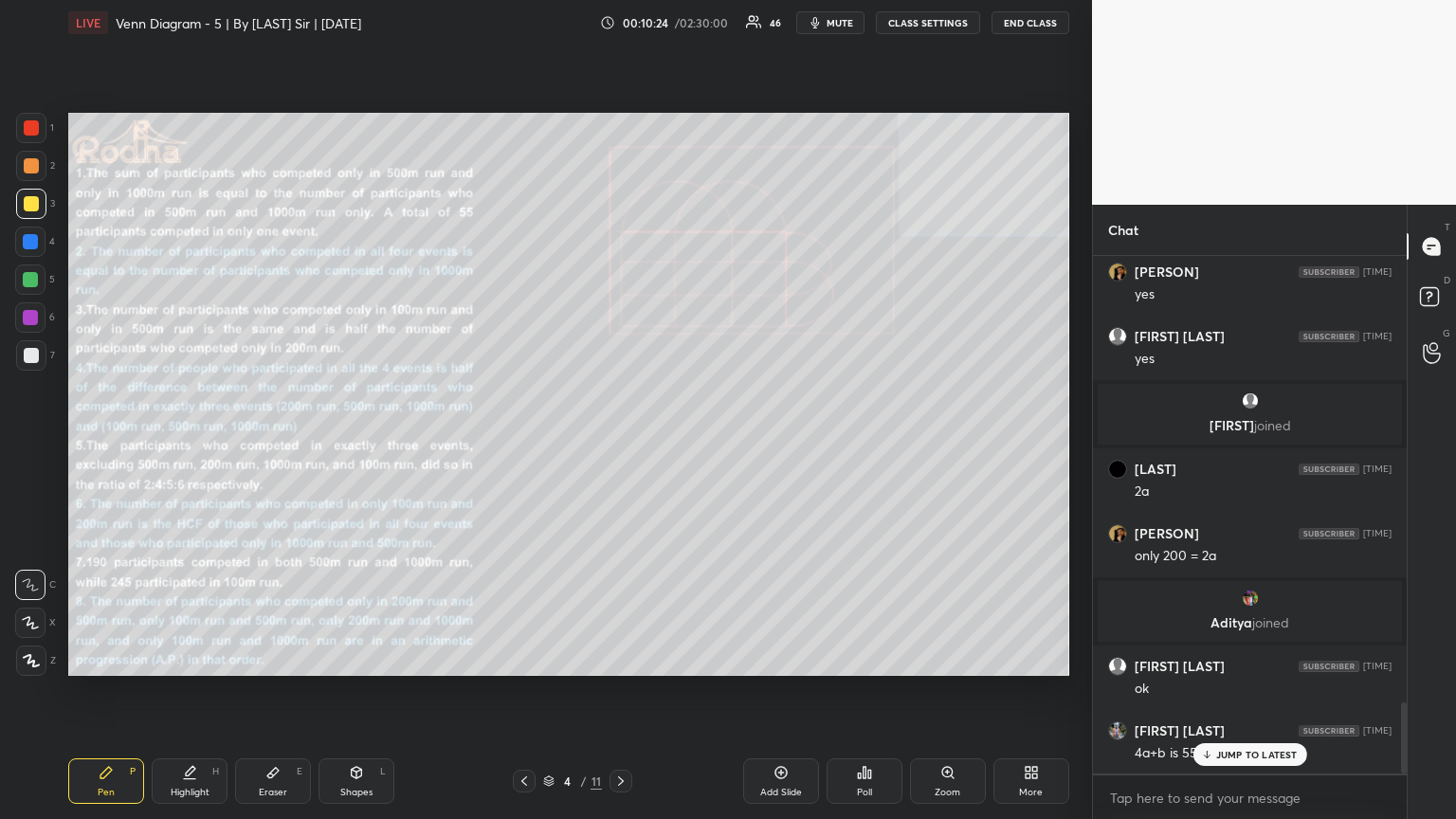 click on "JUMP TO LATEST" at bounding box center (1249, 755) 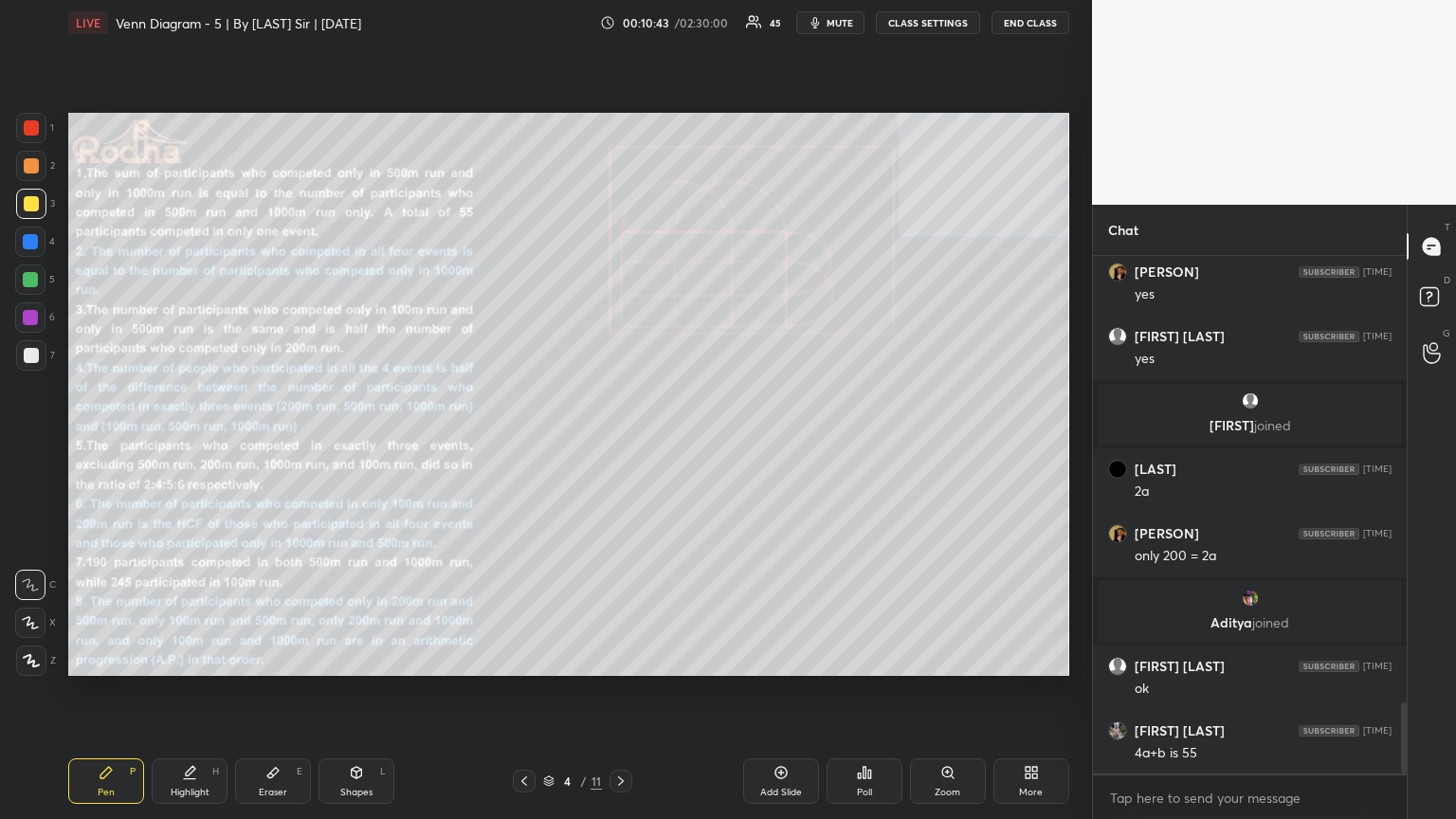 click on "Shapes" at bounding box center [356, 792] 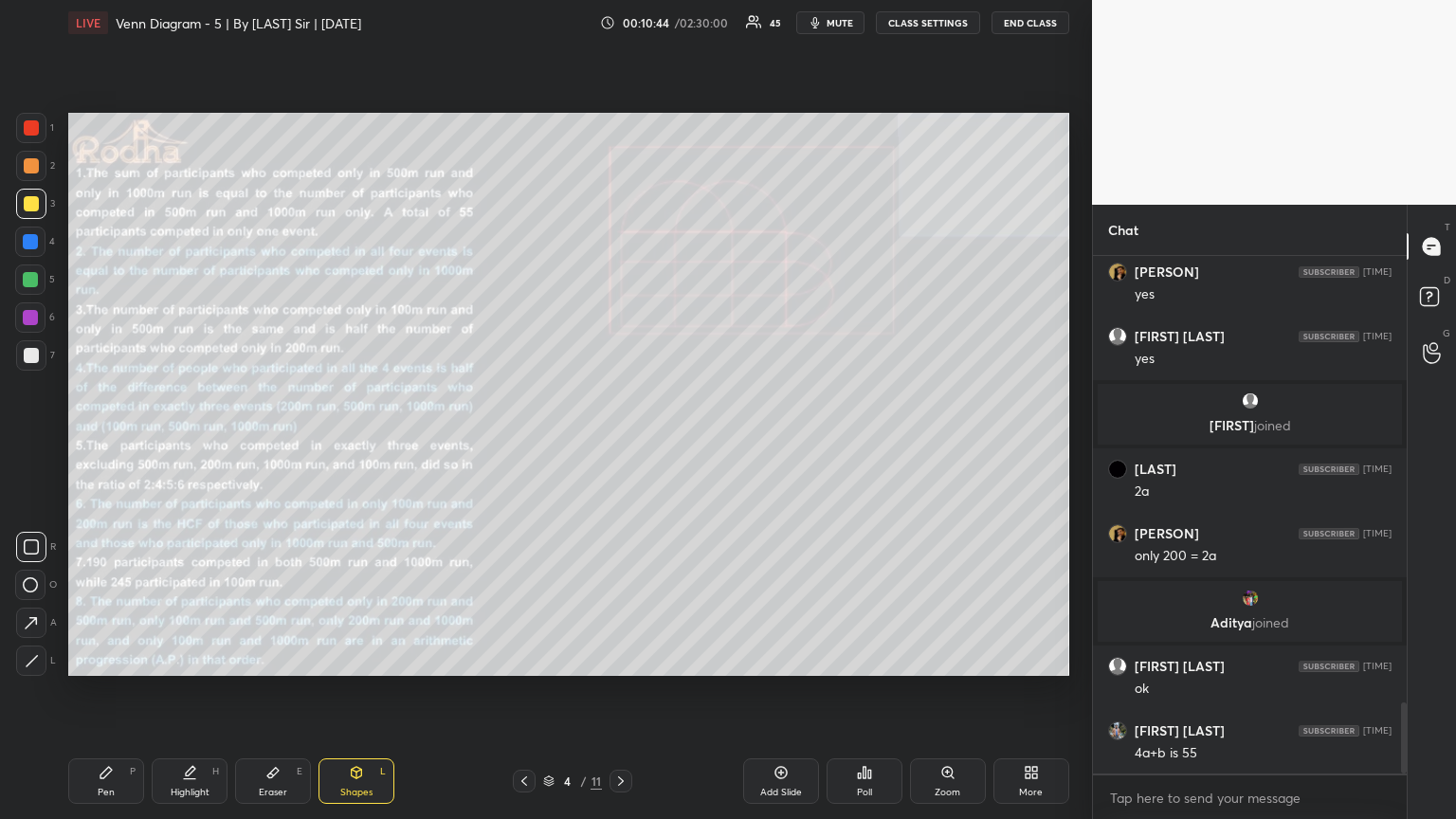 scroll, scrollTop: 3311, scrollLeft: 0, axis: vertical 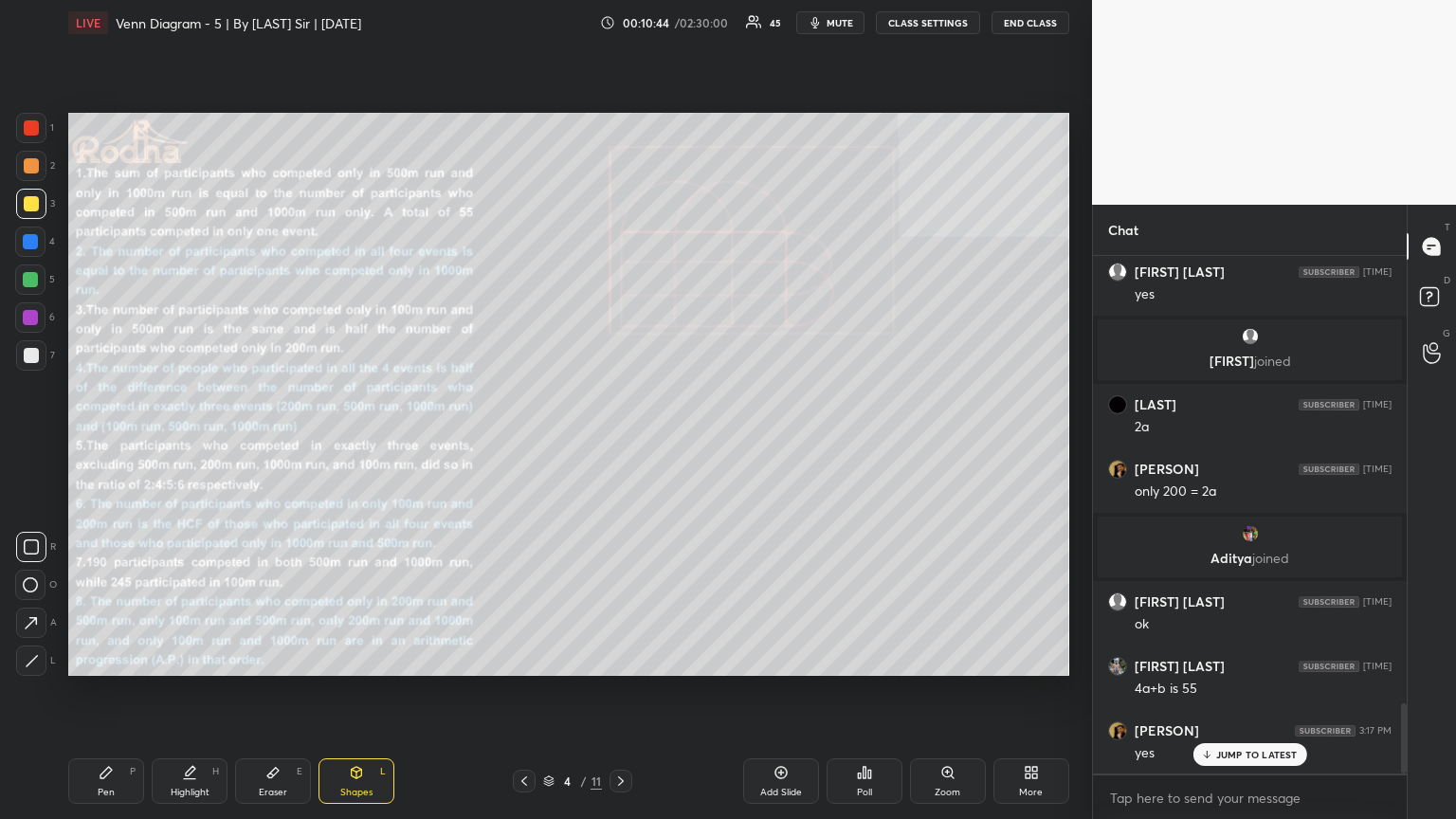 click at bounding box center [30, 280] 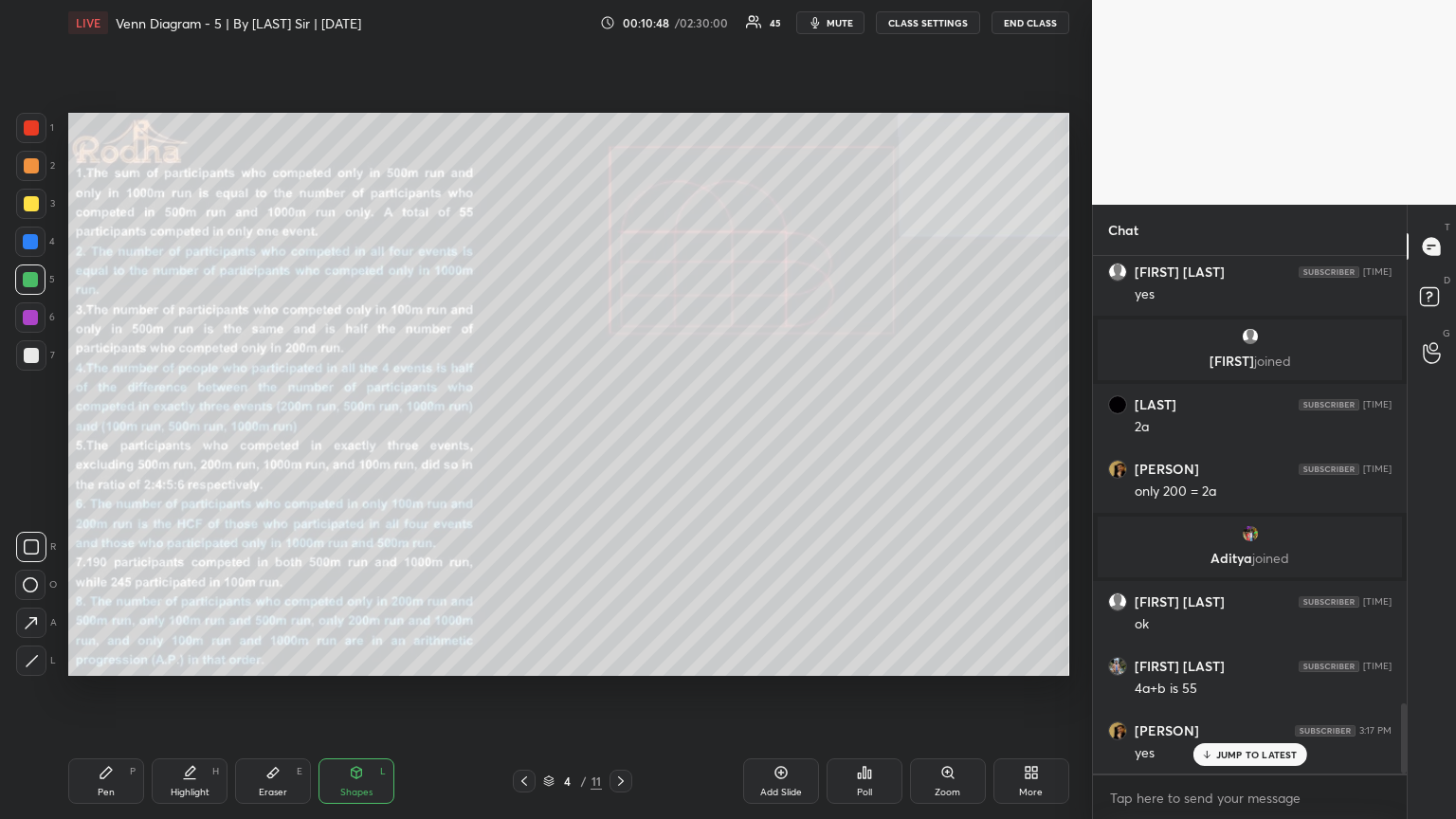 click on "Pen" at bounding box center [106, 792] 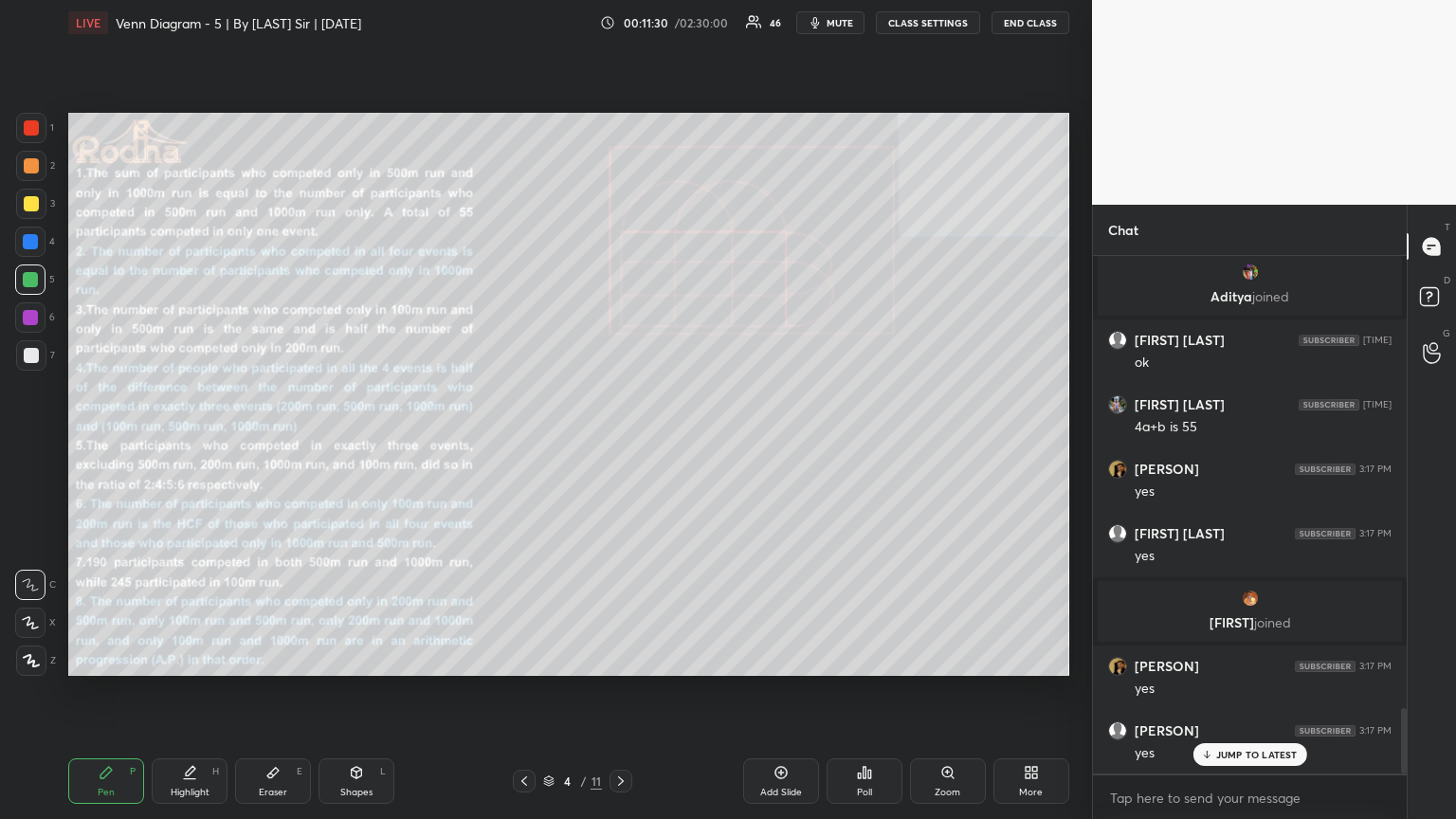 scroll, scrollTop: 3637, scrollLeft: 0, axis: vertical 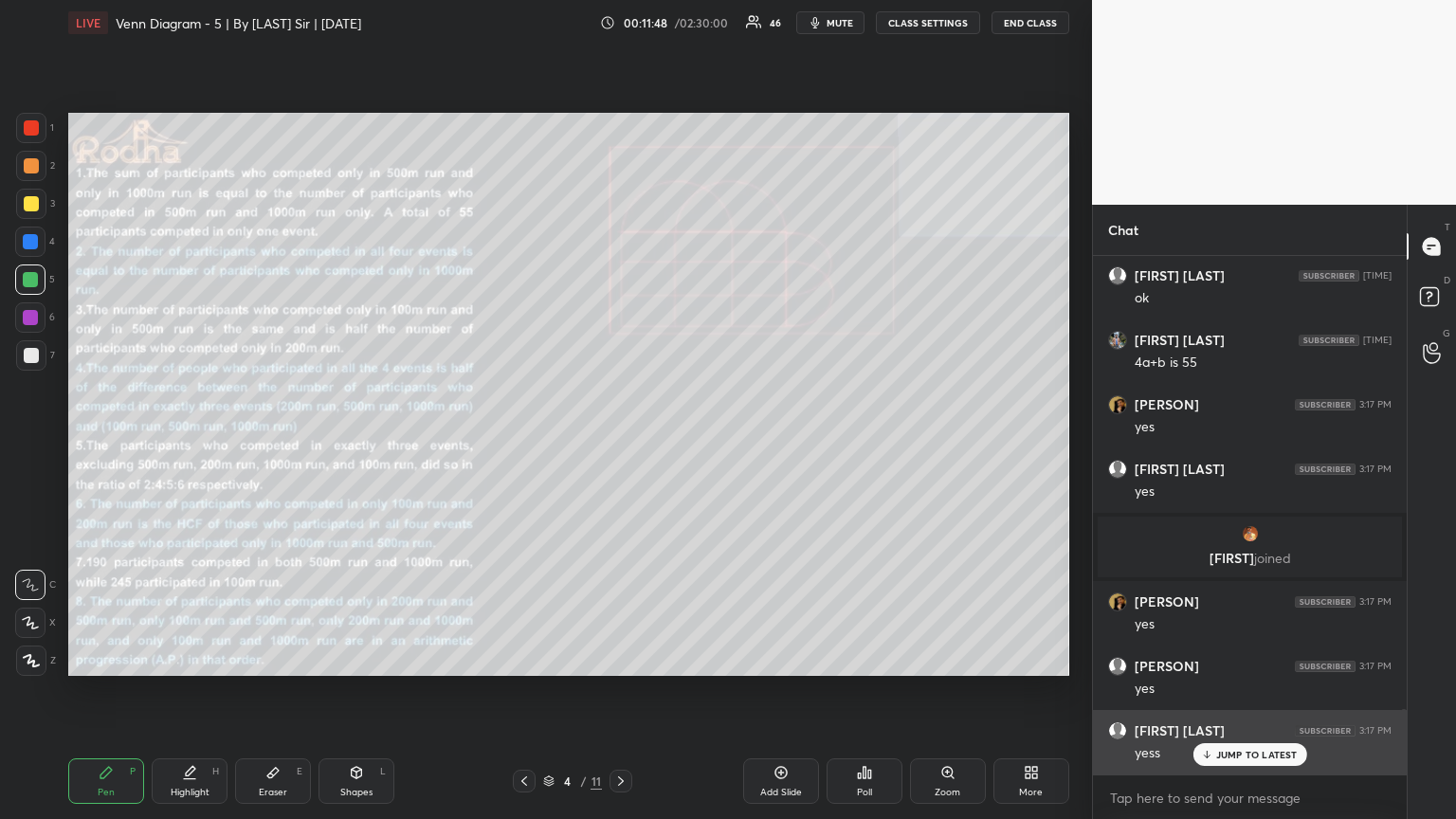 click on "JUMP TO LATEST" at bounding box center (1257, 755) 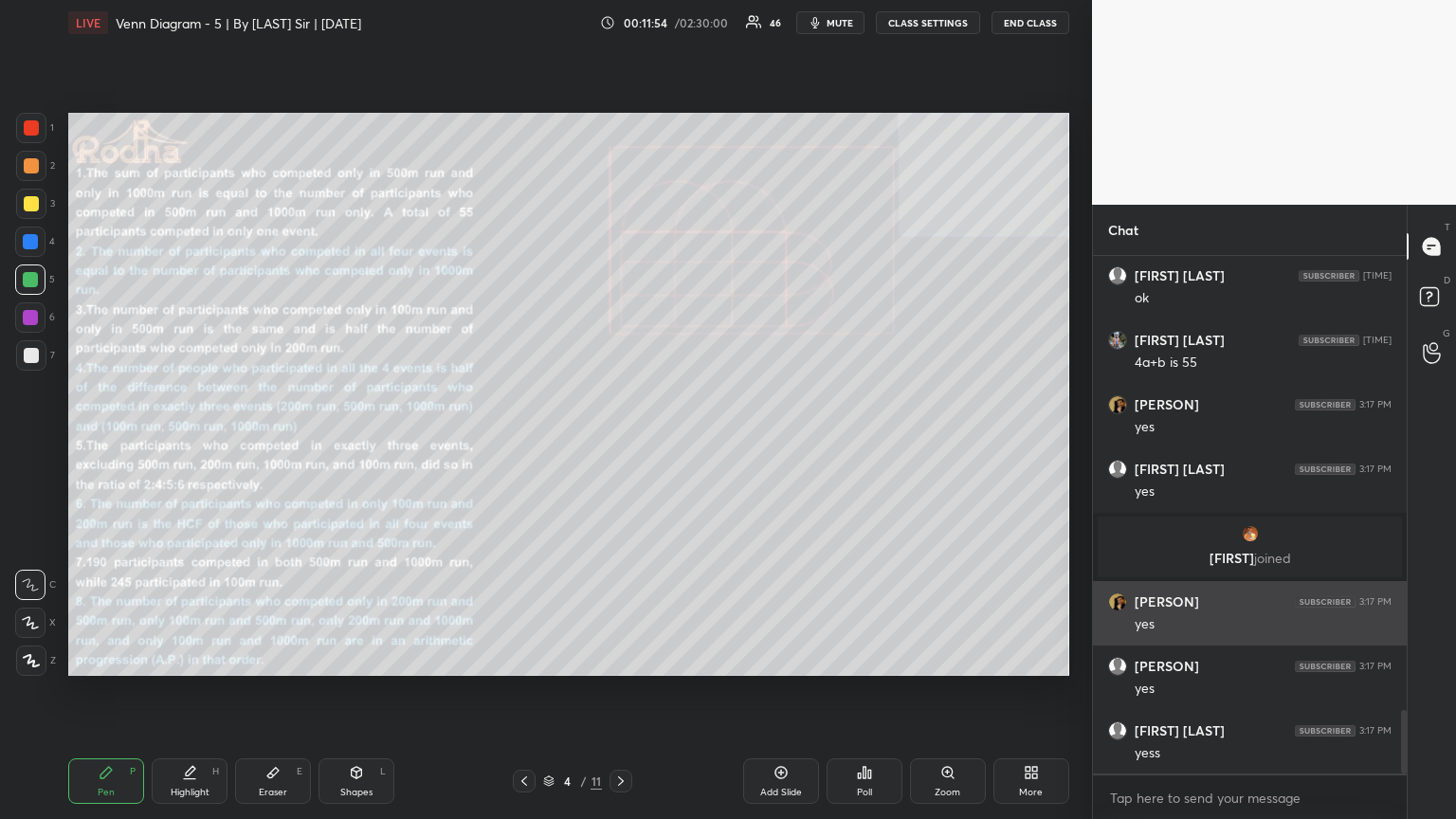 scroll, scrollTop: 3702, scrollLeft: 0, axis: vertical 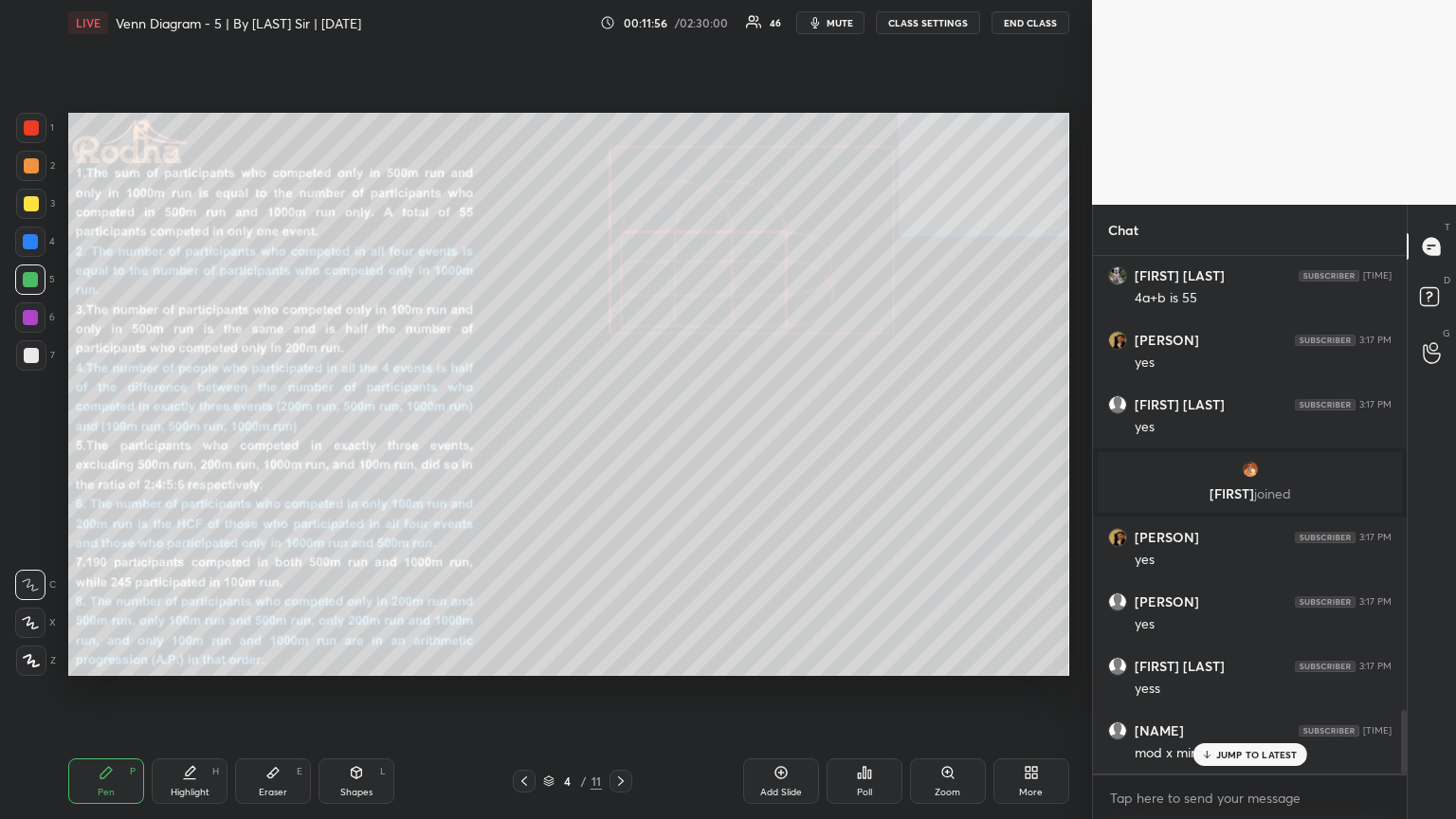 click on "JUMP TO LATEST" at bounding box center [1257, 755] 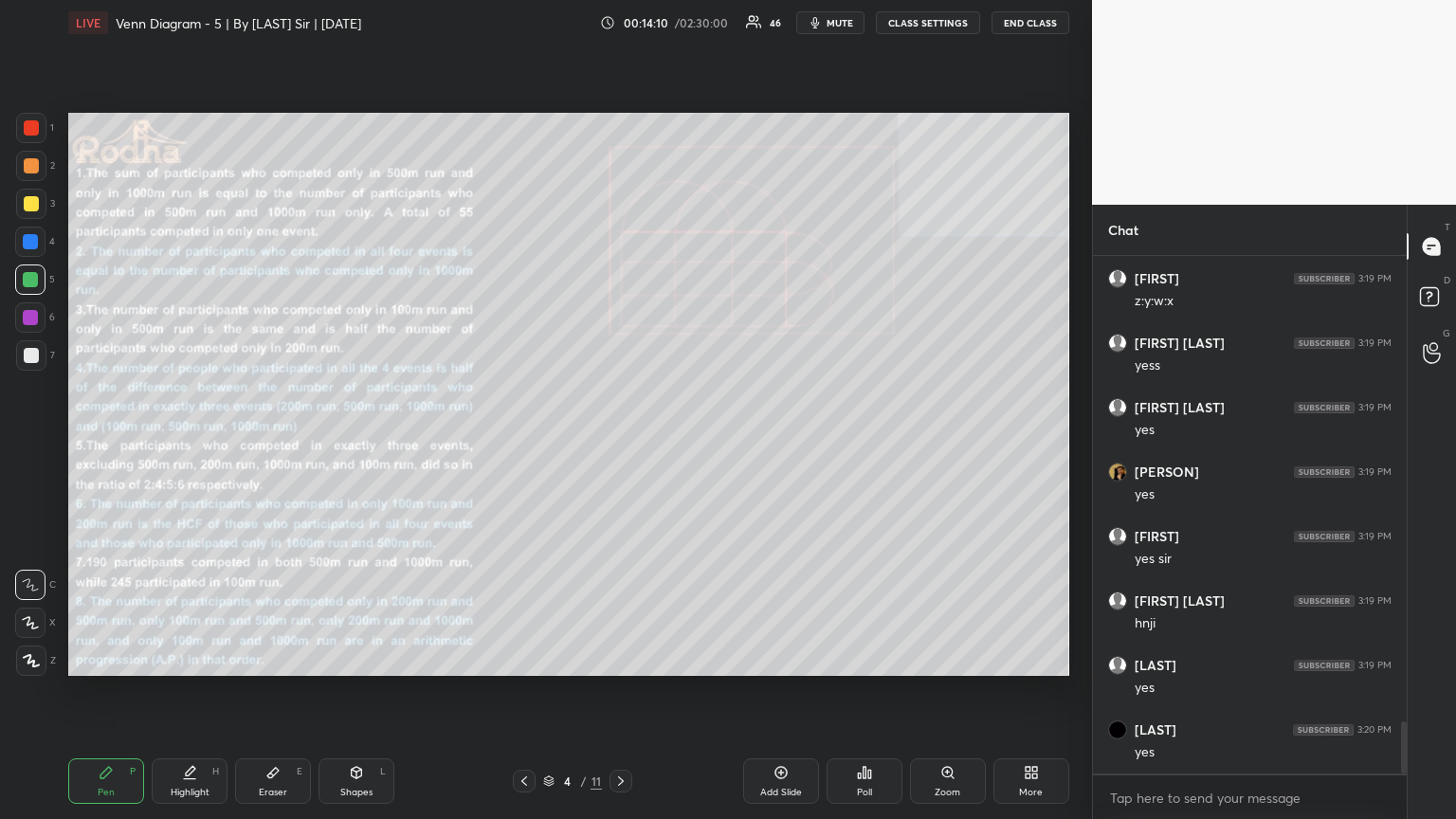 scroll, scrollTop: 4713, scrollLeft: 0, axis: vertical 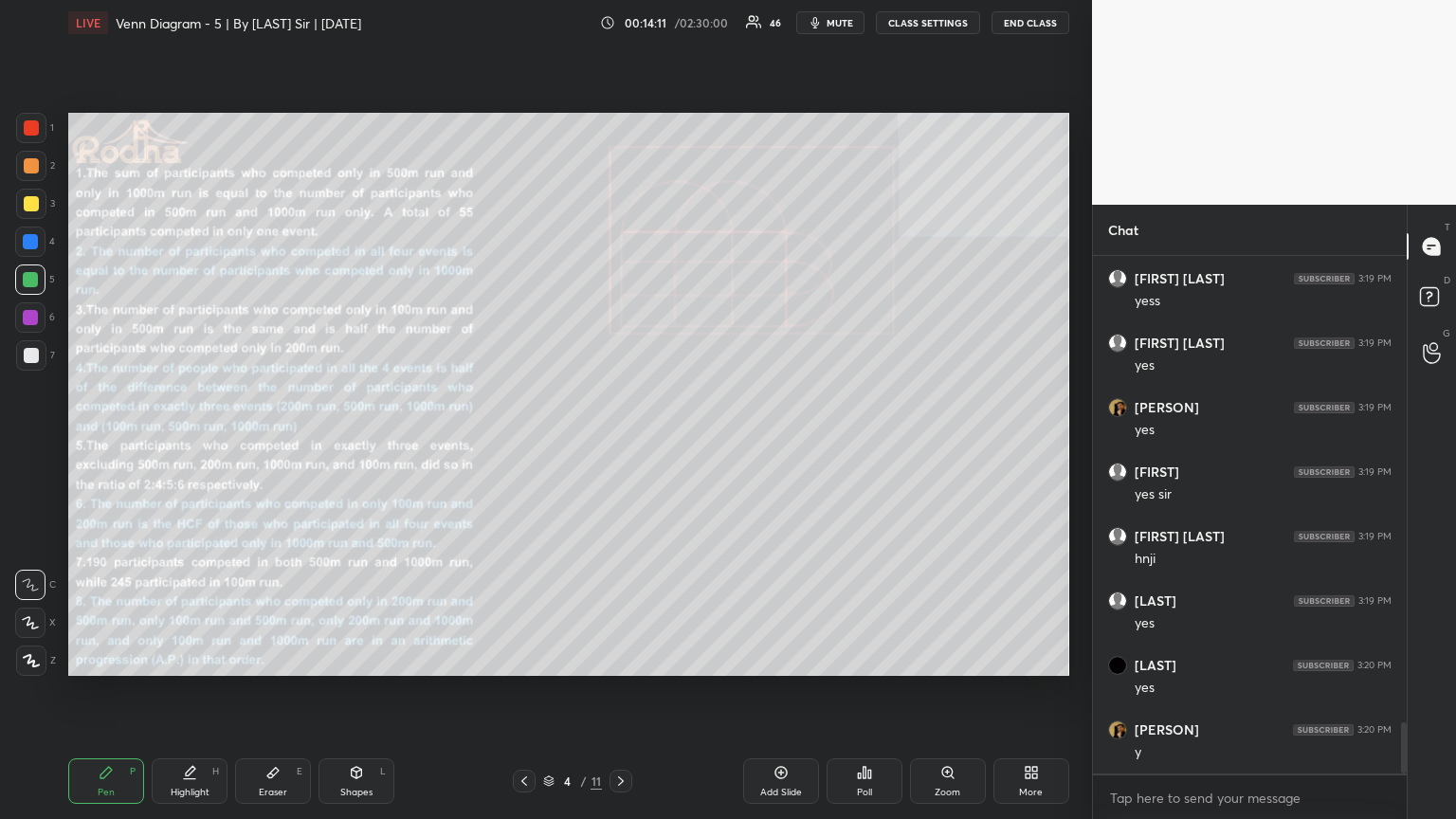 click at bounding box center [30, 318] 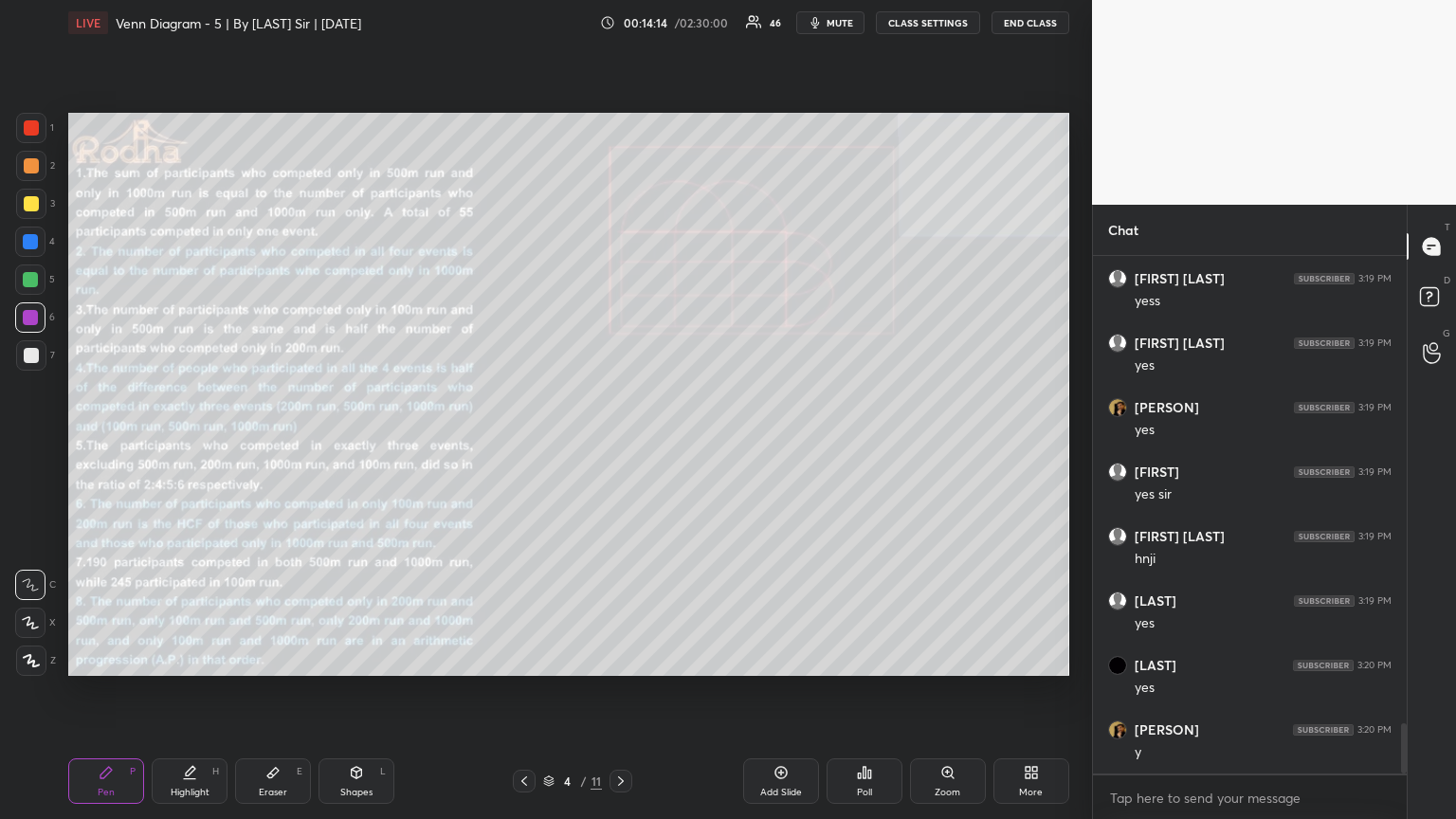 scroll, scrollTop: 4778, scrollLeft: 0, axis: vertical 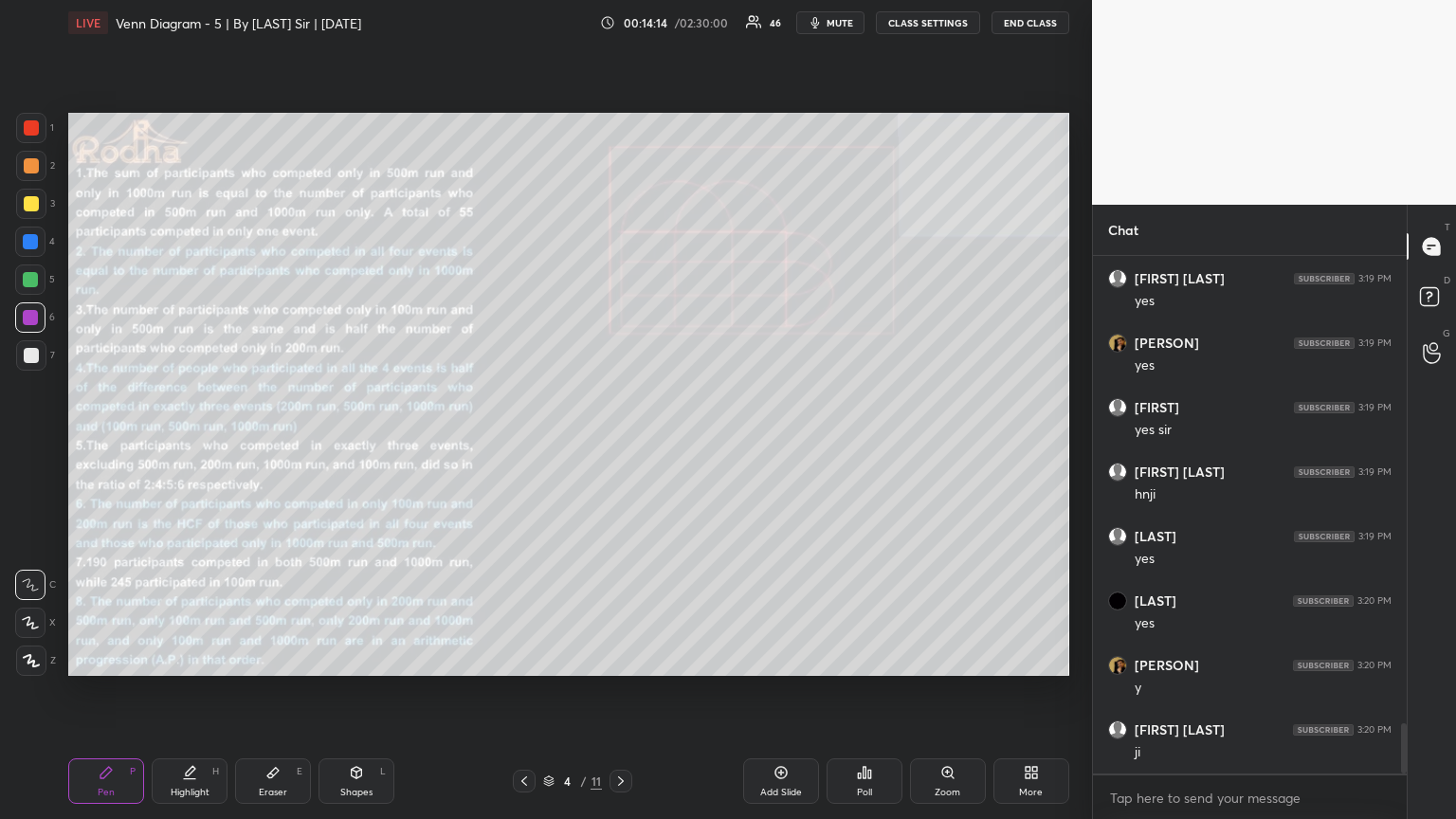 click at bounding box center [30, 280] 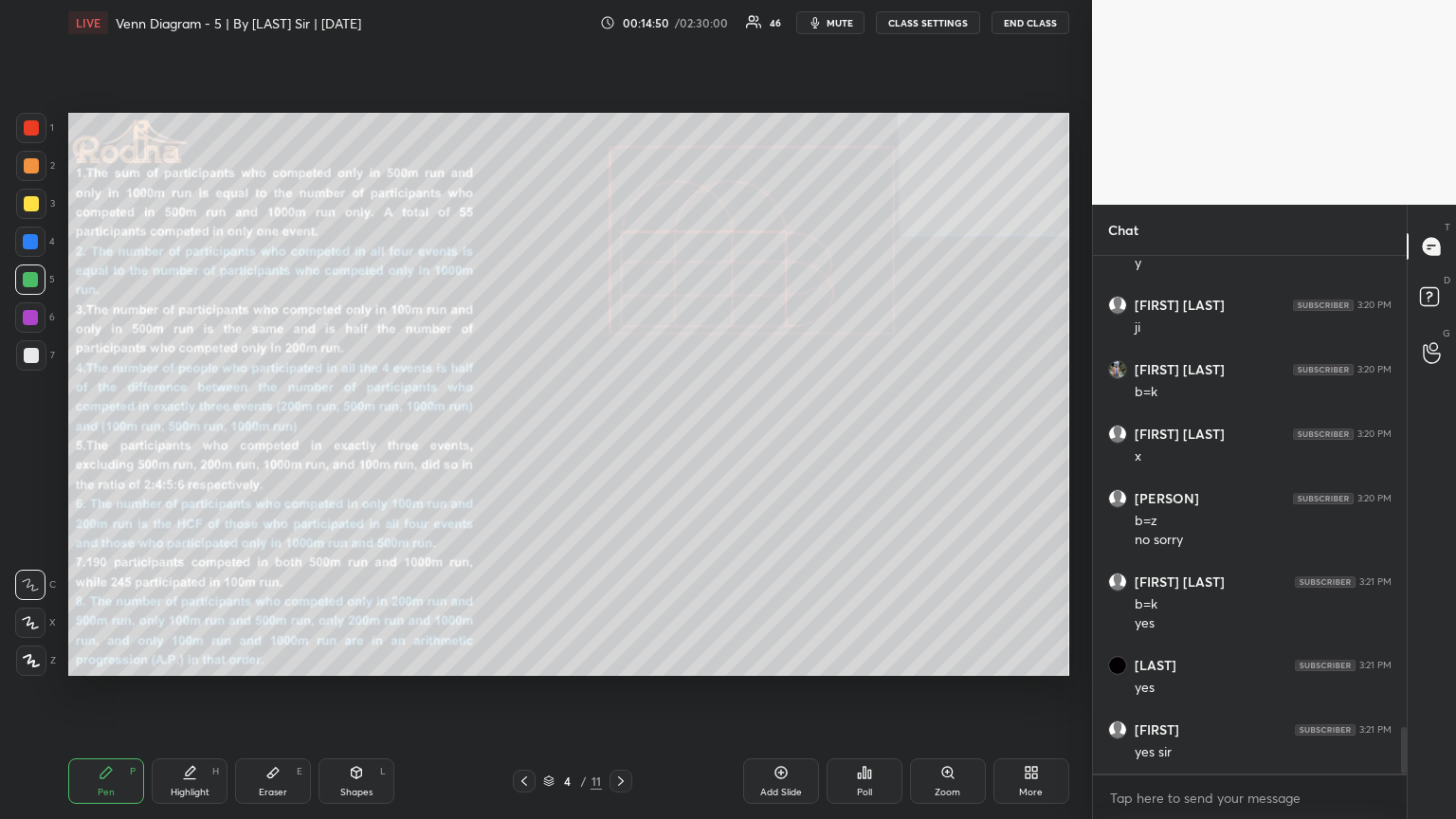 scroll, scrollTop: 5267, scrollLeft: 0, axis: vertical 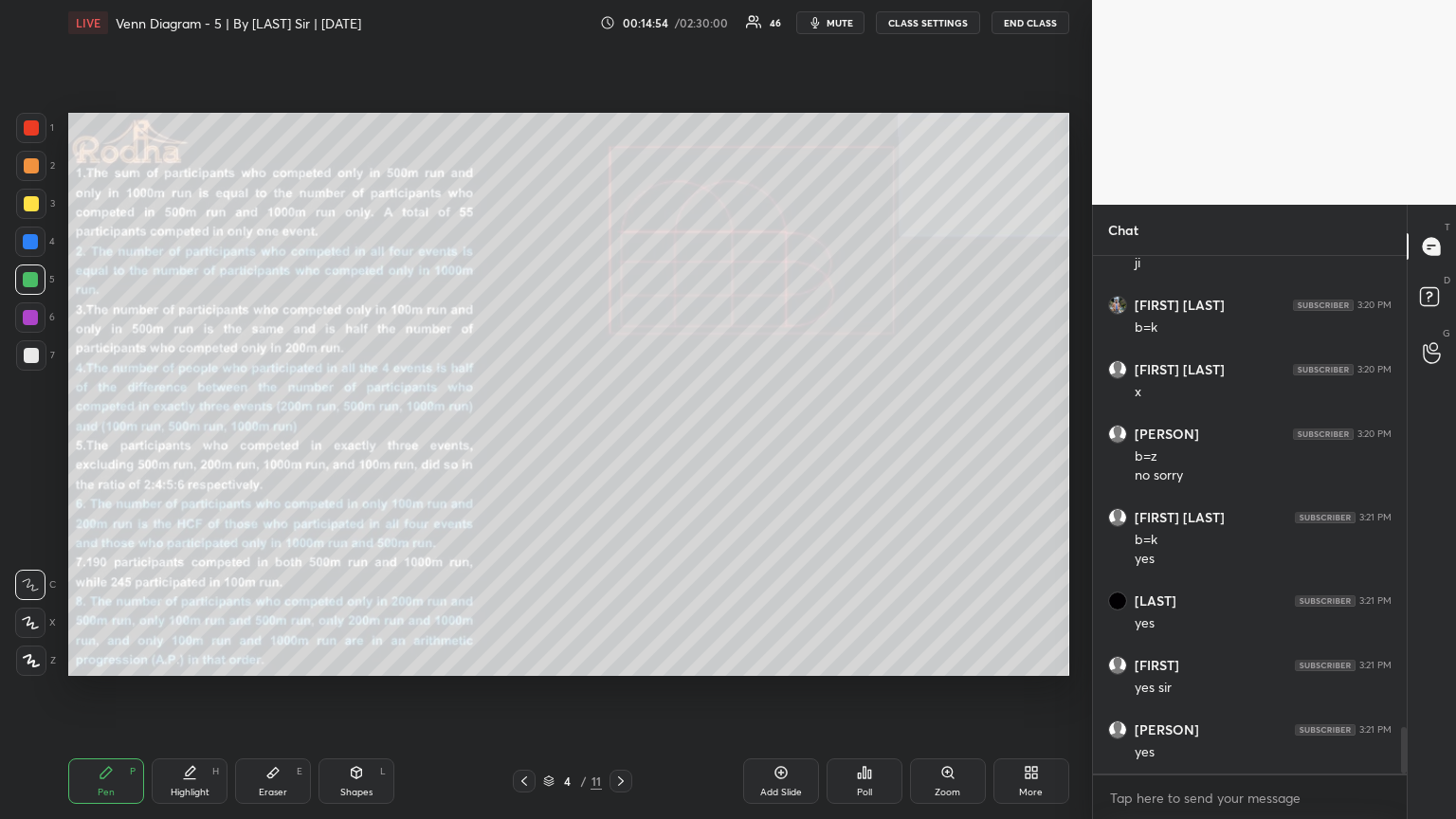 click at bounding box center [31, 204] 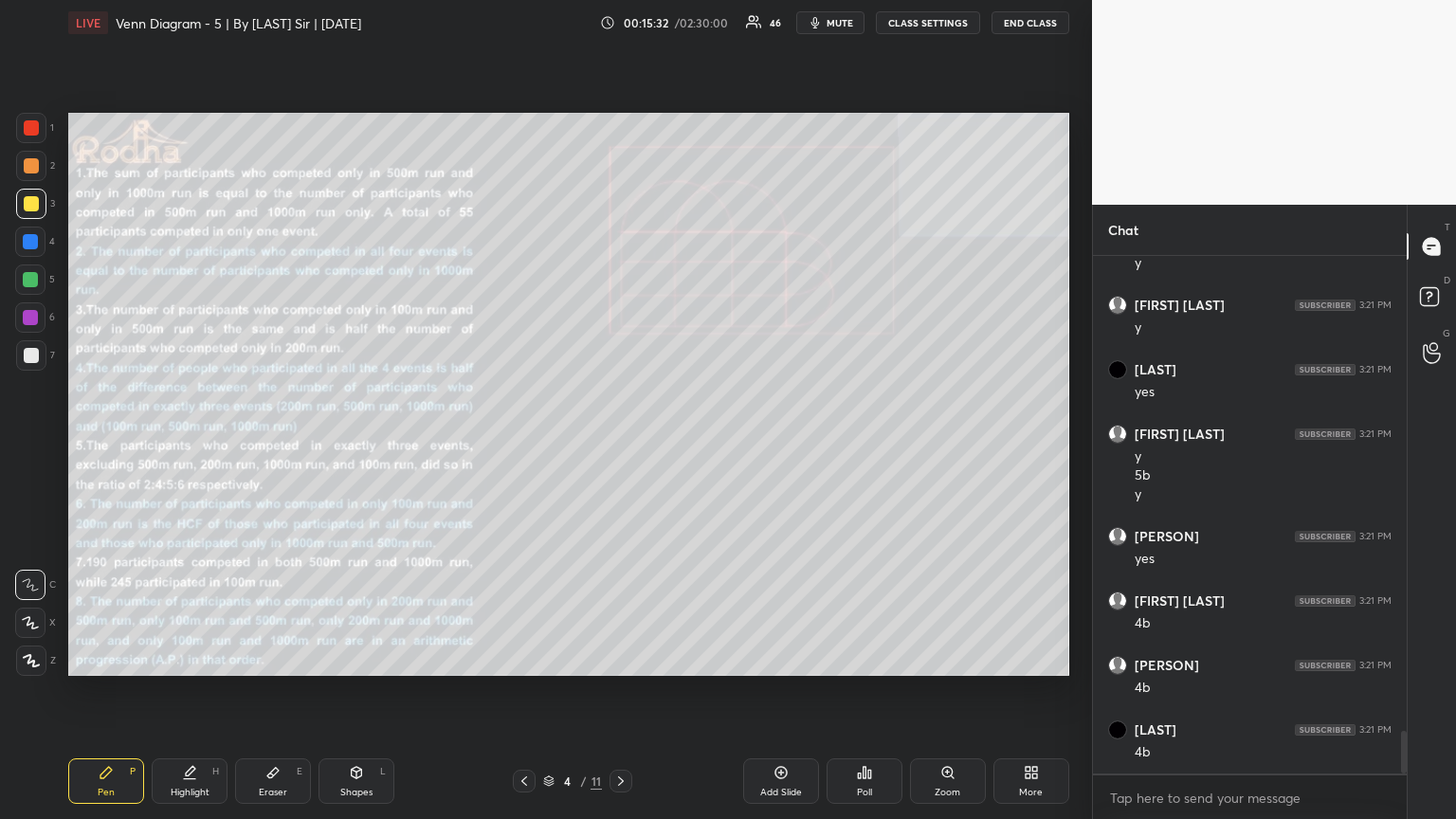scroll, scrollTop: 5839, scrollLeft: 0, axis: vertical 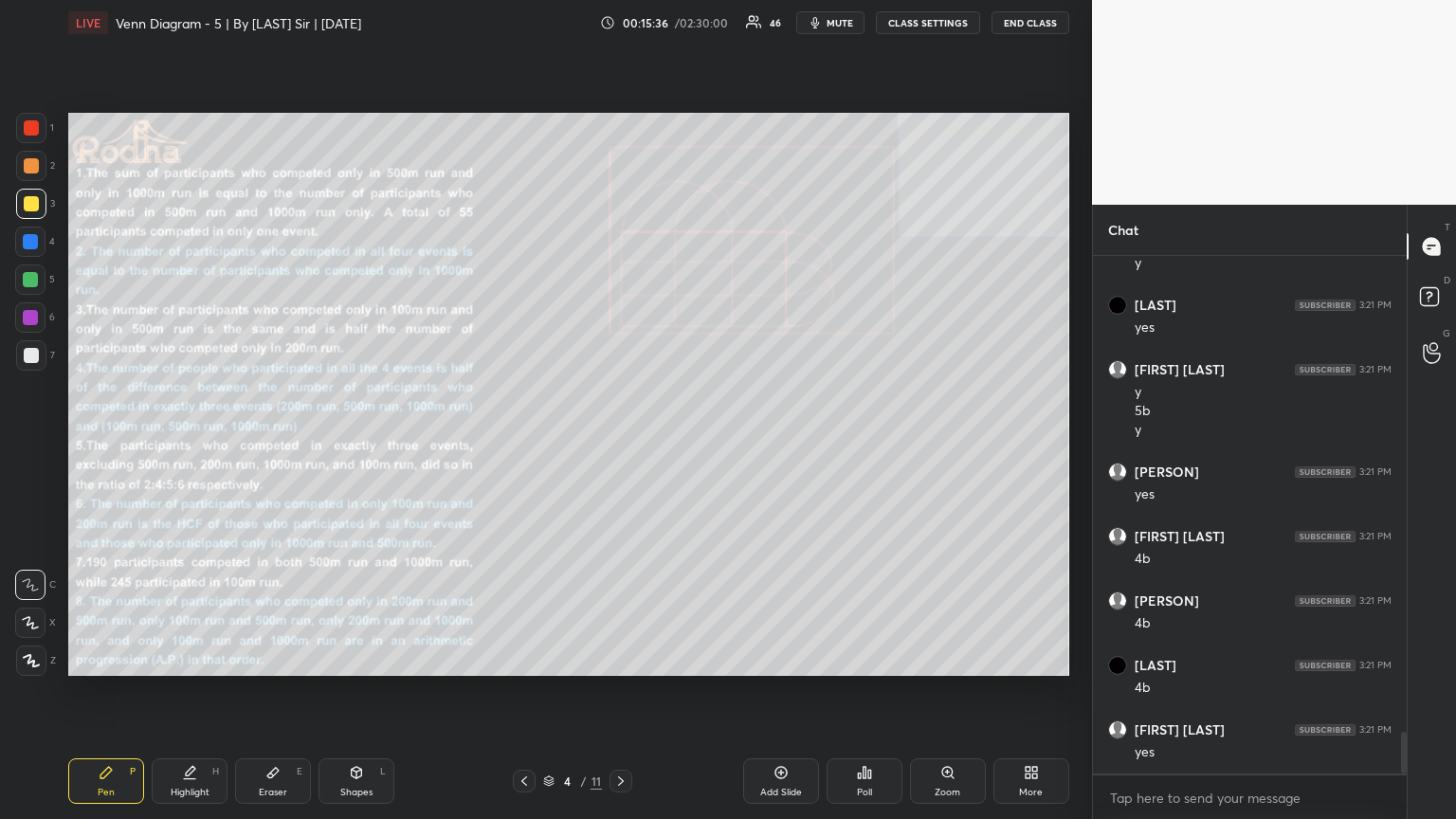 click on "Highlight" at bounding box center [190, 792] 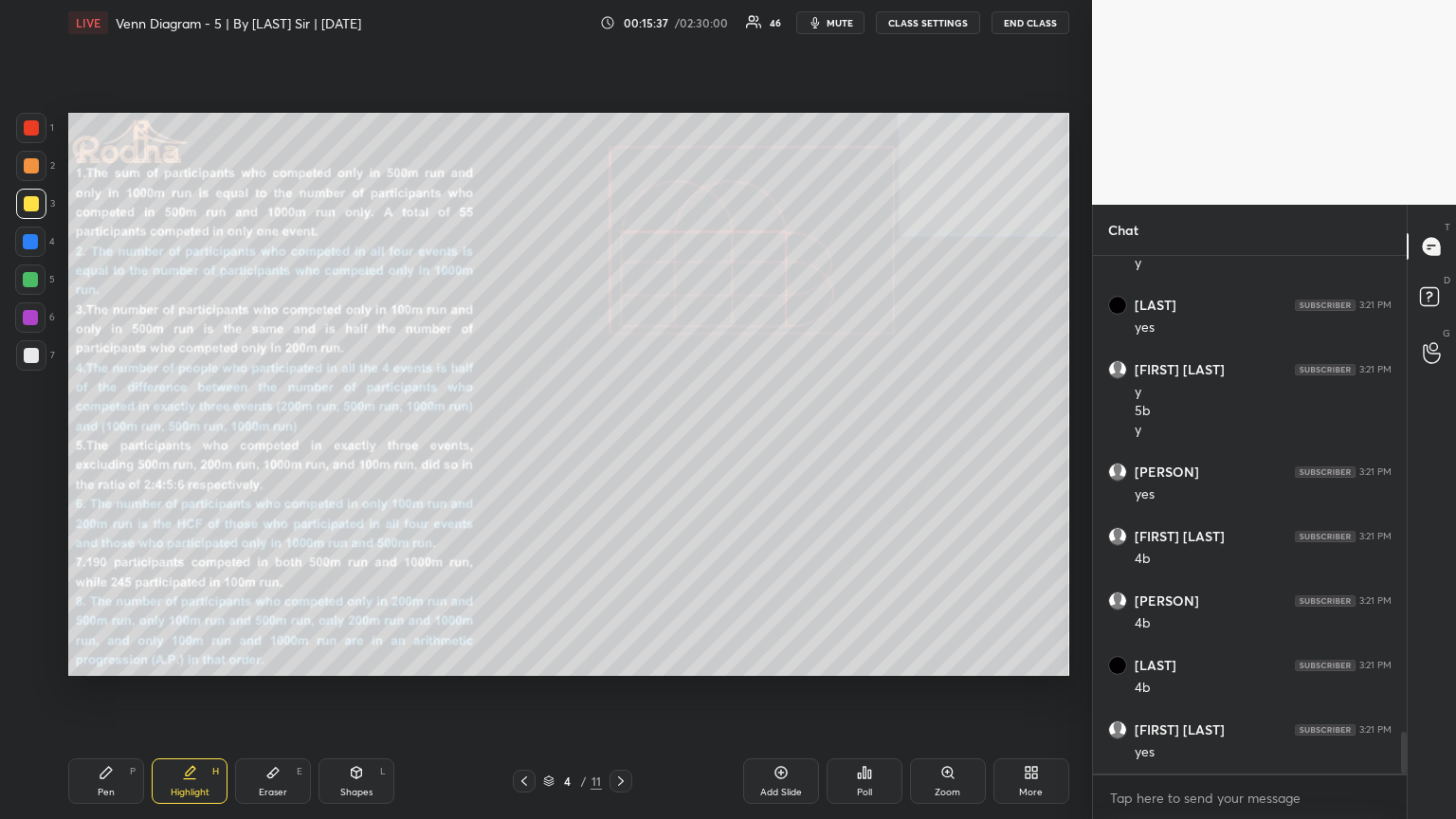 click on "Eraser E" at bounding box center [273, 781] 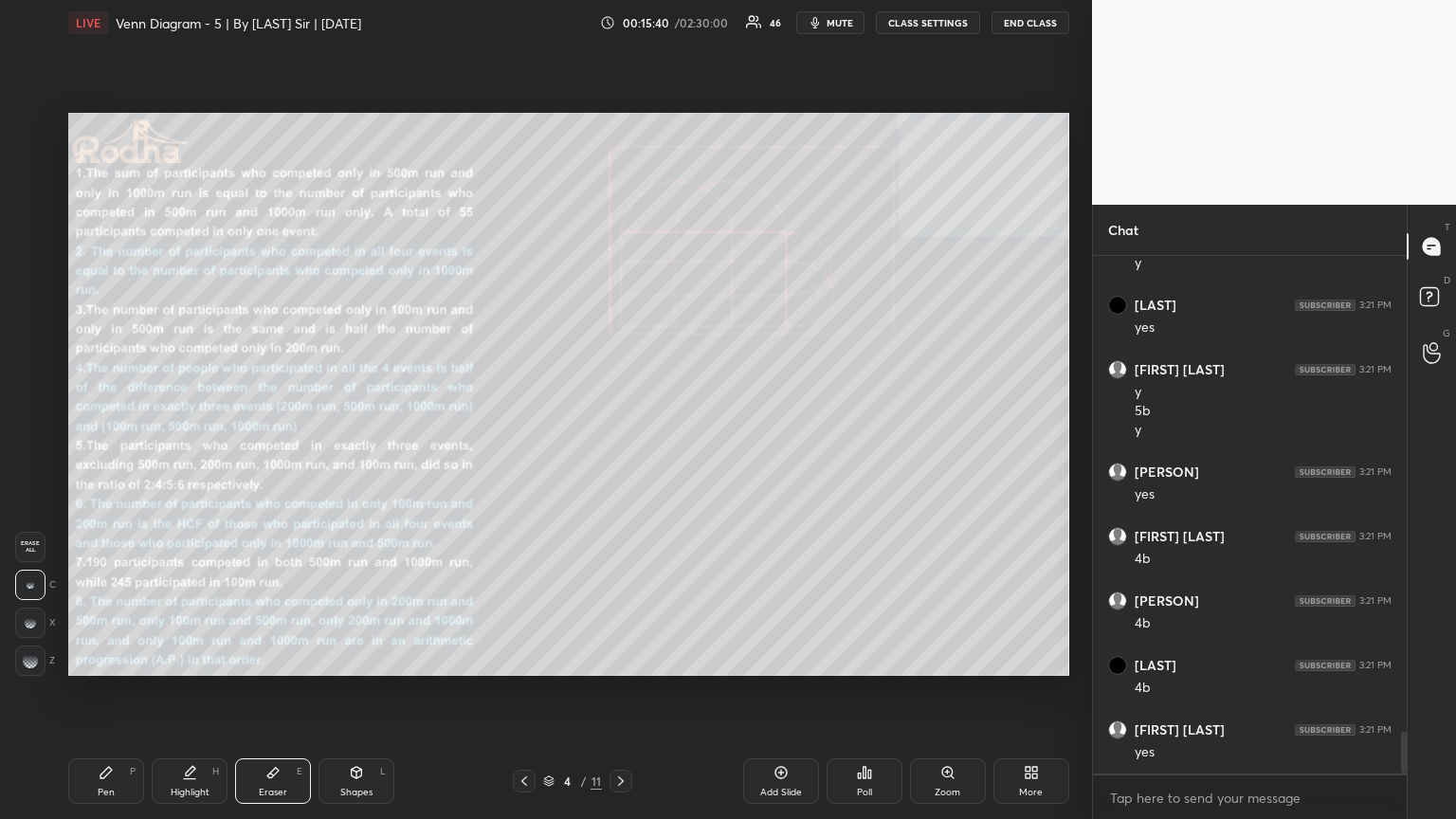 drag, startPoint x: 81, startPoint y: 796, endPoint x: 208, endPoint y: 689, distance: 166.06625 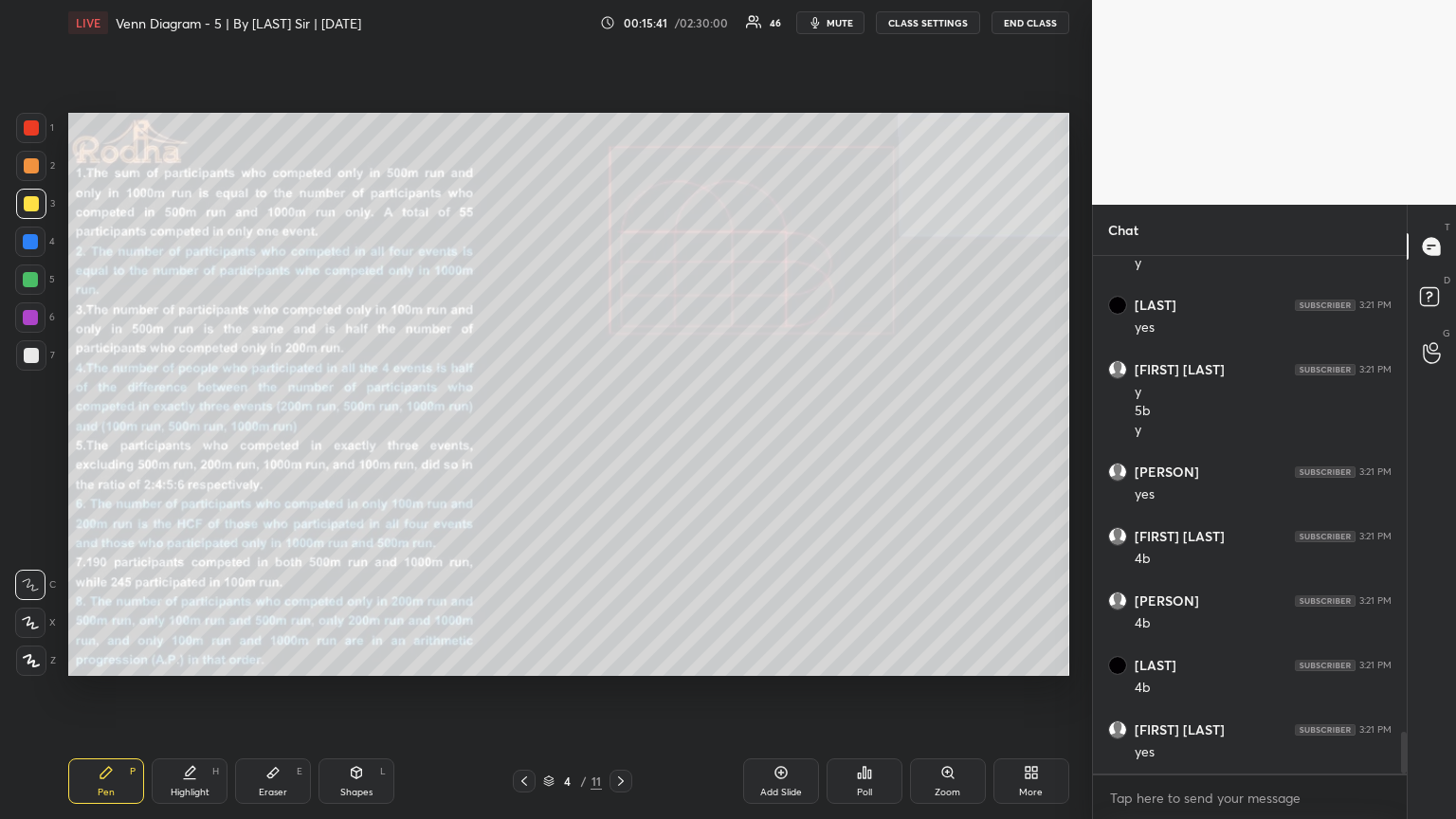 scroll, scrollTop: 5904, scrollLeft: 0, axis: vertical 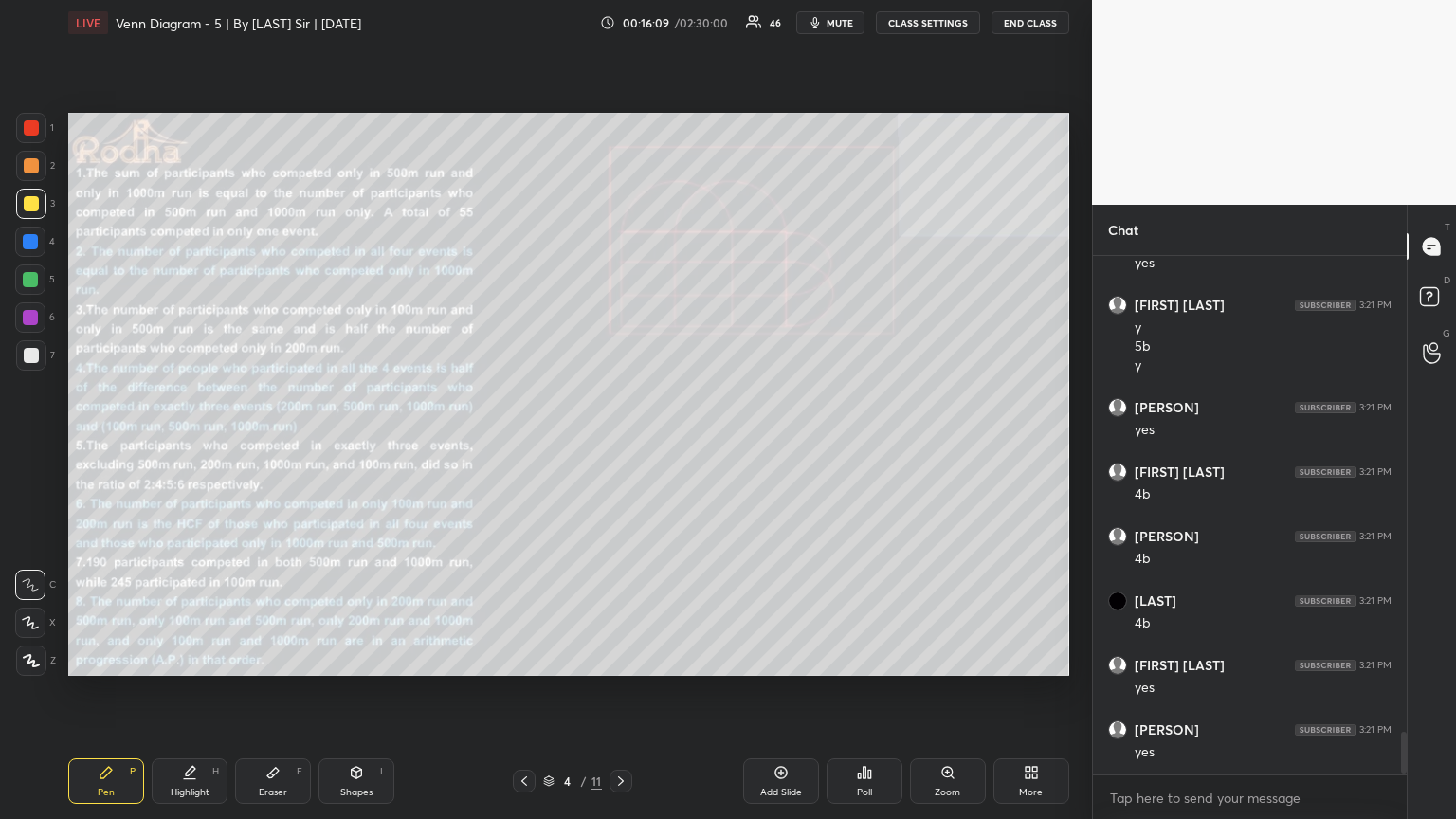 click on "Eraser E" at bounding box center [273, 781] 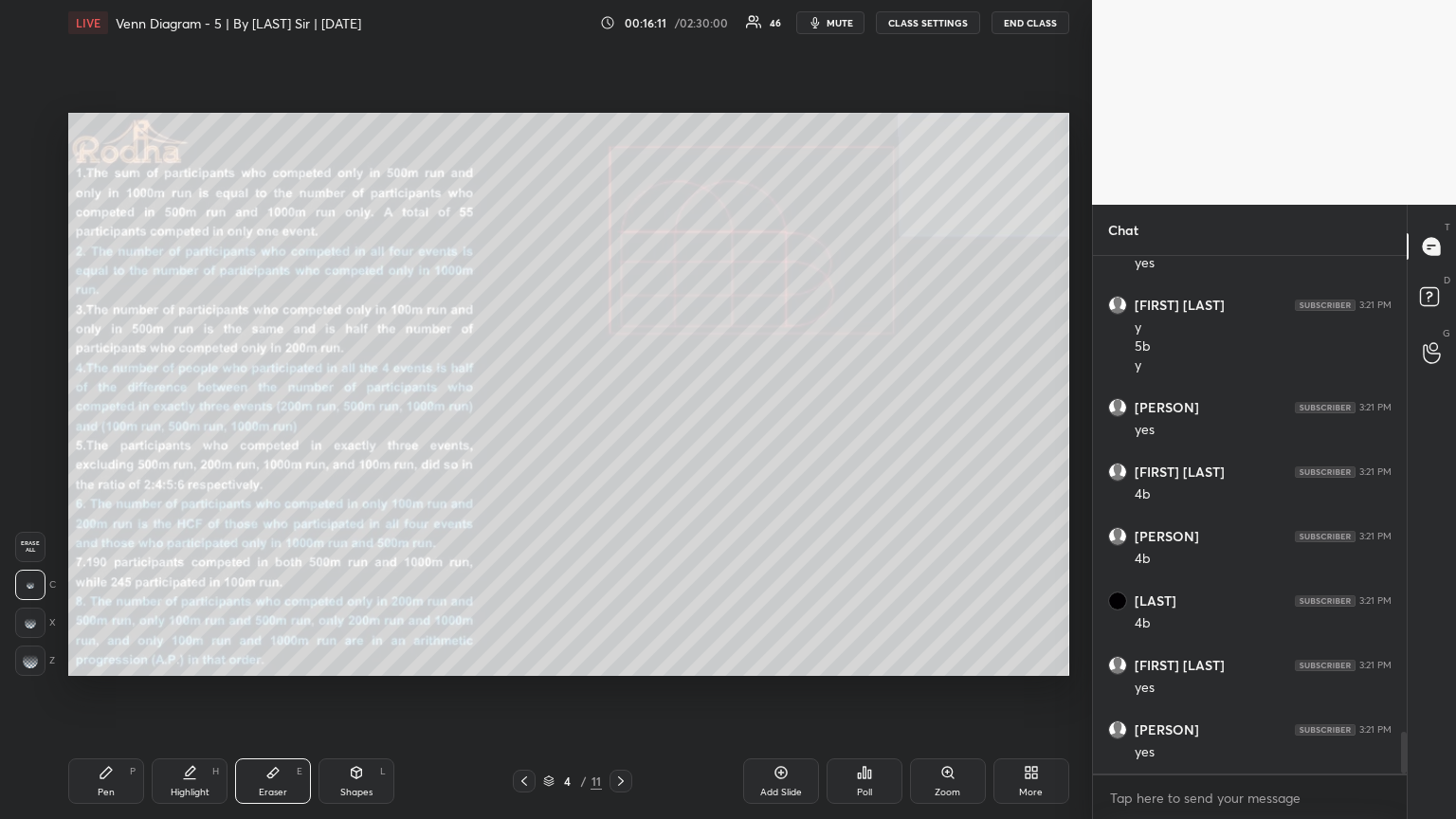 drag, startPoint x: 34, startPoint y: 658, endPoint x: 53, endPoint y: 647, distance: 21.954498 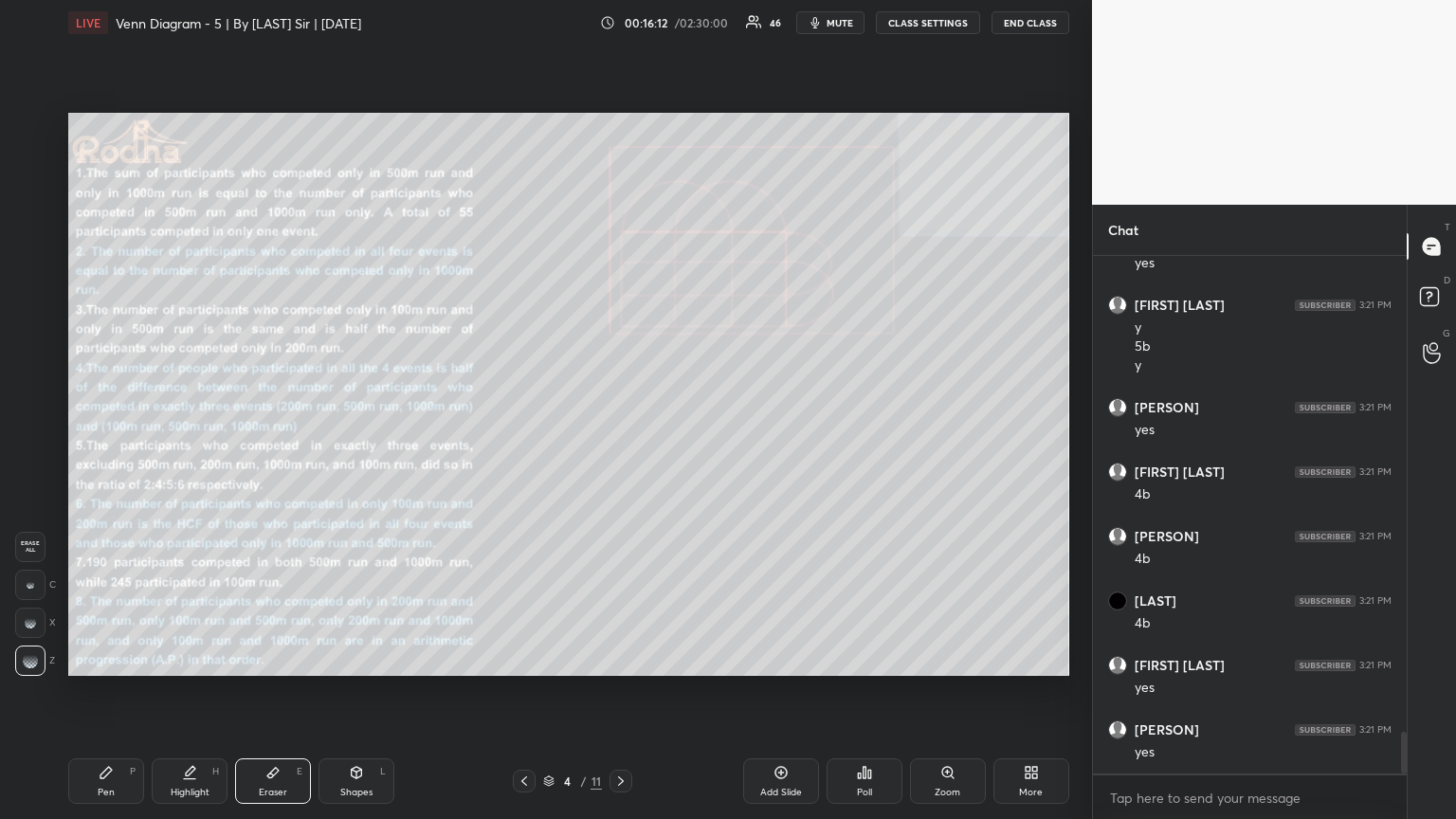 scroll, scrollTop: 5968, scrollLeft: 0, axis: vertical 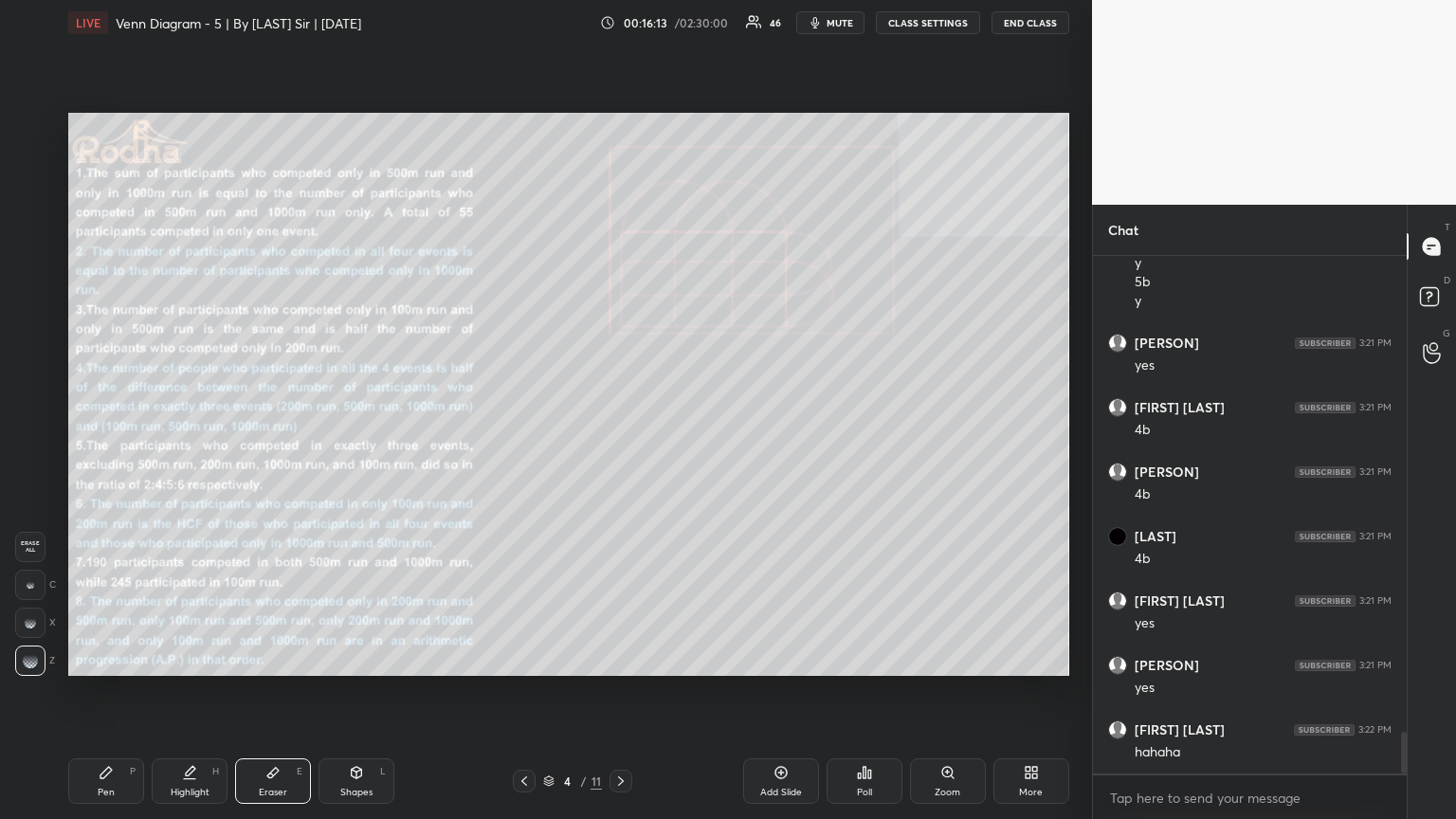 click on "Pen P" at bounding box center (106, 781) 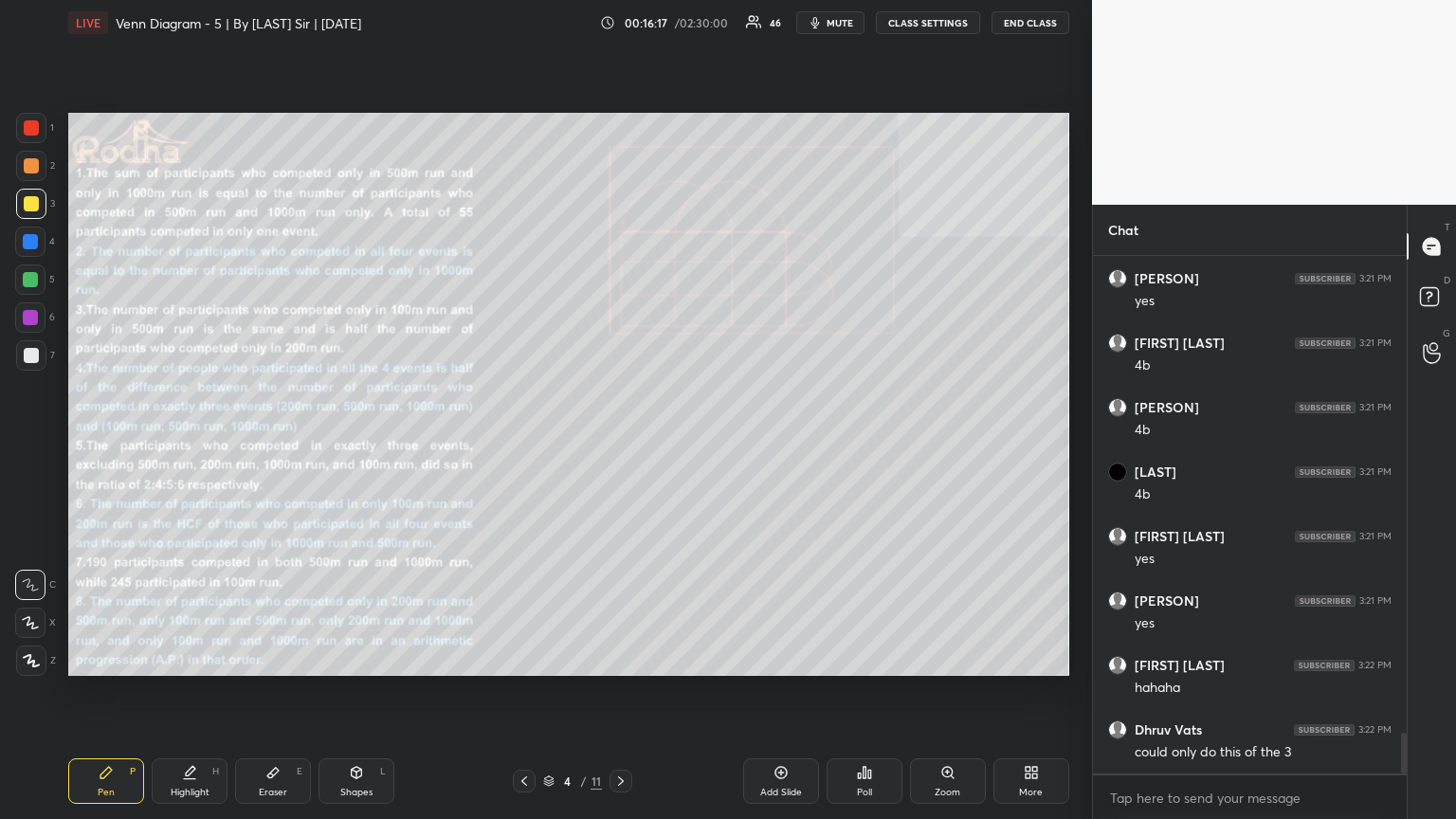 scroll, scrollTop: 6113, scrollLeft: 0, axis: vertical 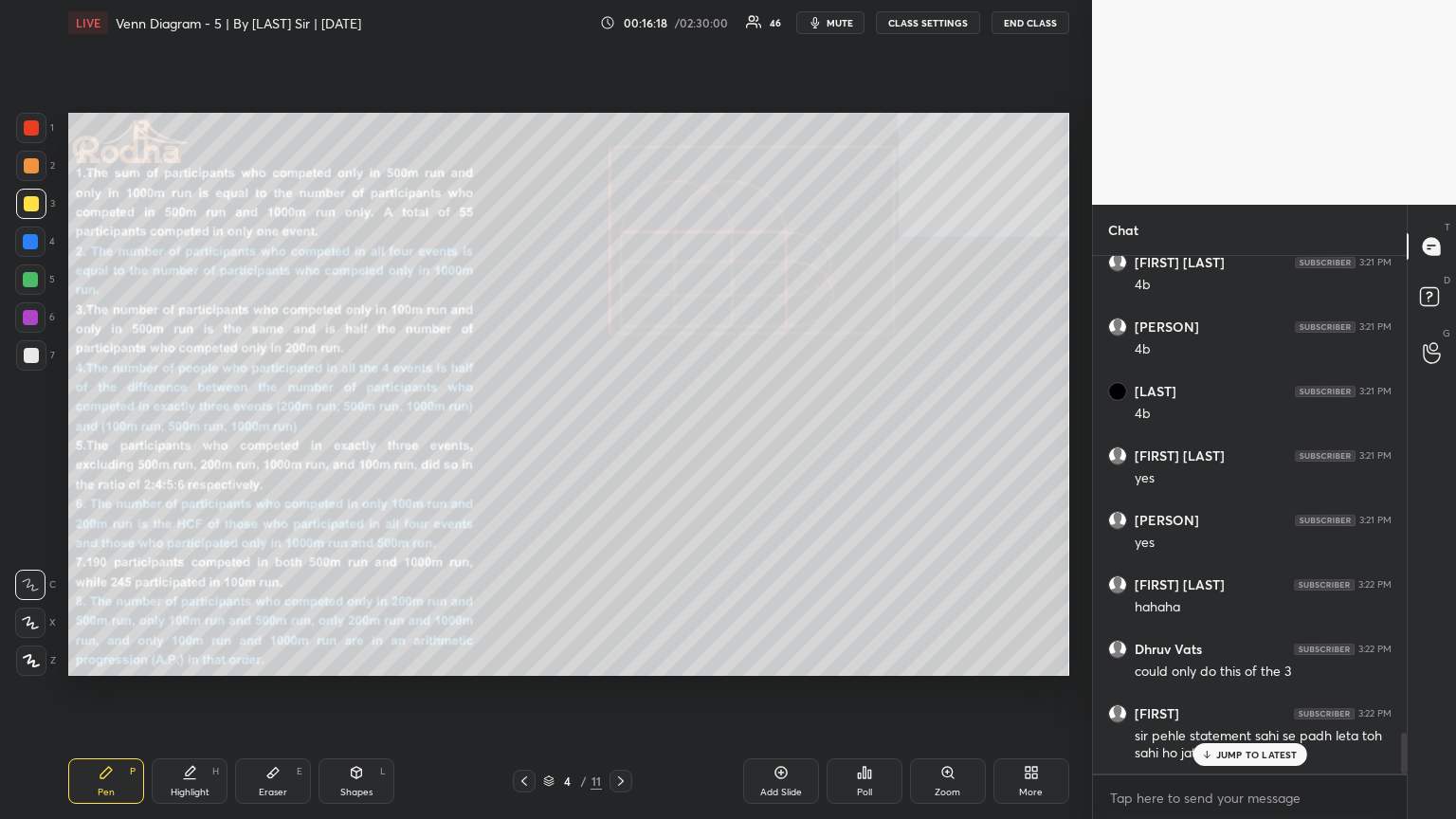 click at bounding box center (30, 280) 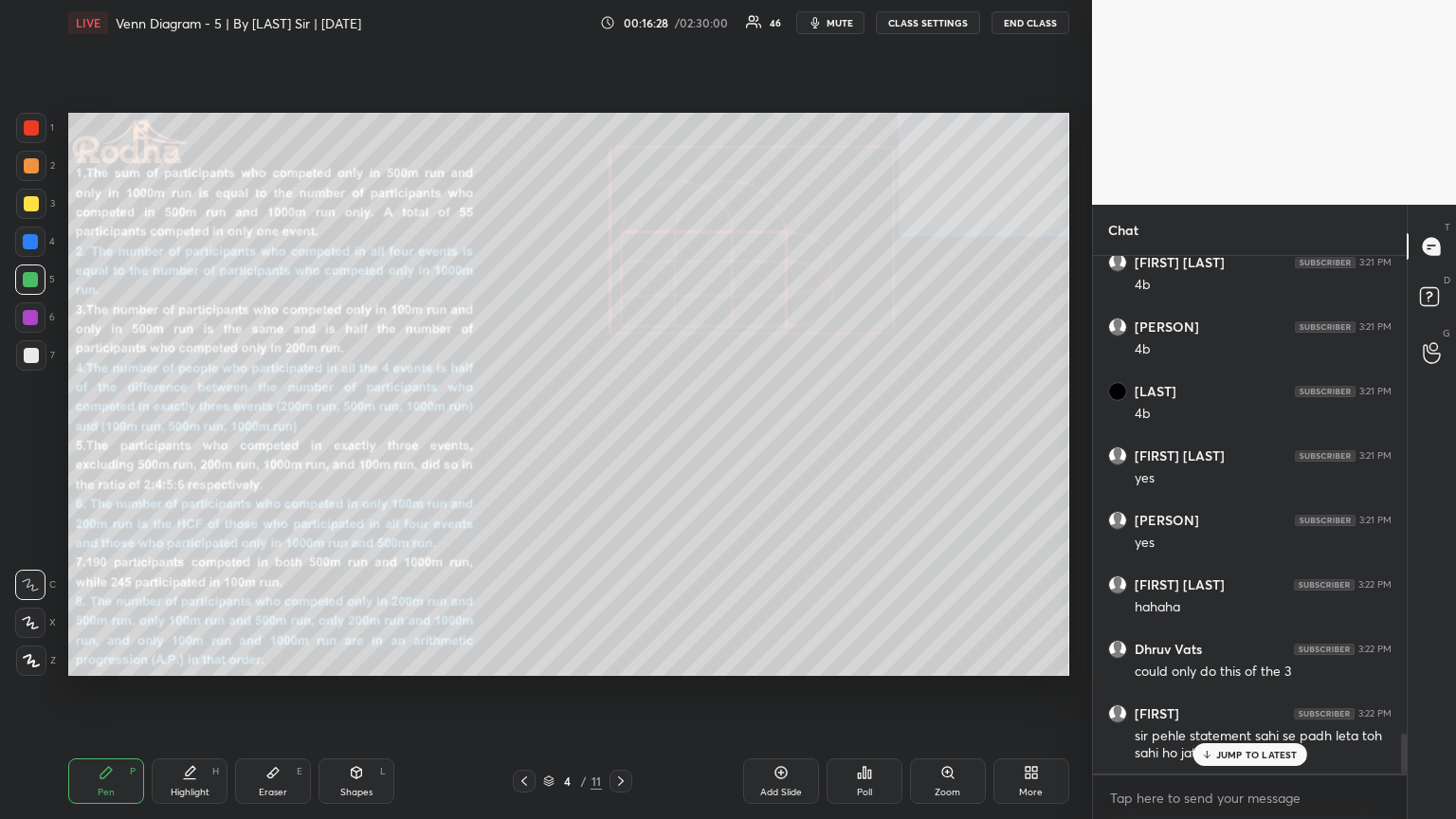 scroll, scrollTop: 6178, scrollLeft: 0, axis: vertical 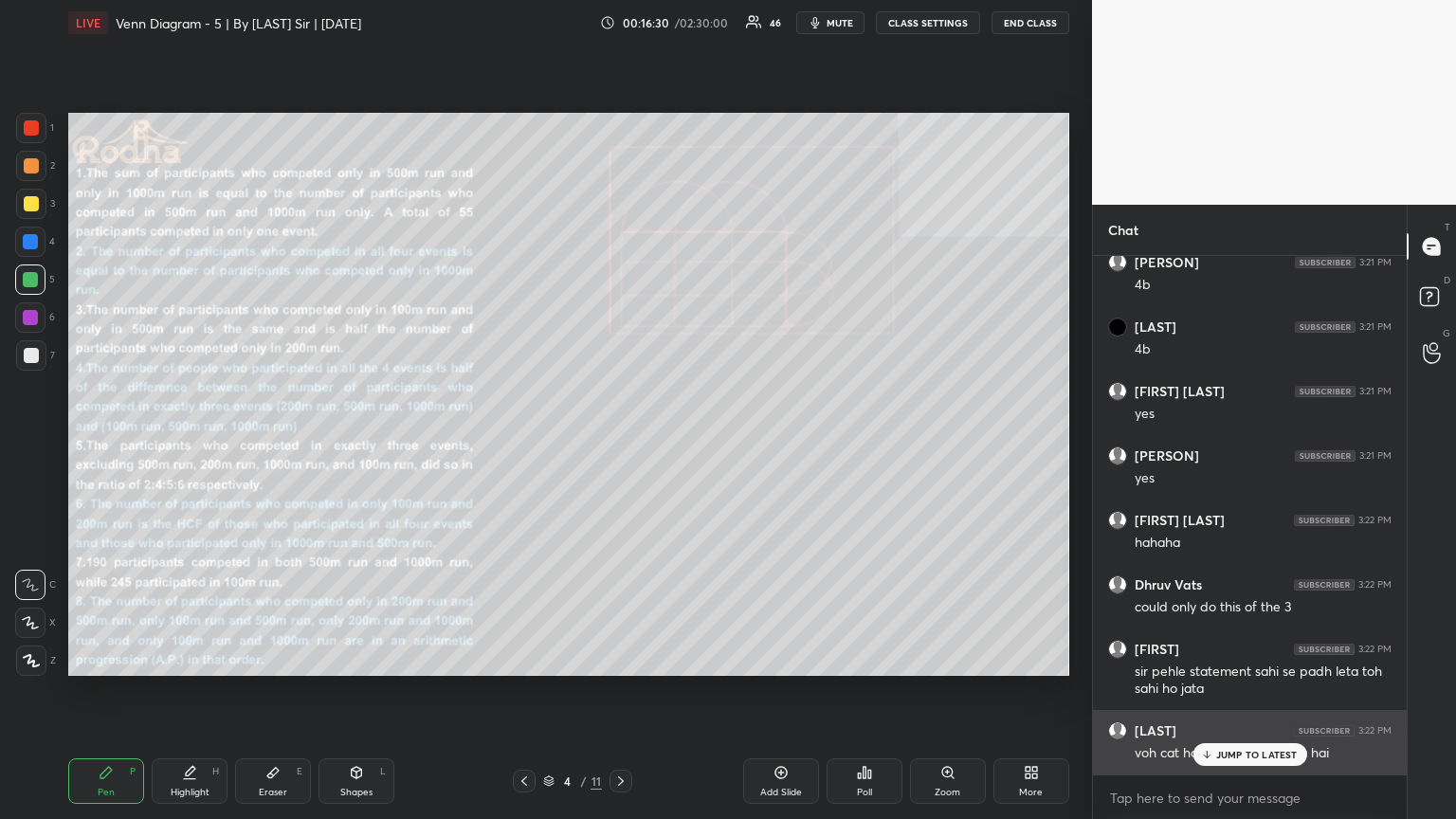click on "JUMP TO LATEST" at bounding box center (1257, 755) 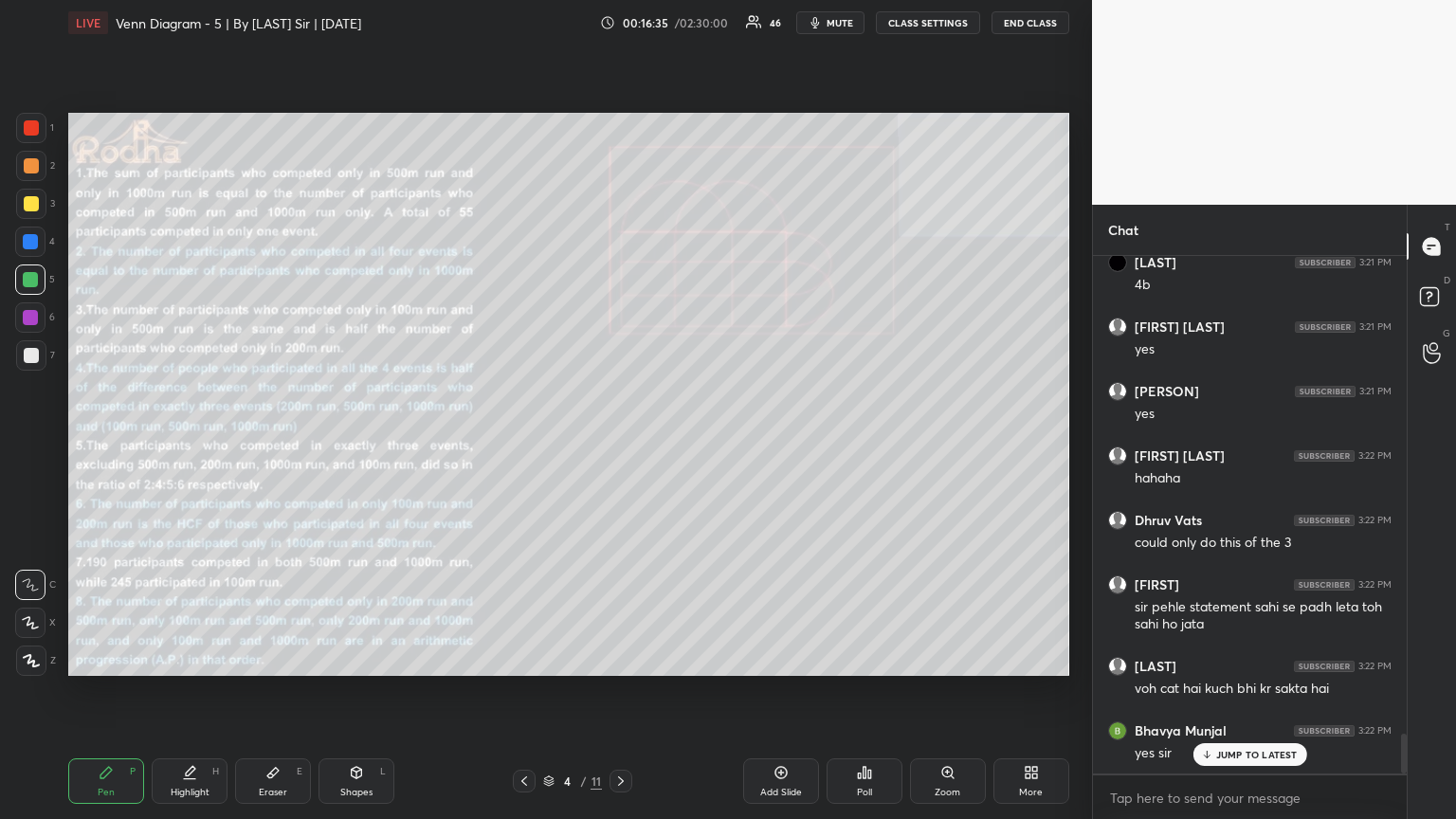 scroll, scrollTop: 6306, scrollLeft: 0, axis: vertical 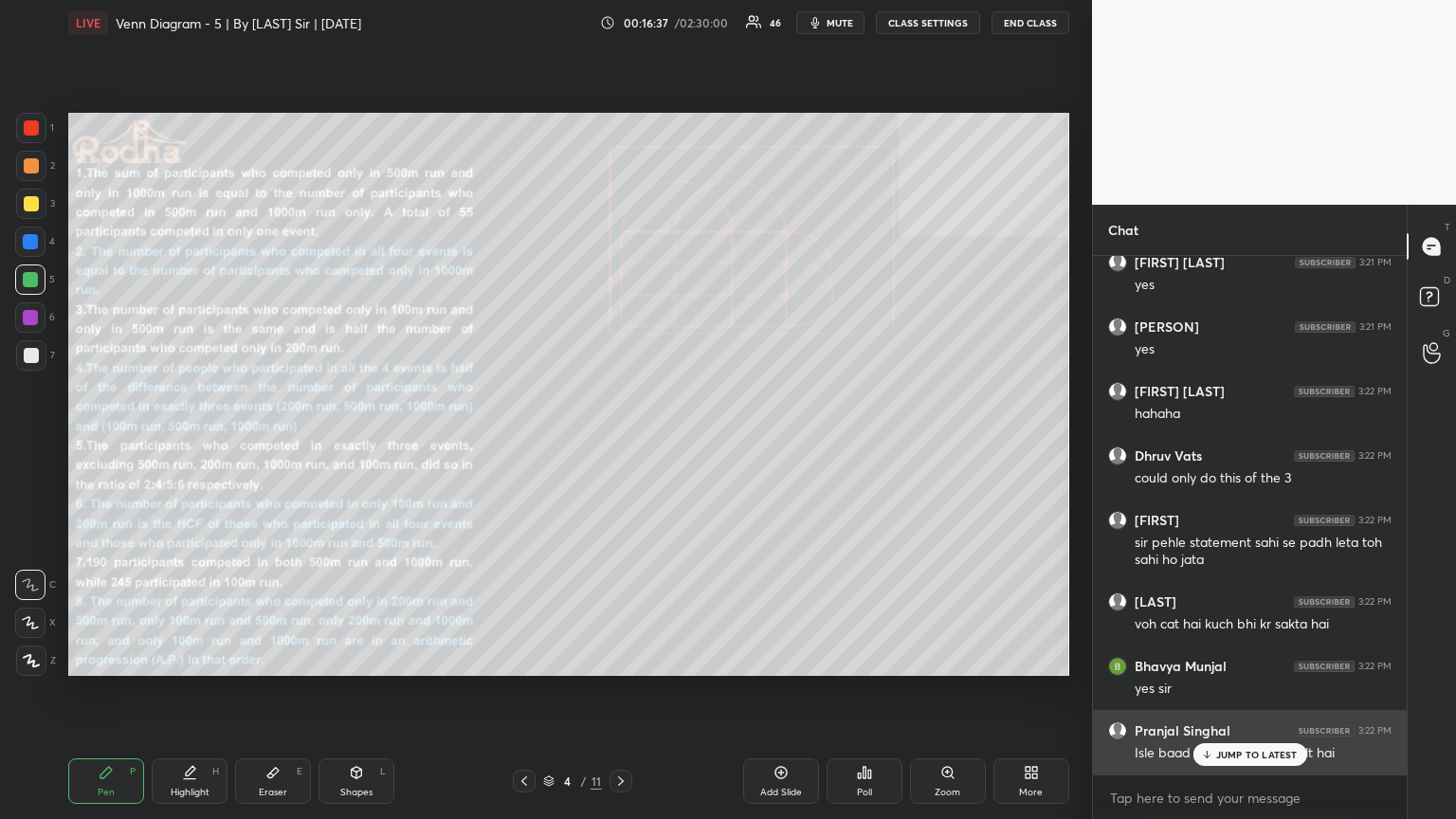 click on "JUMP TO LATEST" at bounding box center (1257, 755) 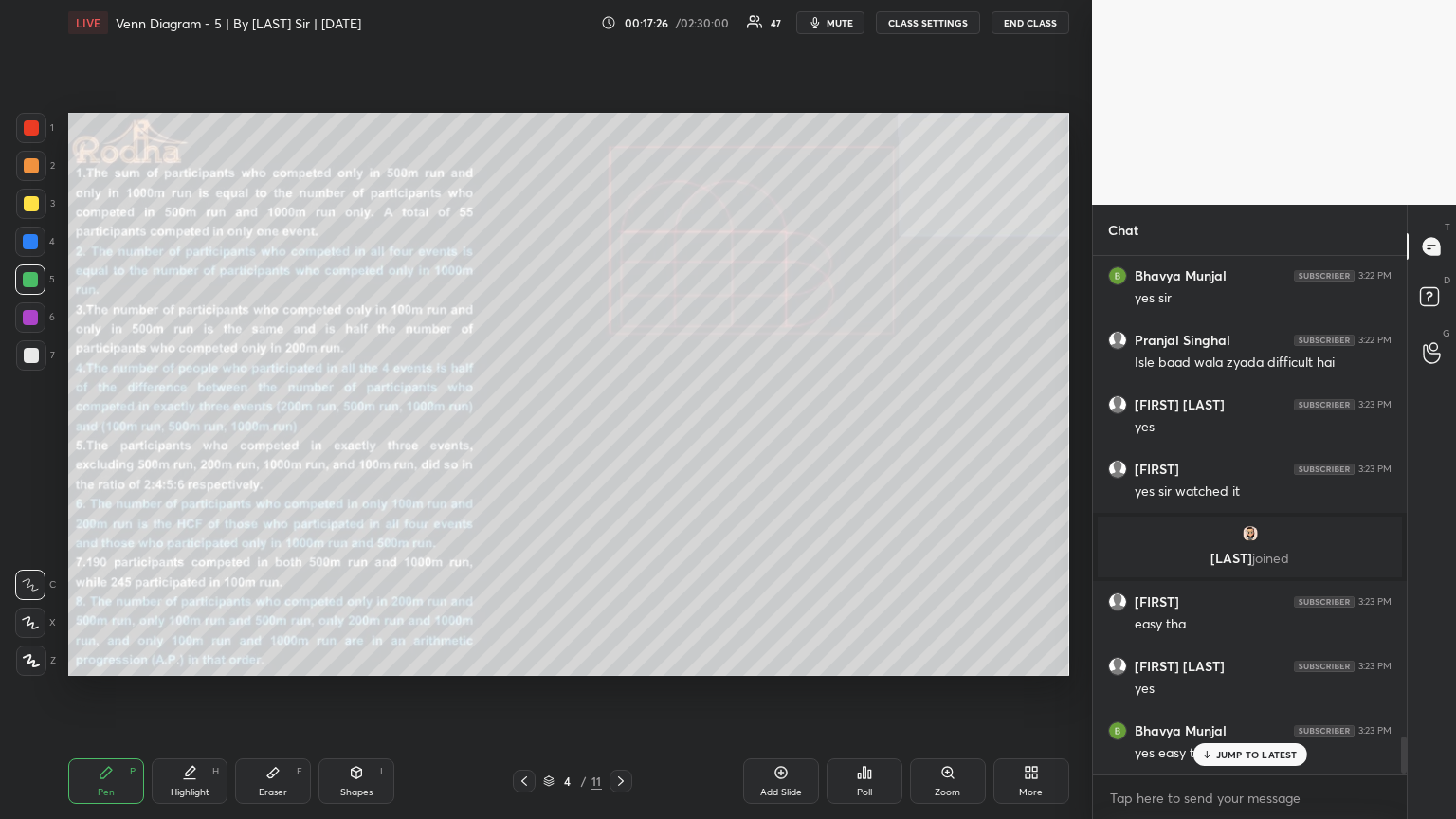scroll, scrollTop: 6761, scrollLeft: 0, axis: vertical 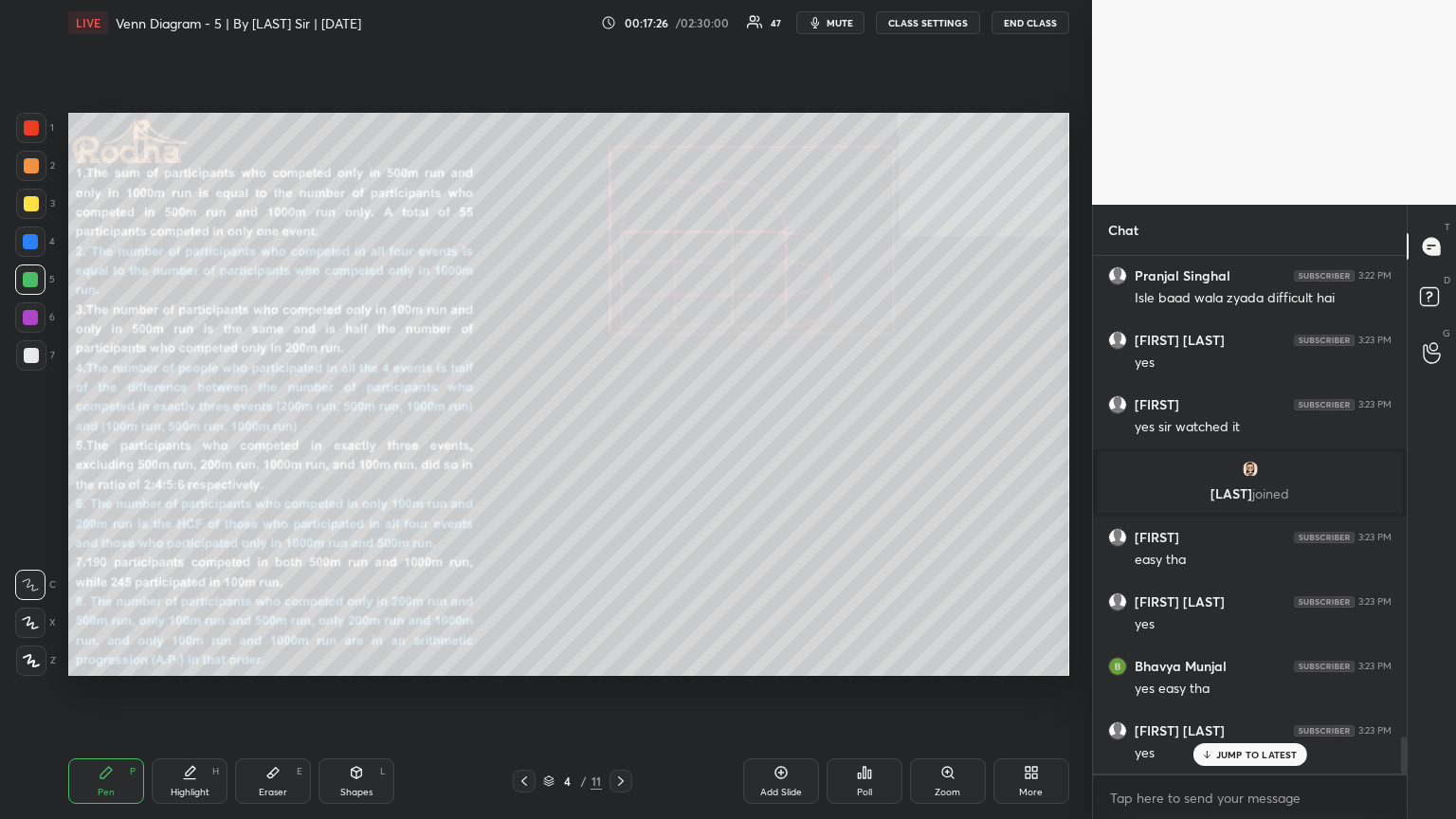 click on "JUMP TO LATEST" at bounding box center (1257, 755) 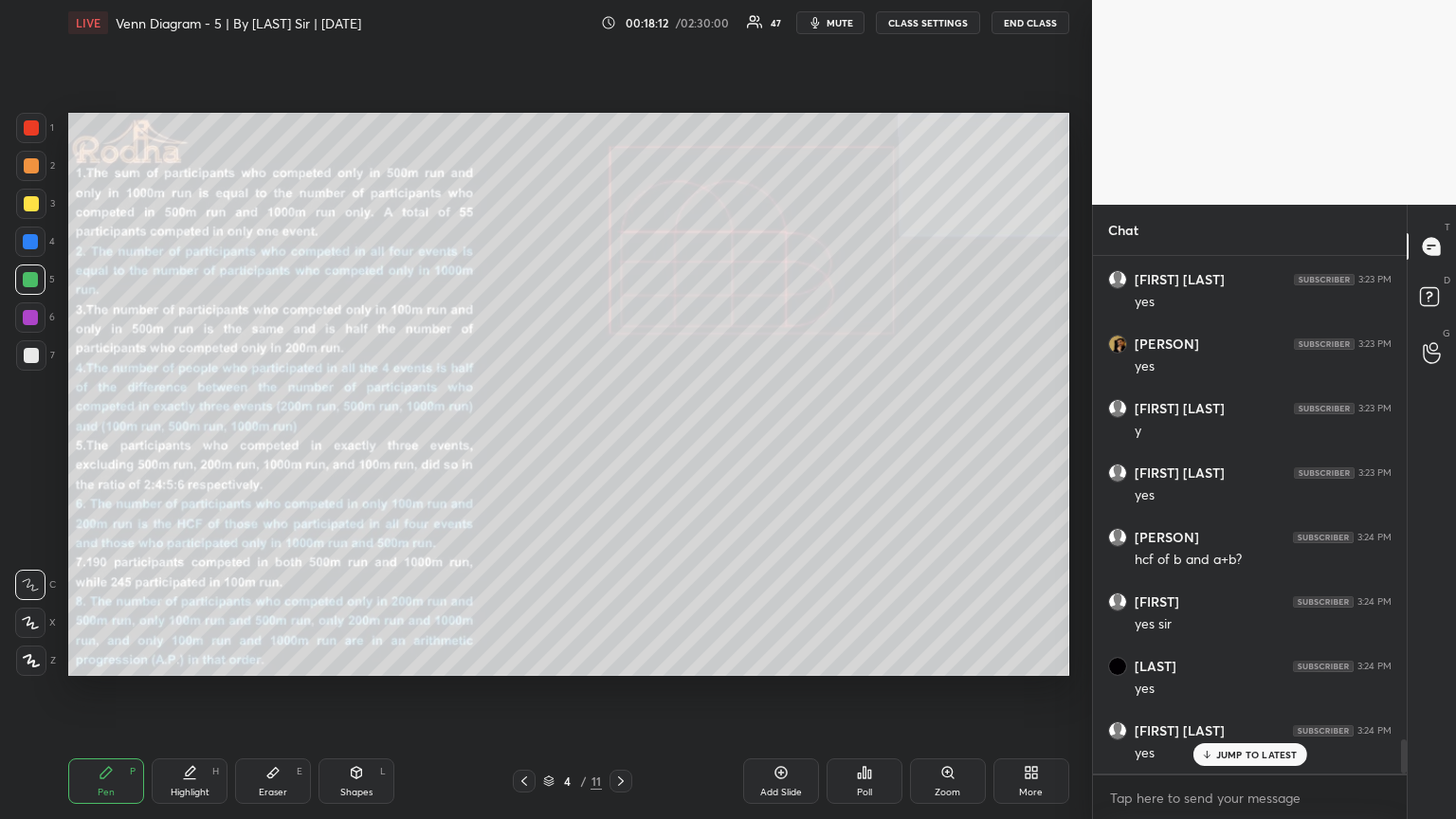 scroll, scrollTop: 7277, scrollLeft: 0, axis: vertical 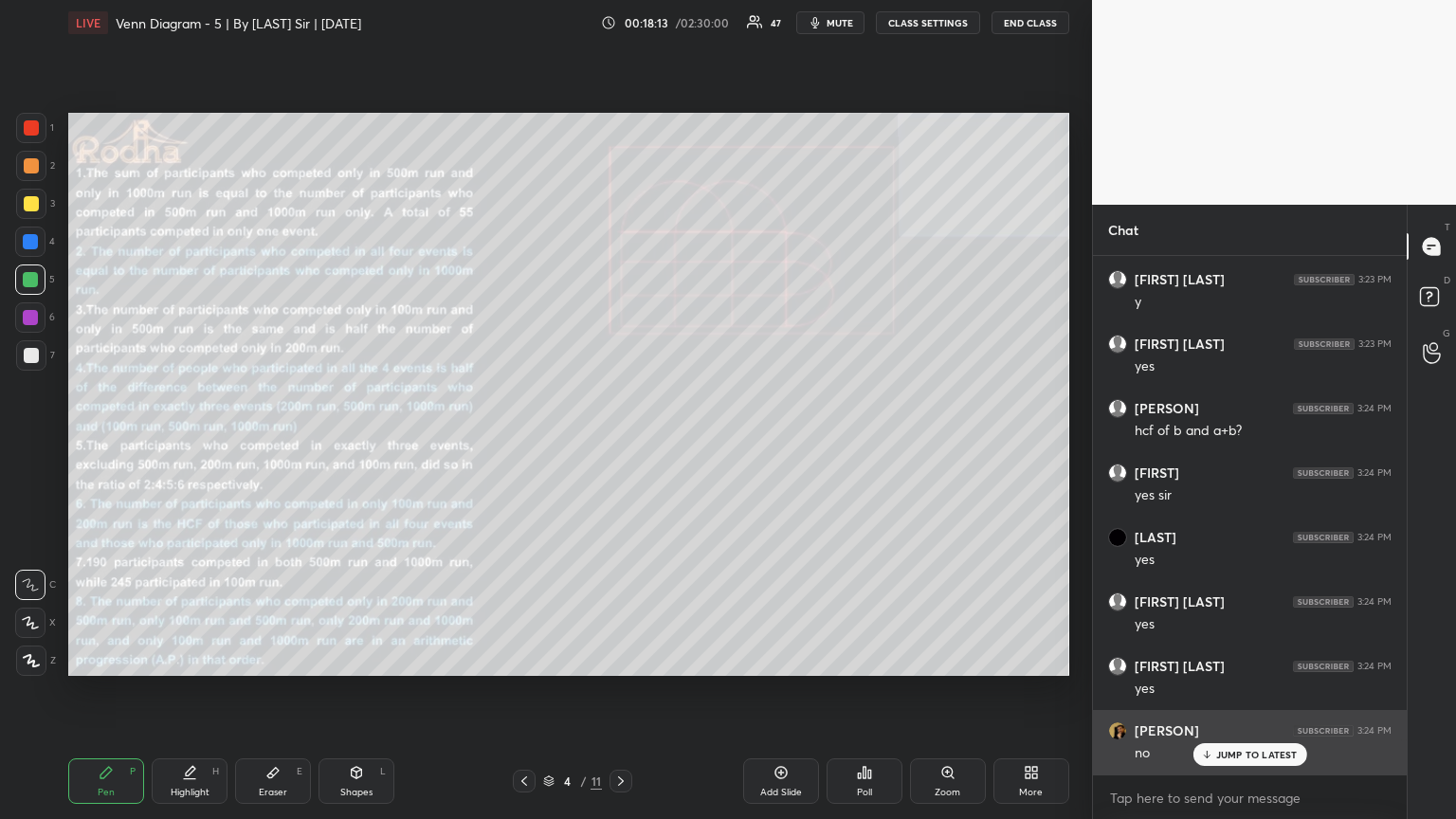 click on "JUMP TO LATEST" at bounding box center (1249, 755) 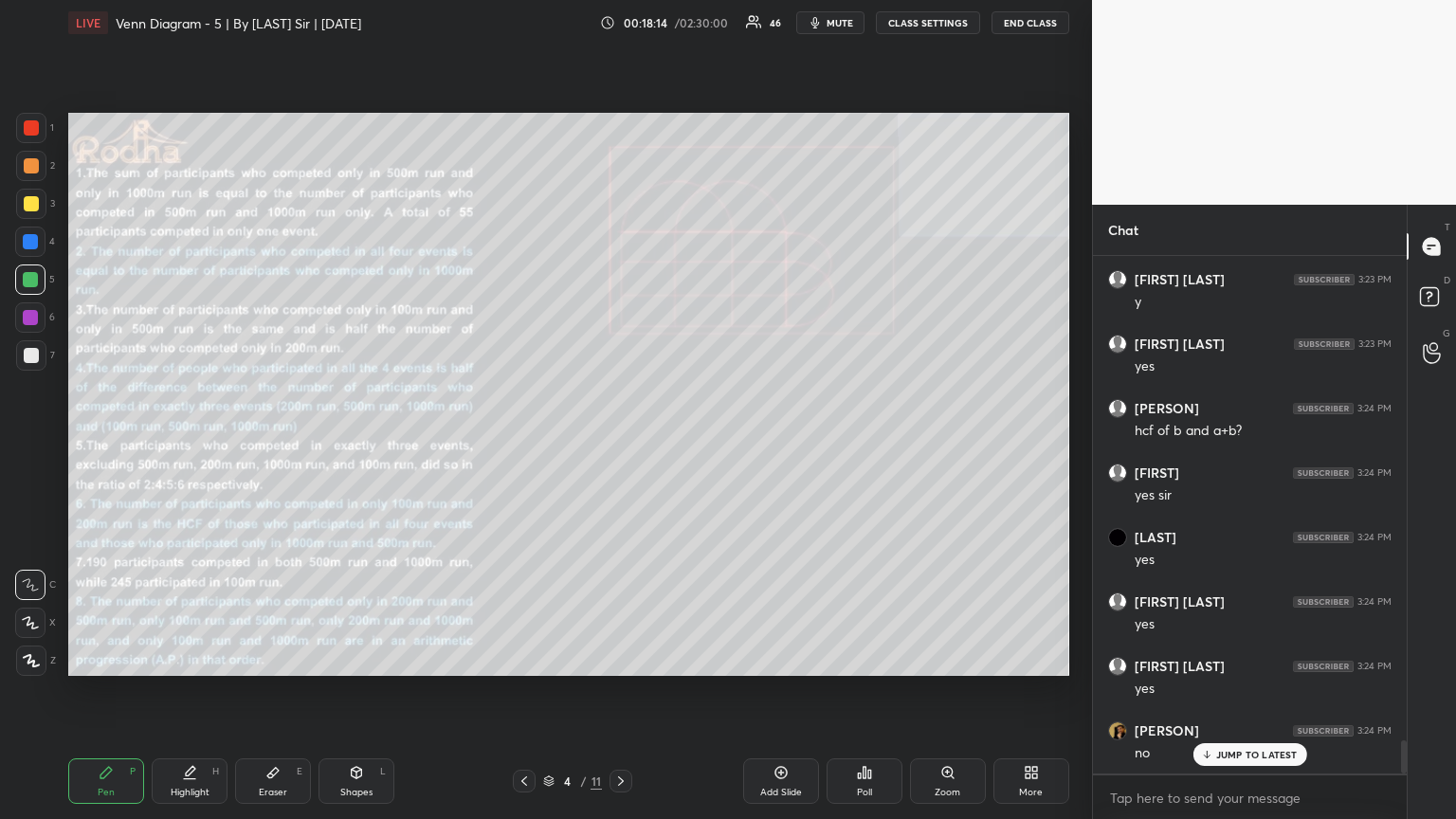 scroll, scrollTop: 7471, scrollLeft: 0, axis: vertical 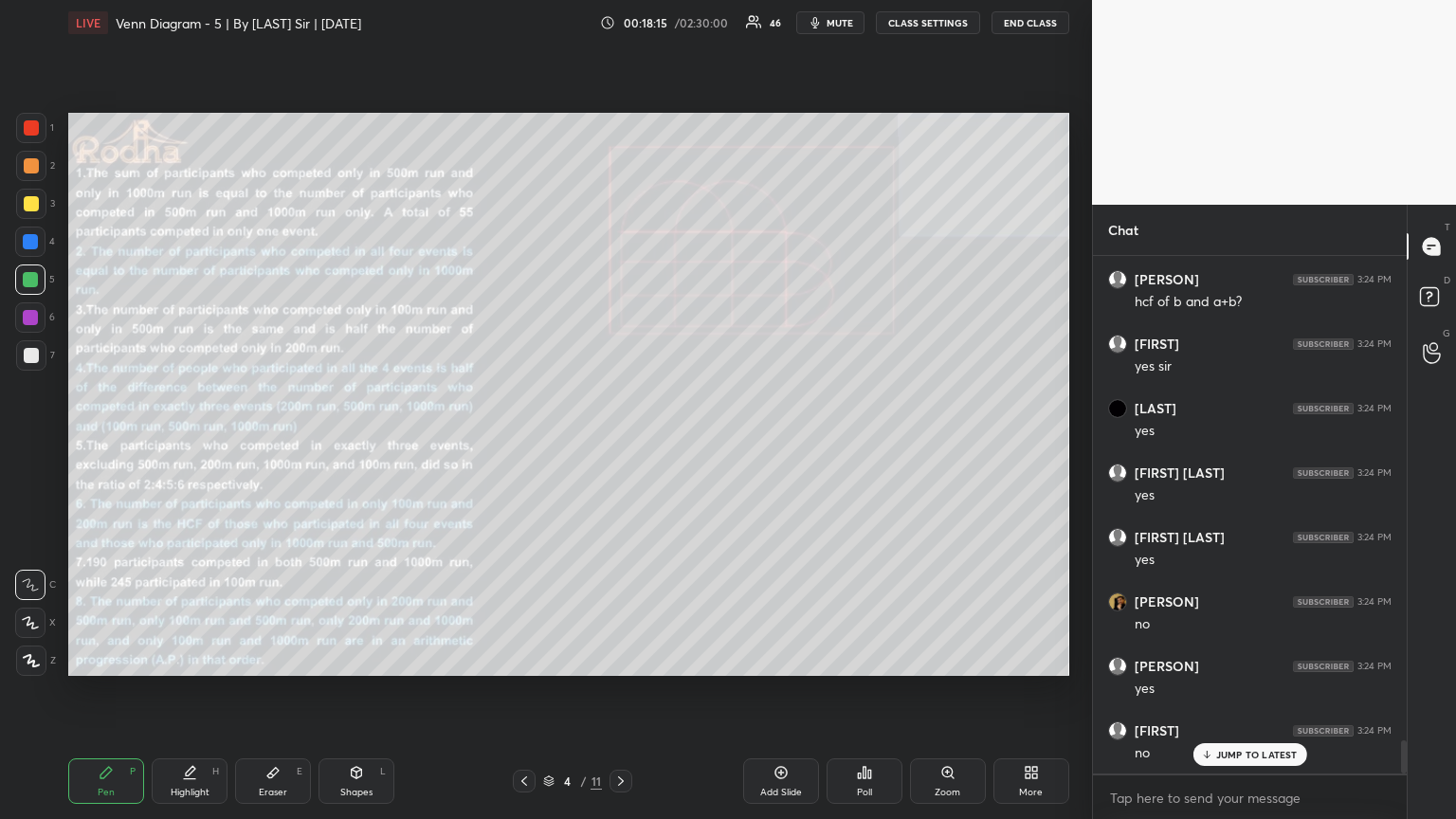 click on "JUMP TO LATEST" at bounding box center (1249, 755) 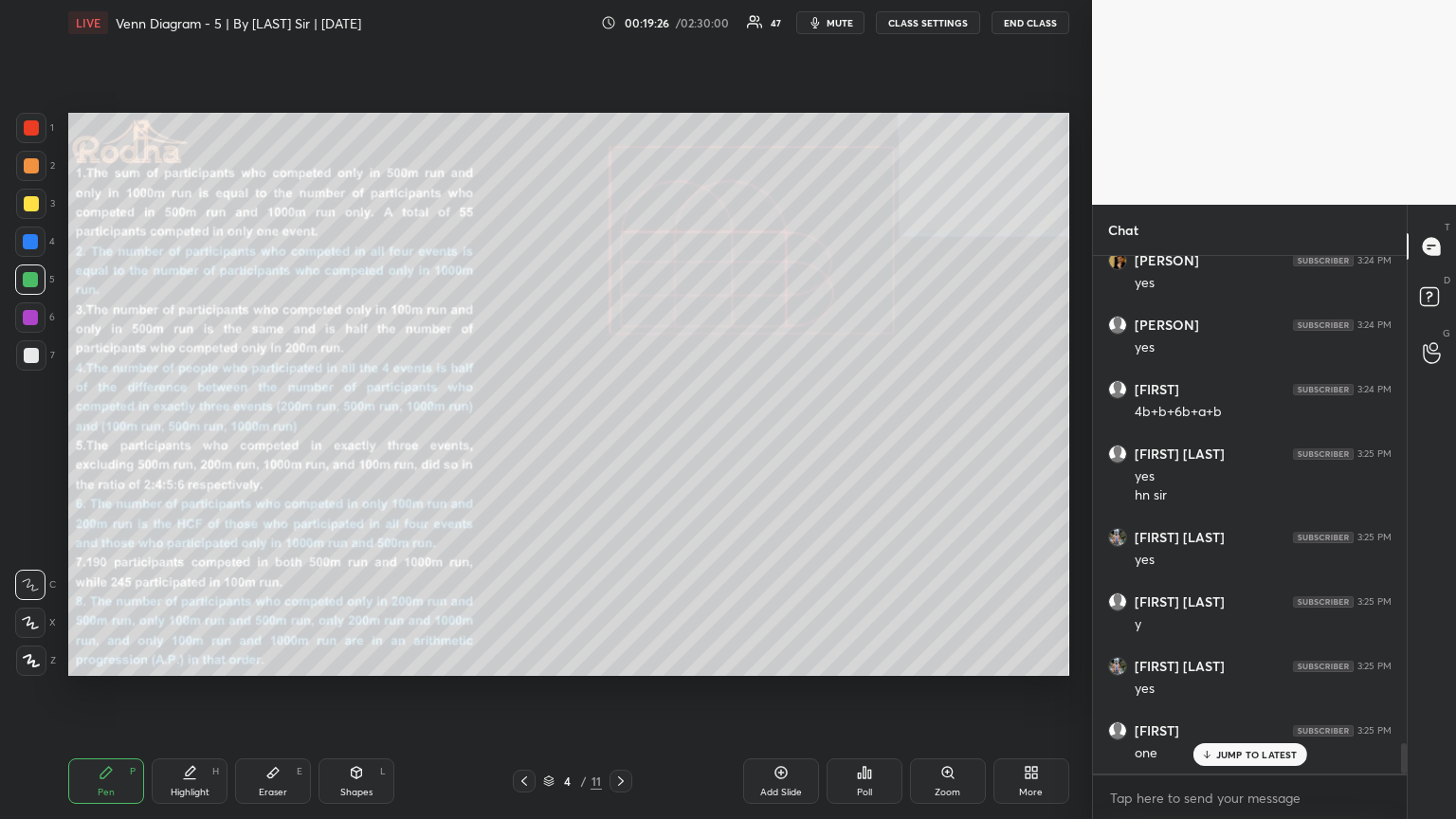 scroll, scrollTop: 8263, scrollLeft: 0, axis: vertical 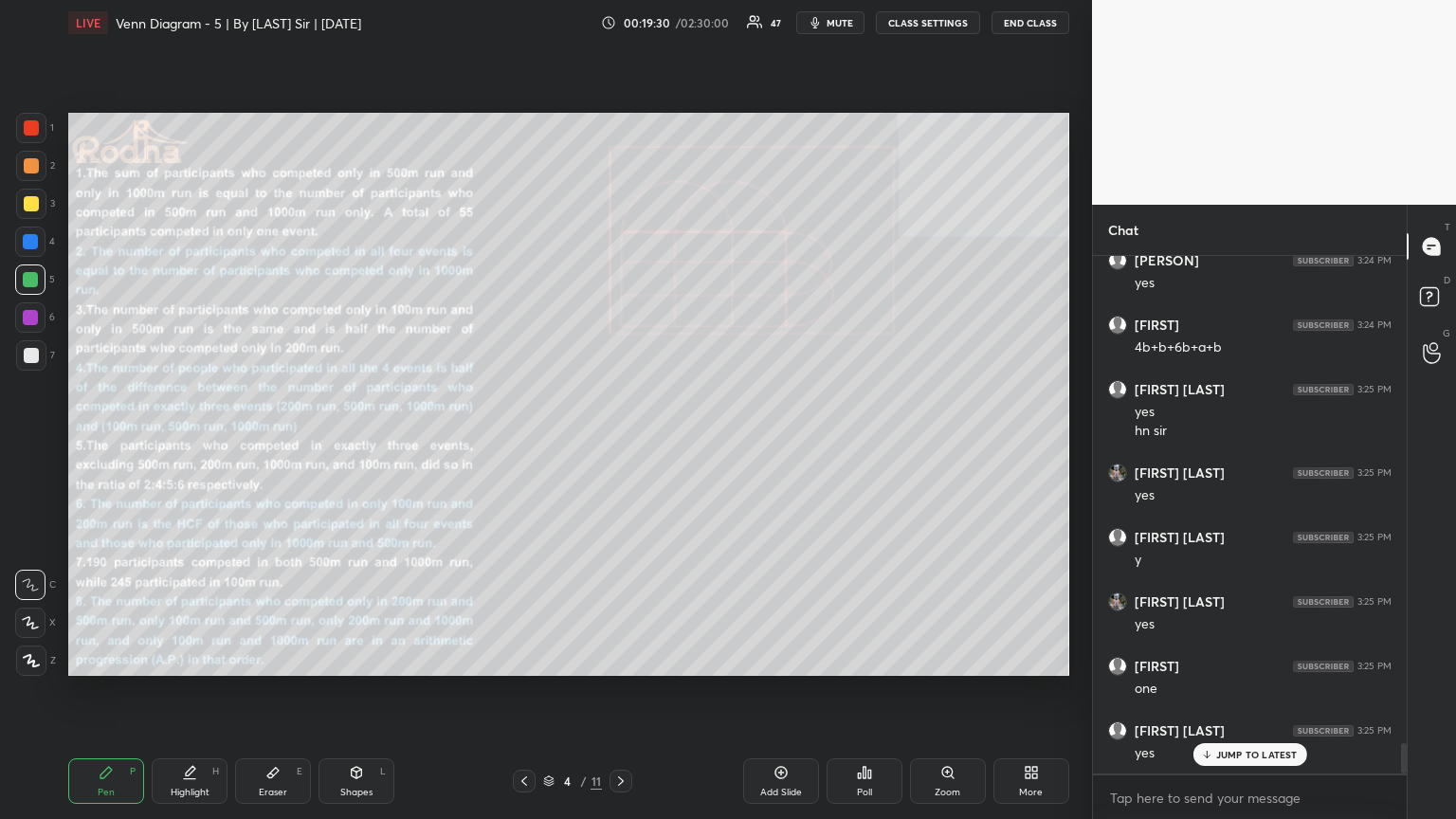 click on "Shapes" at bounding box center (356, 792) 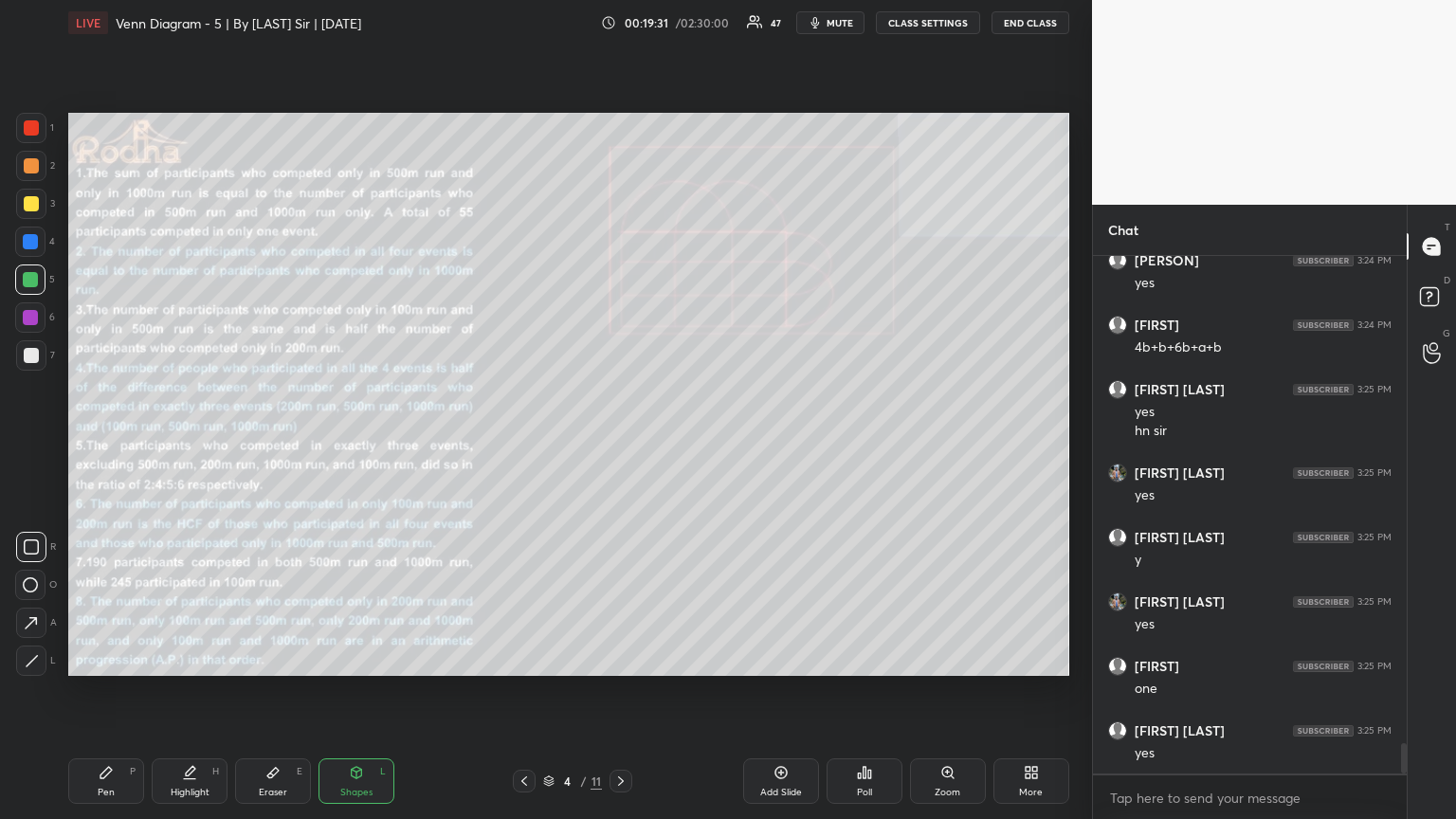 click 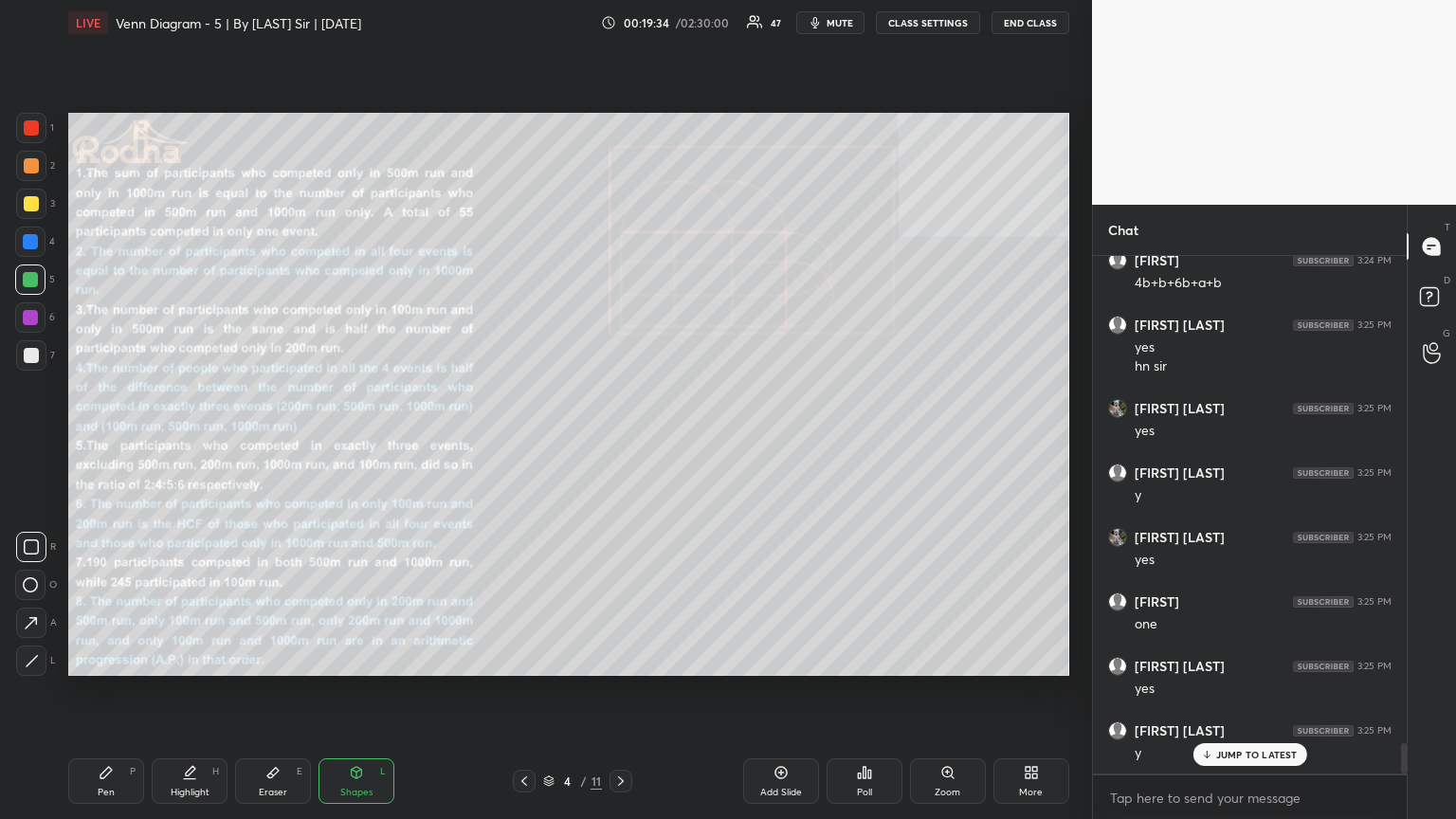 click on "Pen P" at bounding box center (106, 781) 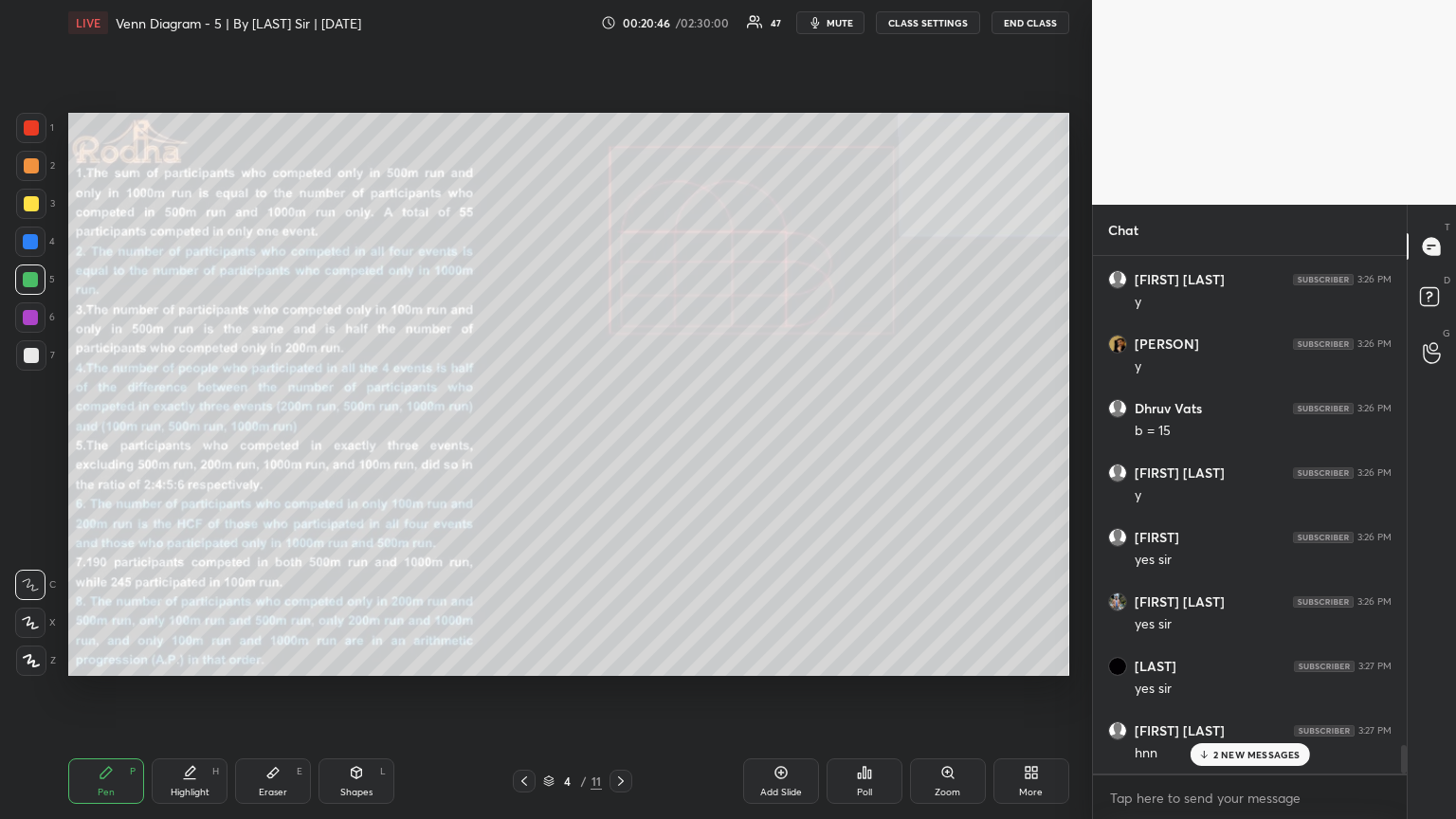 scroll, scrollTop: 9184, scrollLeft: 0, axis: vertical 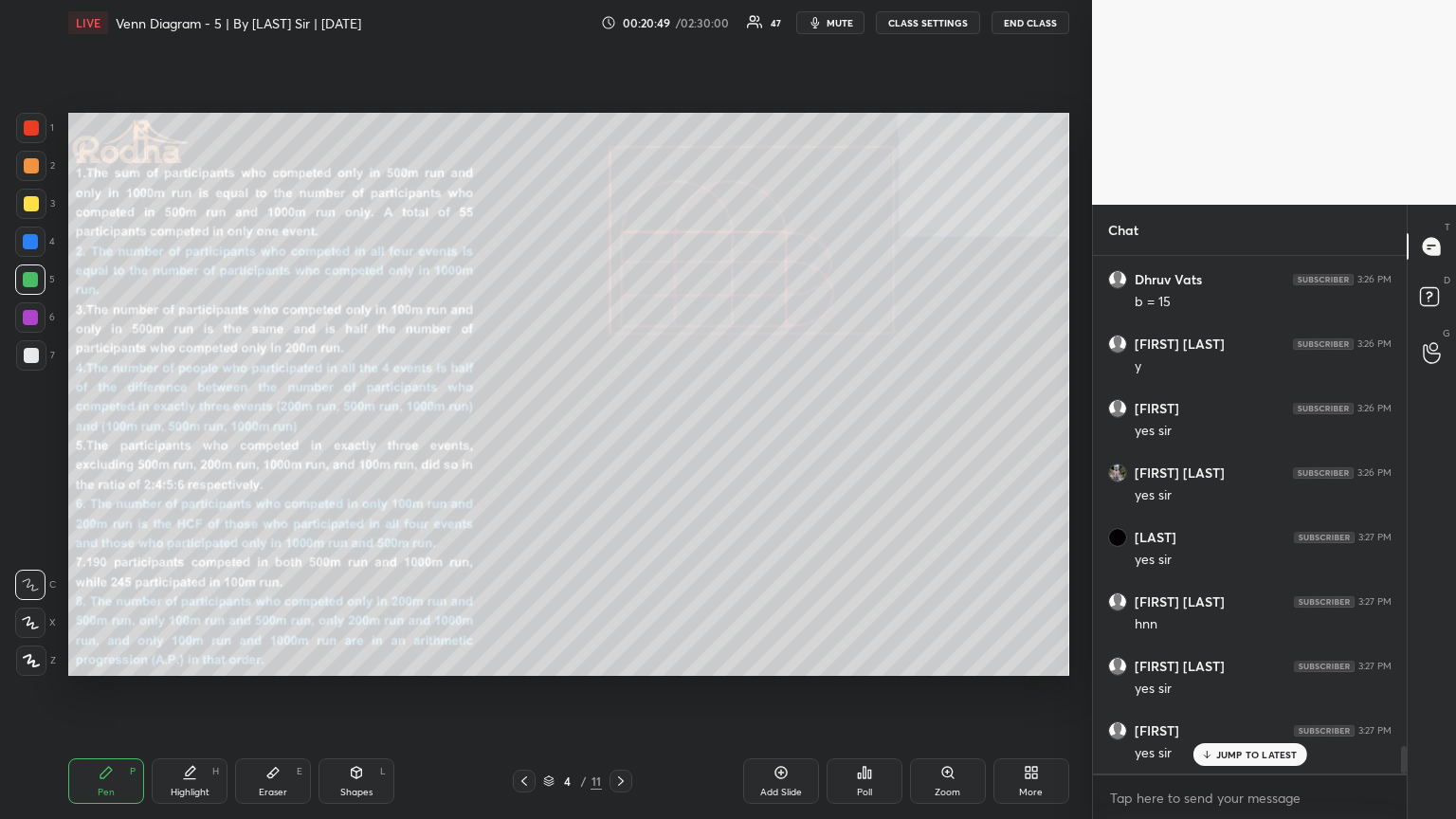 click on "Pen P" at bounding box center (106, 781) 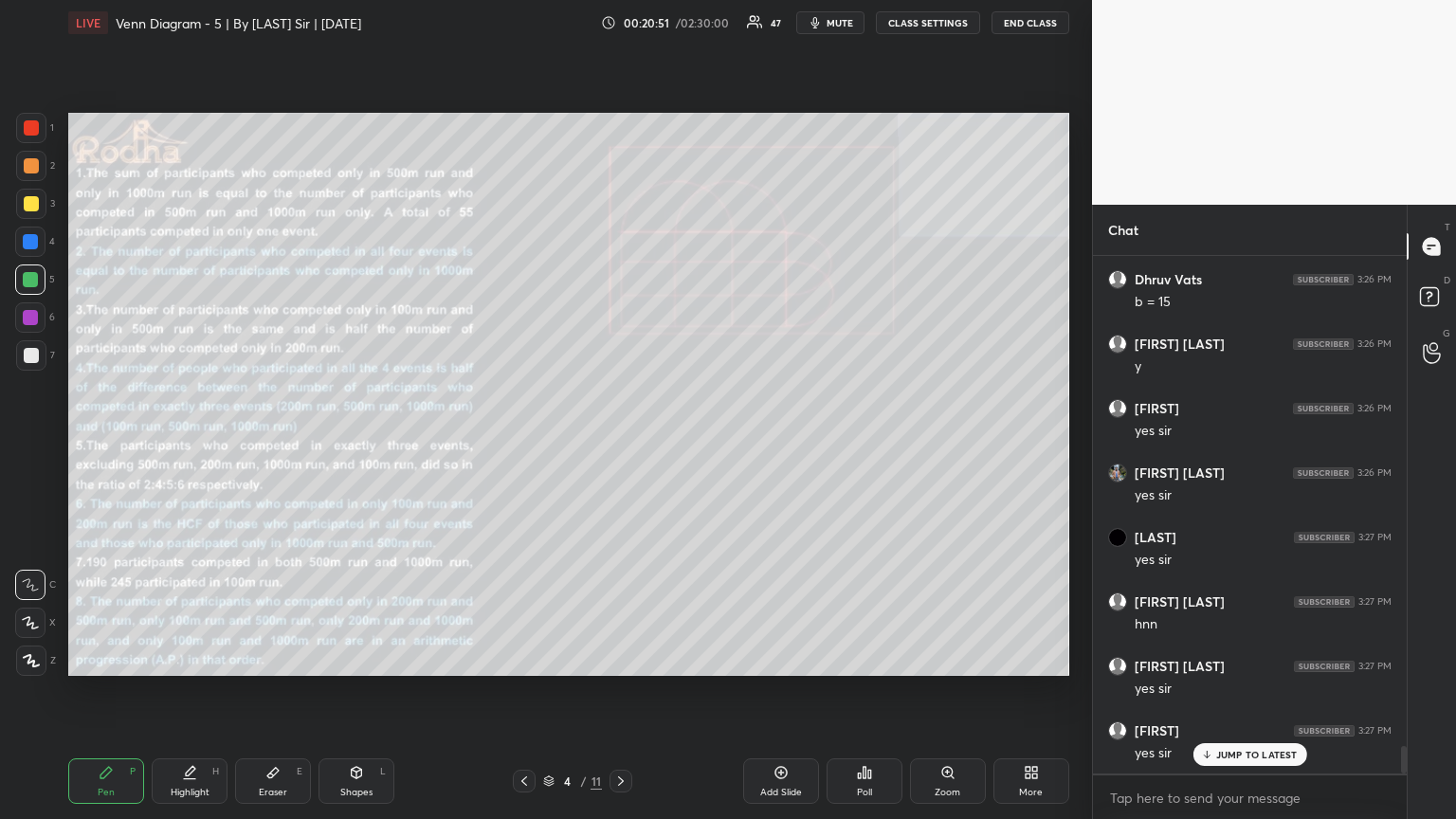 click at bounding box center [30, 318] 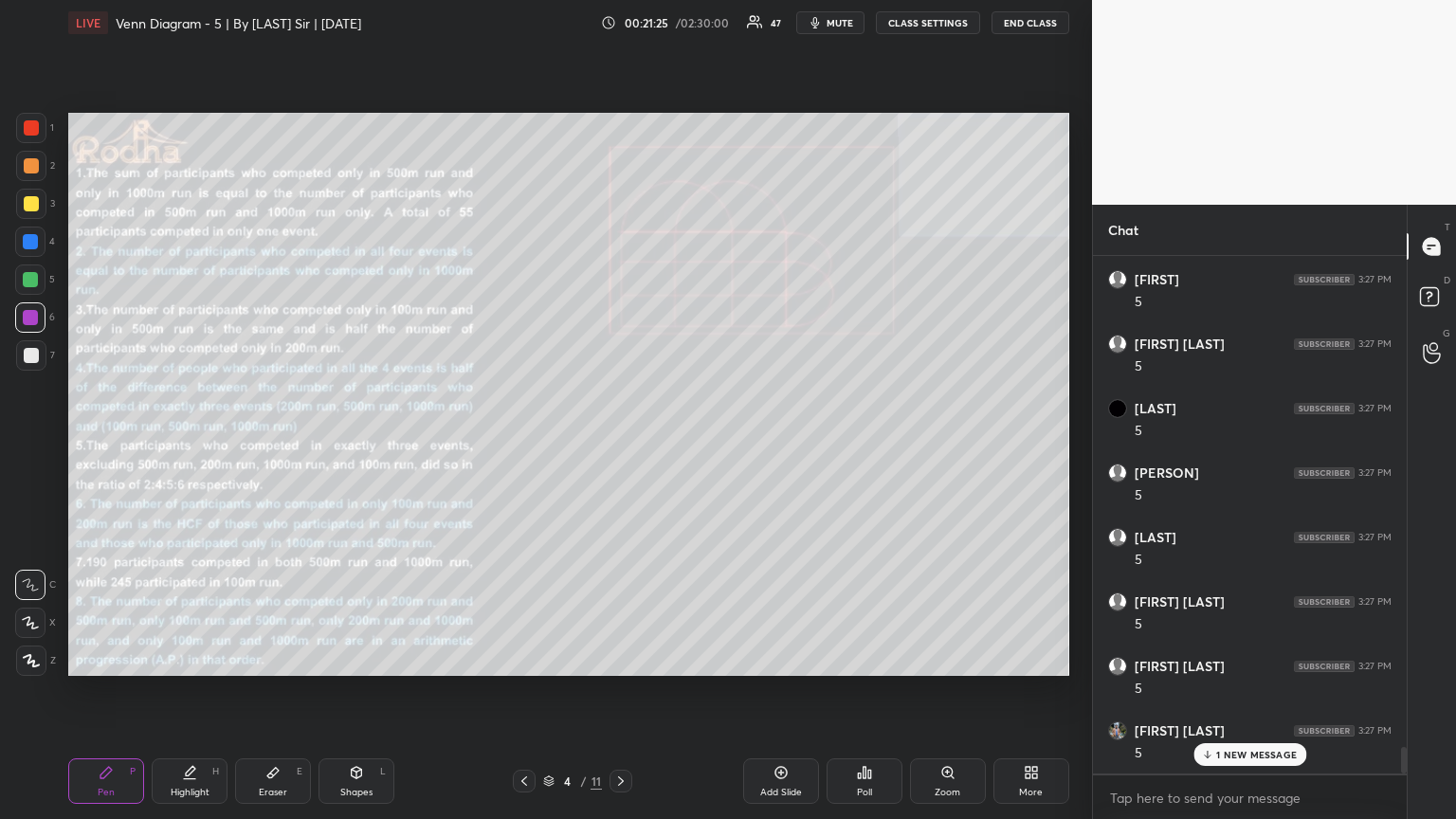 scroll, scrollTop: 9829, scrollLeft: 0, axis: vertical 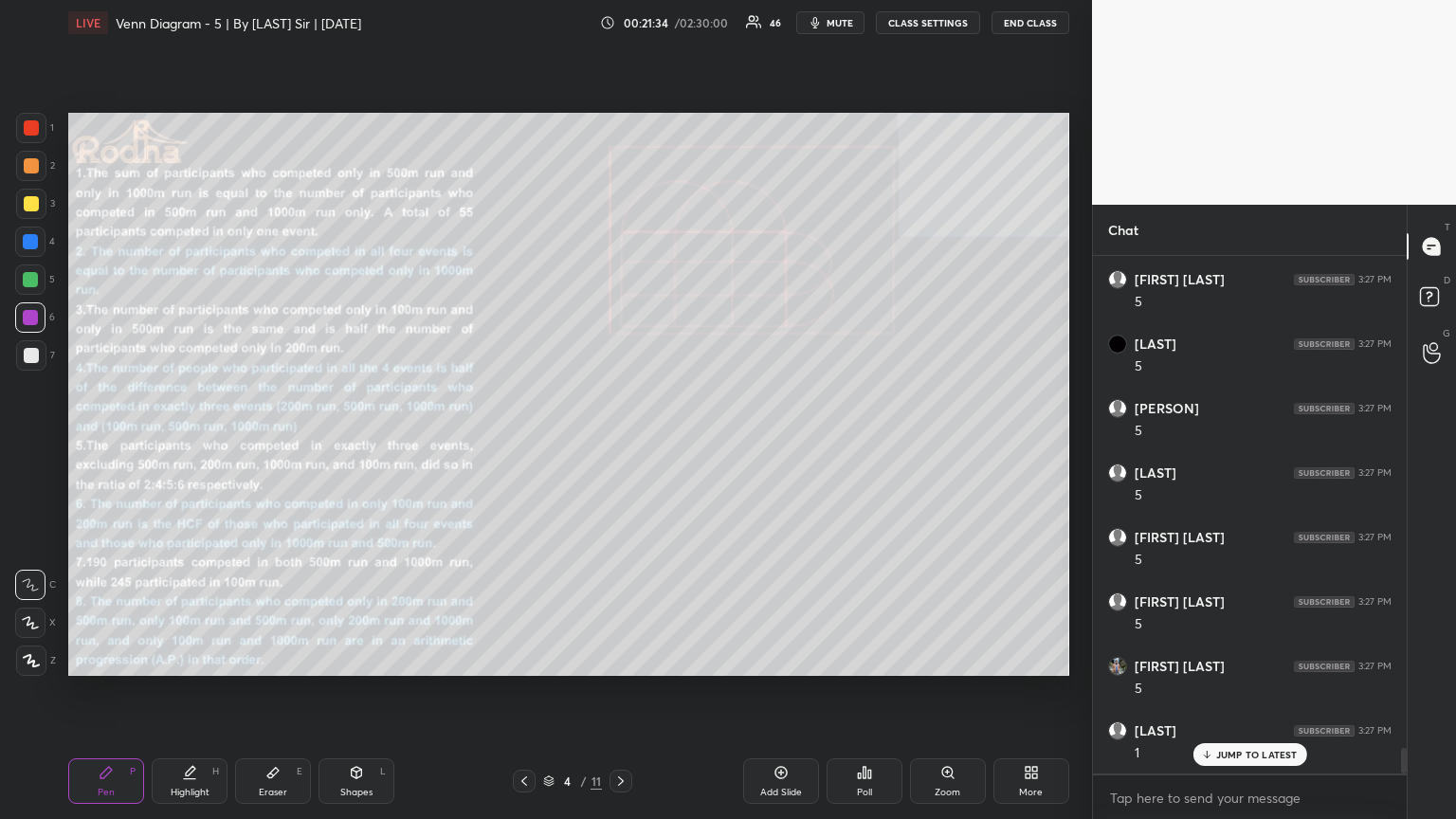 click at bounding box center (31, 355) 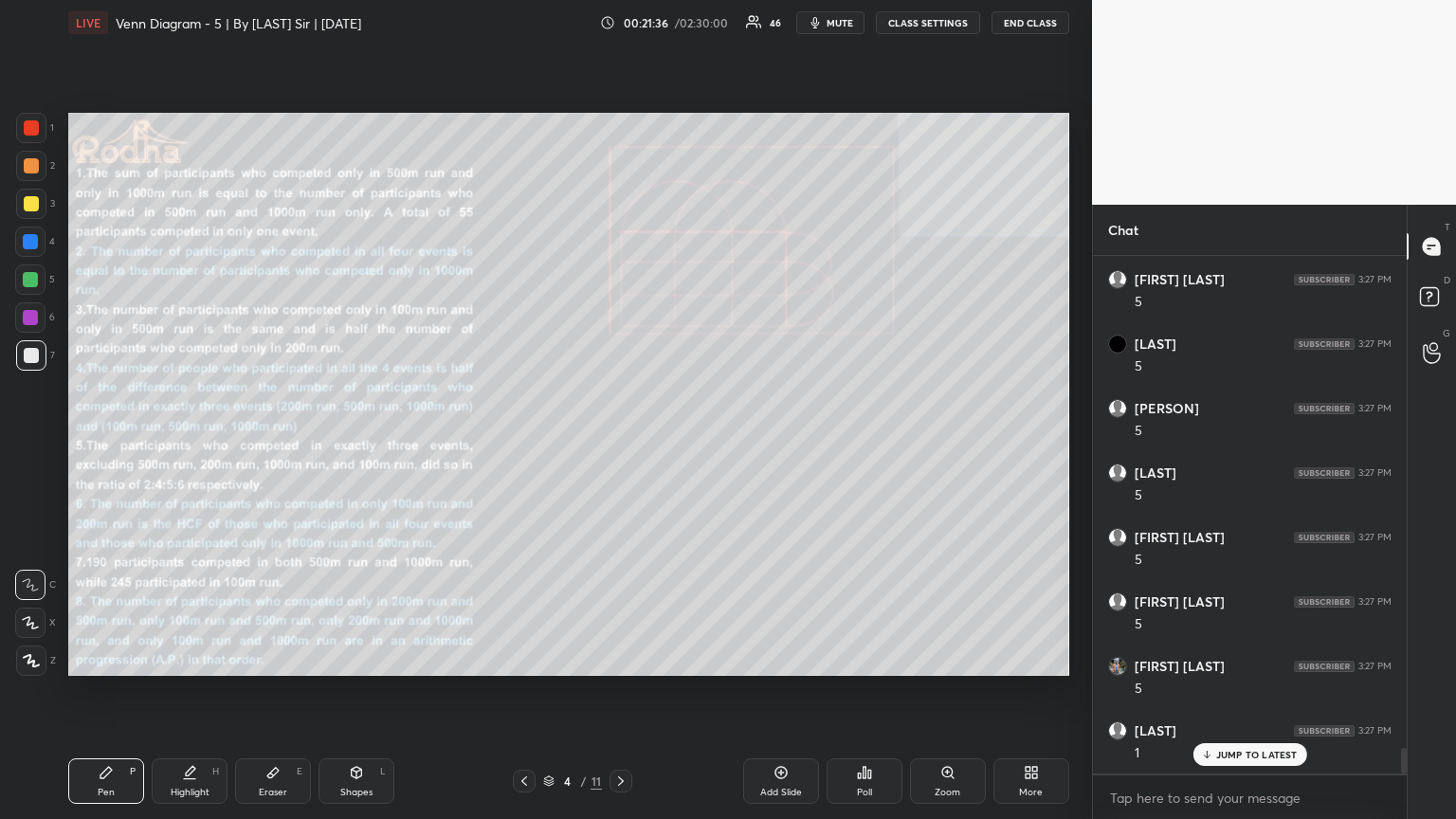 click at bounding box center (31, 355) 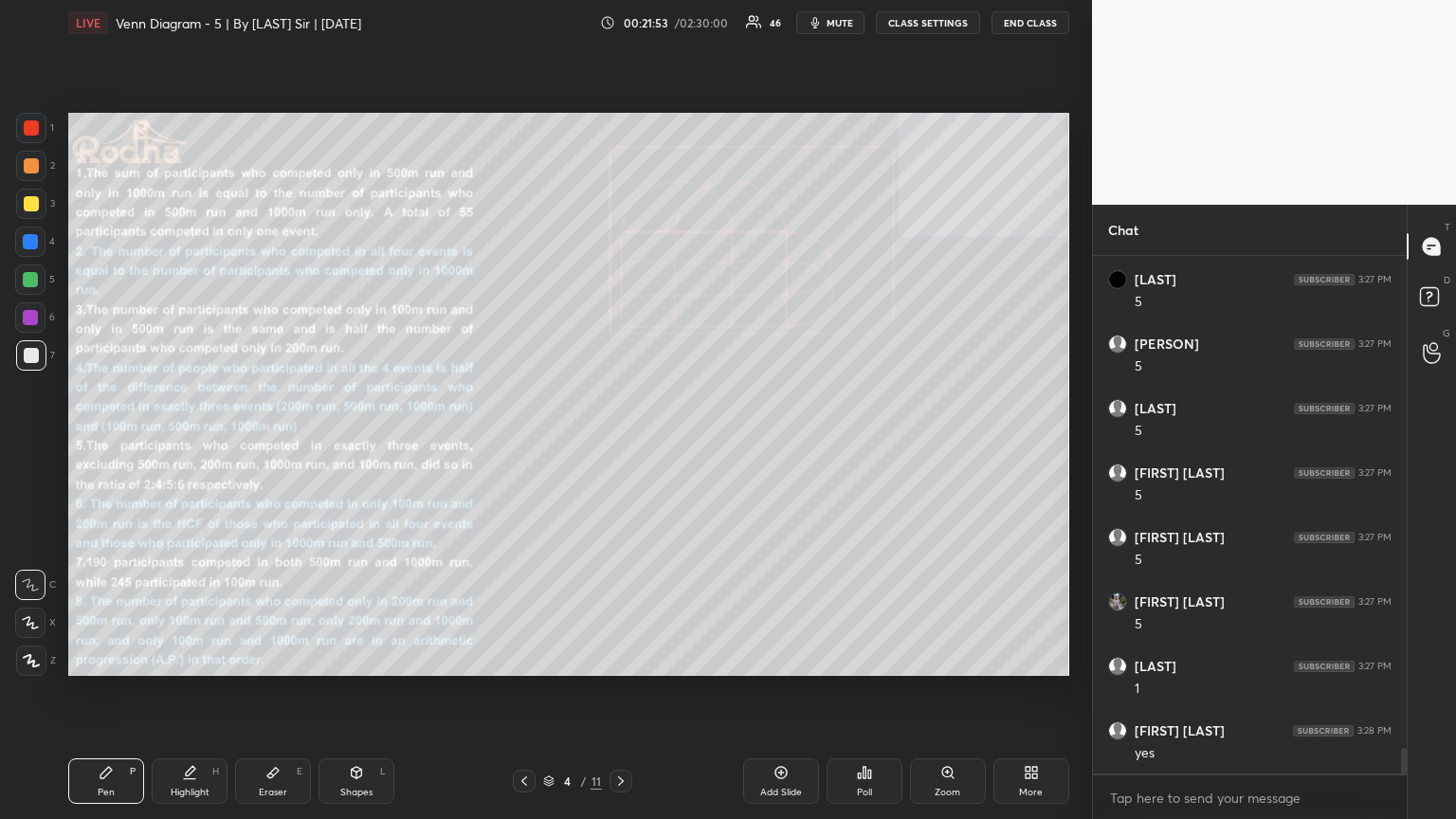 scroll, scrollTop: 9958, scrollLeft: 0, axis: vertical 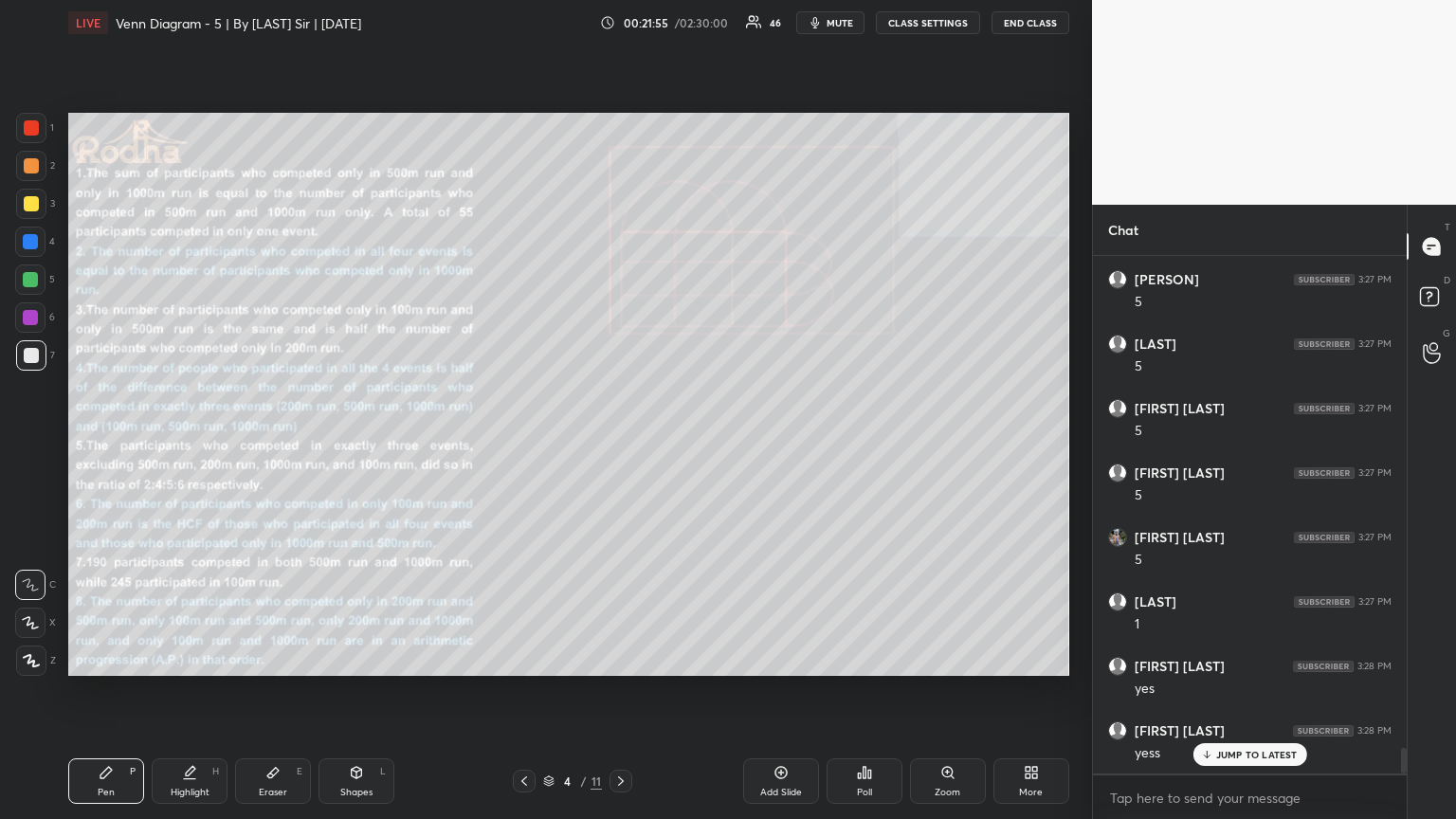 drag, startPoint x: 27, startPoint y: 278, endPoint x: 48, endPoint y: 273, distance: 21.587033 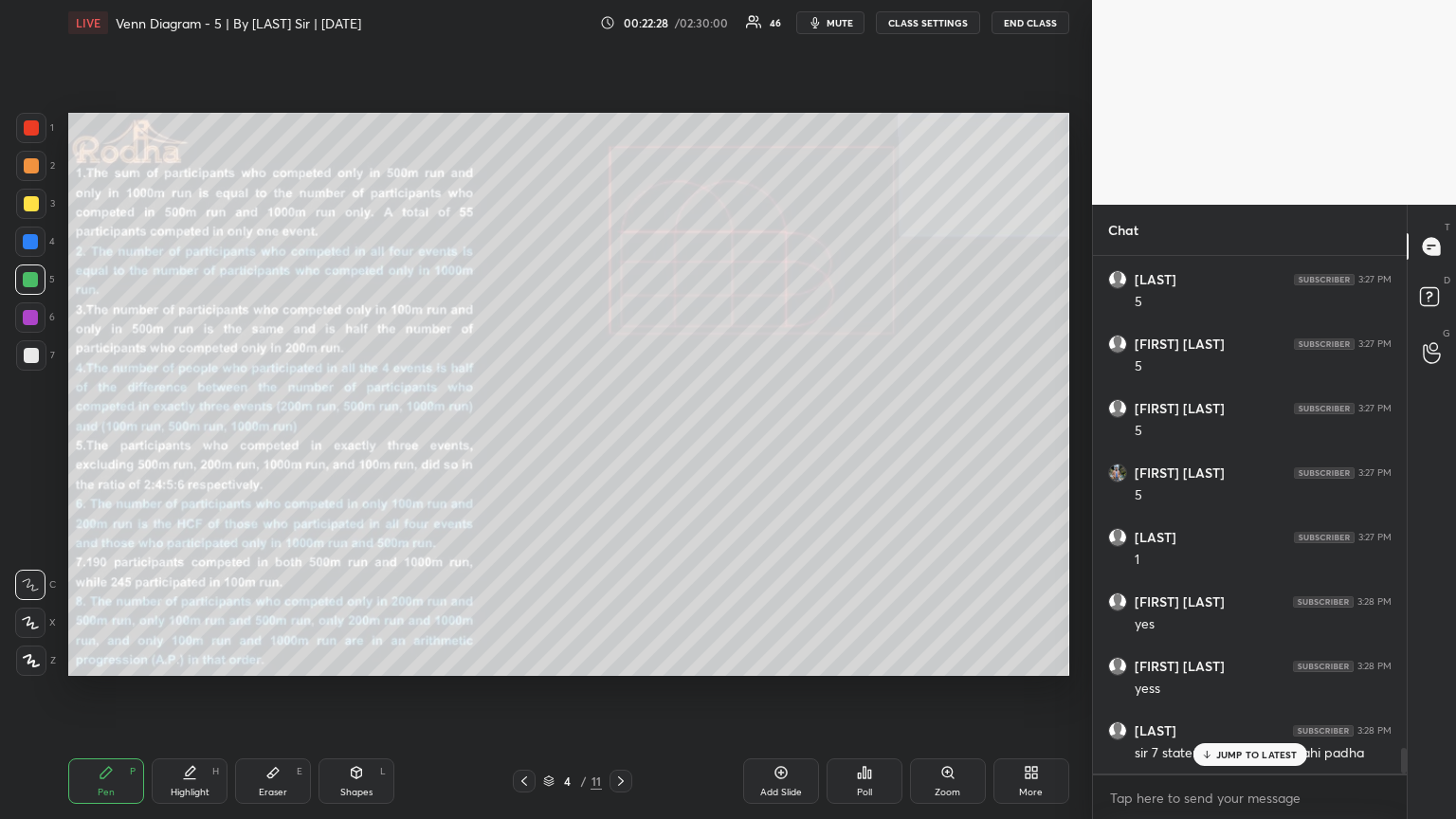 scroll, scrollTop: 10087, scrollLeft: 0, axis: vertical 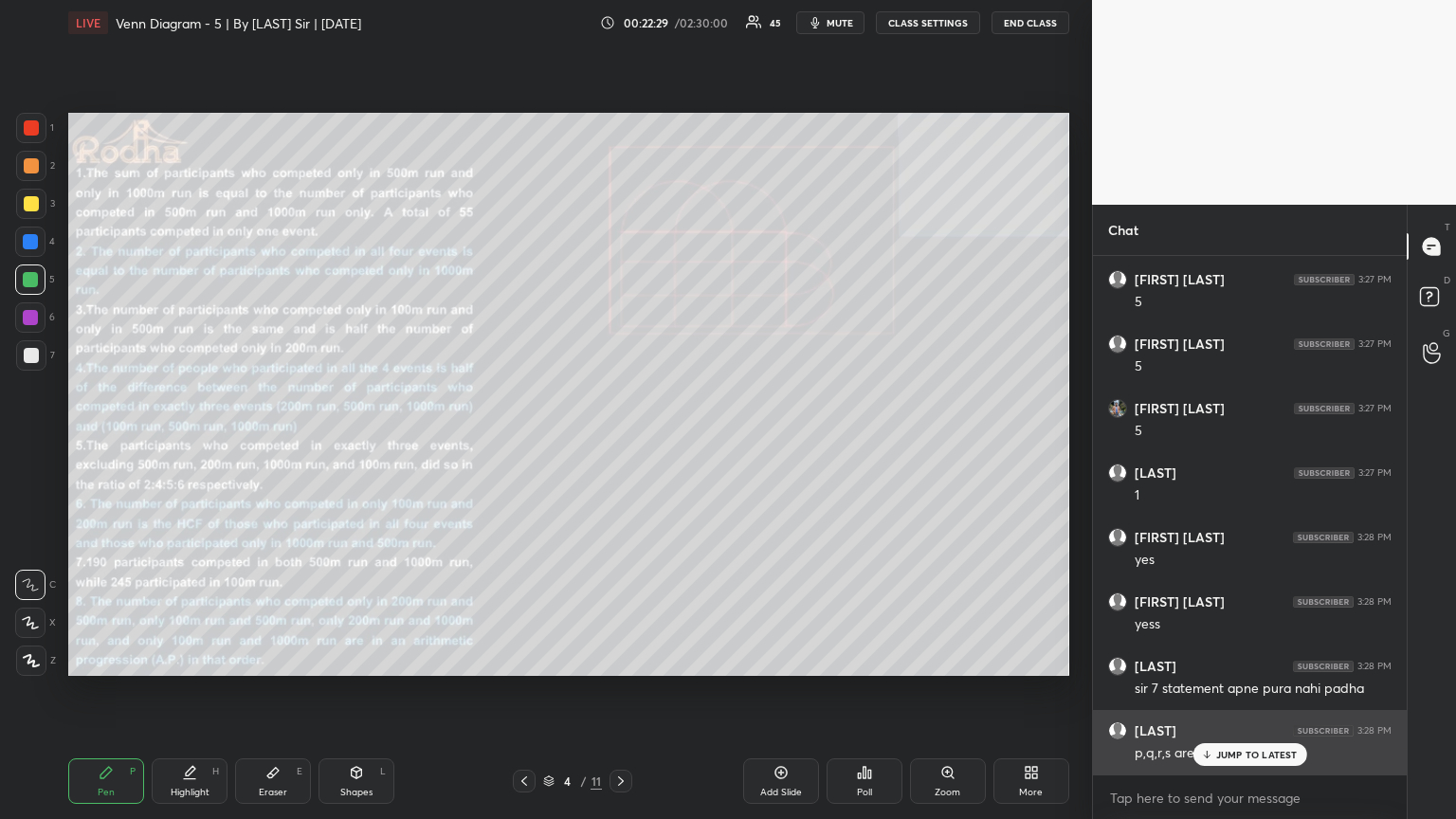 click on "Shaurya Chak 3:28 PM p,q,r,s are in ap" at bounding box center (1249, 742) 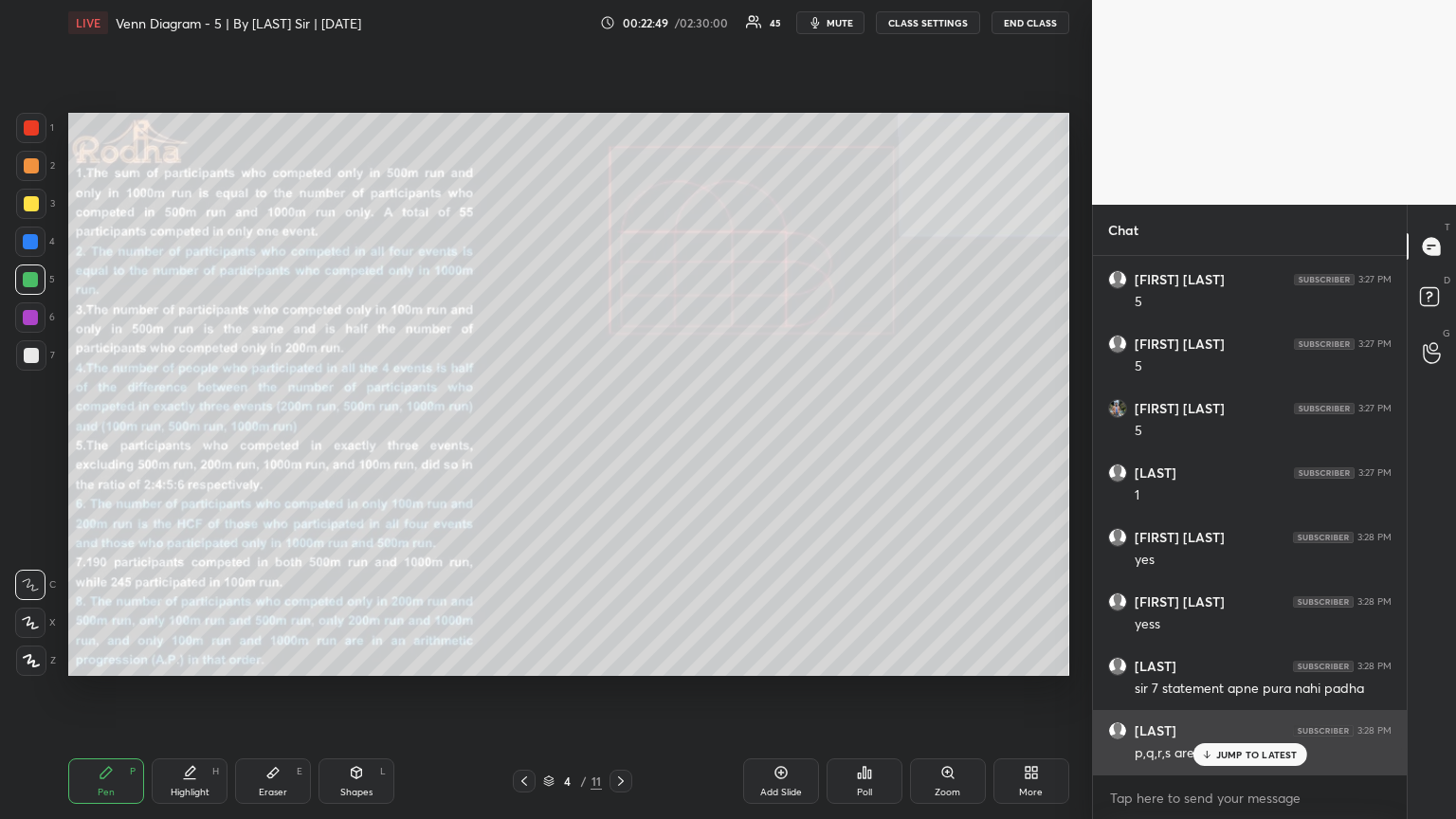 click on "JUMP TO LATEST" at bounding box center (1257, 755) 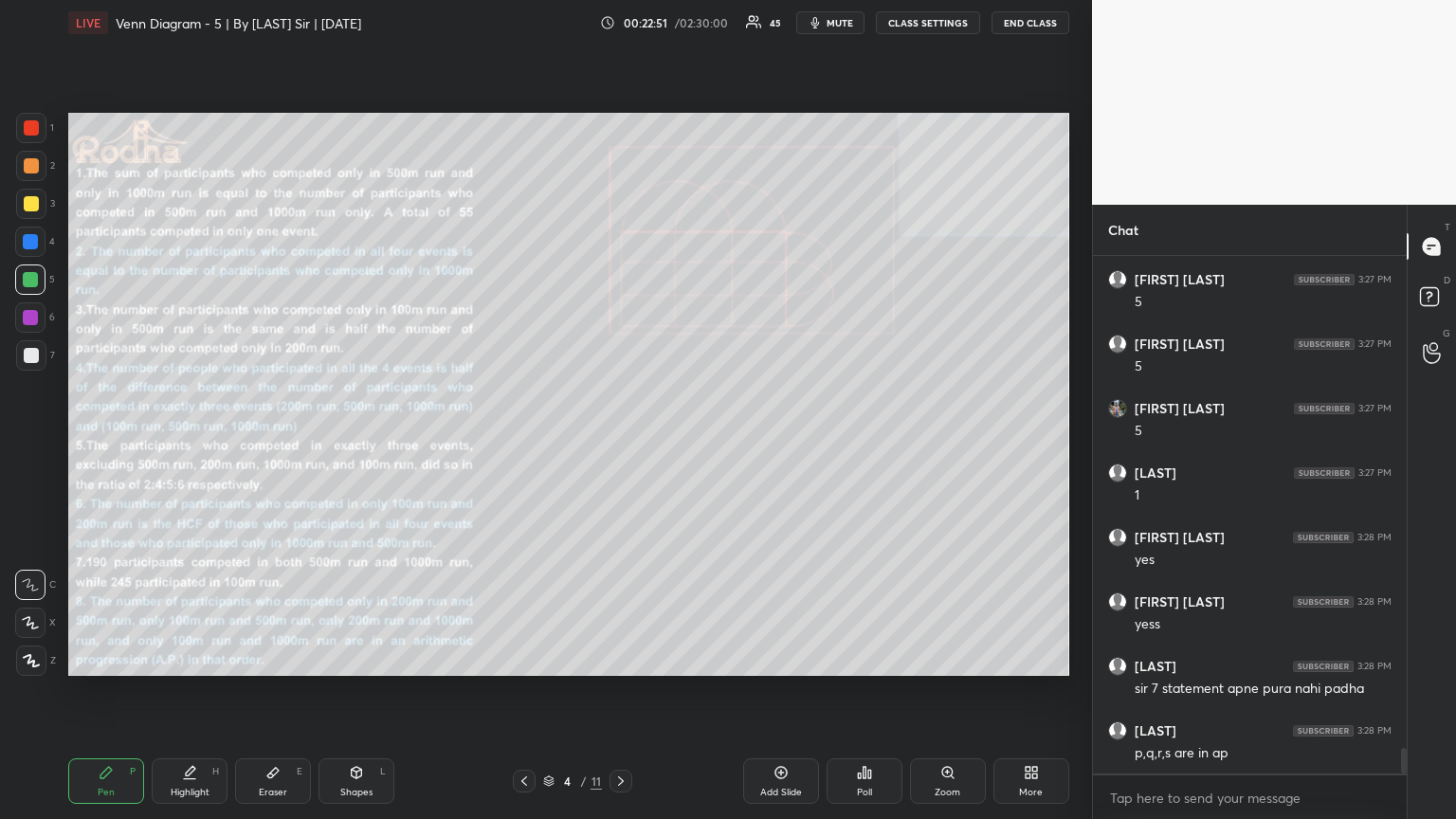 scroll, scrollTop: 10151, scrollLeft: 0, axis: vertical 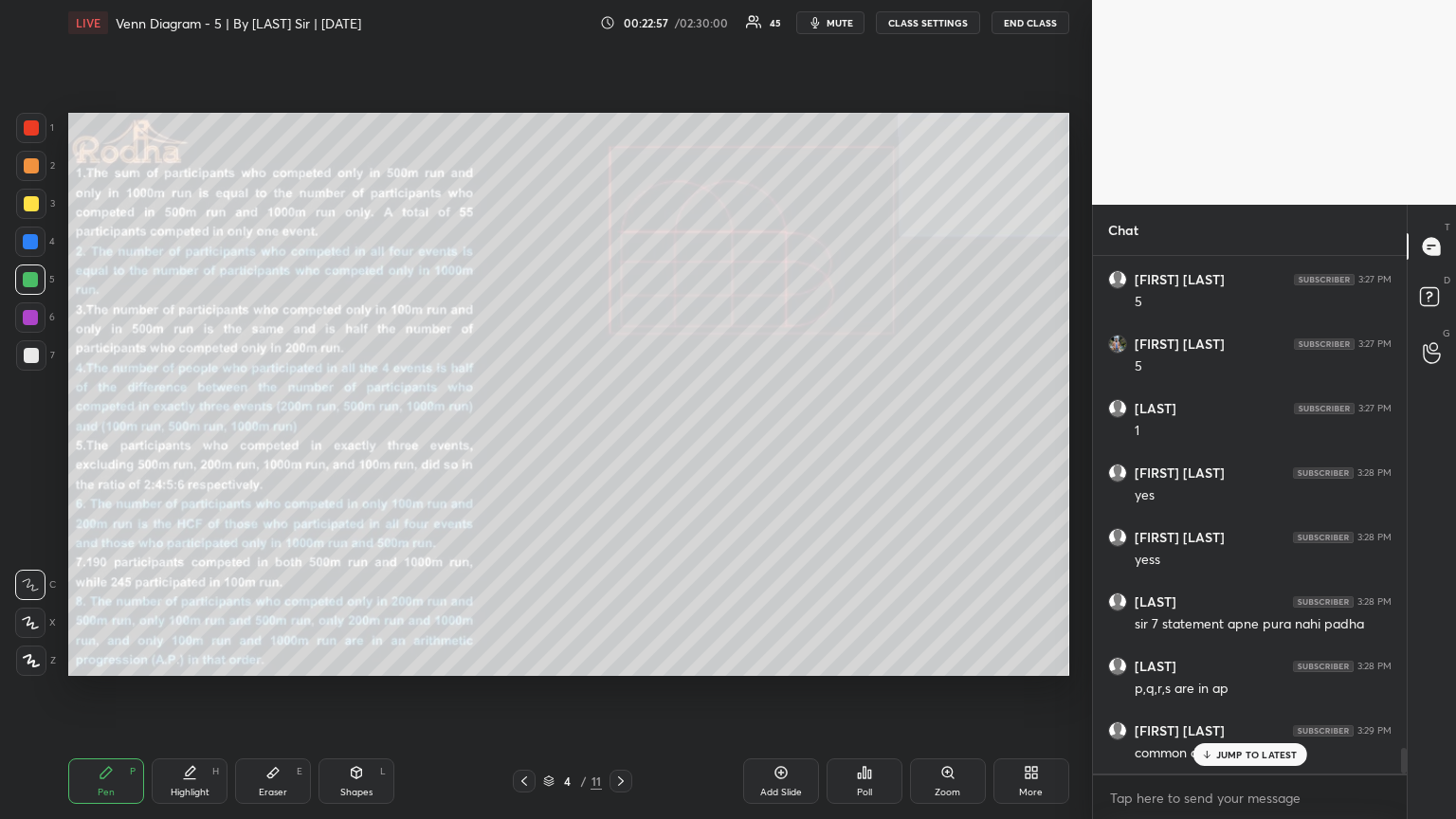 click on "Eraser E" at bounding box center (273, 781) 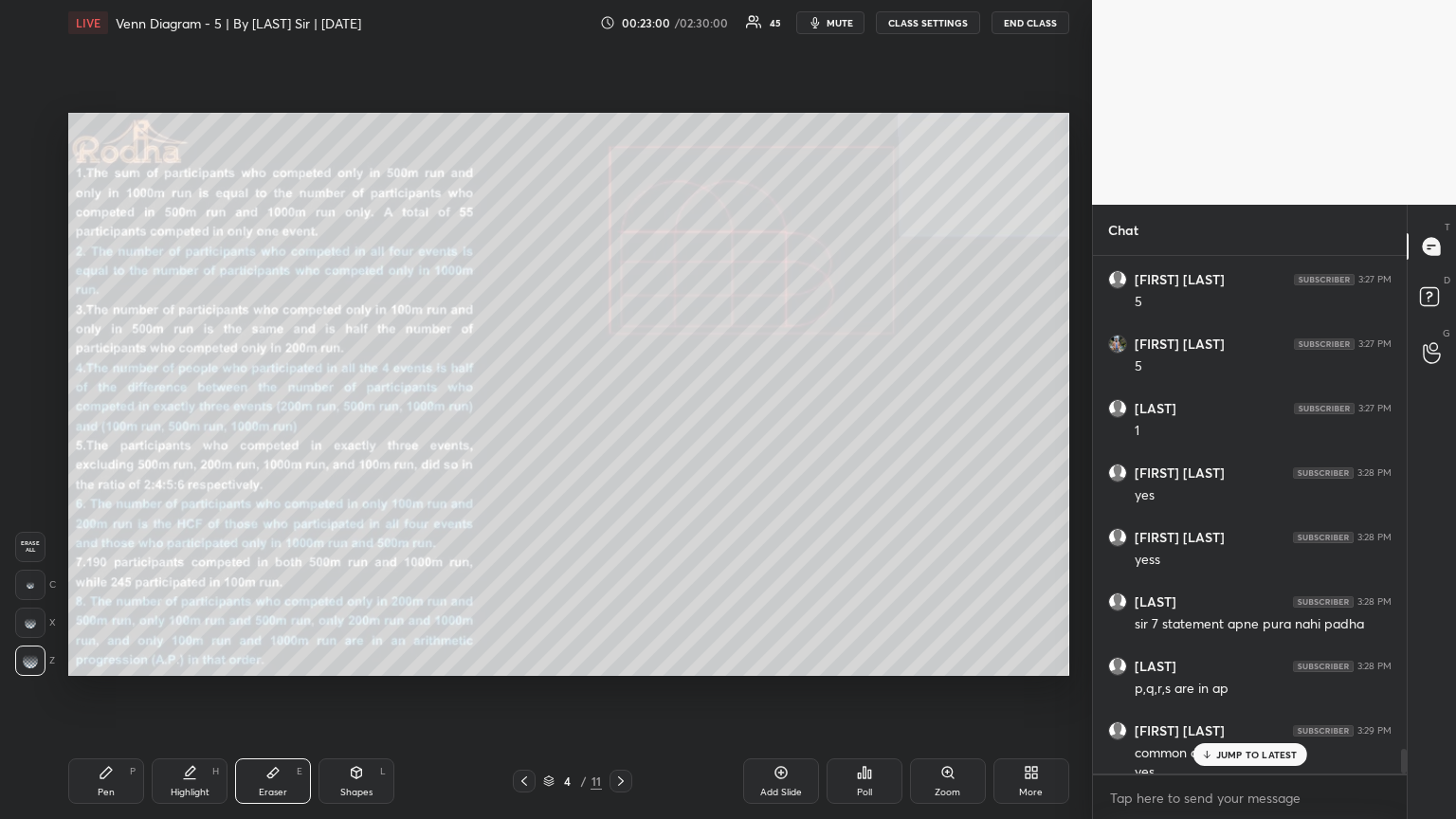 scroll, scrollTop: 10170, scrollLeft: 0, axis: vertical 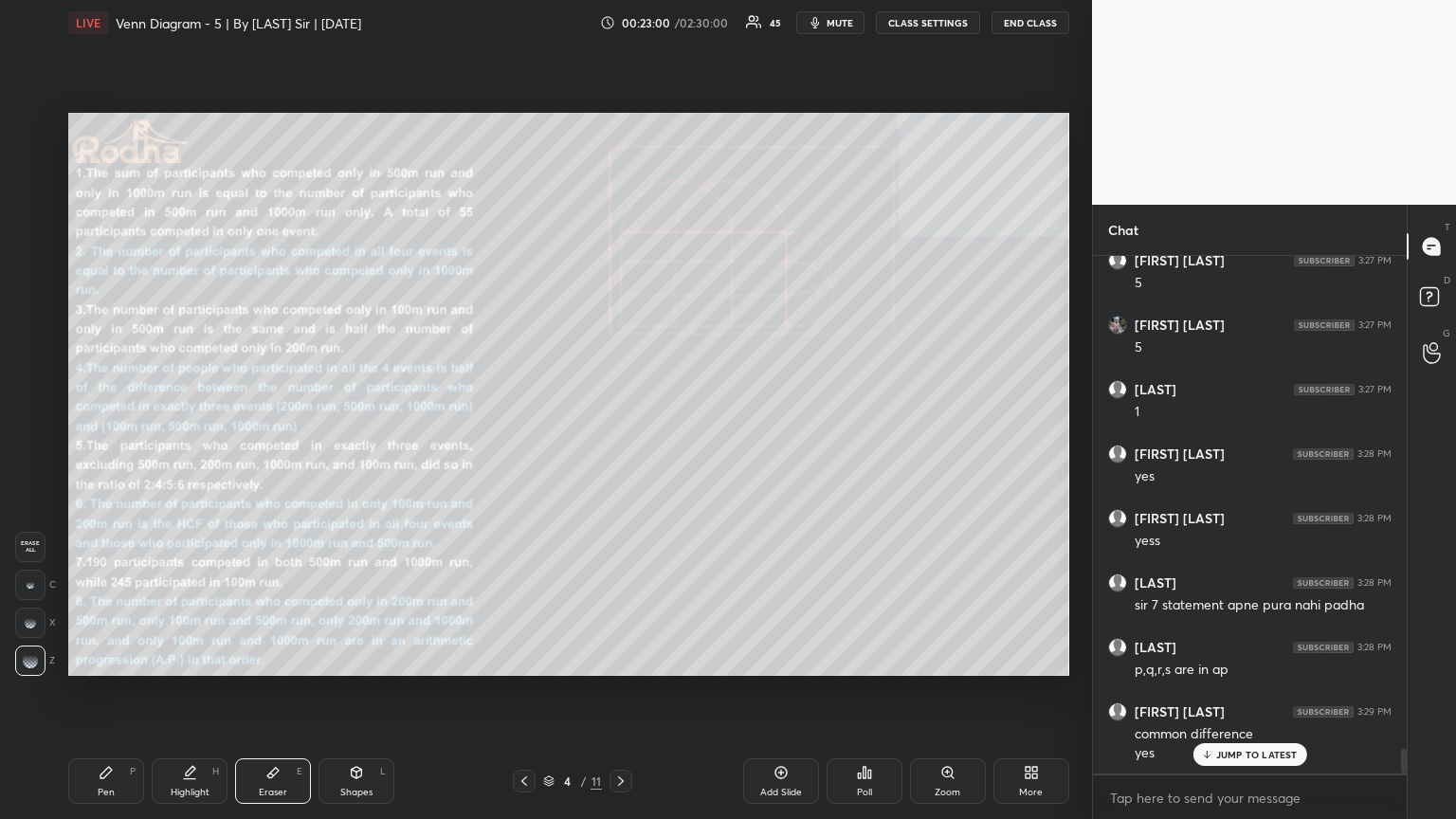 drag, startPoint x: 110, startPoint y: 781, endPoint x: 230, endPoint y: 748, distance: 124.45481 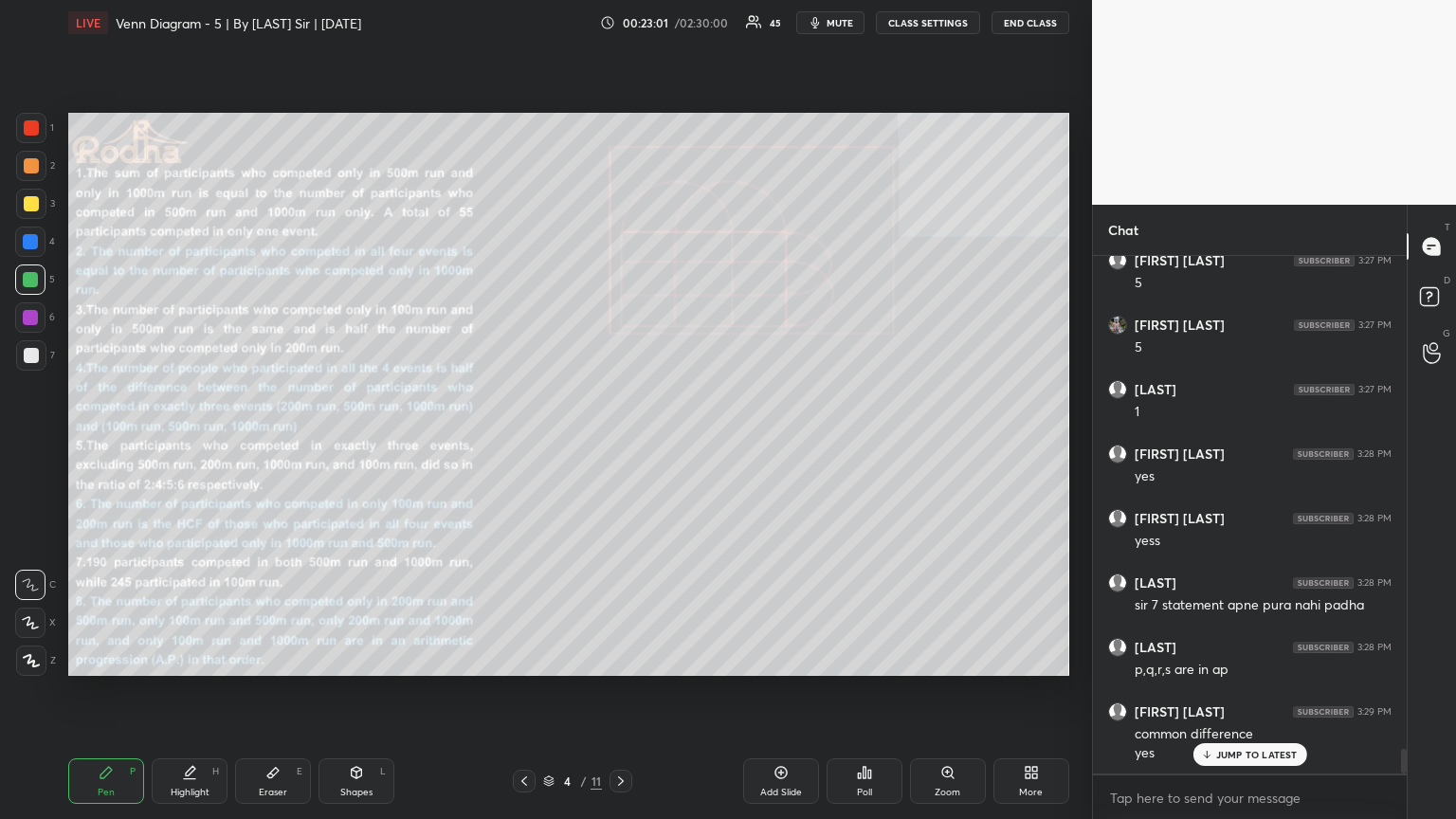 scroll, scrollTop: 10299, scrollLeft: 0, axis: vertical 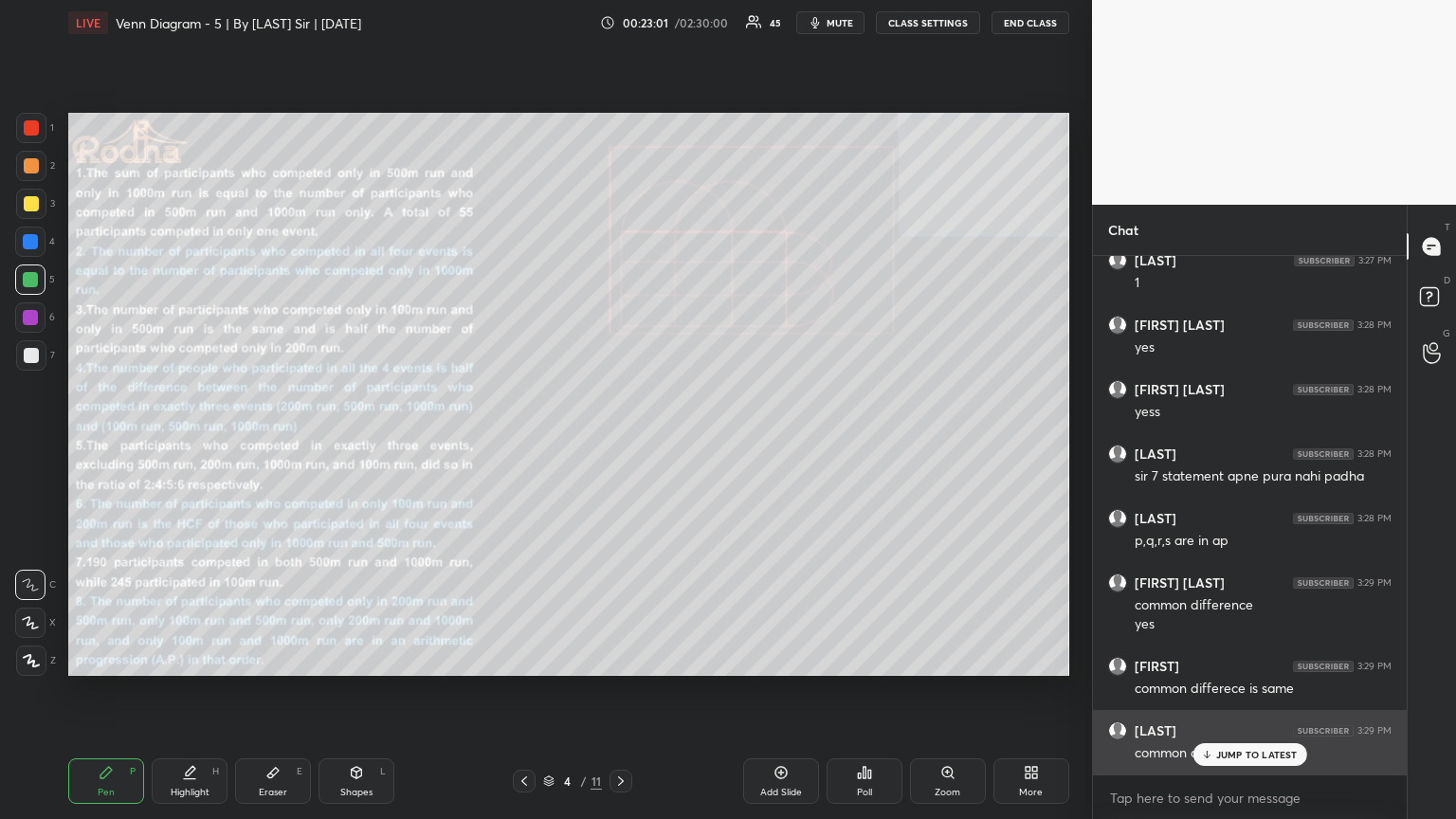 drag, startPoint x: 1254, startPoint y: 758, endPoint x: 1256, endPoint y: 745, distance: 13.152946 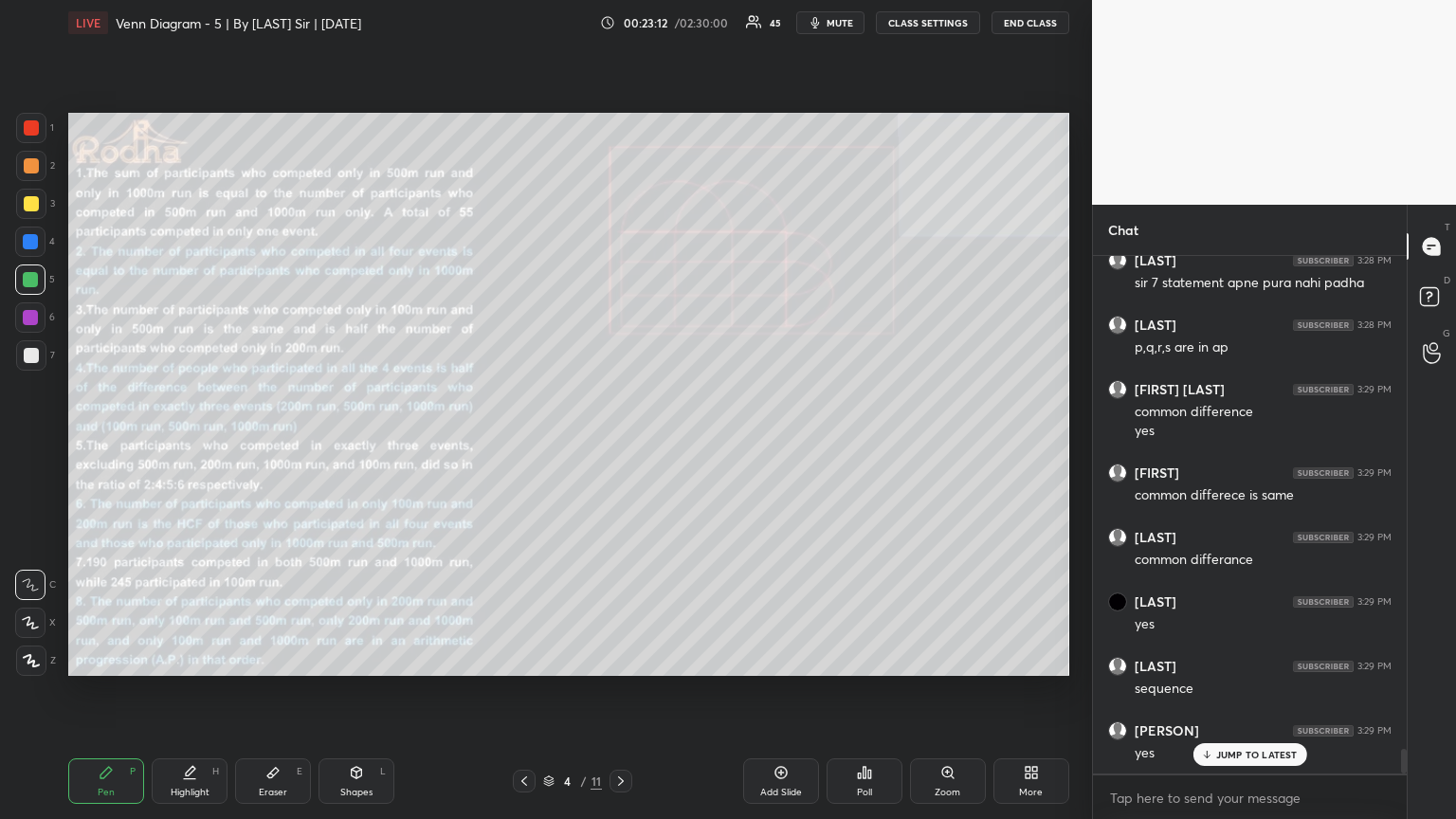 scroll, scrollTop: 10557, scrollLeft: 0, axis: vertical 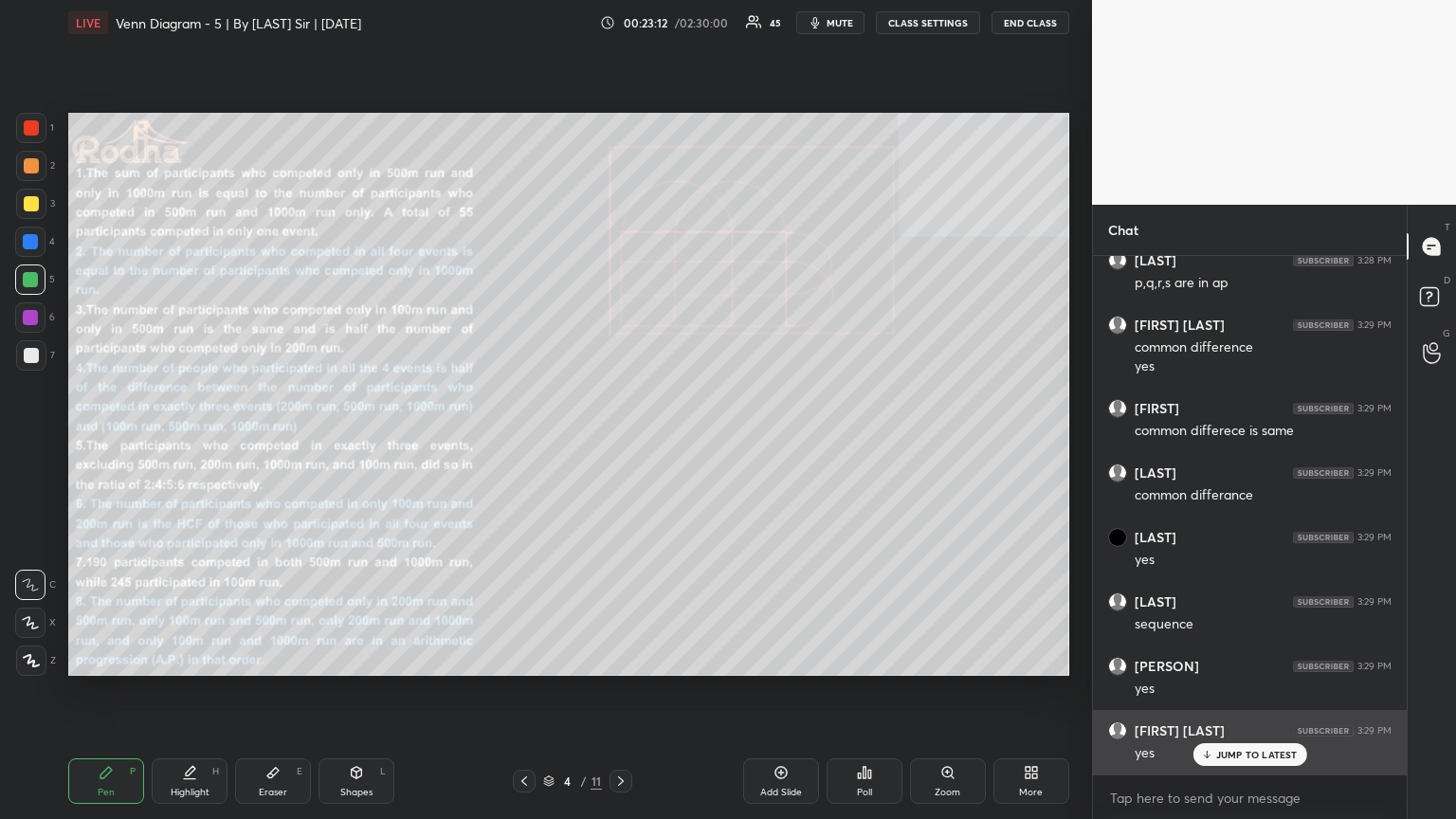 click on "JUMP TO LATEST" at bounding box center (1249, 755) 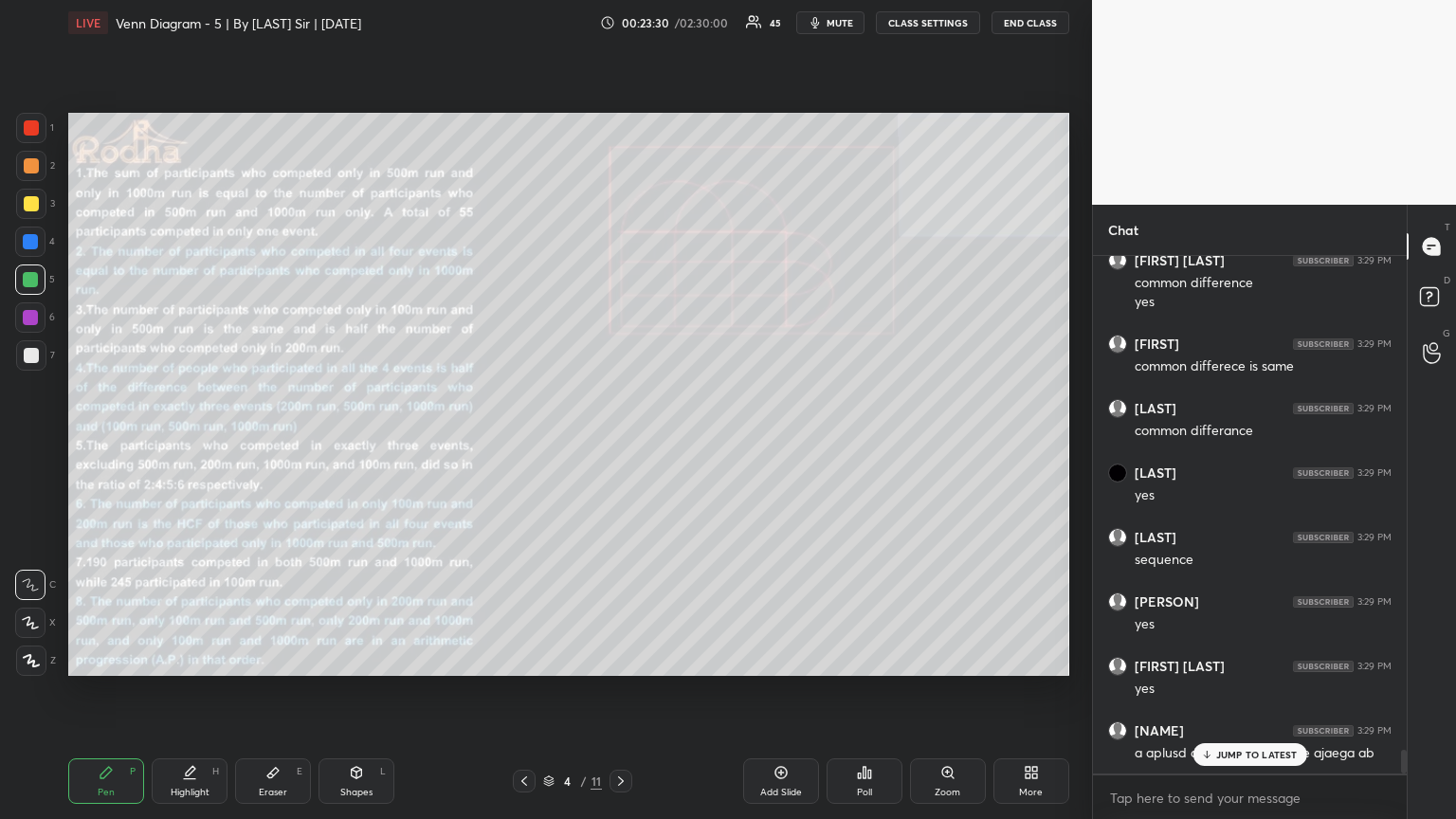 scroll, scrollTop: 10686, scrollLeft: 0, axis: vertical 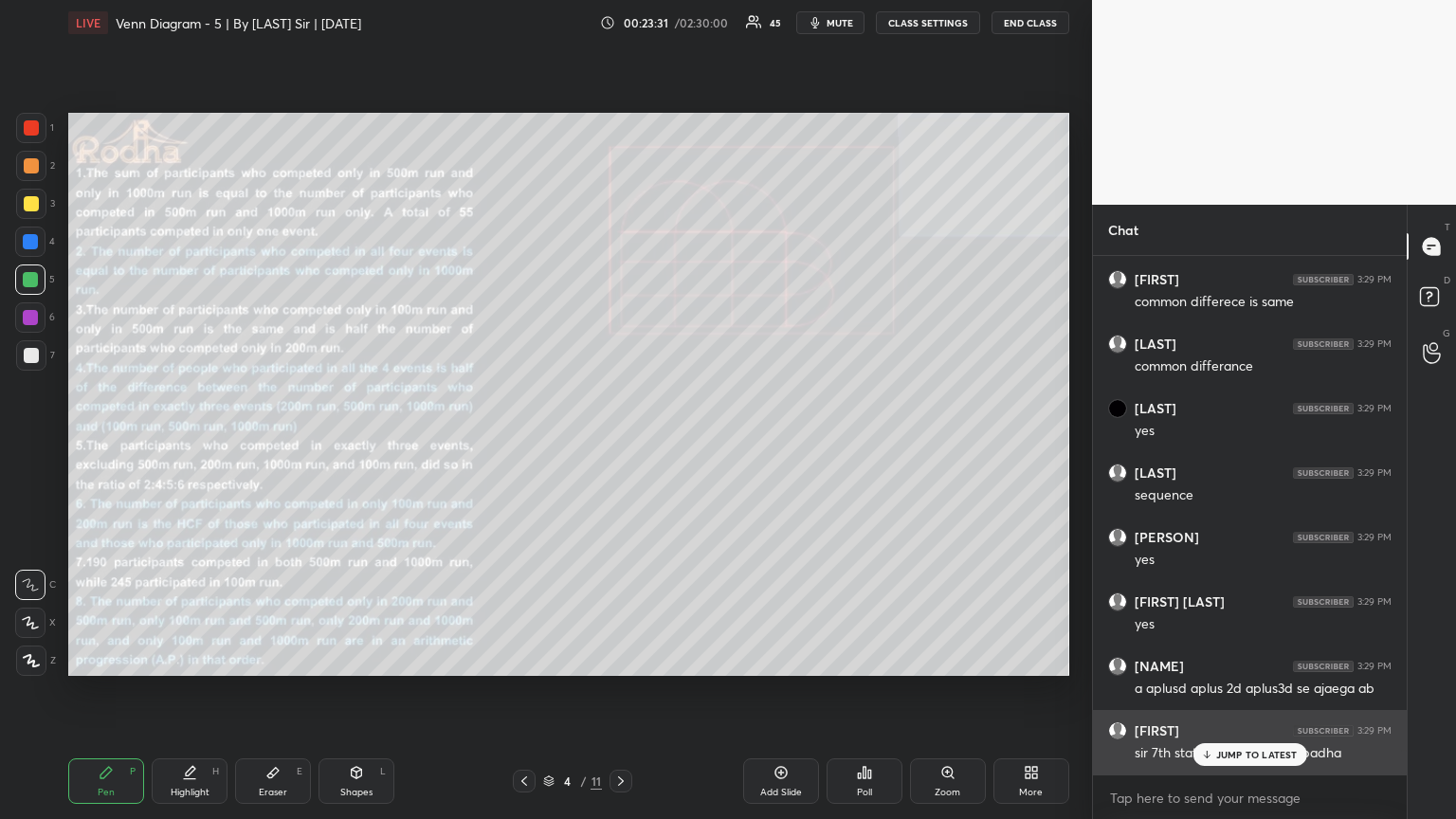 drag, startPoint x: 1247, startPoint y: 755, endPoint x: 1308, endPoint y: 758, distance: 61.073726 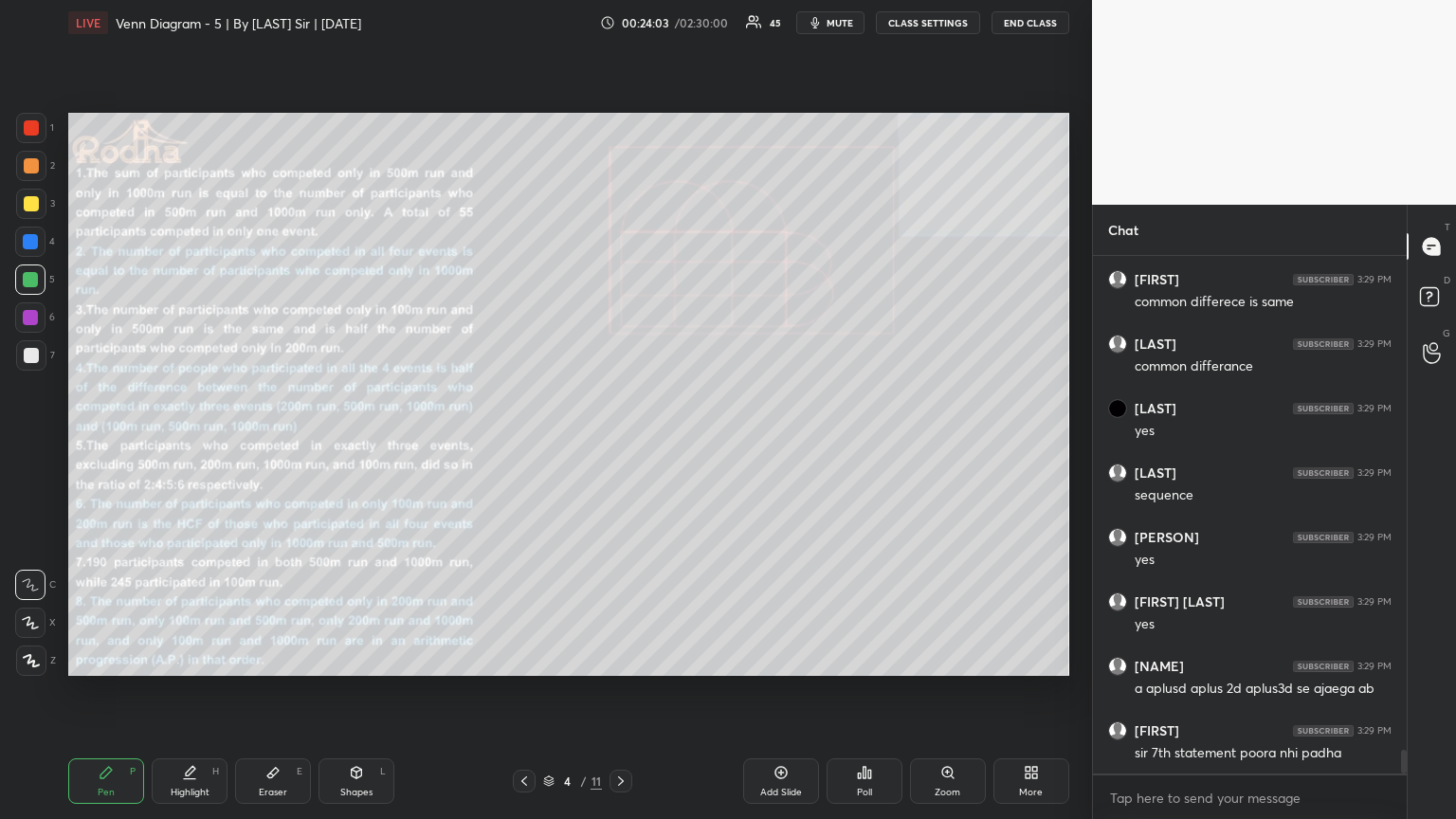 scroll, scrollTop: 10750, scrollLeft: 0, axis: vertical 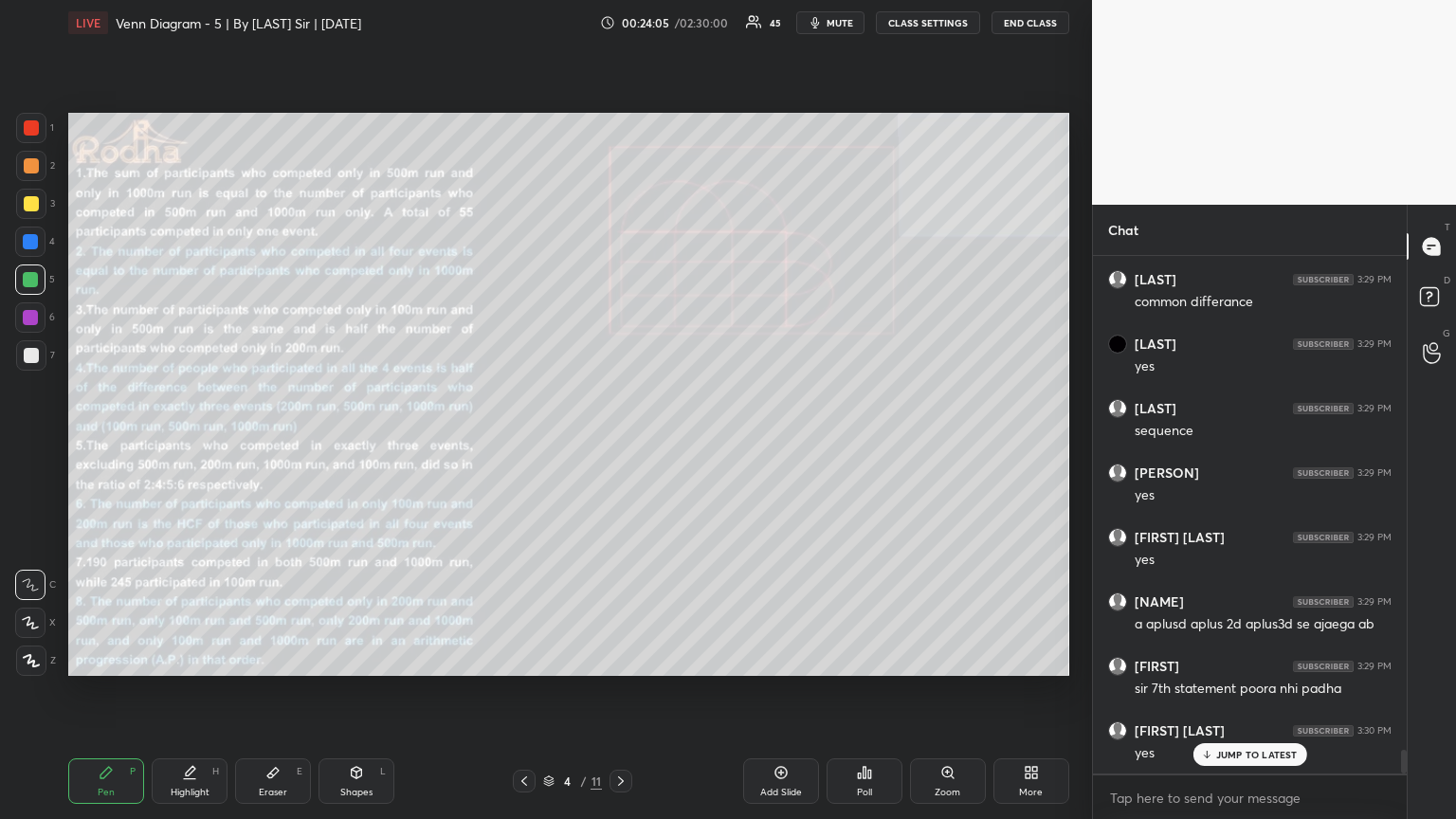 click at bounding box center (31, 355) 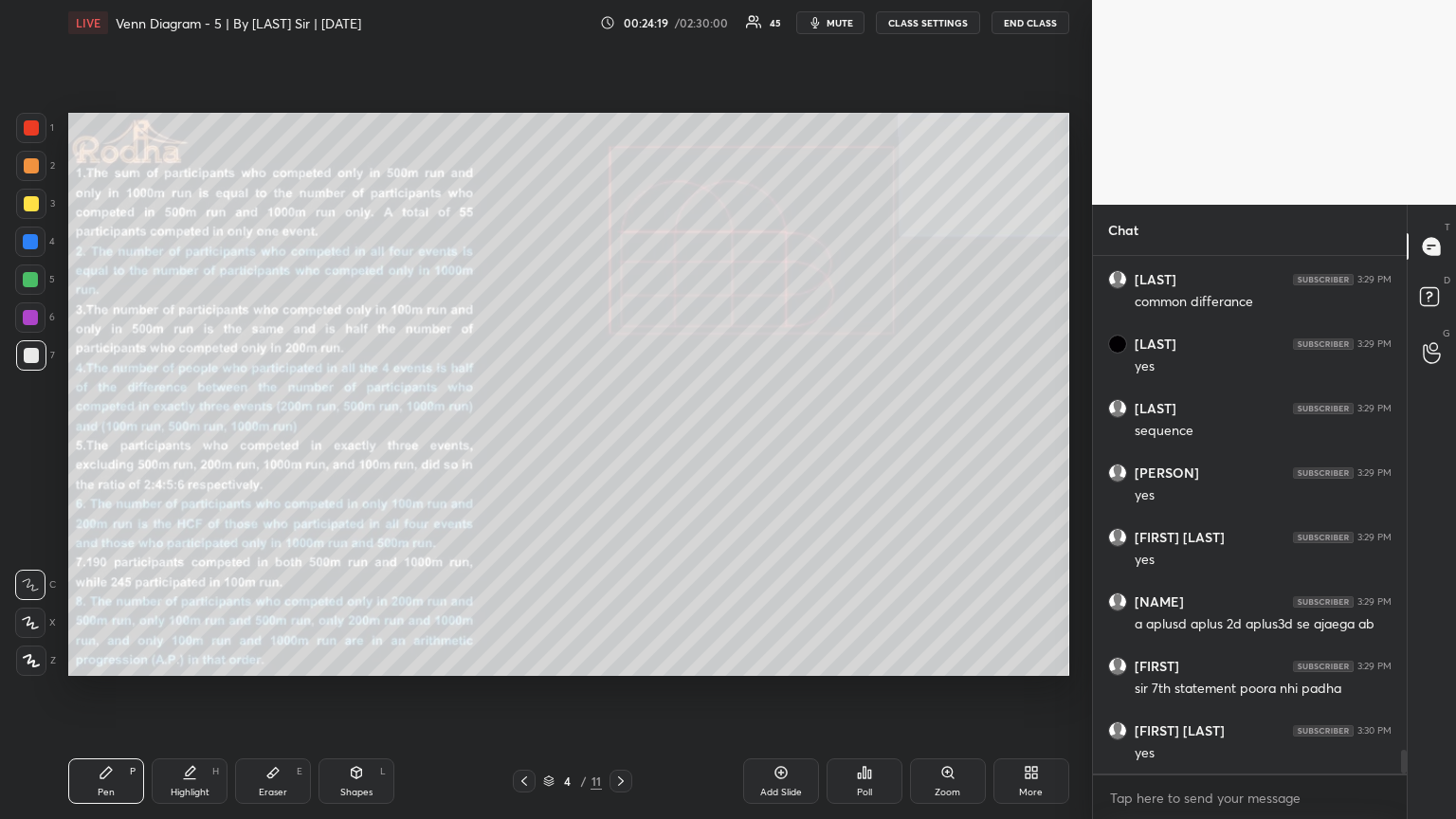 scroll, scrollTop: 10815, scrollLeft: 0, axis: vertical 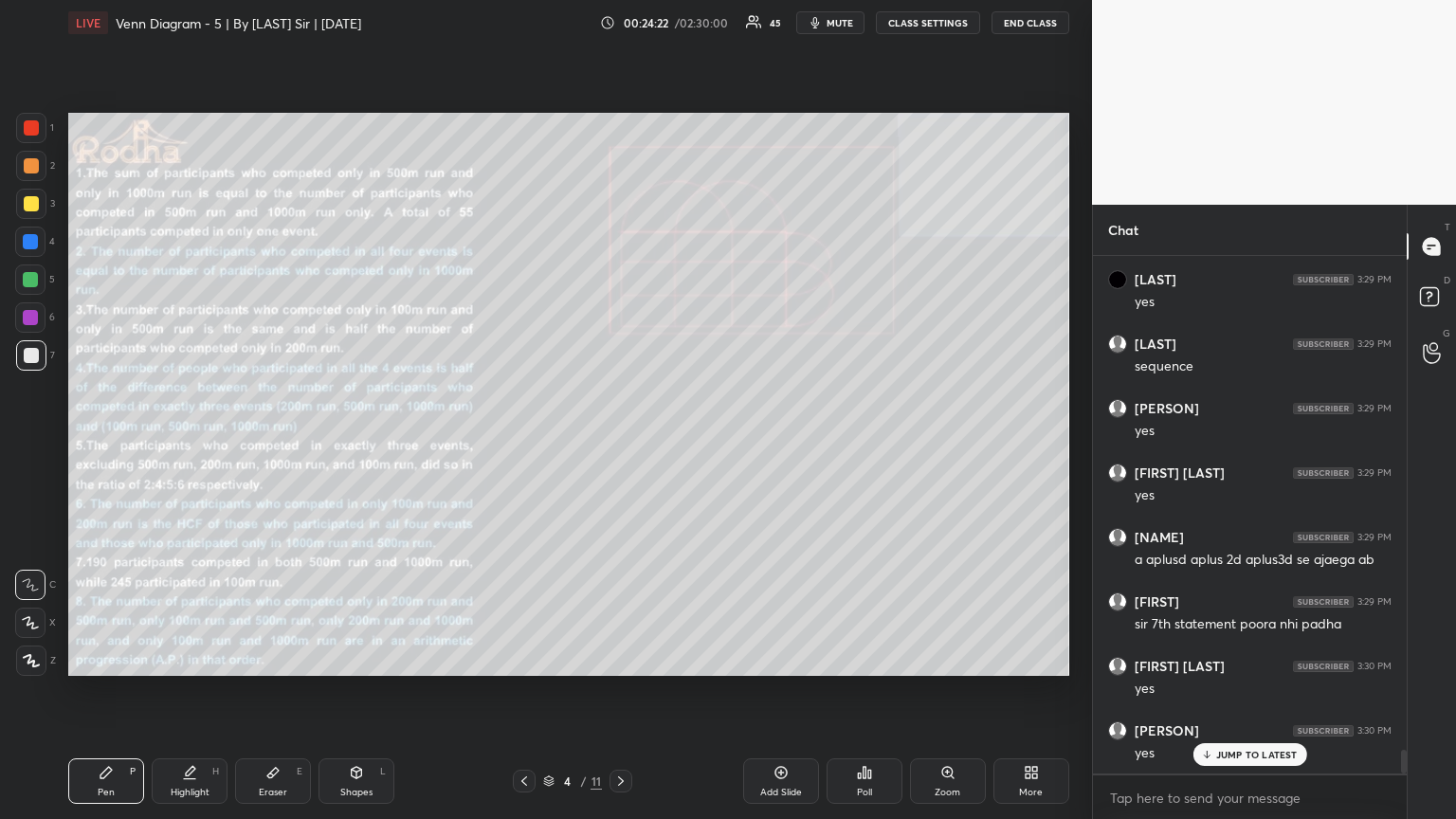 click on "JUMP TO LATEST" at bounding box center (1257, 755) 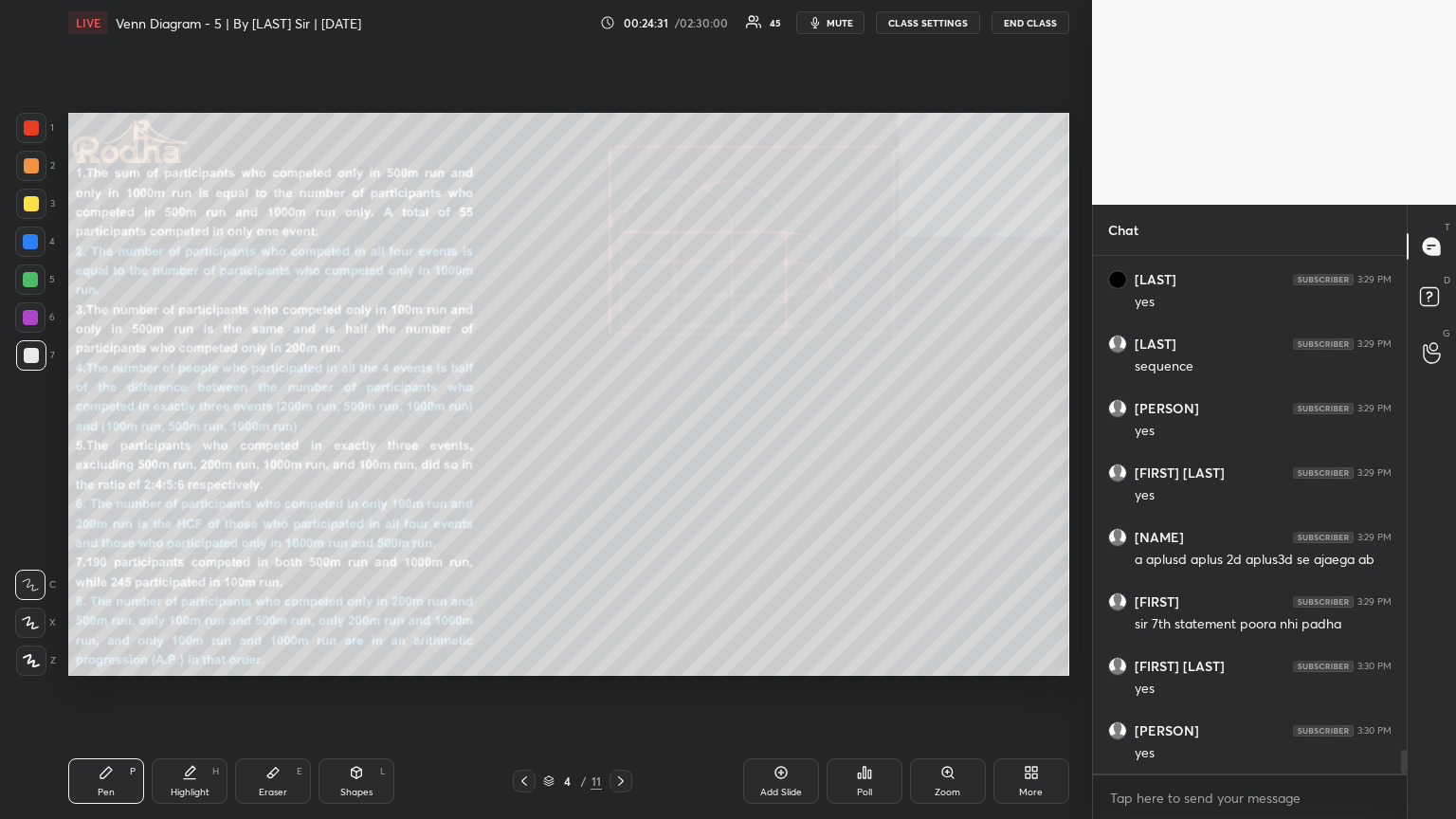 scroll, scrollTop: 10879, scrollLeft: 0, axis: vertical 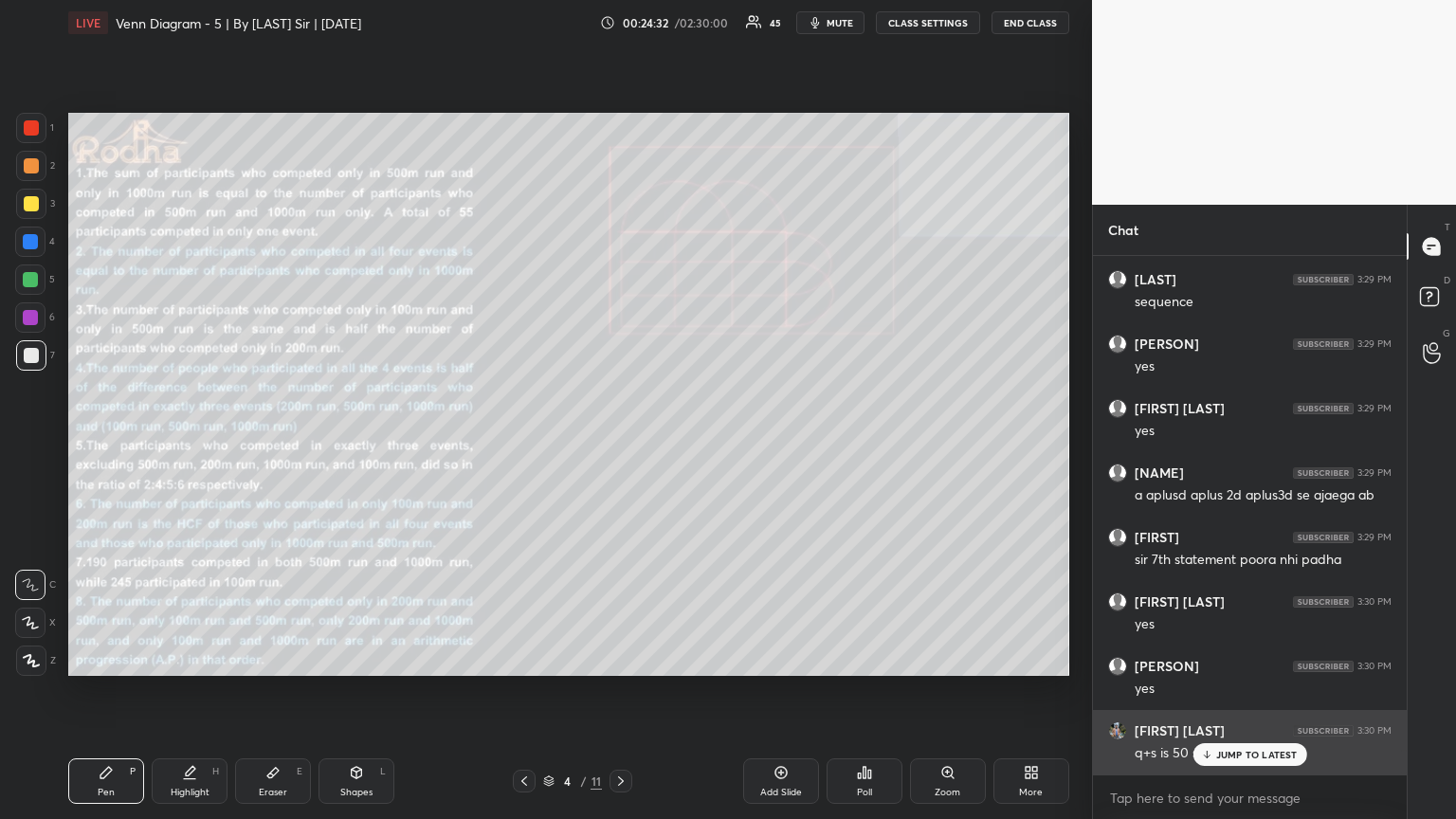 drag, startPoint x: 1246, startPoint y: 752, endPoint x: 1317, endPoint y: 766, distance: 72.36712 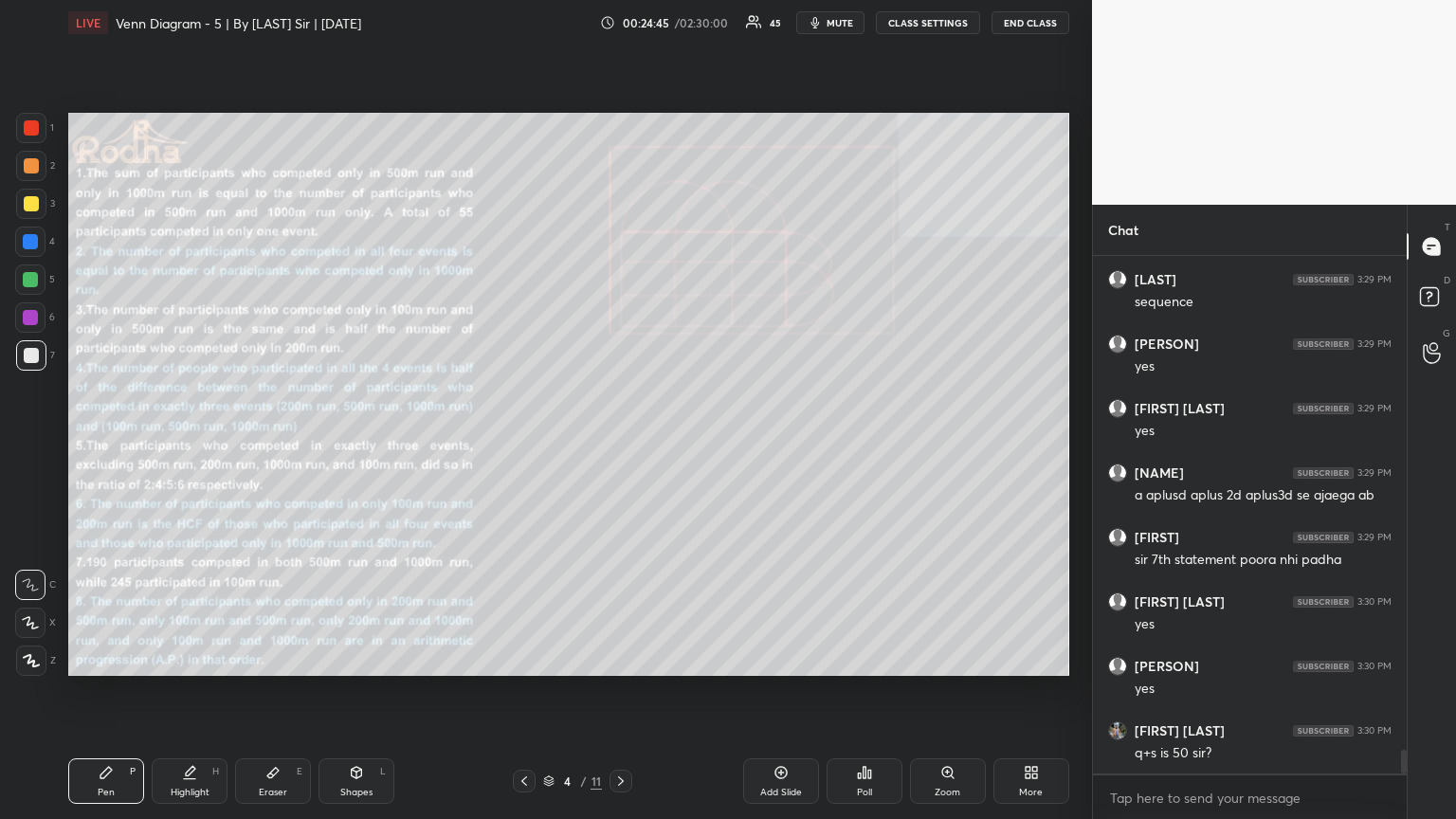 click at bounding box center (31, 128) 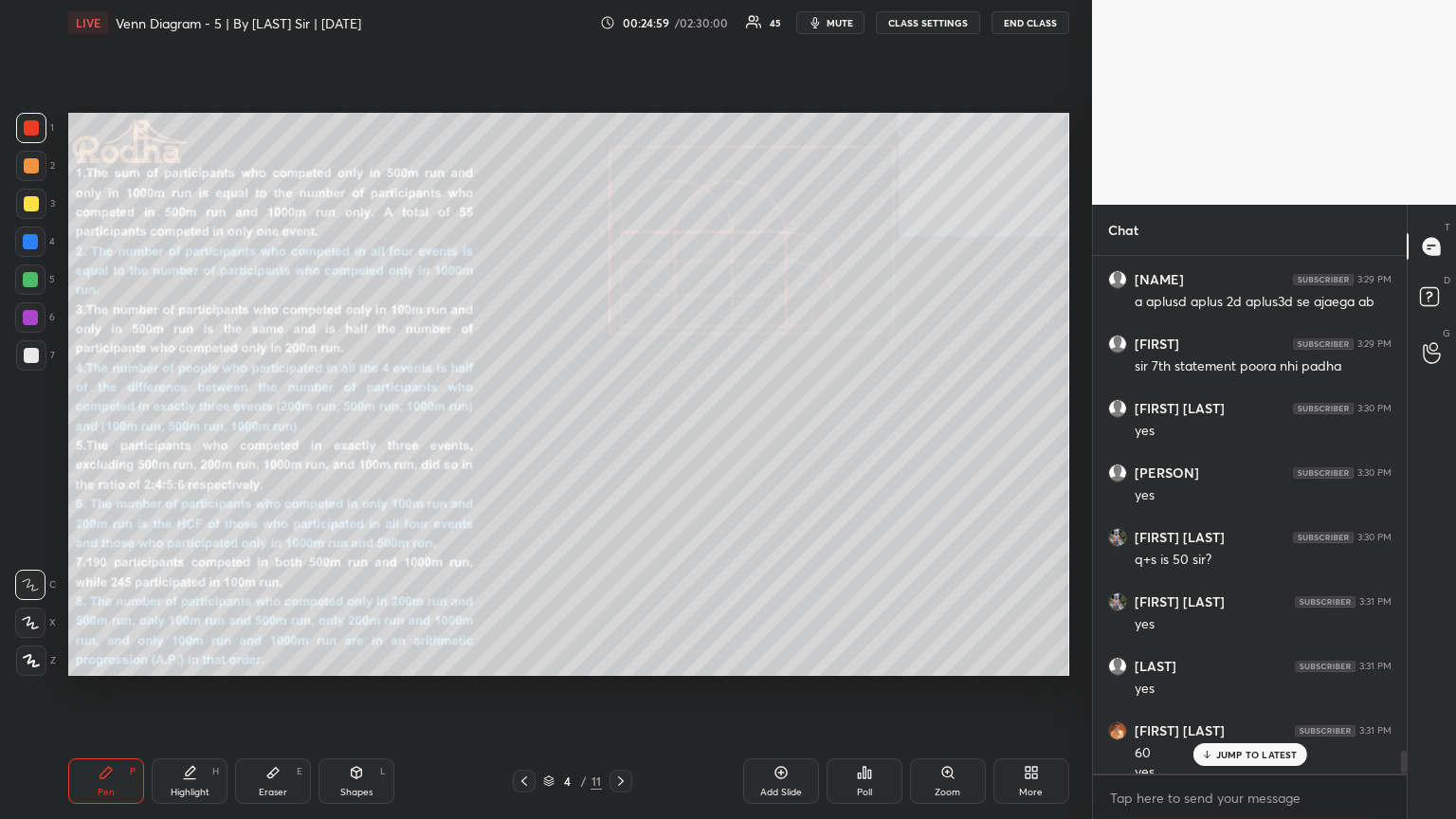 scroll, scrollTop: 11092, scrollLeft: 0, axis: vertical 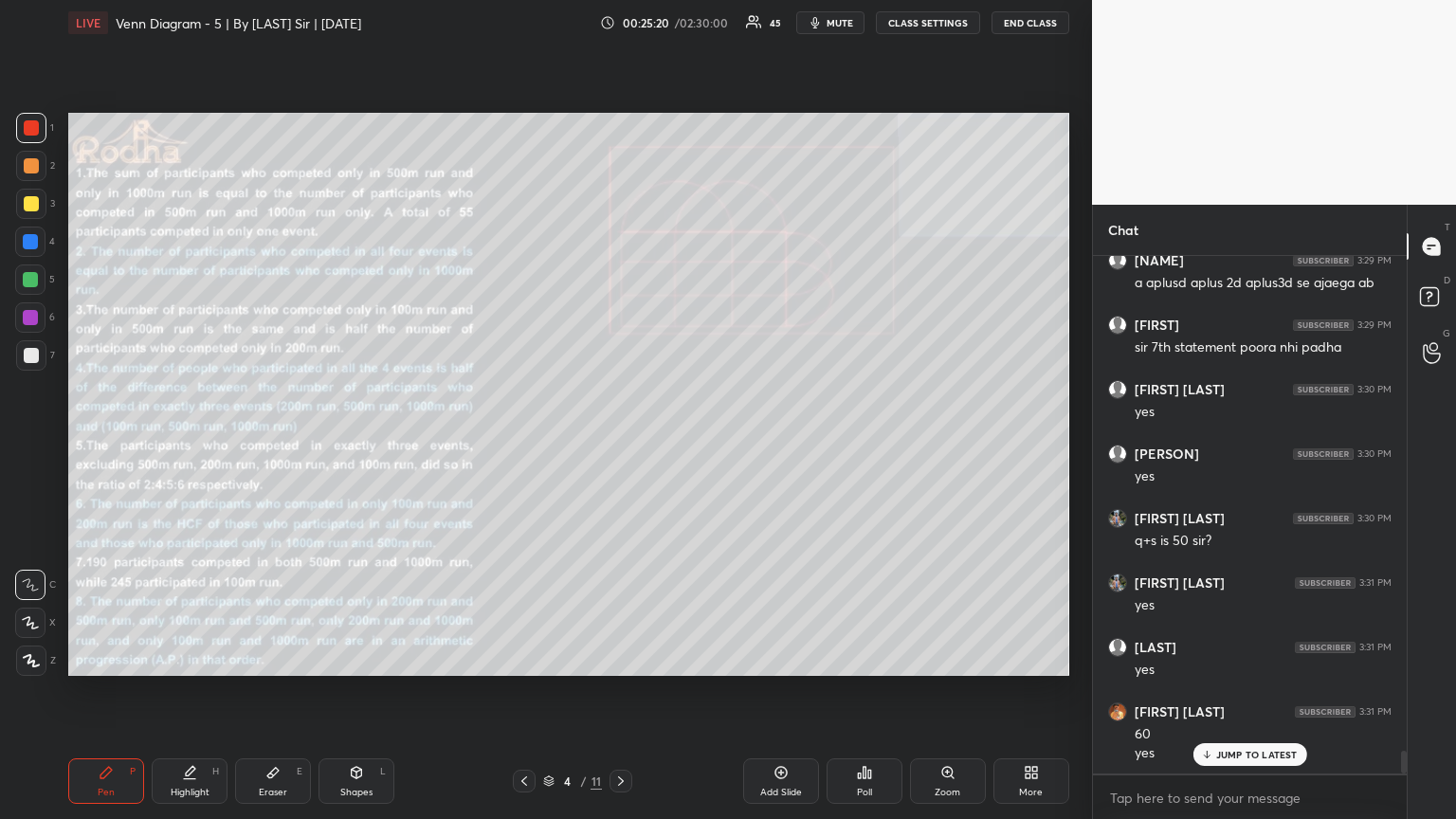 click on "Eraser E" at bounding box center [273, 781] 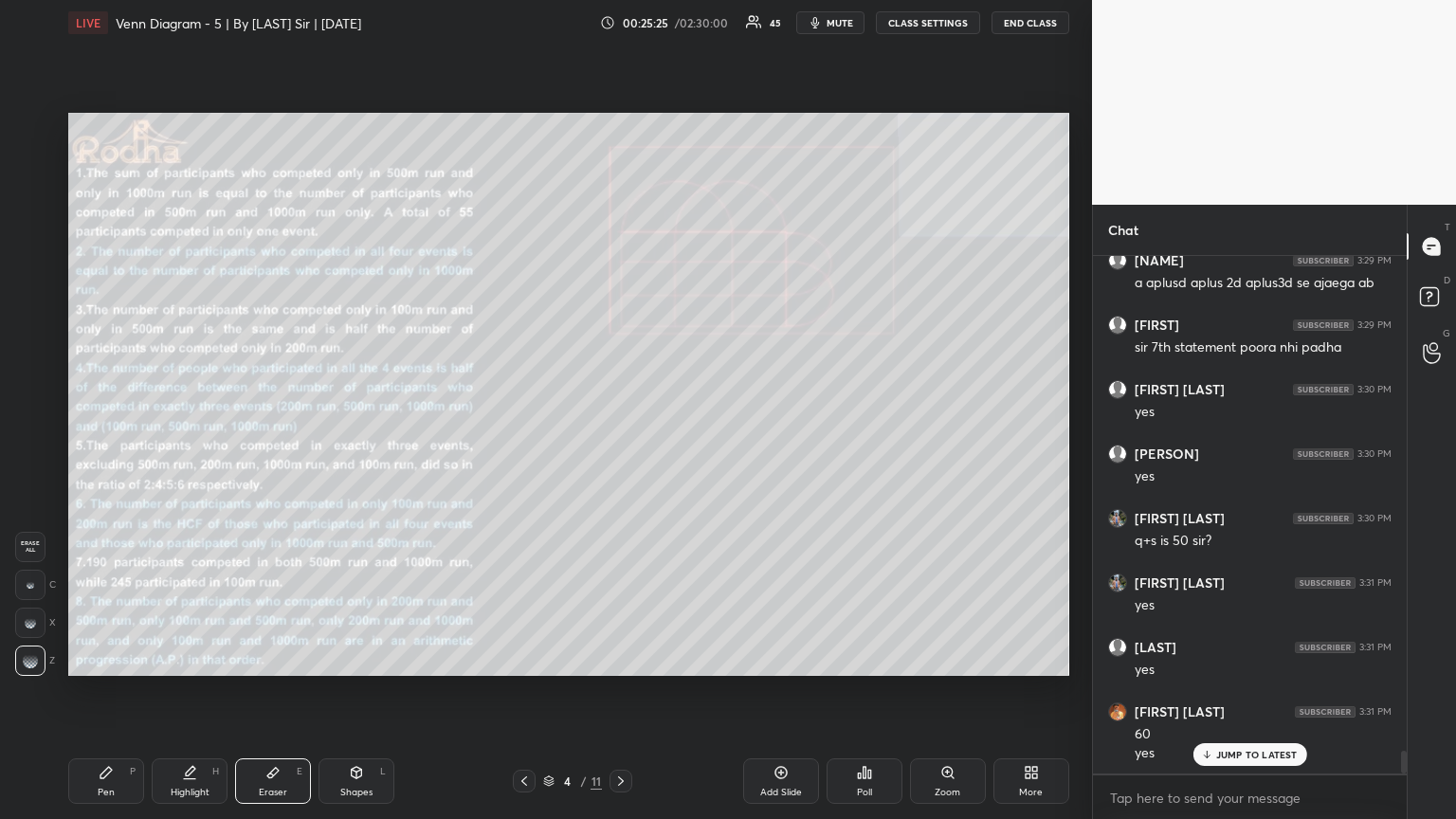 drag, startPoint x: 97, startPoint y: 792, endPoint x: 102, endPoint y: 779, distance: 13.928388 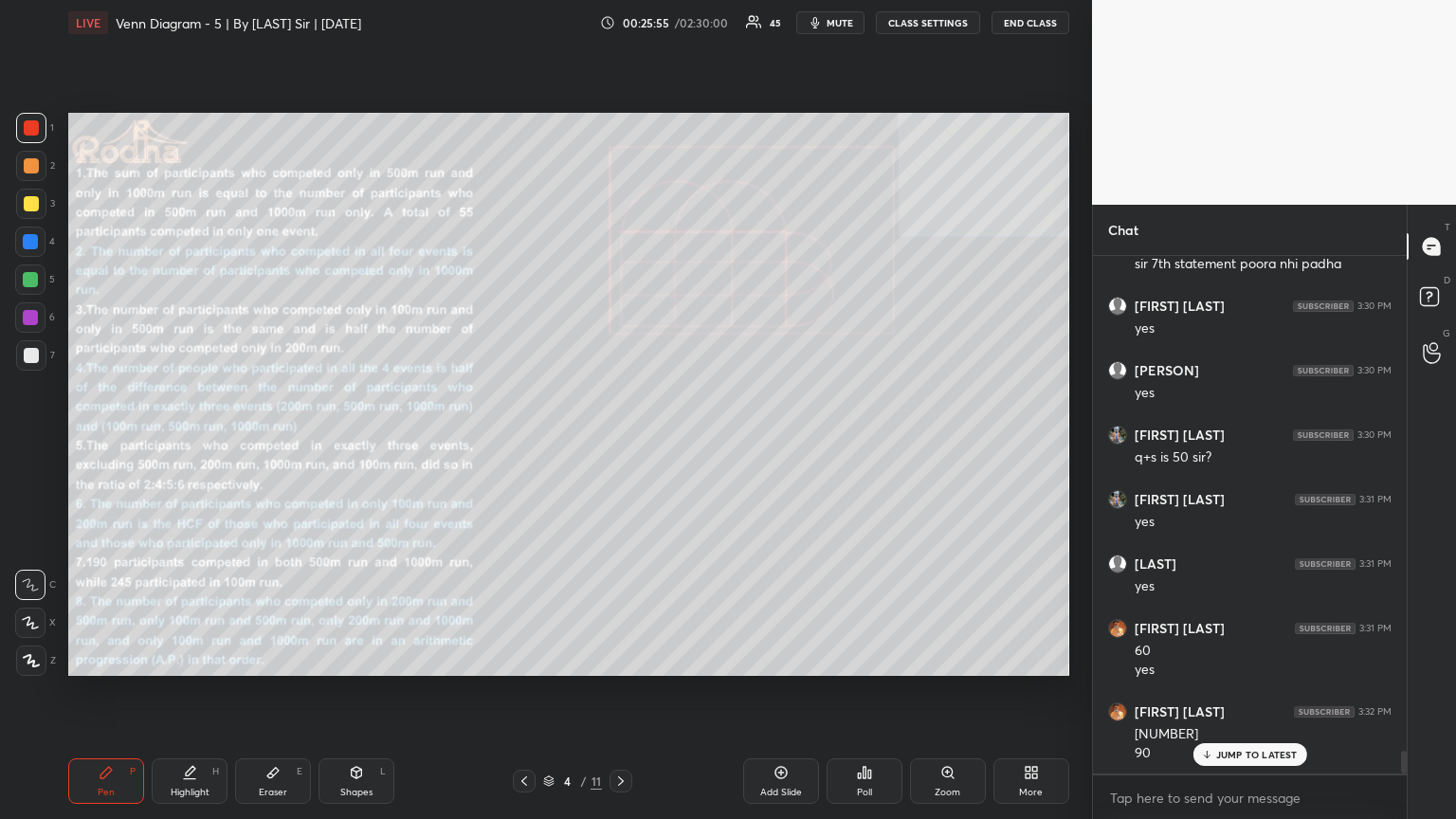 scroll, scrollTop: 11239, scrollLeft: 0, axis: vertical 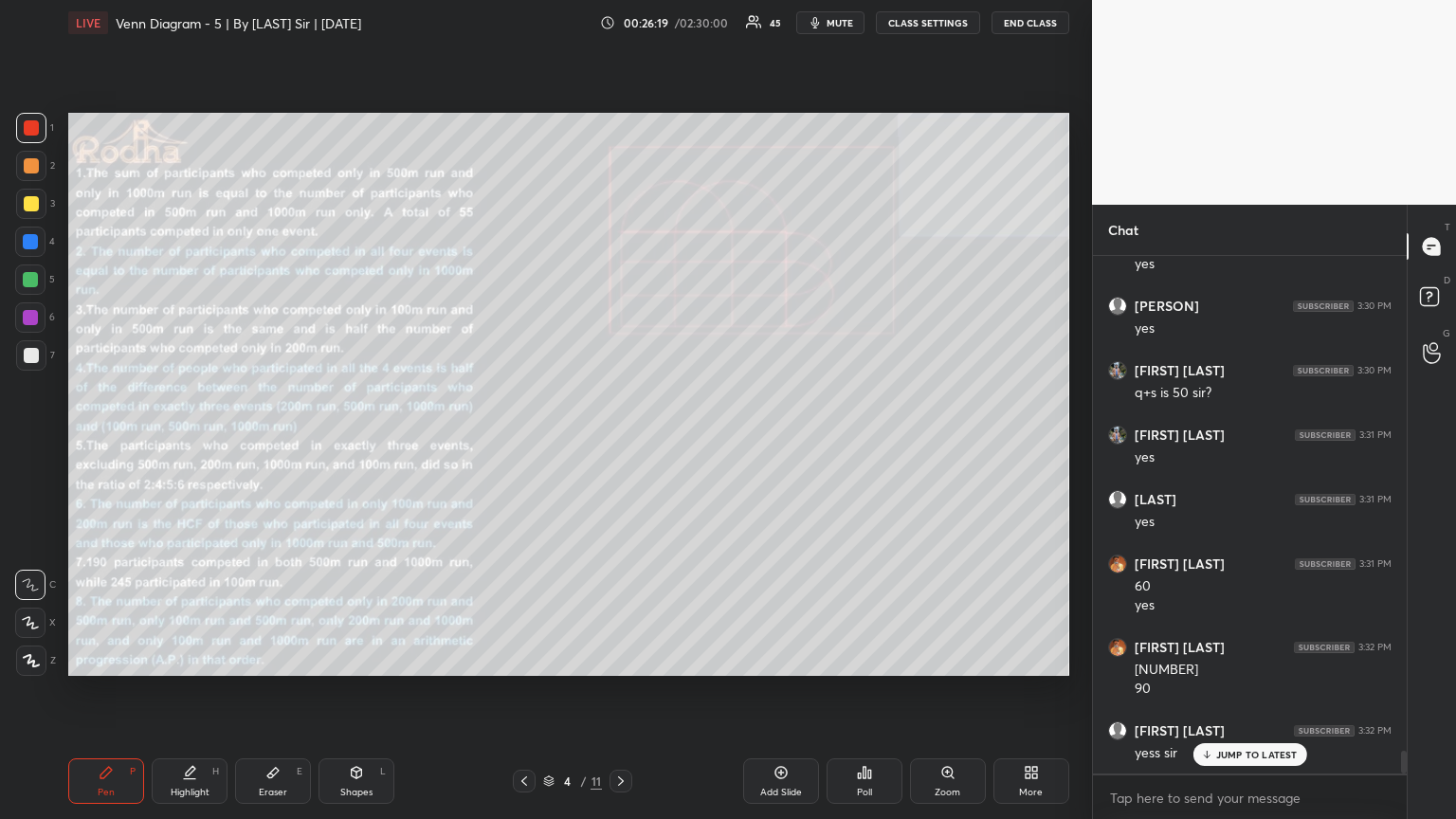 click on "JUMP TO LATEST" at bounding box center [1249, 755] 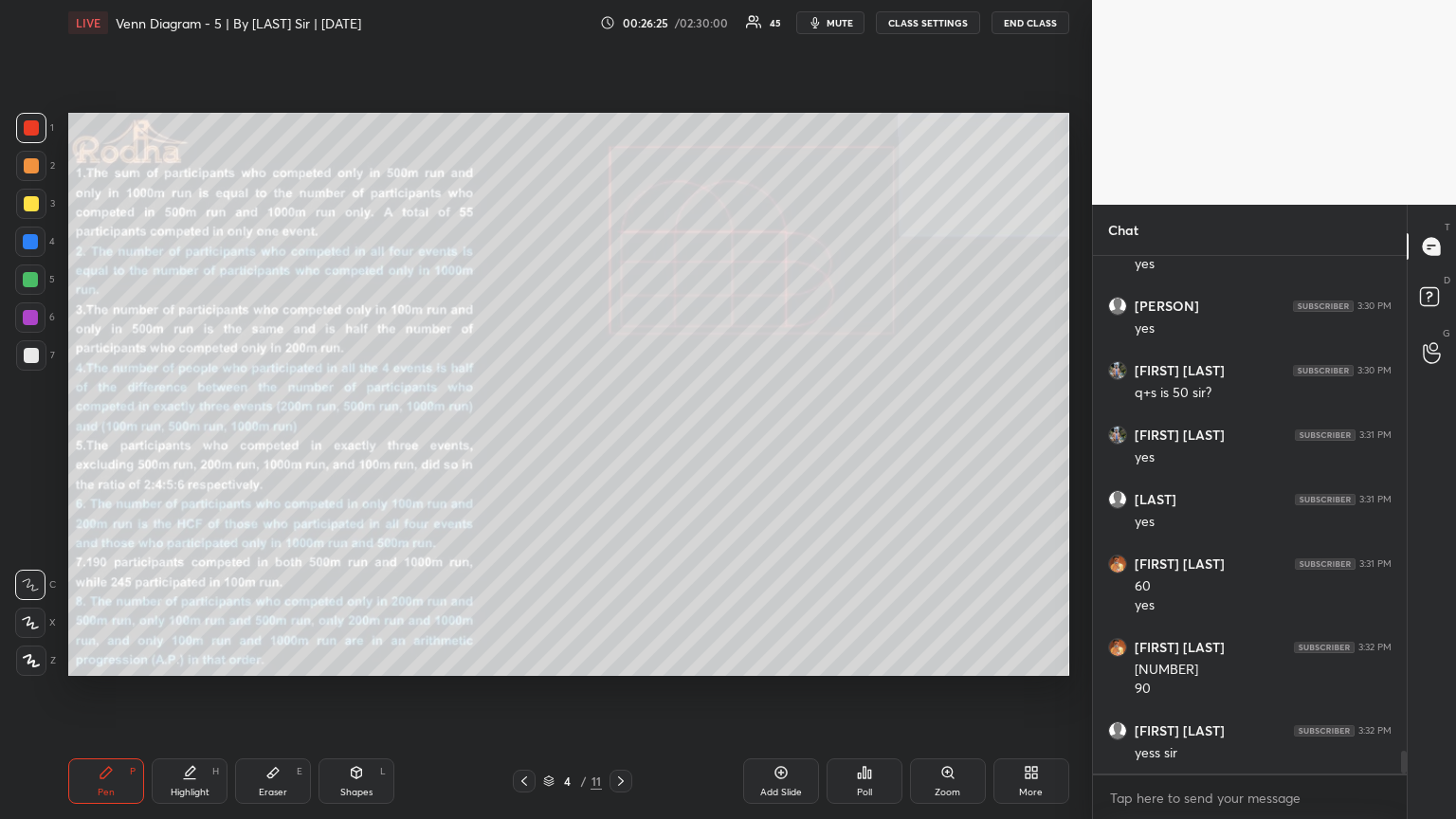 click at bounding box center [30, 280] 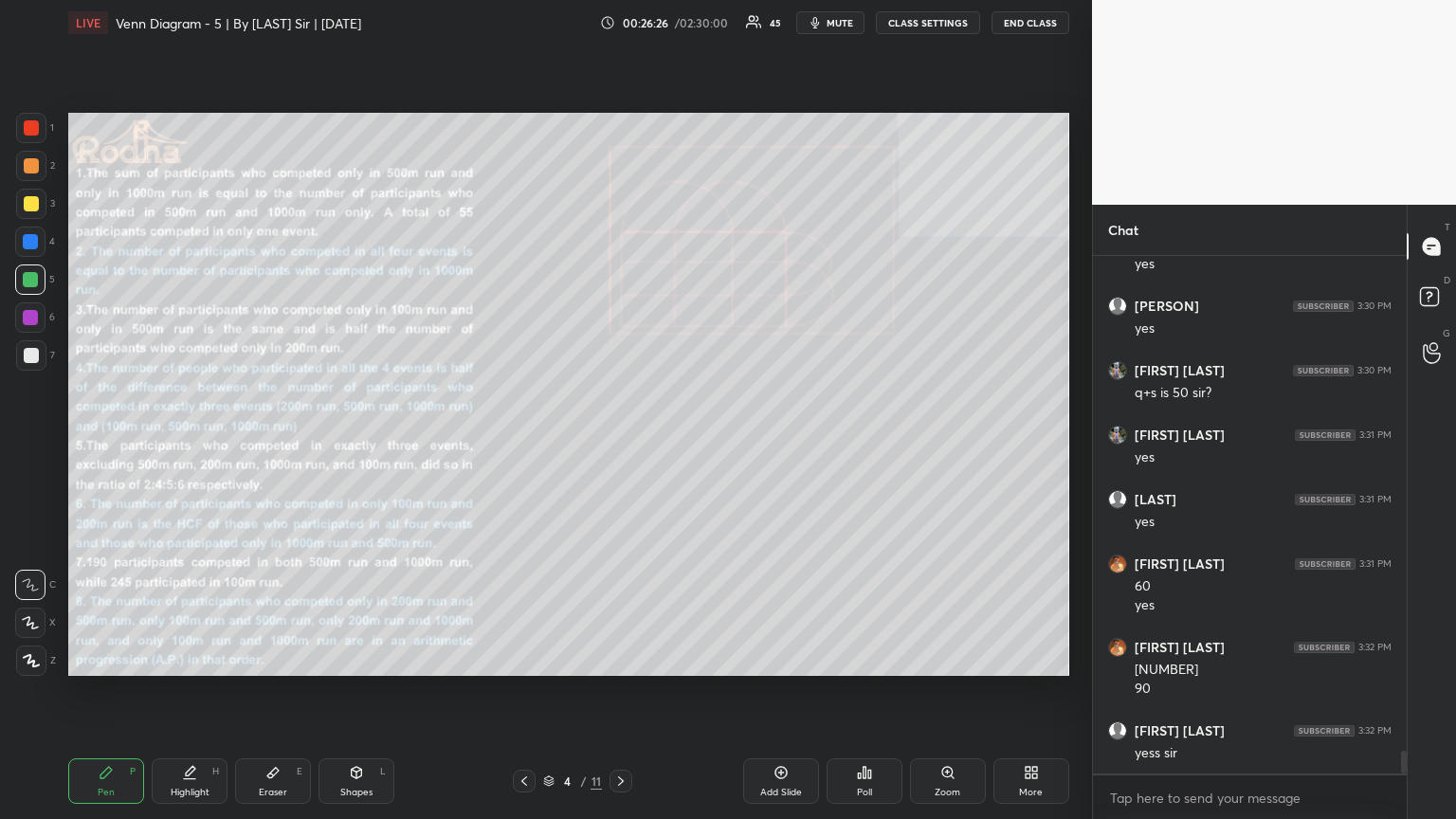 click at bounding box center [31, 204] 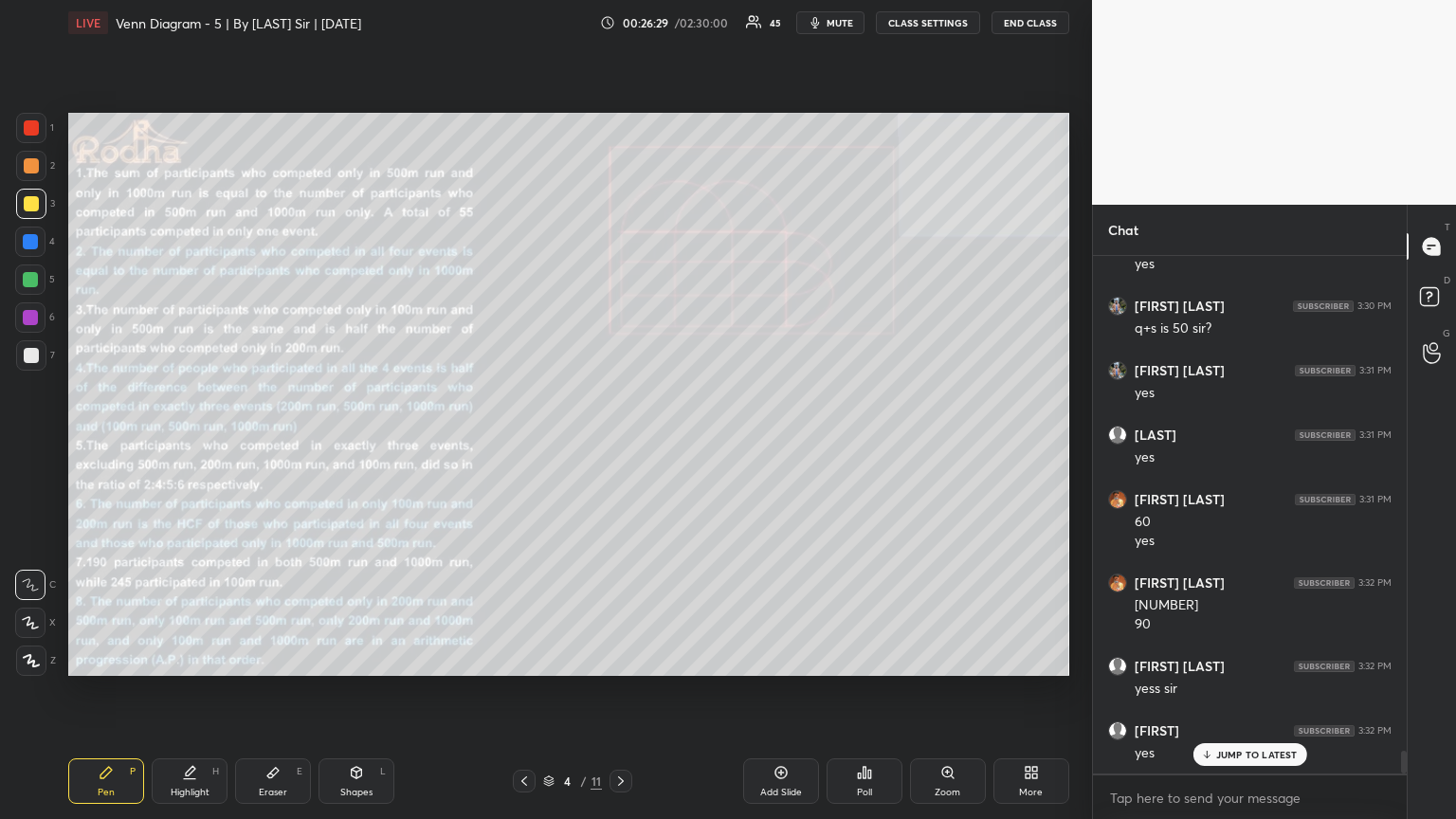 scroll, scrollTop: 11368, scrollLeft: 0, axis: vertical 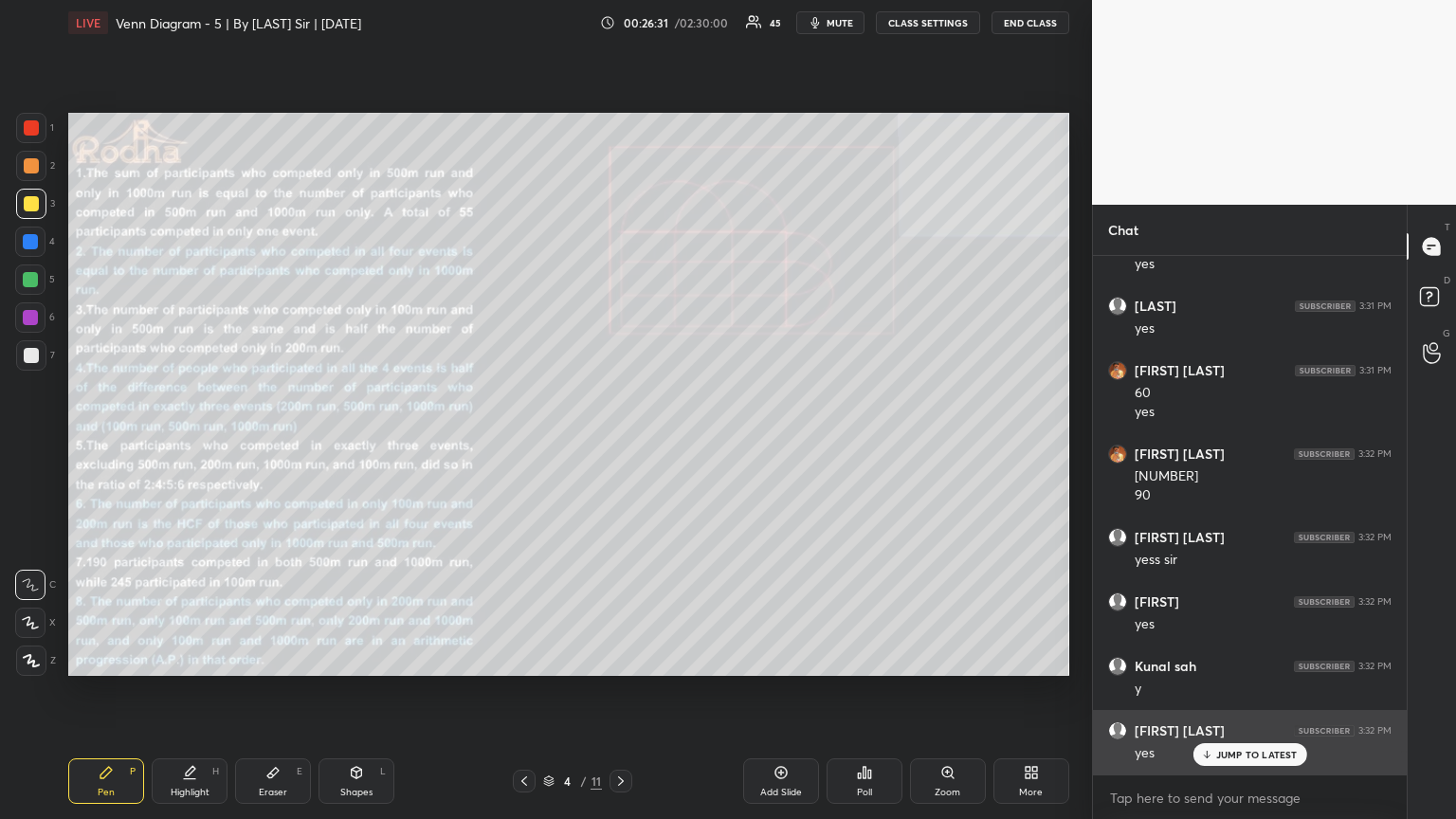drag, startPoint x: 1237, startPoint y: 754, endPoint x: 1247, endPoint y: 751, distance: 10.440307 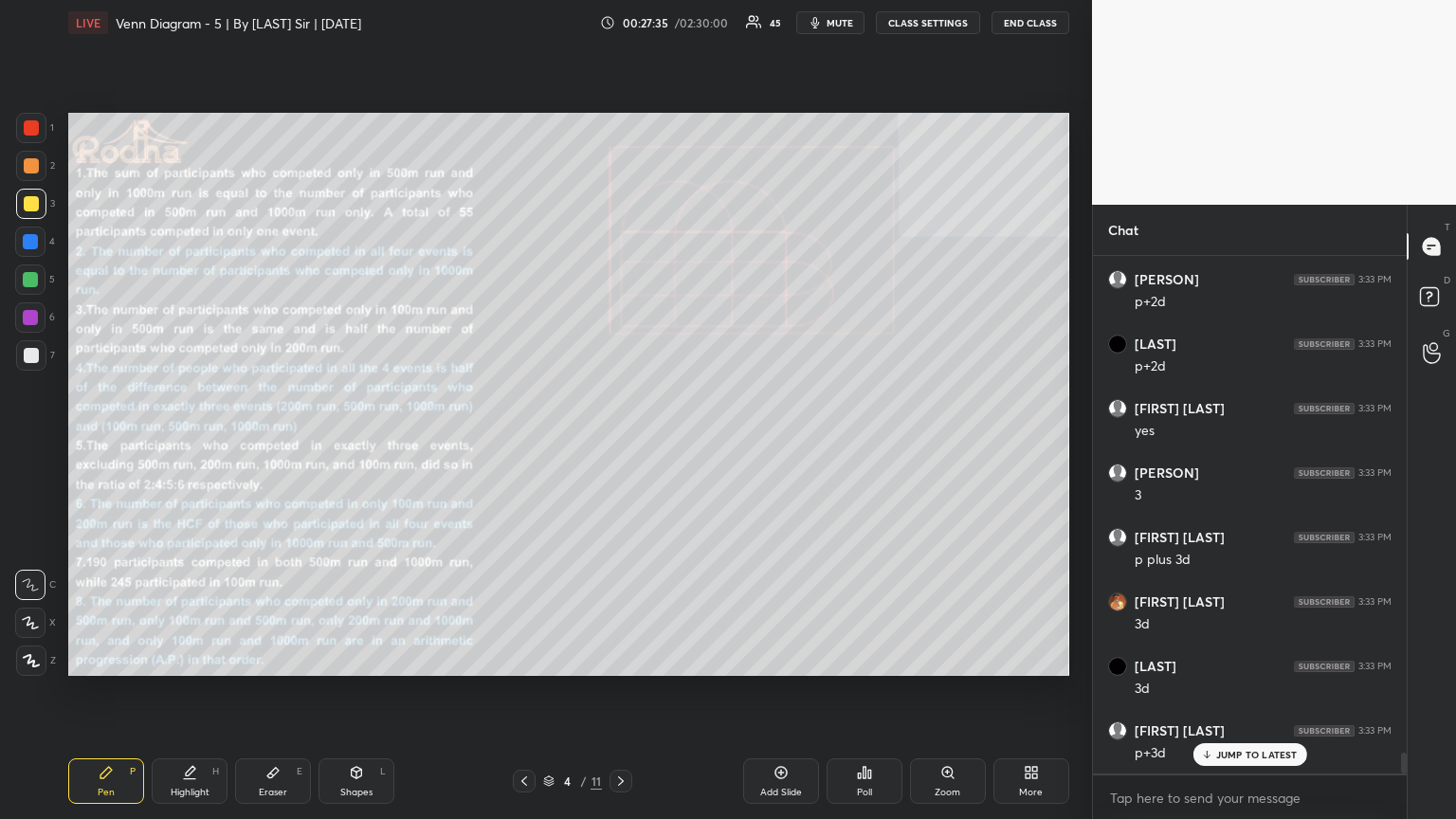 scroll, scrollTop: 12335, scrollLeft: 0, axis: vertical 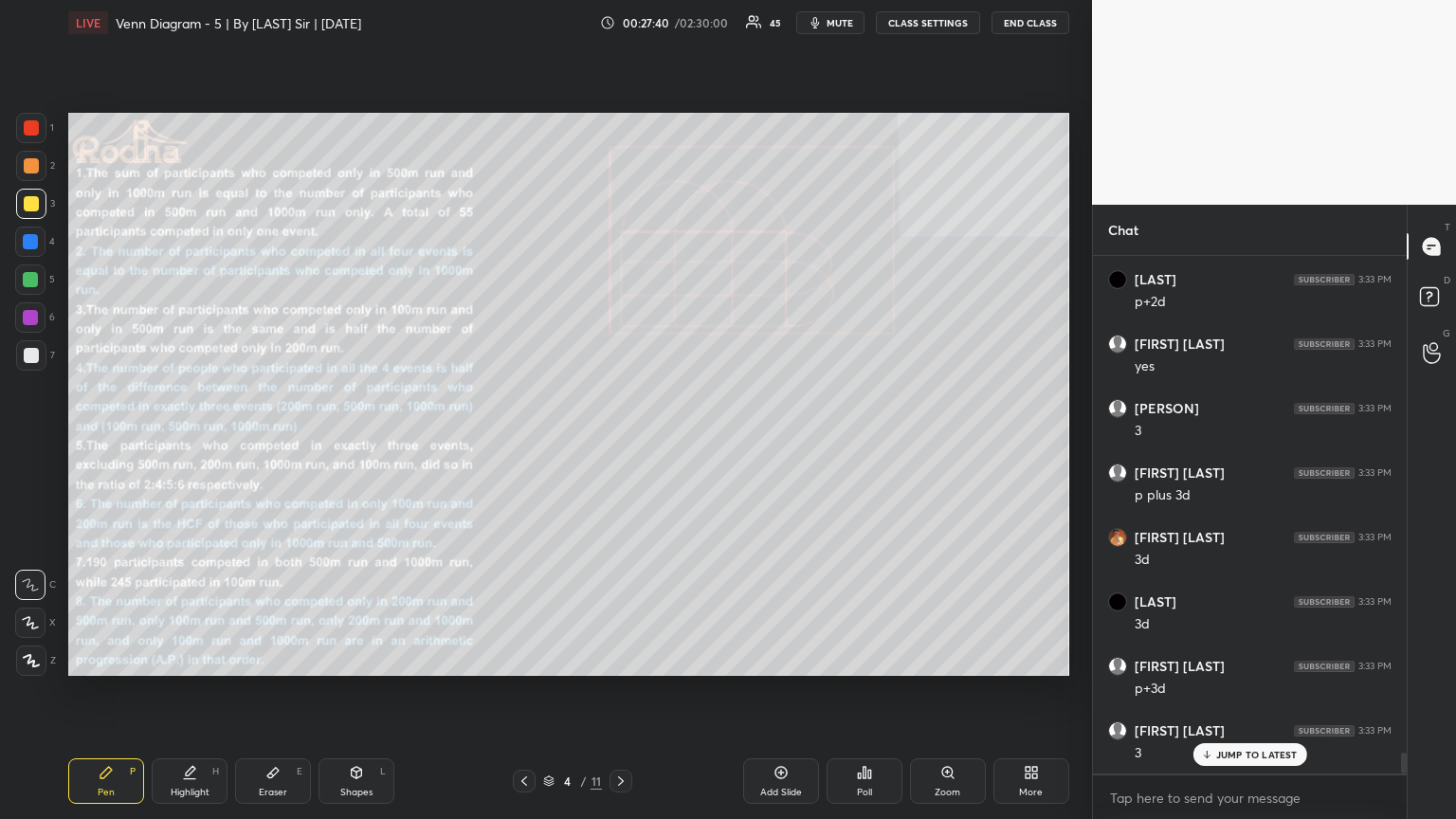 click on "Eraser E" at bounding box center [273, 781] 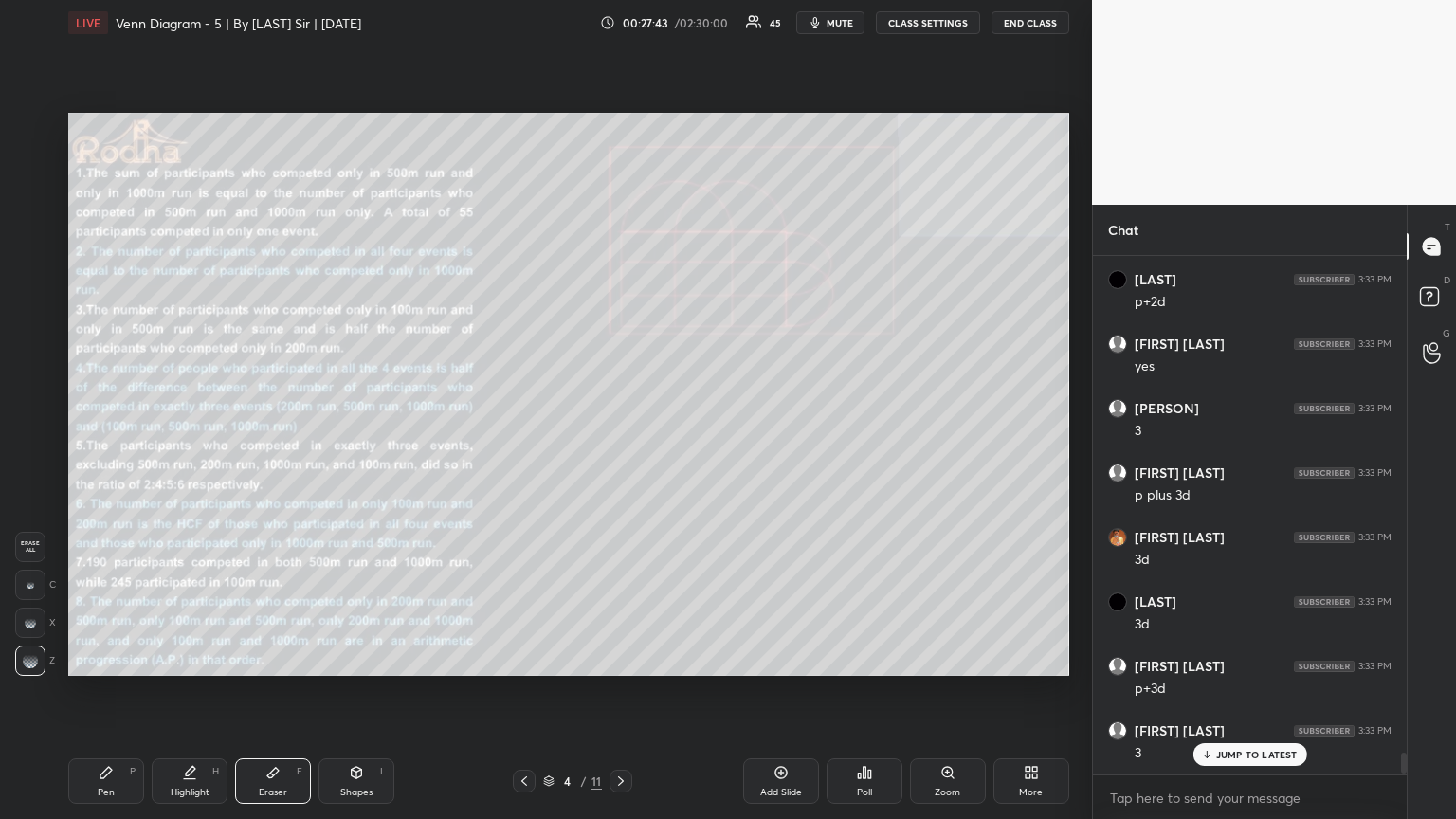 click on "Pen" at bounding box center (106, 792) 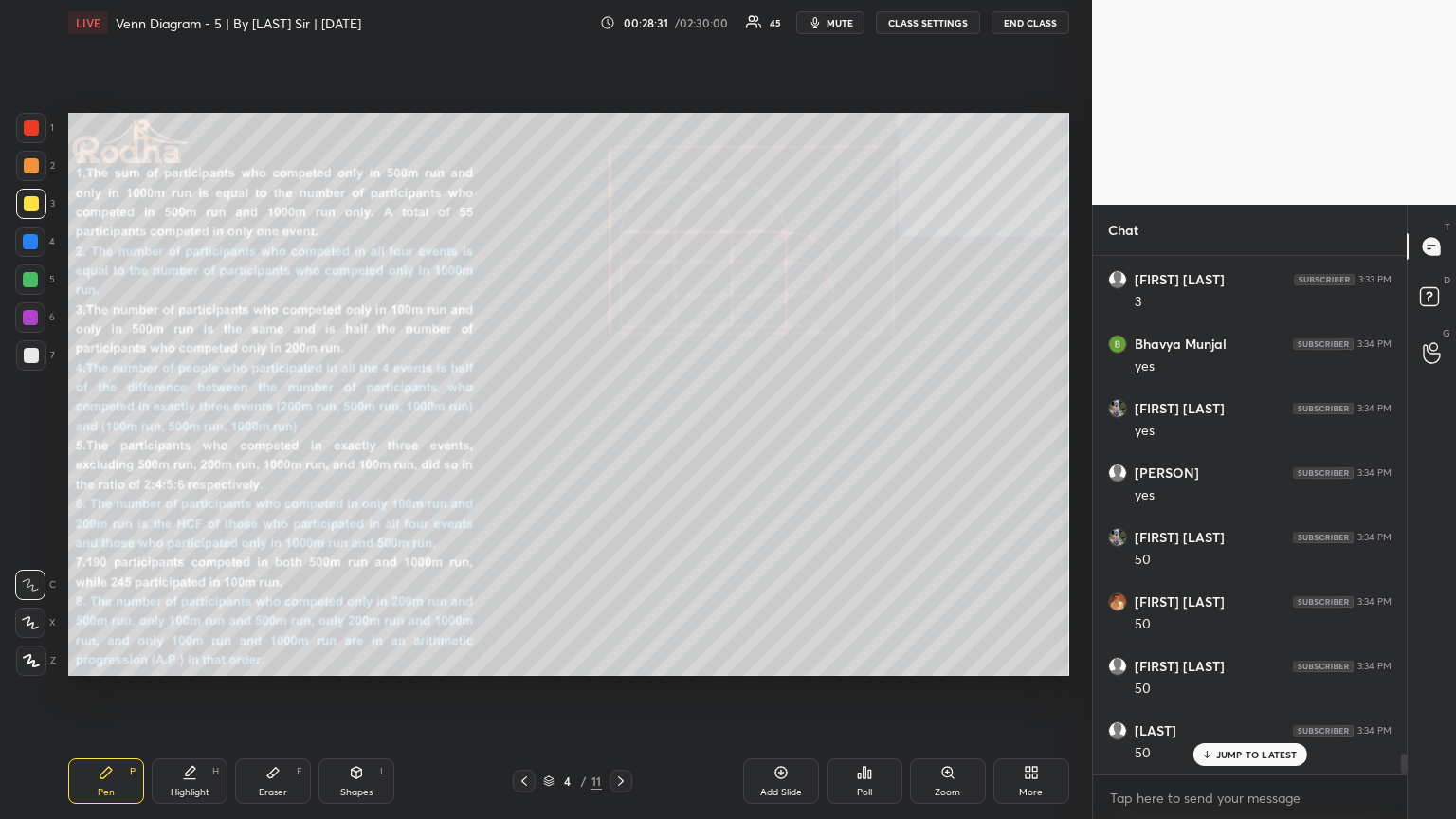 scroll, scrollTop: 12855, scrollLeft: 0, axis: vertical 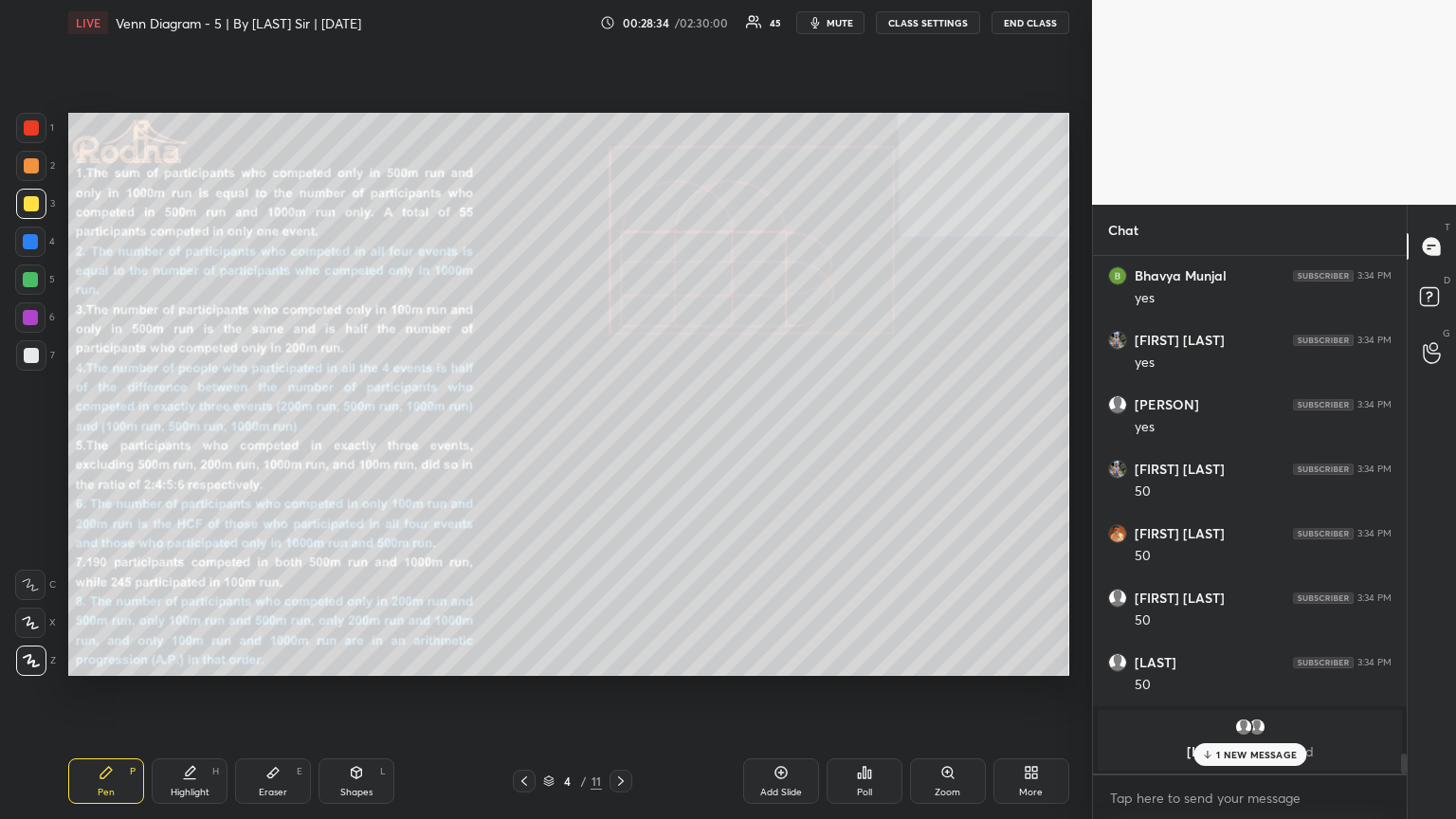 click at bounding box center (30, 623) 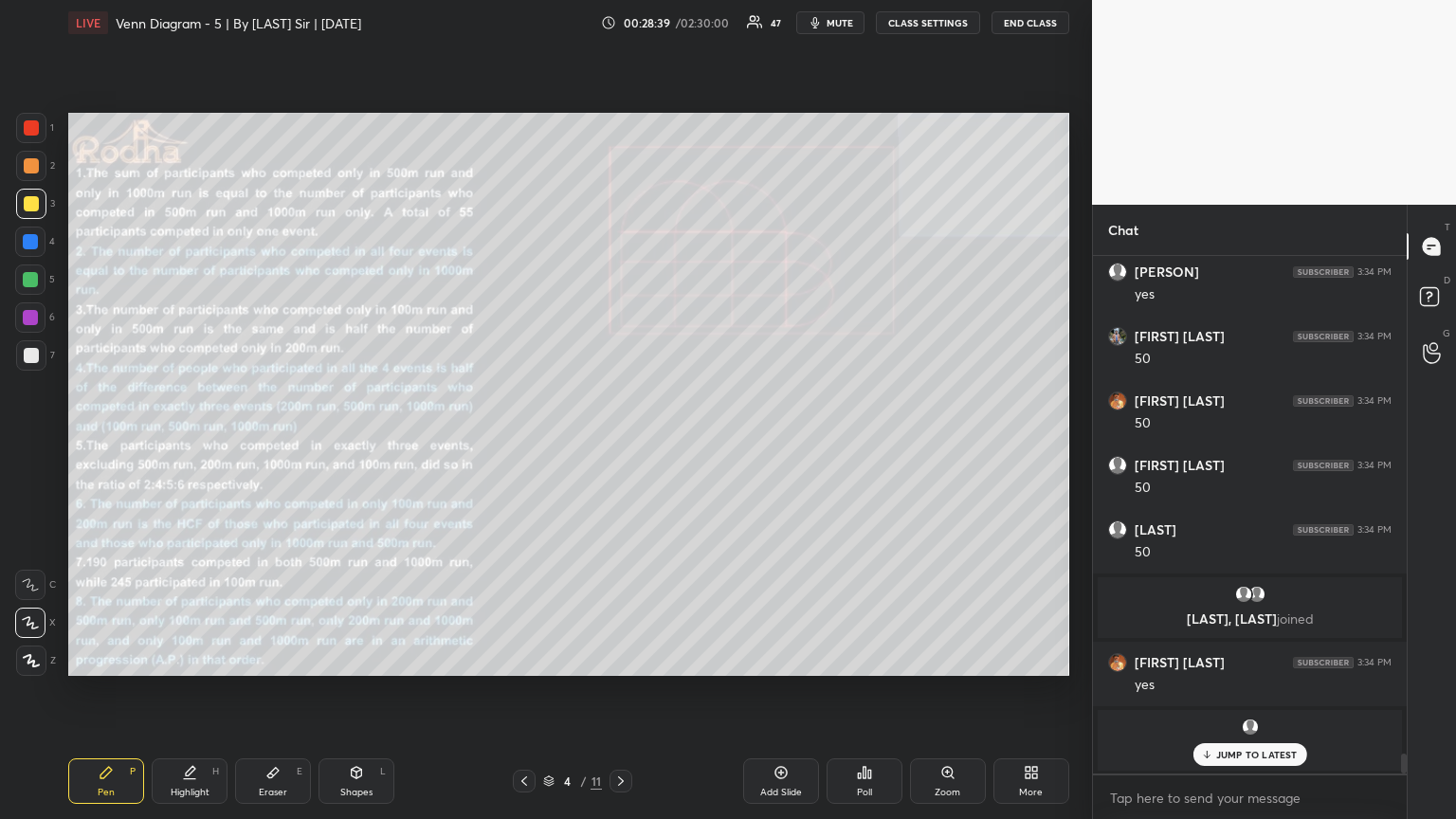 scroll, scrollTop: 13052, scrollLeft: 0, axis: vertical 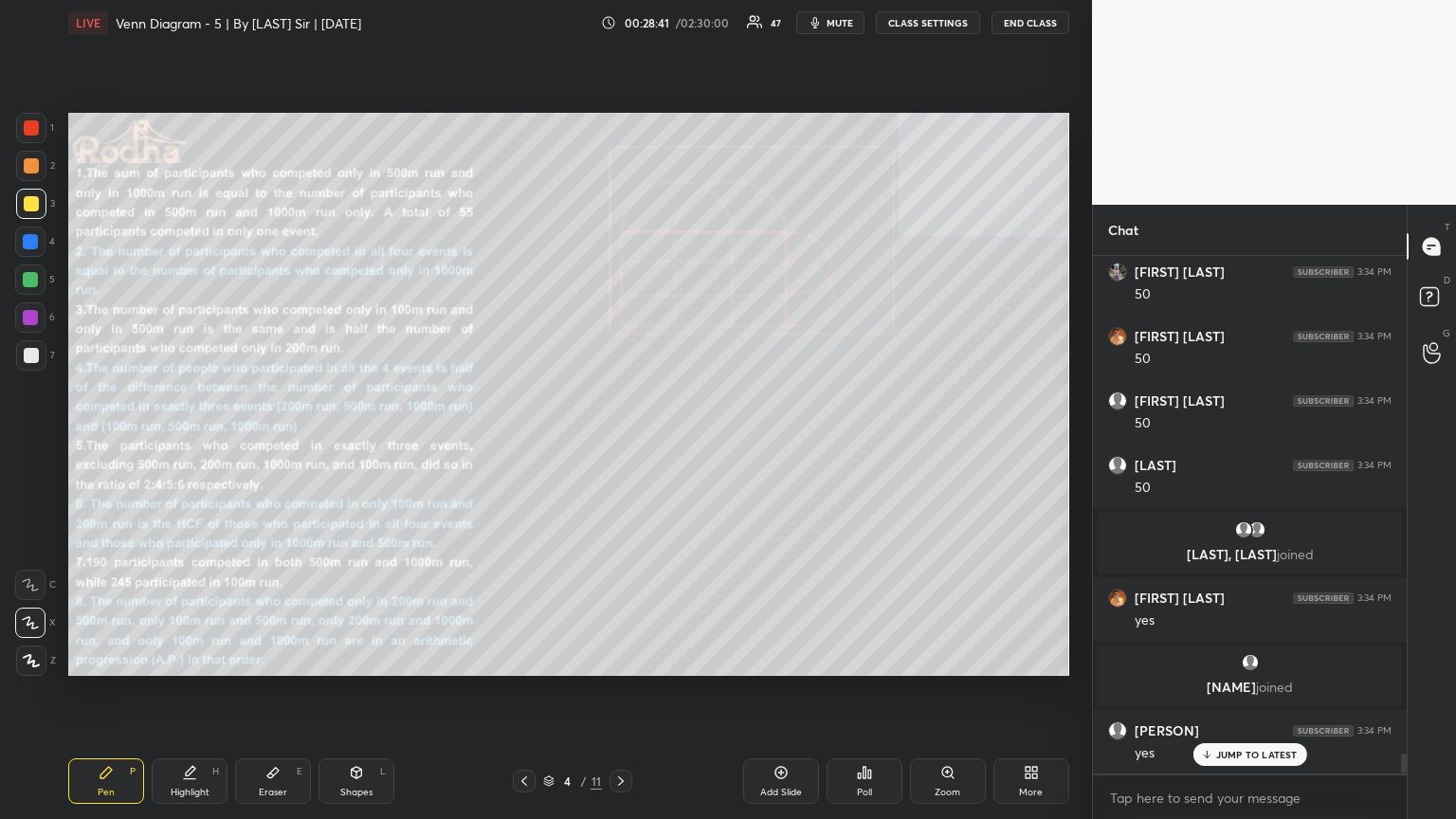 click 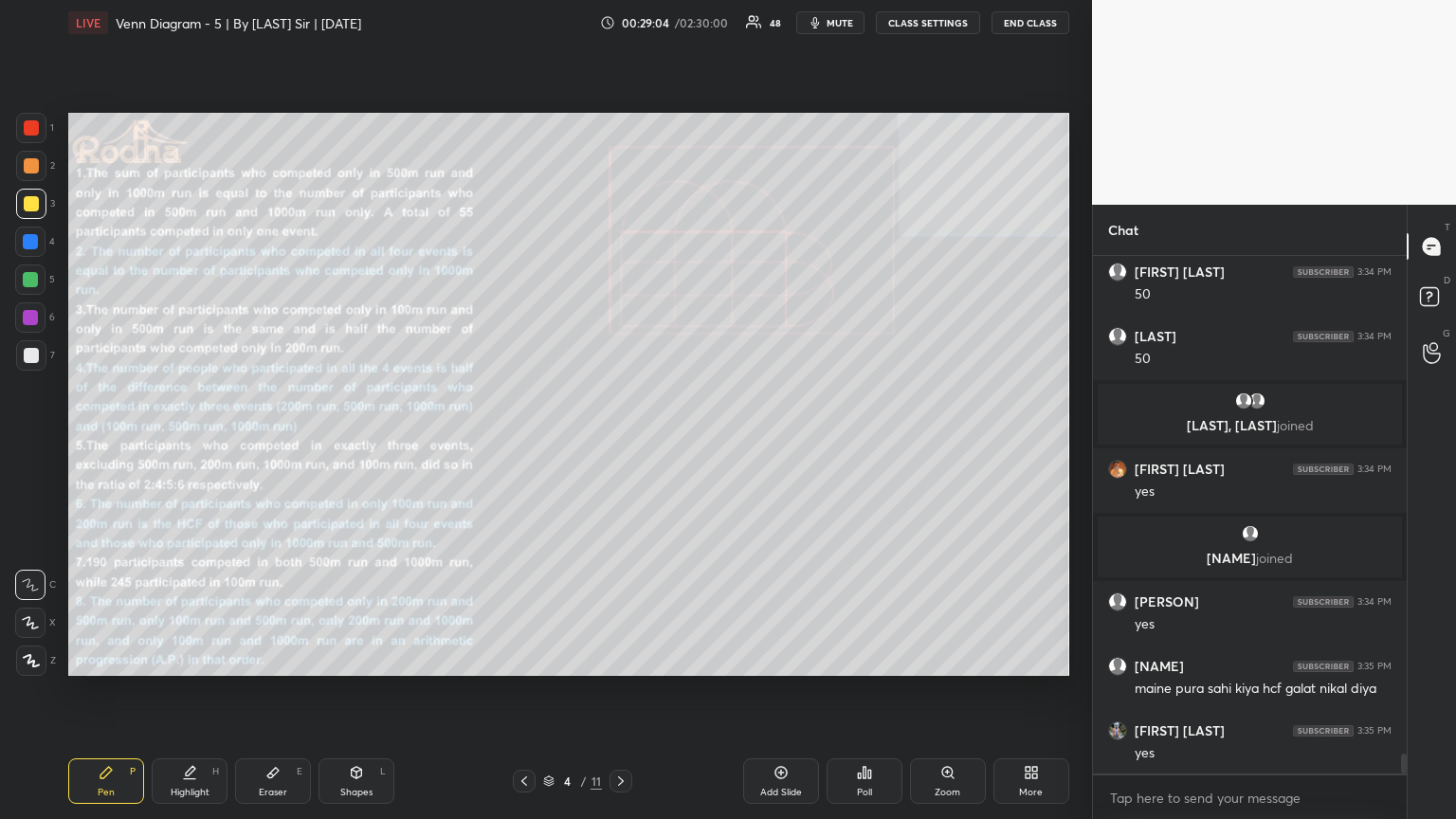 scroll, scrollTop: 13245, scrollLeft: 0, axis: vertical 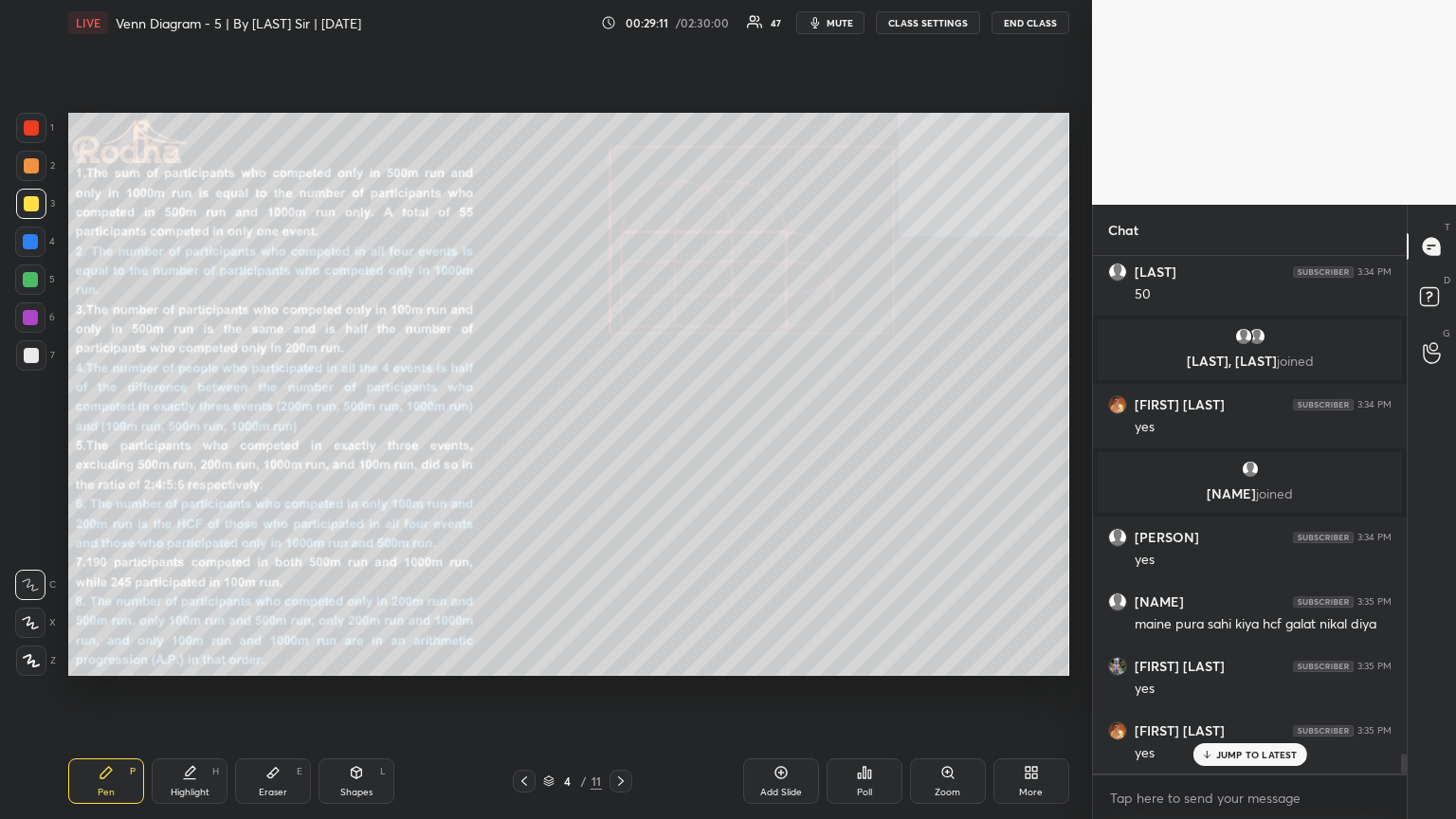 drag, startPoint x: 273, startPoint y: 785, endPoint x: 284, endPoint y: 755, distance: 31.95309 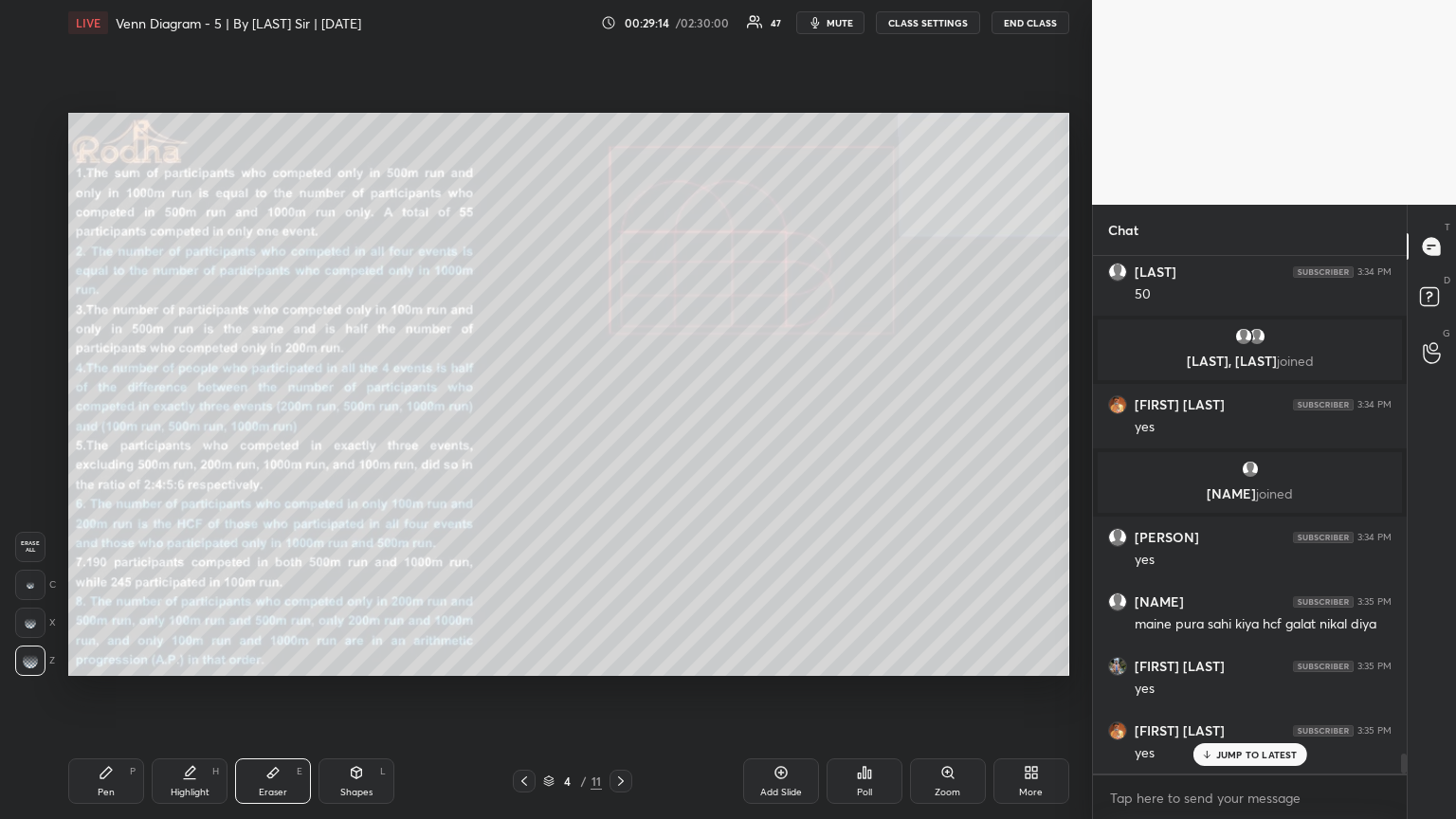 click 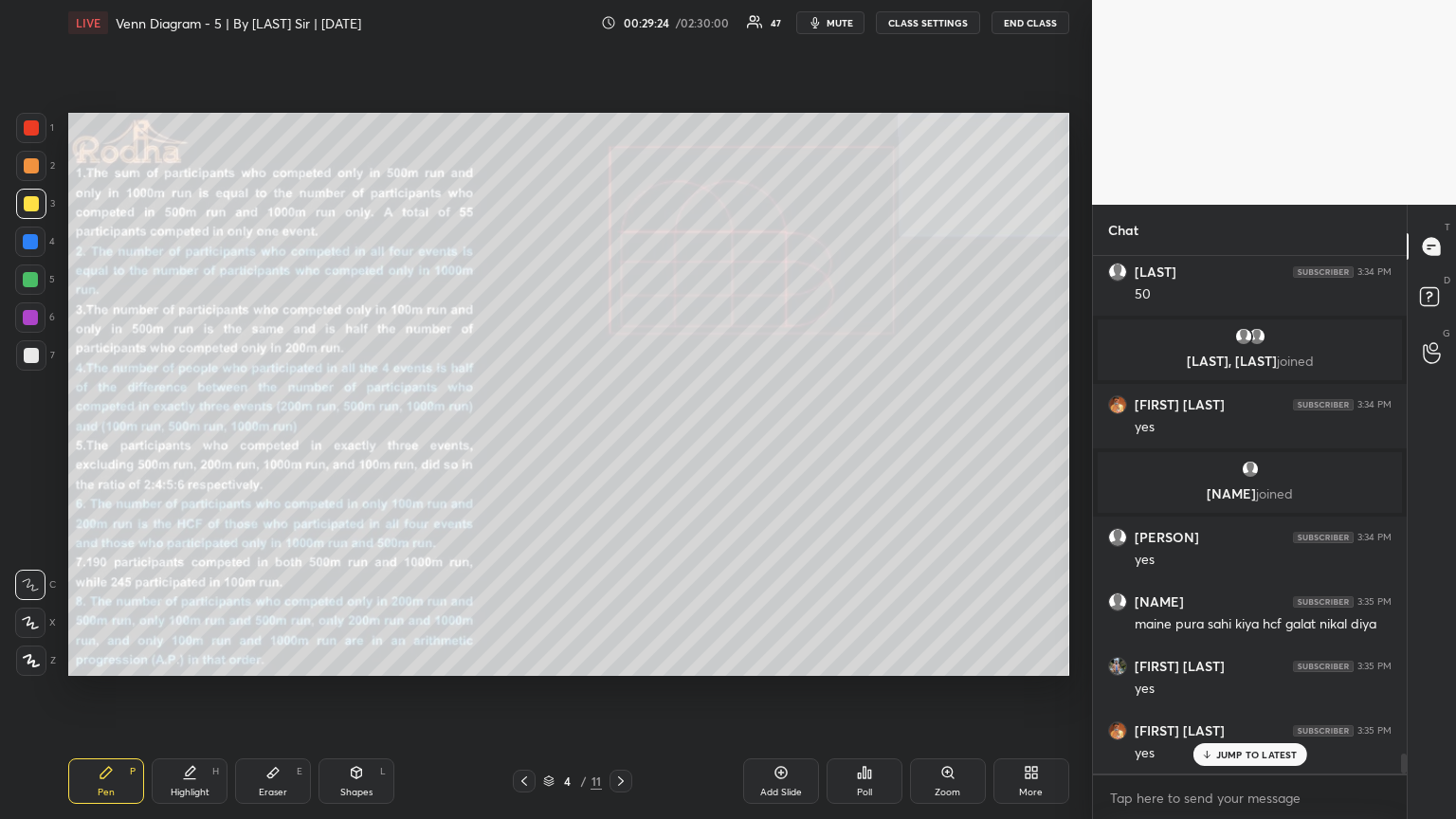 click at bounding box center [31, 355] 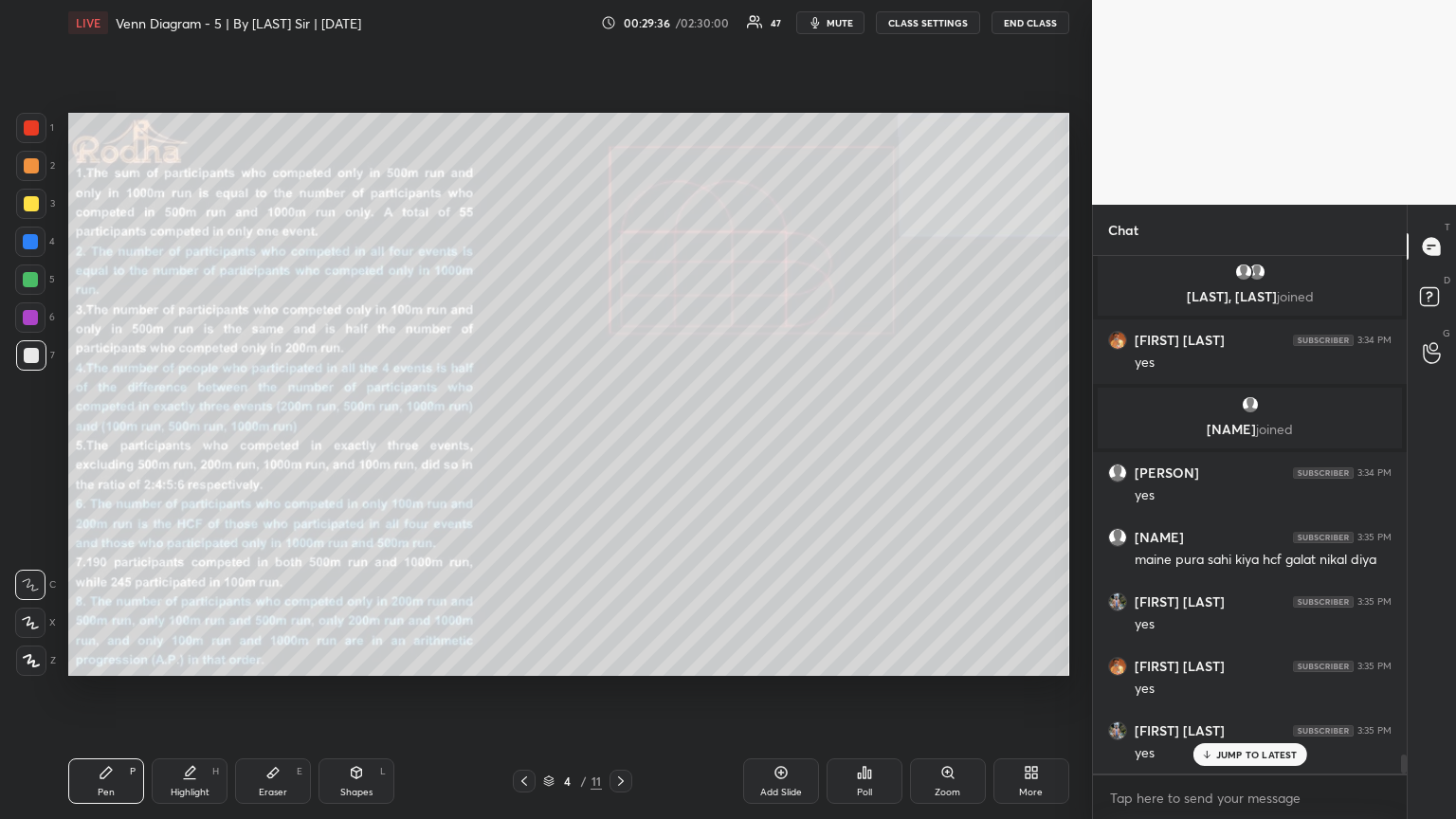 scroll, scrollTop: 13374, scrollLeft: 0, axis: vertical 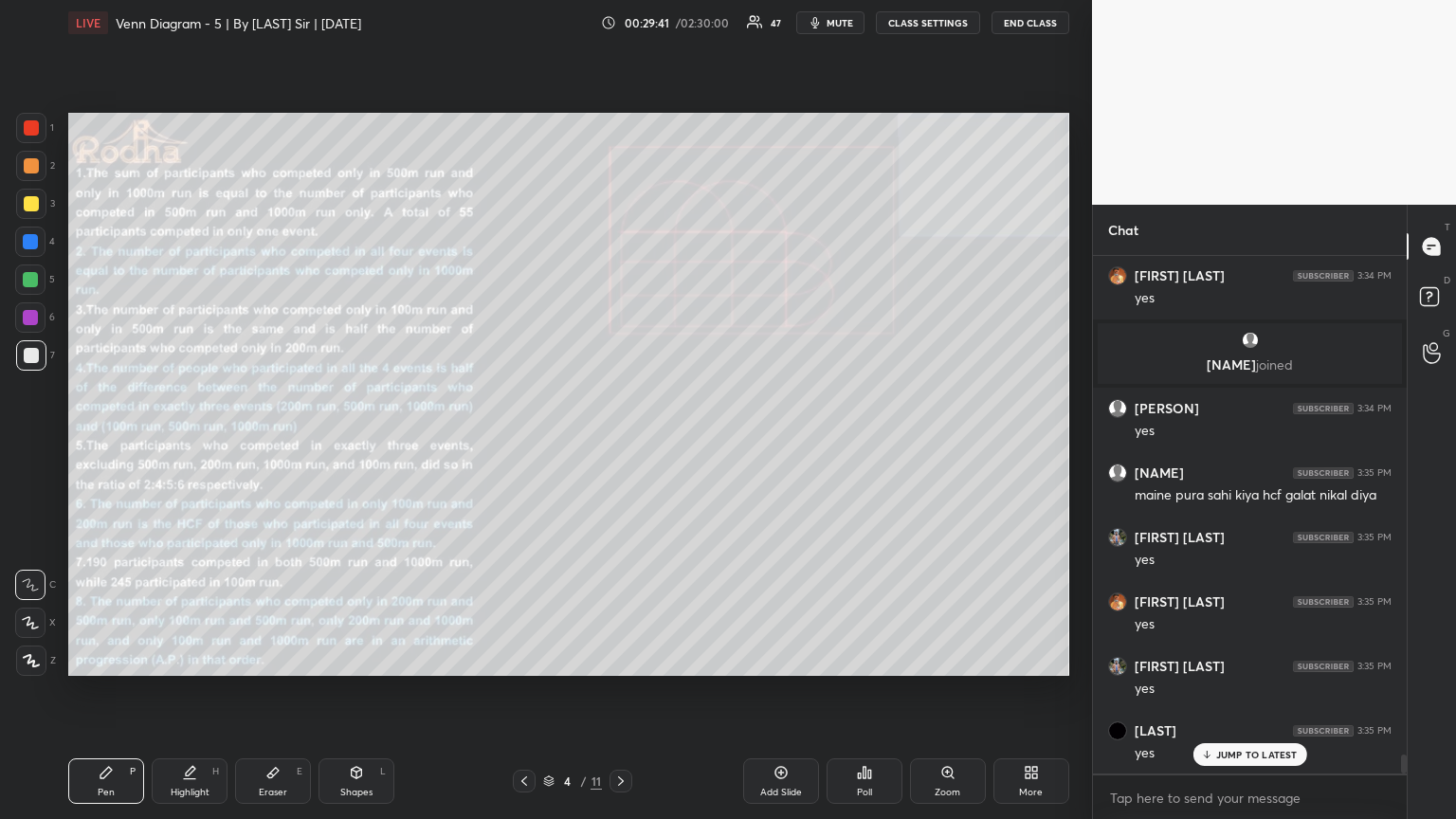 click at bounding box center [31, 204] 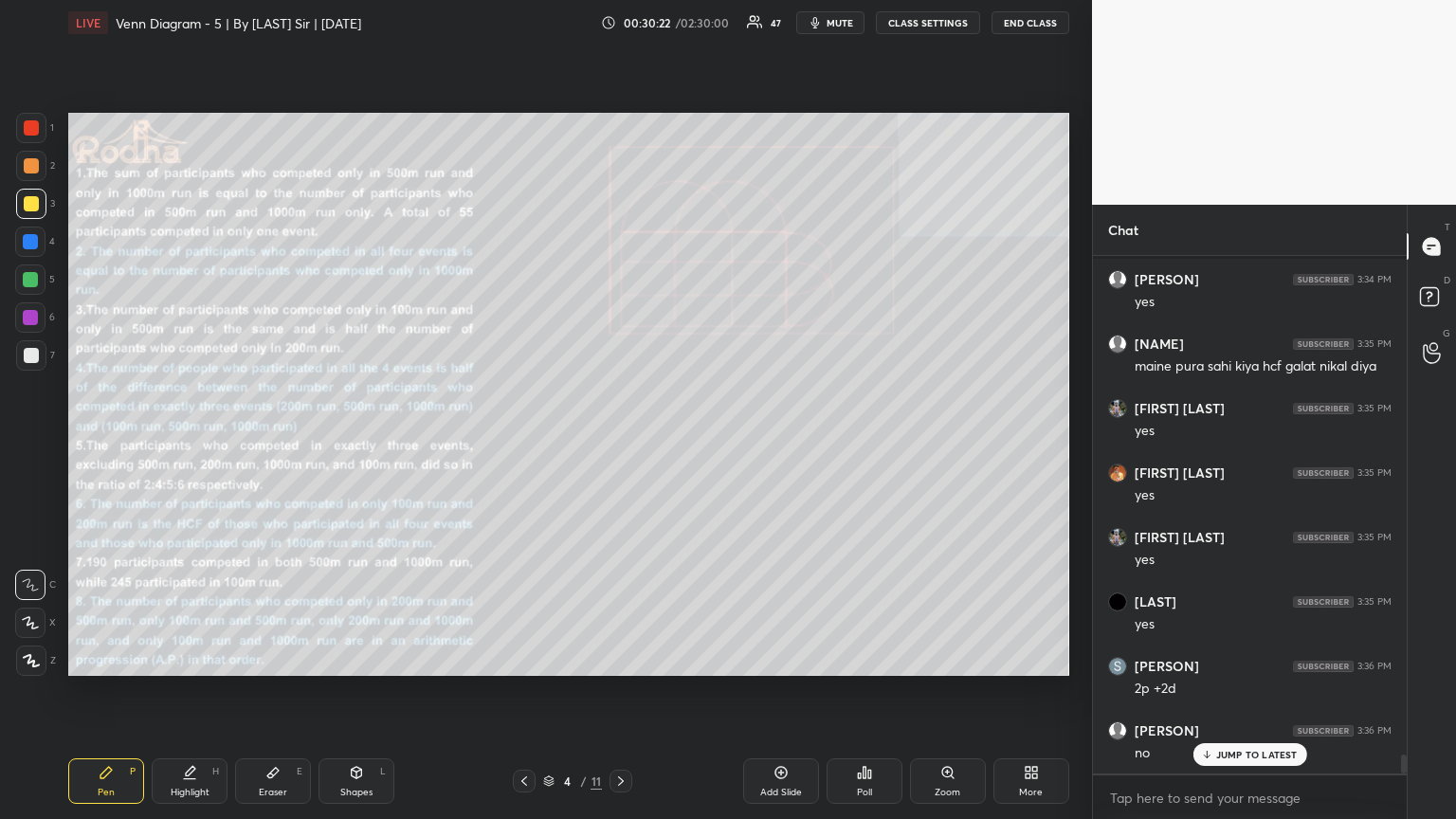 scroll, scrollTop: 13568, scrollLeft: 0, axis: vertical 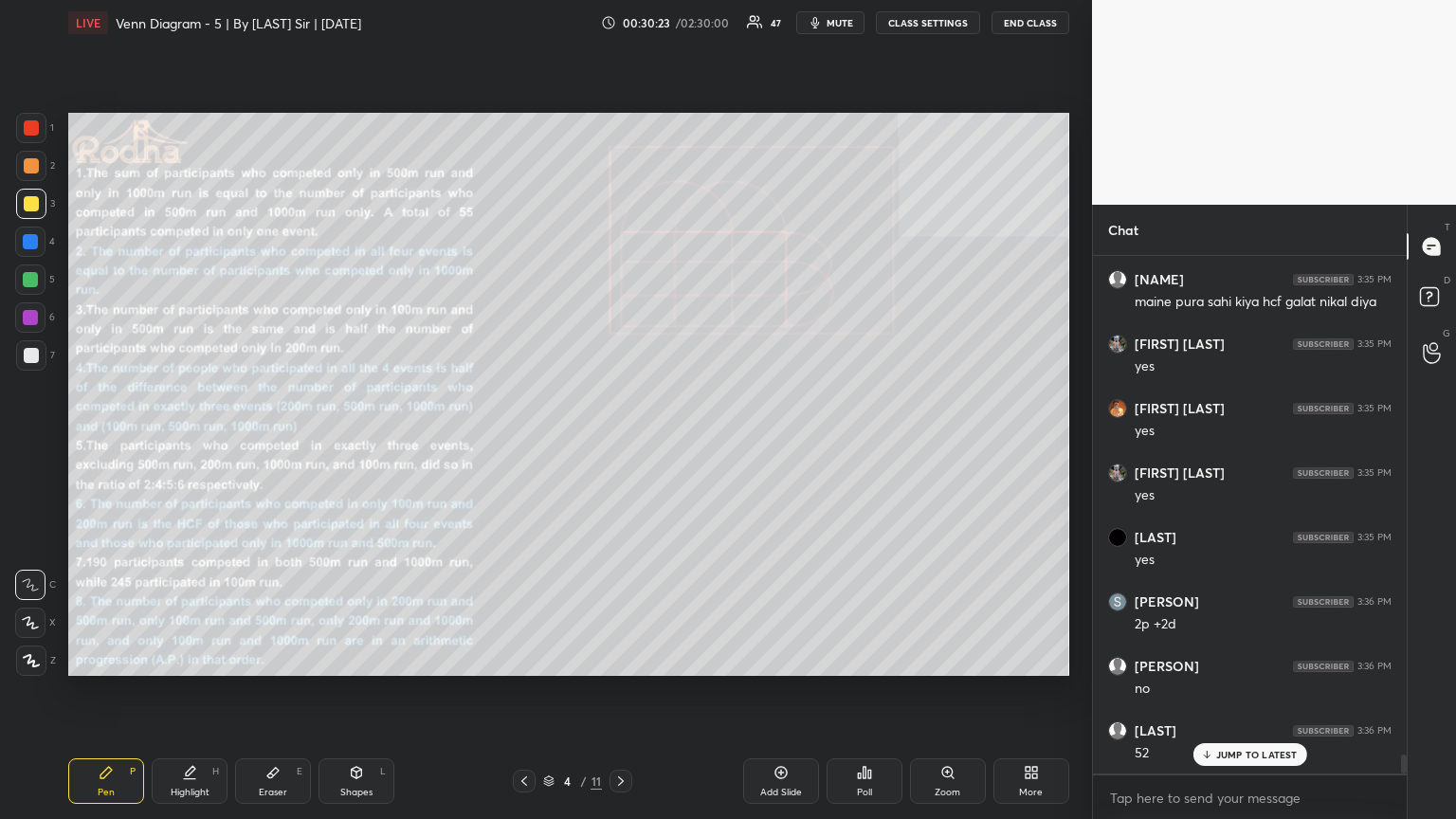 click on "JUMP TO LATEST" at bounding box center [1257, 755] 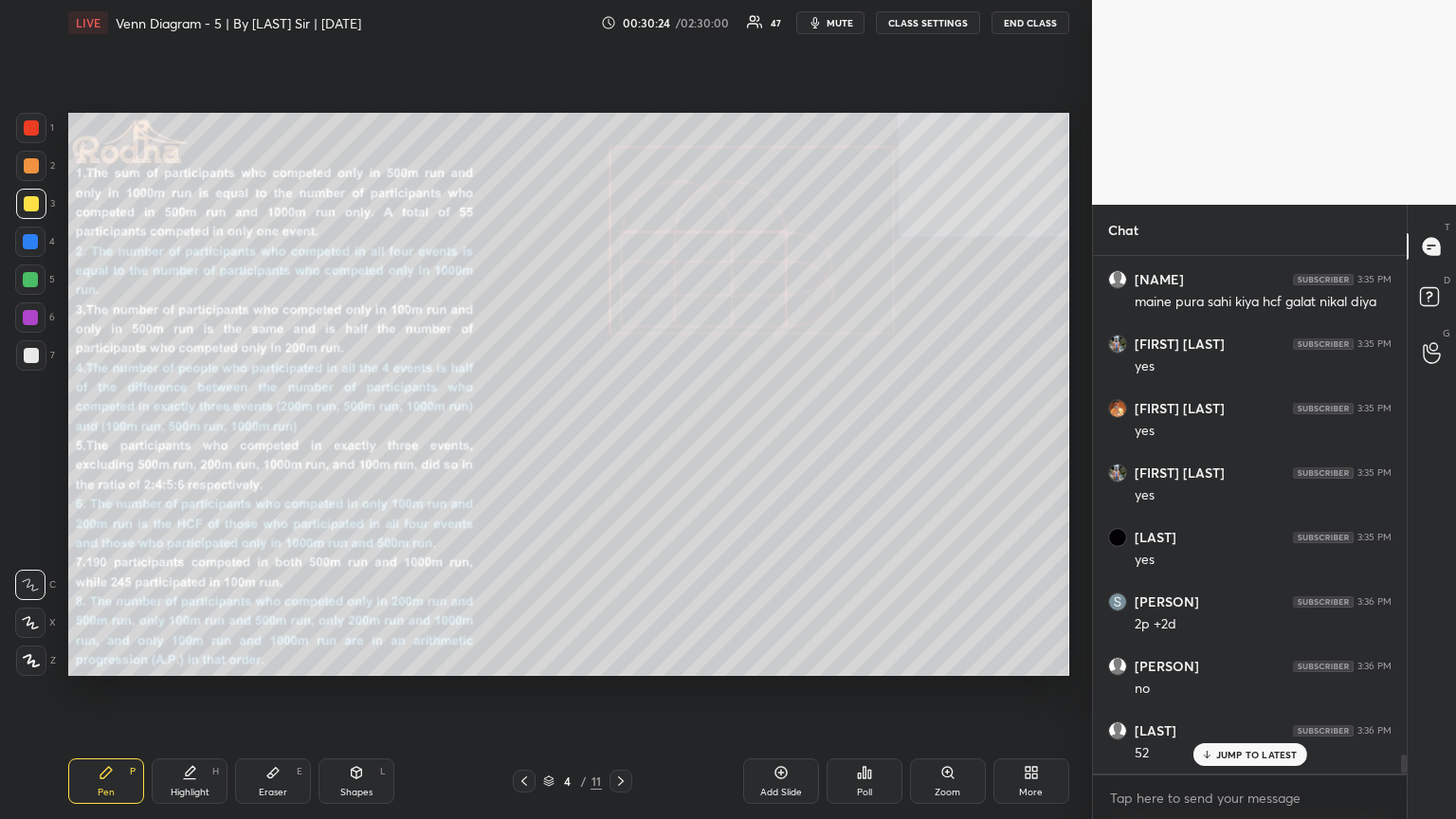 scroll, scrollTop: 13632, scrollLeft: 0, axis: vertical 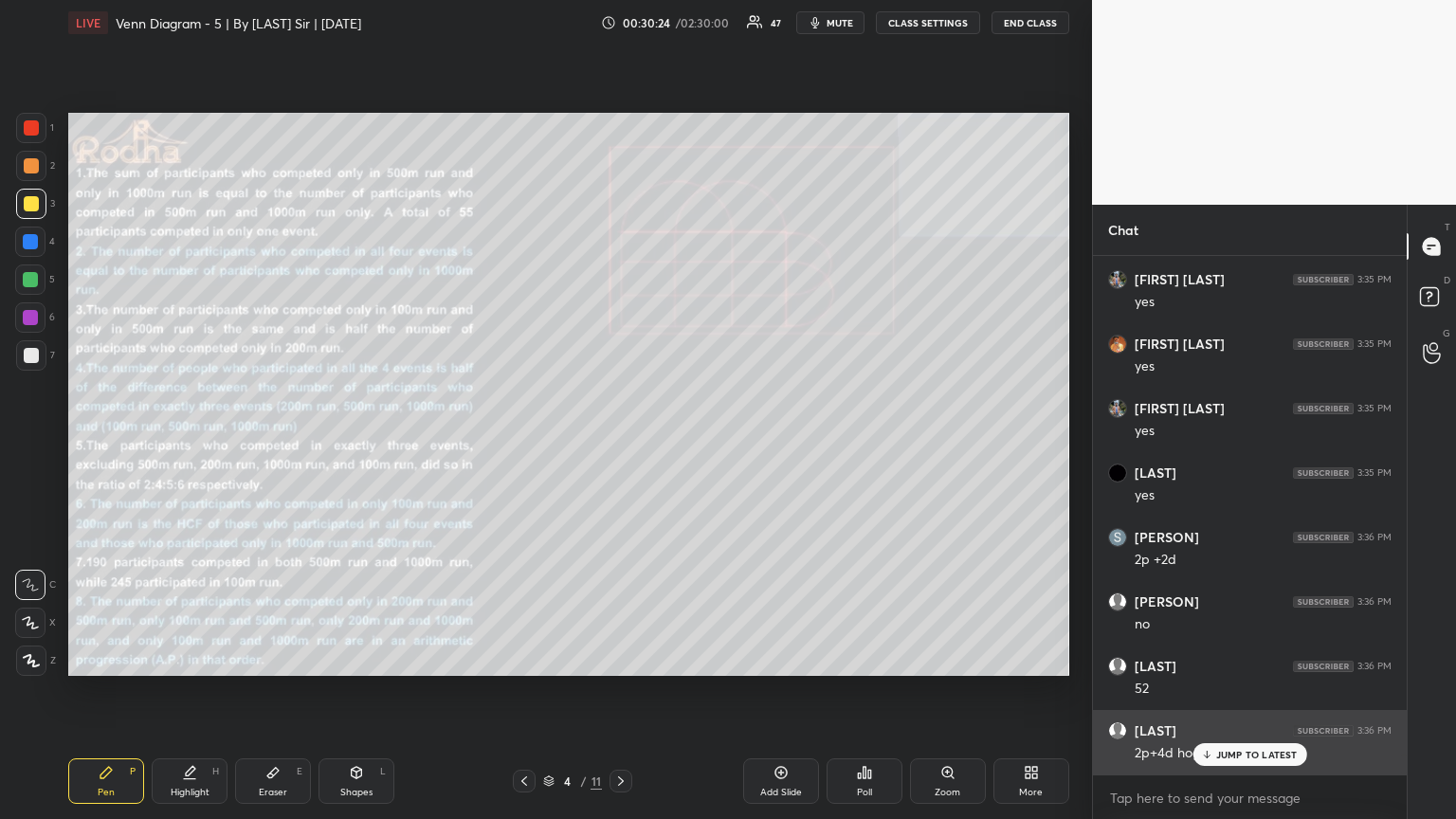 click on "JUMP TO LATEST" at bounding box center (1257, 755) 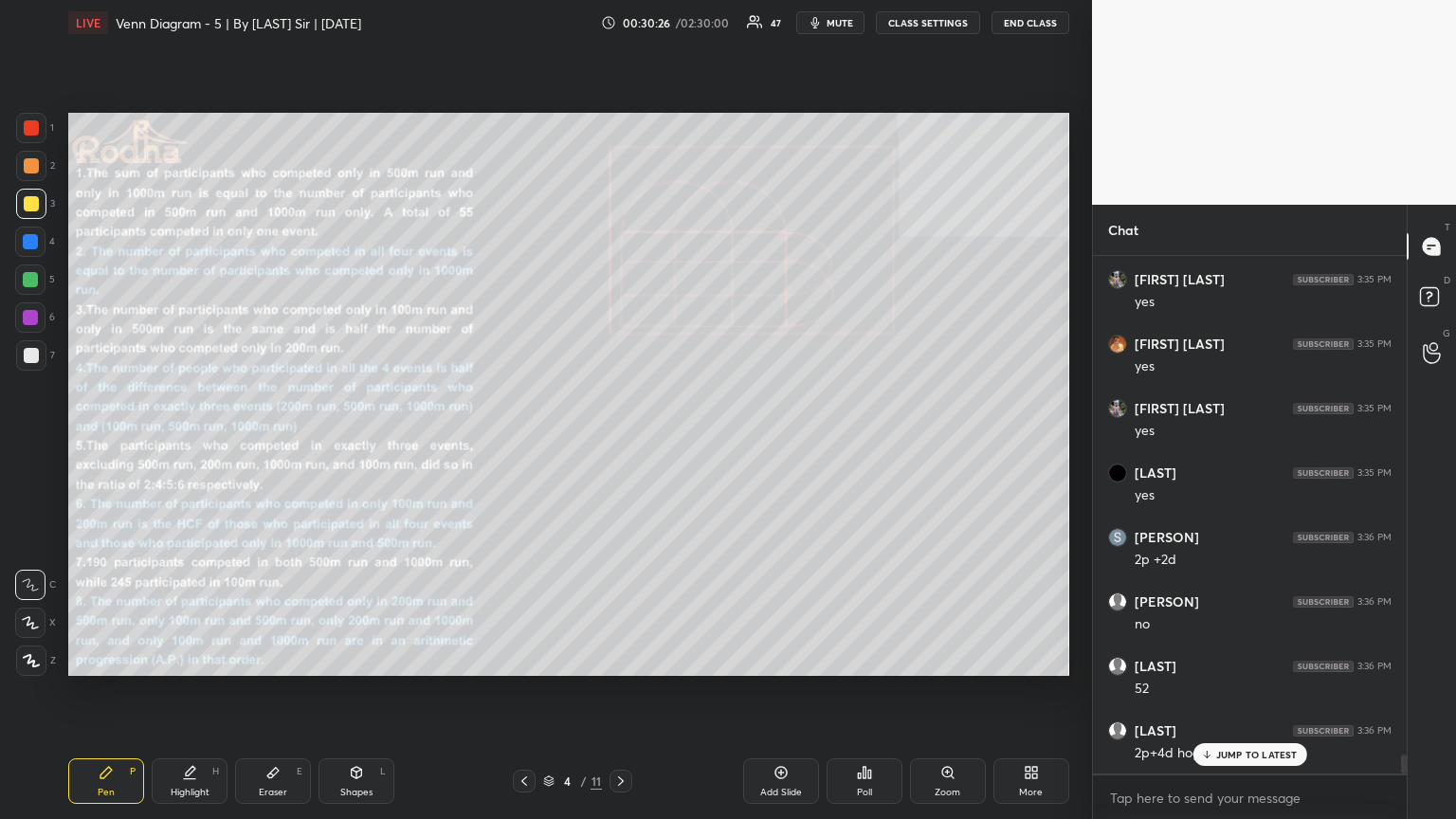 scroll, scrollTop: 13696, scrollLeft: 0, axis: vertical 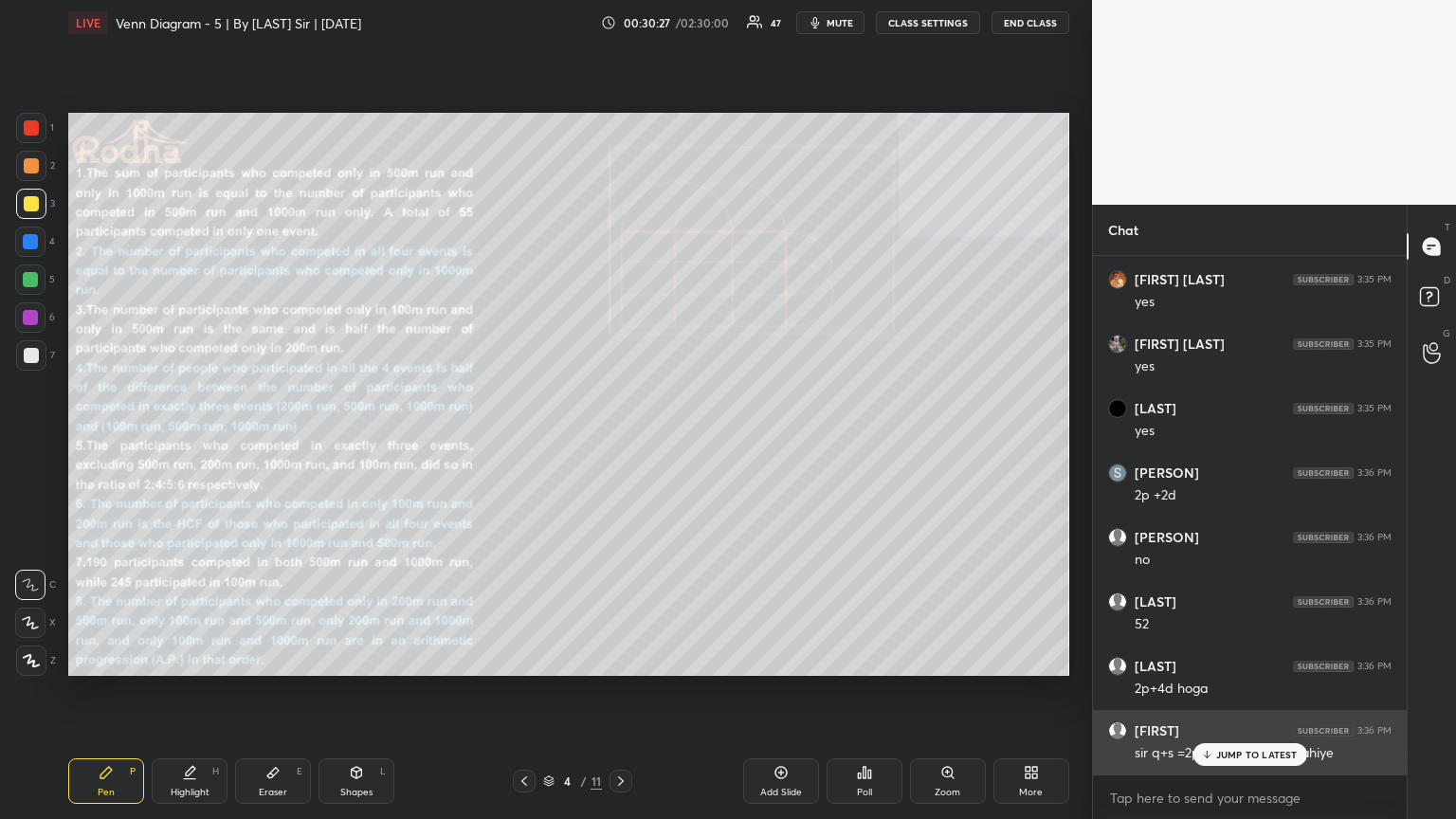 click on "JUMP TO LATEST" at bounding box center (1257, 755) 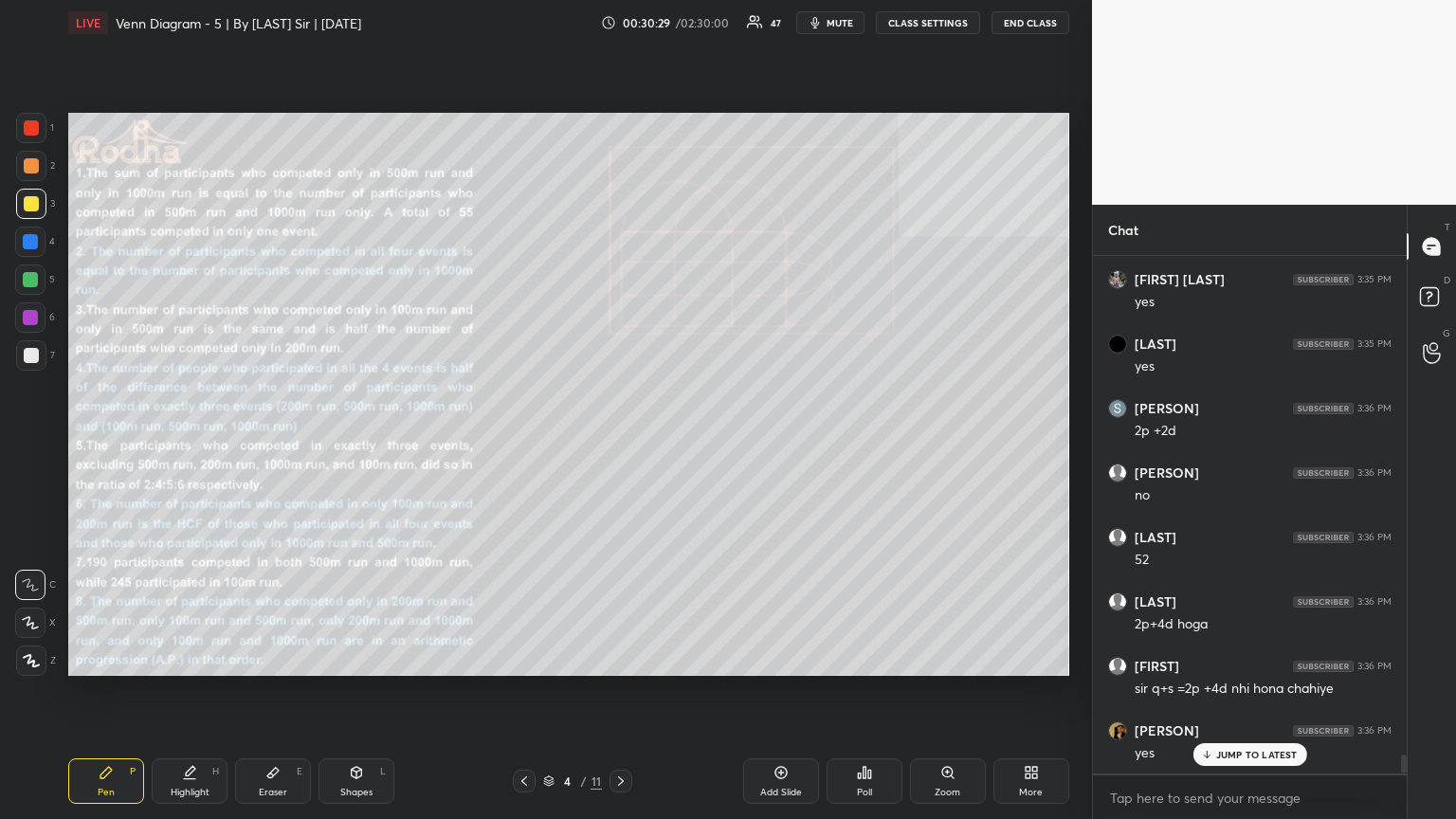 scroll, scrollTop: 13825, scrollLeft: 0, axis: vertical 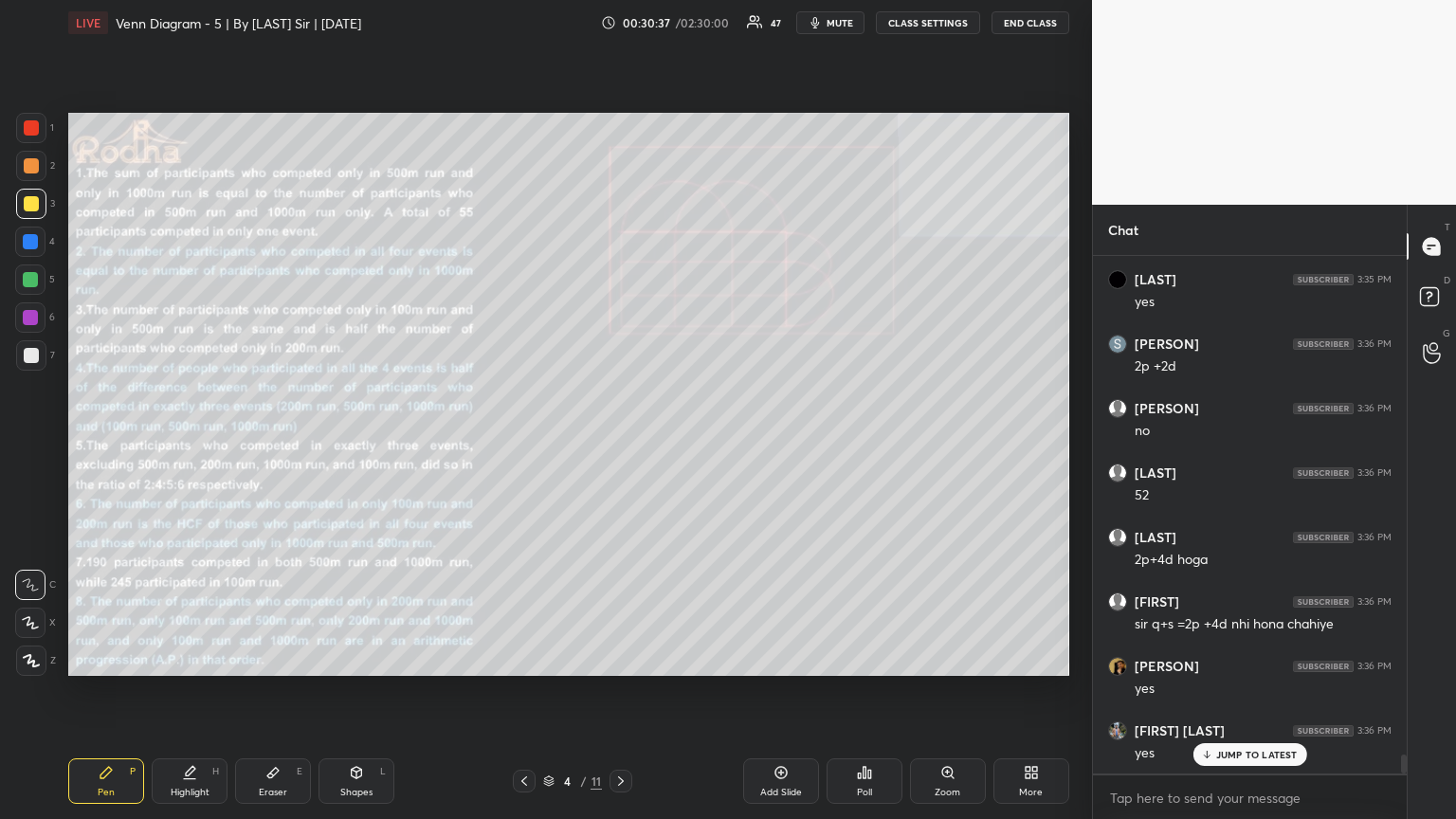 click 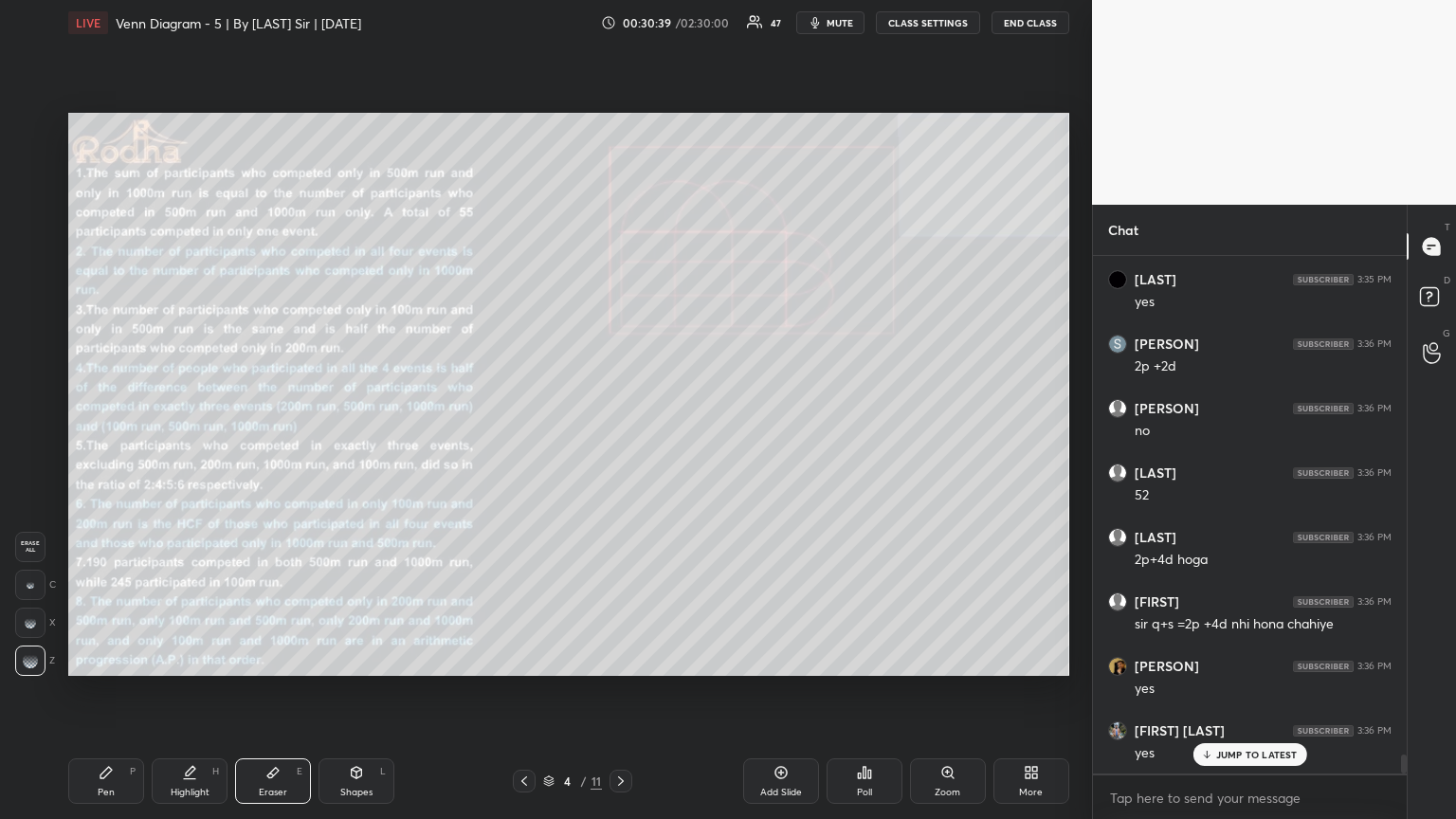 click at bounding box center (30, 585) 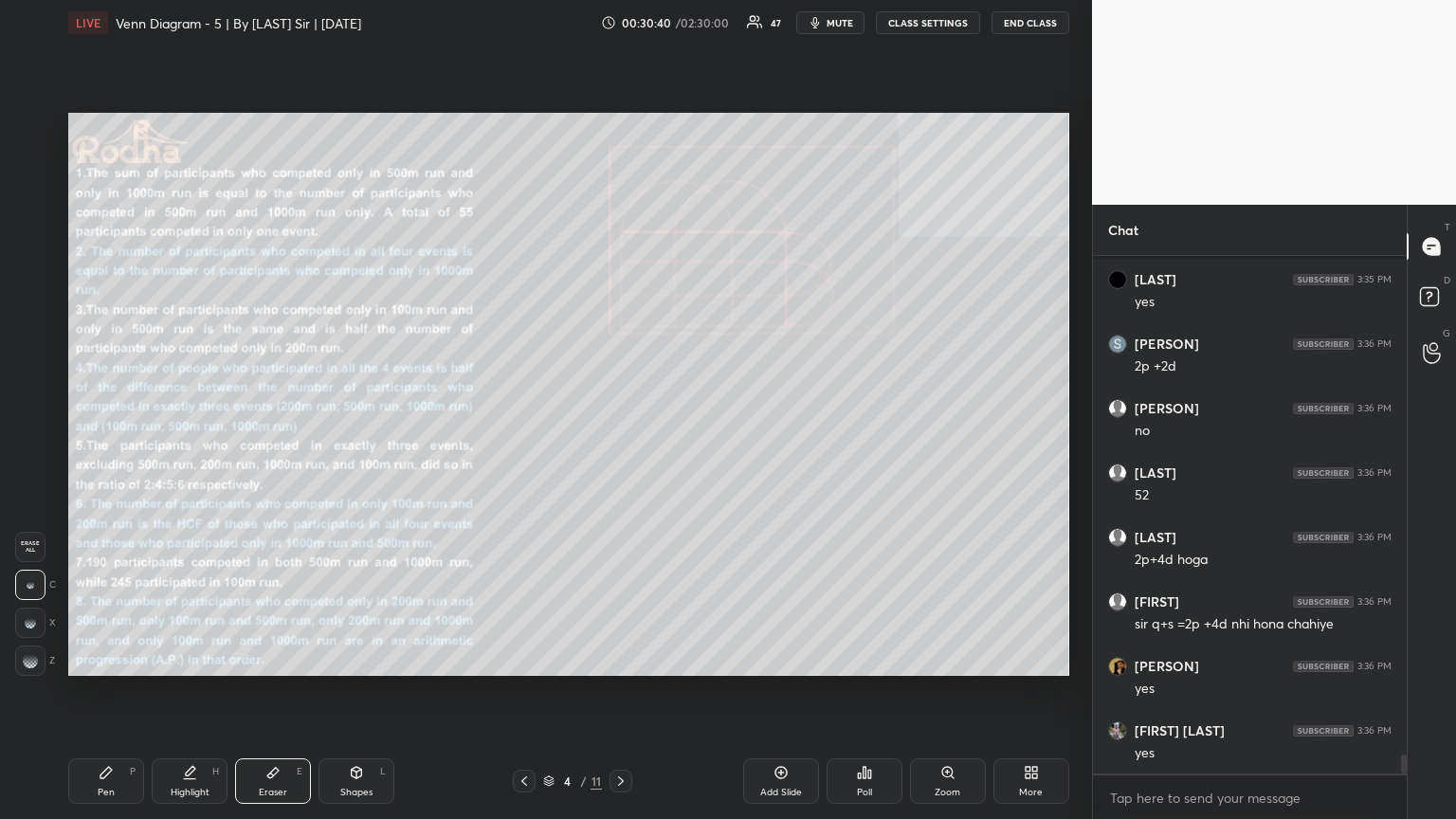scroll, scrollTop: 13908, scrollLeft: 0, axis: vertical 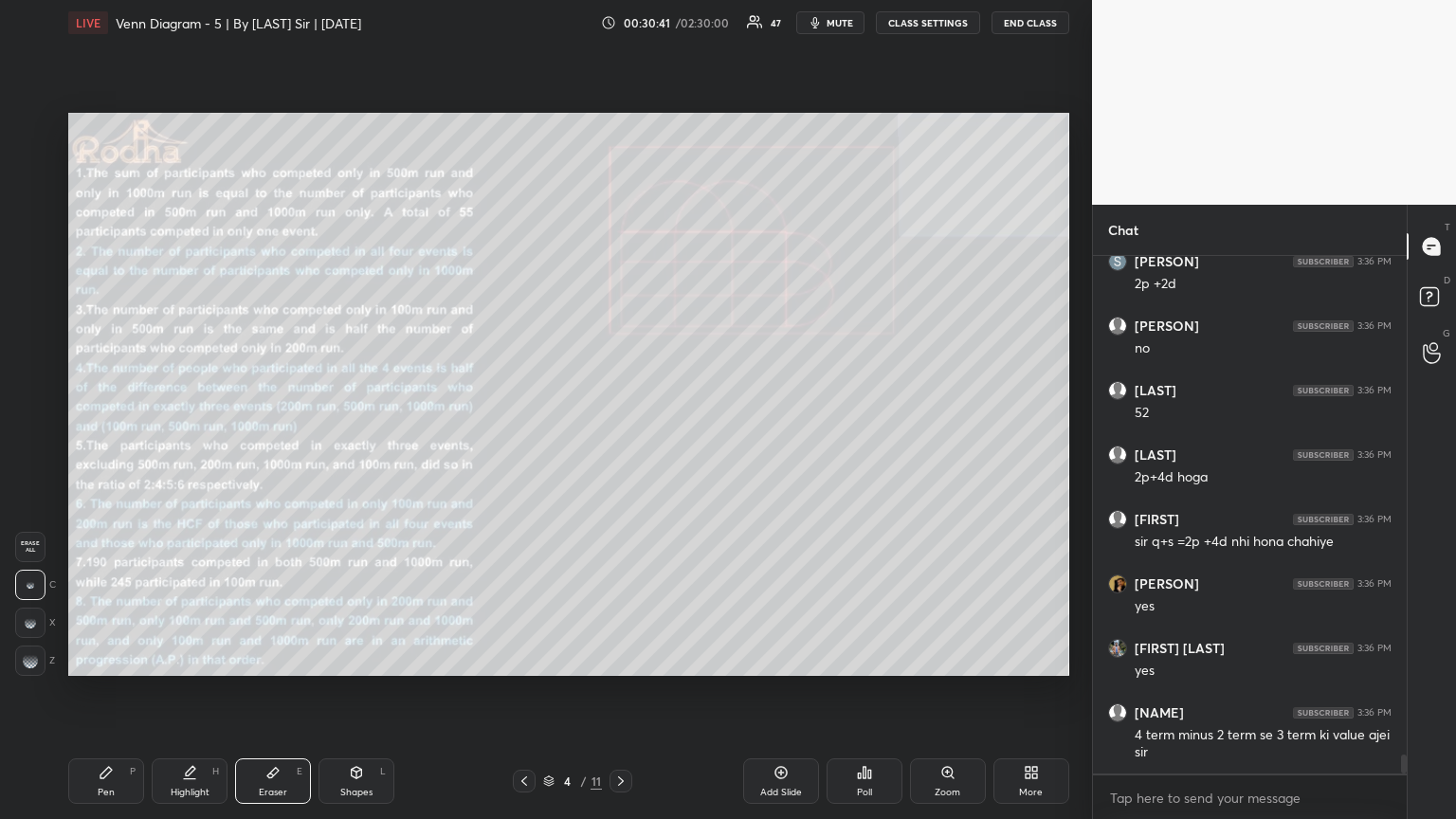 drag, startPoint x: 94, startPoint y: 787, endPoint x: 118, endPoint y: 751, distance: 43.266615 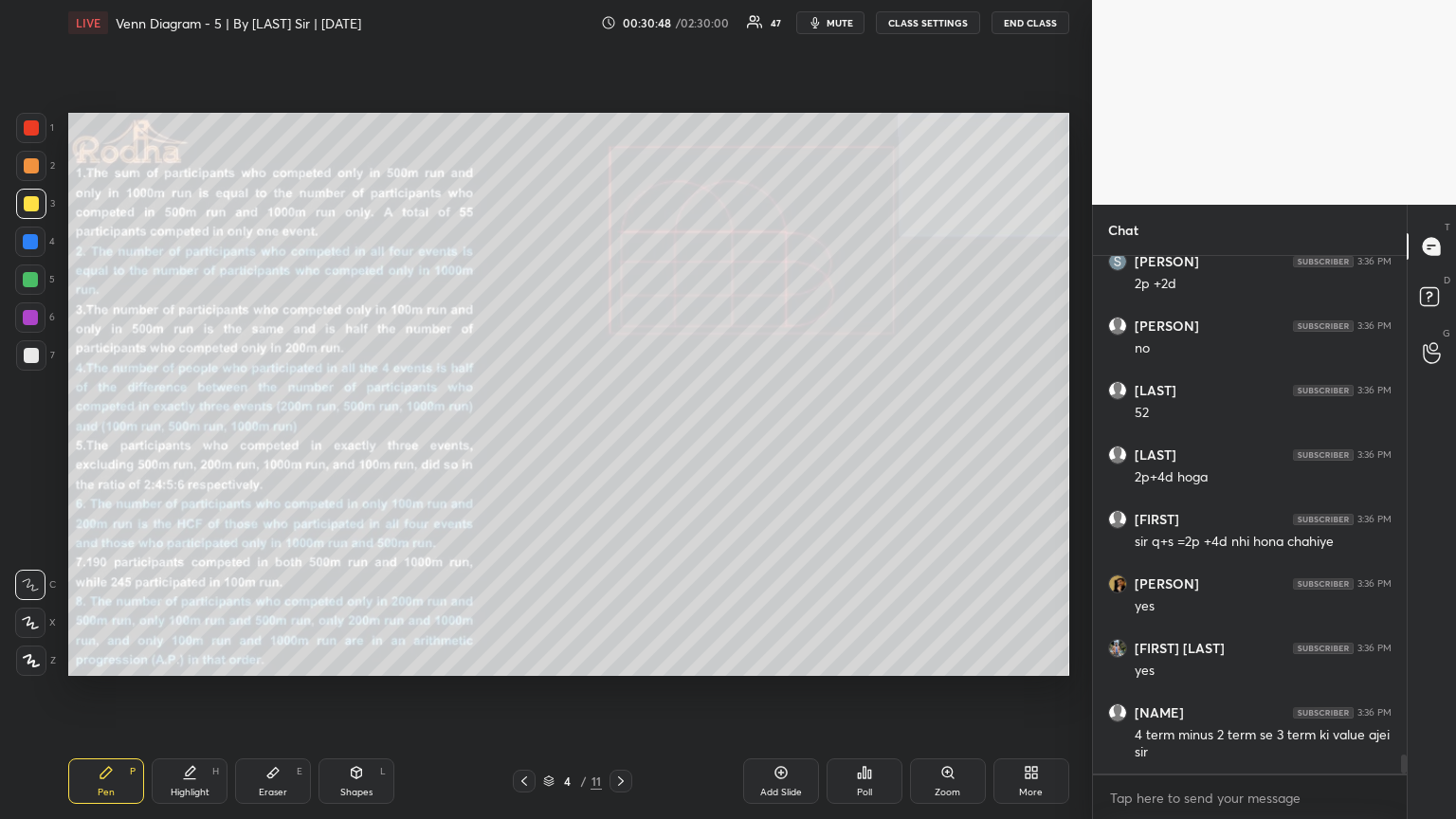 click on "Eraser E" at bounding box center (273, 781) 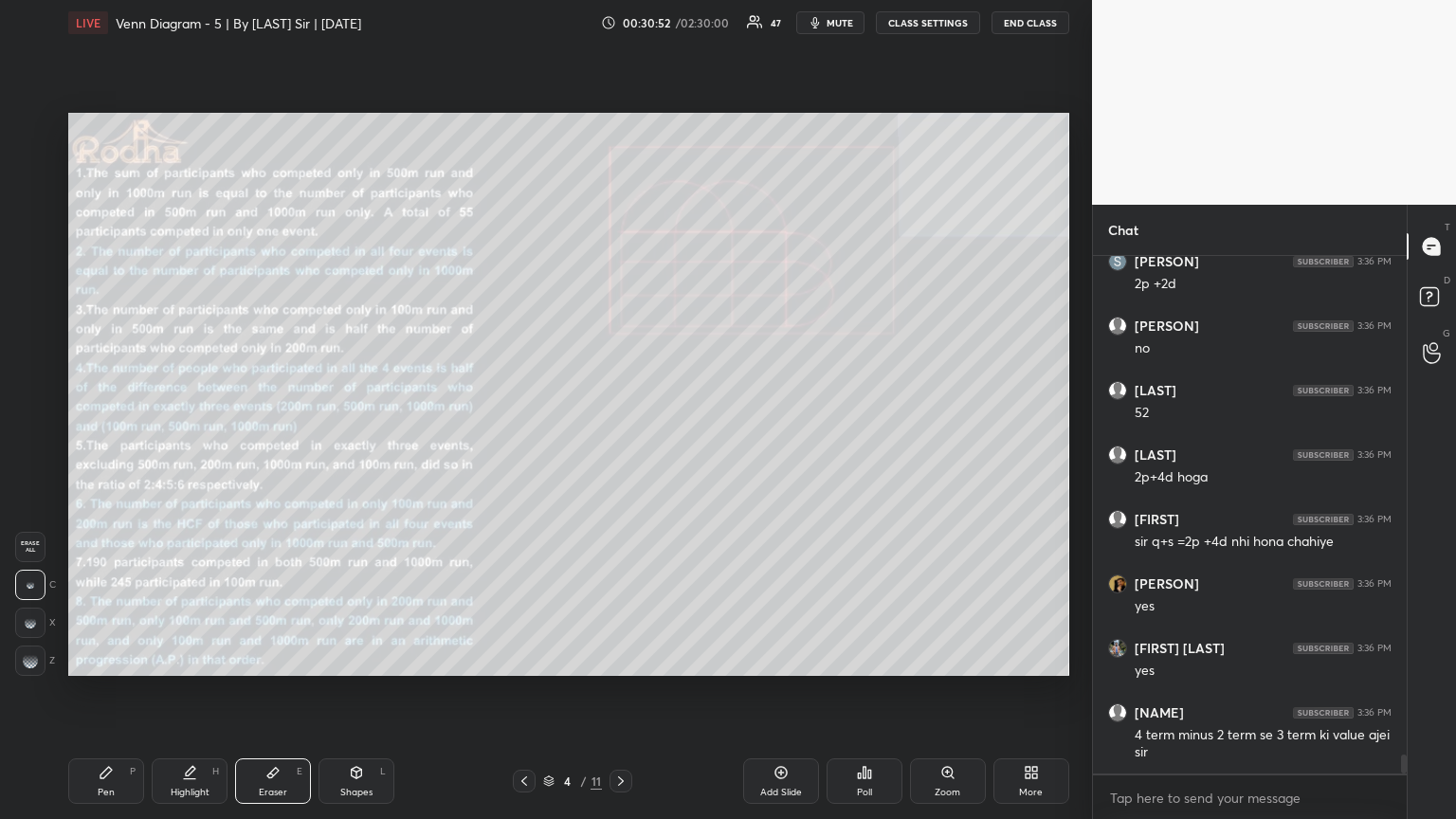 click 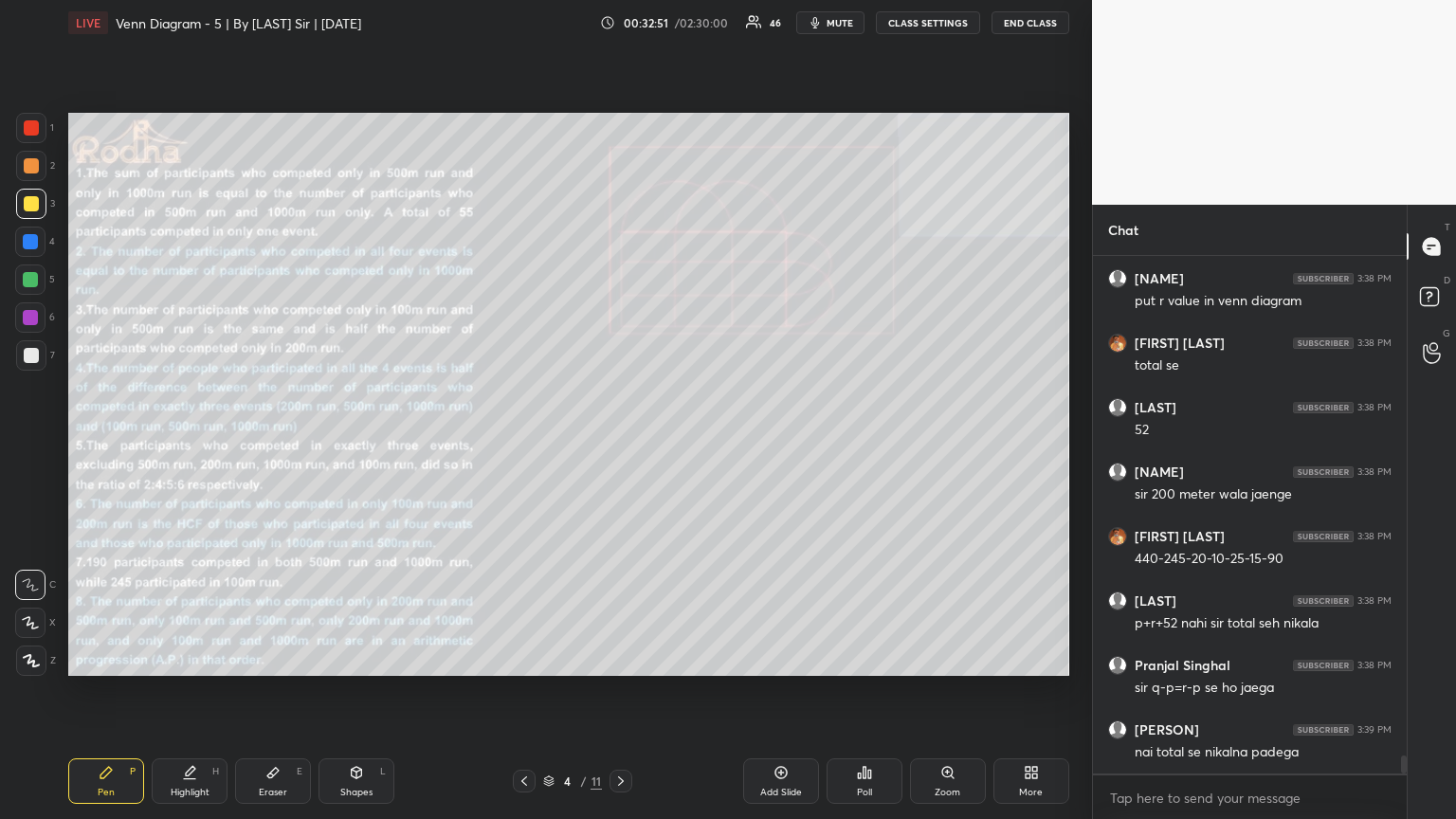 scroll, scrollTop: 14810, scrollLeft: 0, axis: vertical 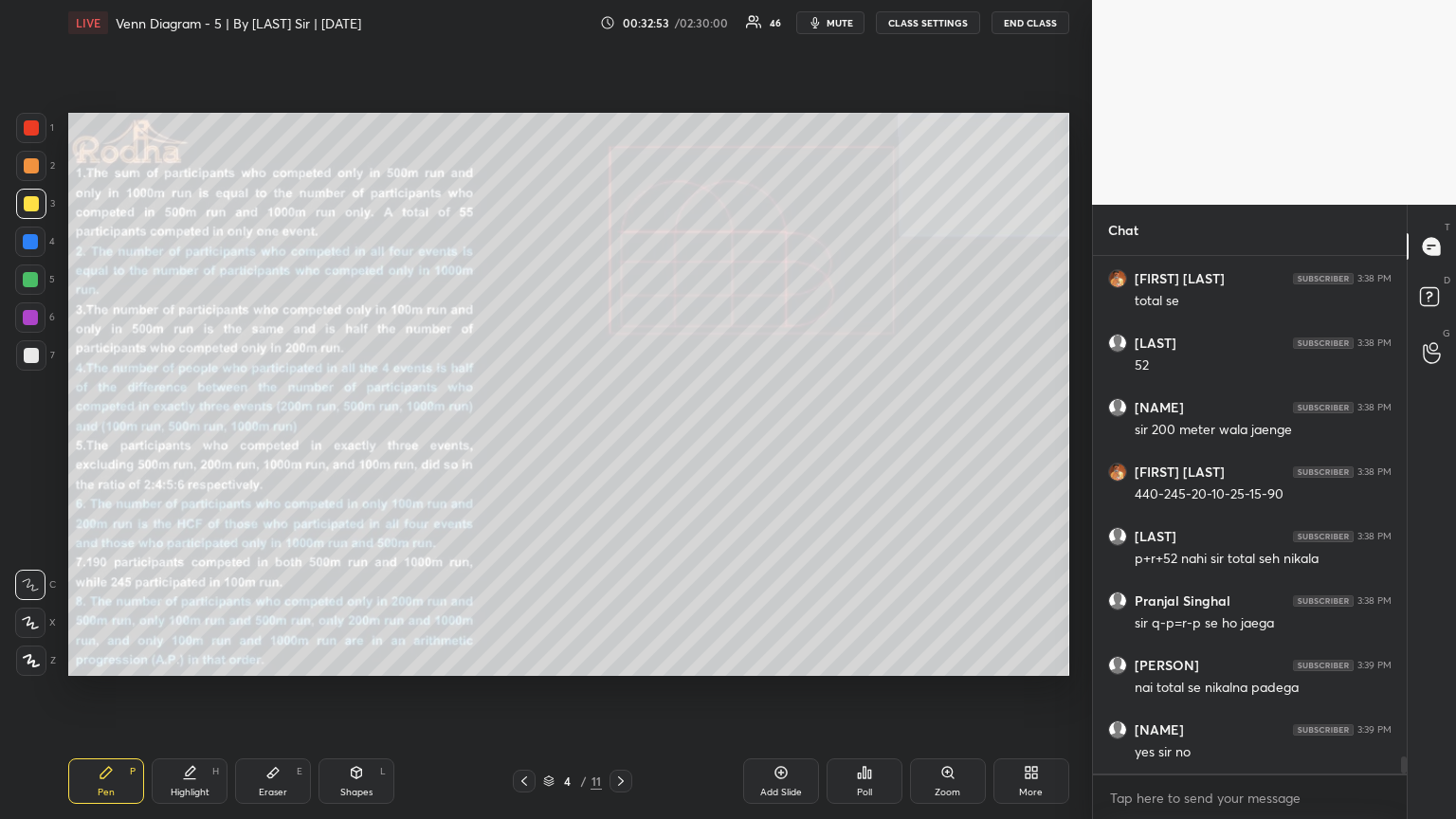 drag, startPoint x: 28, startPoint y: 130, endPoint x: 63, endPoint y: 144, distance: 38 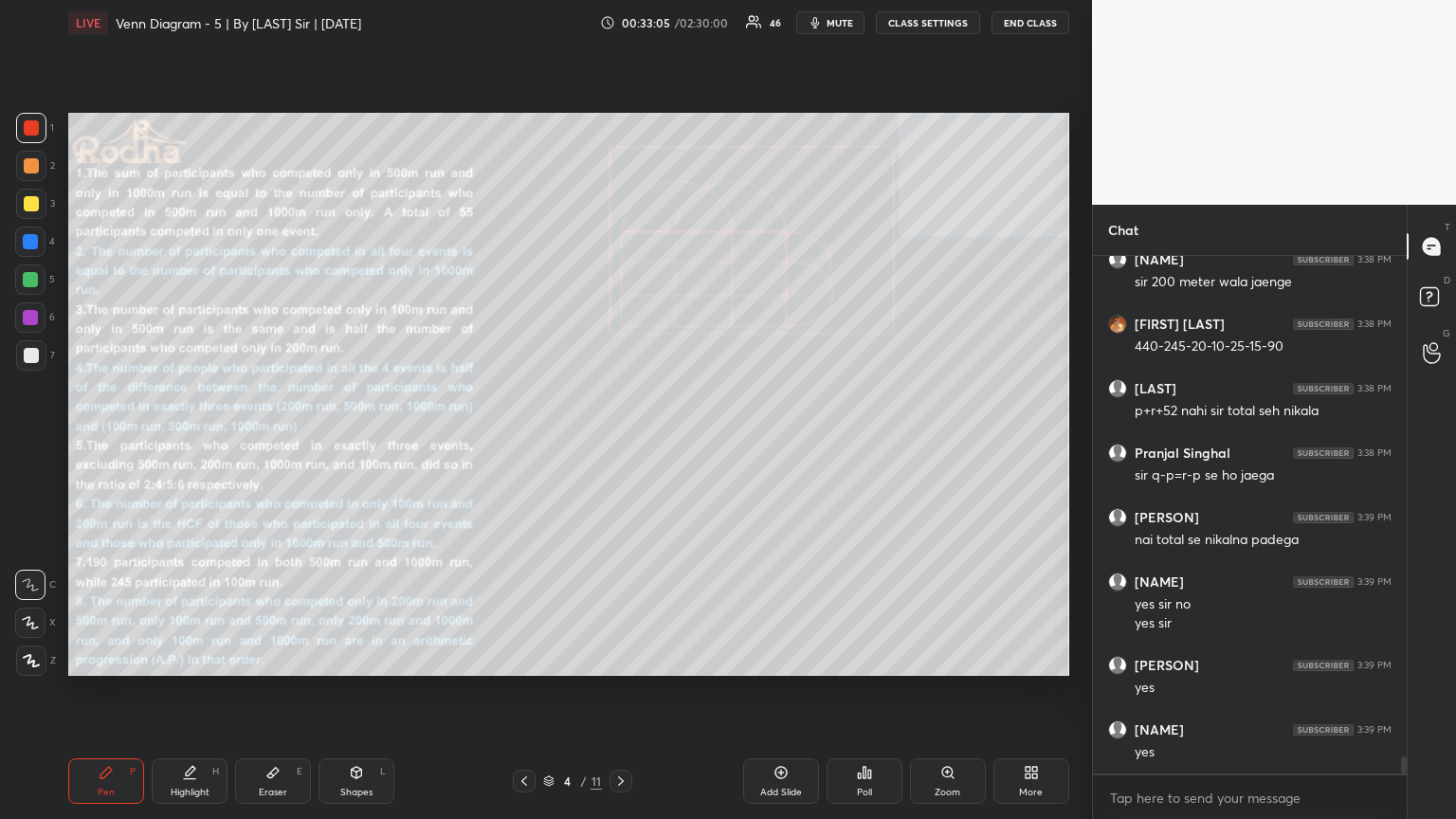 scroll, scrollTop: 15023, scrollLeft: 0, axis: vertical 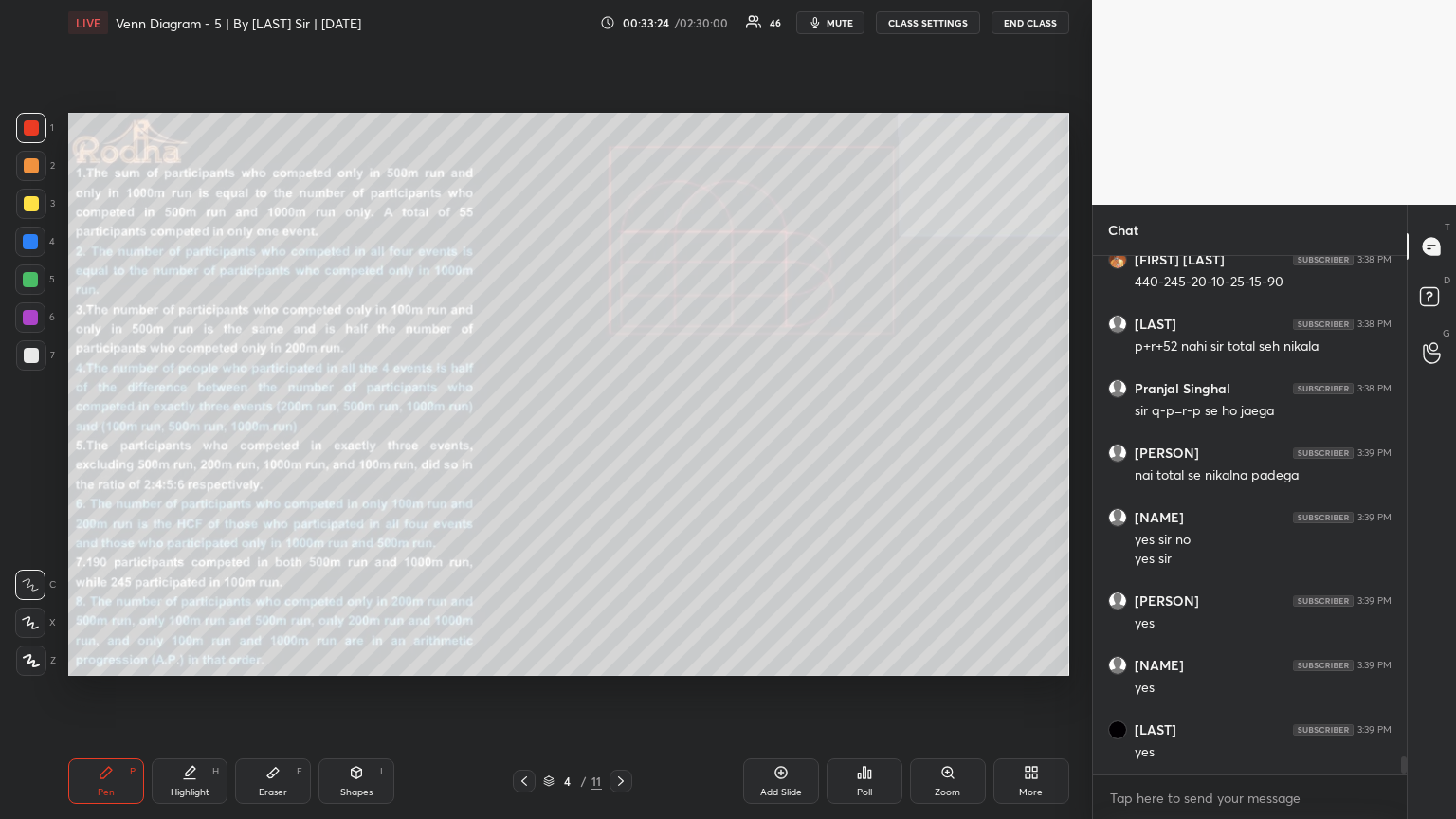 drag, startPoint x: 27, startPoint y: 206, endPoint x: 40, endPoint y: 205, distance: 13.038405 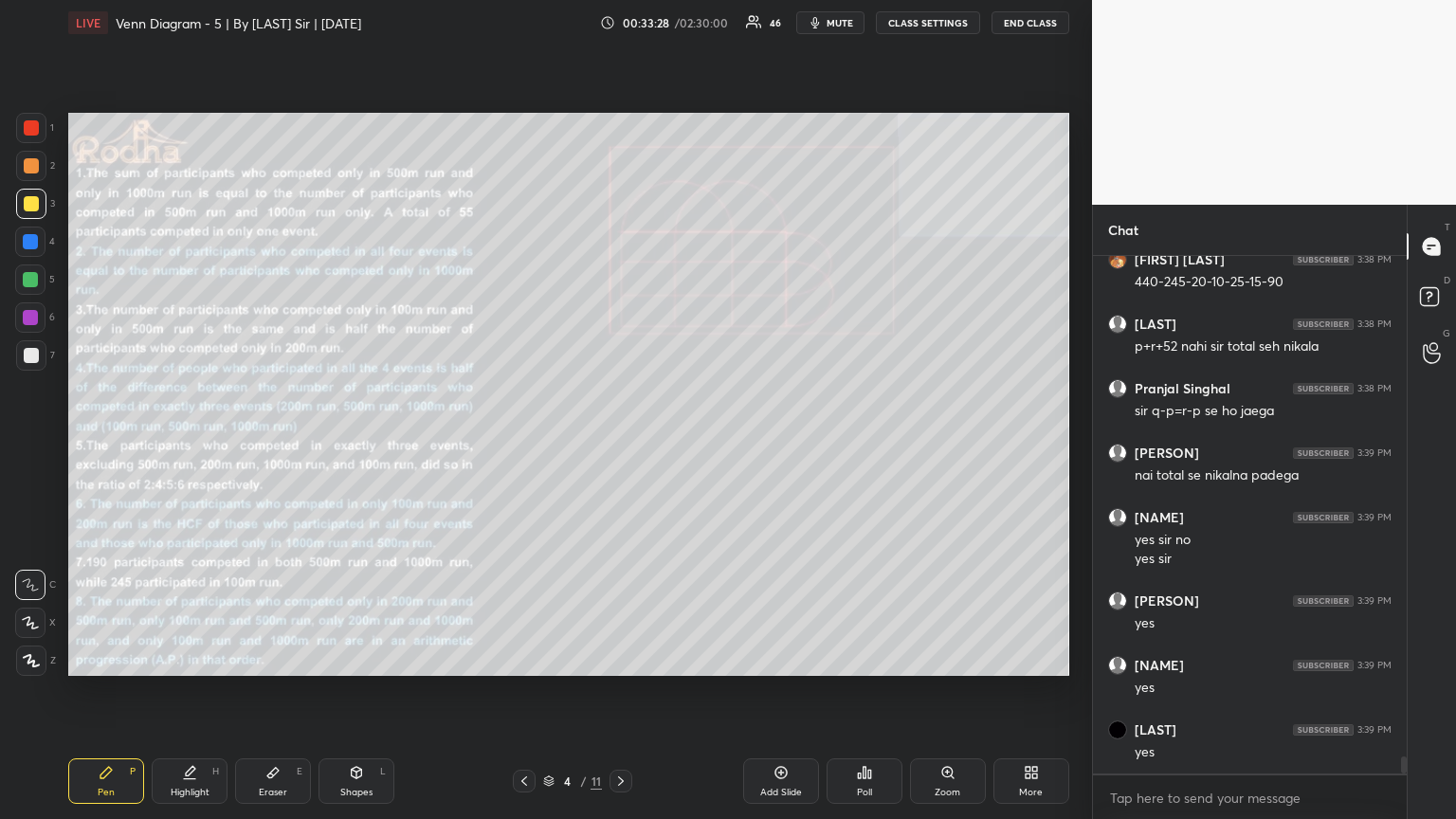 click at bounding box center [30, 242] 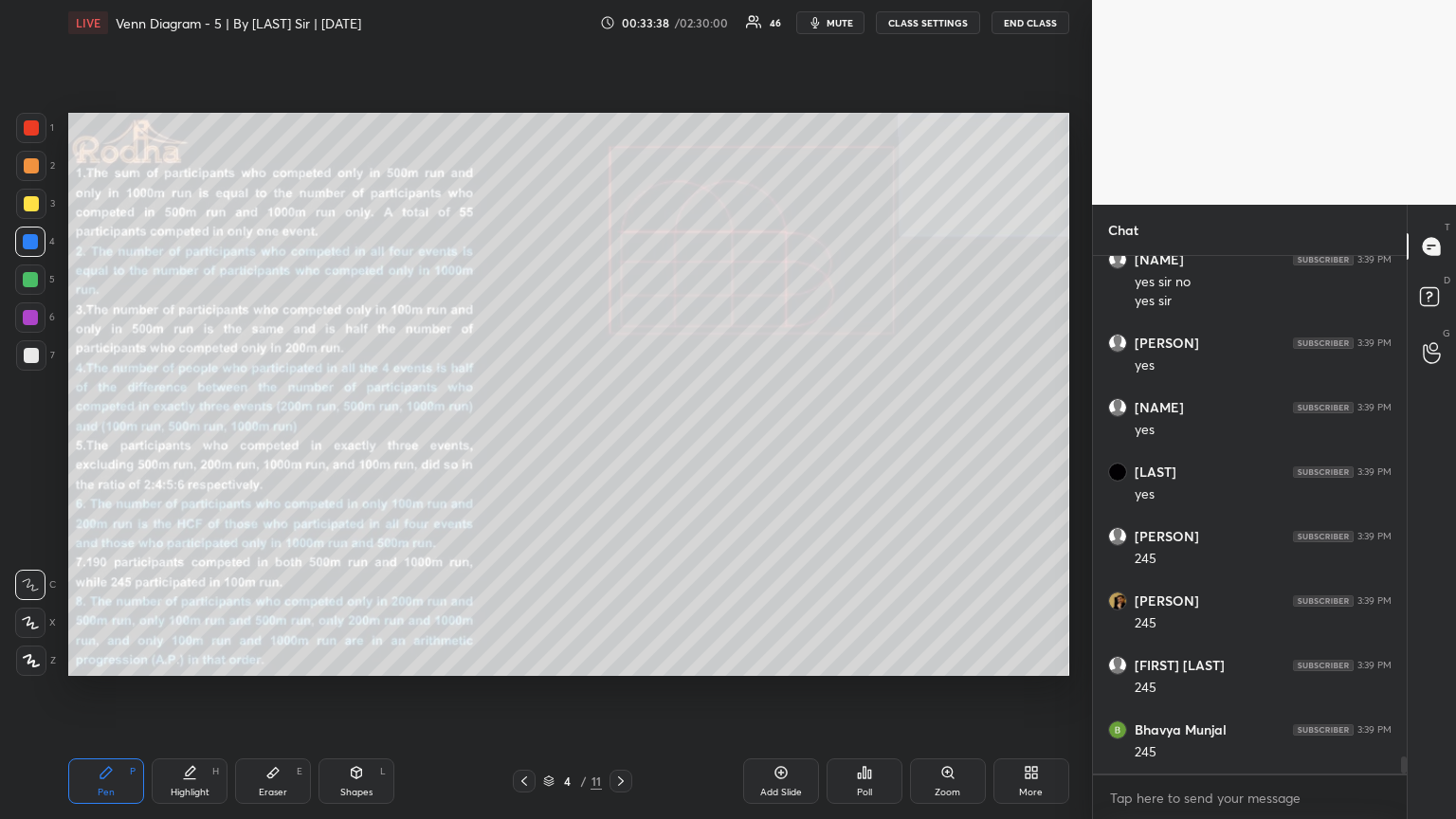 scroll, scrollTop: 15409, scrollLeft: 0, axis: vertical 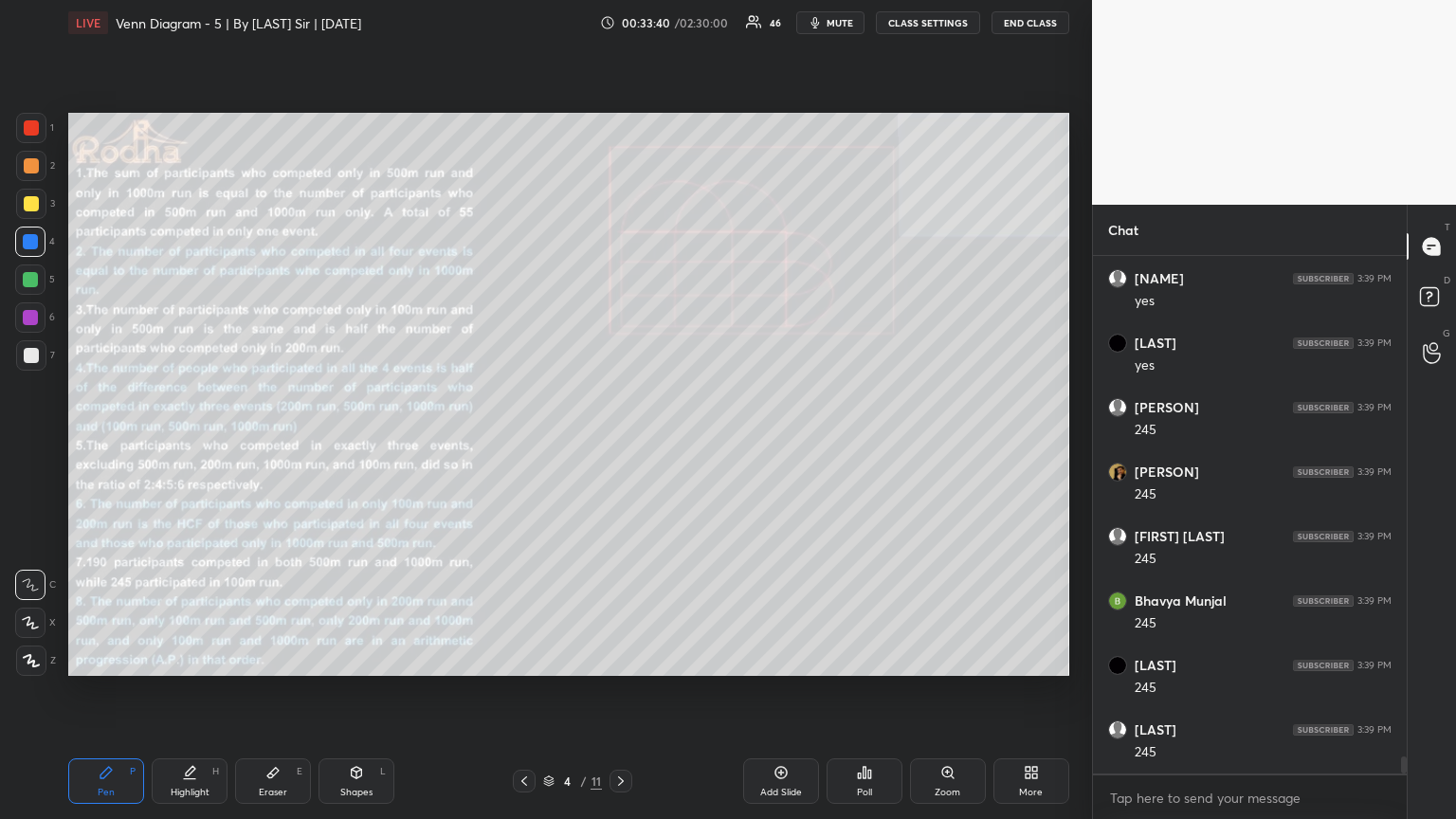 click at bounding box center (31, 128) 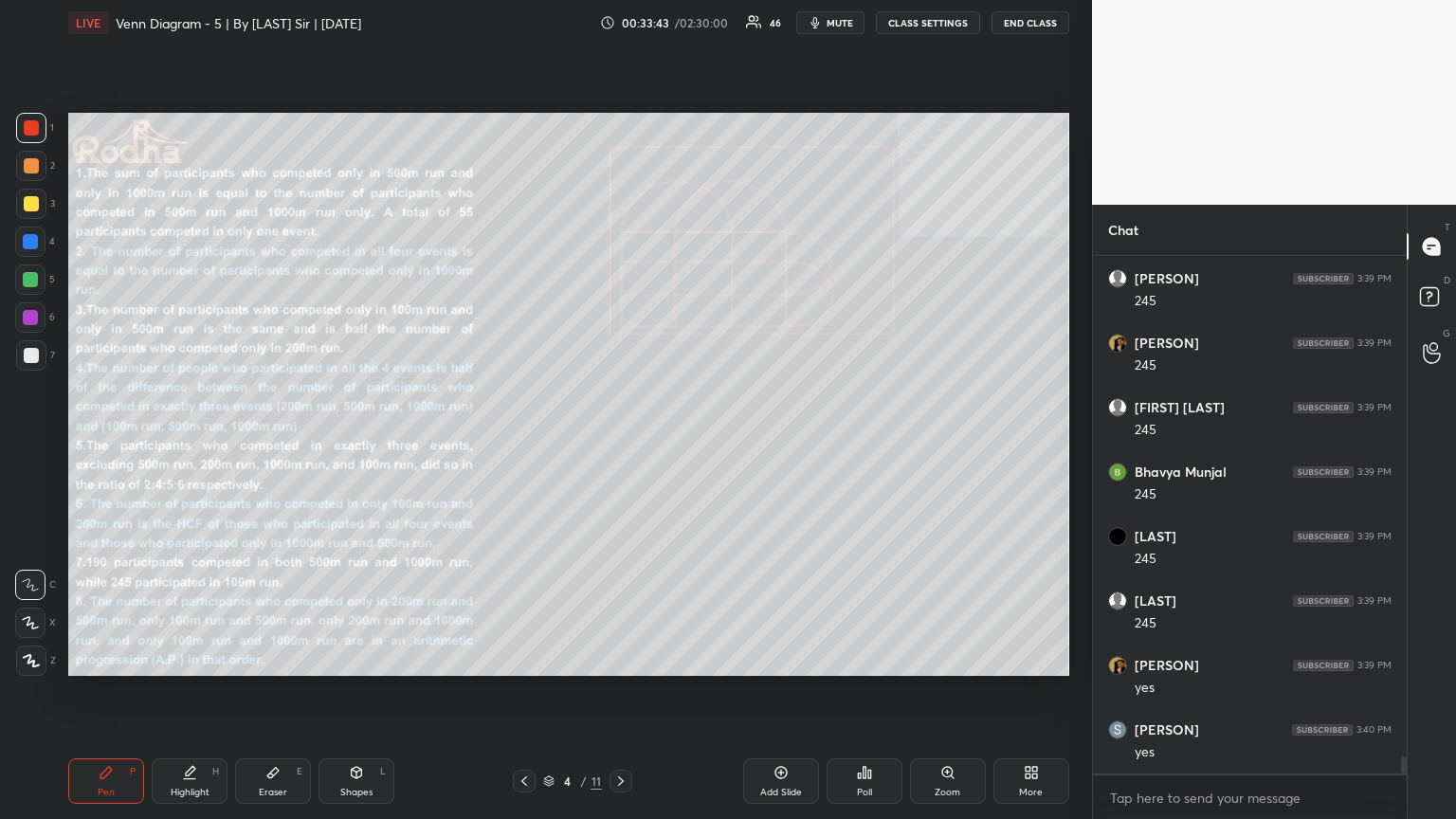 scroll, scrollTop: 15667, scrollLeft: 0, axis: vertical 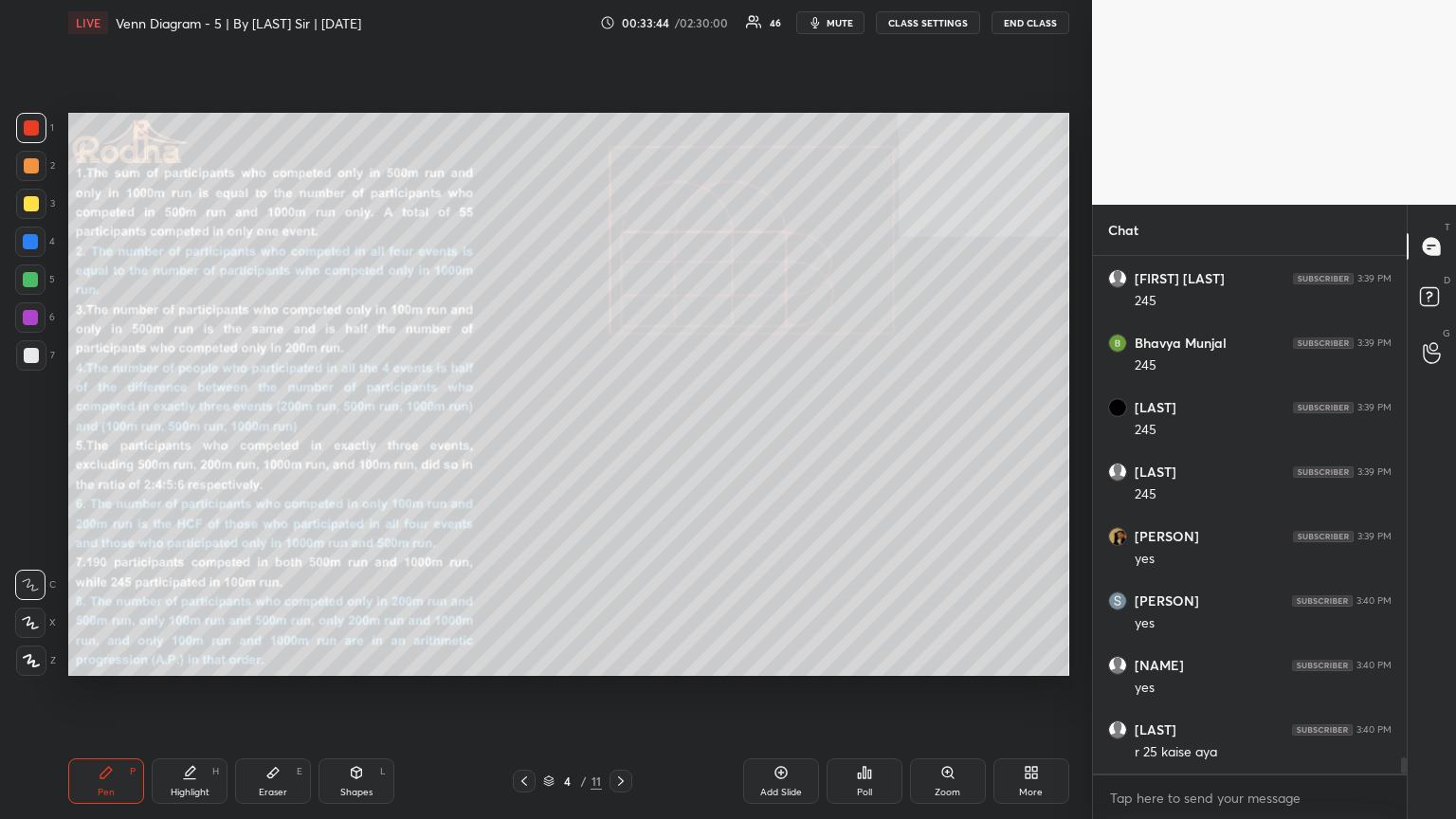 click at bounding box center (30, 242) 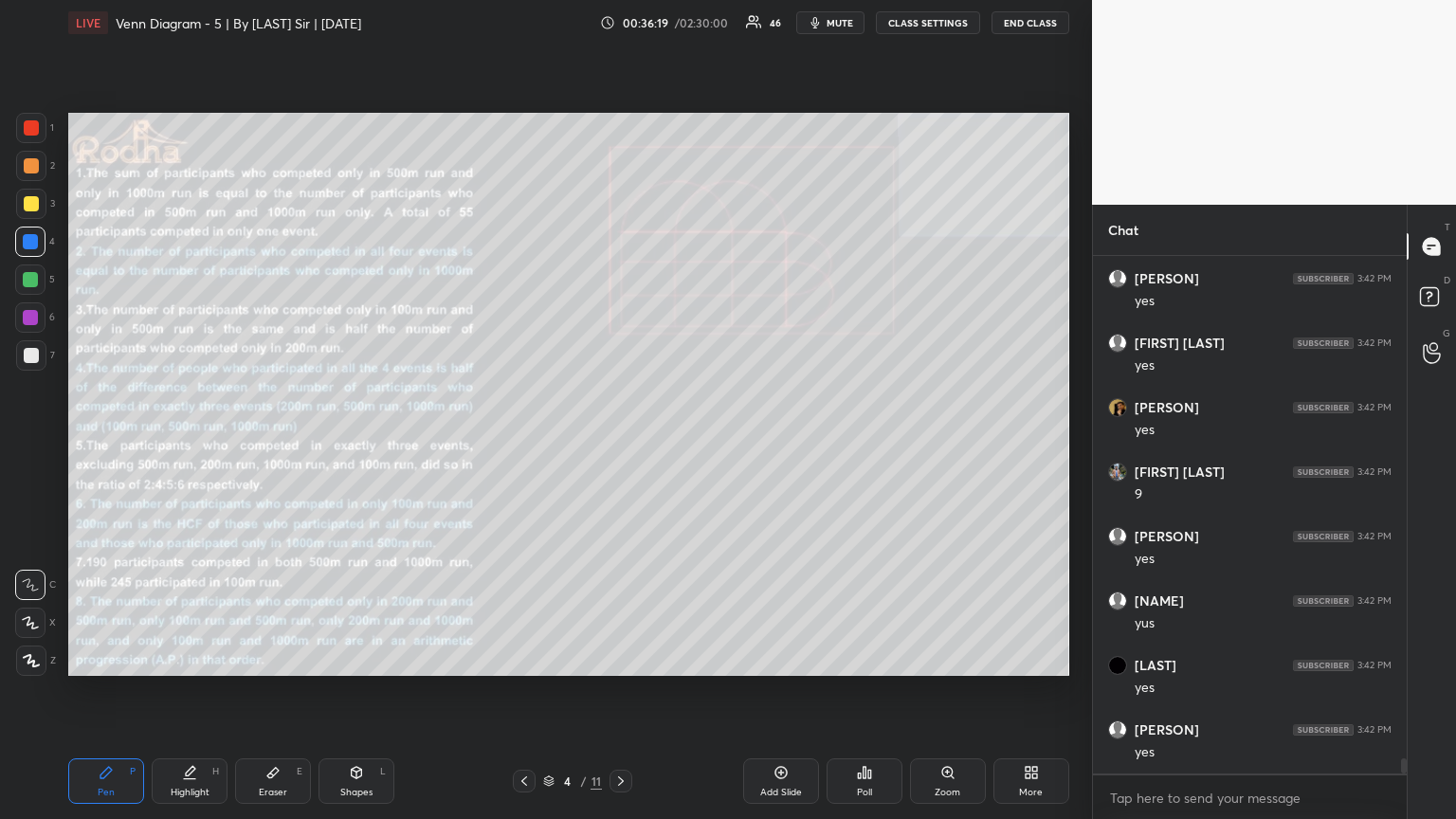 scroll, scrollTop: 17464, scrollLeft: 0, axis: vertical 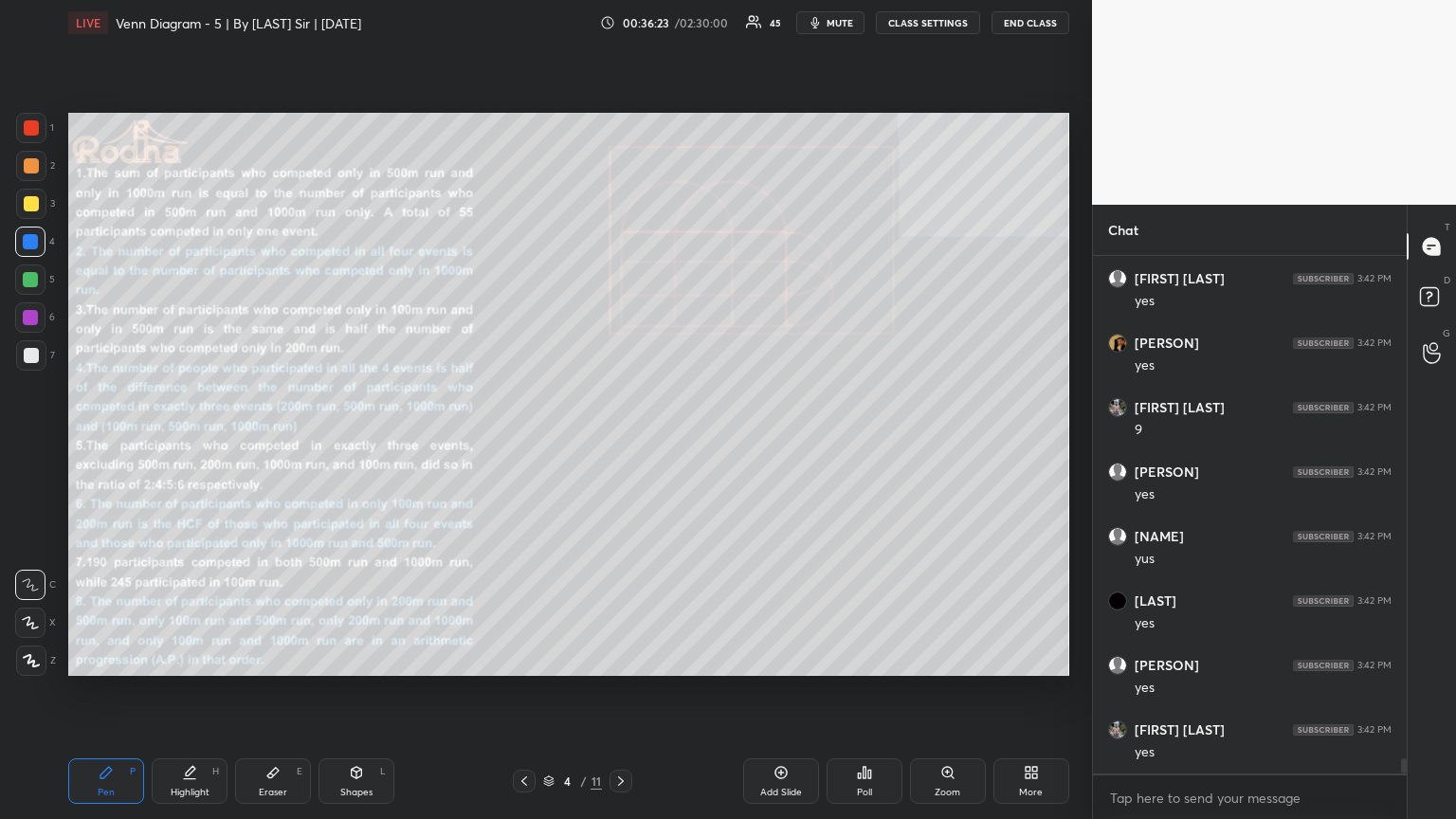 click 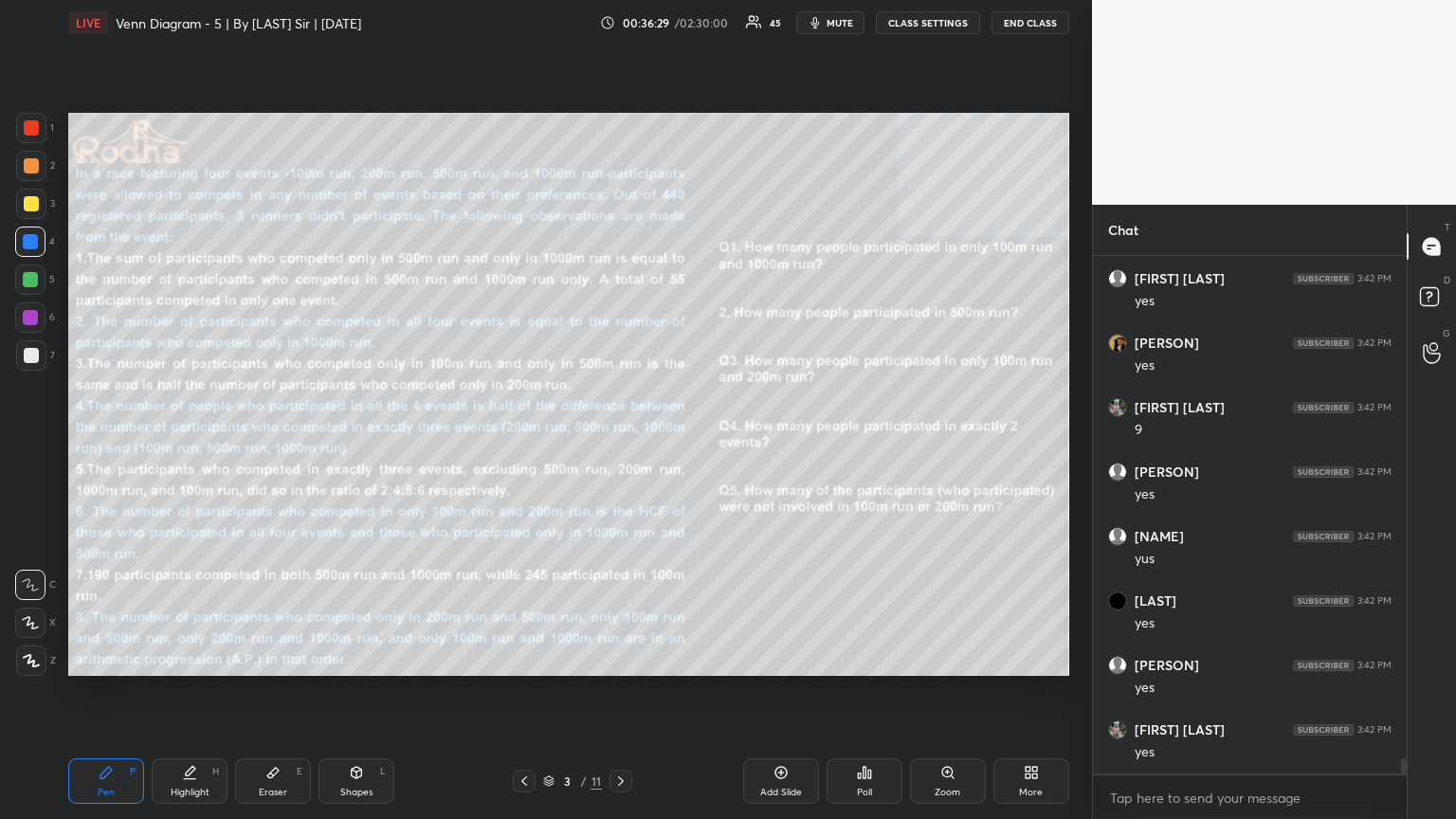 click 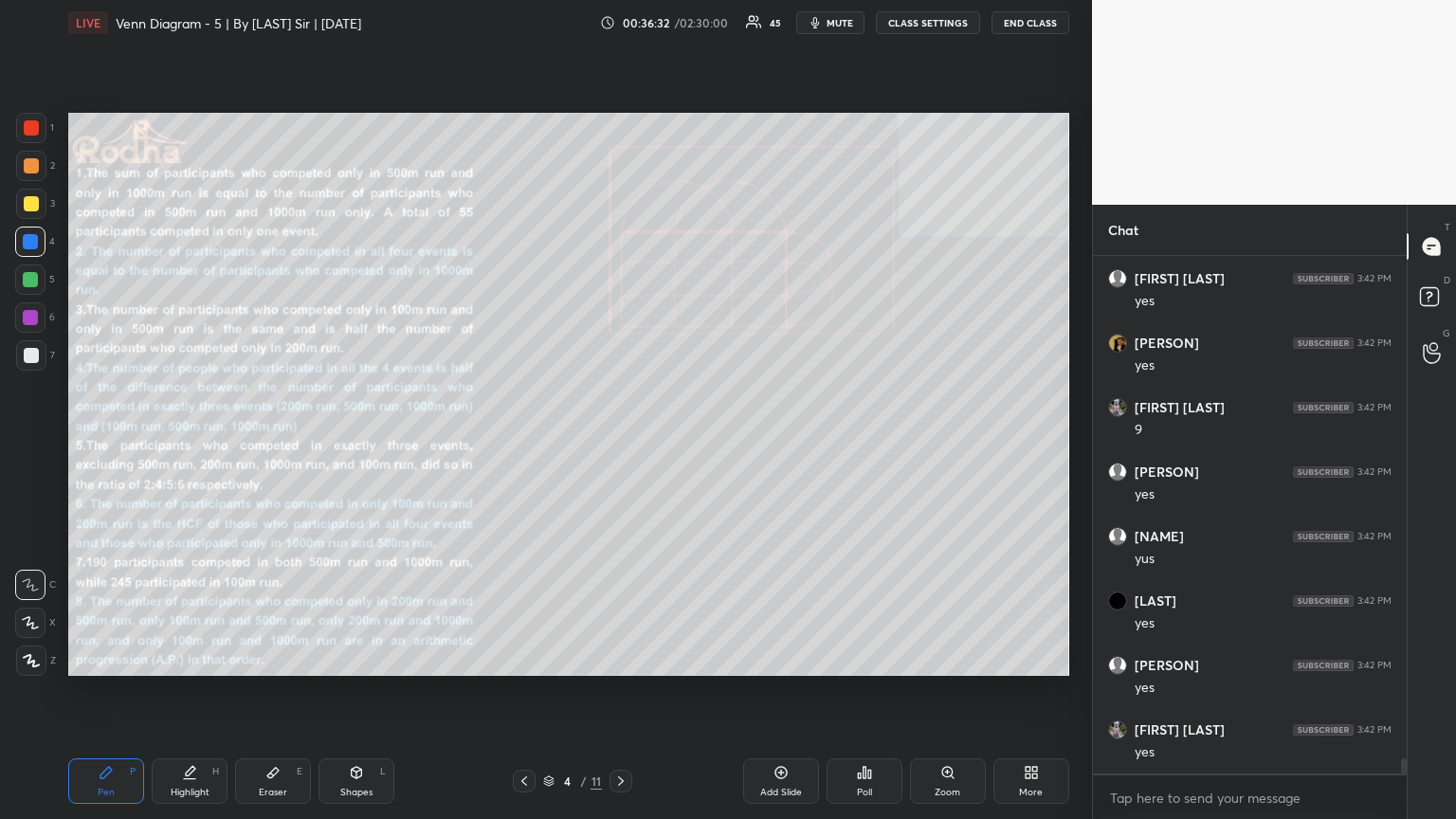 click 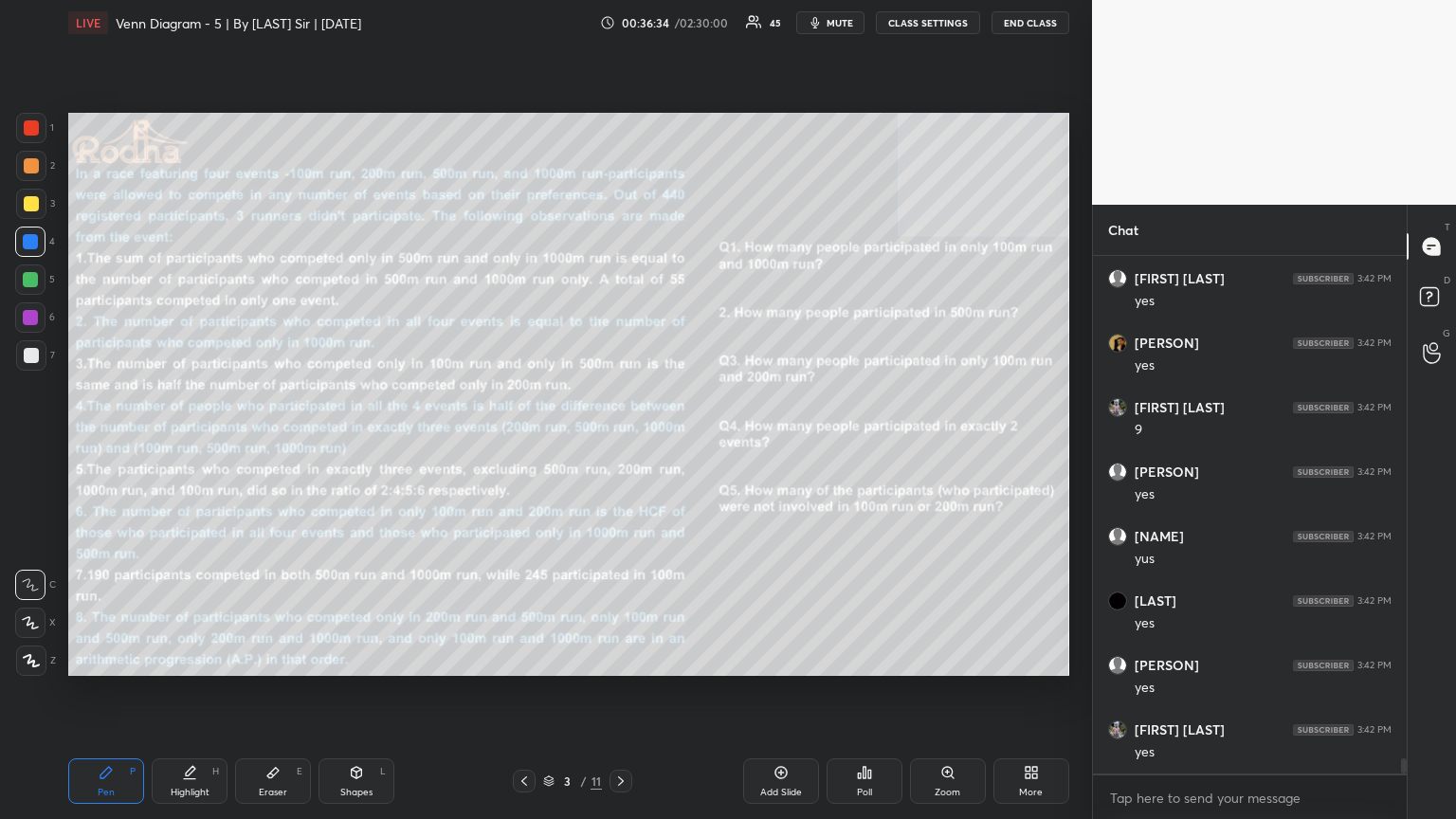 click at bounding box center [31, 355] 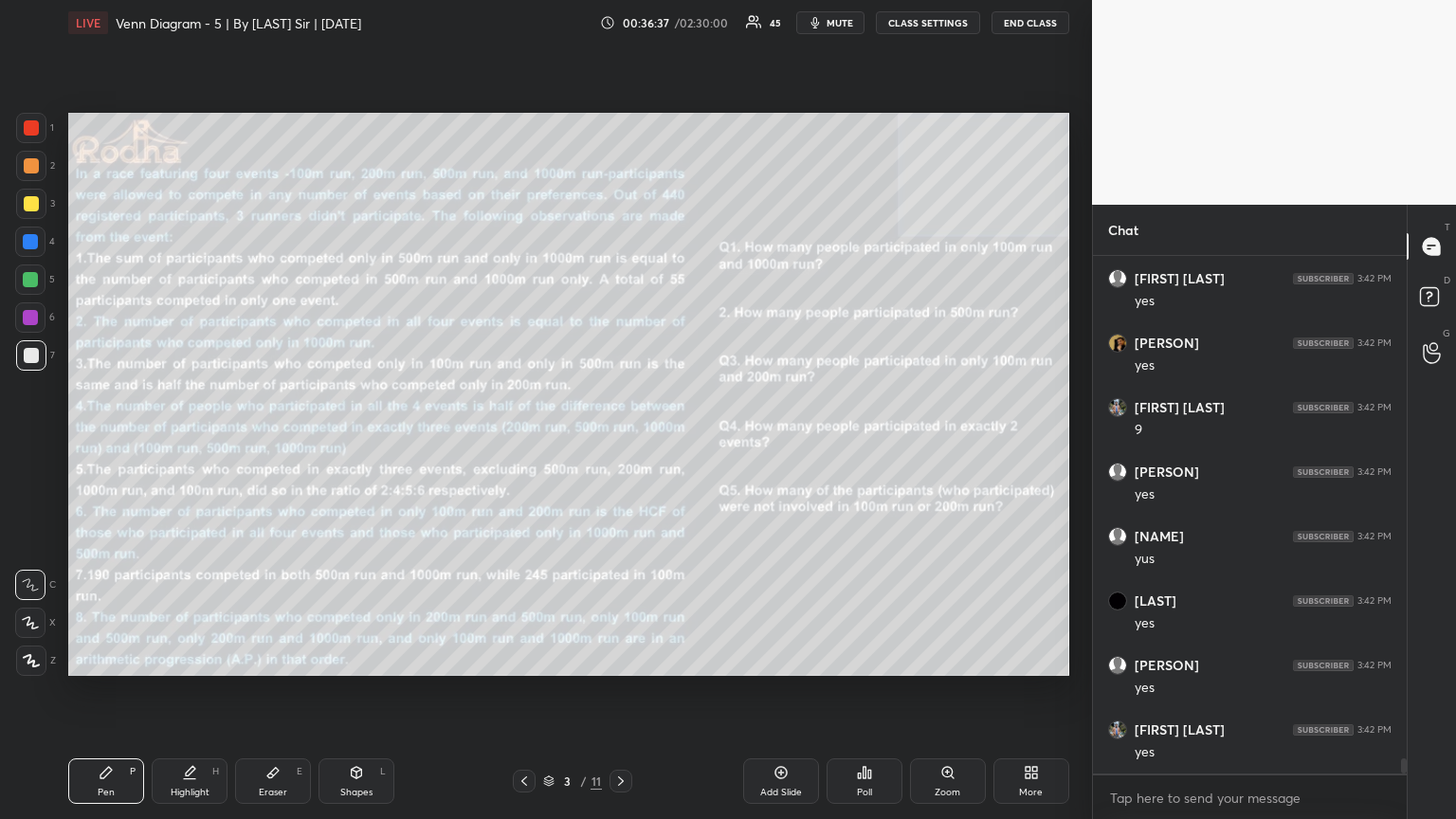 scroll, scrollTop: 17529, scrollLeft: 0, axis: vertical 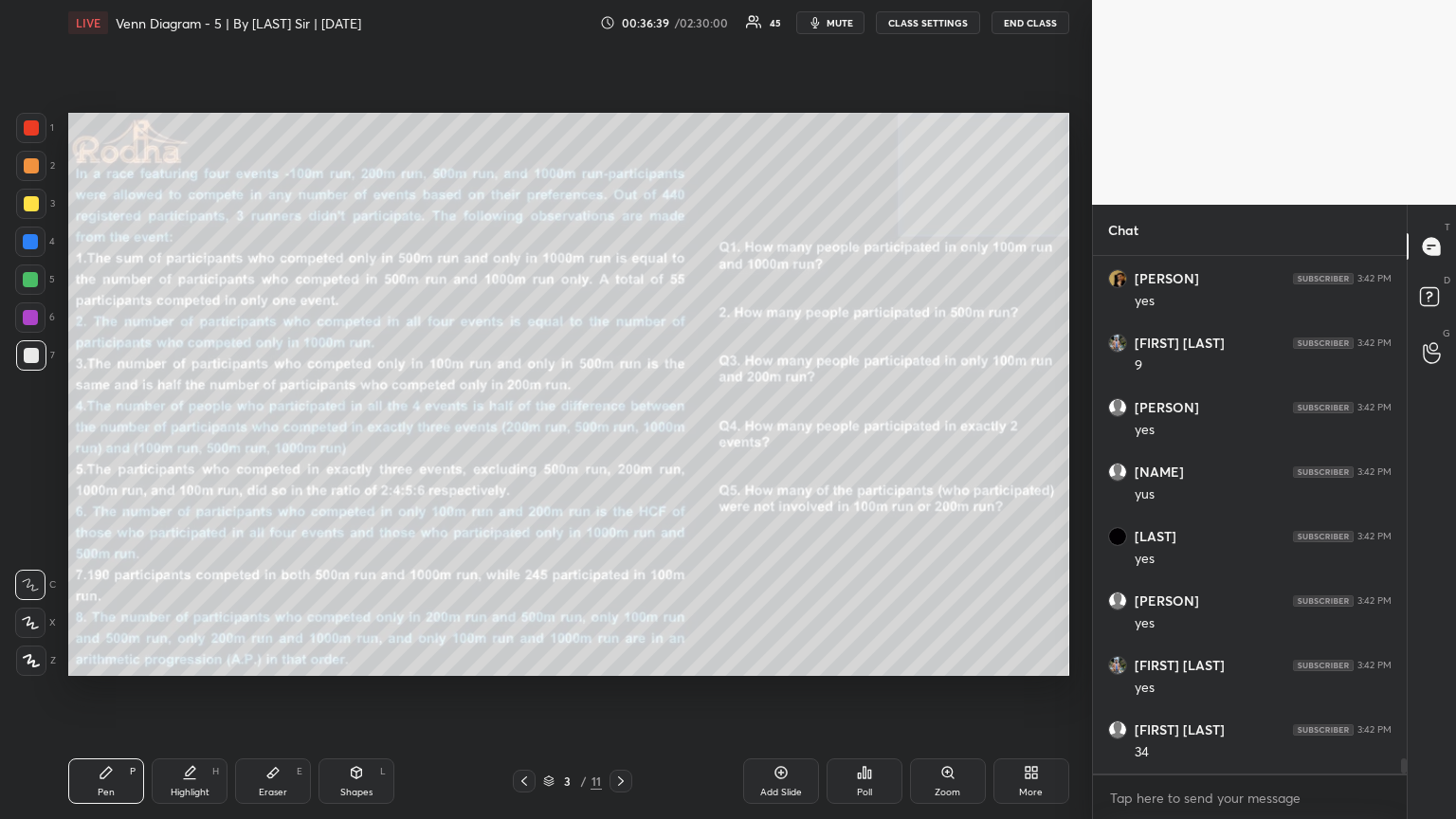 click at bounding box center (31, 204) 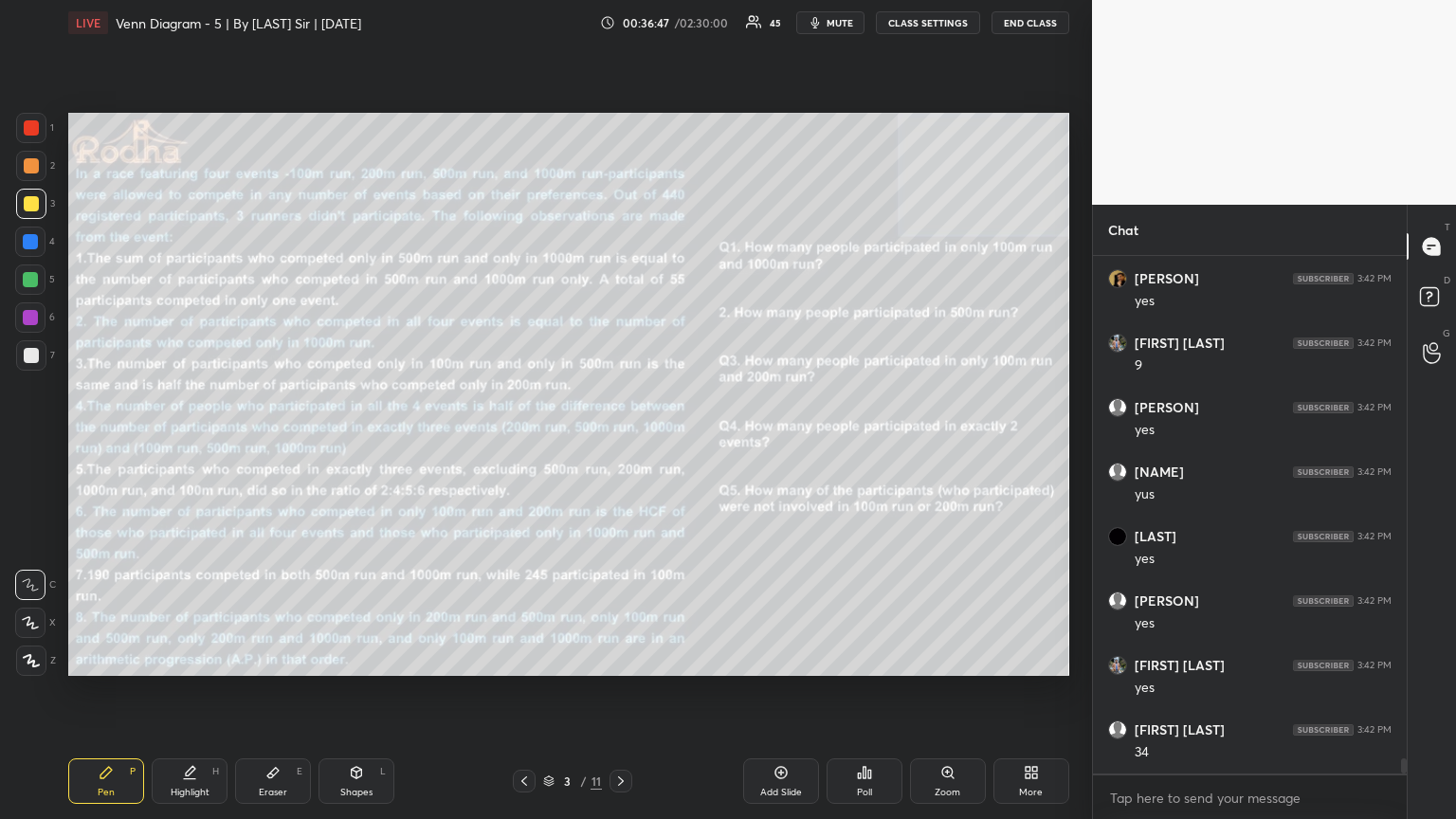 click at bounding box center (621, 781) 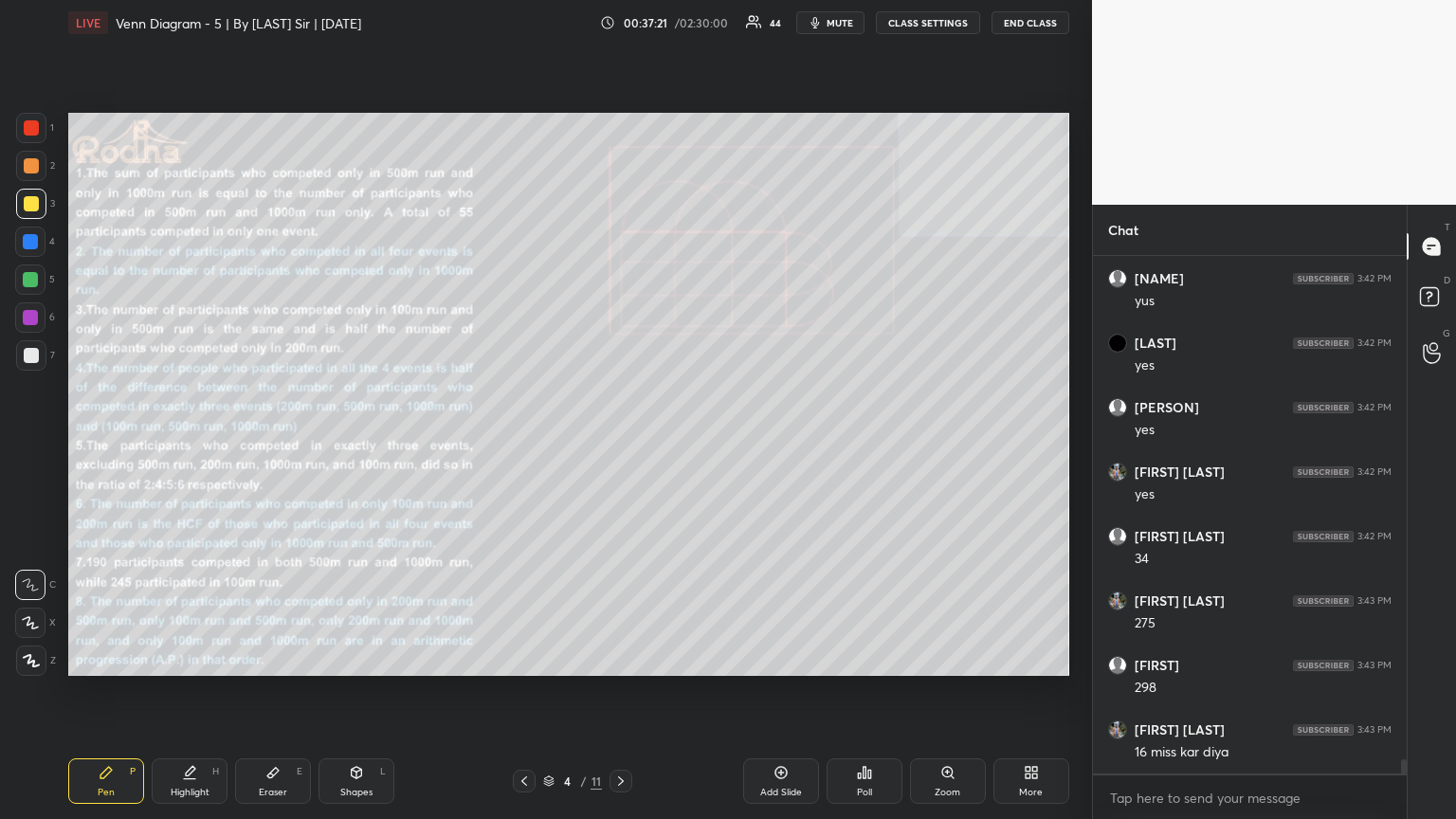 scroll, scrollTop: 17787, scrollLeft: 0, axis: vertical 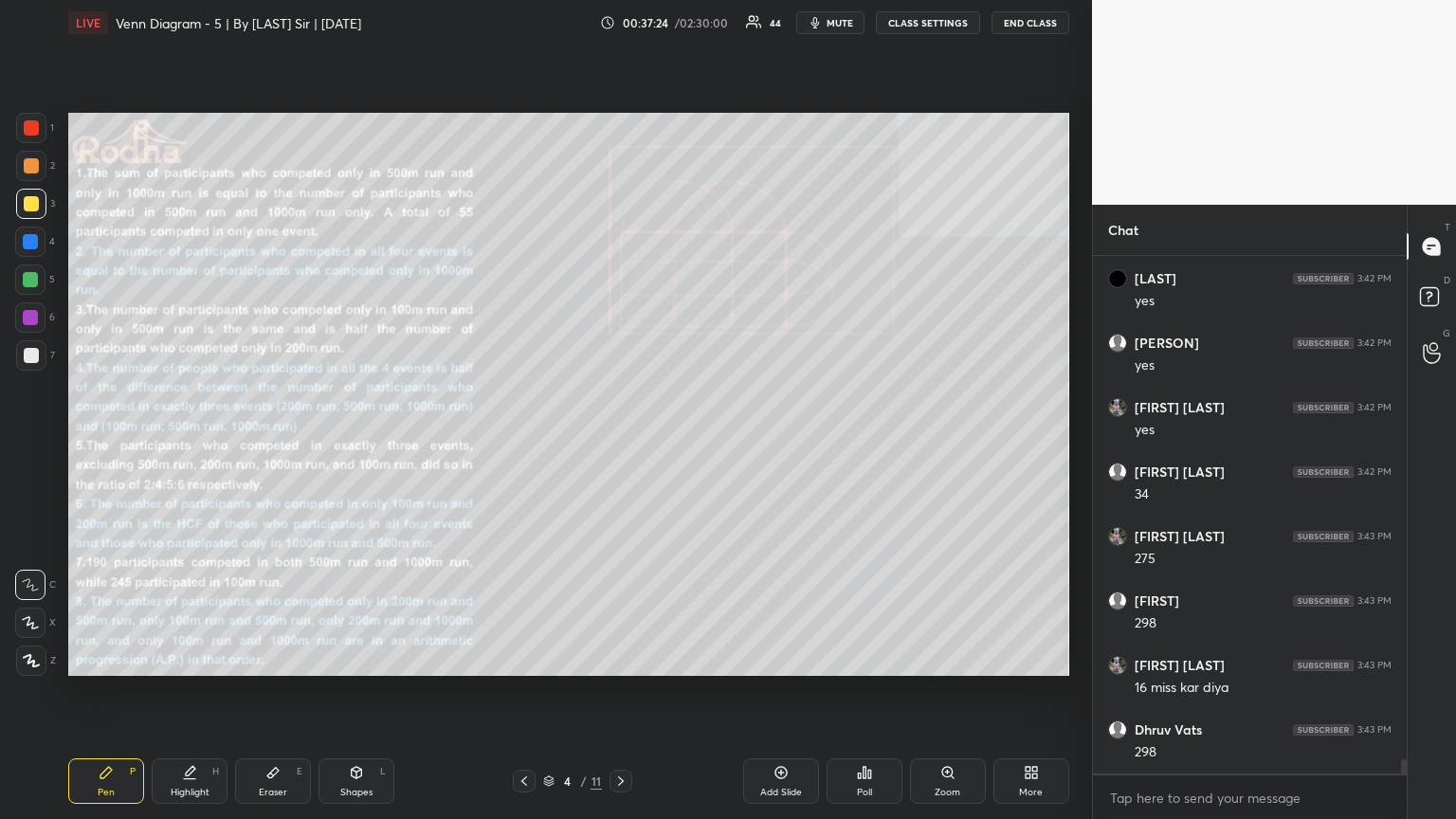 click 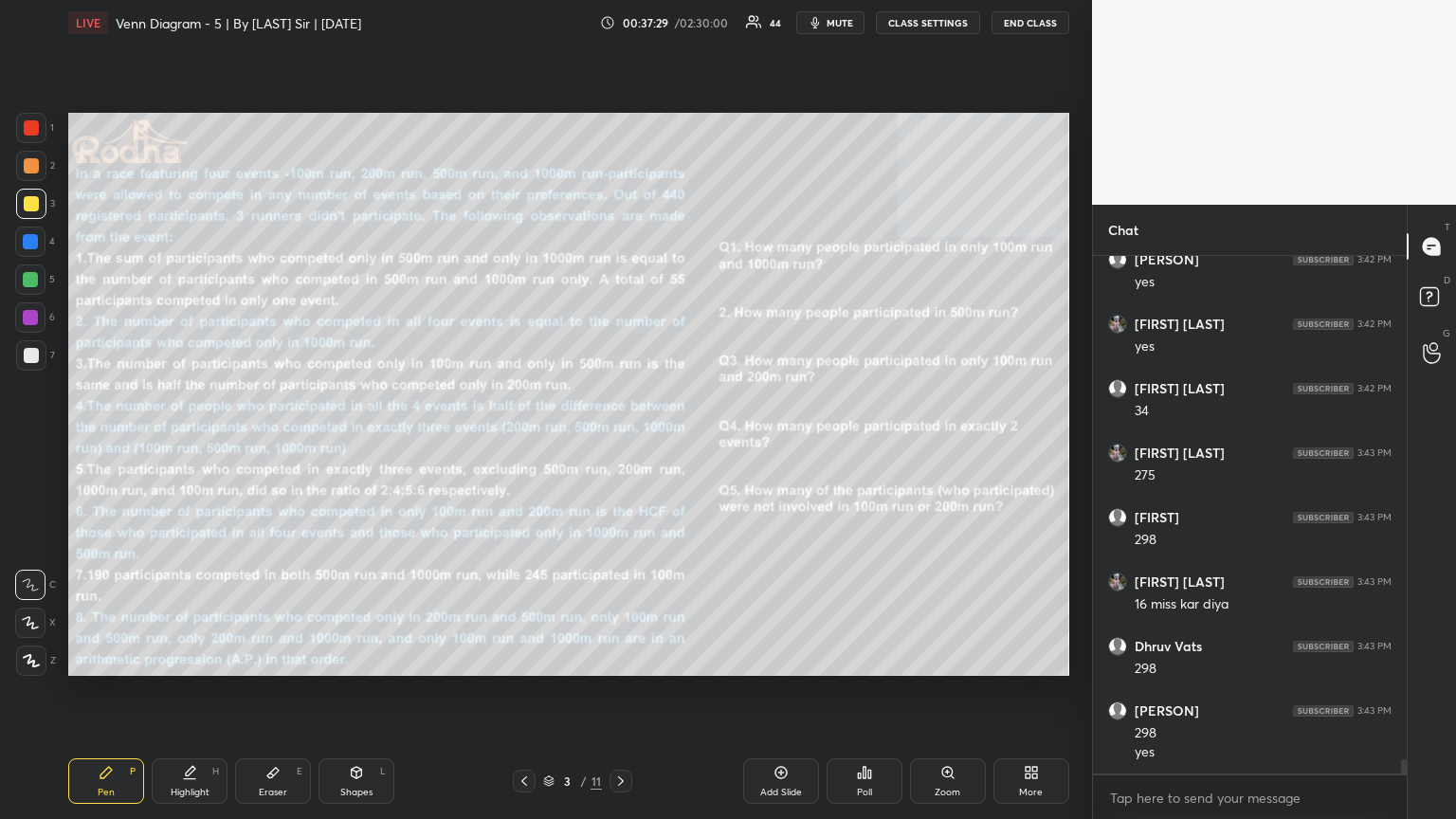 scroll, scrollTop: 17938, scrollLeft: 0, axis: vertical 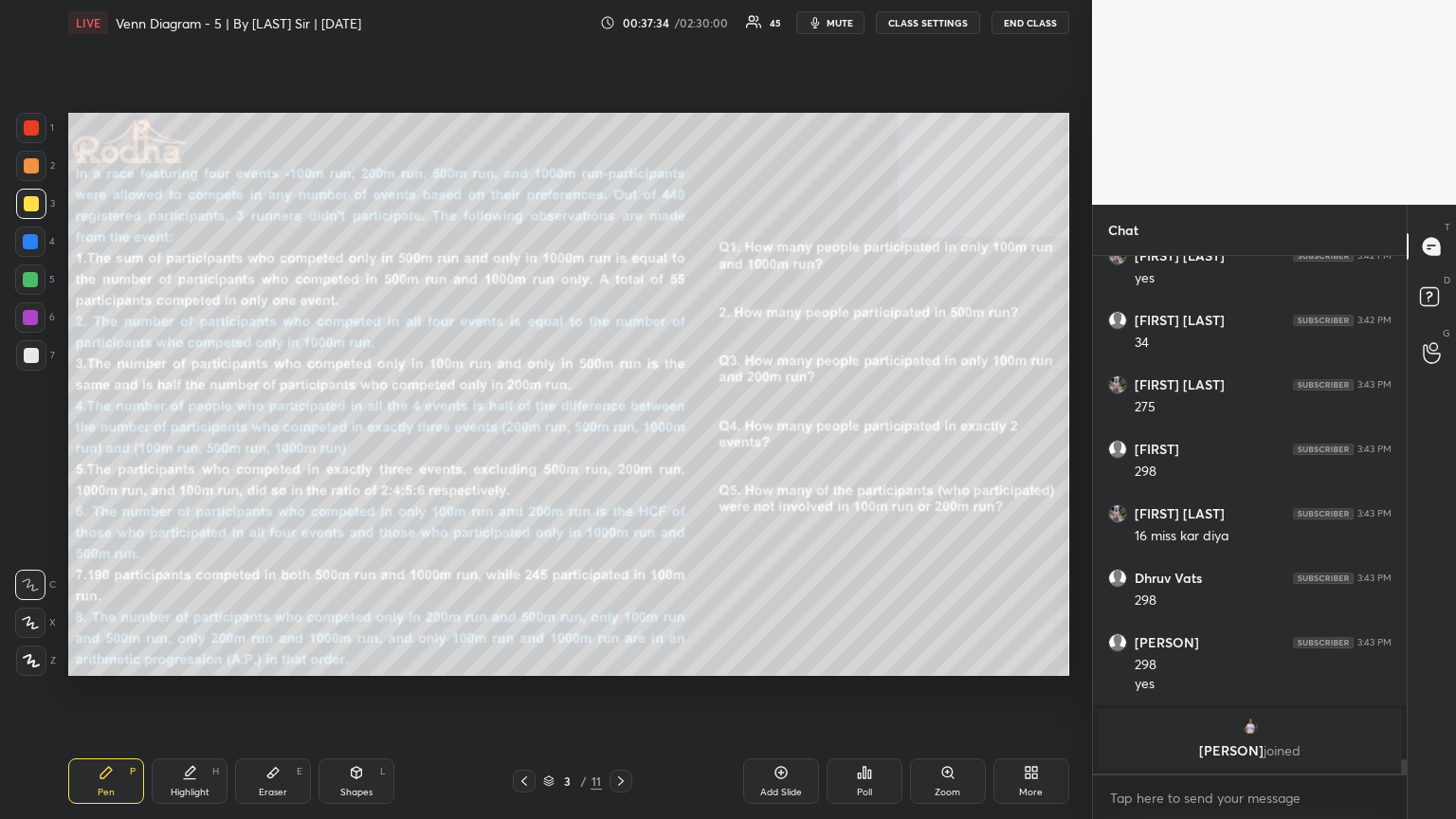 click 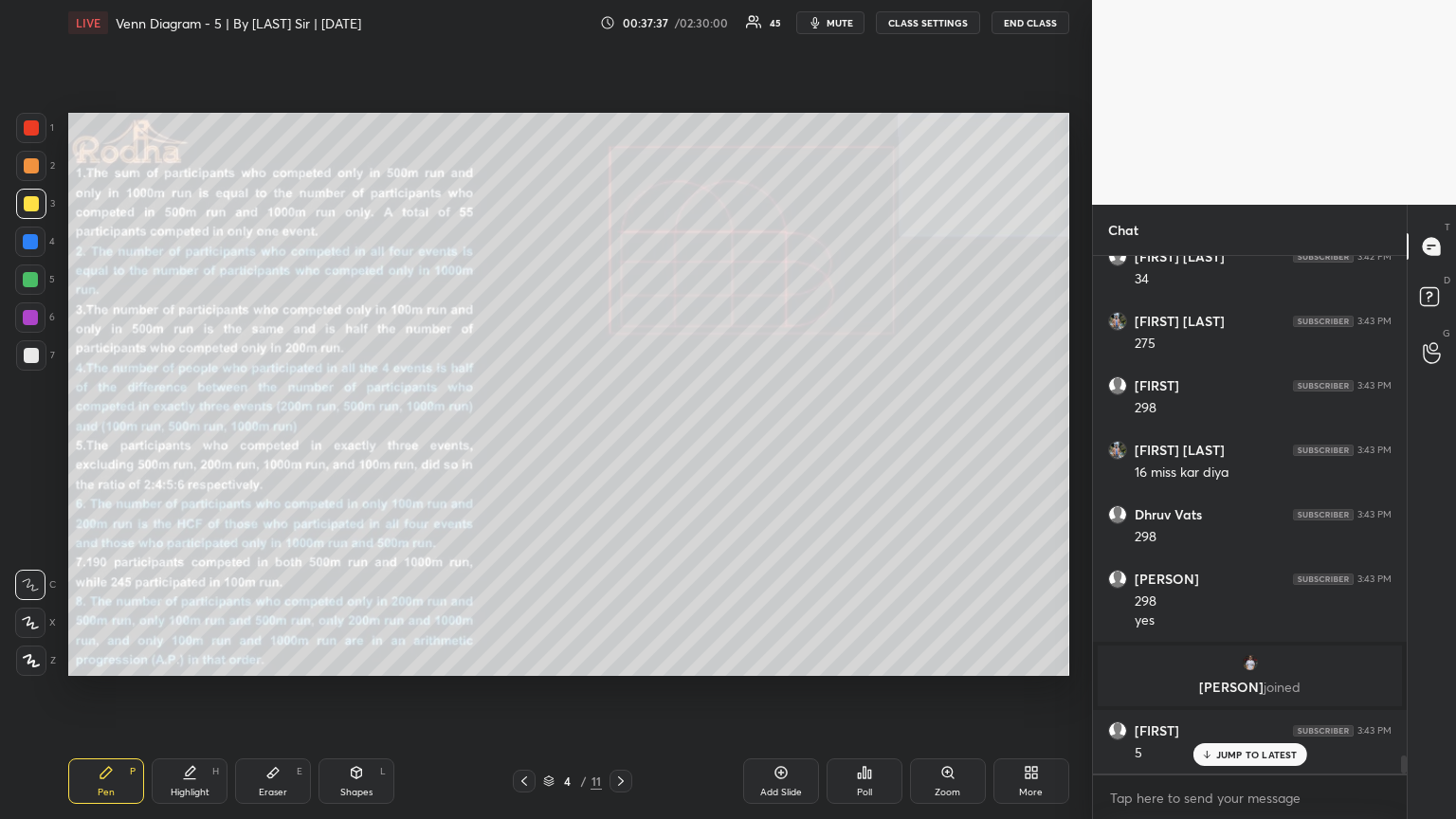 scroll, scrollTop: 14098, scrollLeft: 0, axis: vertical 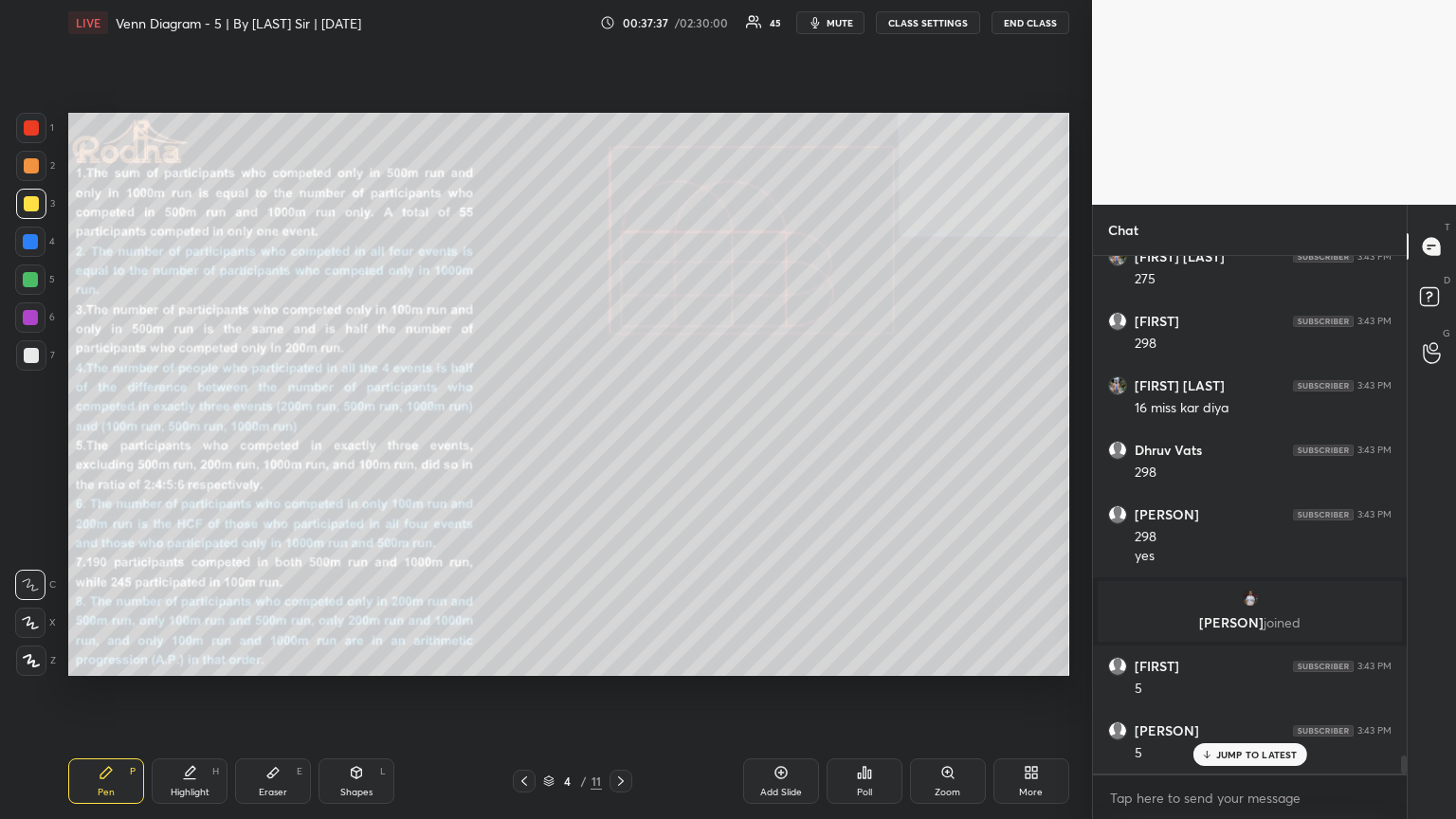 drag, startPoint x: 519, startPoint y: 779, endPoint x: 527, endPoint y: 772, distance: 10.6301458 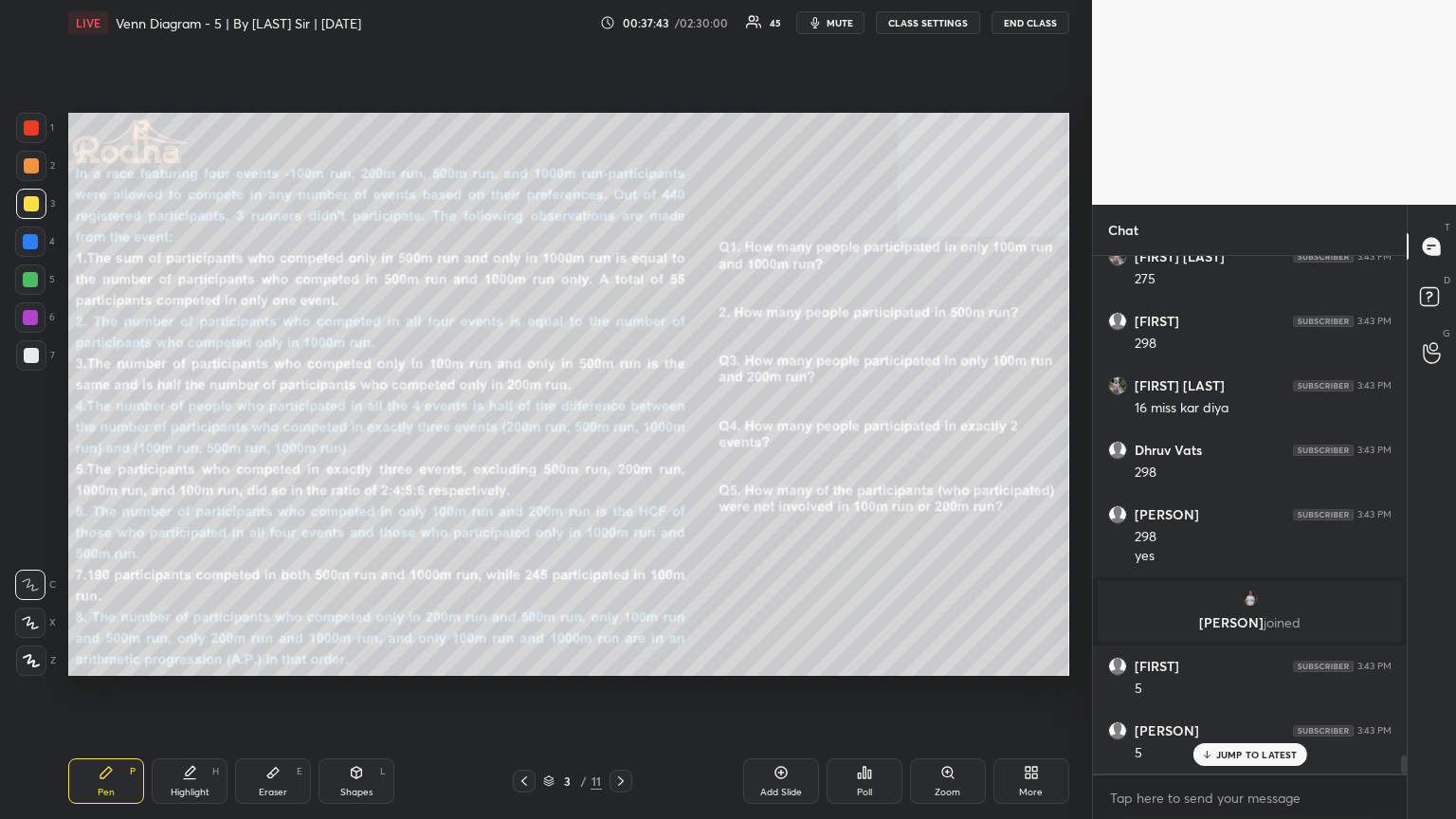 scroll, scrollTop: 14163, scrollLeft: 0, axis: vertical 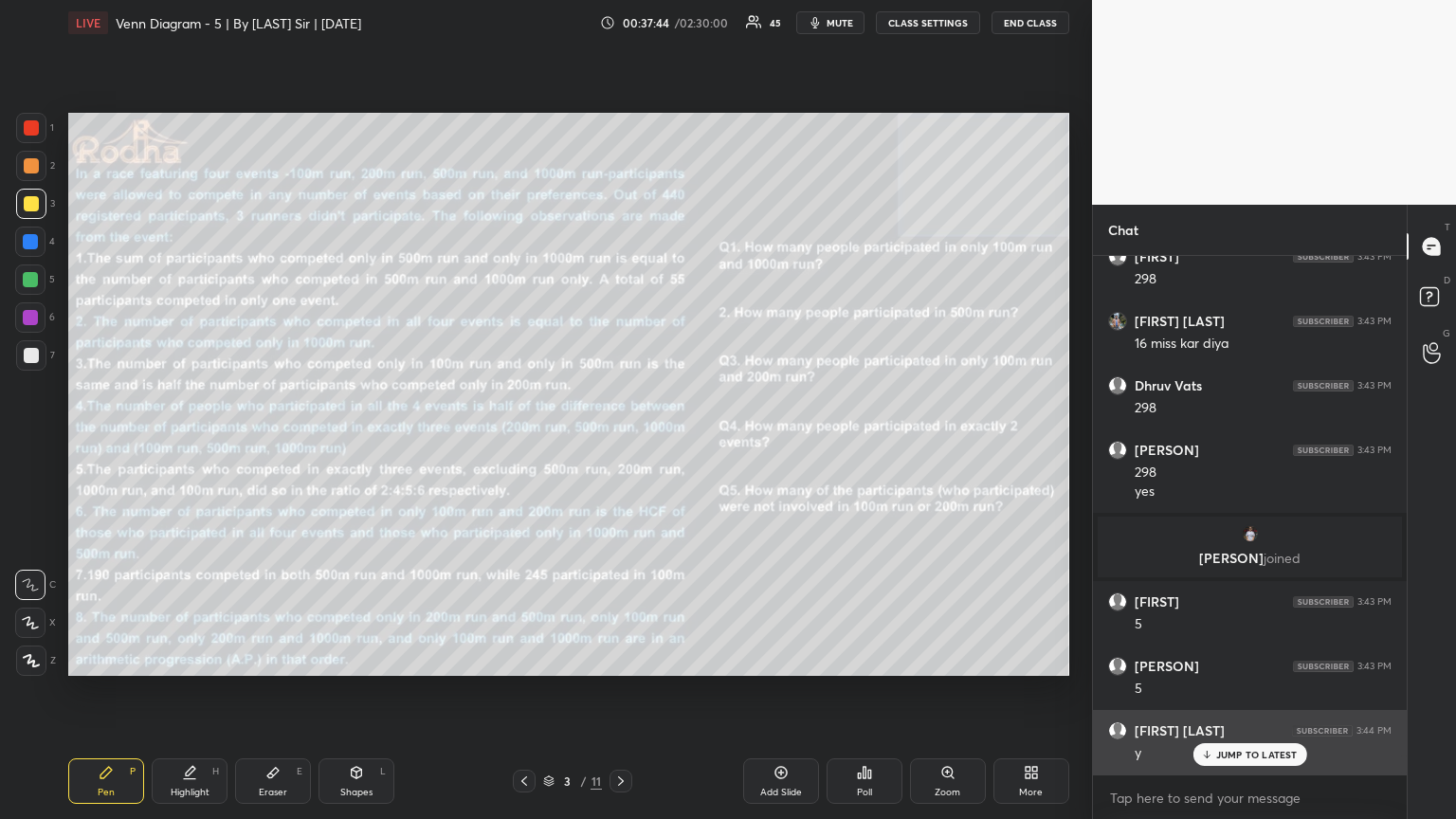 click on "JUMP TO LATEST" at bounding box center [1257, 755] 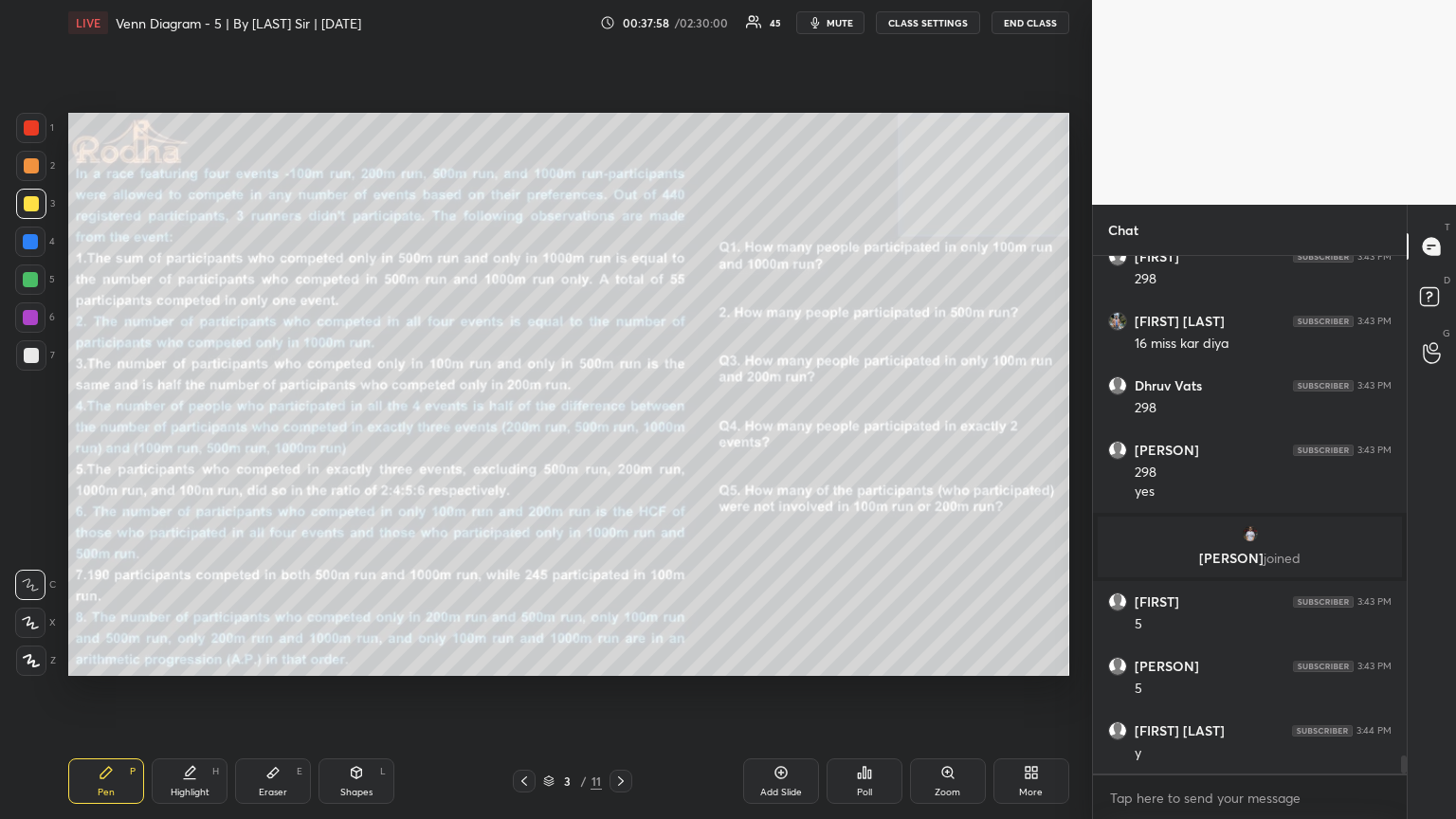 click 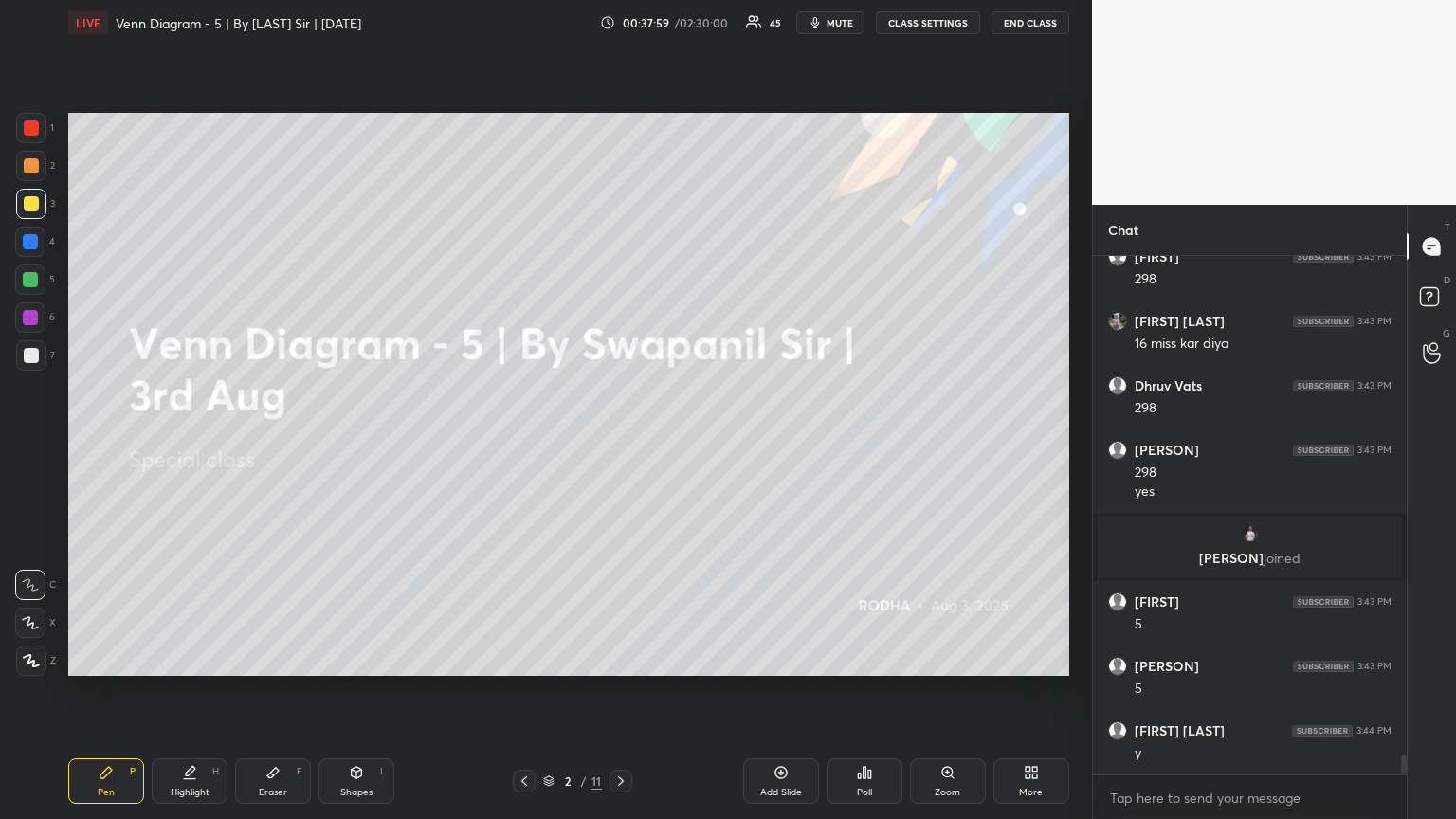 click 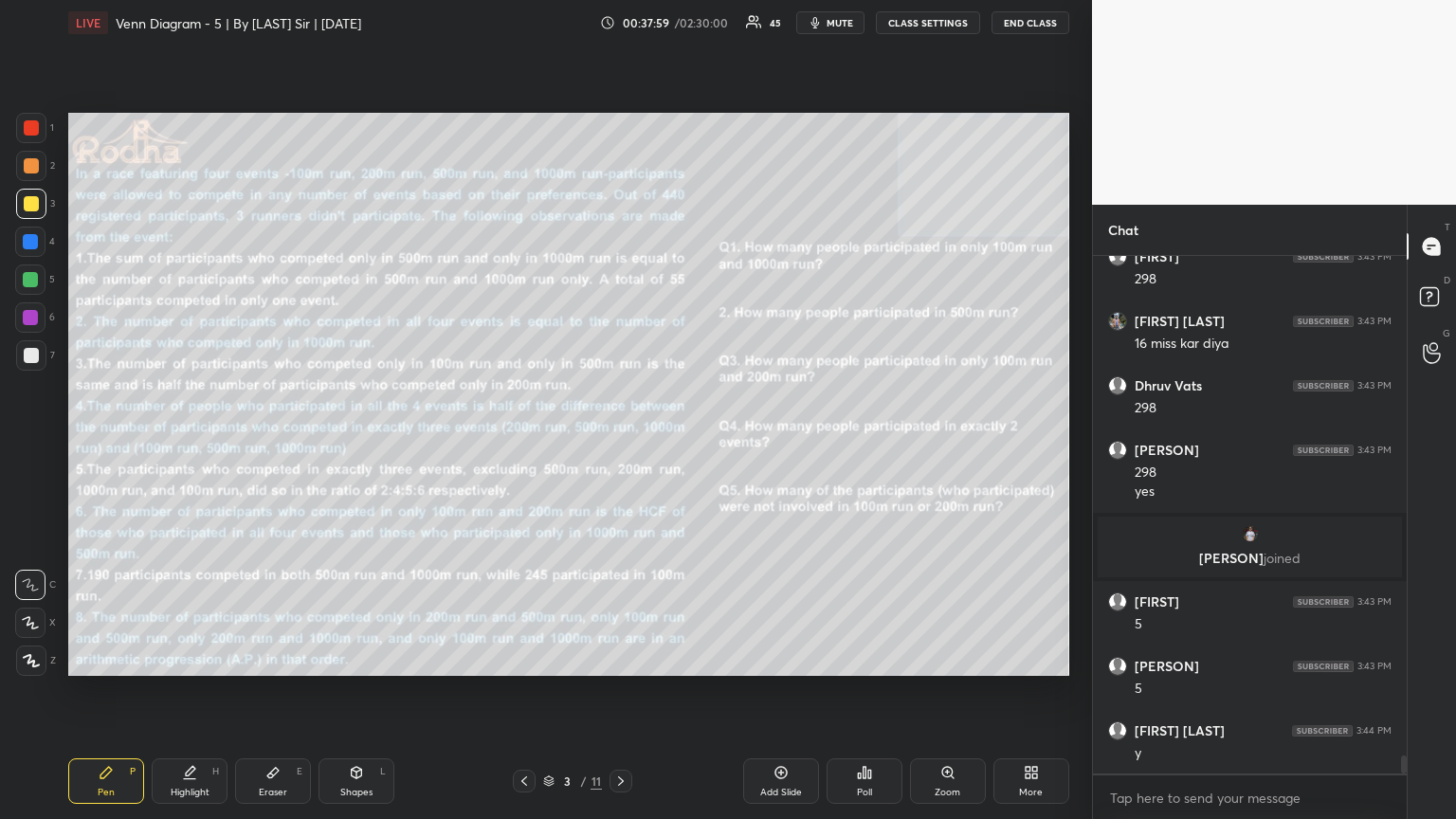 click 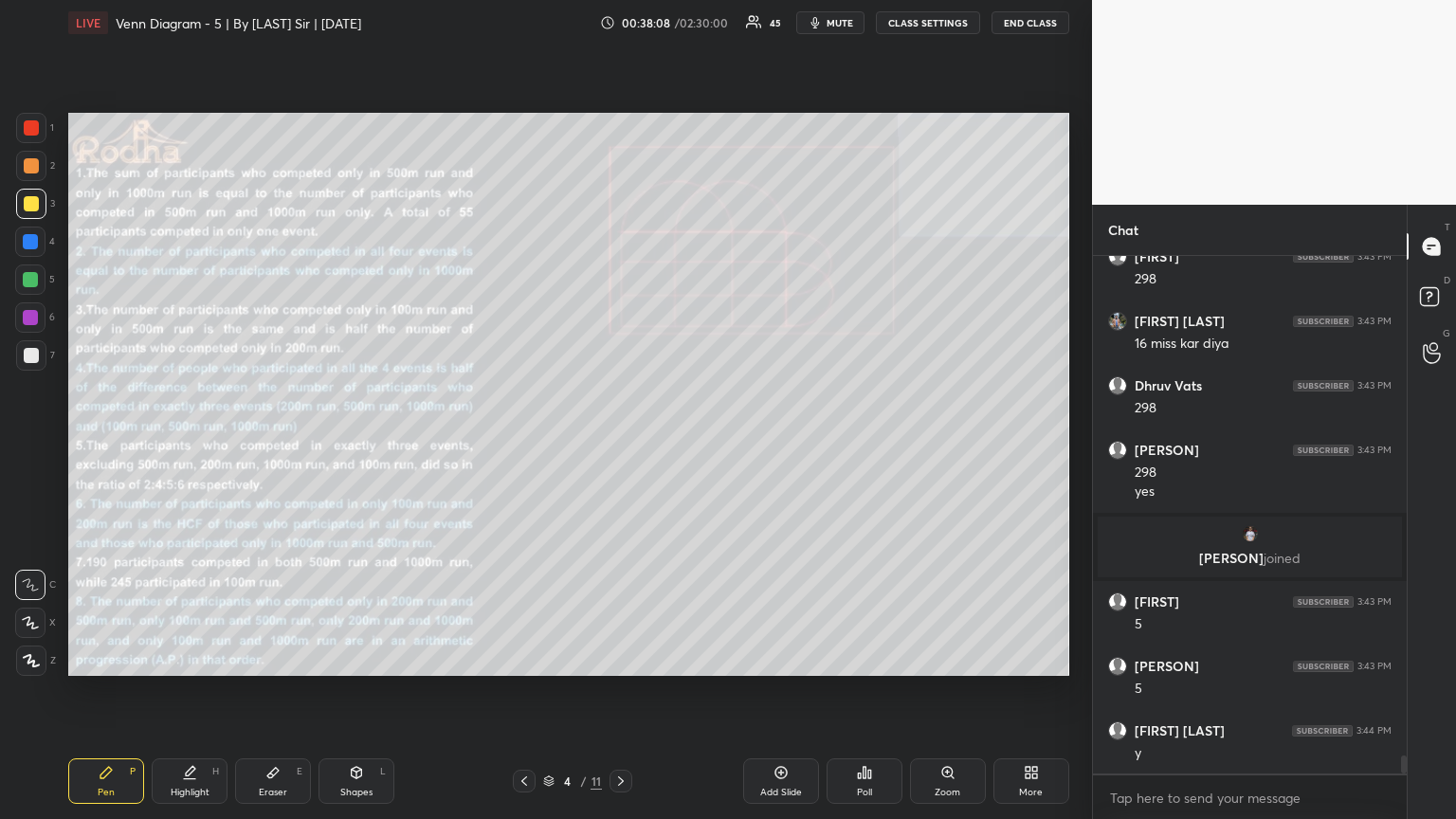 click at bounding box center [30, 280] 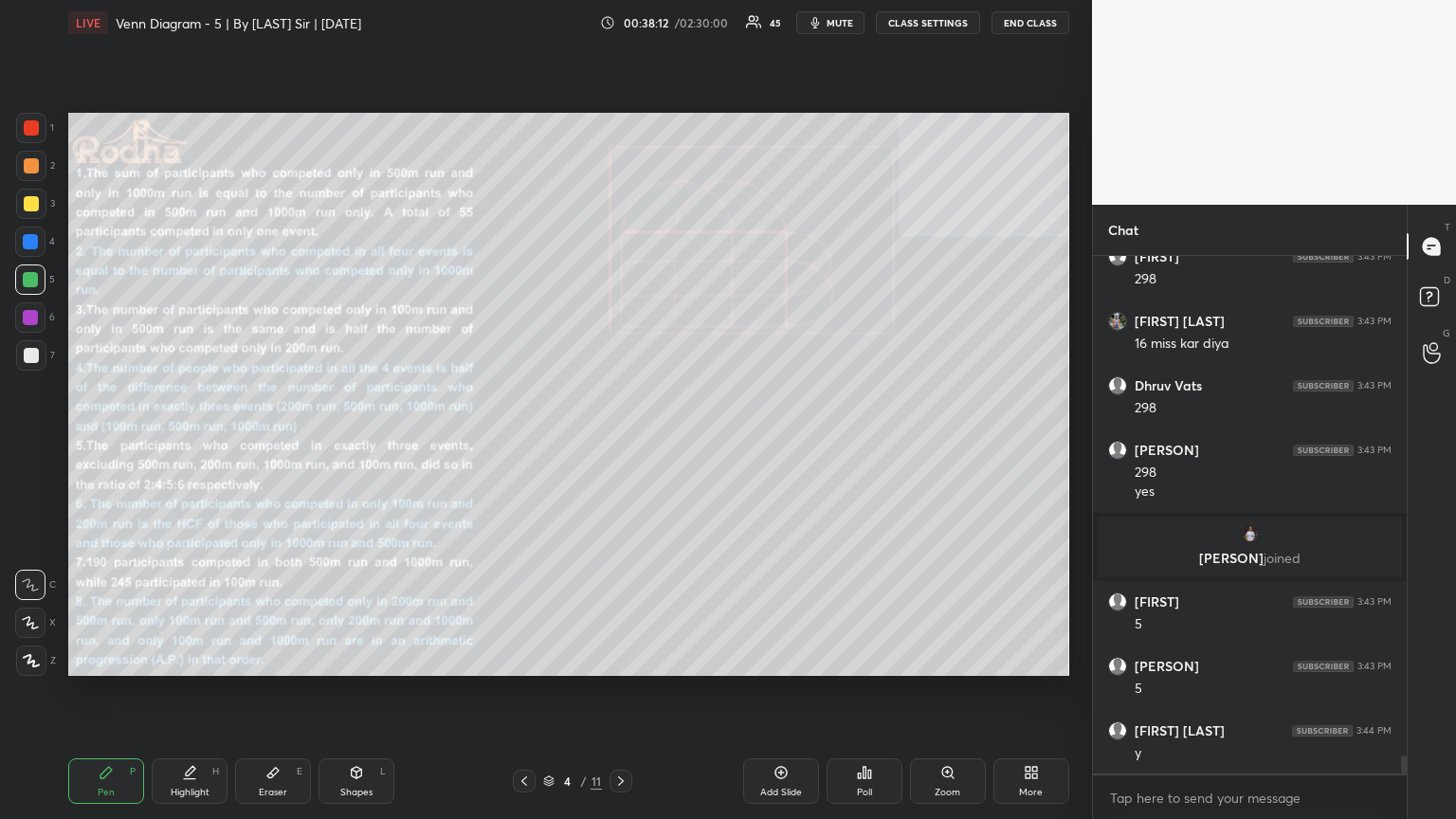 click on "Shapes L" at bounding box center [356, 781] 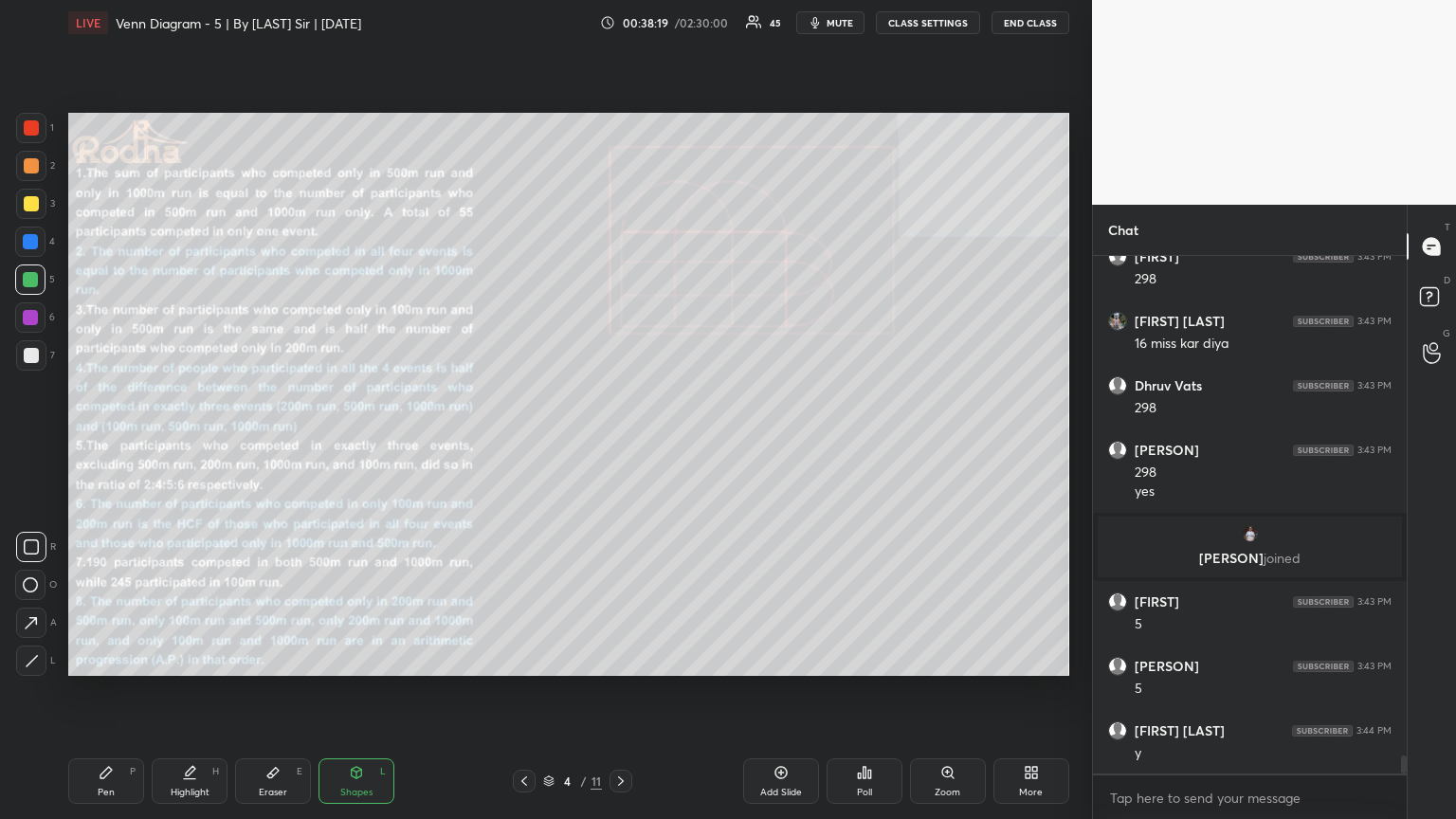 click 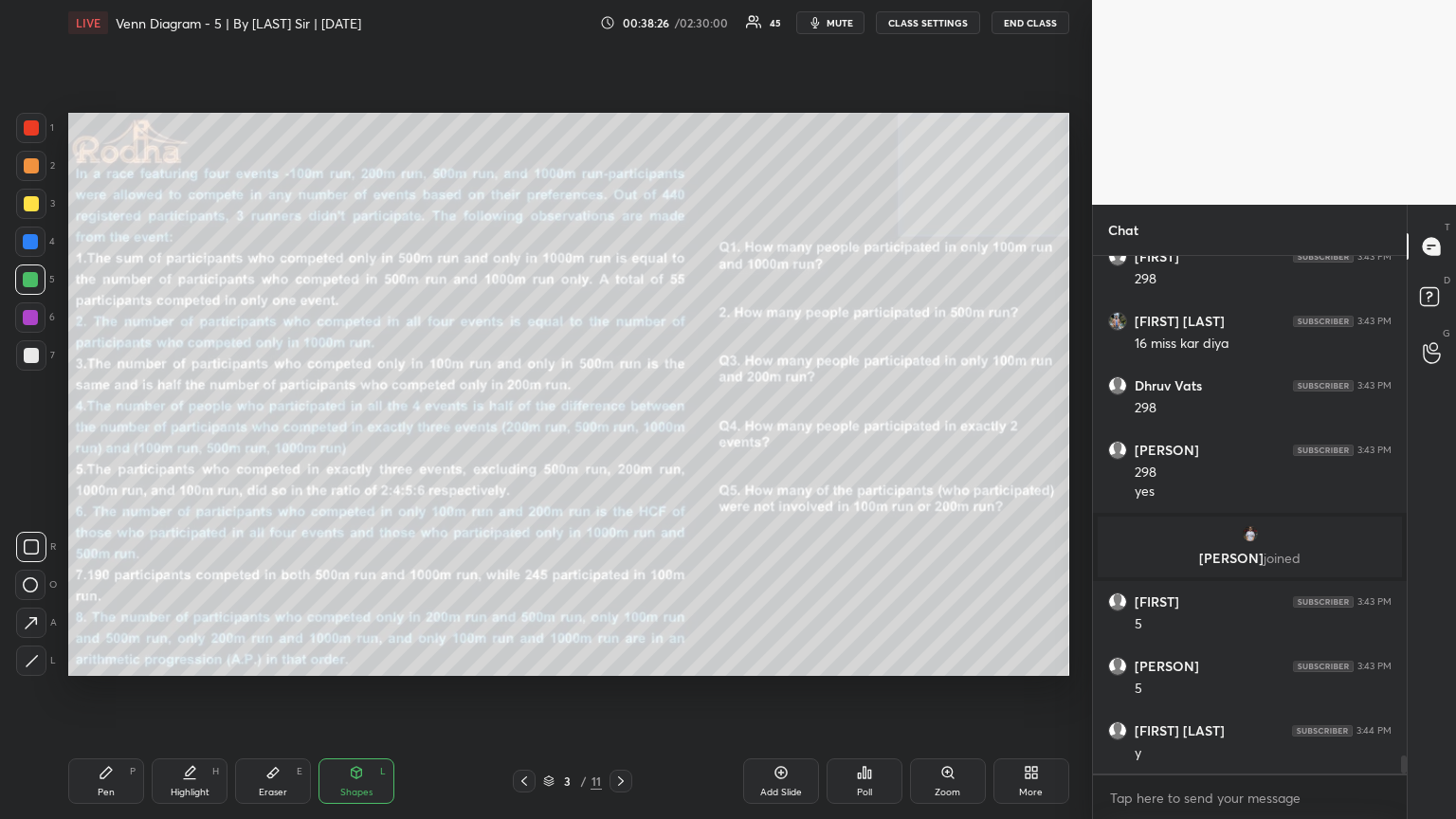 scroll, scrollTop: 14227, scrollLeft: 0, axis: vertical 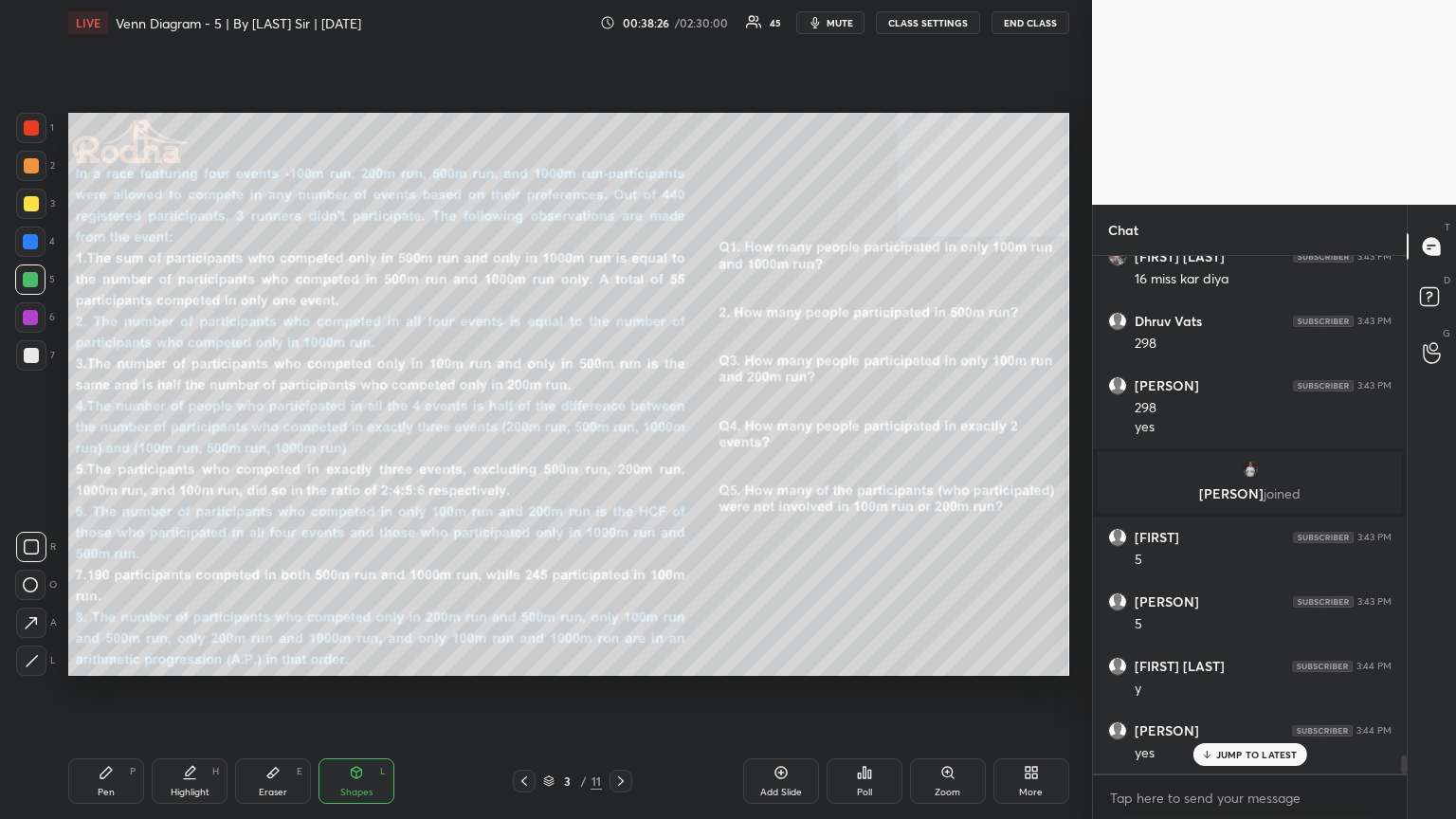 click 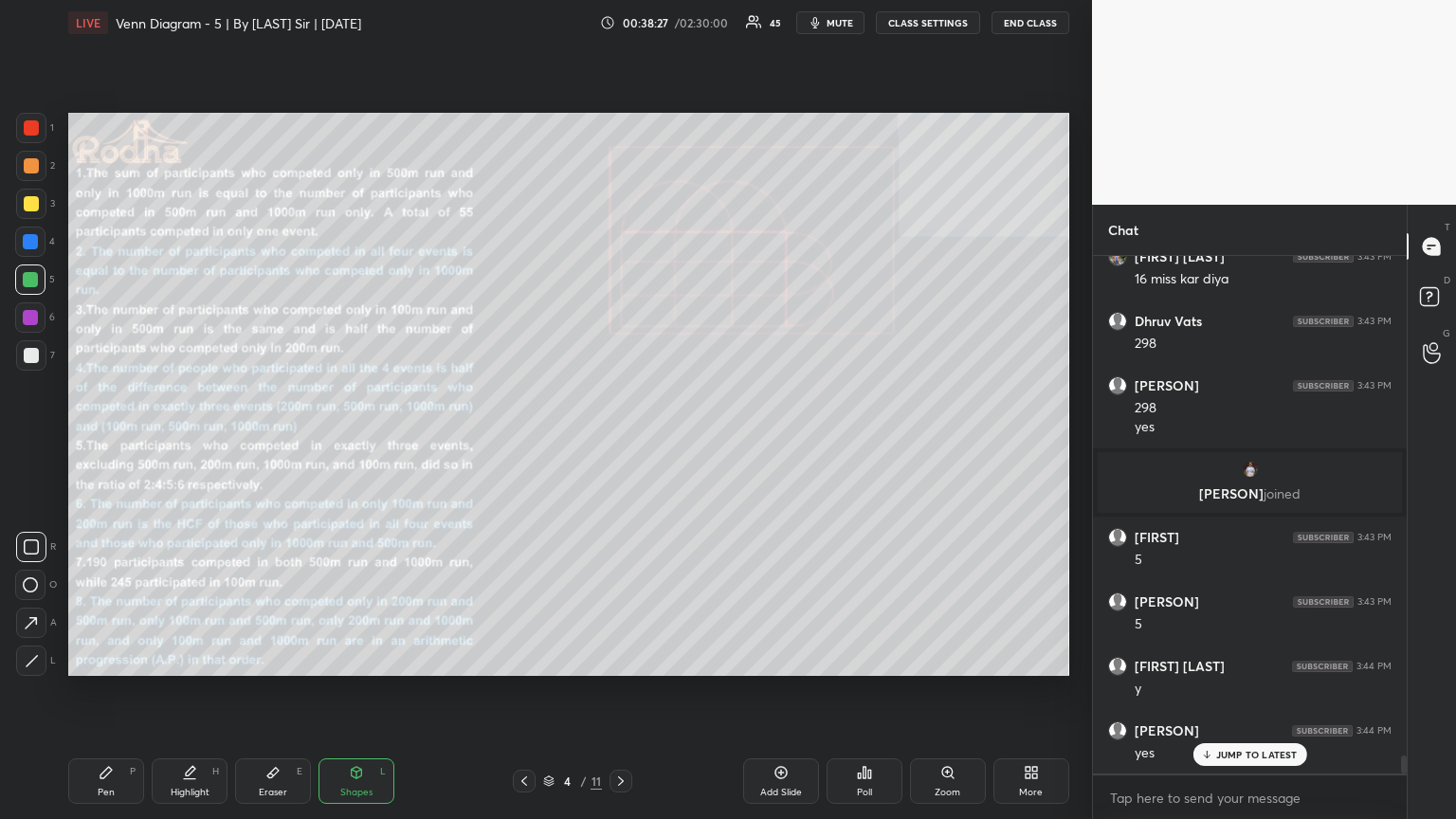 scroll, scrollTop: 14356, scrollLeft: 0, axis: vertical 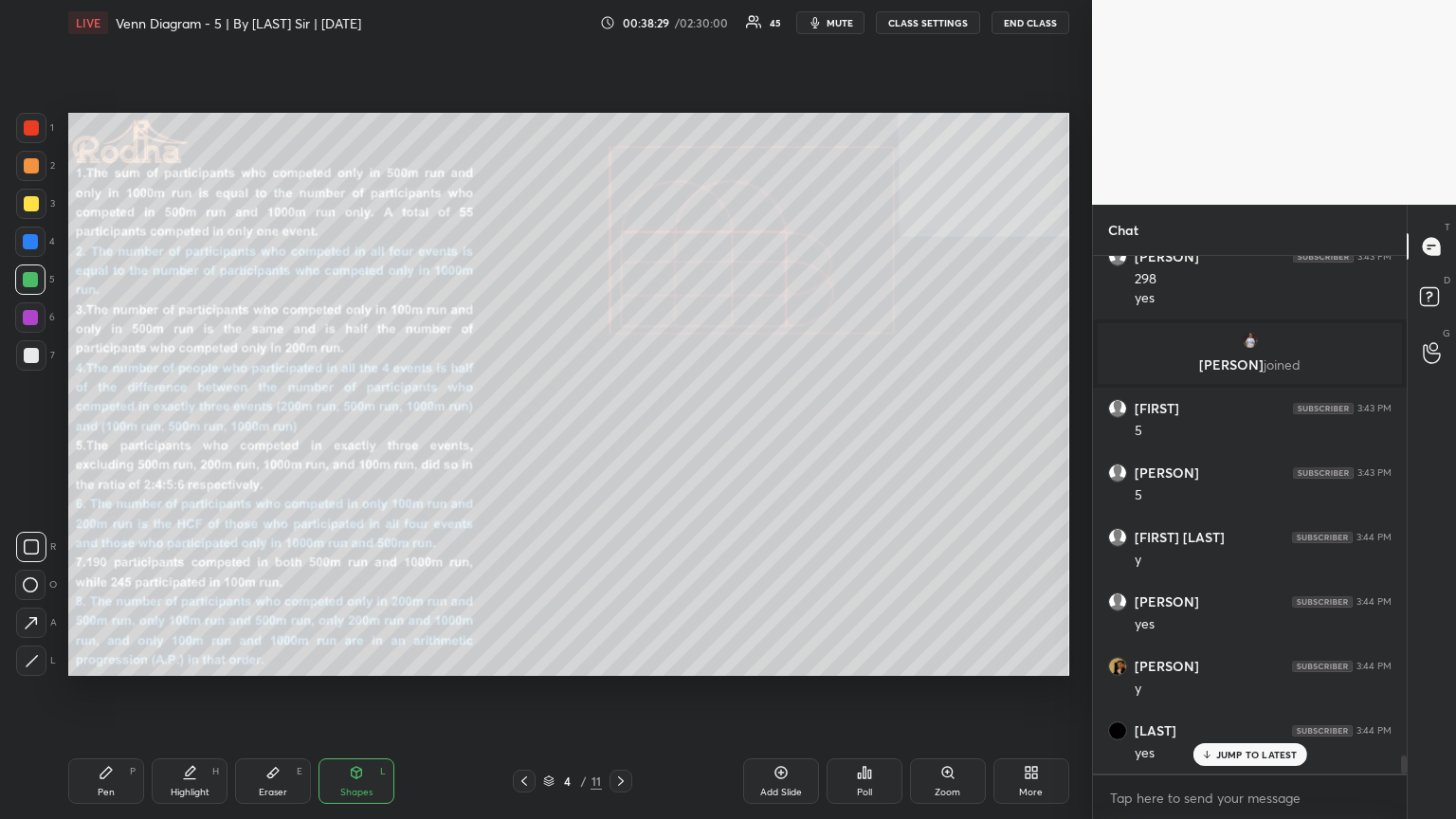 click 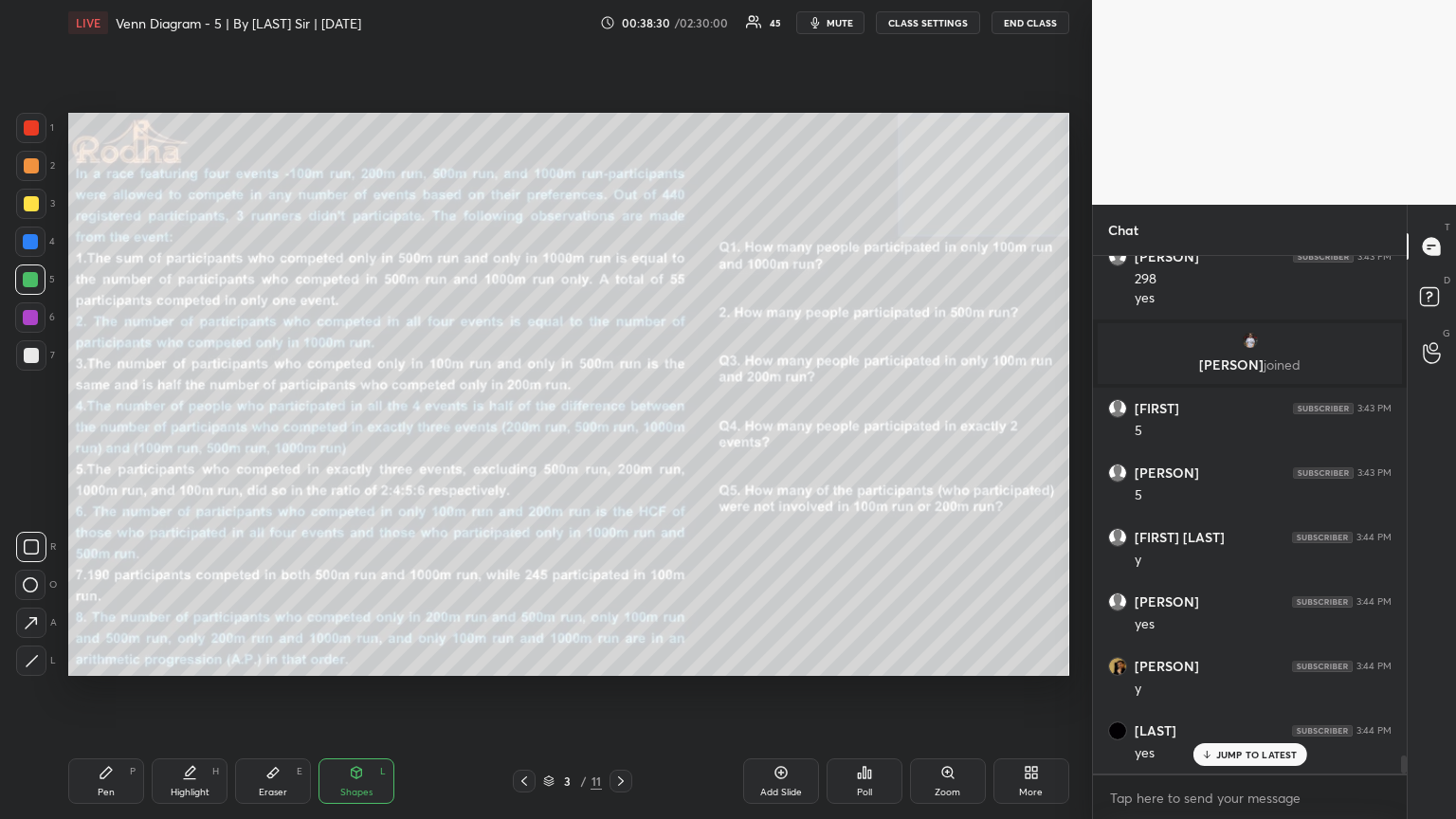 click 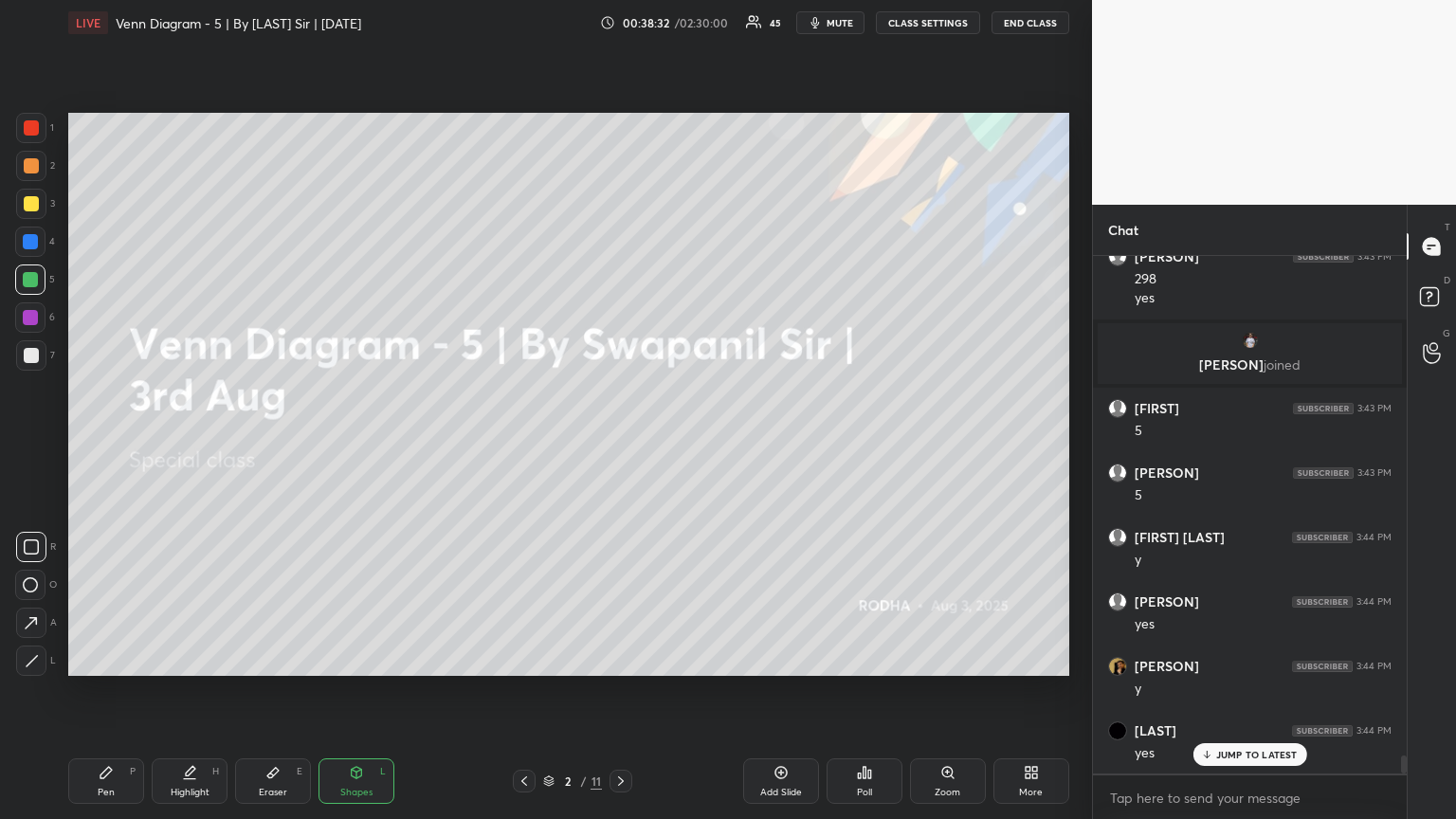 click 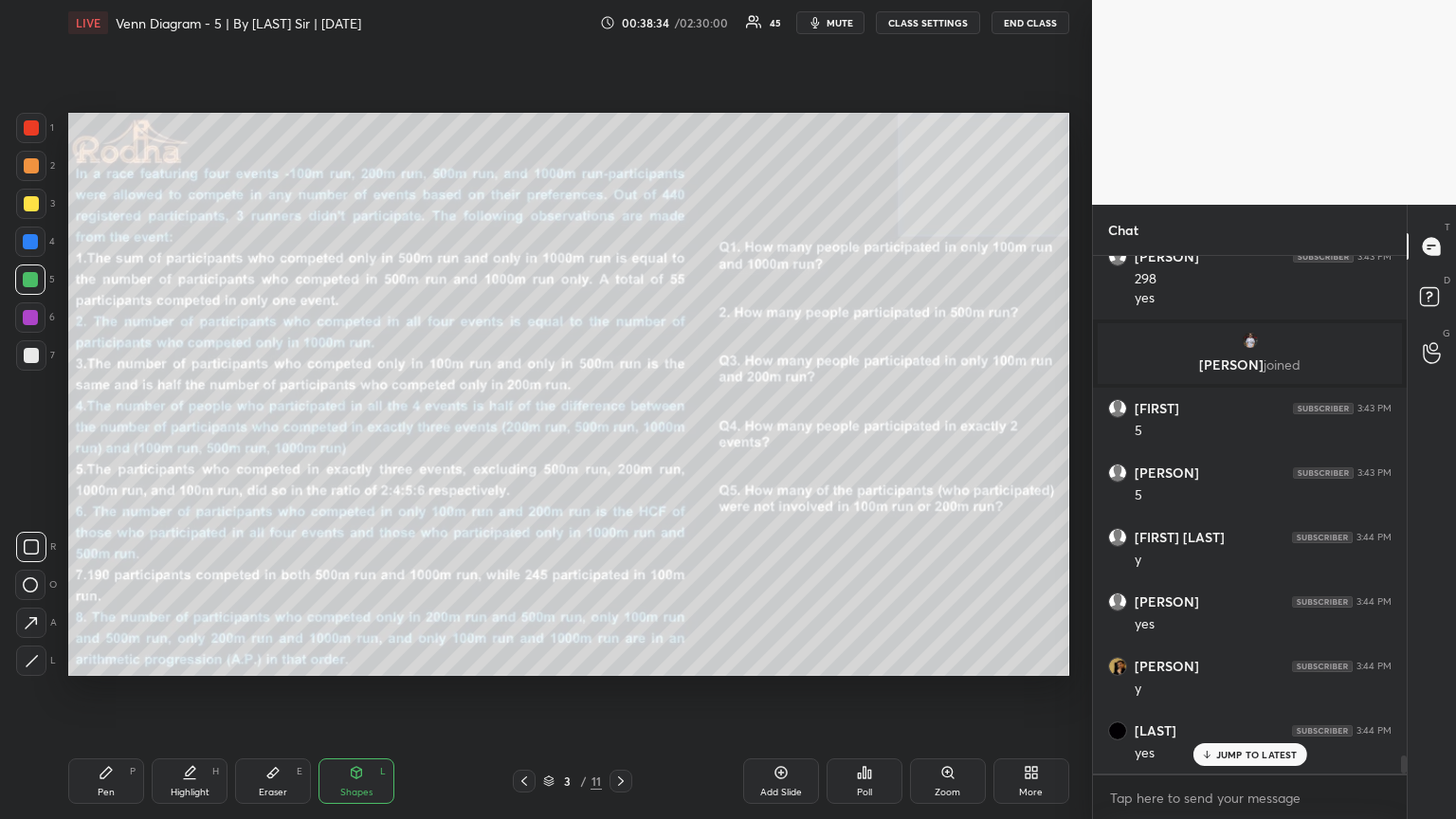click 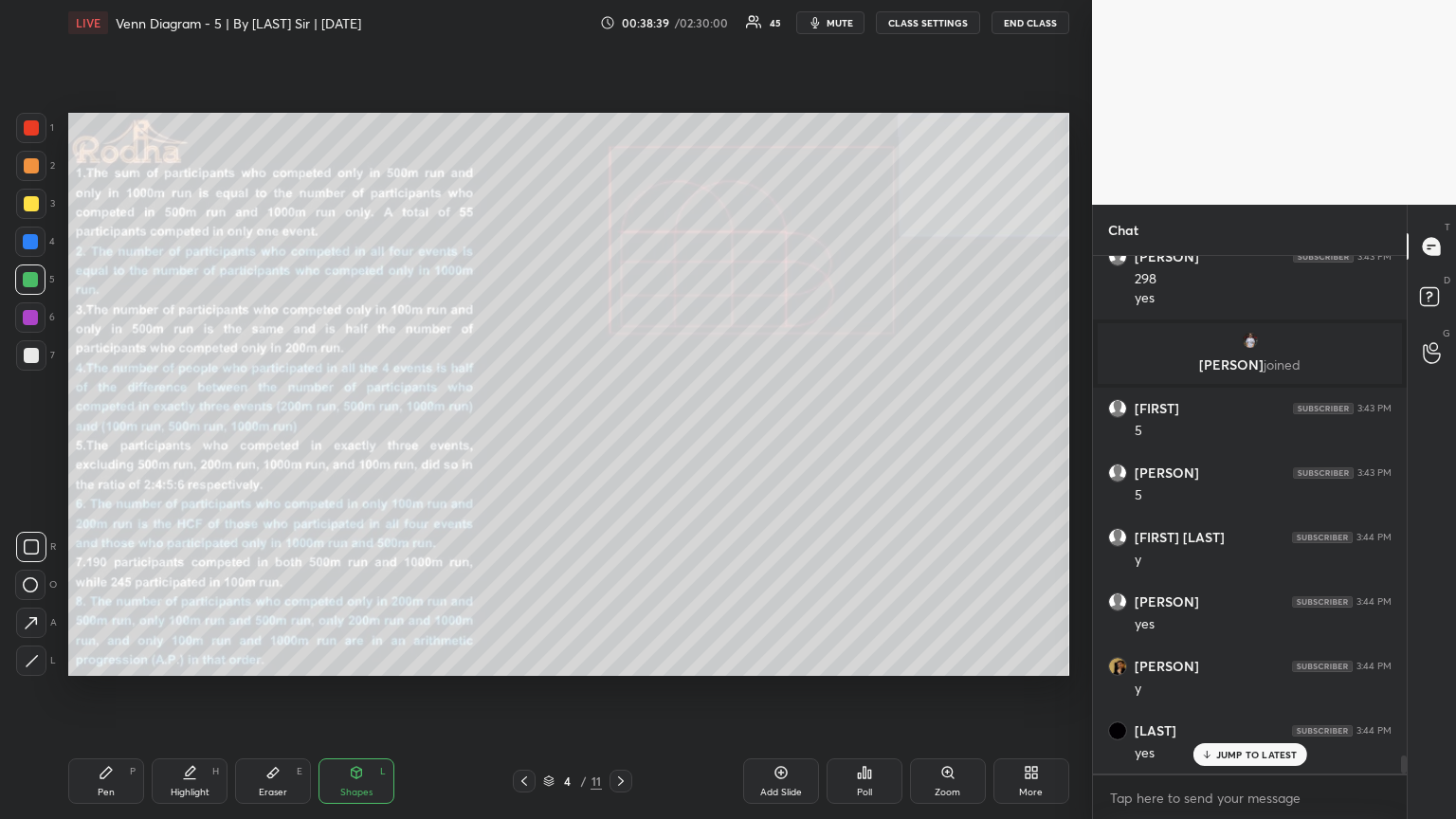 scroll, scrollTop: 14421, scrollLeft: 0, axis: vertical 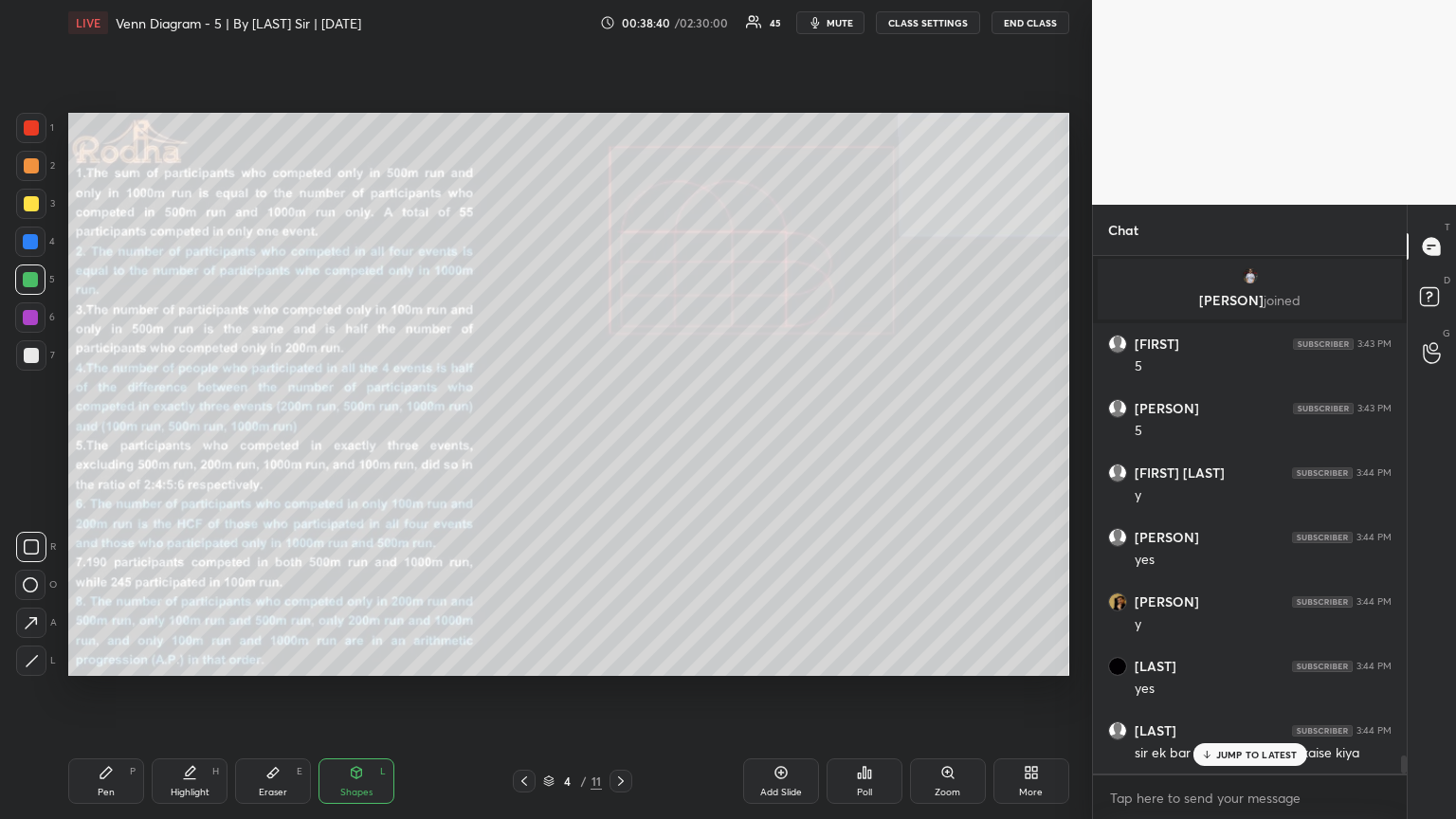 click on "JUMP TO LATEST" at bounding box center [1257, 755] 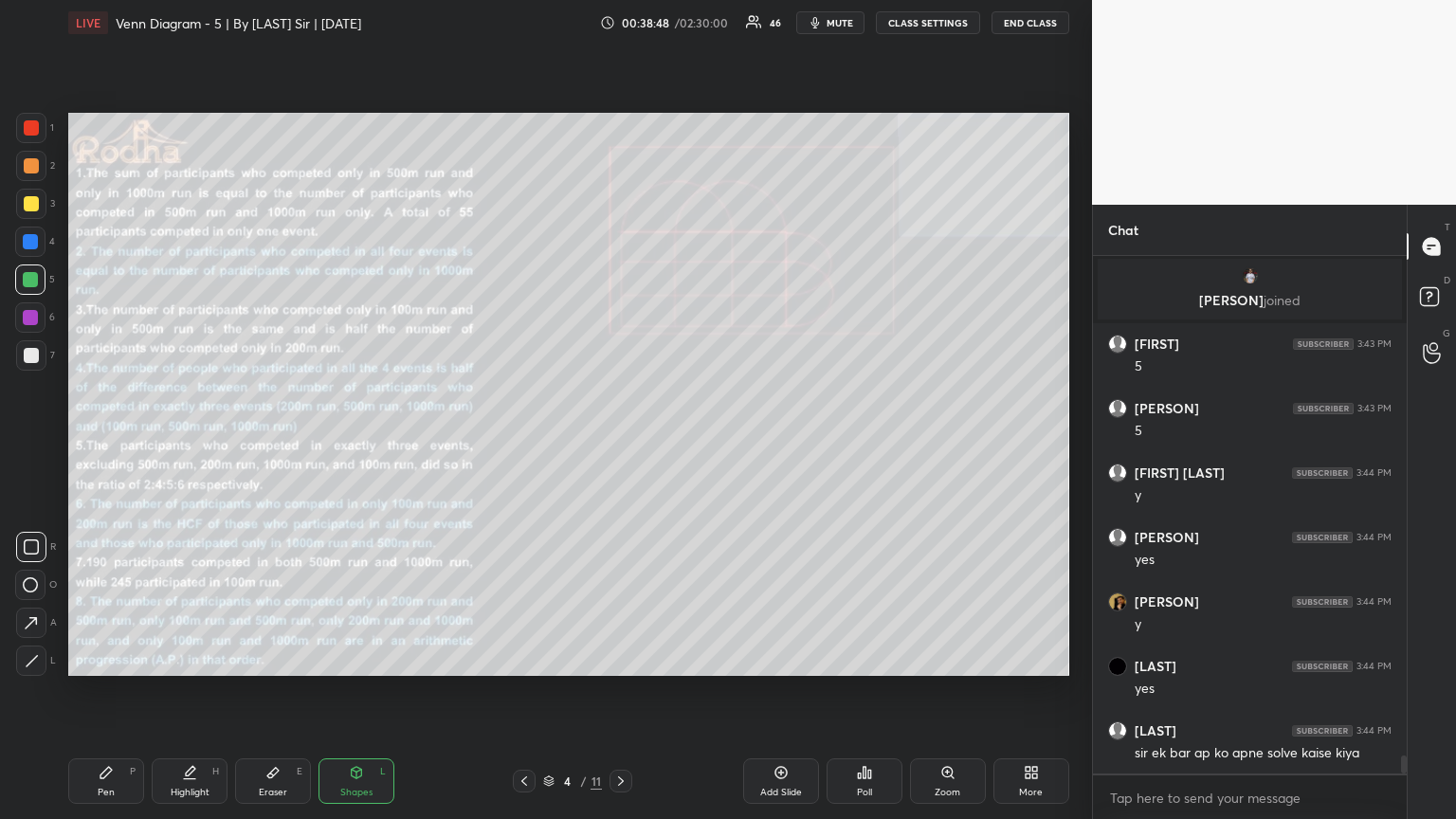 click on "Pen" at bounding box center [106, 792] 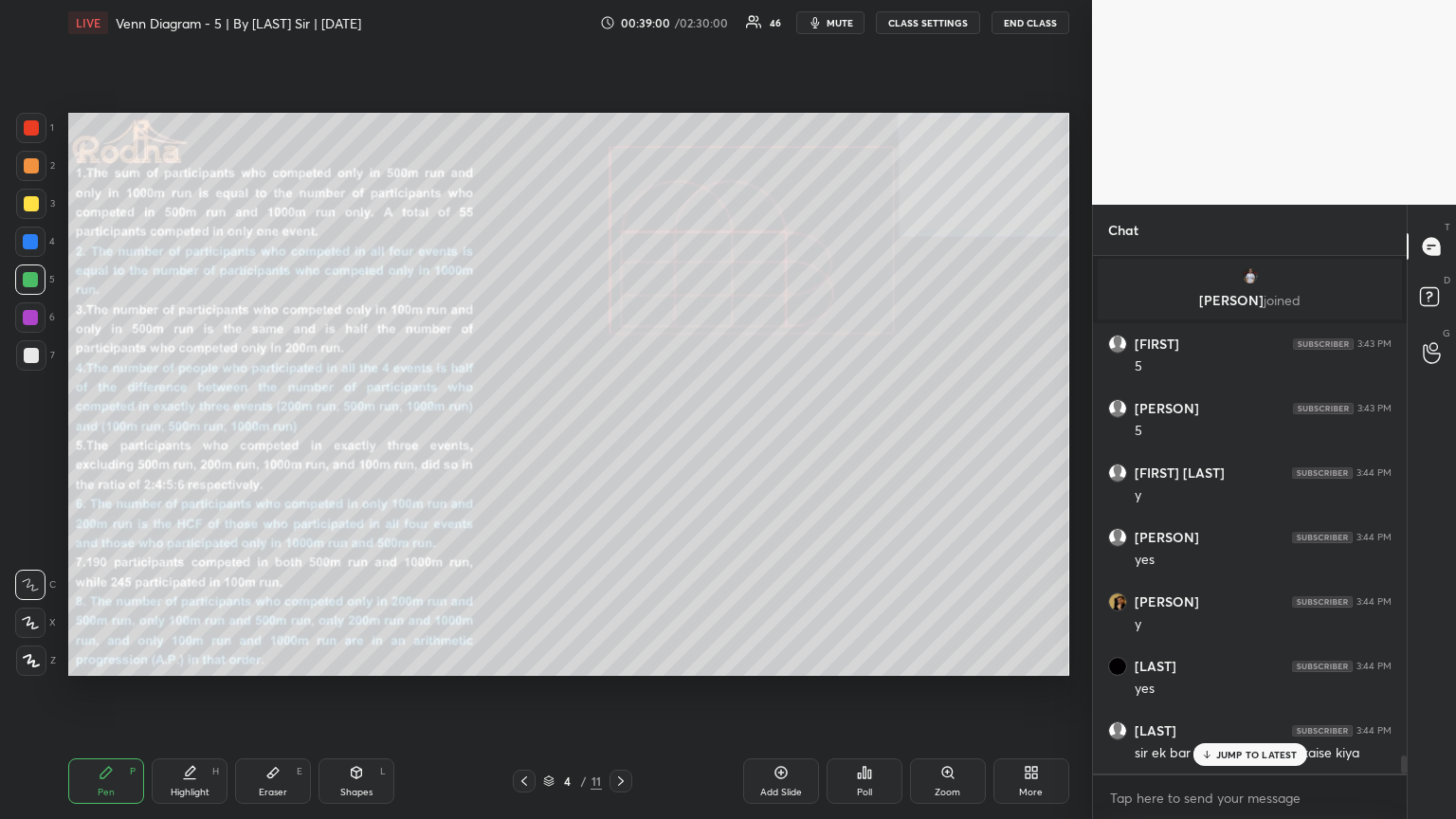 scroll, scrollTop: 14485, scrollLeft: 0, axis: vertical 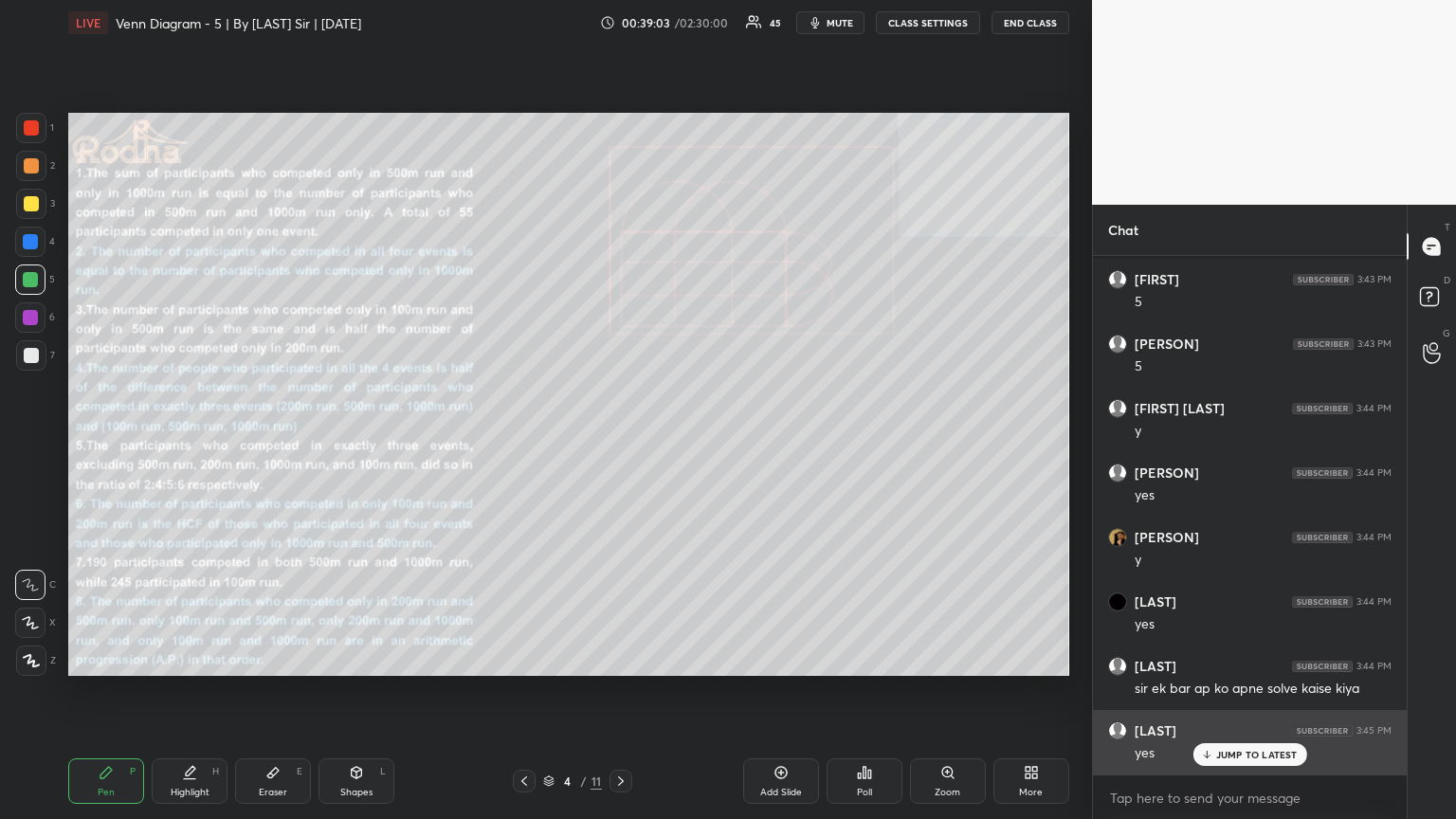 click on "JUMP TO LATEST" at bounding box center (1249, 755) 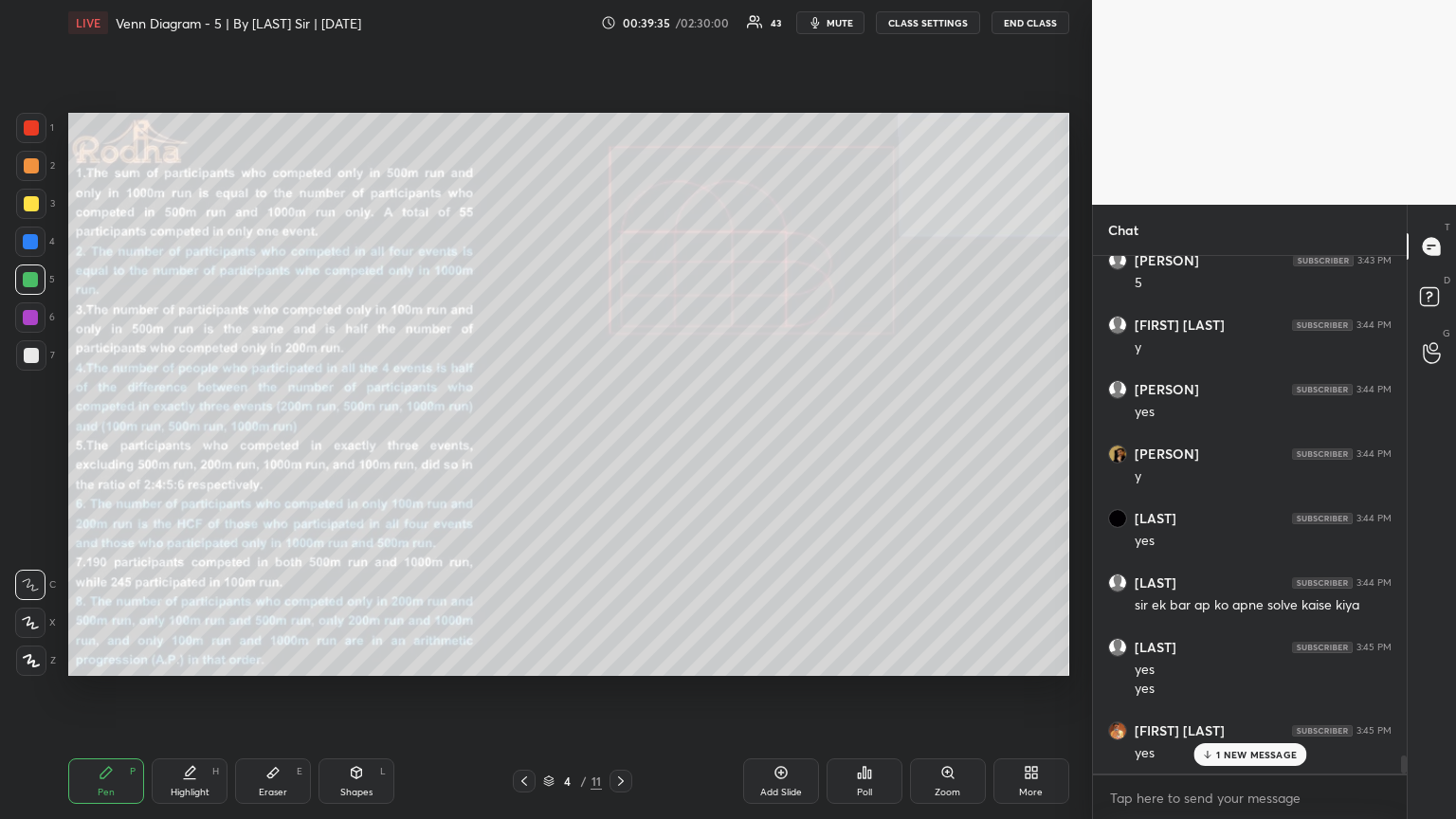 scroll, scrollTop: 14633, scrollLeft: 0, axis: vertical 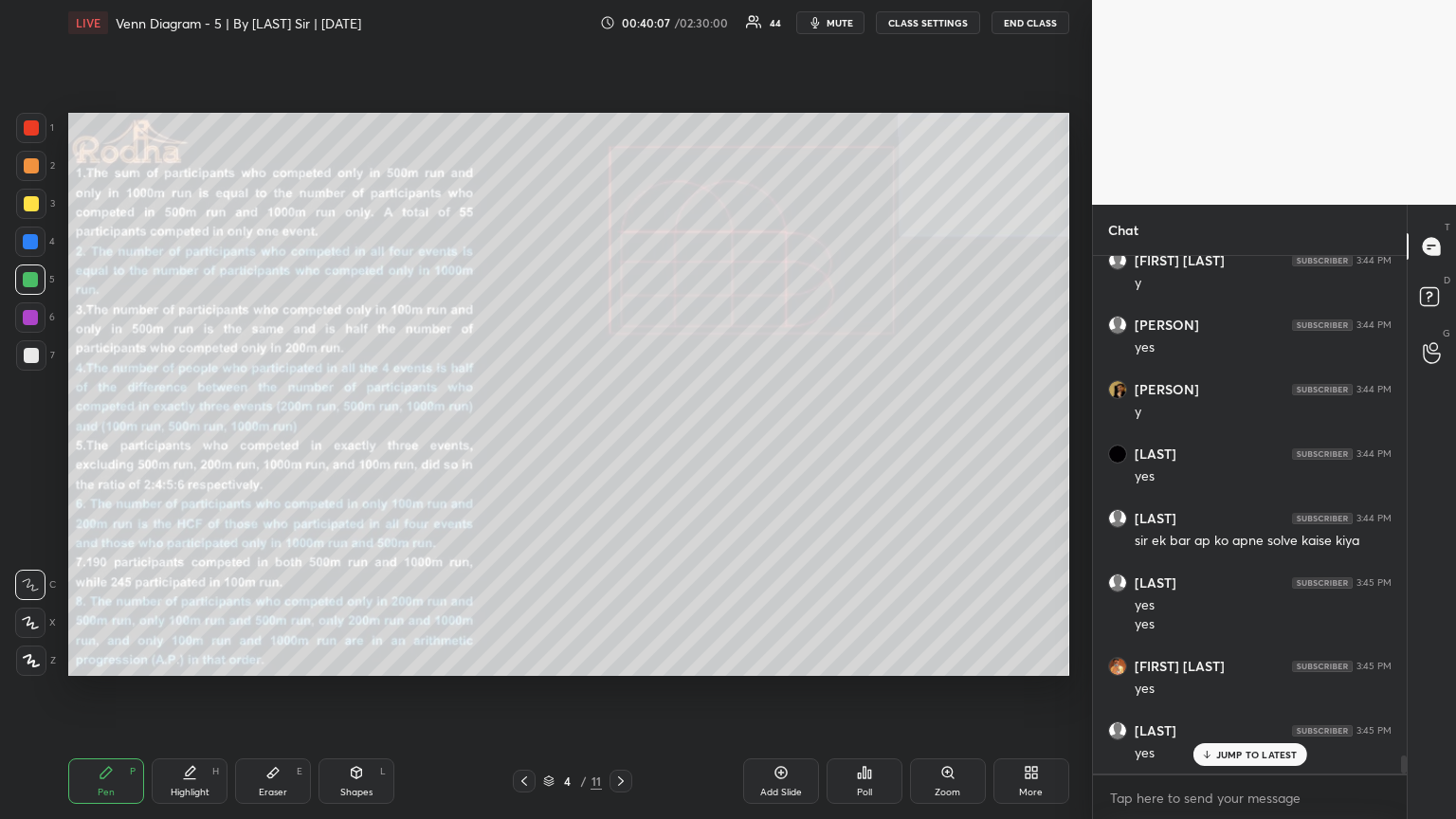 click on "Mayukh Dhar 3:42 PM yes Vaibhav Chauhan 3:42 PM 34 Mayukh Dhar 3:43 PM 275 Yash 3:43 PM 298 Mayukh Dhar 3:43 PM 16 miss kar diya Dhruv Vats 3:43 PM 298 Kanan Balani 3:43 PM 298 yes Surina  joined Yash 3:43 PM 5 Kanan Balani 3:43 PM 5 Saanchi Mehta 3:44 PM y Kanan Balani 3:44 PM yes Rishav Sahay 3:44 PM y Anjani 3:44 PM yes RISHI GANGWANI 3:44 PM sir ek bar ap ko apne solve kaise kiya RISHI GANGWANI 3:45 PM yes yes Yash Mishra. 3:45 PM yes RISHI GANGWANI 3:45 PM yes JUMP TO LATEST" at bounding box center [1249, 515] 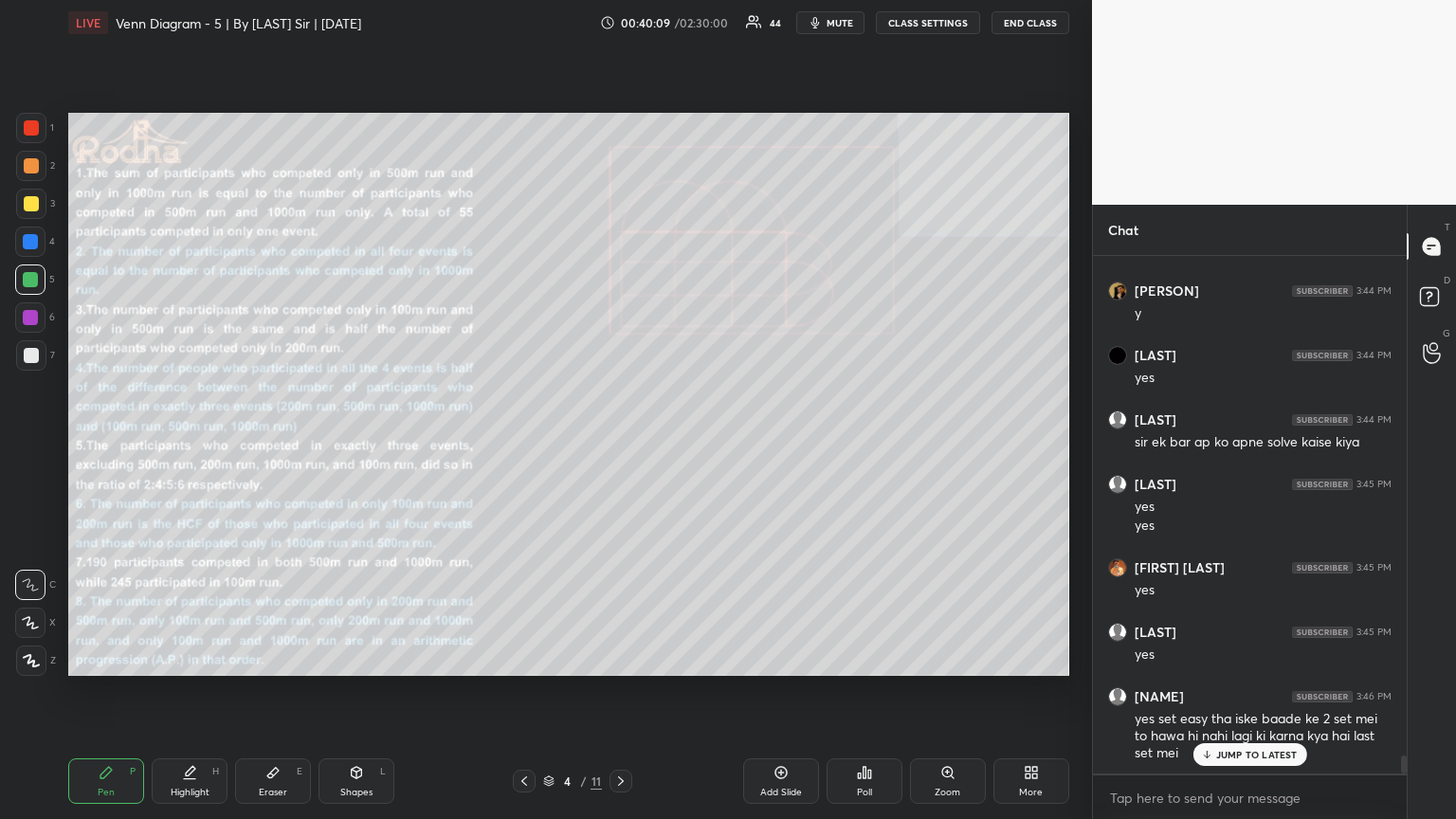 click on "JUMP TO LATEST" at bounding box center (1257, 755) 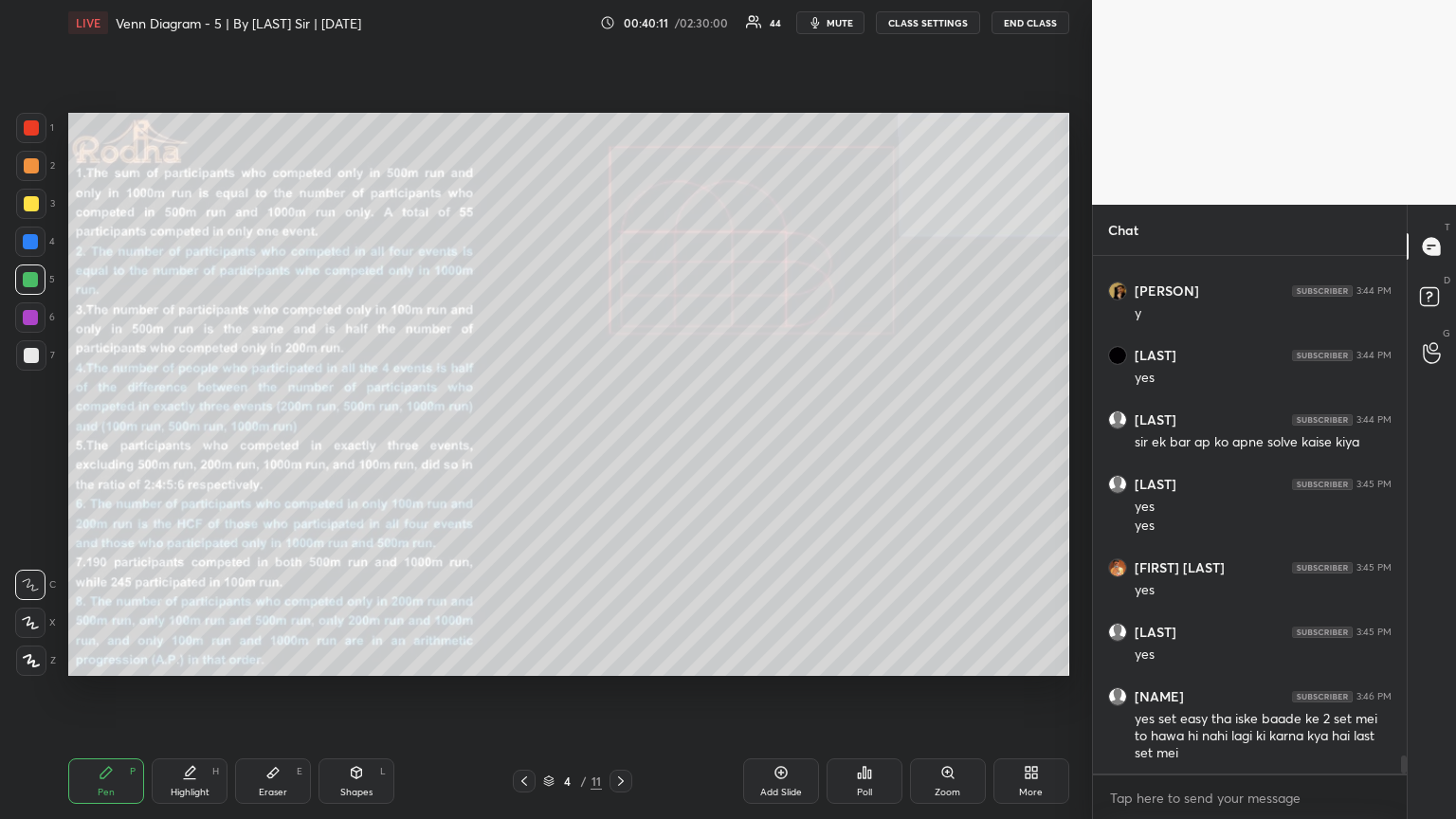 scroll, scrollTop: 14796, scrollLeft: 0, axis: vertical 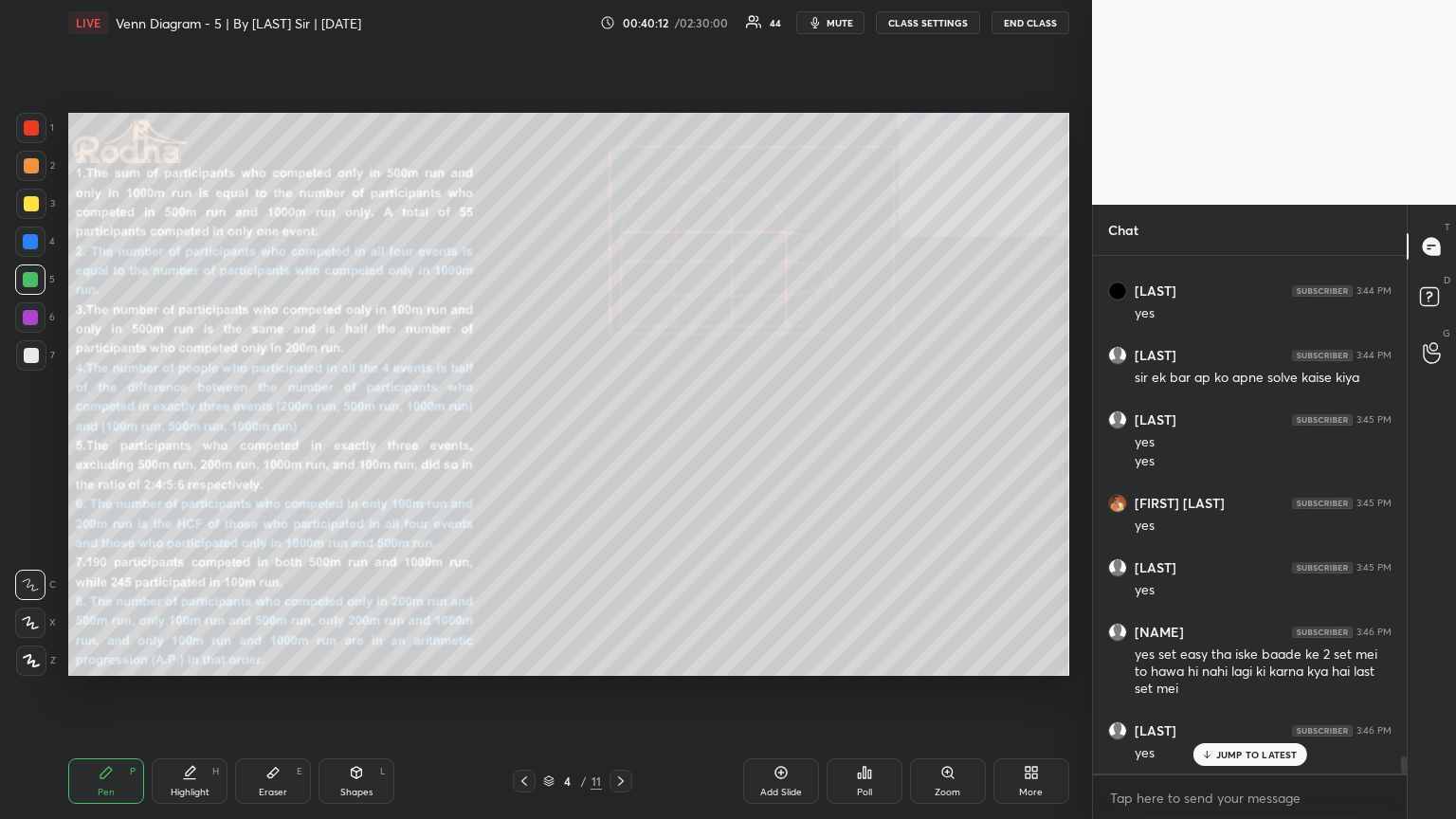 click at bounding box center [524, 781] 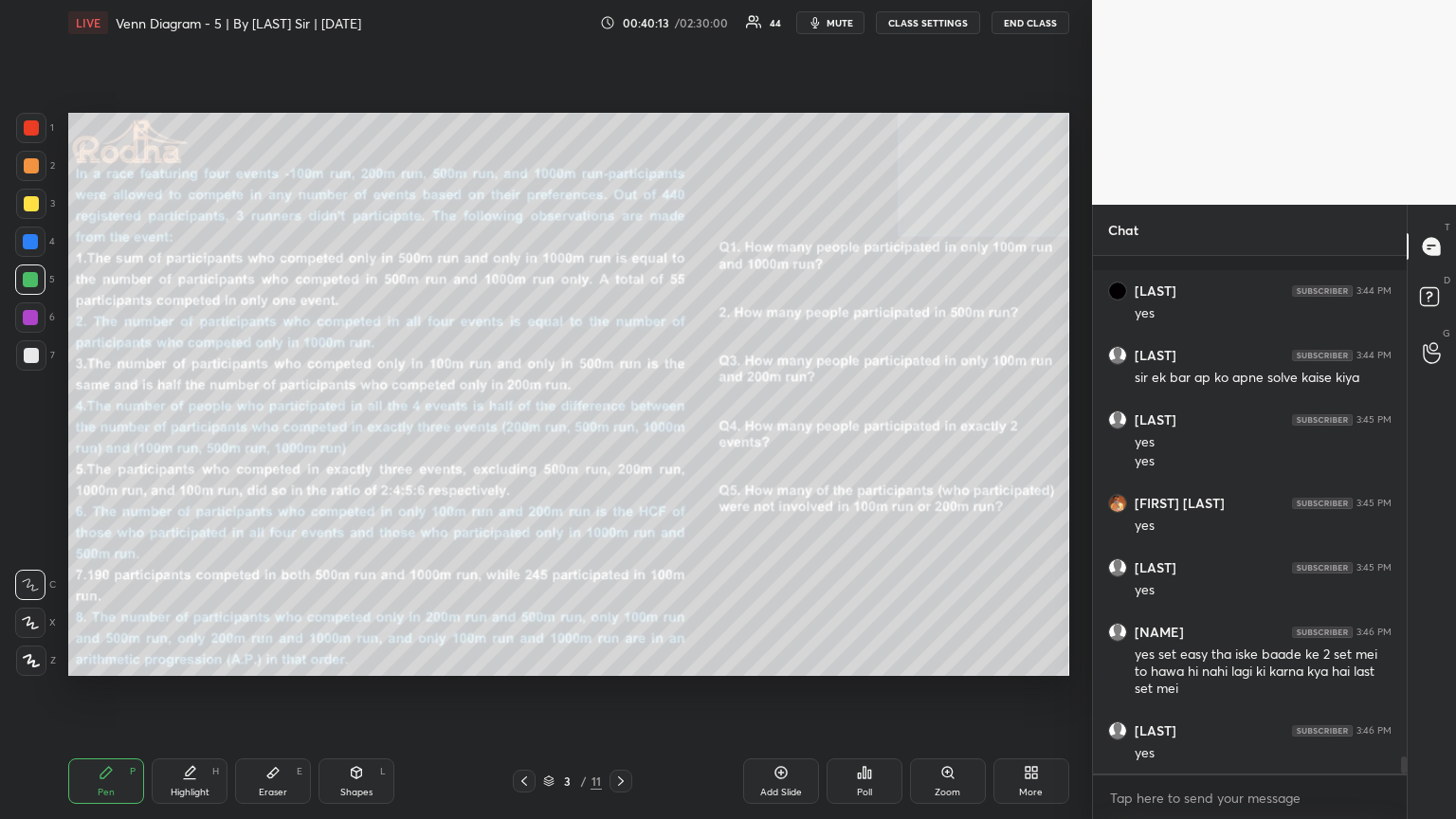 scroll, scrollTop: 14878, scrollLeft: 0, axis: vertical 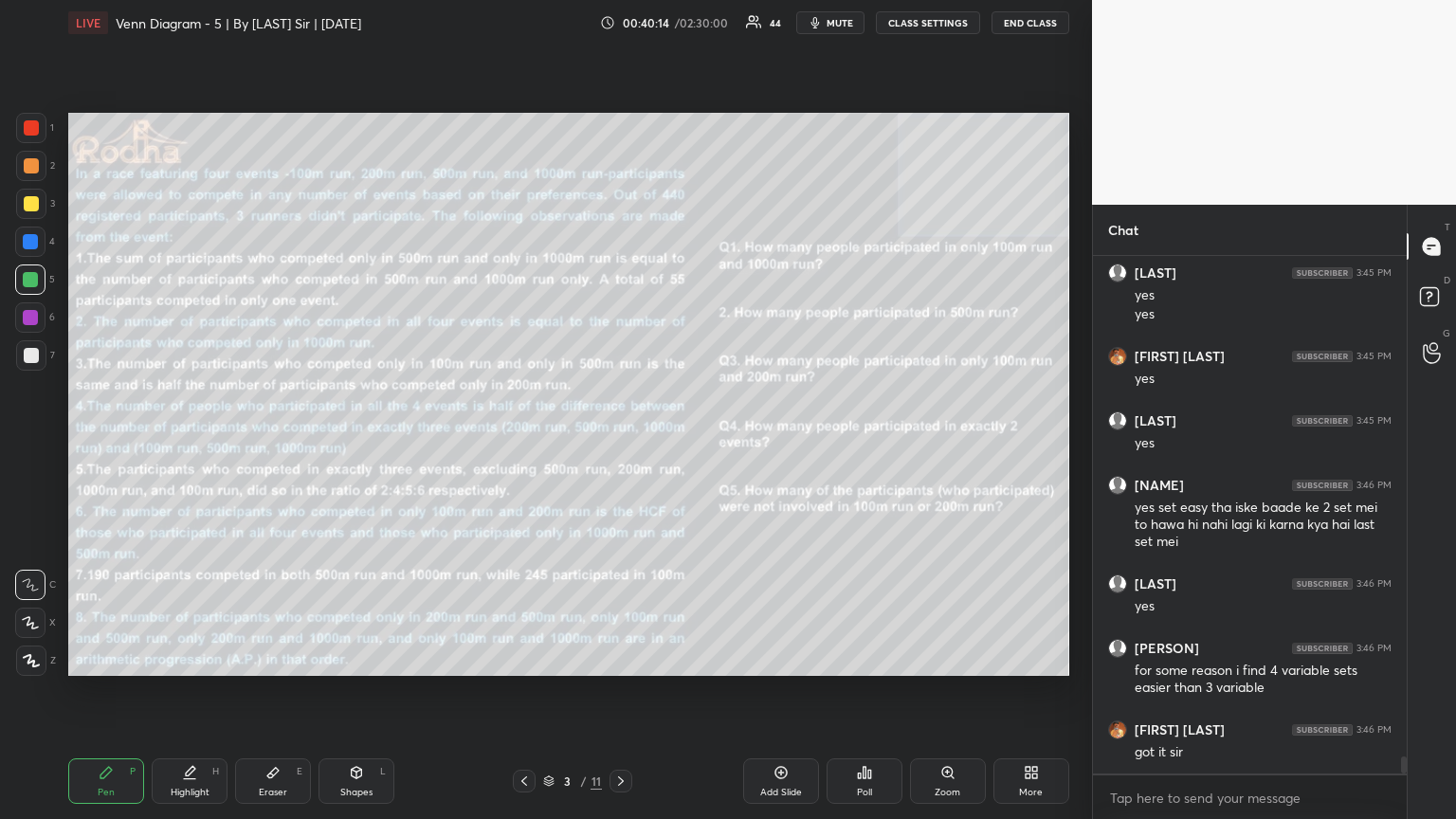drag, startPoint x: 27, startPoint y: 208, endPoint x: 42, endPoint y: 220, distance: 19.209373 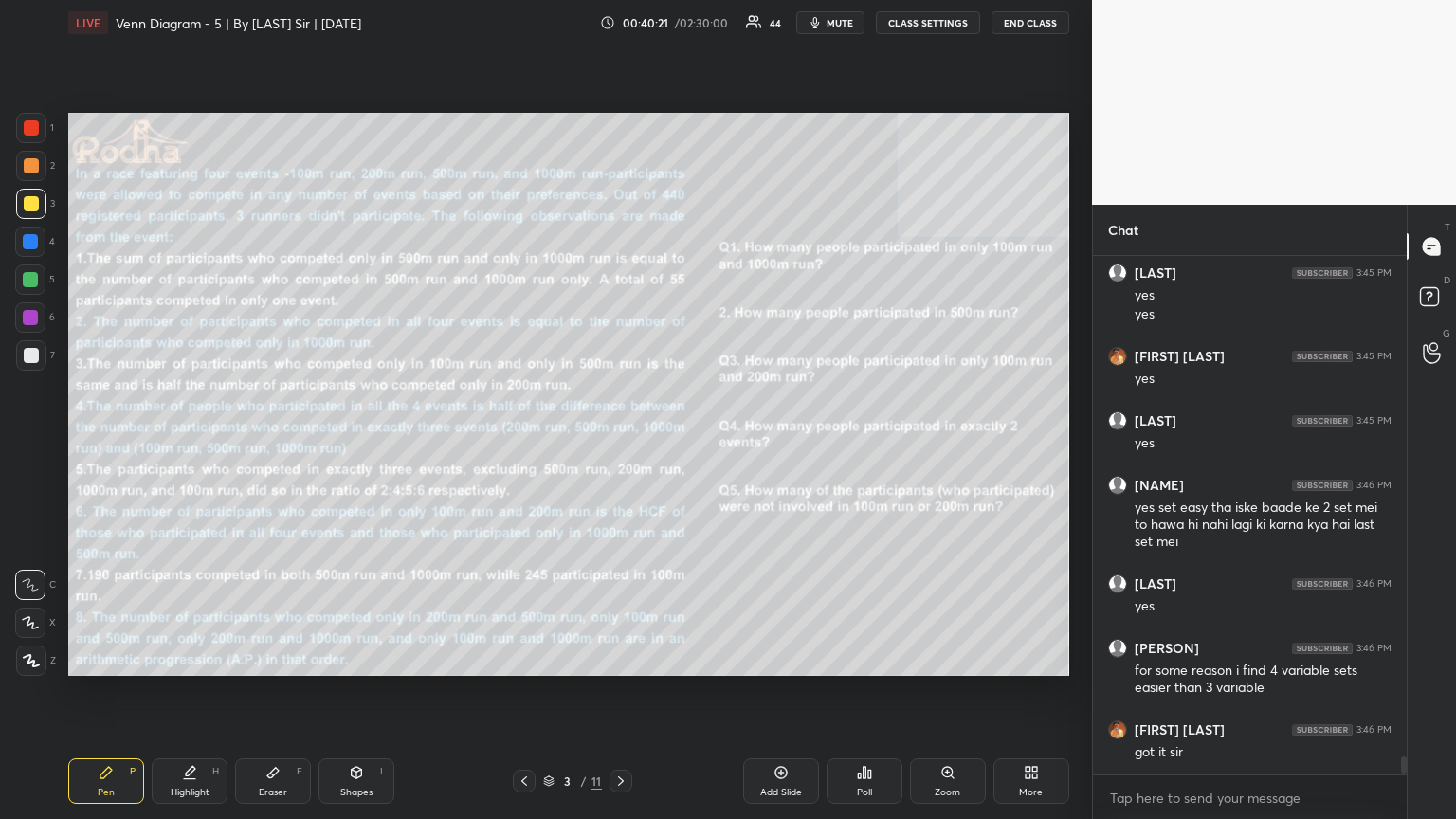 click 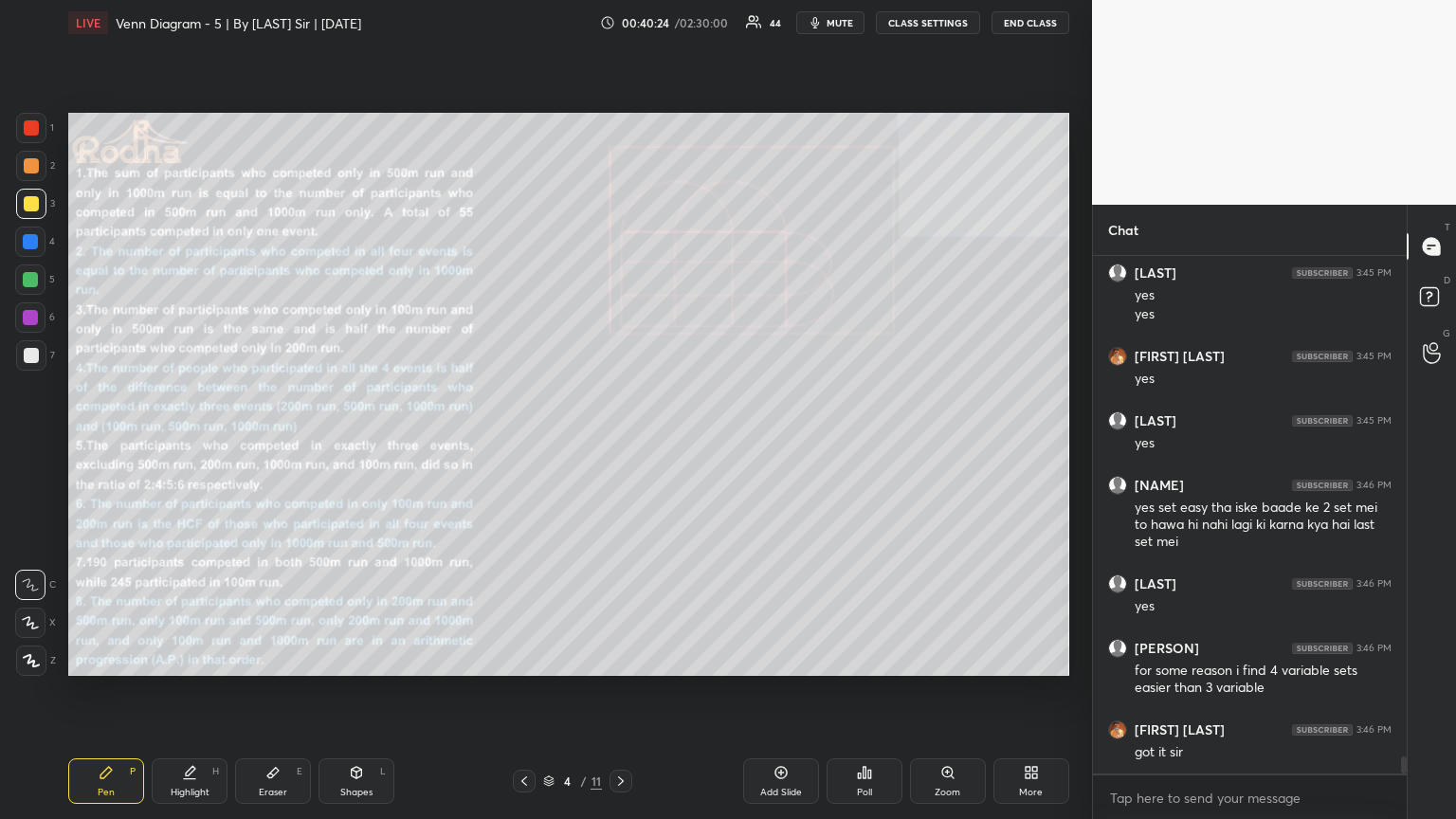 click at bounding box center (30, 318) 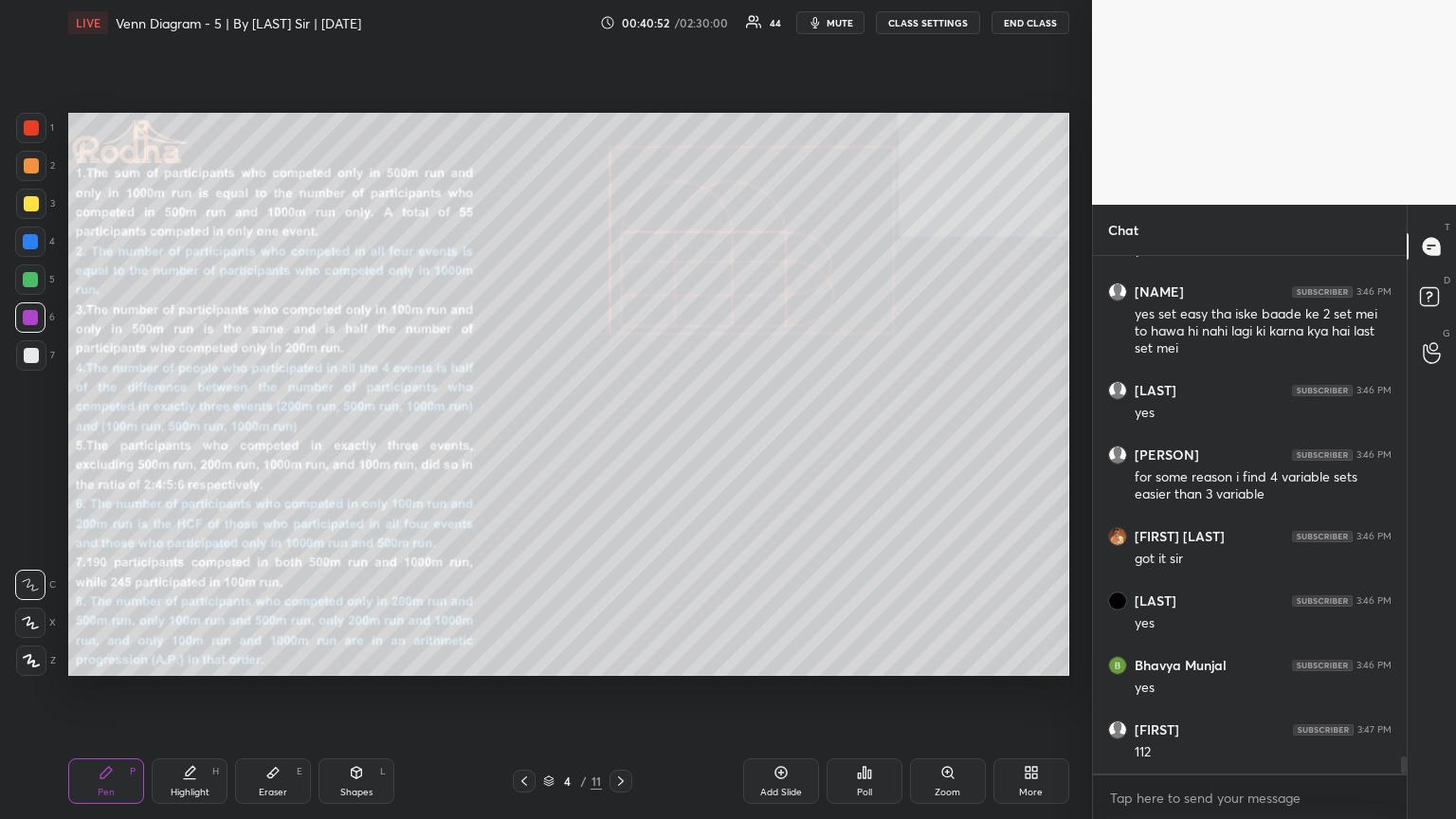 scroll, scrollTop: 15201, scrollLeft: 0, axis: vertical 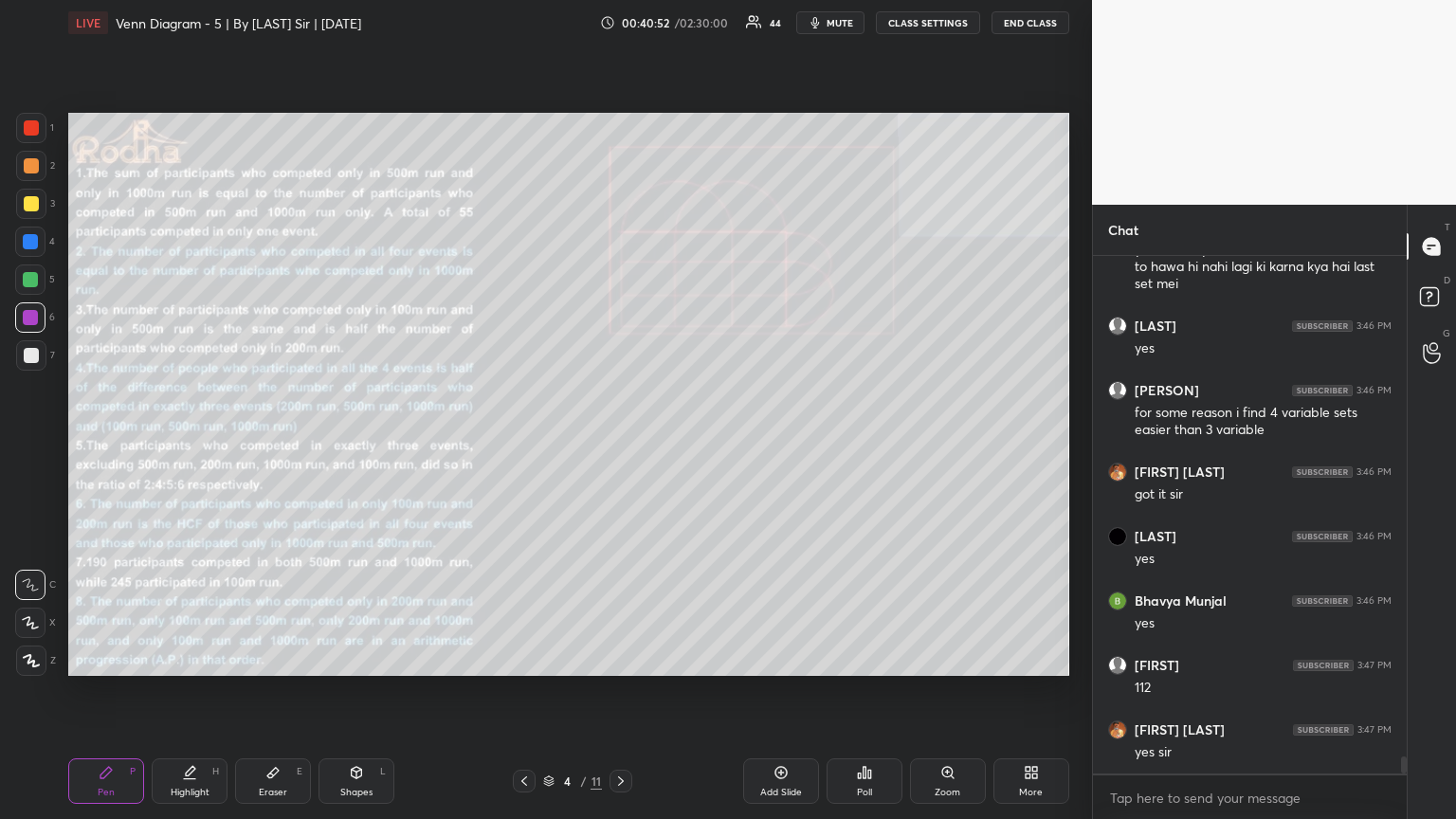 drag, startPoint x: 519, startPoint y: 783, endPoint x: 549, endPoint y: 758, distance: 39.051248 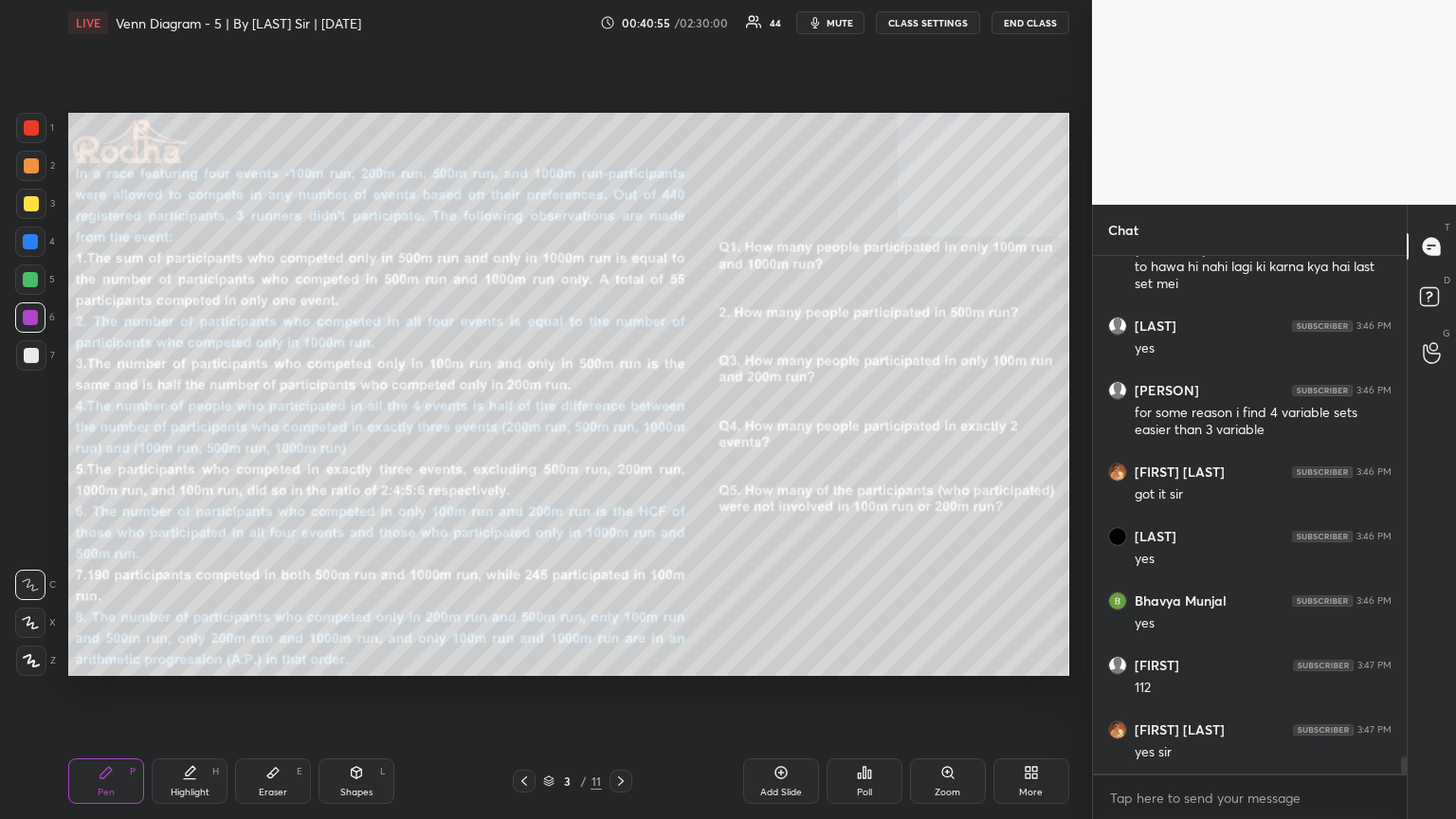 click at bounding box center (31, 204) 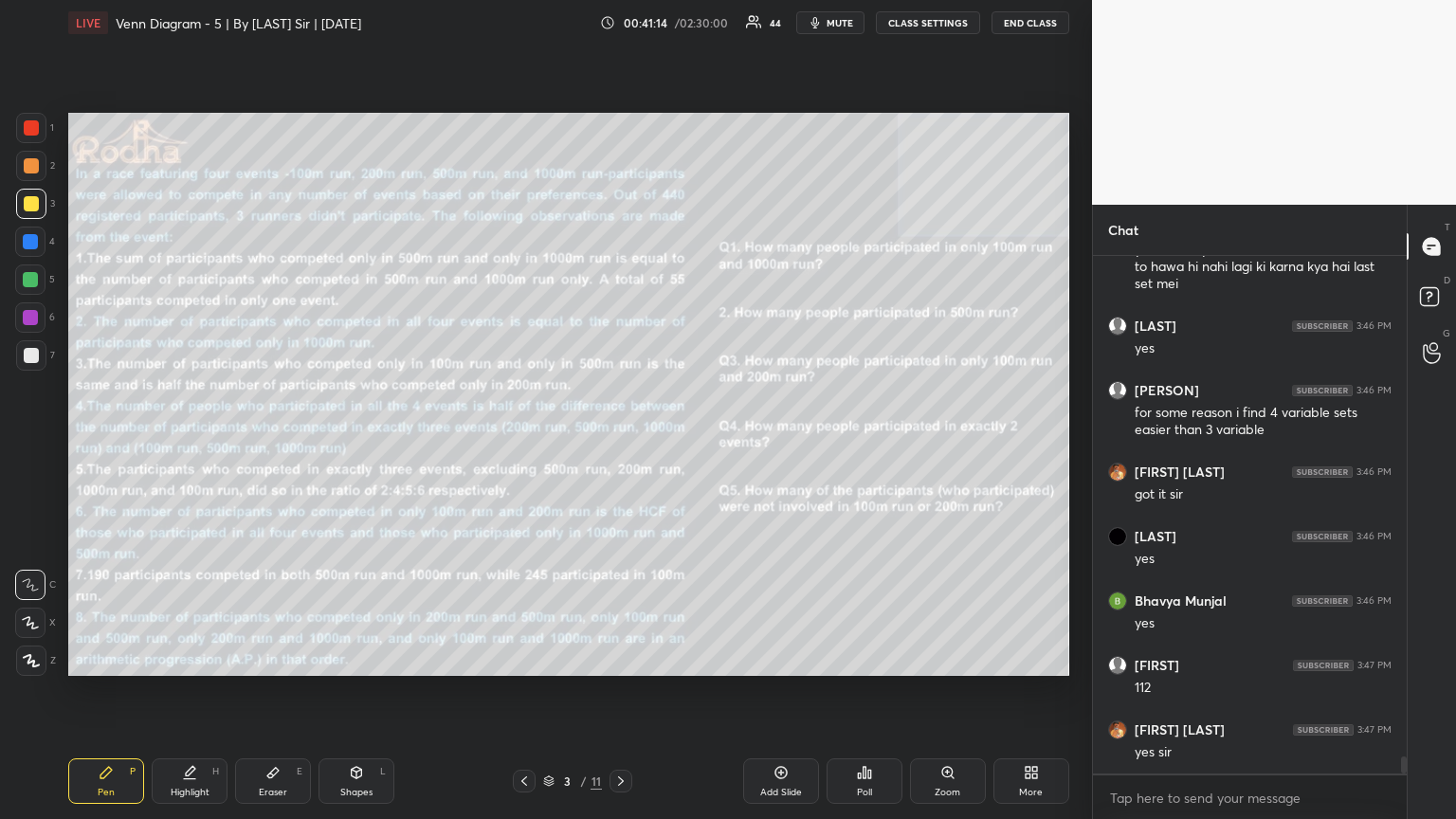 drag, startPoint x: 622, startPoint y: 784, endPoint x: 633, endPoint y: 778, distance: 12.529964 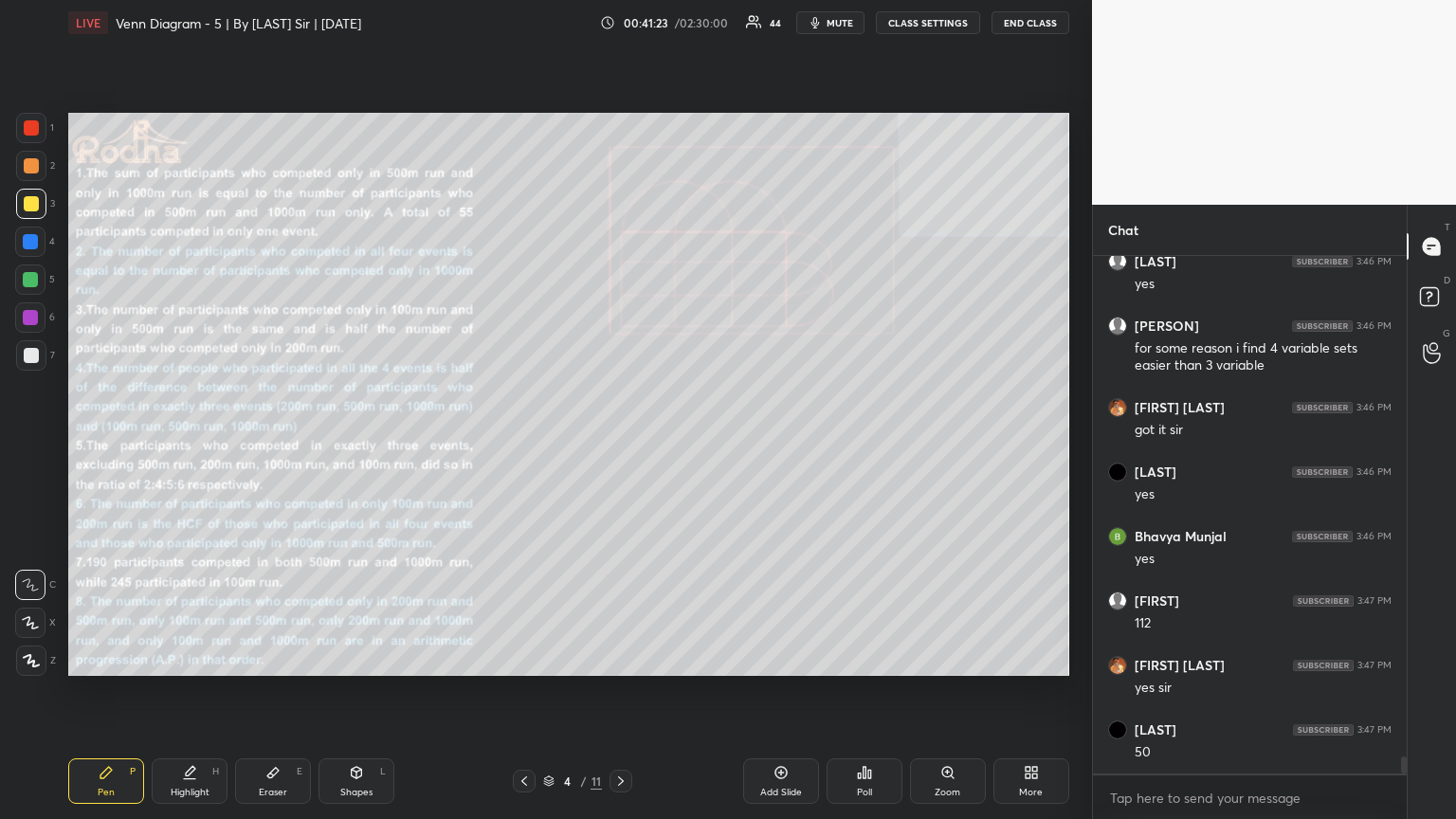 scroll, scrollTop: 15330, scrollLeft: 0, axis: vertical 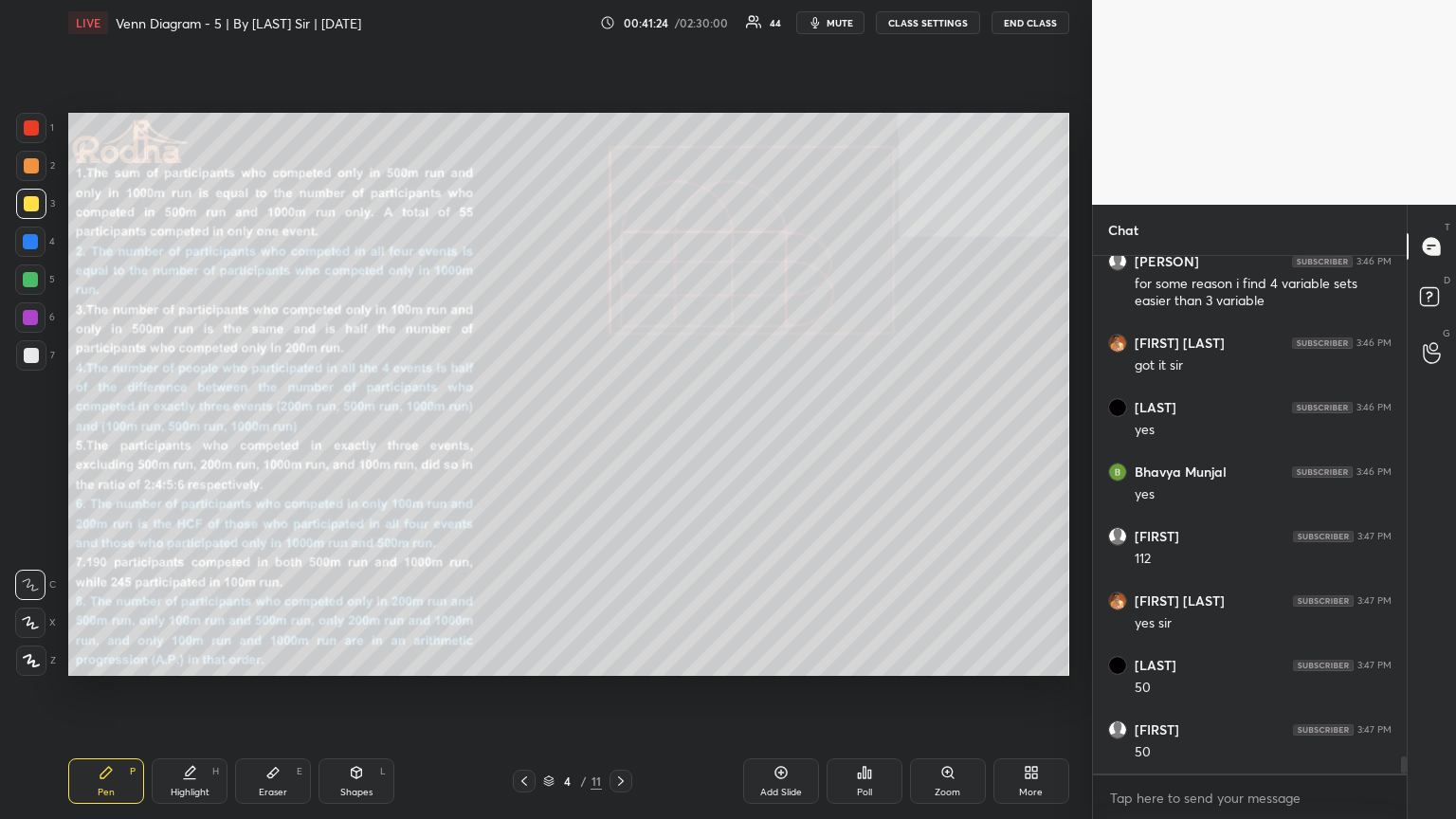 click 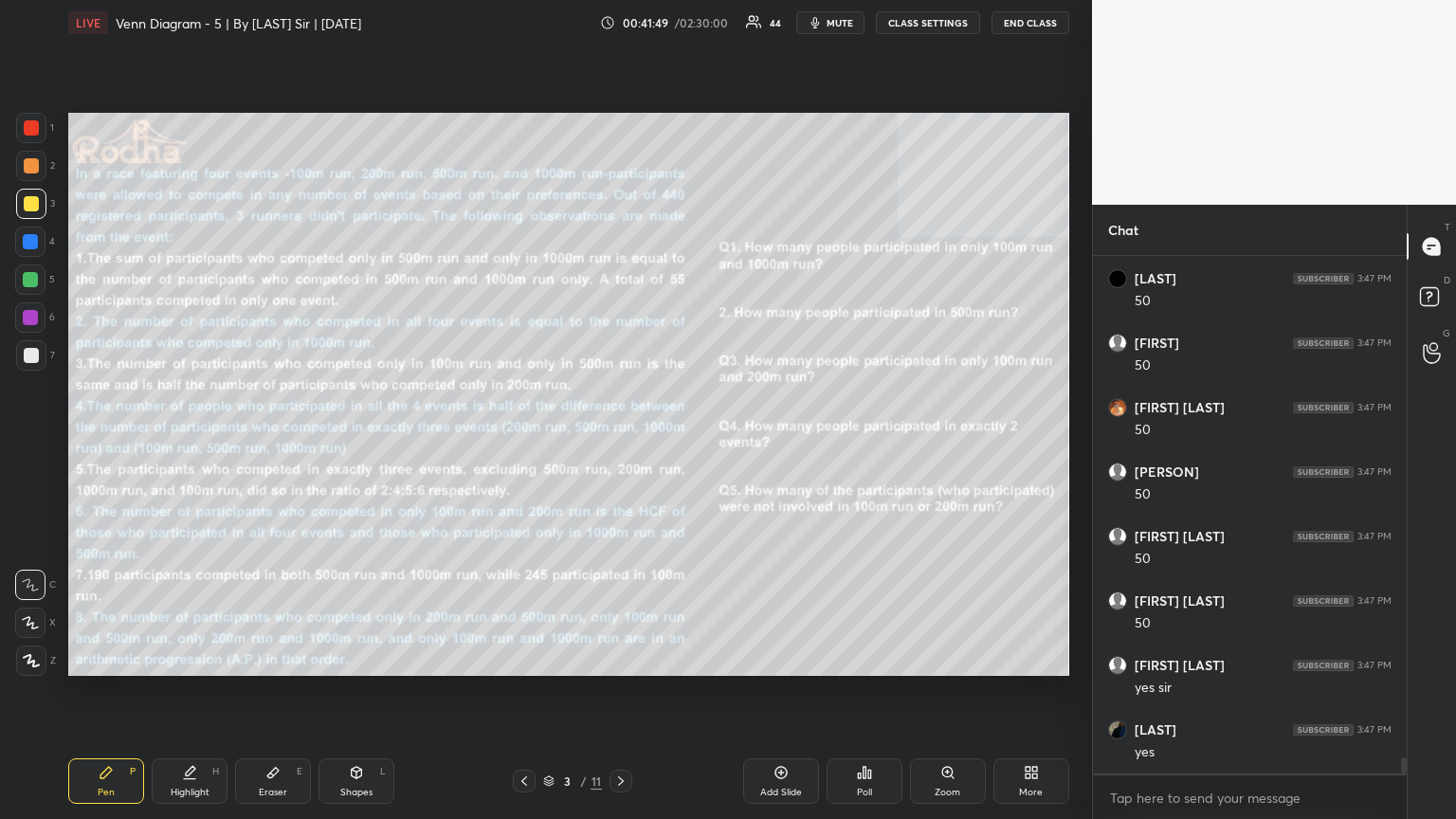 scroll, scrollTop: 15781, scrollLeft: 0, axis: vertical 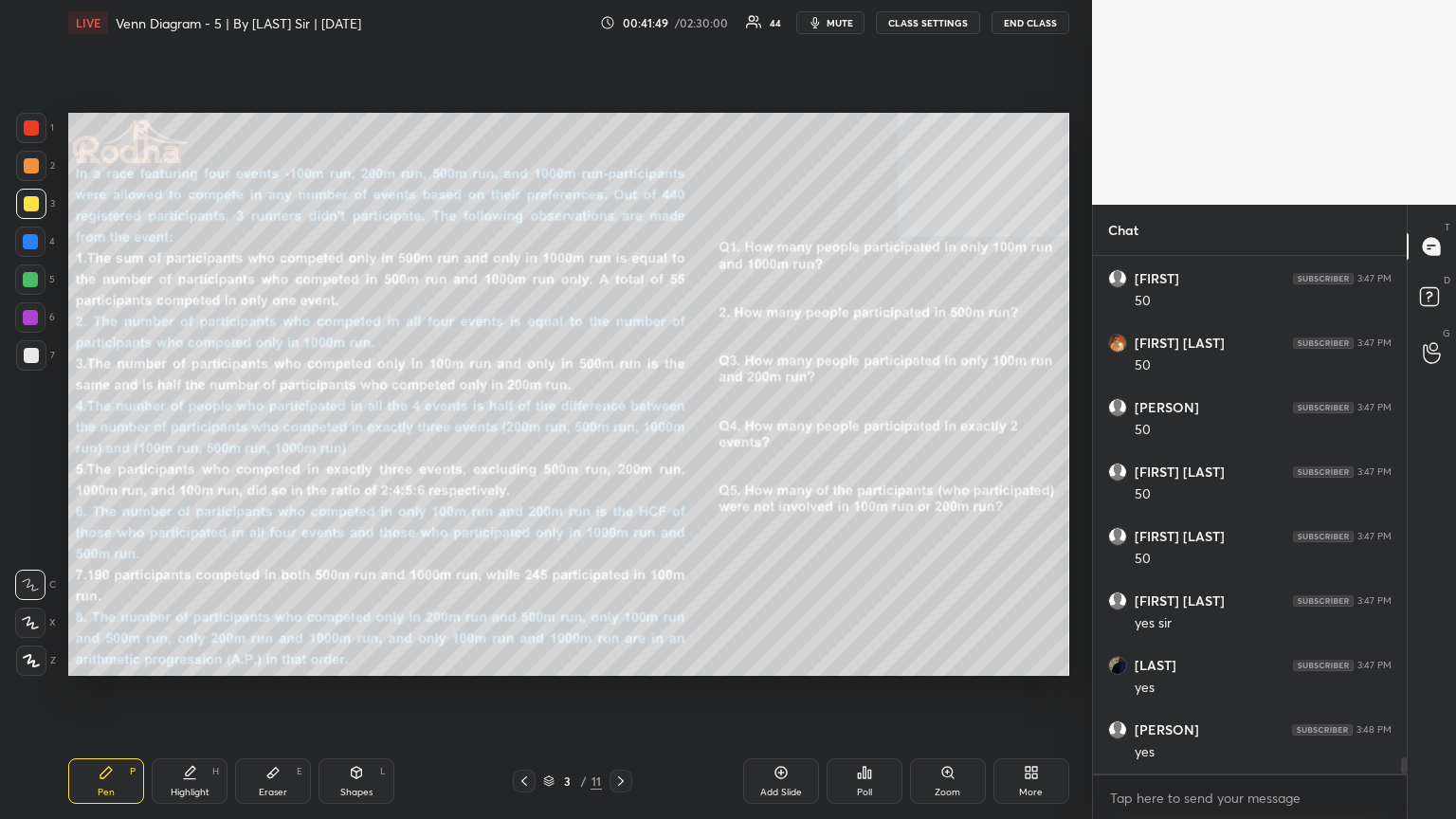 click 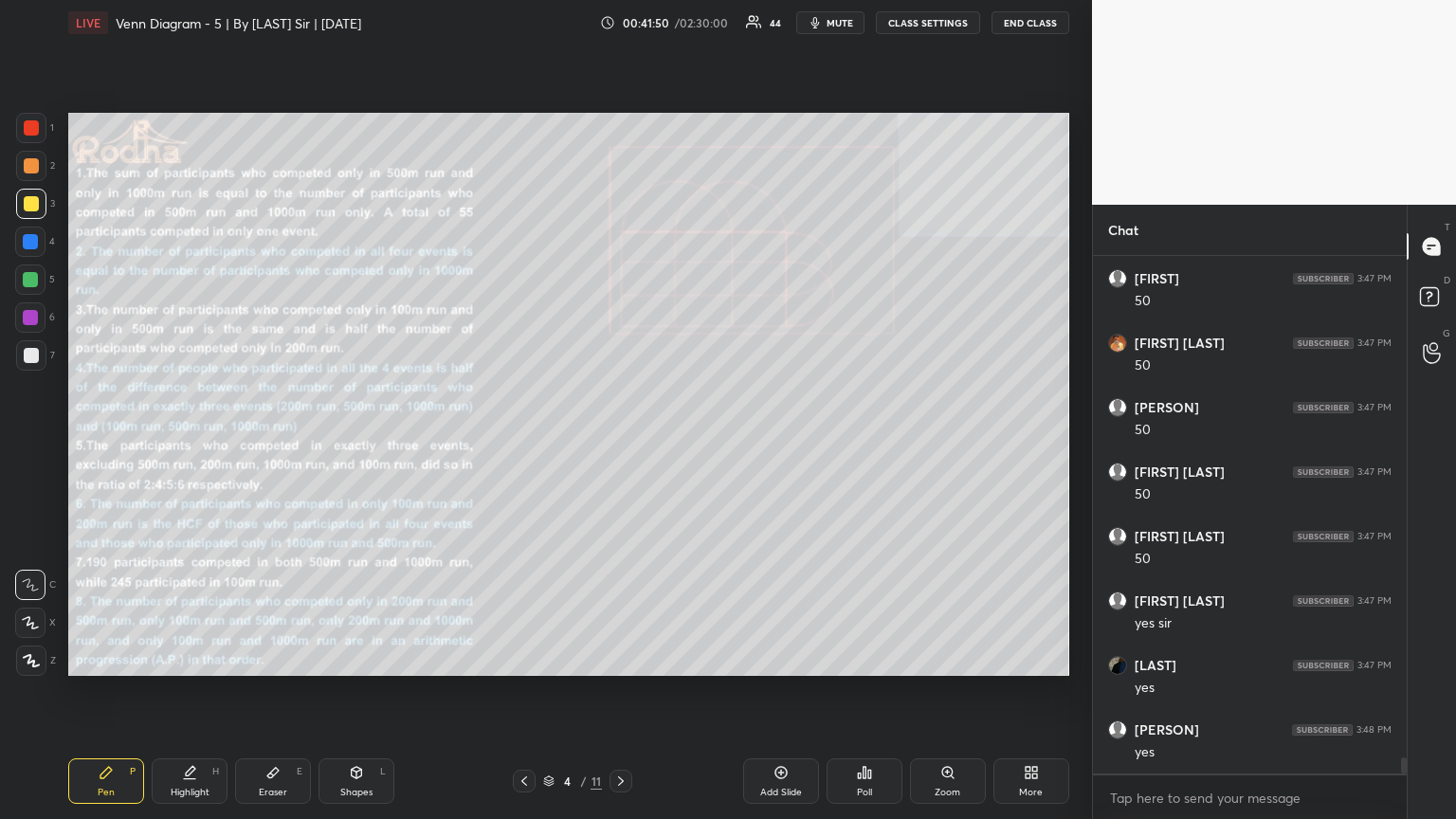 scroll, scrollTop: 15845, scrollLeft: 0, axis: vertical 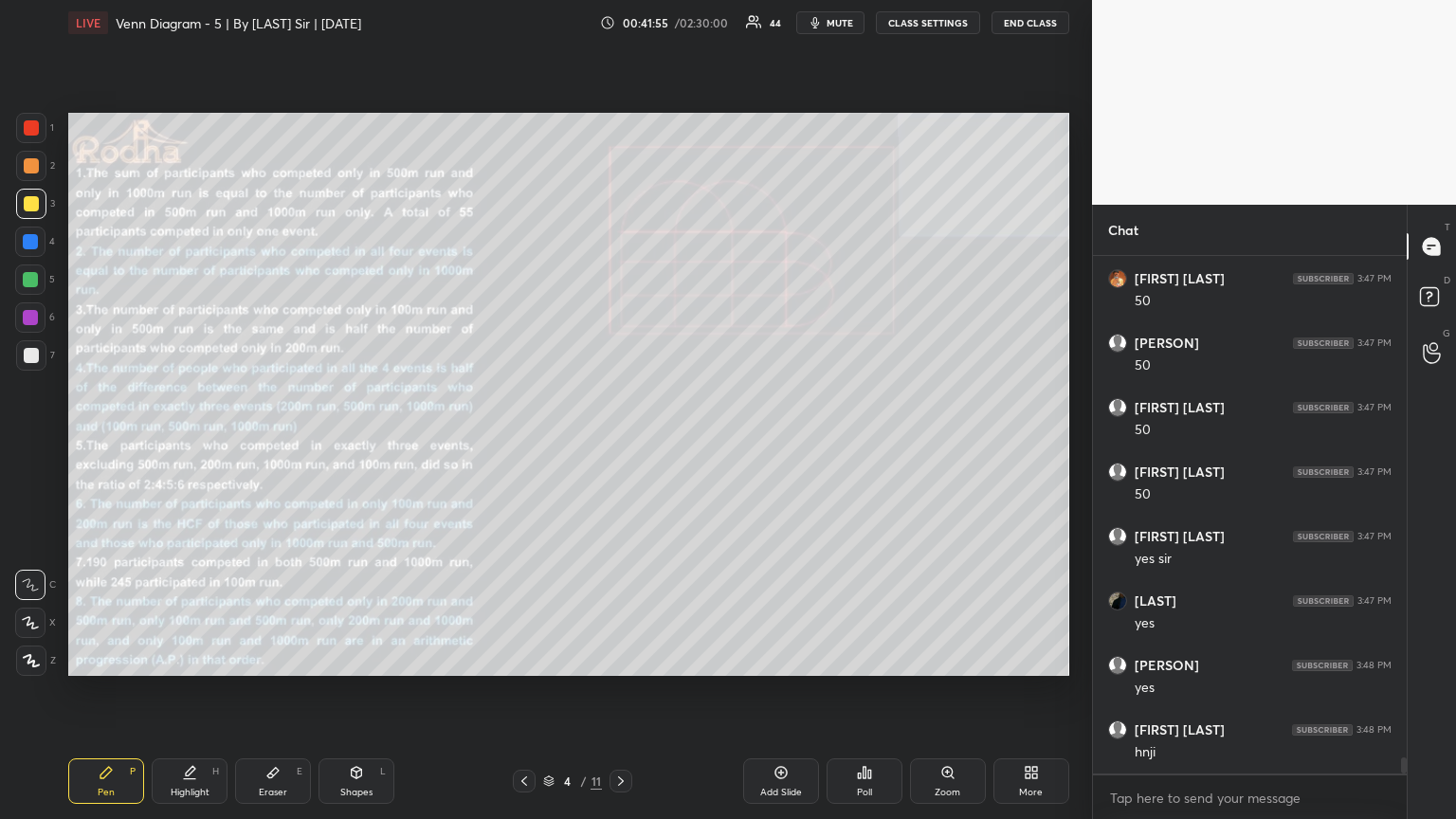 click 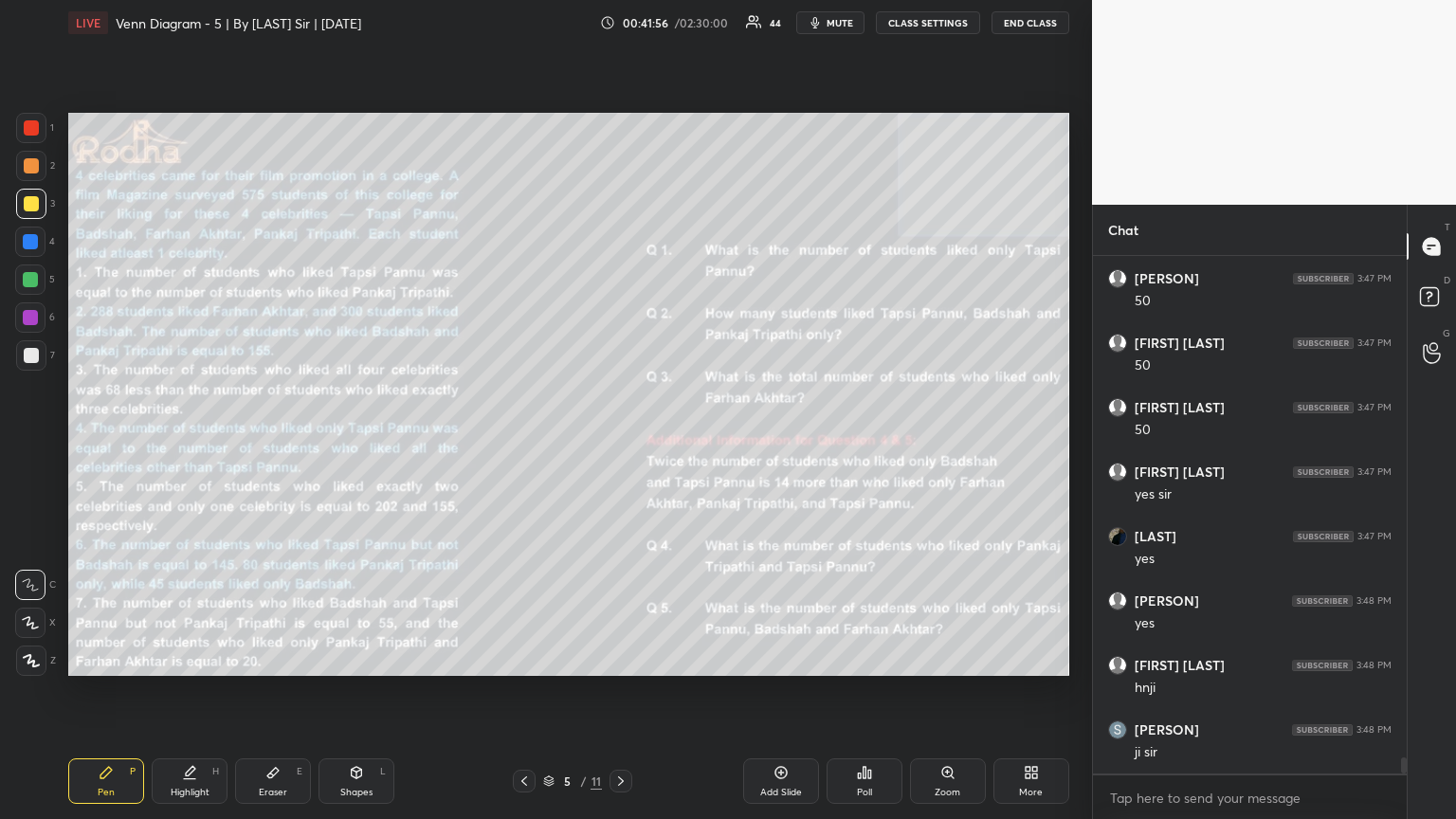 scroll, scrollTop: 15974, scrollLeft: 0, axis: vertical 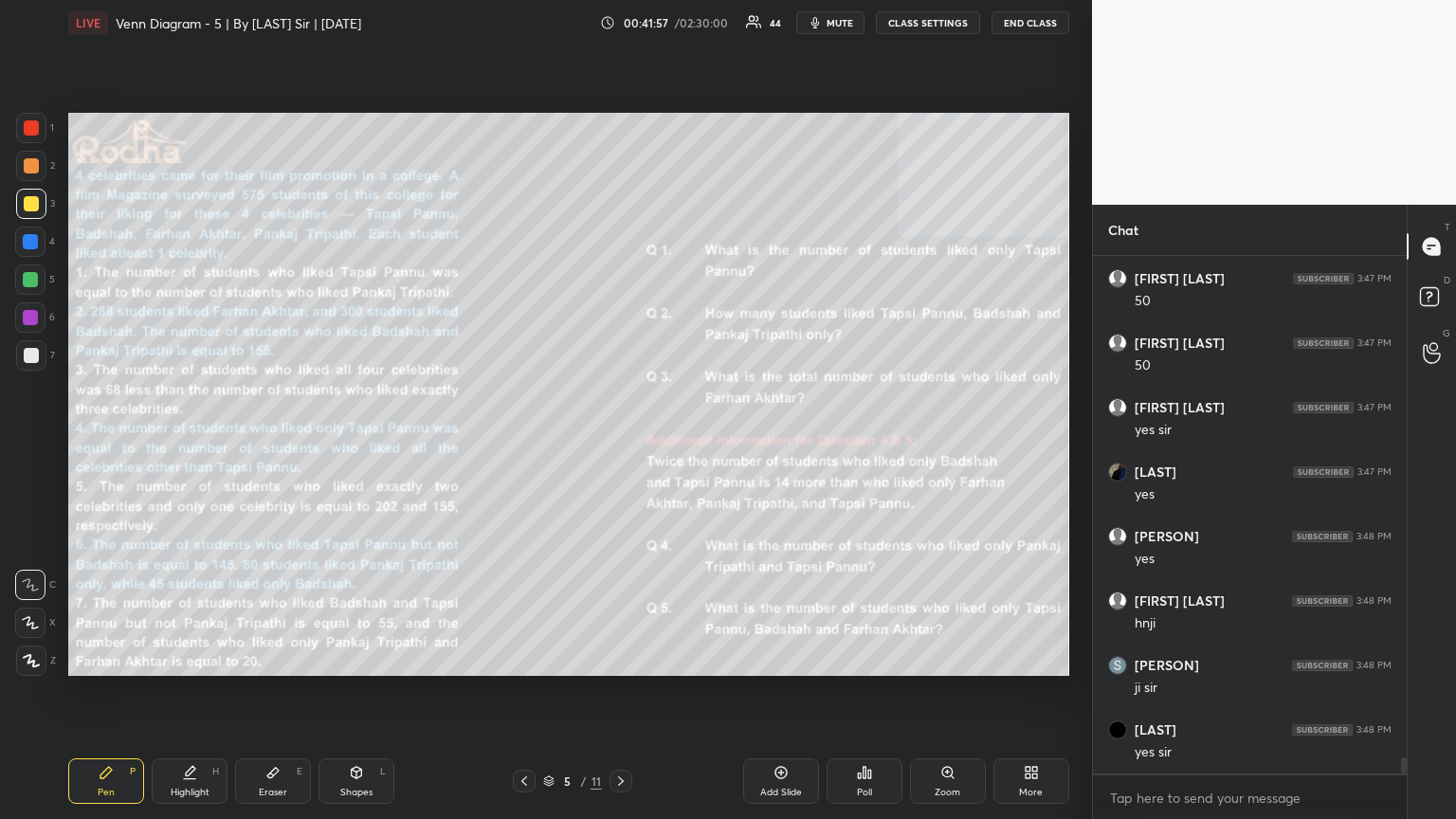 click 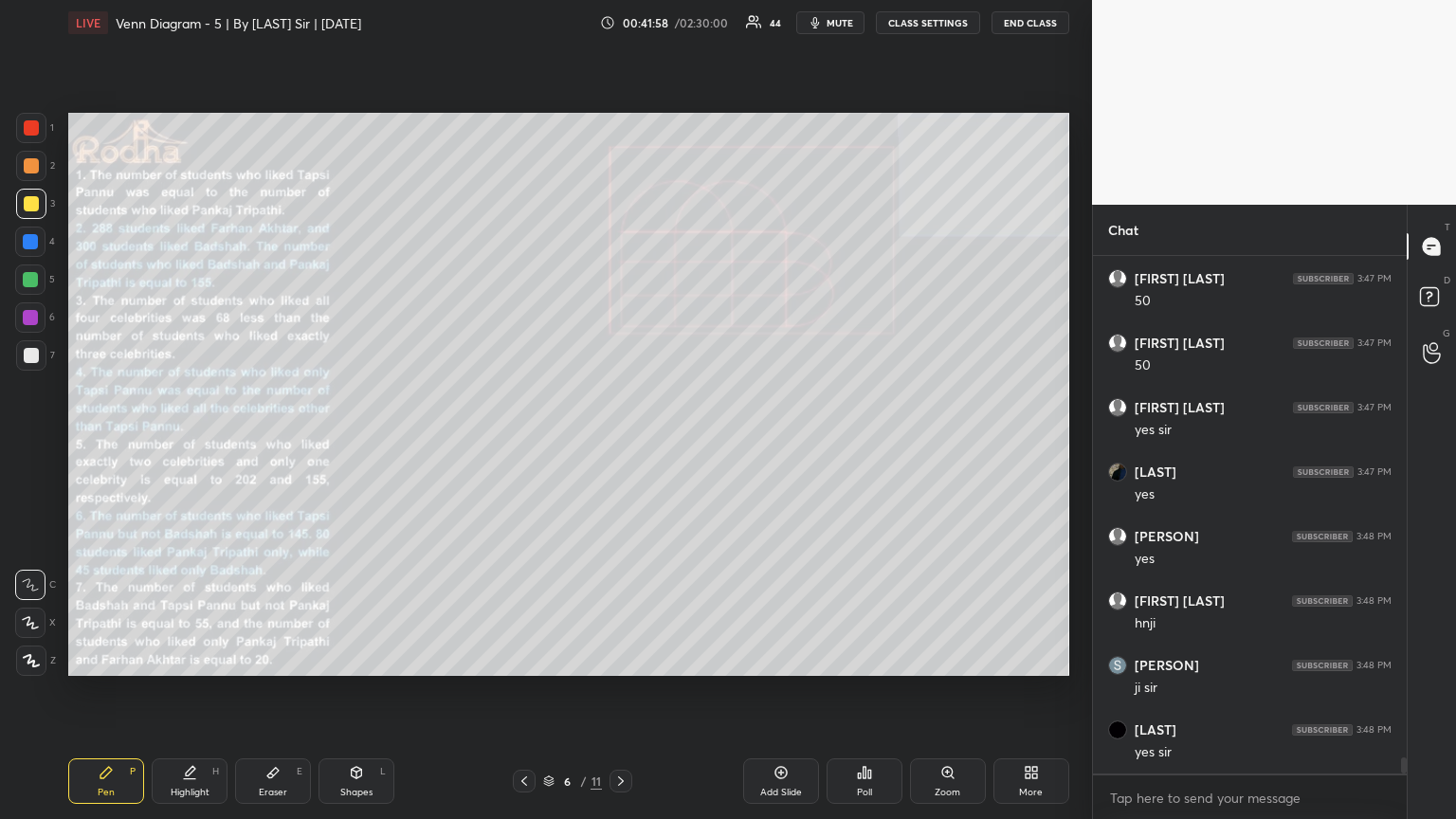 drag, startPoint x: 527, startPoint y: 784, endPoint x: 537, endPoint y: 785, distance: 10.049876 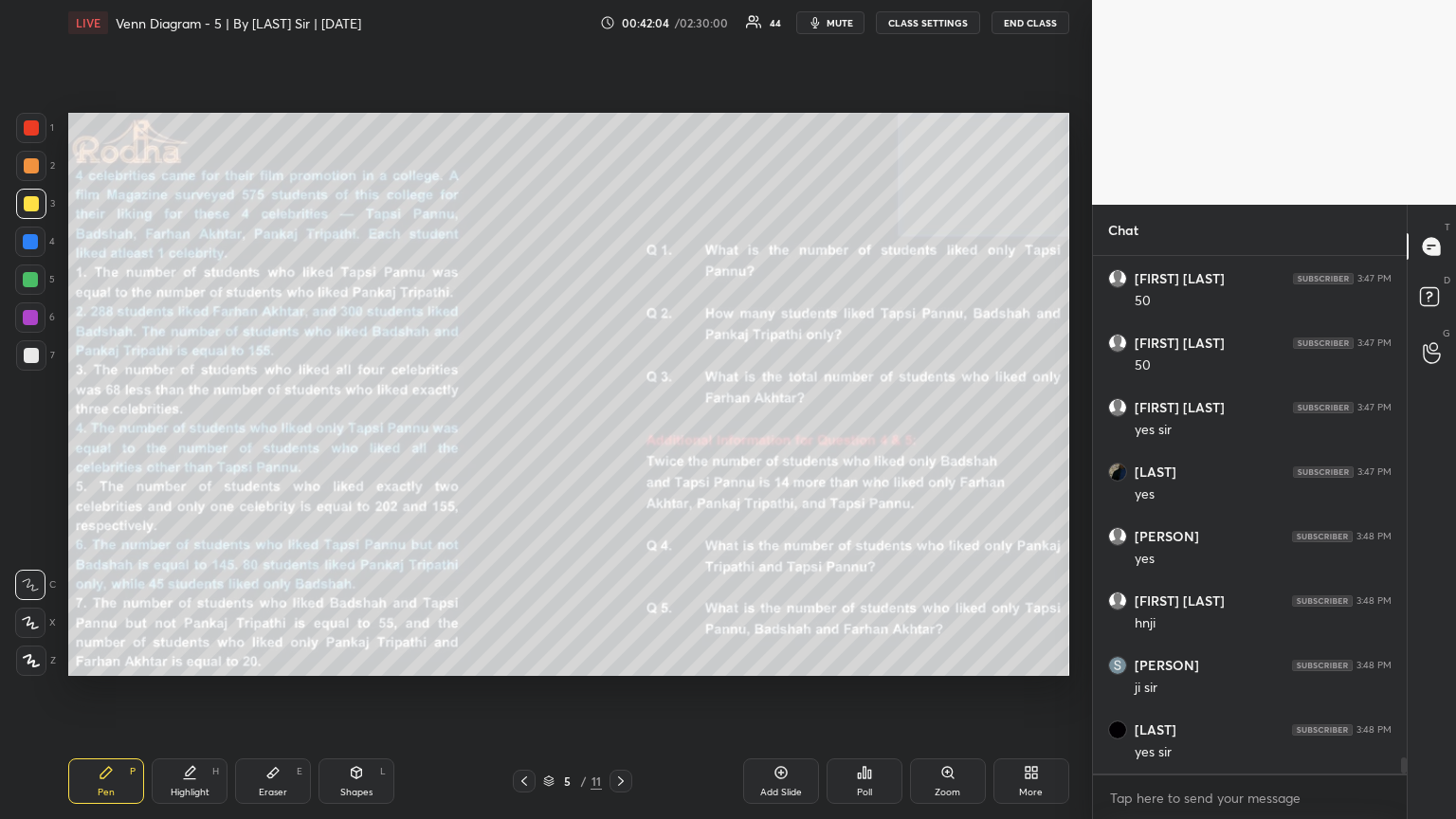 scroll, scrollTop: 16039, scrollLeft: 0, axis: vertical 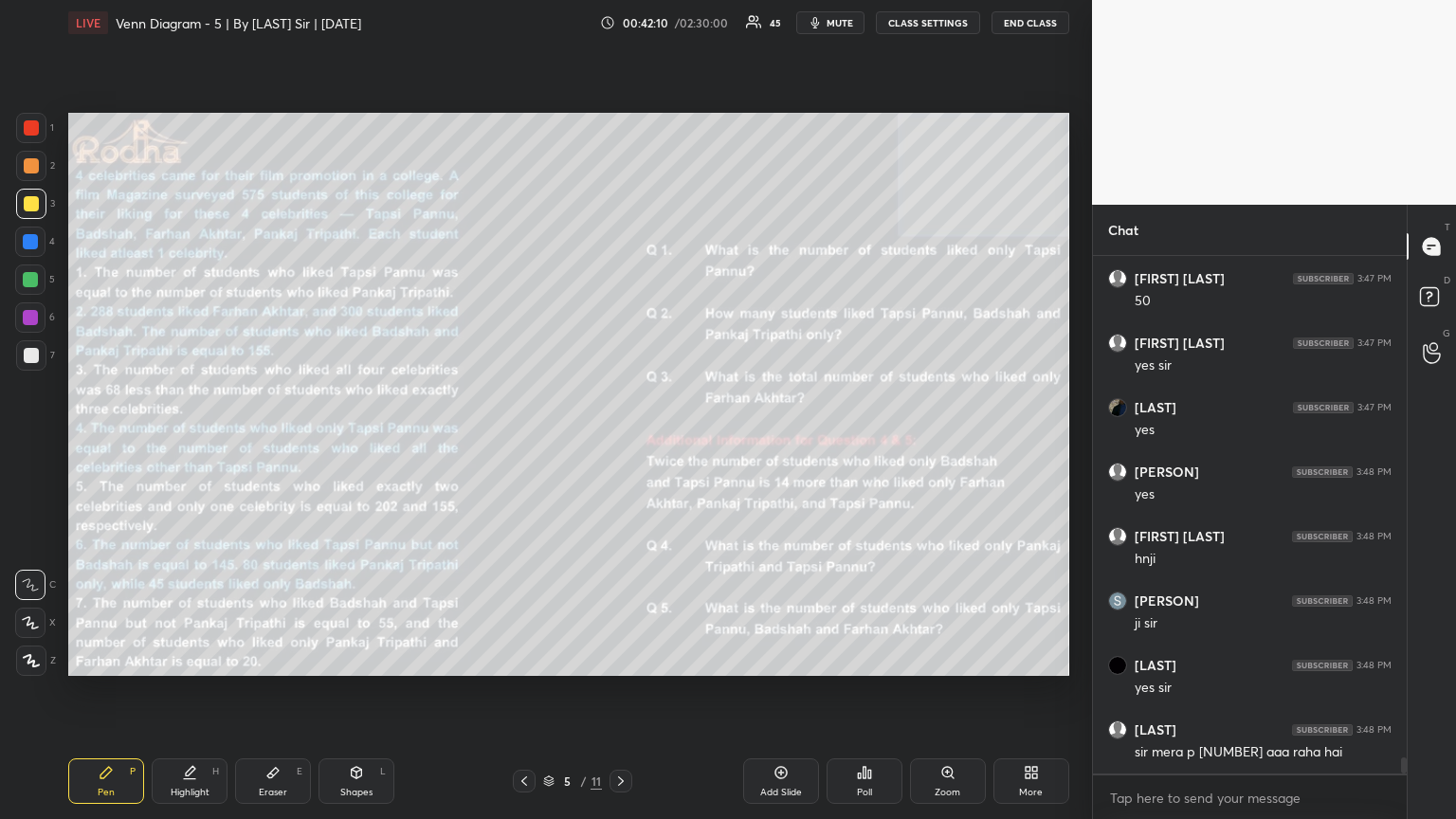 click 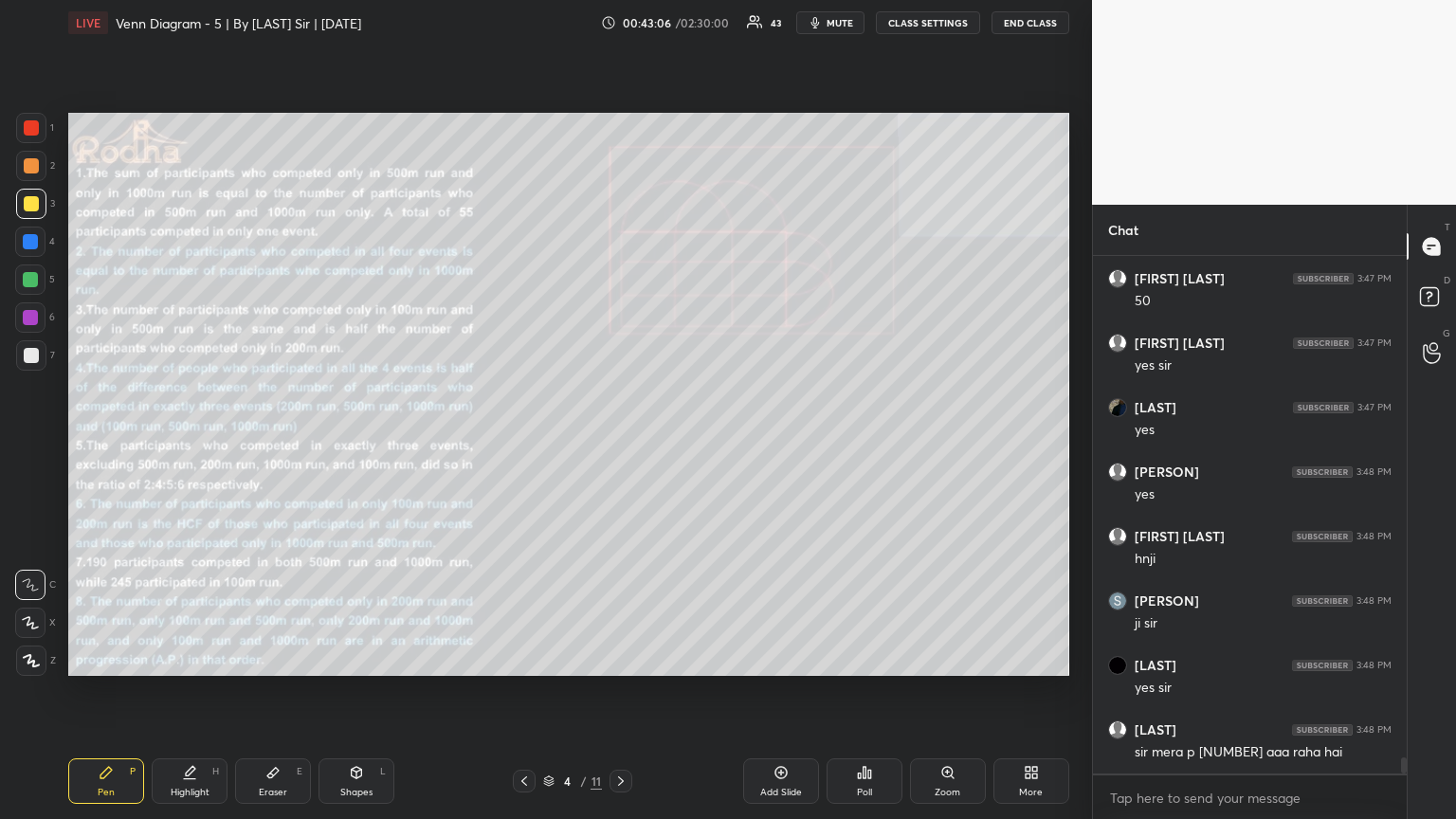 scroll, scrollTop: 16103, scrollLeft: 0, axis: vertical 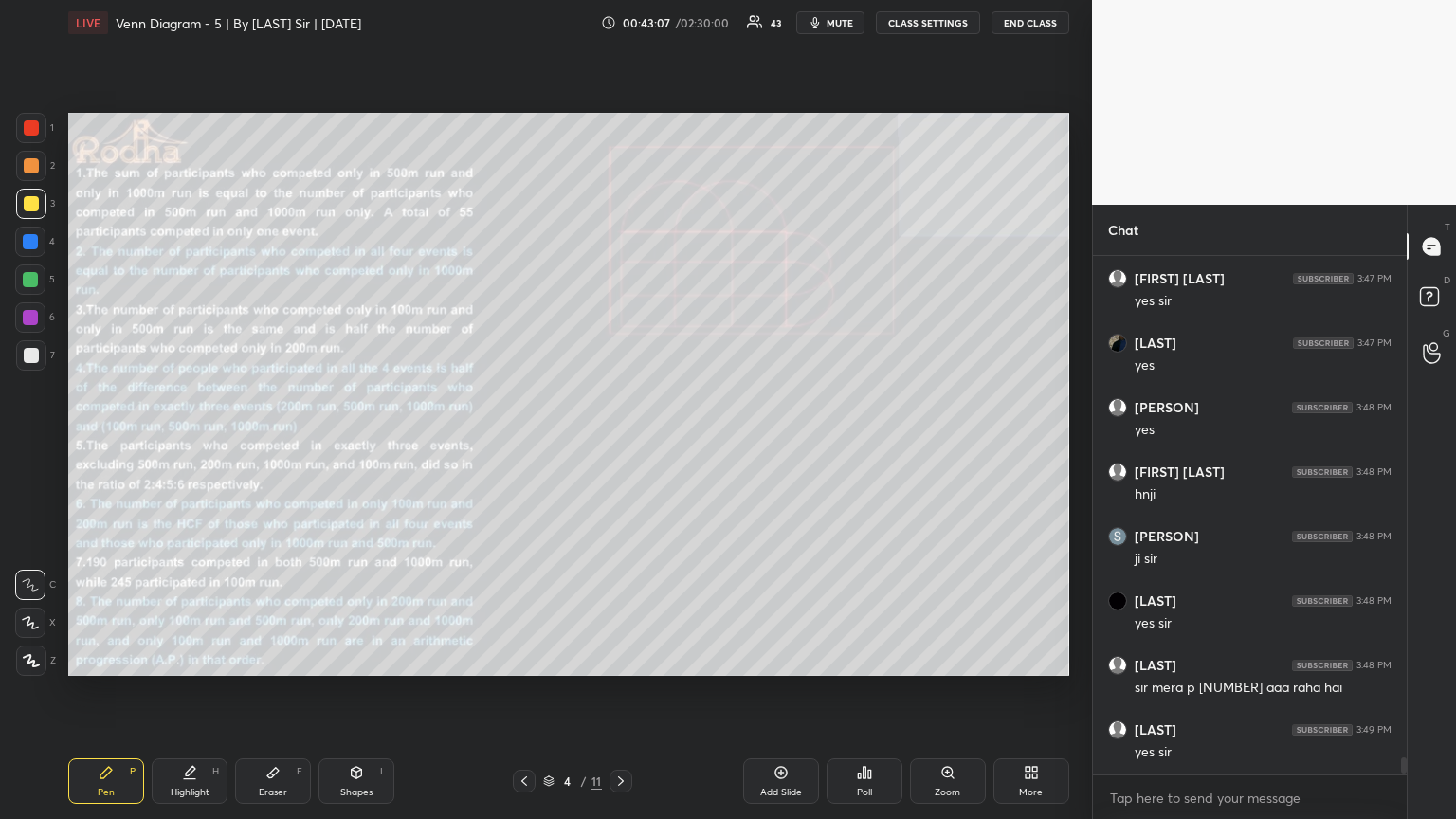 drag, startPoint x: 30, startPoint y: 358, endPoint x: 45, endPoint y: 353, distance: 15.811388 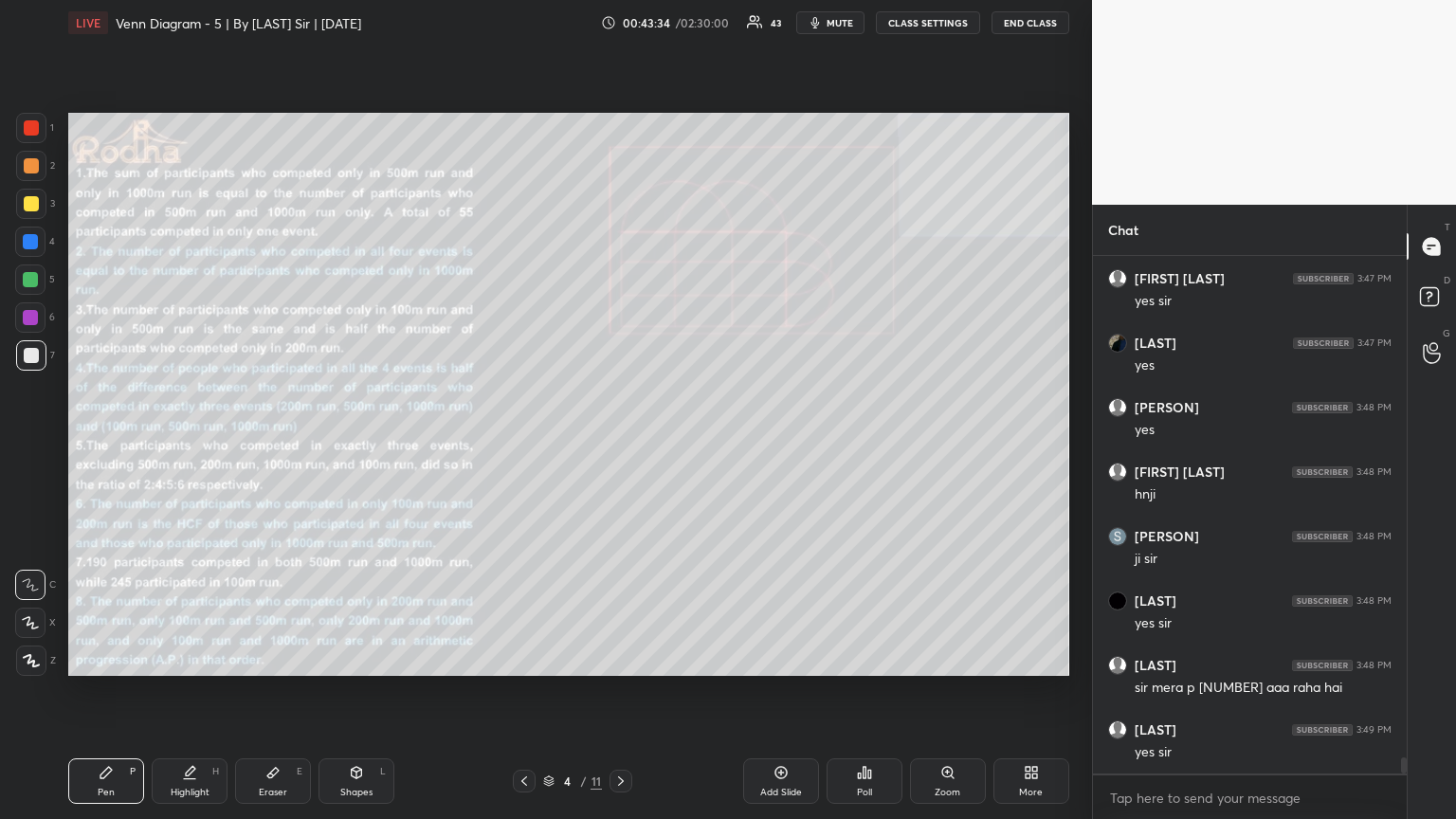 scroll, scrollTop: 16122, scrollLeft: 0, axis: vertical 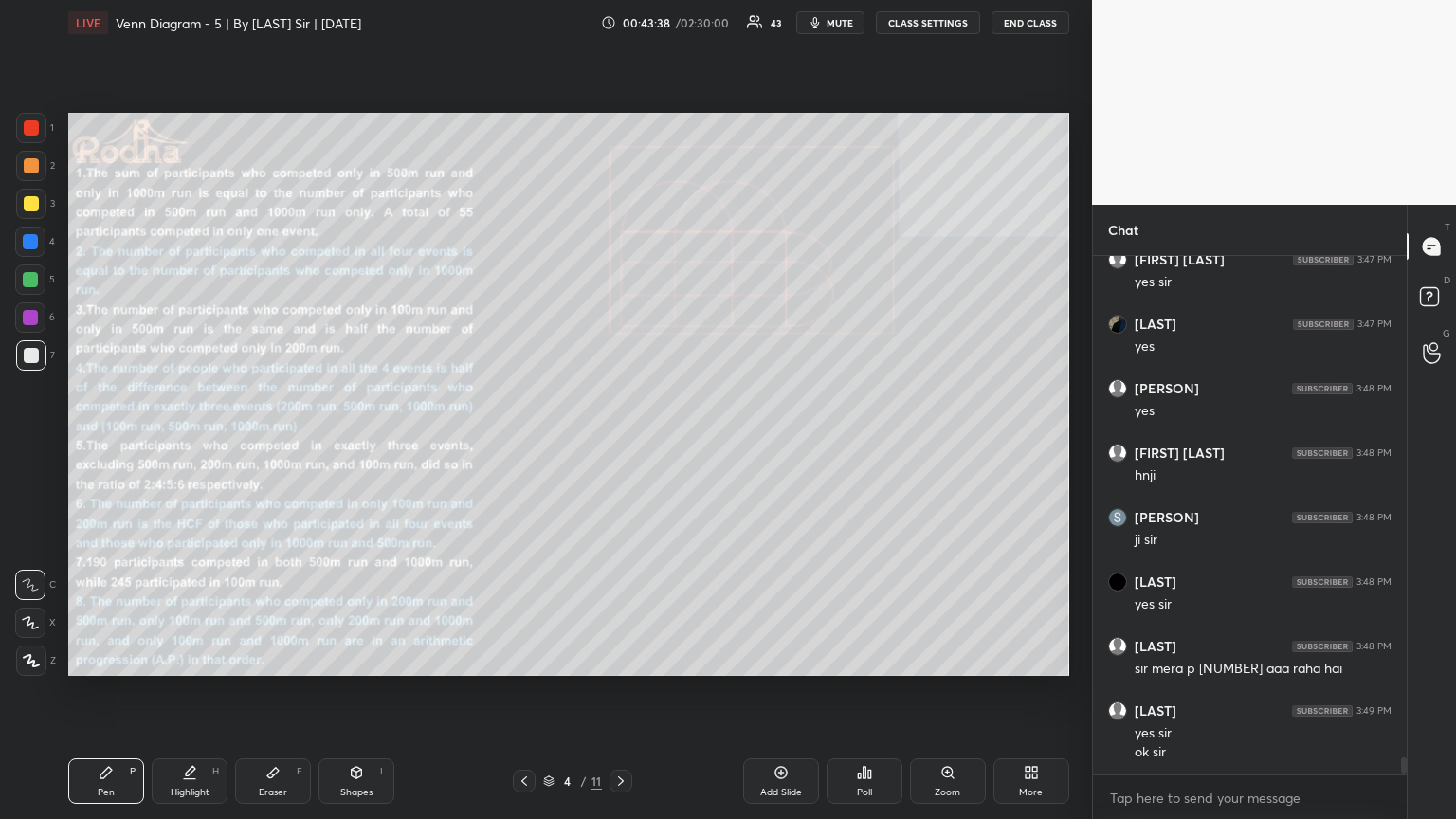 click 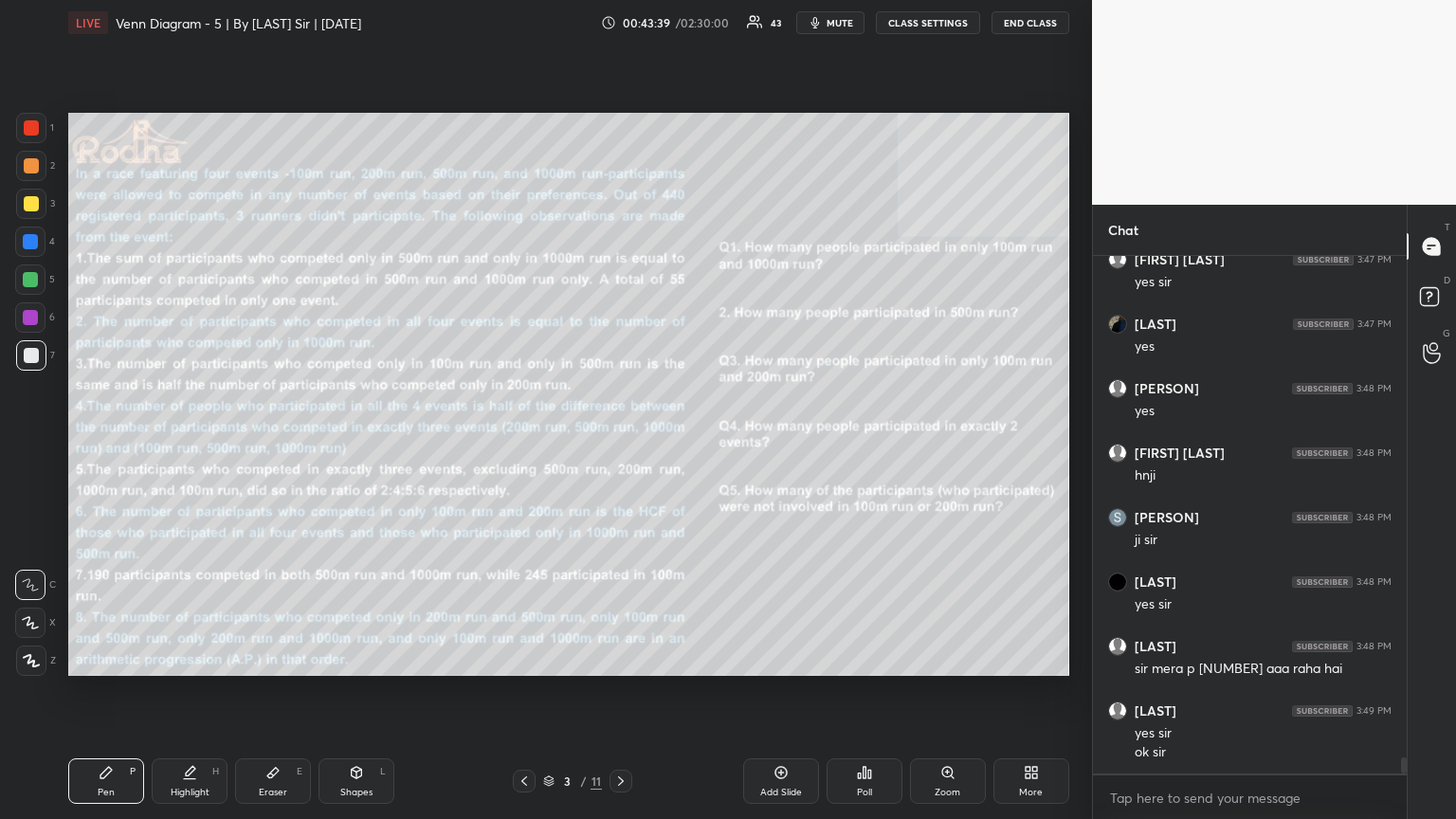 click 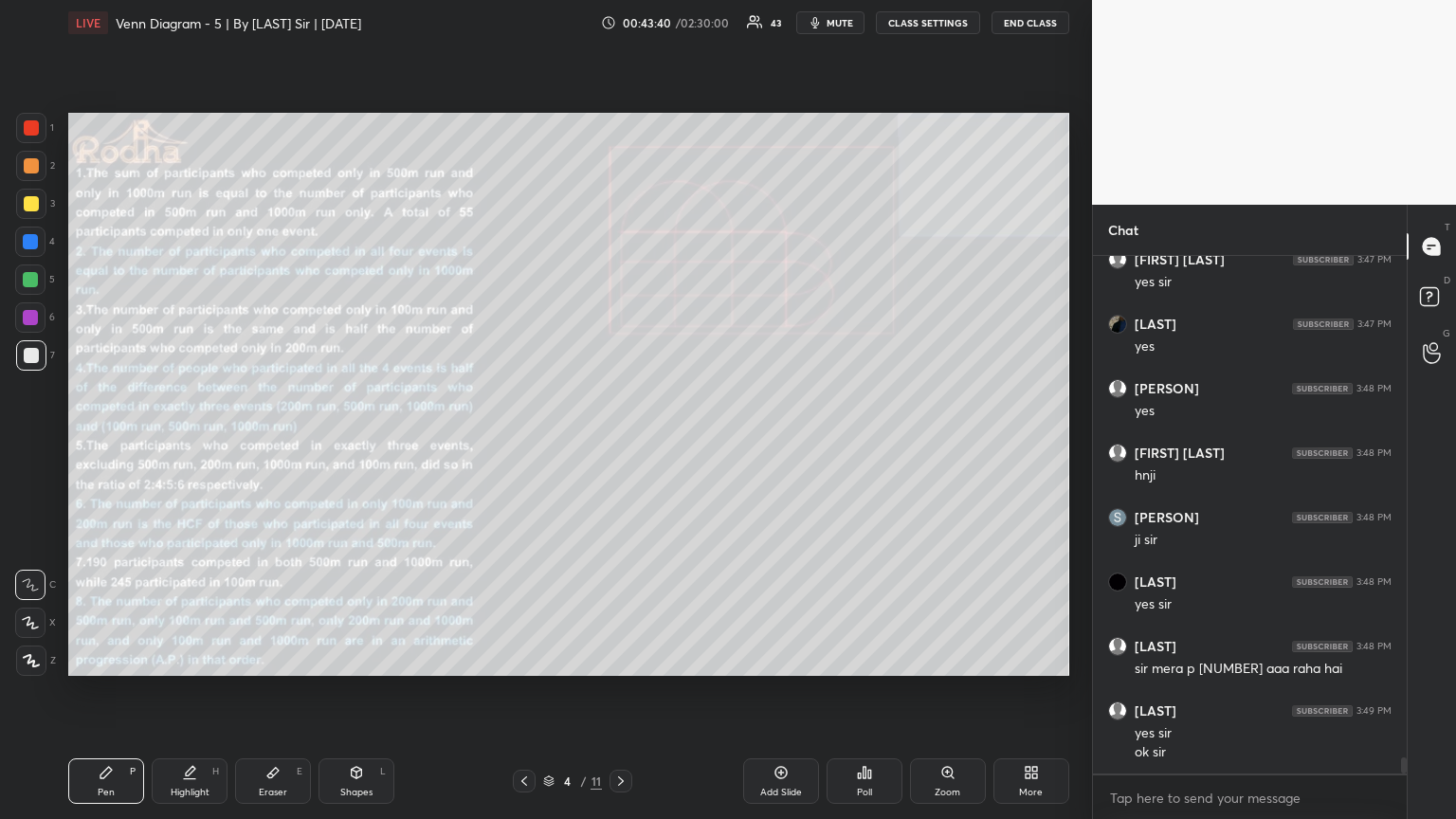 click 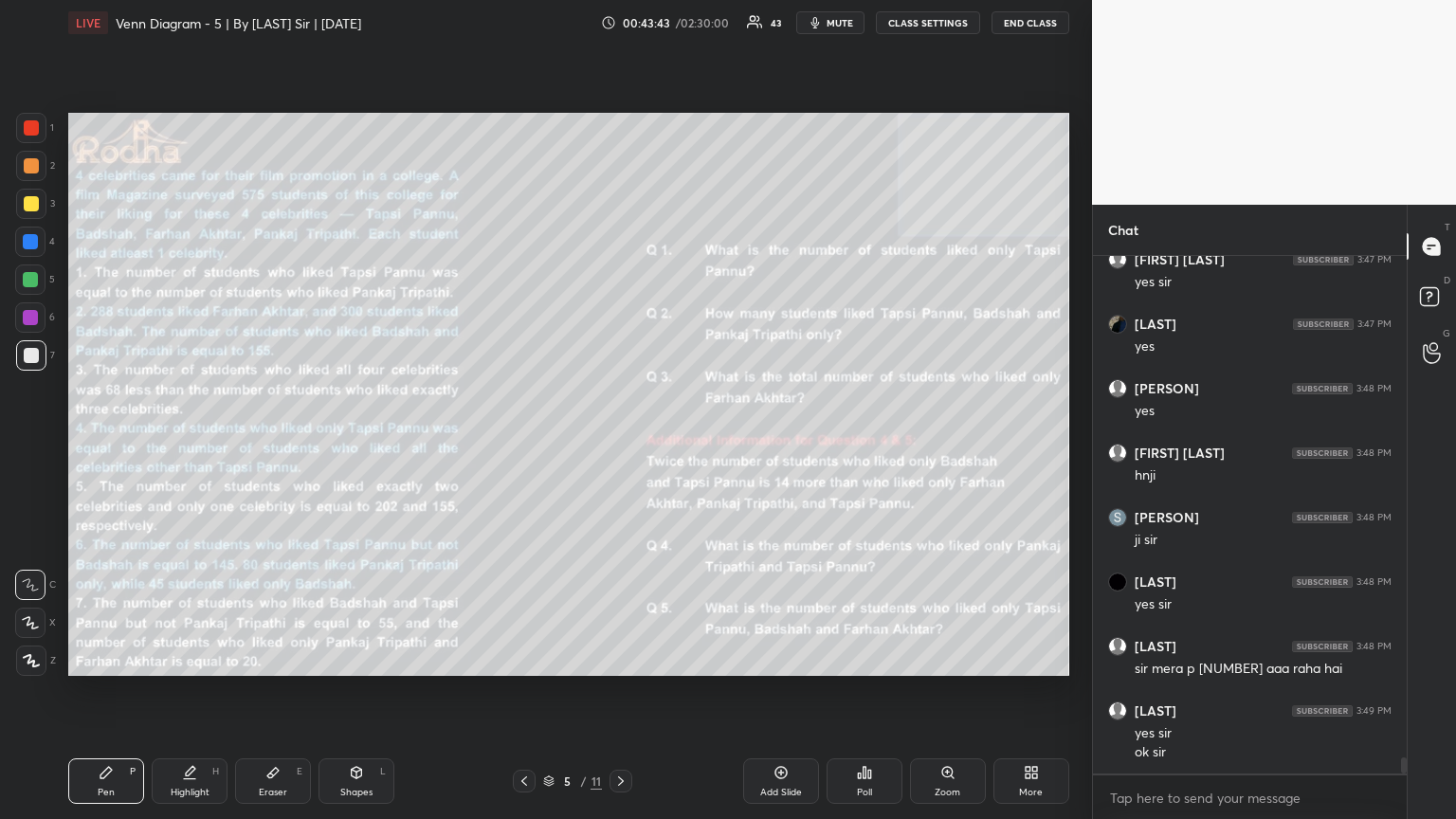 drag, startPoint x: 839, startPoint y: 19, endPoint x: 853, endPoint y: 8, distance: 17.804494 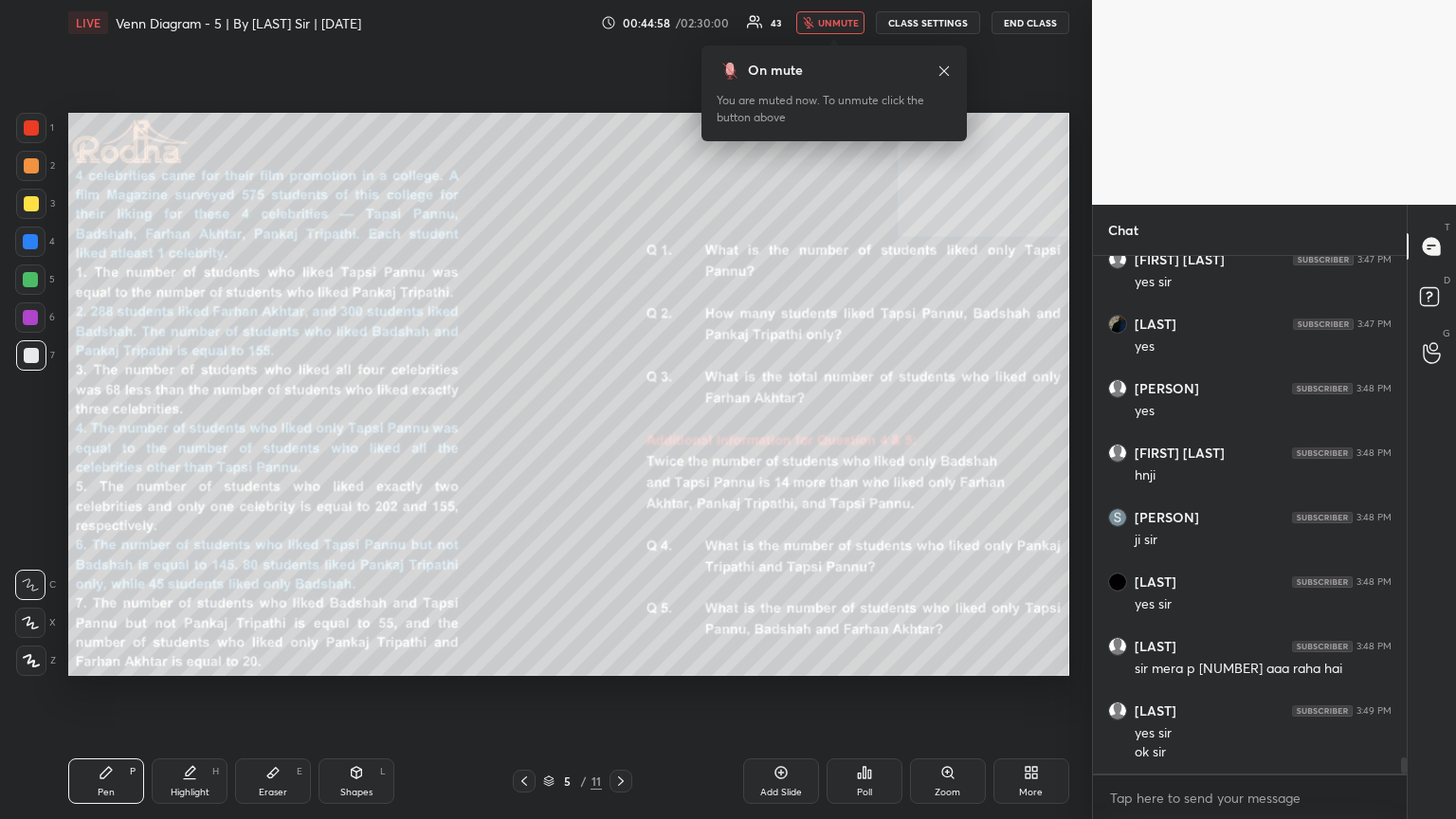 drag, startPoint x: 846, startPoint y: 28, endPoint x: 880, endPoint y: 42, distance: 36.769553 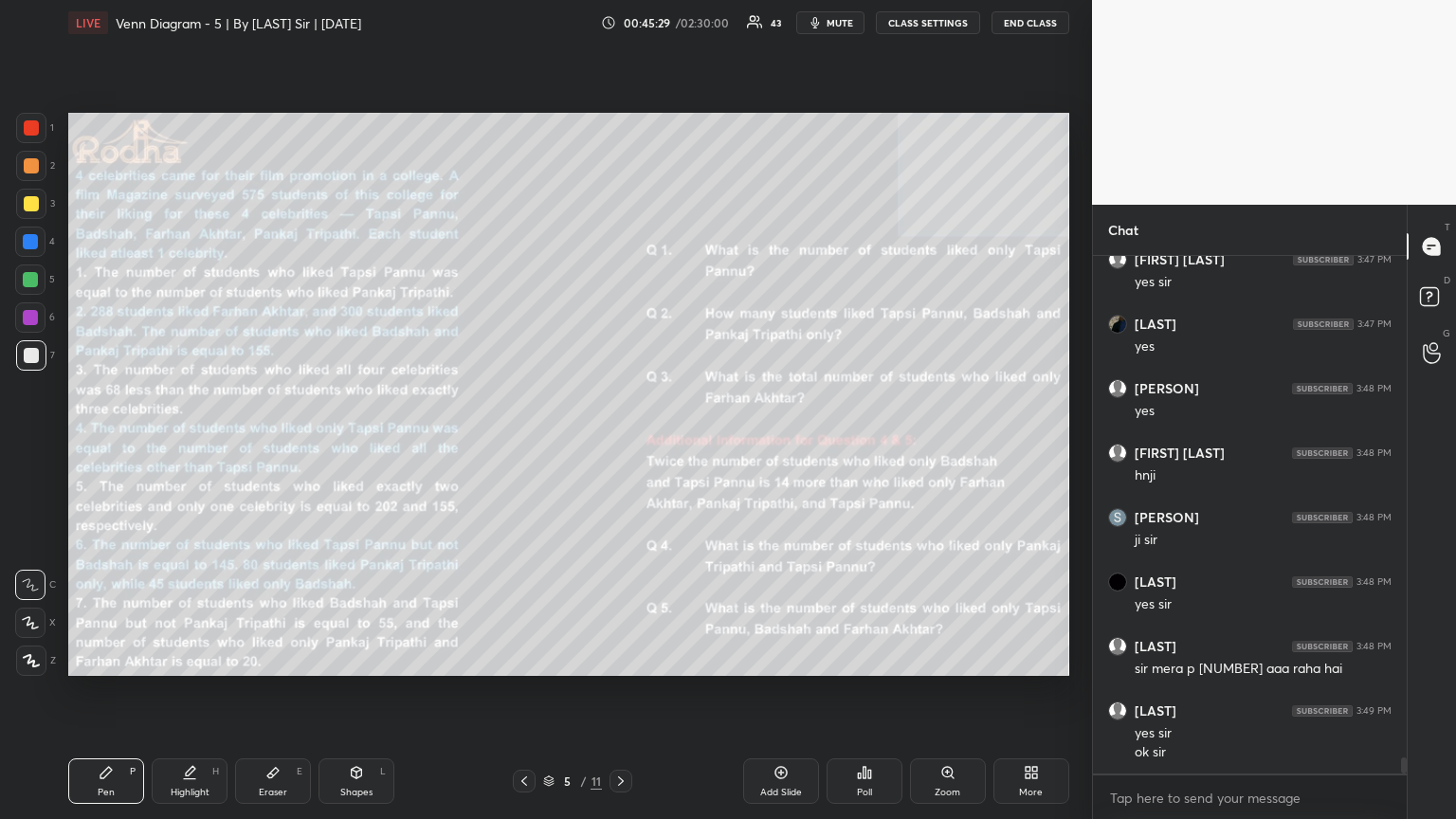 scroll, scrollTop: 16187, scrollLeft: 0, axis: vertical 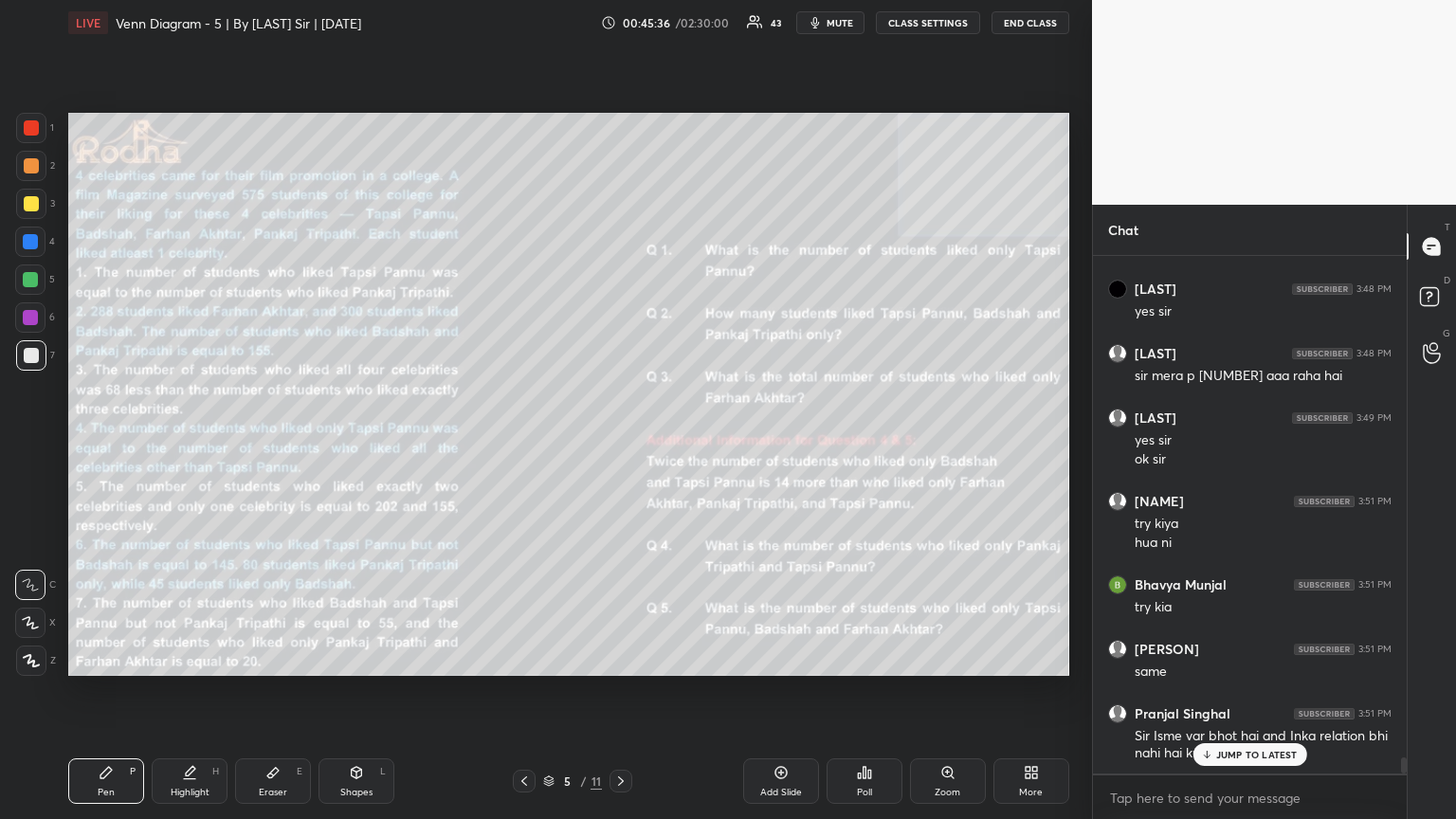 click at bounding box center (31, 128) 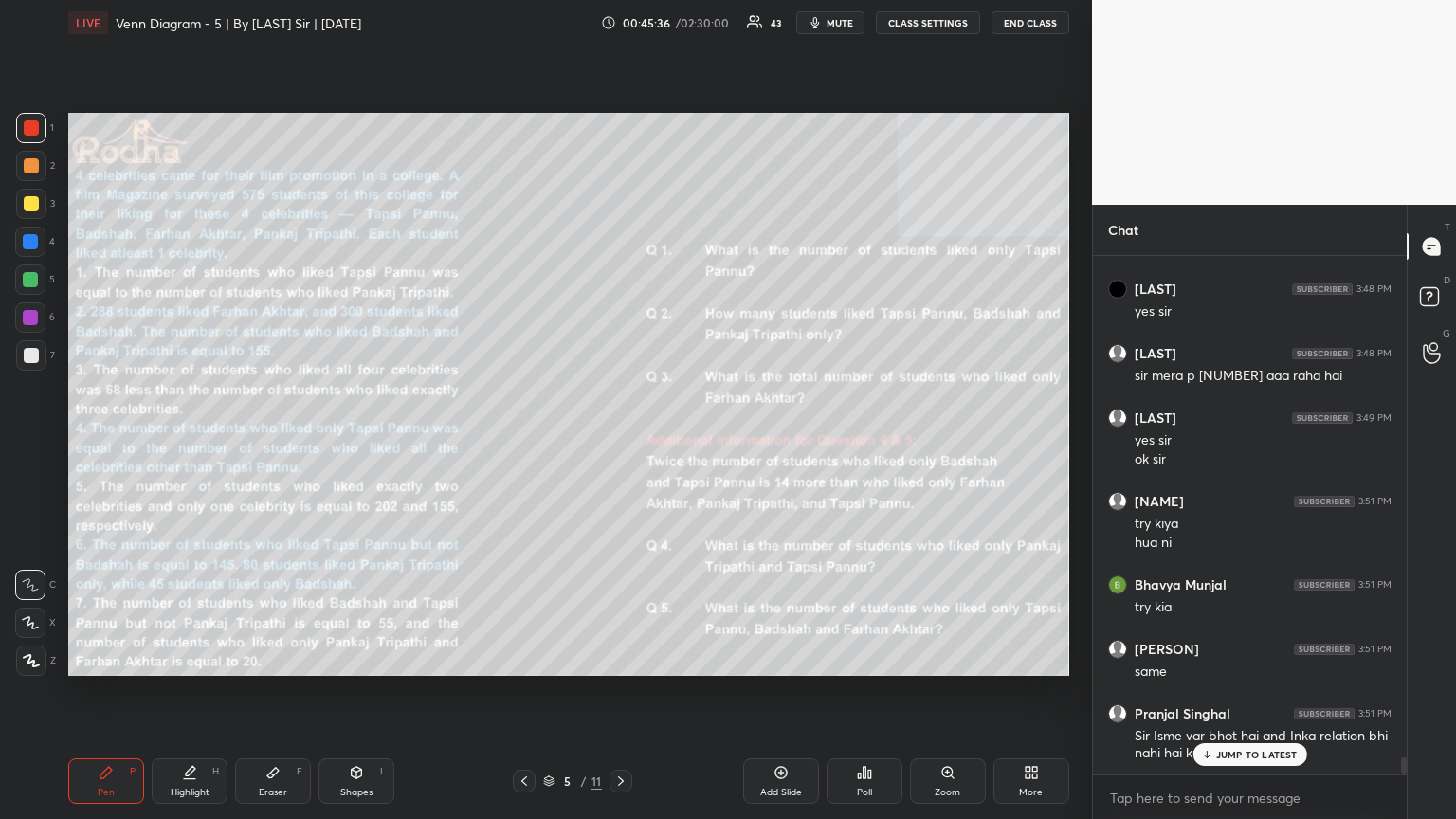 scroll, scrollTop: 16480, scrollLeft: 0, axis: vertical 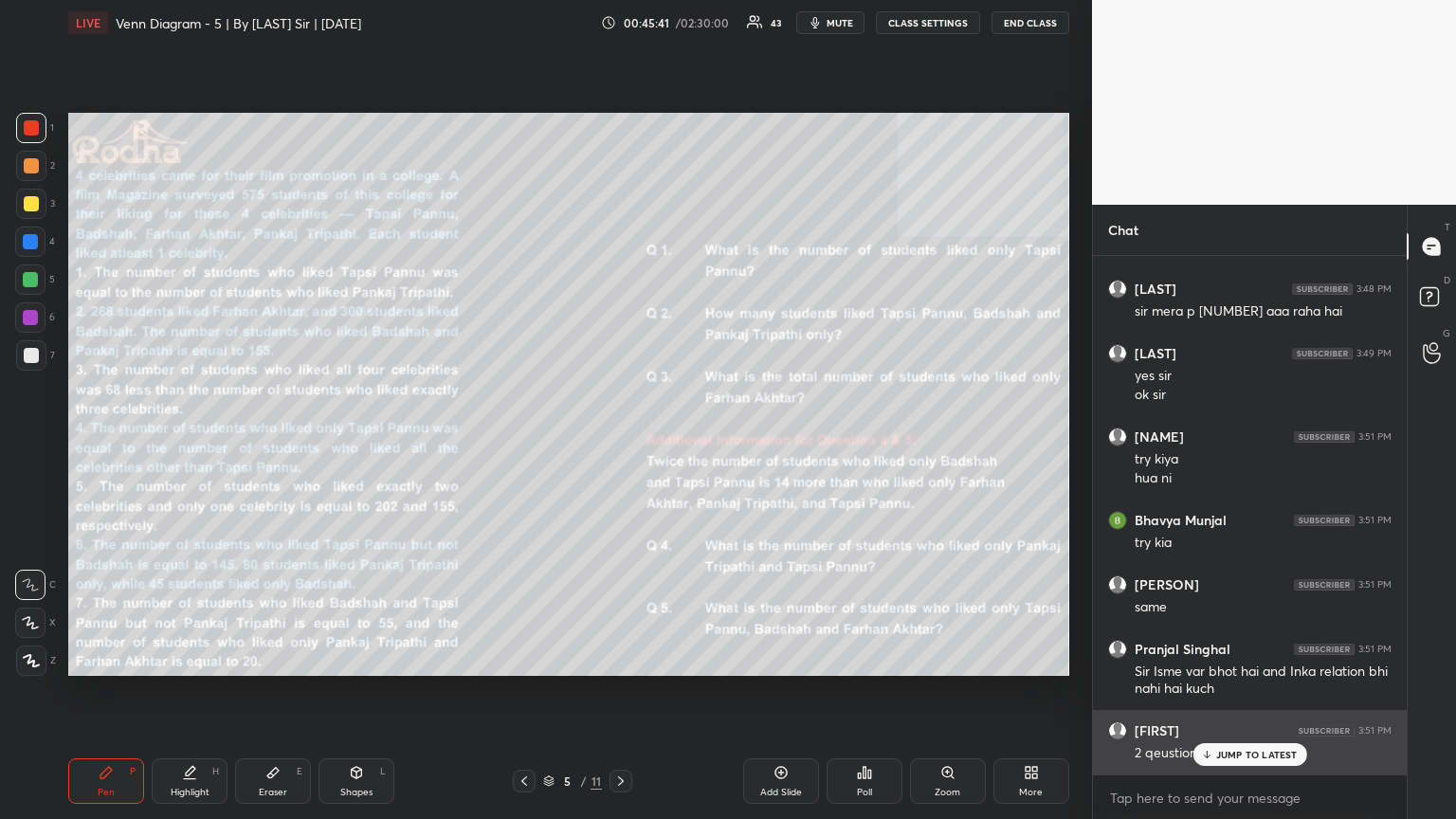 drag, startPoint x: 1234, startPoint y: 753, endPoint x: 1259, endPoint y: 755, distance: 25.079872 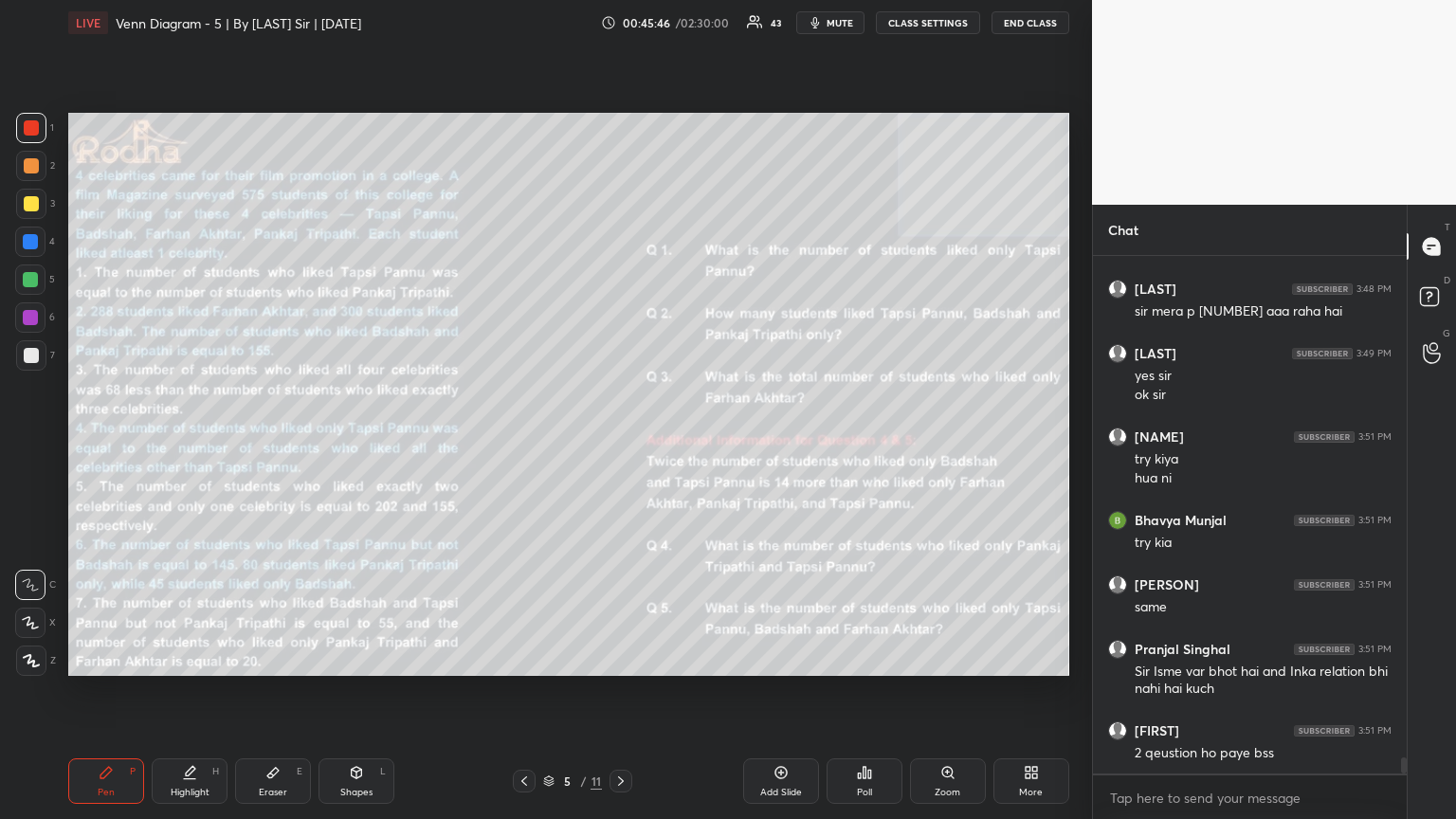 scroll, scrollTop: 16544, scrollLeft: 0, axis: vertical 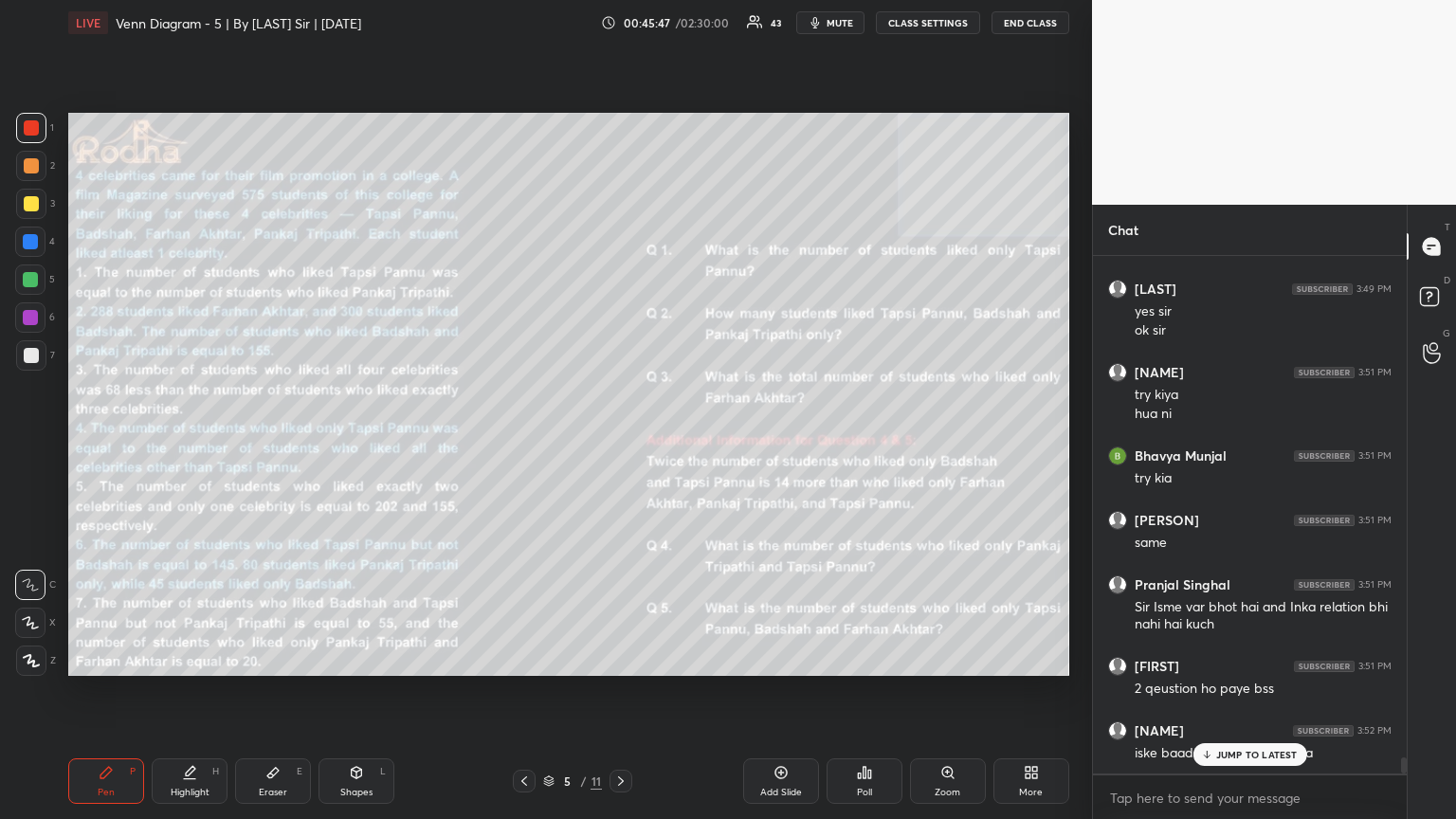drag, startPoint x: 1226, startPoint y: 759, endPoint x: 1236, endPoint y: 762, distance: 10.440307 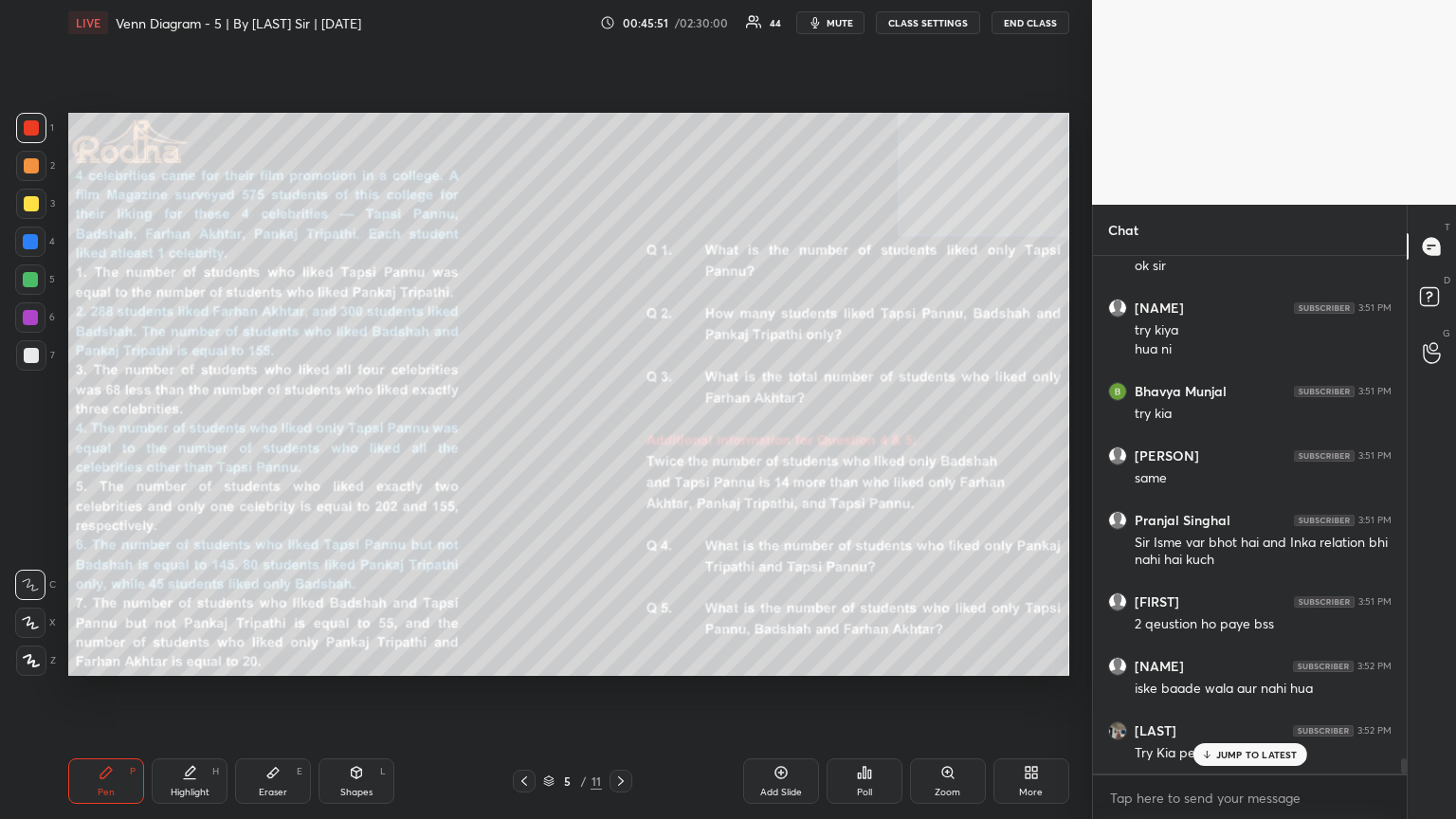 scroll, scrollTop: 16673, scrollLeft: 0, axis: vertical 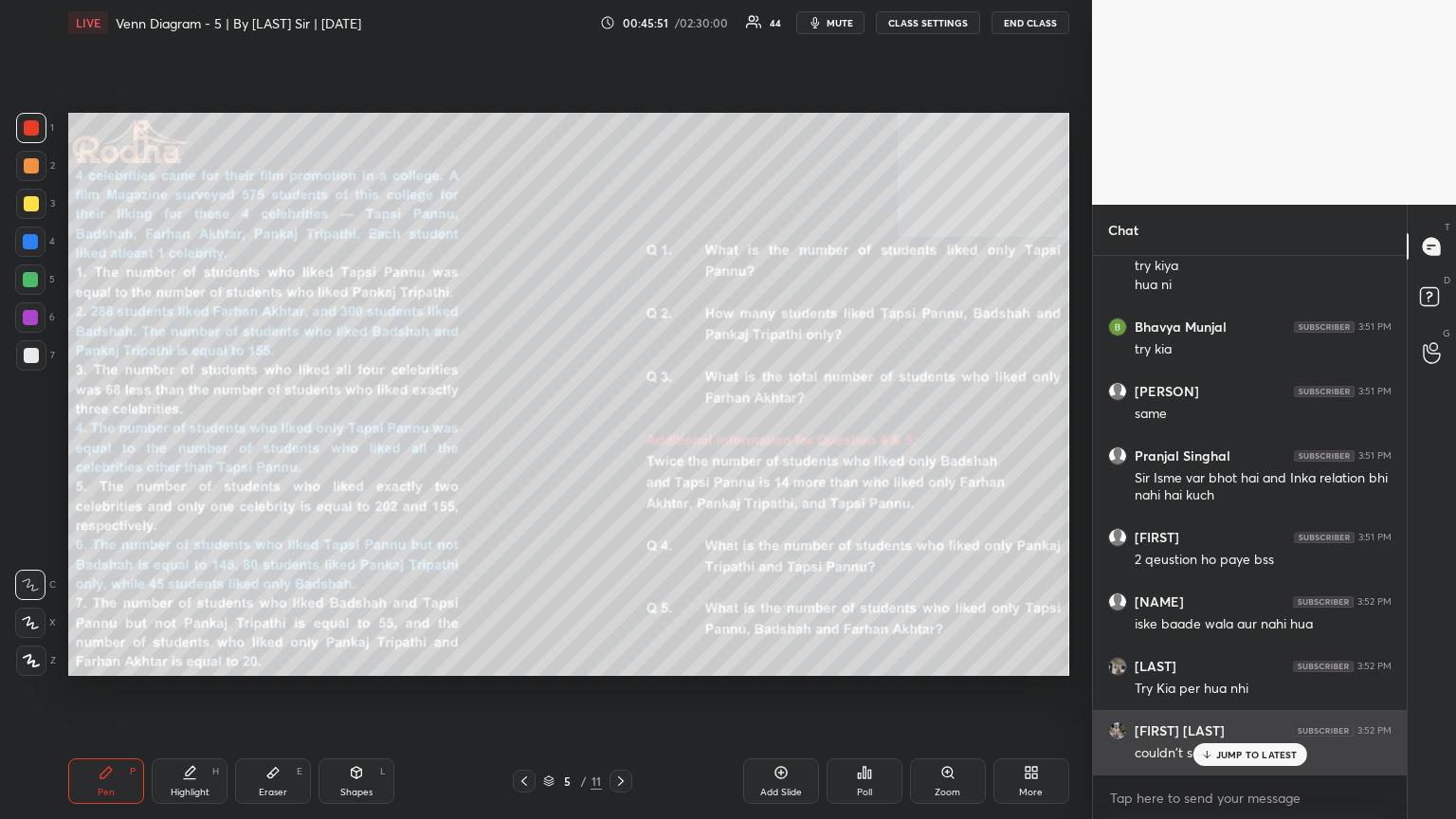click on "JUMP TO LATEST" at bounding box center [1257, 755] 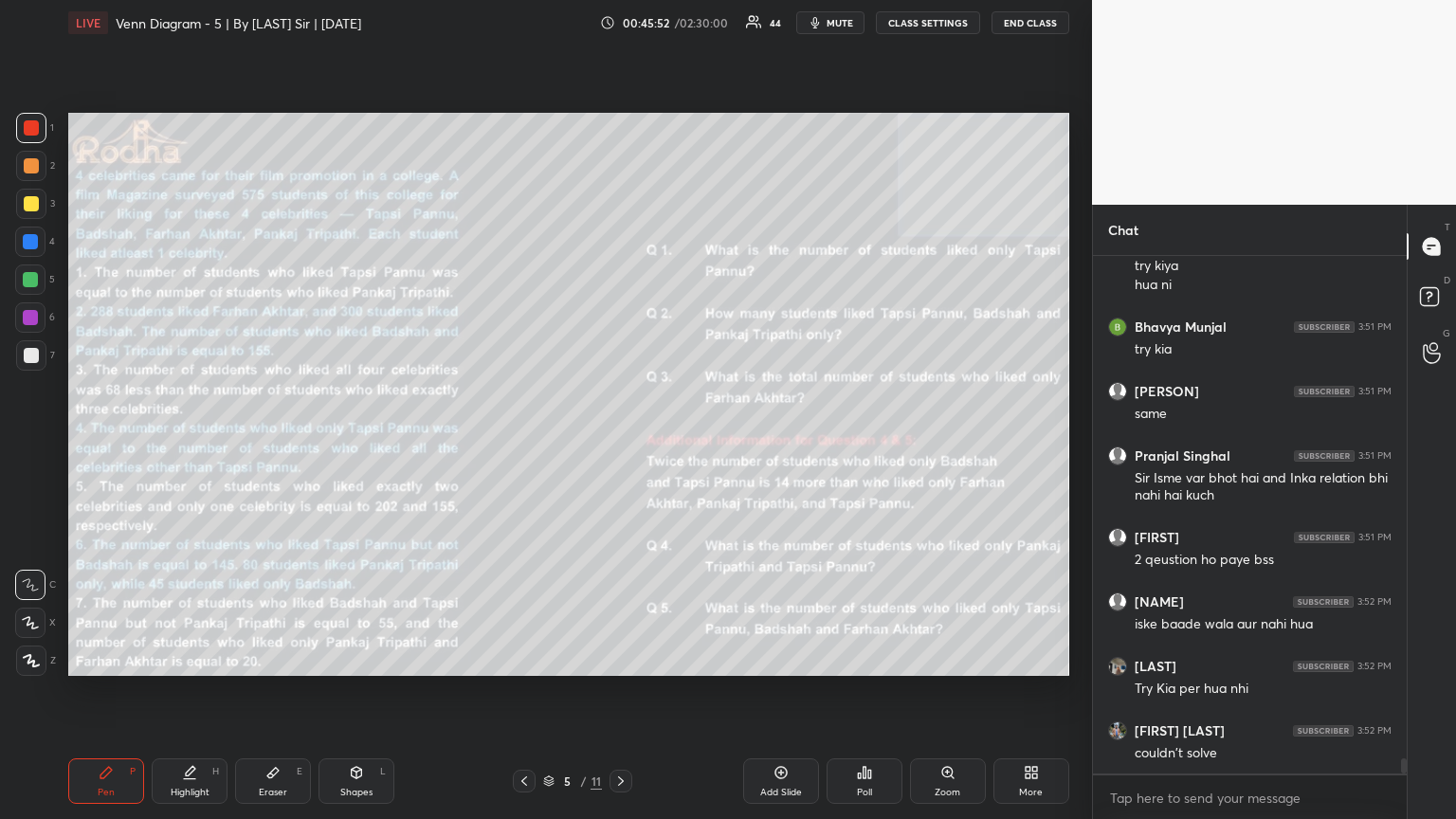 click 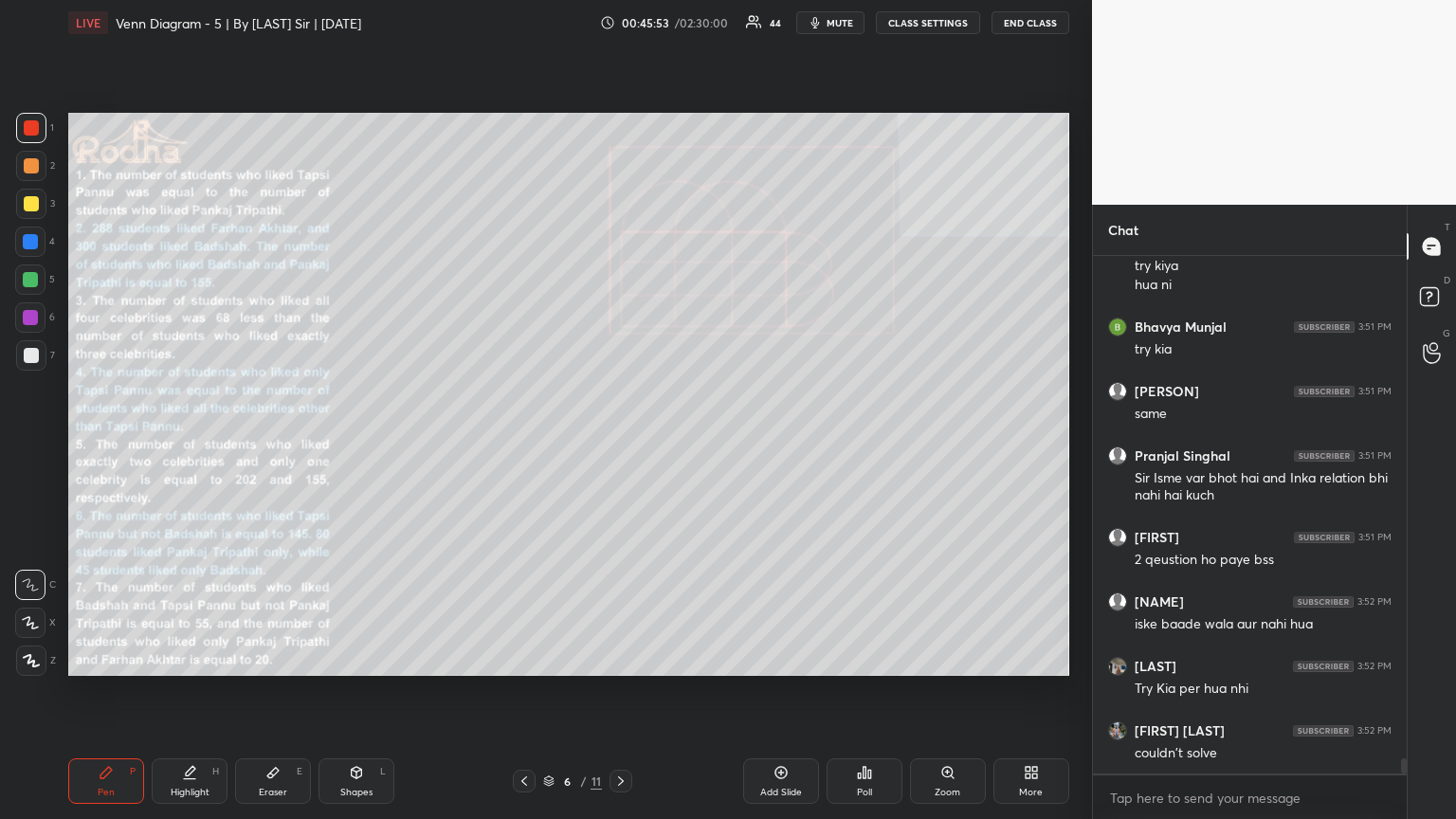 click 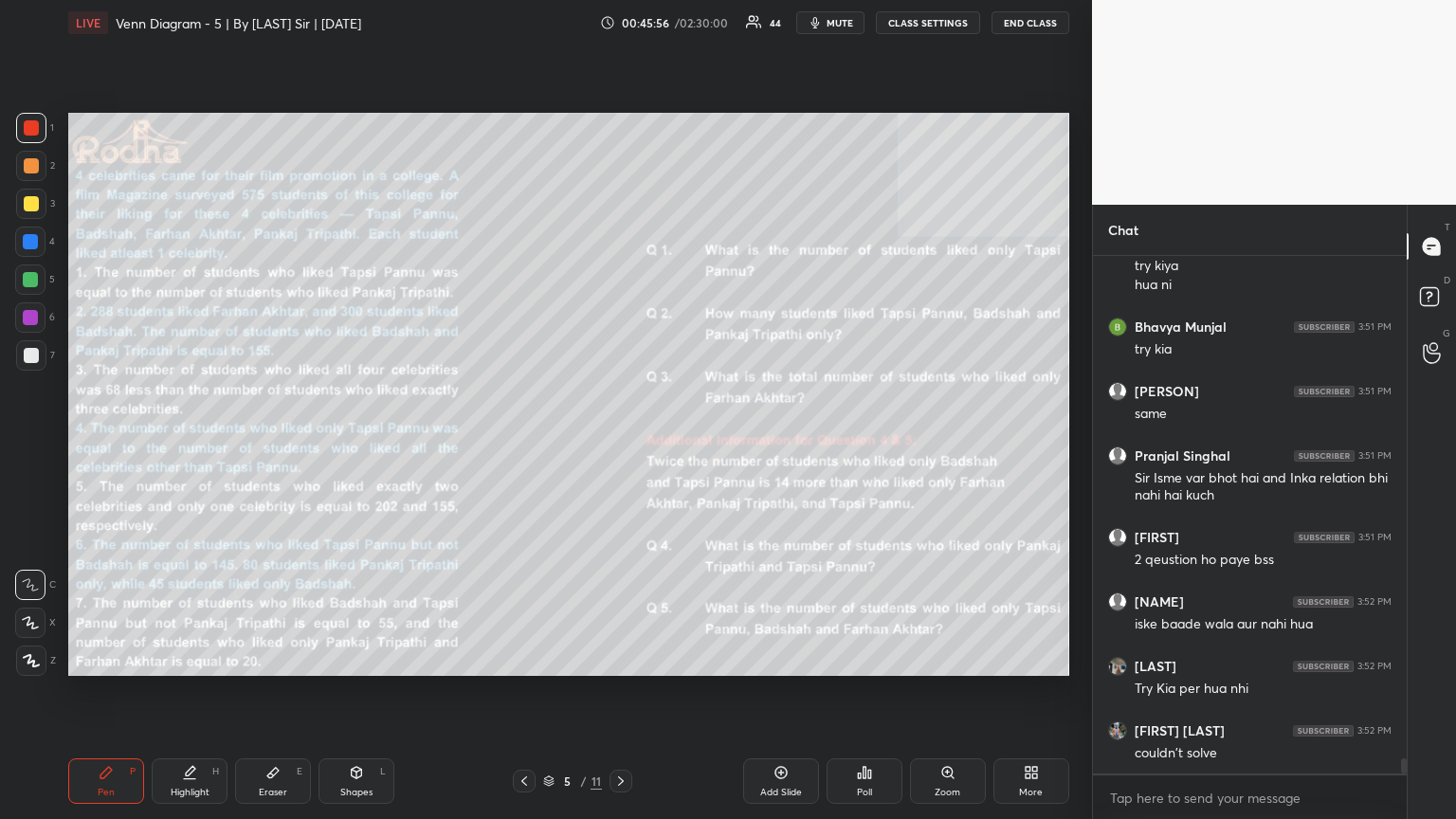 click 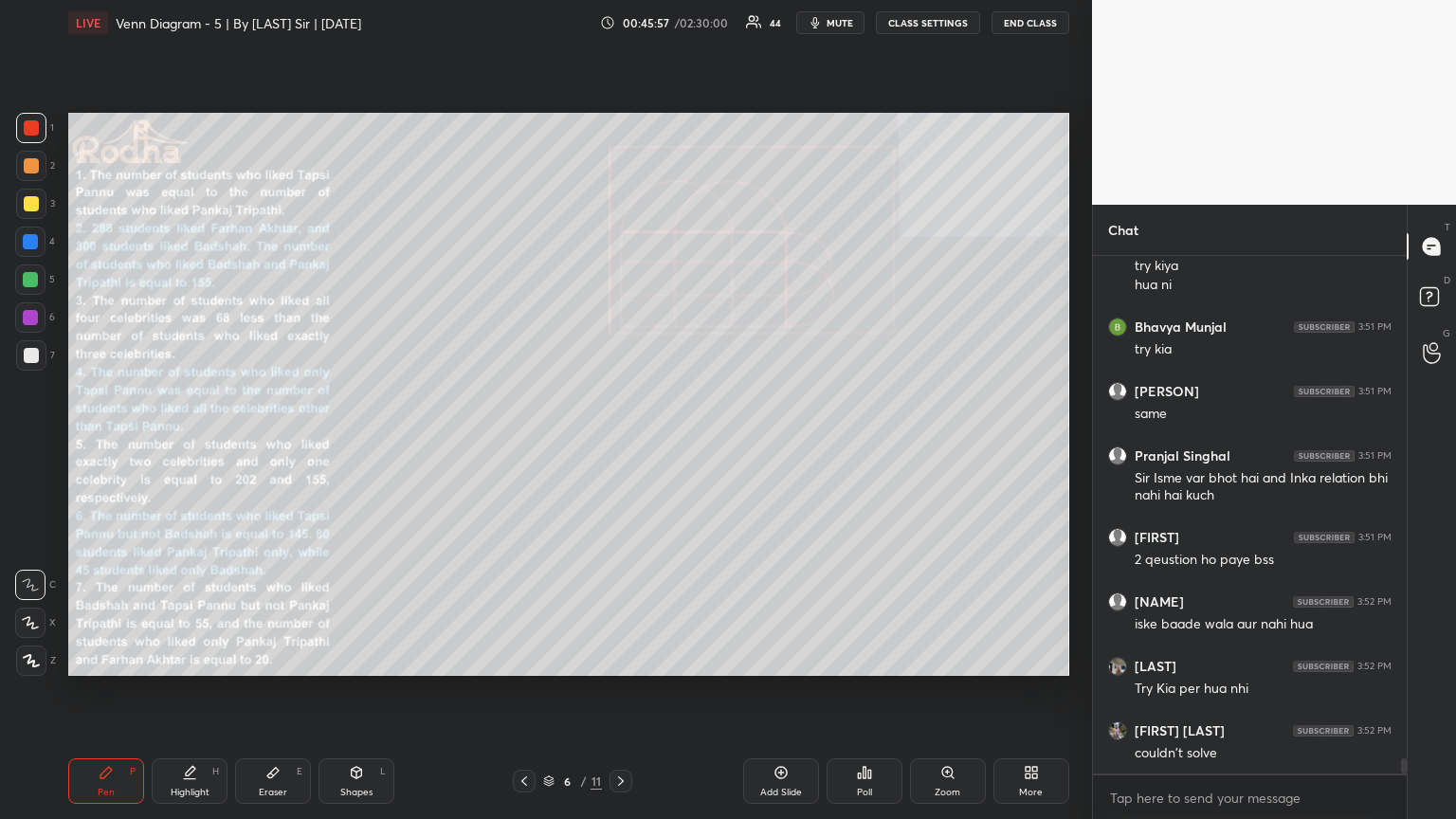 click 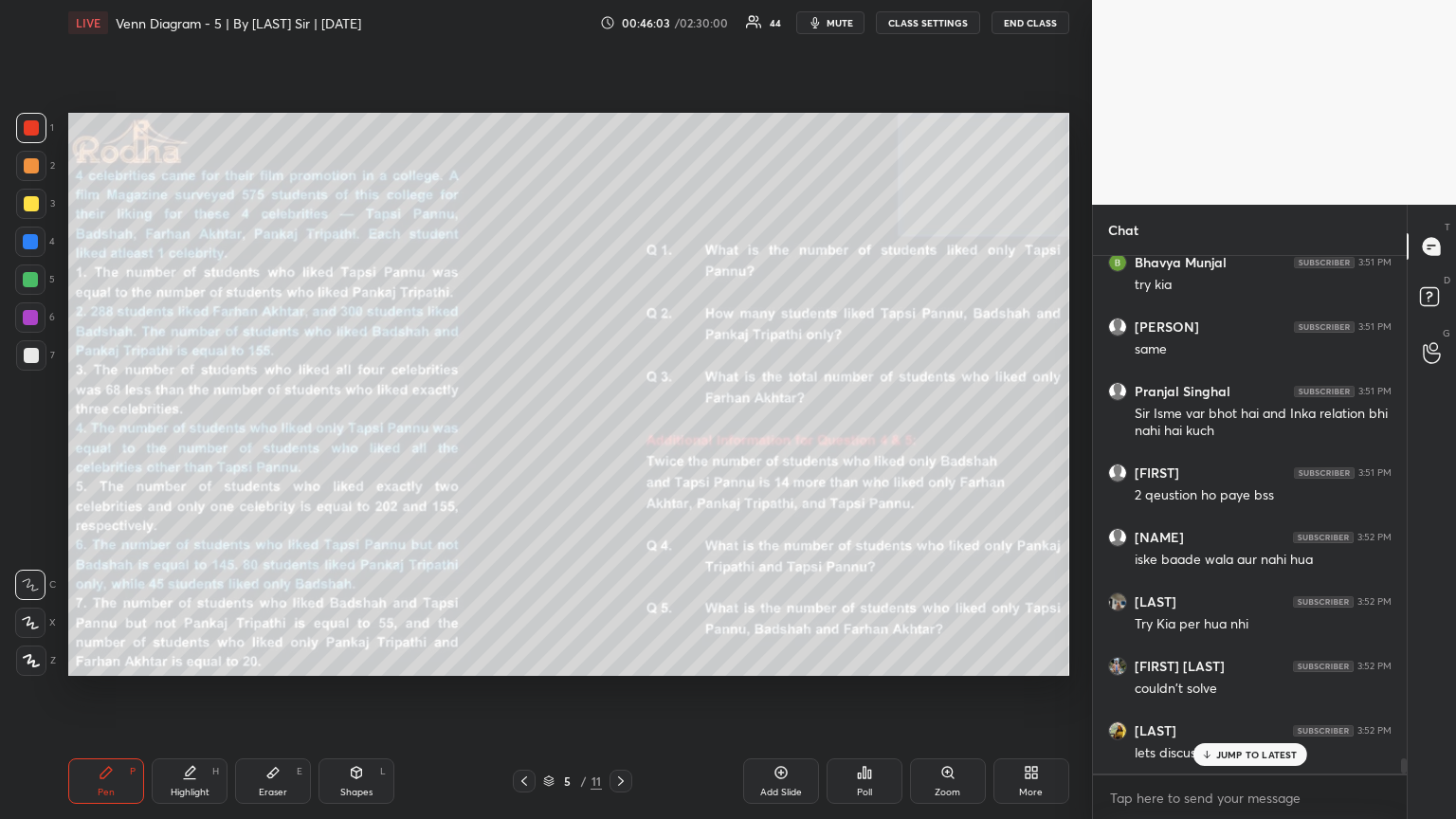 scroll, scrollTop: 16802, scrollLeft: 0, axis: vertical 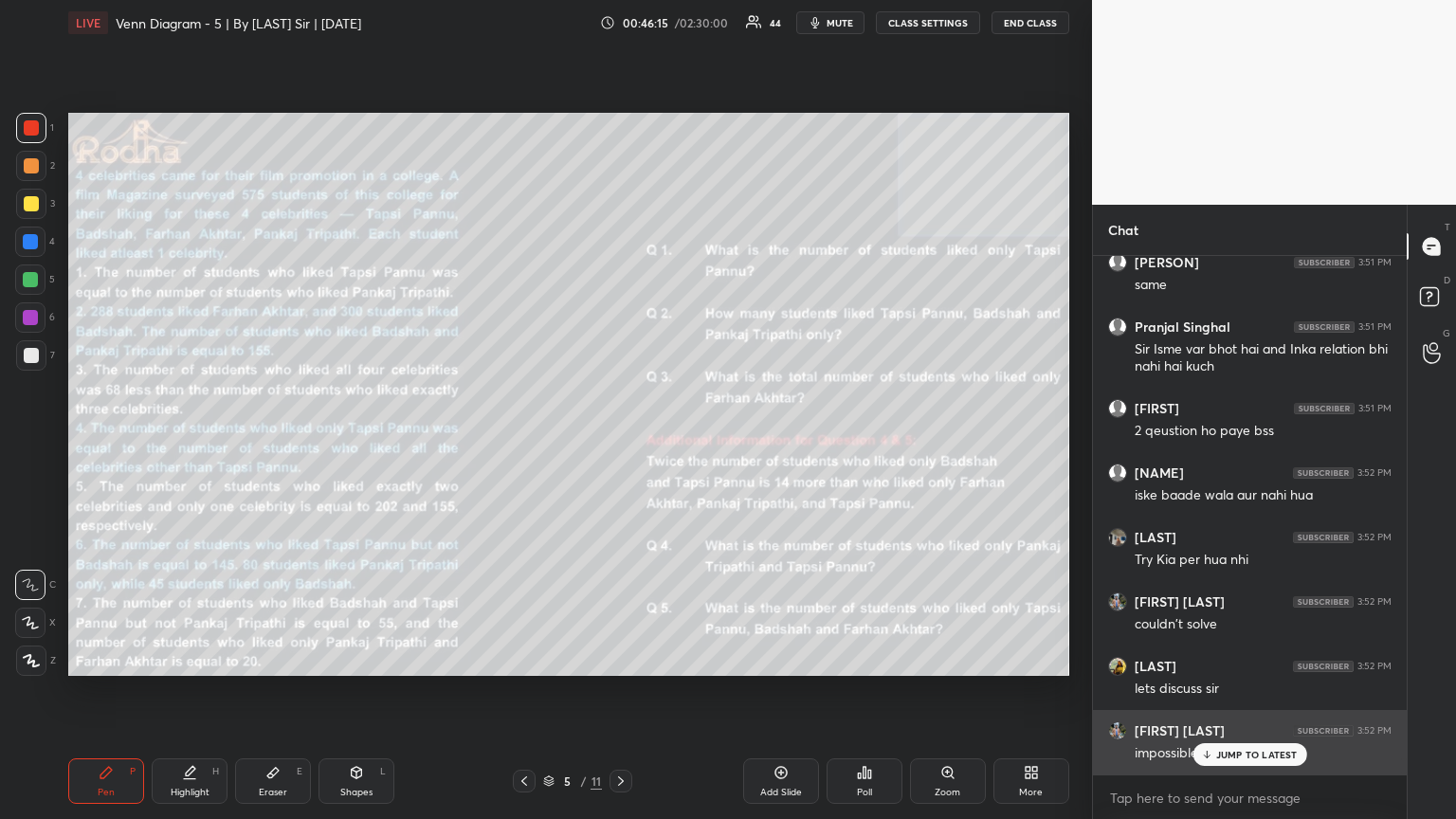 click on "JUMP TO LATEST" at bounding box center [1257, 755] 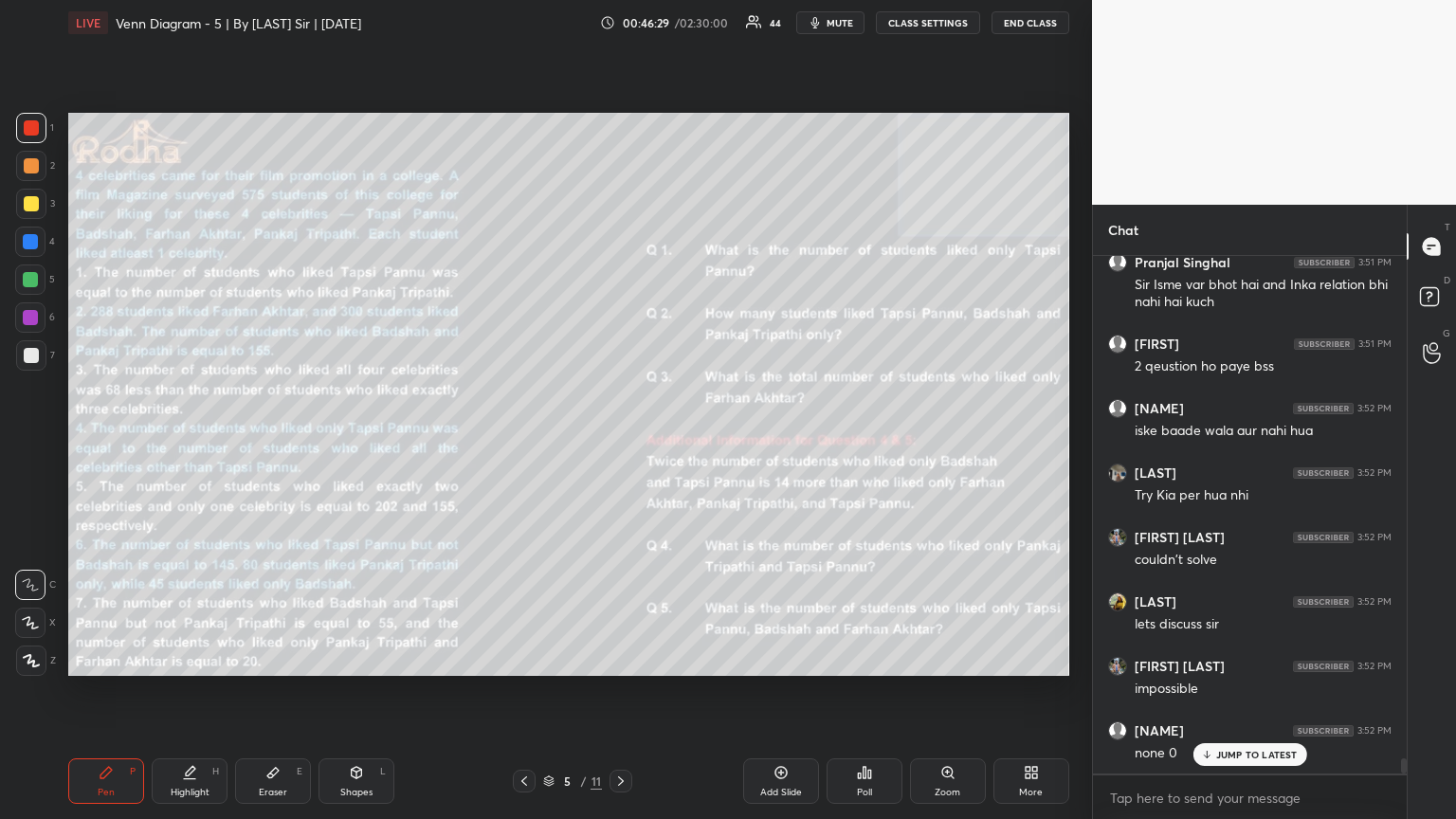 scroll, scrollTop: 16931, scrollLeft: 0, axis: vertical 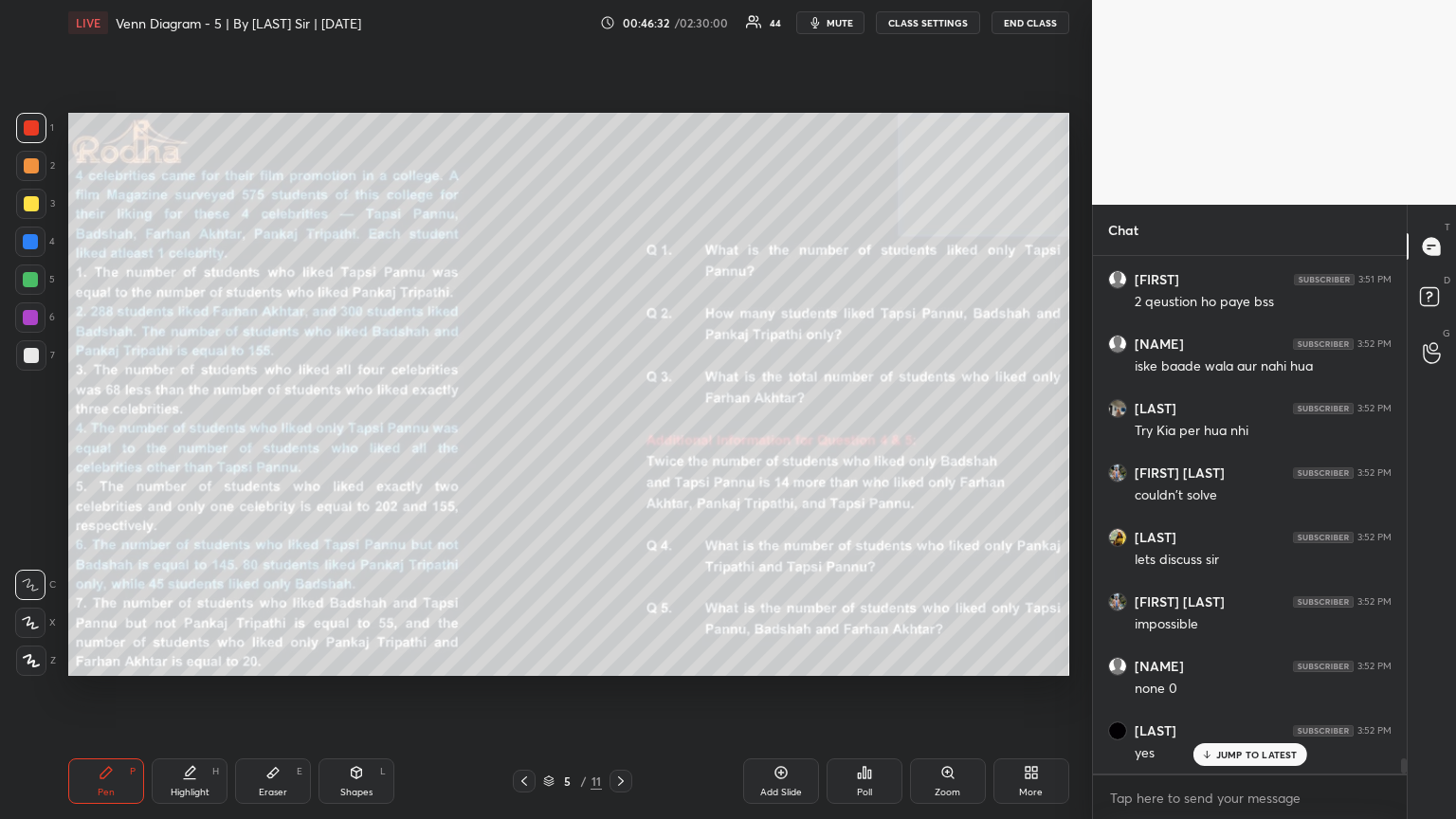 drag, startPoint x: 622, startPoint y: 779, endPoint x: 631, endPoint y: 774, distance: 10.29563 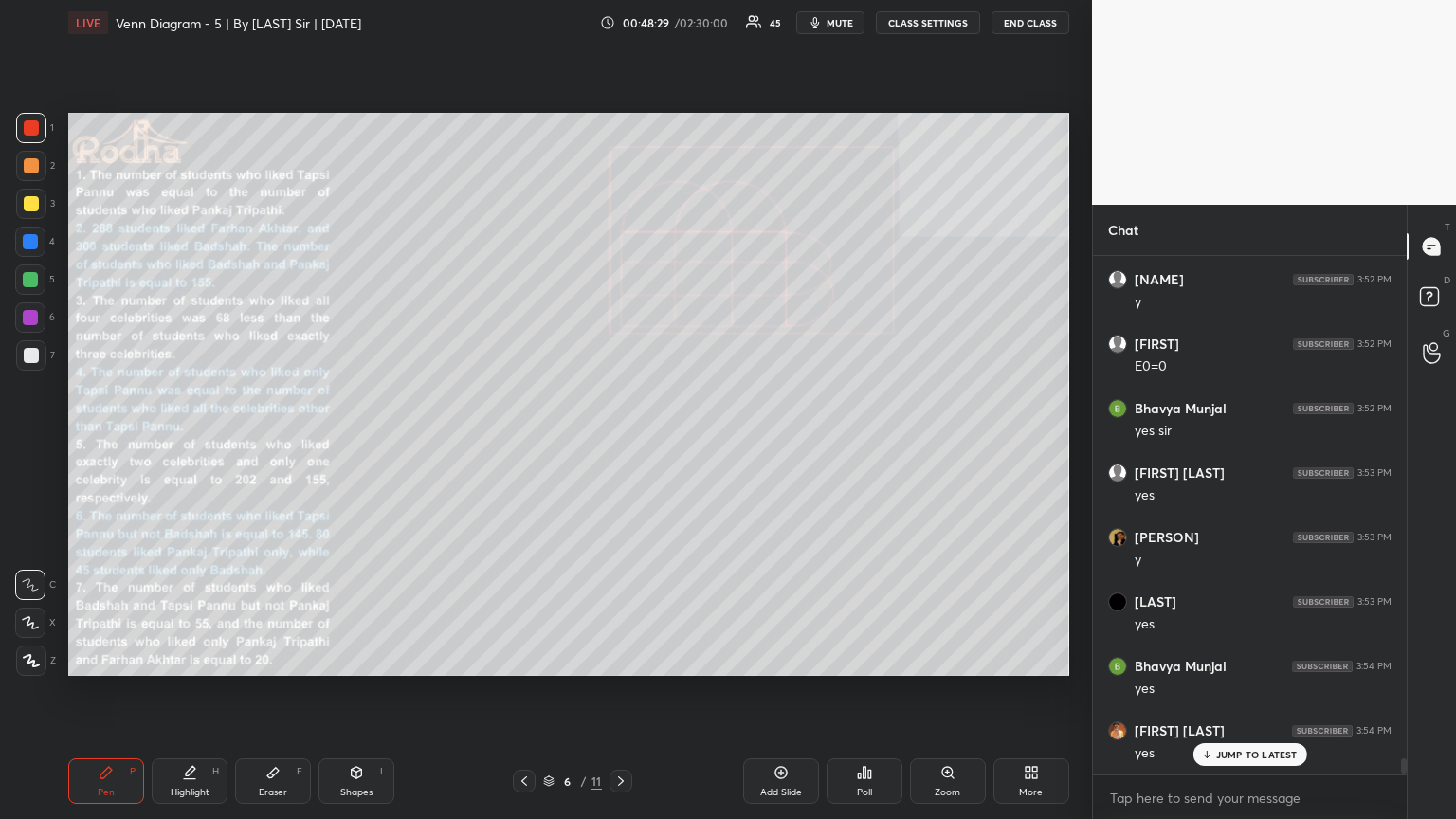scroll, scrollTop: 17511, scrollLeft: 0, axis: vertical 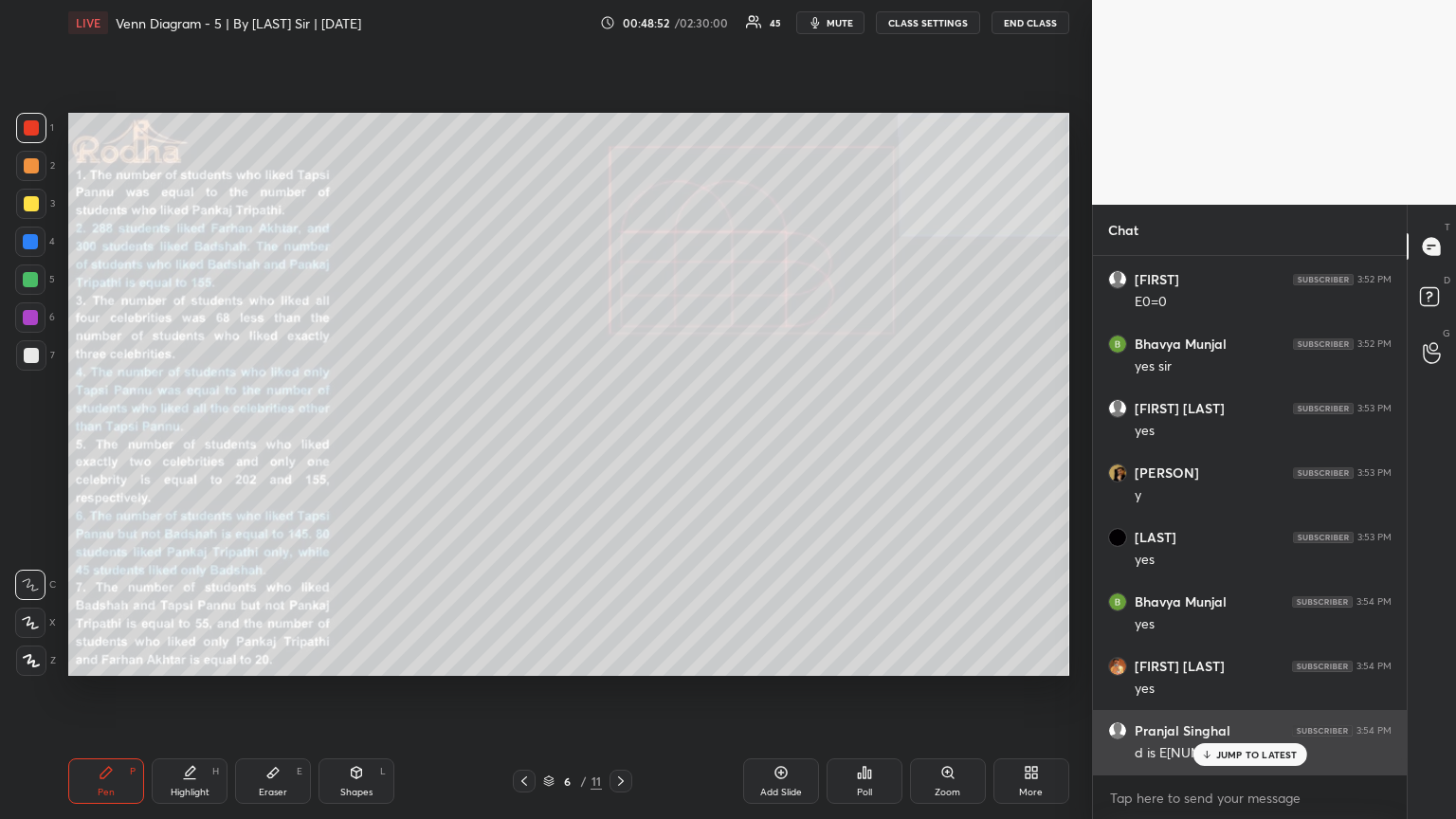 drag, startPoint x: 1240, startPoint y: 769, endPoint x: 1254, endPoint y: 771, distance: 14.142136 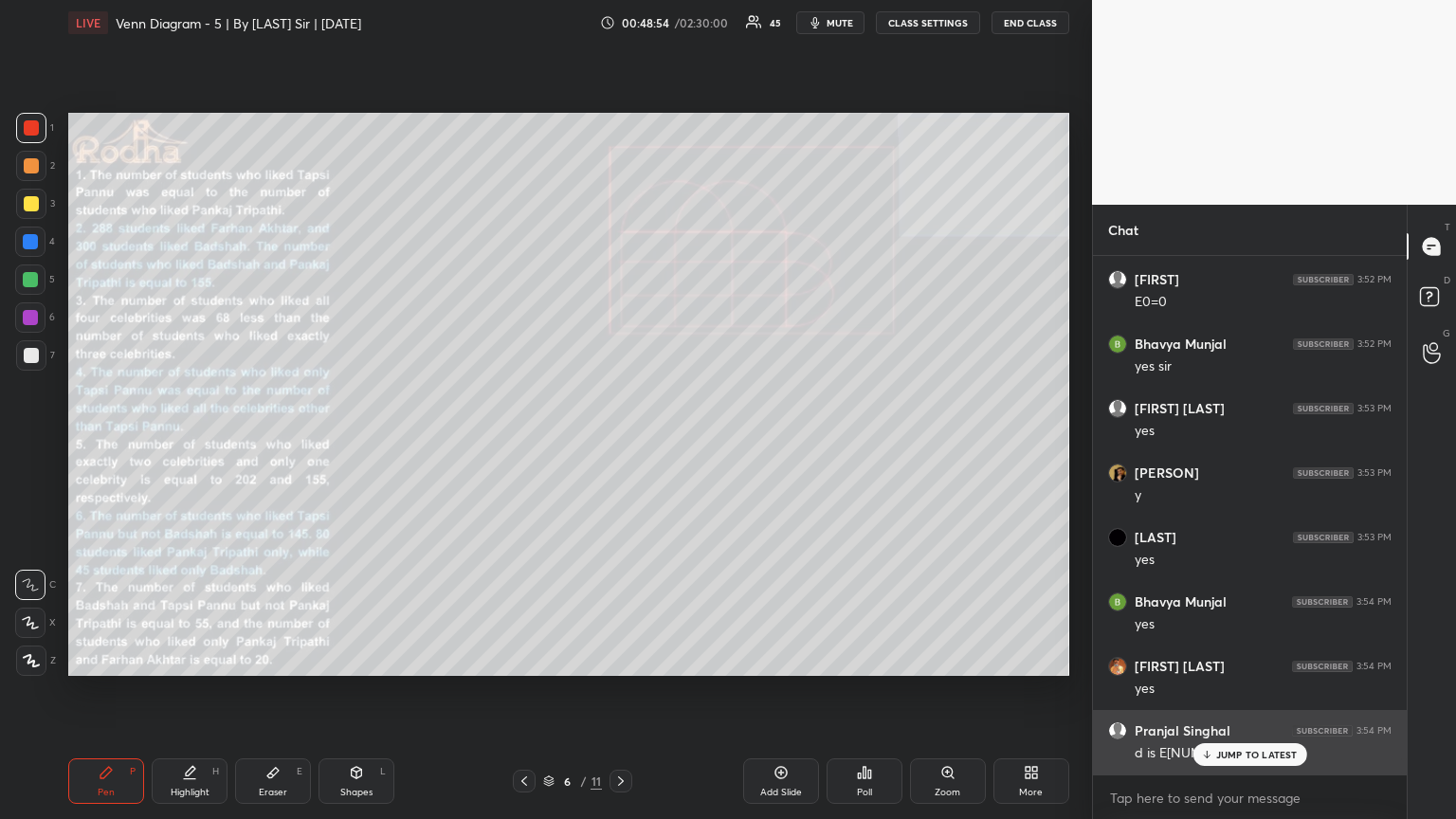 drag, startPoint x: 1247, startPoint y: 756, endPoint x: 1258, endPoint y: 760, distance: 11.7046999 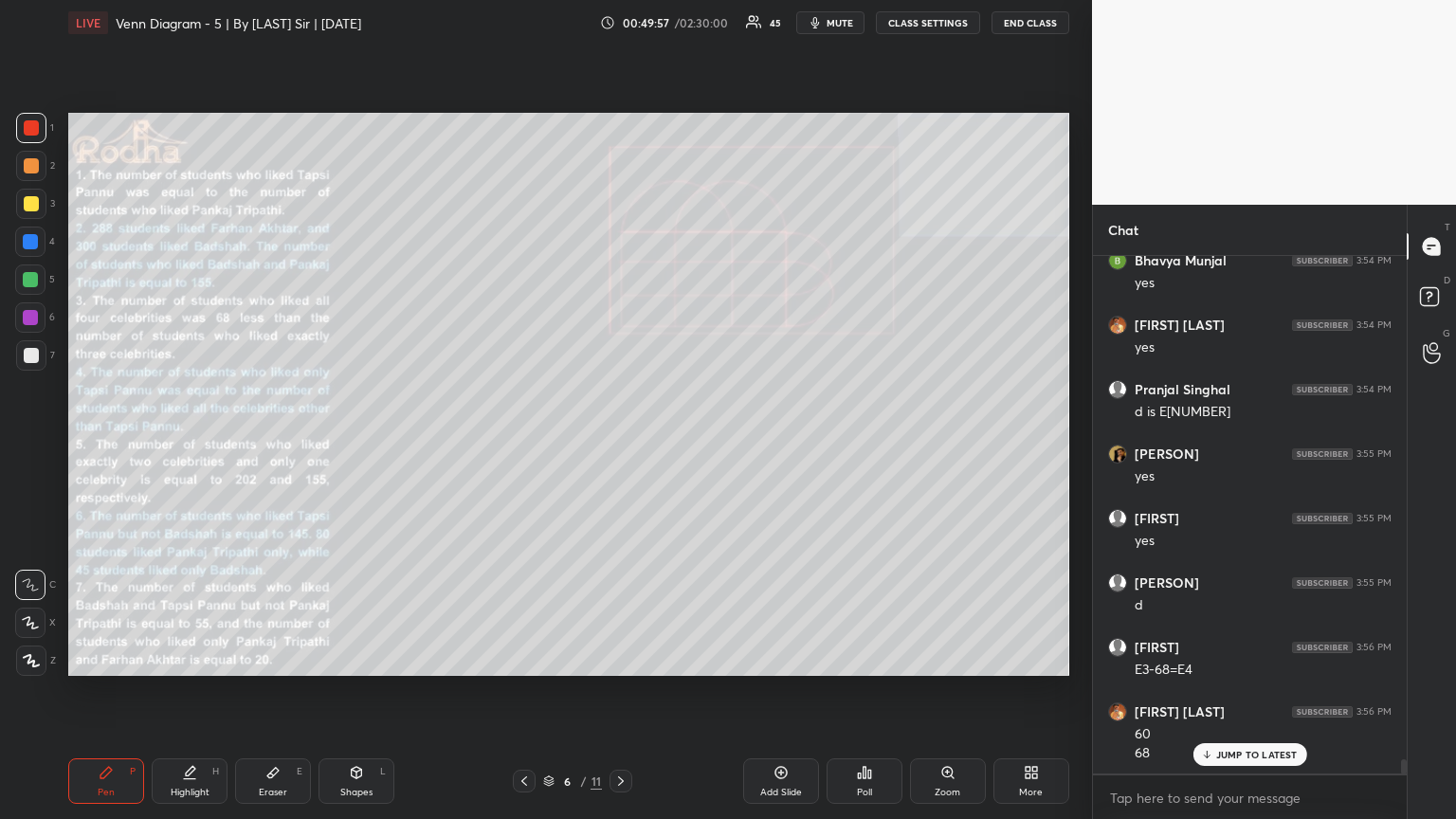 scroll, scrollTop: 17917, scrollLeft: 0, axis: vertical 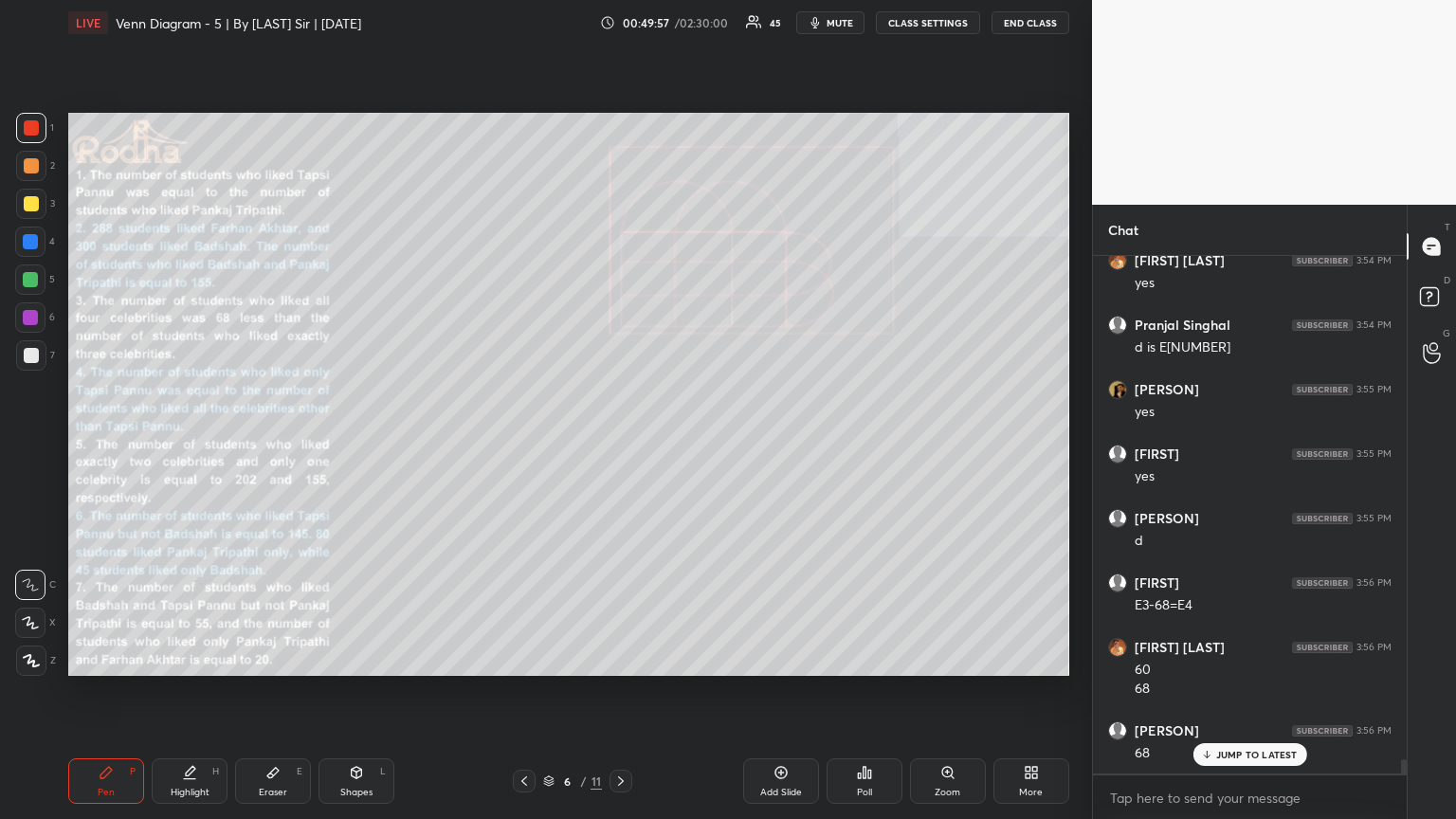click on "JUMP TO LATEST" at bounding box center (1257, 755) 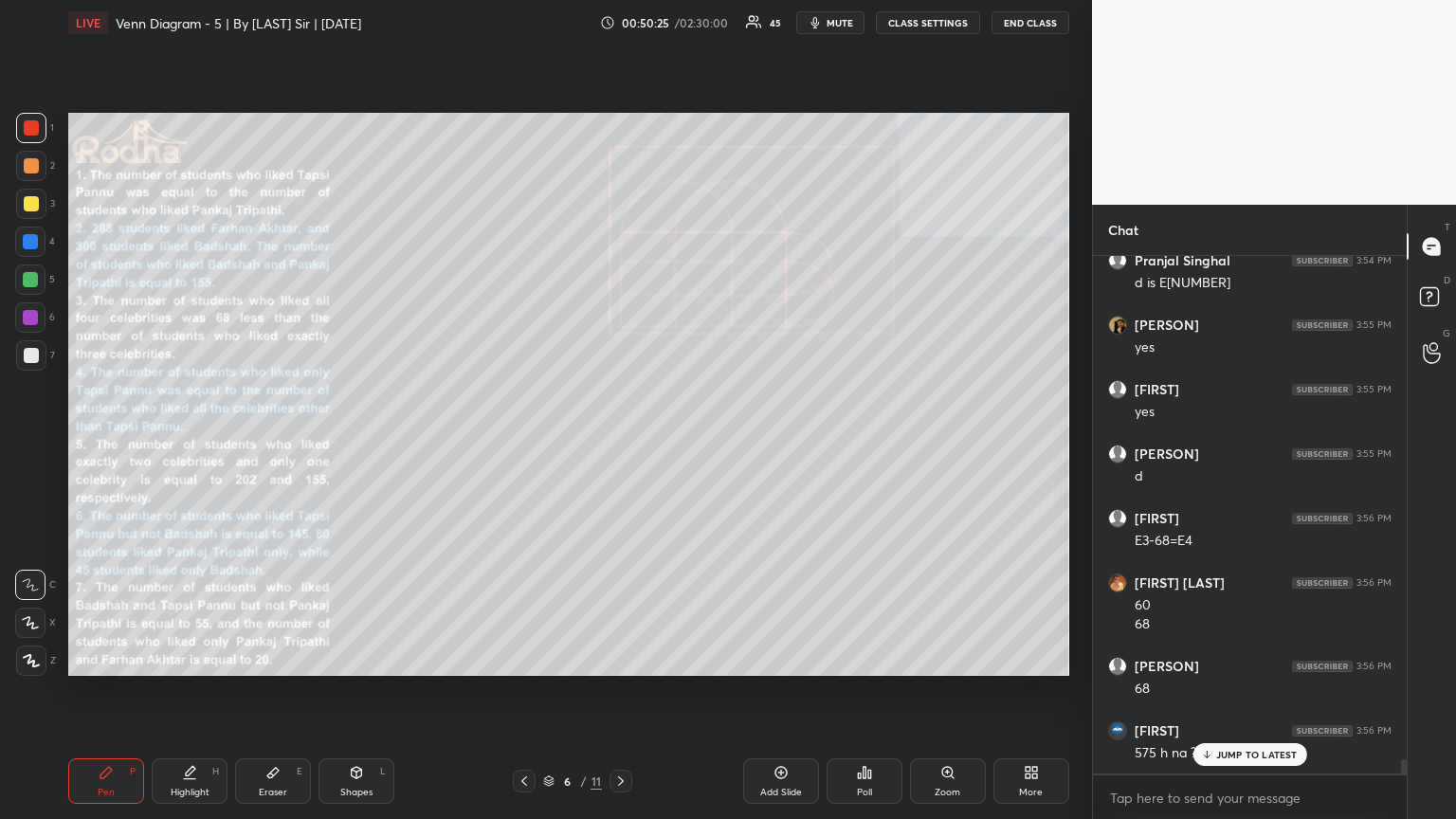 scroll, scrollTop: 18045, scrollLeft: 0, axis: vertical 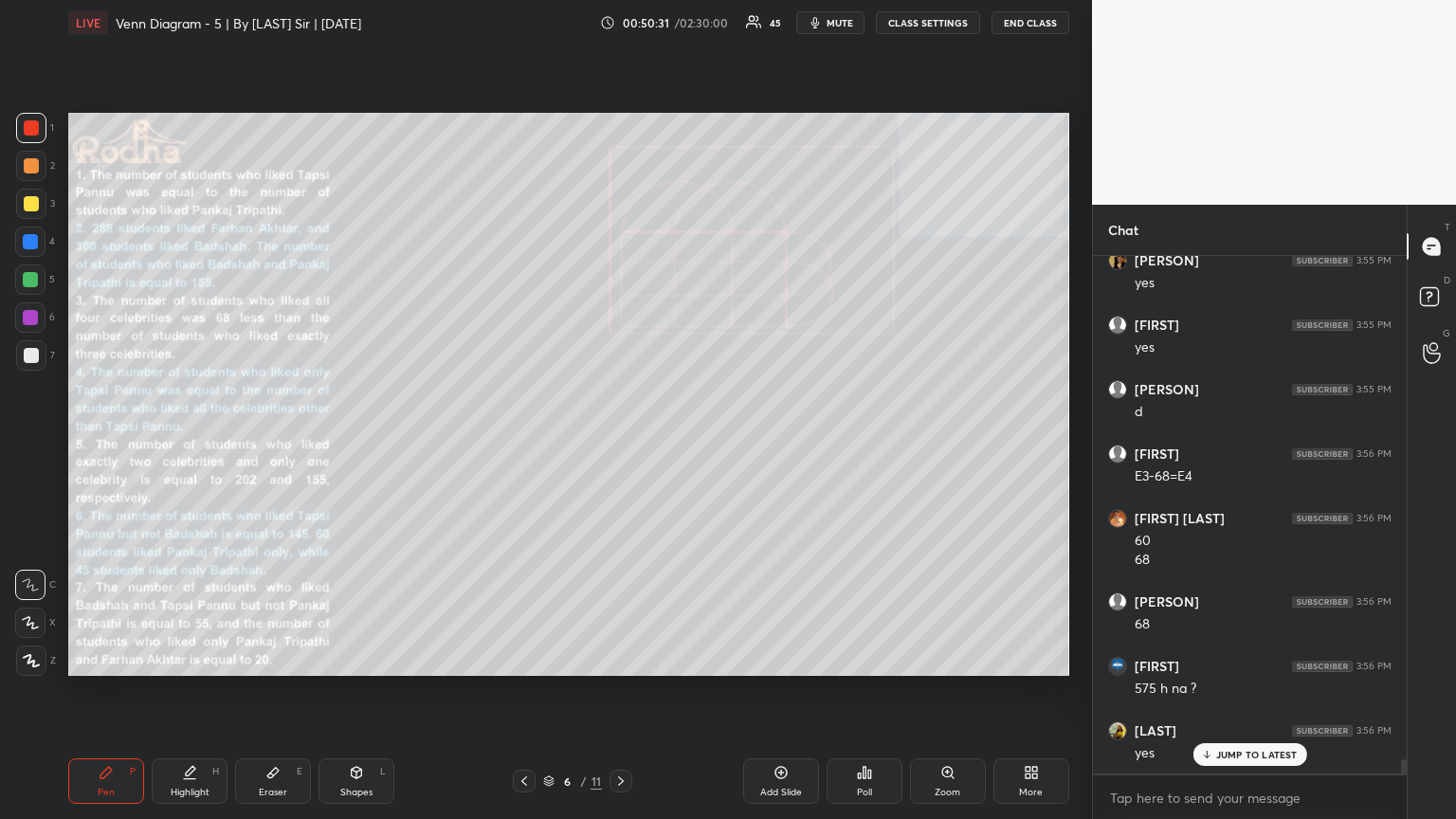 click 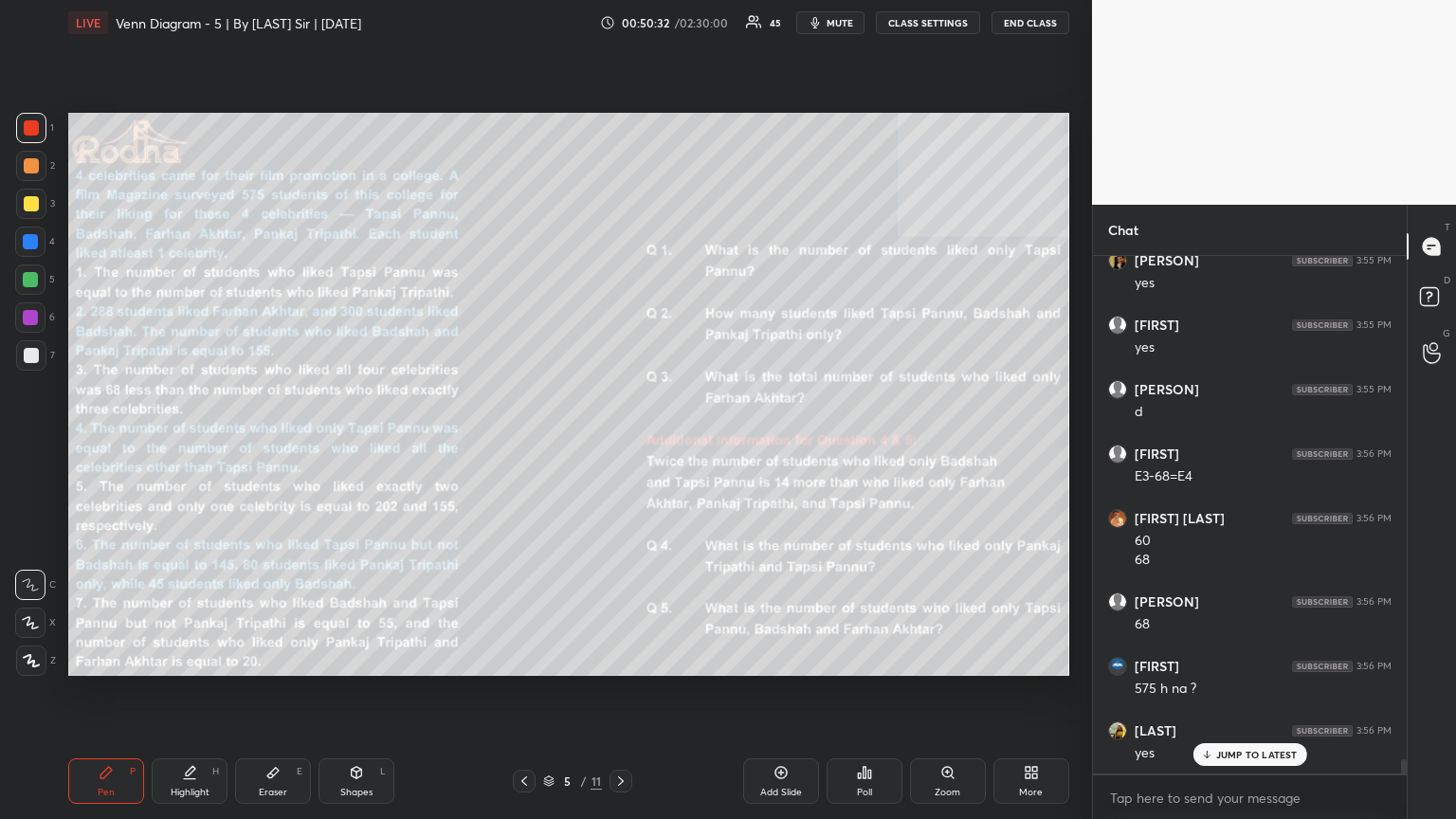 drag, startPoint x: 619, startPoint y: 781, endPoint x: 605, endPoint y: 780, distance: 14.035669 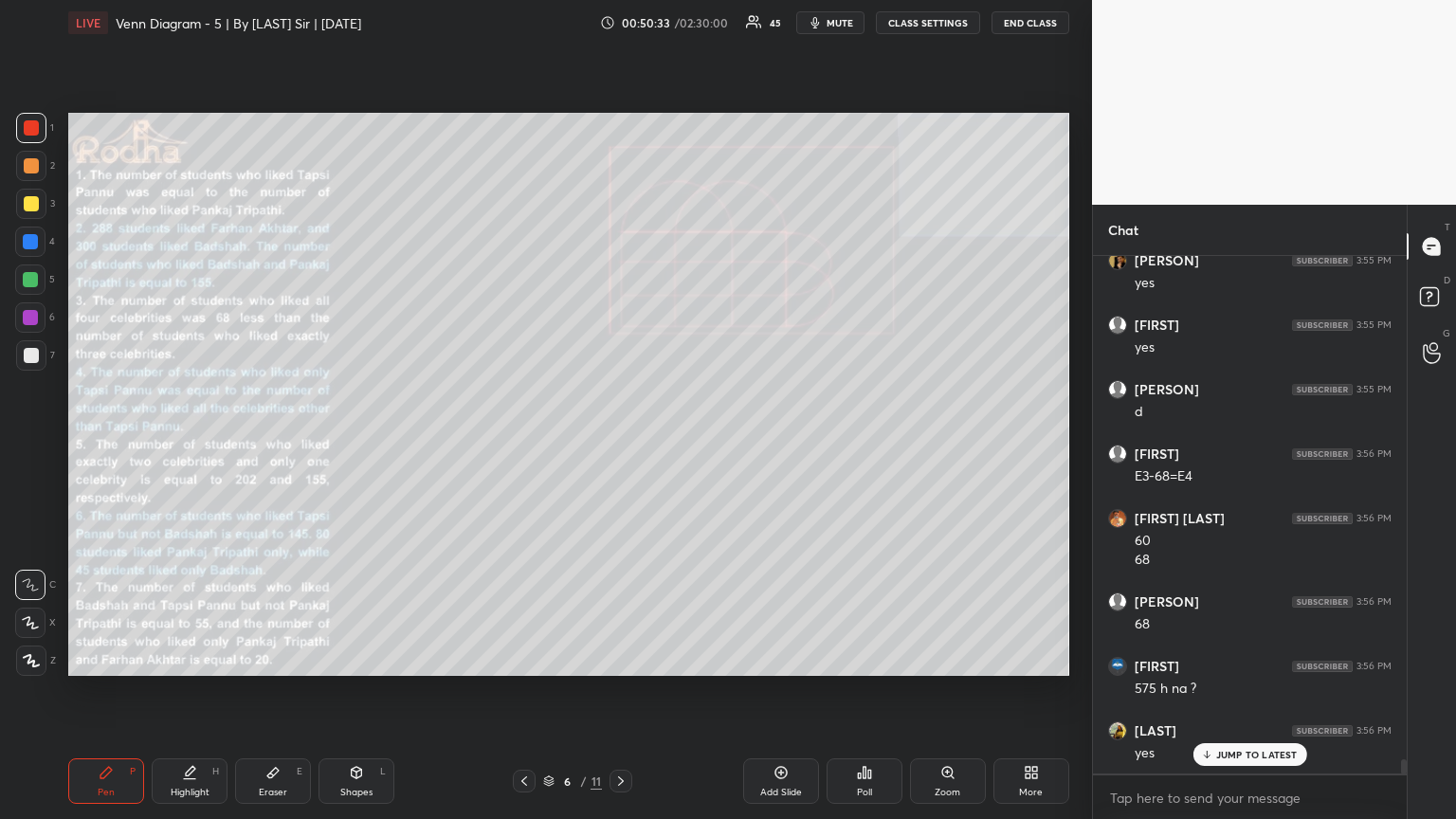 drag, startPoint x: 284, startPoint y: 775, endPoint x: 353, endPoint y: 693, distance: 107.168092 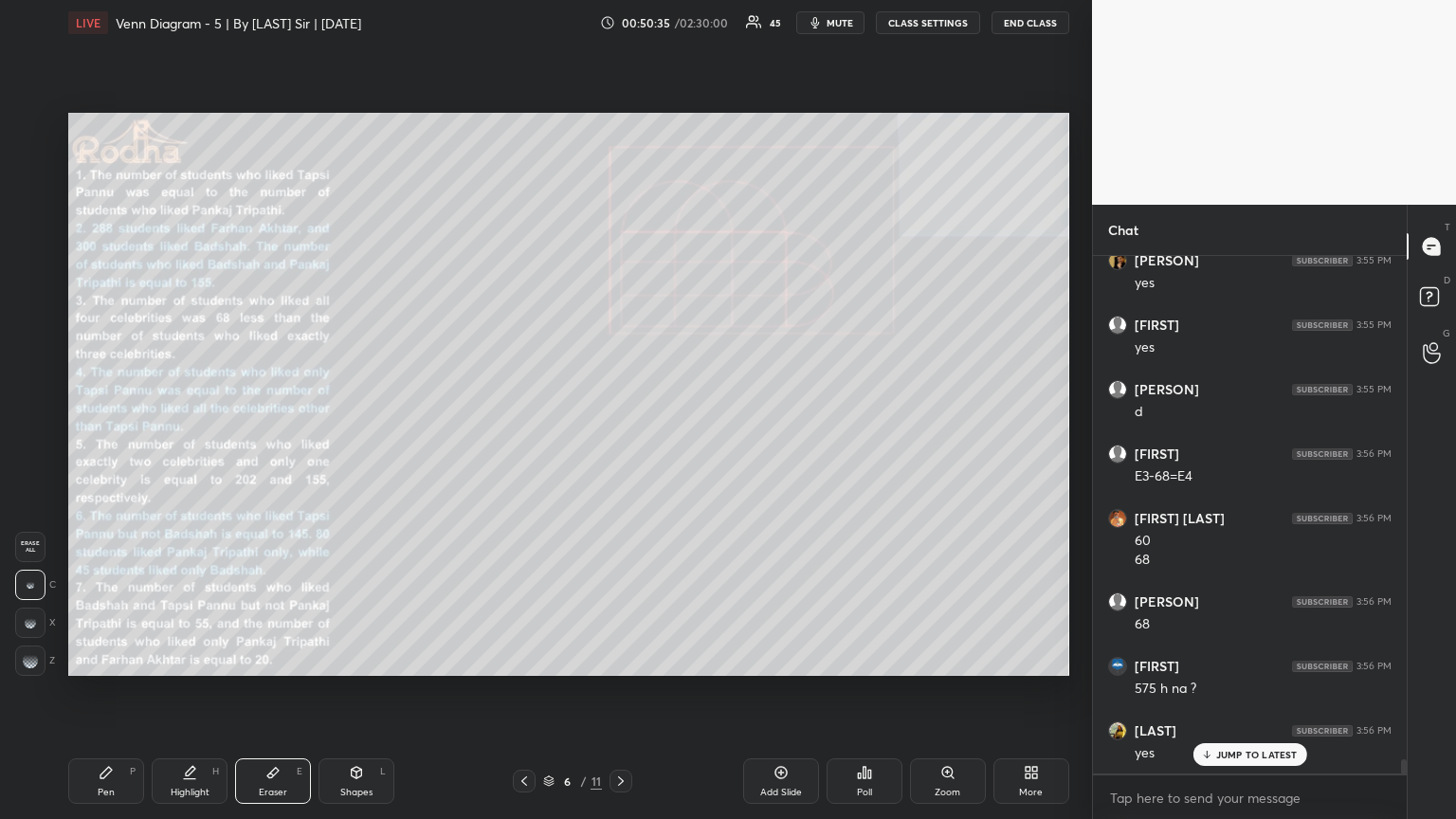 drag, startPoint x: 123, startPoint y: 764, endPoint x: 137, endPoint y: 754, distance: 17.204651 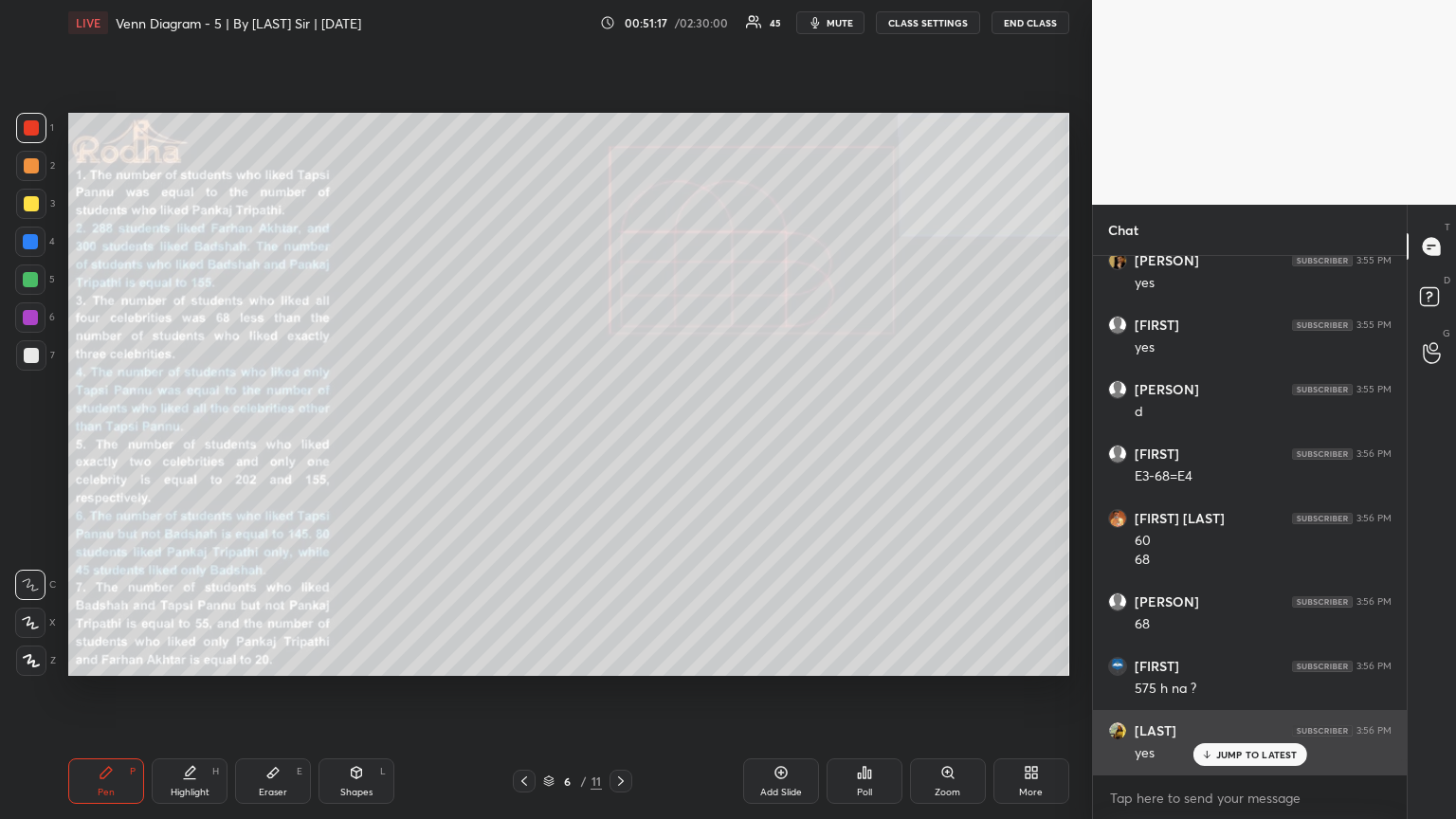 click on "JUMP TO LATEST" at bounding box center (1249, 755) 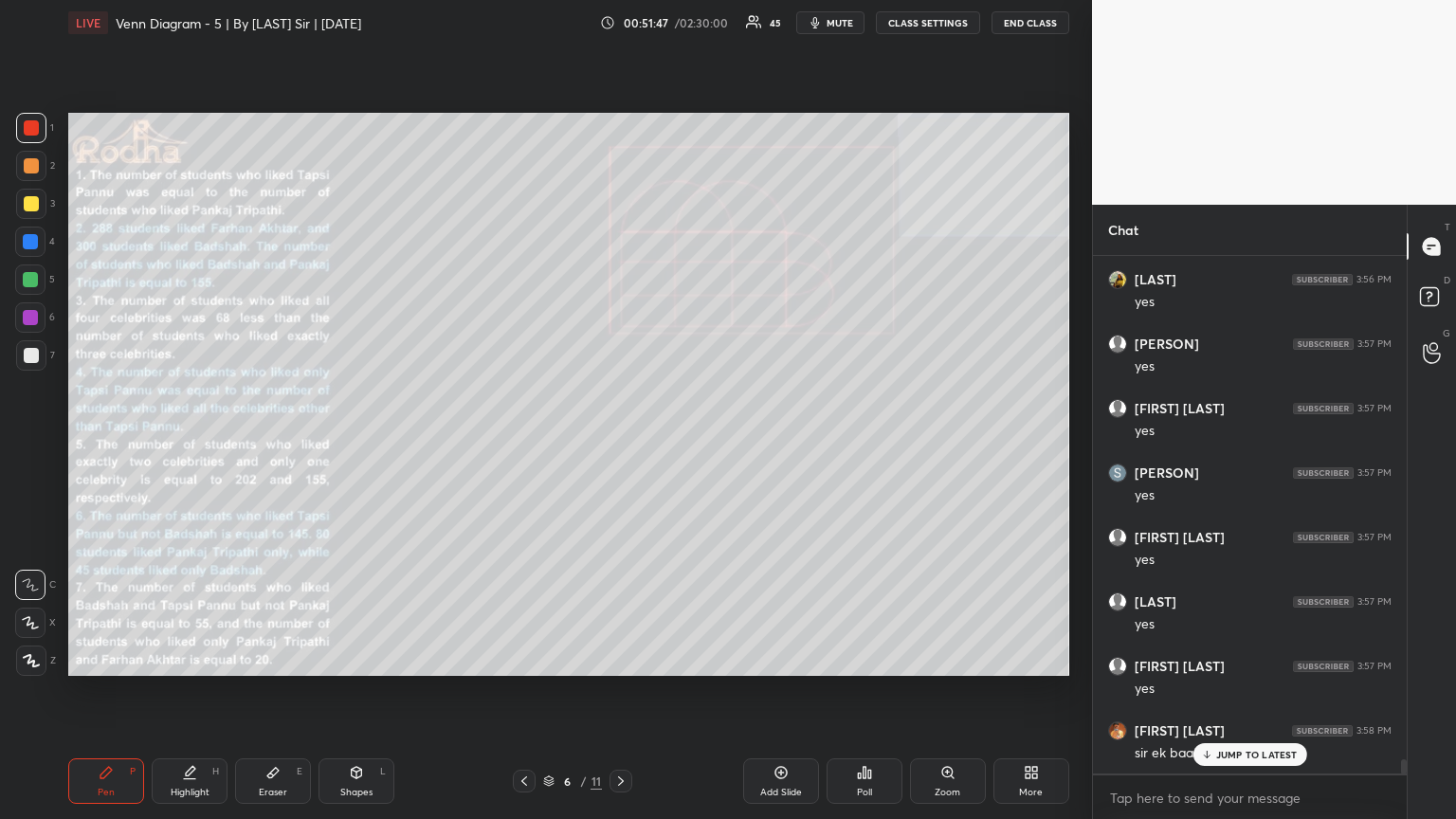 scroll, scrollTop: 18516, scrollLeft: 0, axis: vertical 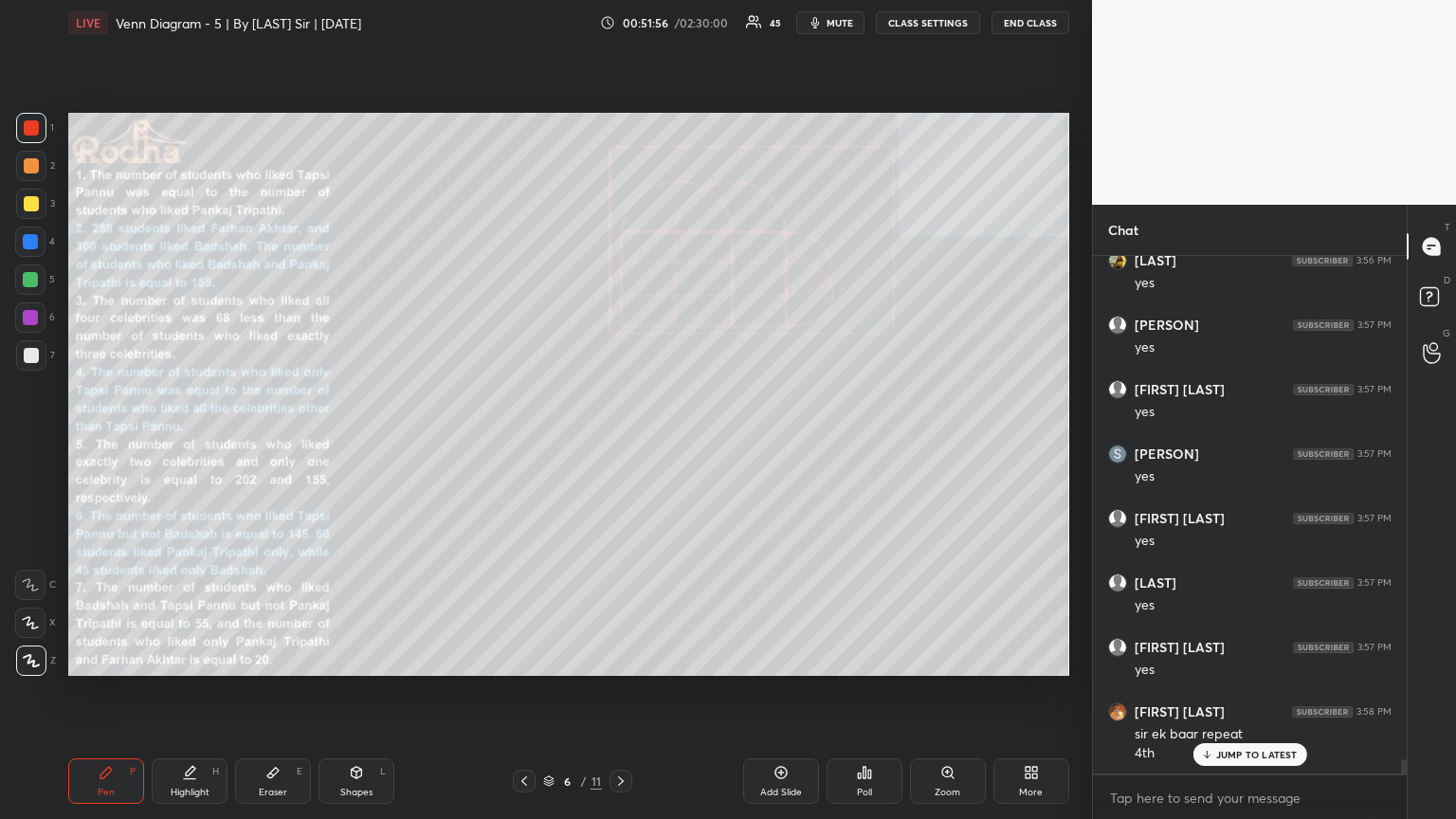 click 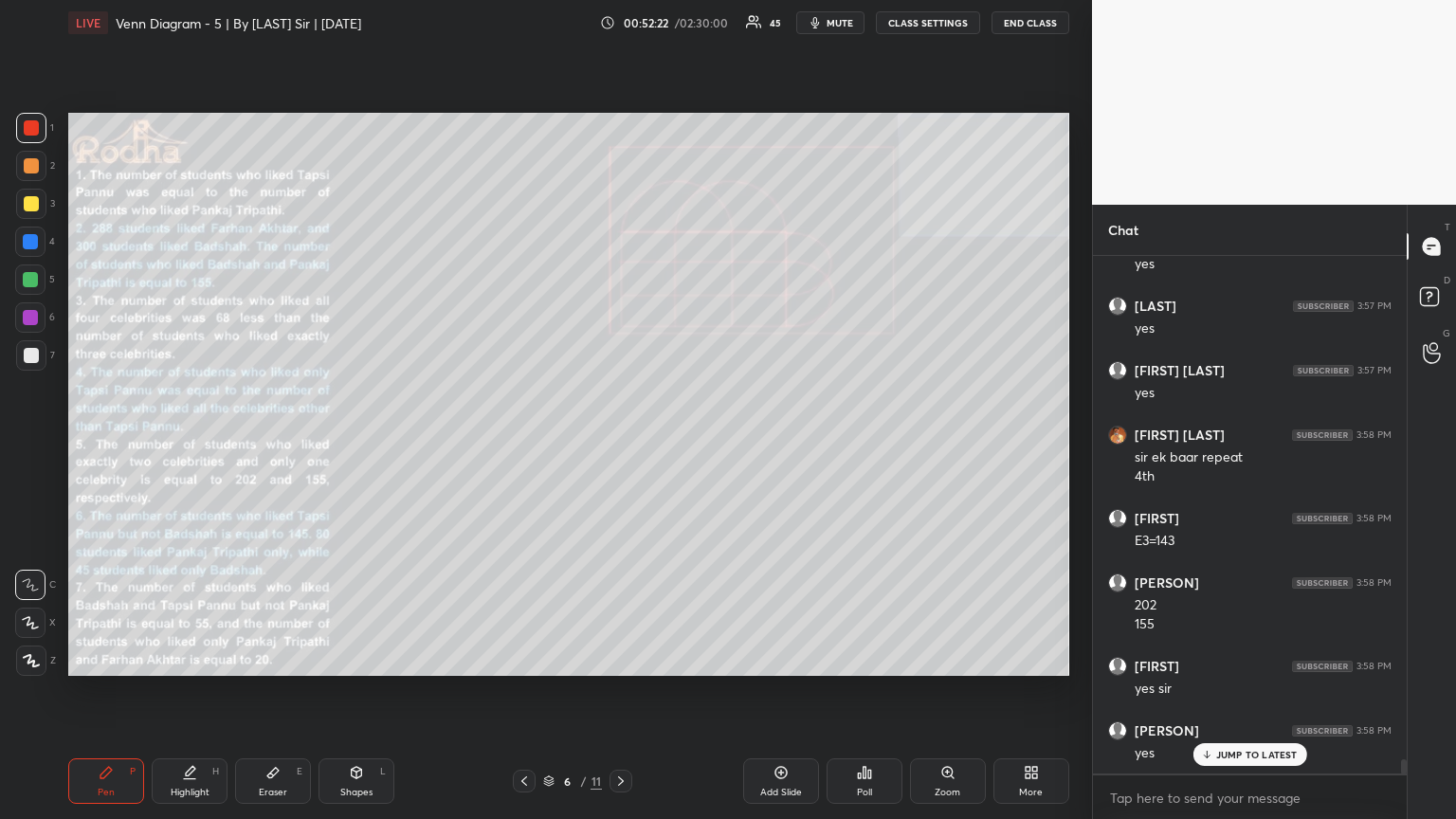 scroll, scrollTop: 18857, scrollLeft: 0, axis: vertical 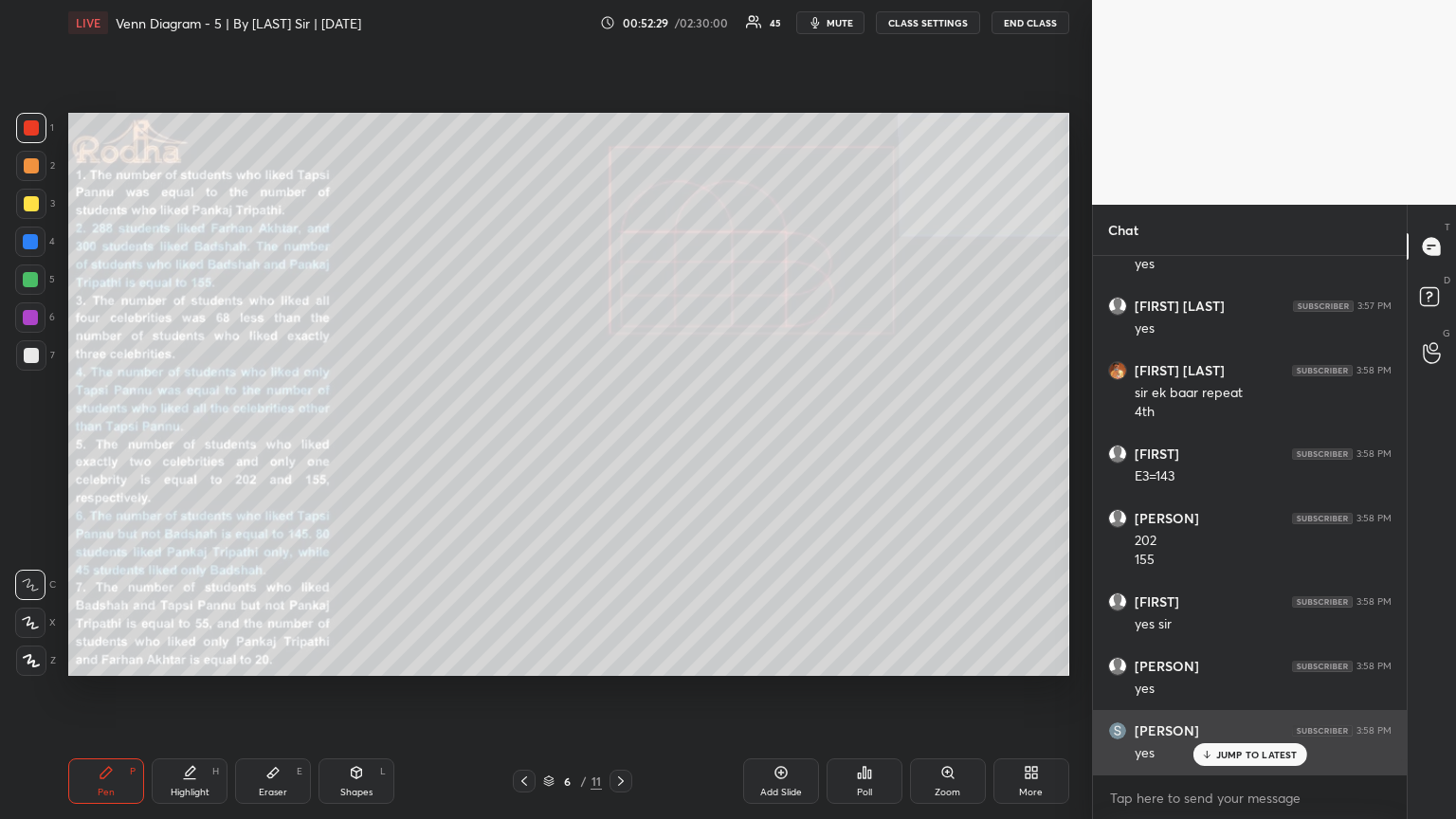 drag, startPoint x: 1220, startPoint y: 758, endPoint x: 1228, endPoint y: 748, distance: 12.80625 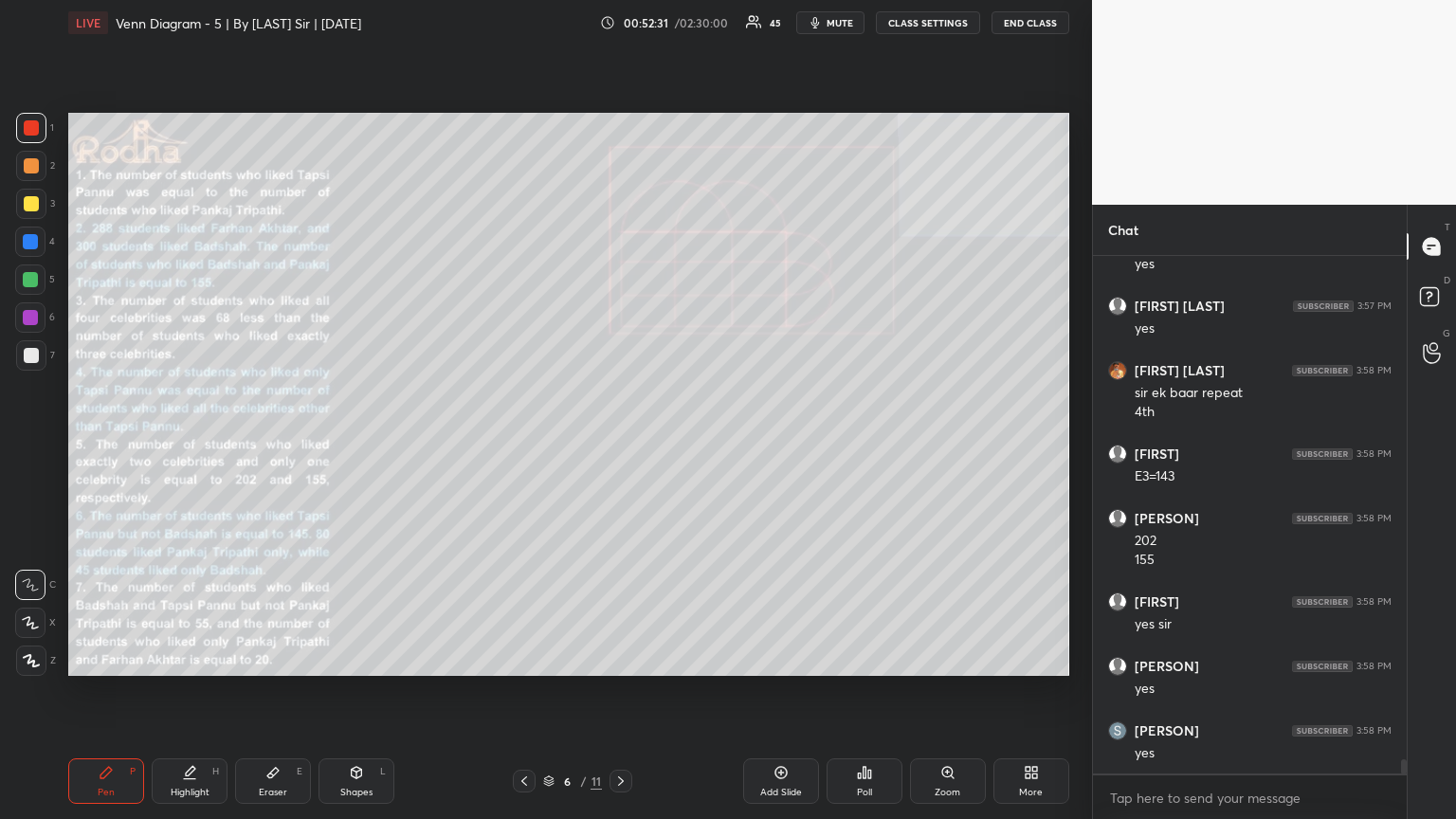 click at bounding box center (31, 204) 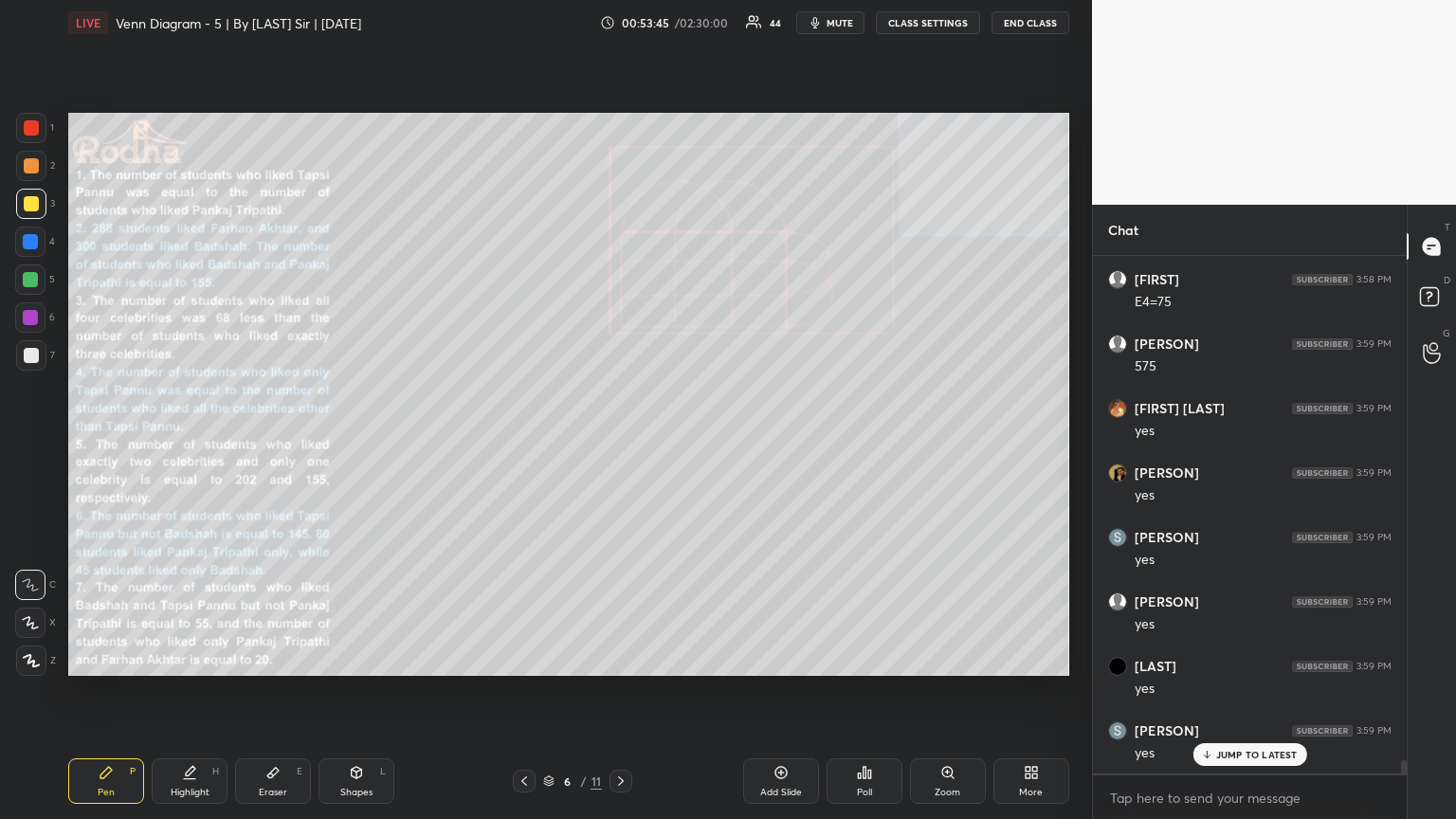 scroll, scrollTop: 19437, scrollLeft: 0, axis: vertical 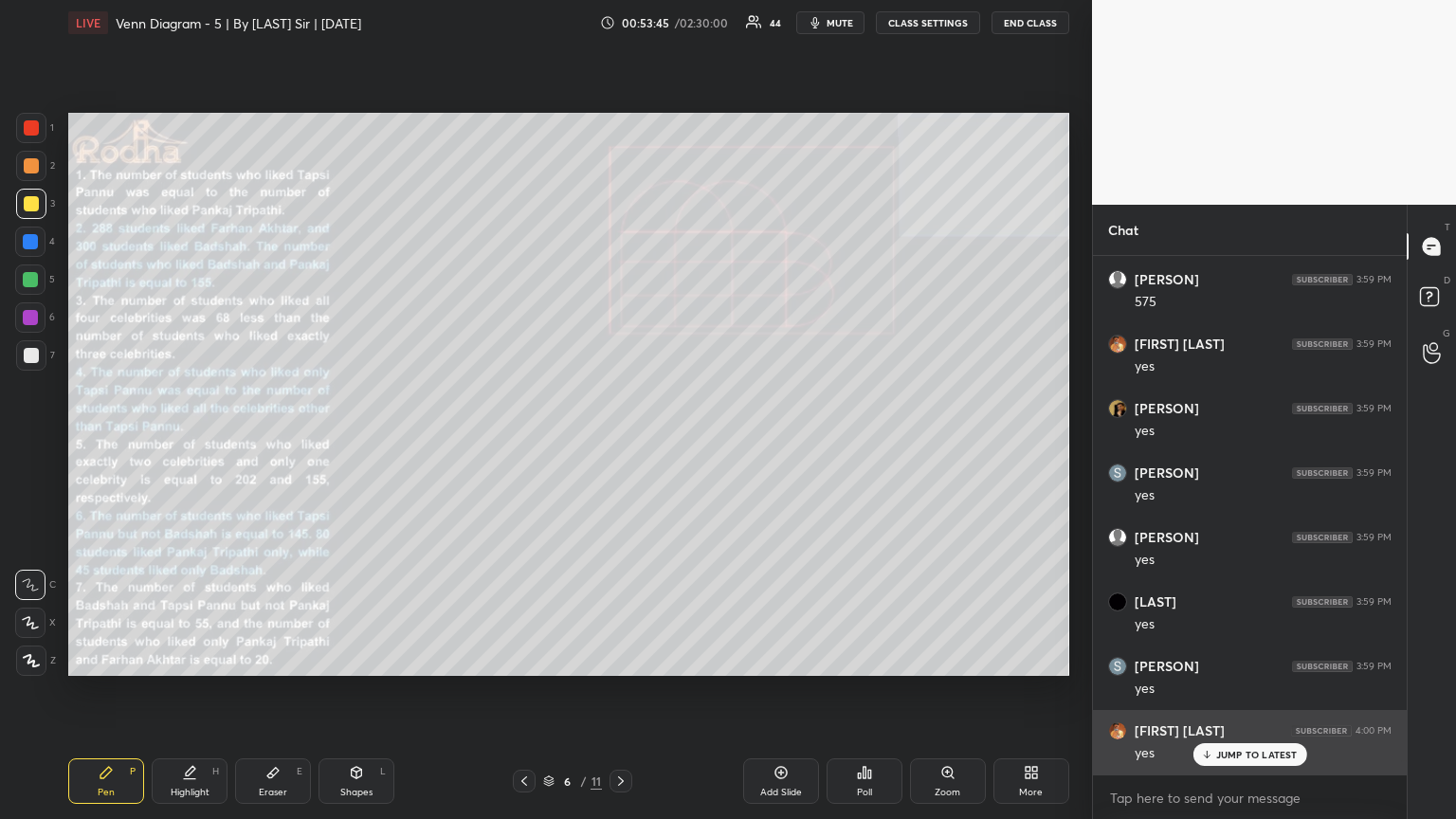 drag, startPoint x: 1244, startPoint y: 755, endPoint x: 1258, endPoint y: 752, distance: 14.317821 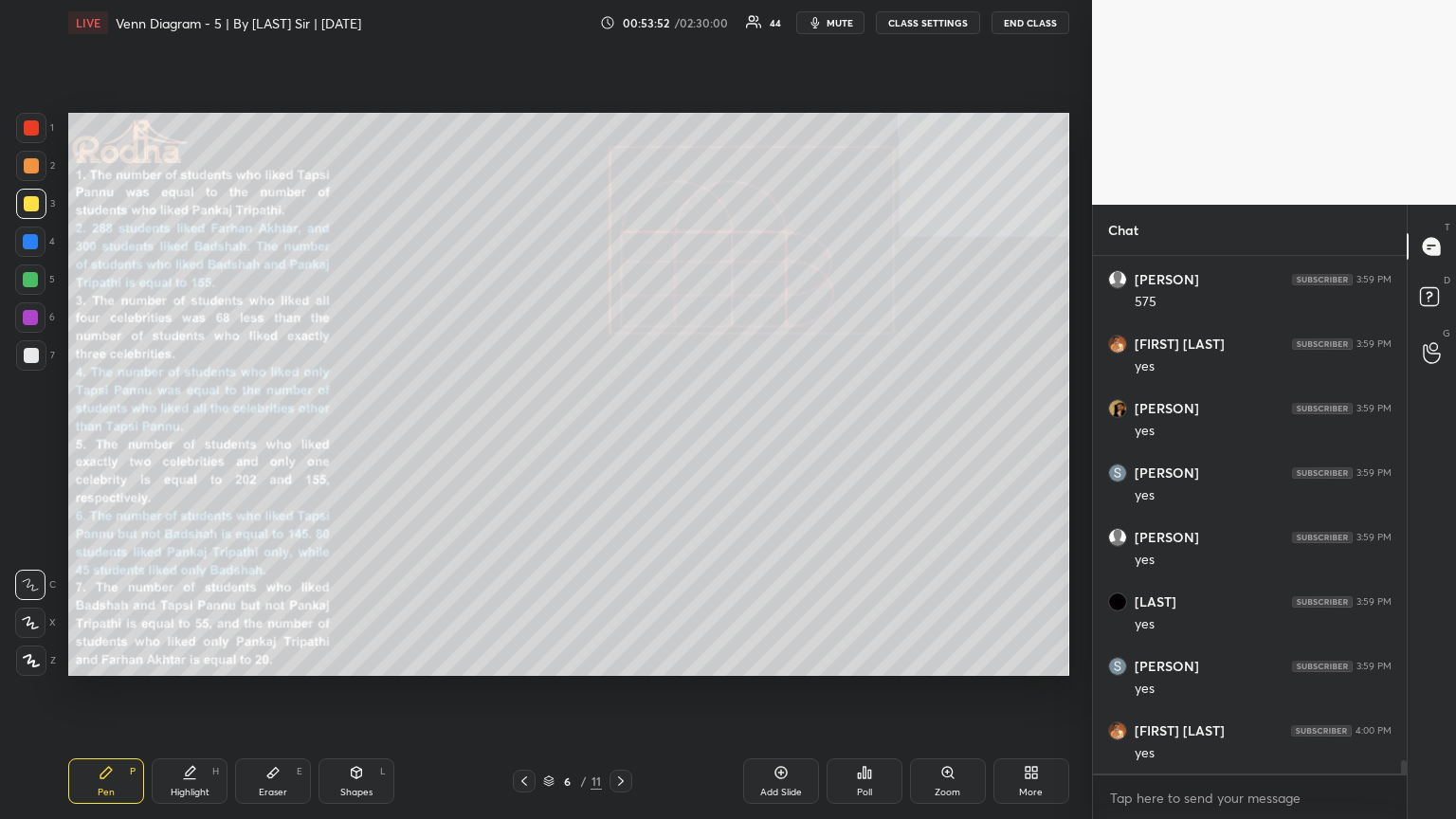 click on "Shapes L" at bounding box center (356, 781) 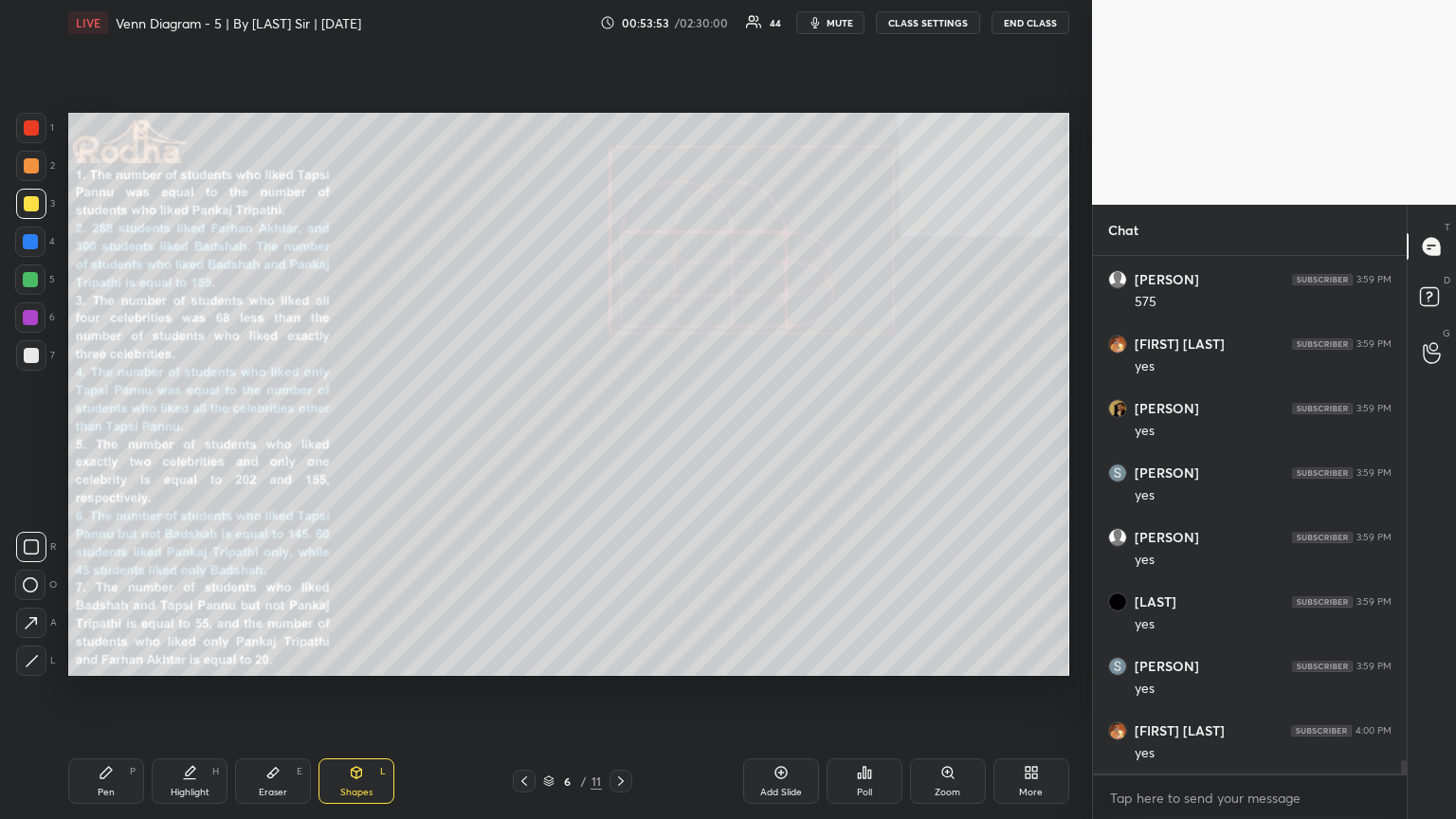 click 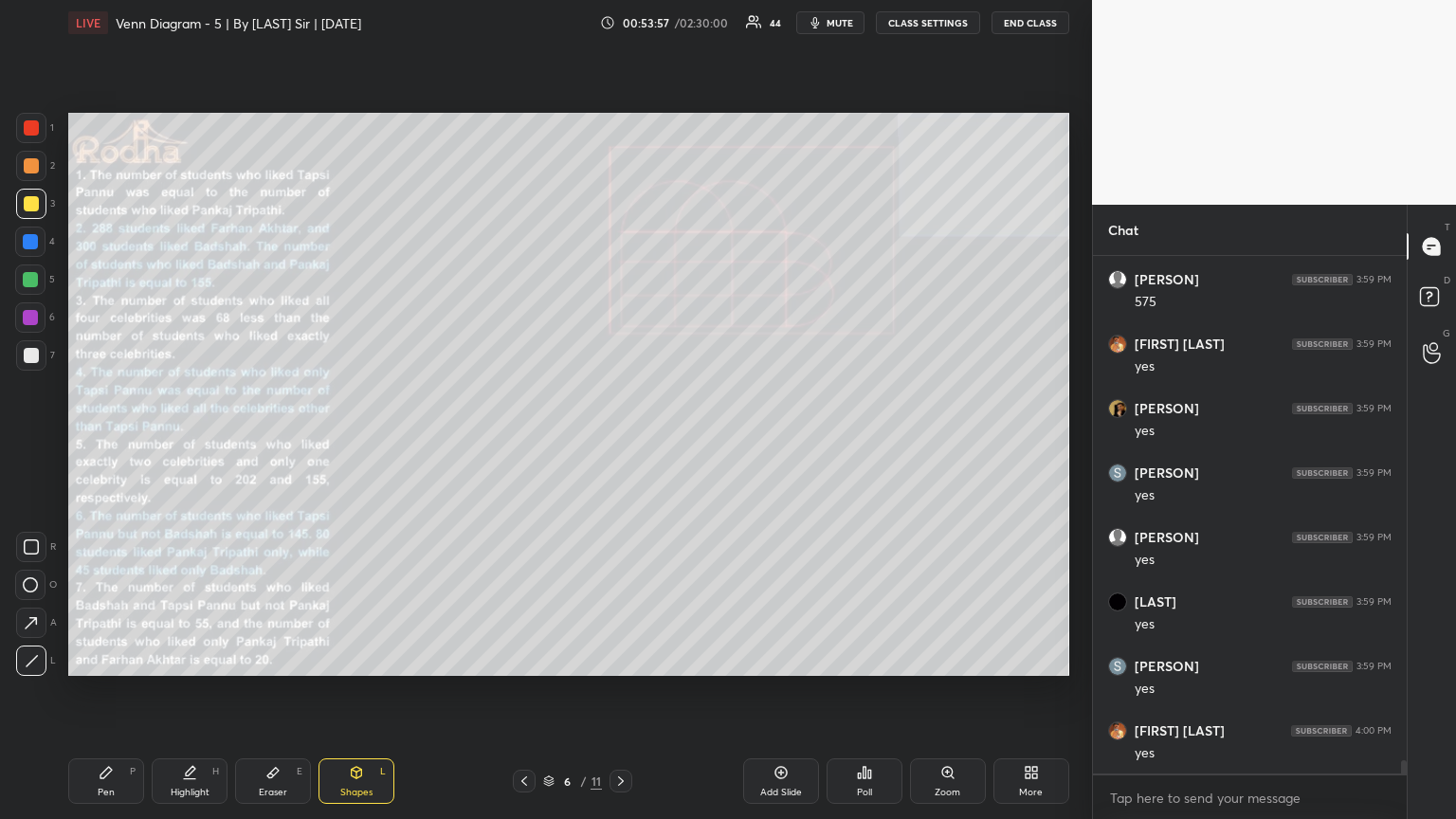 scroll, scrollTop: 19456, scrollLeft: 0, axis: vertical 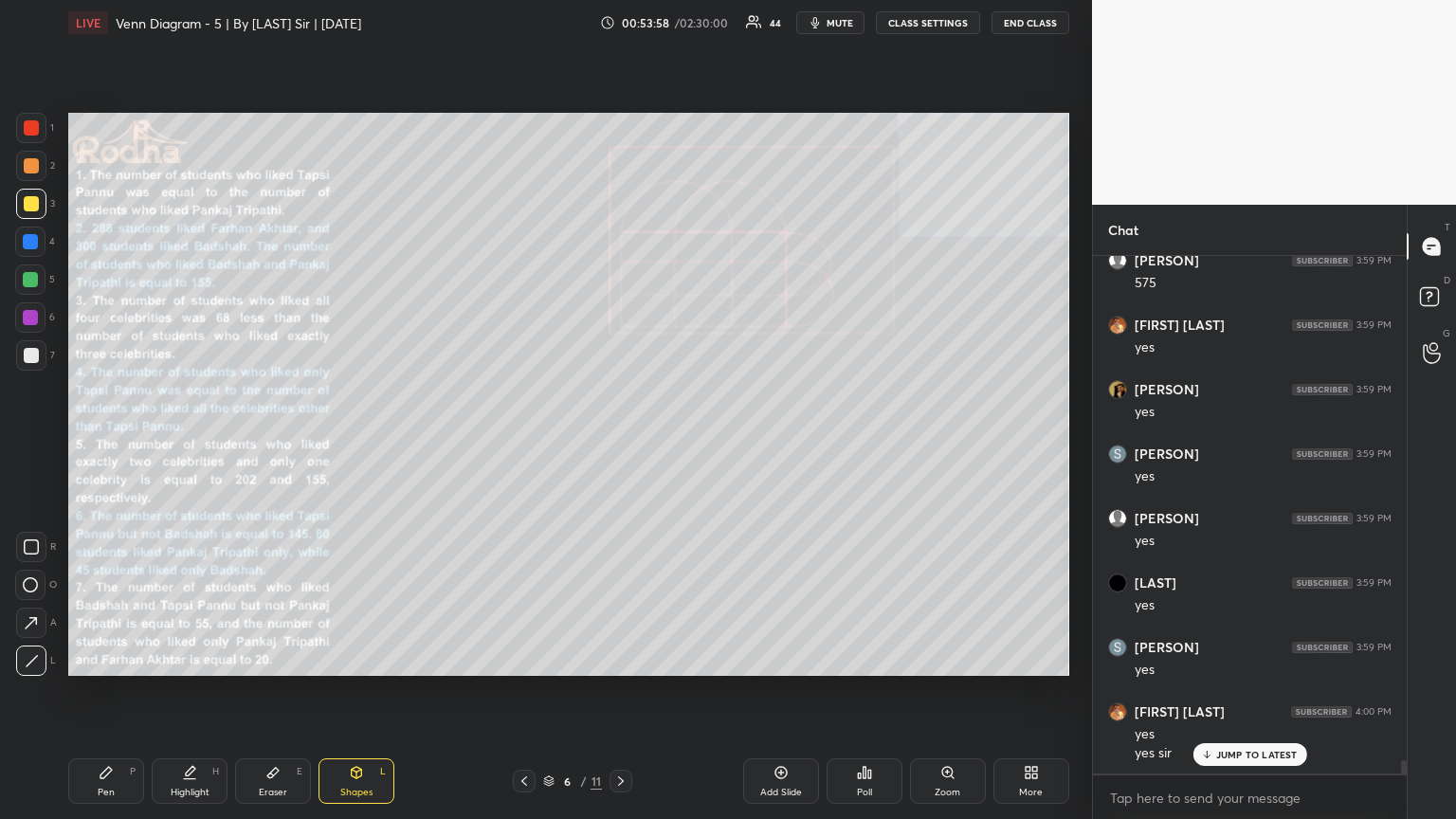 drag, startPoint x: 97, startPoint y: 790, endPoint x: 139, endPoint y: 713, distance: 87.709749 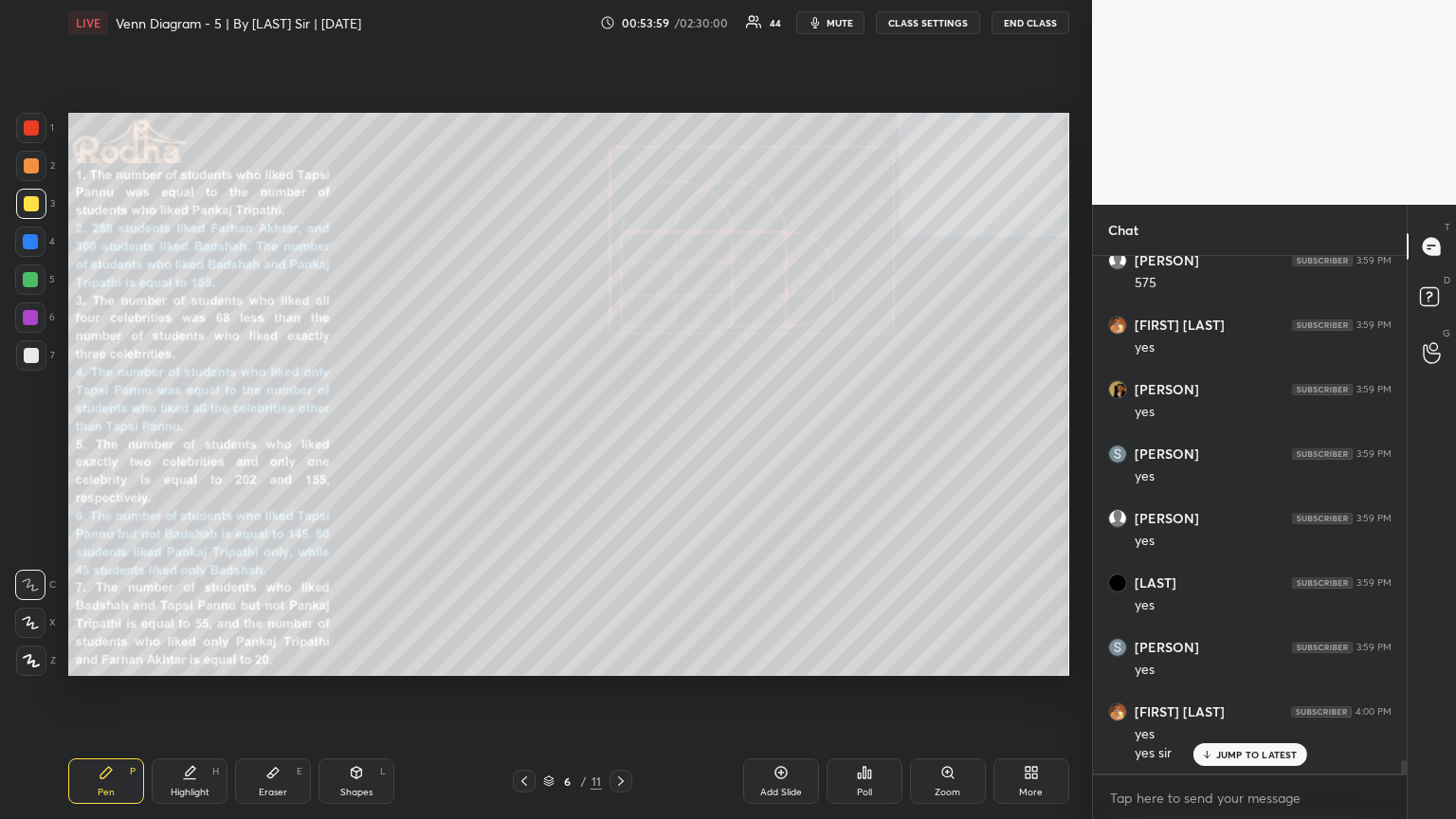 scroll, scrollTop: 19520, scrollLeft: 0, axis: vertical 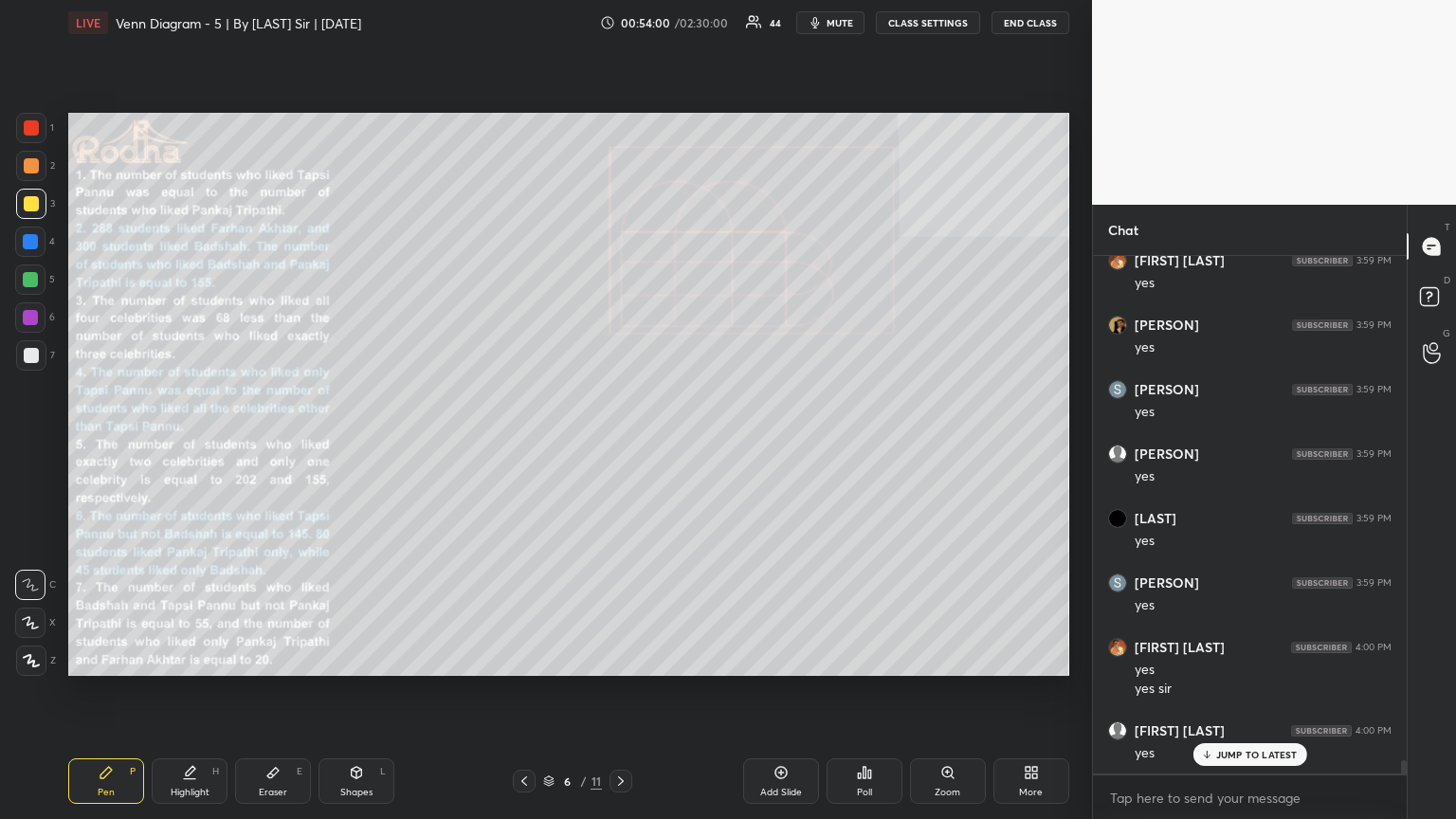 click at bounding box center (31, 355) 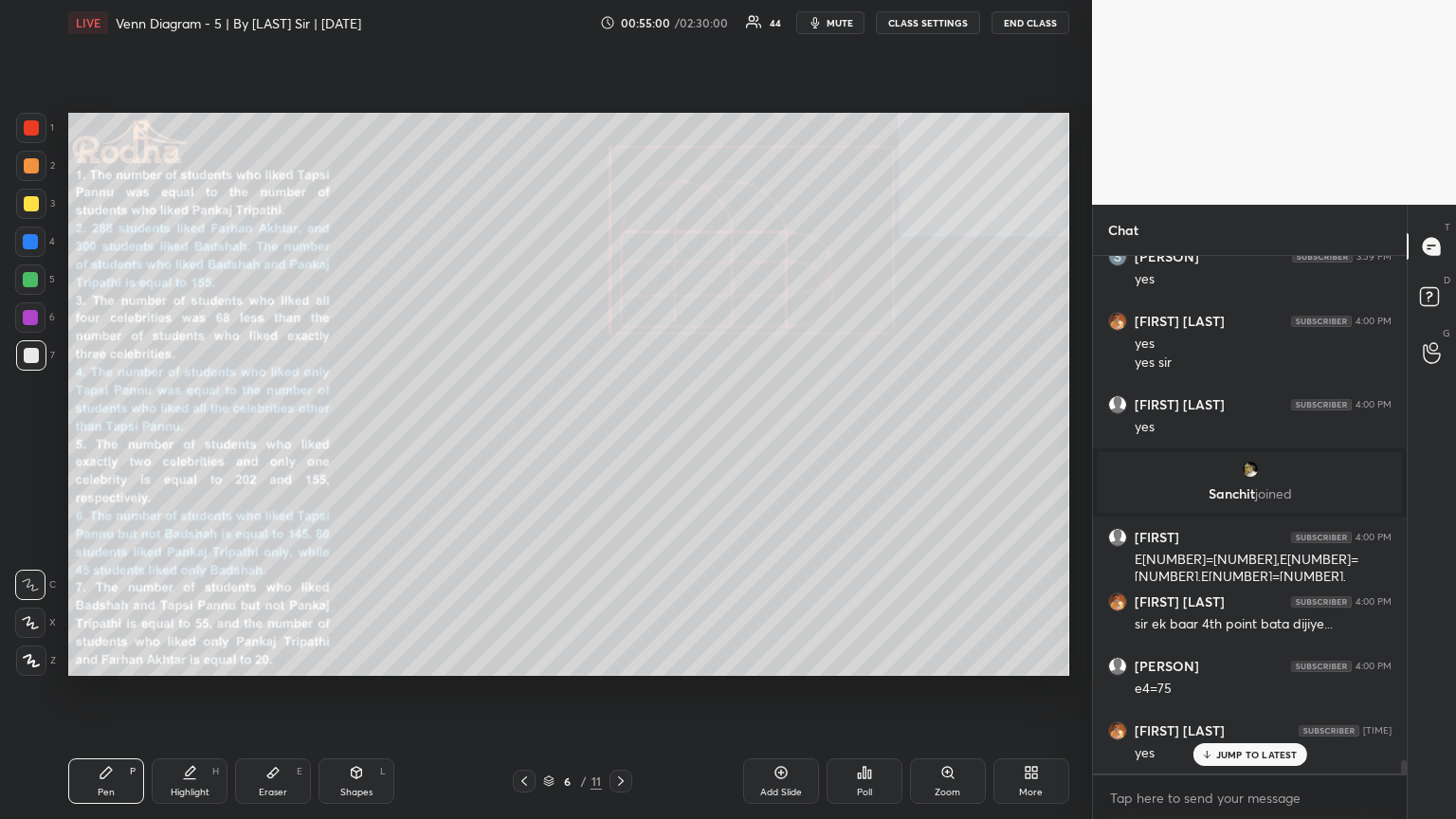 scroll, scrollTop: 19911, scrollLeft: 0, axis: vertical 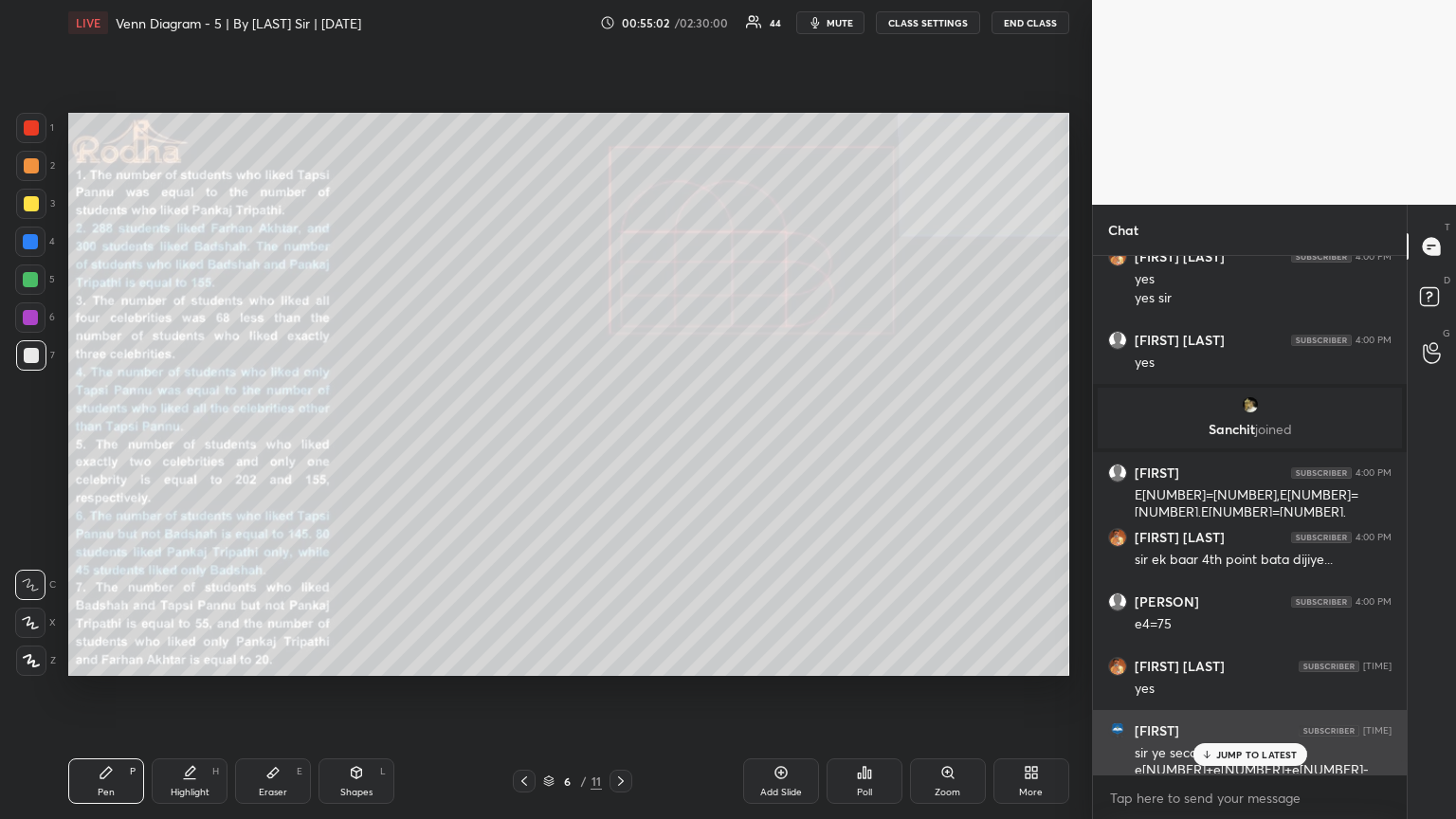drag, startPoint x: 1223, startPoint y: 762, endPoint x: 1253, endPoint y: 768, distance: 30.59412 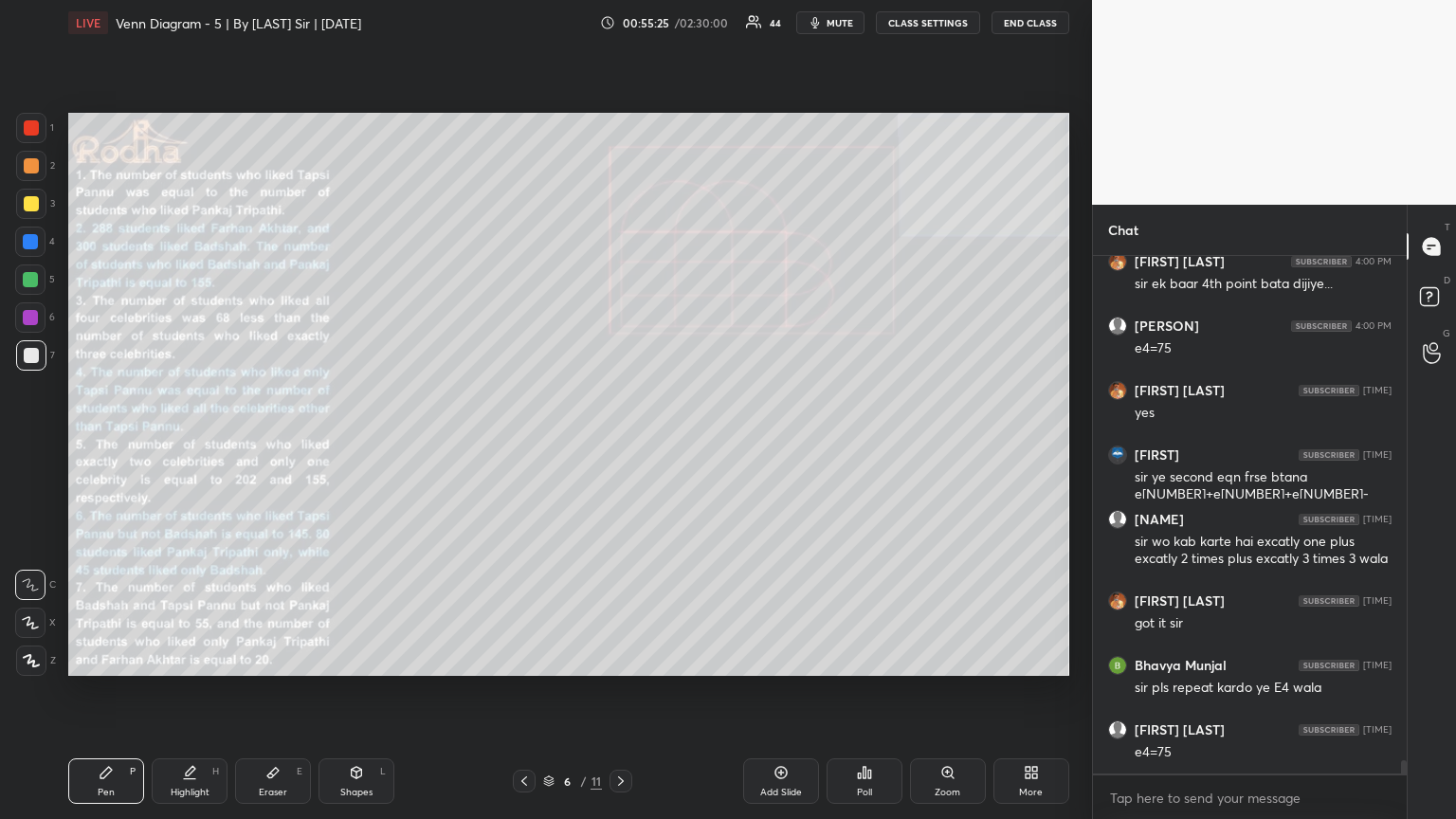 scroll, scrollTop: 20251, scrollLeft: 0, axis: vertical 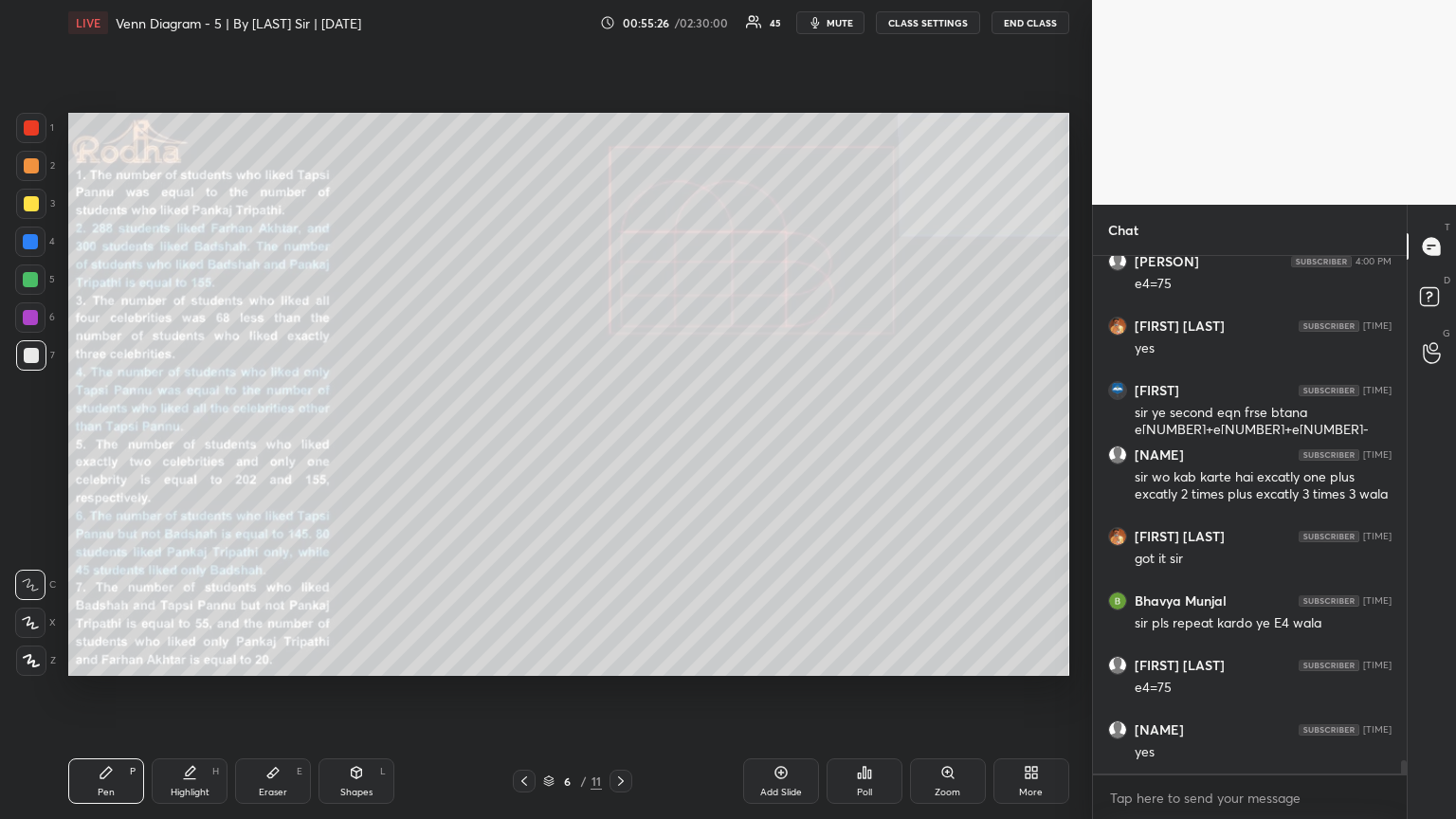drag, startPoint x: 276, startPoint y: 790, endPoint x: 296, endPoint y: 760, distance: 36.05551 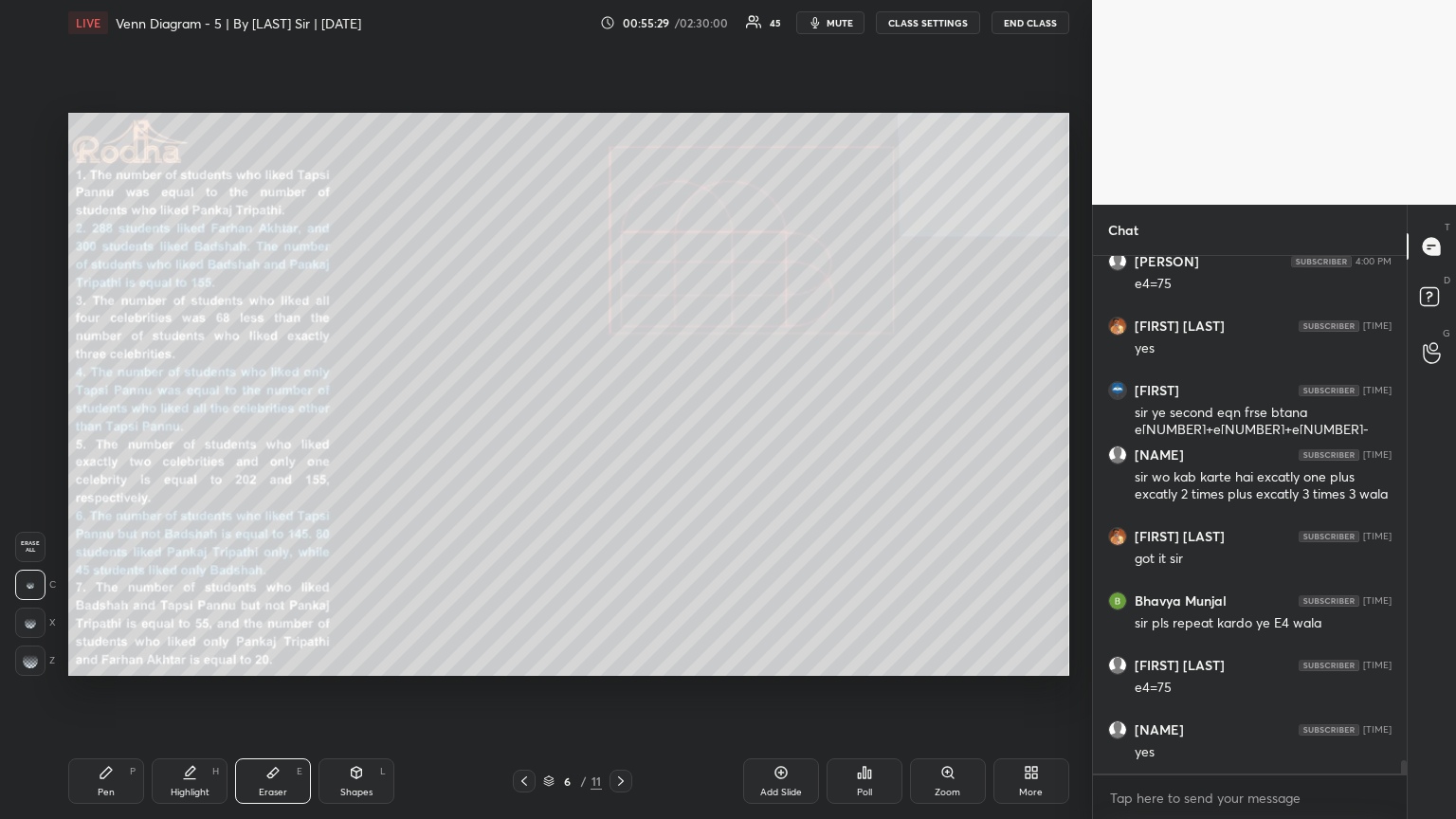 click on "Pen P" at bounding box center (106, 781) 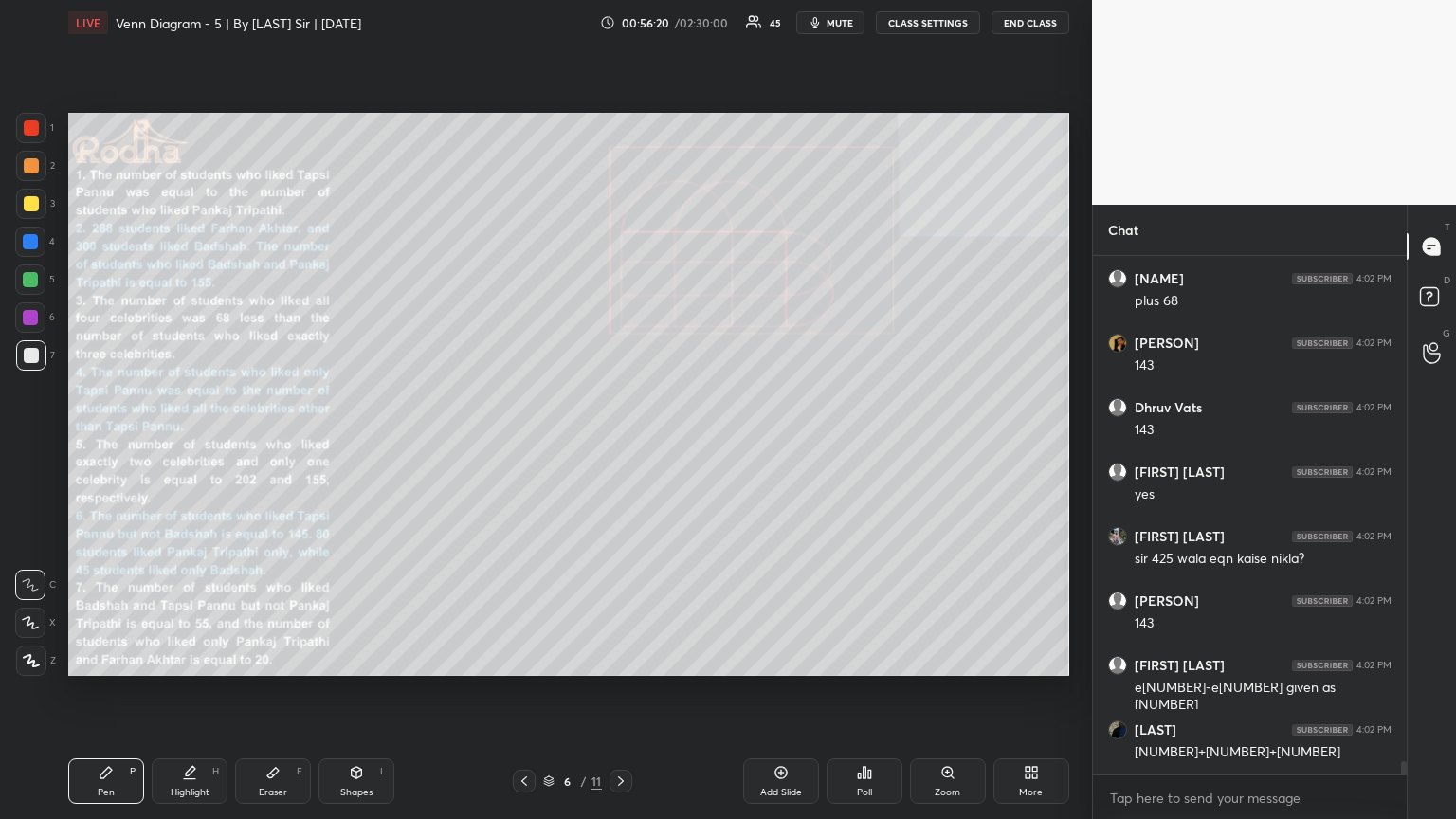scroll, scrollTop: 20960, scrollLeft: 0, axis: vertical 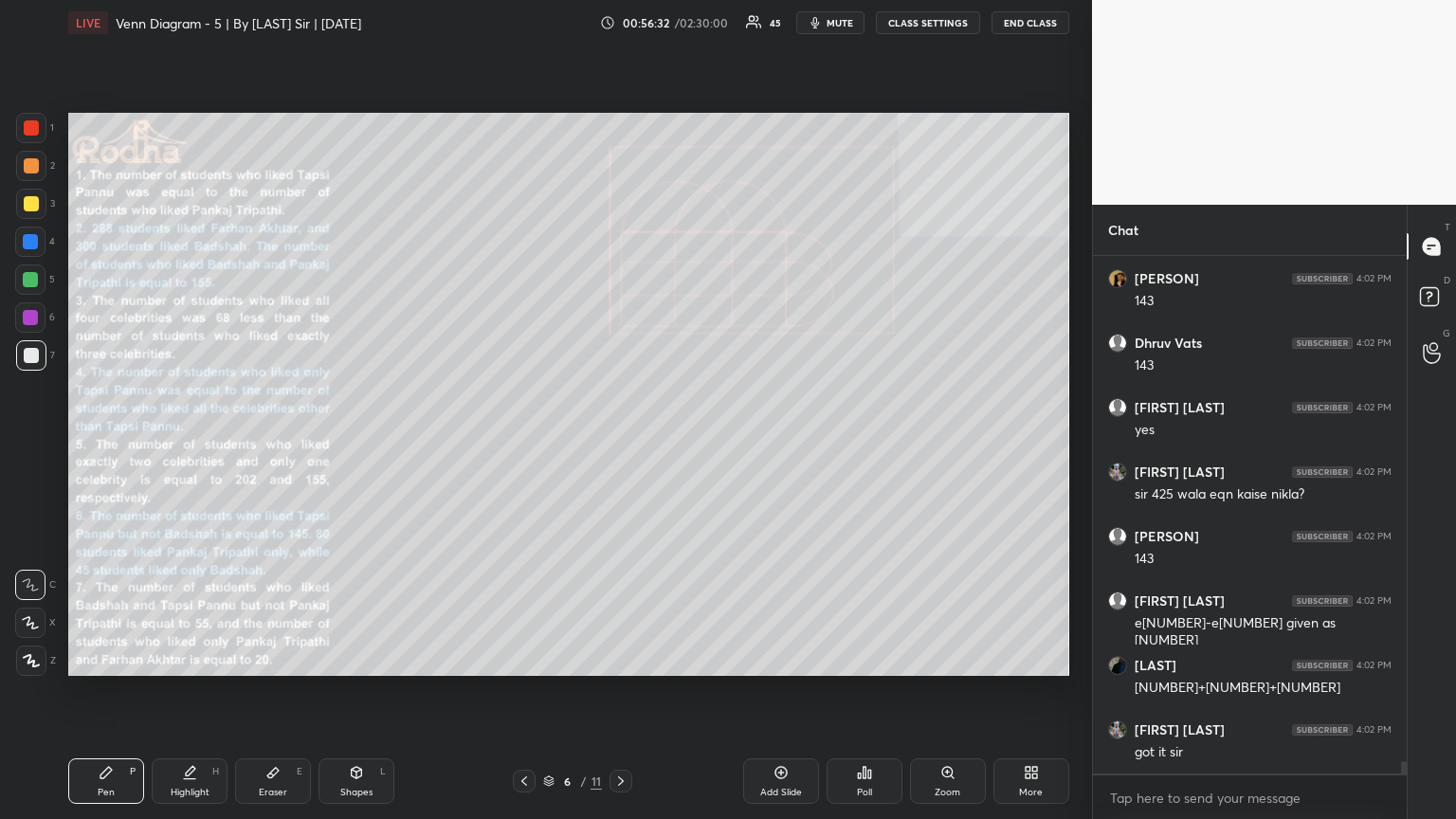 click at bounding box center (30, 280) 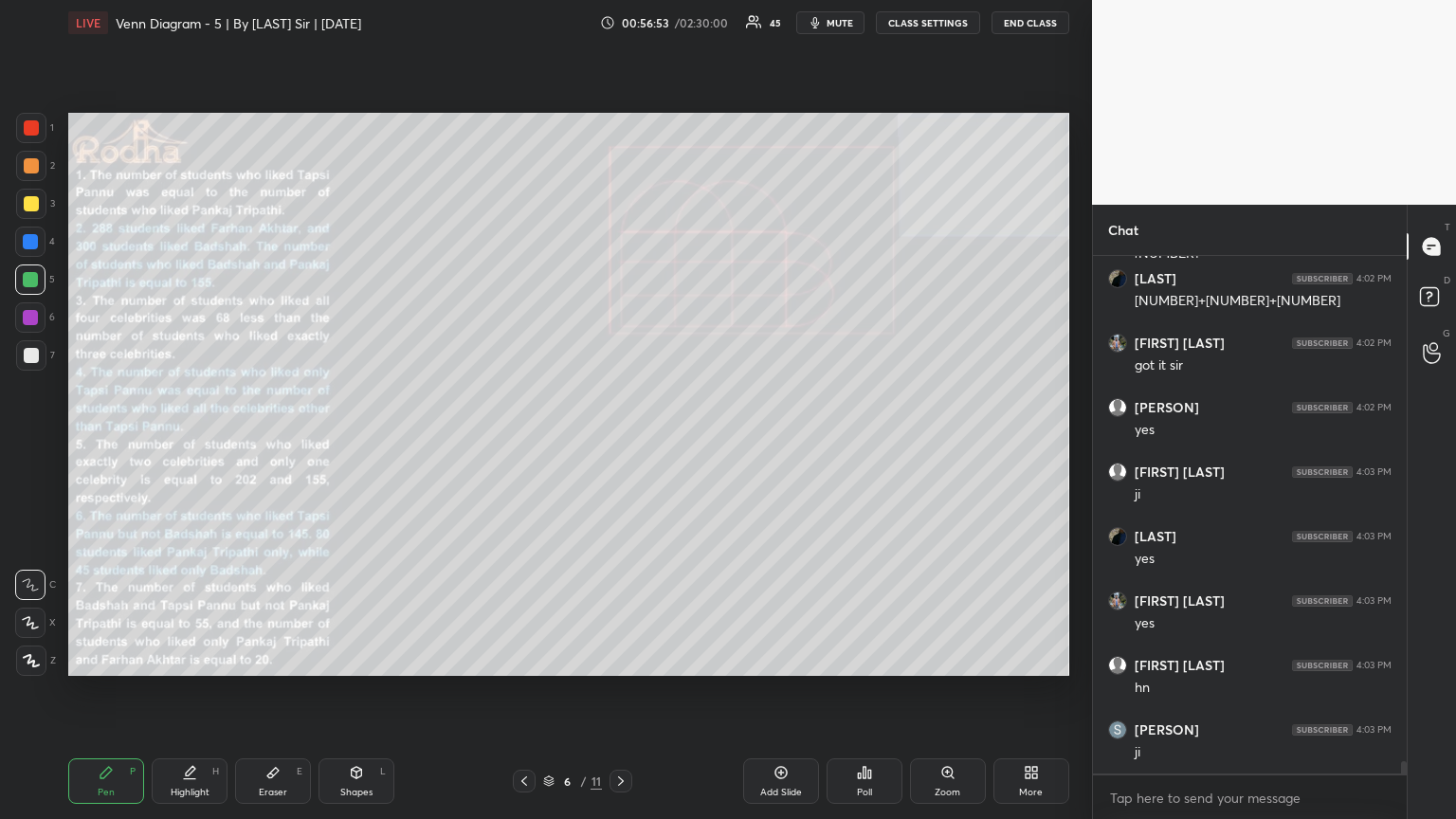 scroll, scrollTop: 21412, scrollLeft: 0, axis: vertical 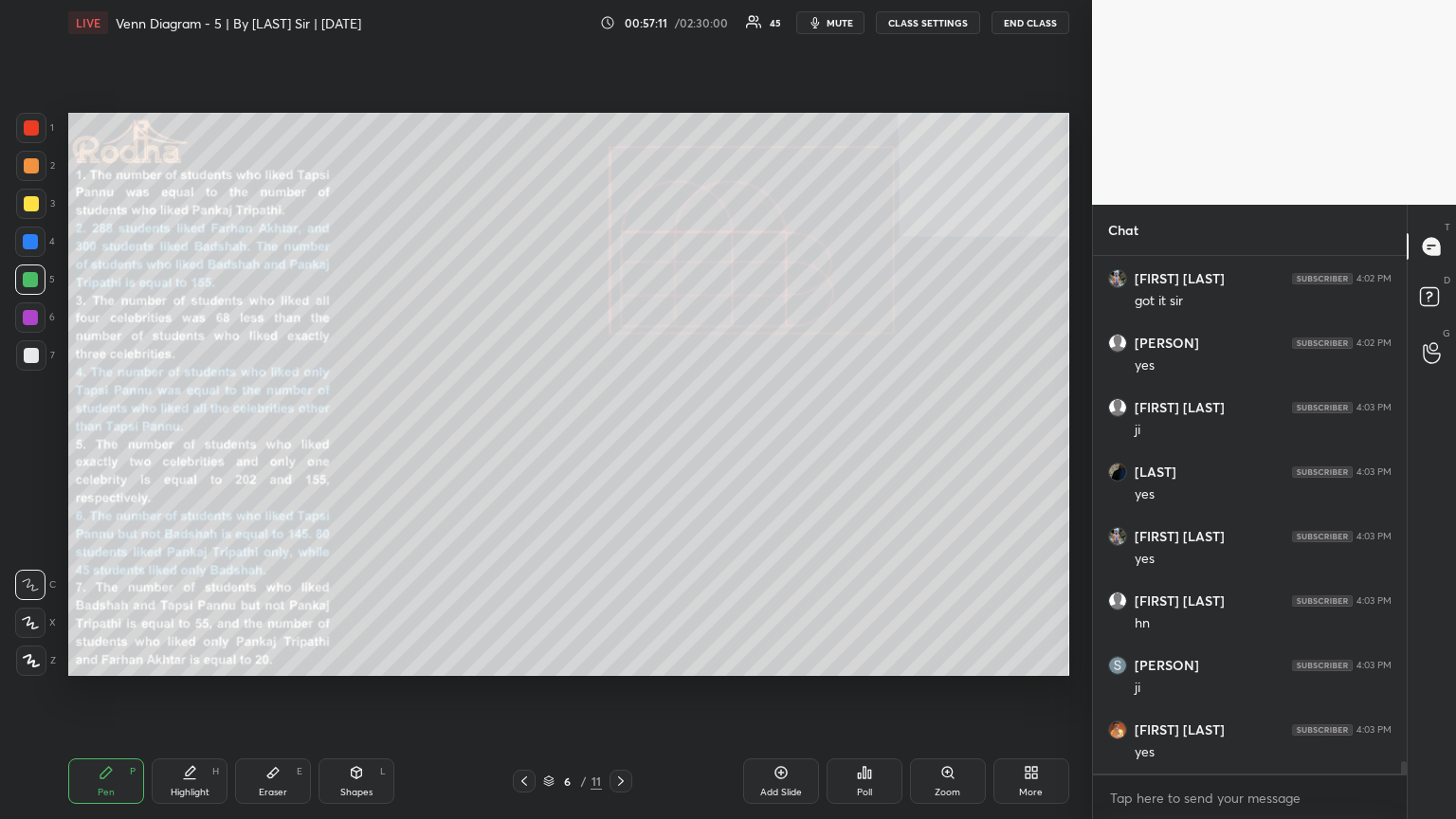 drag, startPoint x: 192, startPoint y: 789, endPoint x: 269, endPoint y: 729, distance: 97.6166 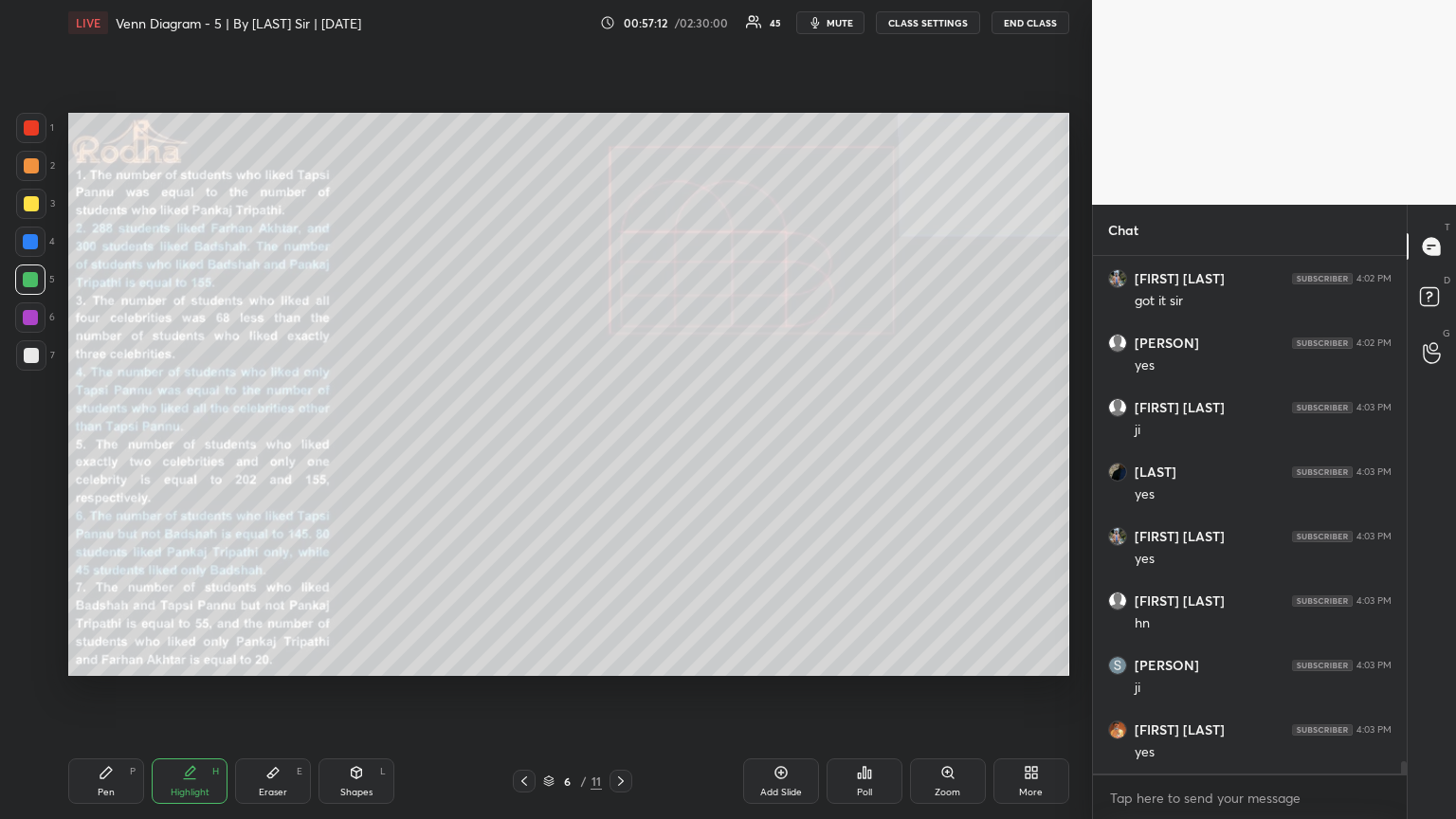 scroll, scrollTop: 21476, scrollLeft: 0, axis: vertical 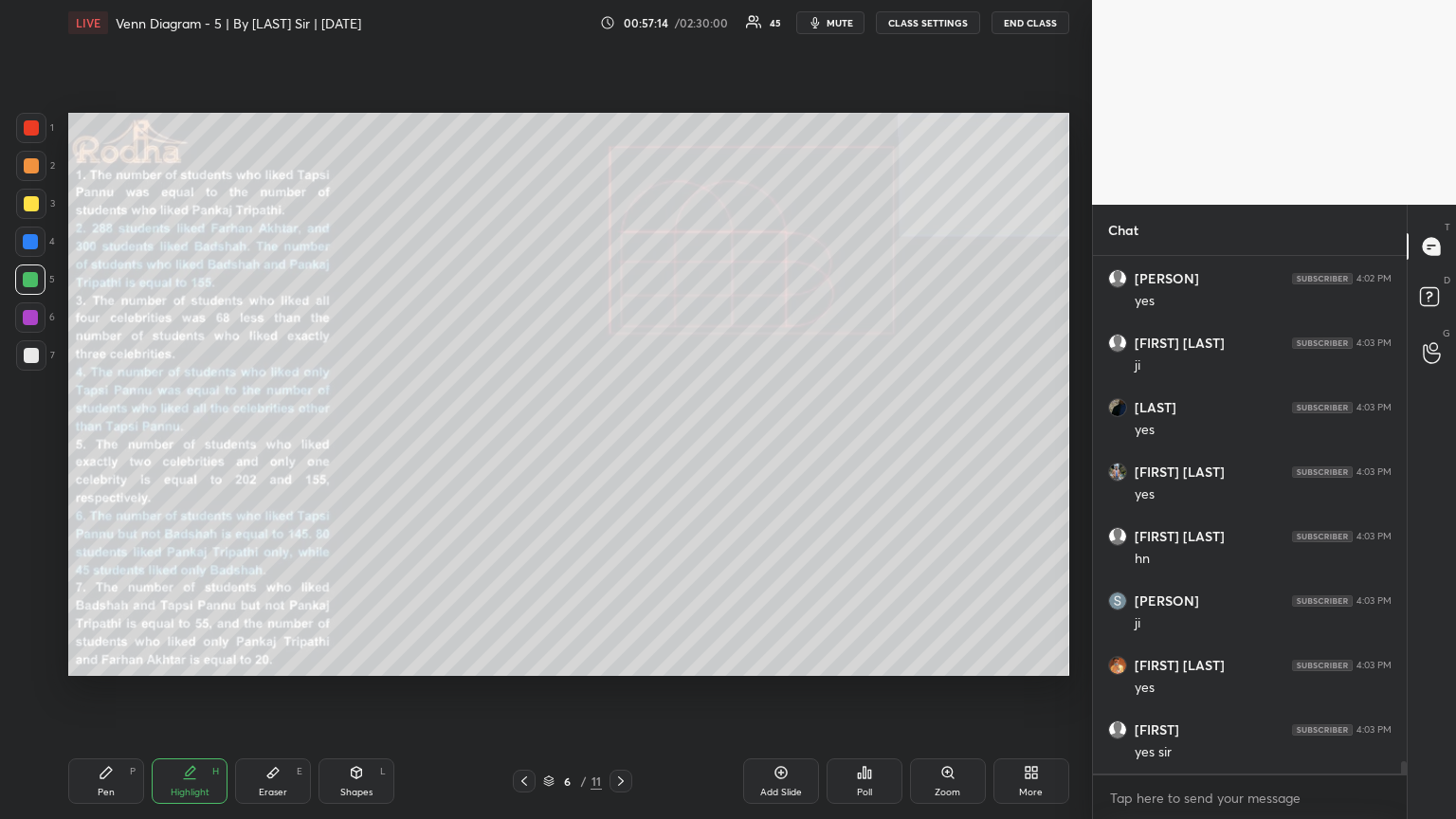 drag, startPoint x: 110, startPoint y: 776, endPoint x: 133, endPoint y: 755, distance: 31.14482 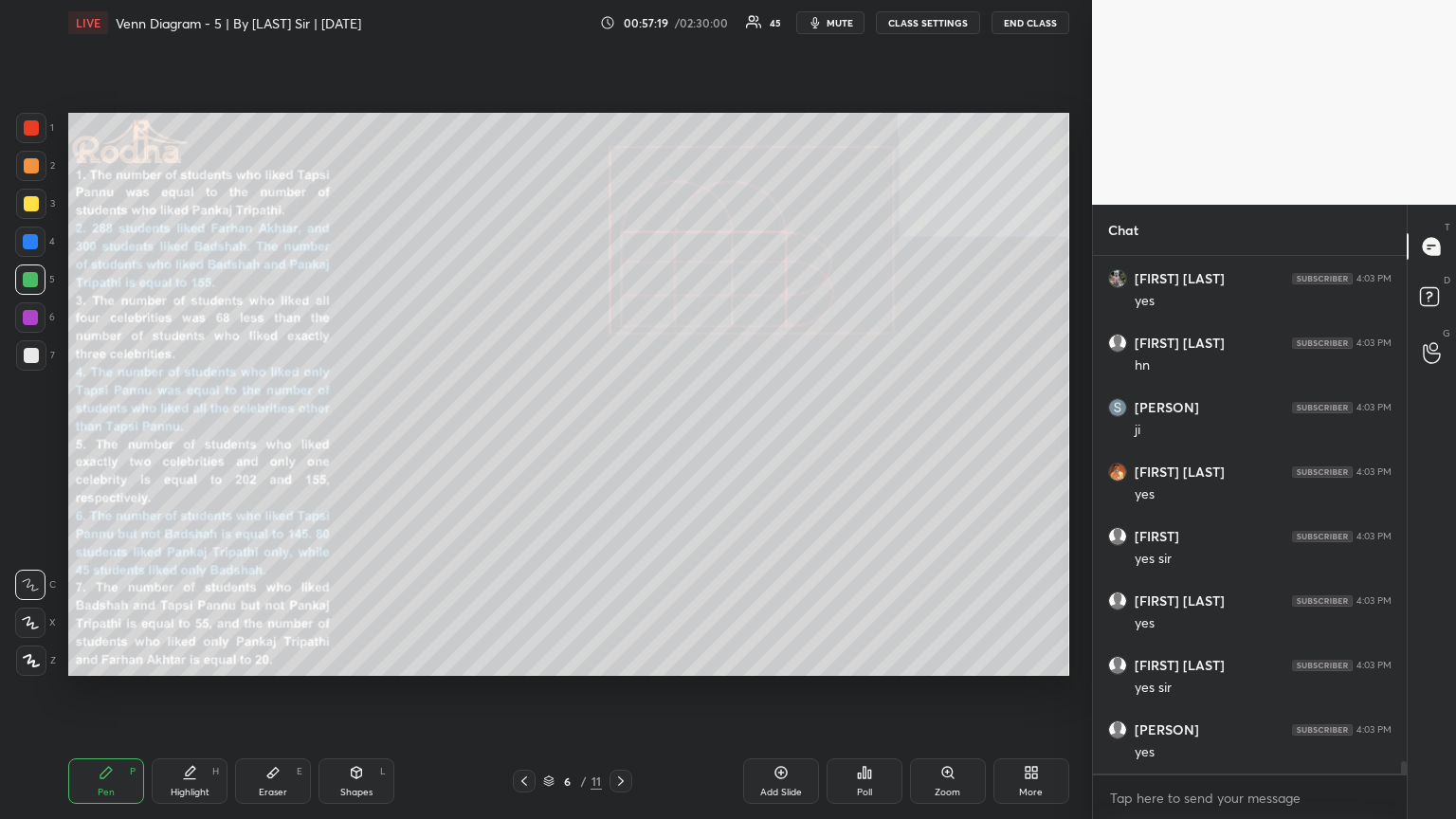scroll, scrollTop: 21734, scrollLeft: 0, axis: vertical 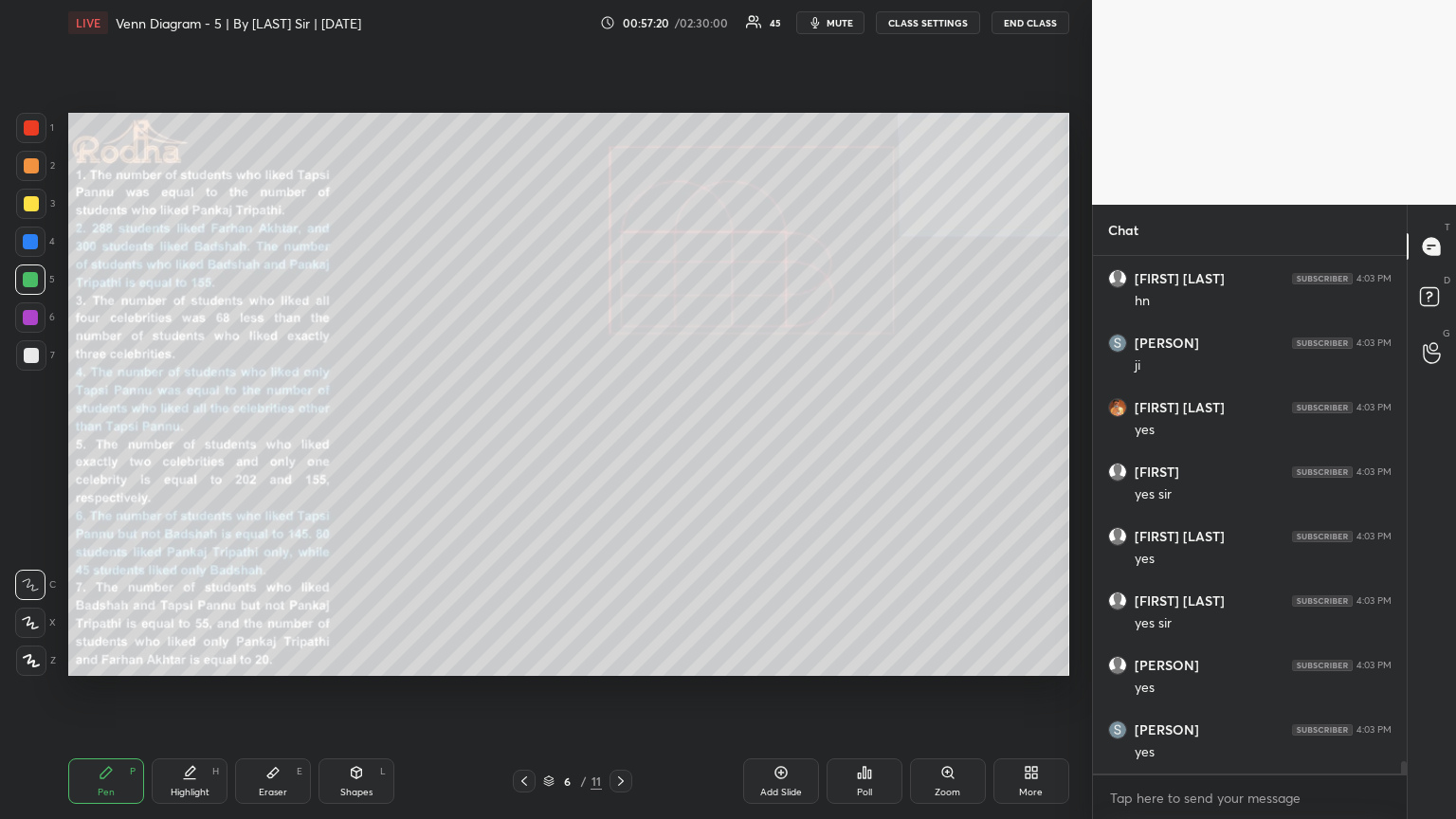 click at bounding box center (31, 128) 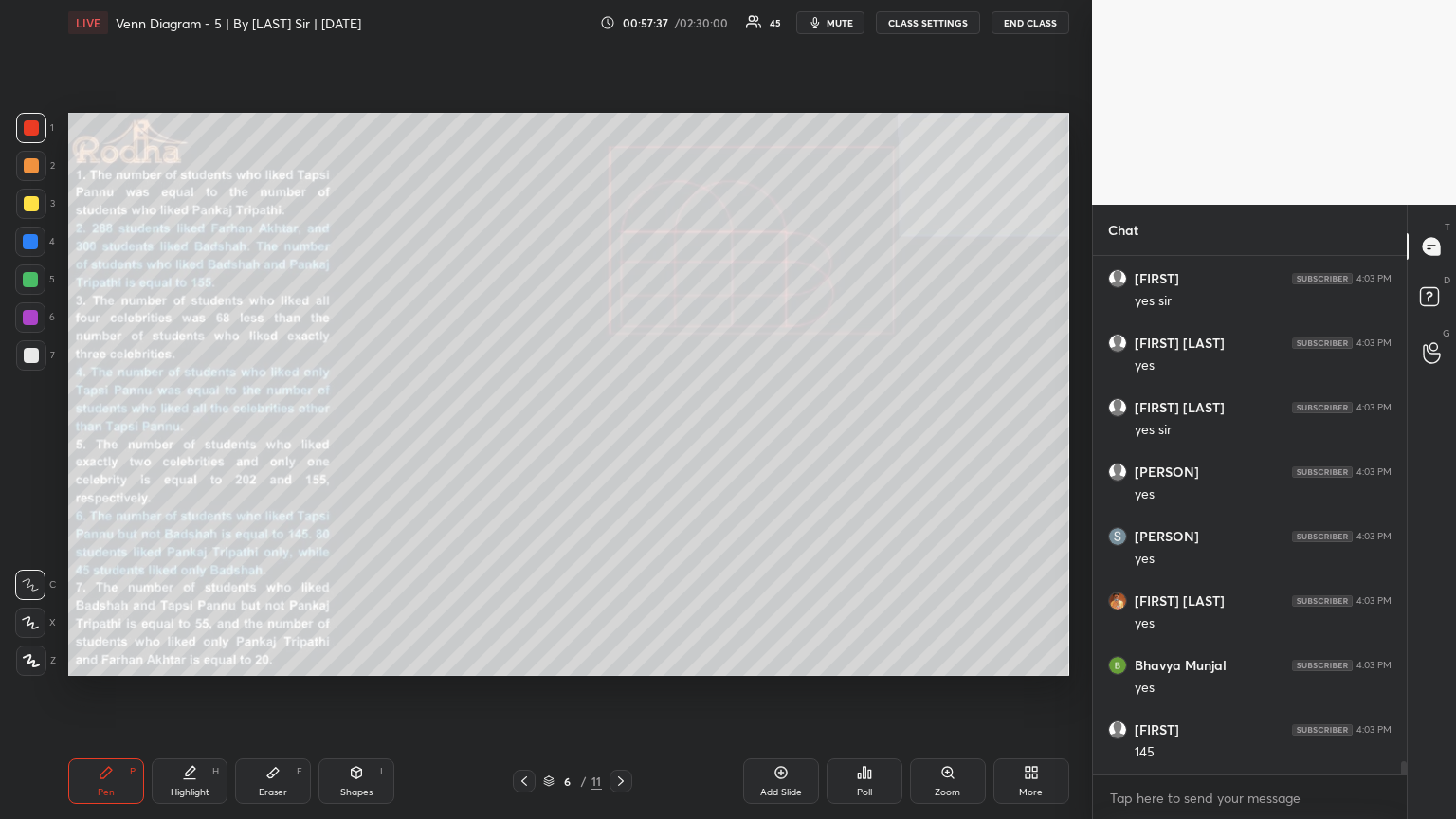 scroll, scrollTop: 21992, scrollLeft: 0, axis: vertical 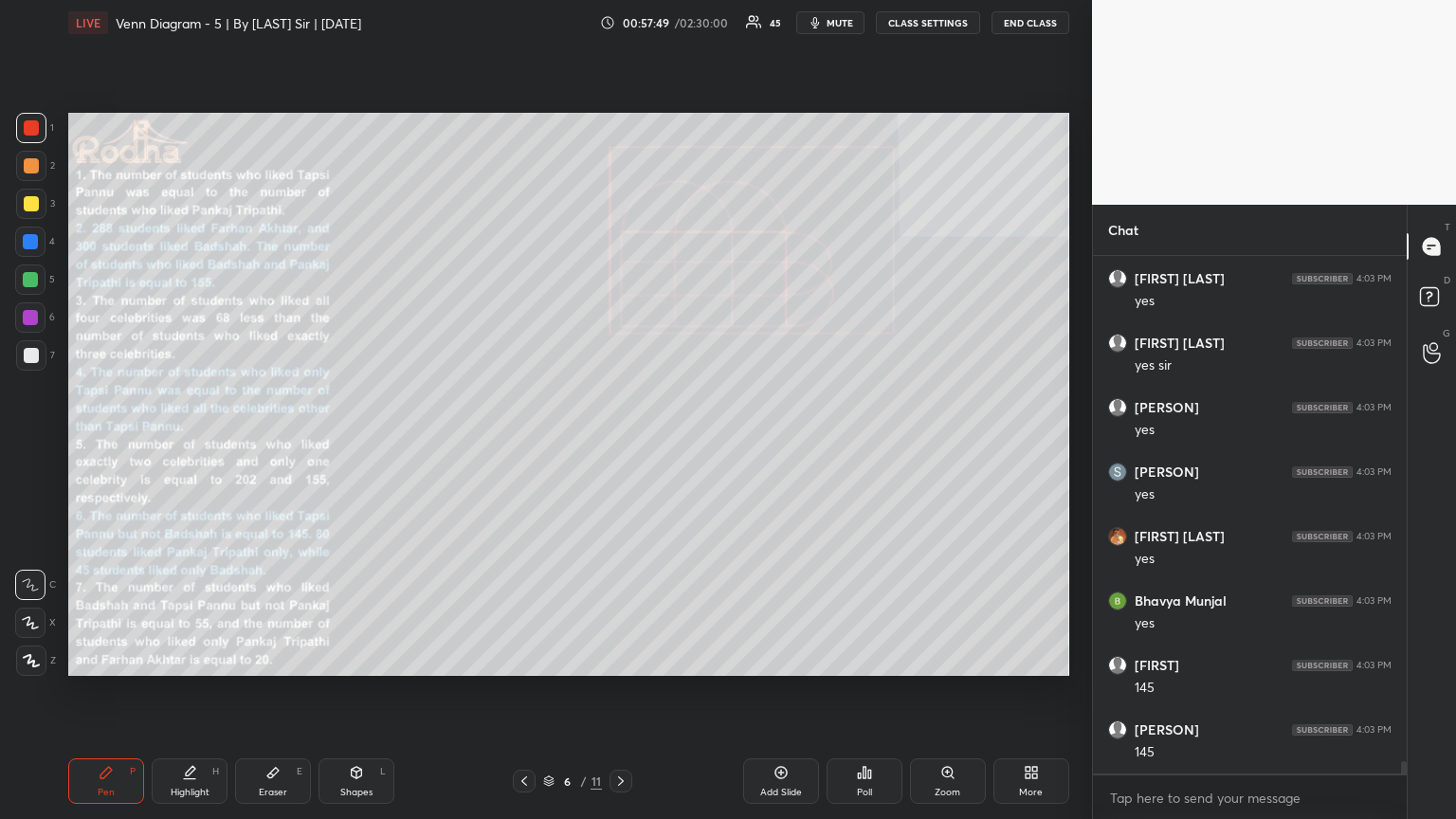 click on "Shapes L" at bounding box center (356, 781) 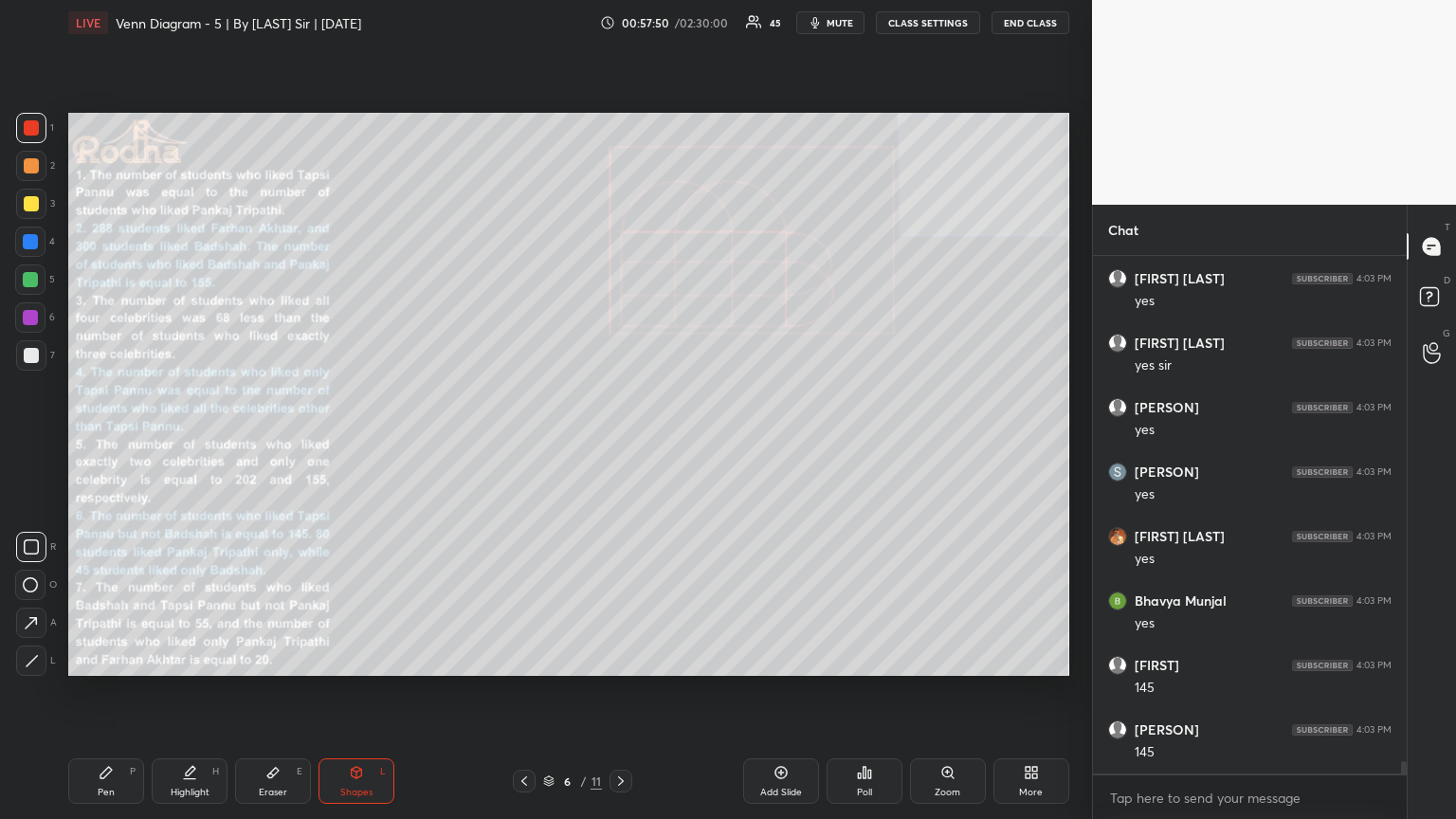 scroll, scrollTop: 22056, scrollLeft: 0, axis: vertical 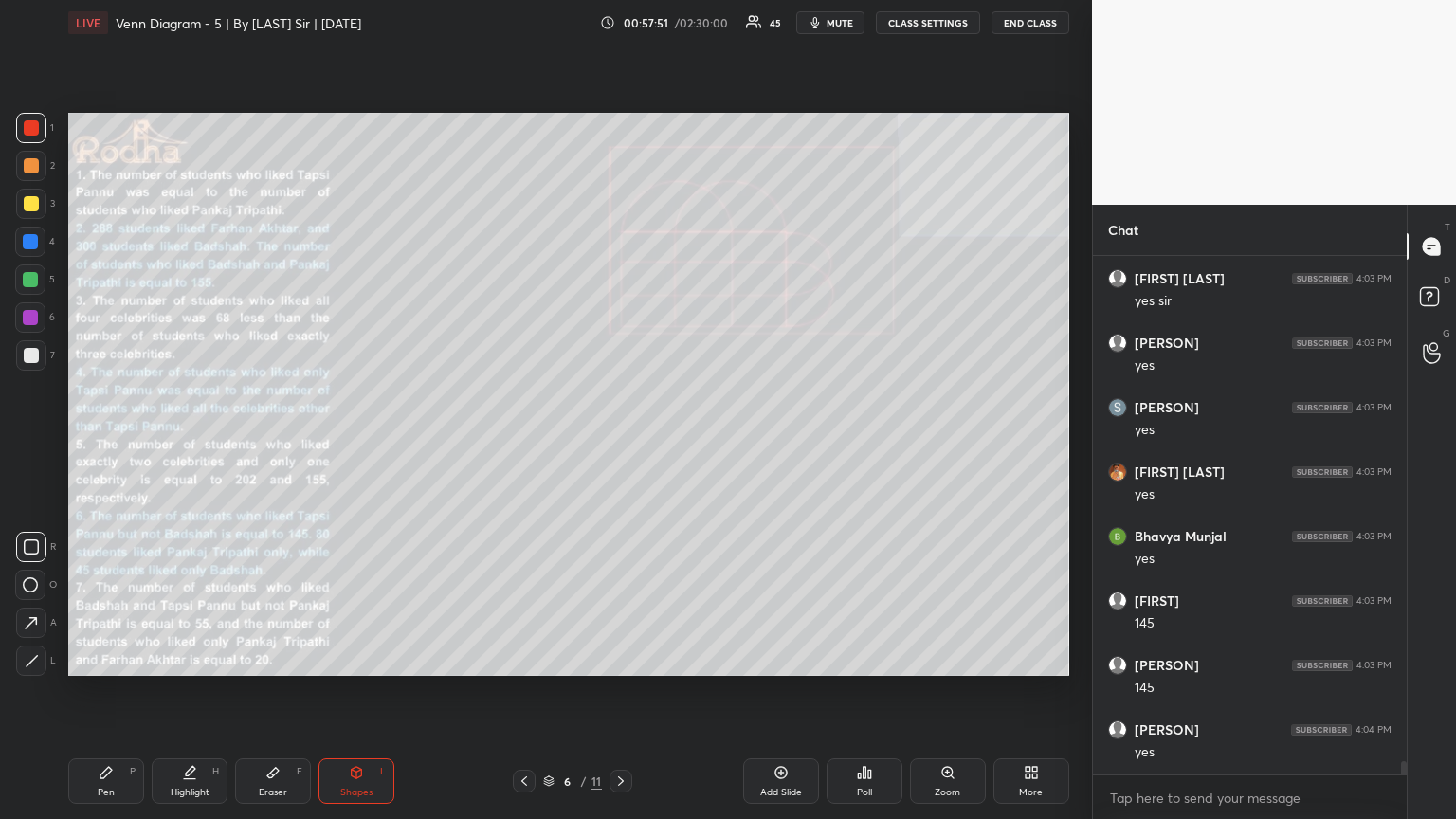 click at bounding box center [31, 355] 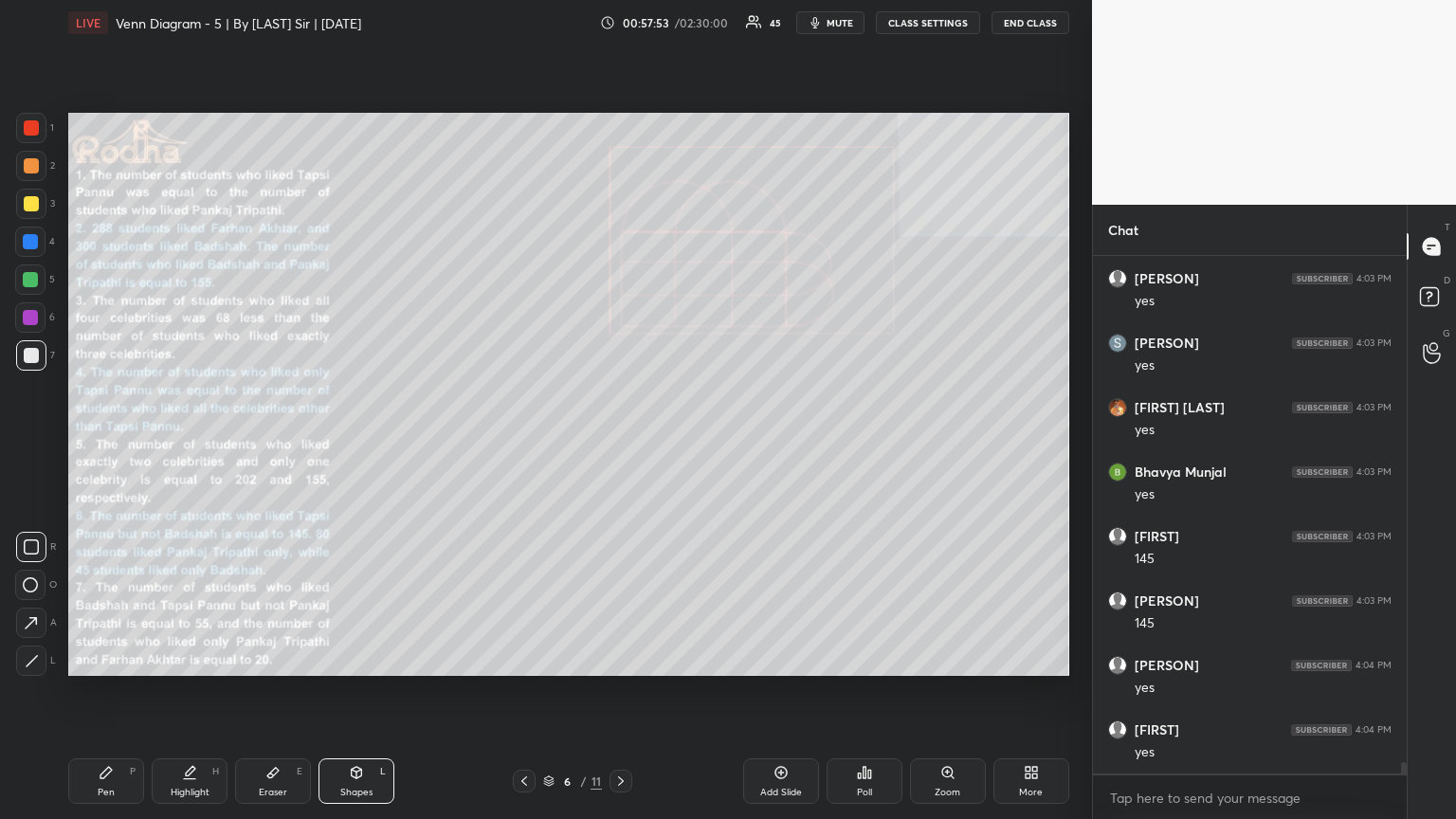 drag, startPoint x: 29, startPoint y: 249, endPoint x: 64, endPoint y: 221, distance: 44.8219 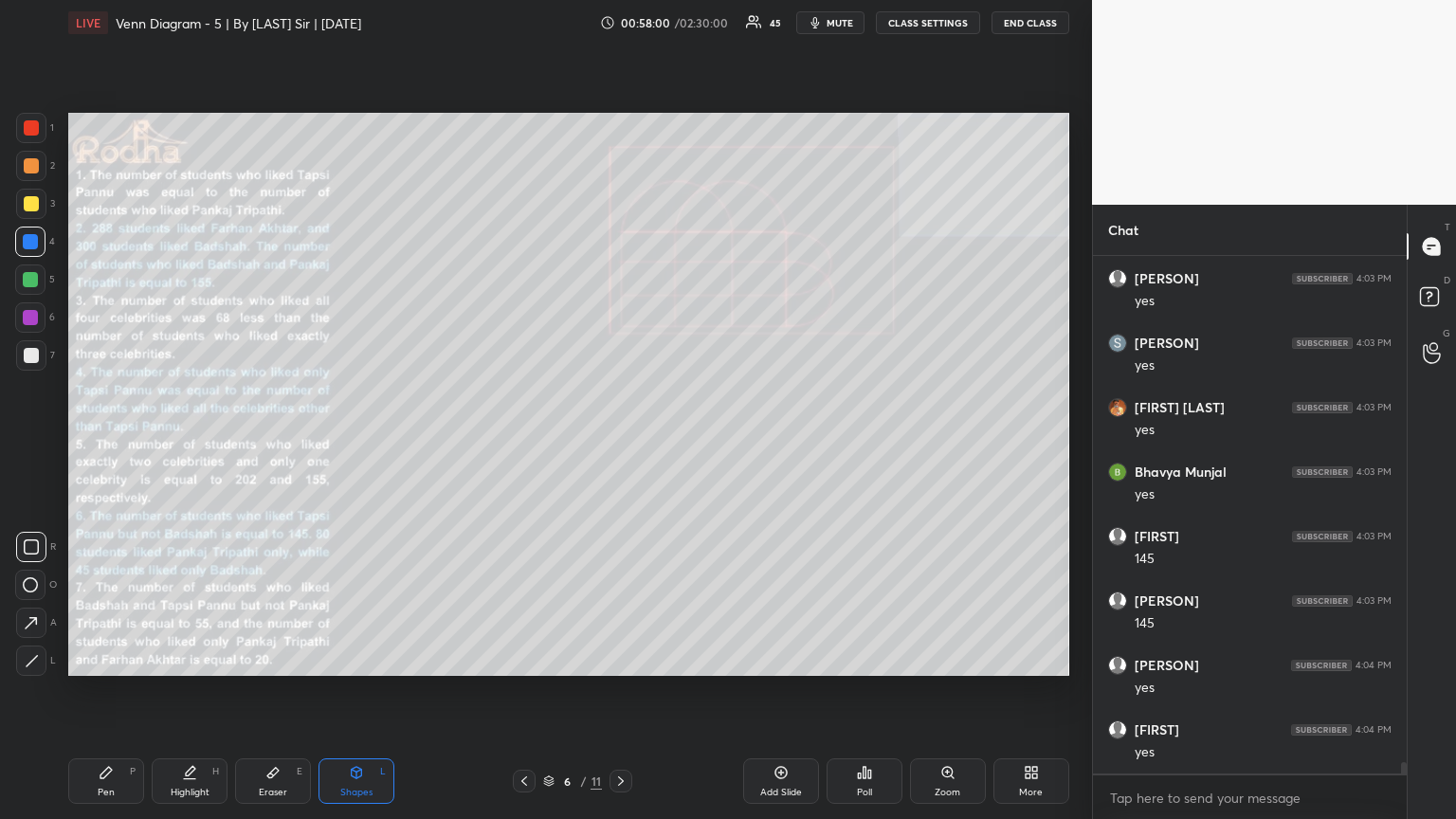 click 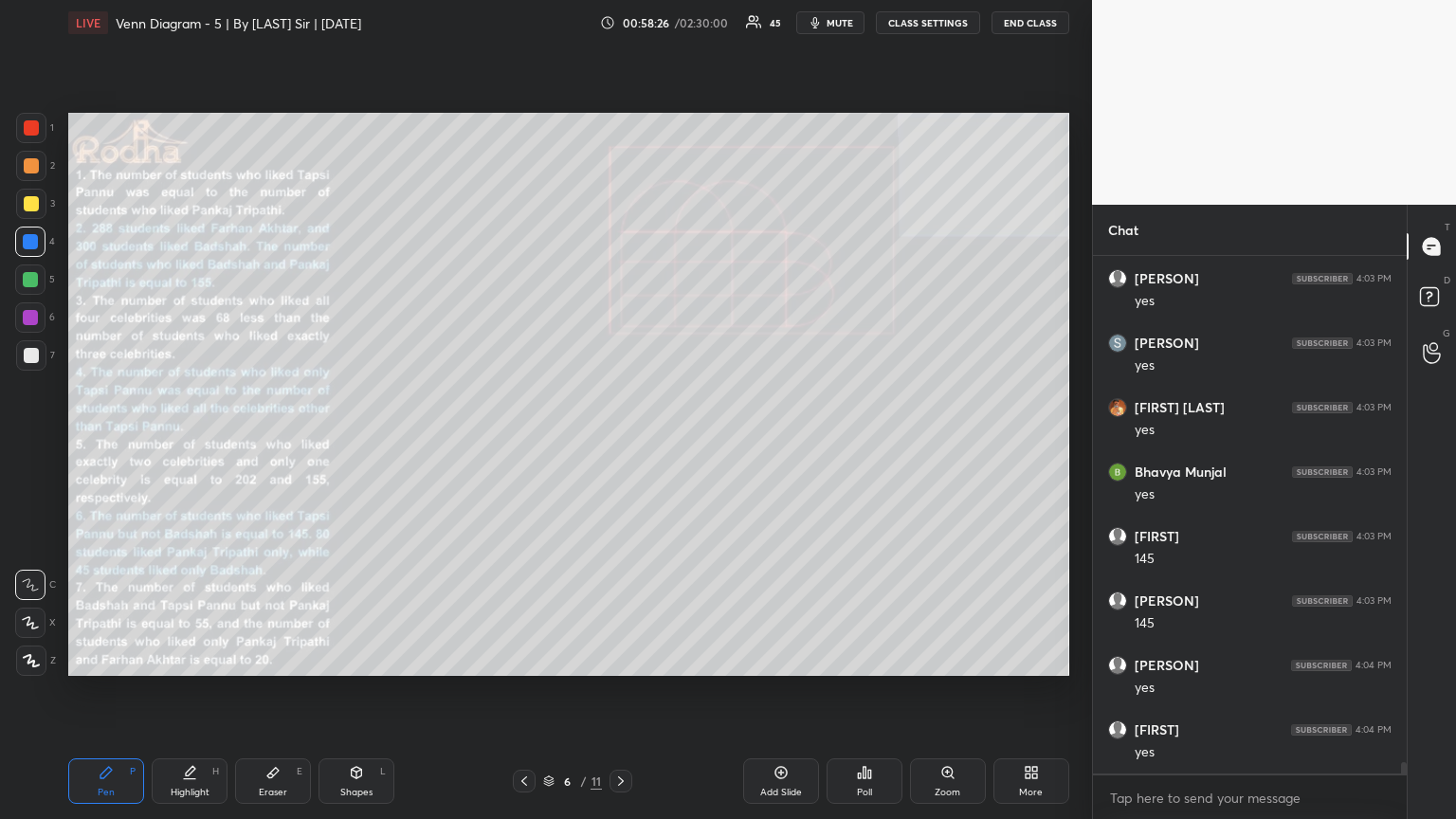 click at bounding box center (31, 355) 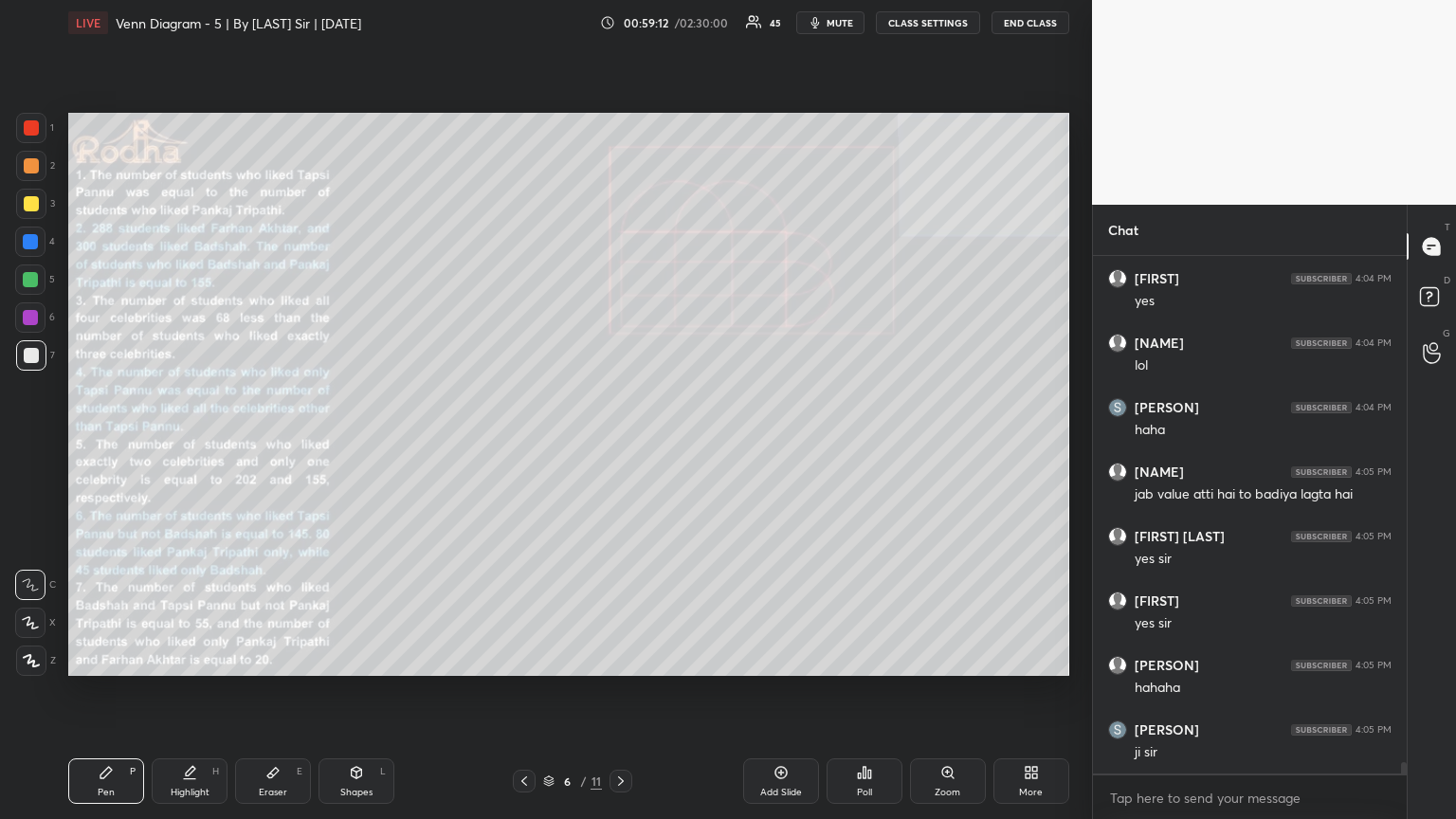 scroll, scrollTop: 22636, scrollLeft: 0, axis: vertical 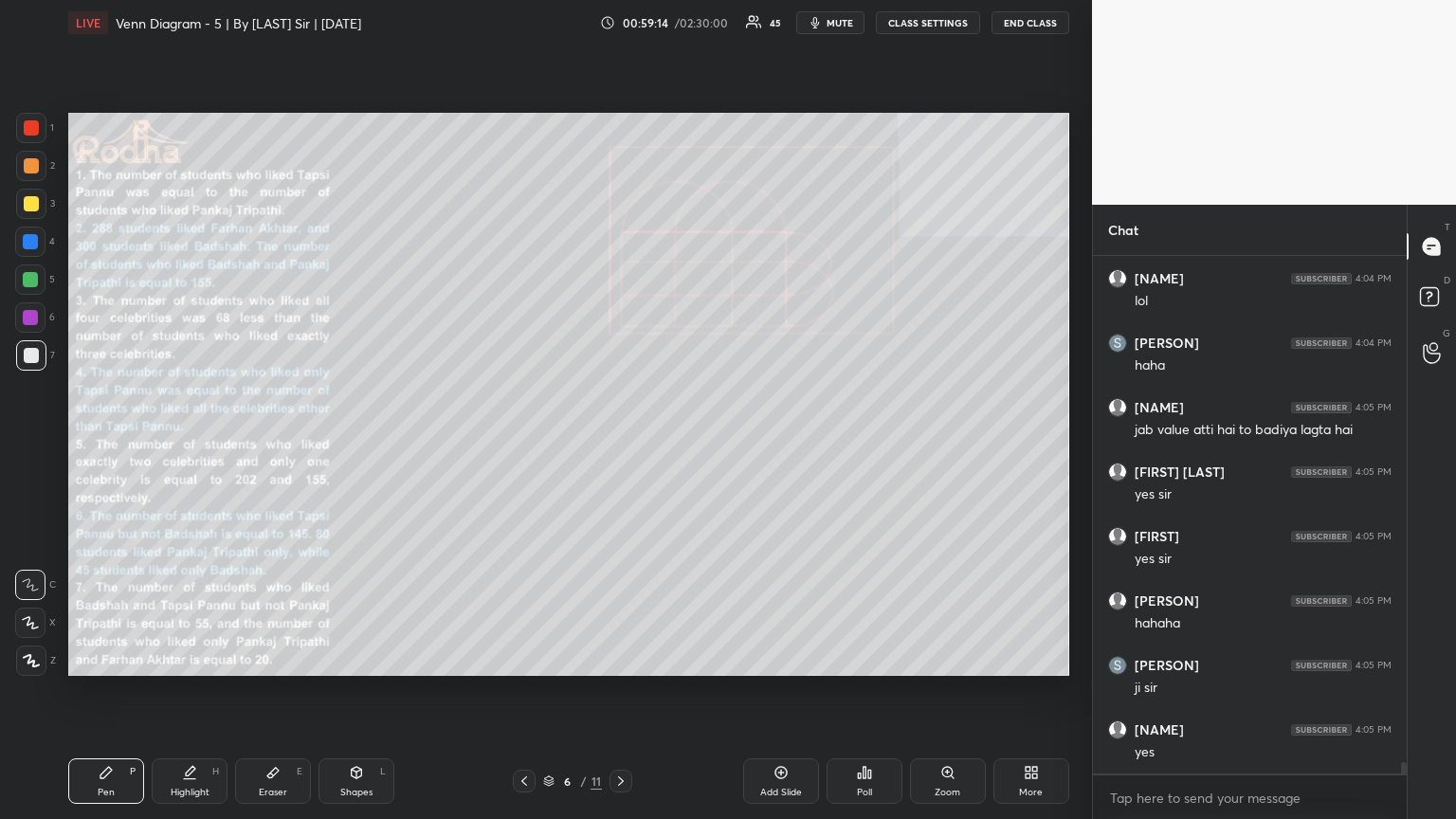 click at bounding box center (30, 280) 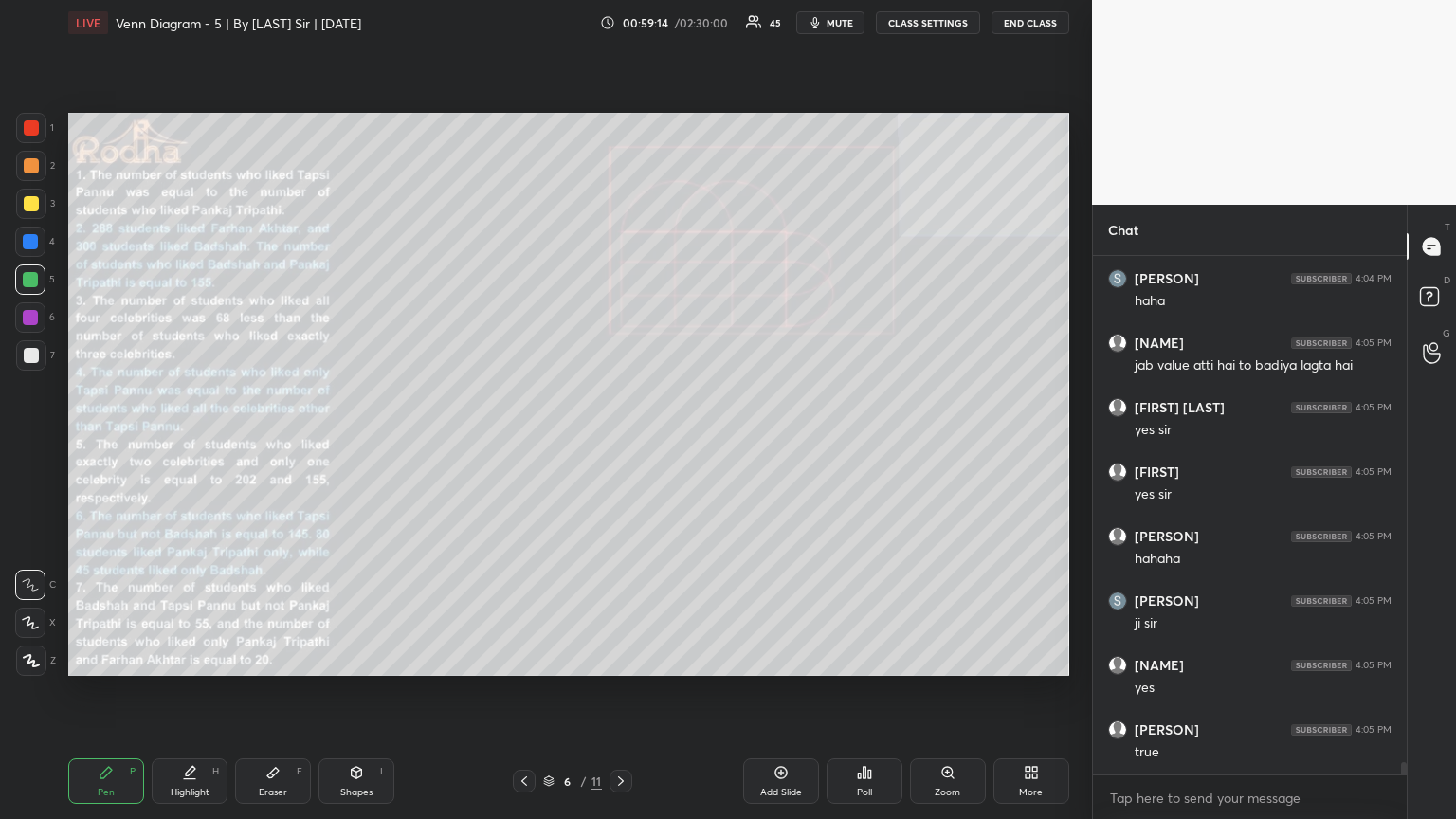 click at bounding box center [31, 204] 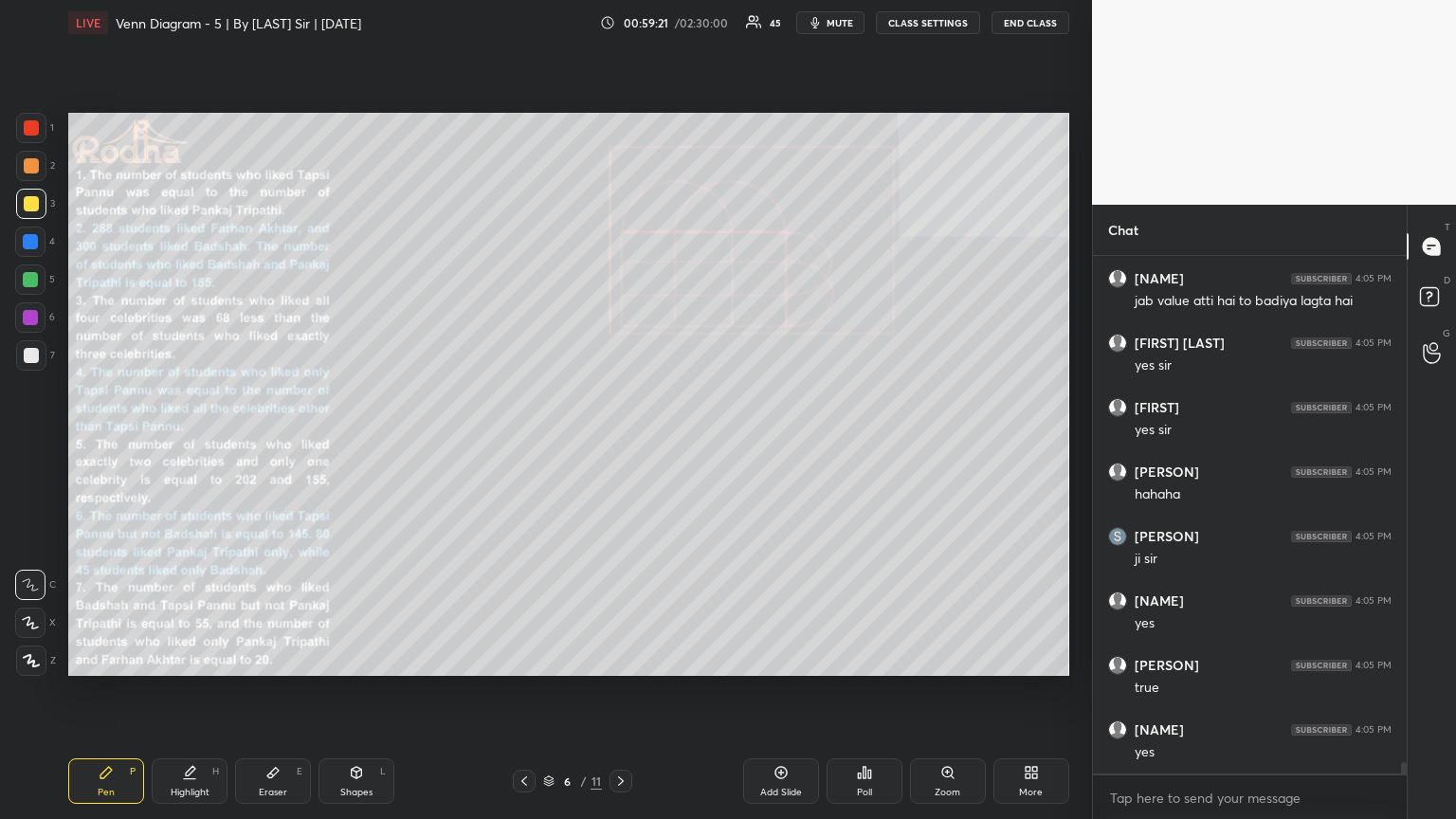 scroll, scrollTop: 22830, scrollLeft: 0, axis: vertical 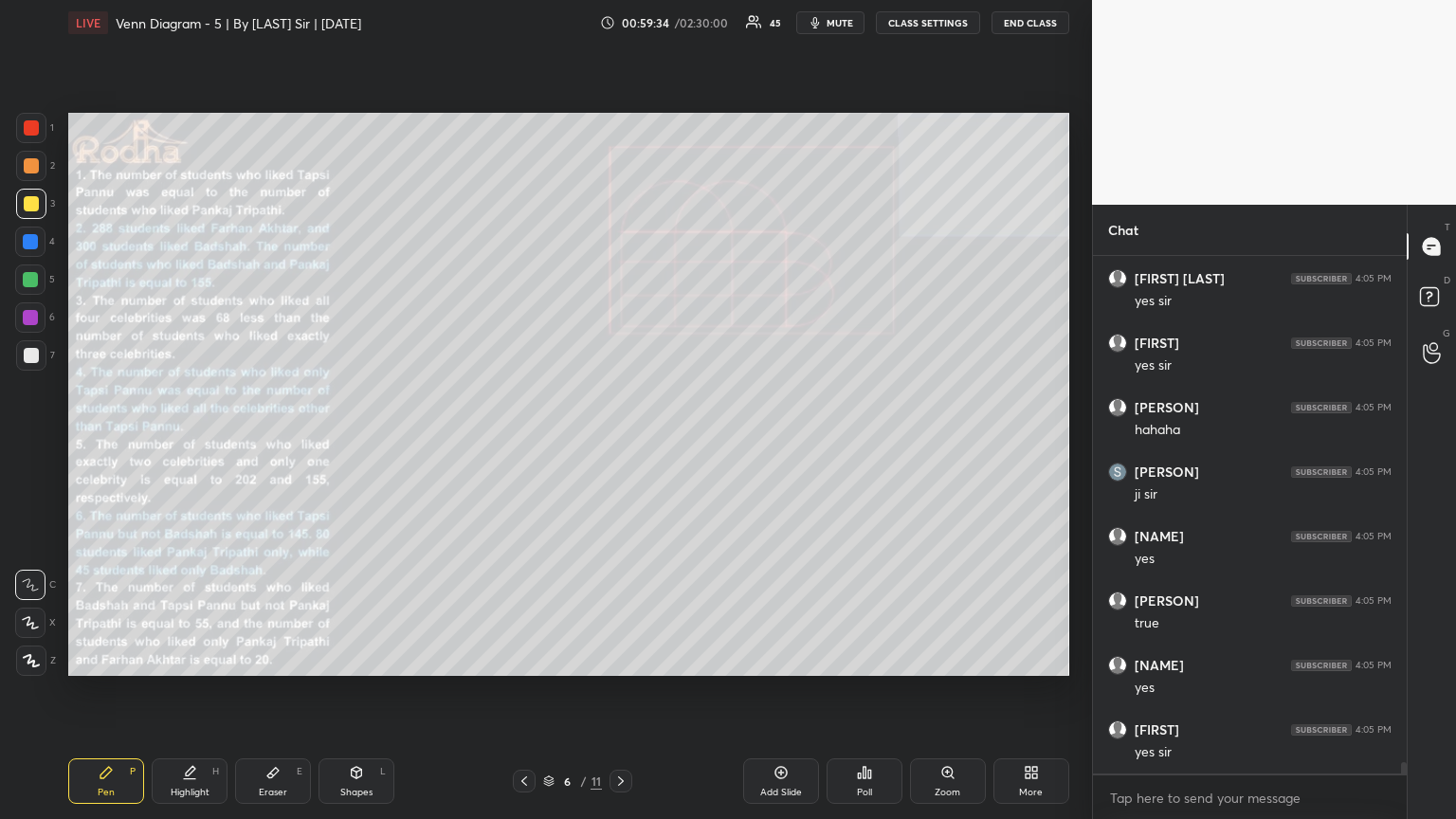 drag, startPoint x: 193, startPoint y: 788, endPoint x: 331, endPoint y: 691, distance: 168.68017 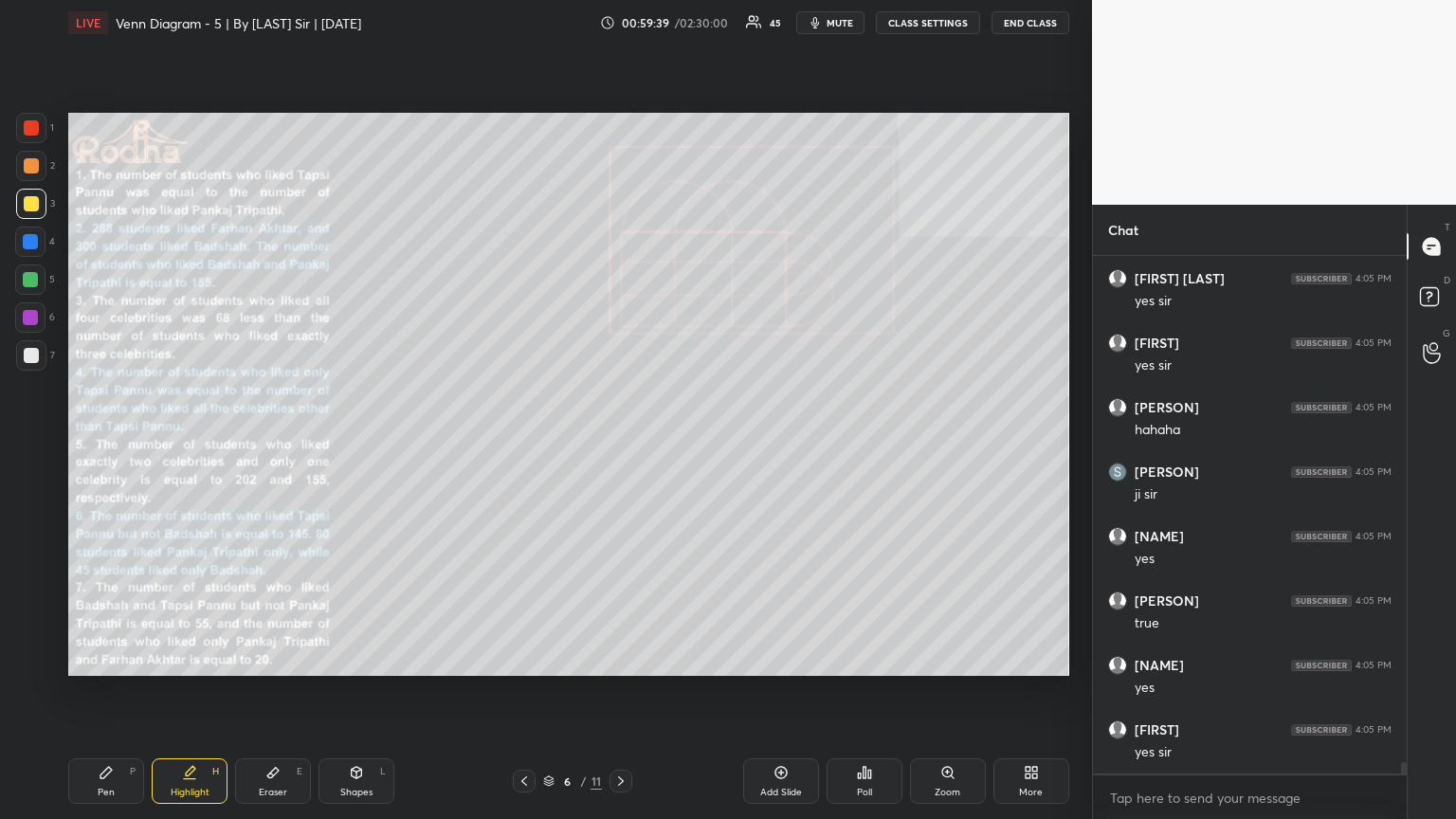 drag, startPoint x: 96, startPoint y: 790, endPoint x: 138, endPoint y: 763, distance: 50 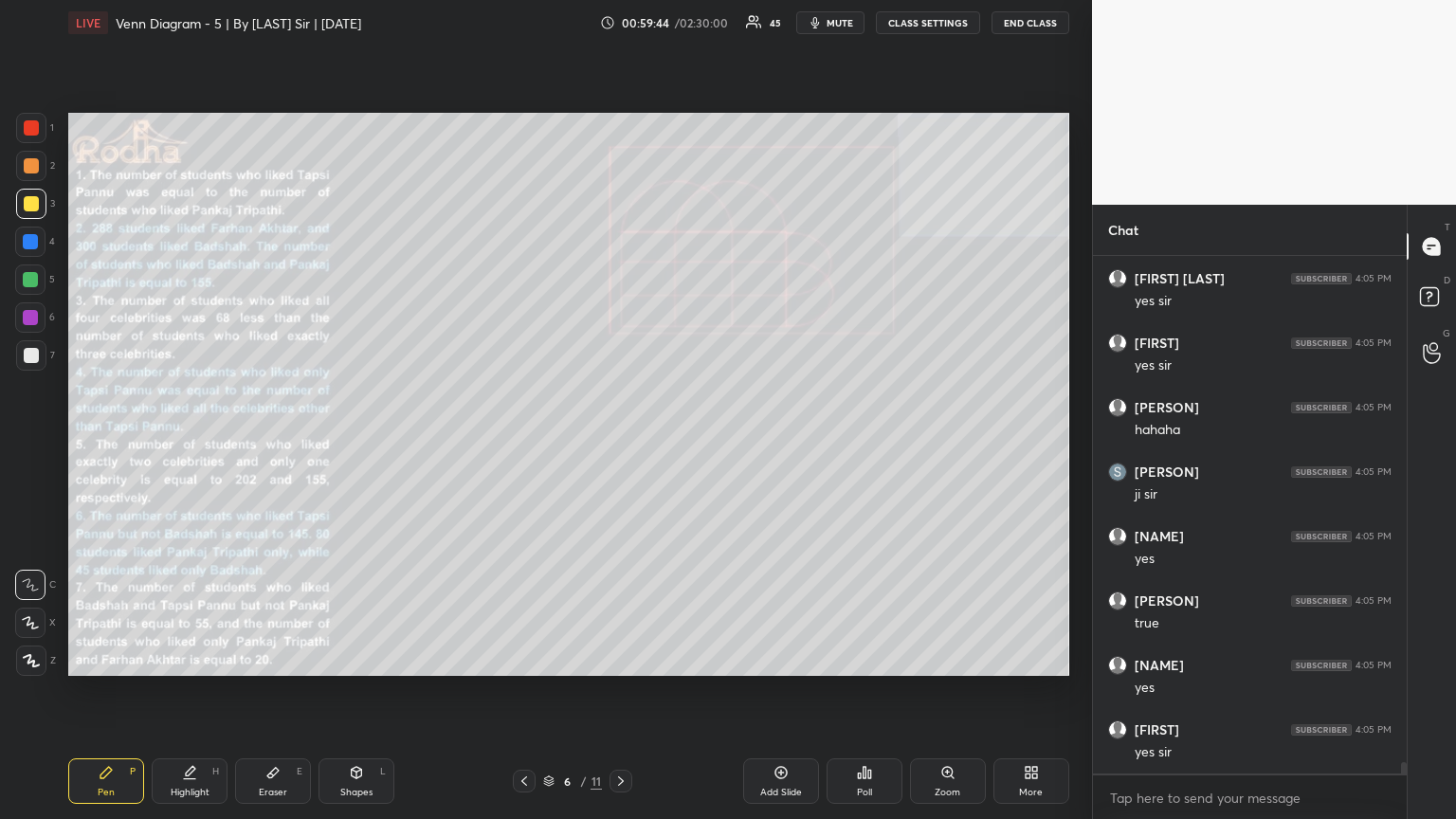 click at bounding box center (31, 128) 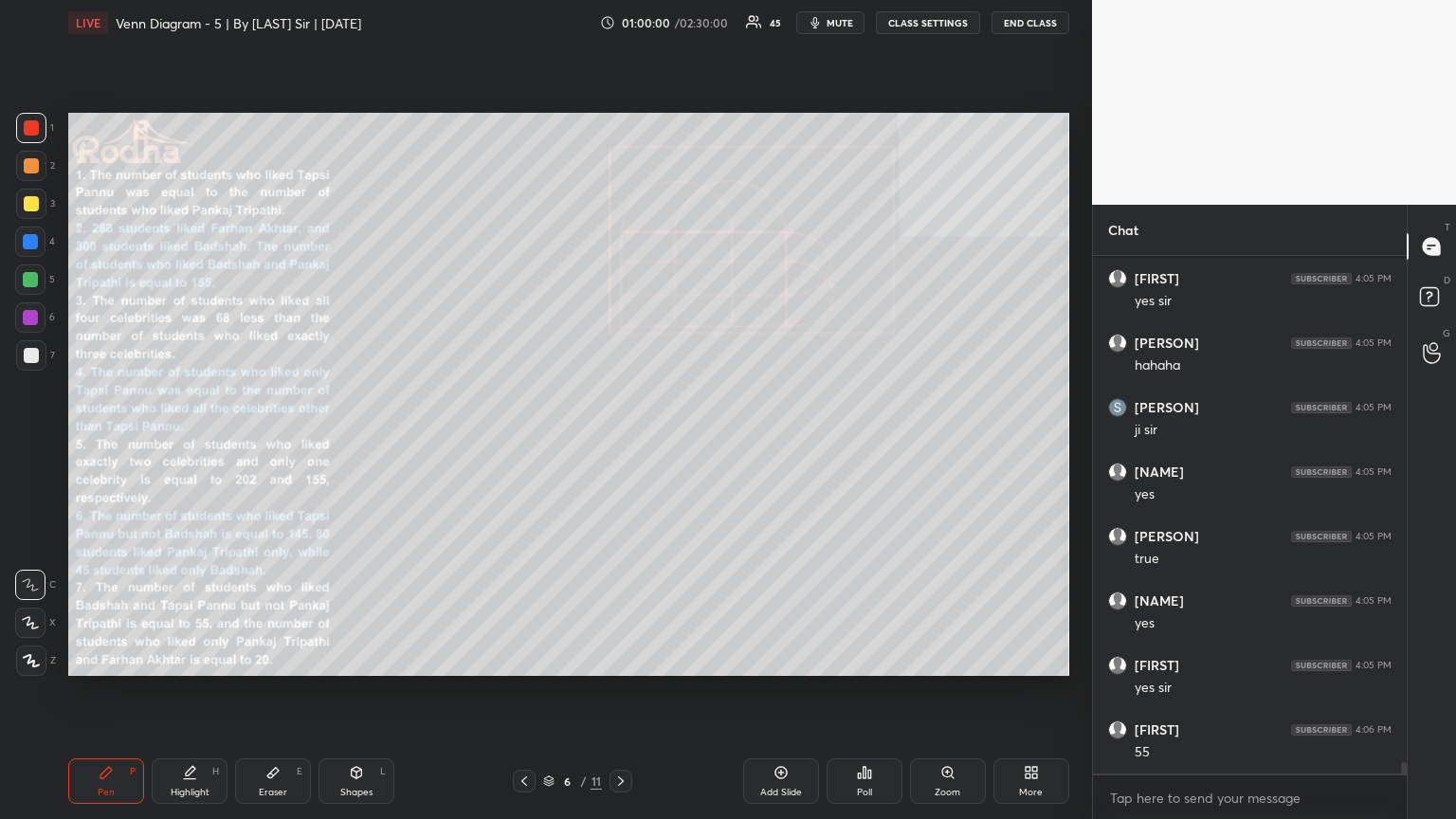 scroll, scrollTop: 23023, scrollLeft: 0, axis: vertical 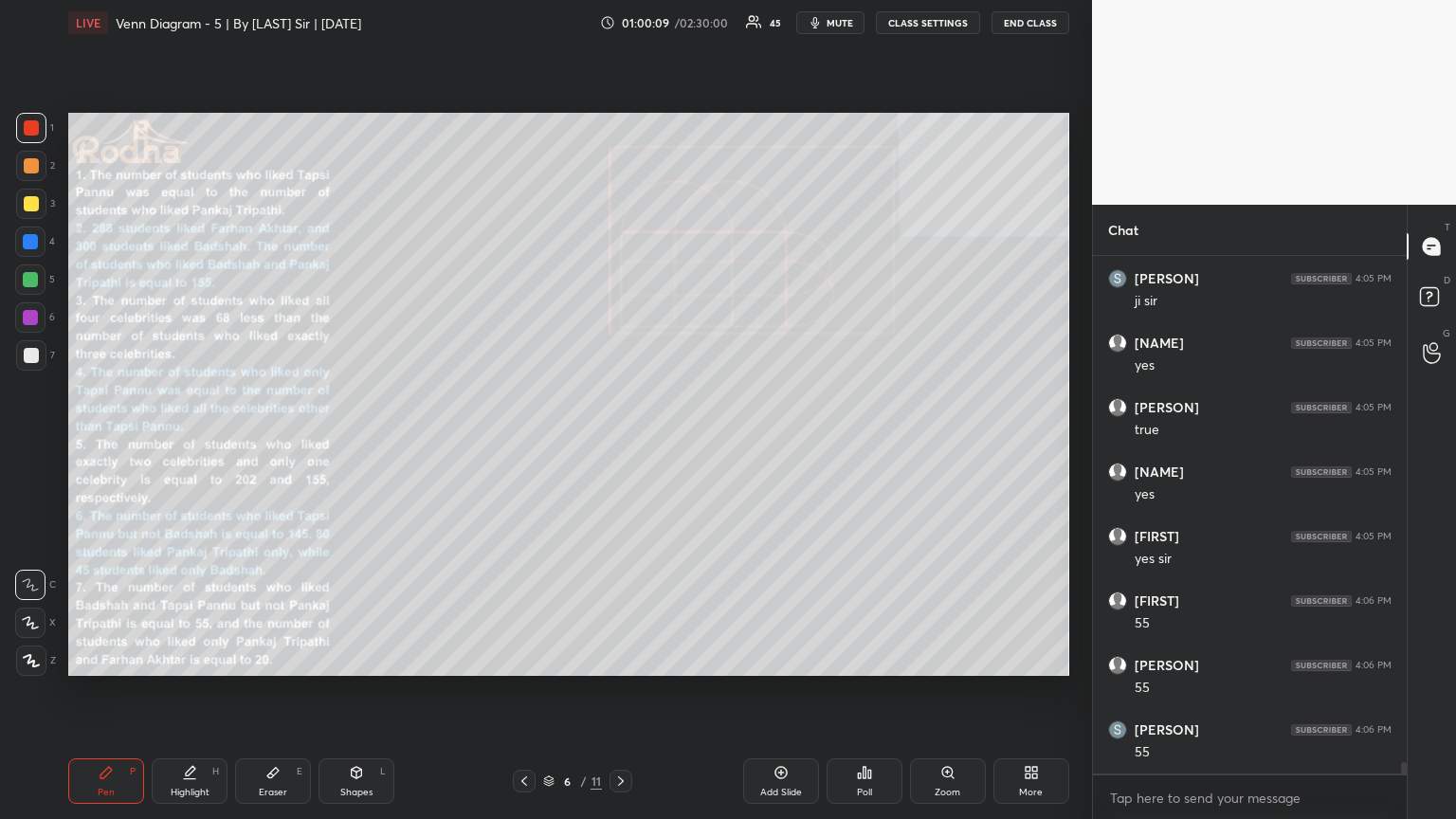 click on "Shapes L" at bounding box center (356, 781) 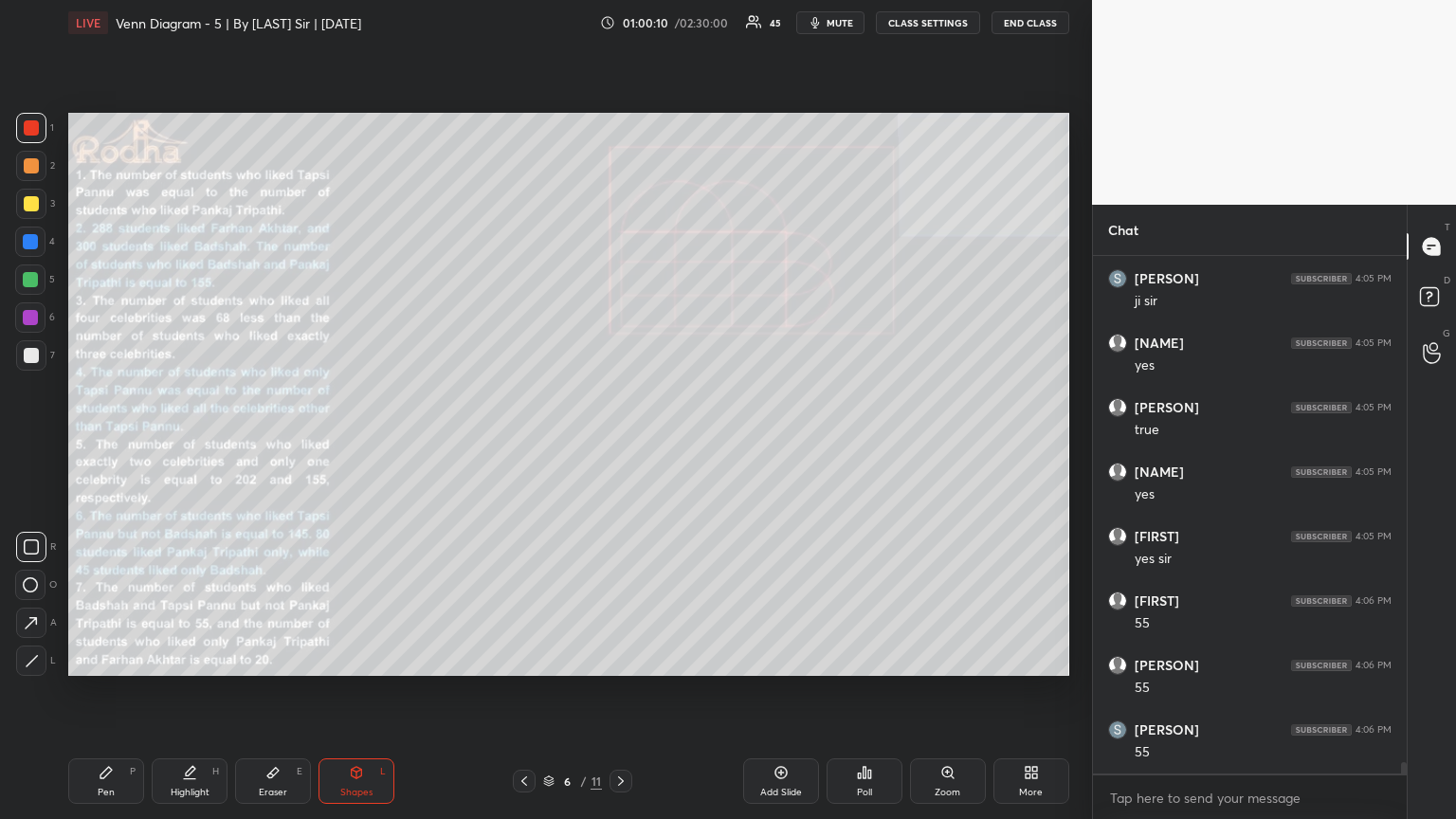 click at bounding box center [30, 242] 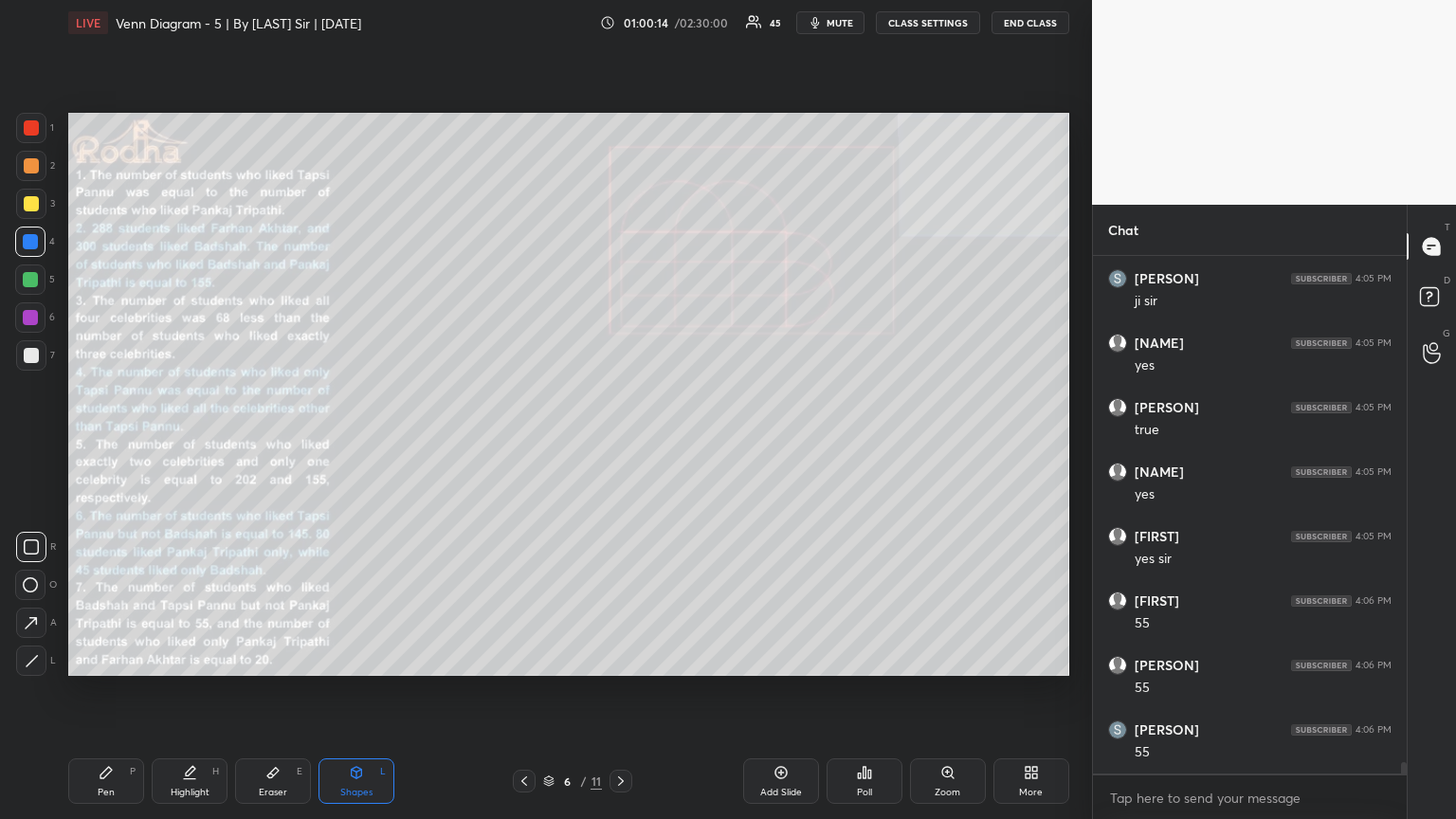 click on "Pen P" at bounding box center [106, 781] 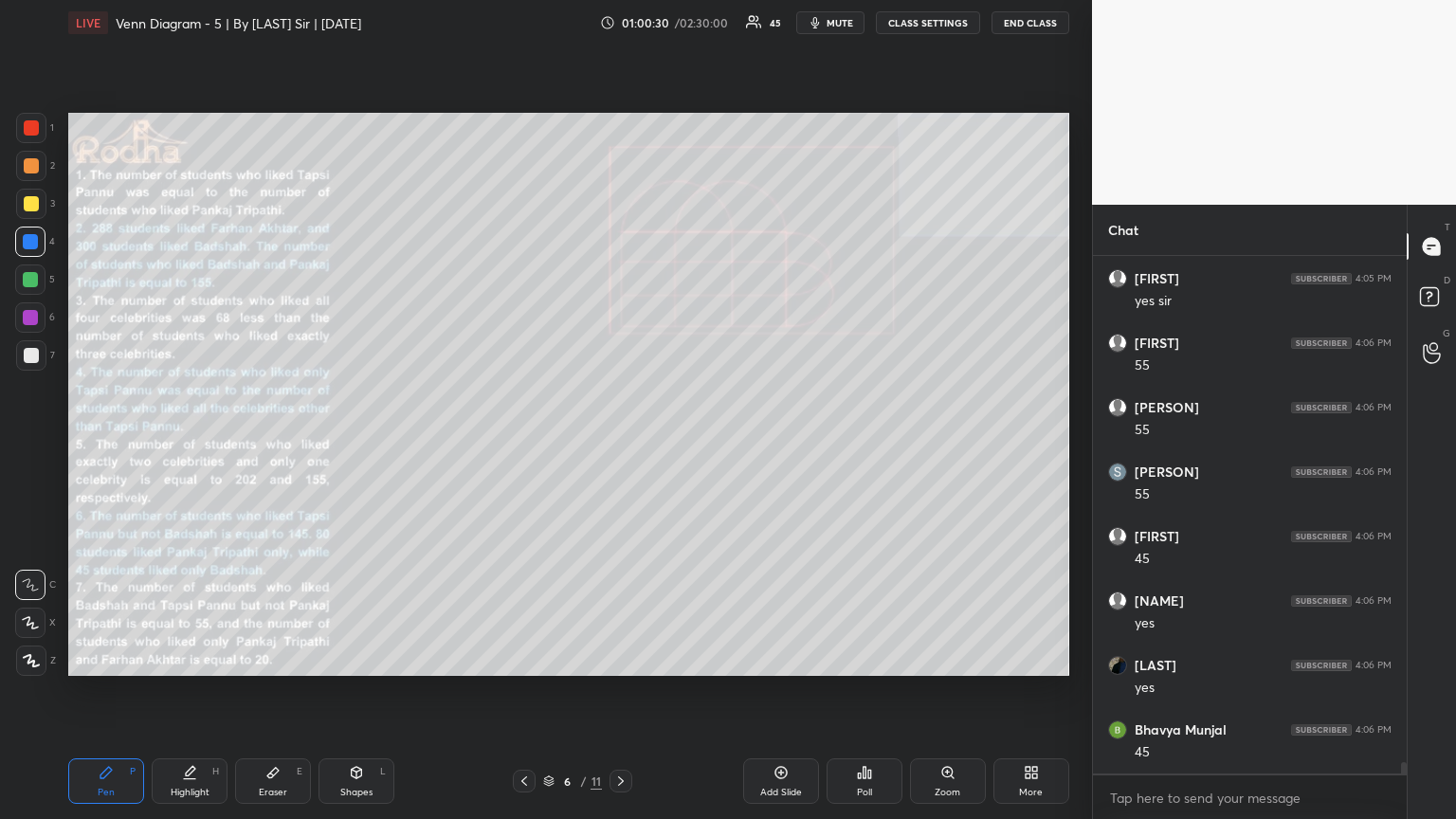scroll, scrollTop: 23345, scrollLeft: 0, axis: vertical 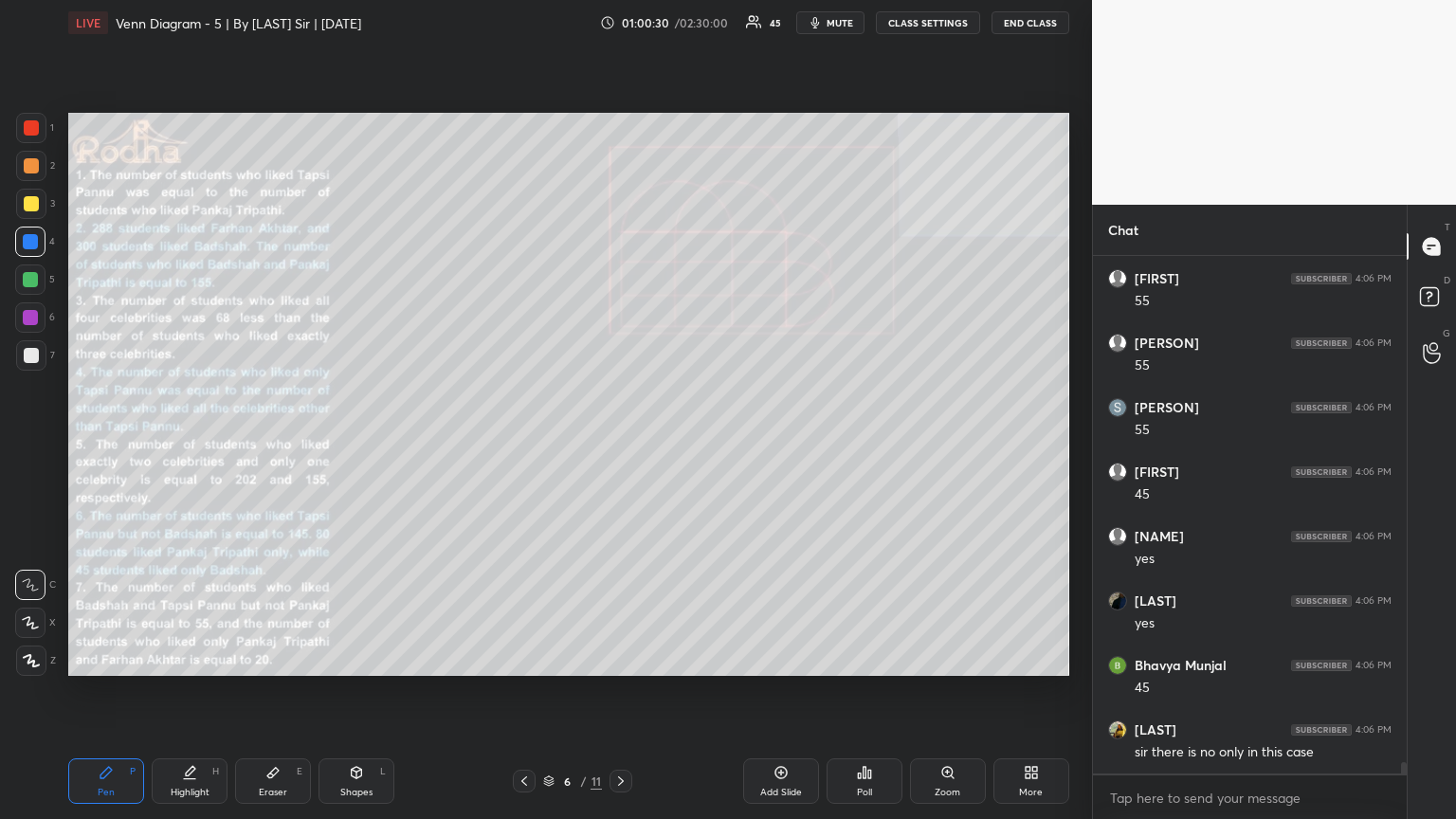 click at bounding box center [30, 280] 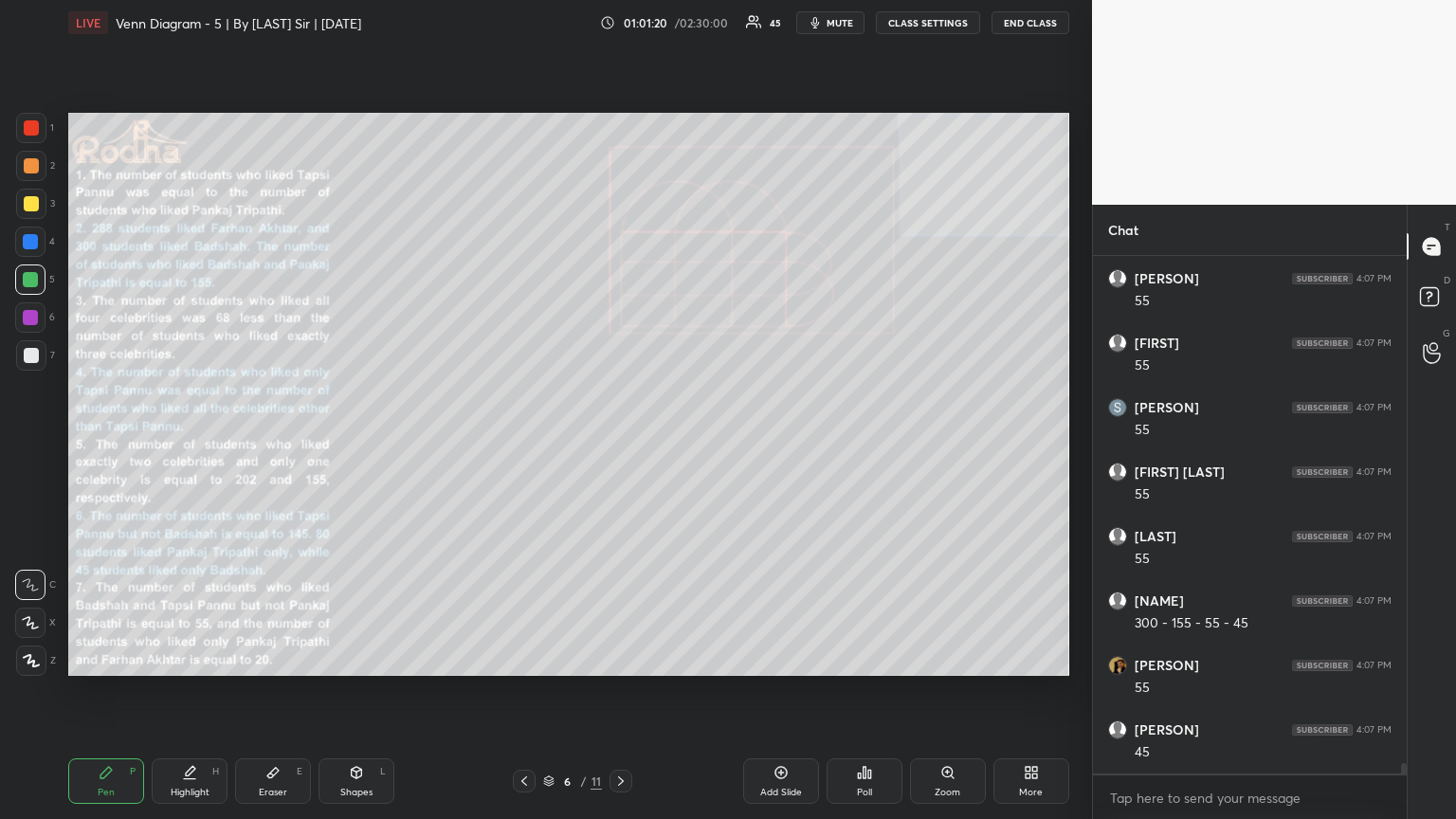scroll, scrollTop: 24506, scrollLeft: 0, axis: vertical 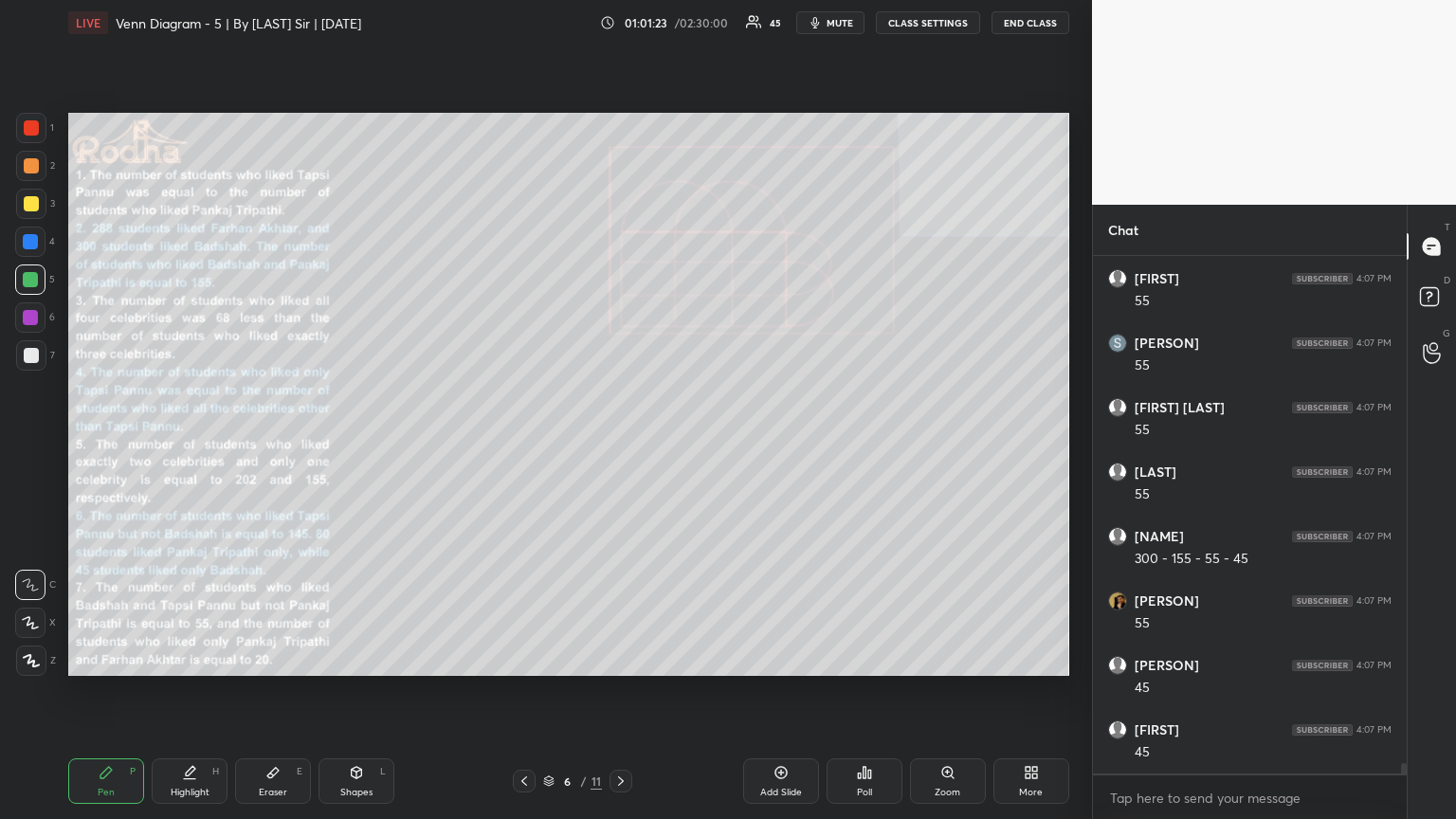 click at bounding box center [30, 242] 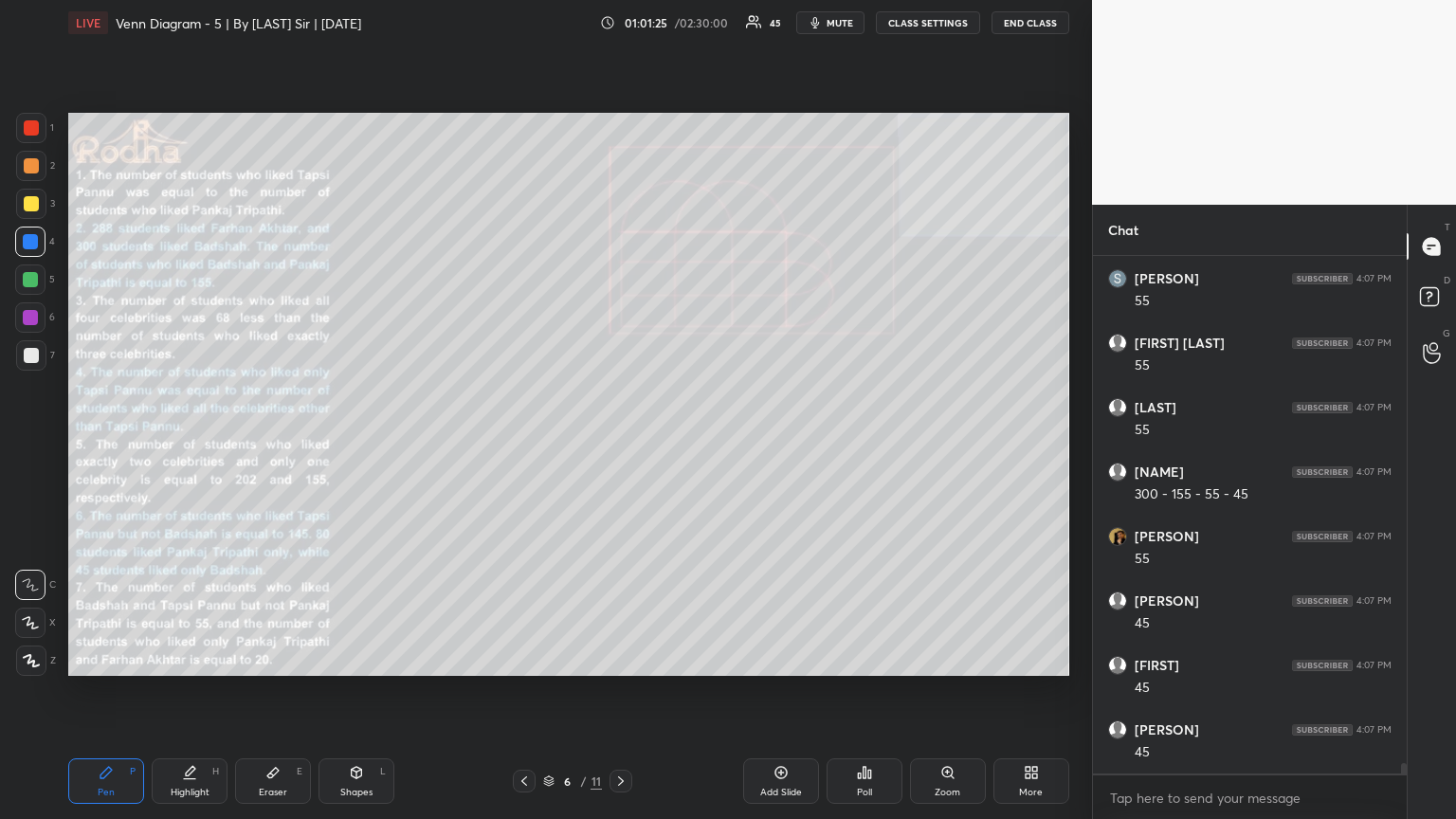 scroll, scrollTop: 24651, scrollLeft: 0, axis: vertical 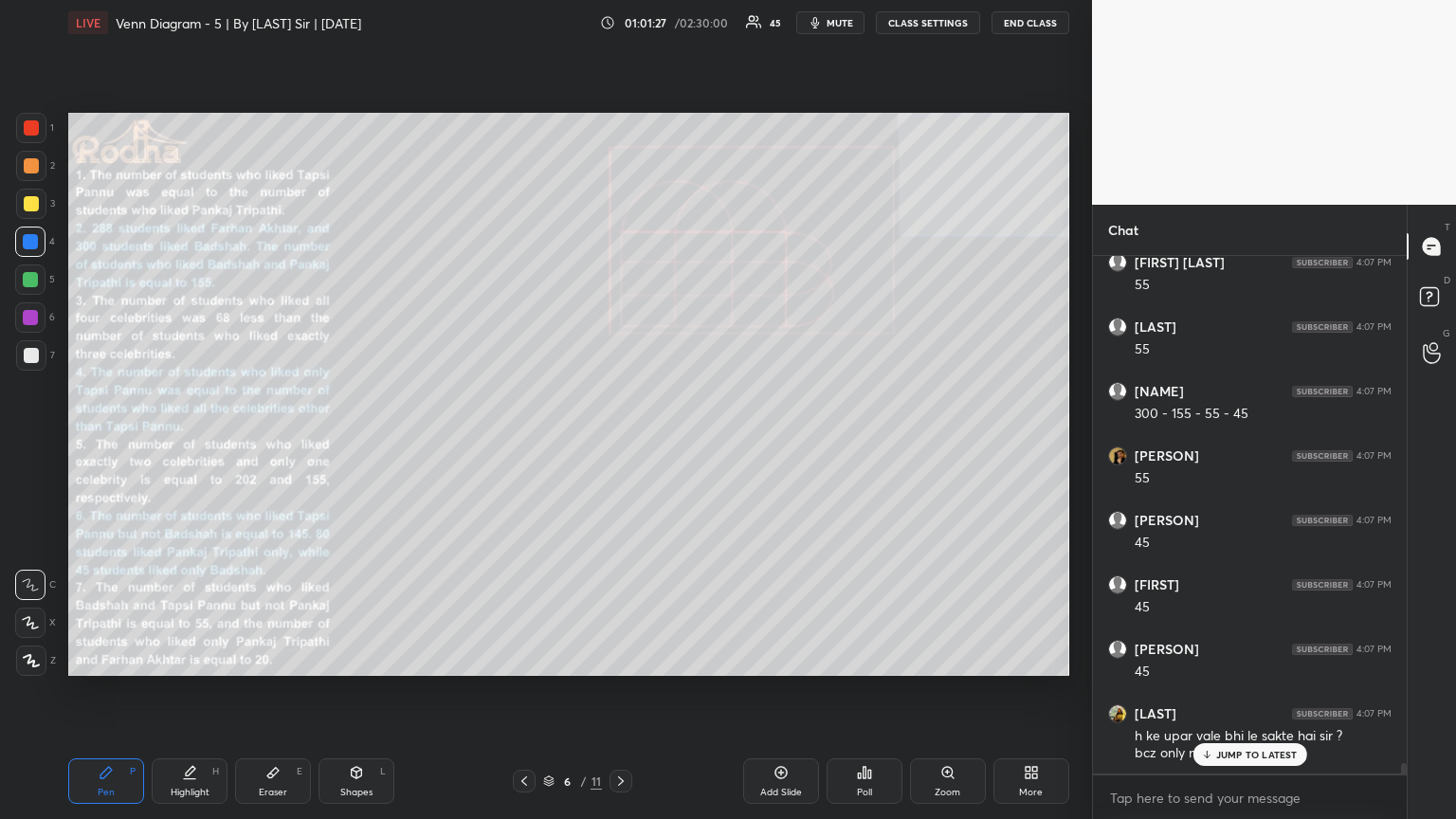 click on "JUMP TO LATEST" at bounding box center (1257, 755) 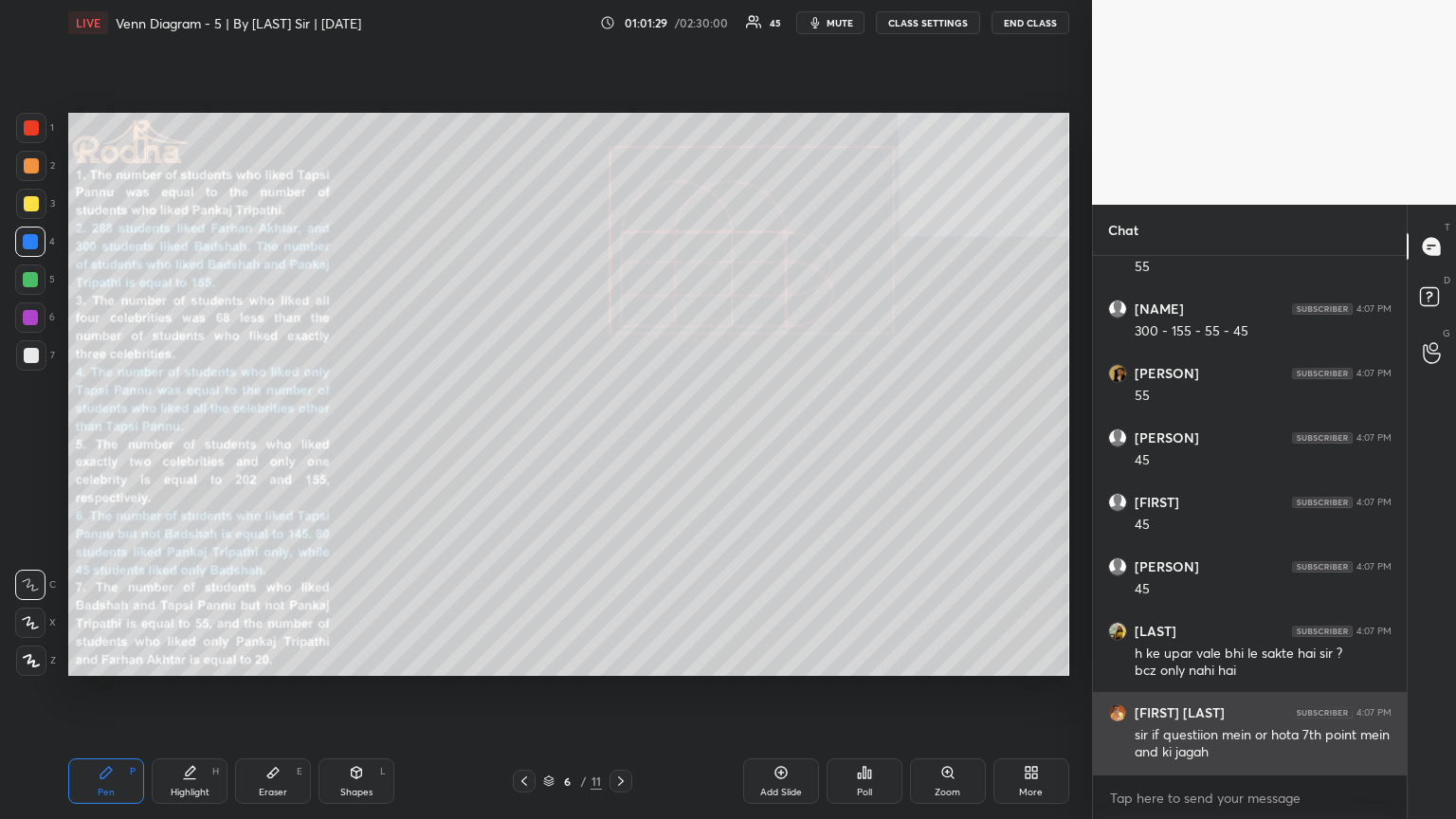 scroll, scrollTop: 24798, scrollLeft: 0, axis: vertical 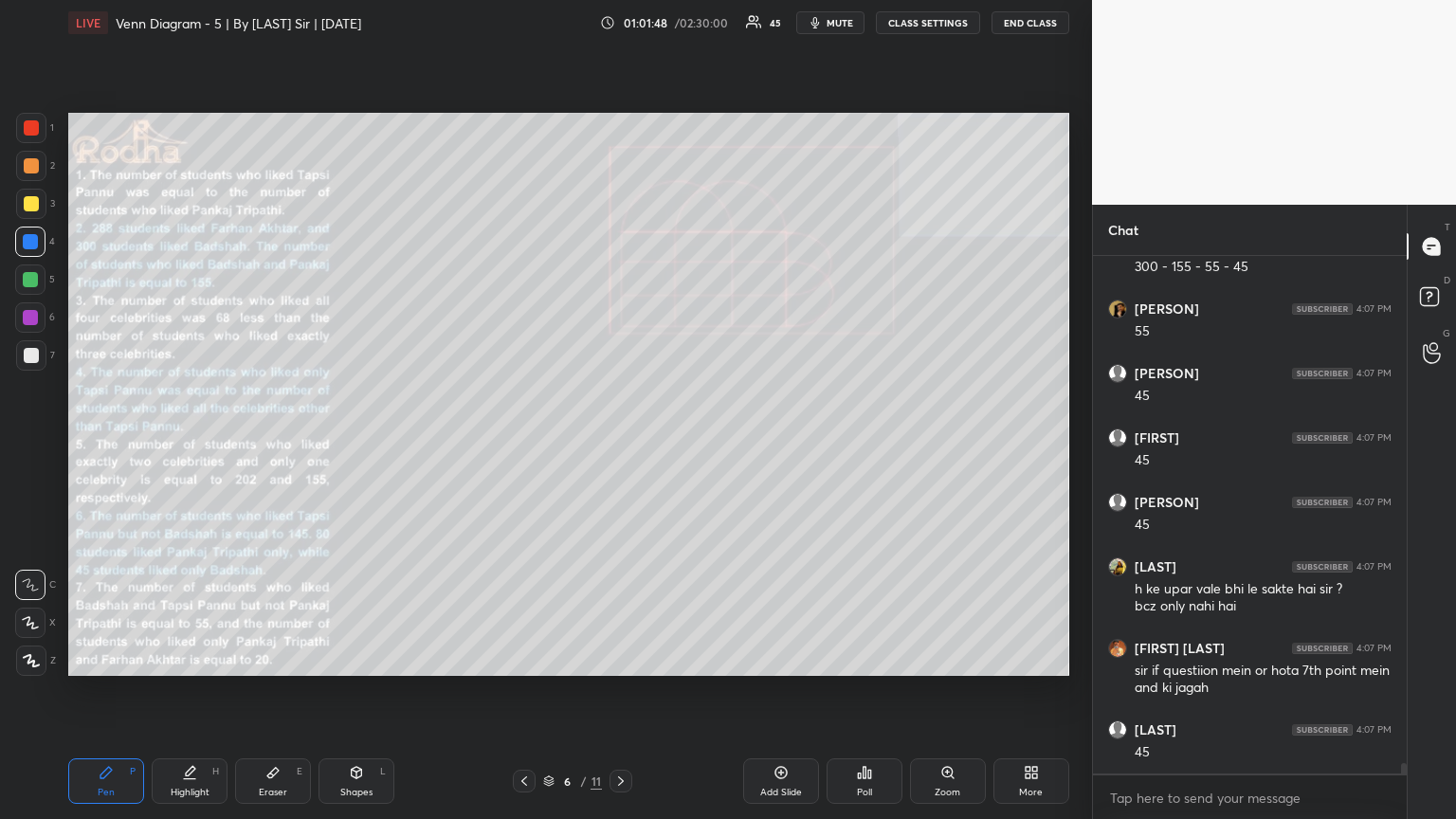 drag, startPoint x: 273, startPoint y: 786, endPoint x: 280, endPoint y: 777, distance: 11.401754 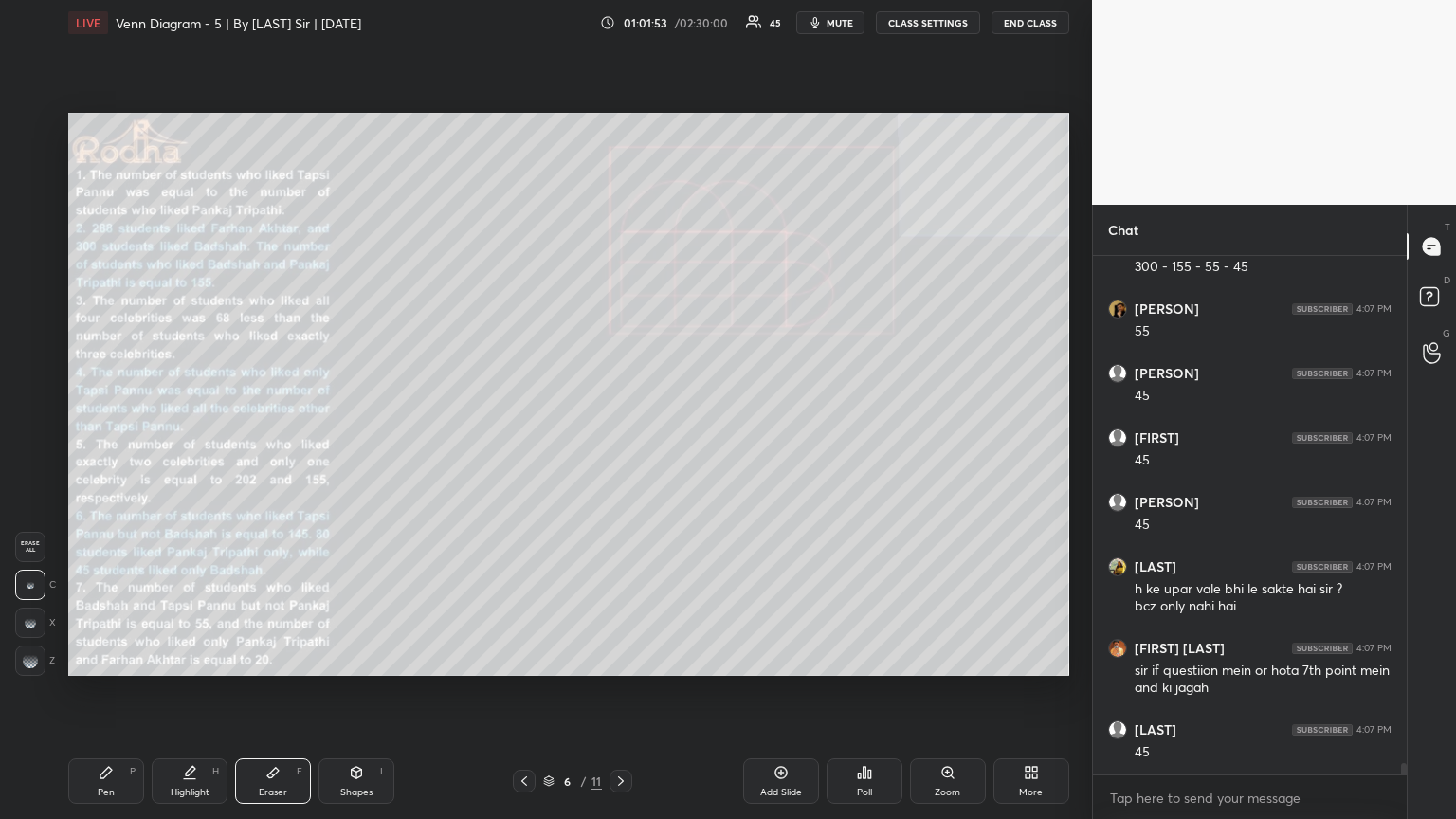 drag, startPoint x: 186, startPoint y: 781, endPoint x: 240, endPoint y: 690, distance: 105.81588 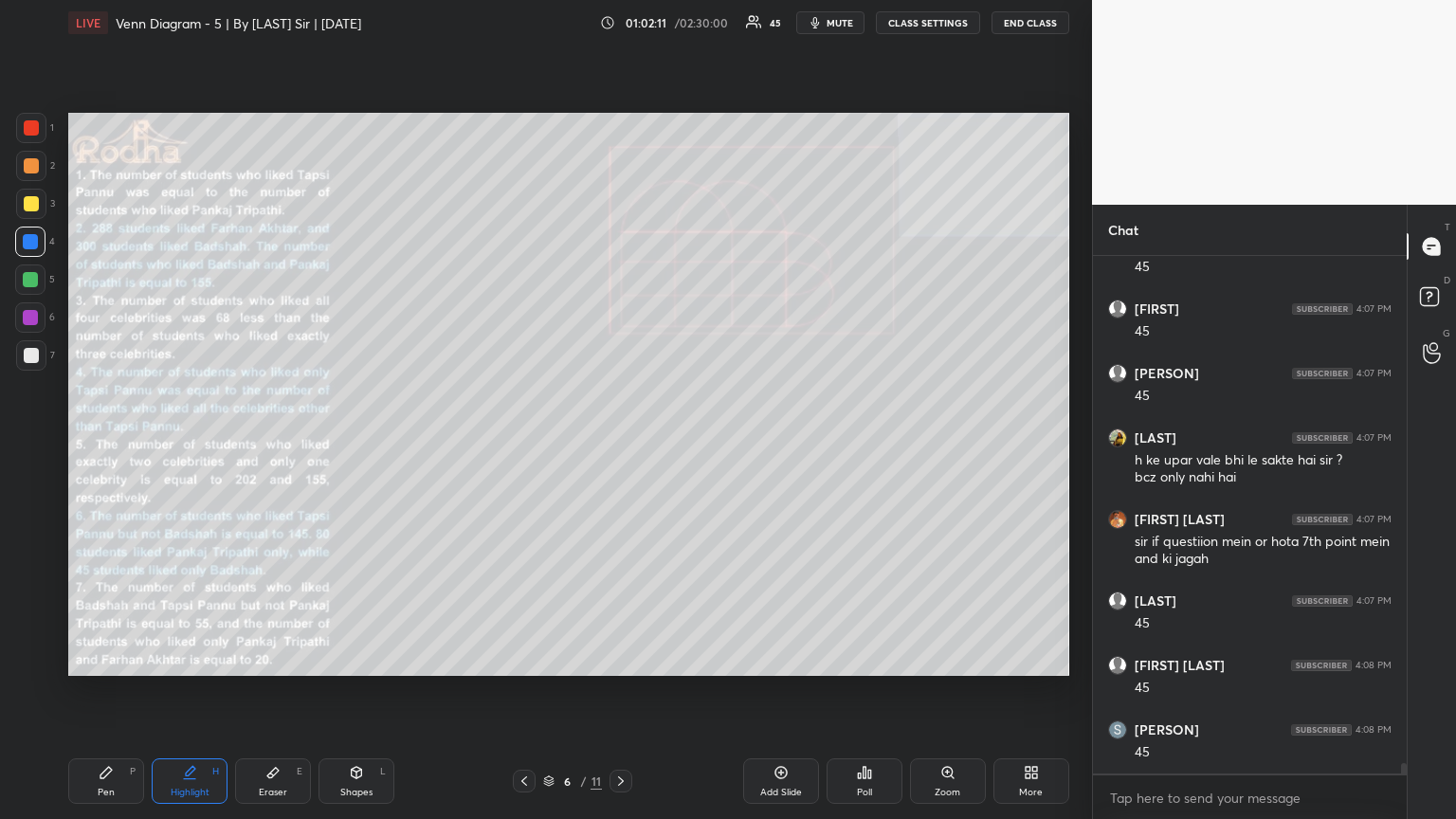 scroll, scrollTop: 24991, scrollLeft: 0, axis: vertical 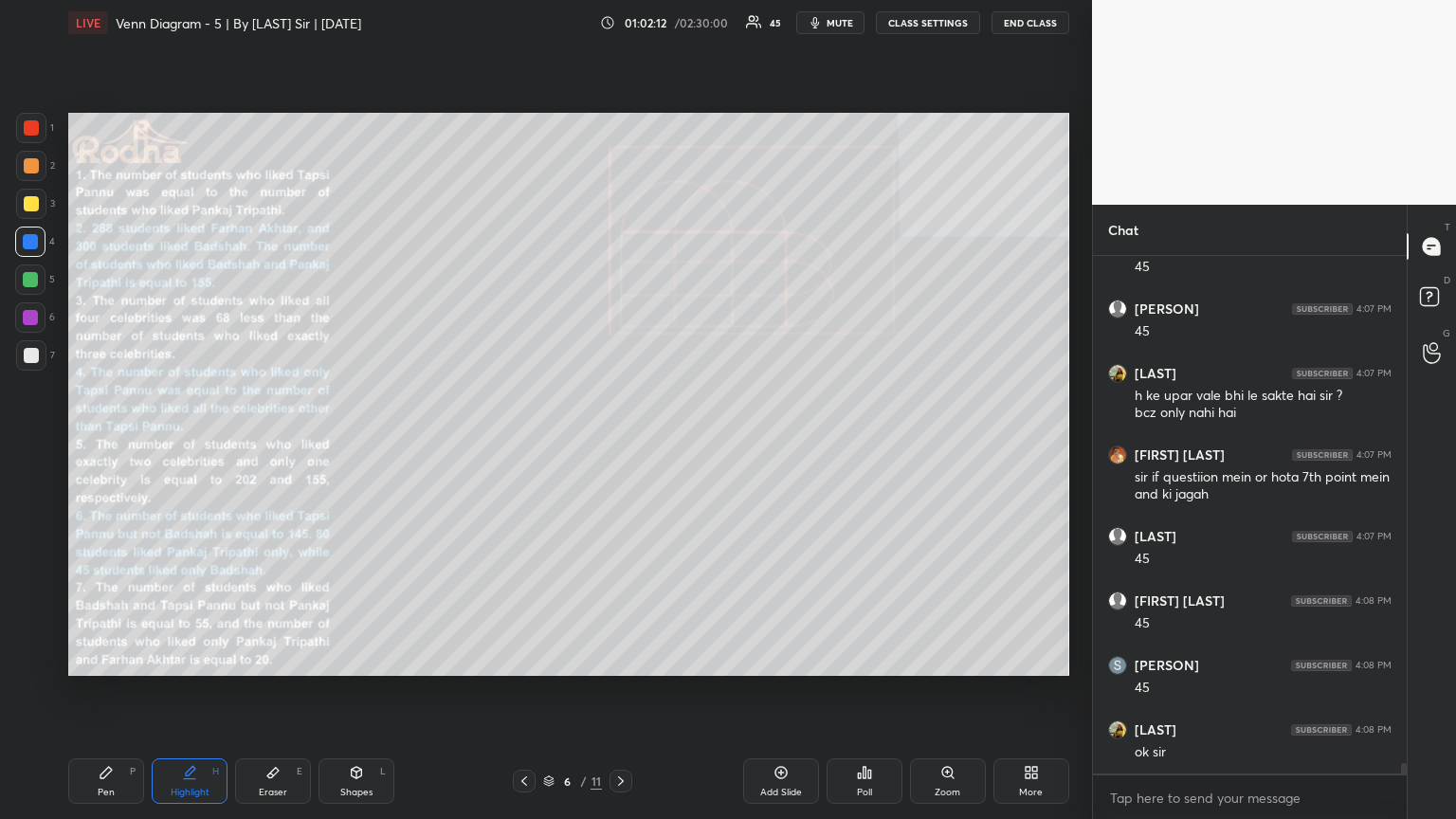 drag, startPoint x: 118, startPoint y: 785, endPoint x: 124, endPoint y: 764, distance: 21.84033 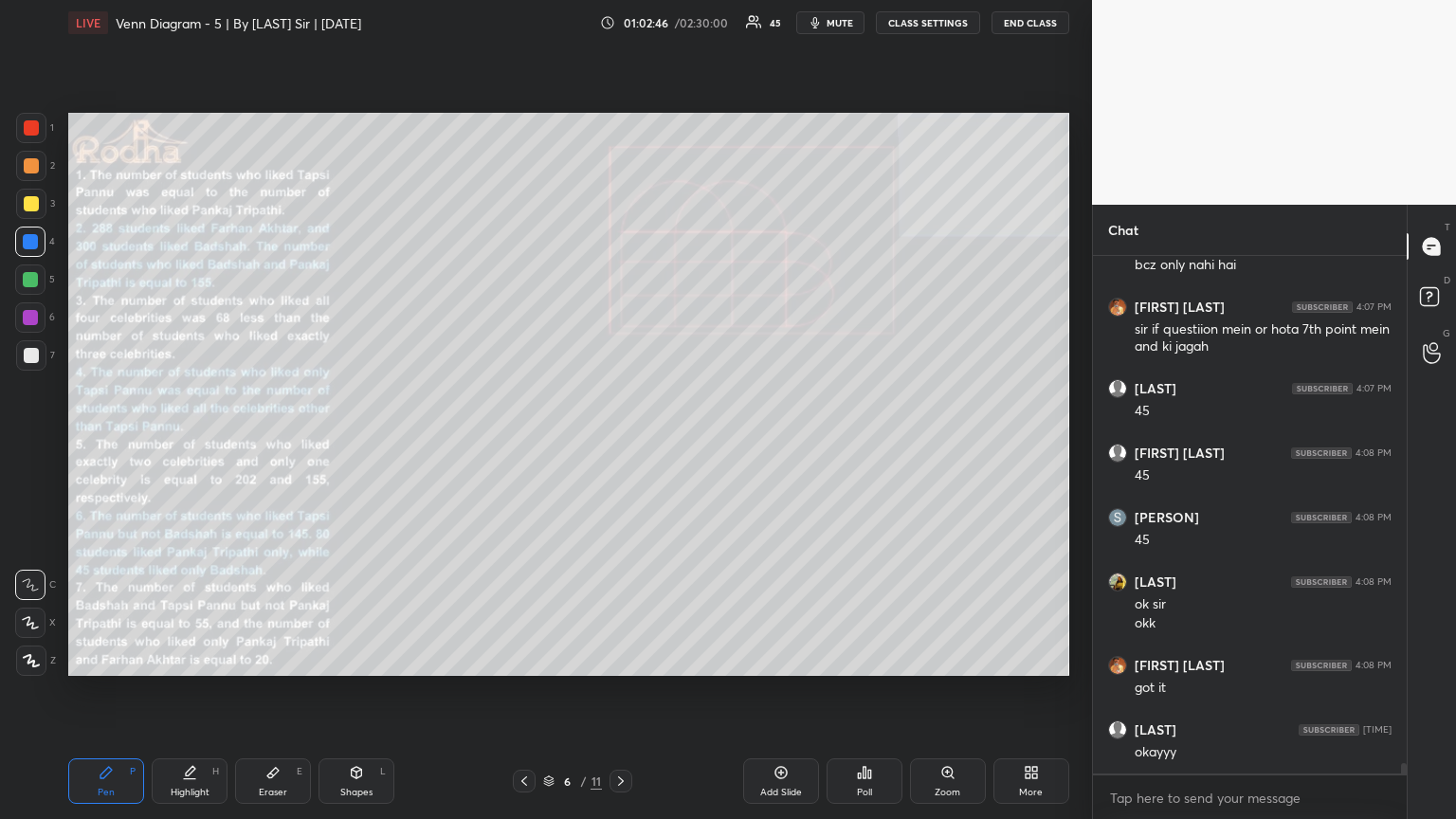 scroll, scrollTop: 25203, scrollLeft: 0, axis: vertical 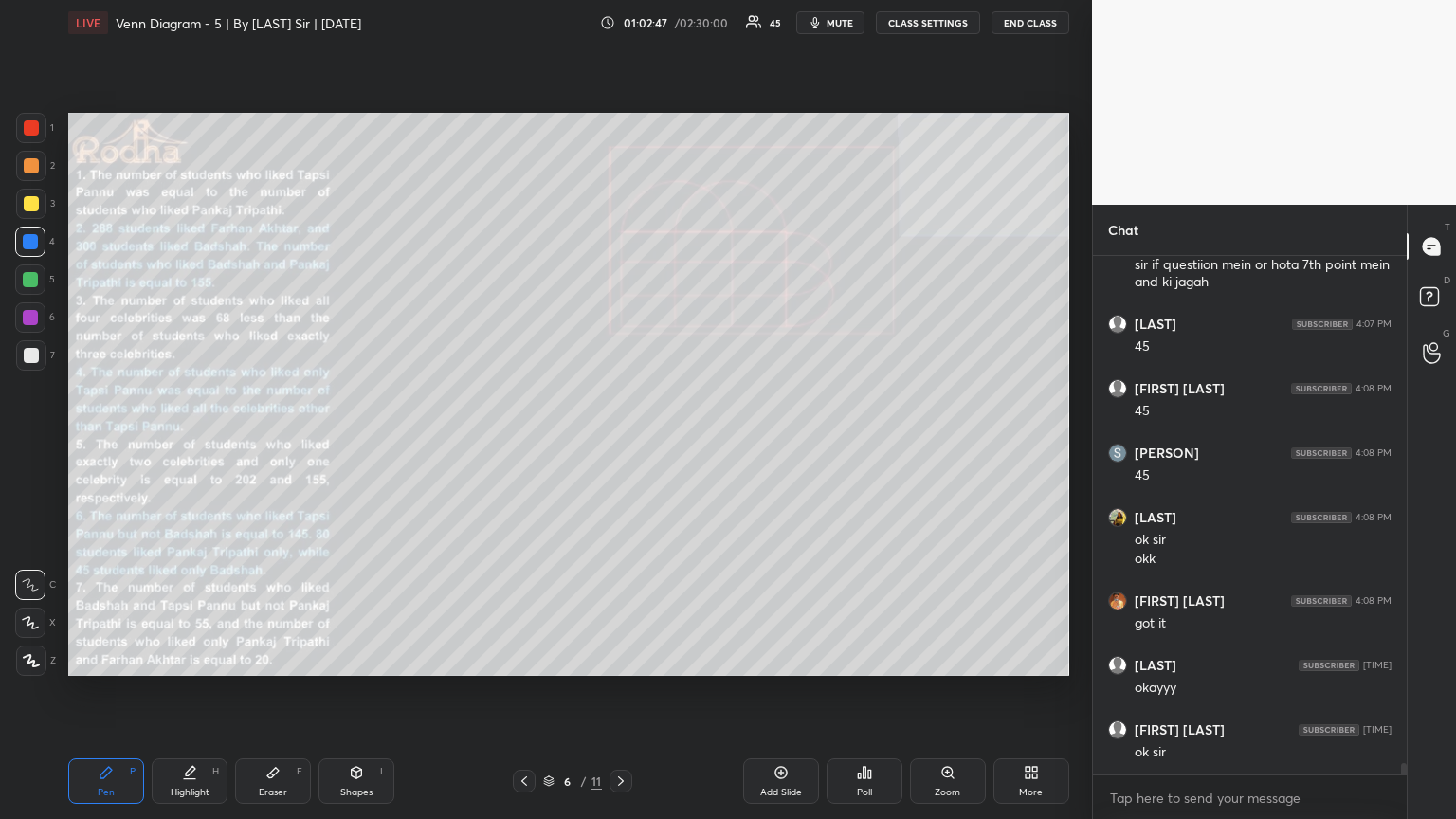 click on "Shapes" at bounding box center [356, 792] 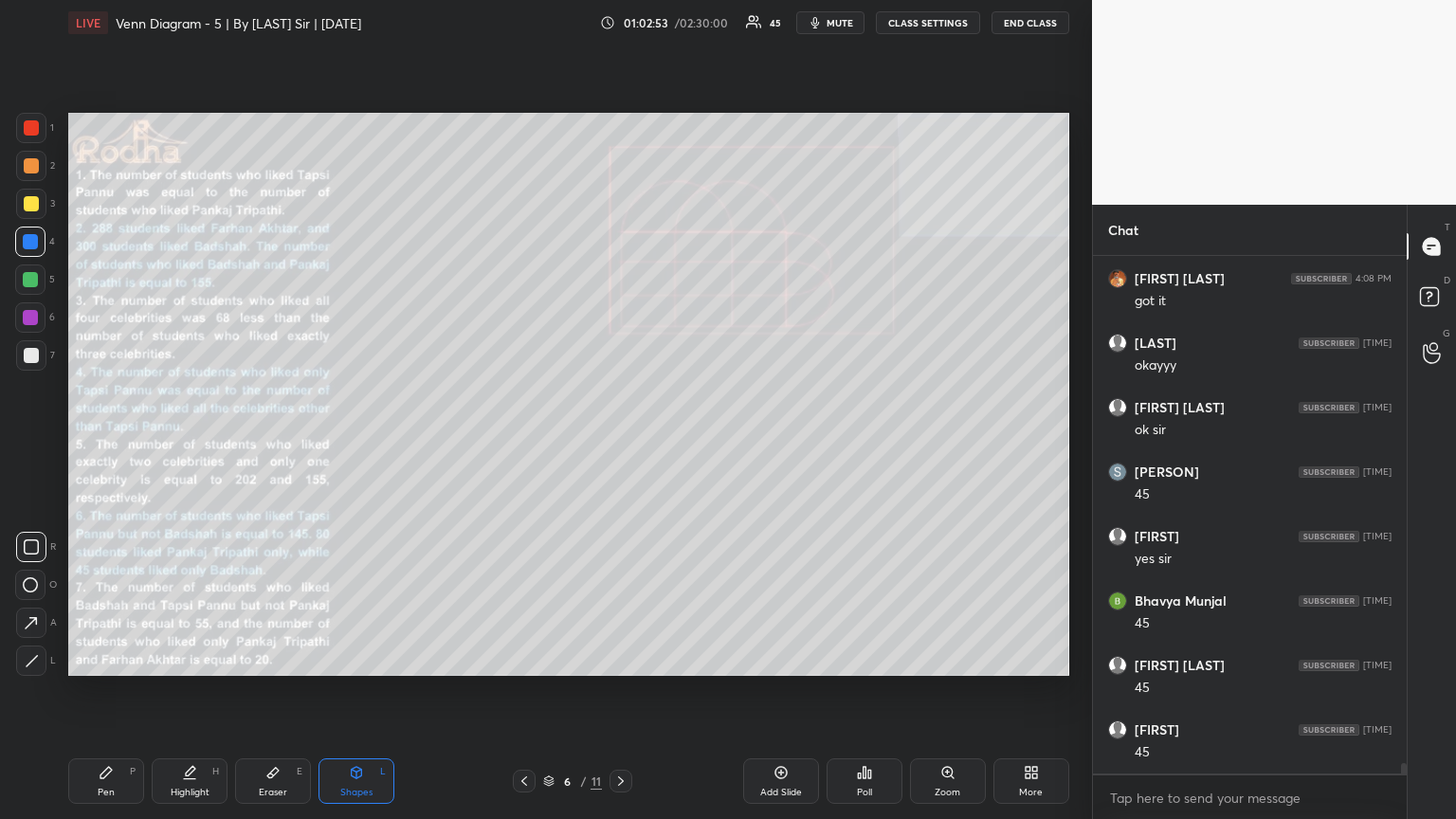 scroll, scrollTop: 25590, scrollLeft: 0, axis: vertical 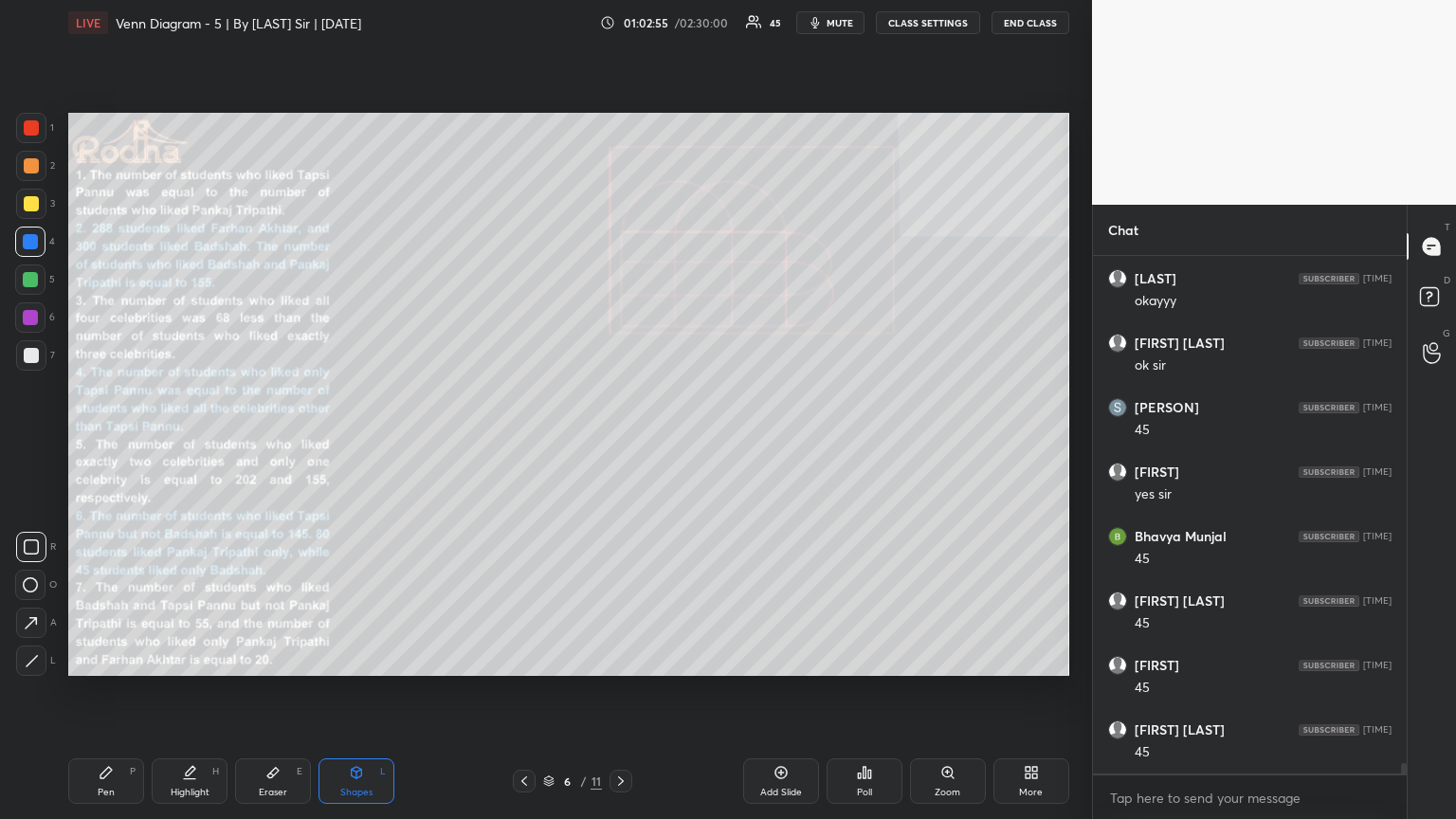 click on "Pen" at bounding box center (106, 792) 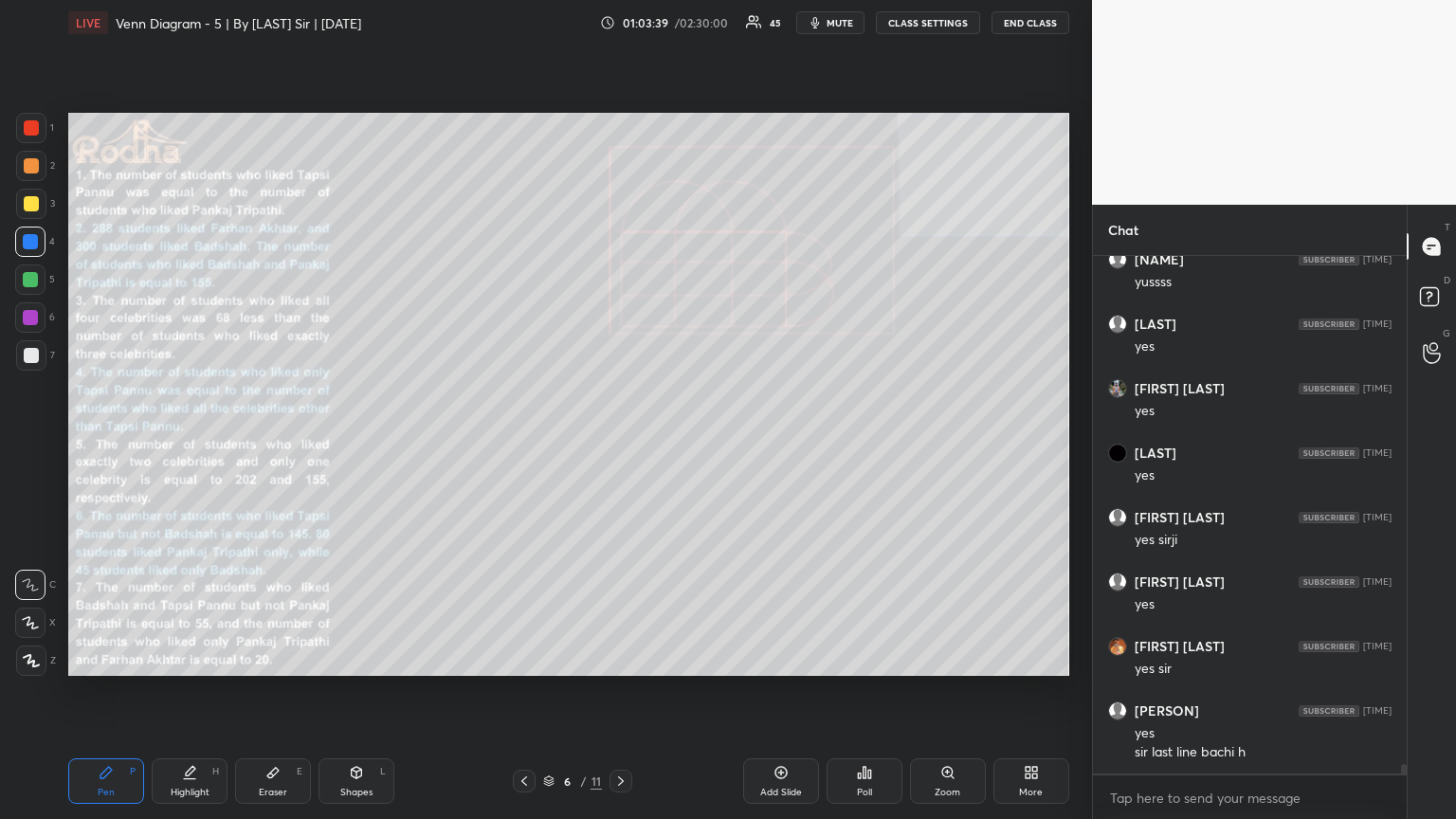 scroll, scrollTop: 26576, scrollLeft: 0, axis: vertical 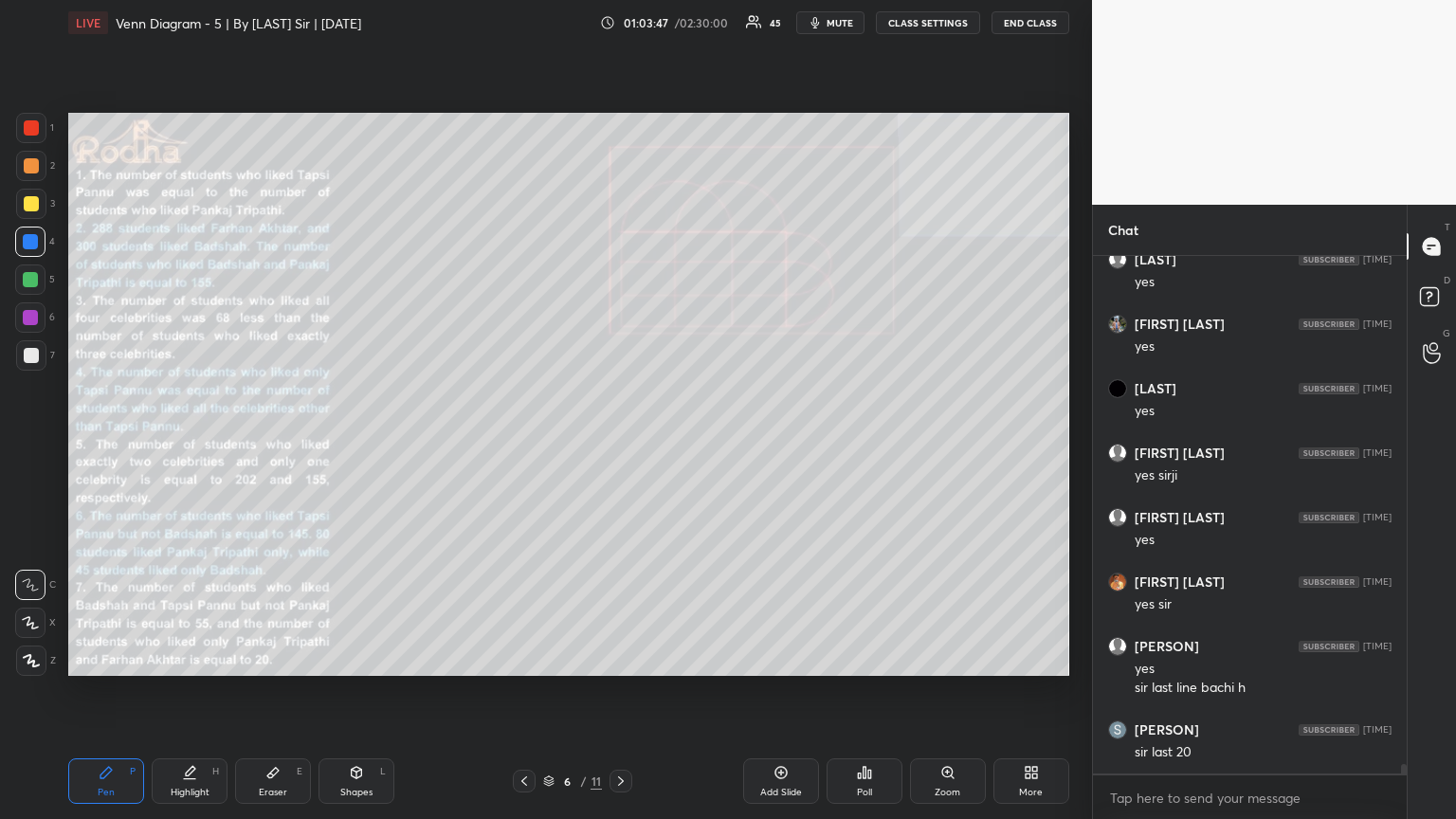 click at bounding box center [31, 355] 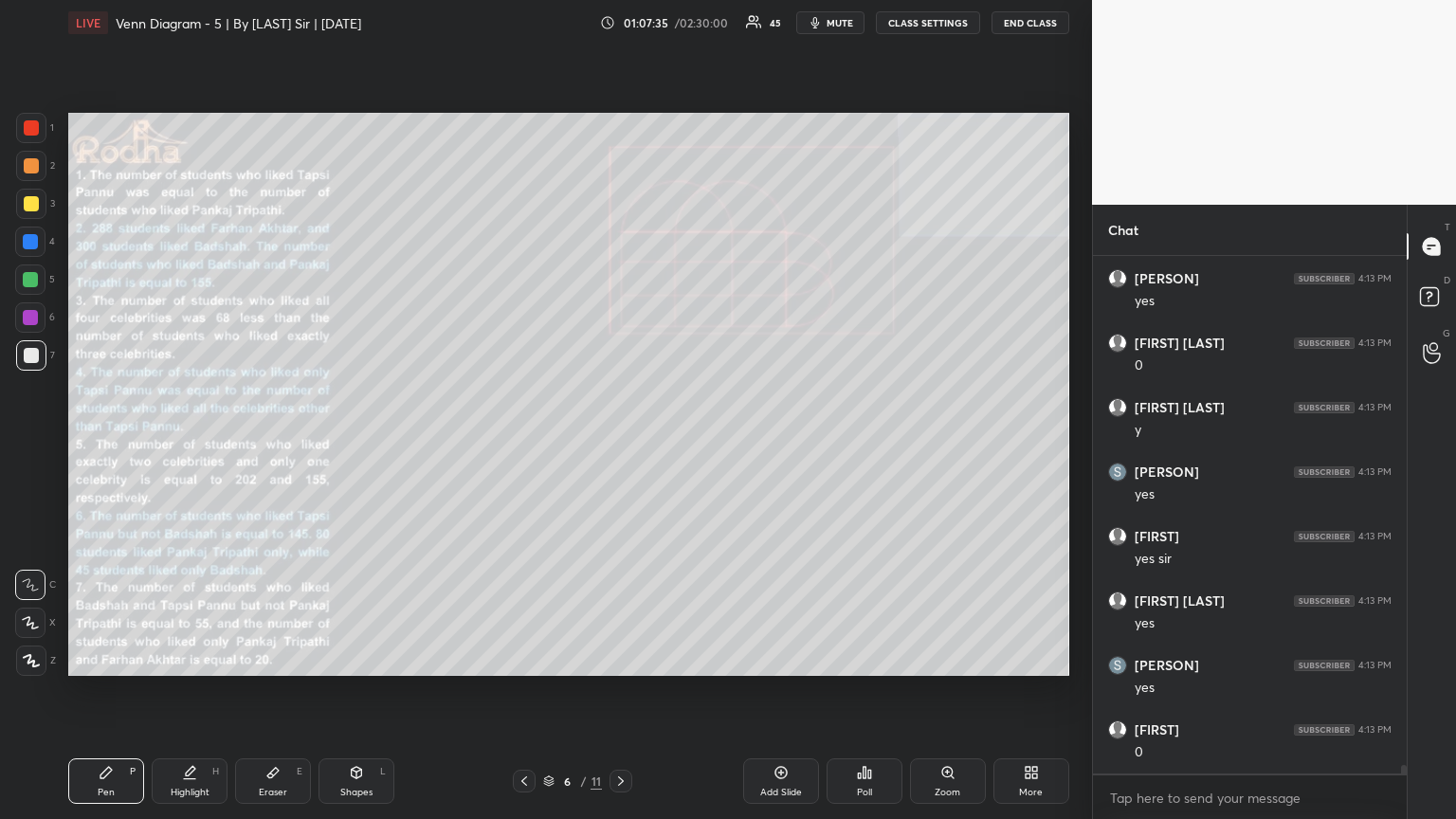 scroll, scrollTop: 31554, scrollLeft: 0, axis: vertical 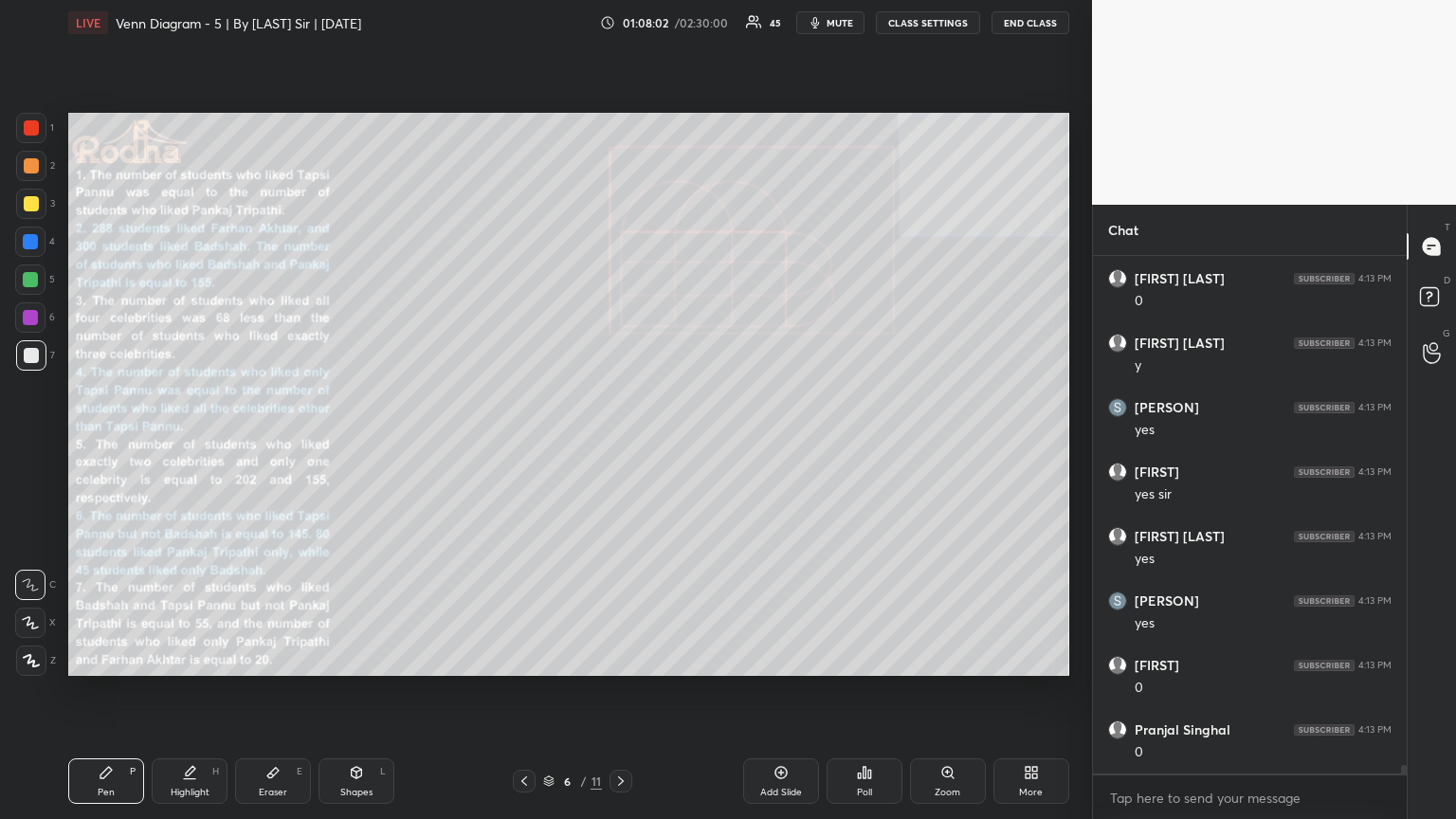 click at bounding box center (31, 204) 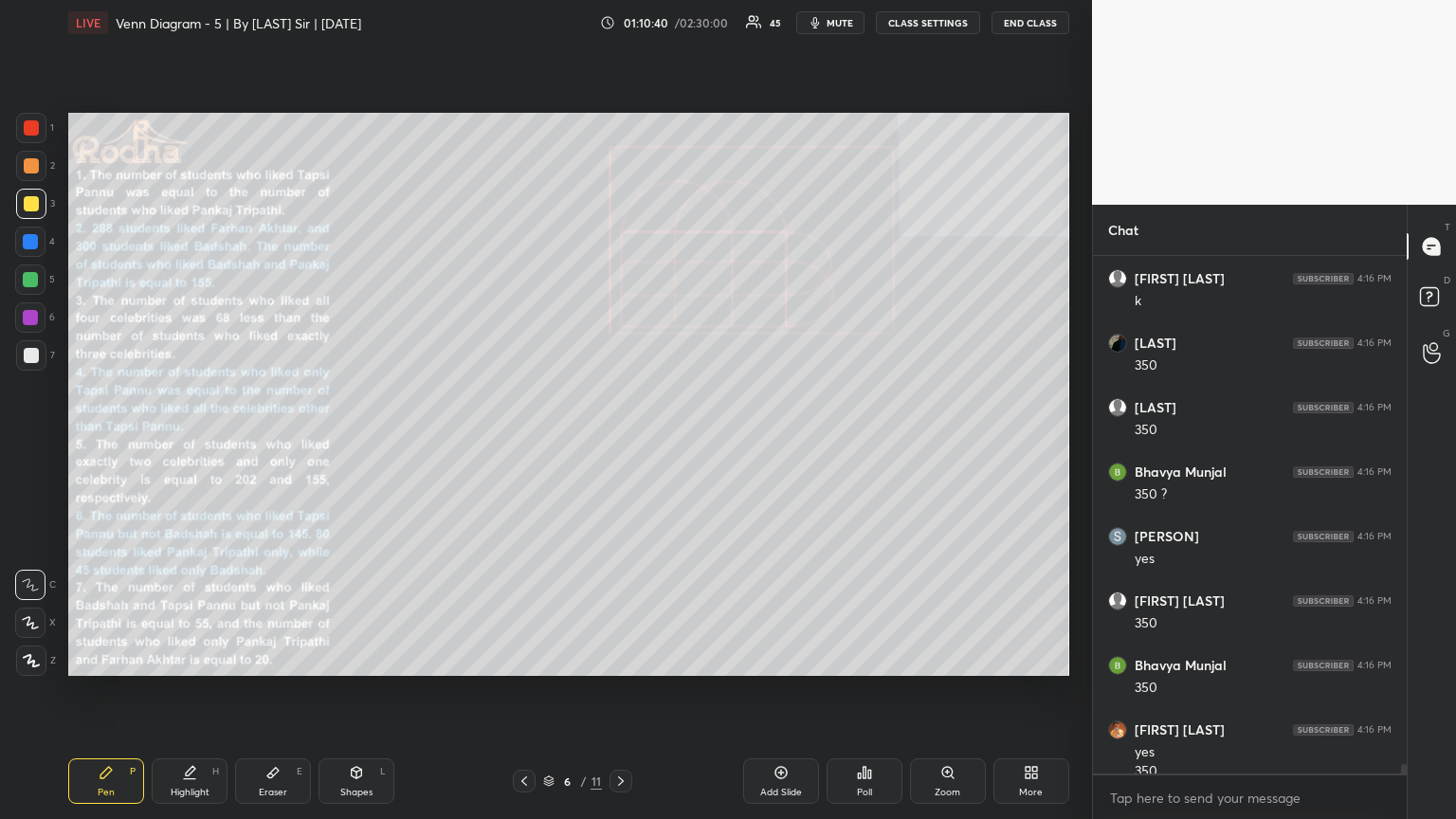 scroll, scrollTop: 28267, scrollLeft: 0, axis: vertical 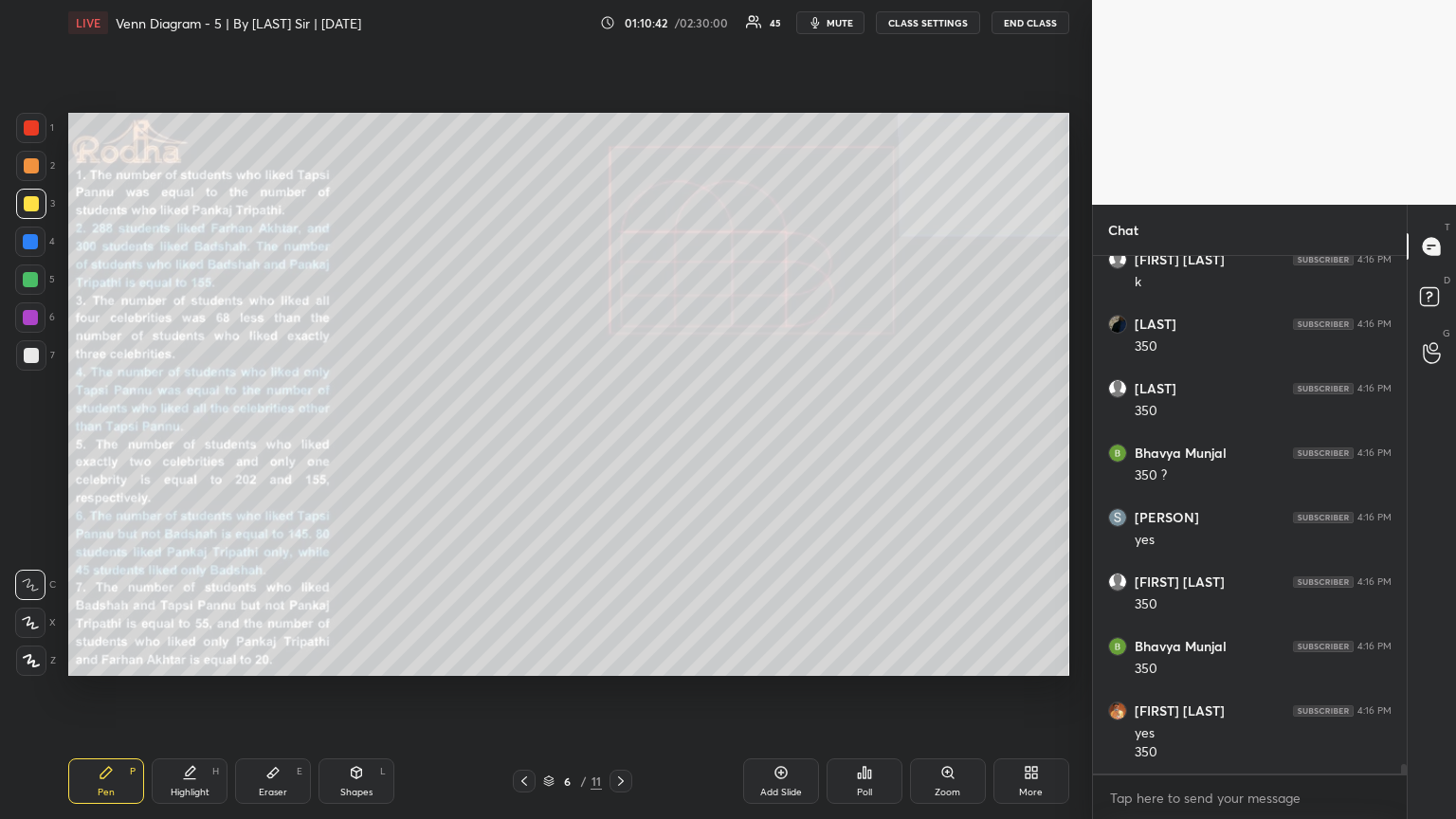 drag, startPoint x: 33, startPoint y: 359, endPoint x: 54, endPoint y: 349, distance: 23.259407 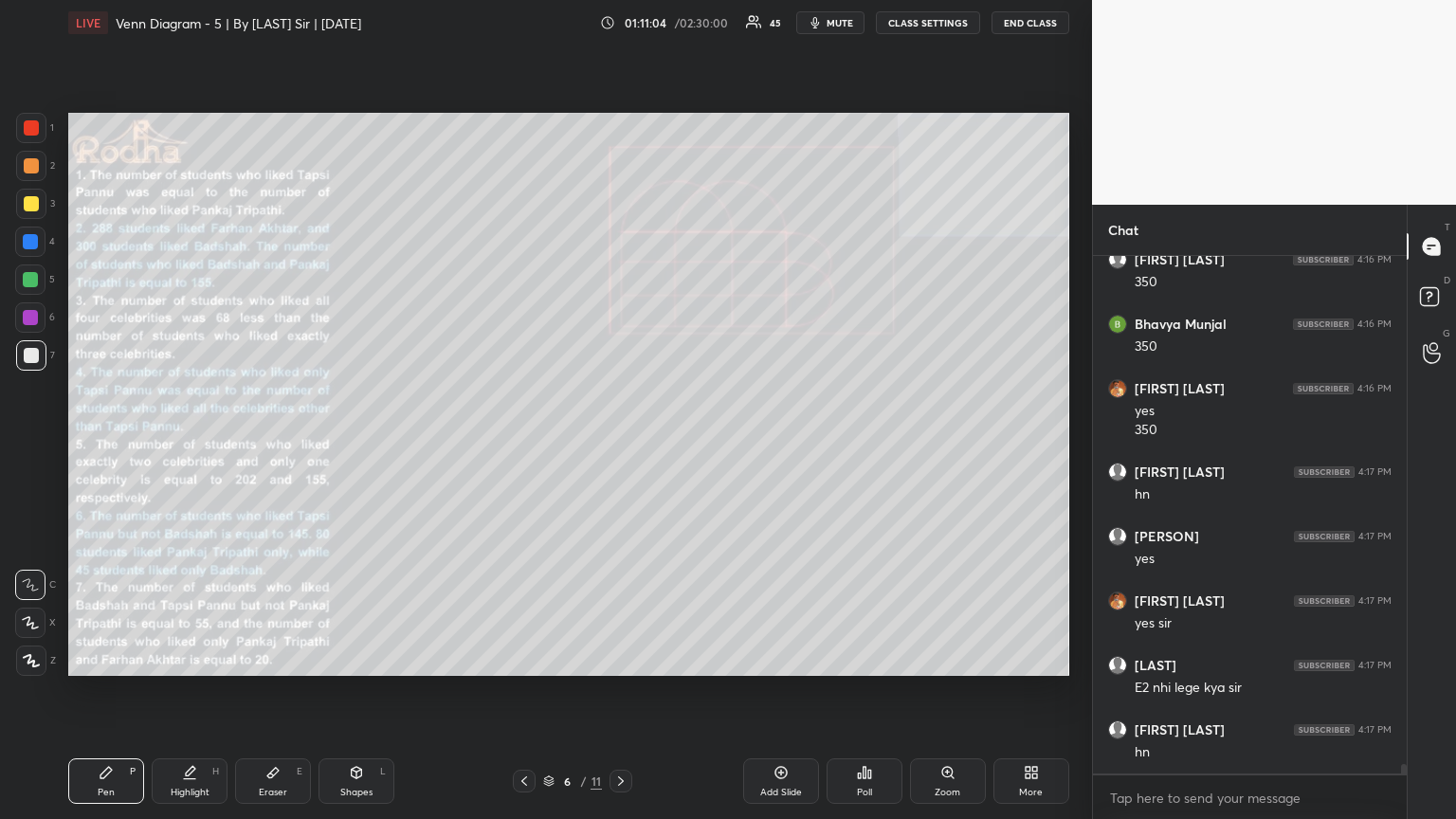 scroll, scrollTop: 28654, scrollLeft: 0, axis: vertical 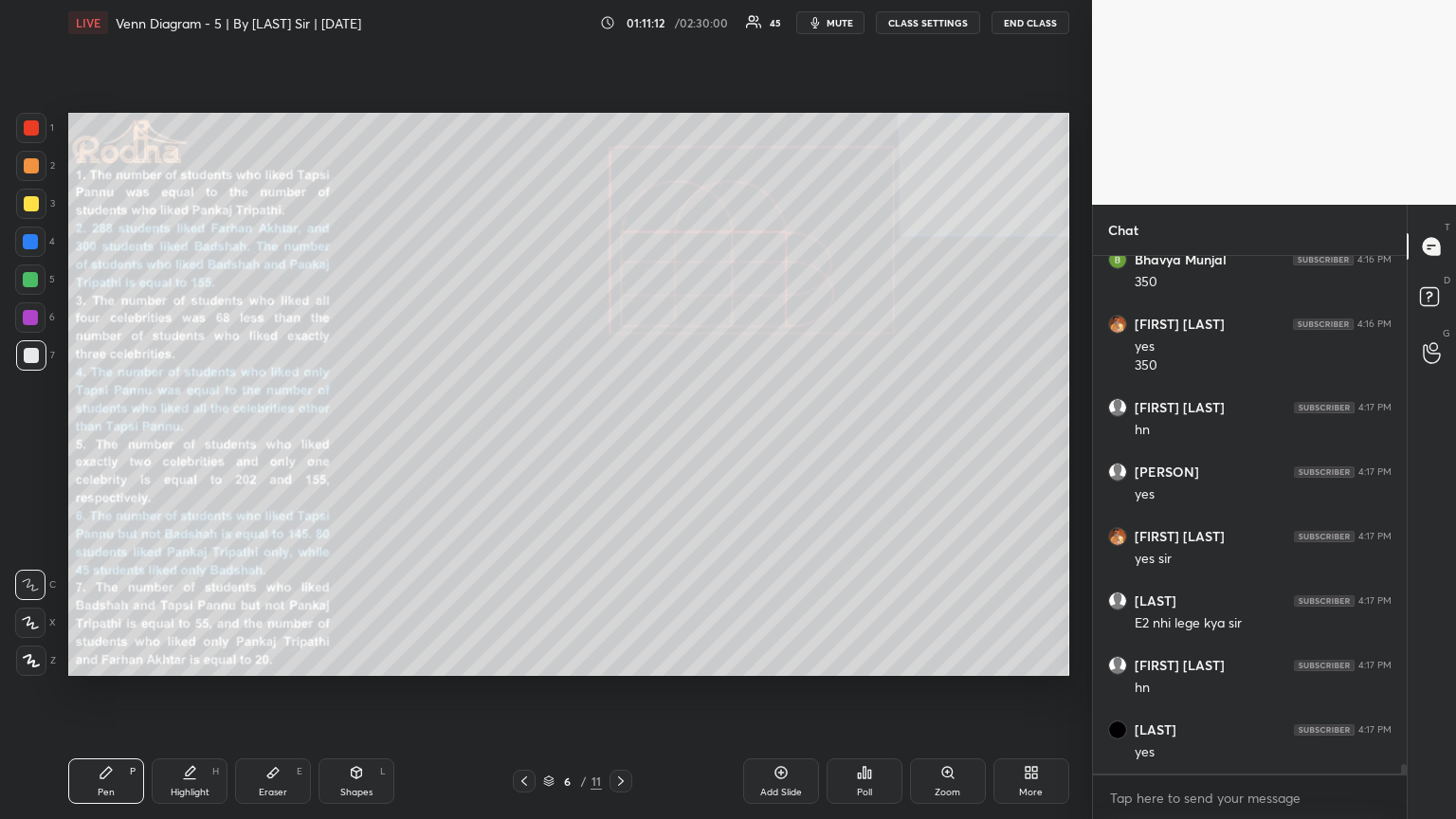 click on "Eraser" at bounding box center (273, 792) 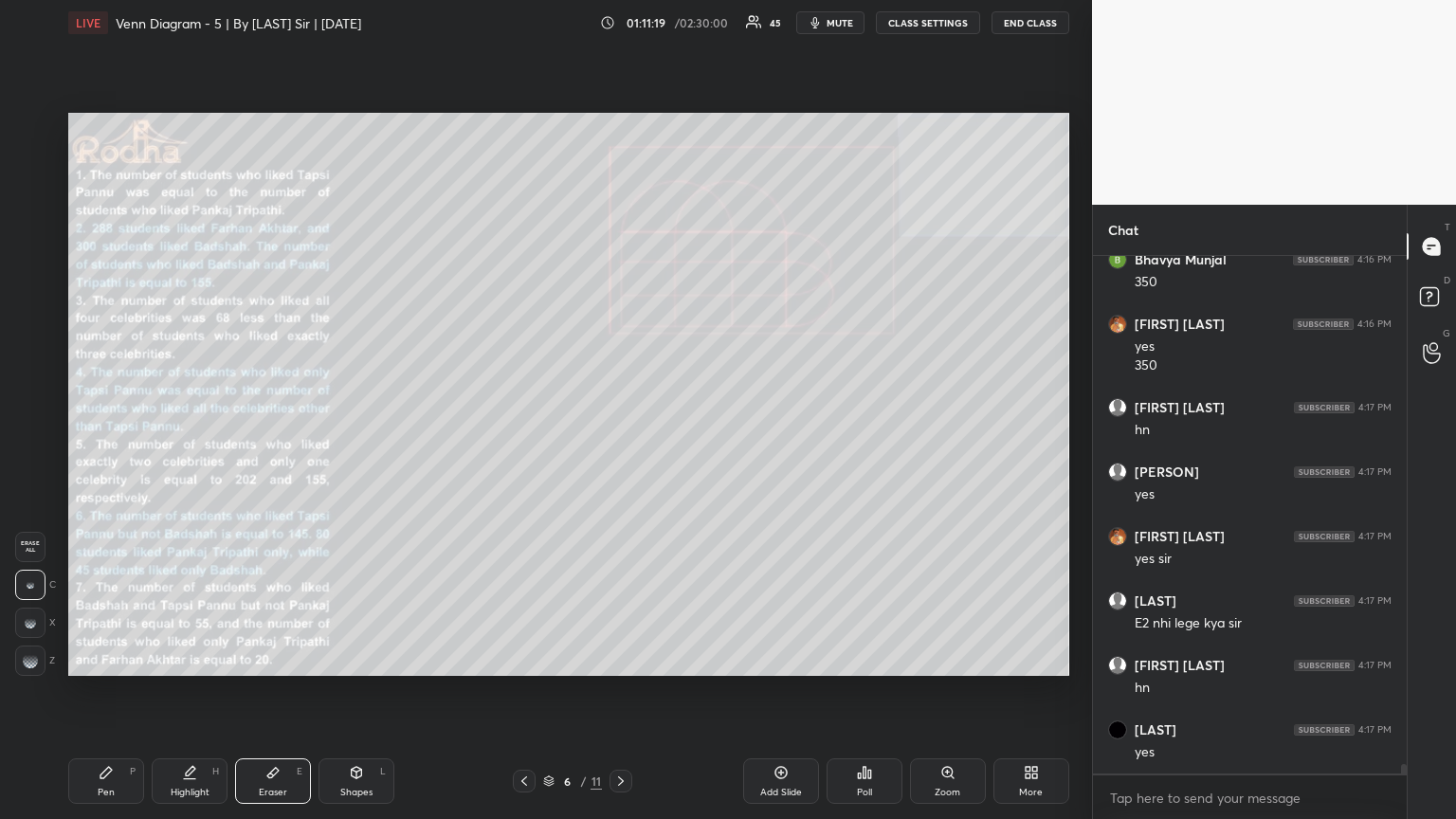 click on "Pen" at bounding box center [106, 792] 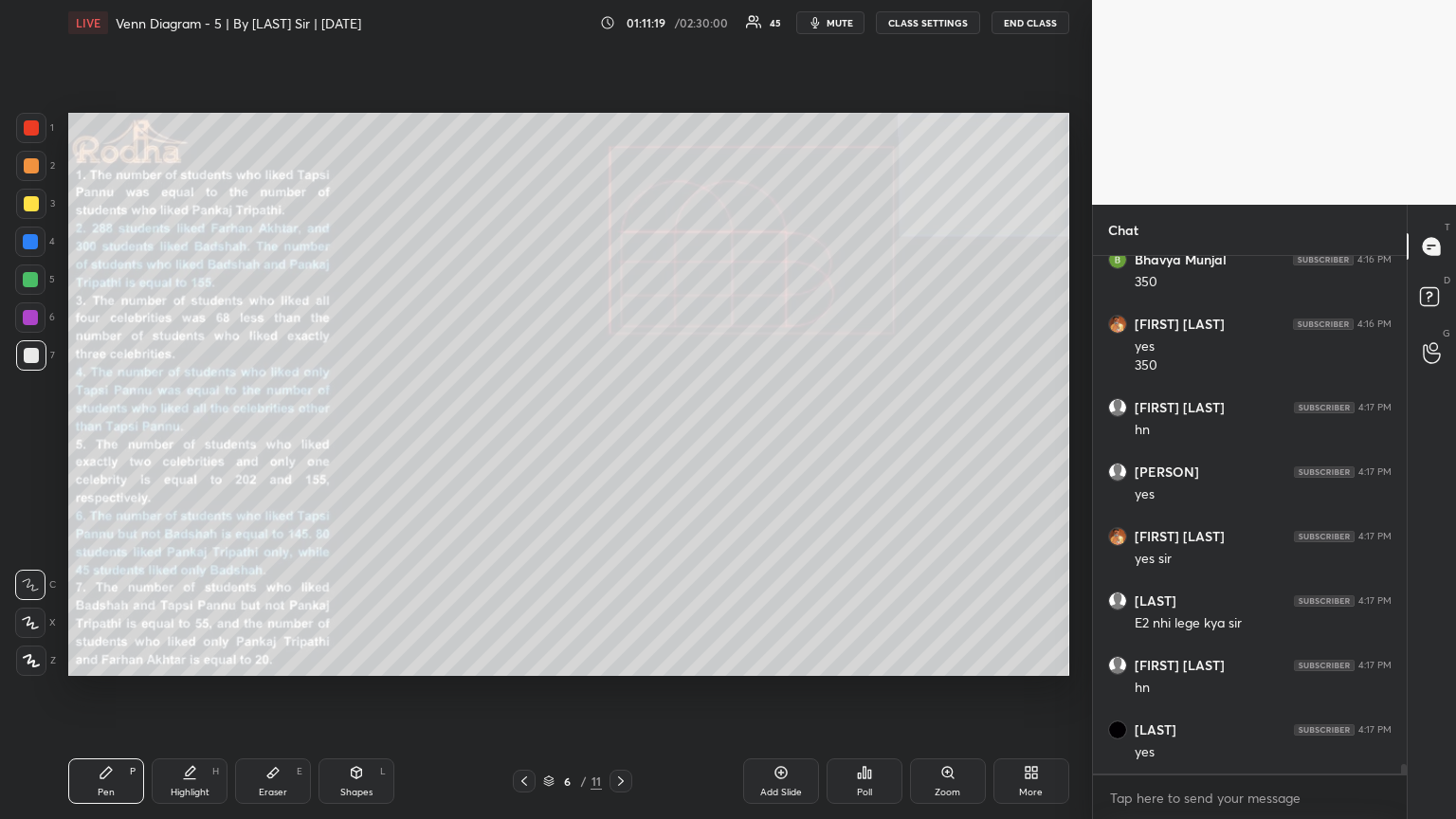 click at bounding box center [31, 204] 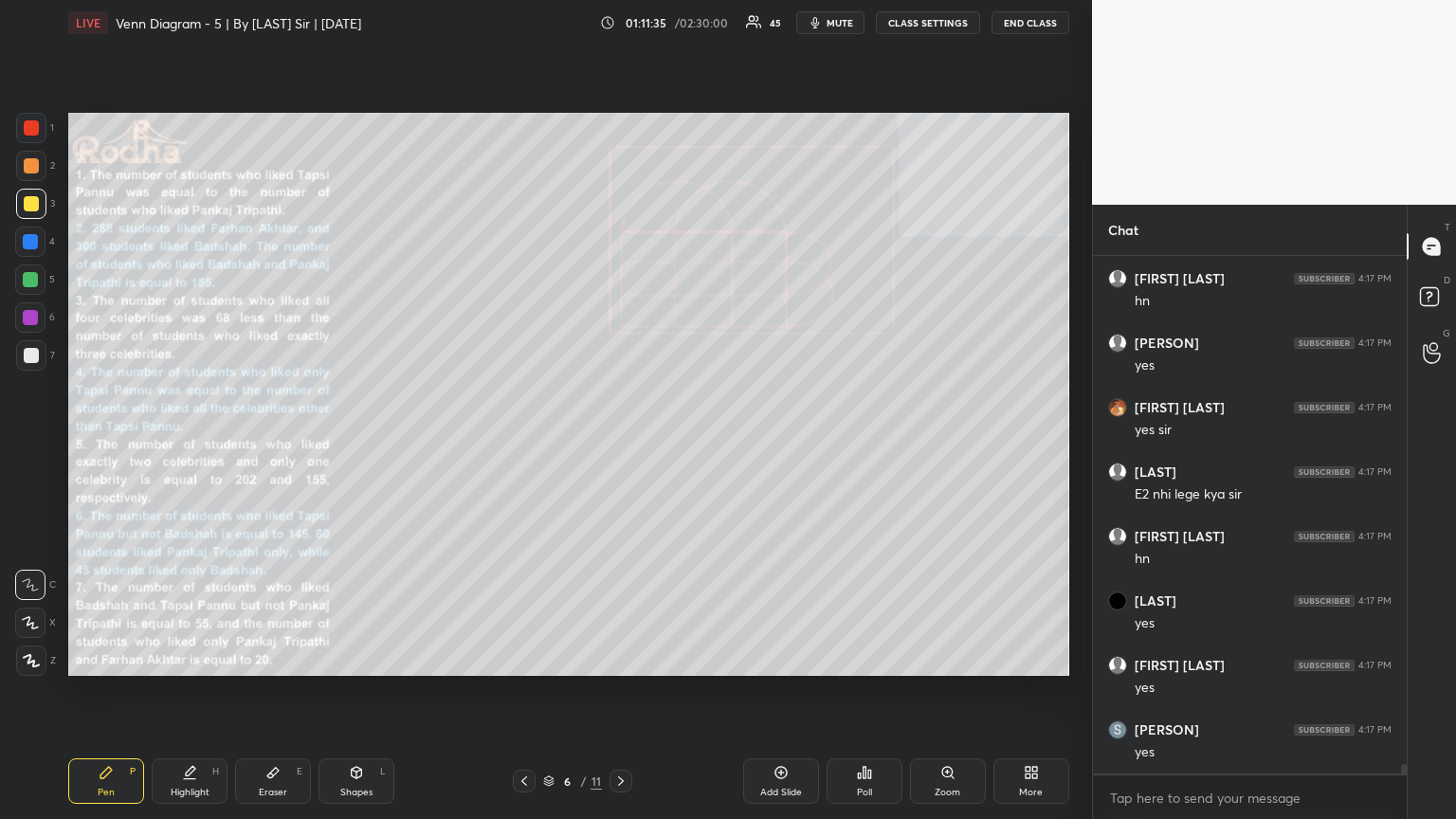 scroll, scrollTop: 28847, scrollLeft: 0, axis: vertical 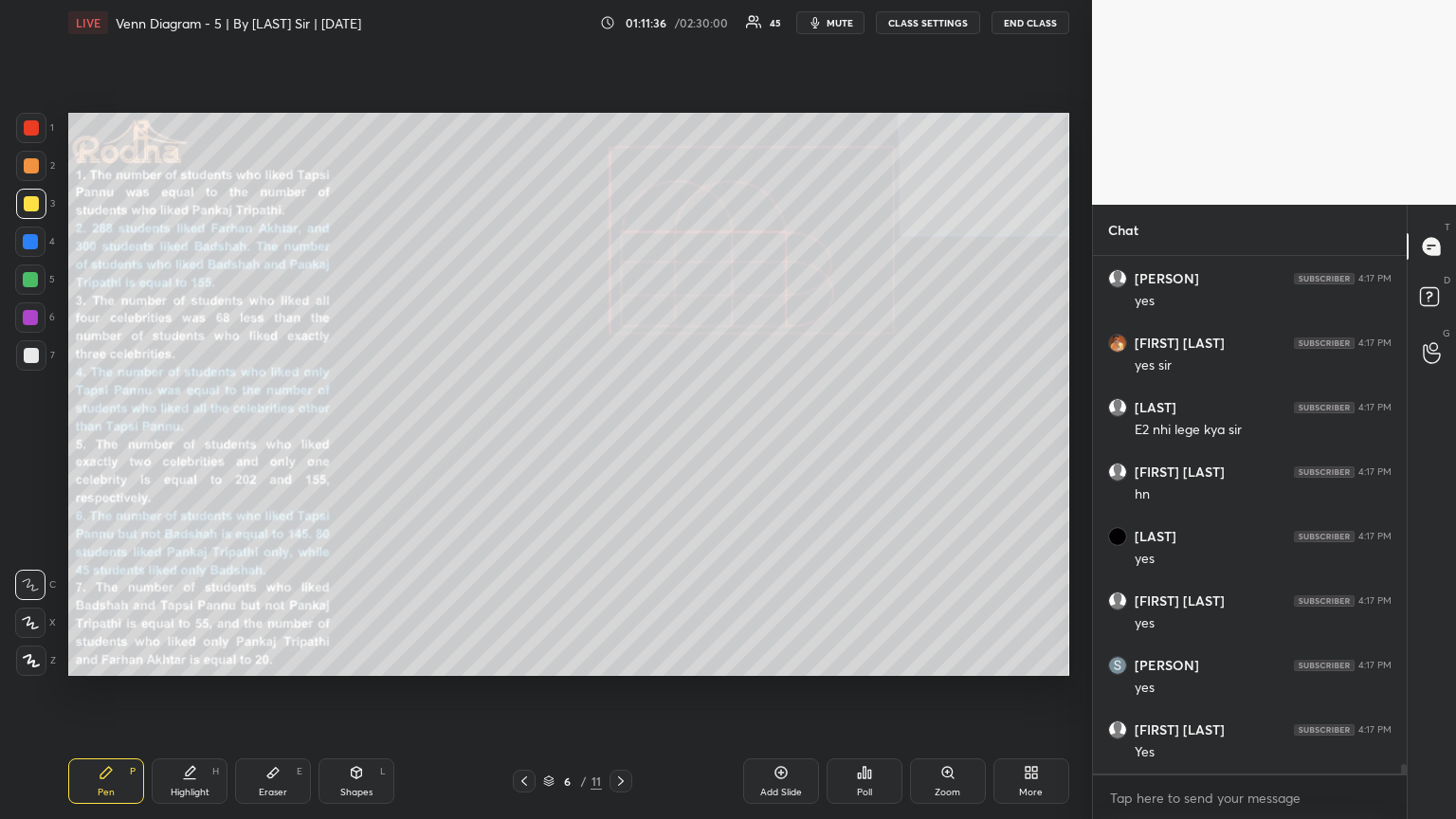 drag, startPoint x: 282, startPoint y: 781, endPoint x: 354, endPoint y: 698, distance: 109.877204 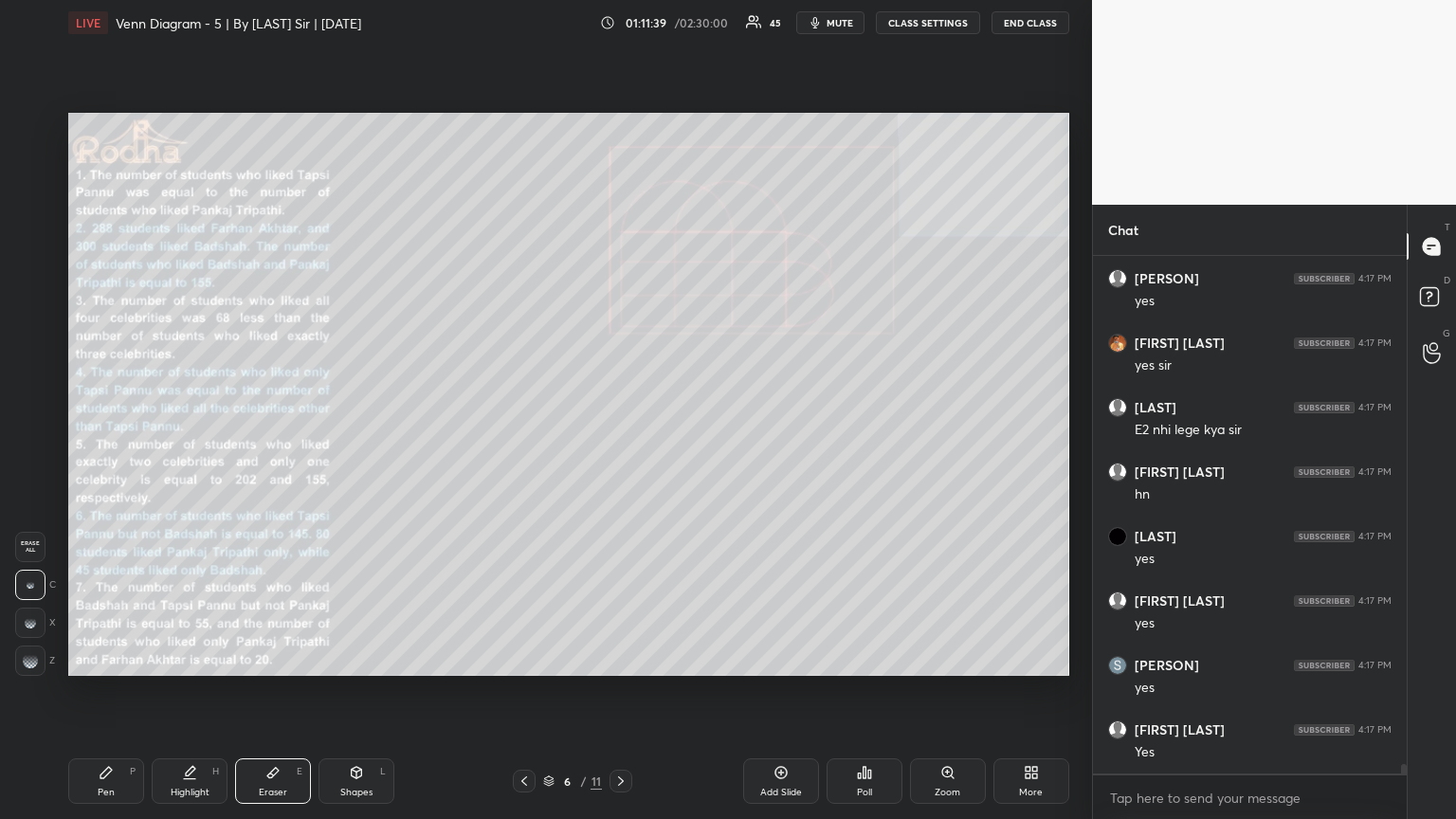 click on "Pen P" at bounding box center (106, 781) 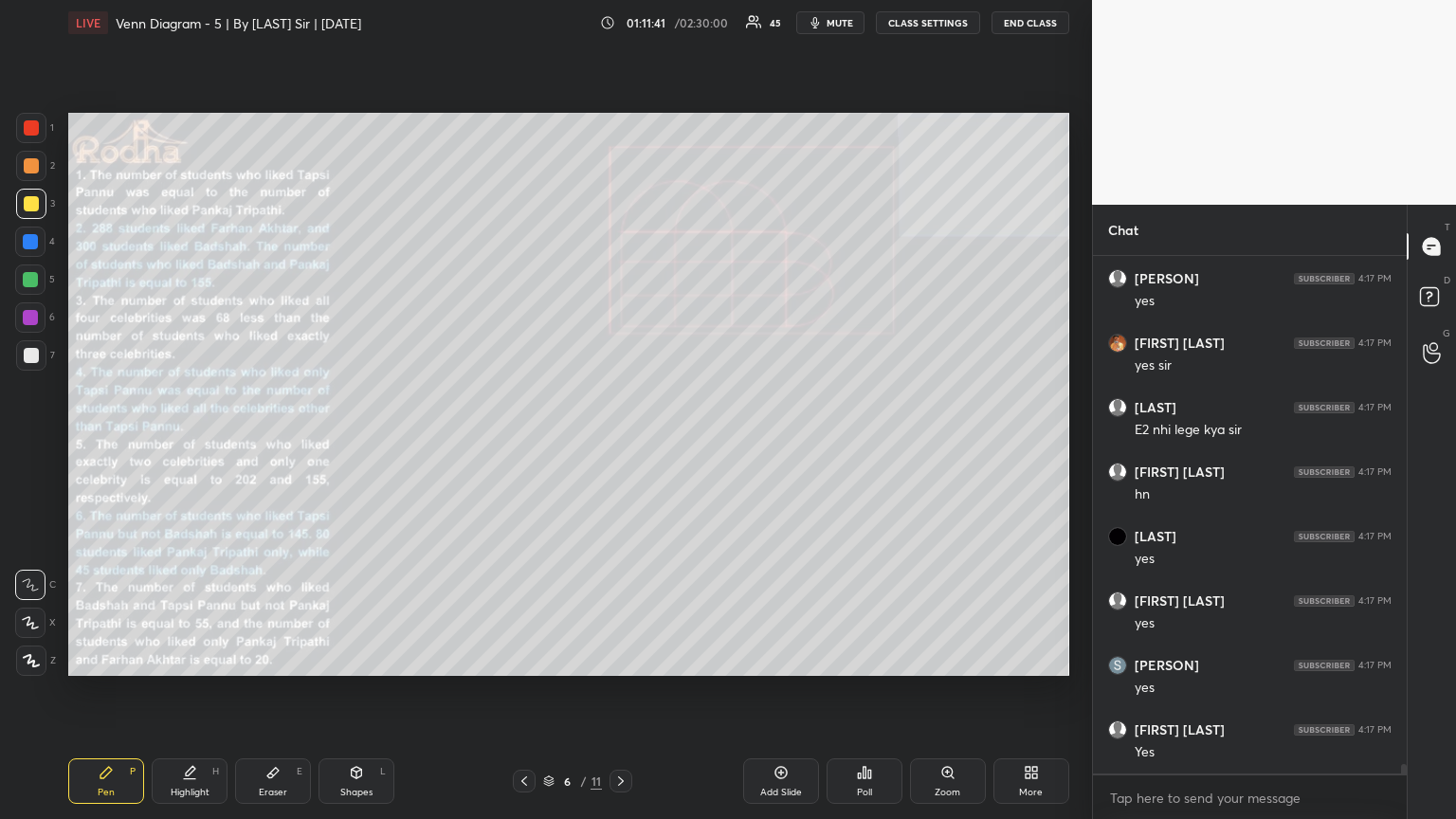drag, startPoint x: 30, startPoint y: 355, endPoint x: 50, endPoint y: 350, distance: 20.615528 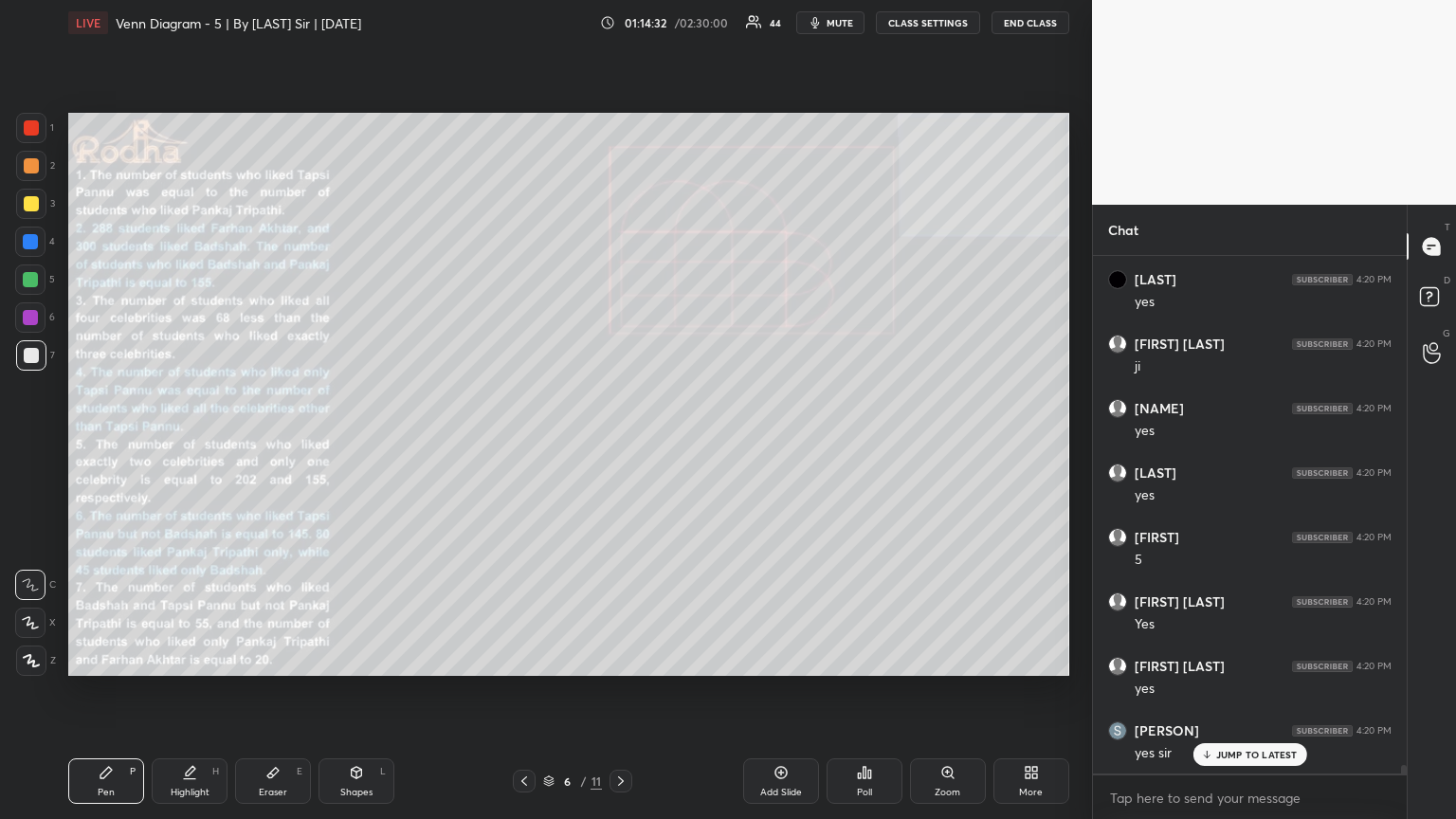 scroll, scrollTop: 30713, scrollLeft: 0, axis: vertical 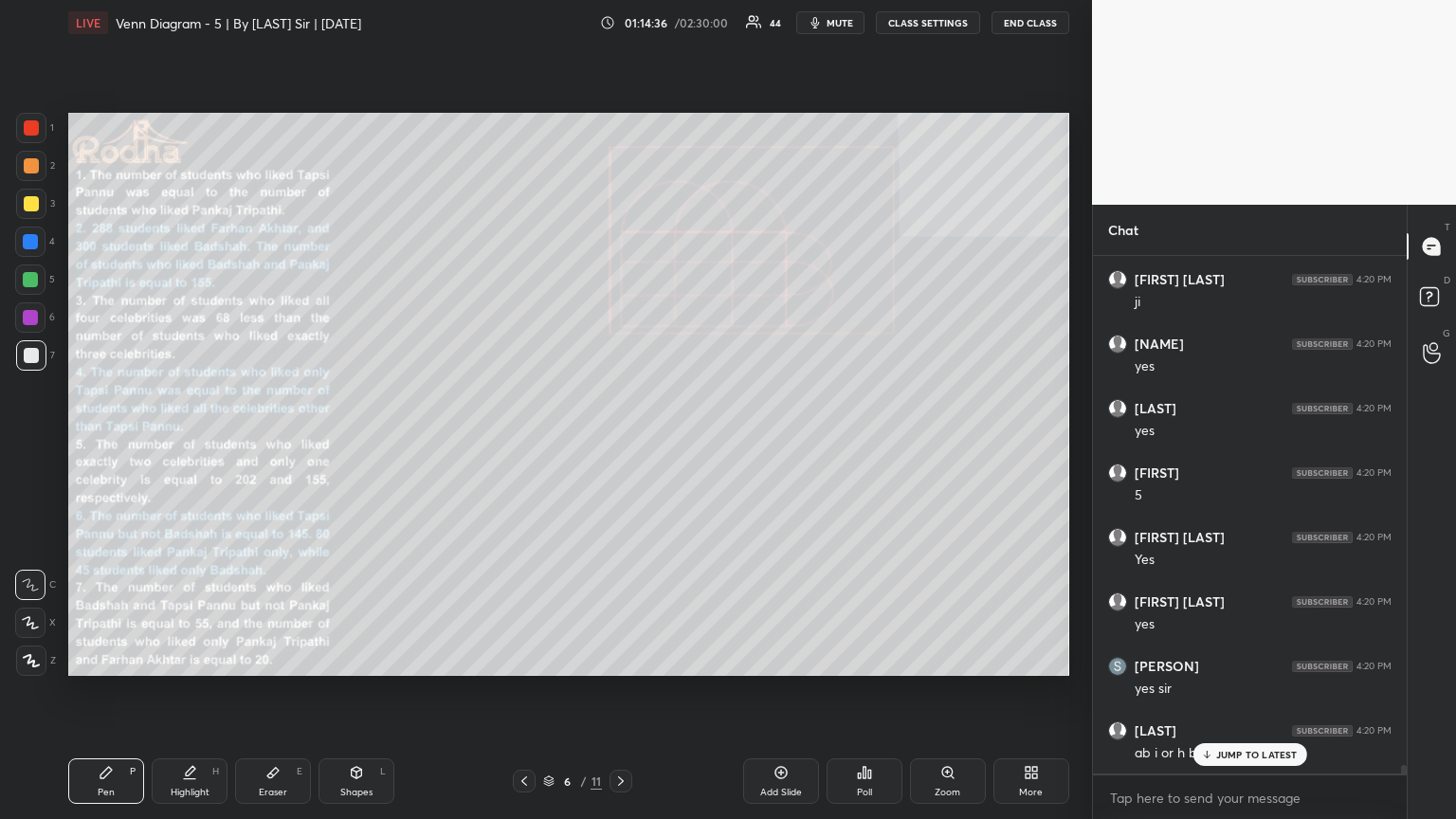 click on "JUMP TO LATEST" at bounding box center [1257, 755] 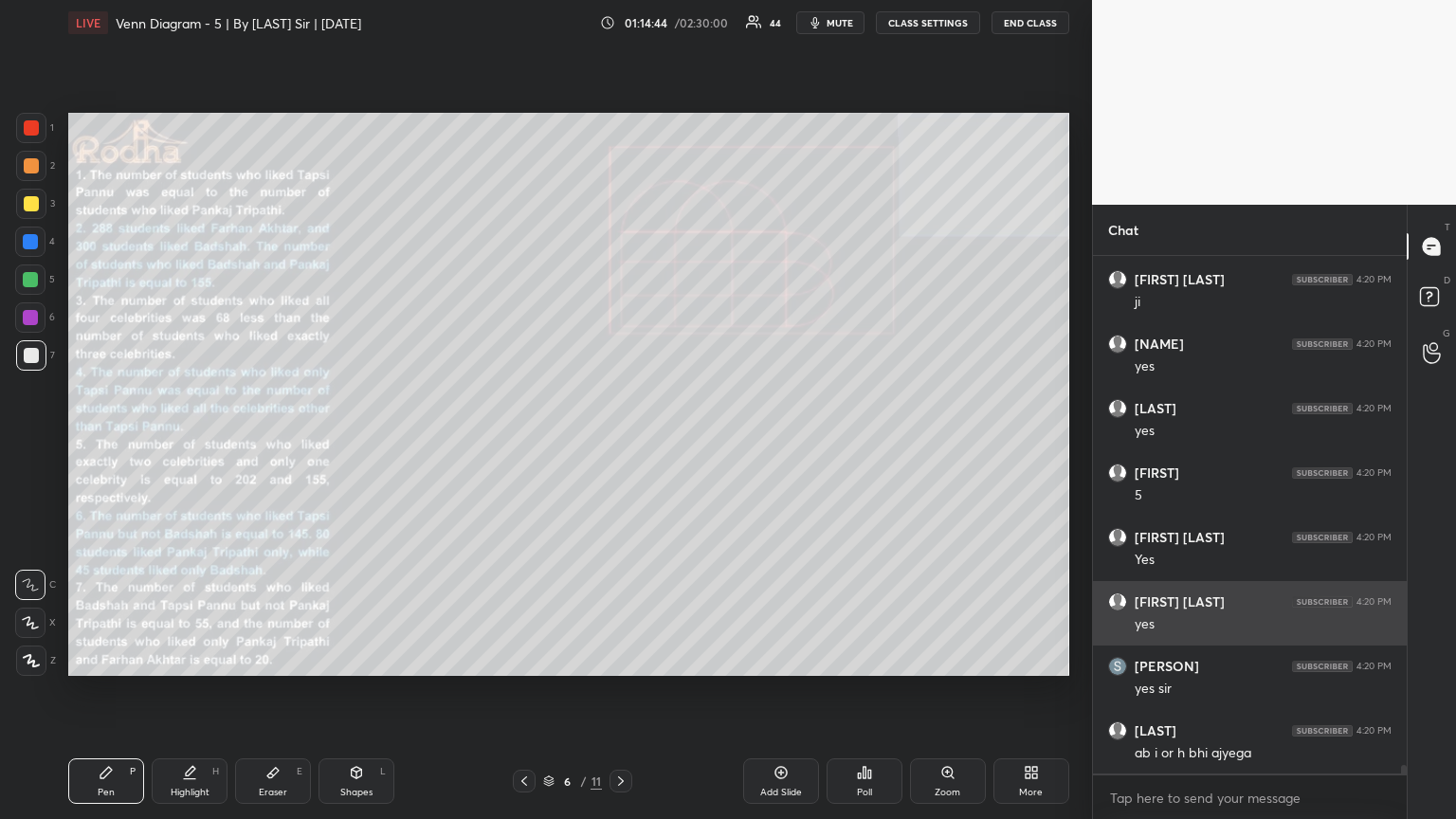 scroll, scrollTop: 30778, scrollLeft: 0, axis: vertical 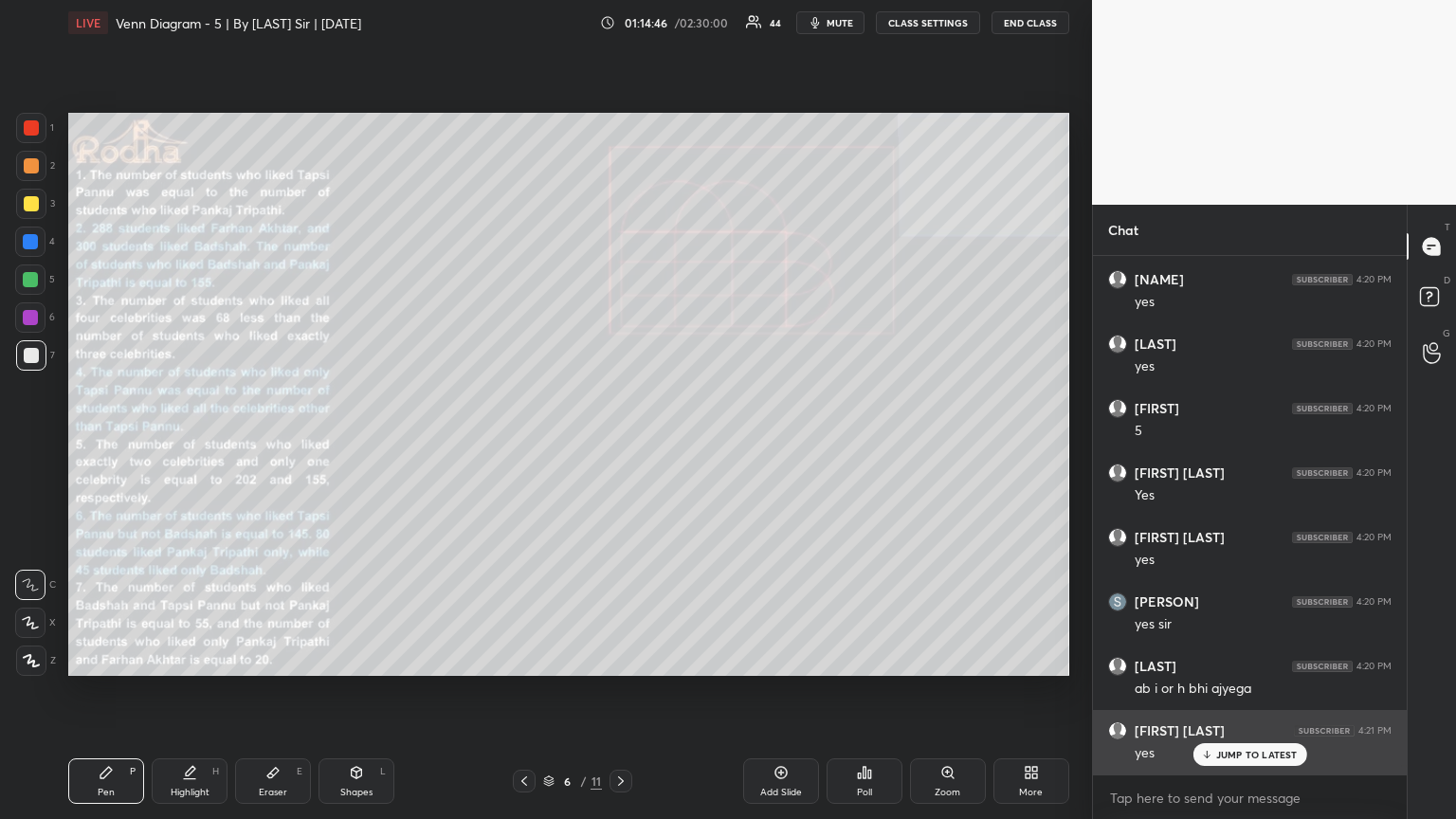 click on "JUMP TO LATEST" at bounding box center (1257, 755) 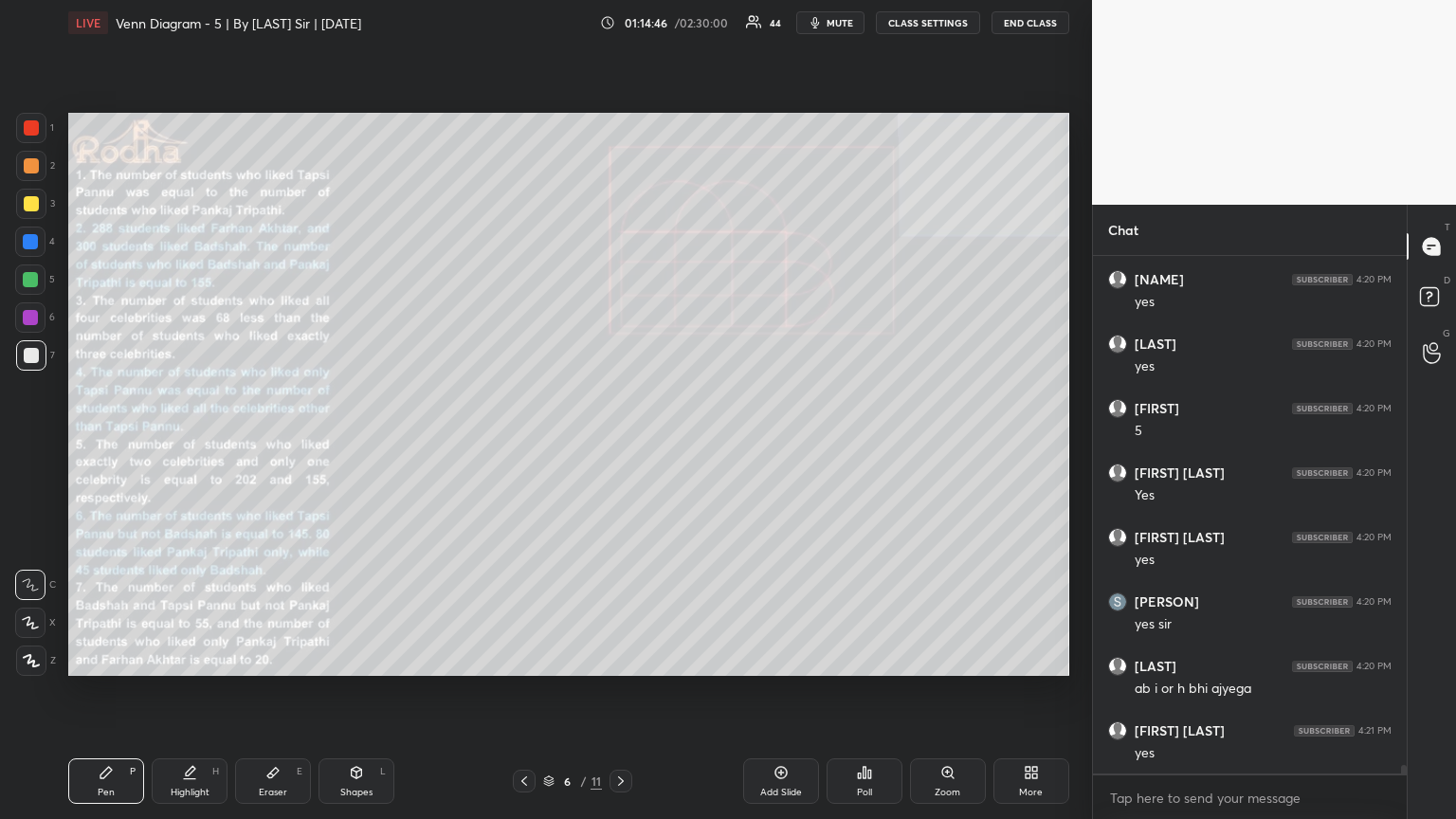 scroll, scrollTop: 30842, scrollLeft: 0, axis: vertical 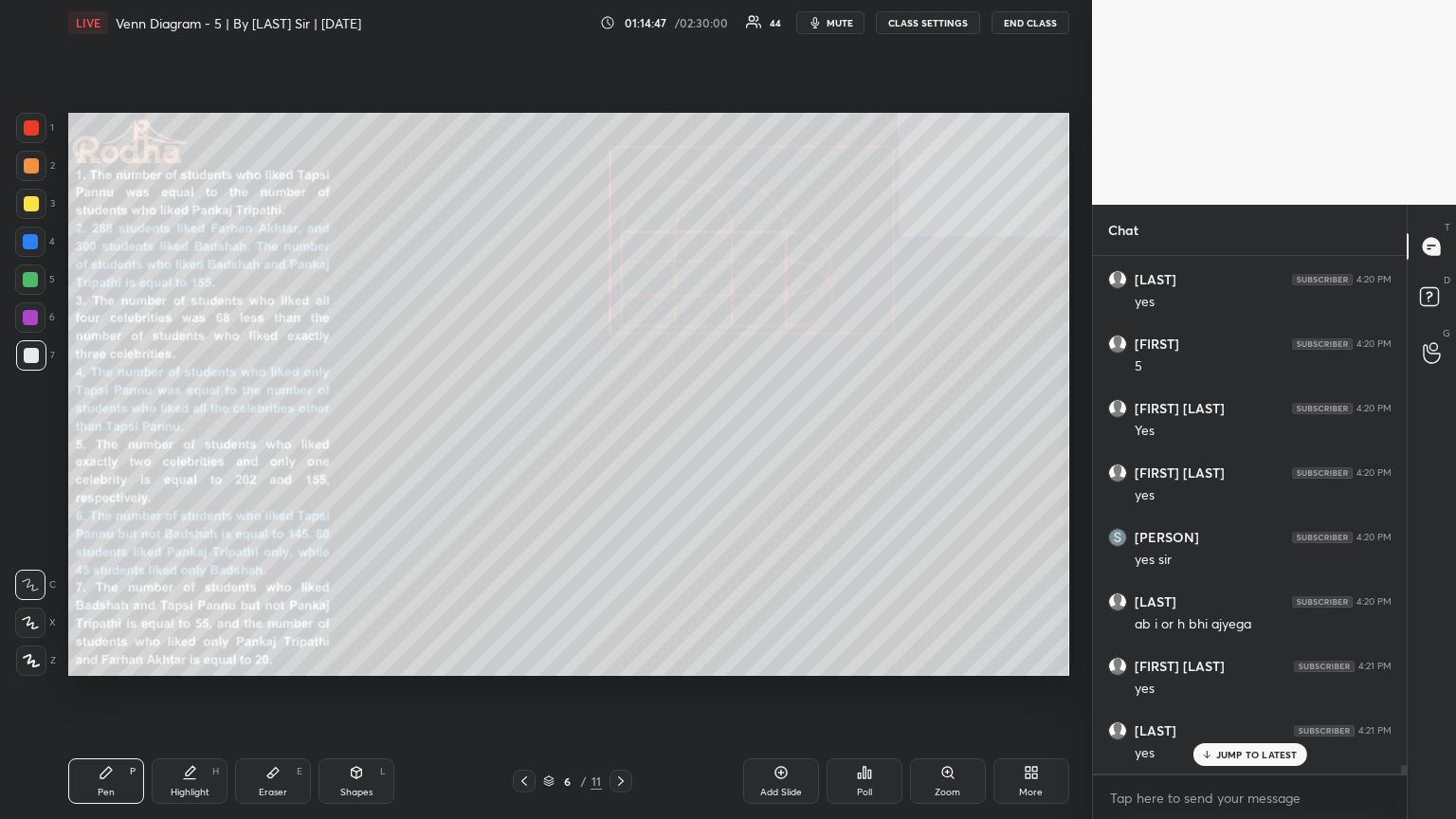 drag, startPoint x: 1234, startPoint y: 752, endPoint x: 1261, endPoint y: 766, distance: 30.413813 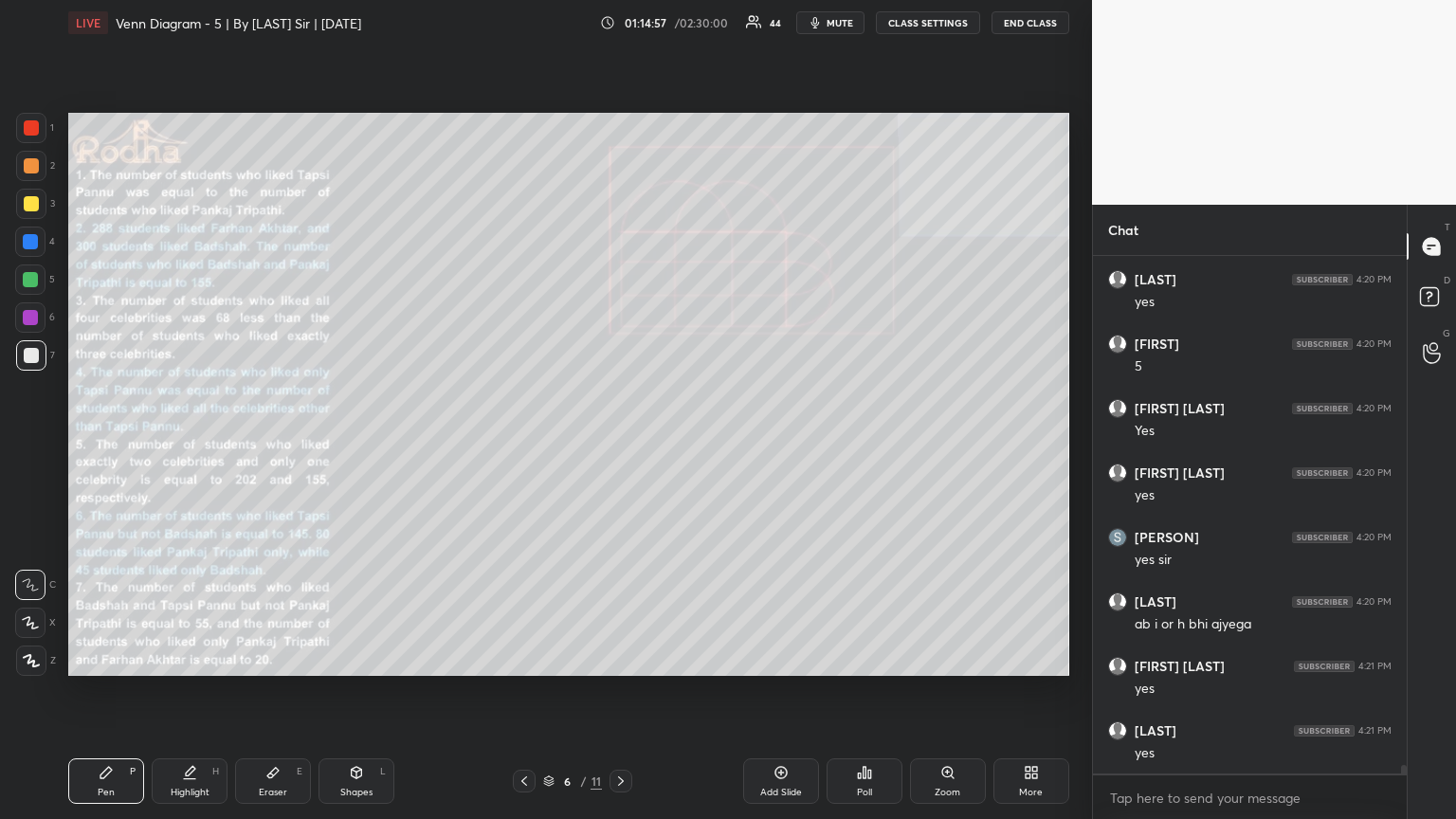 scroll, scrollTop: 30907, scrollLeft: 0, axis: vertical 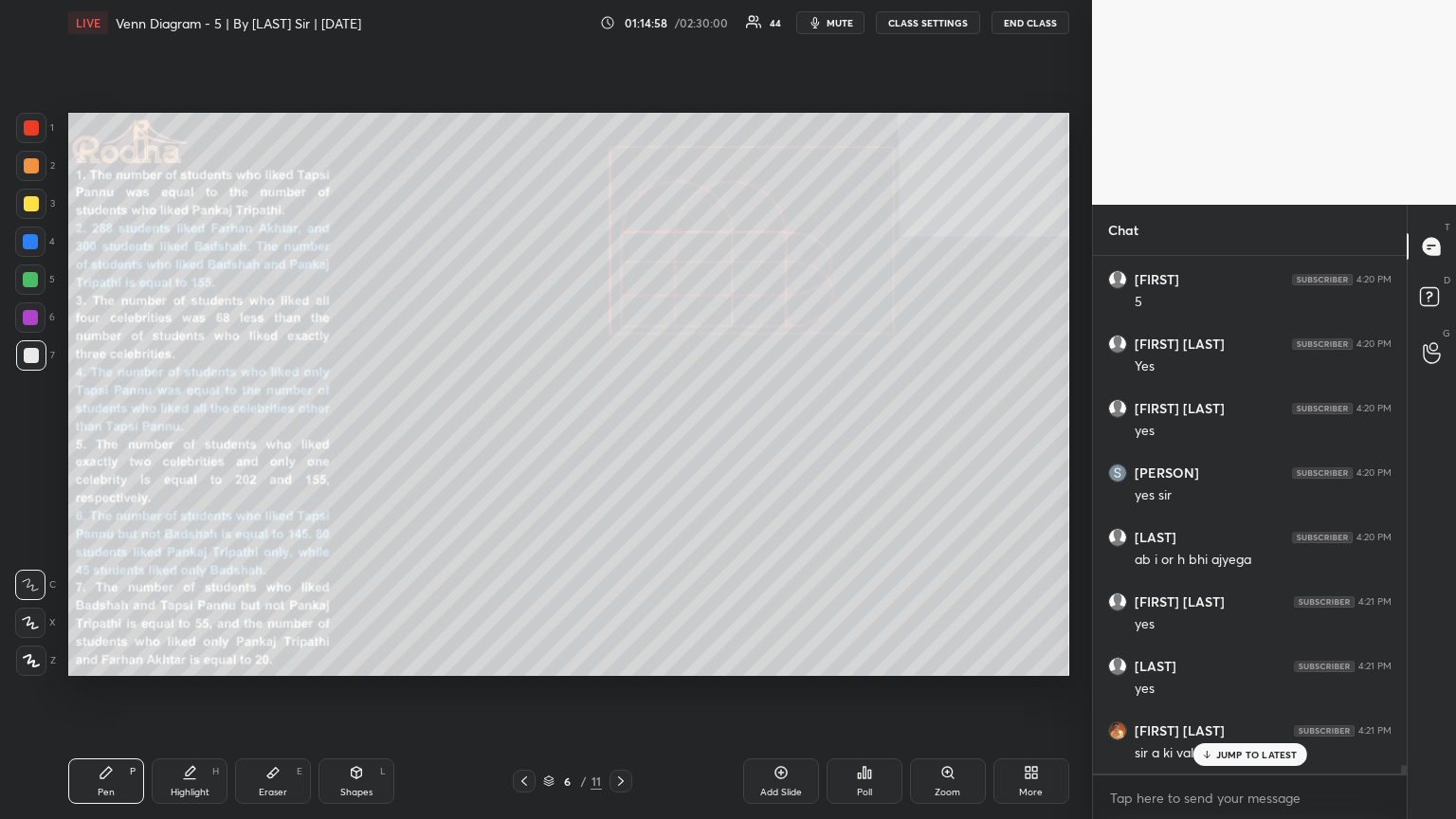 drag, startPoint x: 1228, startPoint y: 755, endPoint x: 1282, endPoint y: 762, distance: 54.451814 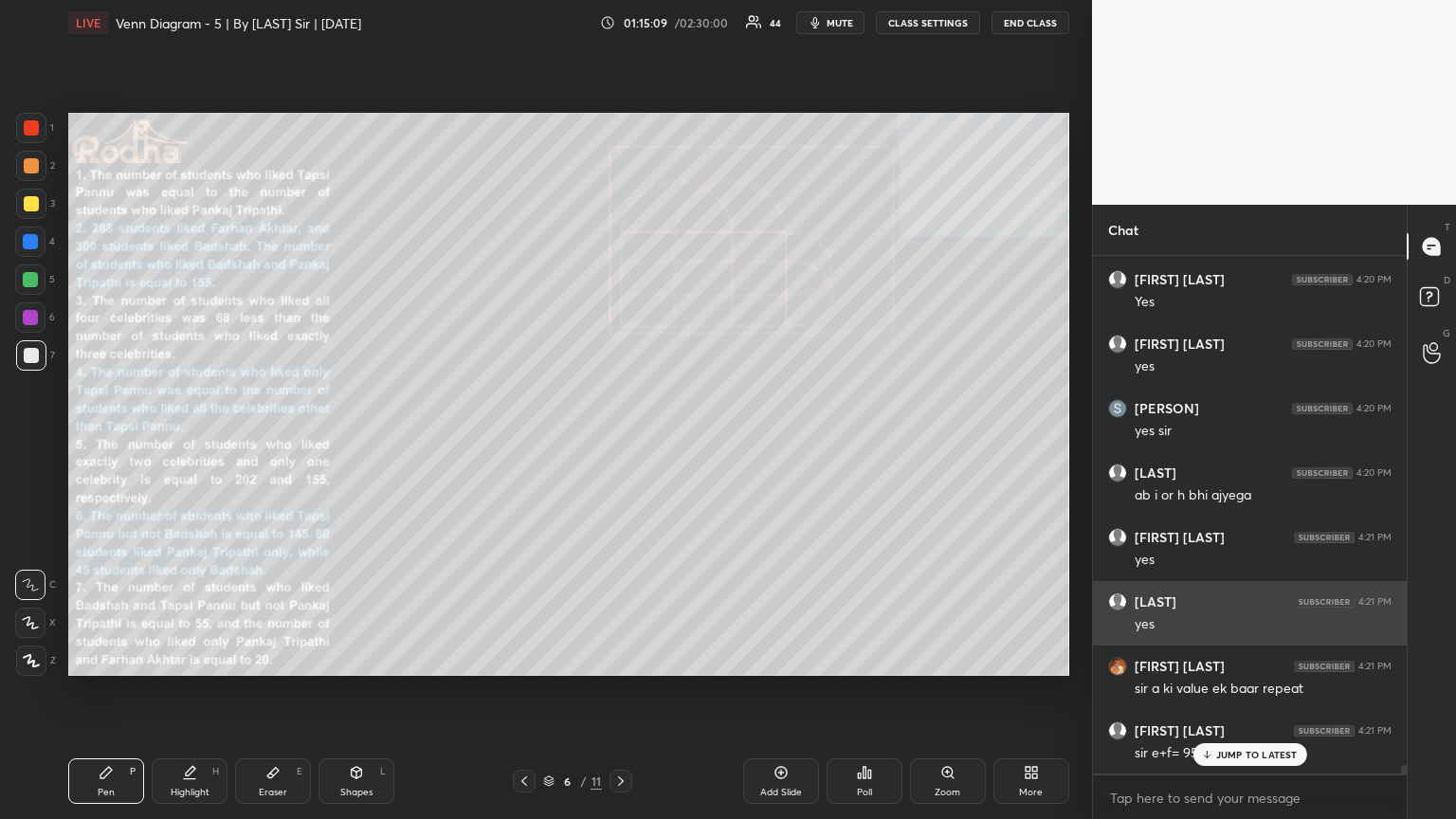 scroll, scrollTop: 31036, scrollLeft: 0, axis: vertical 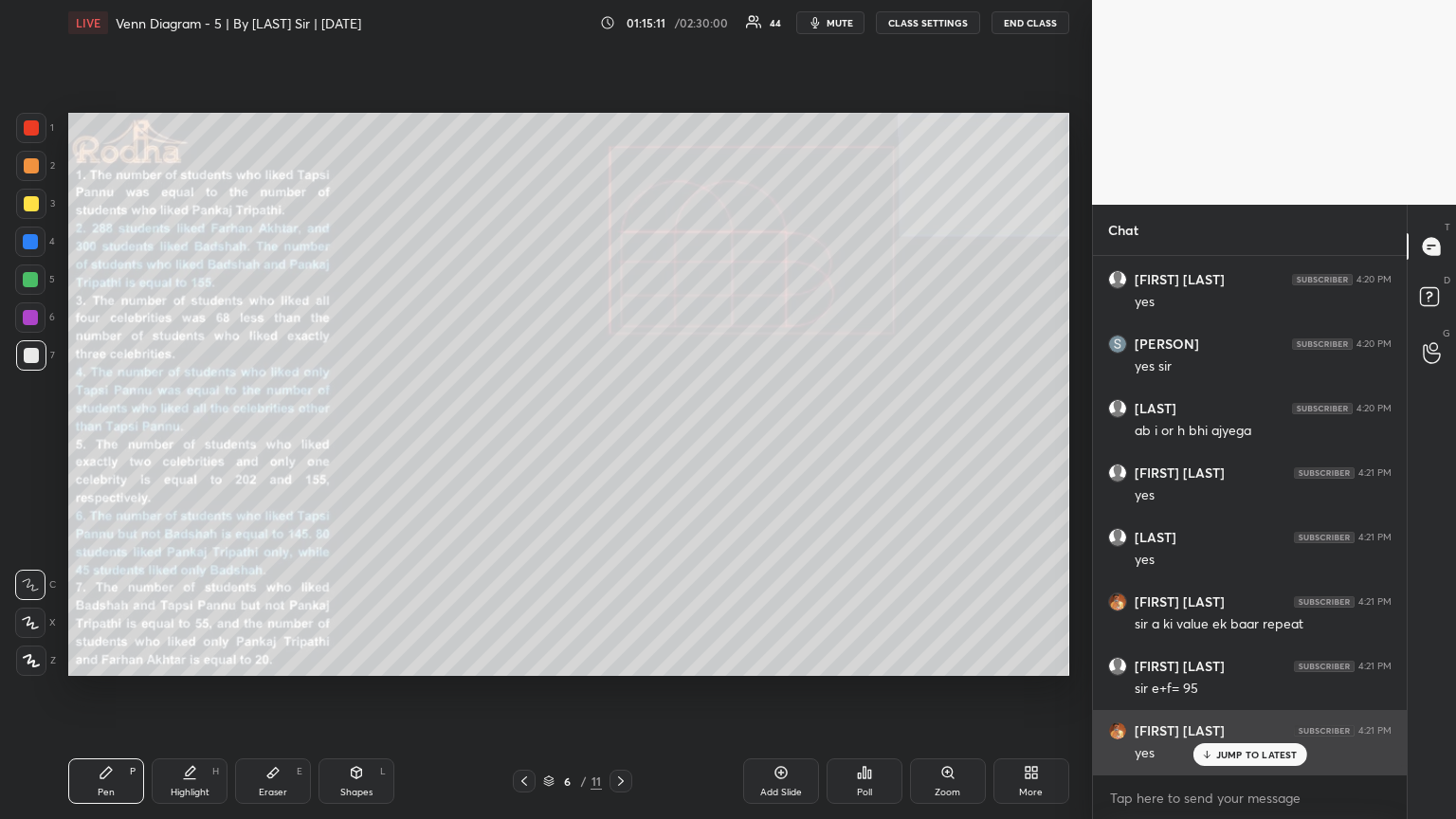 click on "JUMP TO LATEST" at bounding box center [1257, 755] 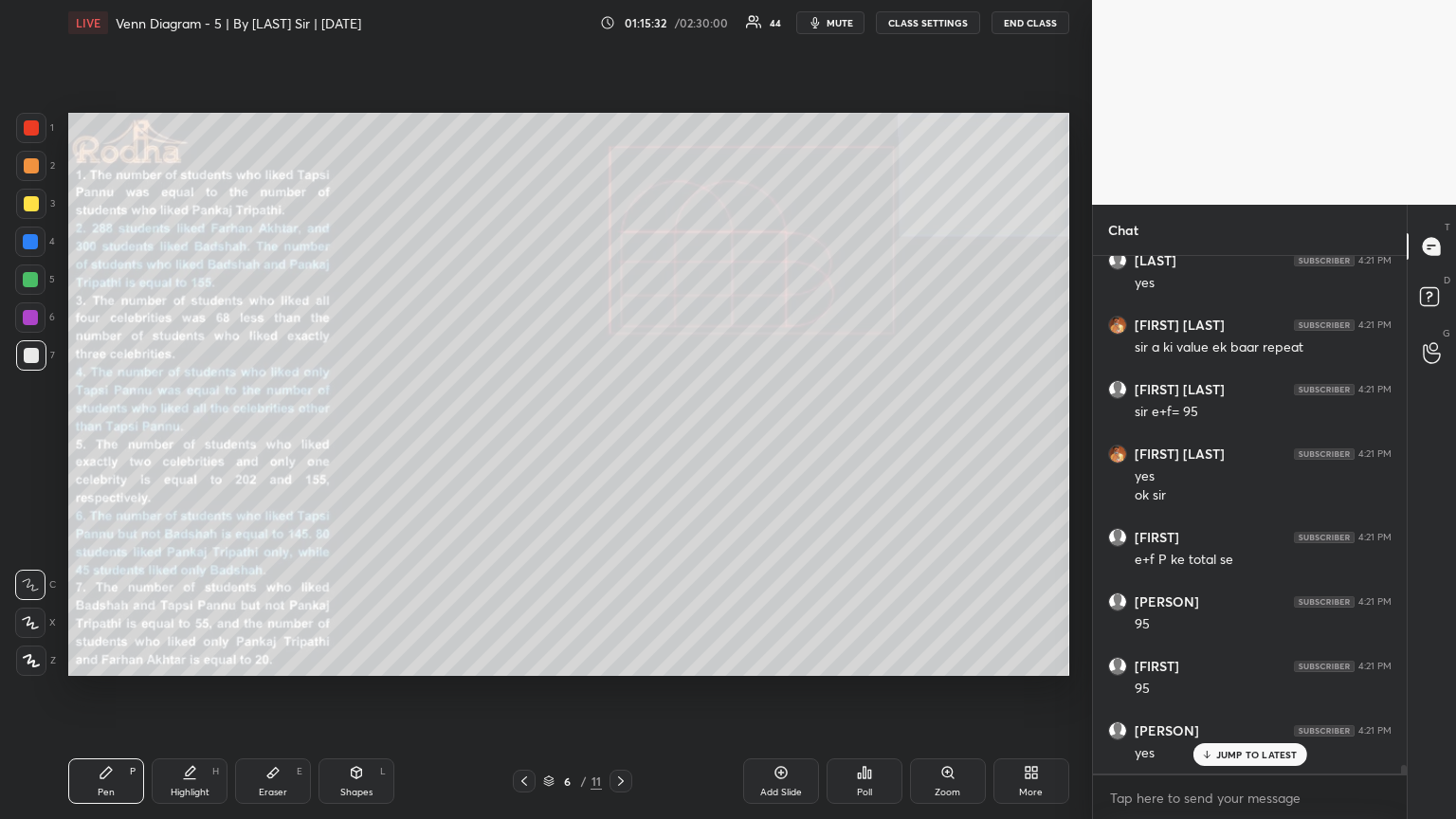 scroll, scrollTop: 31377, scrollLeft: 0, axis: vertical 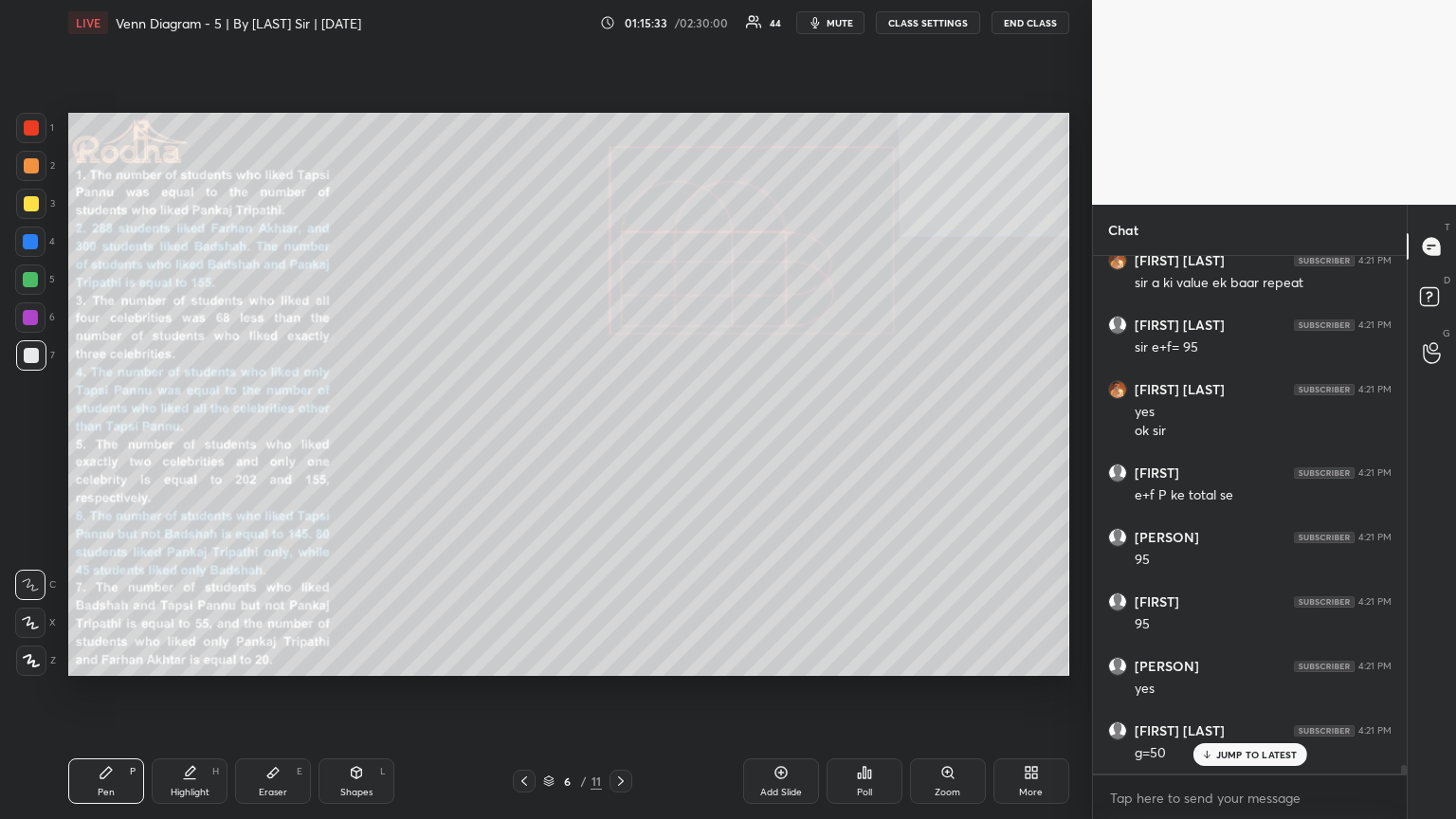 click at bounding box center [30, 318] 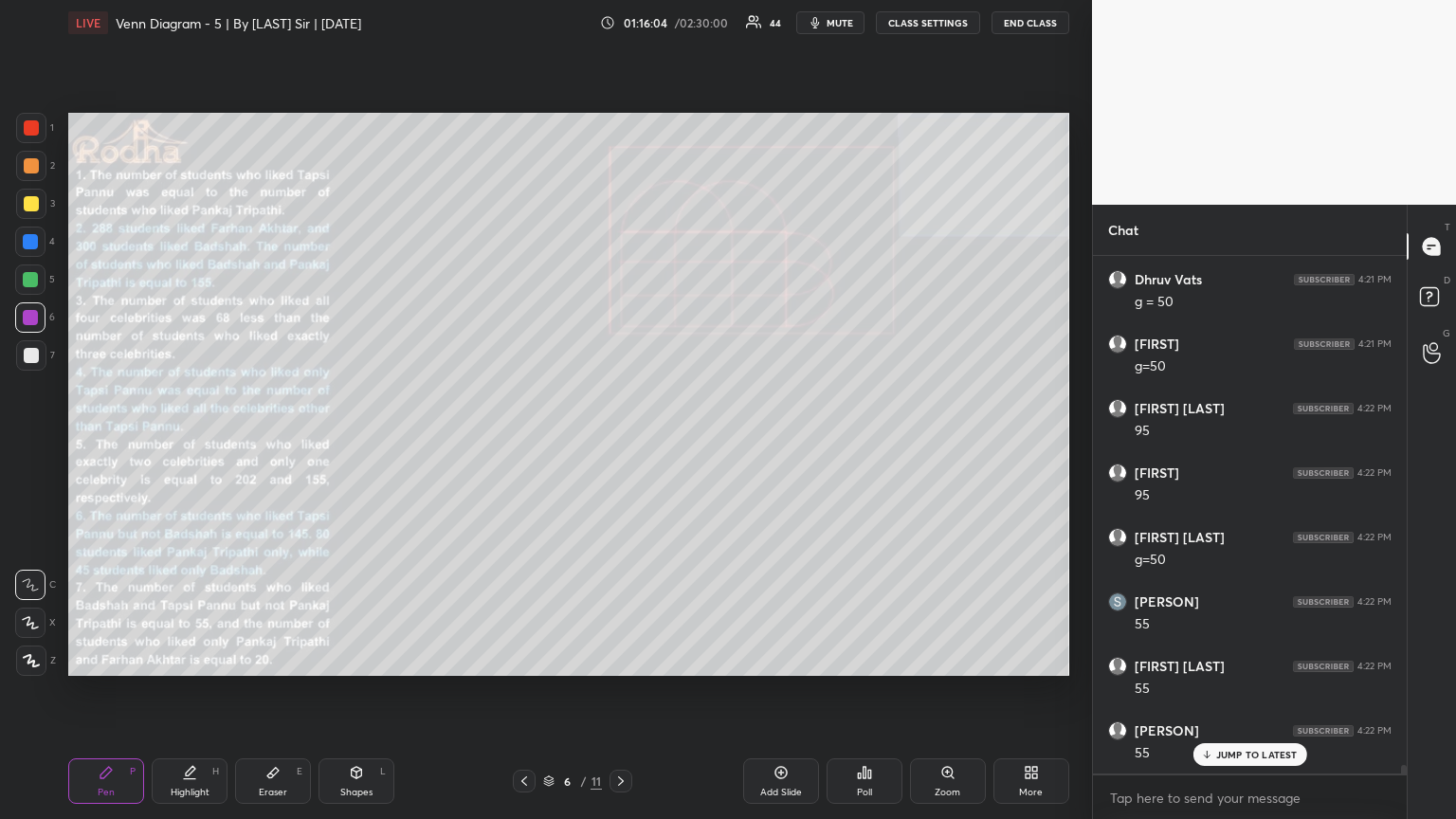 scroll, scrollTop: 31957, scrollLeft: 0, axis: vertical 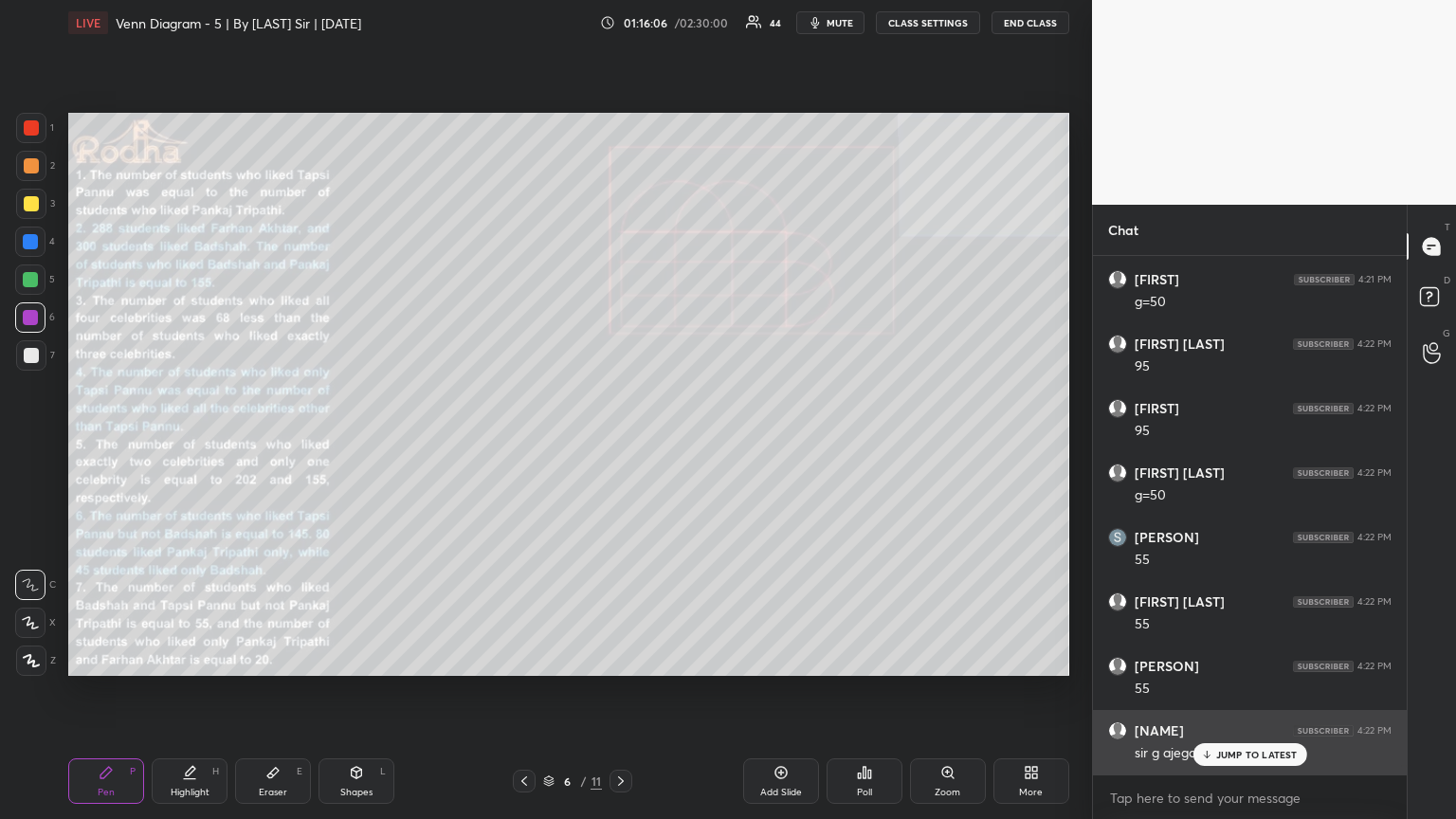 drag, startPoint x: 1236, startPoint y: 769, endPoint x: 1256, endPoint y: 767, distance: 20.099751 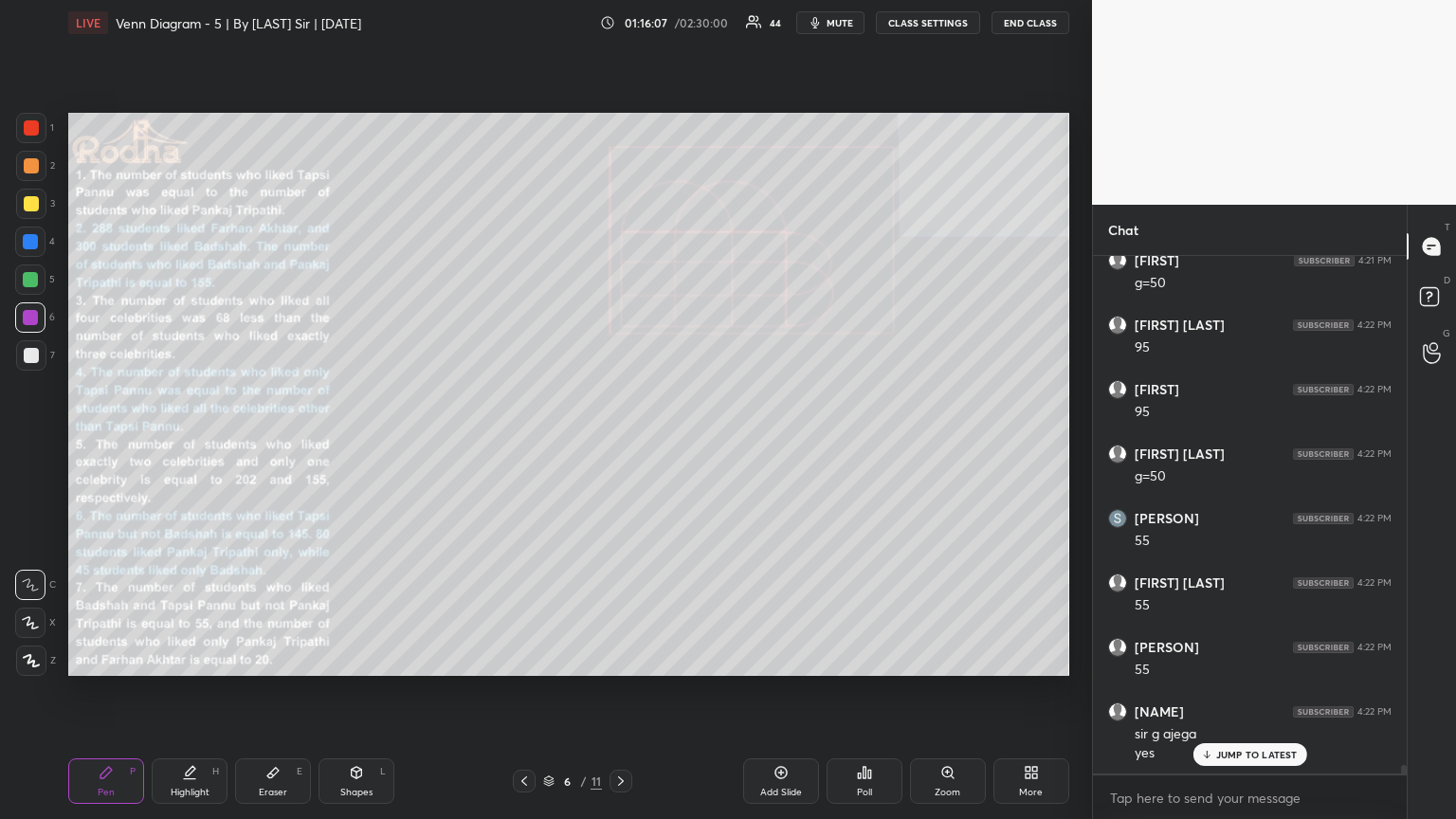scroll, scrollTop: 32041, scrollLeft: 0, axis: vertical 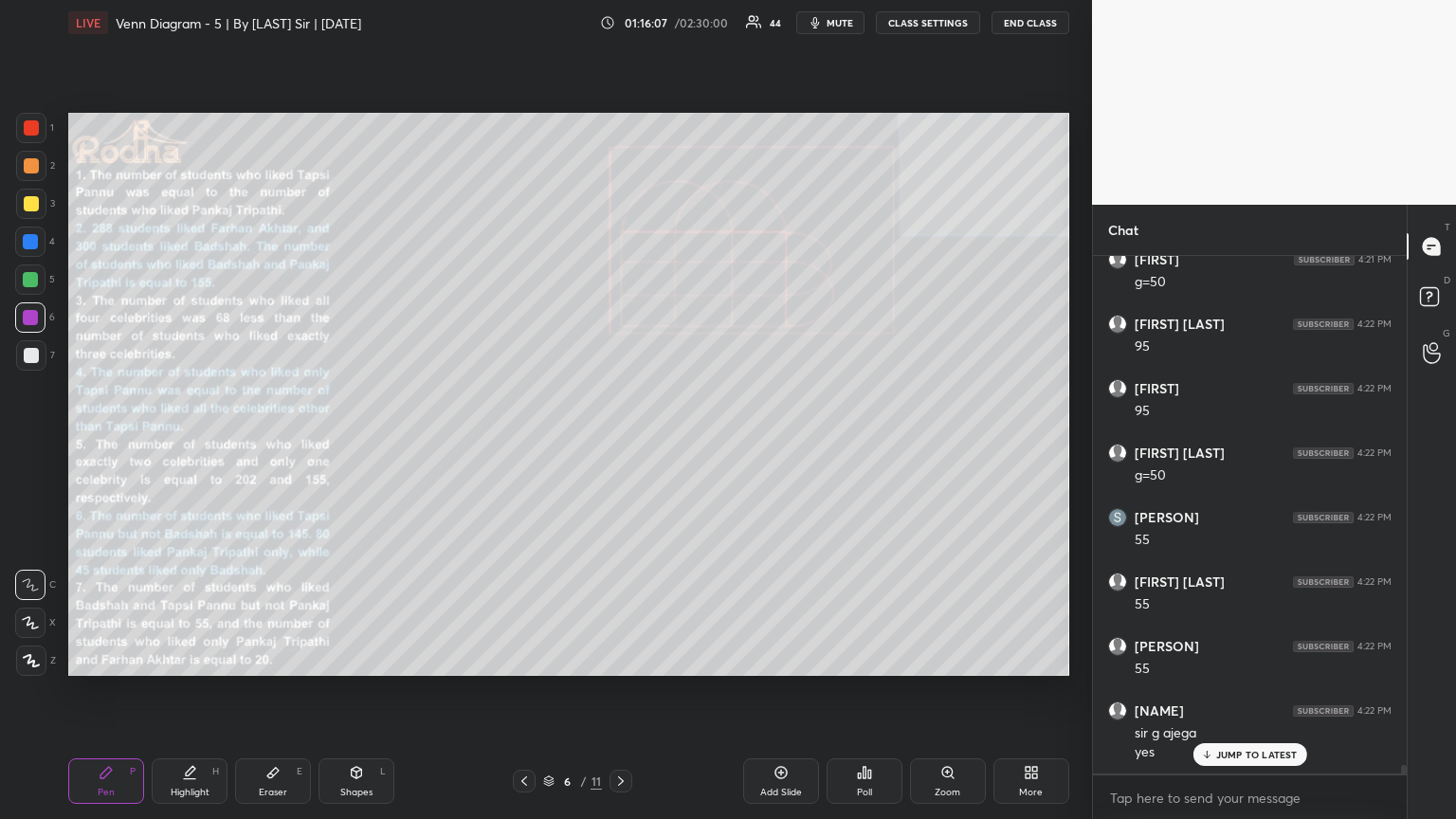 click on "JUMP TO LATEST" at bounding box center [1257, 755] 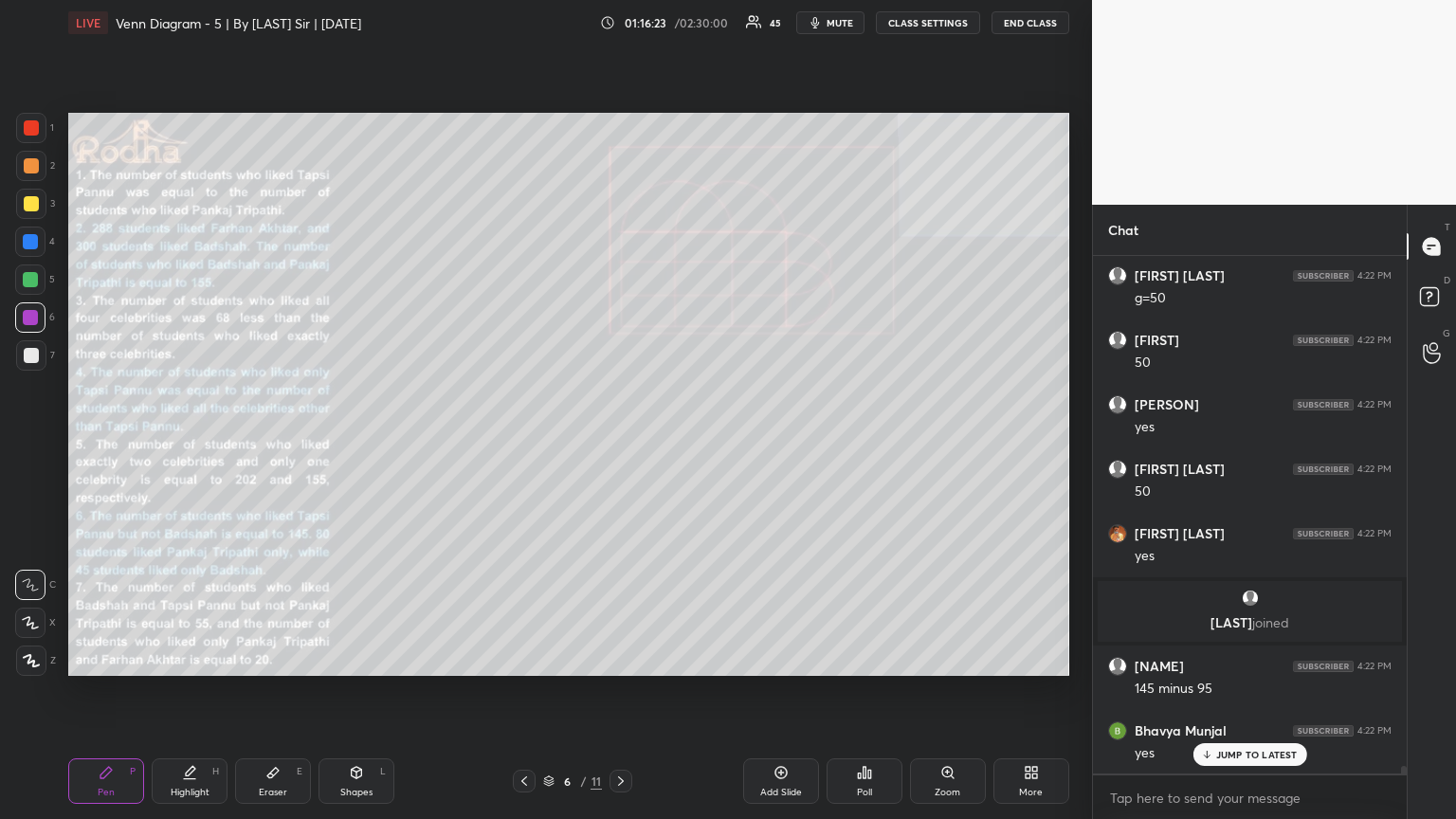 scroll, scrollTop: 32818, scrollLeft: 0, axis: vertical 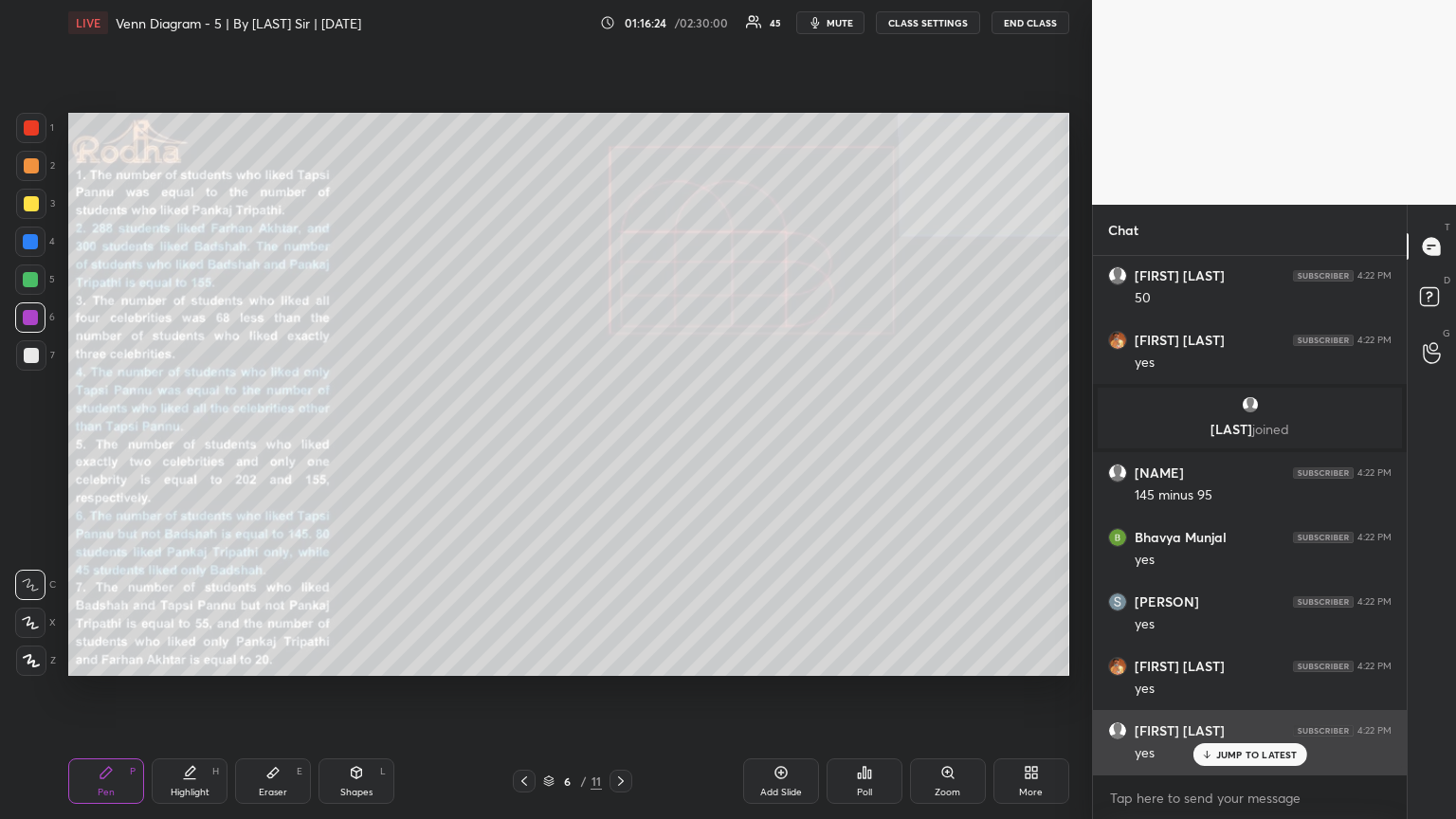 click on "[PERSON] 4:22 PM yes" at bounding box center [1249, 742] 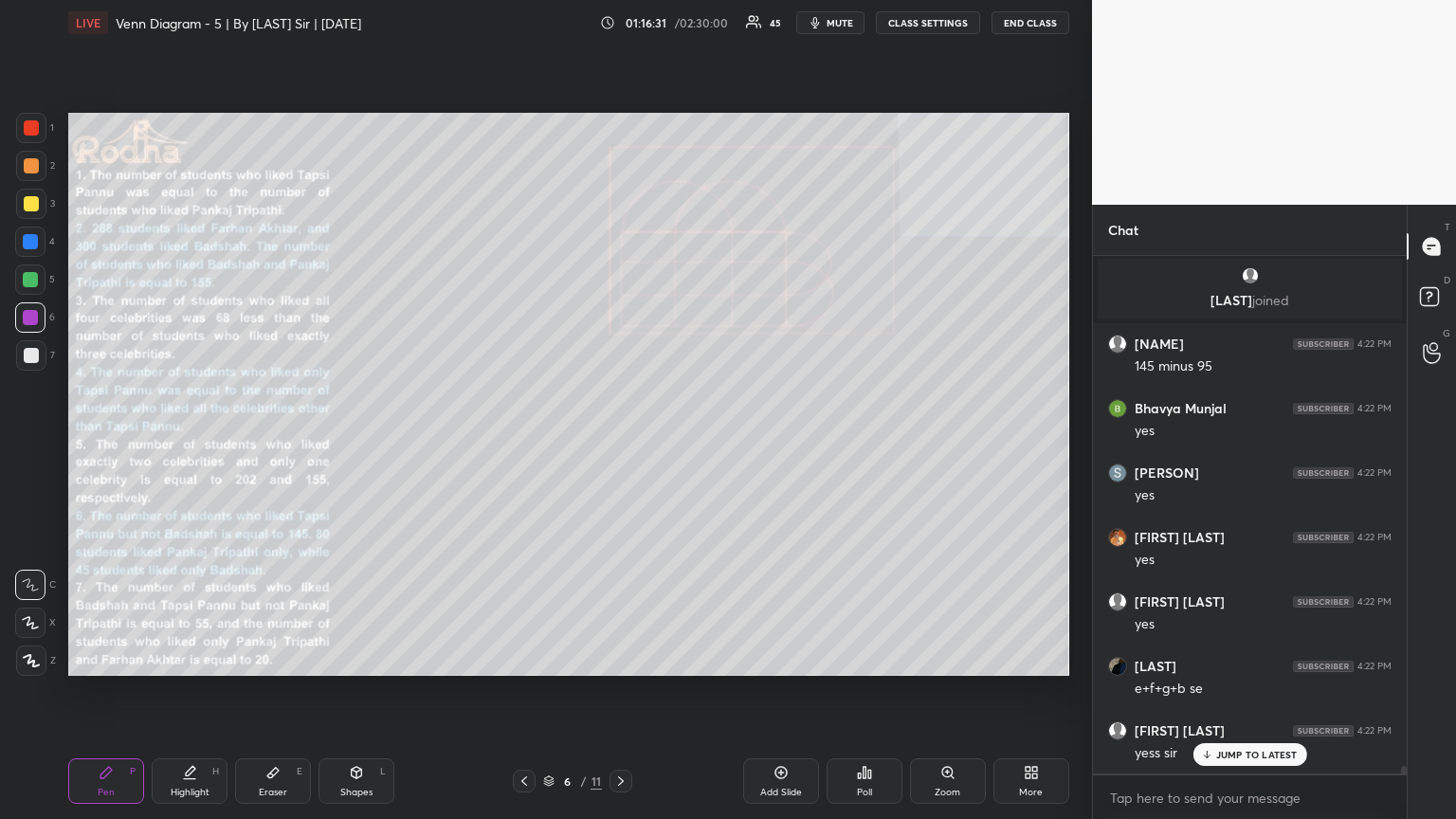 scroll, scrollTop: 33011, scrollLeft: 0, axis: vertical 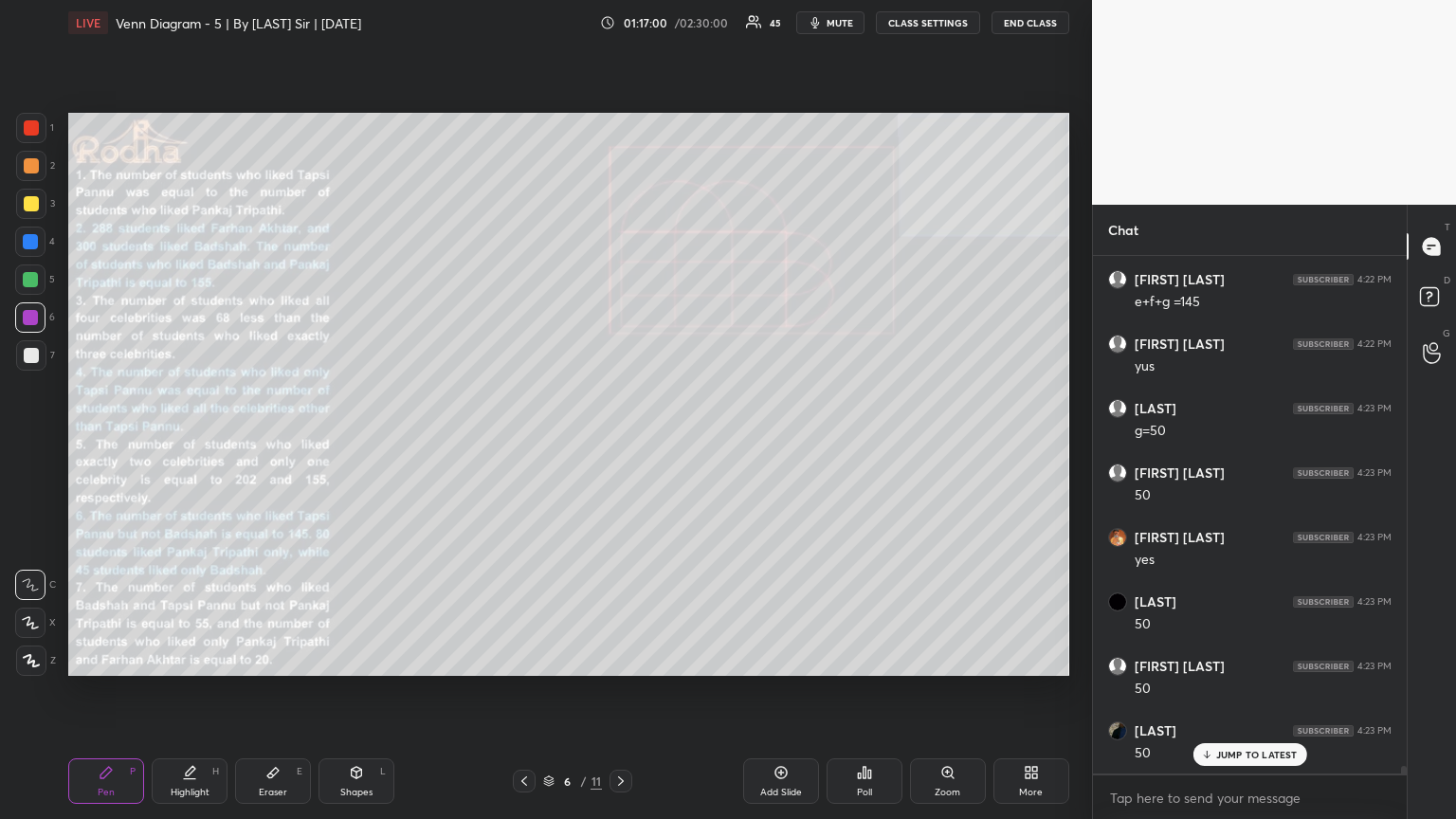 click at bounding box center [30, 318] 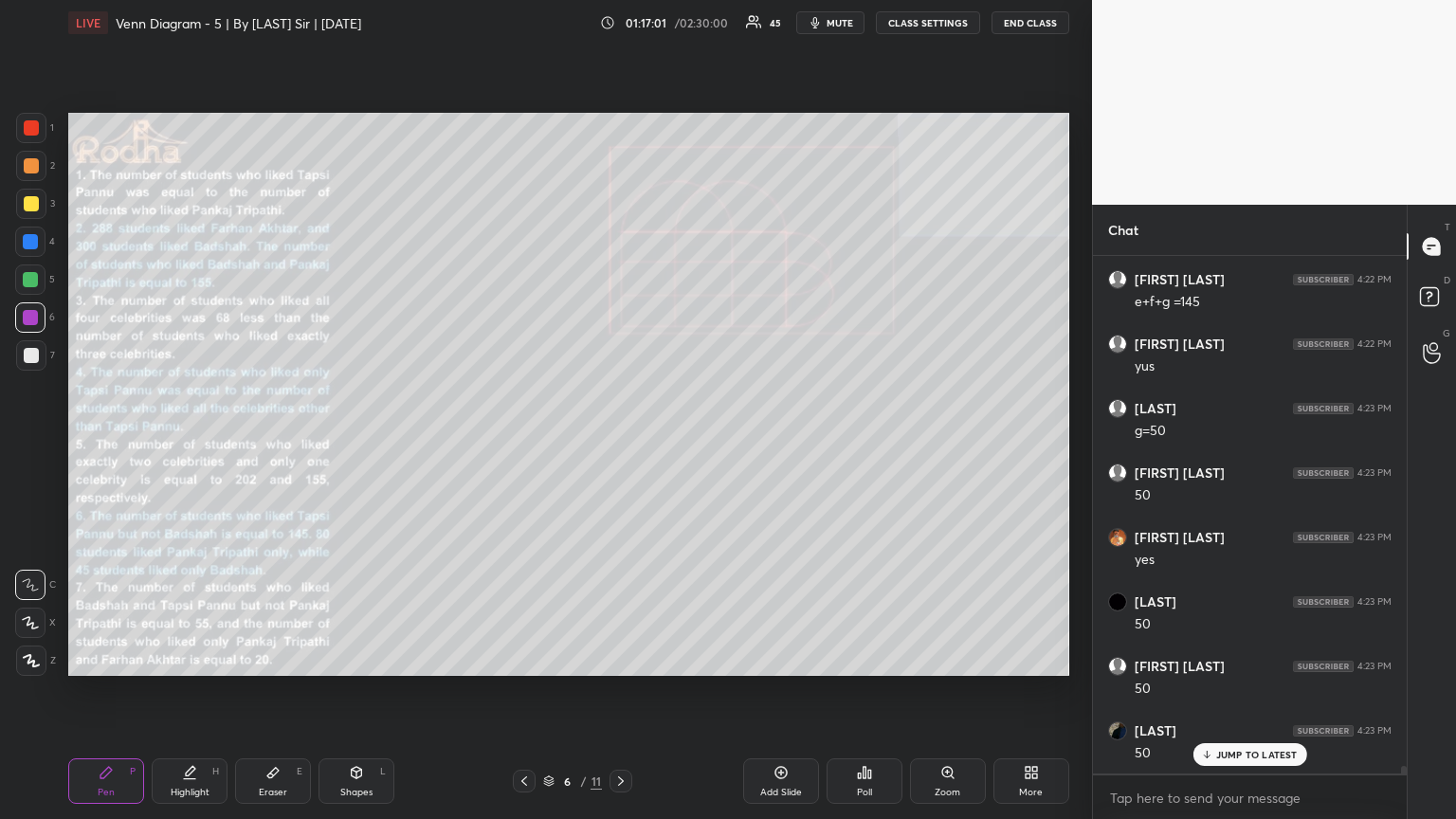 drag, startPoint x: 32, startPoint y: 355, endPoint x: 56, endPoint y: 348, distance: 25 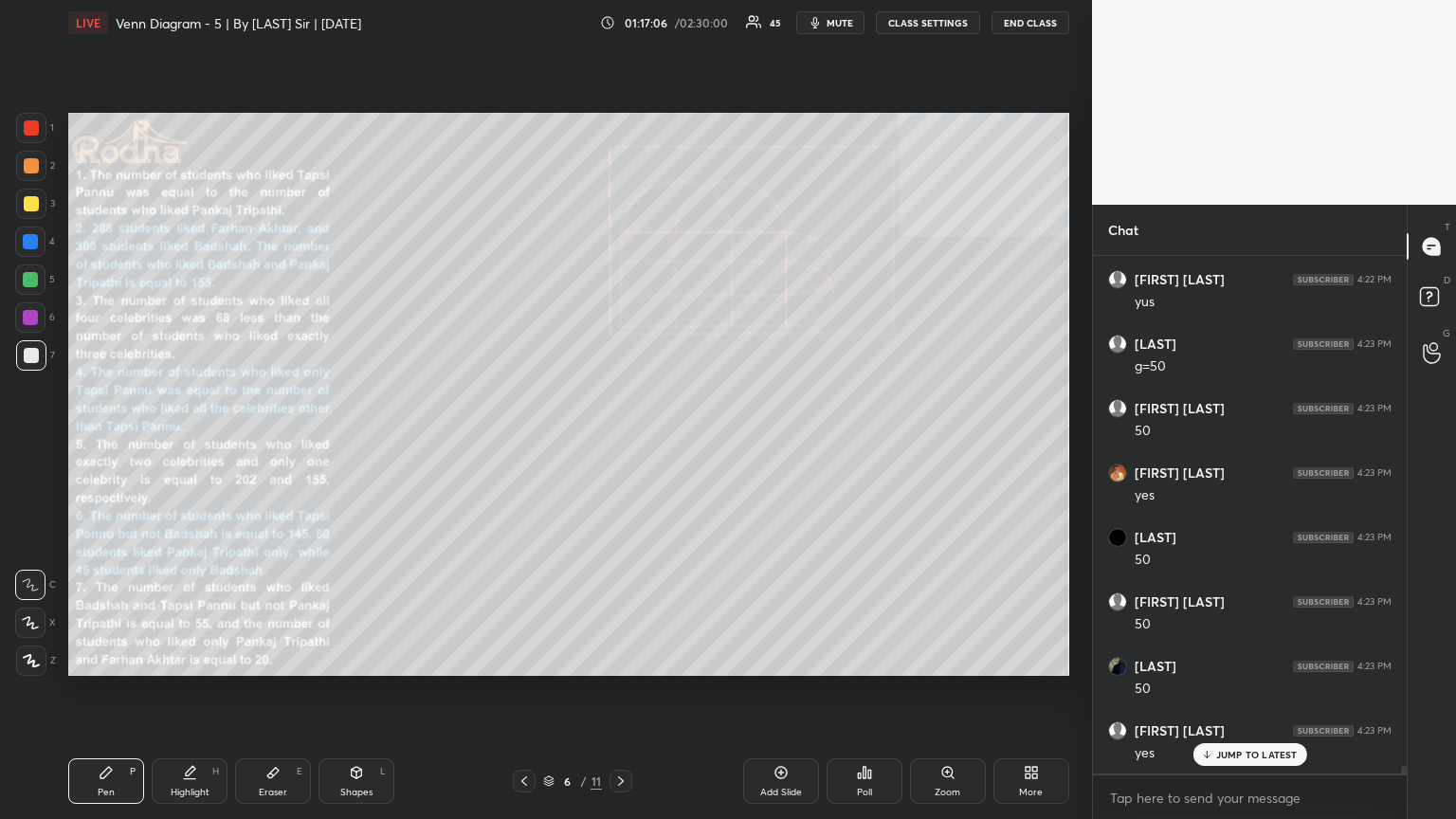 scroll, scrollTop: 33656, scrollLeft: 0, axis: vertical 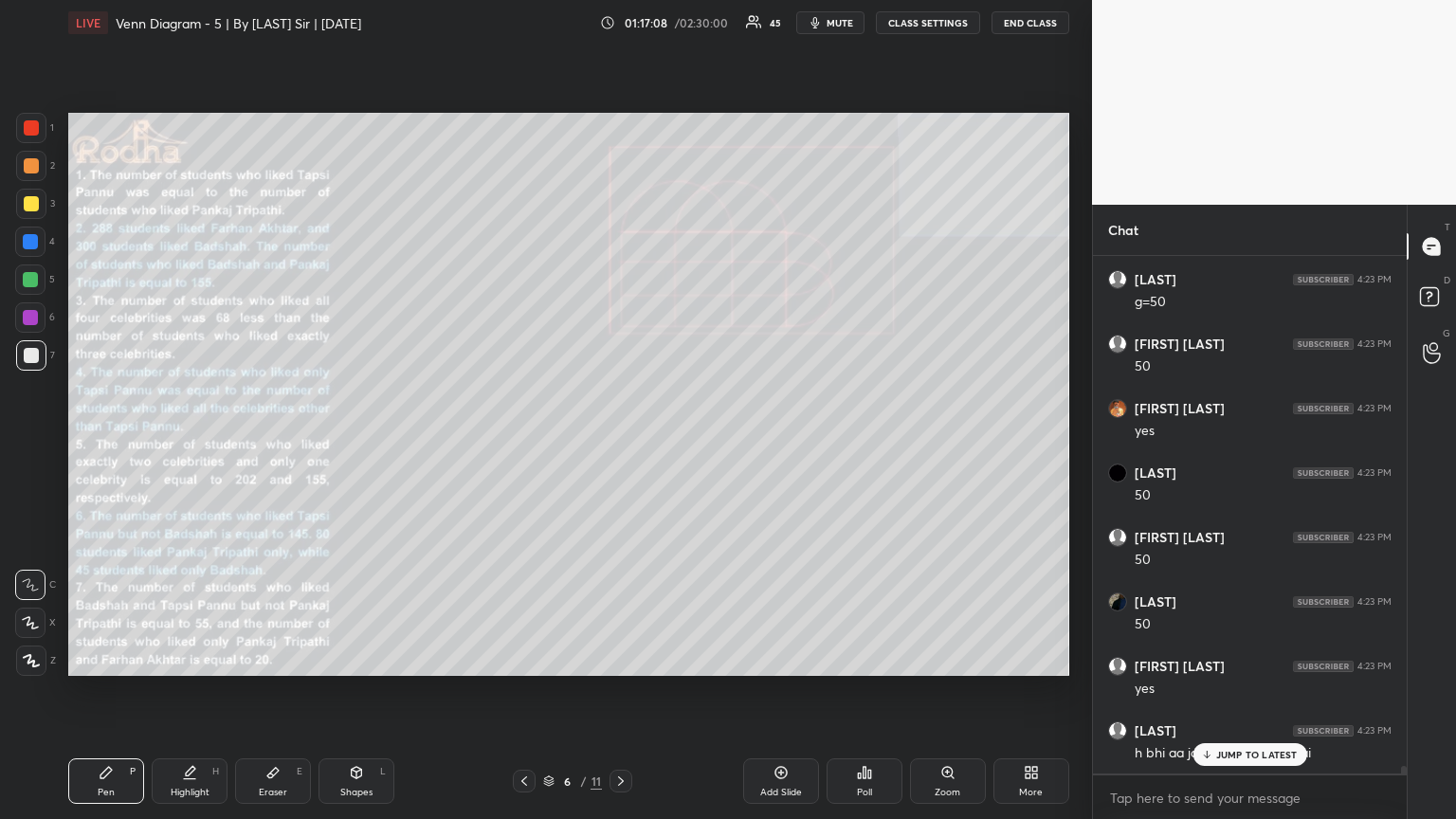 click on "JUMP TO LATEST" at bounding box center (1257, 755) 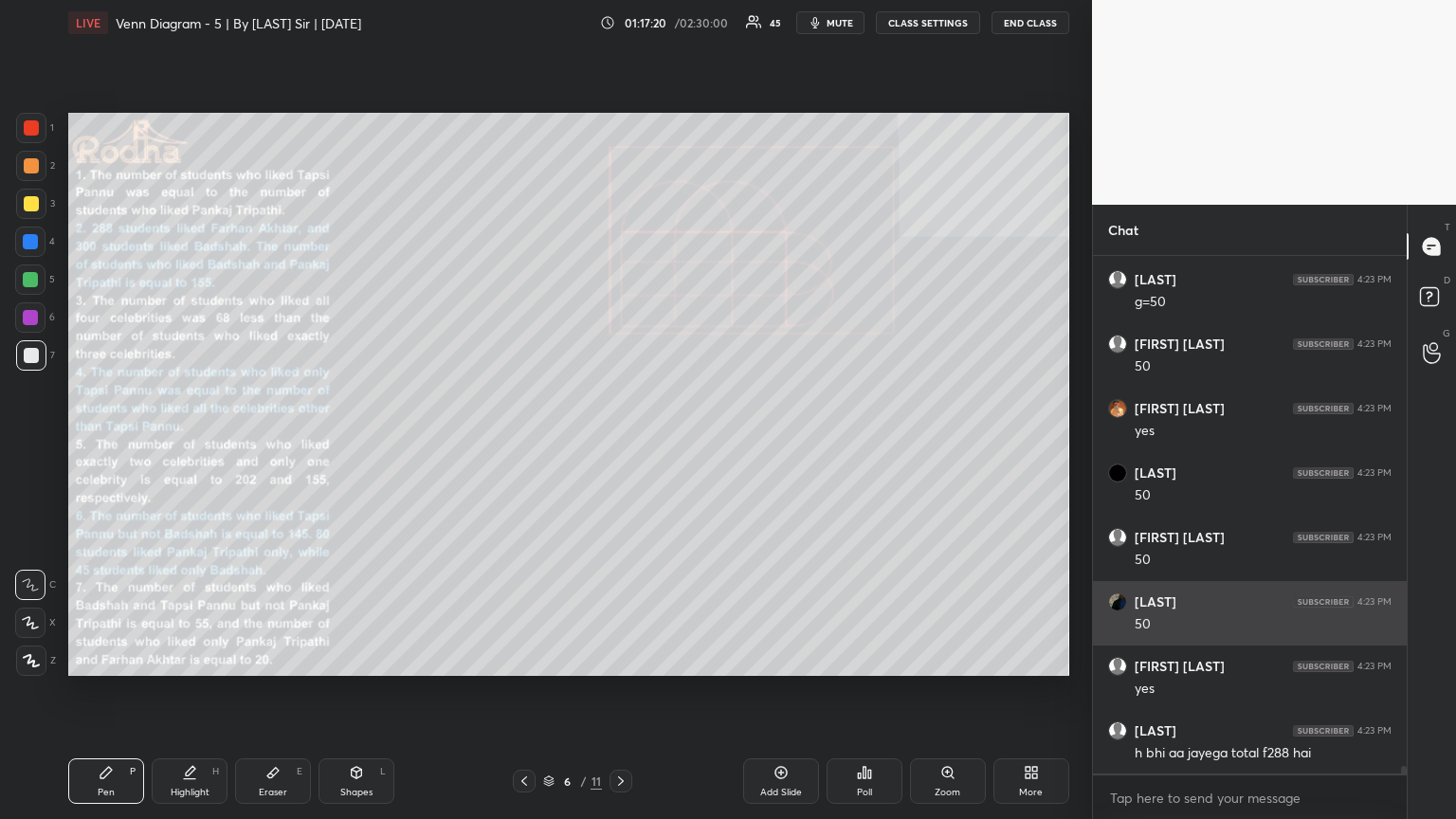 scroll, scrollTop: 33720, scrollLeft: 0, axis: vertical 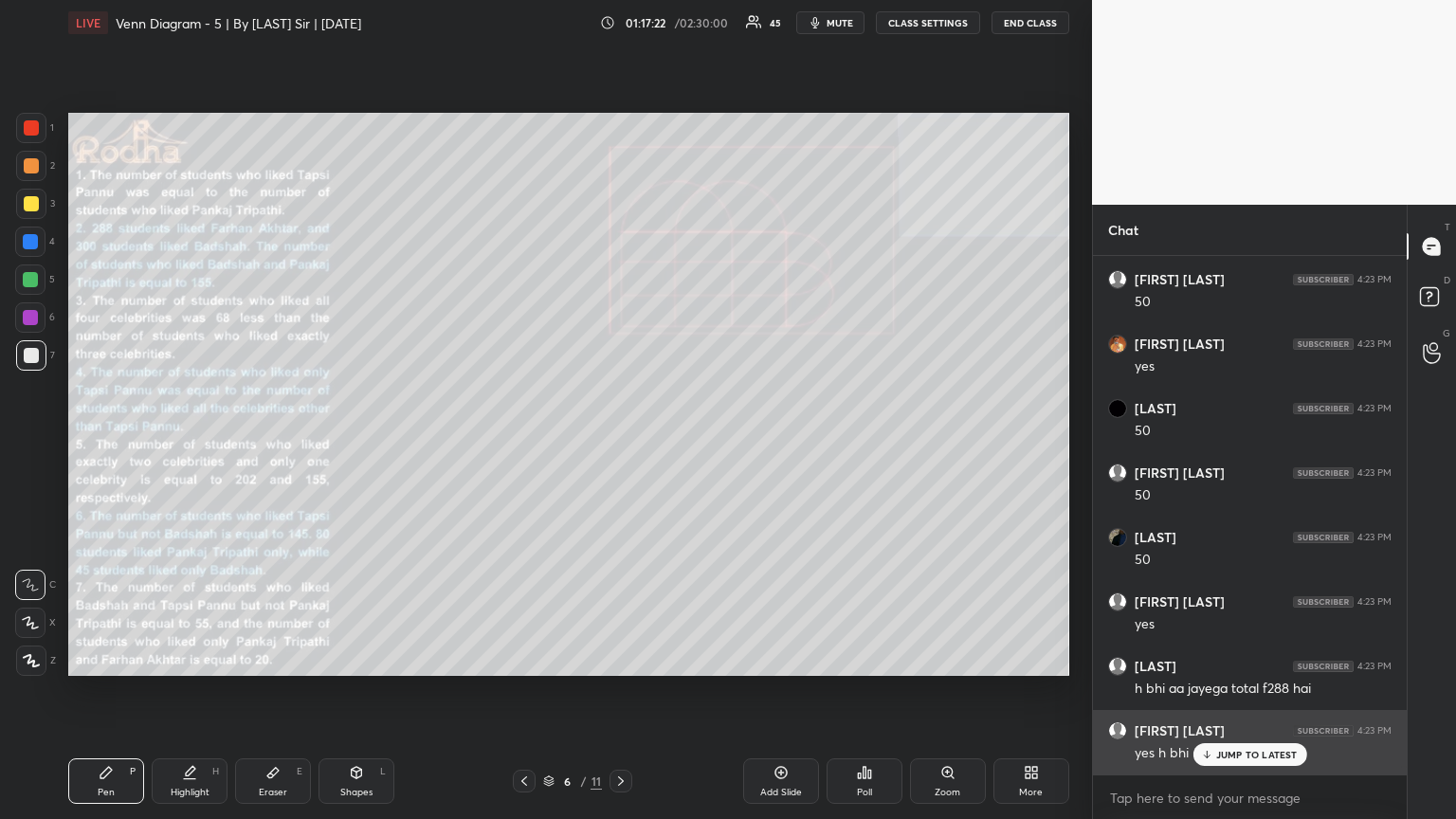 drag, startPoint x: 1236, startPoint y: 757, endPoint x: 1246, endPoint y: 755, distance: 10.198039 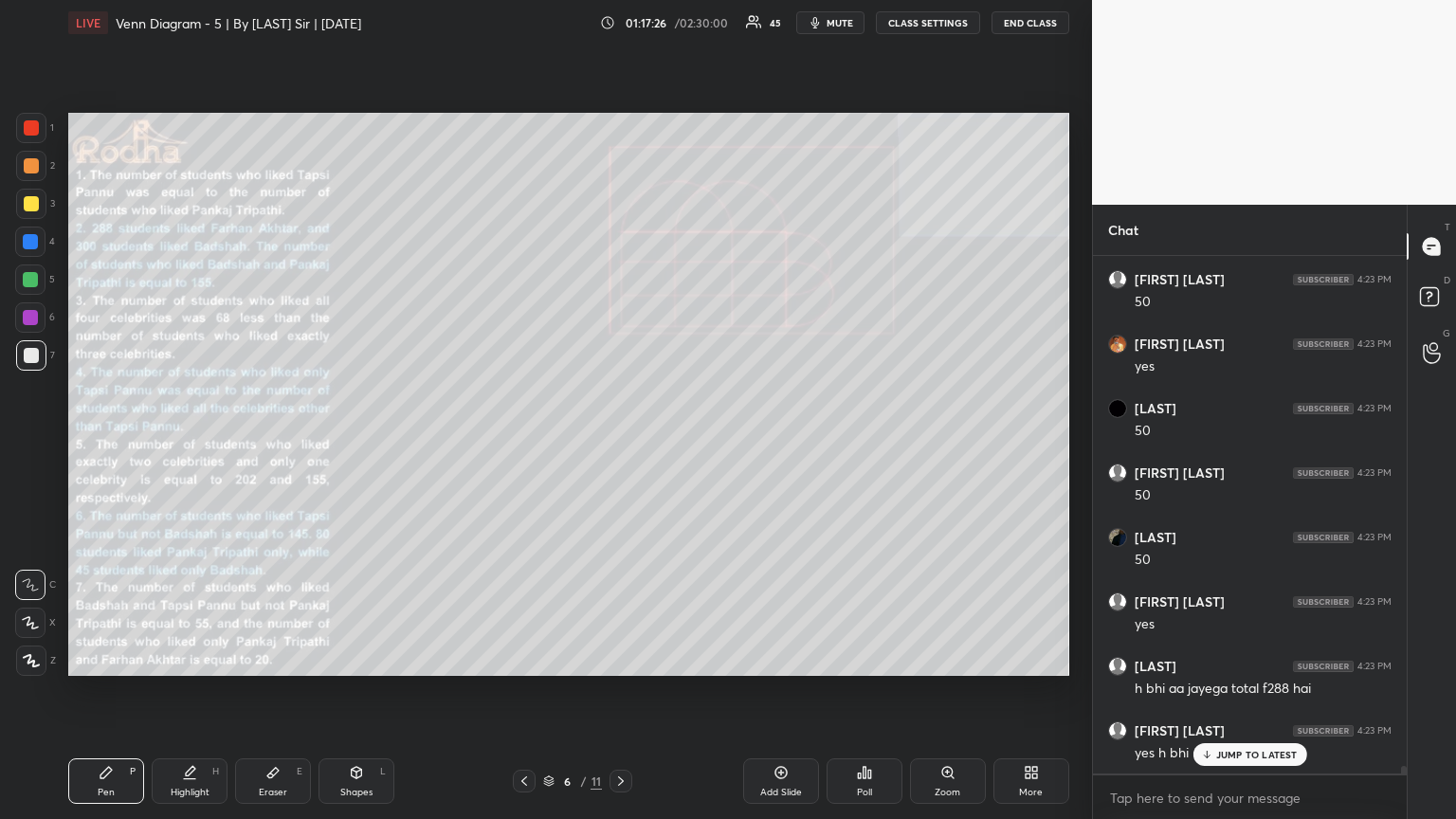 scroll, scrollTop: 33785, scrollLeft: 0, axis: vertical 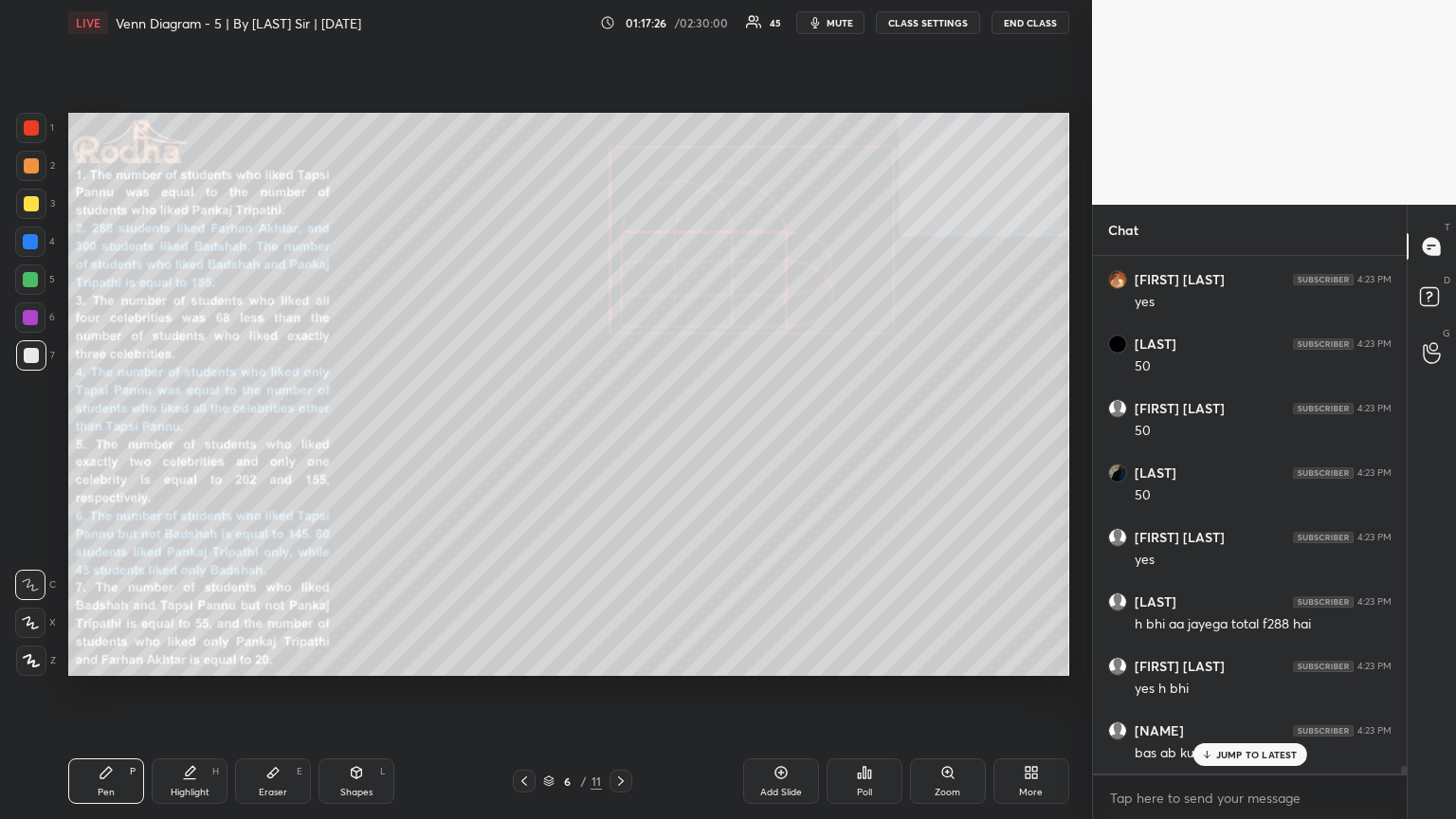 click on "Eraser E" at bounding box center [273, 781] 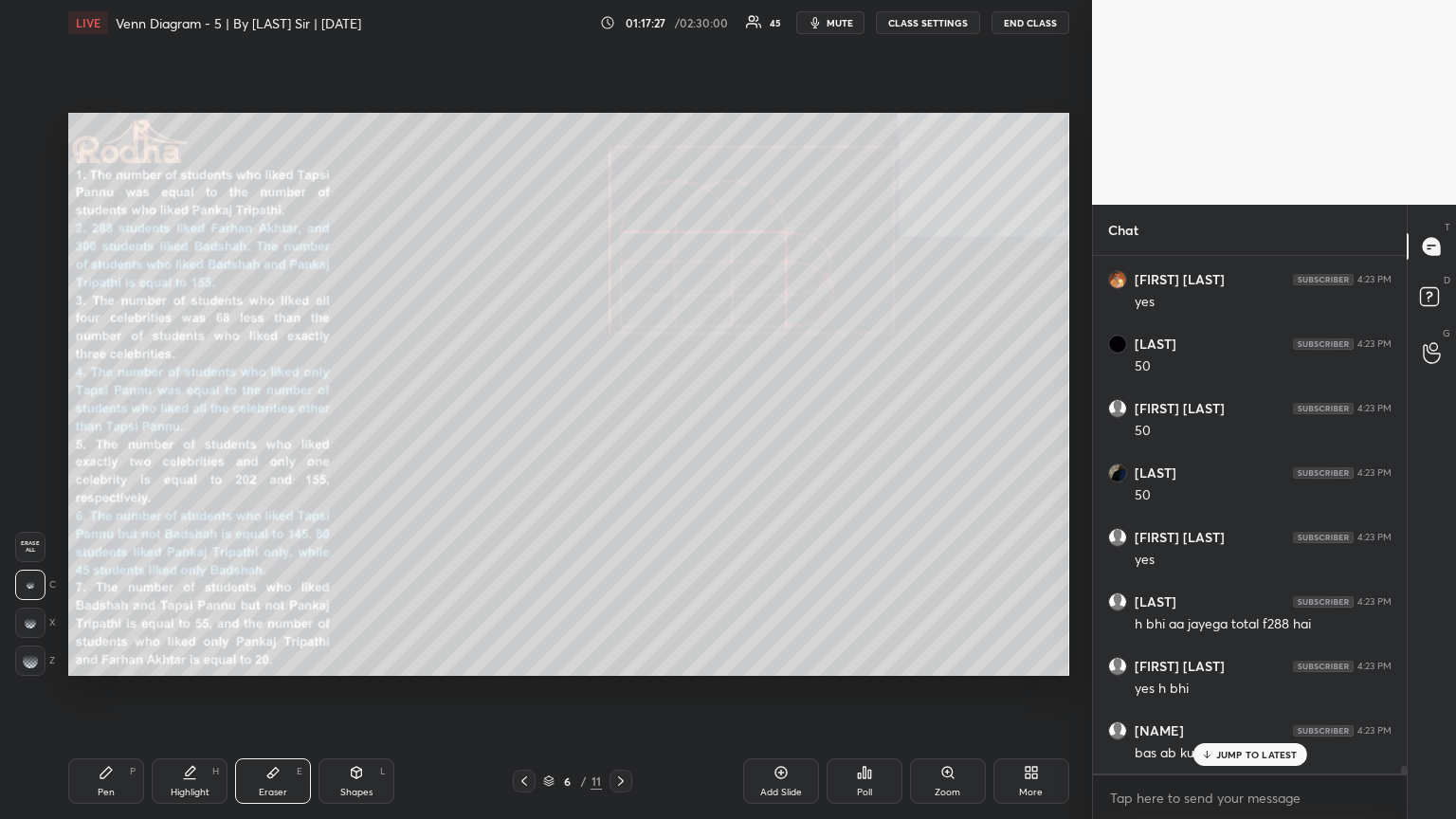 click on "JUMP TO LATEST" at bounding box center [1257, 755] 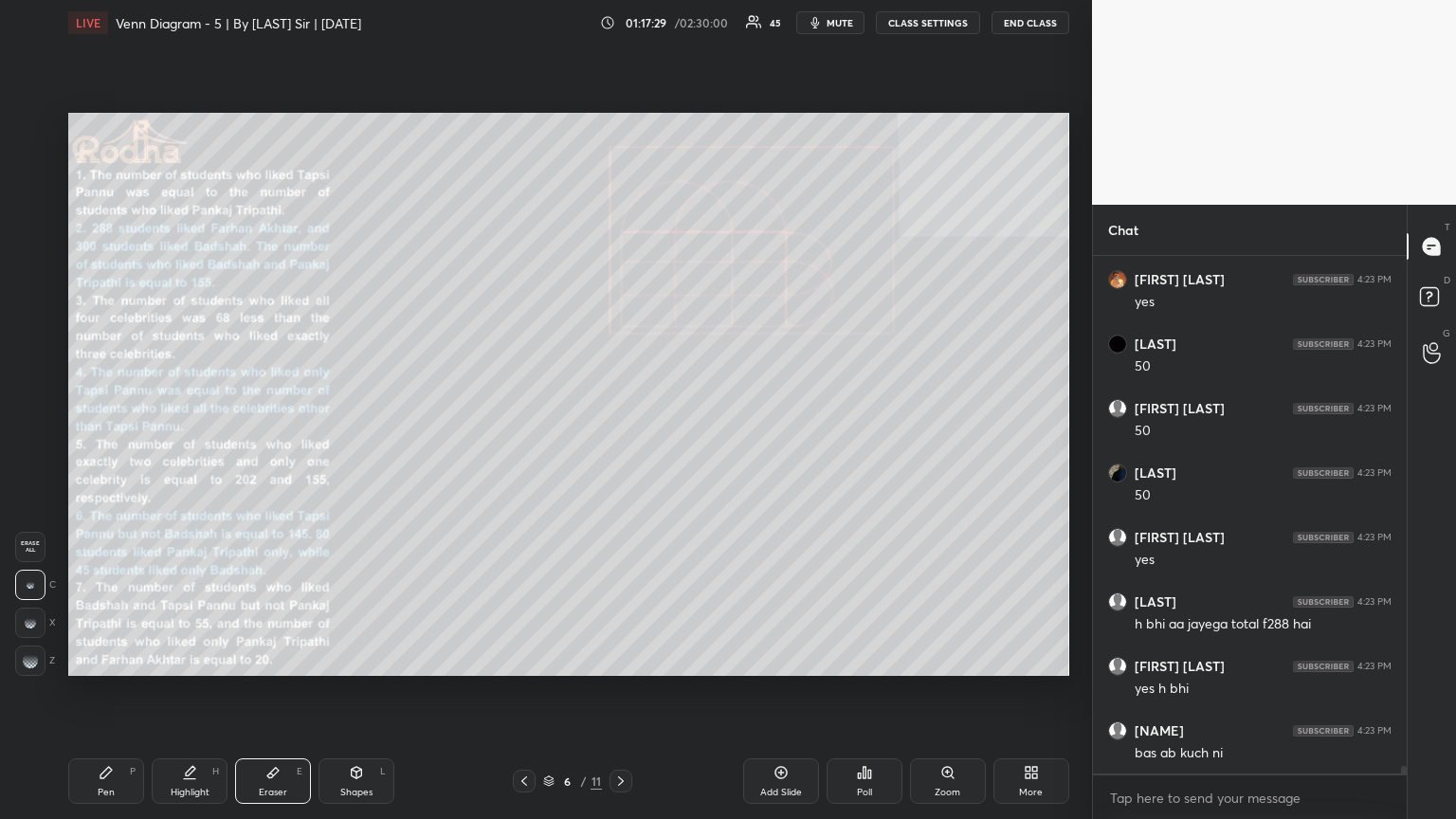 scroll, scrollTop: 33849, scrollLeft: 0, axis: vertical 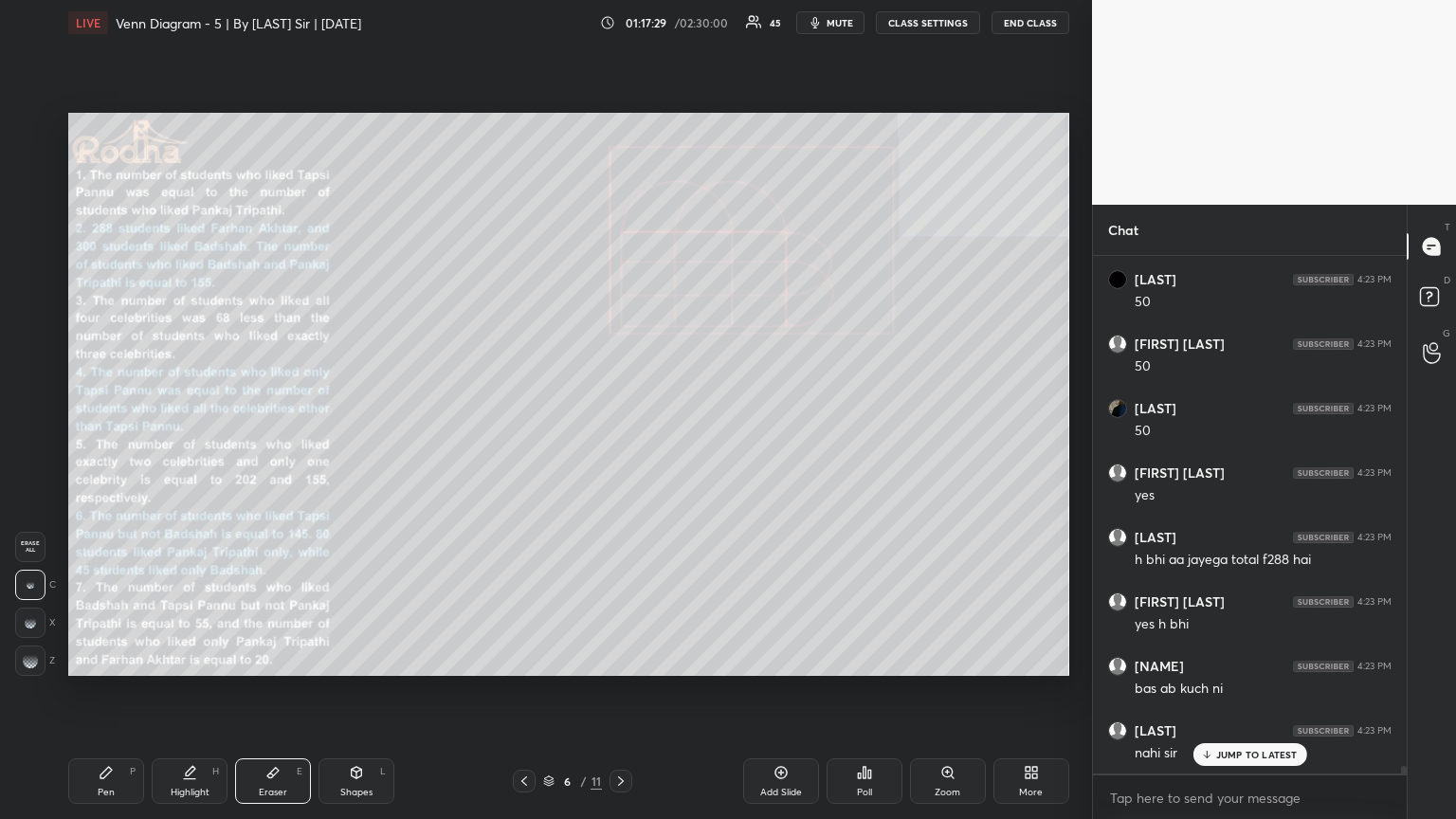 click on "Pen P" at bounding box center [106, 781] 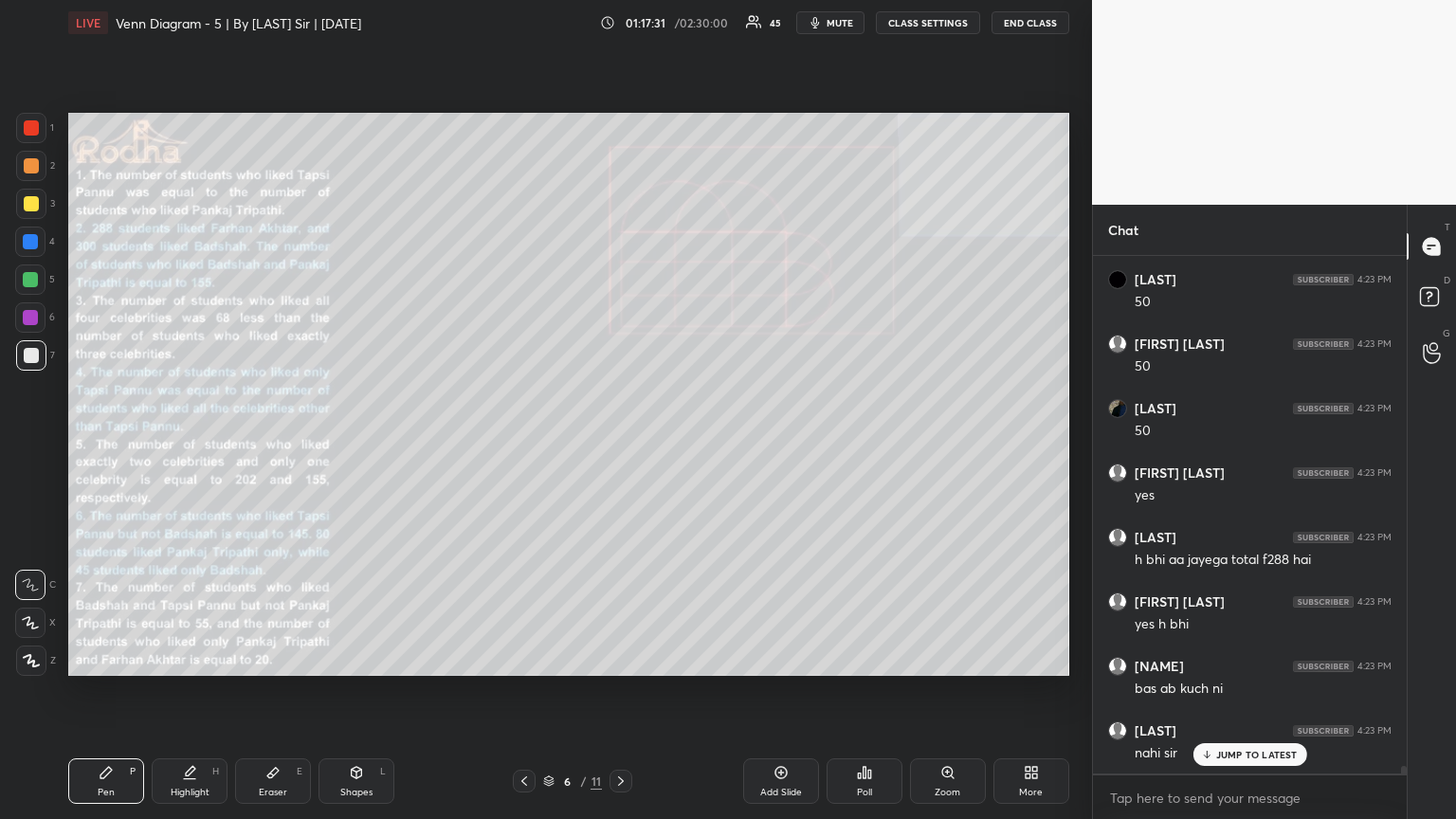 click on "JUMP TO LATEST" at bounding box center (1257, 755) 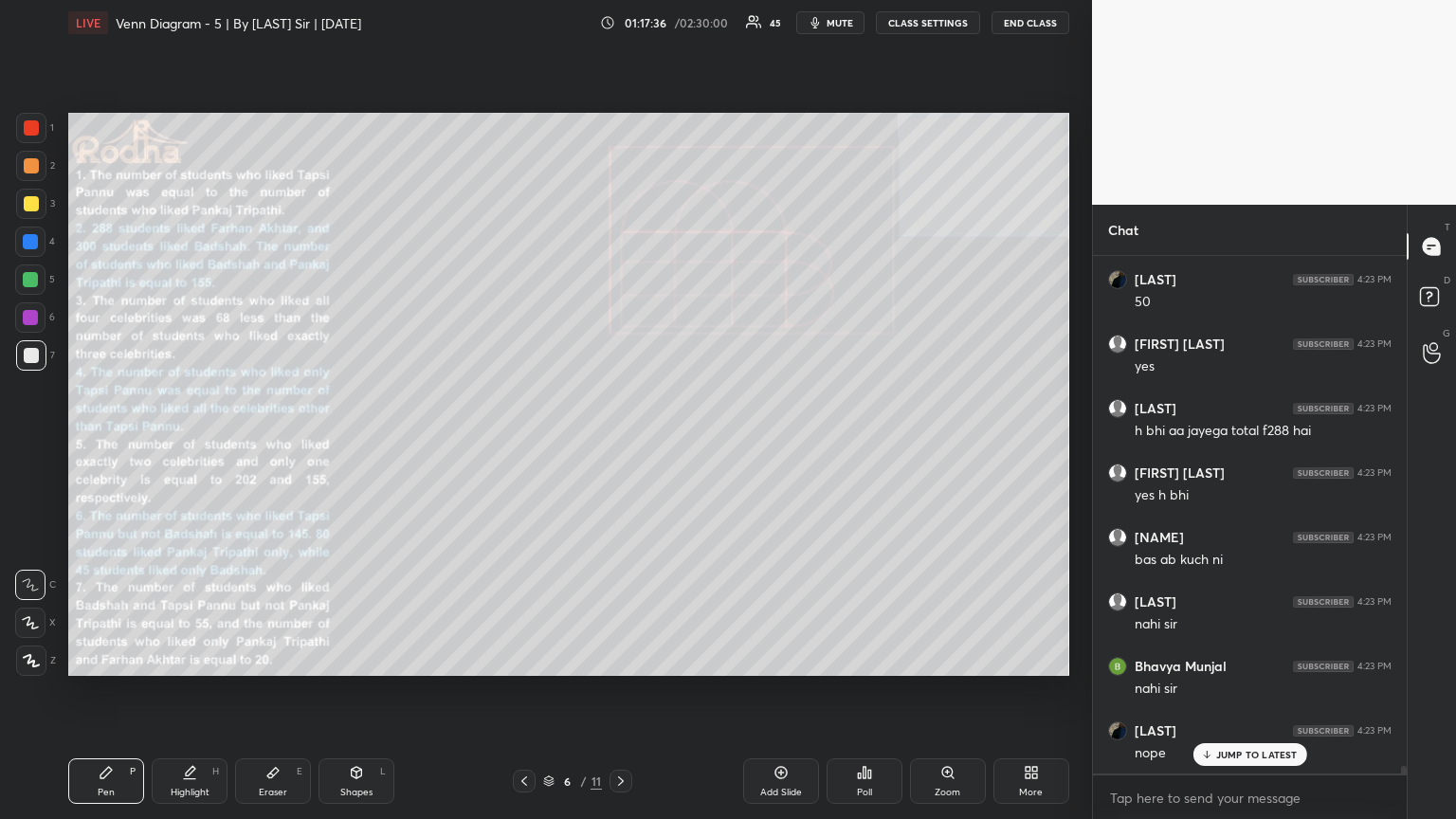 scroll, scrollTop: 34043, scrollLeft: 0, axis: vertical 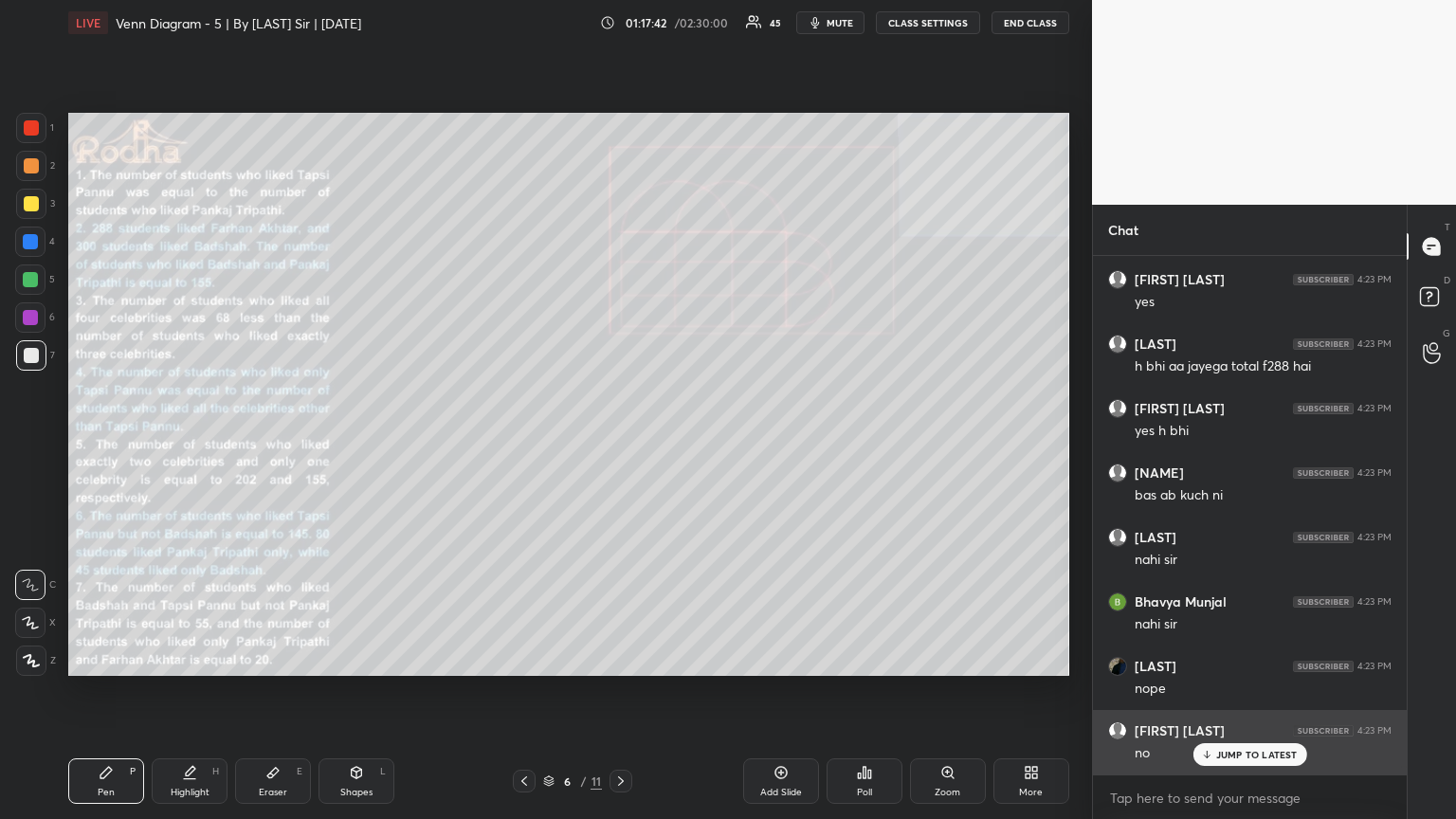 click on "JUMP TO LATEST" at bounding box center [1257, 755] 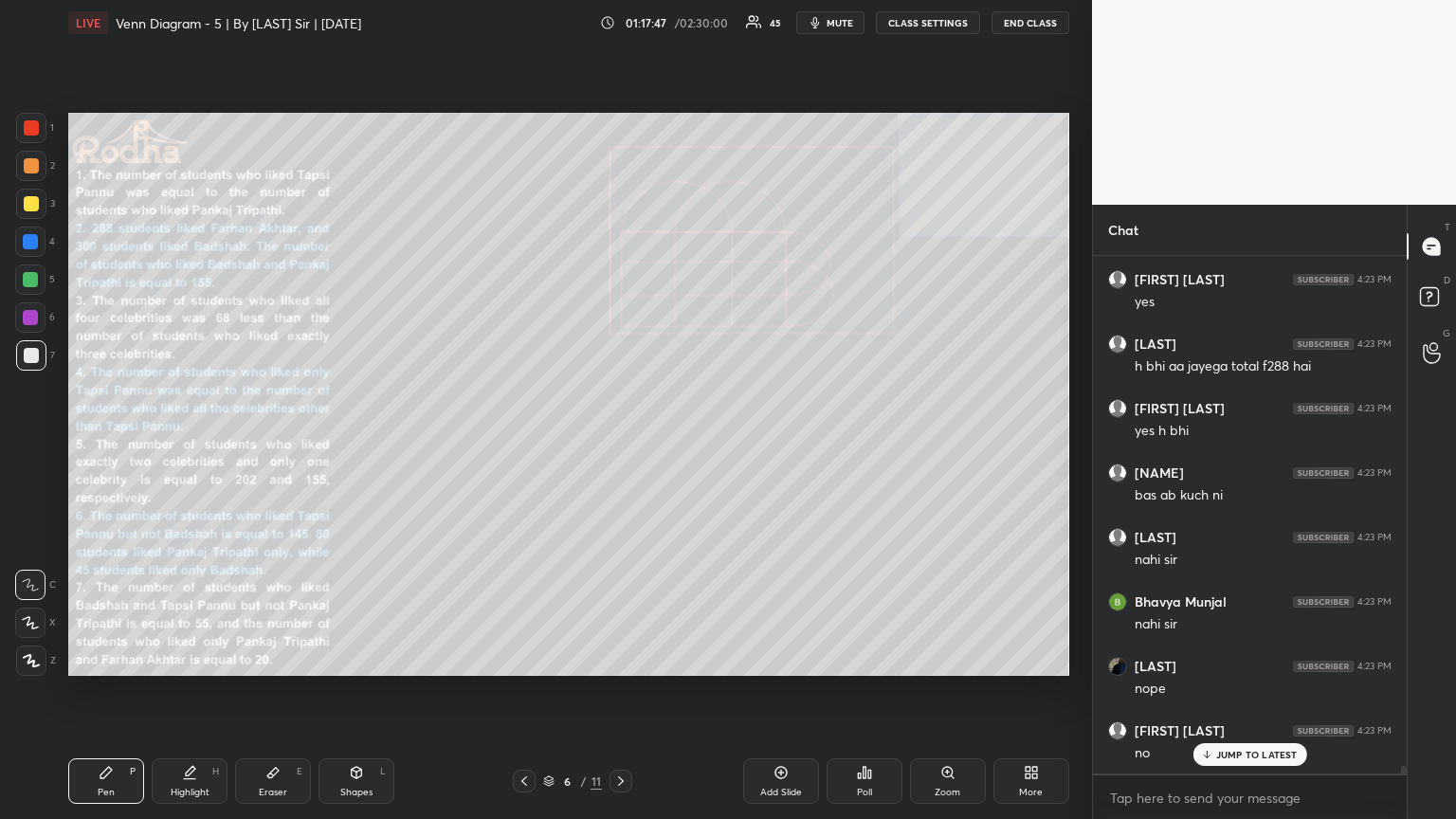 scroll, scrollTop: 34107, scrollLeft: 0, axis: vertical 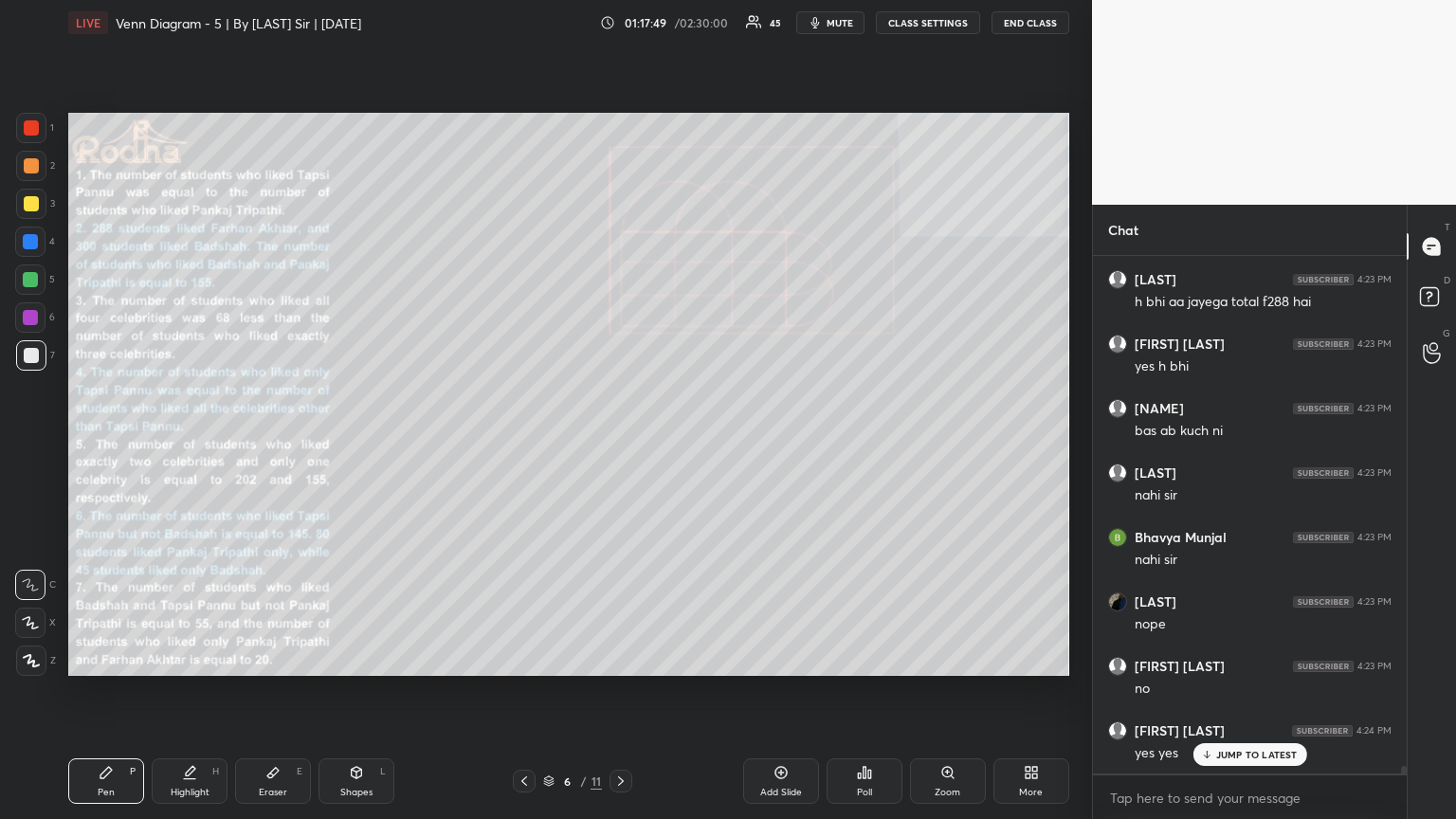 click on "Shapes L" at bounding box center (356, 781) 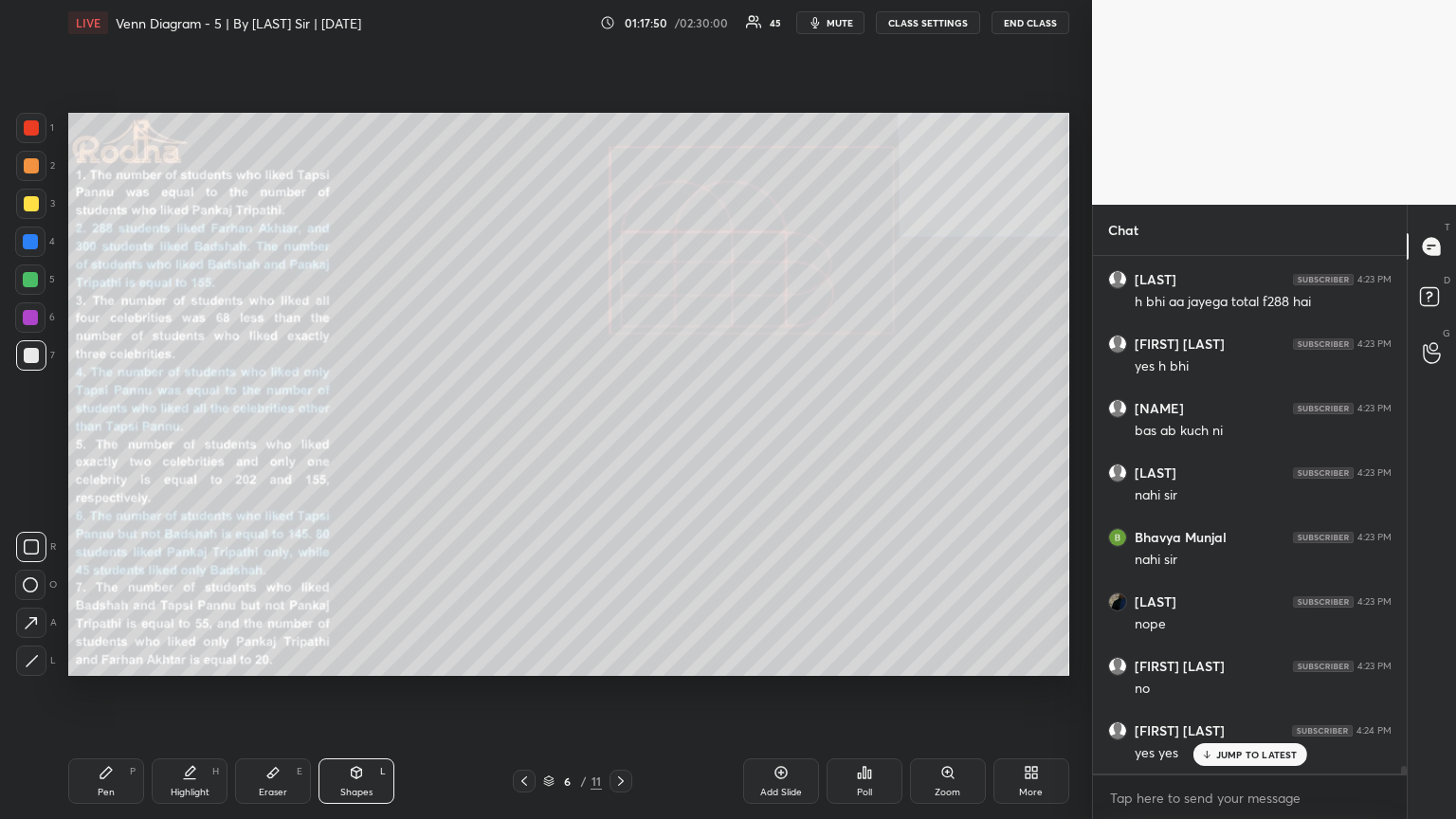 click at bounding box center (30, 280) 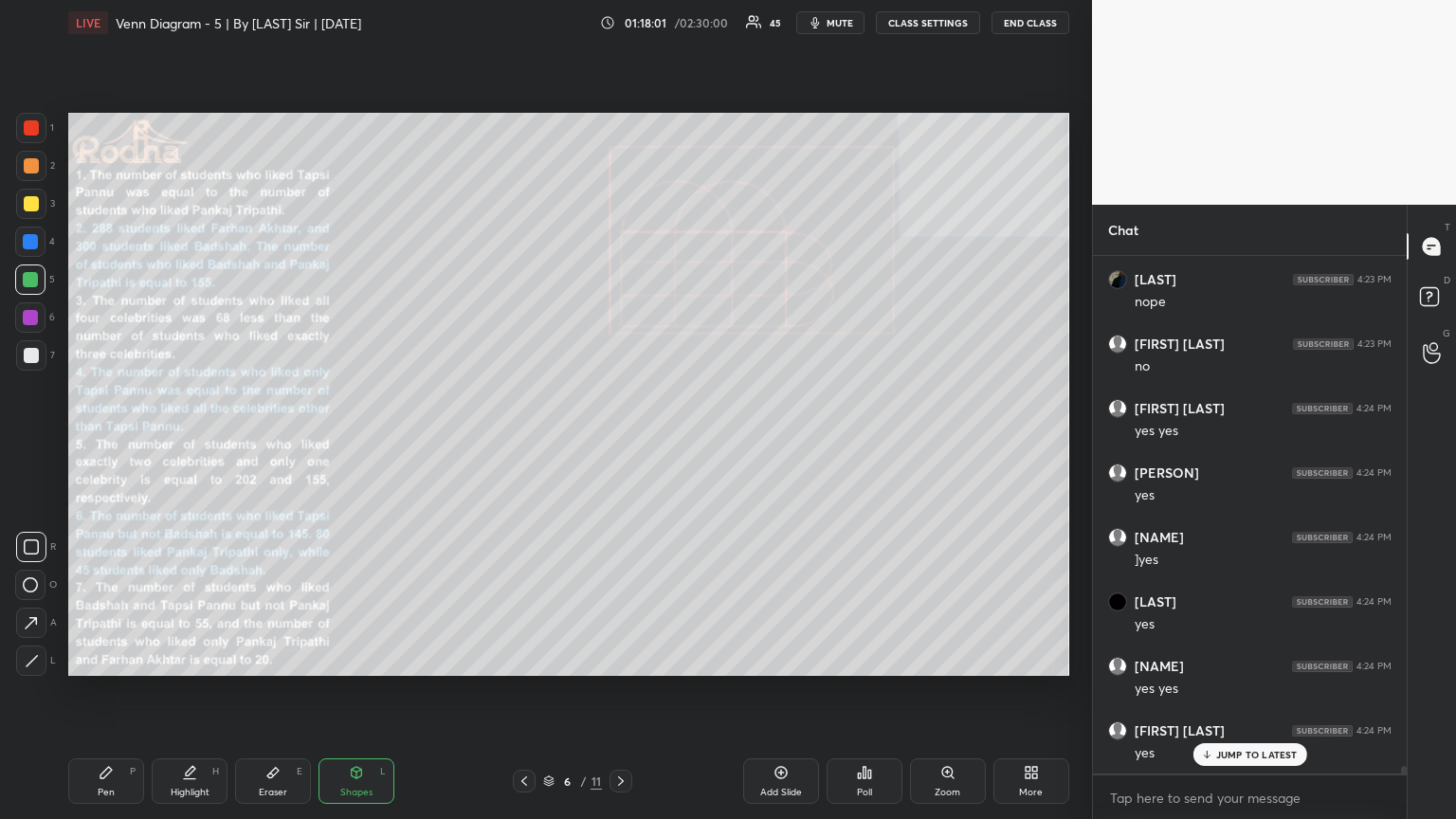 scroll, scrollTop: 34494, scrollLeft: 0, axis: vertical 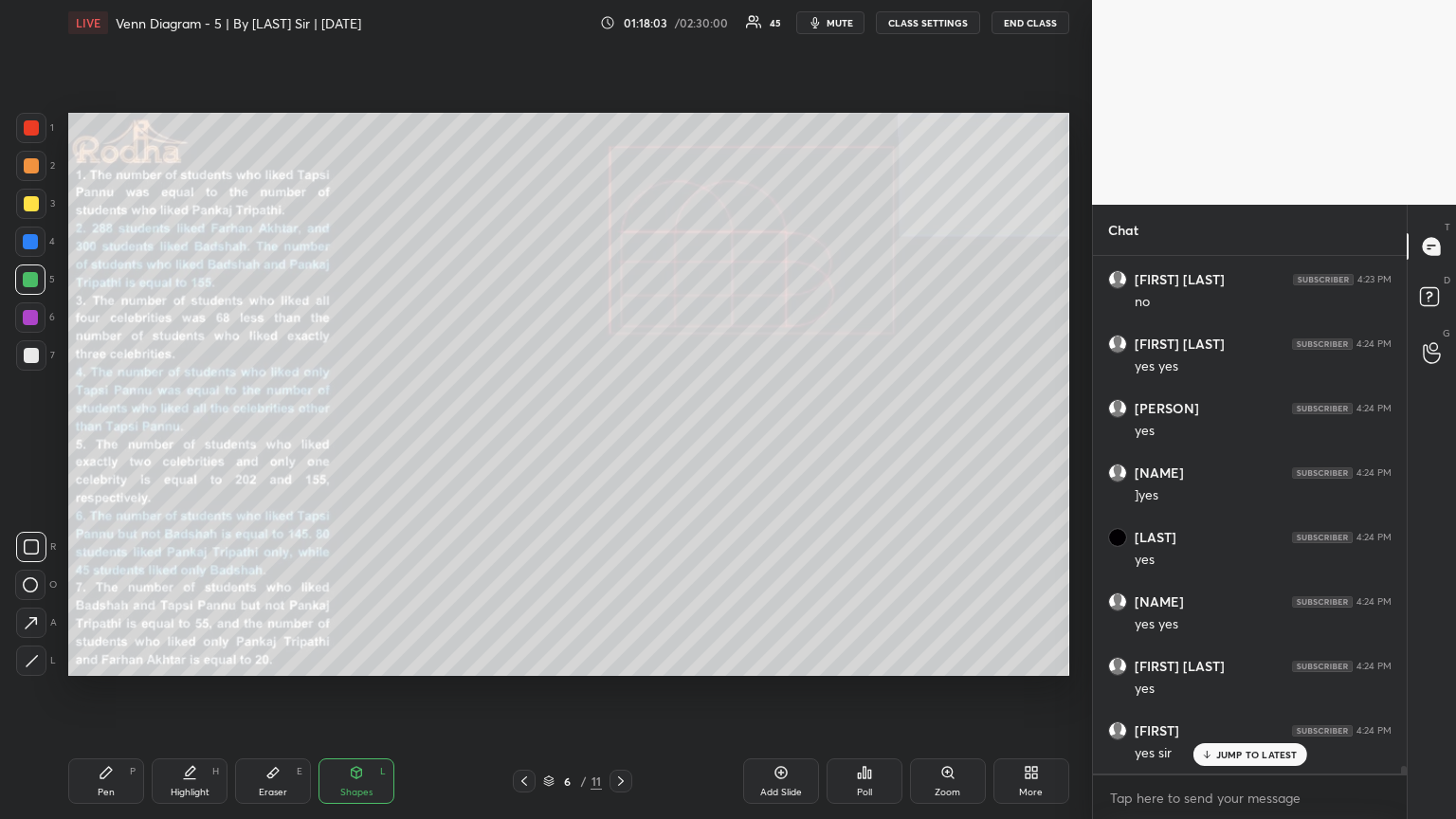 click on "JUMP TO LATEST" at bounding box center [1257, 755] 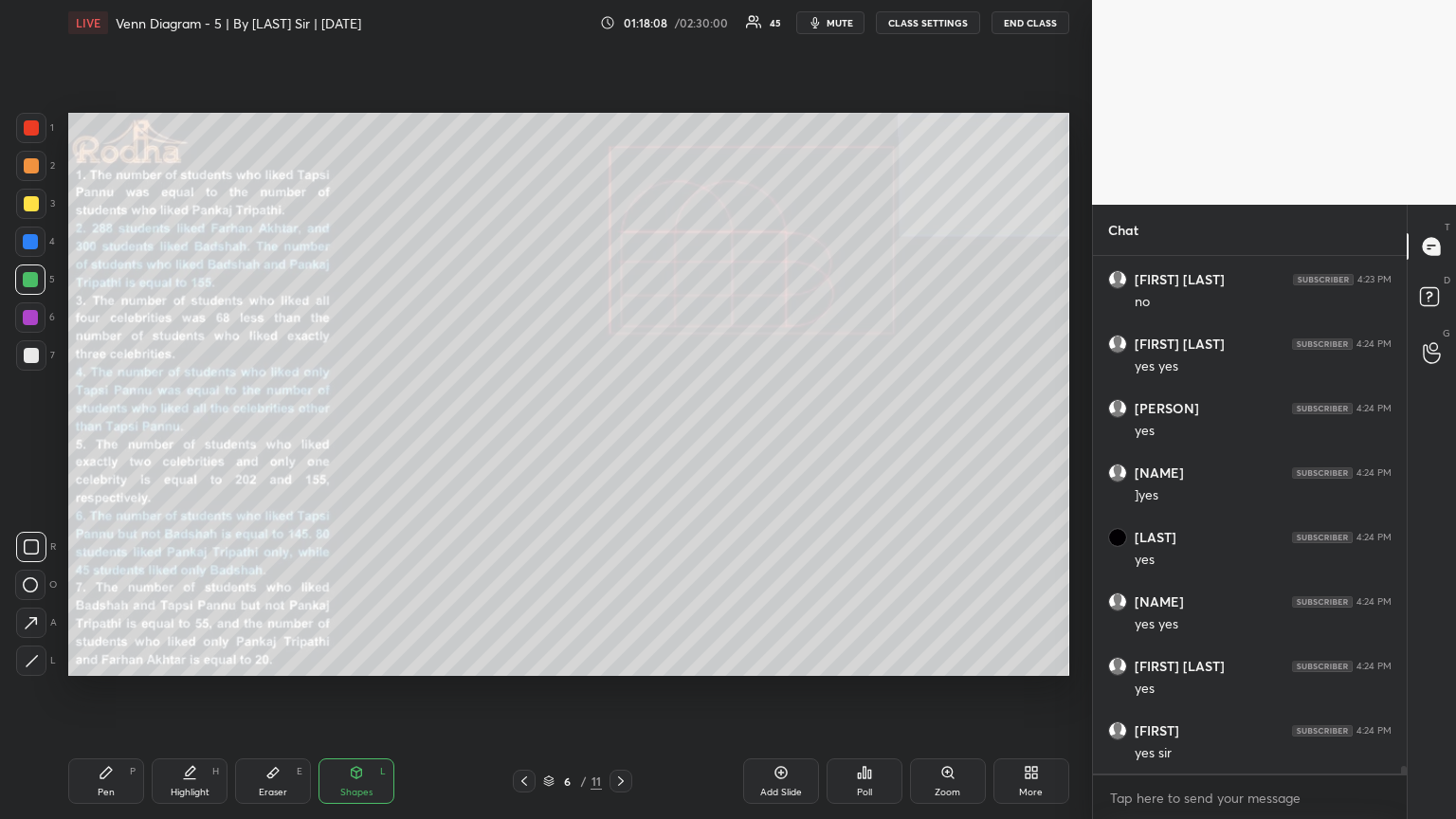 click on "Pen" at bounding box center [106, 792] 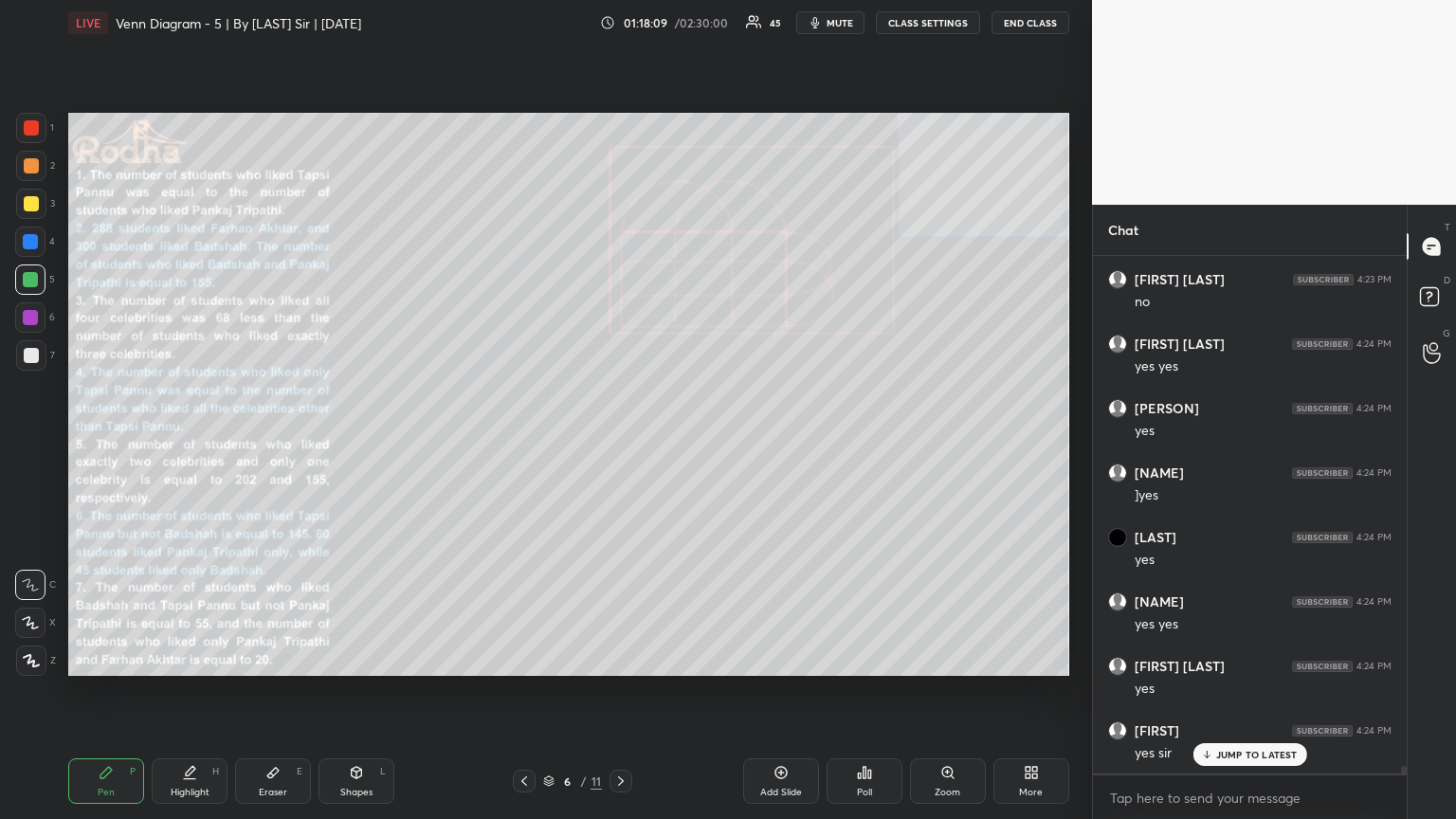 scroll, scrollTop: 34558, scrollLeft: 0, axis: vertical 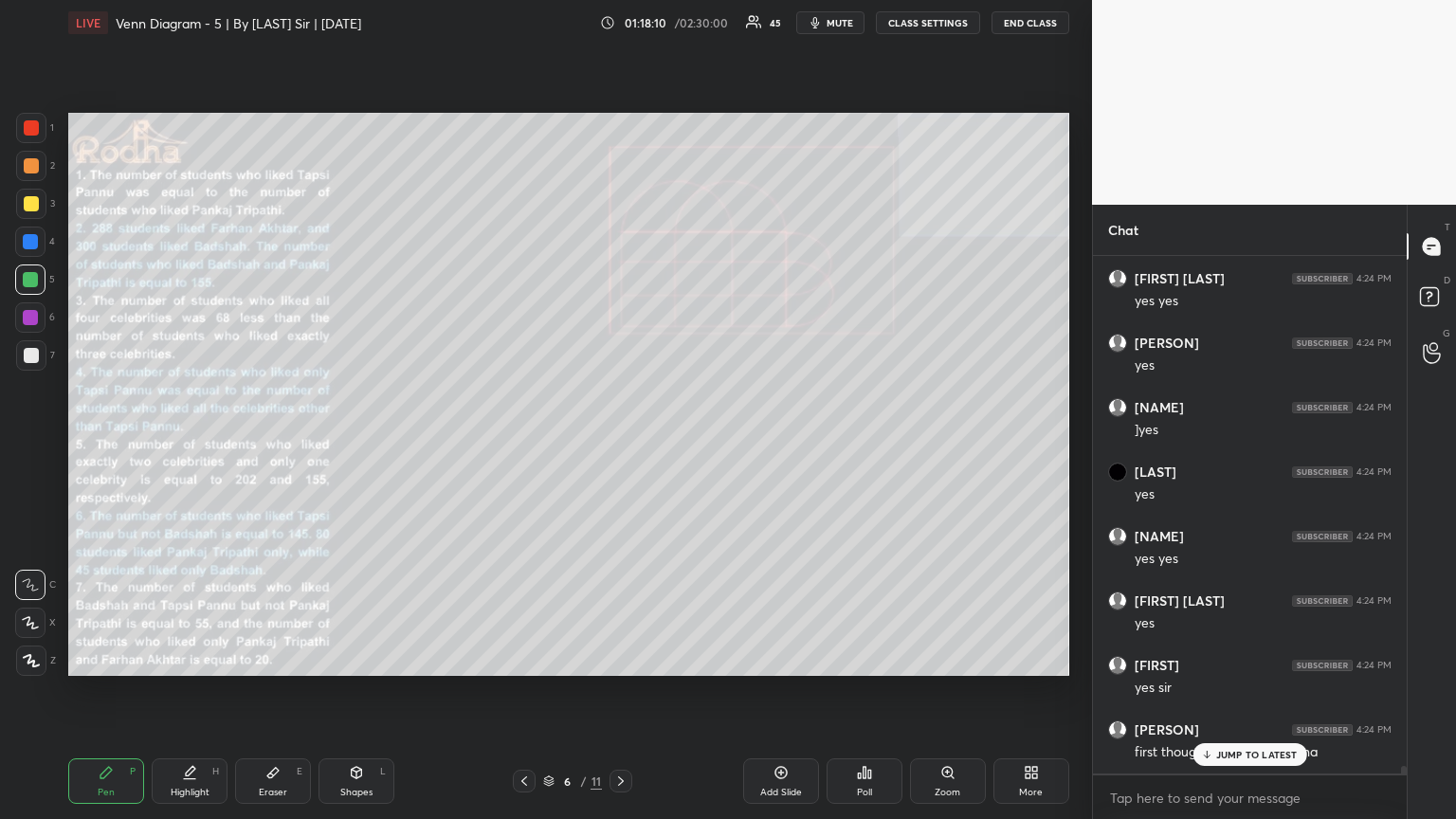 click on "JUMP TO LATEST" at bounding box center [1257, 755] 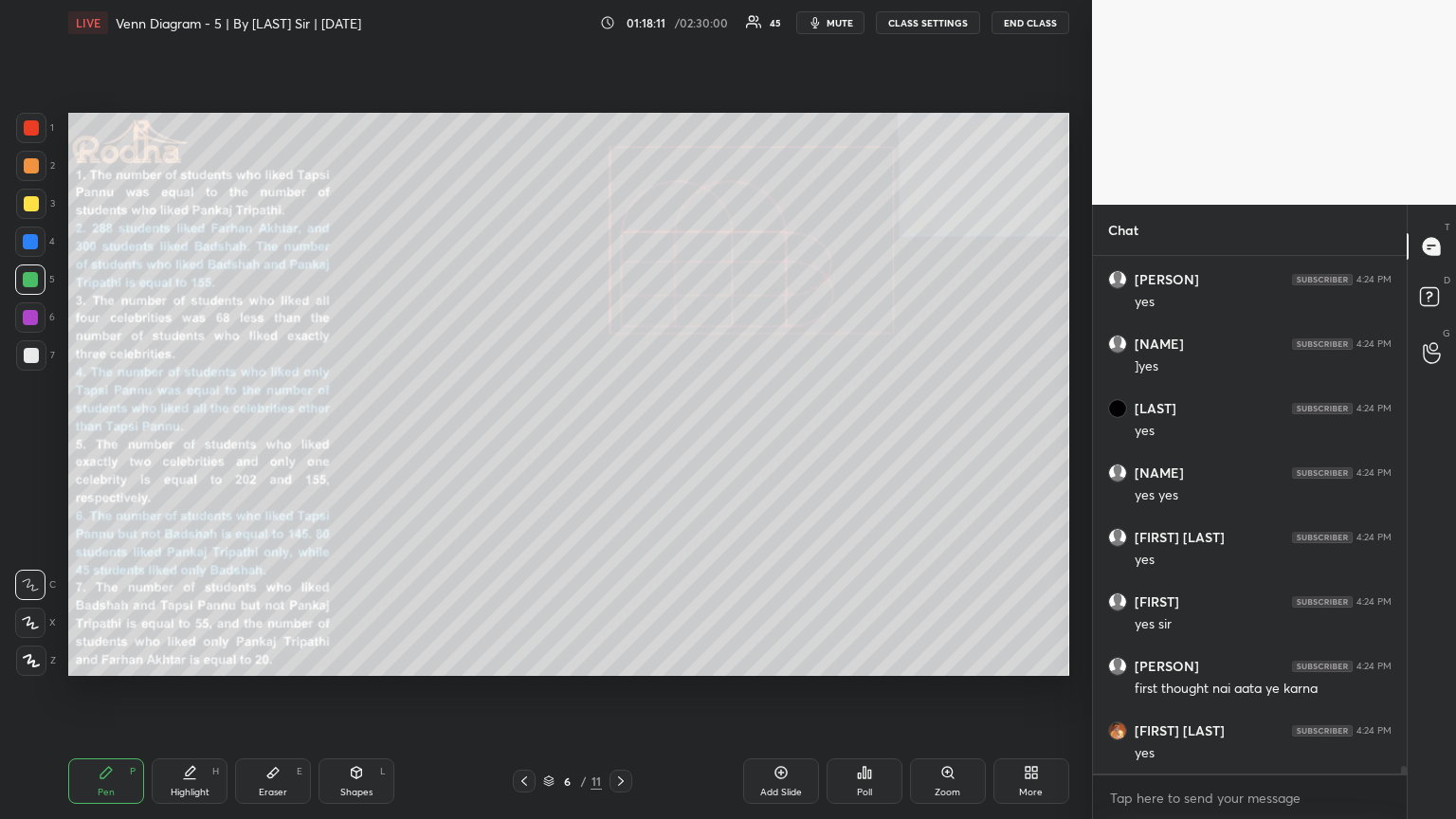scroll, scrollTop: 34816, scrollLeft: 0, axis: vertical 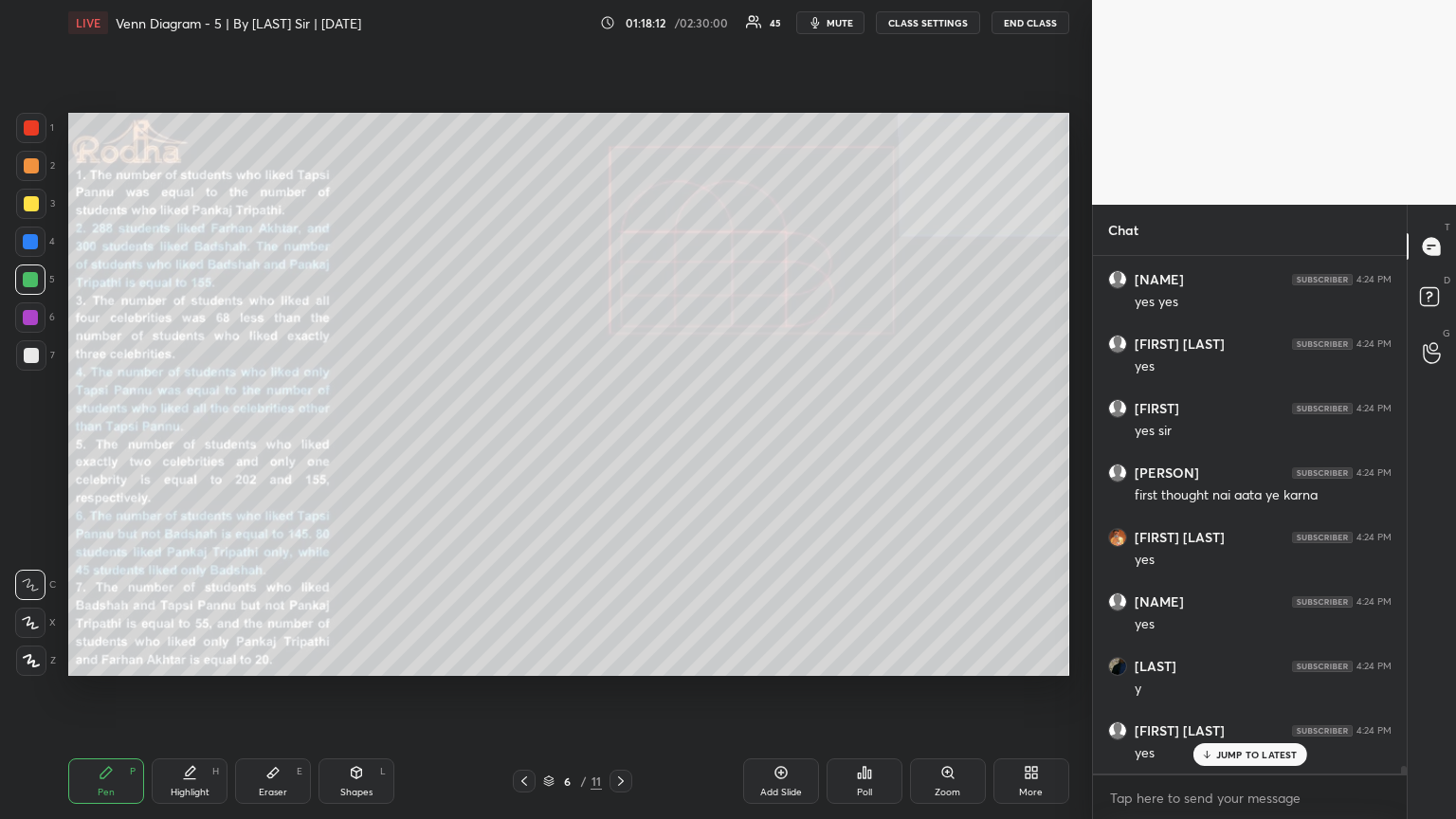 click on "JUMP TO LATEST" at bounding box center (1257, 755) 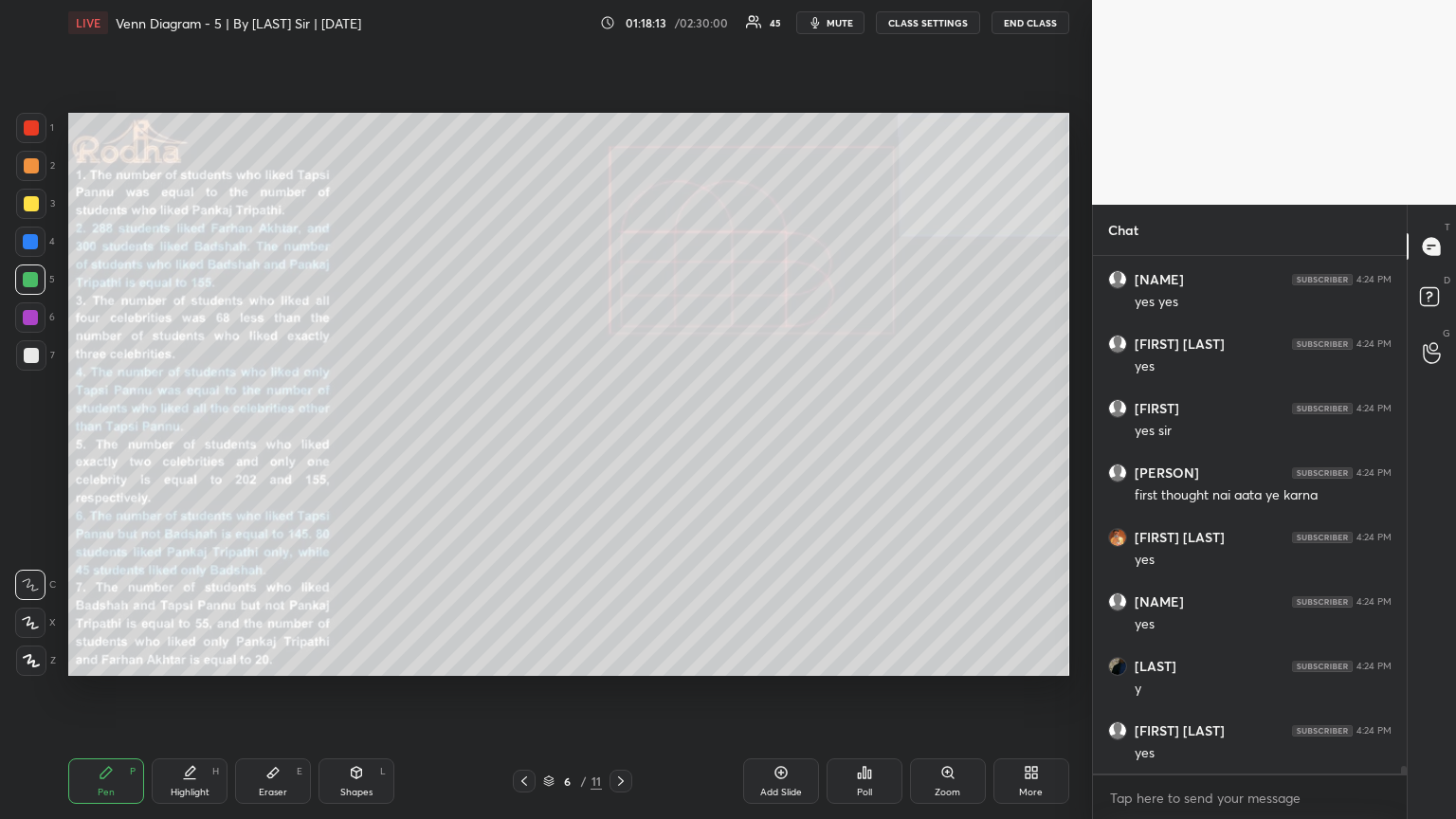 scroll, scrollTop: 34880, scrollLeft: 0, axis: vertical 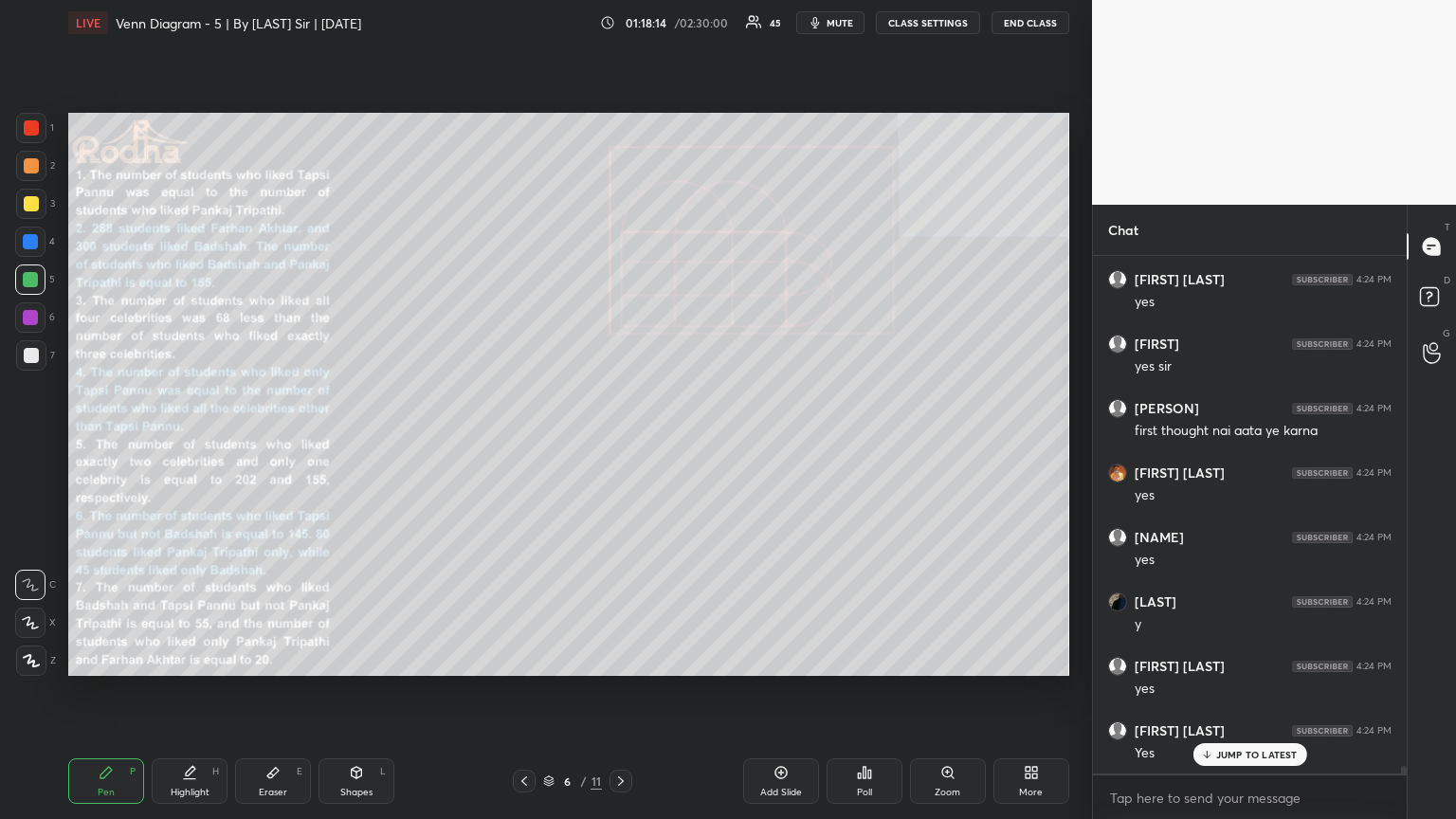 click 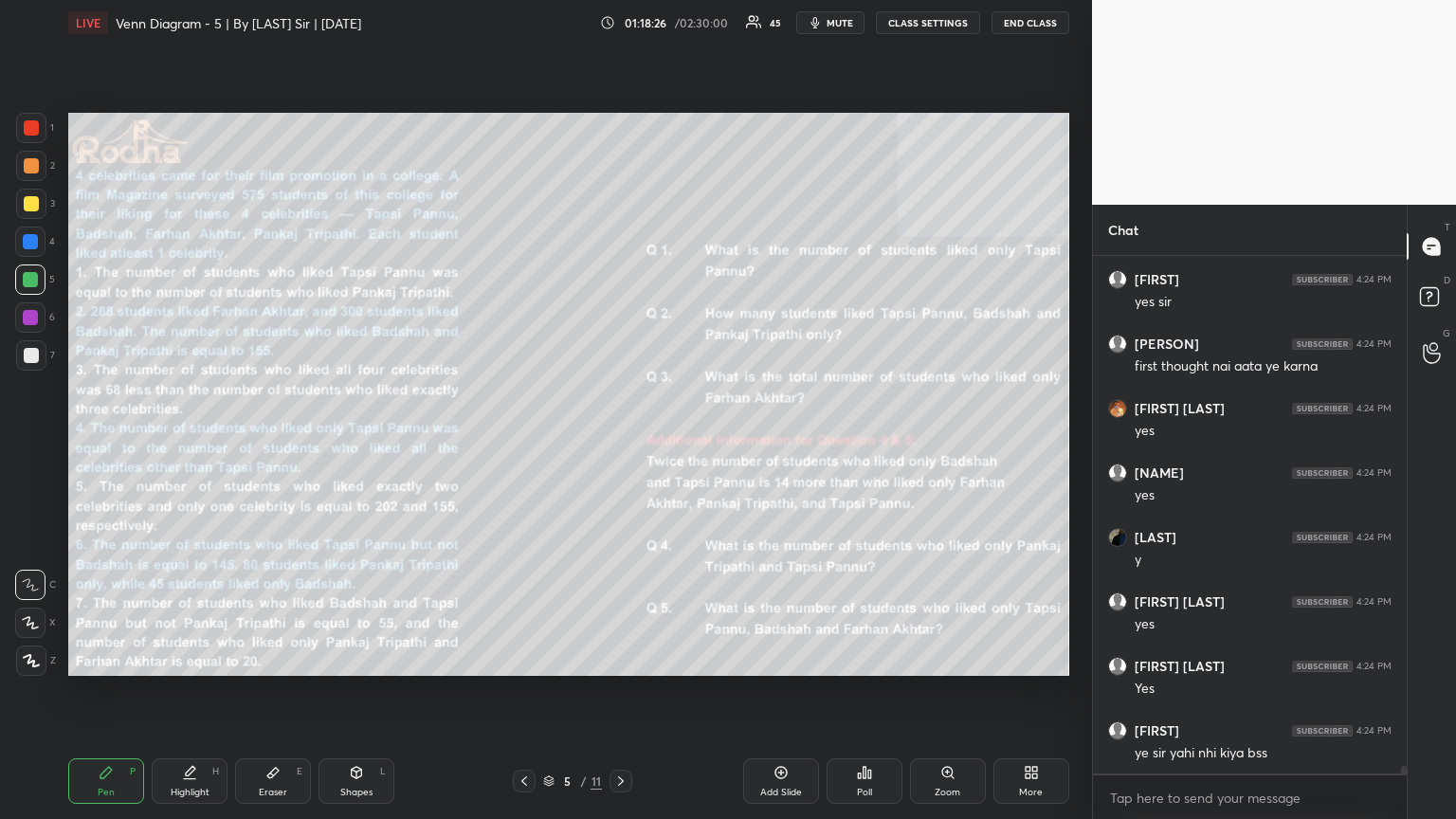 scroll, scrollTop: 35009, scrollLeft: 0, axis: vertical 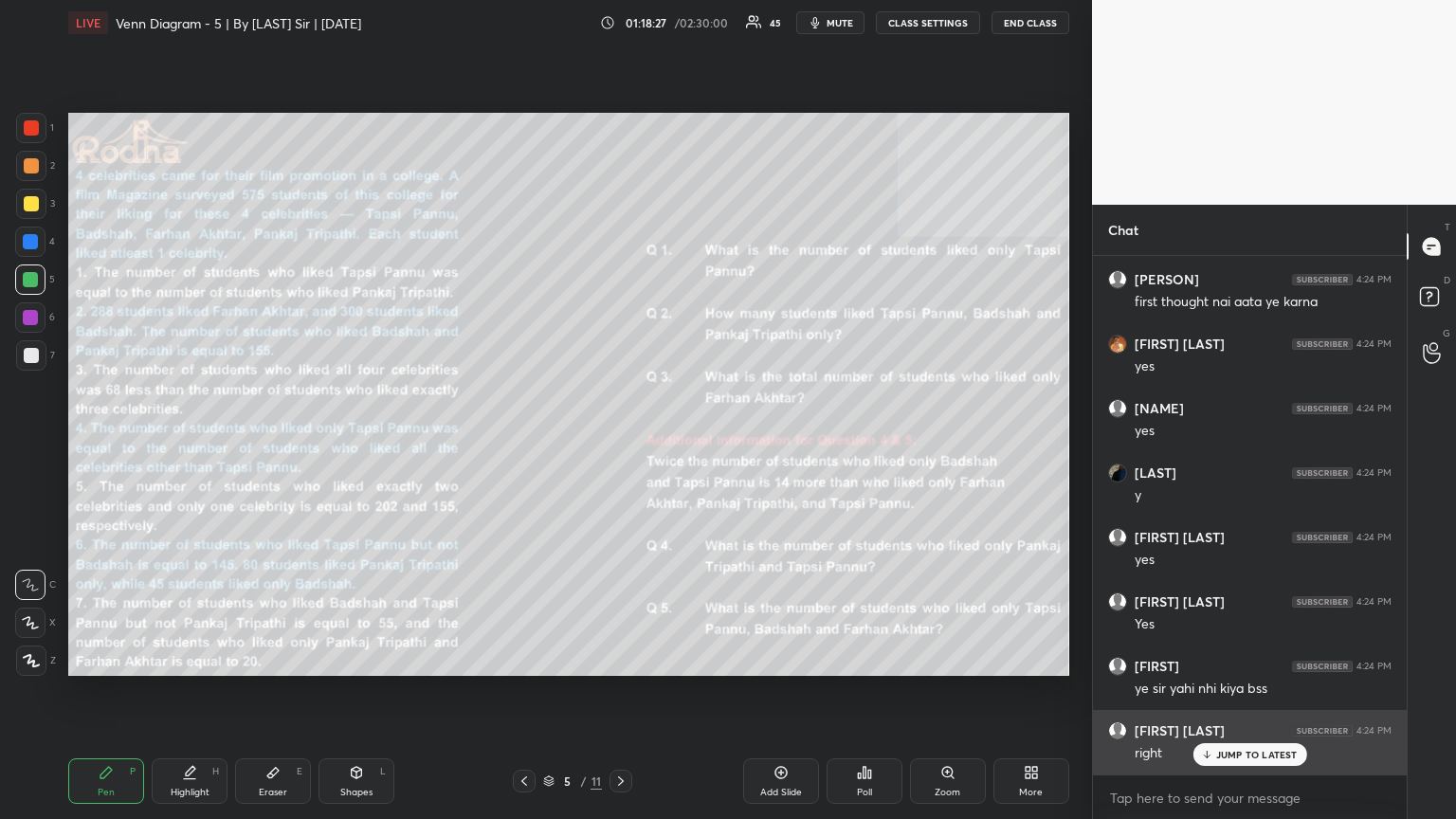 click on "JUMP TO LATEST" at bounding box center (1249, 755) 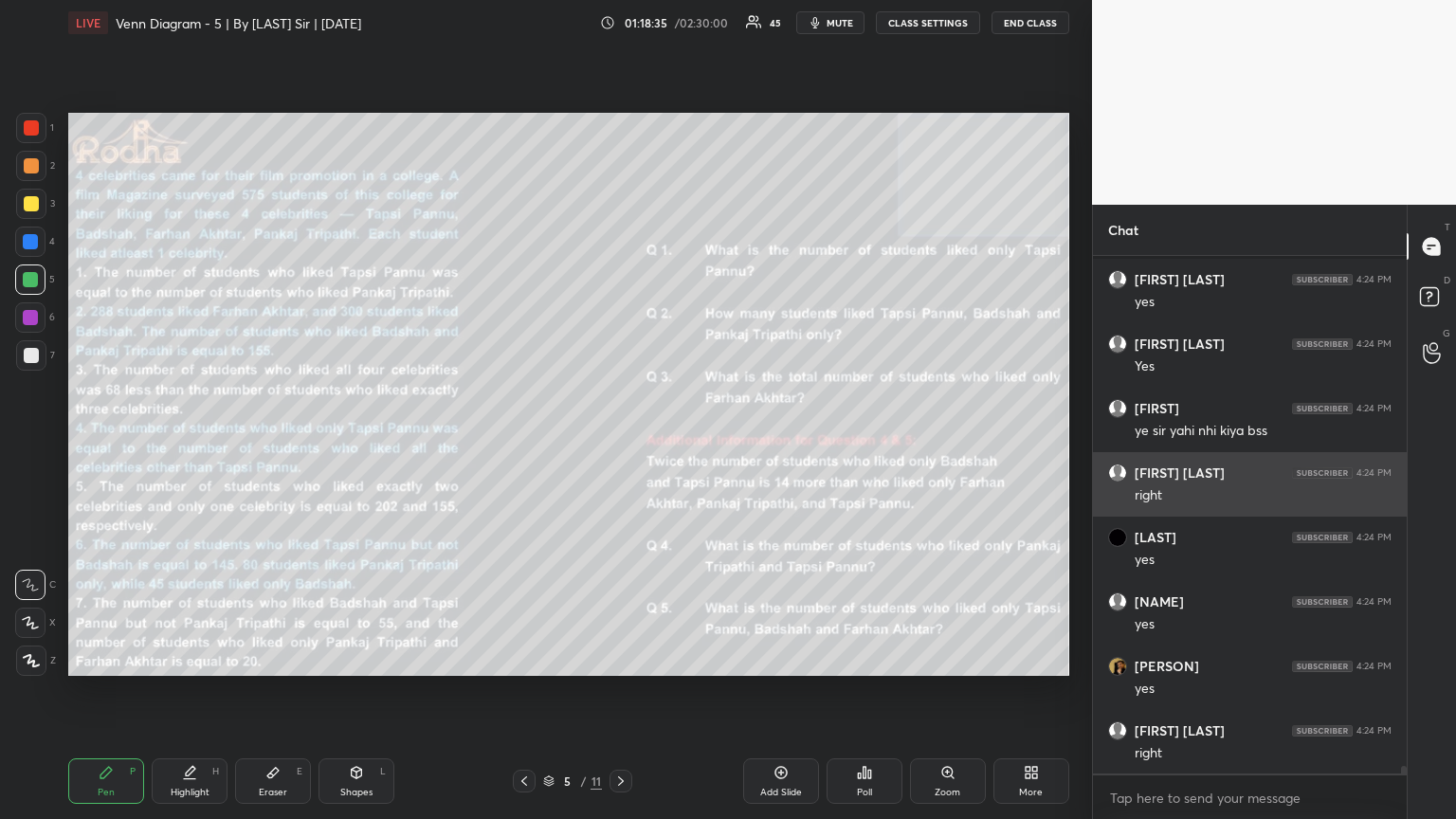 scroll, scrollTop: 35396, scrollLeft: 0, axis: vertical 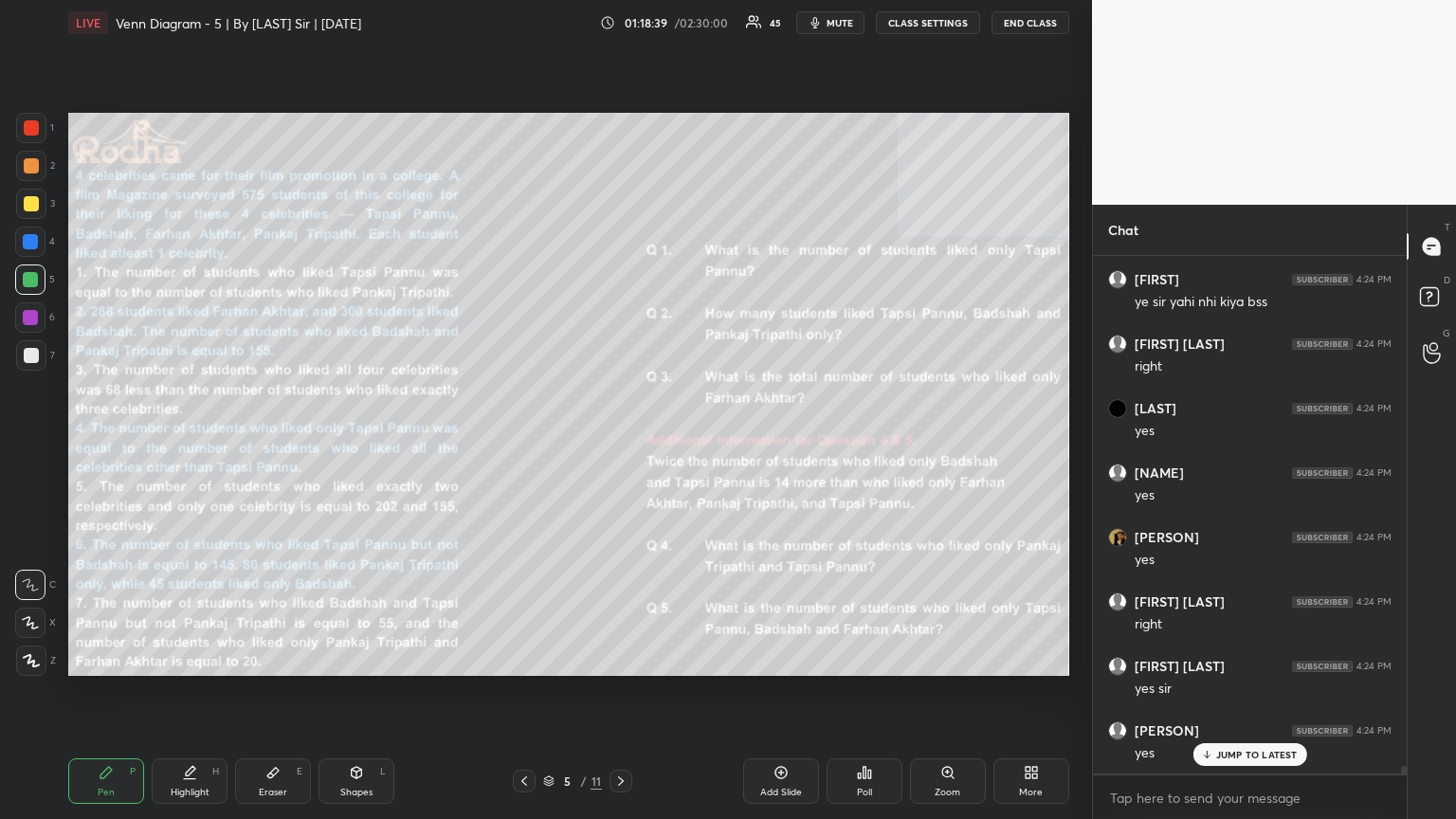 click 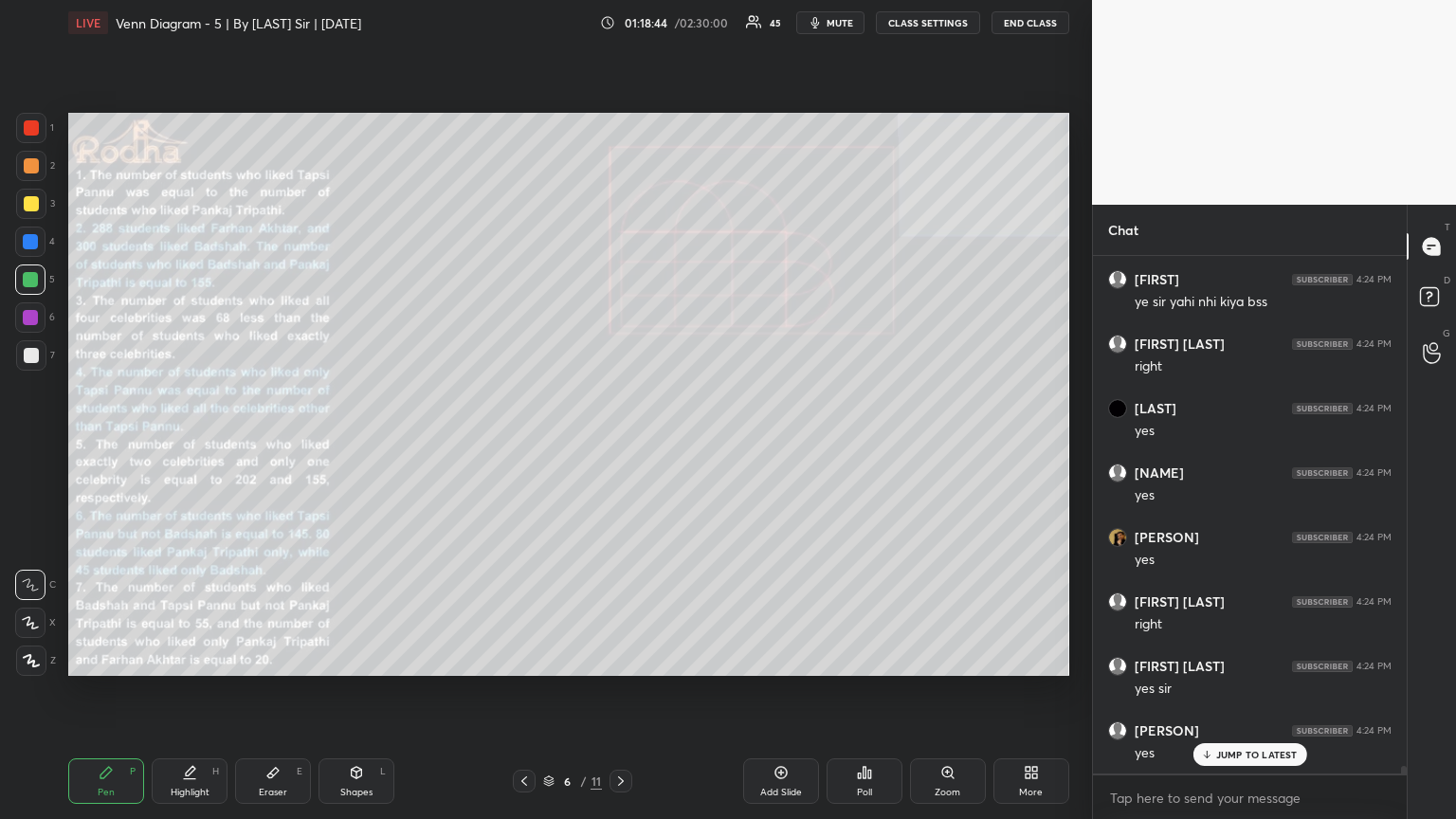 scroll, scrollTop: 35461, scrollLeft: 0, axis: vertical 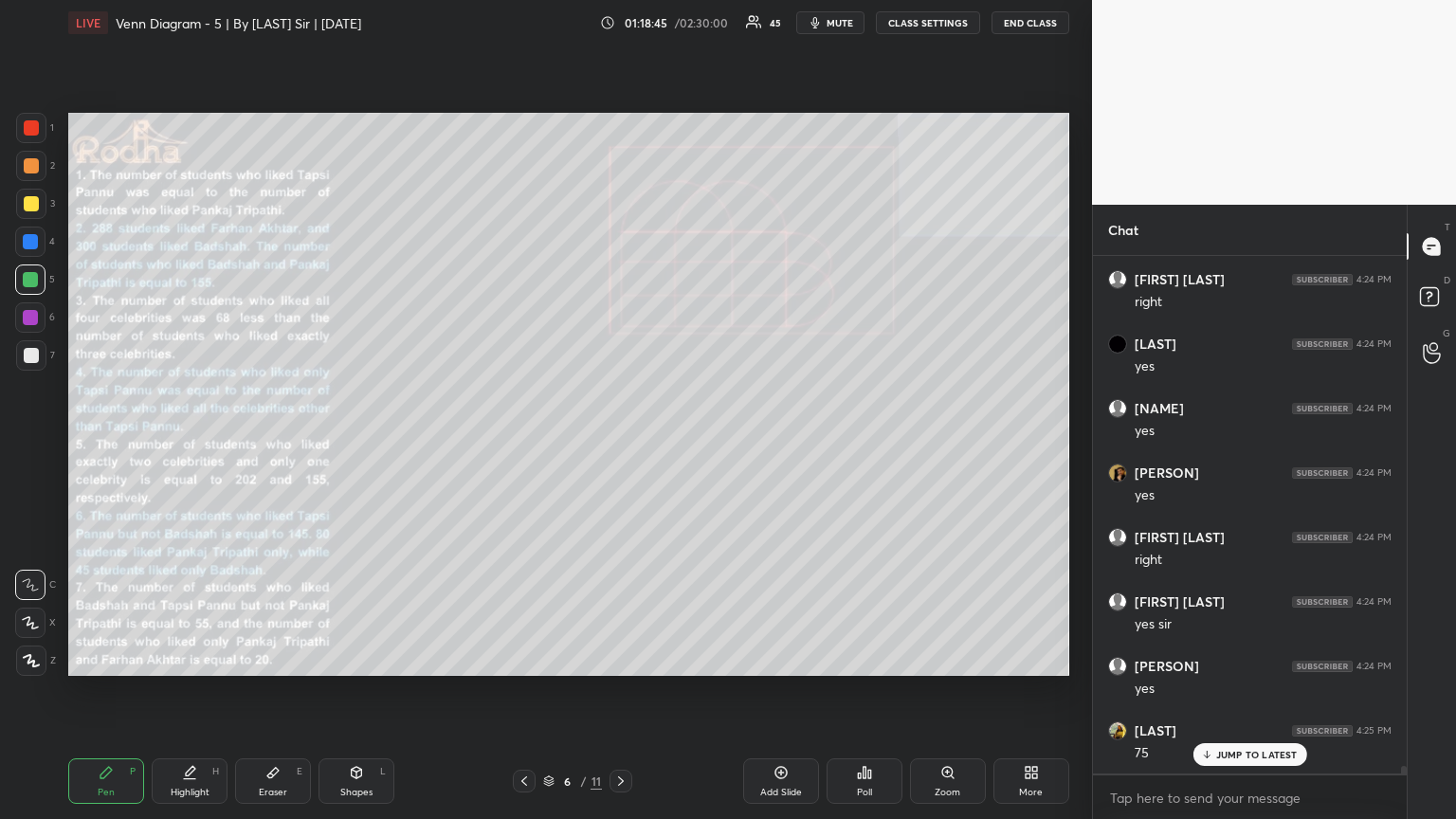 click 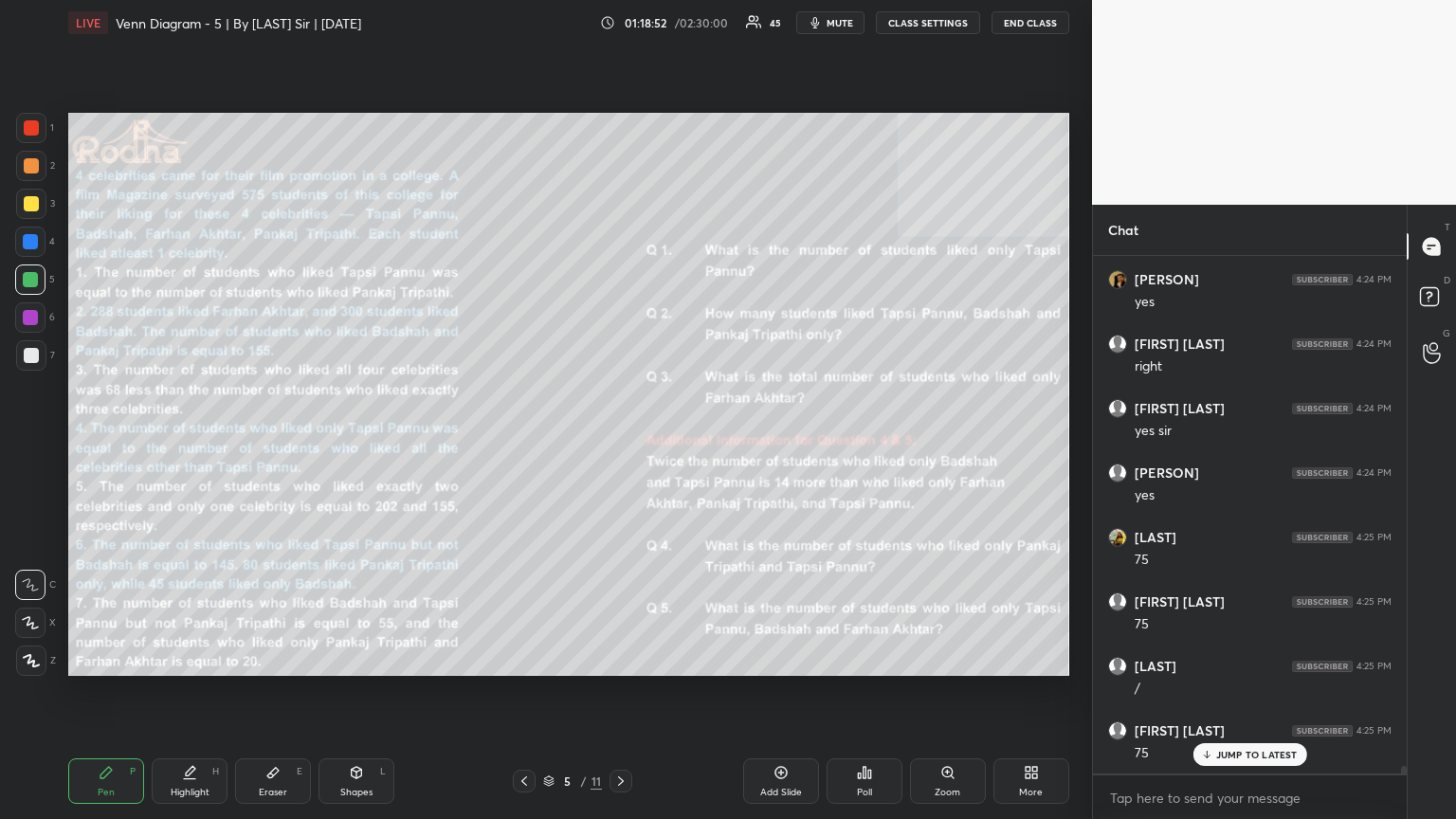 scroll, scrollTop: 35718, scrollLeft: 0, axis: vertical 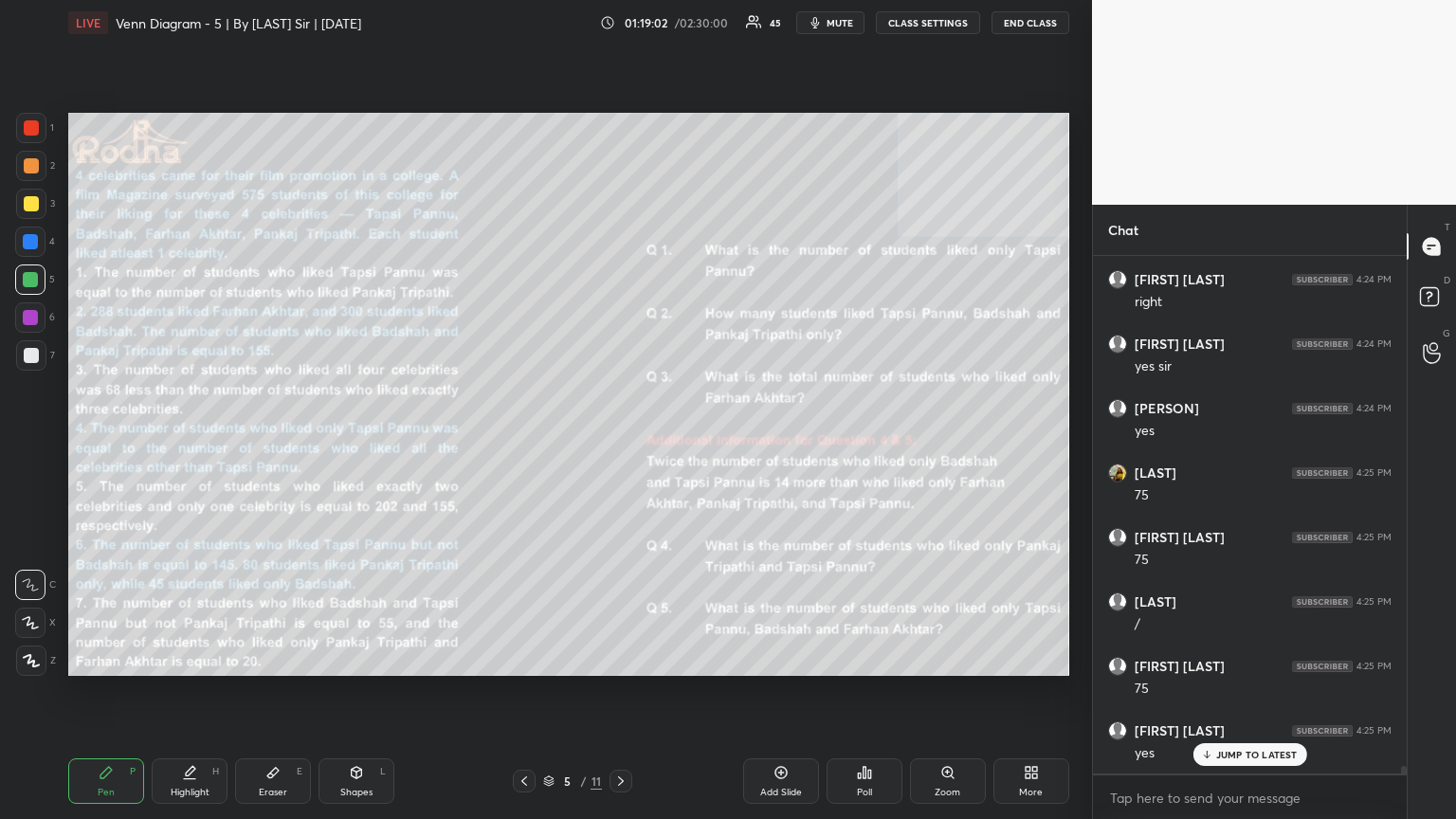 click 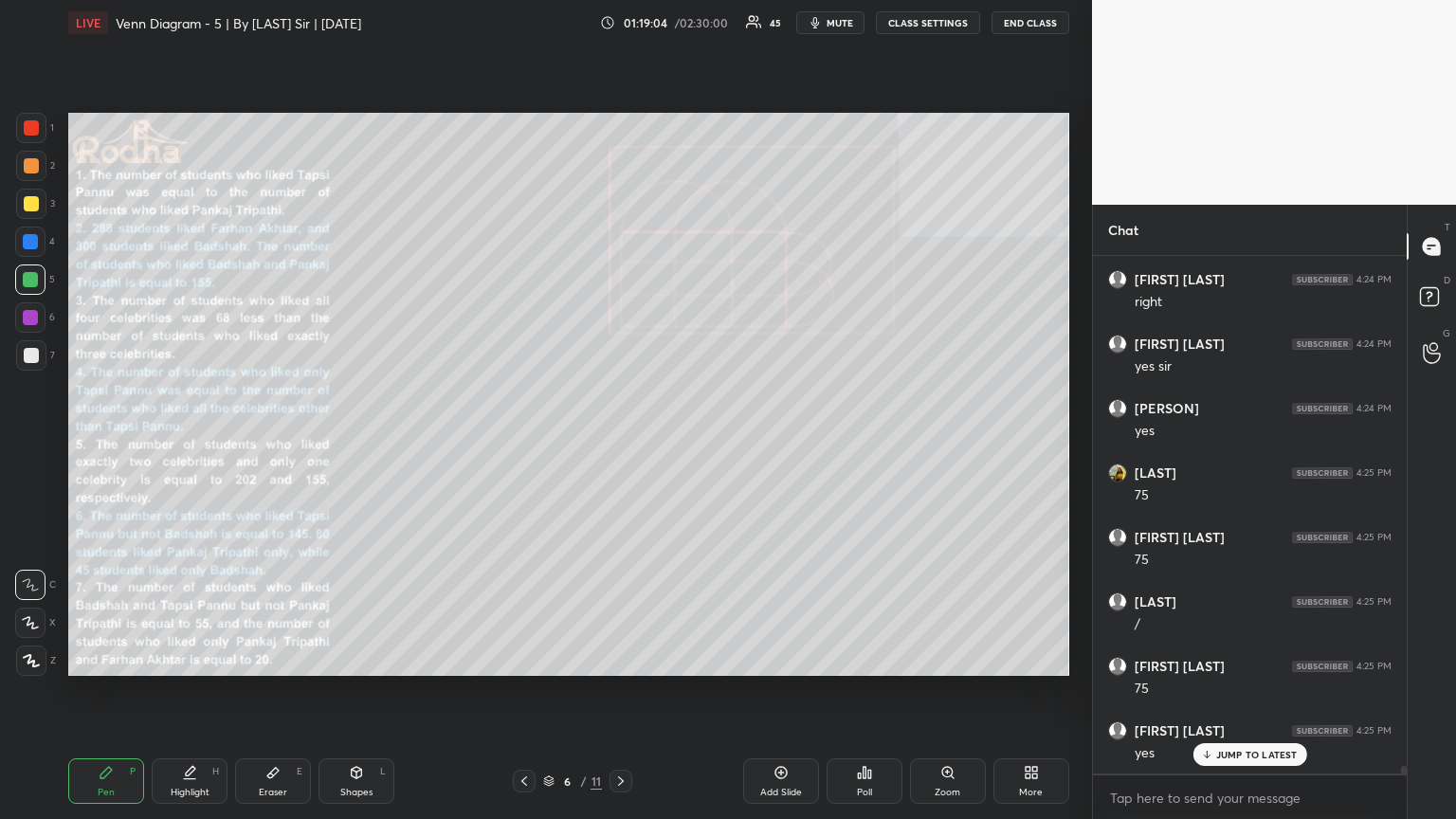 scroll, scrollTop: 35783, scrollLeft: 0, axis: vertical 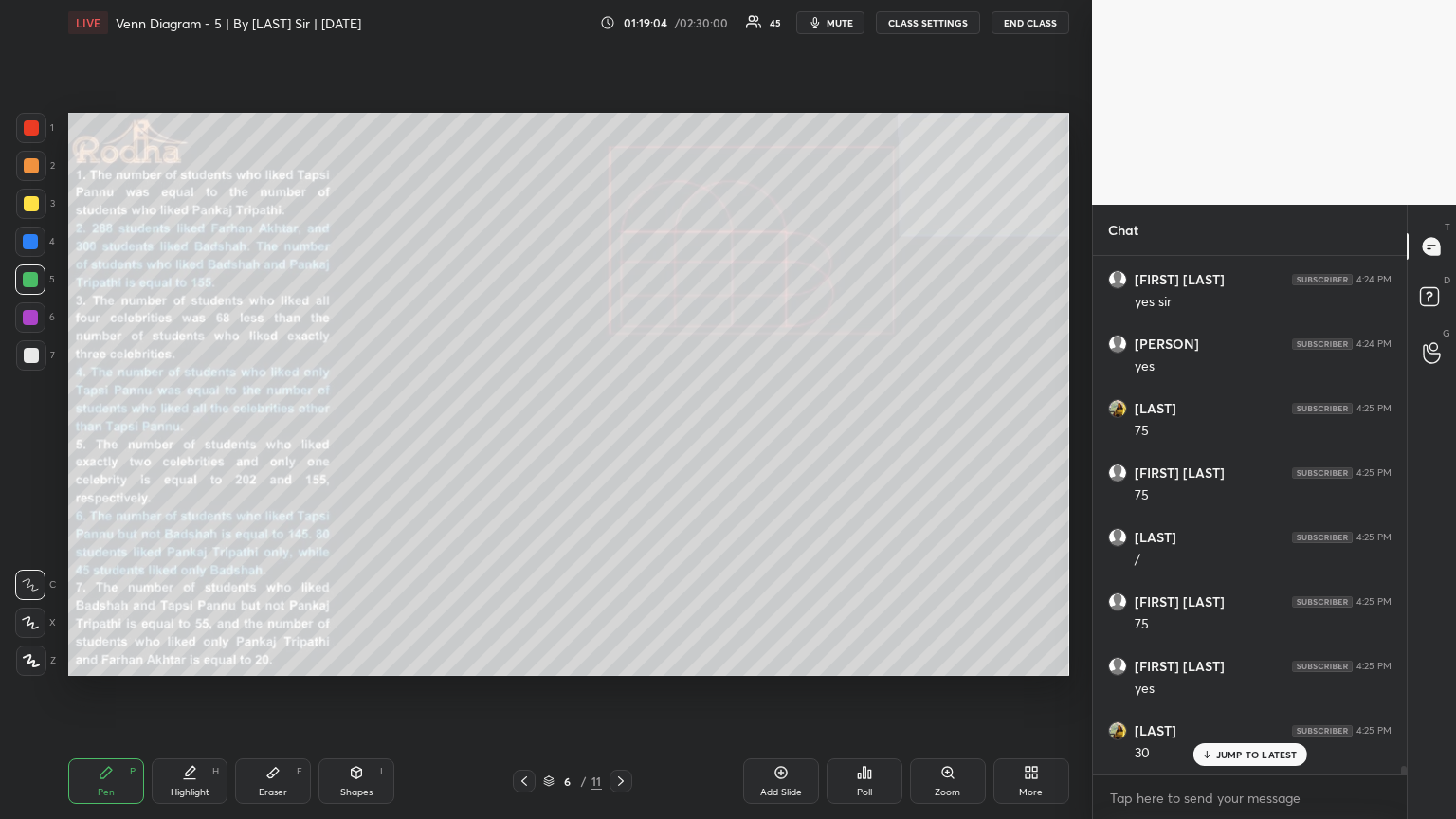 click 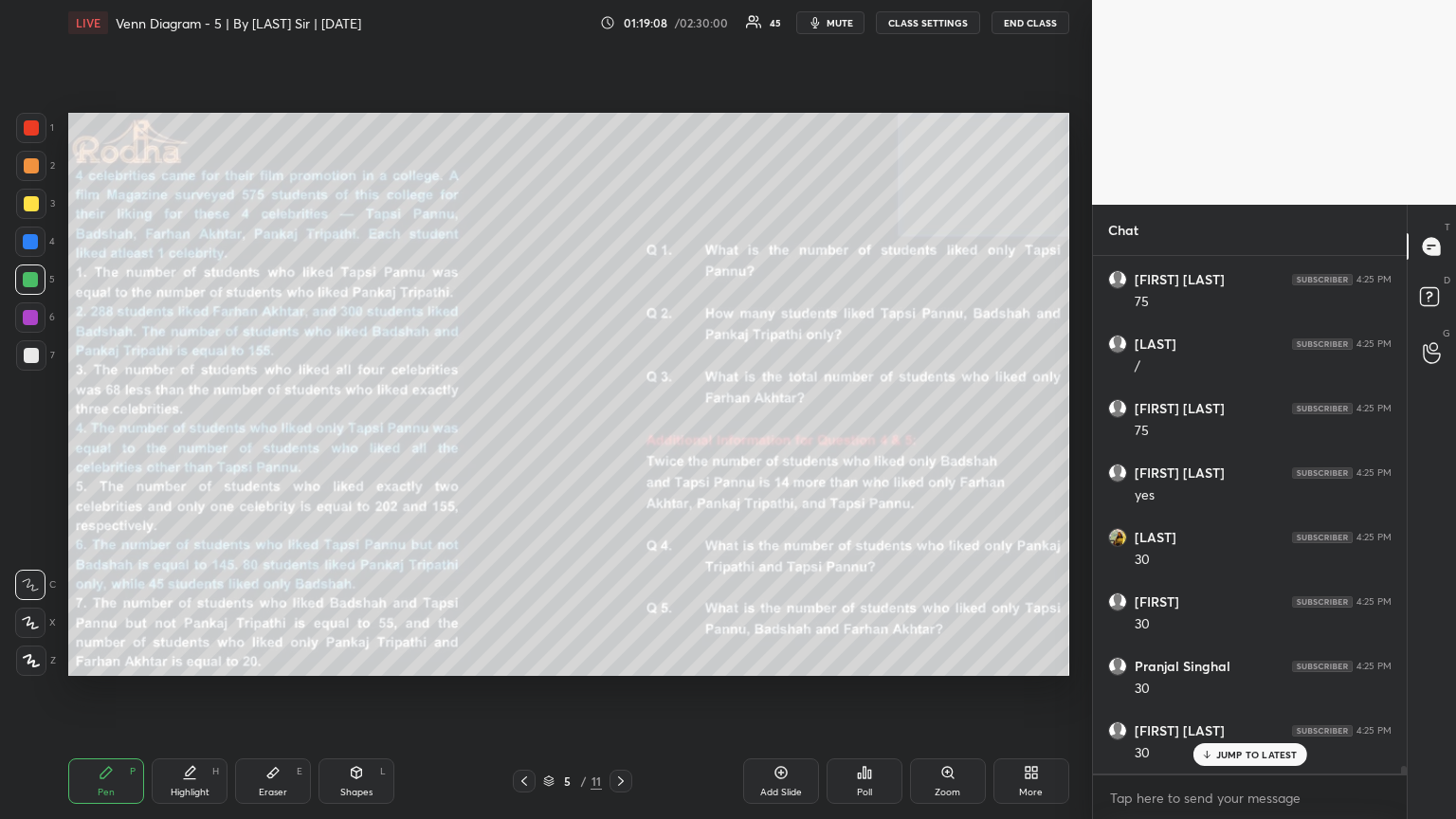 scroll, scrollTop: 36105, scrollLeft: 0, axis: vertical 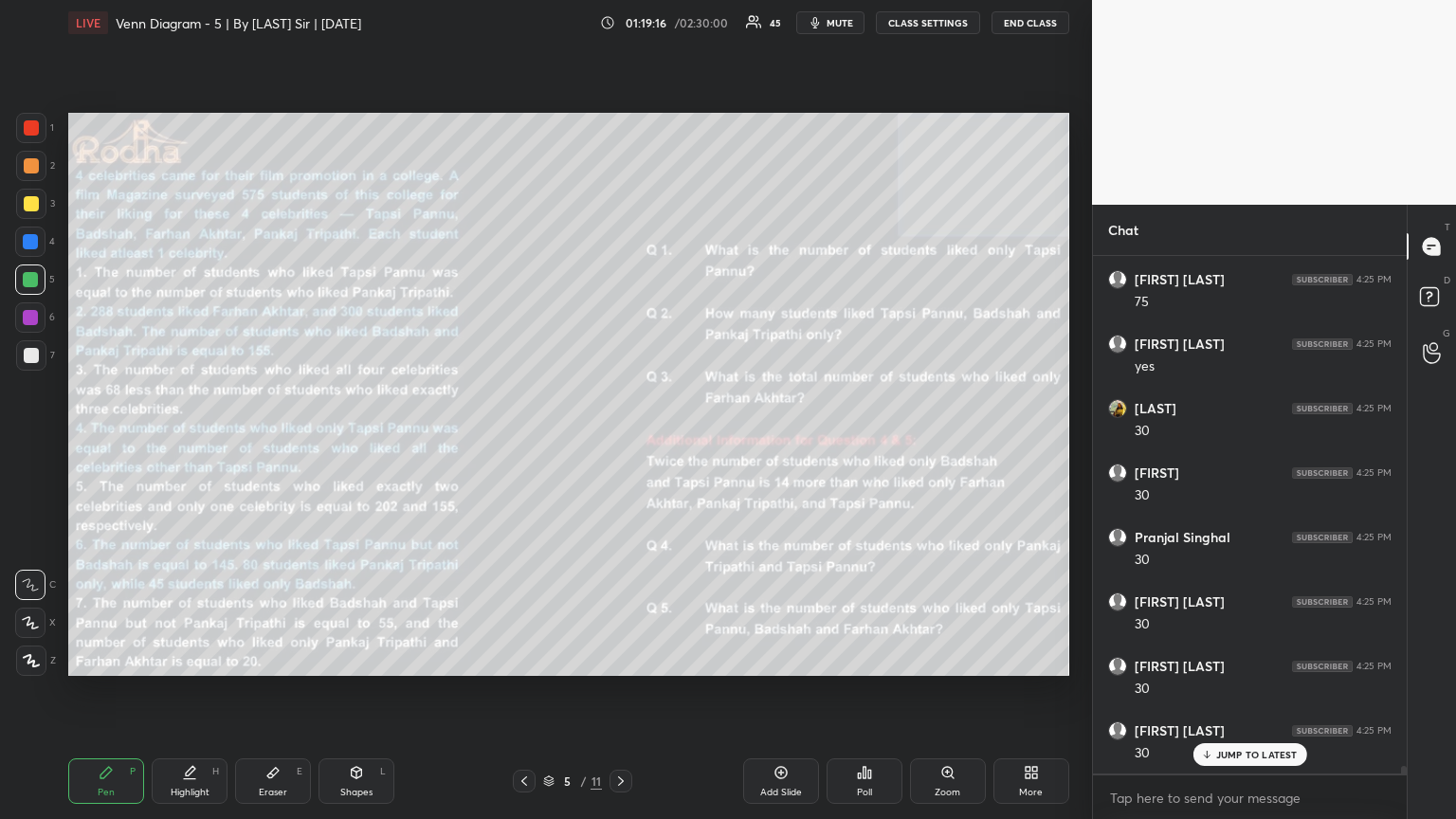 drag, startPoint x: 622, startPoint y: 784, endPoint x: 630, endPoint y: 775, distance: 12.041595 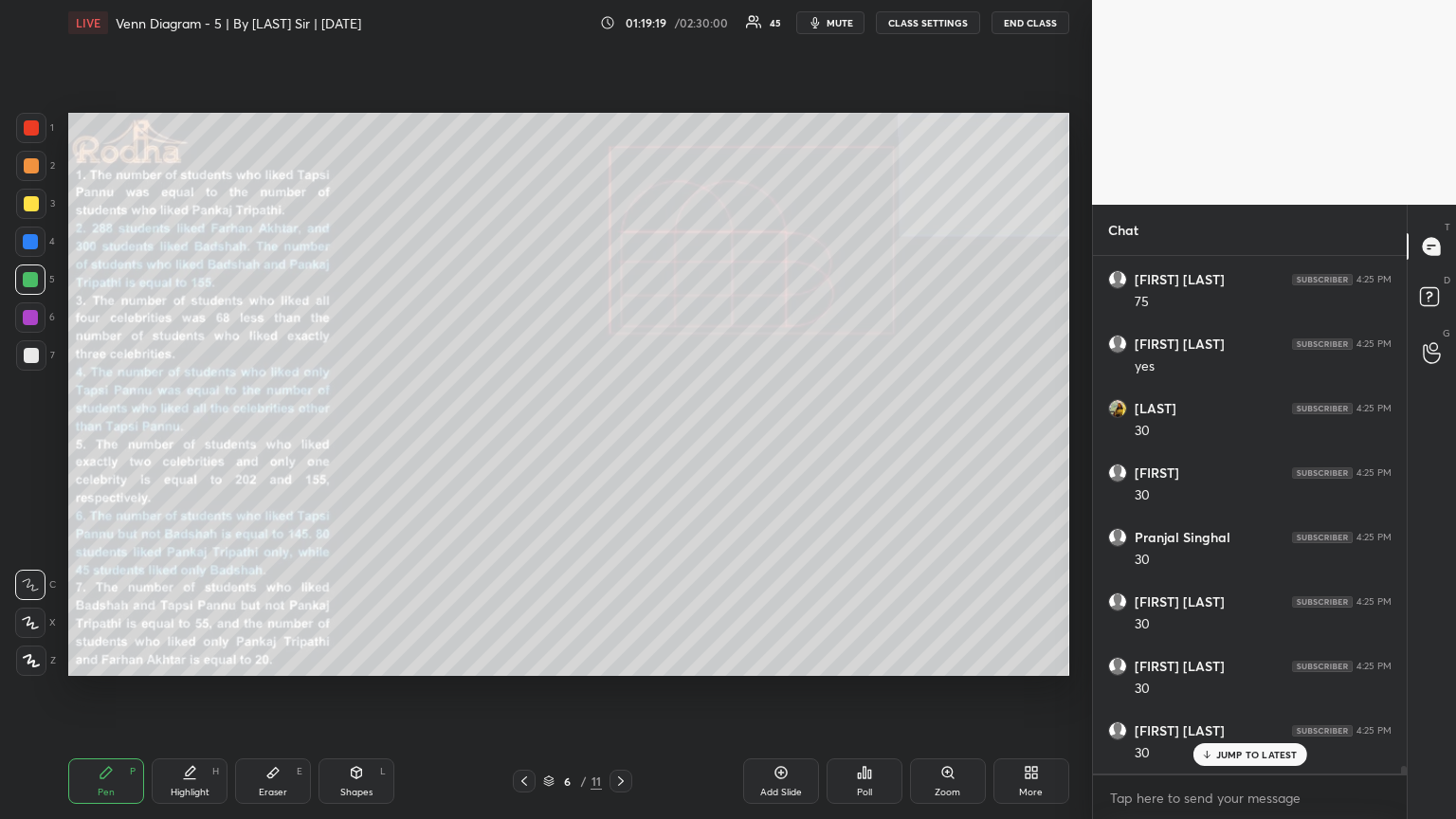 scroll, scrollTop: 36170, scrollLeft: 0, axis: vertical 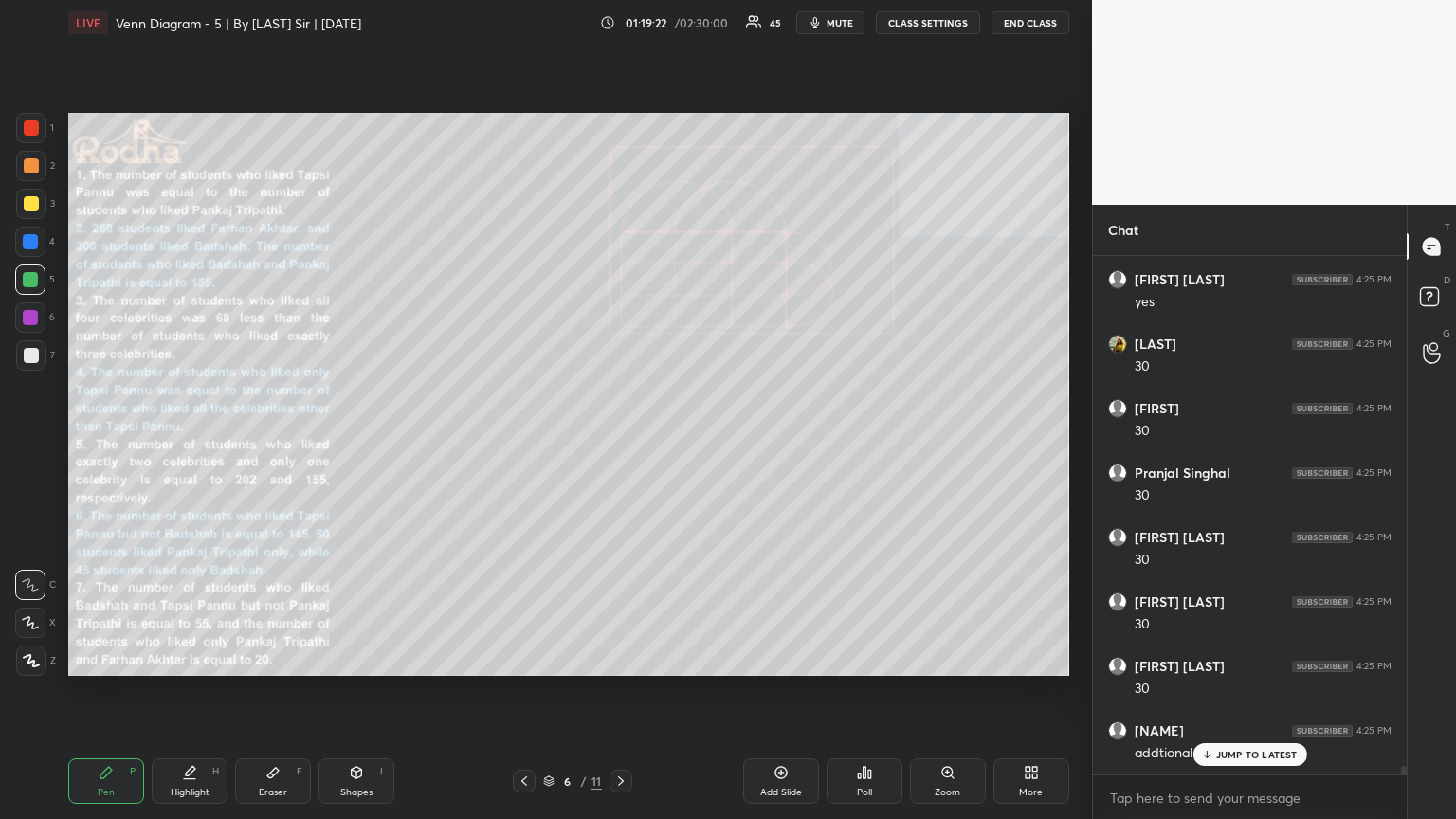 click on "JUMP TO LATEST" at bounding box center (1257, 755) 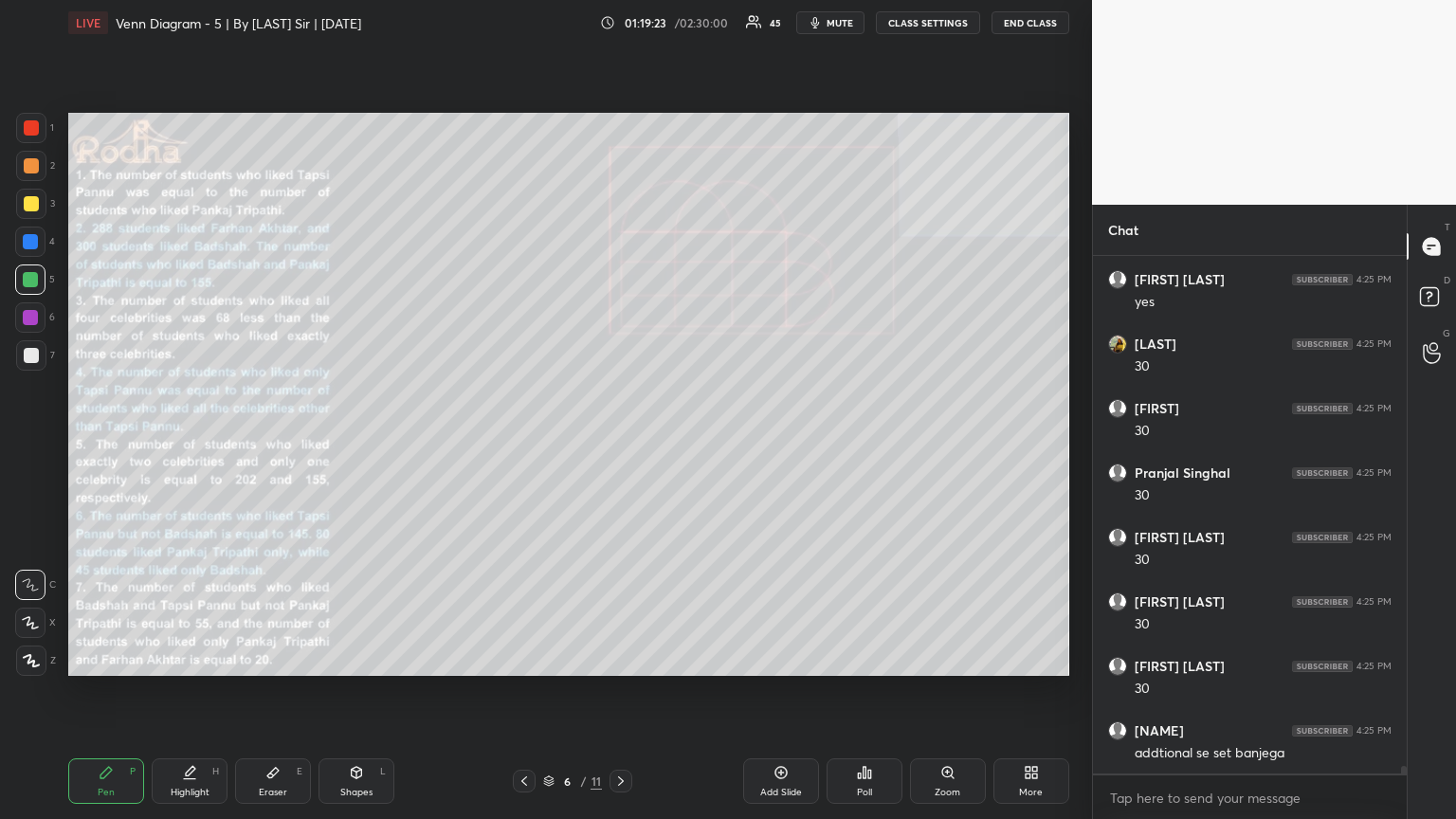 drag, startPoint x: 530, startPoint y: 781, endPoint x: 542, endPoint y: 781, distance: 12 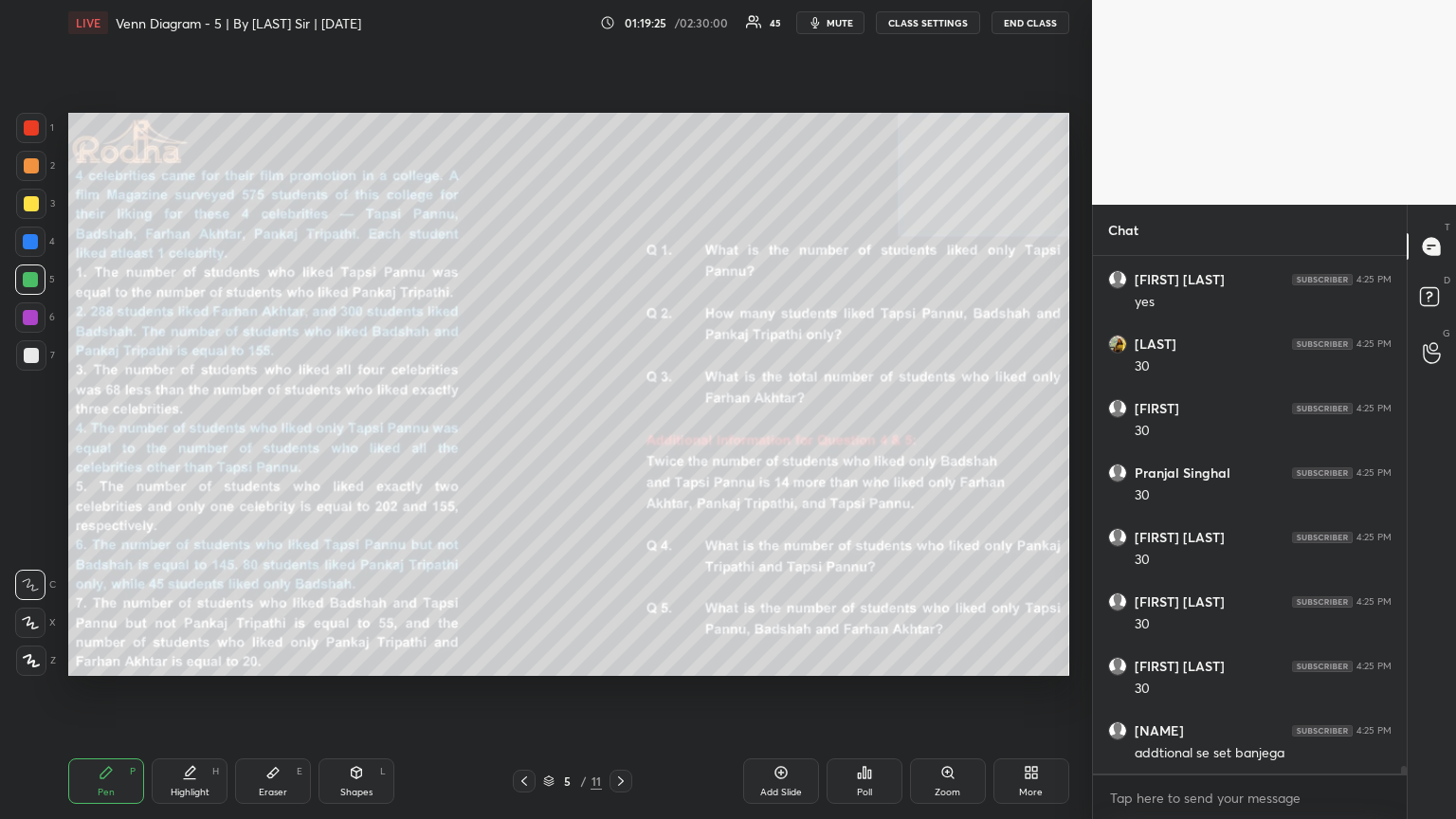 click at bounding box center [31, 355] 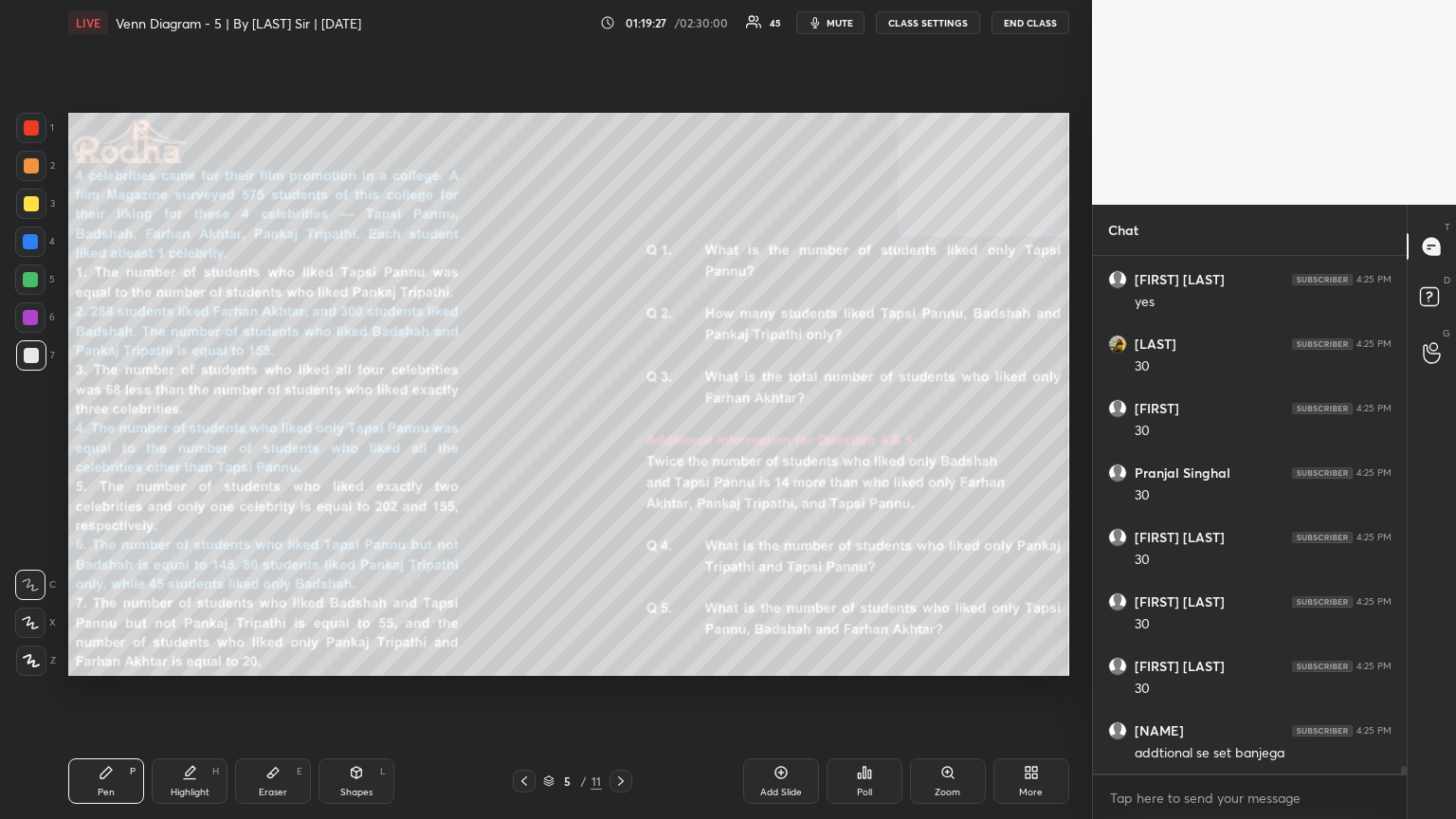 click at bounding box center [31, 204] 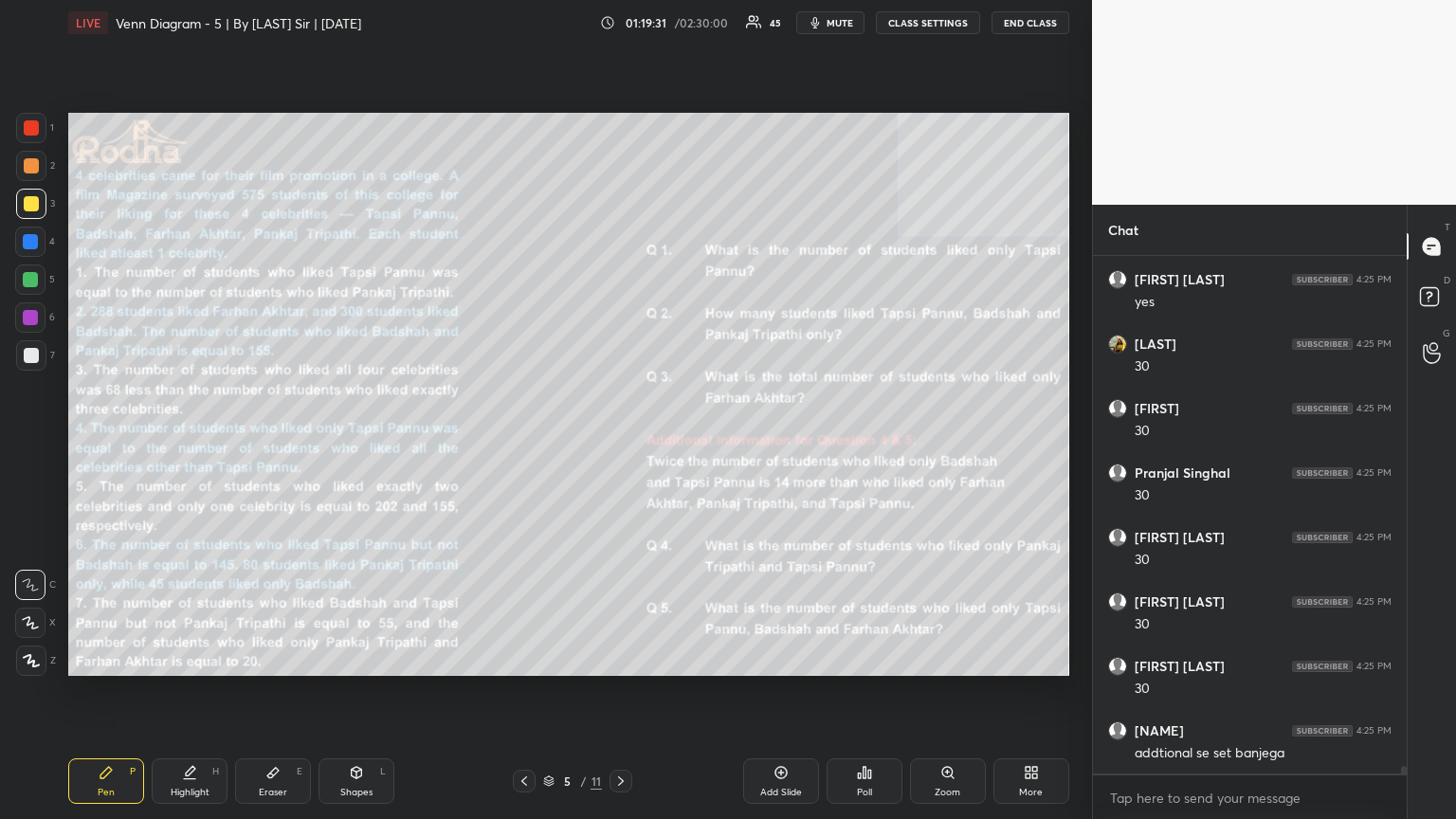 click 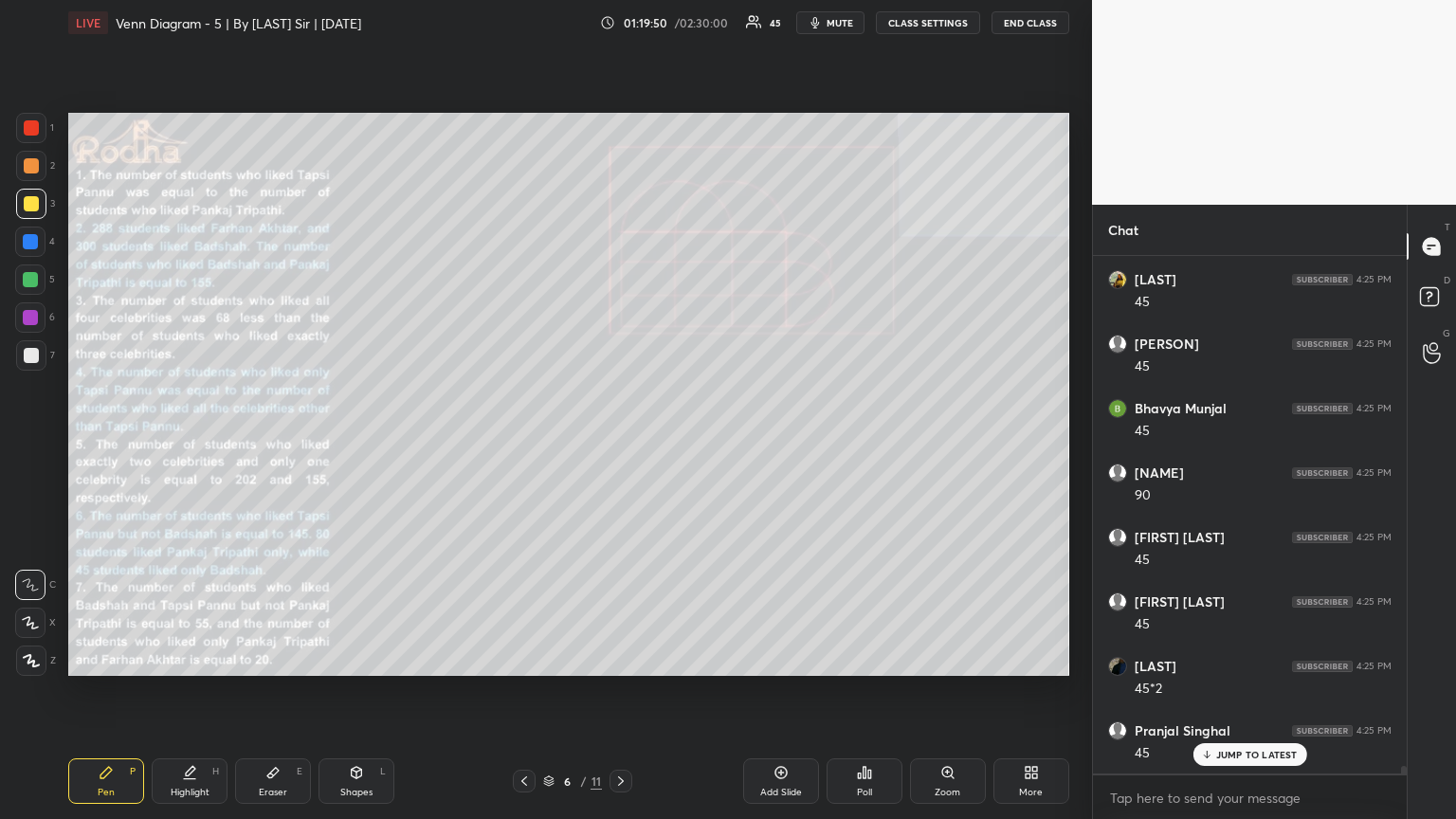 scroll, scrollTop: 36879, scrollLeft: 0, axis: vertical 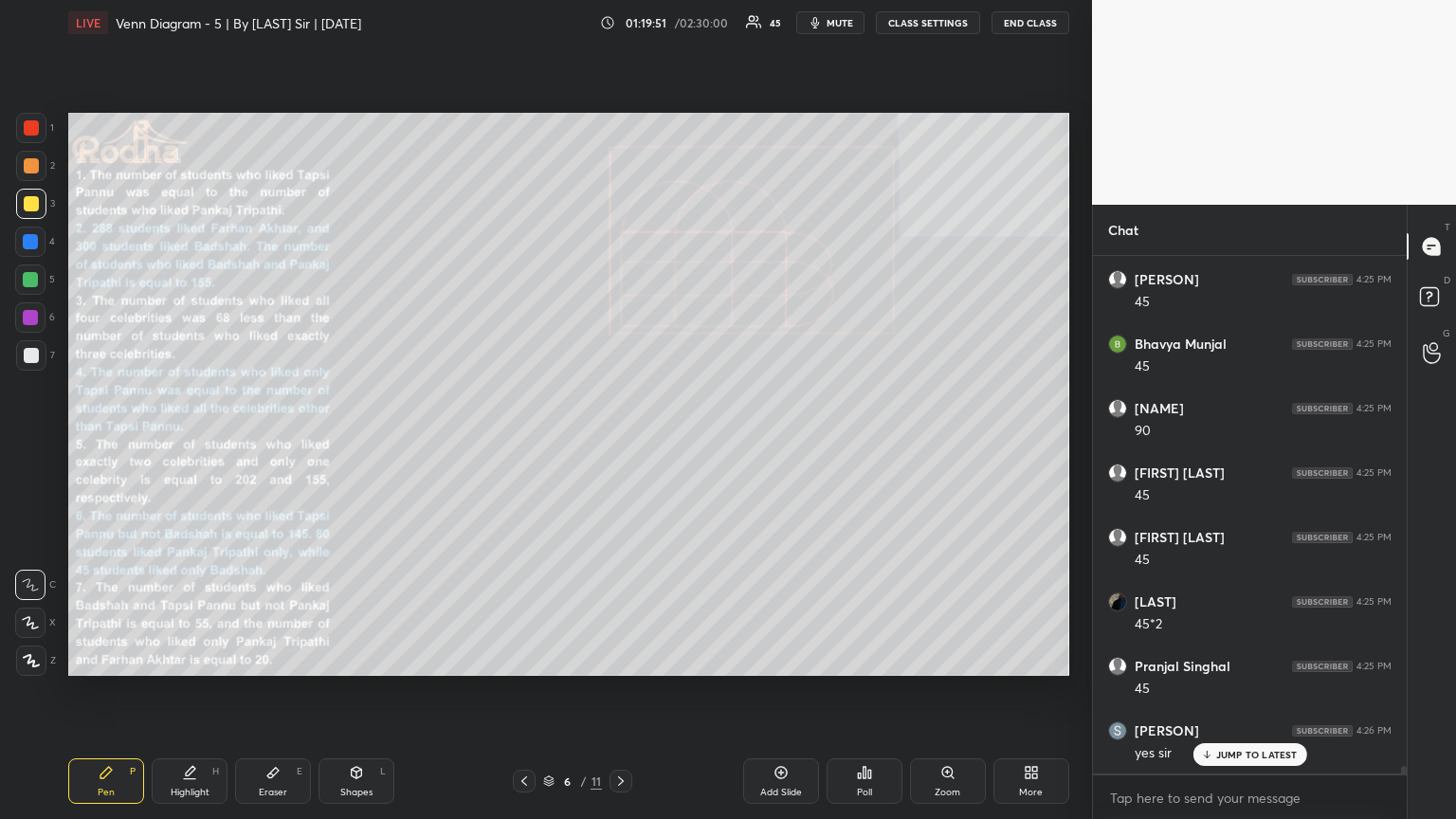 click 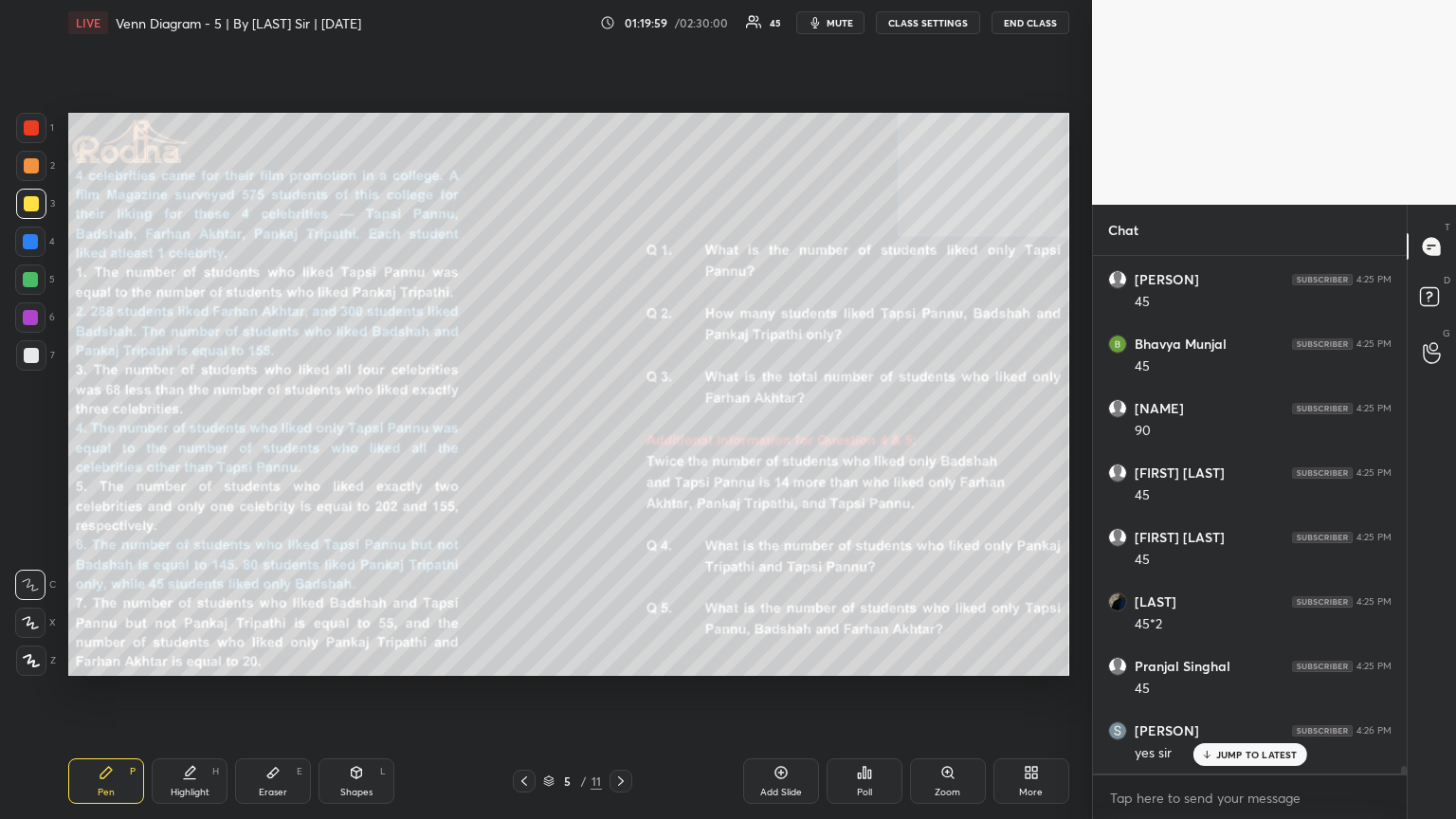 scroll, scrollTop: 36943, scrollLeft: 0, axis: vertical 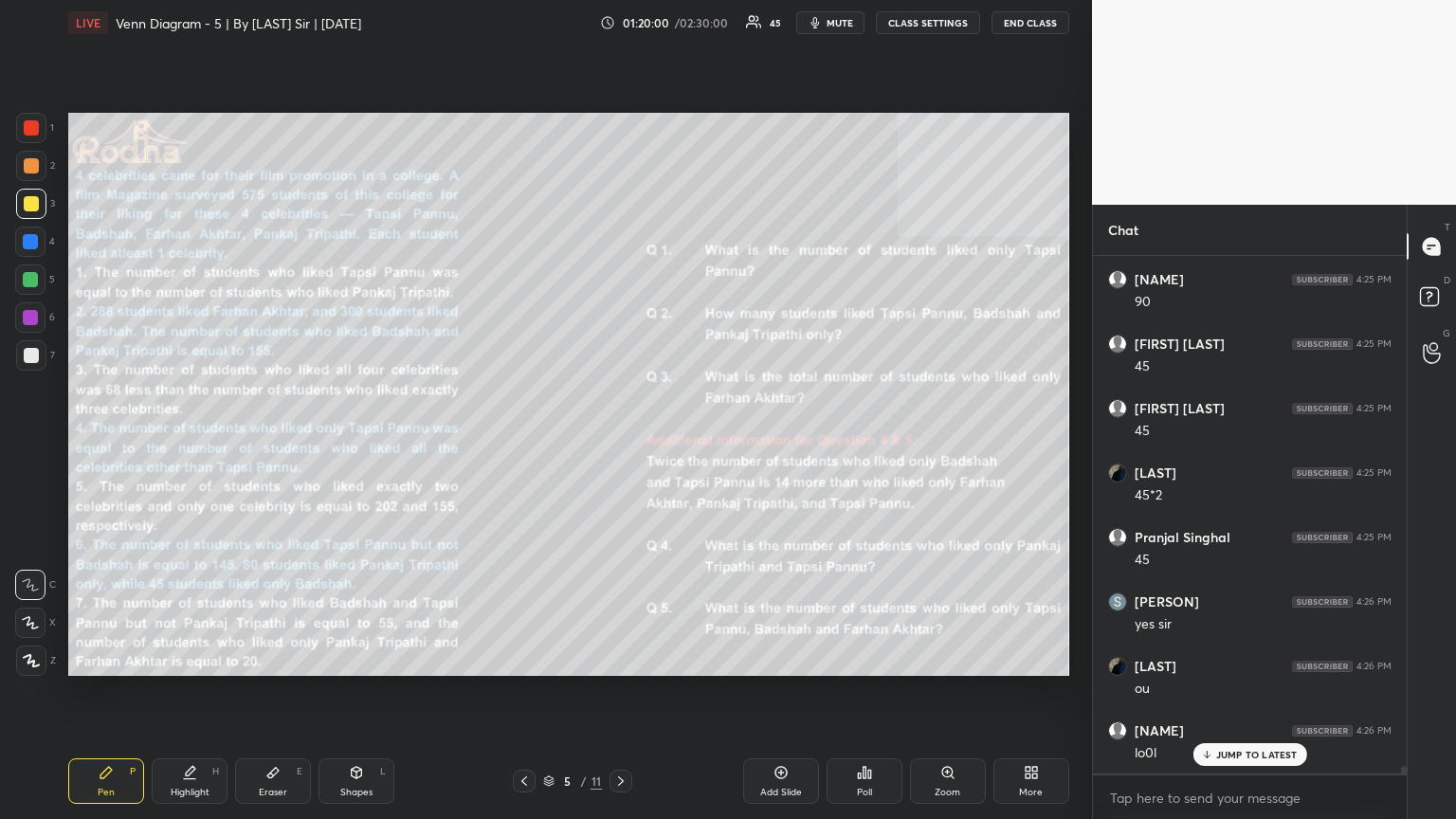 click 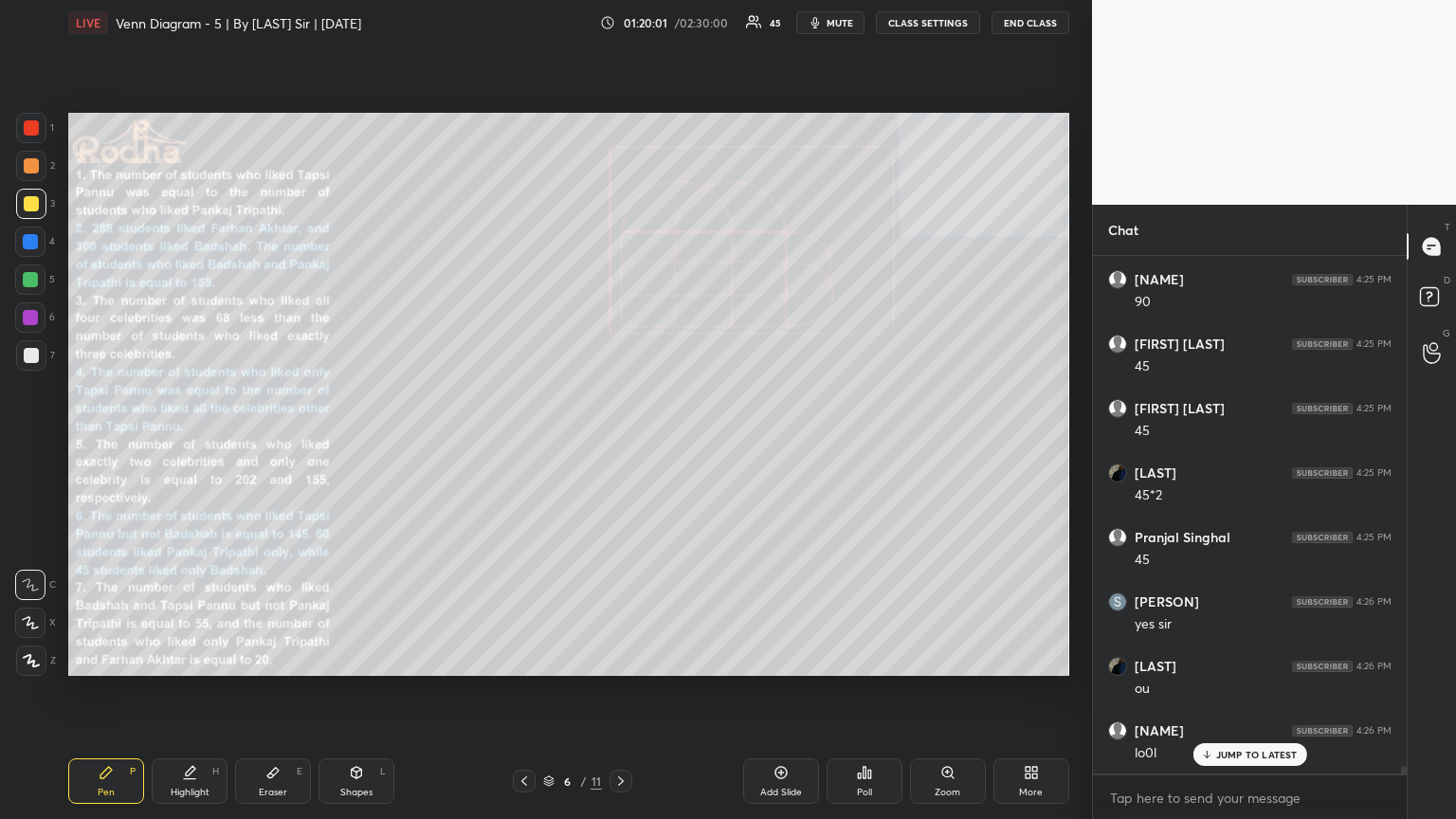 scroll, scrollTop: 37072, scrollLeft: 0, axis: vertical 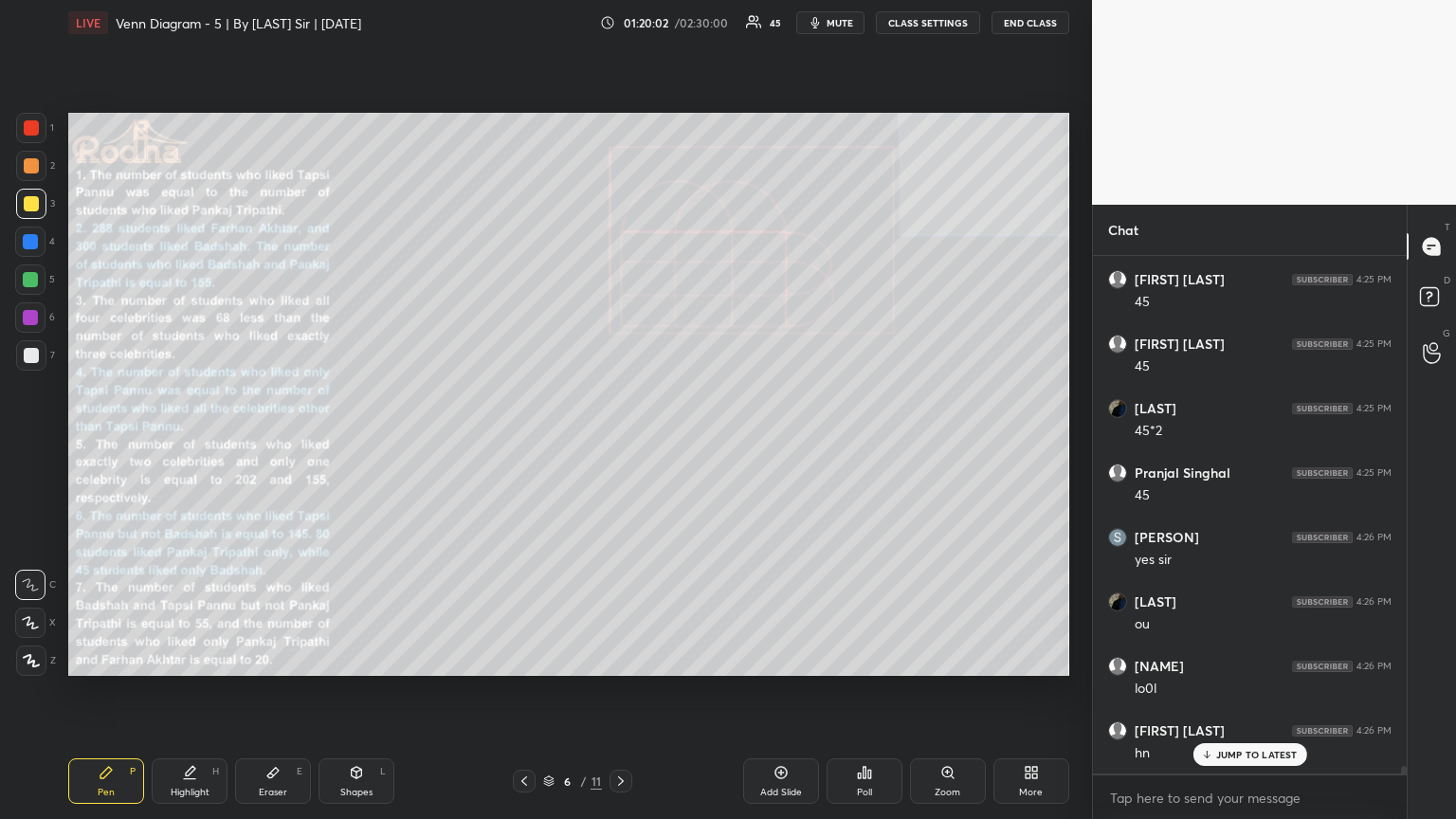 click 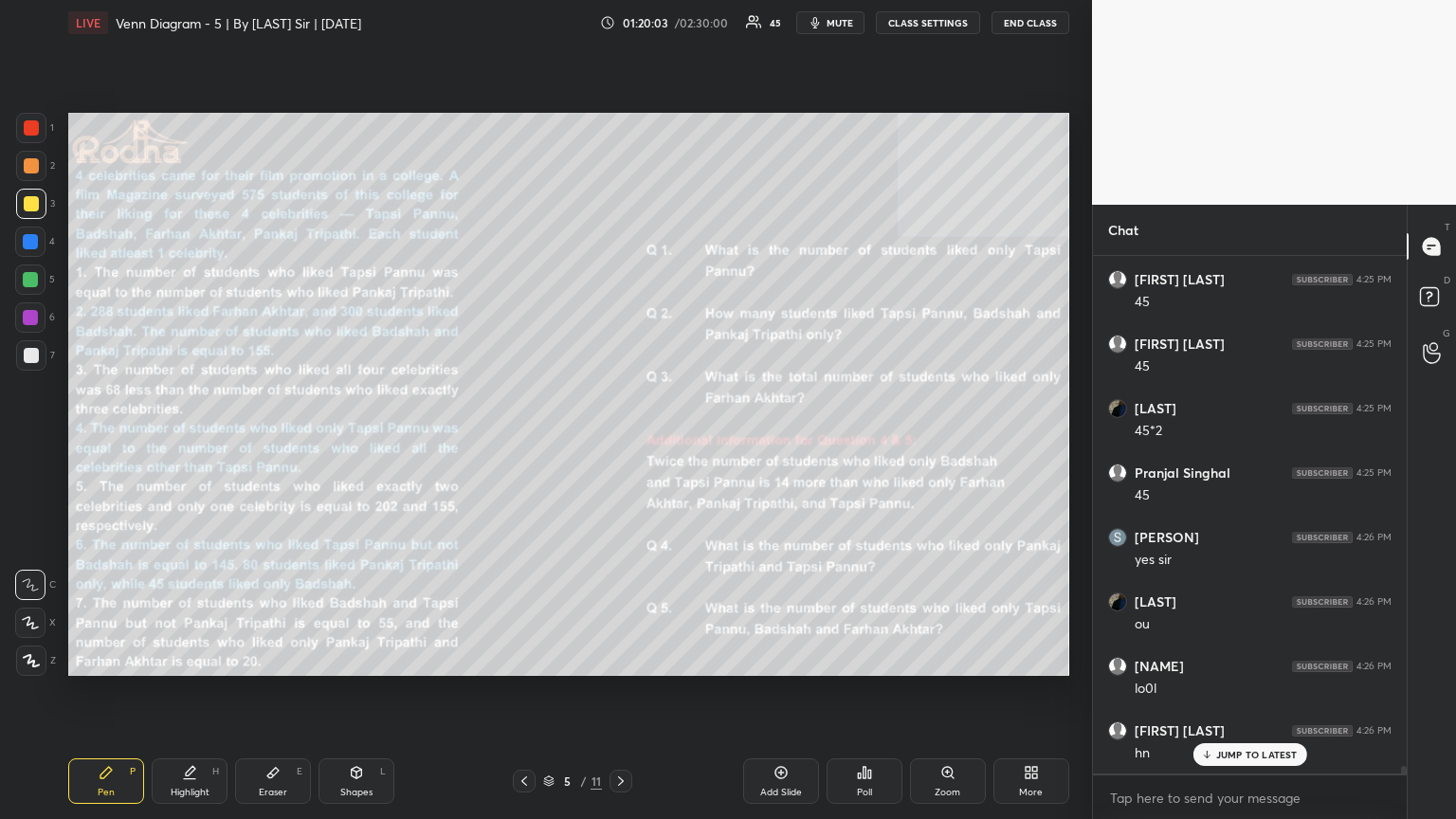 scroll, scrollTop: 37137, scrollLeft: 0, axis: vertical 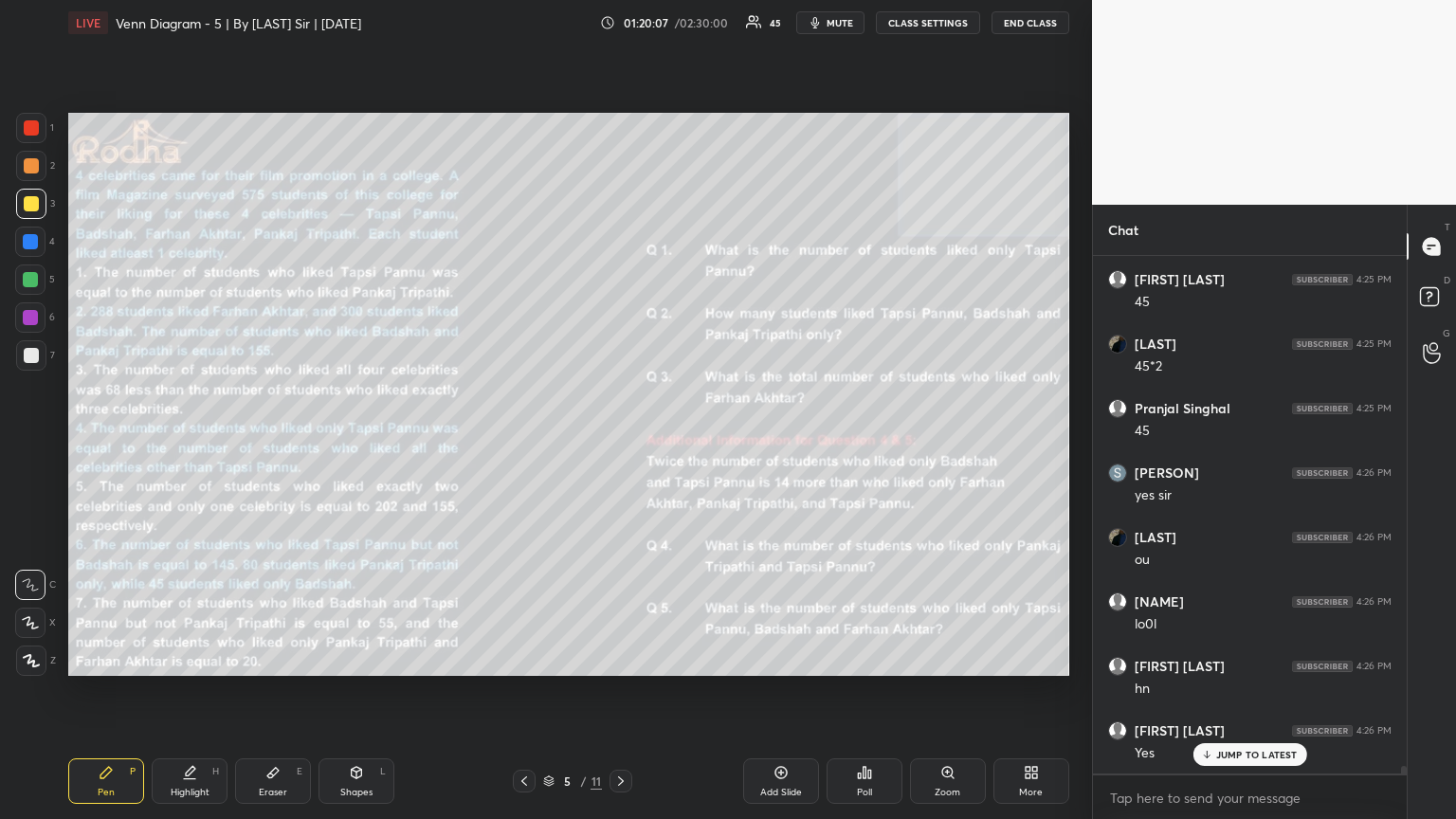 click 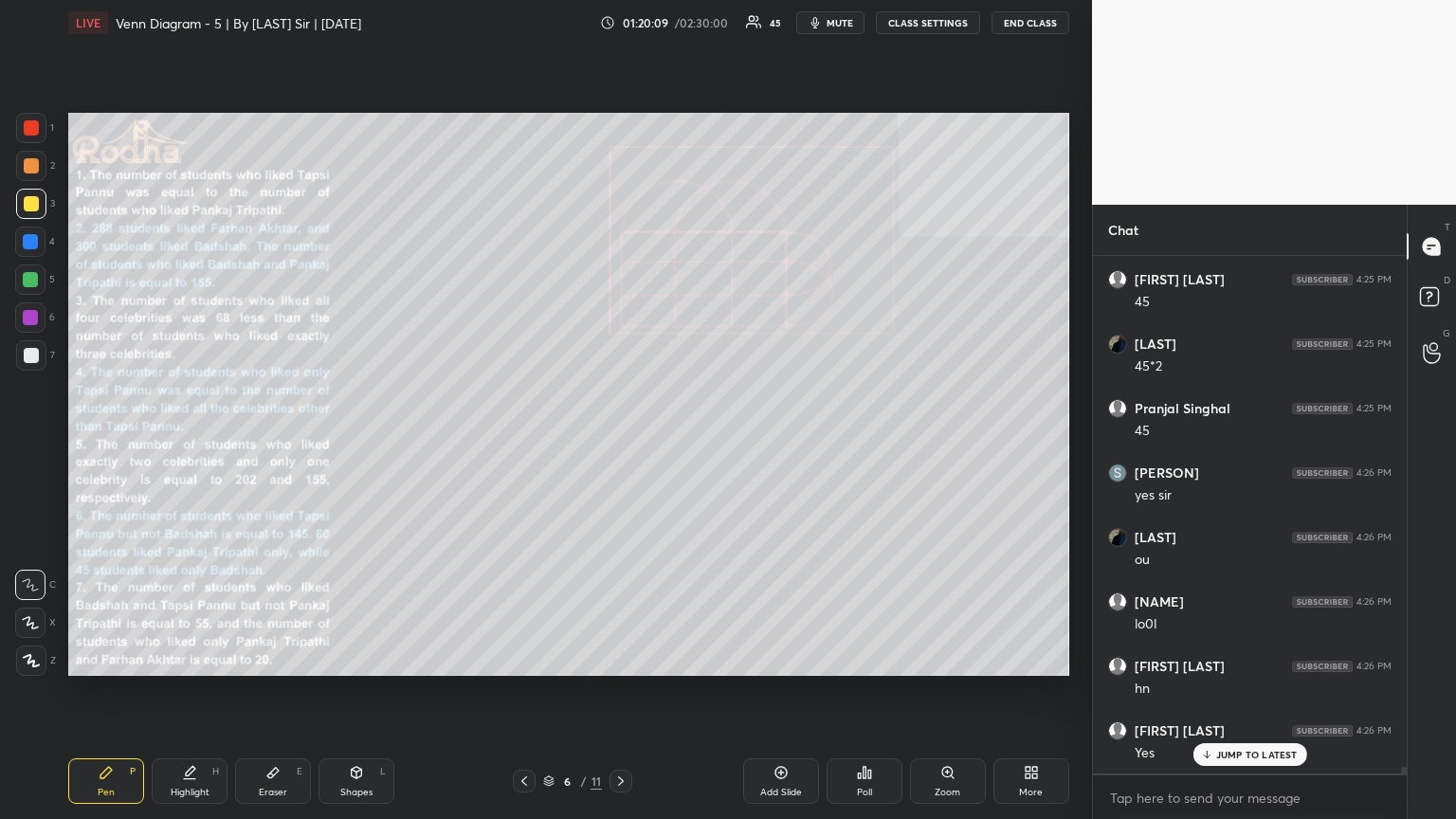 scroll, scrollTop: 37201, scrollLeft: 0, axis: vertical 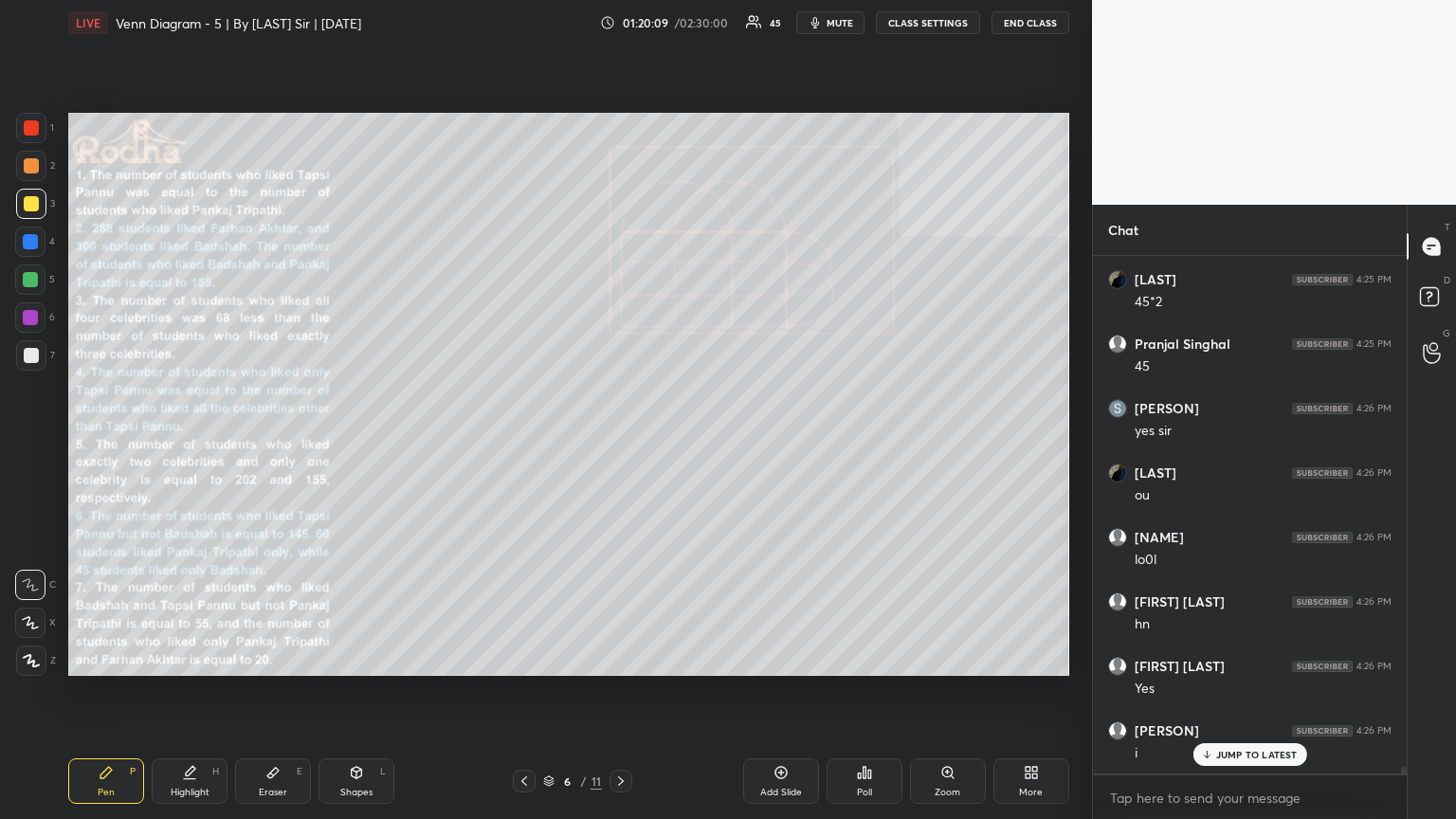click 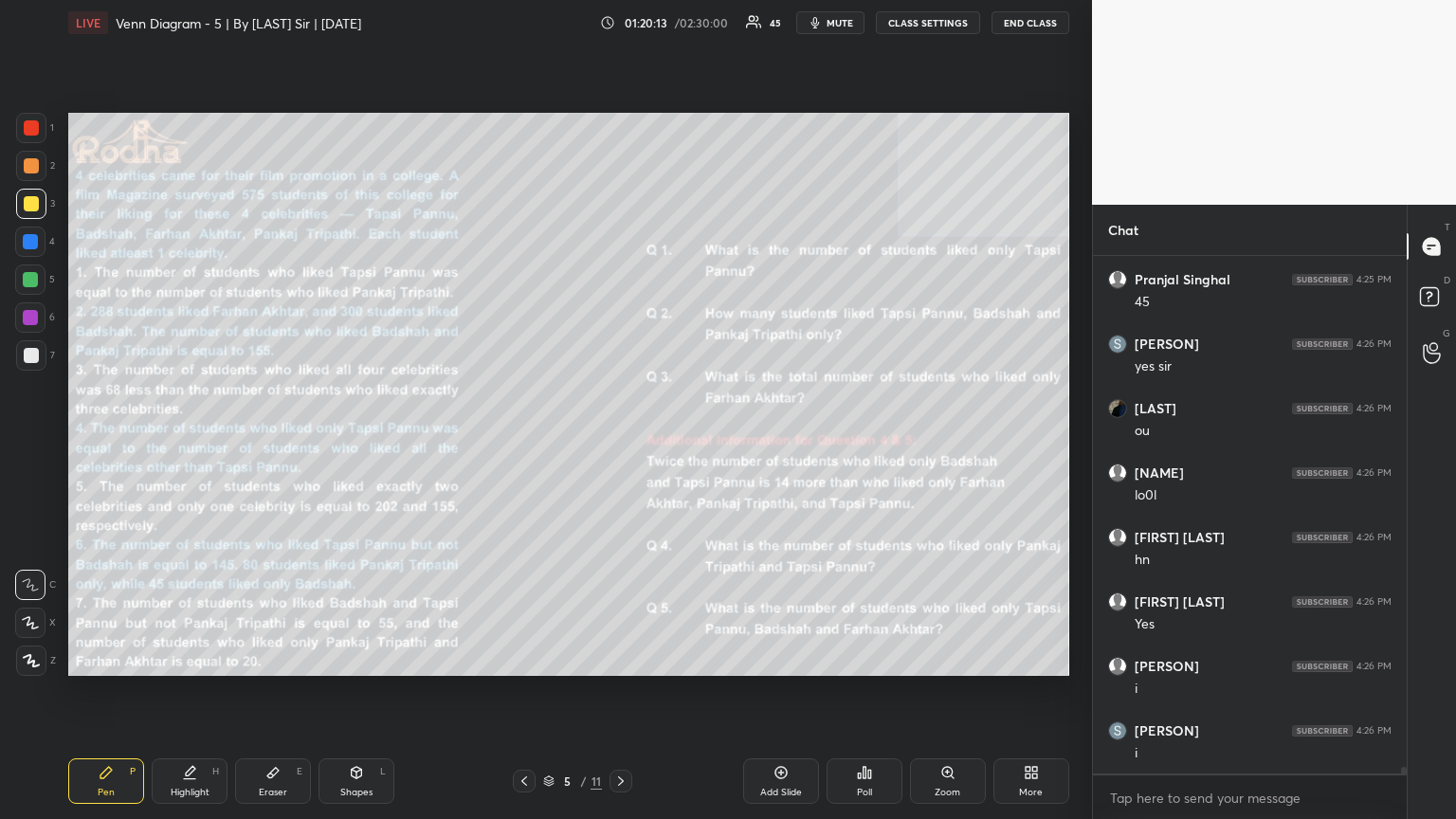 scroll, scrollTop: 37330, scrollLeft: 0, axis: vertical 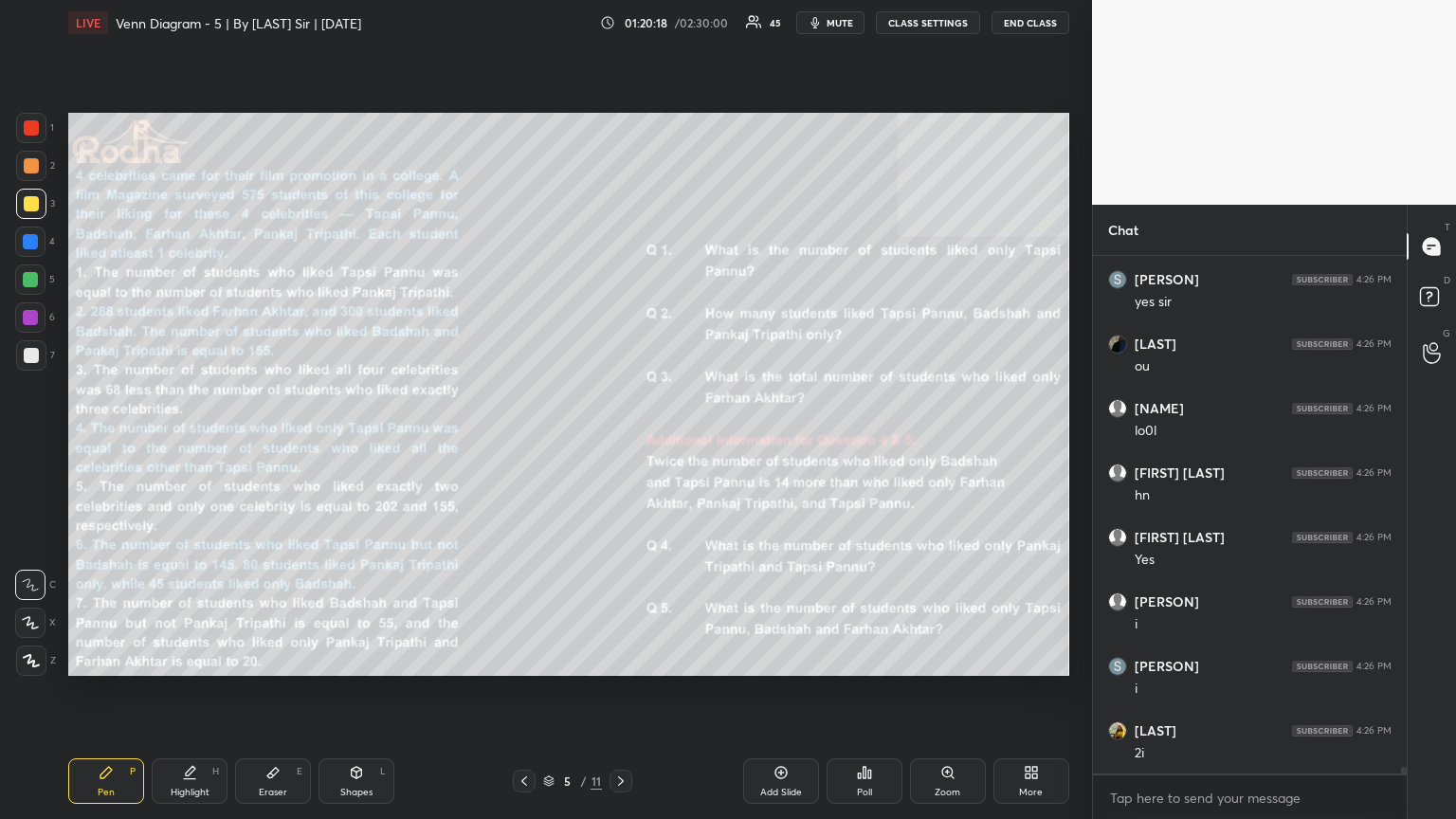 click 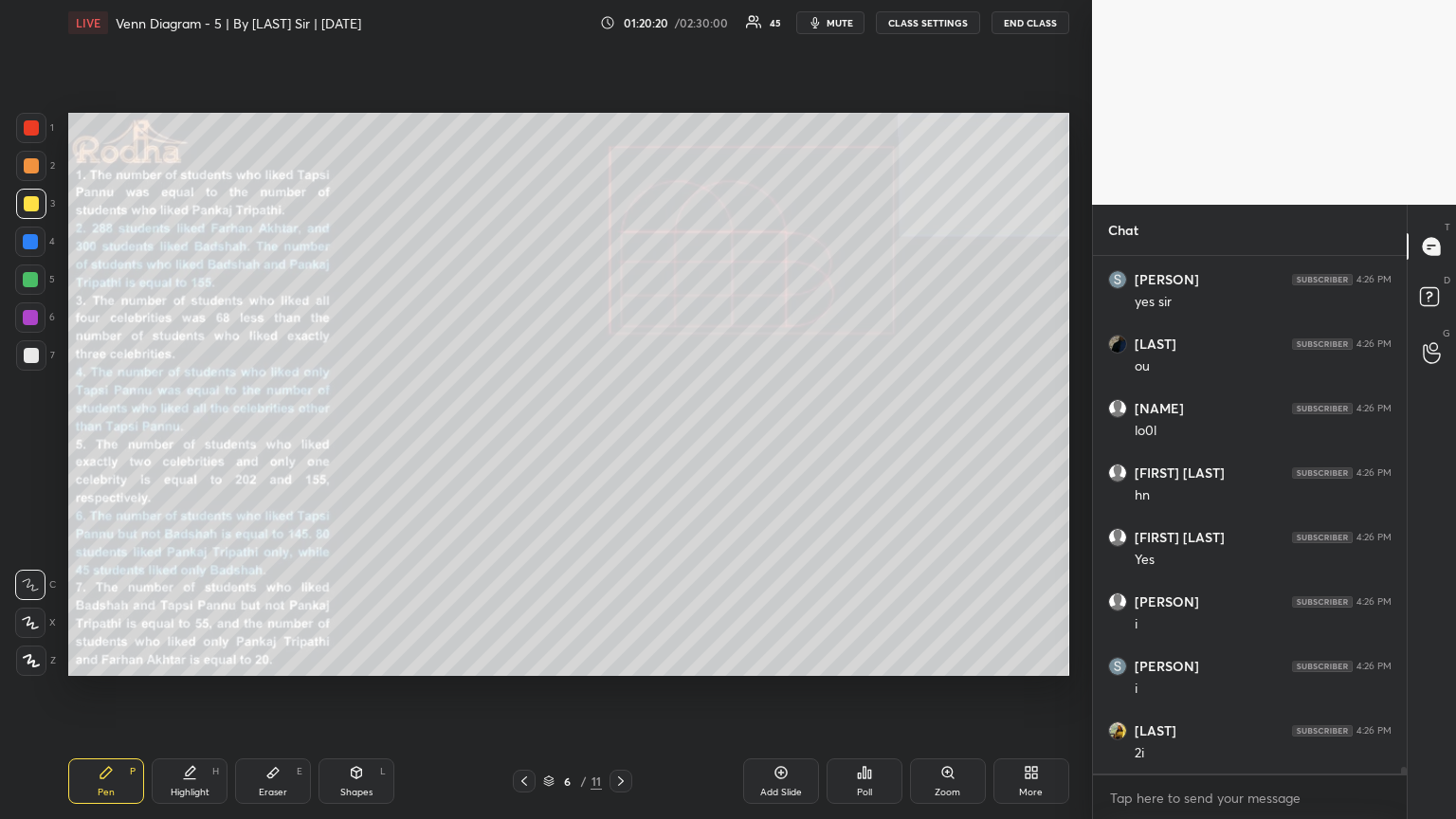 drag, startPoint x: 520, startPoint y: 778, endPoint x: 531, endPoint y: 766, distance: 16.278821 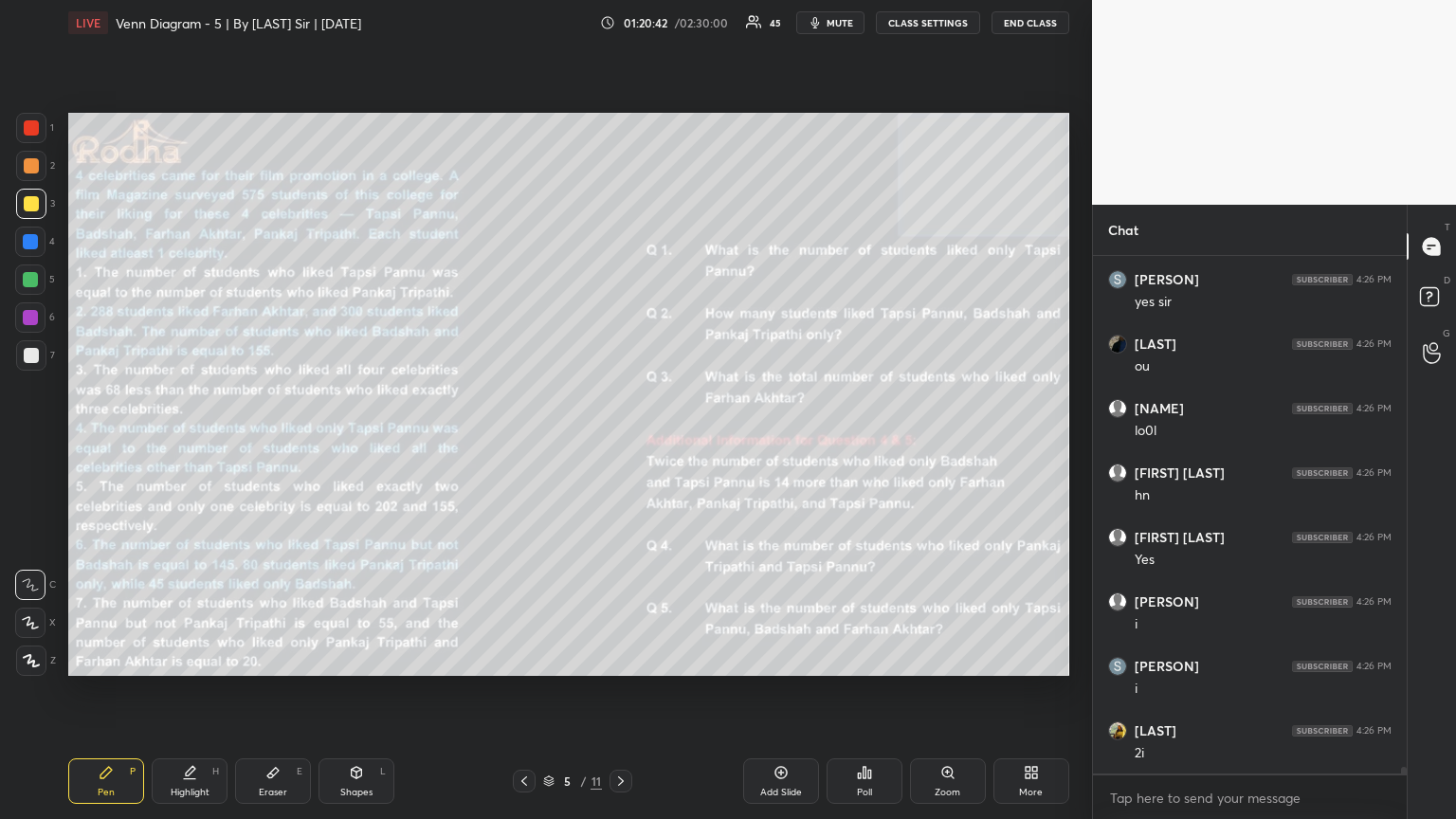 click 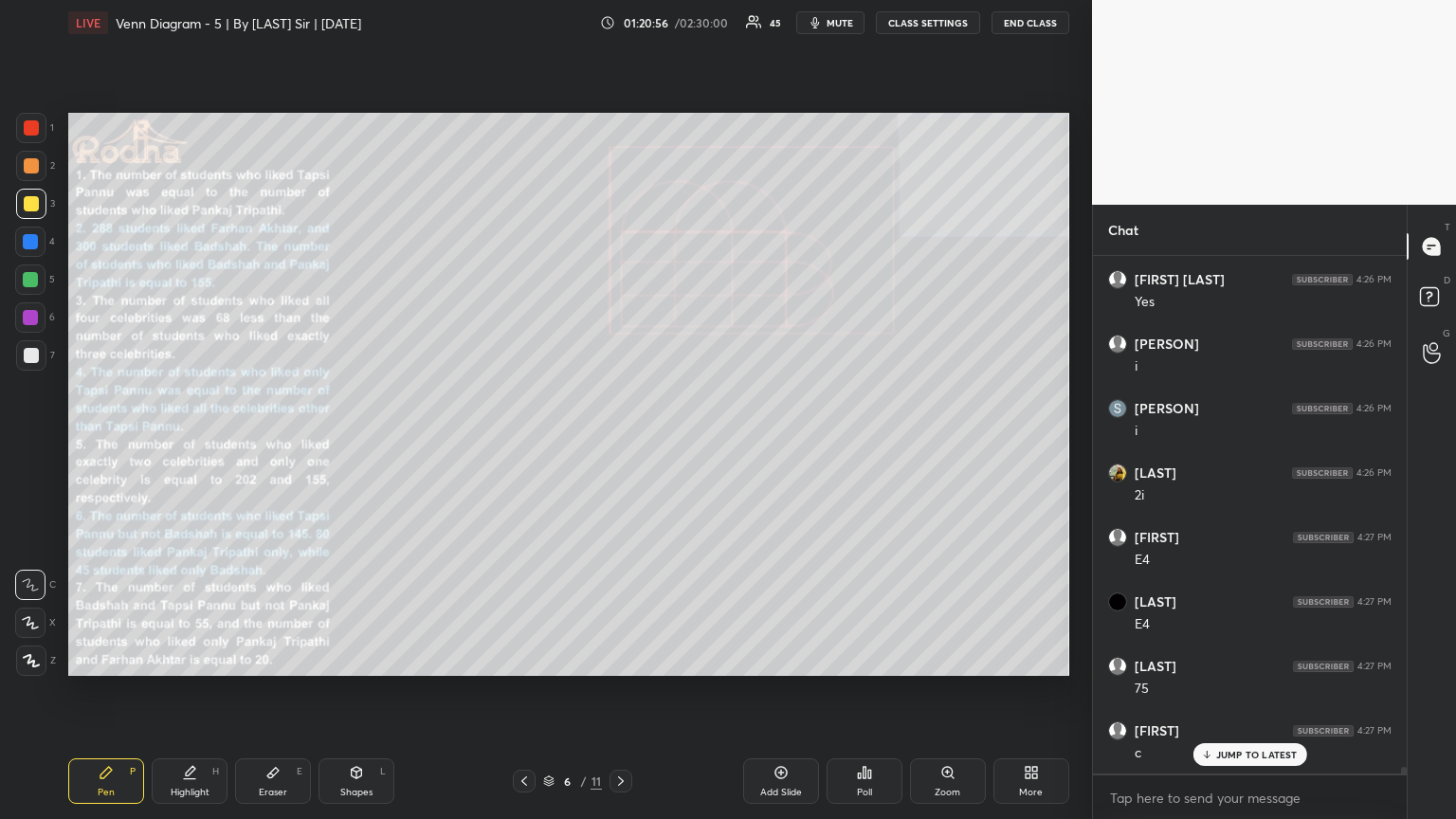 scroll, scrollTop: 37652, scrollLeft: 0, axis: vertical 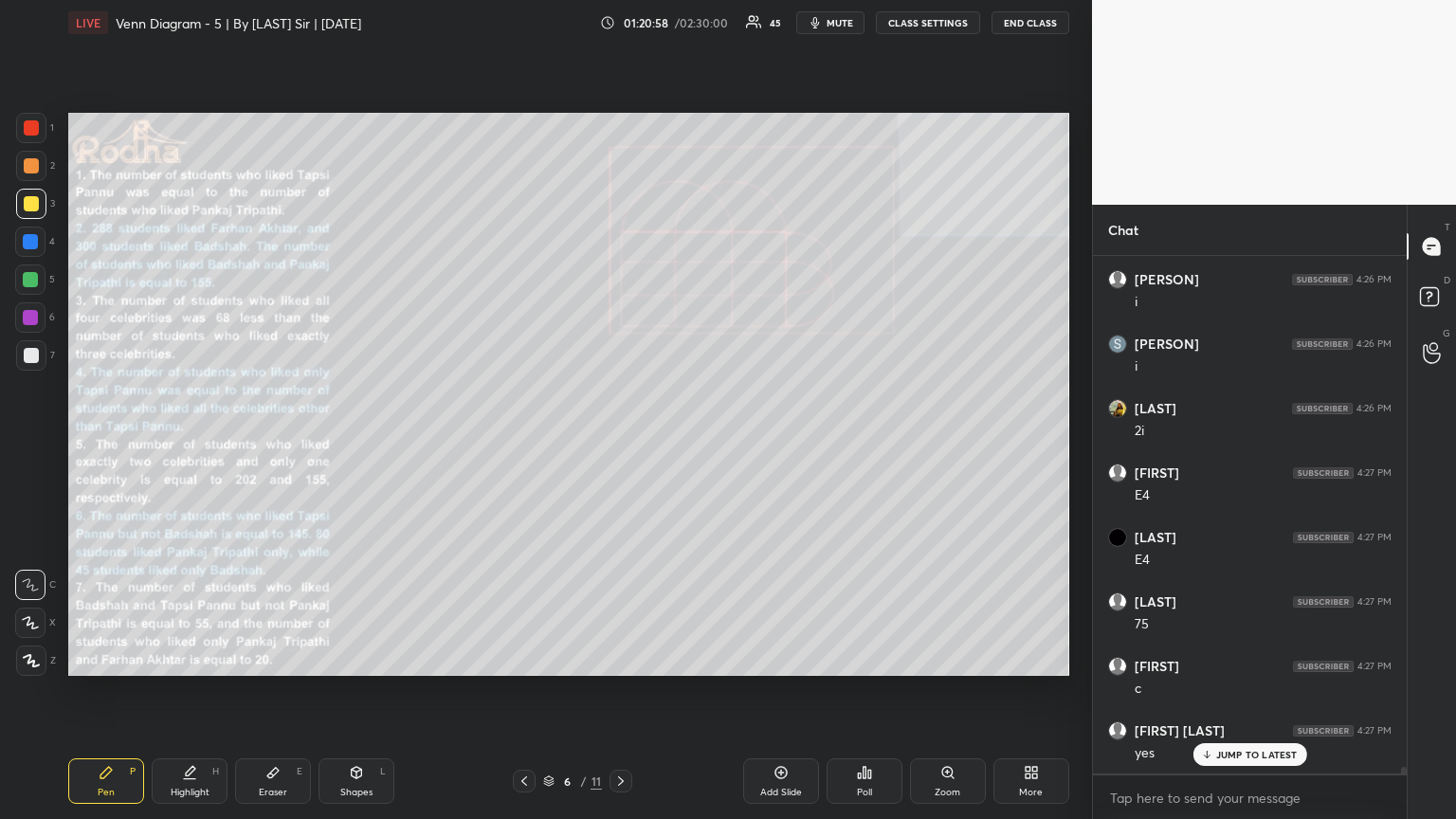 click 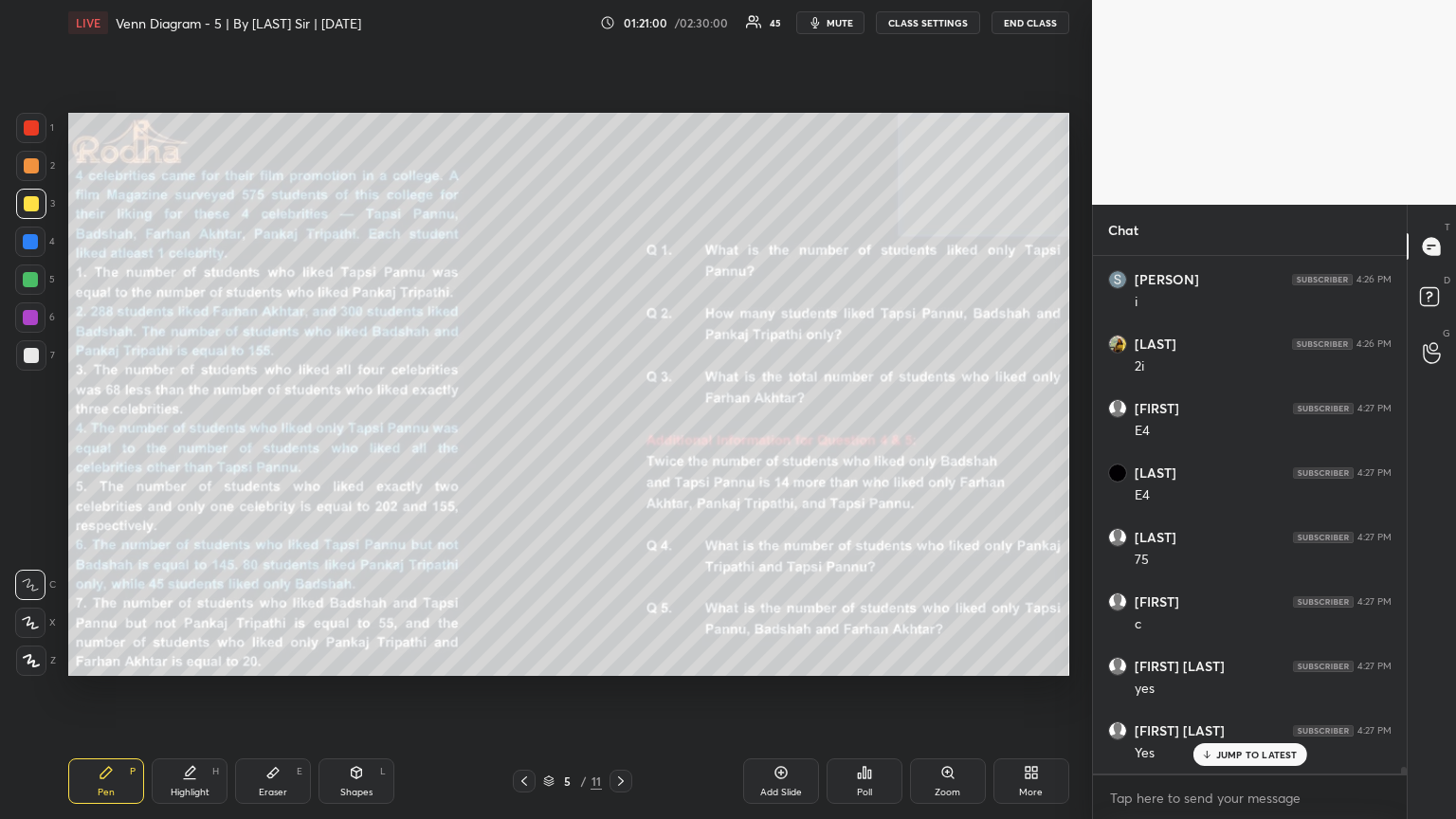 scroll, scrollTop: 37781, scrollLeft: 0, axis: vertical 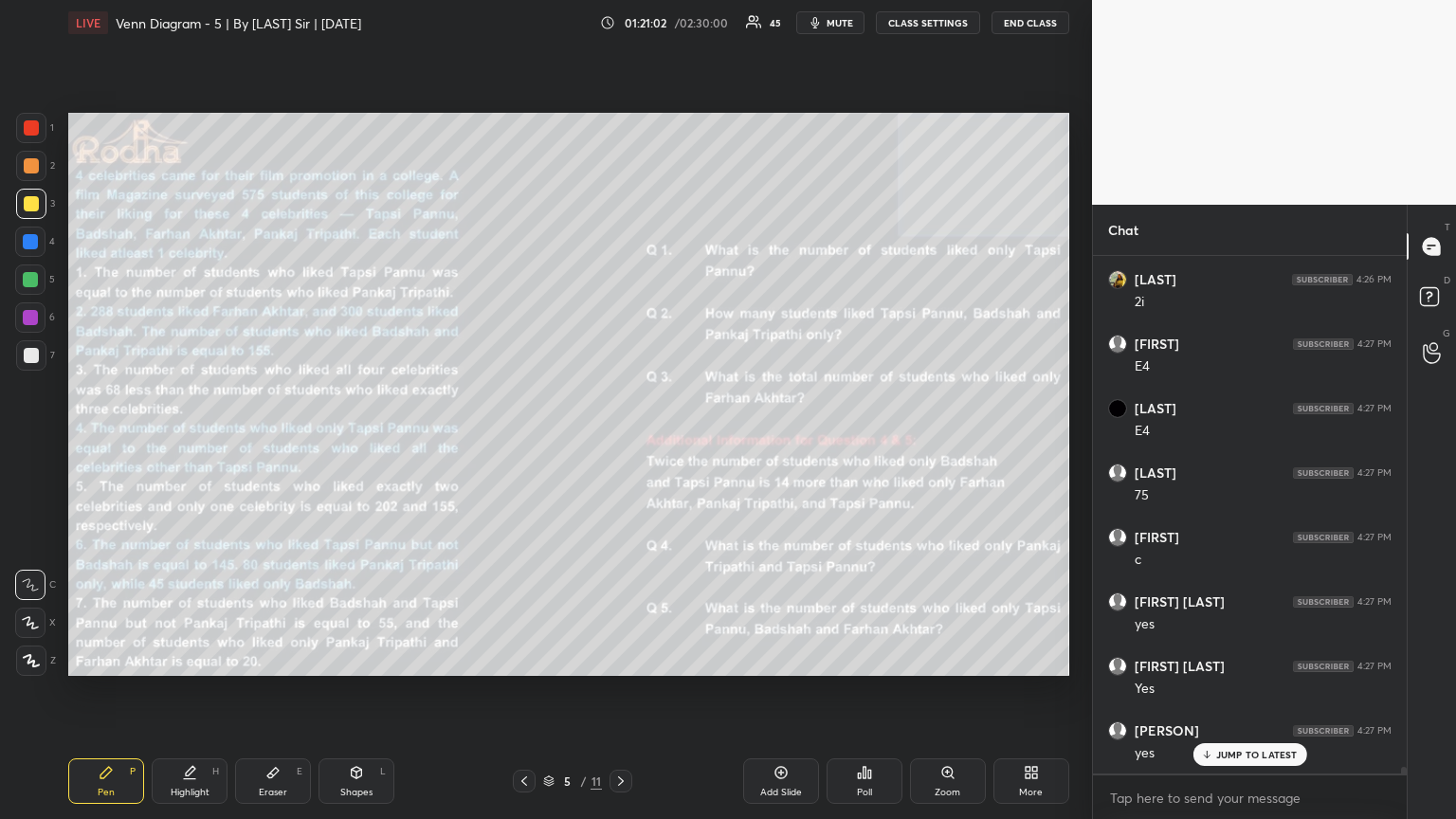 click 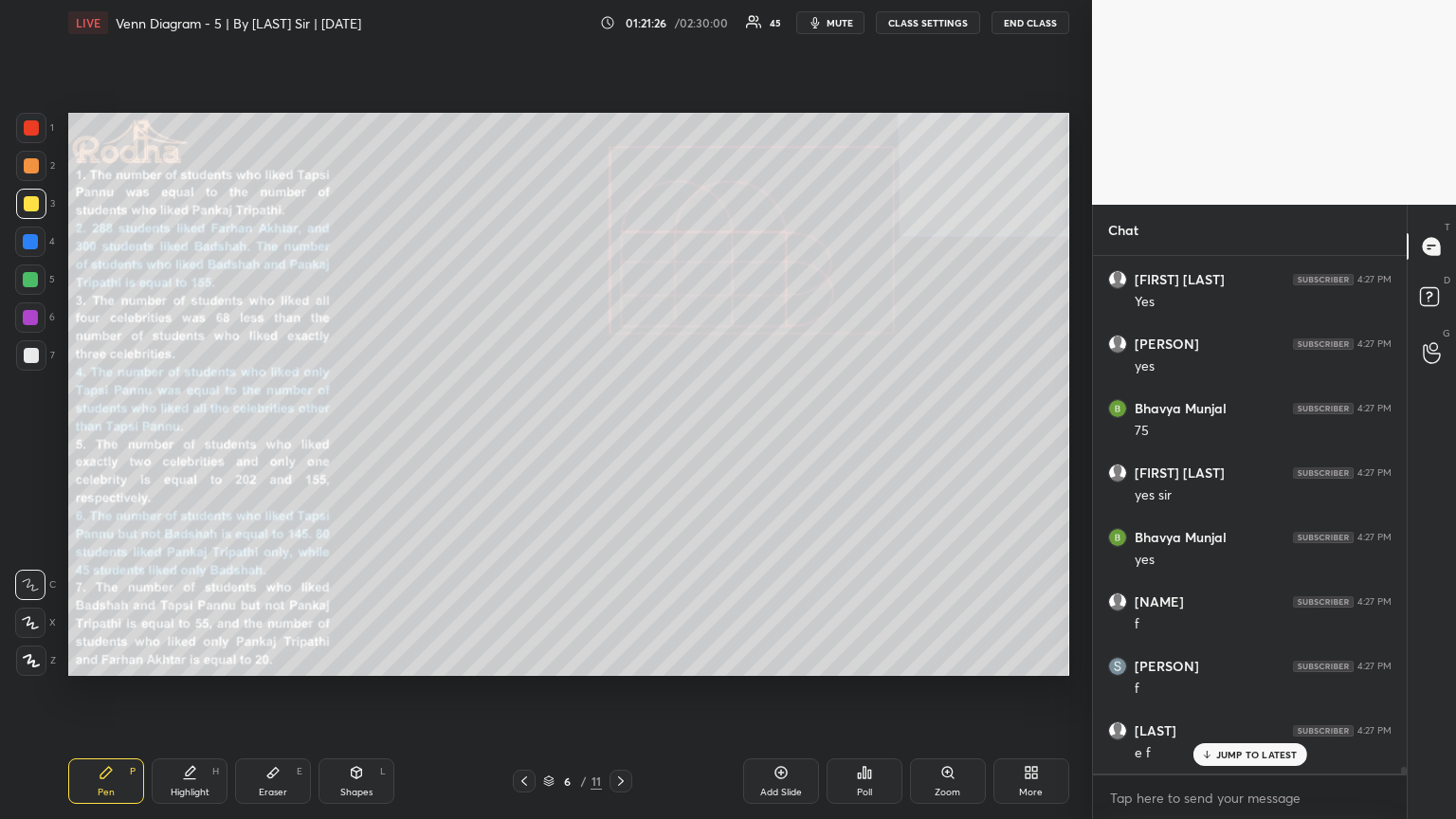 scroll, scrollTop: 38232, scrollLeft: 0, axis: vertical 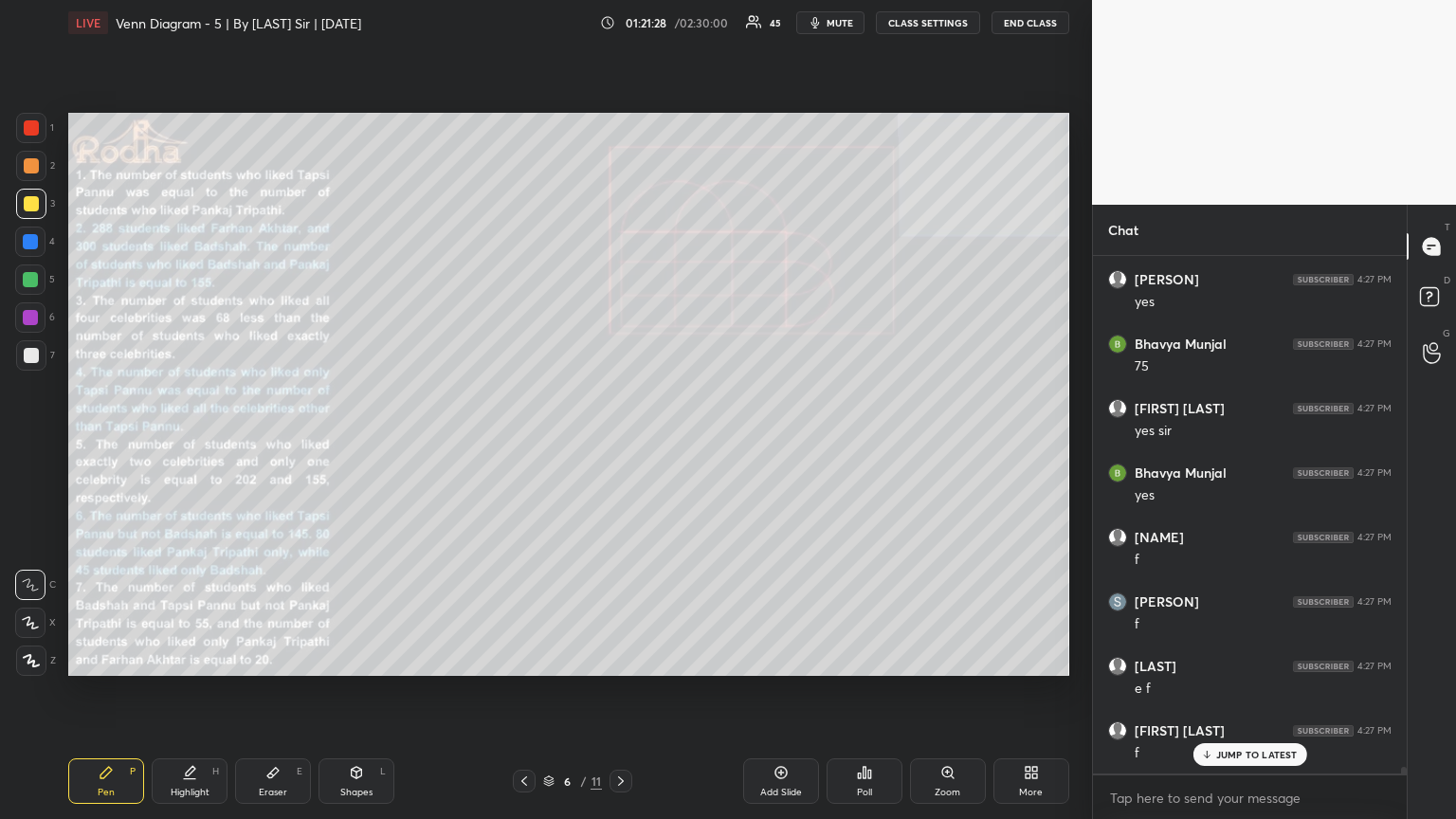 click 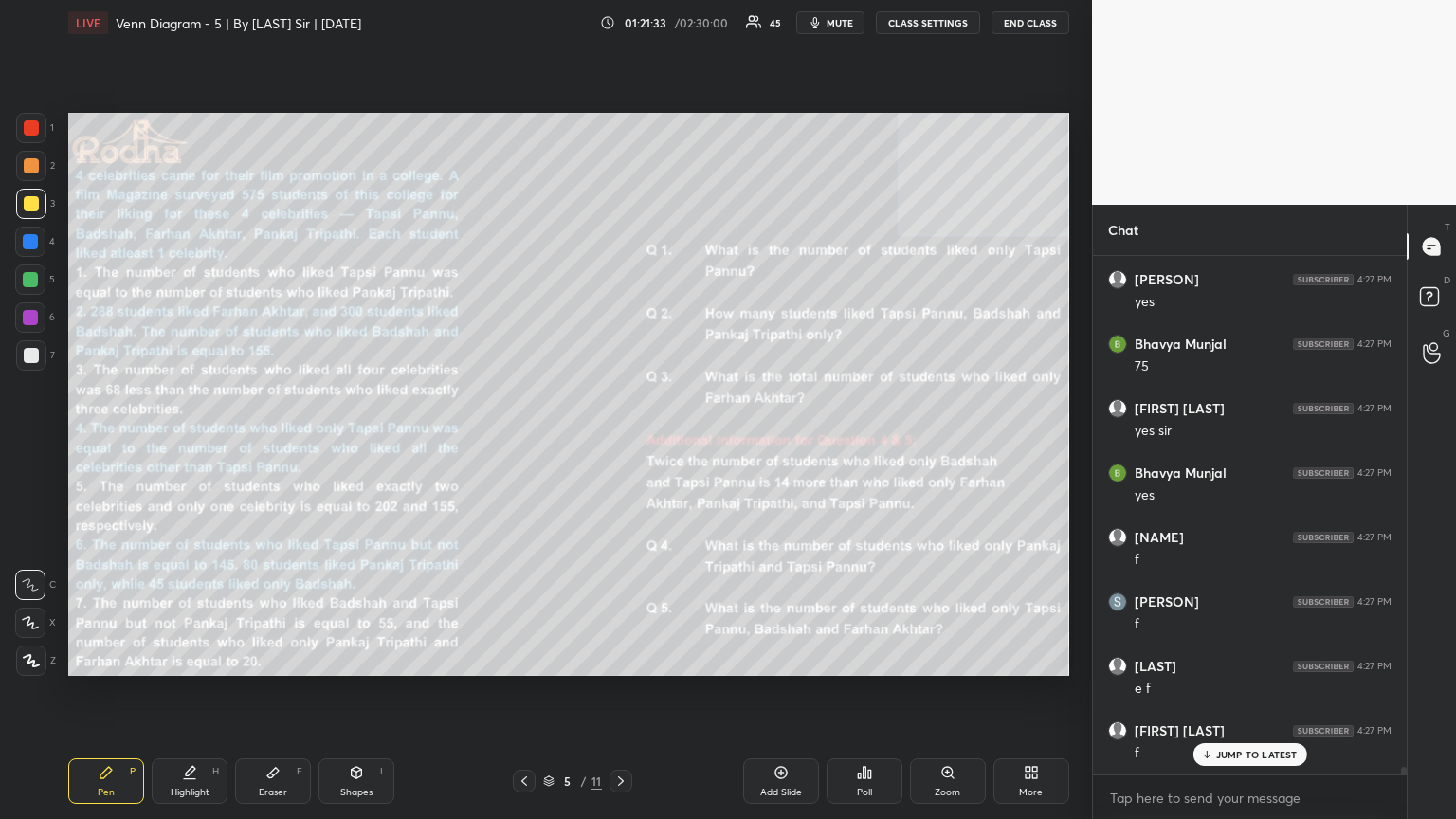 click on "JUMP TO LATEST" at bounding box center (1257, 755) 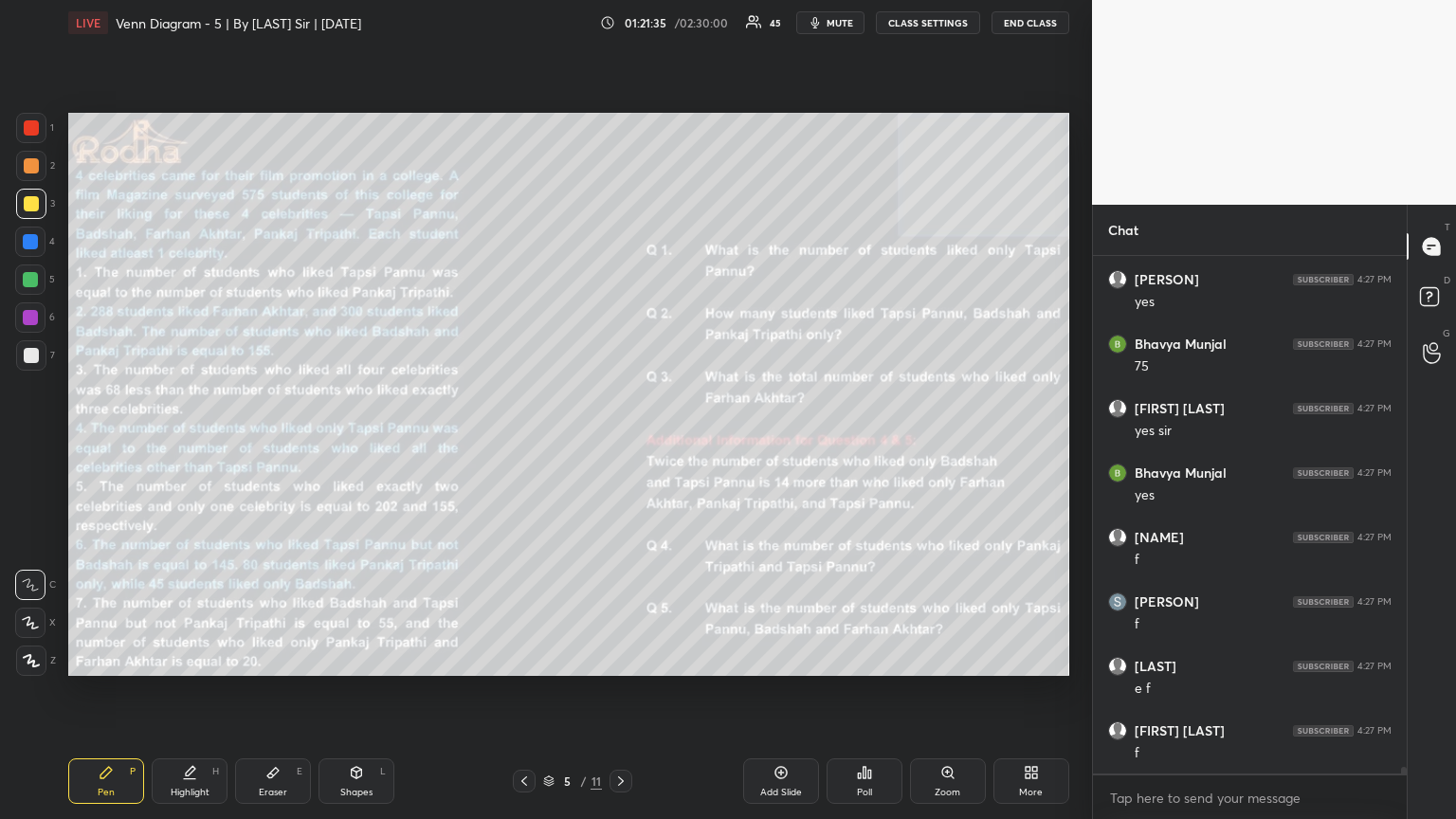 scroll, scrollTop: 38297, scrollLeft: 0, axis: vertical 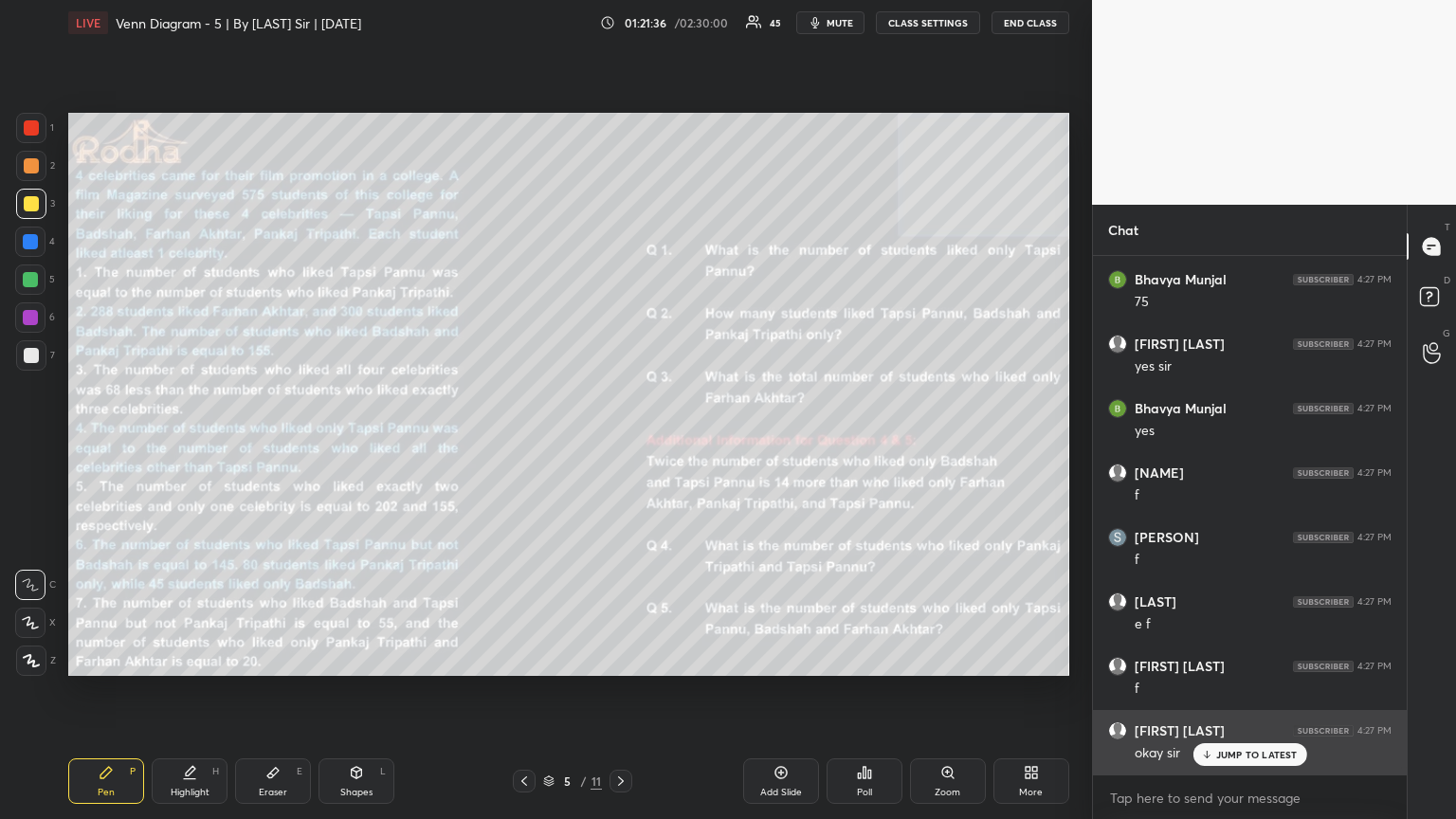 drag, startPoint x: 1249, startPoint y: 766, endPoint x: 1261, endPoint y: 769, distance: 12.369317 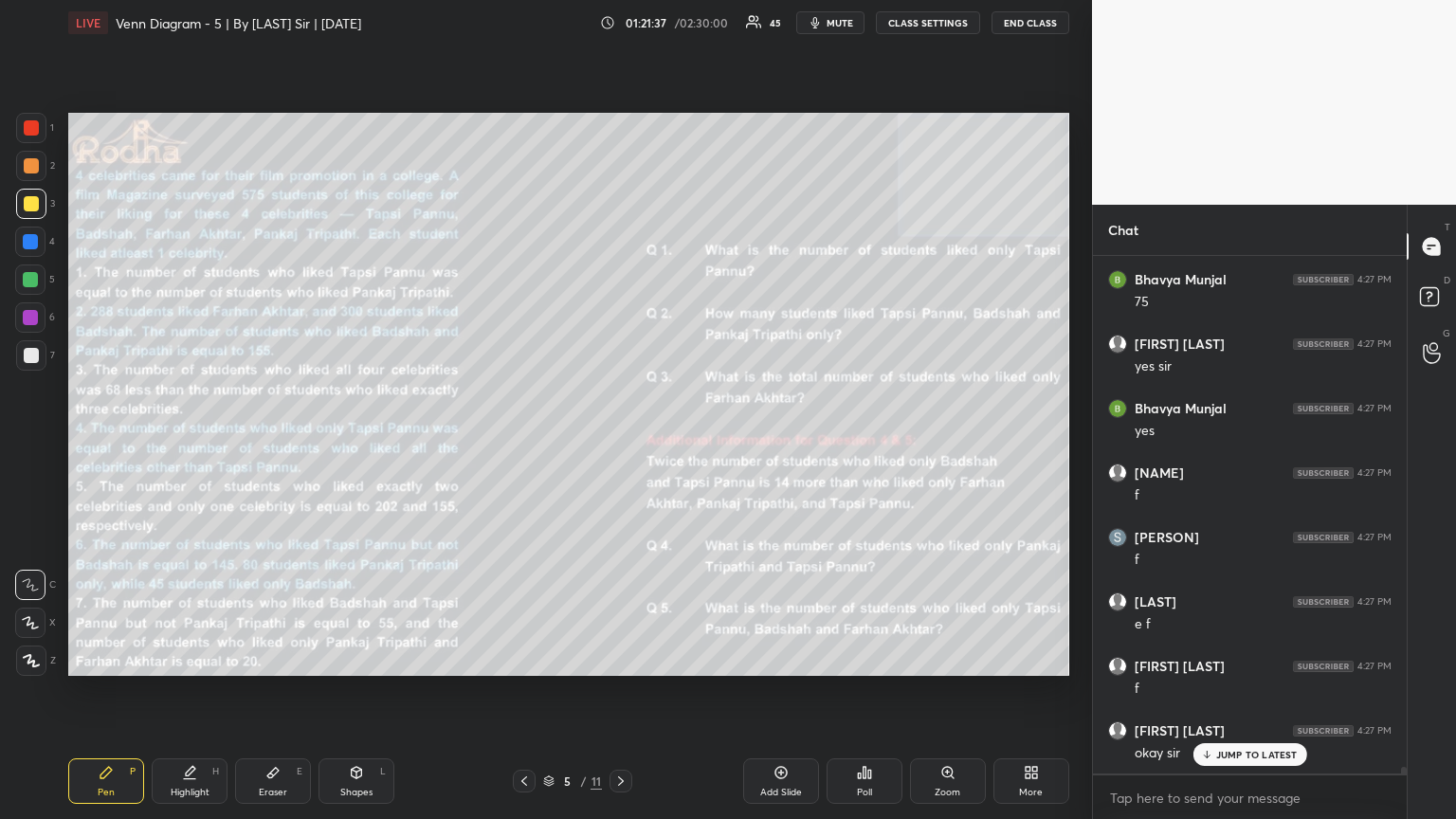 click on "JUMP TO LATEST" at bounding box center (1257, 755) 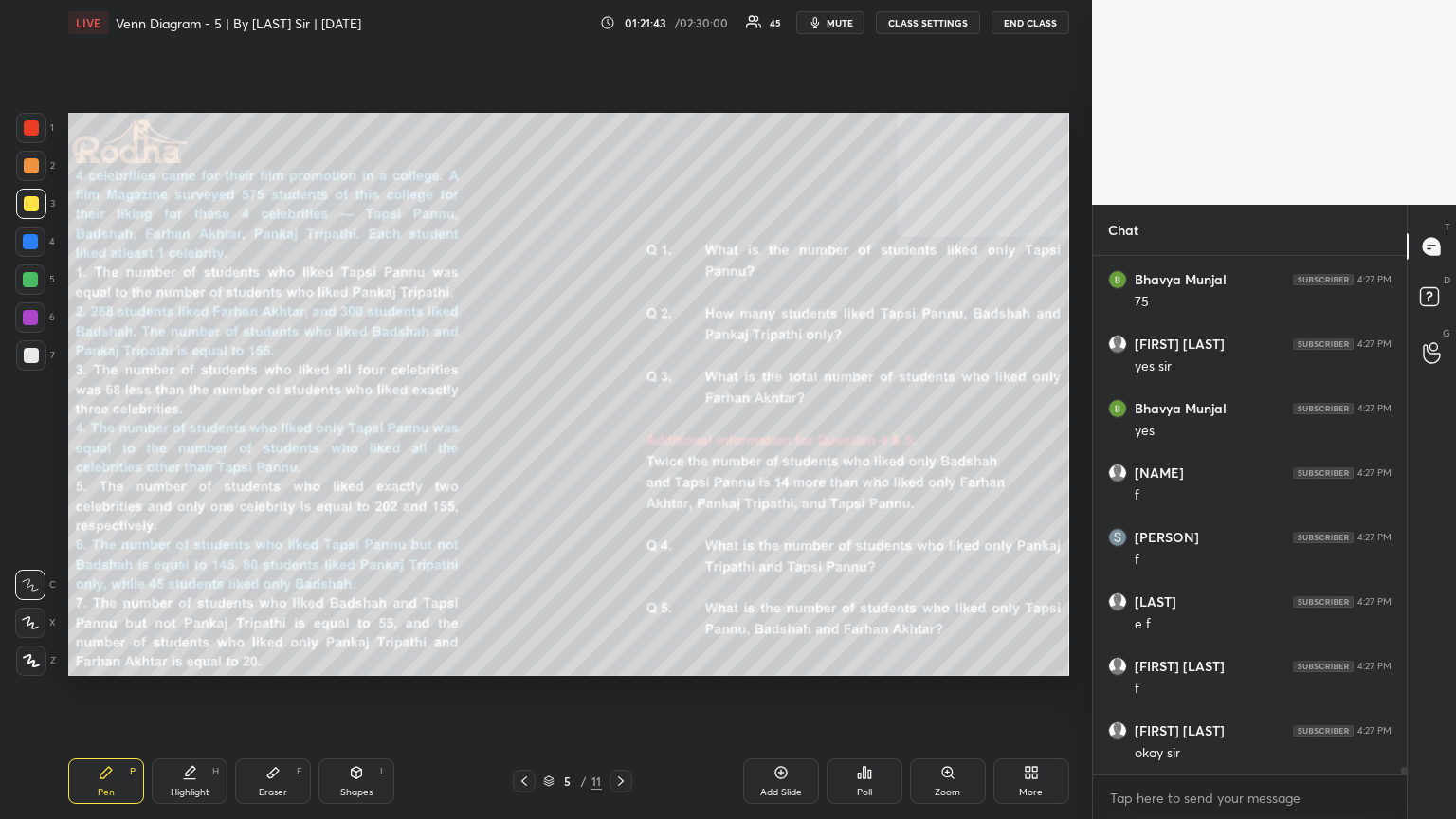 click 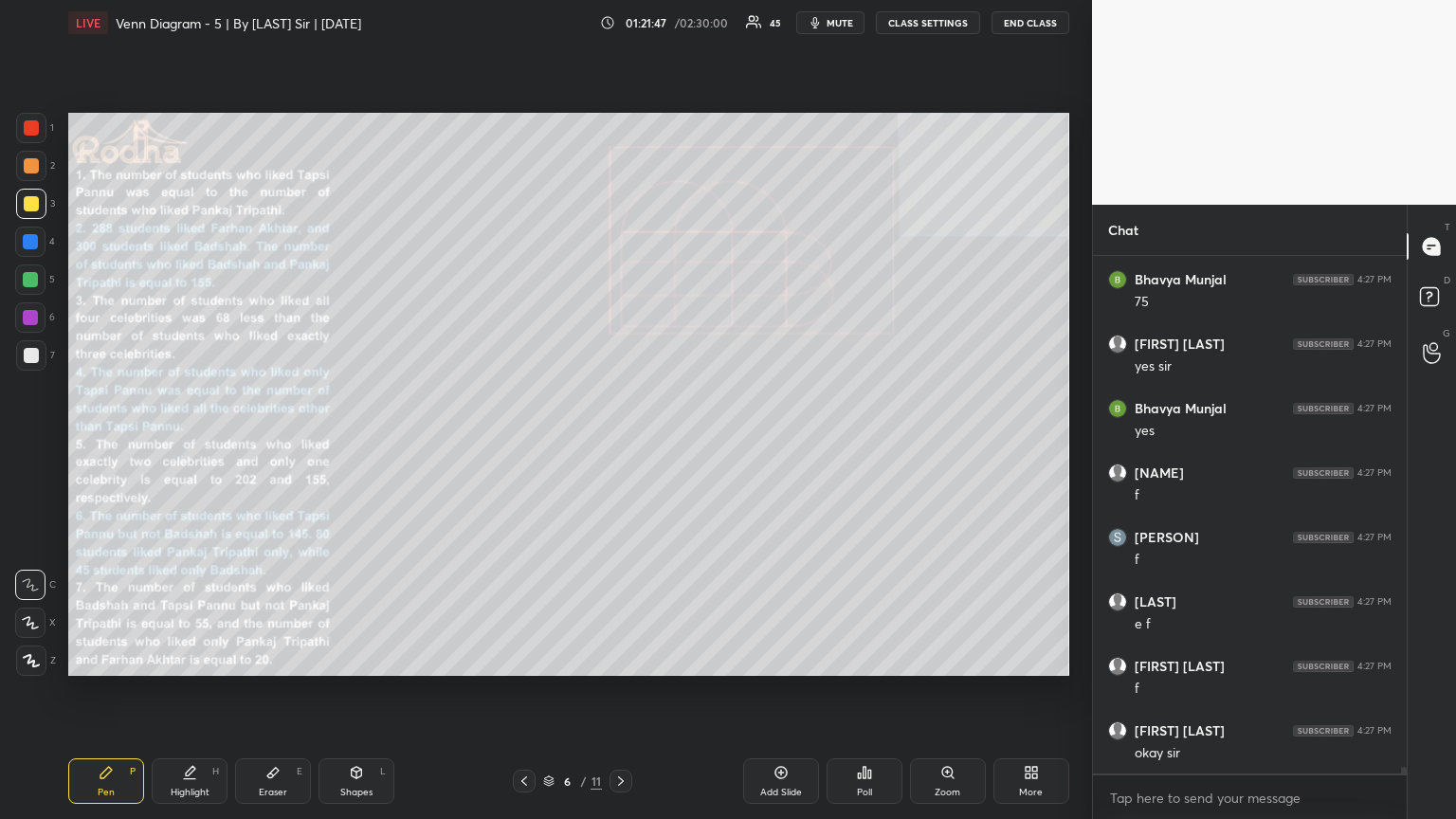 scroll, scrollTop: 38361, scrollLeft: 0, axis: vertical 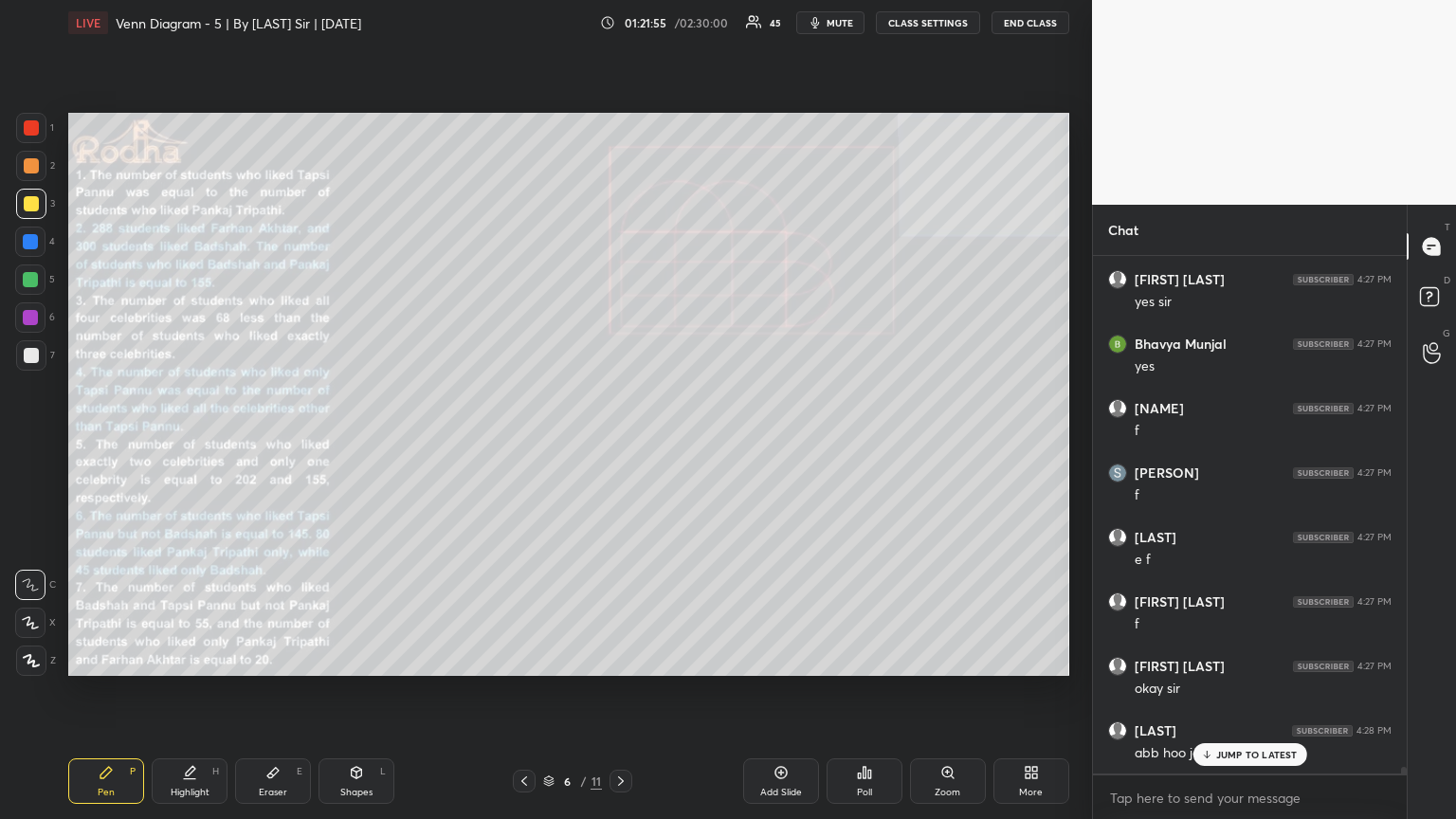 click 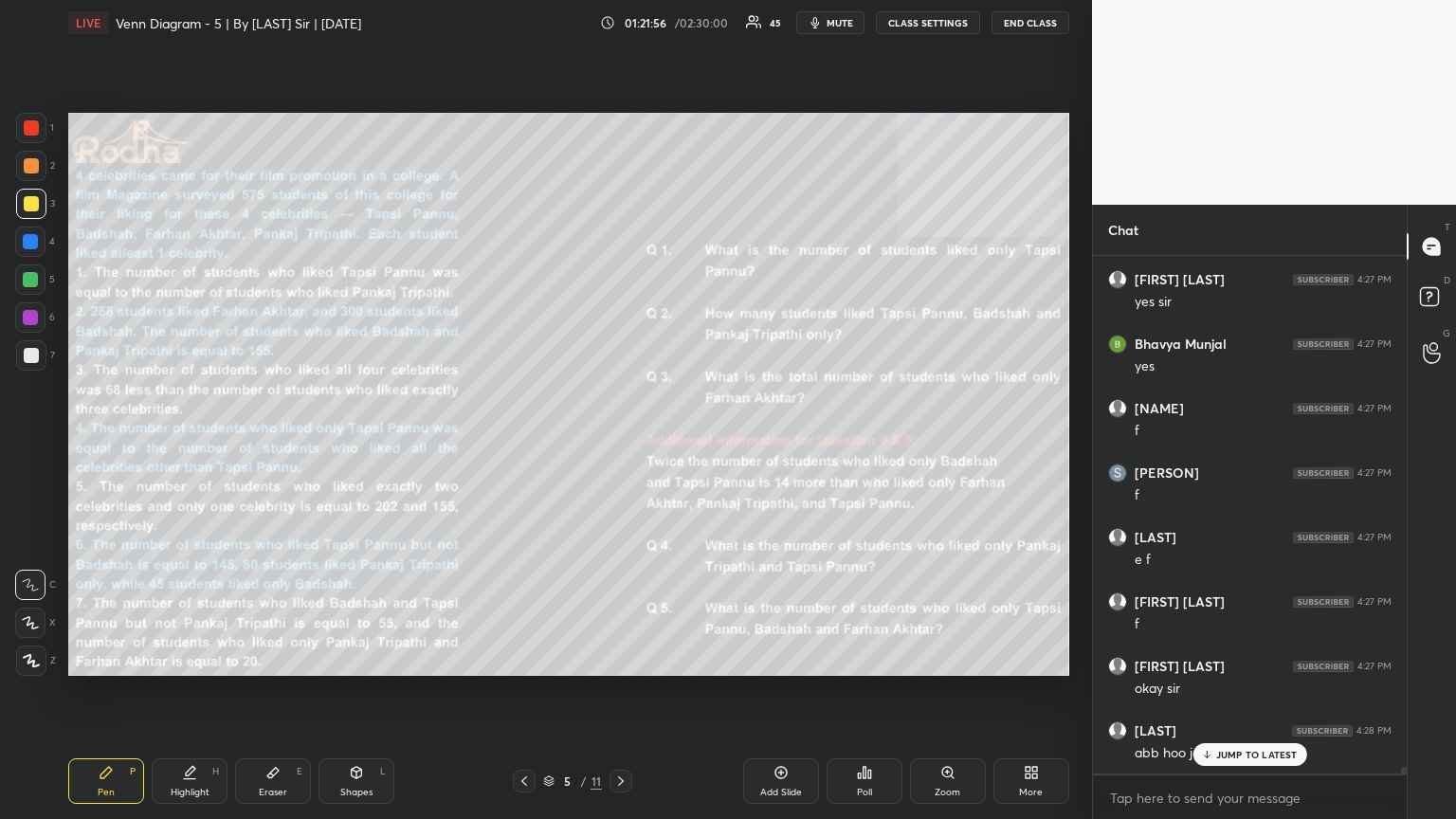 click 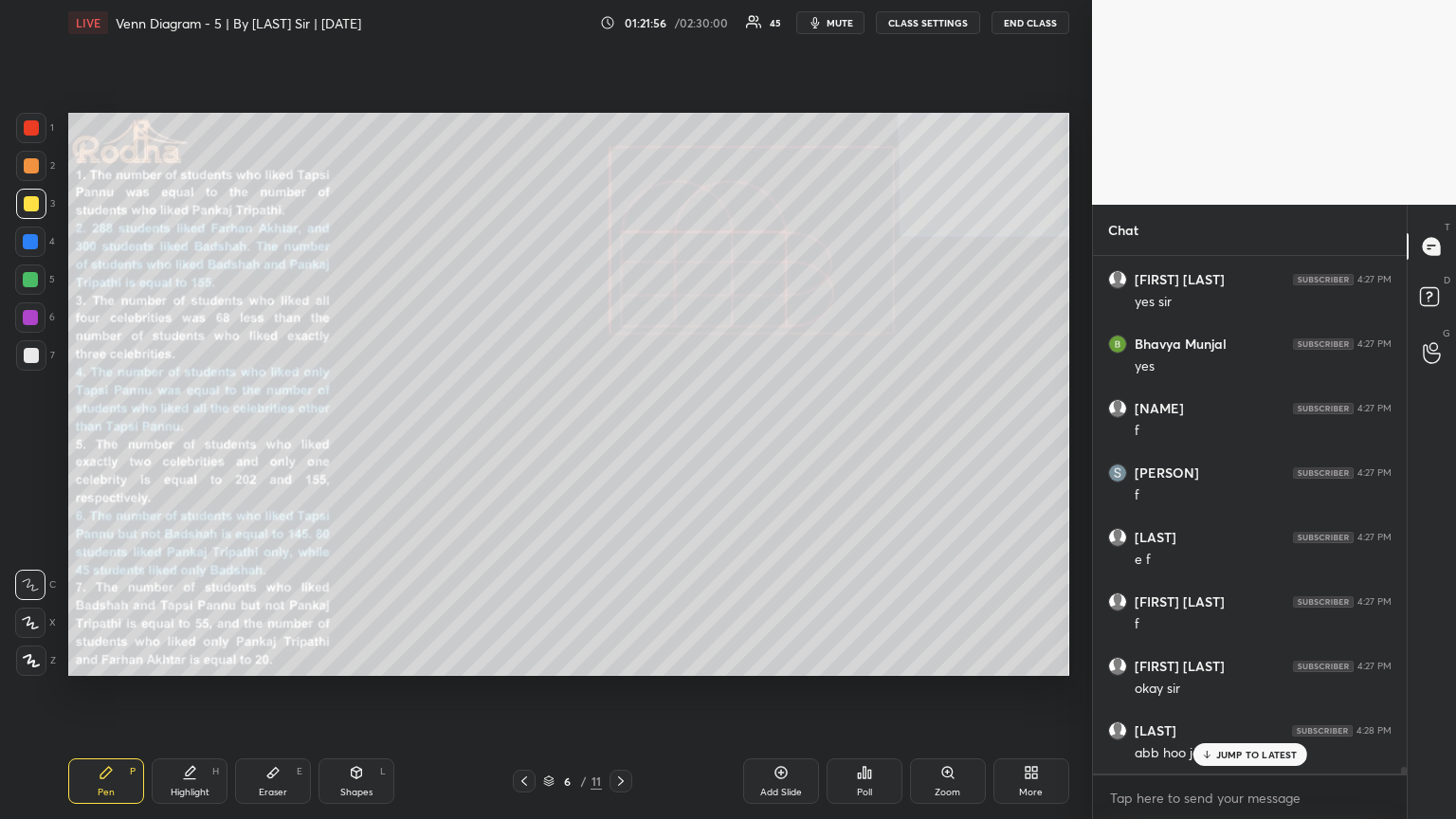 click 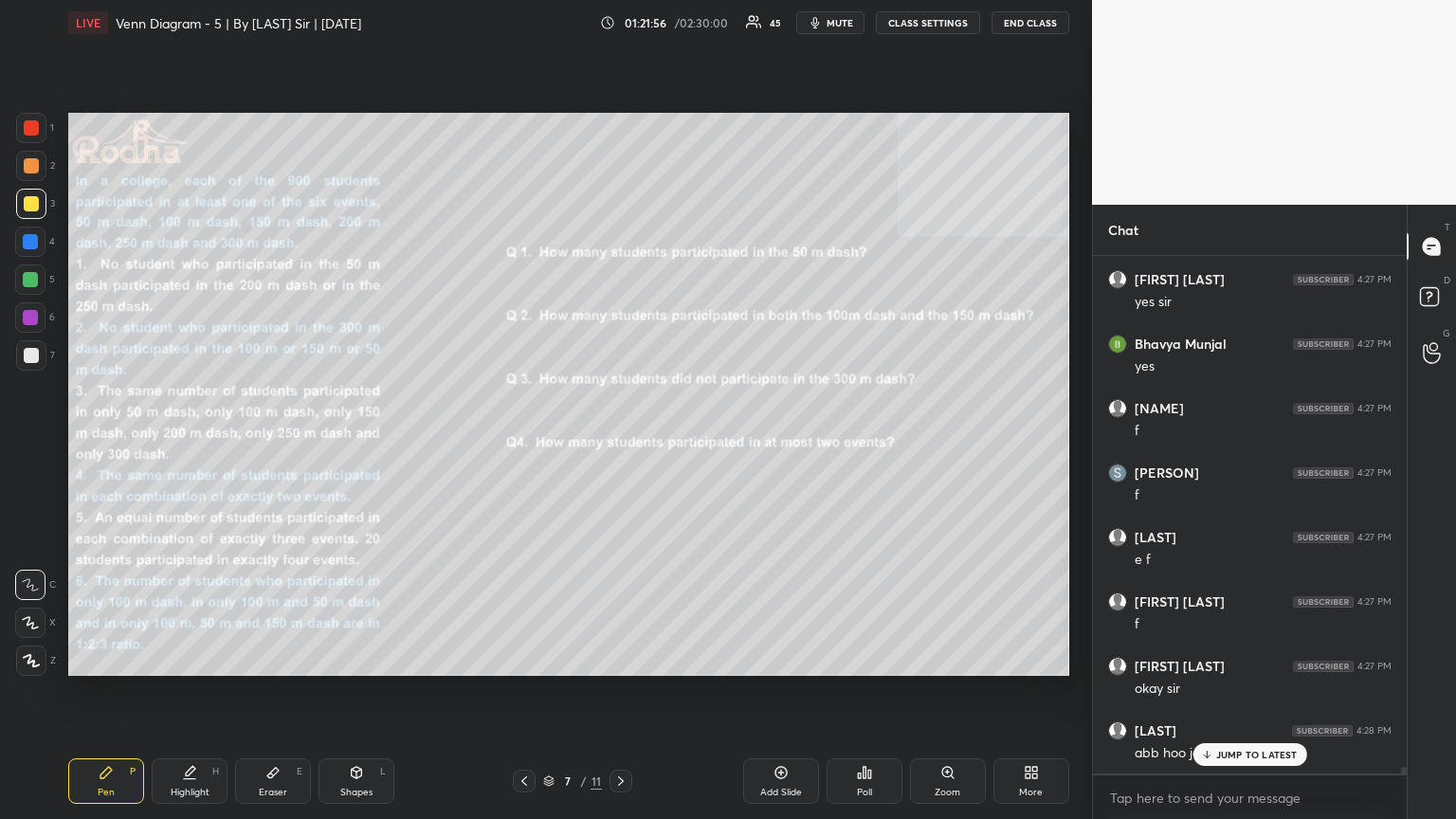 click 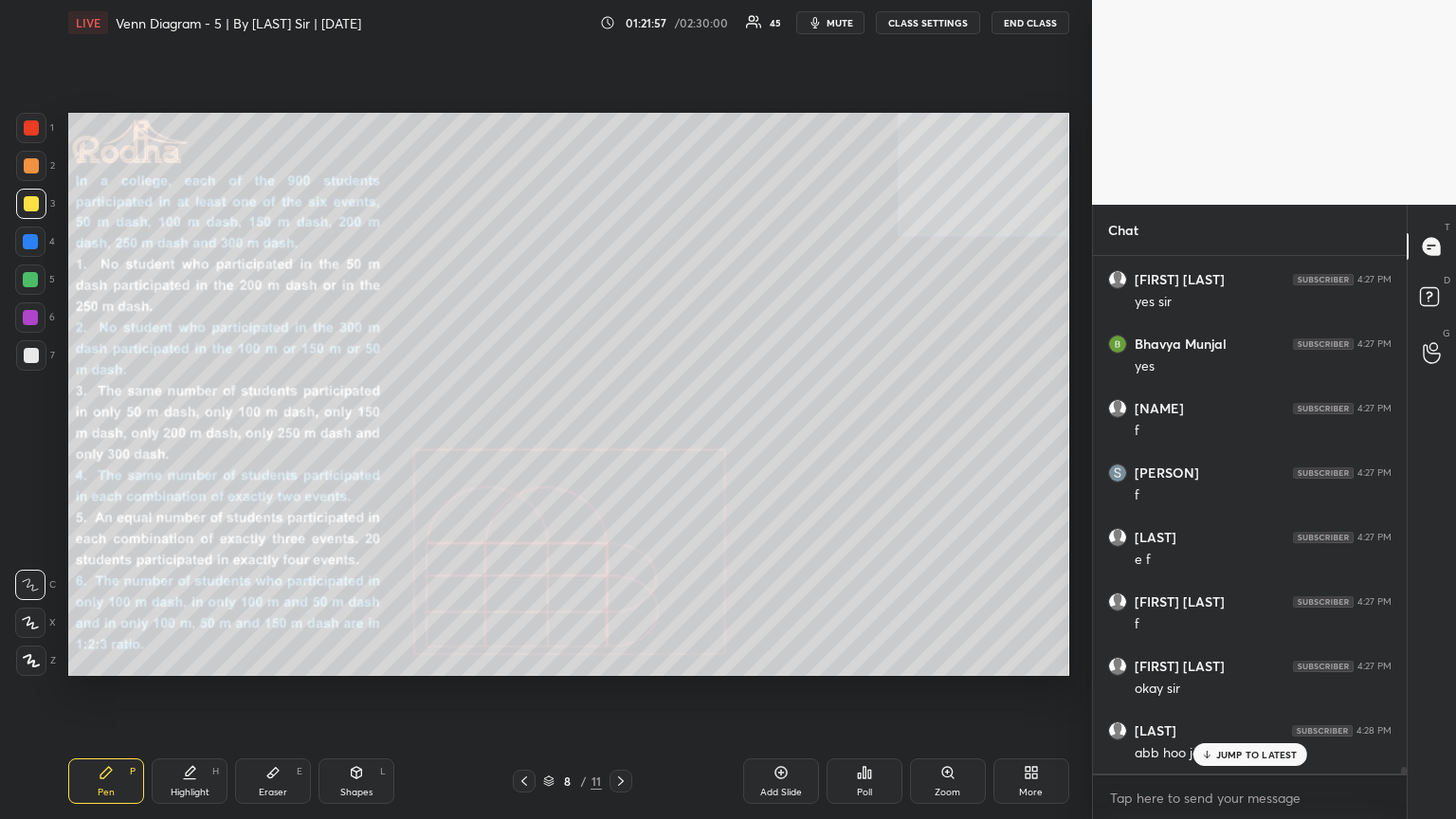 click at bounding box center (524, 781) 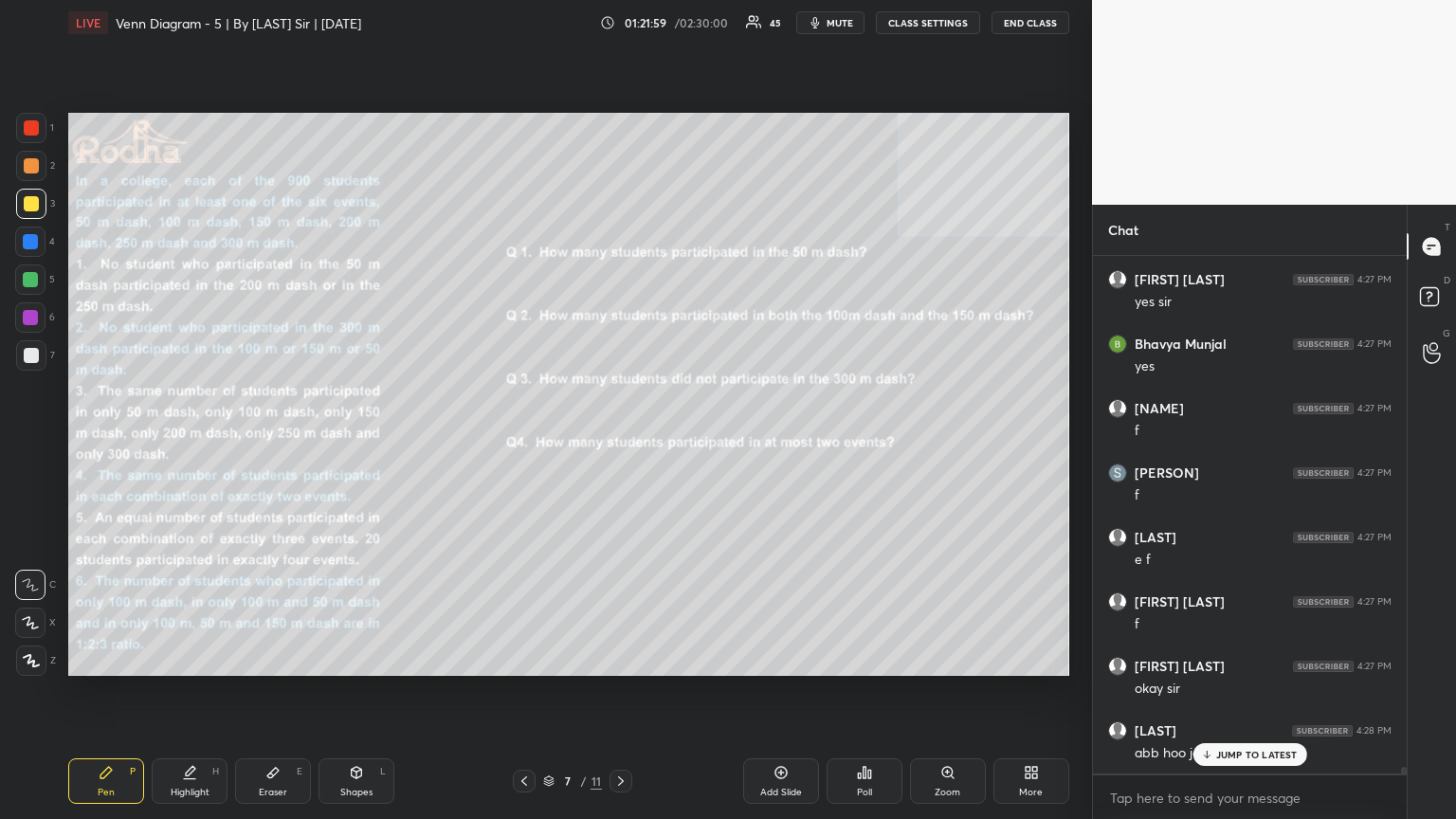 click at bounding box center [524, 781] 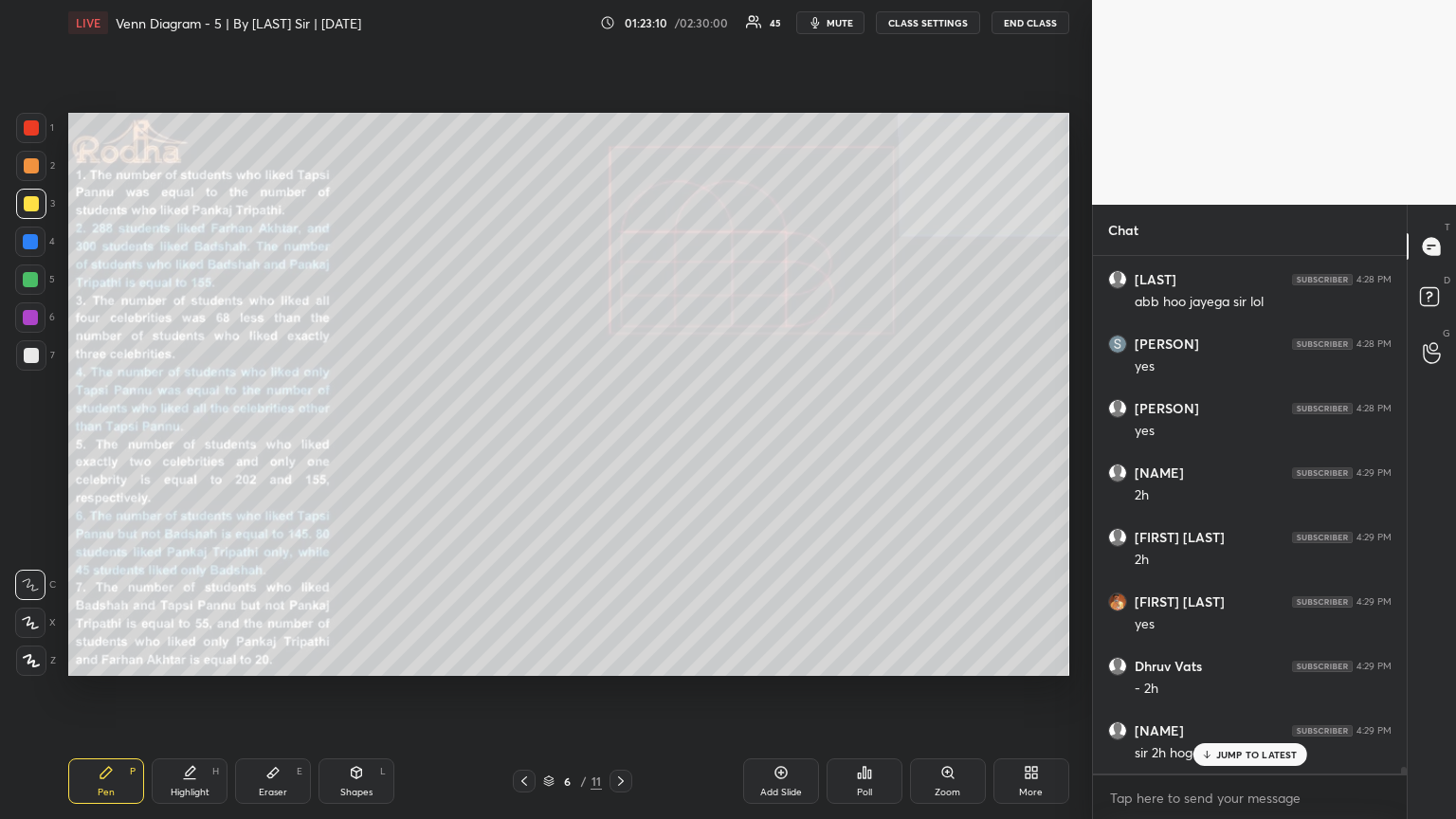 scroll, scrollTop: 38877, scrollLeft: 0, axis: vertical 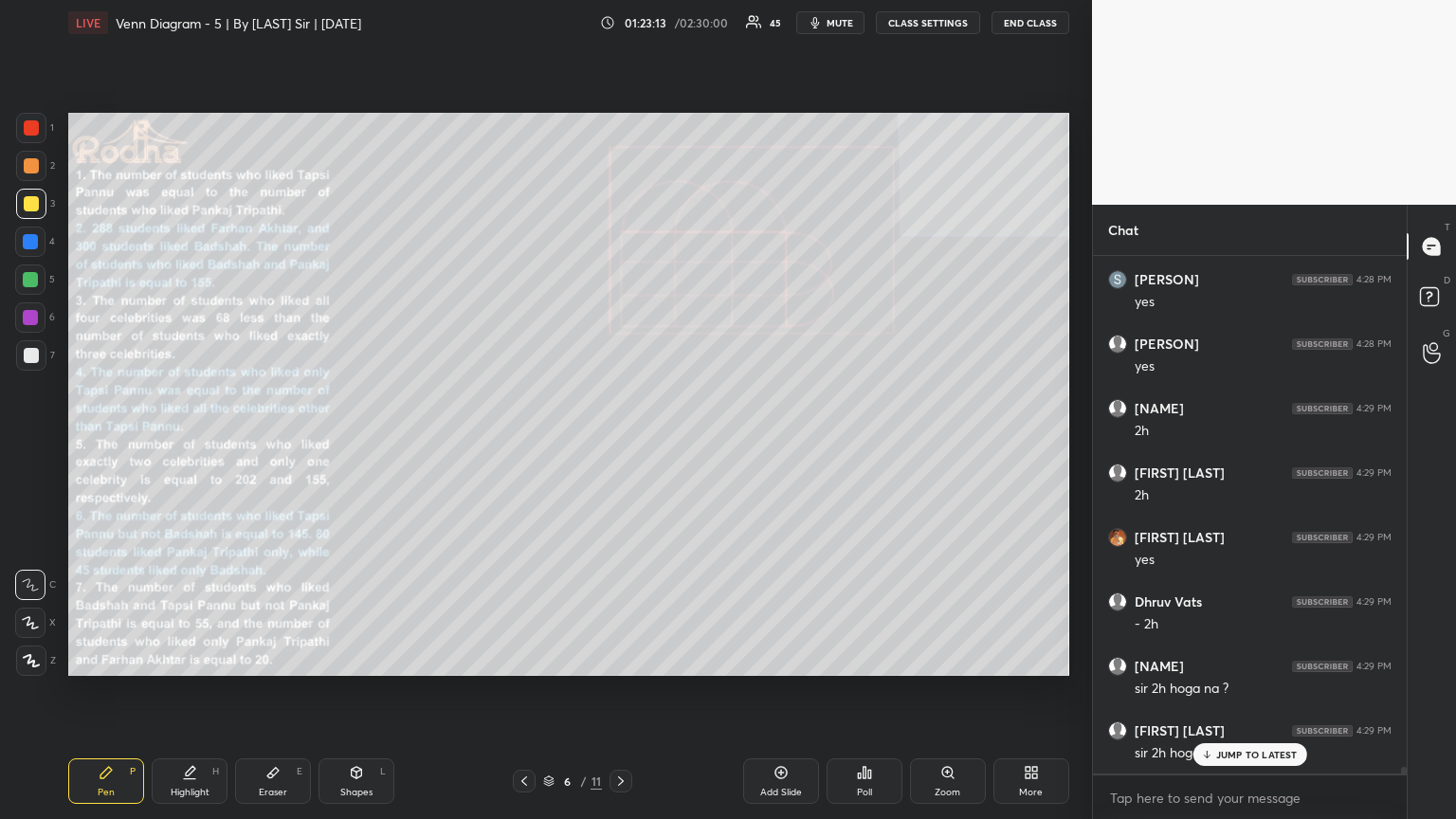 drag, startPoint x: 279, startPoint y: 788, endPoint x: 344, endPoint y: 766, distance: 68.62215 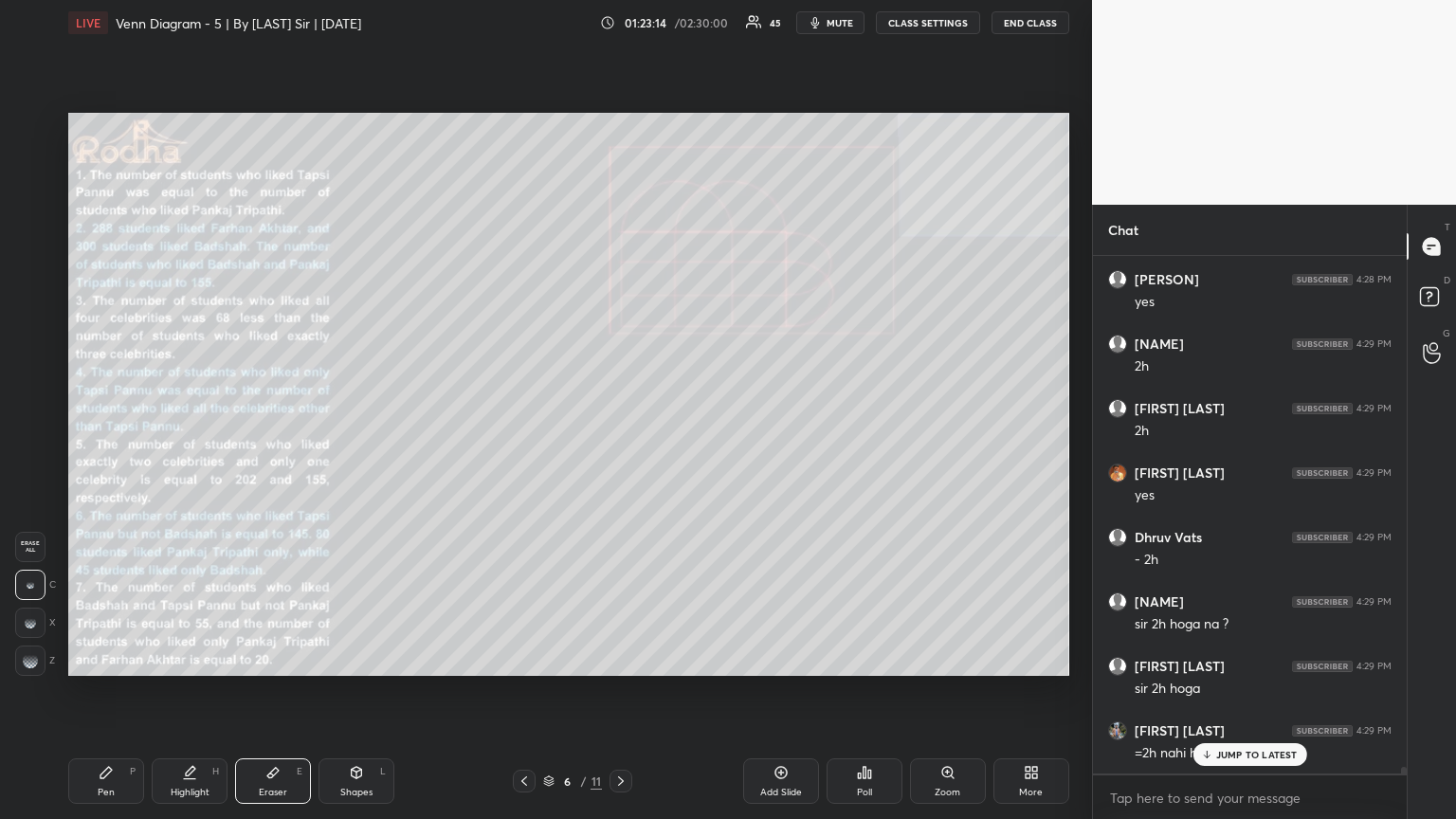 scroll, scrollTop: 39006, scrollLeft: 0, axis: vertical 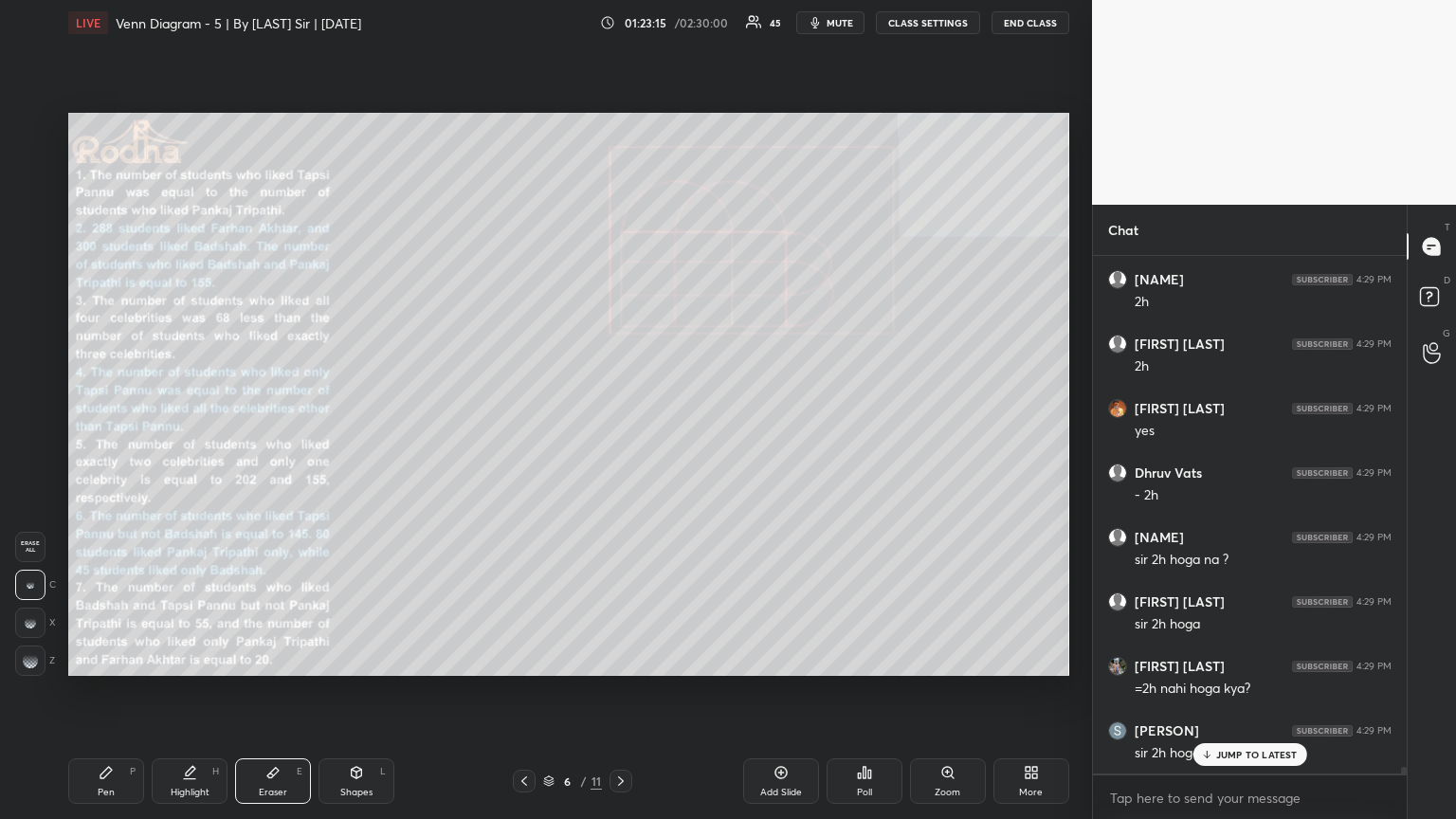drag, startPoint x: 97, startPoint y: 789, endPoint x: 106, endPoint y: 784, distance: 10.29563 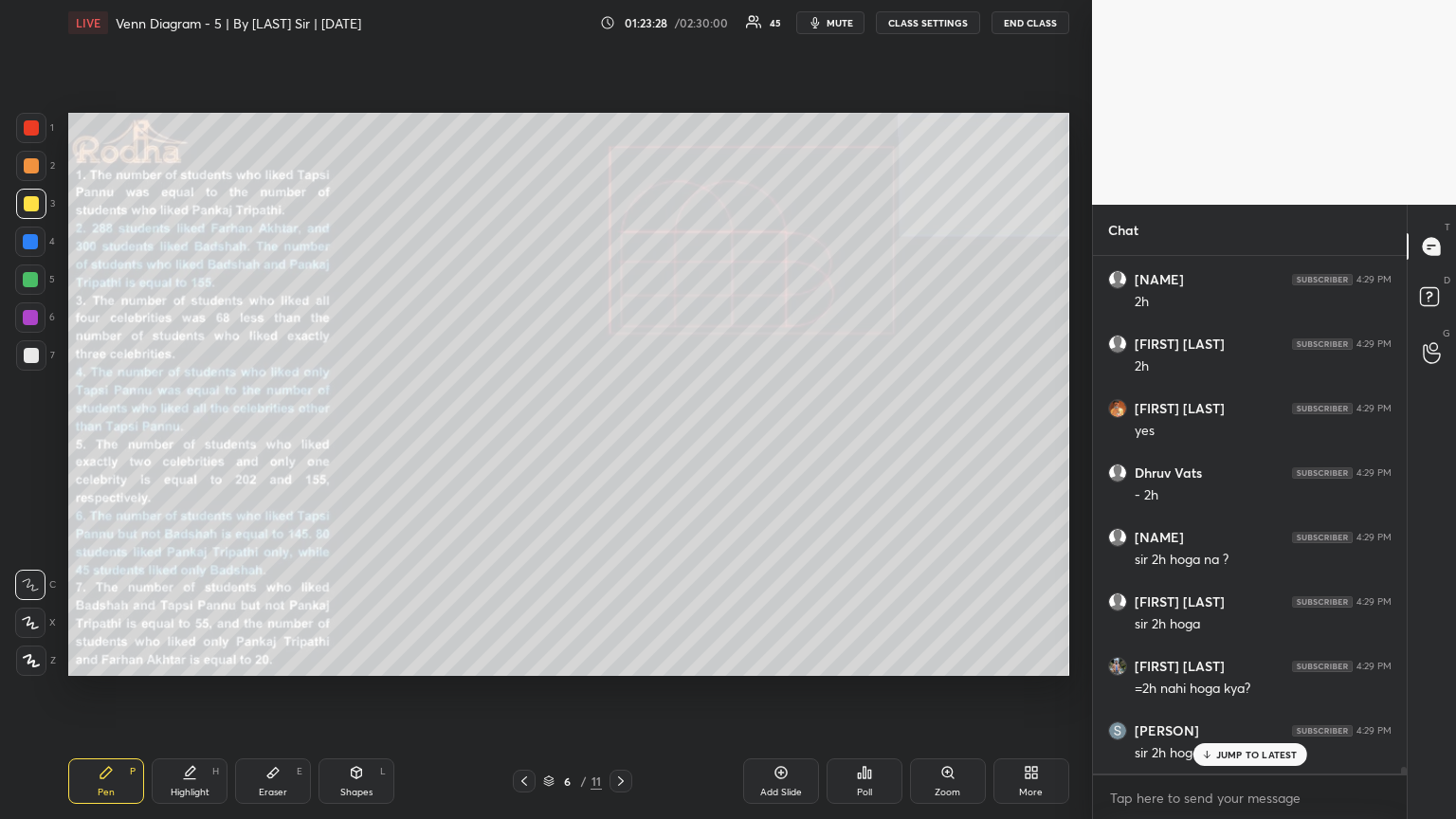 scroll, scrollTop: 39070, scrollLeft: 0, axis: vertical 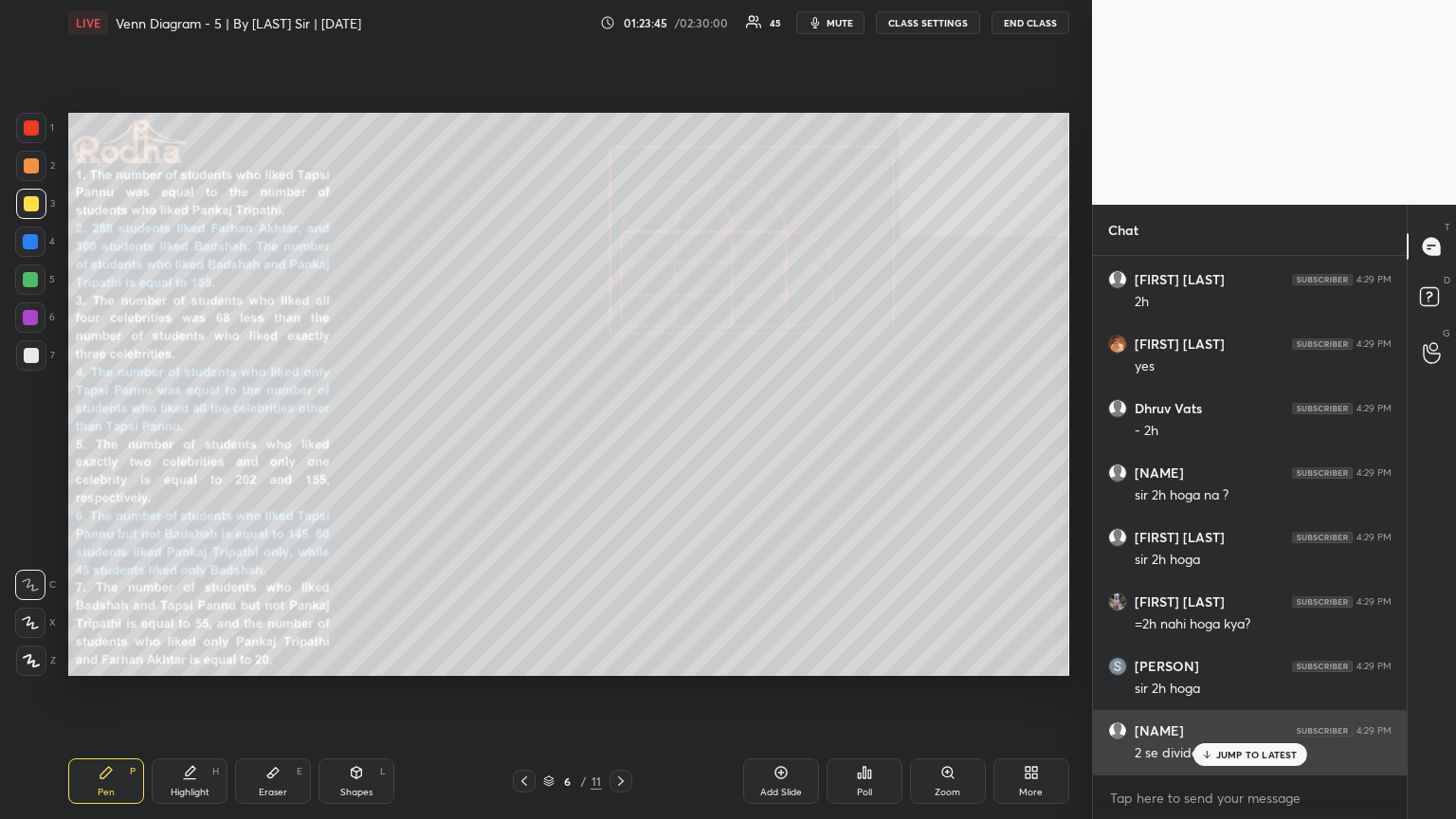 click on "JUMP TO LATEST" at bounding box center [1257, 755] 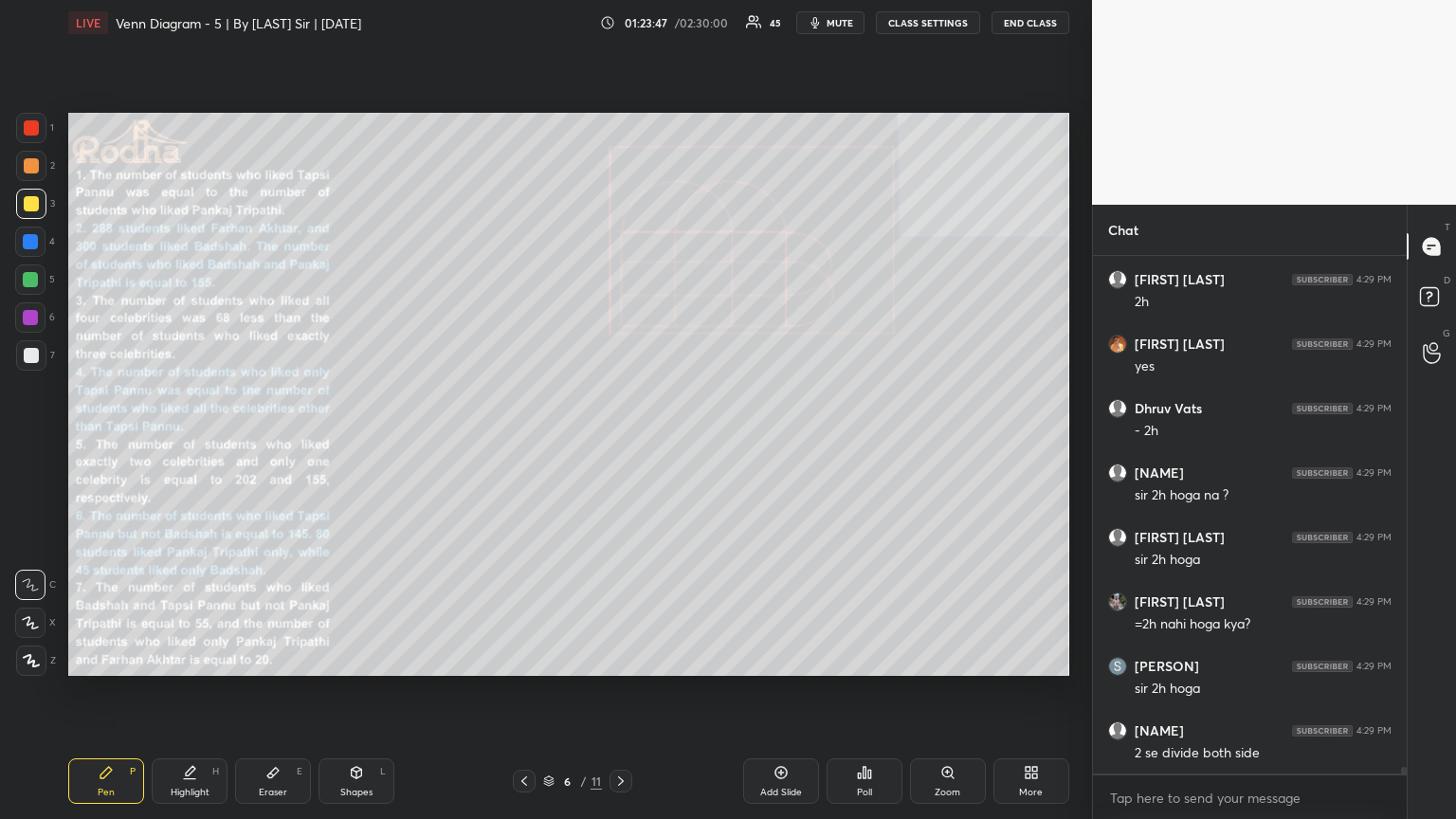 scroll, scrollTop: 39135, scrollLeft: 0, axis: vertical 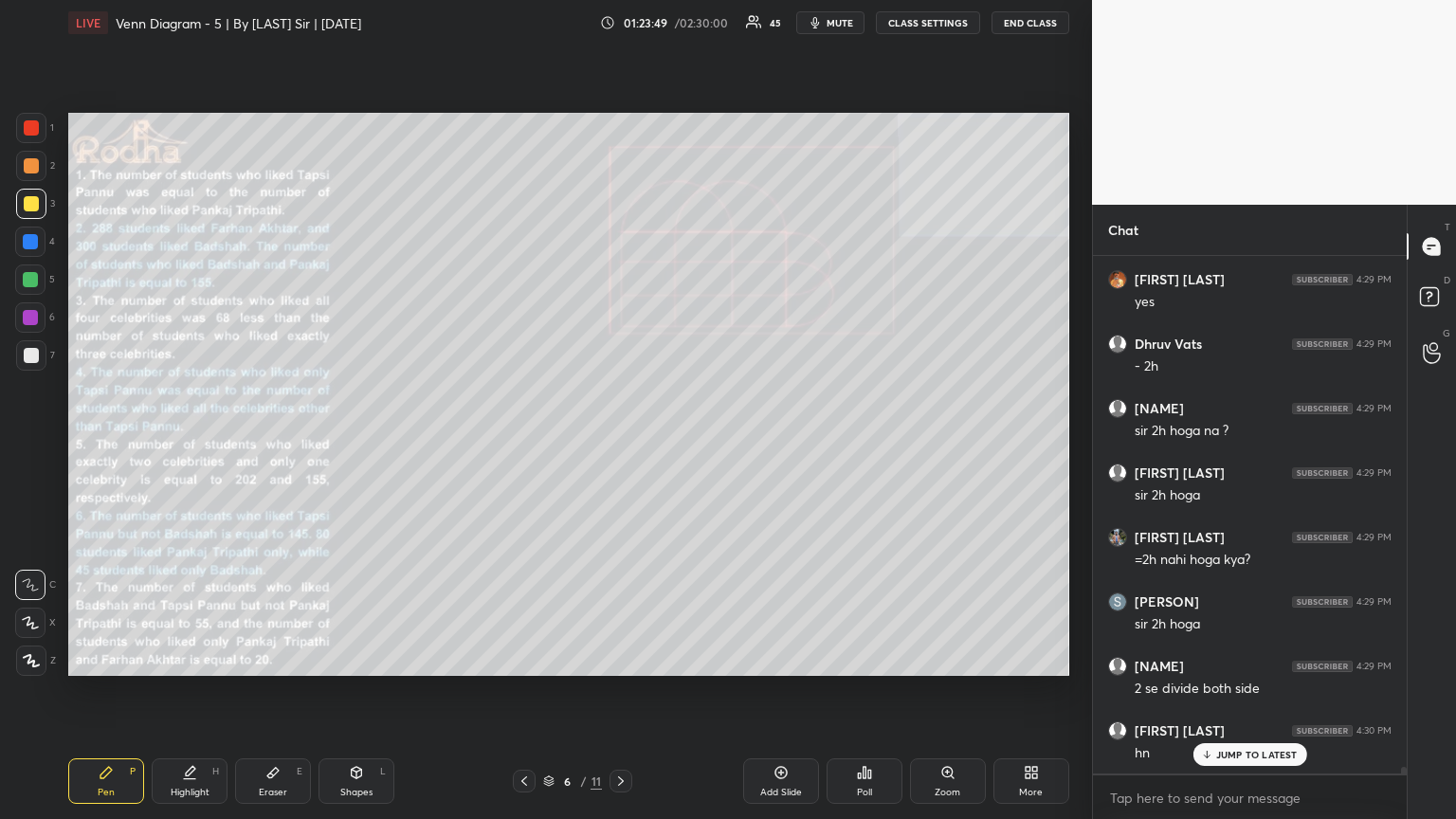 click on "JUMP TO LATEST" at bounding box center (1257, 755) 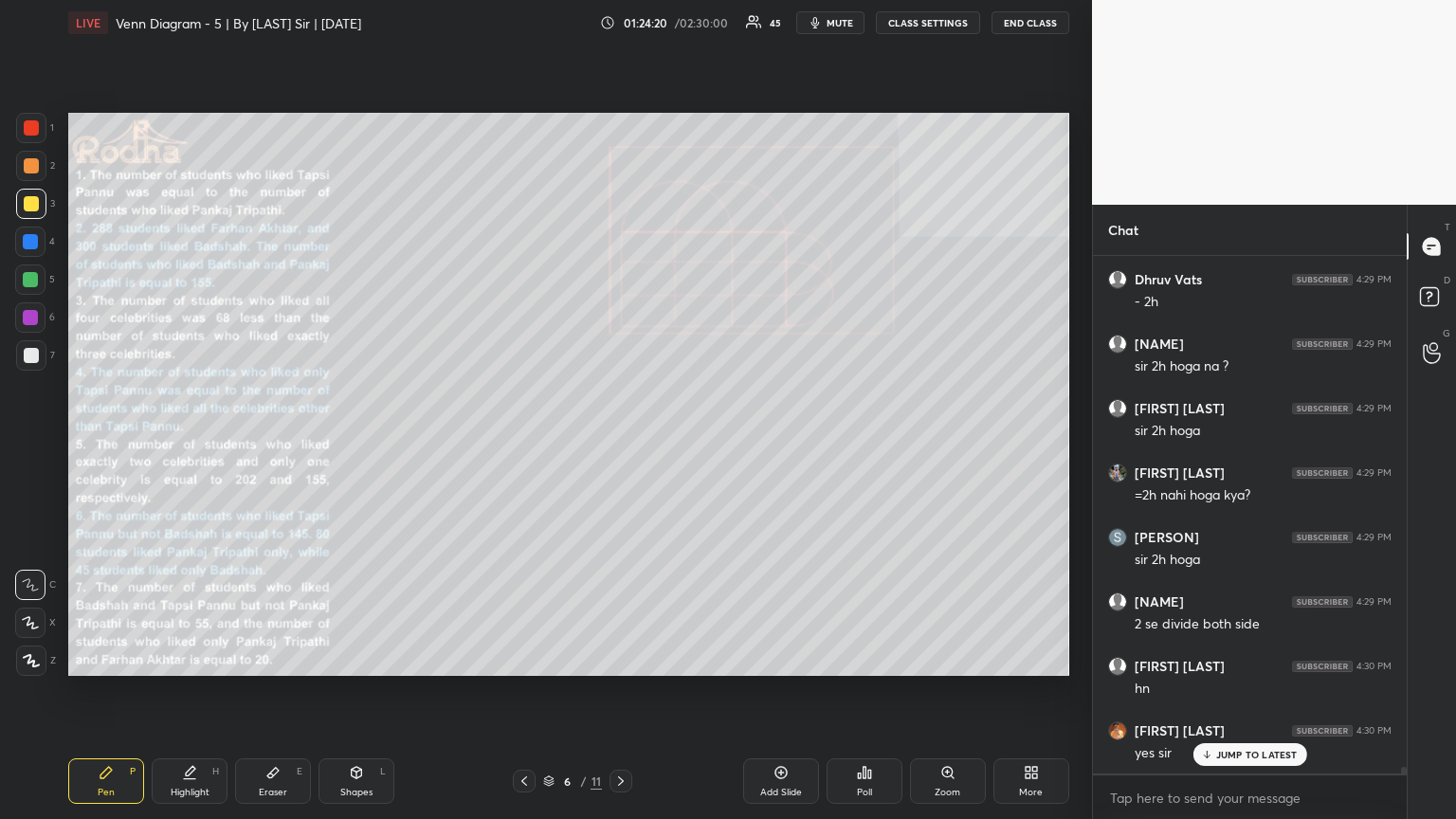 scroll, scrollTop: 39264, scrollLeft: 0, axis: vertical 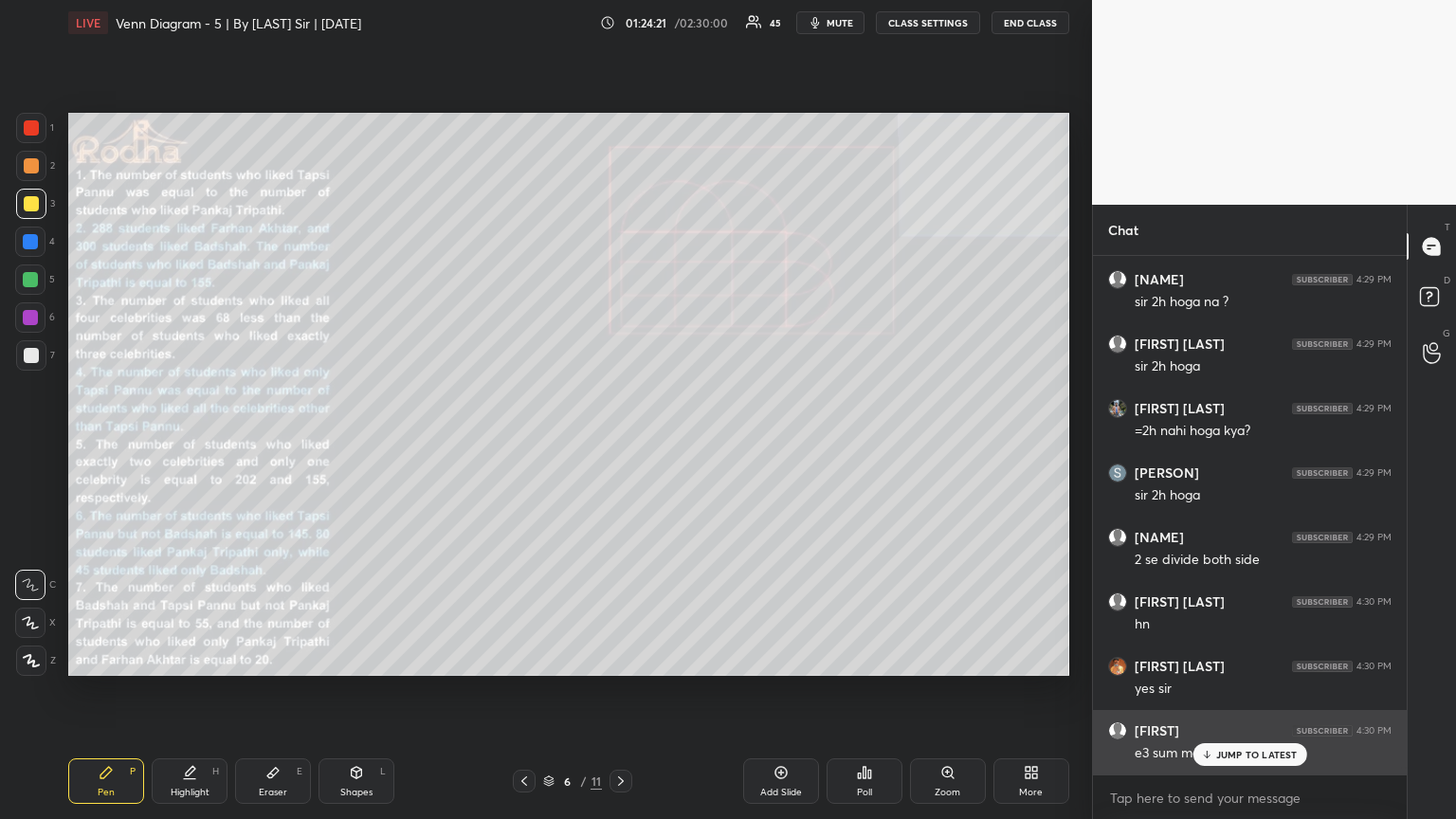 click on "JUMP TO LATEST" at bounding box center [1257, 755] 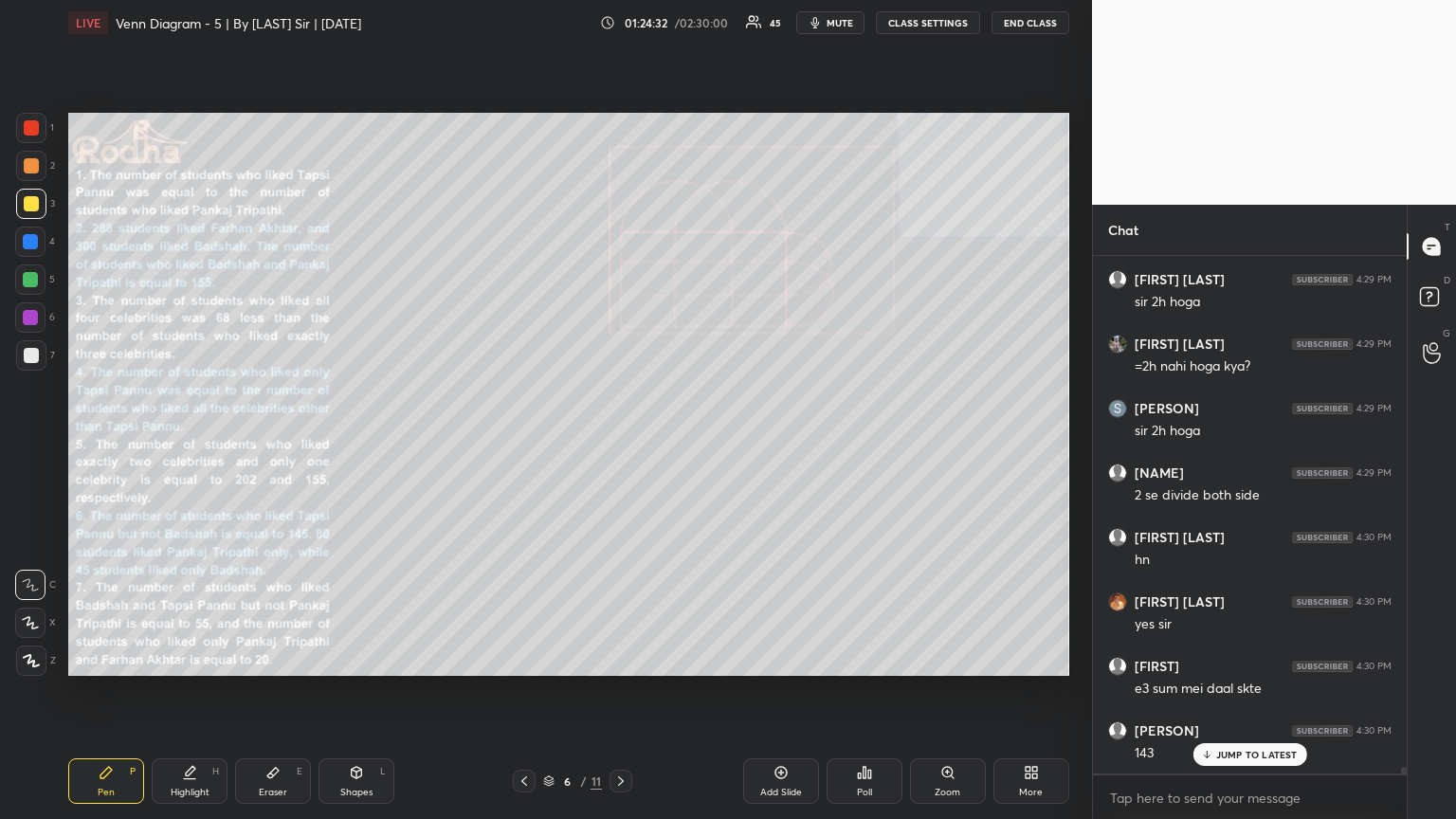 scroll, scrollTop: 39393, scrollLeft: 0, axis: vertical 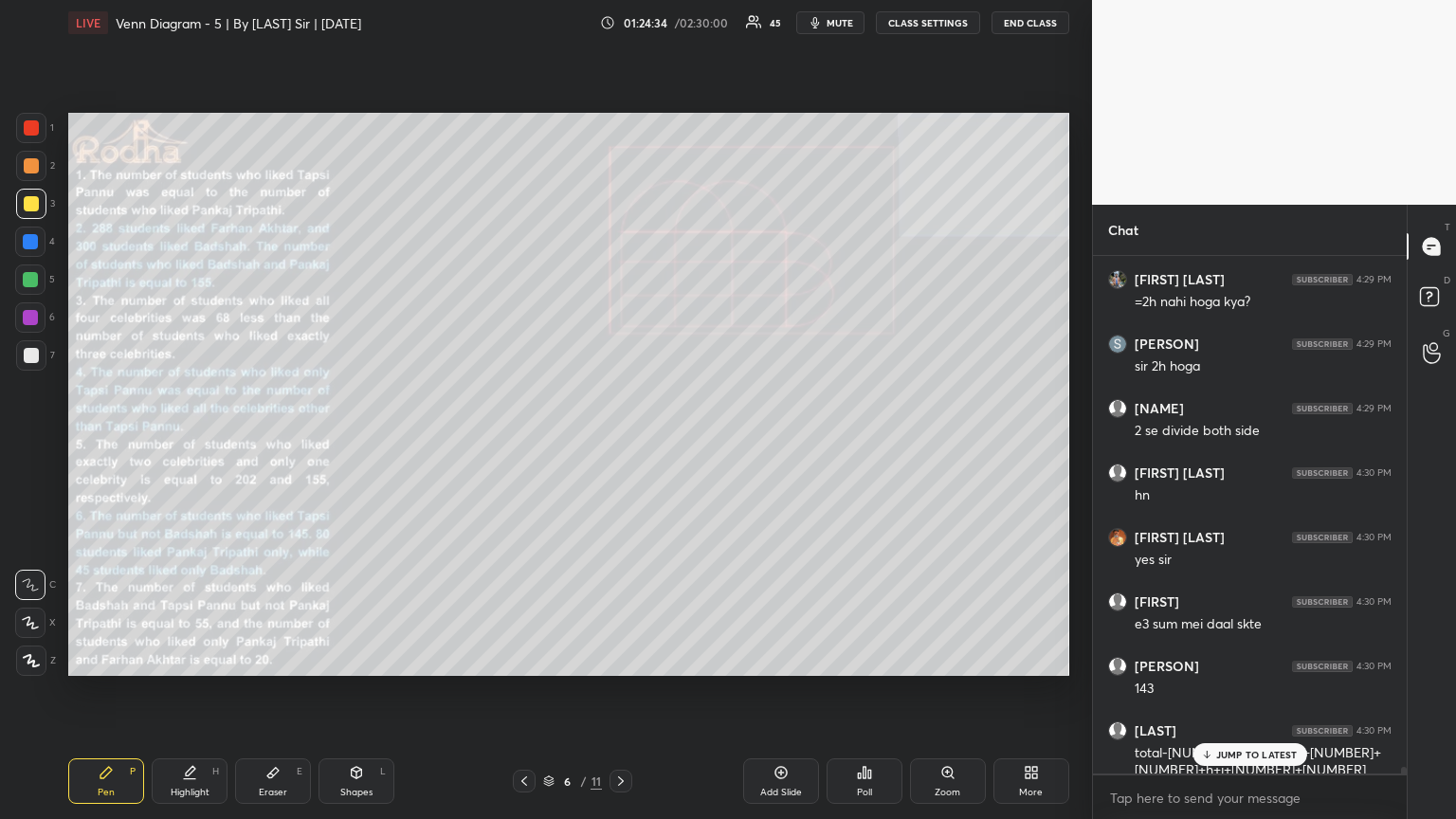 click at bounding box center [31, 355] 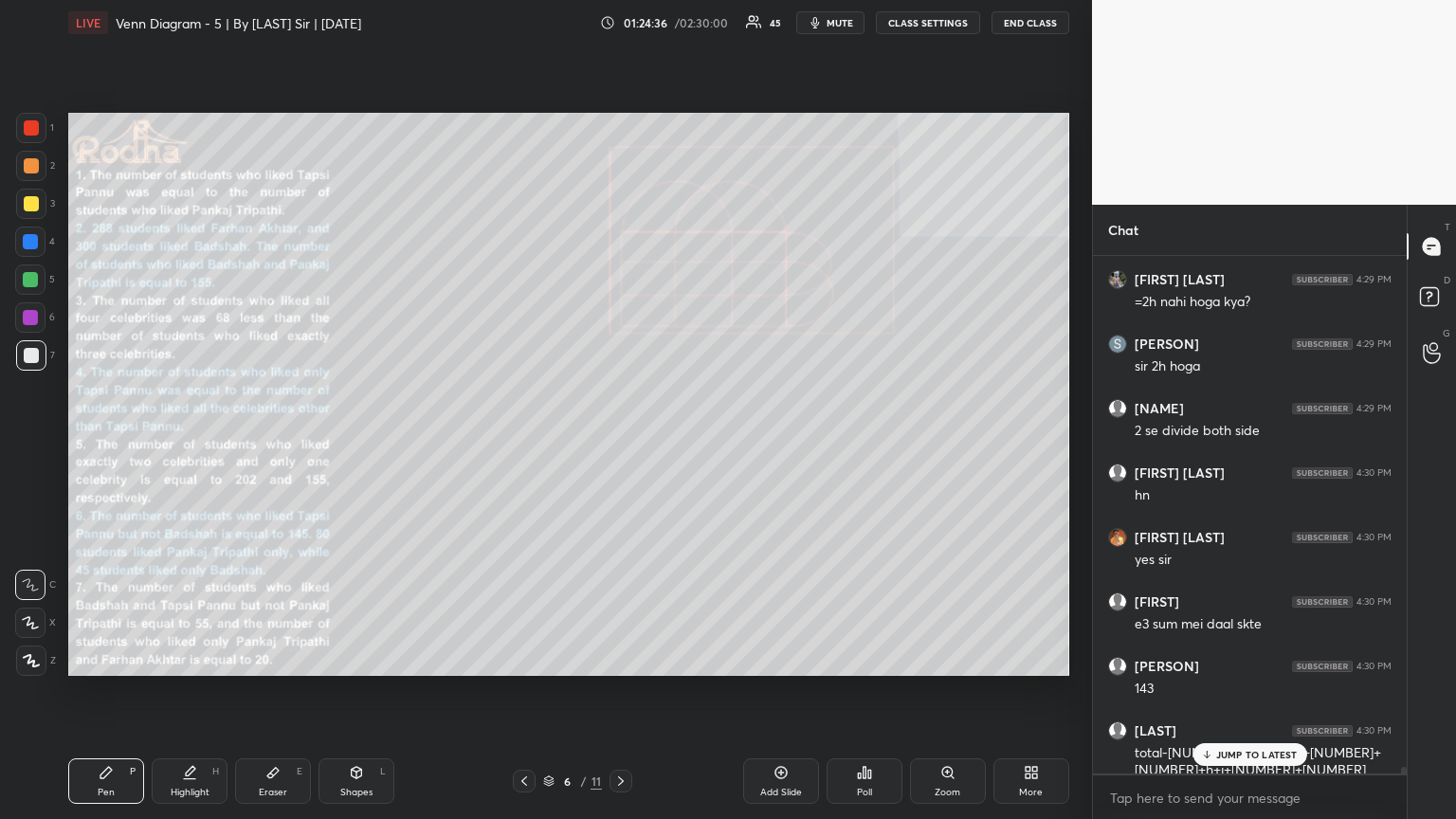 click at bounding box center (31, 166) 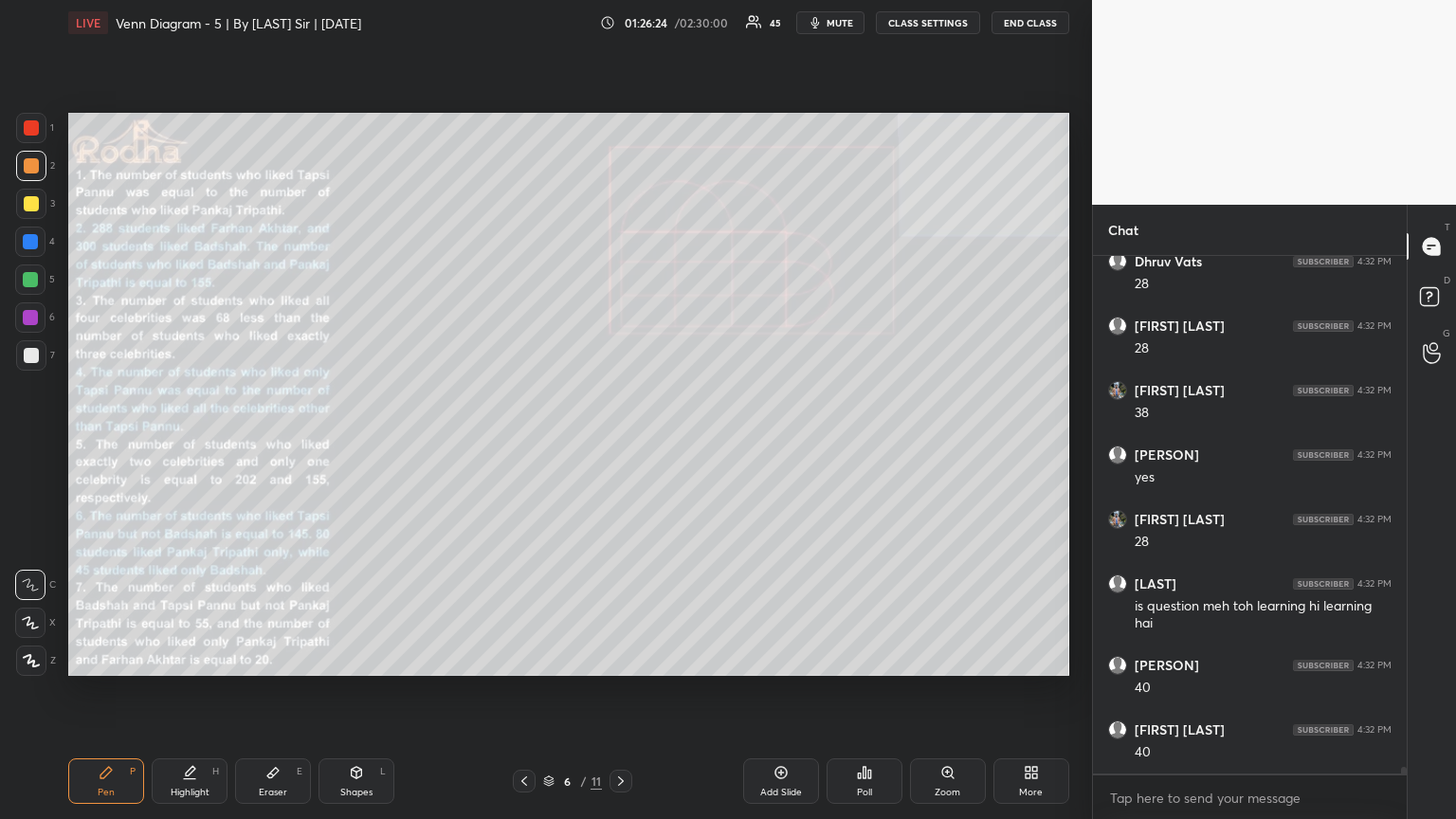 scroll, scrollTop: 40870, scrollLeft: 0, axis: vertical 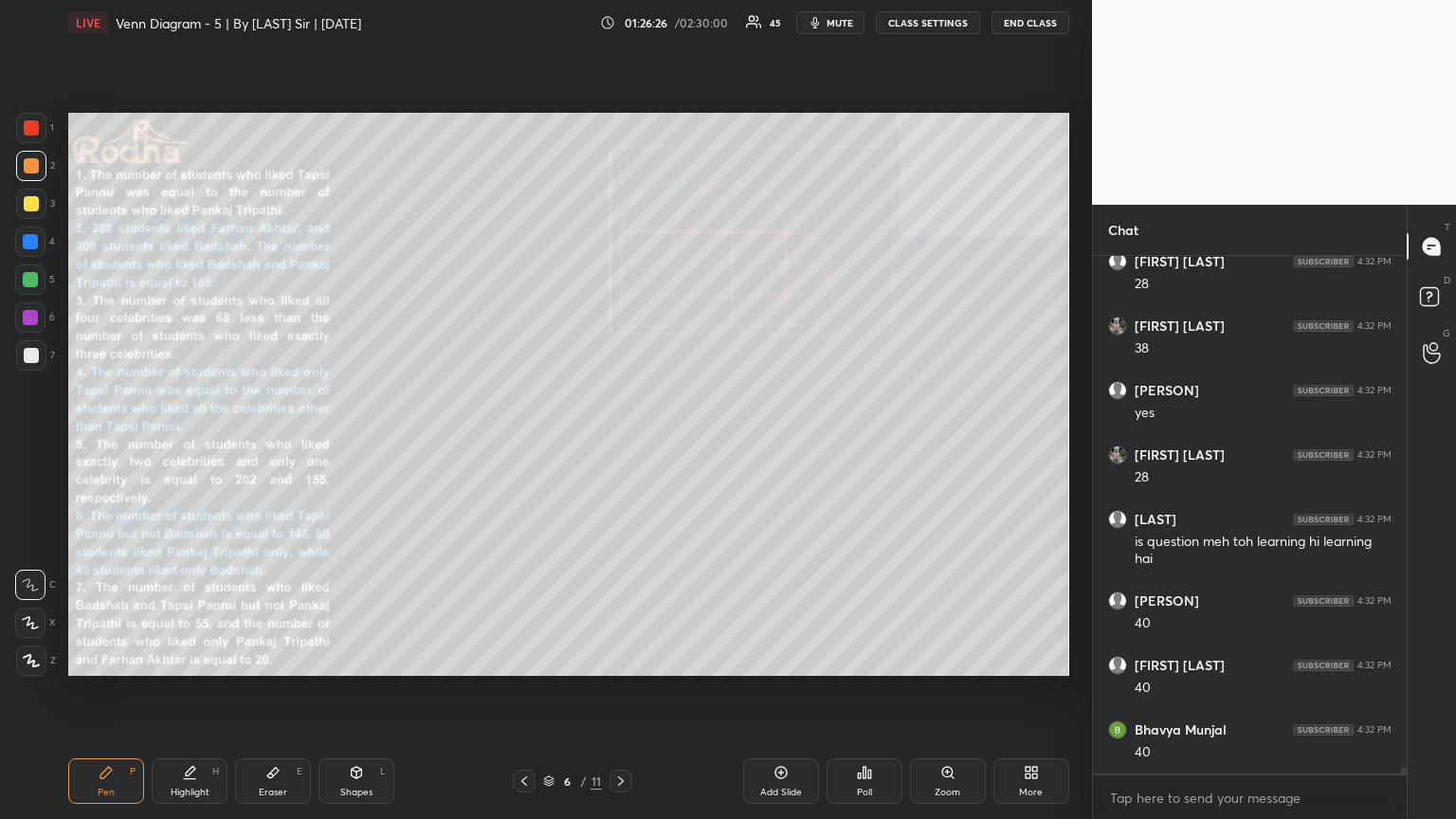 click on "Eraser E" at bounding box center (273, 781) 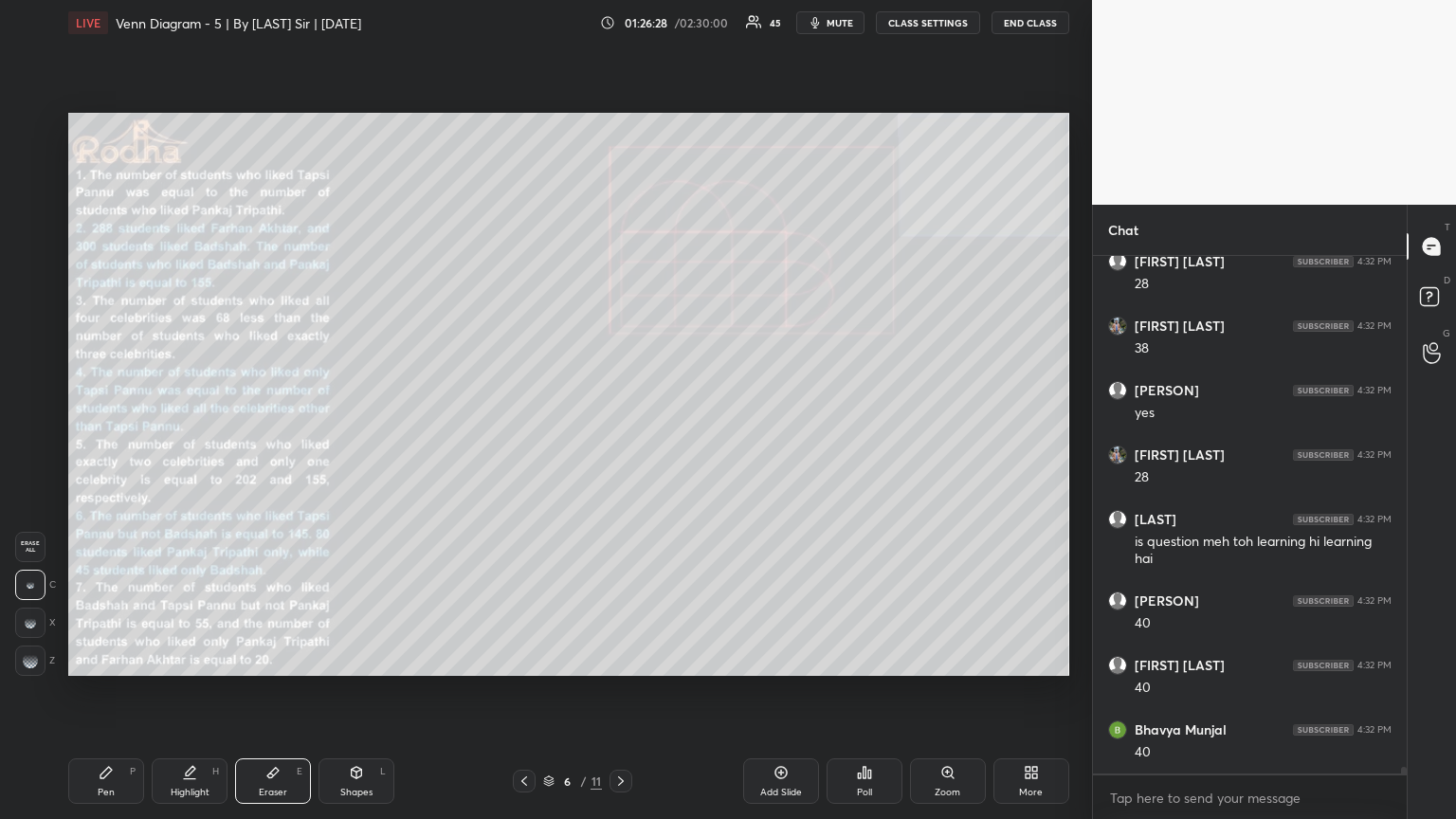 click 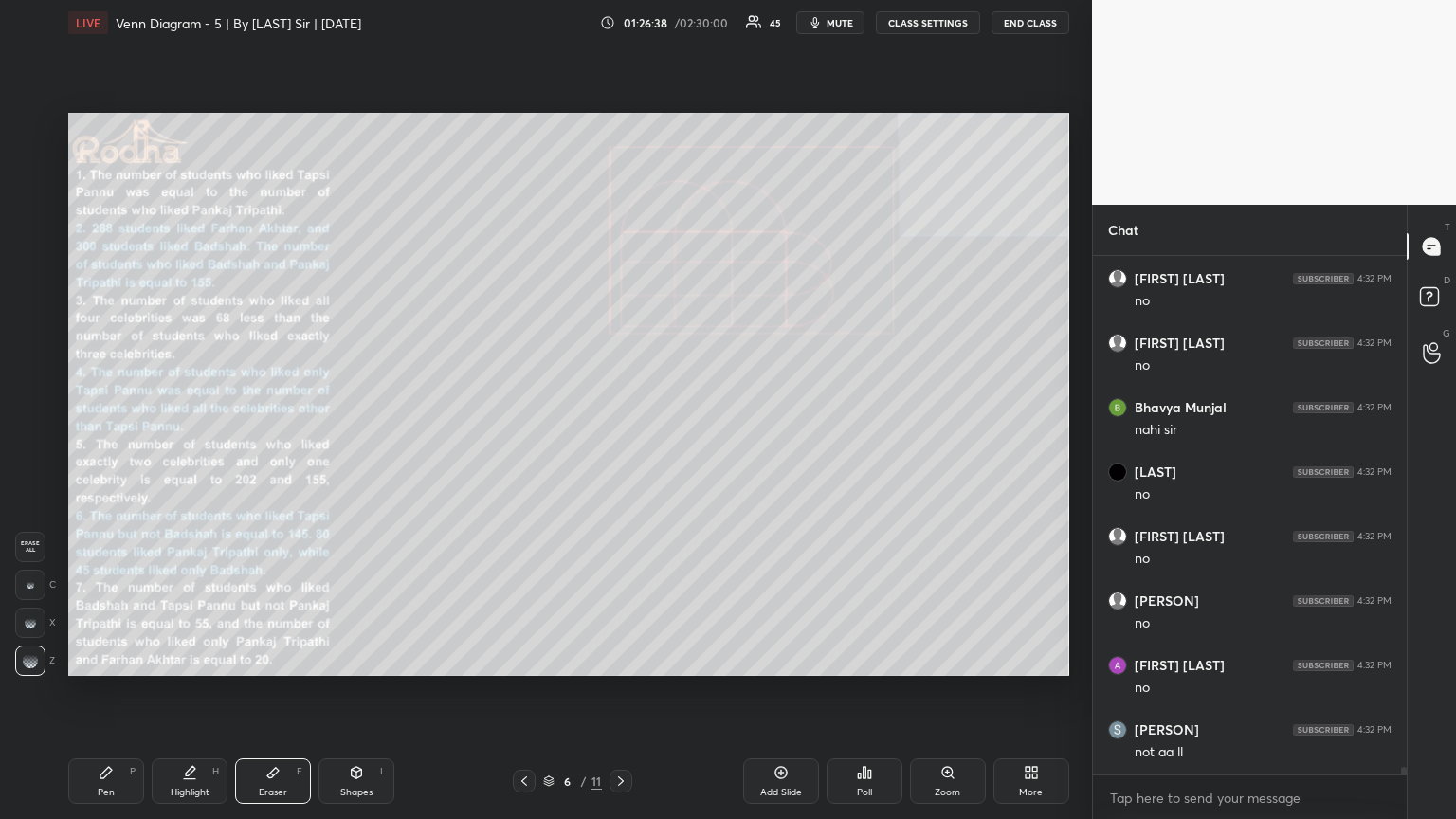 scroll, scrollTop: 41515, scrollLeft: 0, axis: vertical 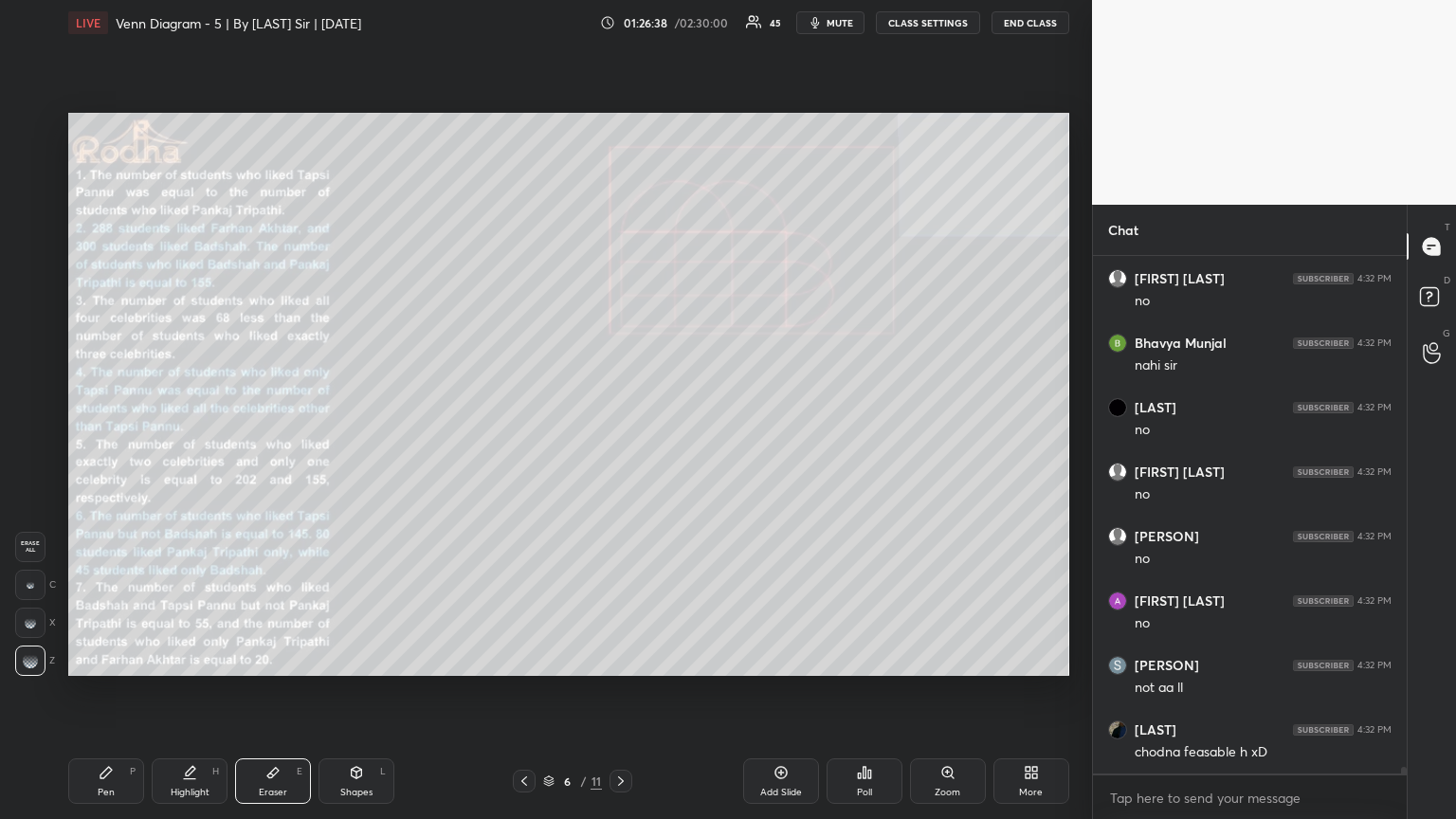 click 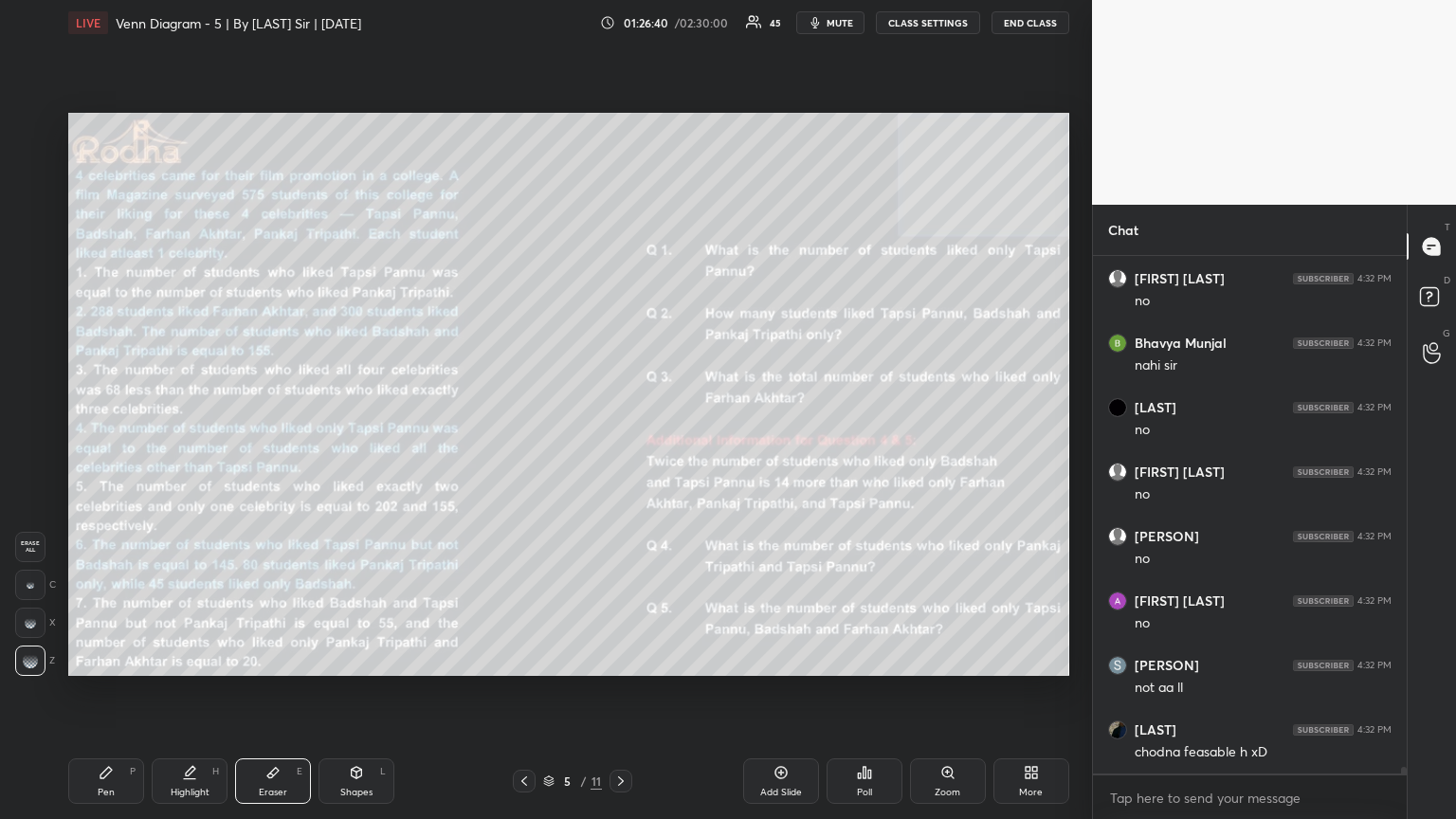 click 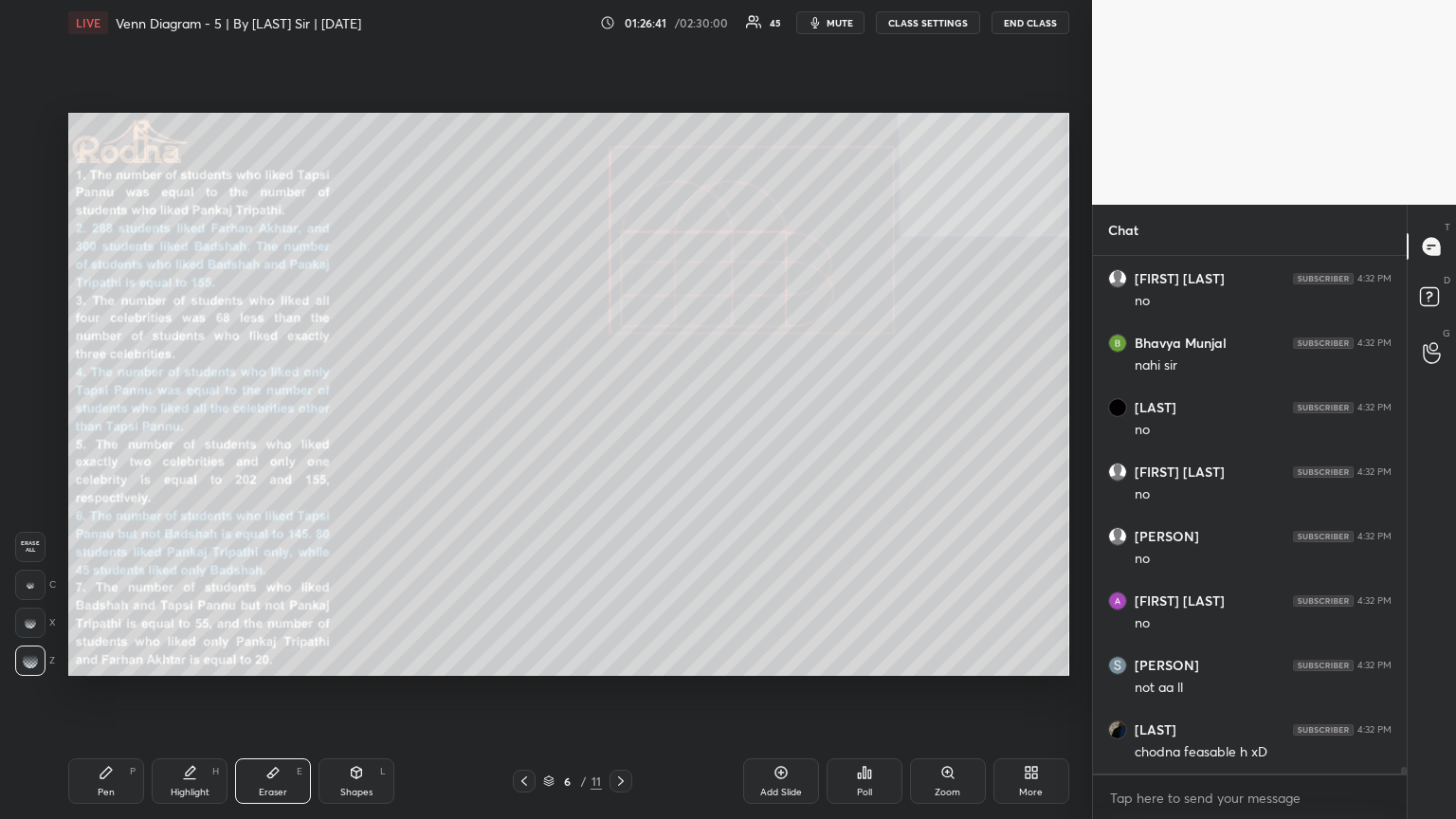 click on "Pen" at bounding box center [106, 792] 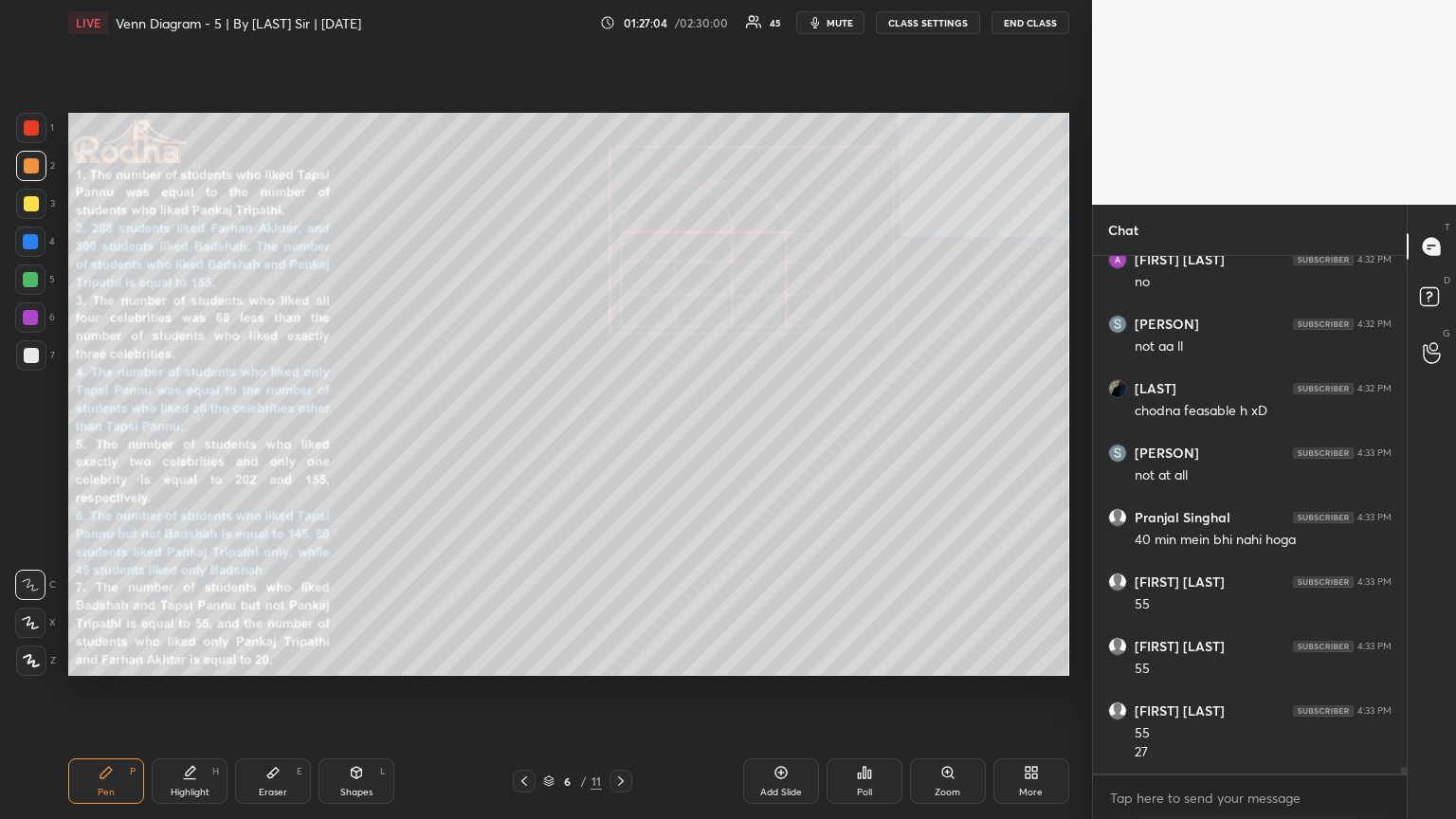scroll, scrollTop: 41921, scrollLeft: 0, axis: vertical 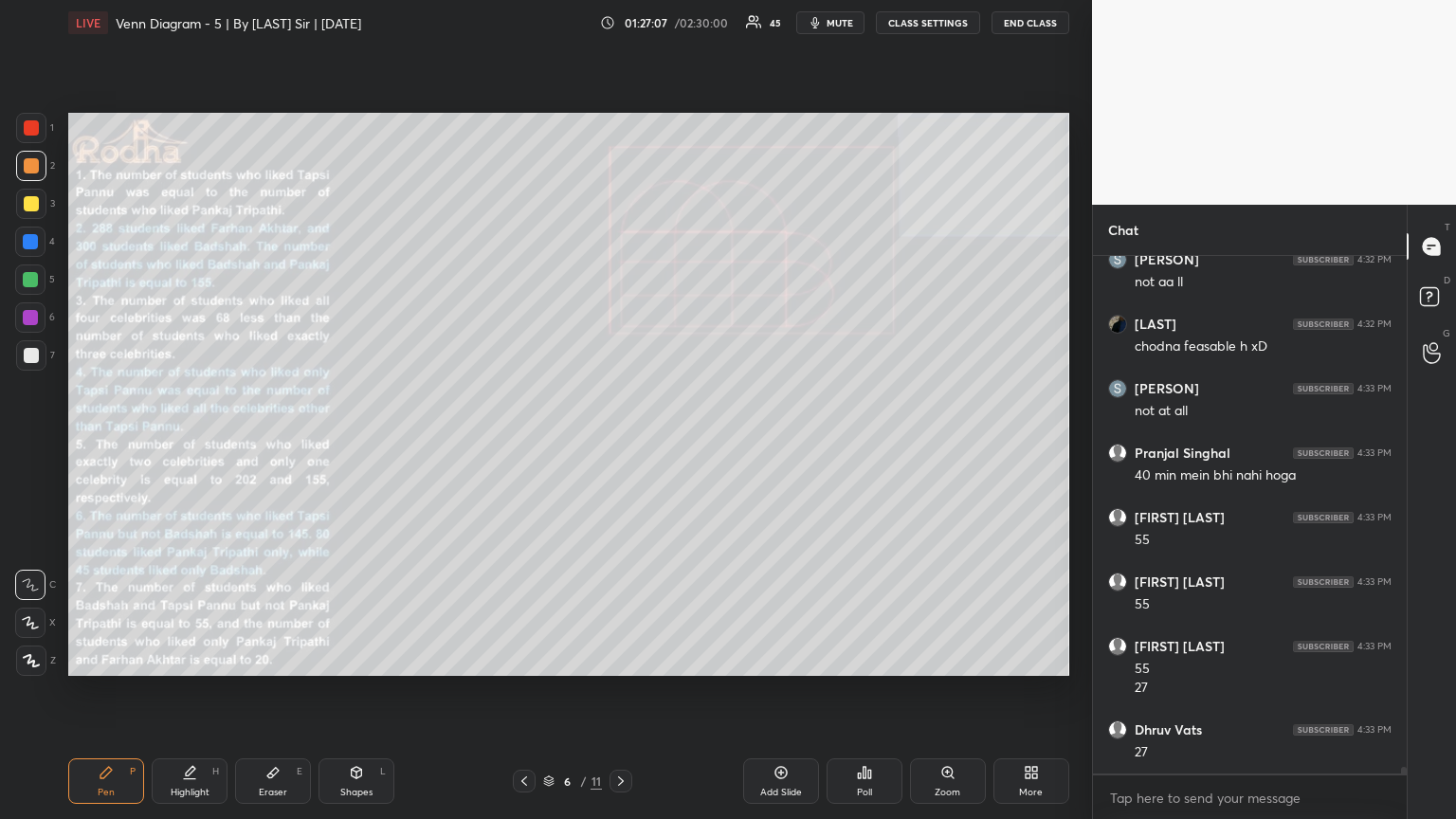 click 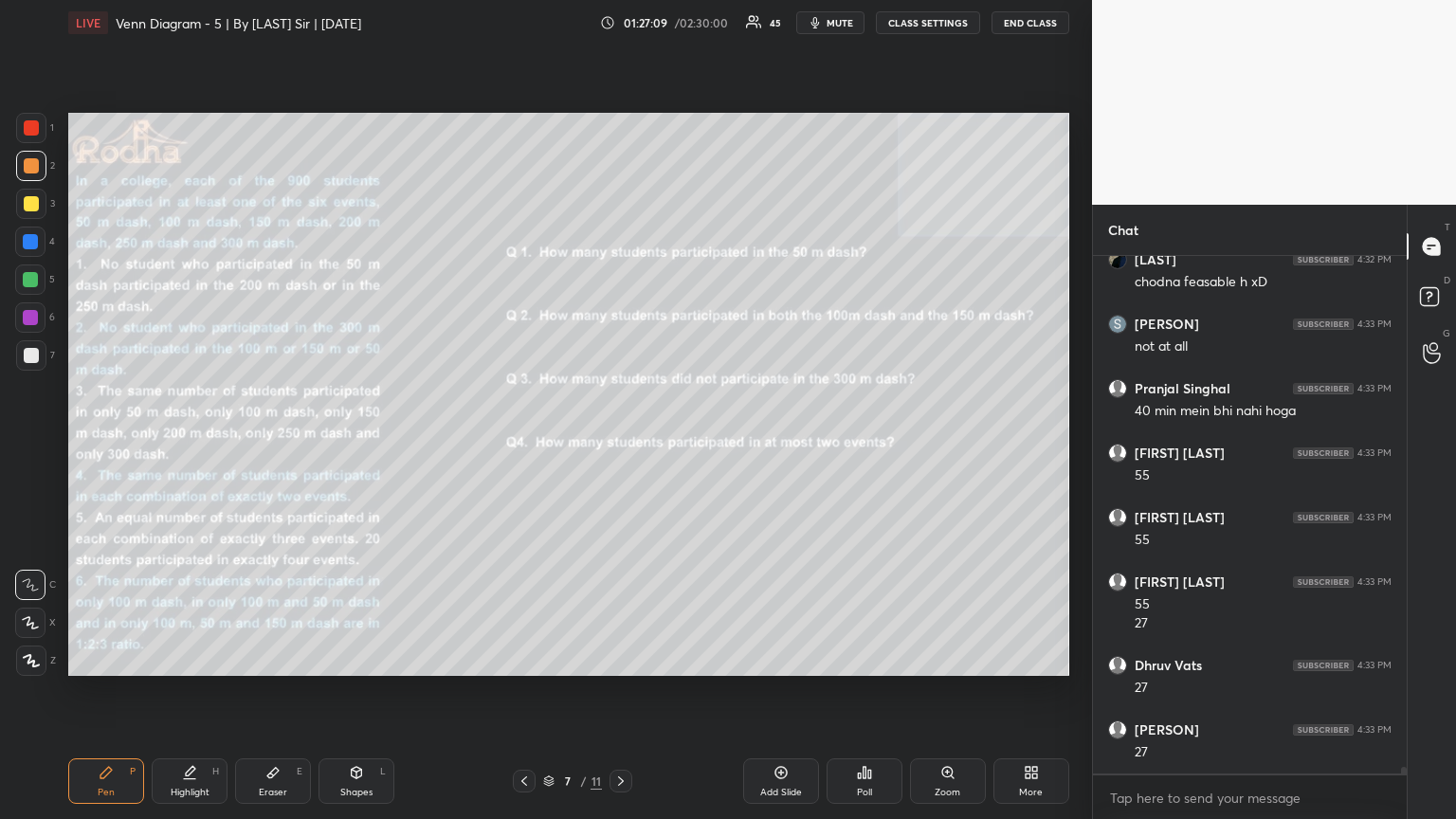 scroll, scrollTop: 42050, scrollLeft: 0, axis: vertical 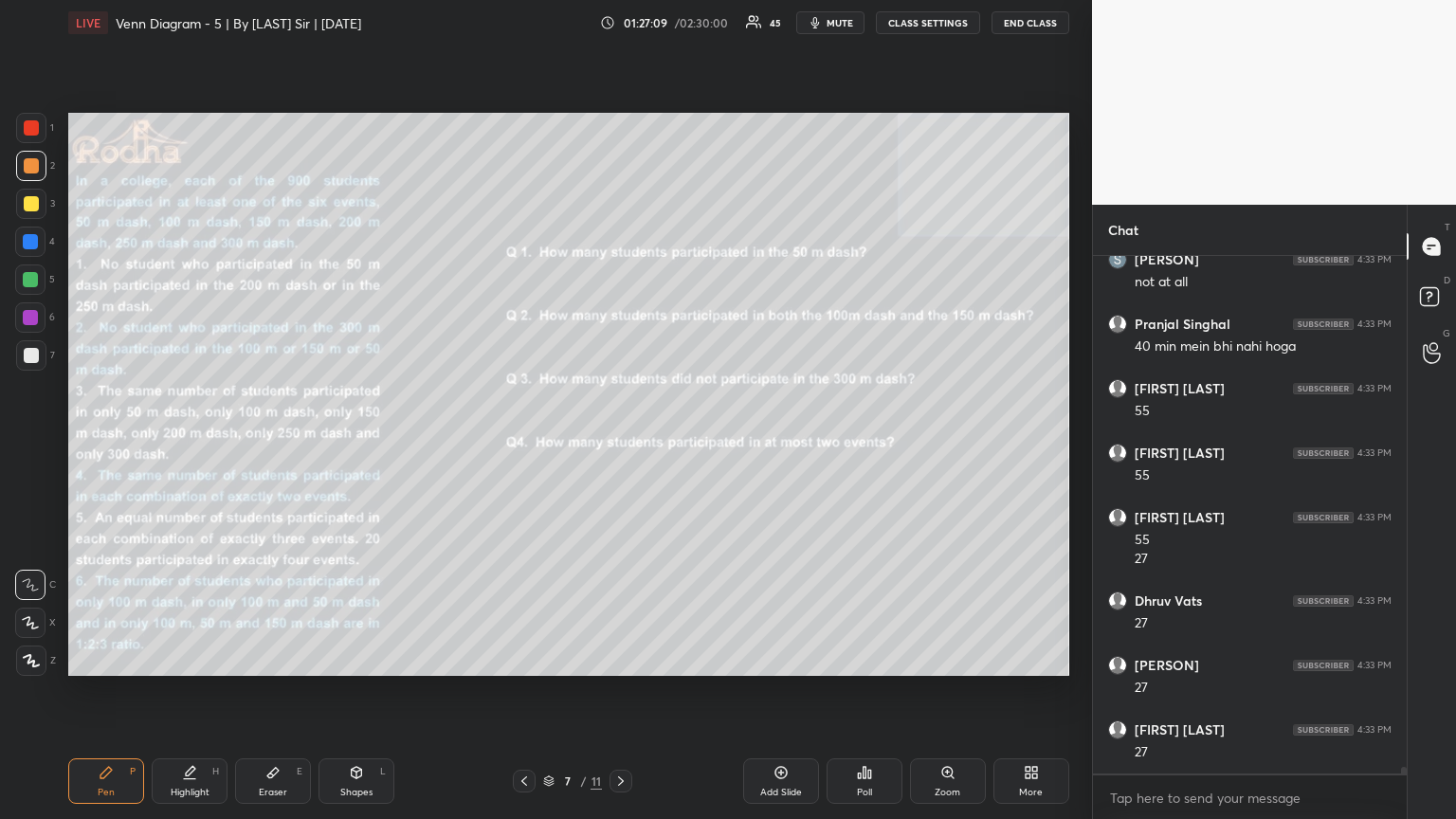 click at bounding box center (524, 781) 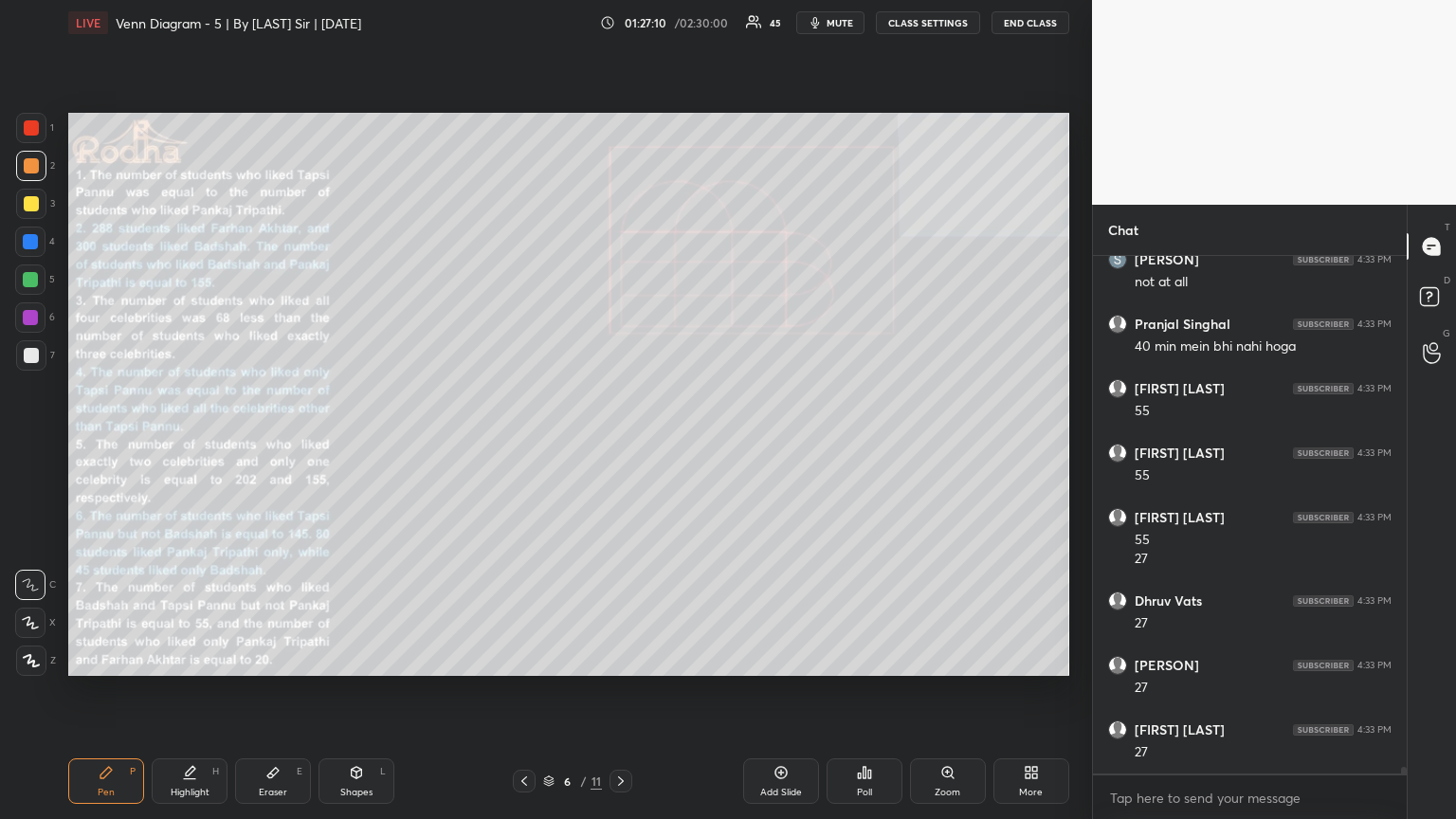 click 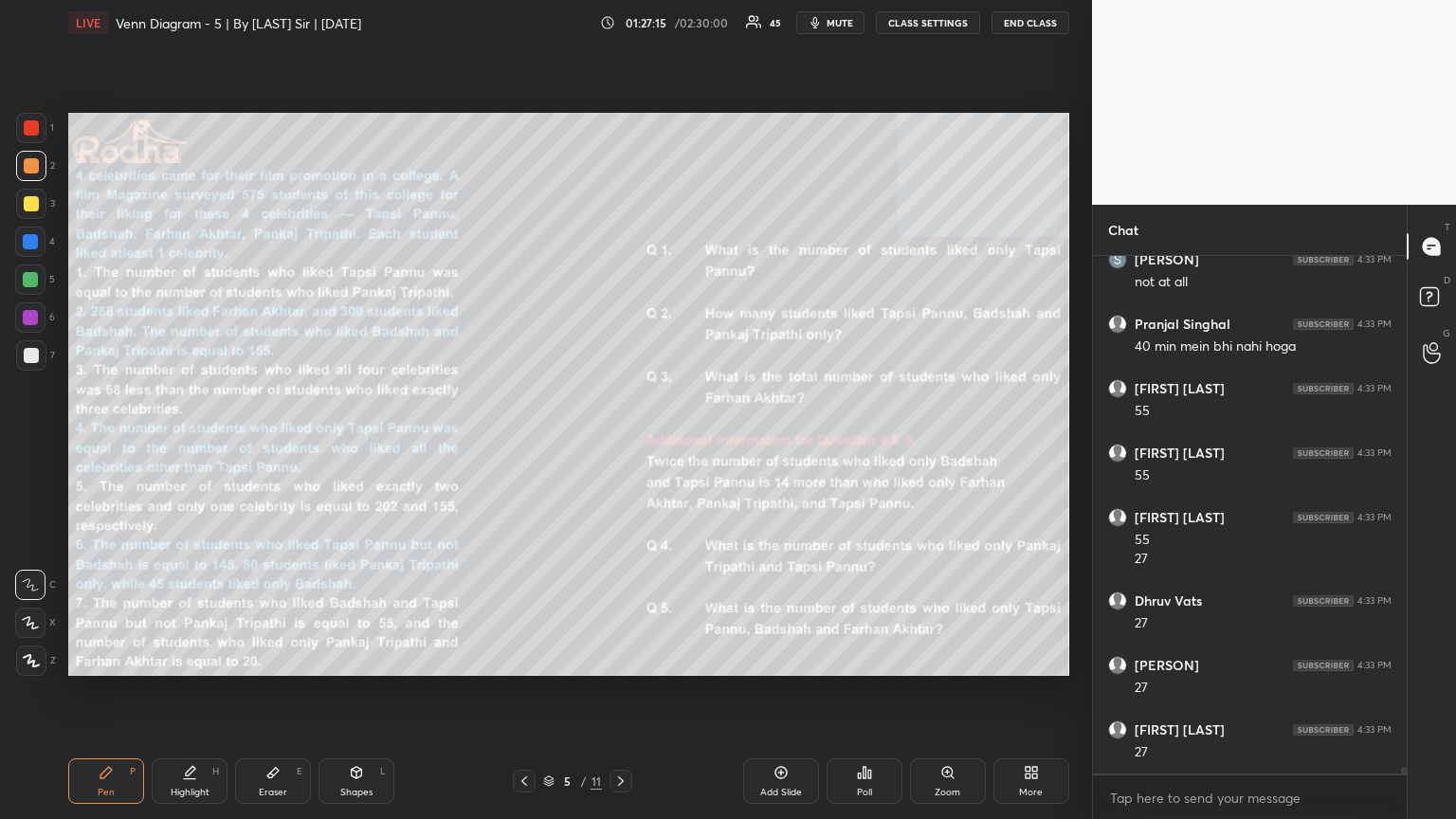 drag, startPoint x: 617, startPoint y: 782, endPoint x: 633, endPoint y: 771, distance: 19.416488 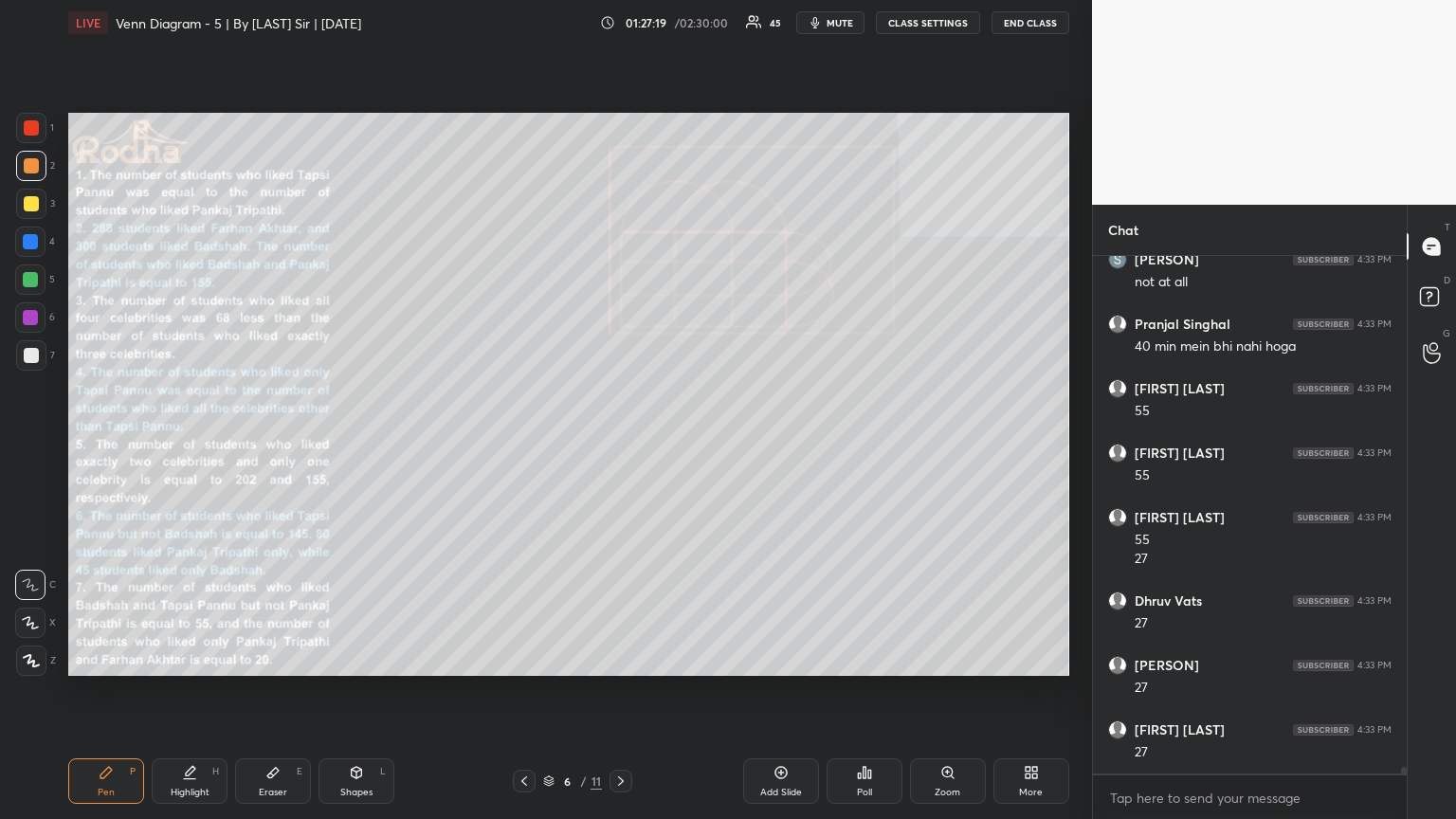 click 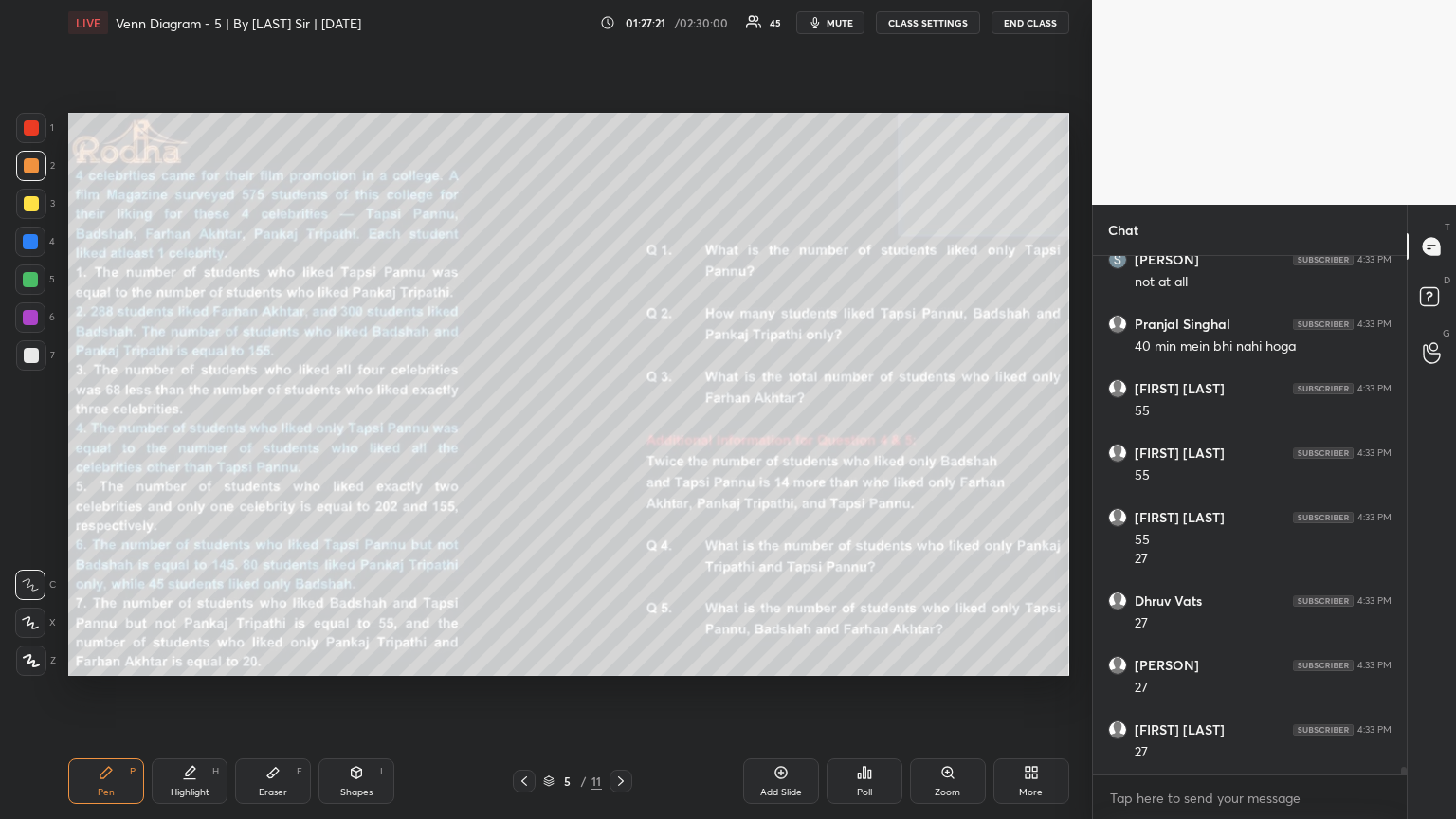 scroll, scrollTop: 42118, scrollLeft: 0, axis: vertical 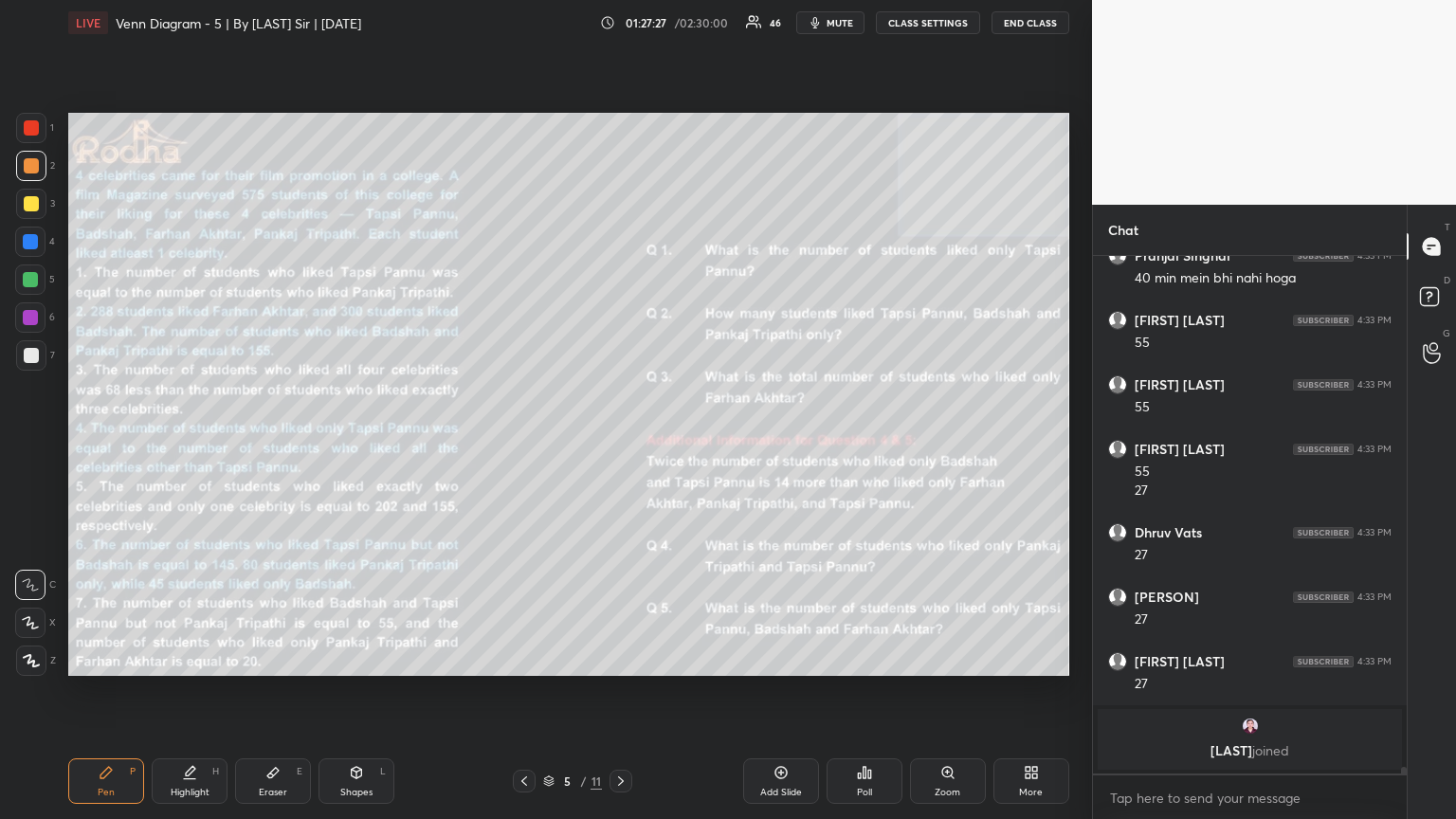 click 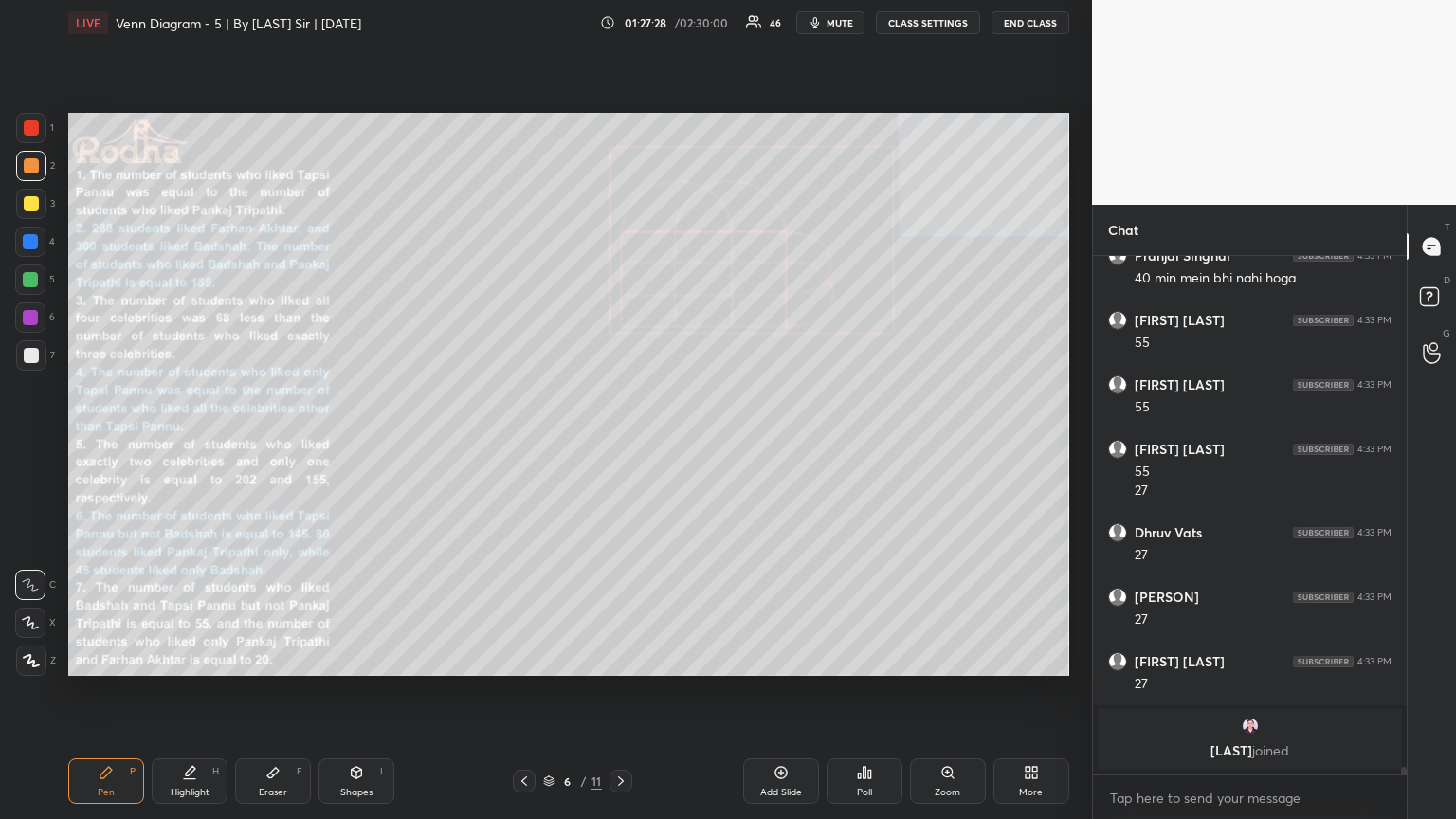 click 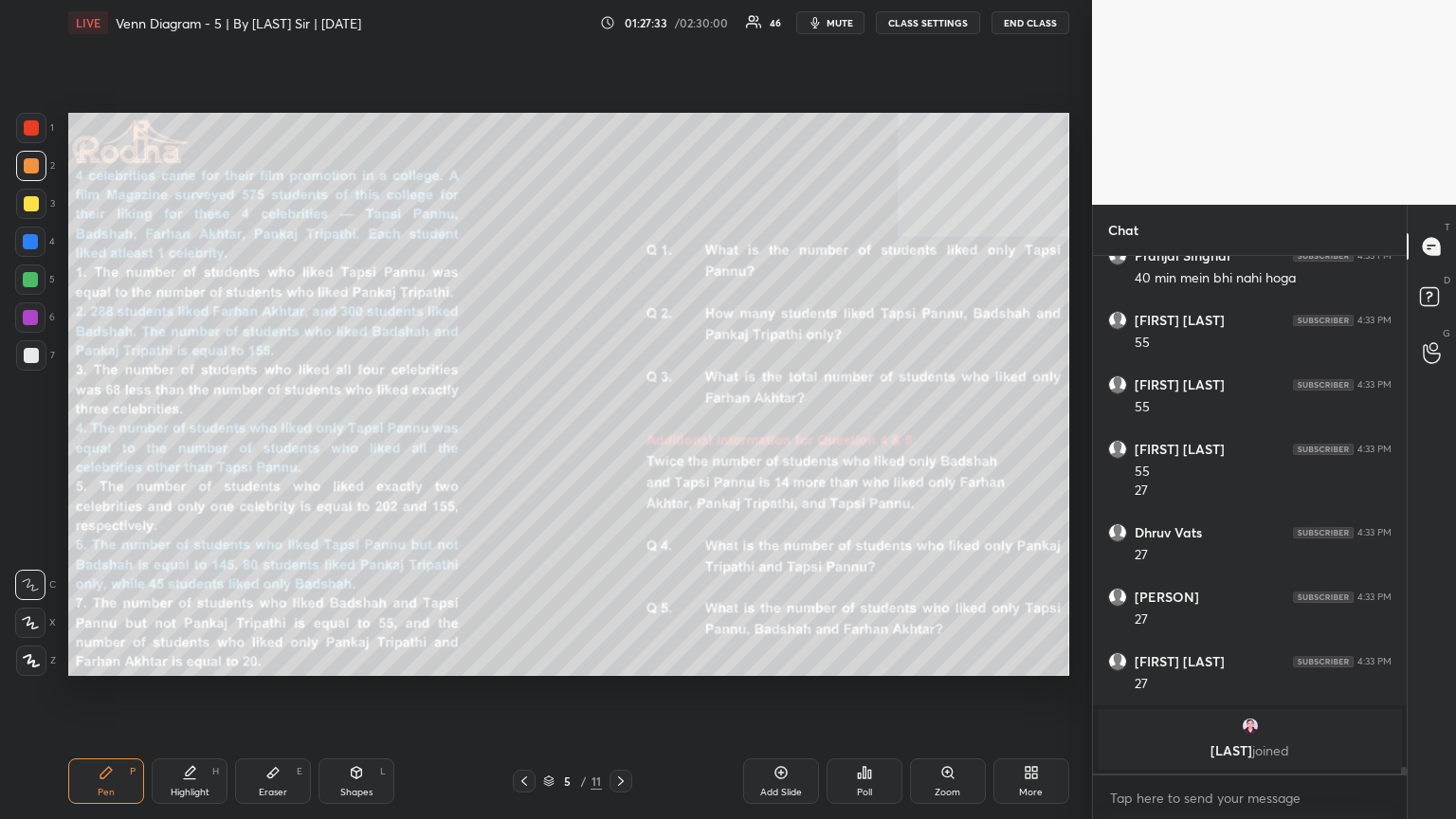 click 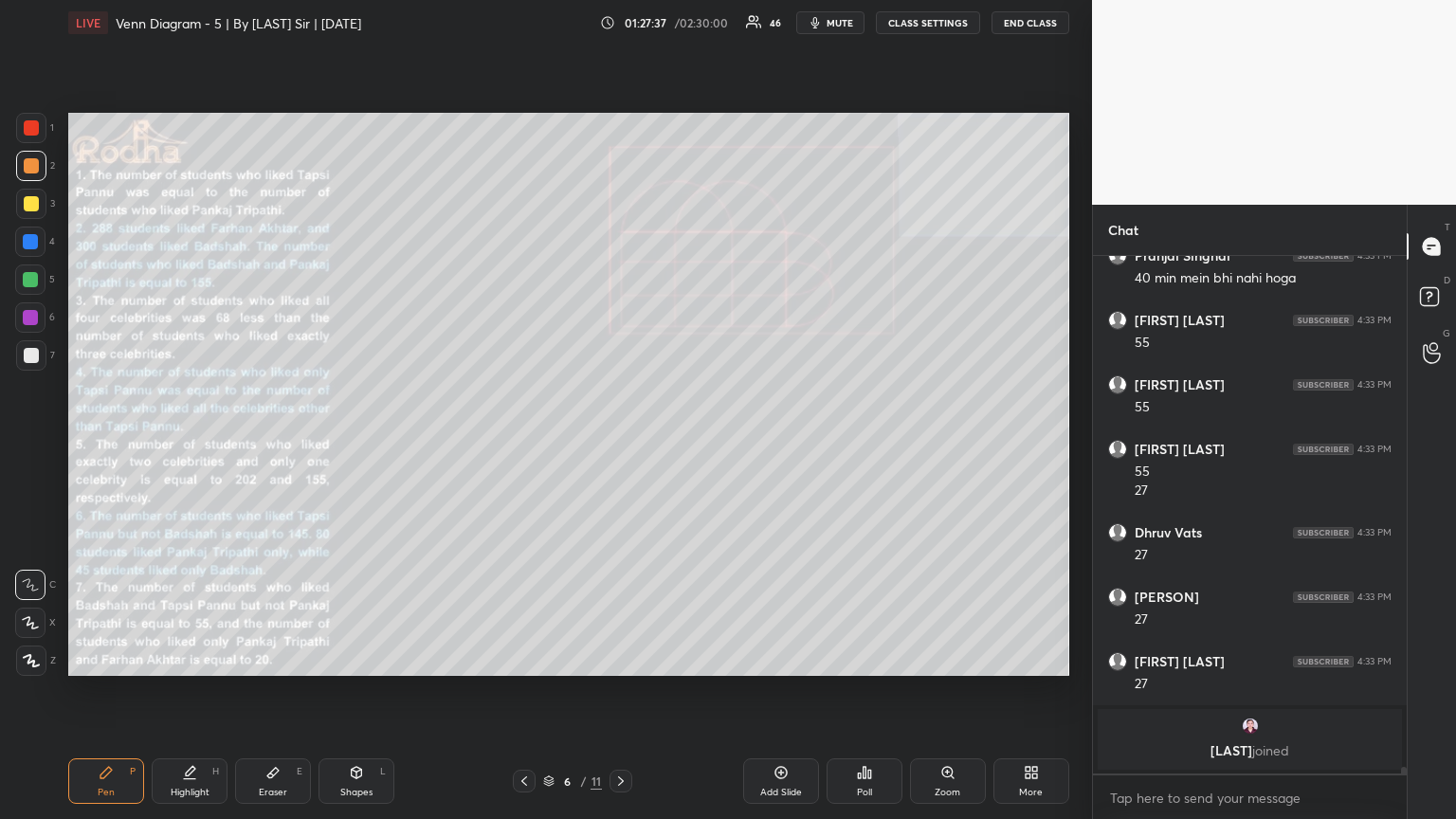 scroll, scrollTop: 38680, scrollLeft: 0, axis: vertical 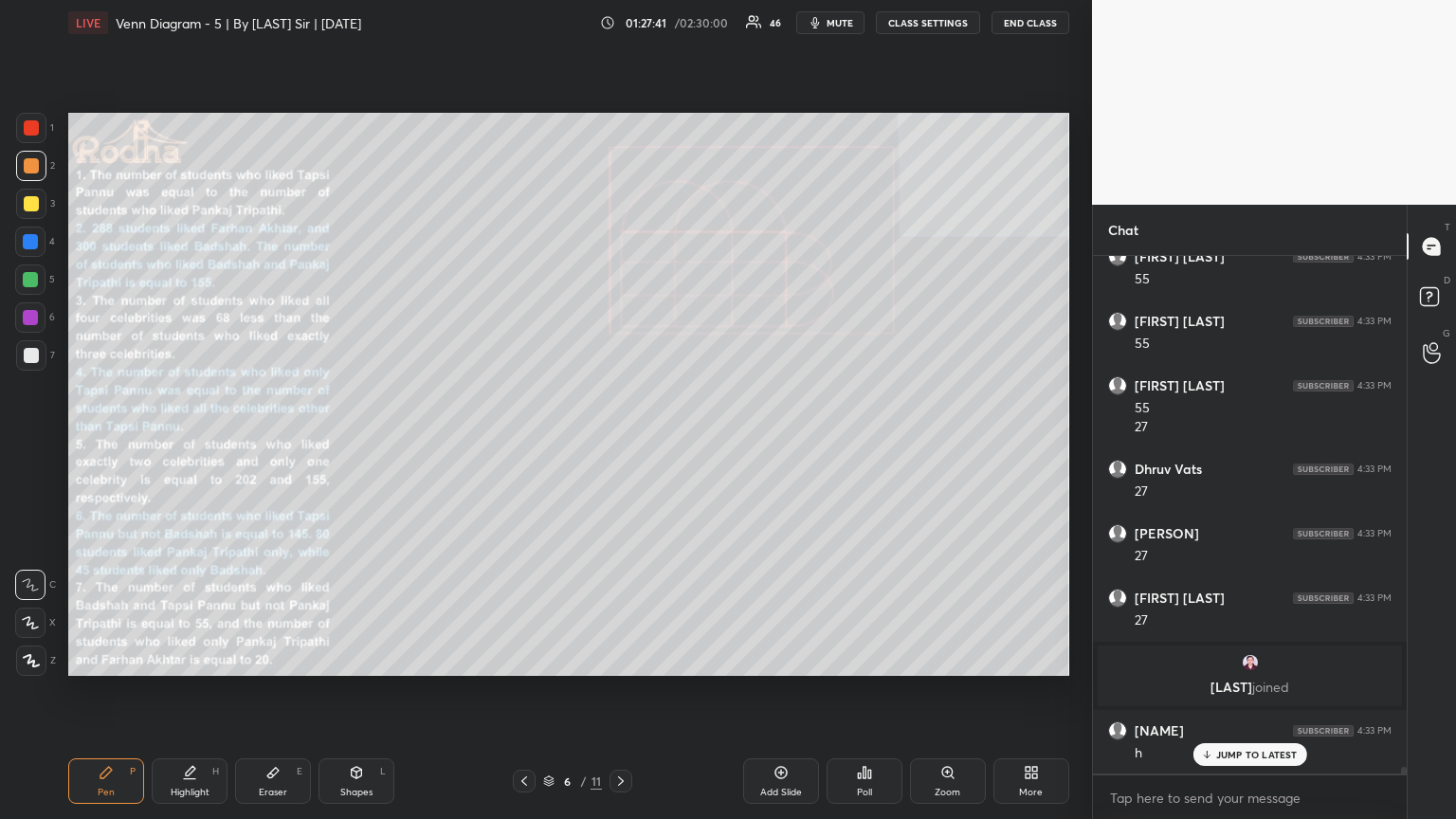 click 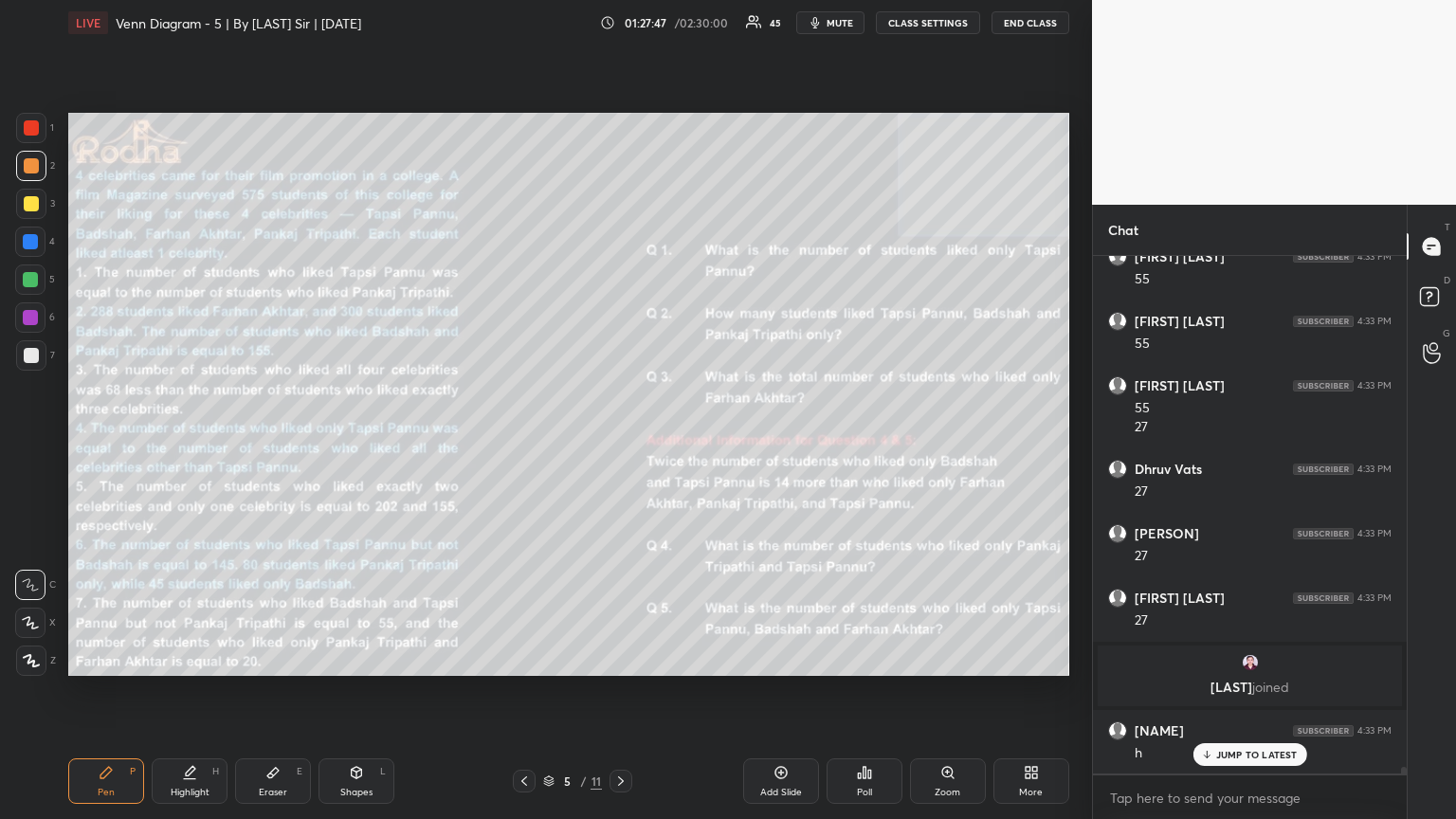 scroll, scrollTop: 38744, scrollLeft: 0, axis: vertical 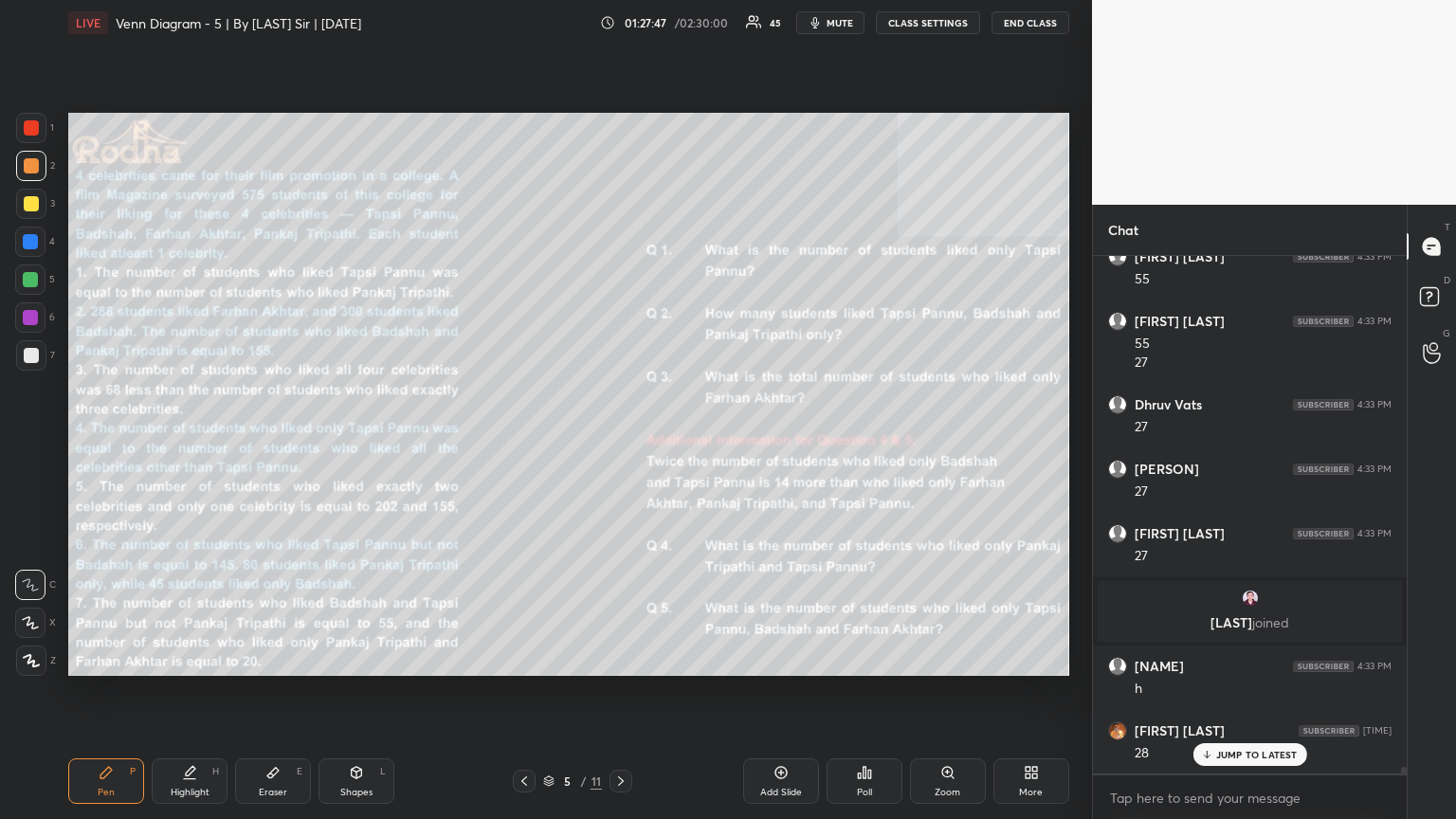 click at bounding box center [621, 781] 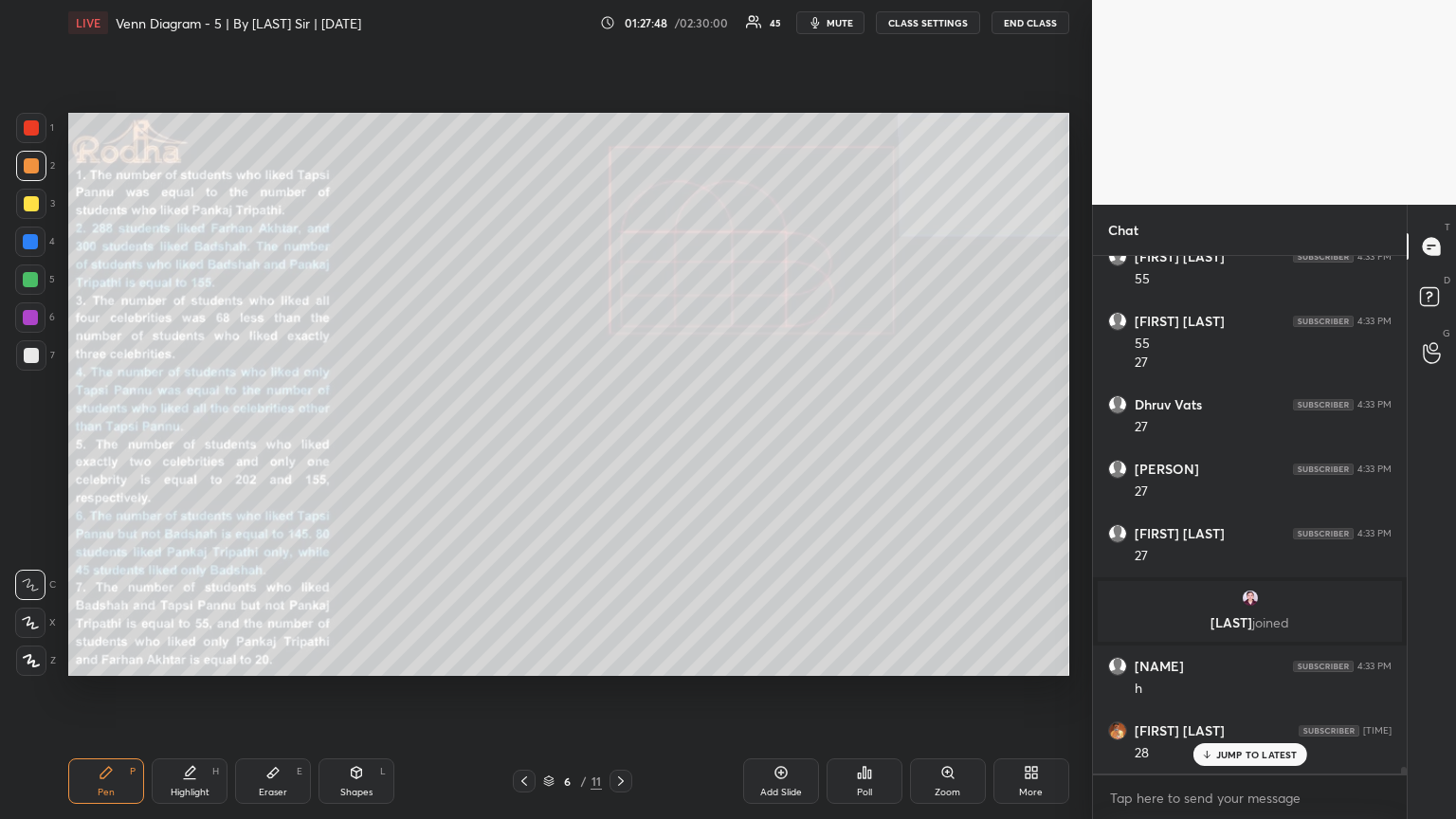 scroll, scrollTop: 38809, scrollLeft: 0, axis: vertical 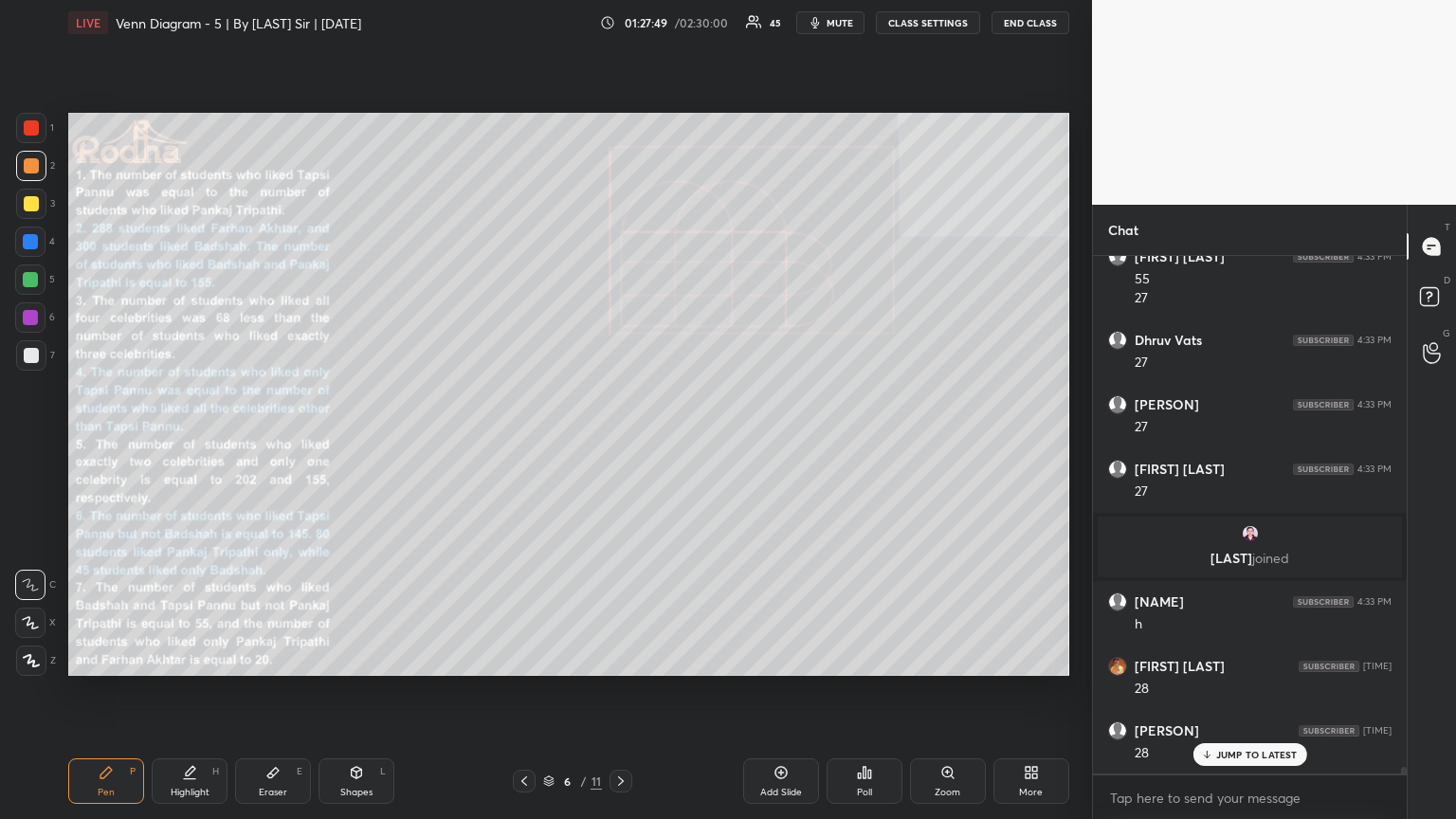 drag, startPoint x: 533, startPoint y: 777, endPoint x: 581, endPoint y: 758, distance: 51.623638 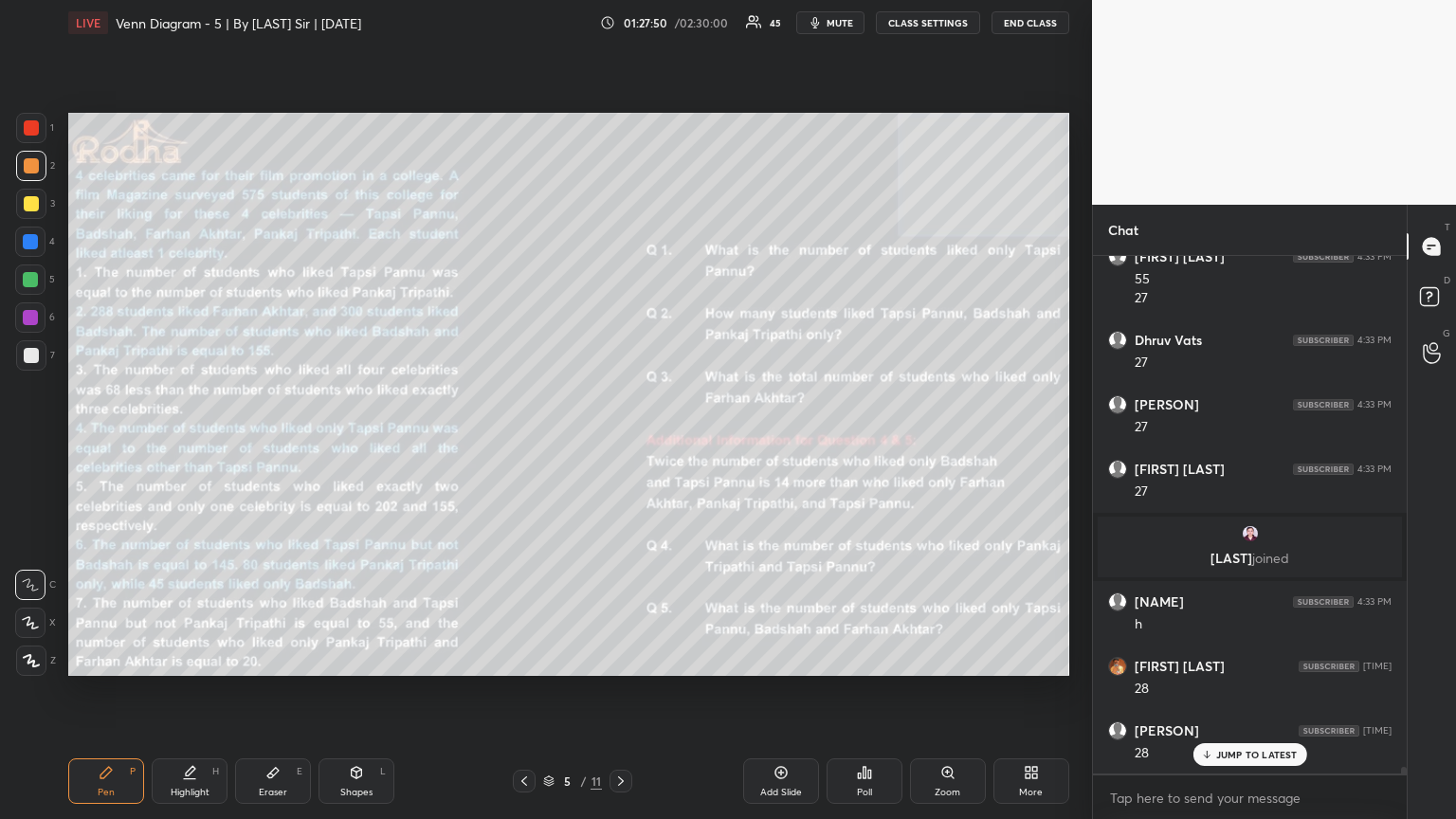 scroll, scrollTop: 38873, scrollLeft: 0, axis: vertical 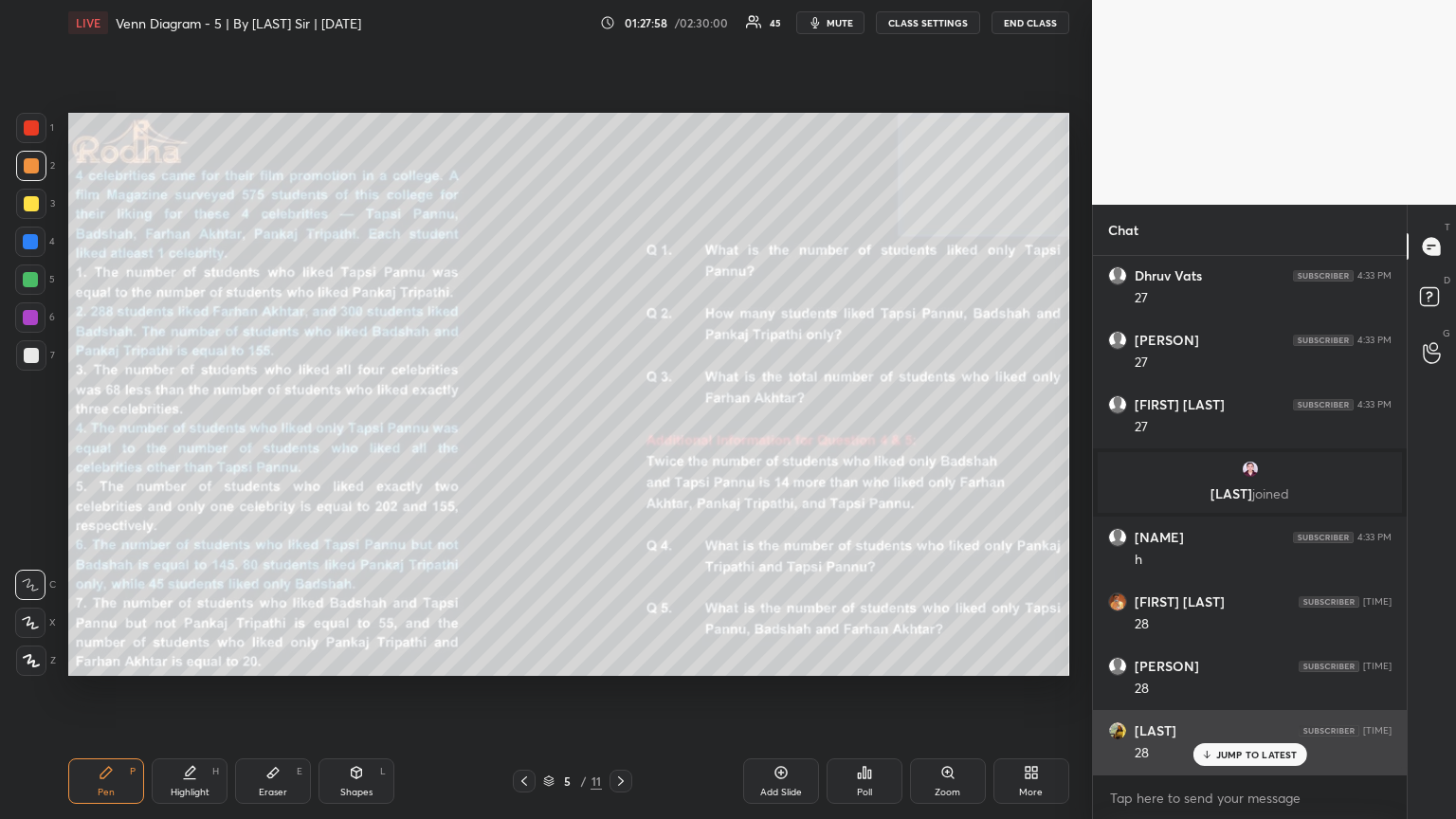 click on "JUMP TO LATEST" at bounding box center (1257, 755) 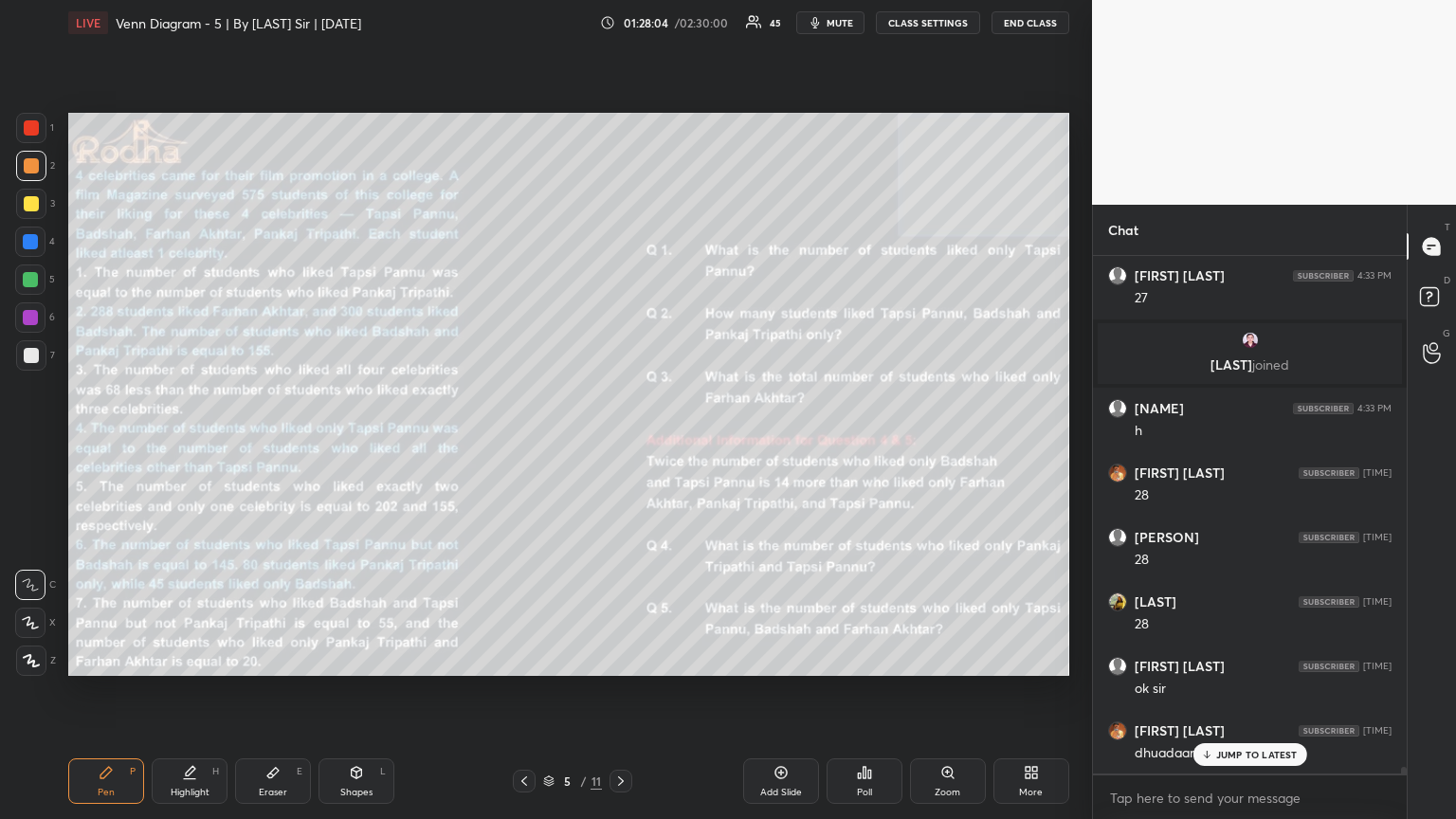 scroll, scrollTop: 39131, scrollLeft: 0, axis: vertical 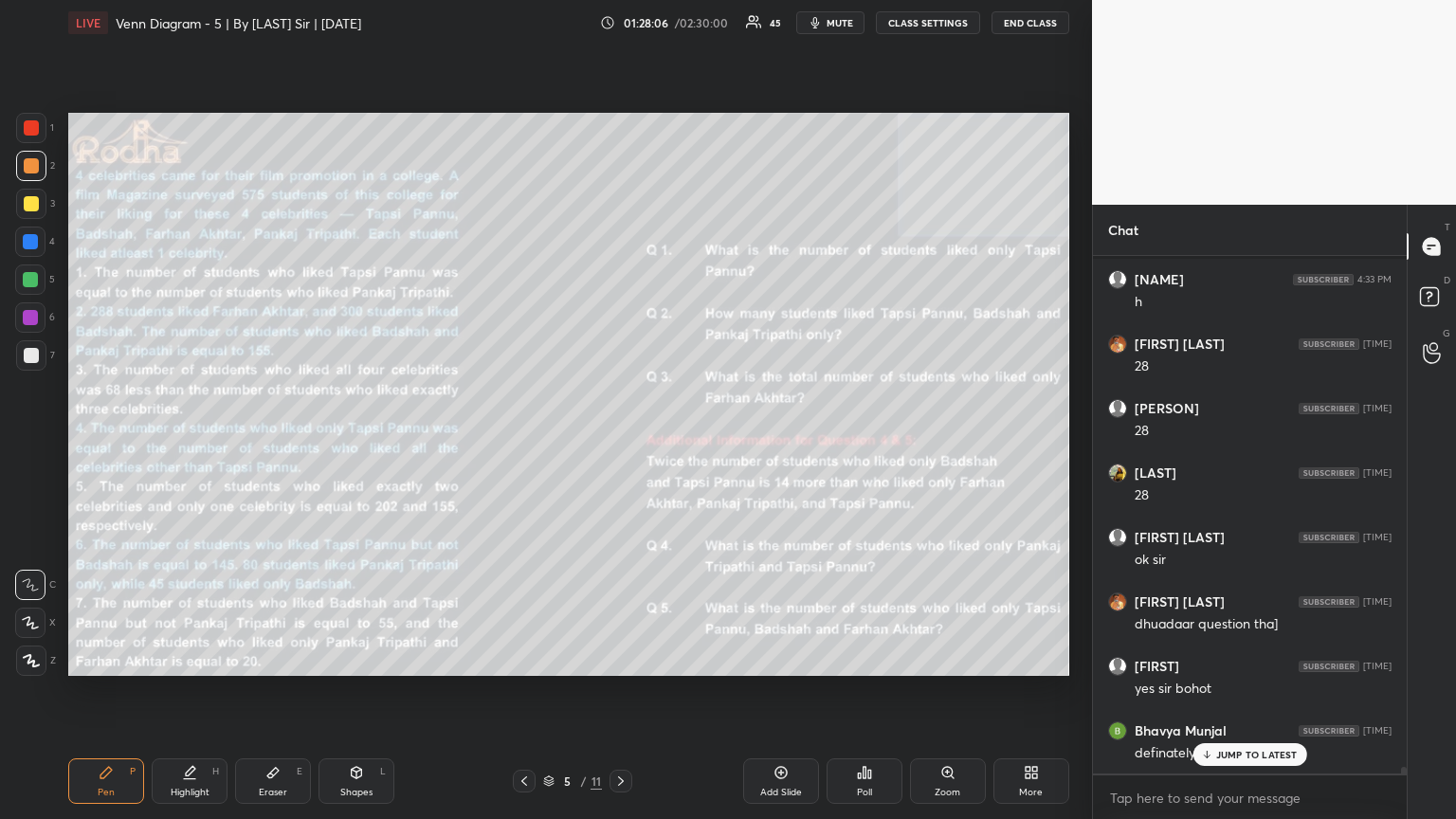 click 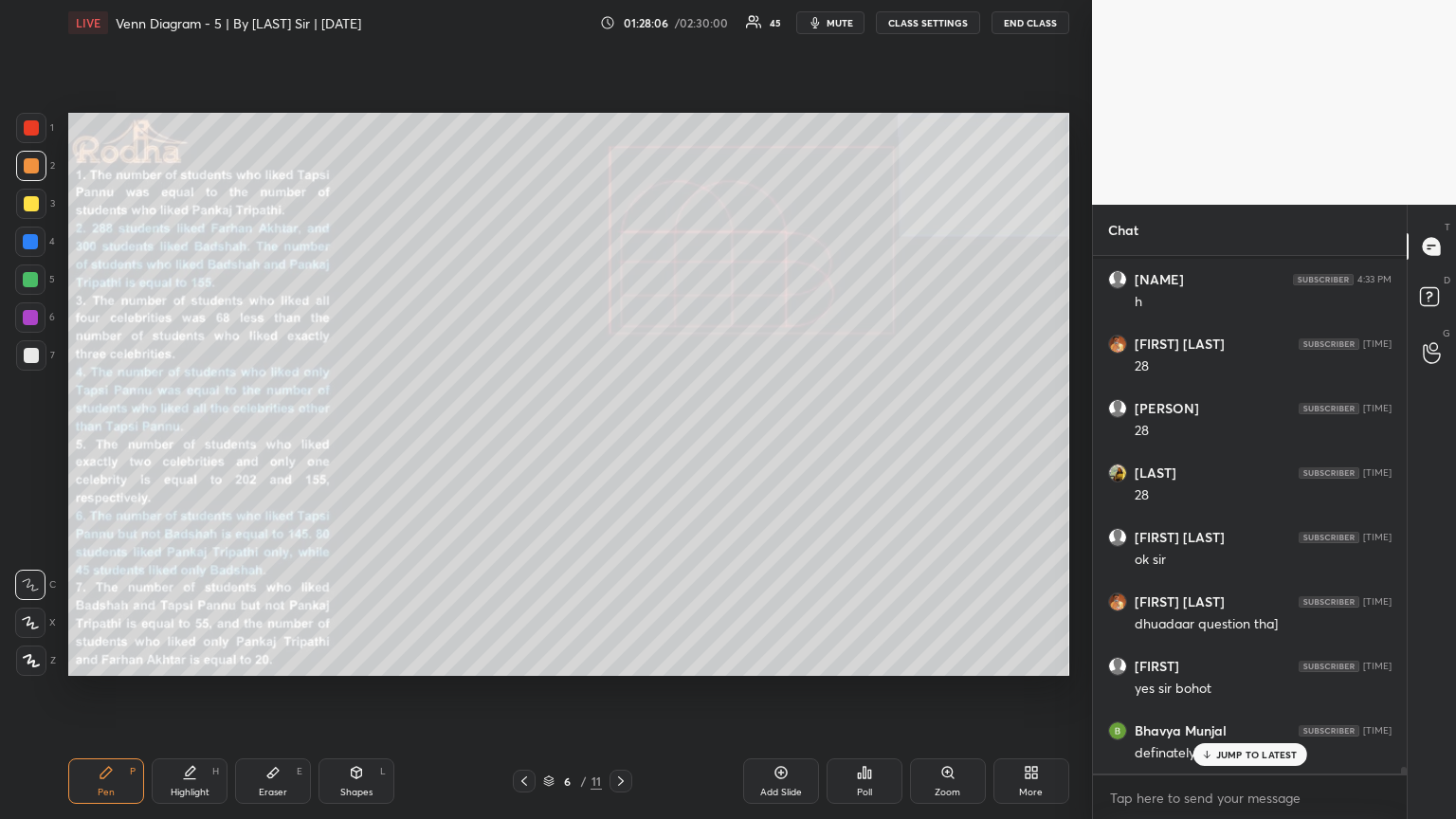 scroll, scrollTop: 39195, scrollLeft: 0, axis: vertical 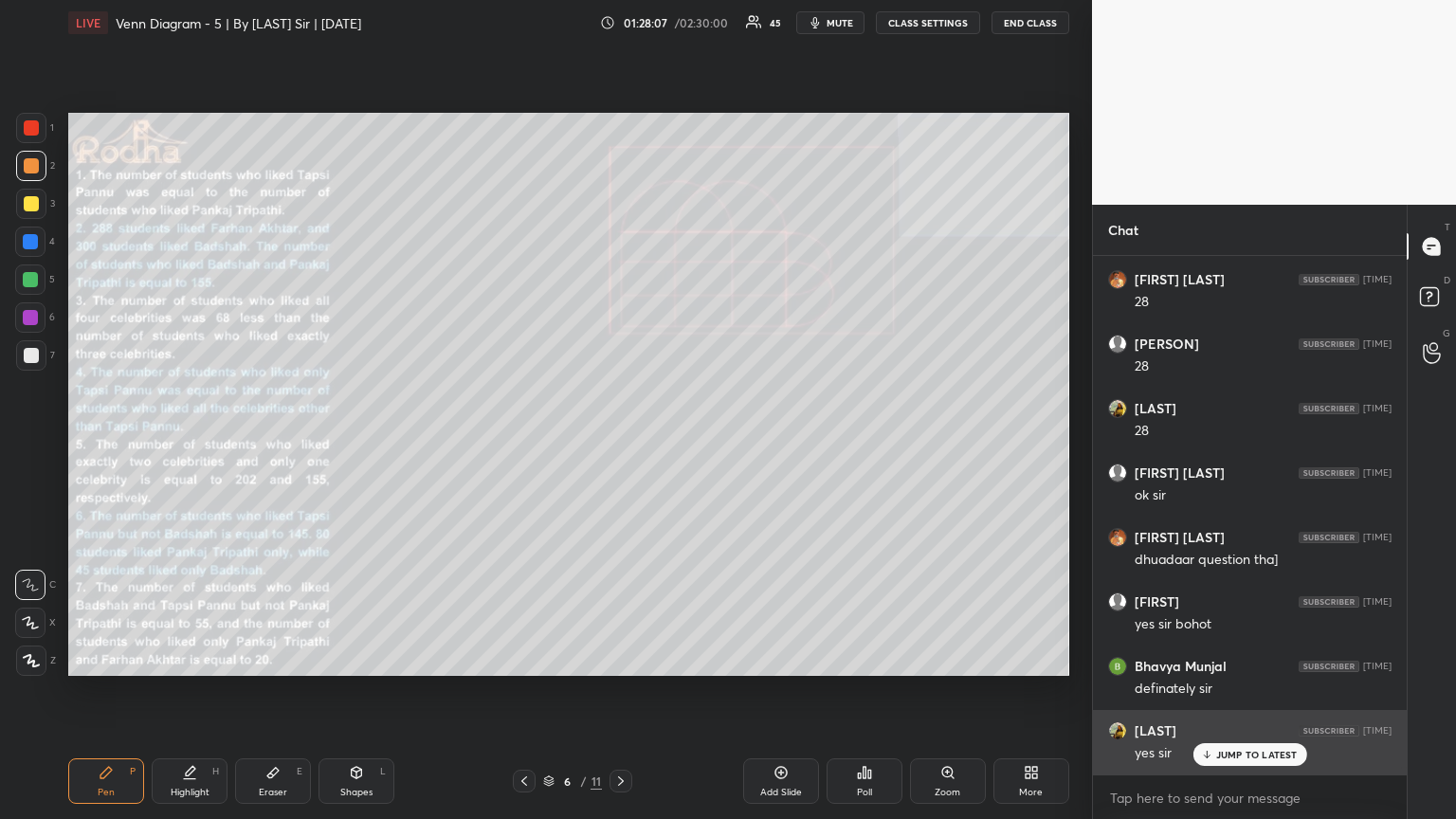 click on "JUMP TO LATEST" at bounding box center [1257, 755] 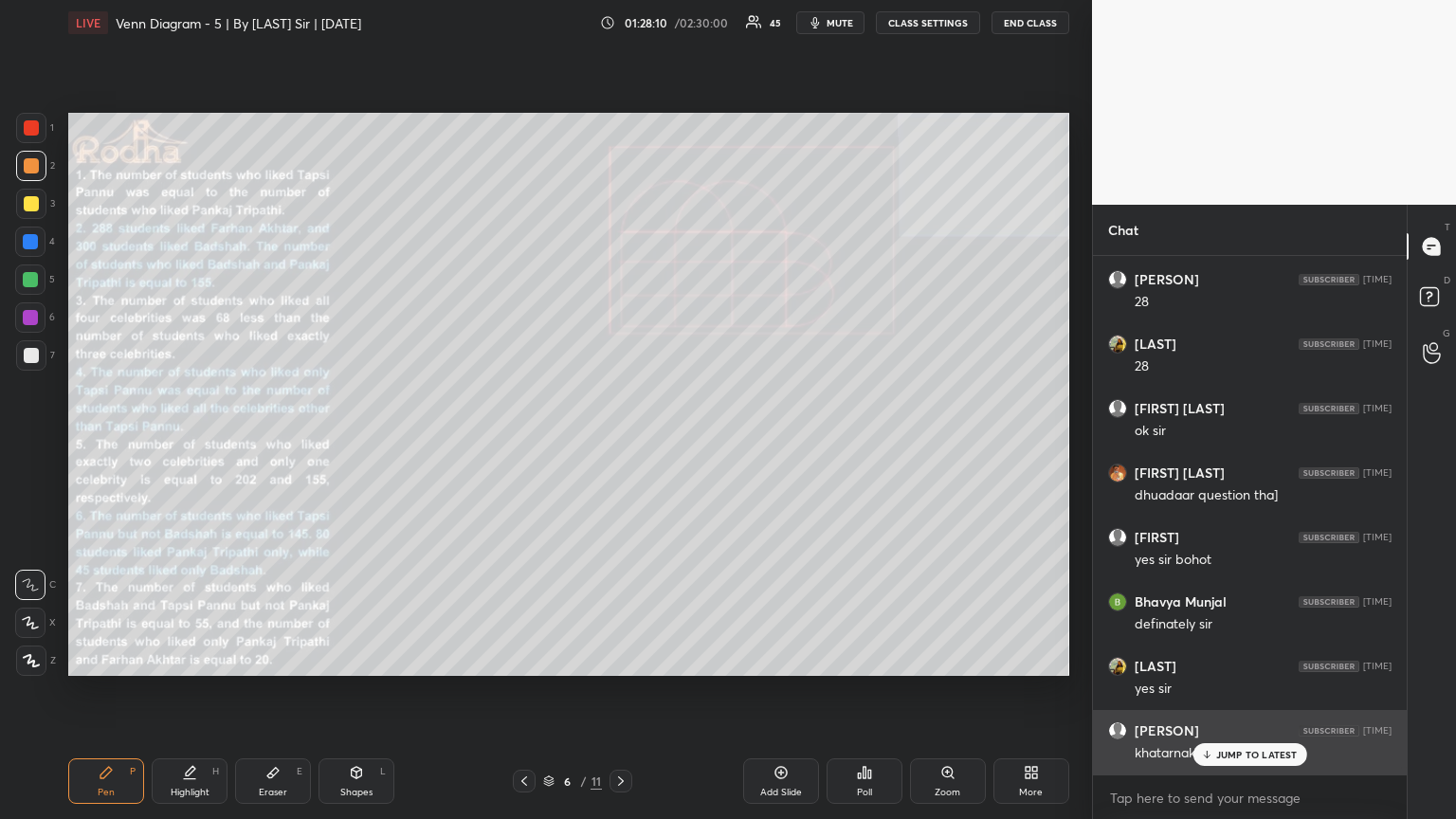 click on "JUMP TO LATEST" at bounding box center [1249, 755] 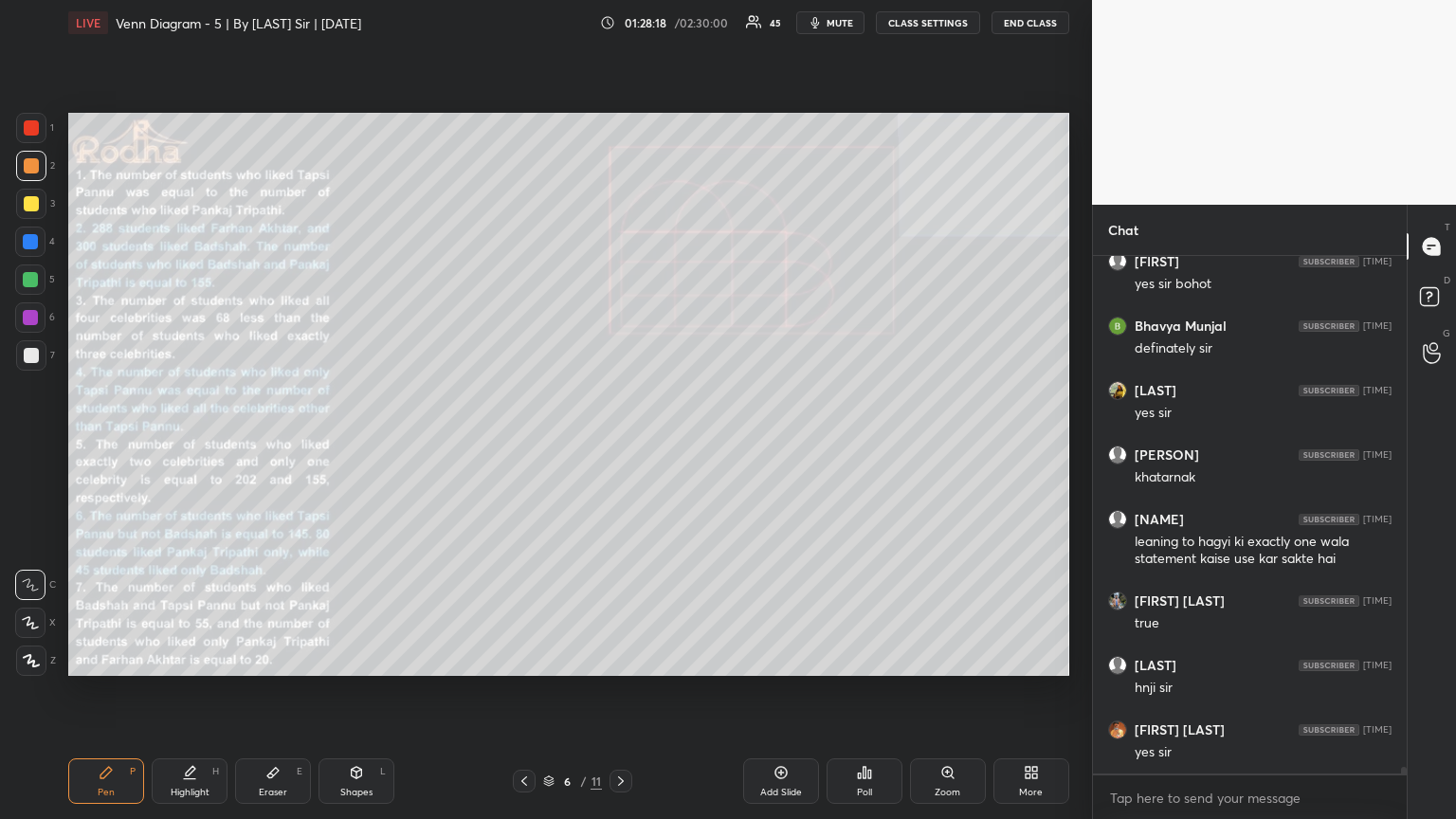 scroll, scrollTop: 39600, scrollLeft: 0, axis: vertical 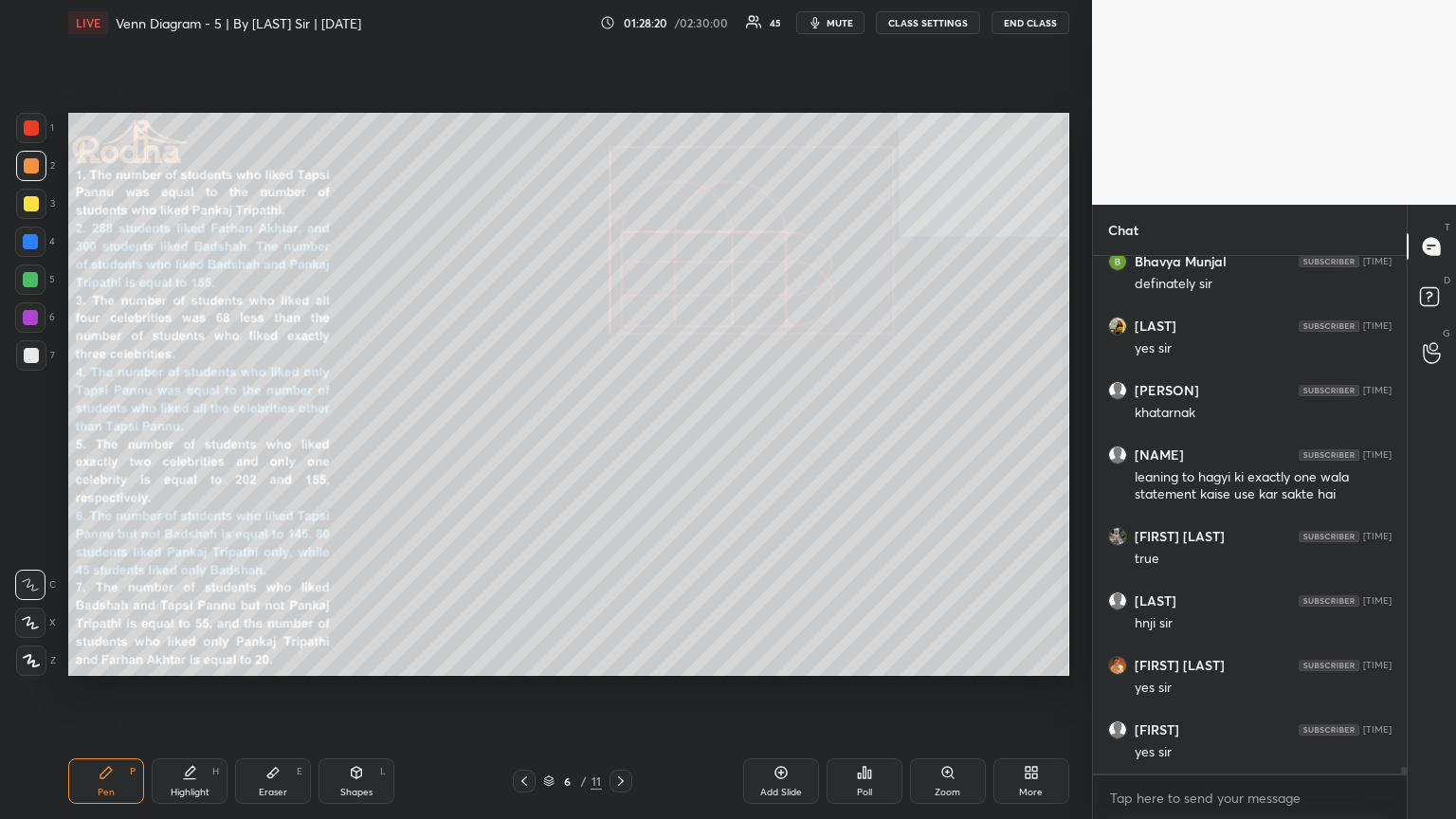 click on "Shapes L" at bounding box center [356, 781] 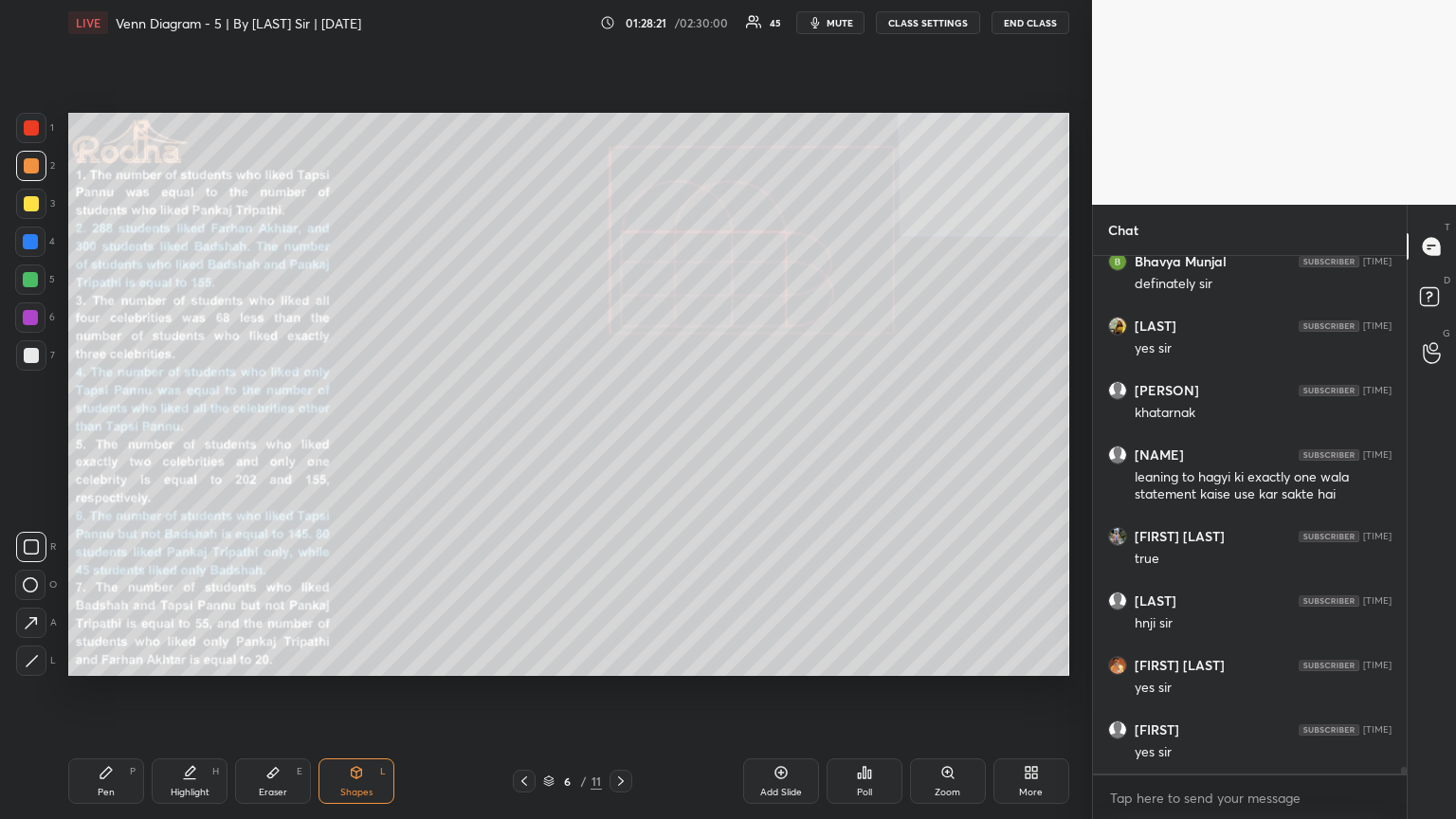 click on "1 2 3 4 5 6 7 R O A L C X Z Erase all   C X Z" at bounding box center (30, 394) 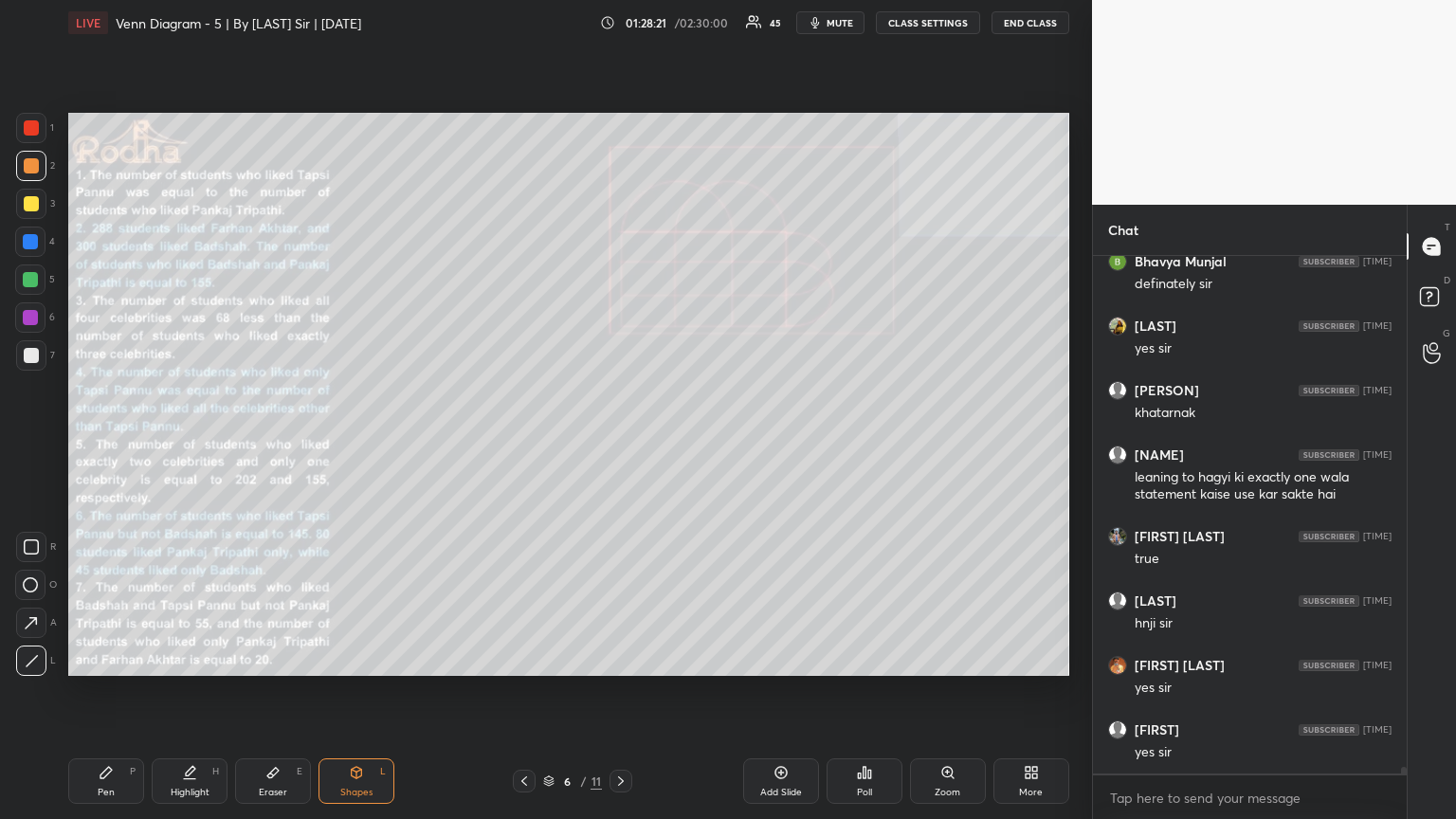 click 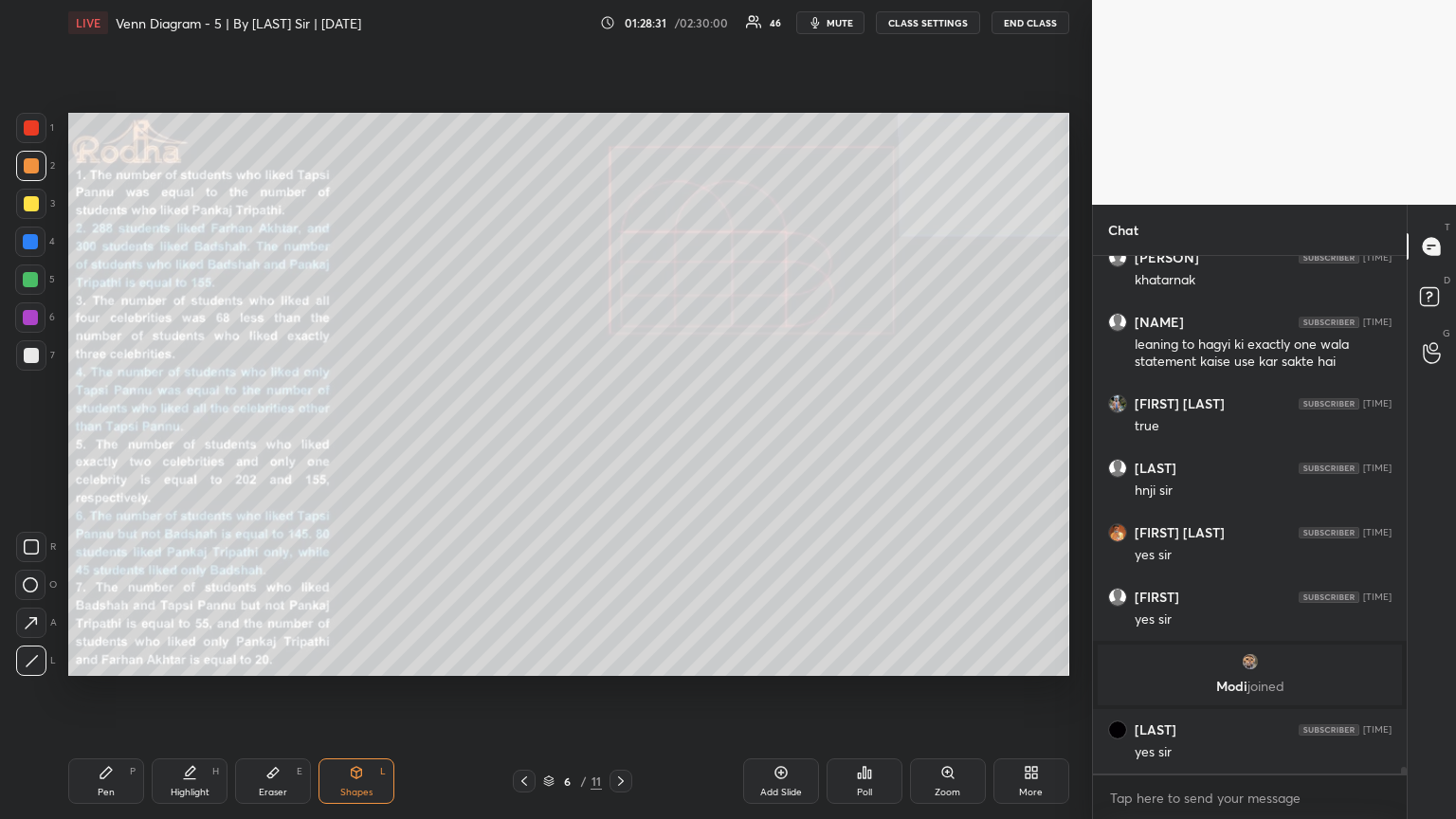 scroll, scrollTop: 39505, scrollLeft: 0, axis: vertical 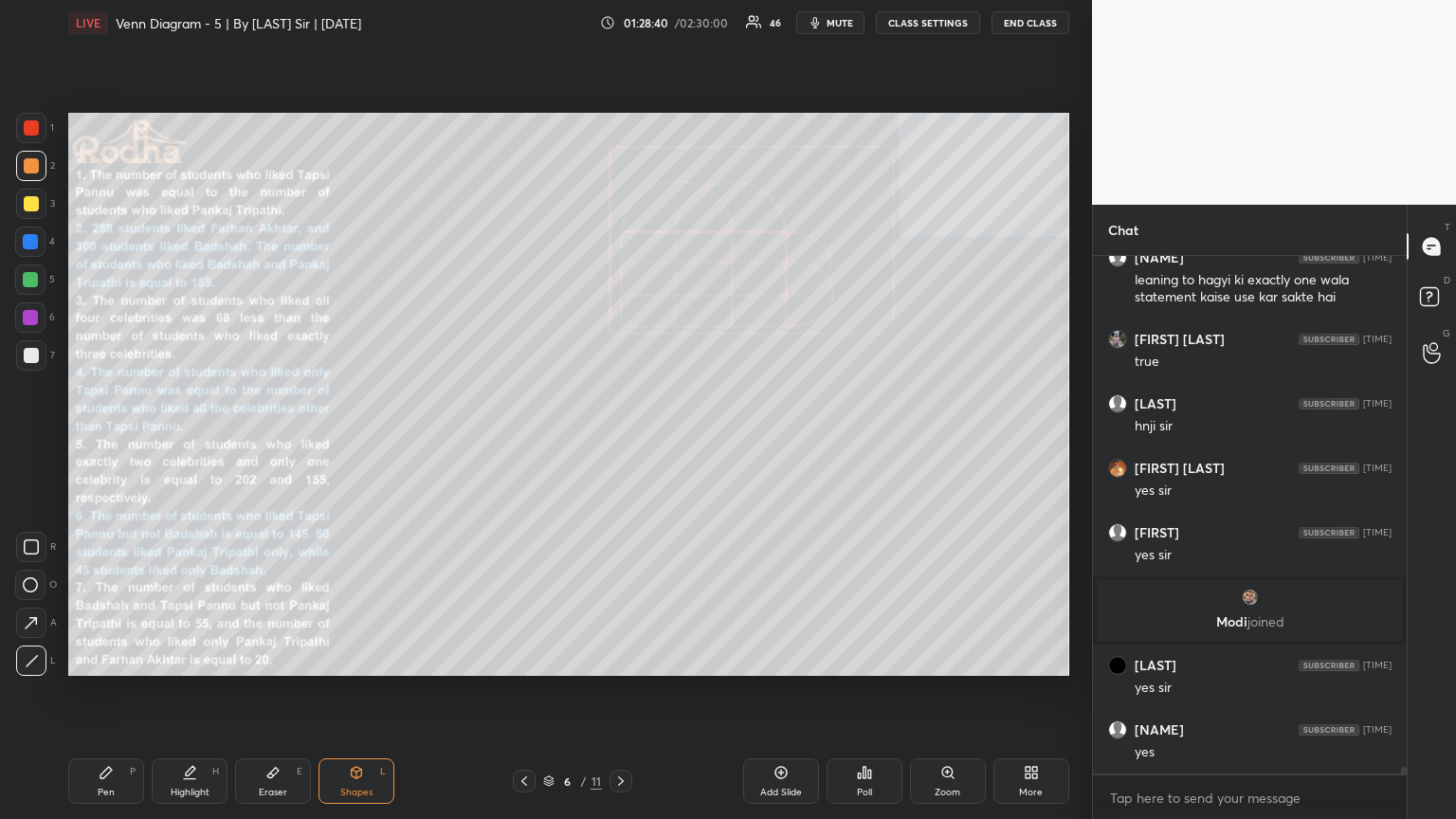 click 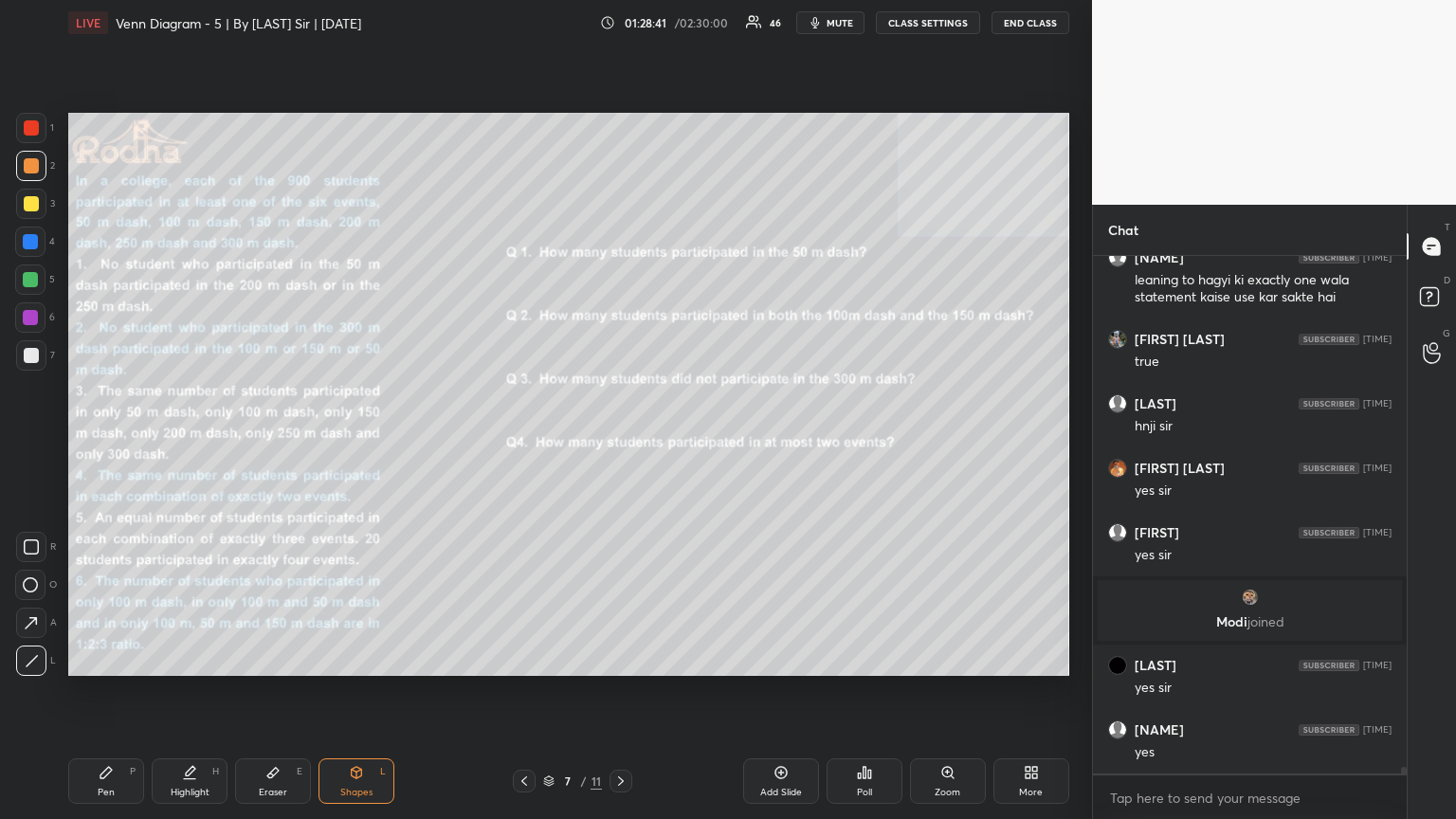 click 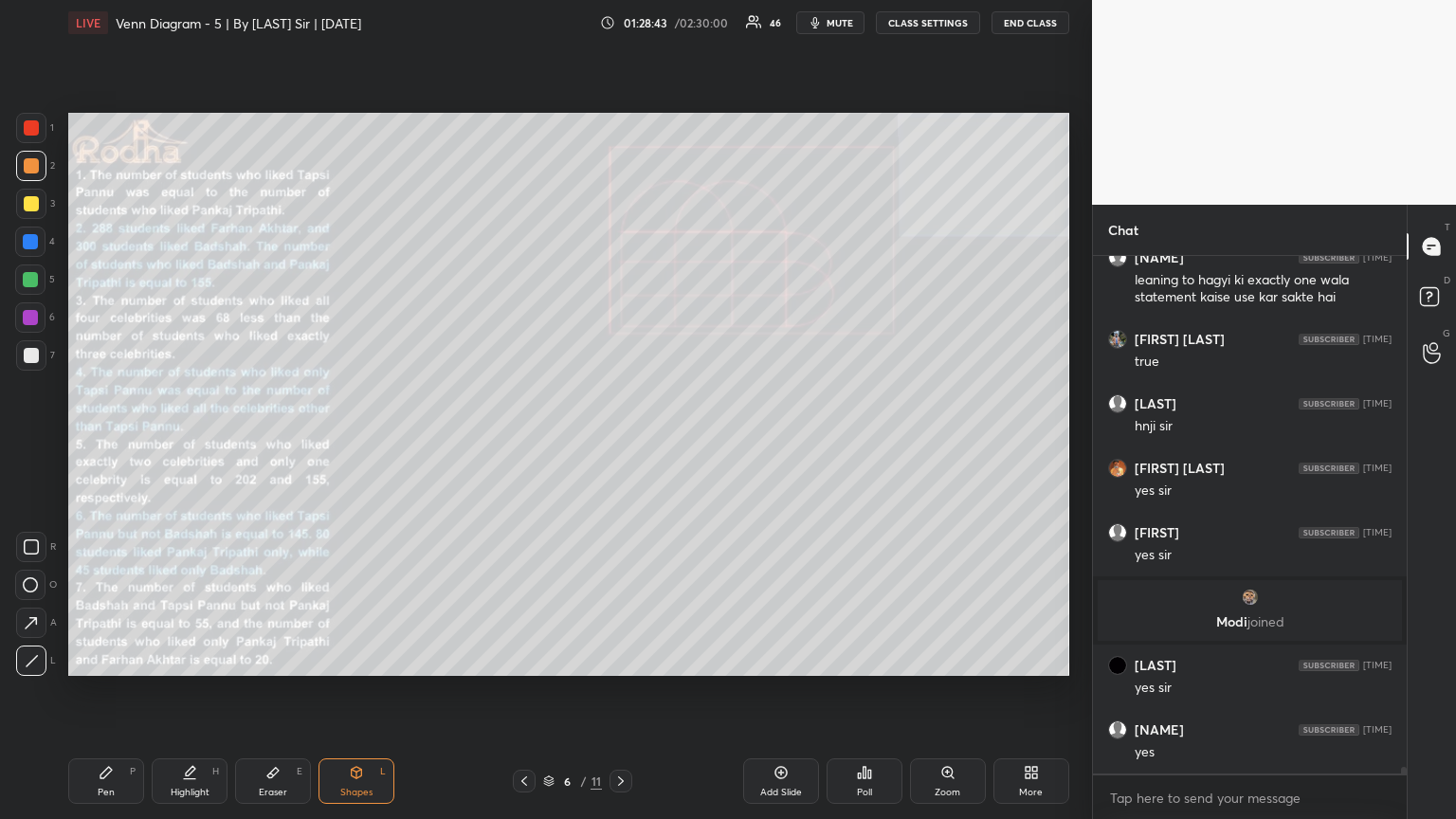 click 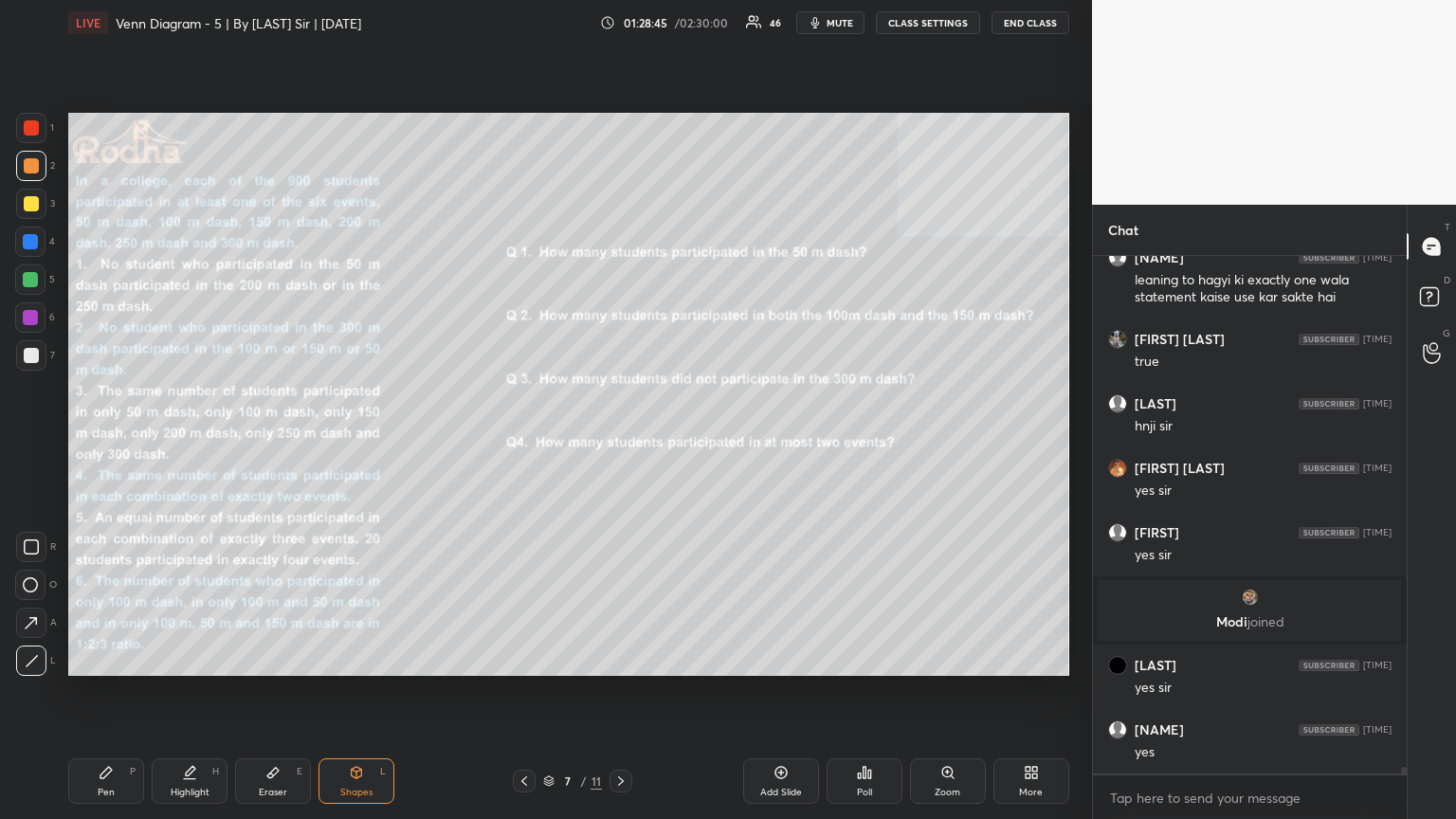 click 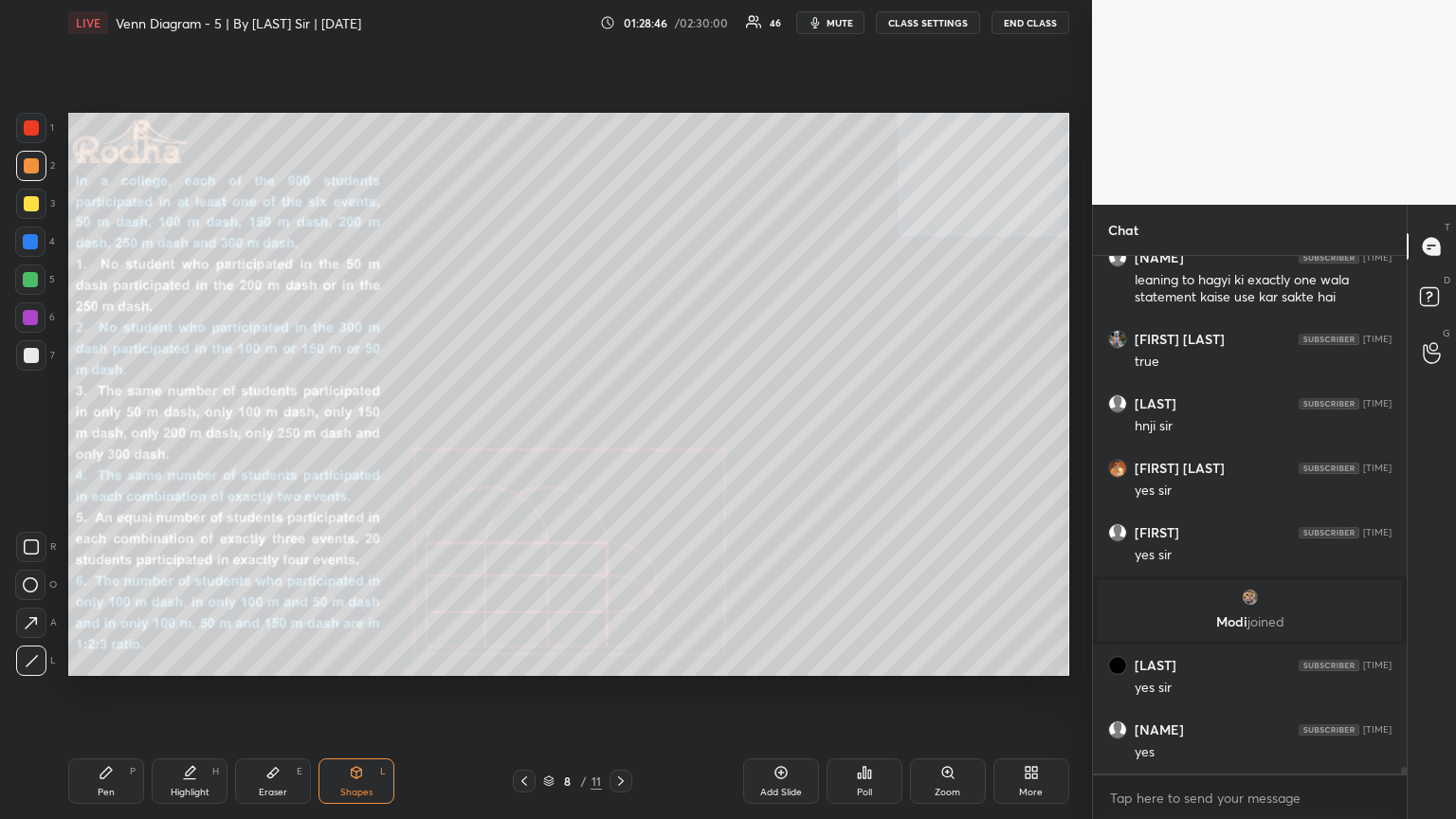 click 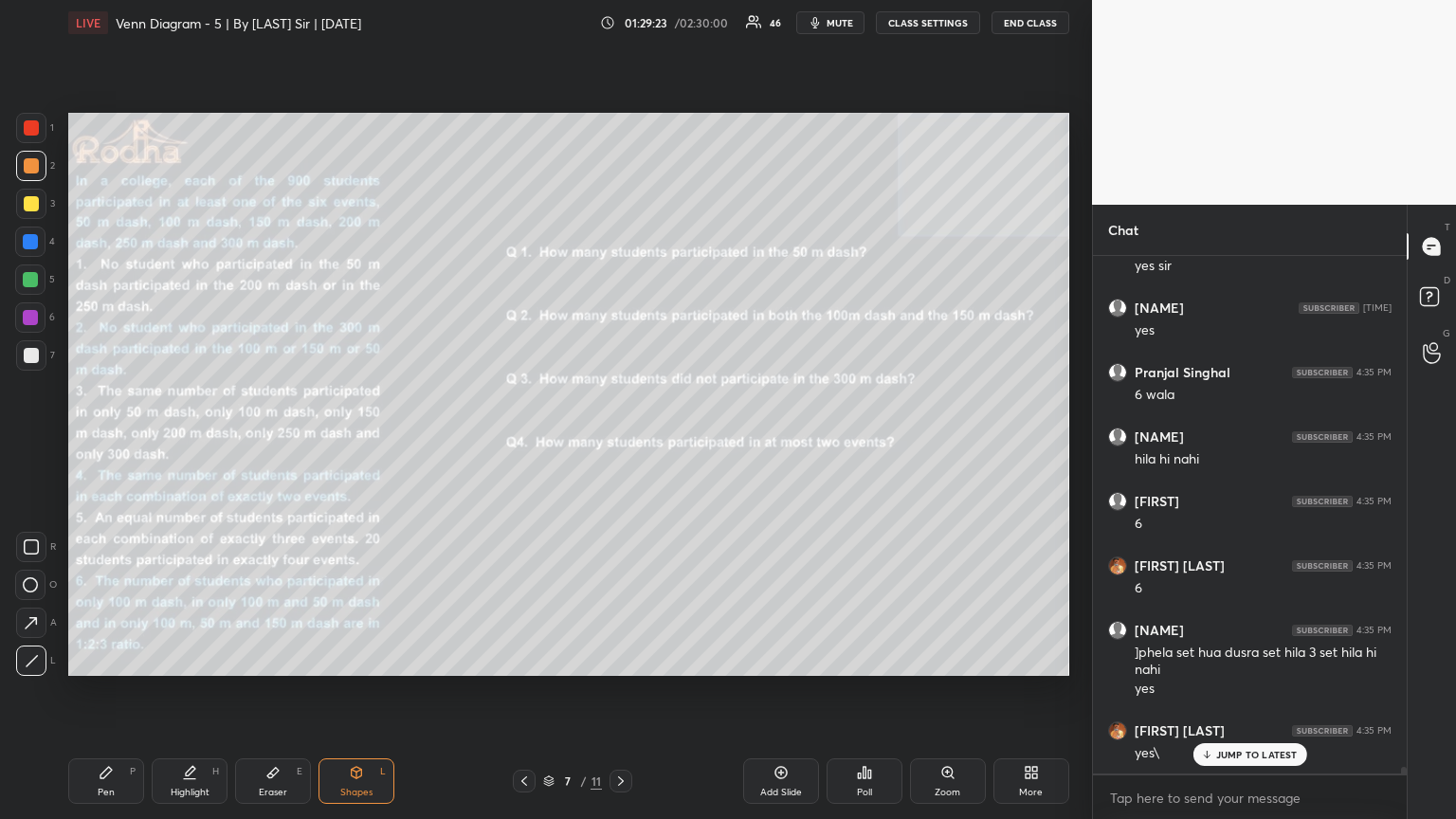 scroll, scrollTop: 39992, scrollLeft: 0, axis: vertical 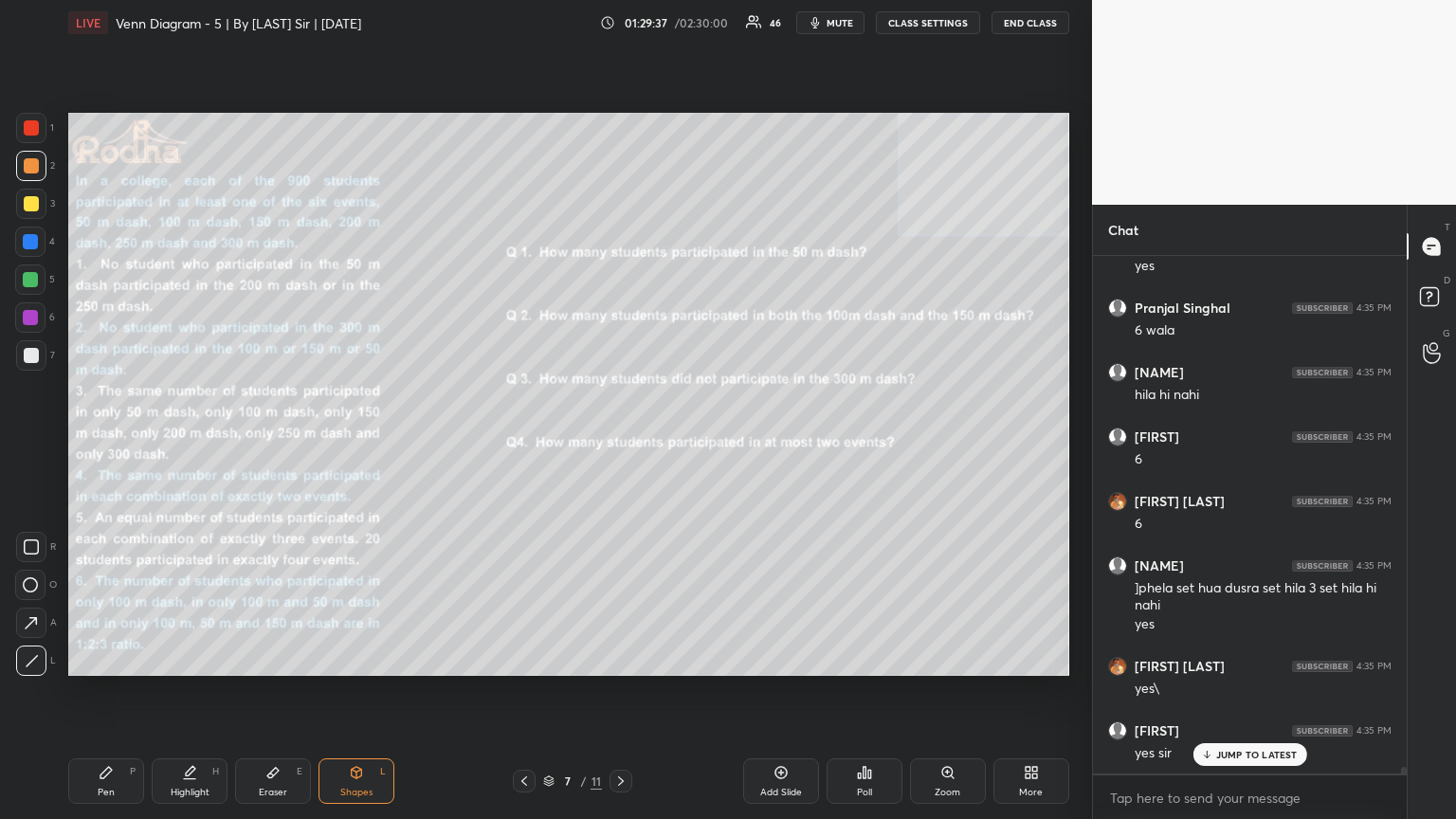 click on "JUMP TO LATEST" at bounding box center (1257, 755) 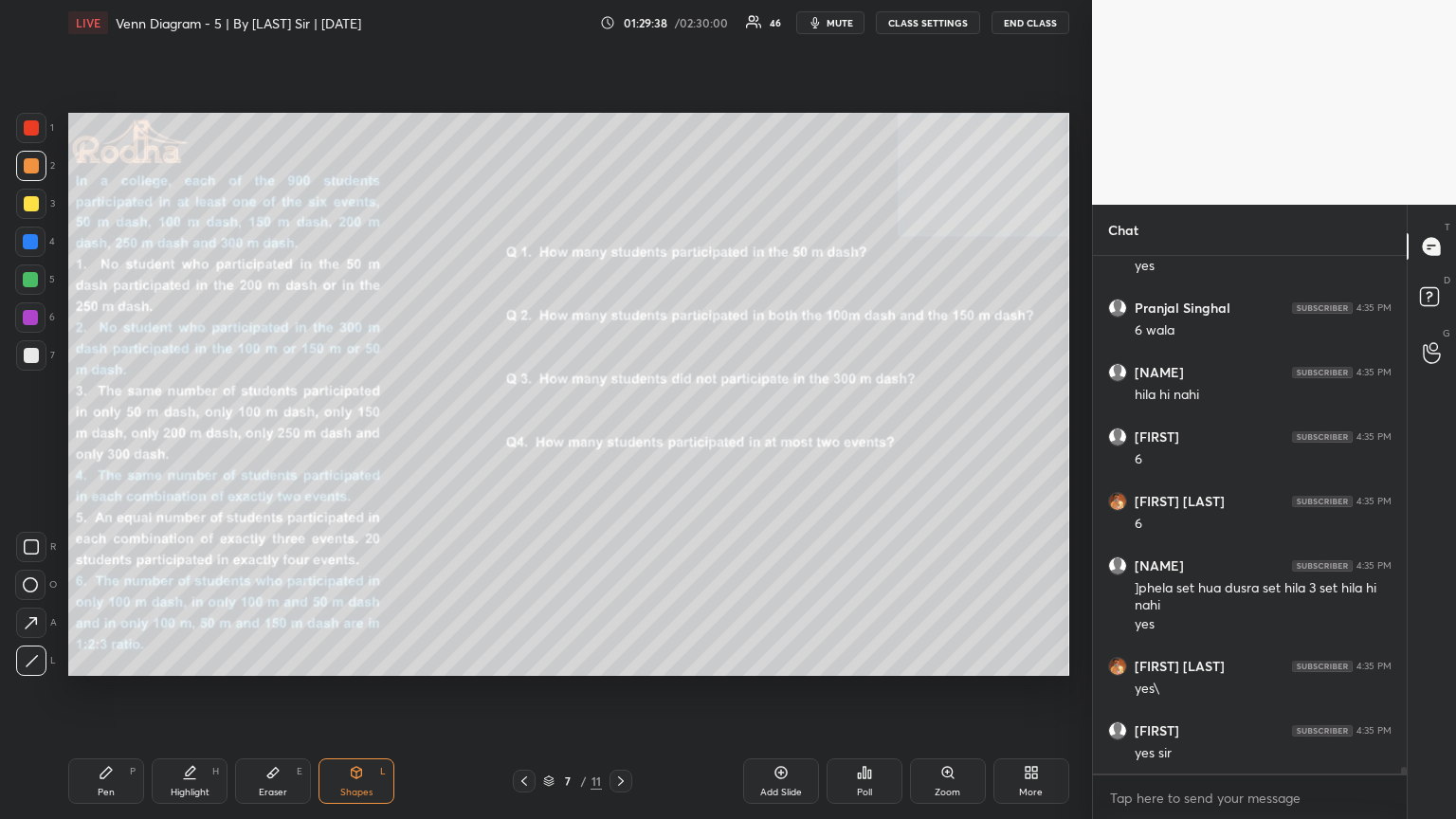 click on "Pen" at bounding box center (106, 792) 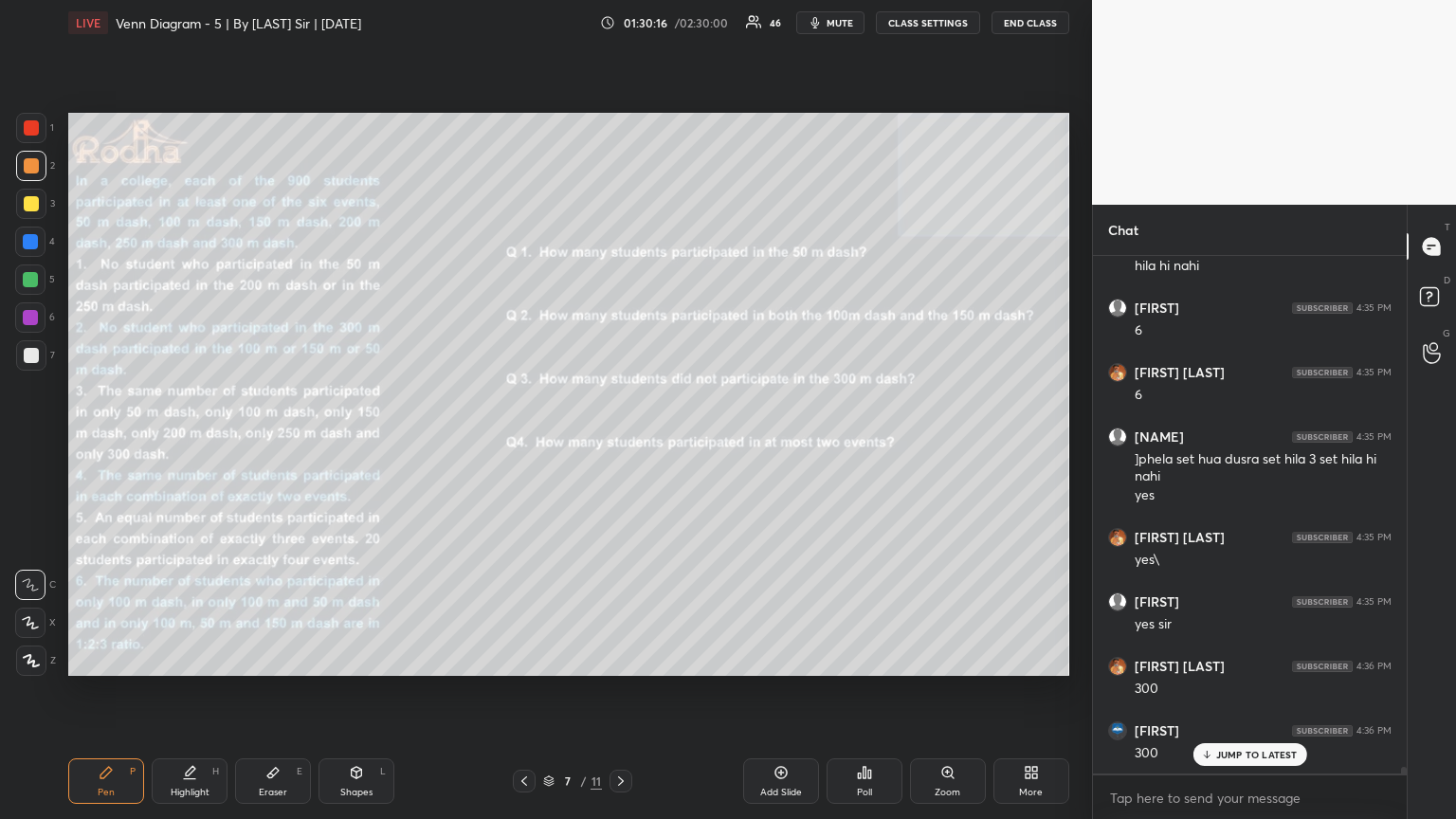 scroll, scrollTop: 40185, scrollLeft: 0, axis: vertical 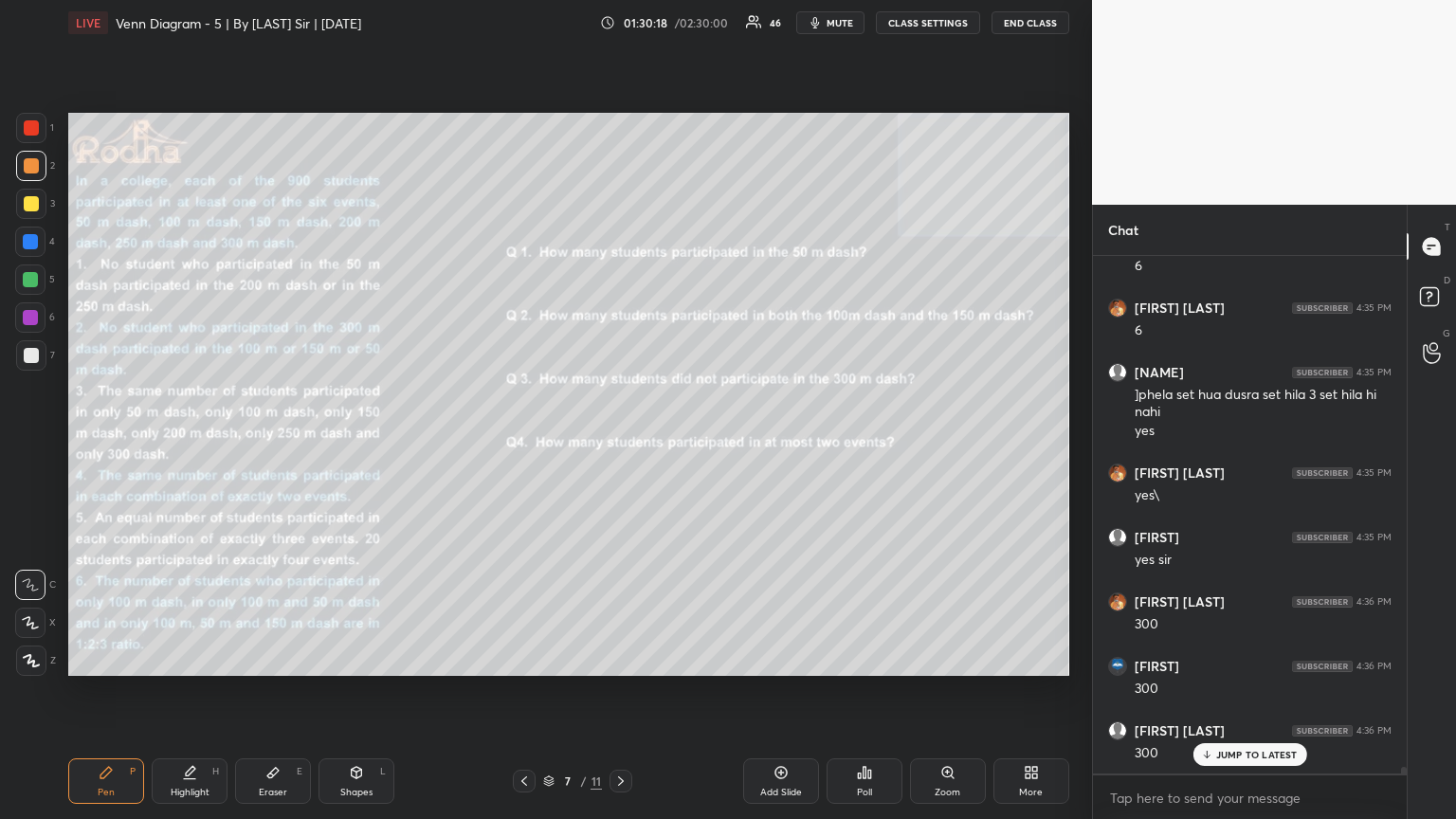 click on "Eraser E" at bounding box center (273, 781) 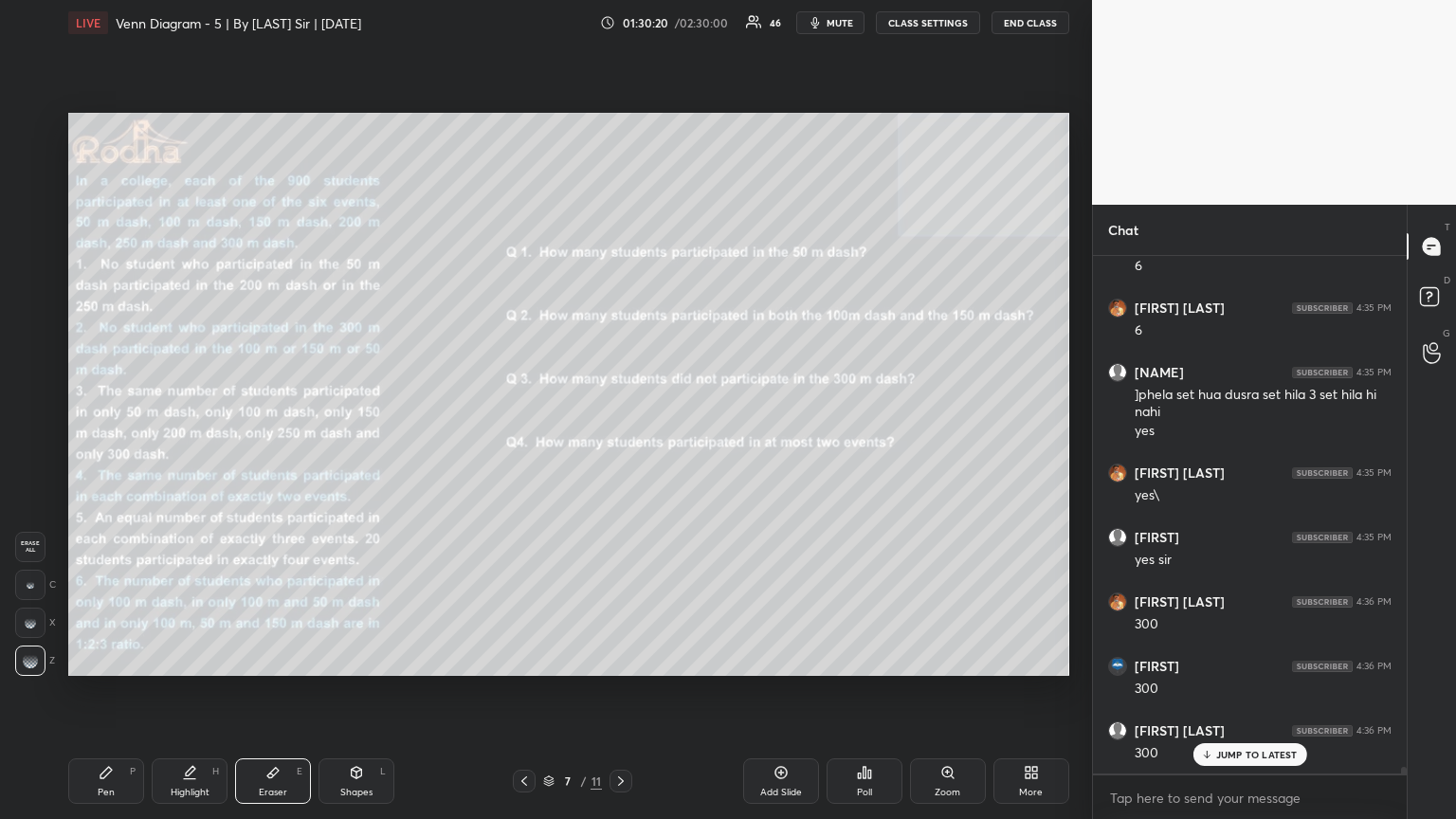 click on "Pen" at bounding box center [106, 792] 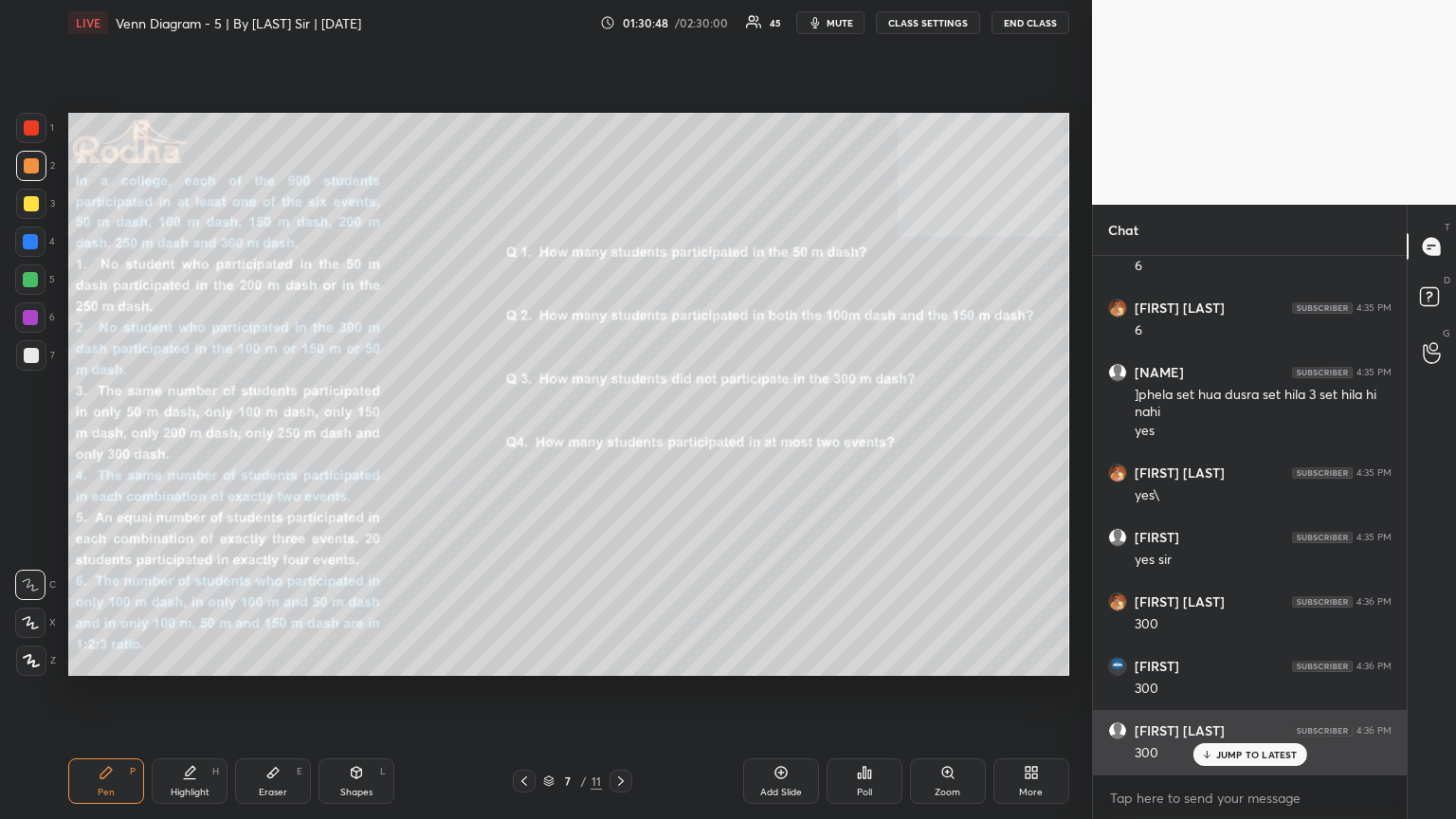 drag, startPoint x: 1266, startPoint y: 752, endPoint x: 1283, endPoint y: 756, distance: 17.464249 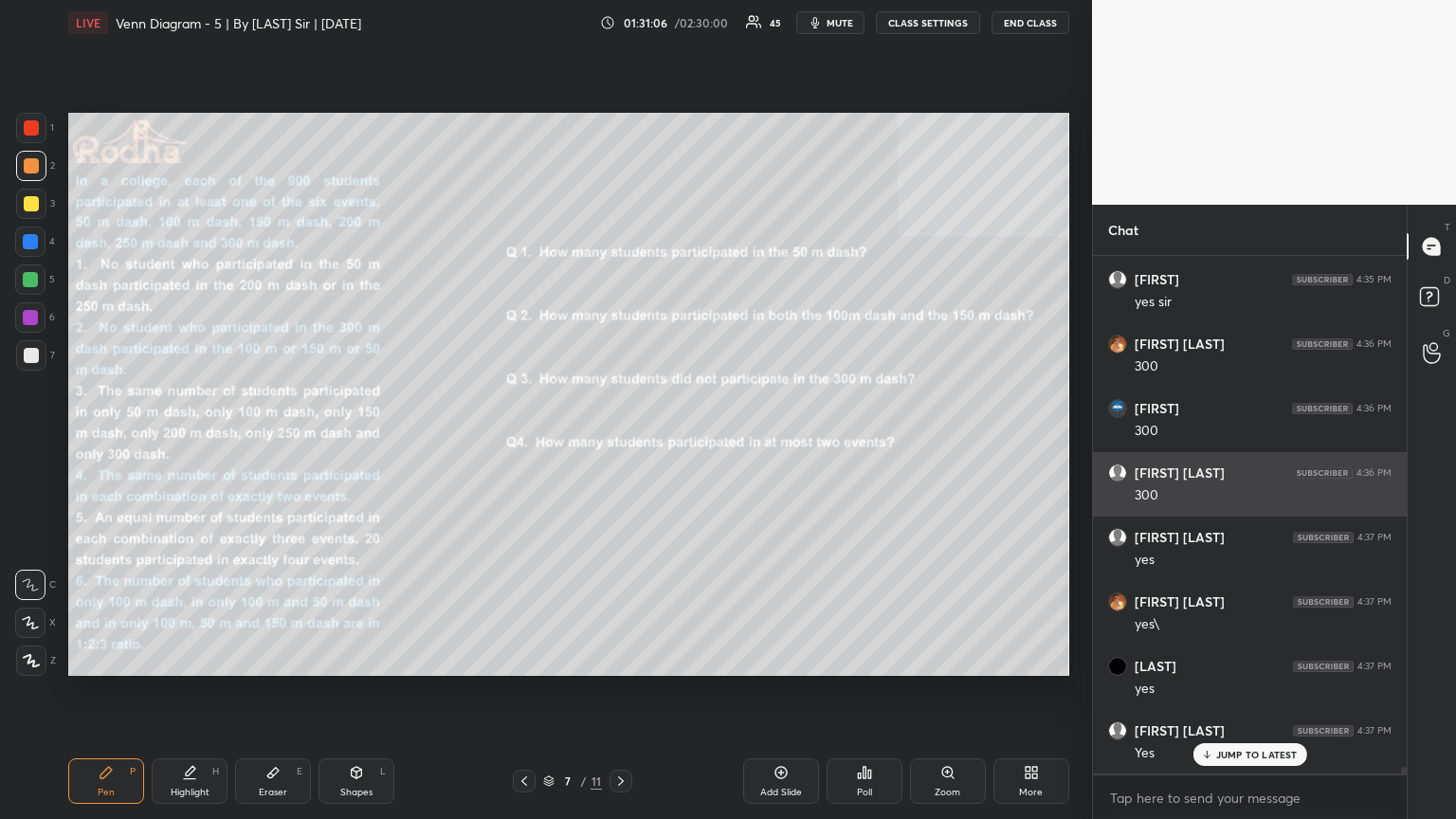 scroll, scrollTop: 40507, scrollLeft: 0, axis: vertical 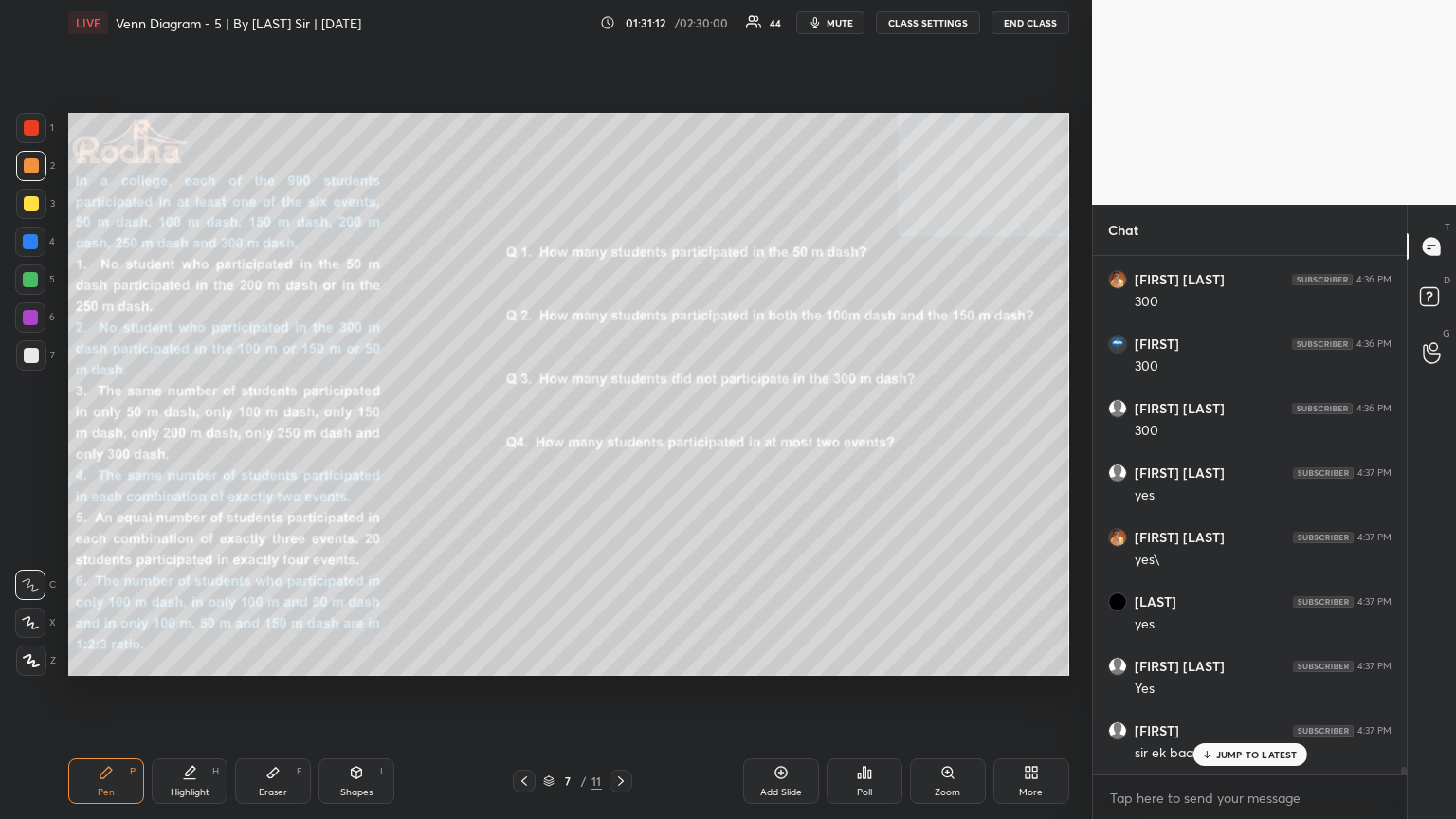 click on "JUMP TO LATEST" at bounding box center (1257, 755) 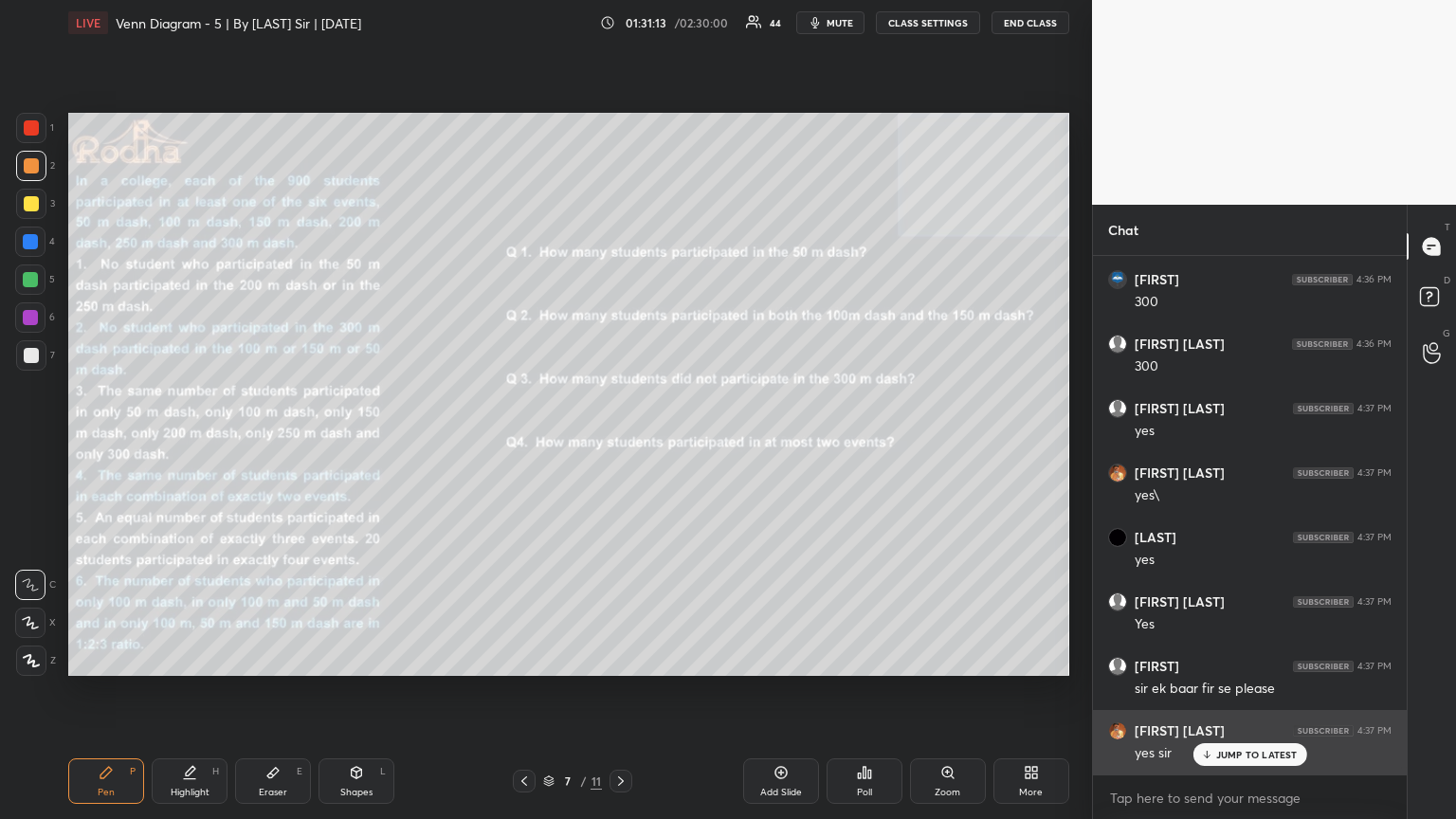 click on "JUMP TO LATEST" at bounding box center [1257, 755] 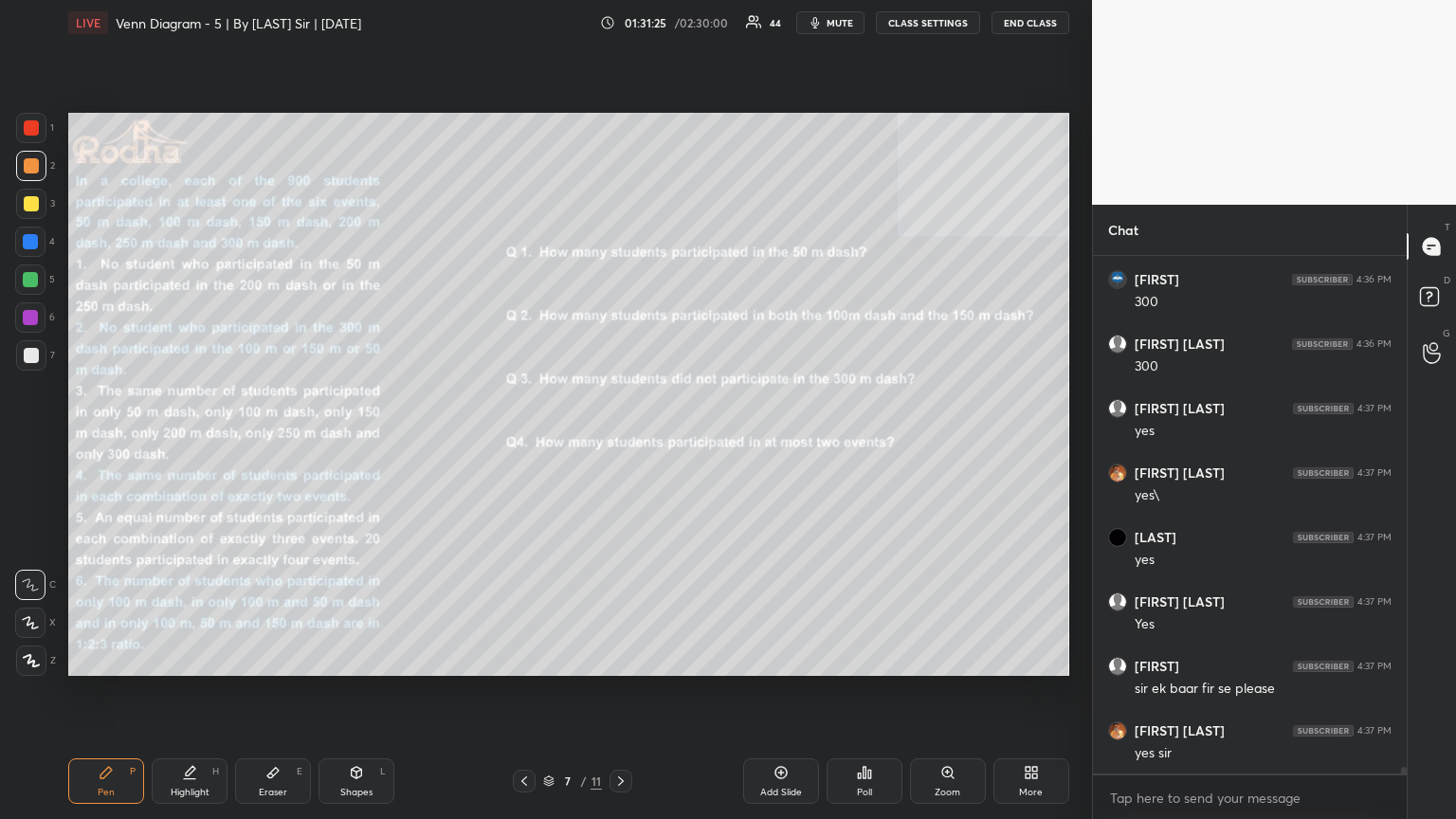 scroll, scrollTop: 40636, scrollLeft: 0, axis: vertical 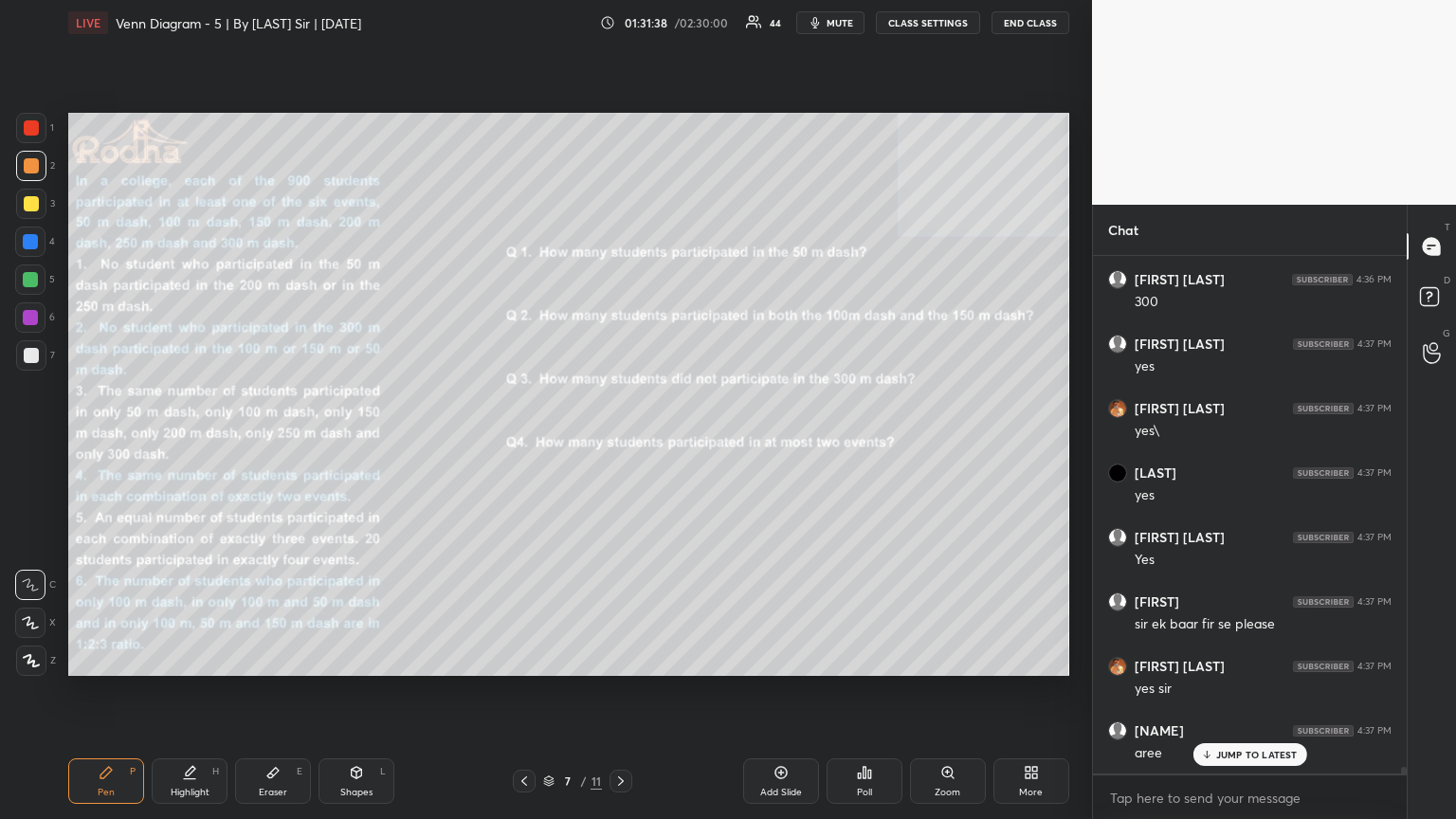 click on "JUMP TO LATEST" at bounding box center (1257, 755) 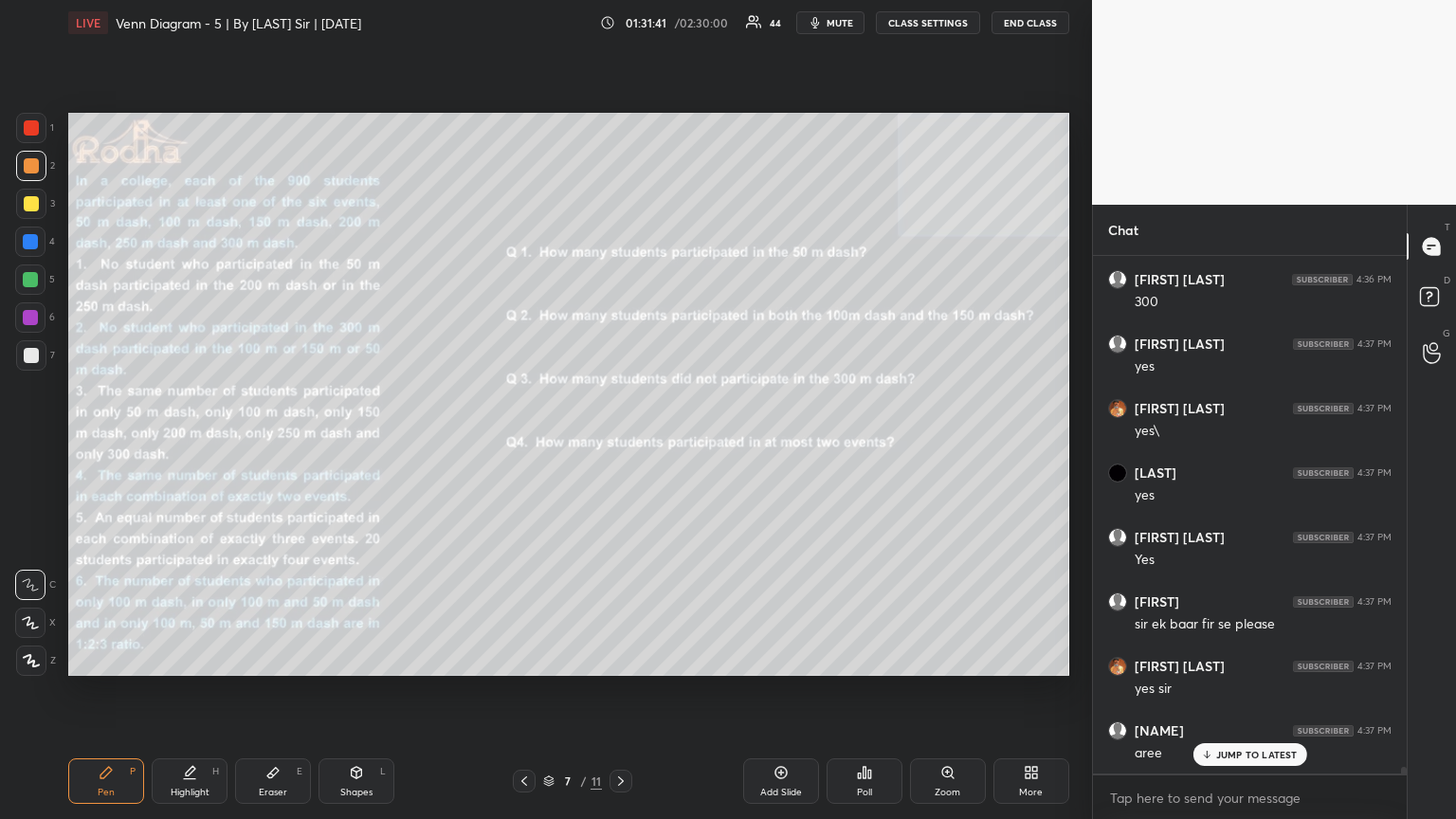 scroll, scrollTop: 40701, scrollLeft: 0, axis: vertical 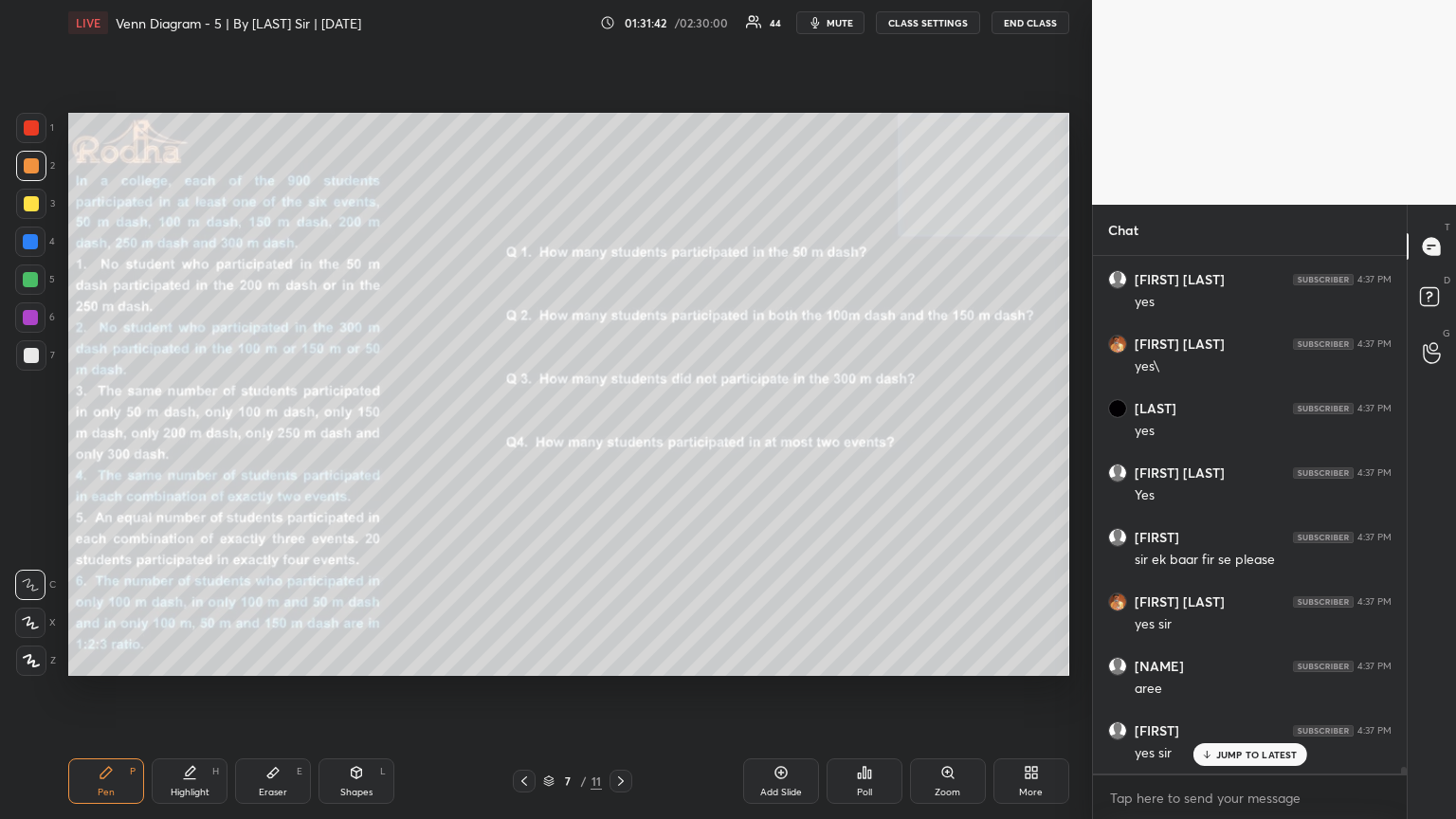 click on "Eraser E" at bounding box center [273, 781] 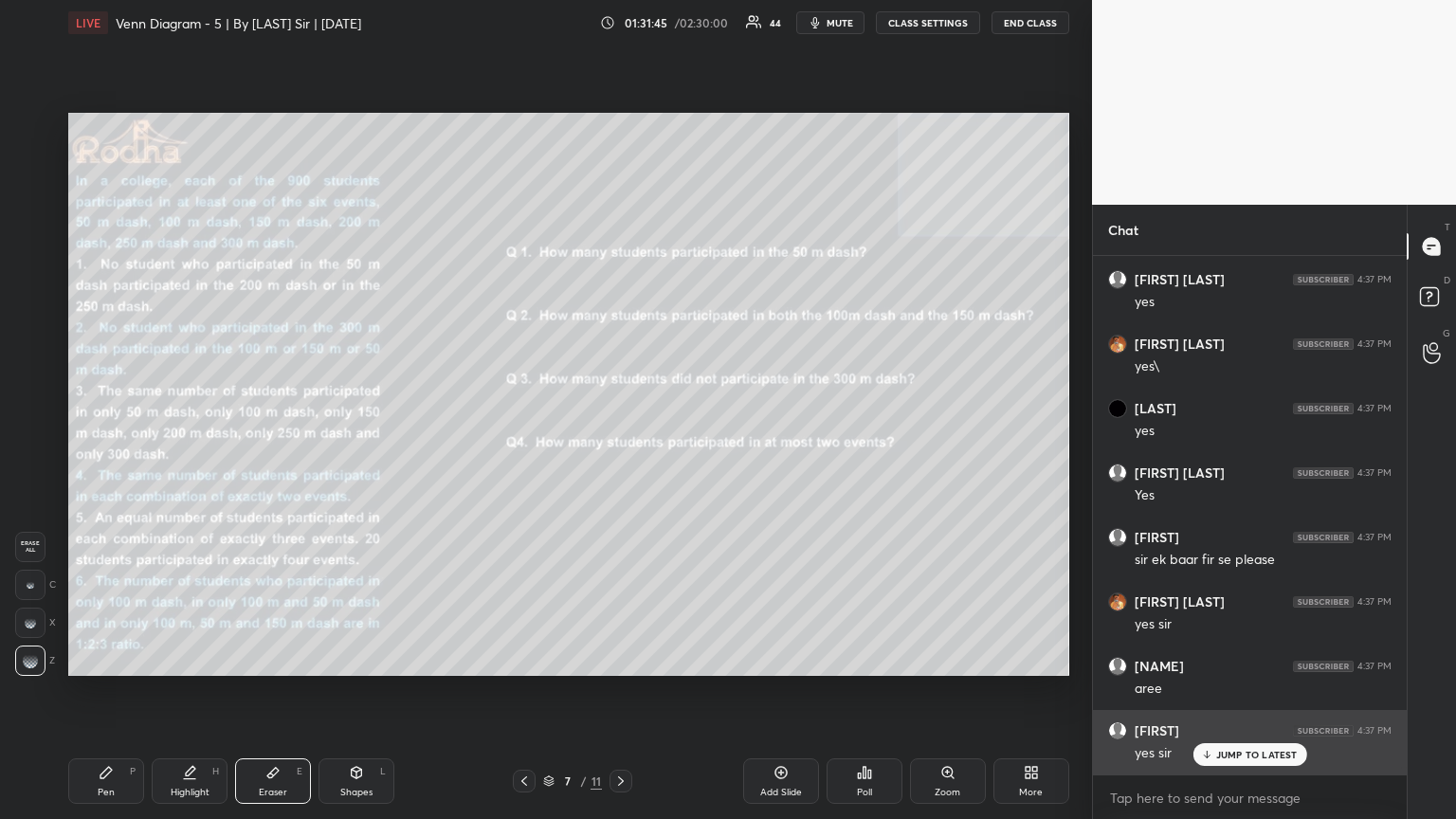 click on "JUMP TO LATEST" at bounding box center (1249, 755) 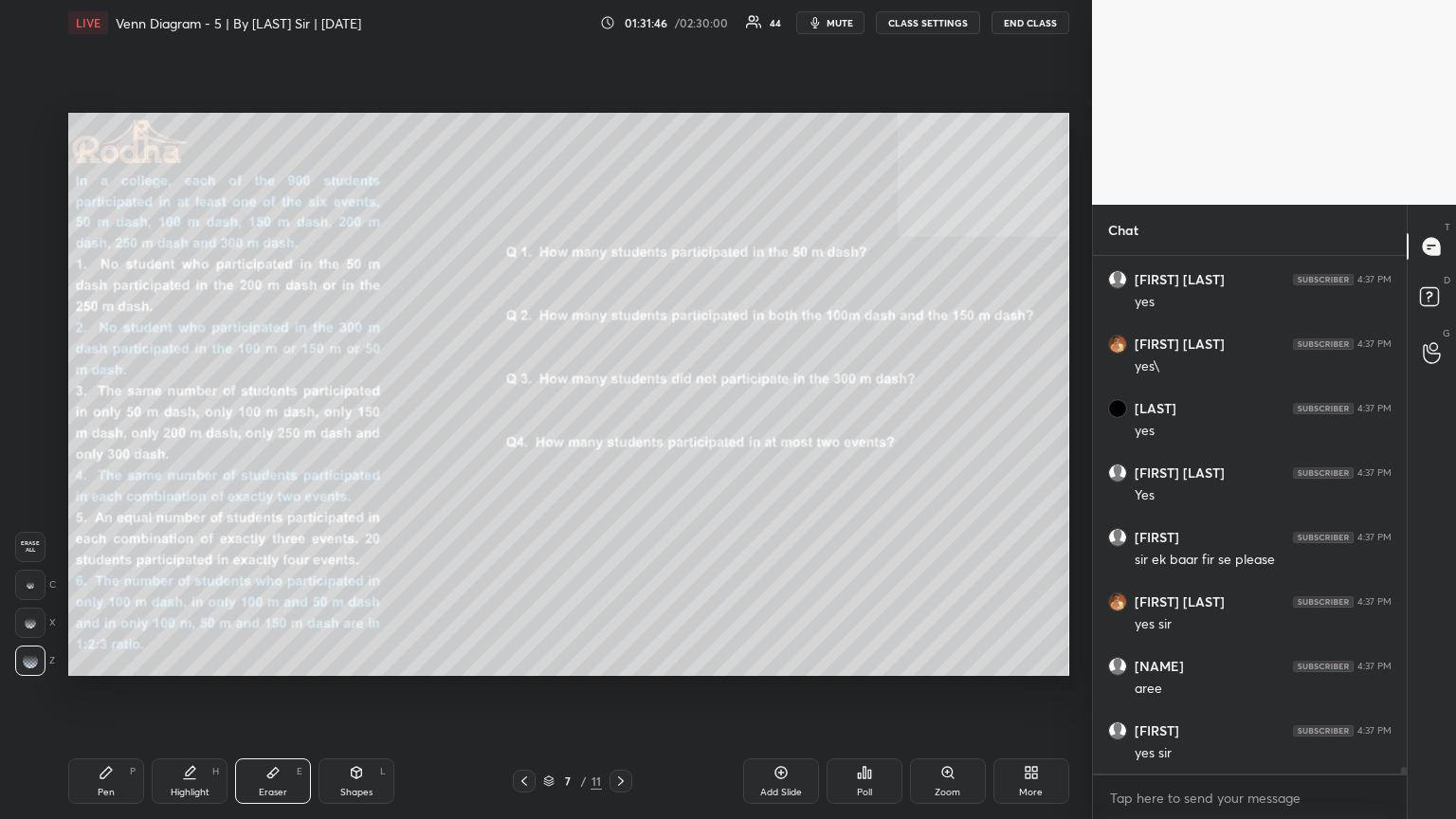 drag, startPoint x: 110, startPoint y: 781, endPoint x: 140, endPoint y: 684, distance: 101.533246 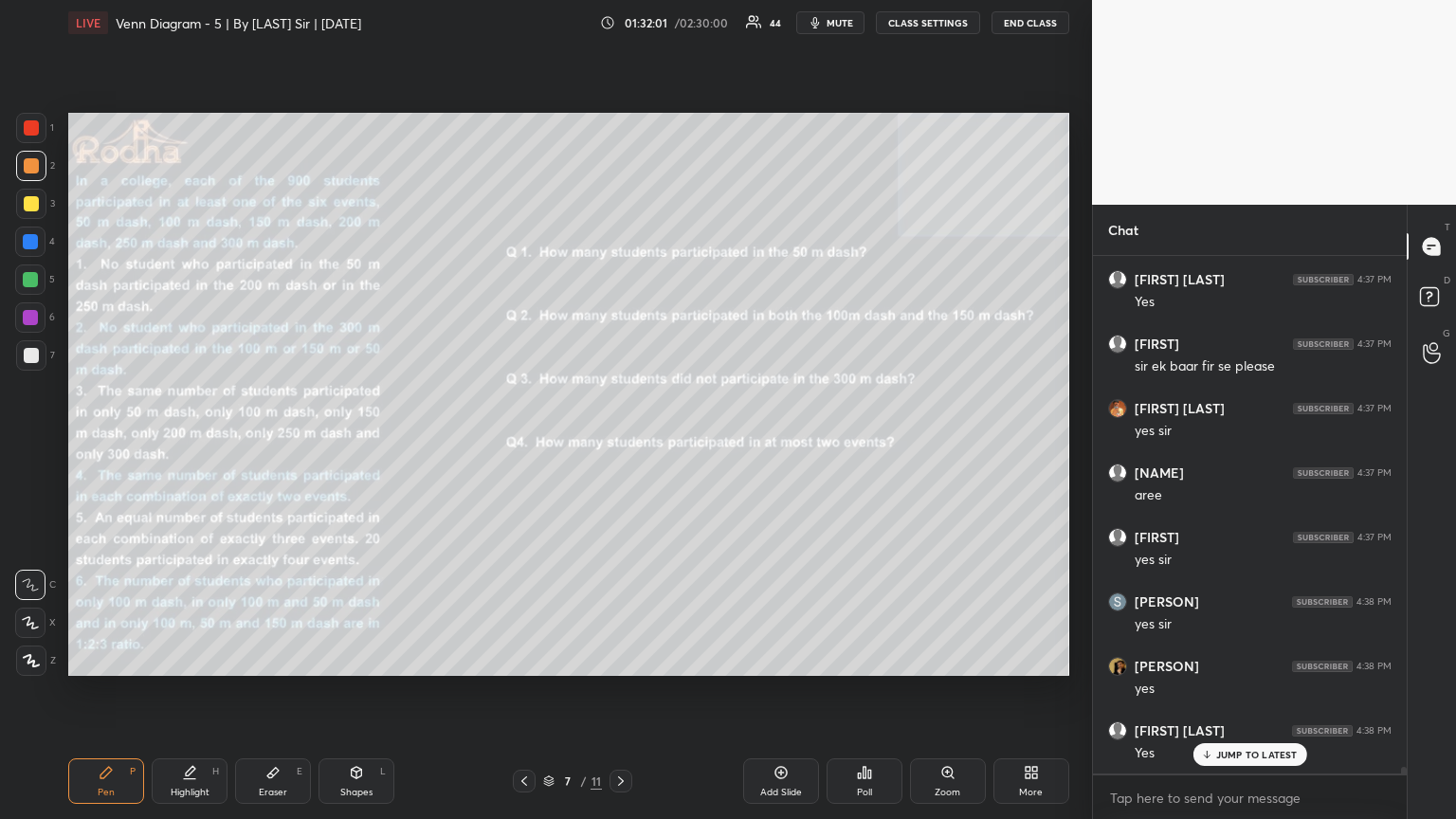 scroll, scrollTop: 40959, scrollLeft: 0, axis: vertical 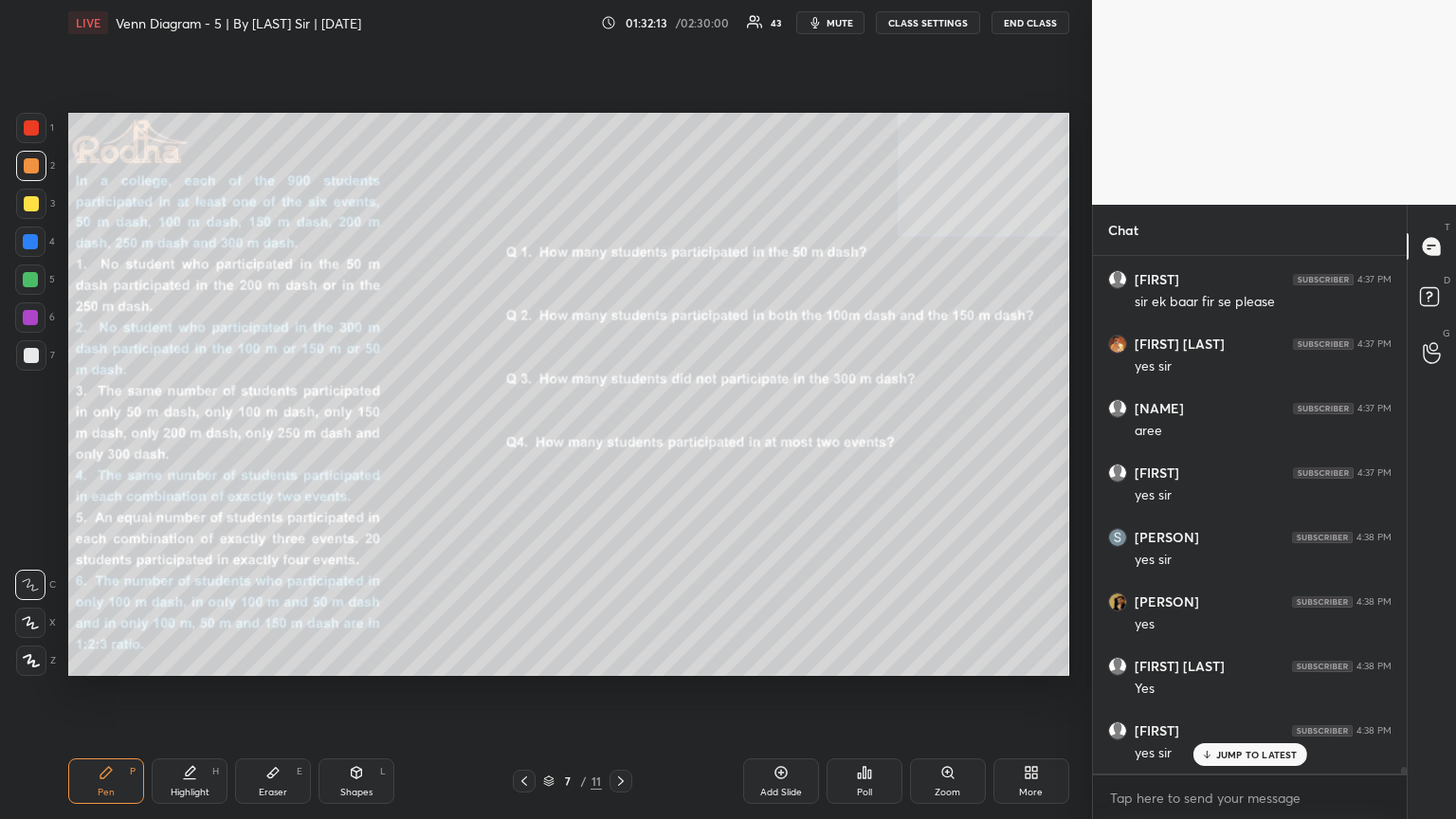 click on "Eraser" at bounding box center (273, 792) 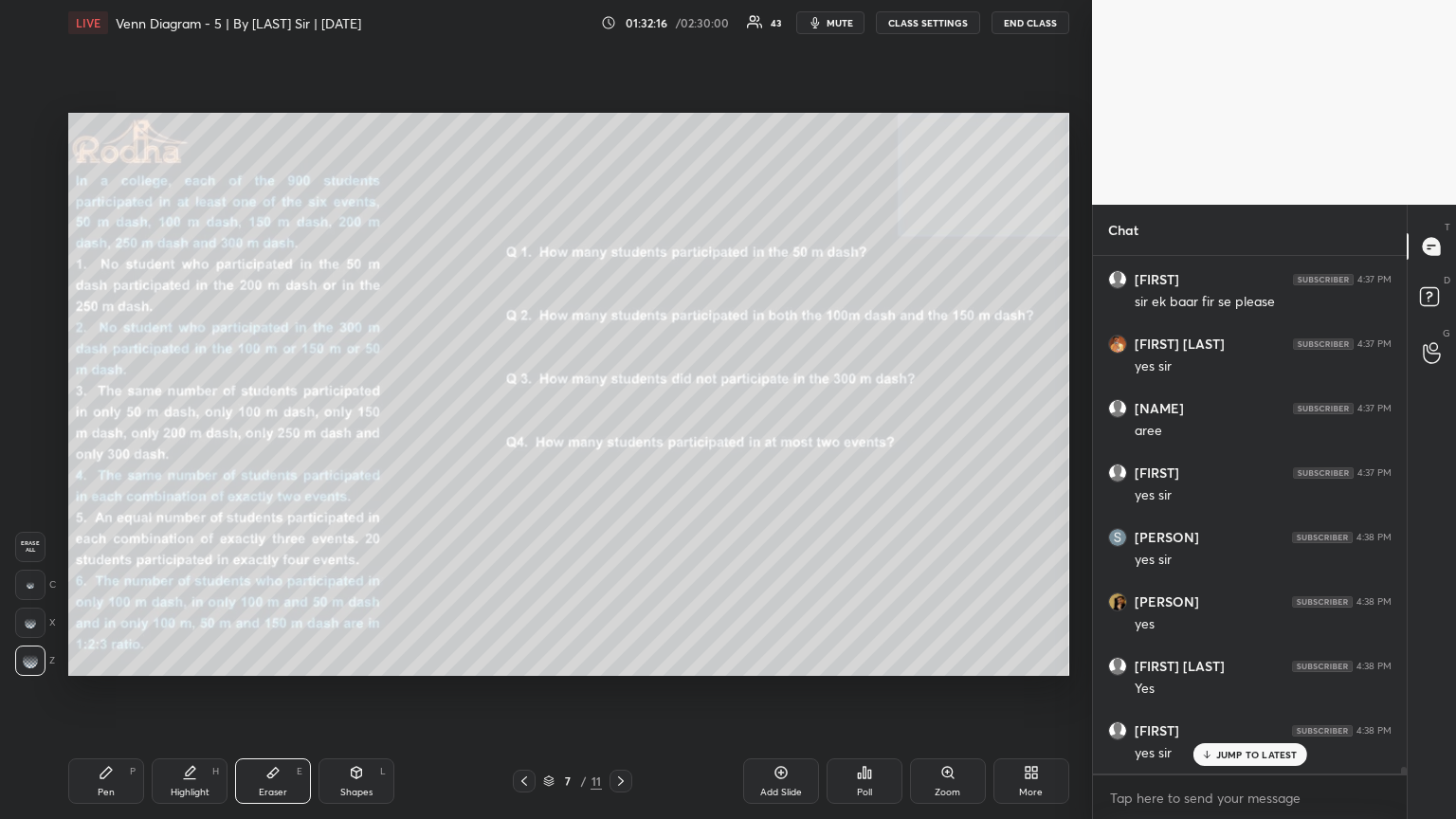 click on "Pen P" at bounding box center [106, 781] 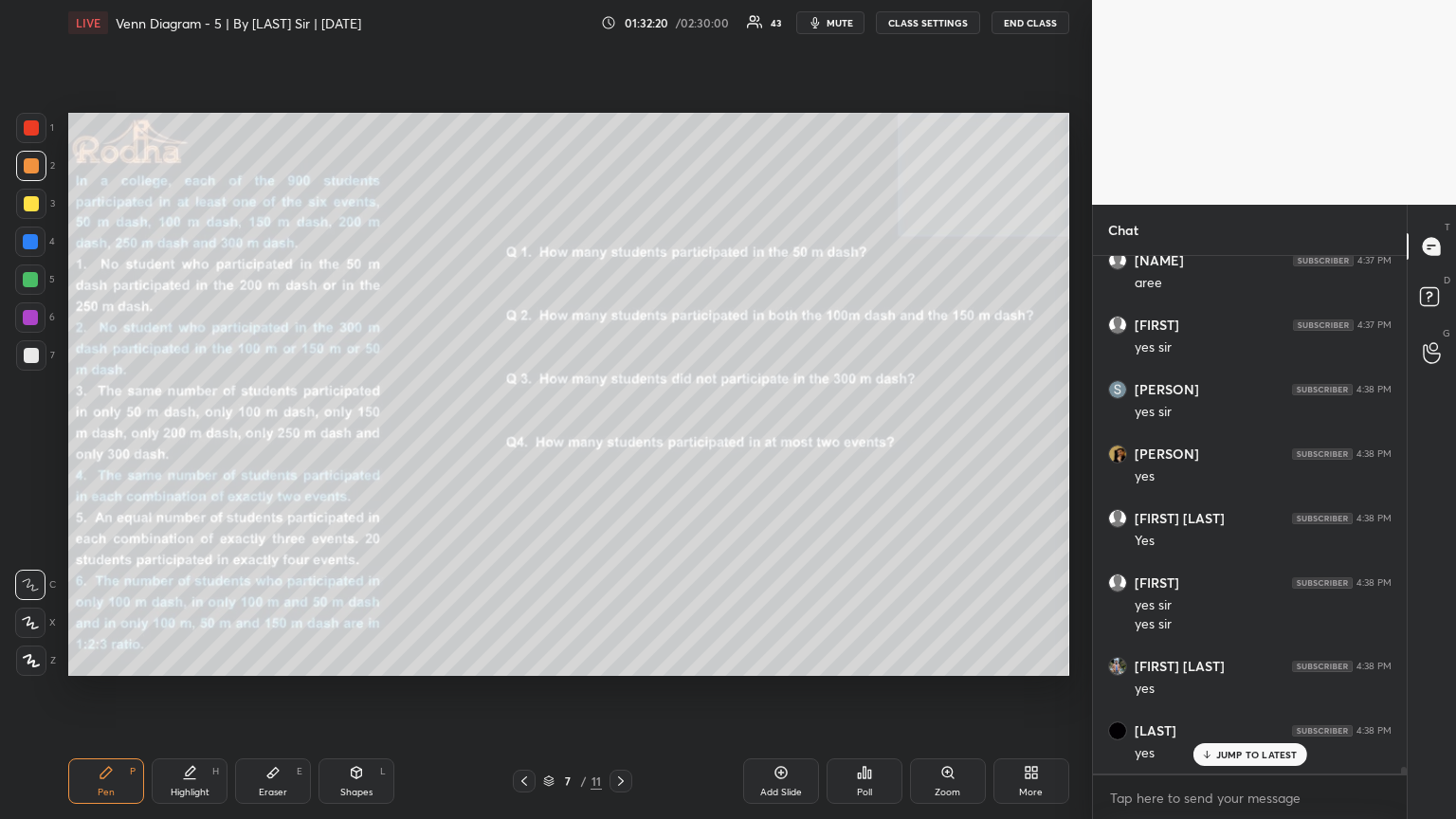 scroll, scrollTop: 41235, scrollLeft: 0, axis: vertical 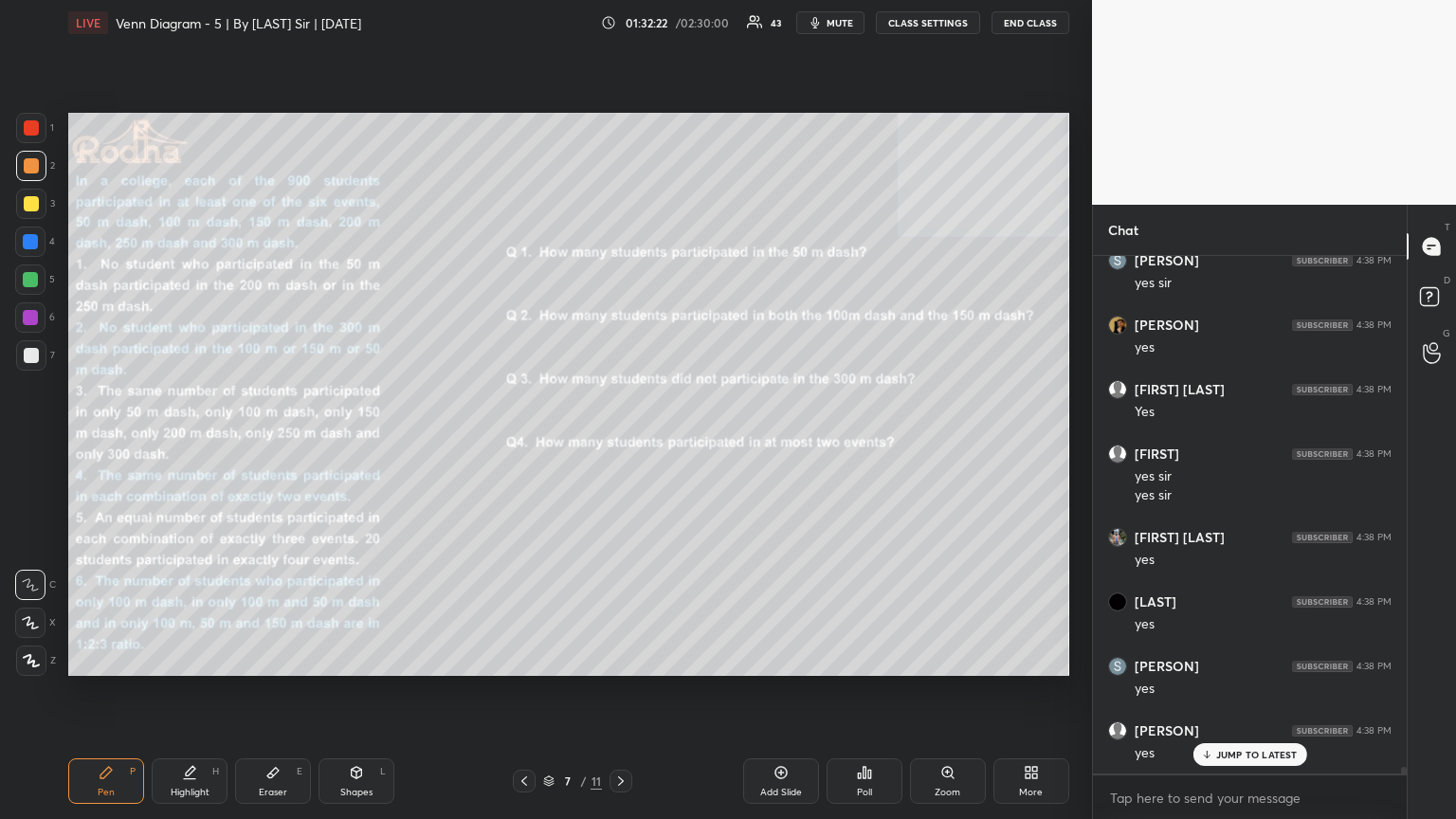 click at bounding box center (30, 318) 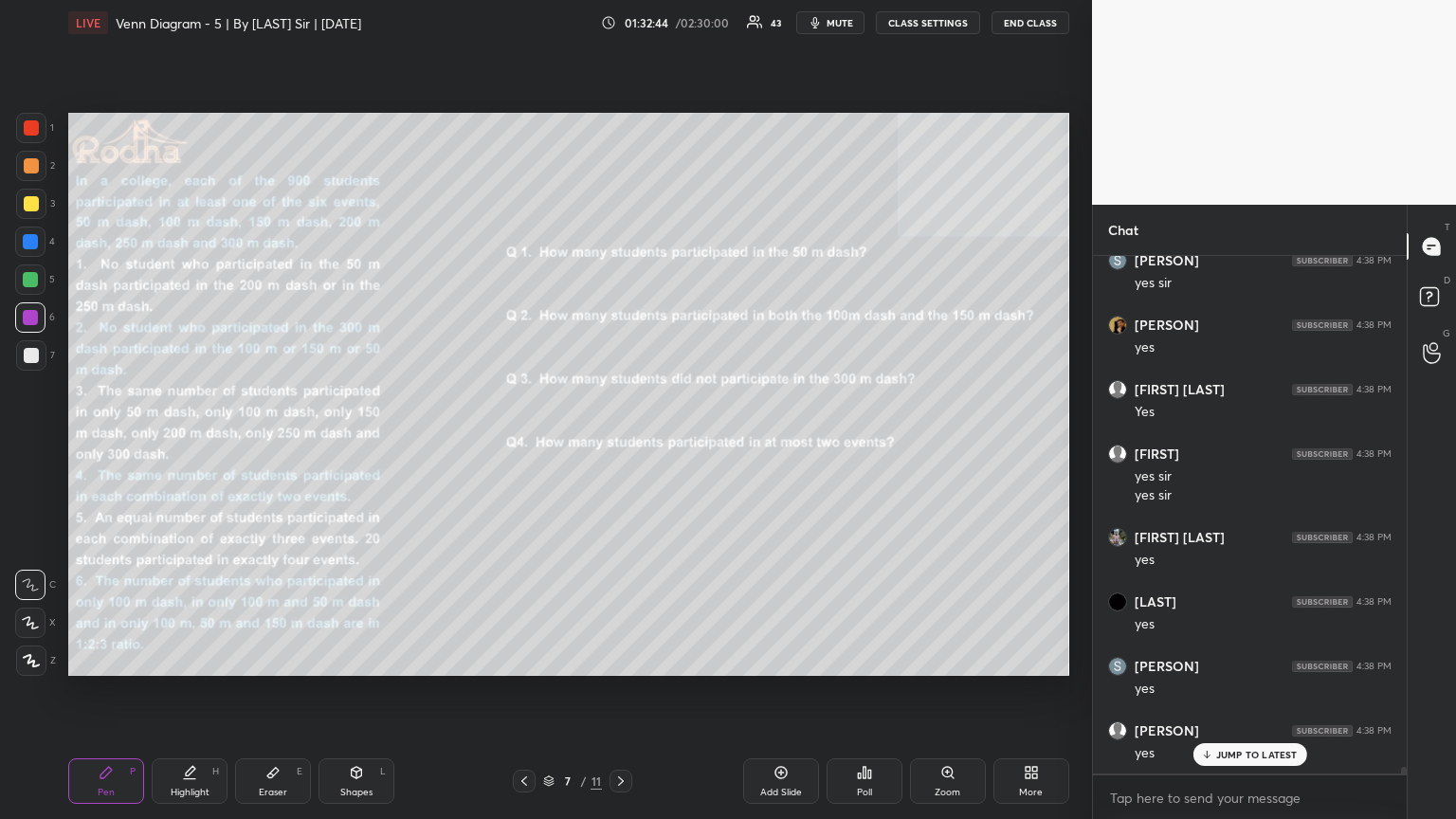 click on "JUMP TO LATEST" at bounding box center [1257, 755] 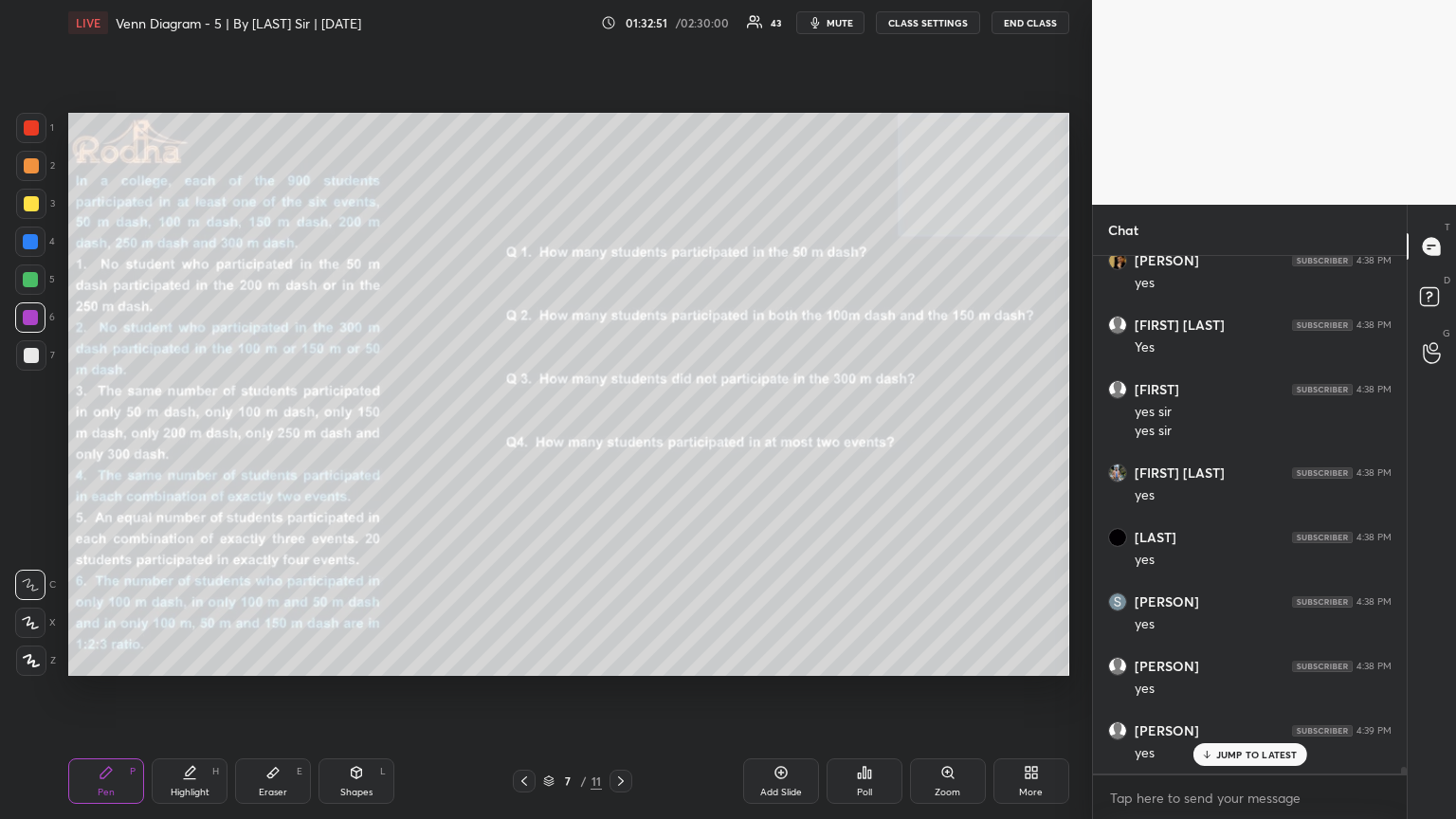 scroll, scrollTop: 41364, scrollLeft: 0, axis: vertical 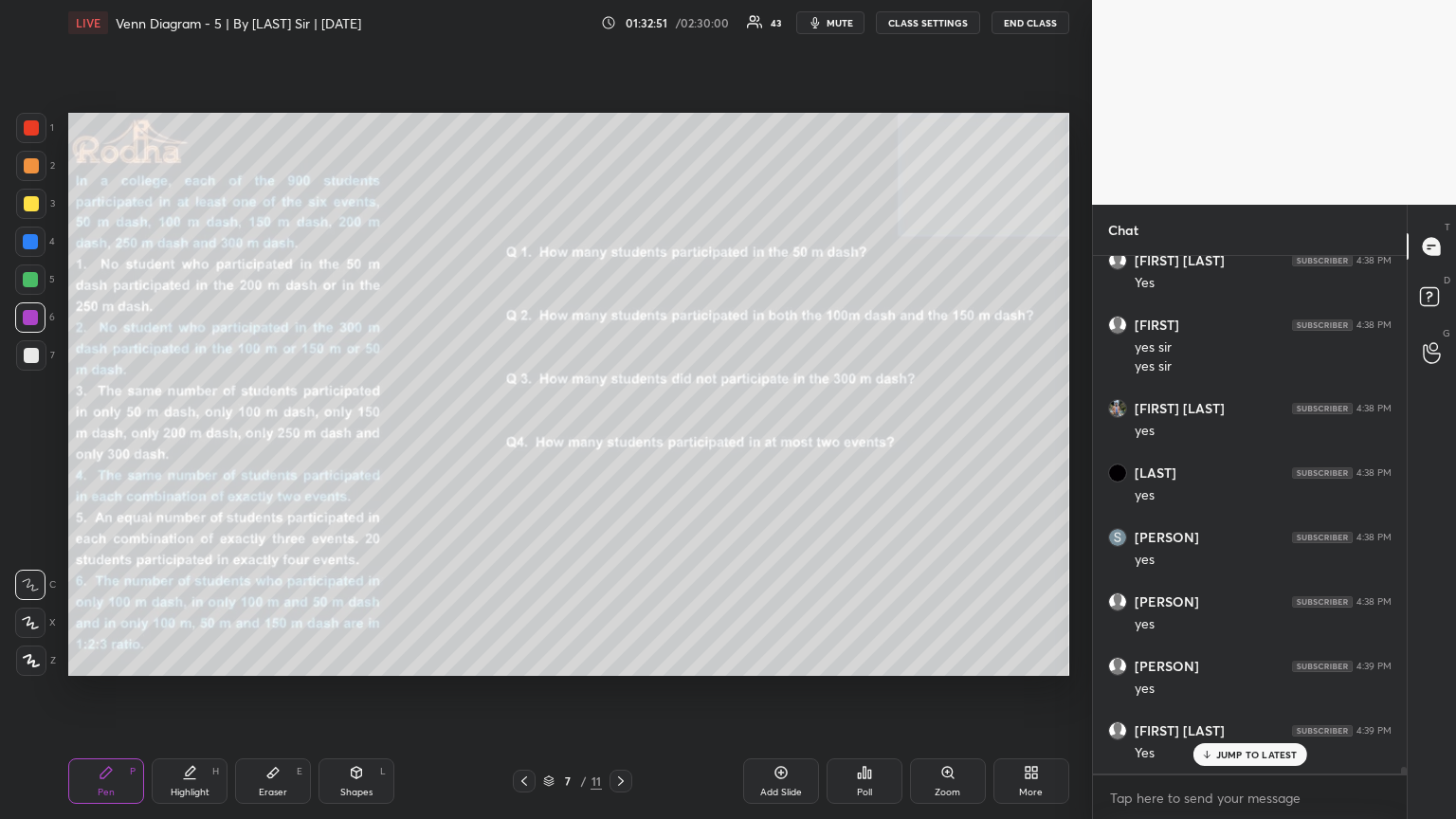 click on "JUMP TO LATEST" at bounding box center (1257, 755) 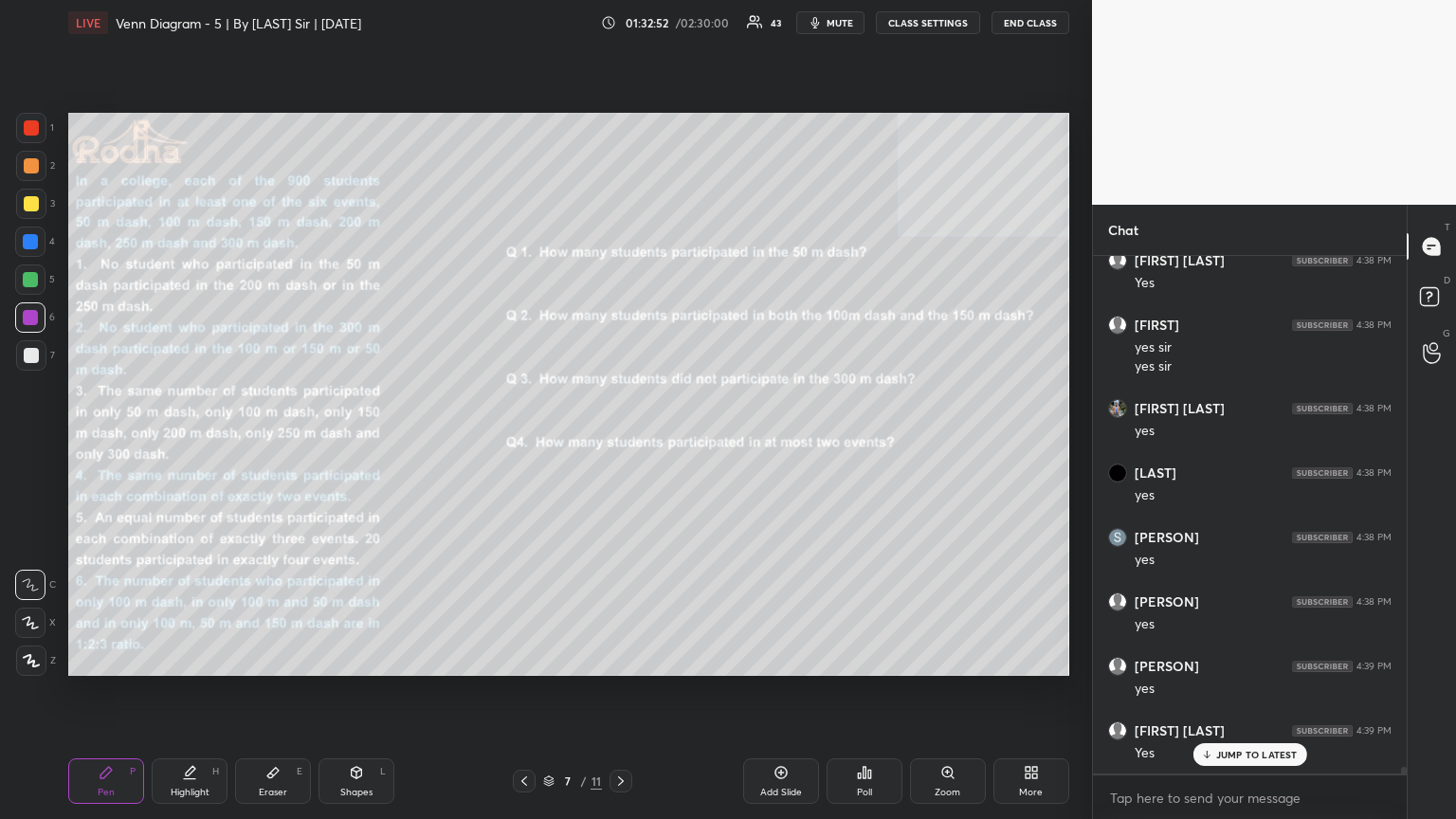 scroll, scrollTop: 41429, scrollLeft: 0, axis: vertical 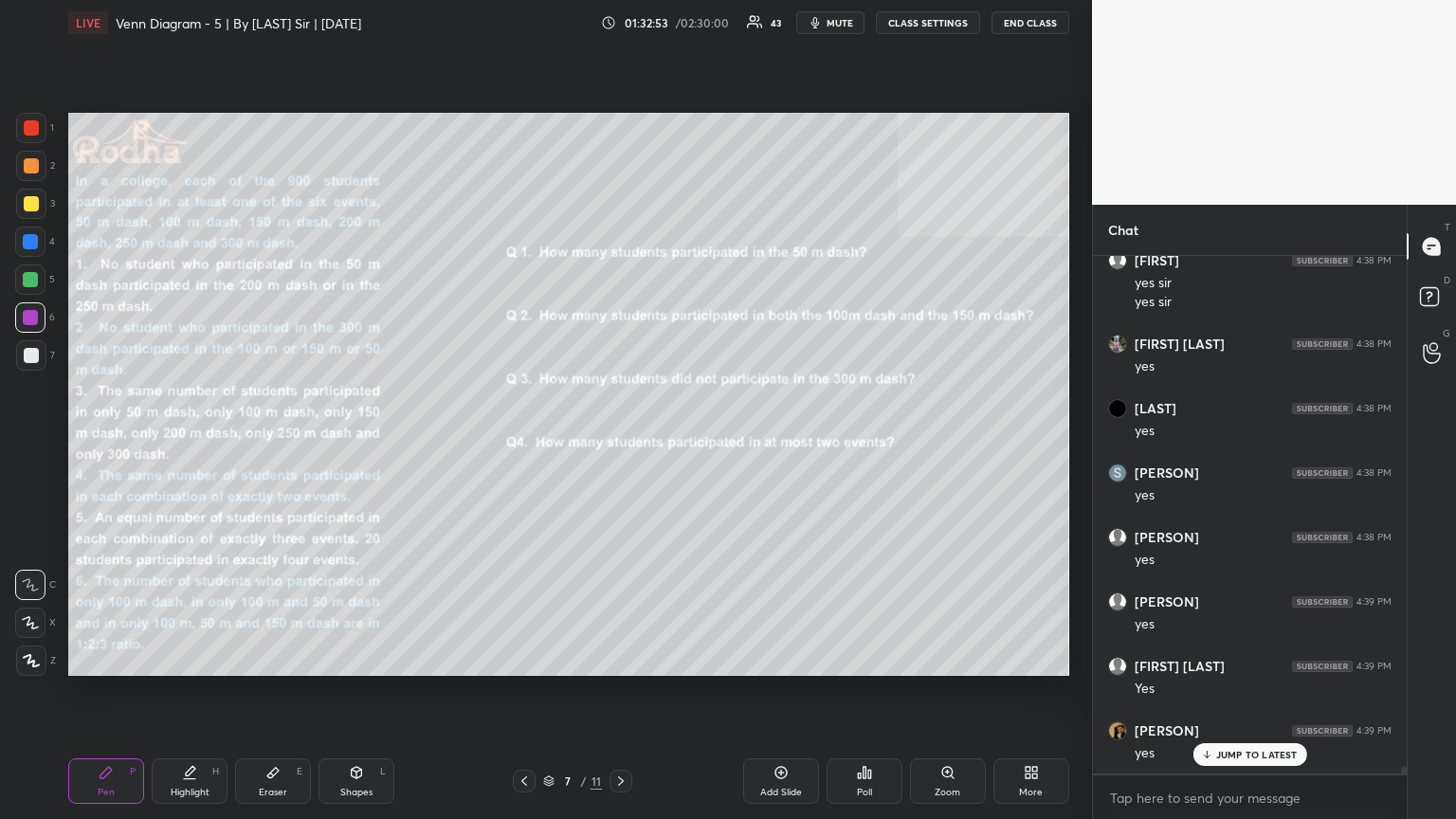click on "JUMP TO LATEST" at bounding box center [1257, 755] 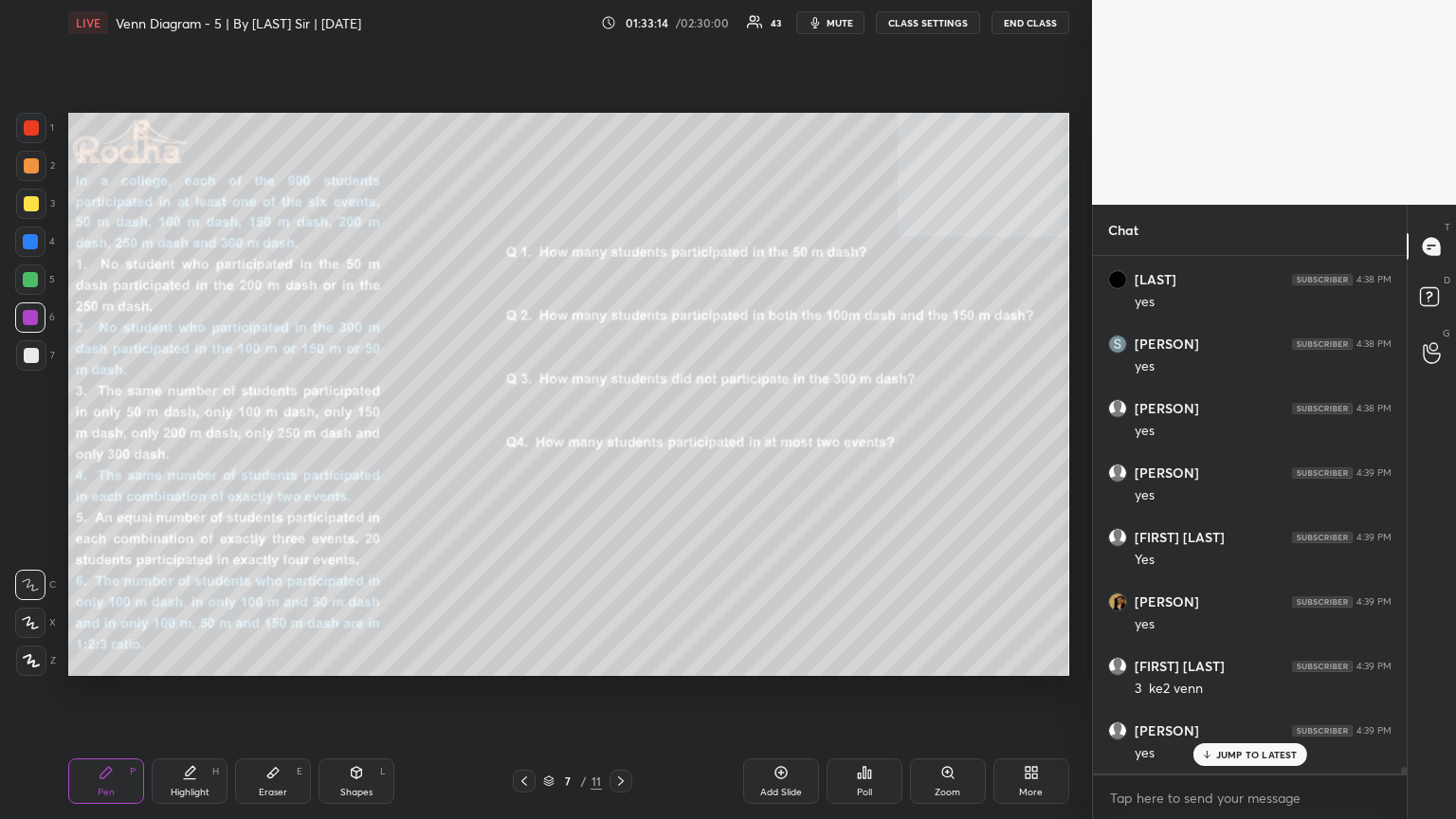 scroll, scrollTop: 41622, scrollLeft: 0, axis: vertical 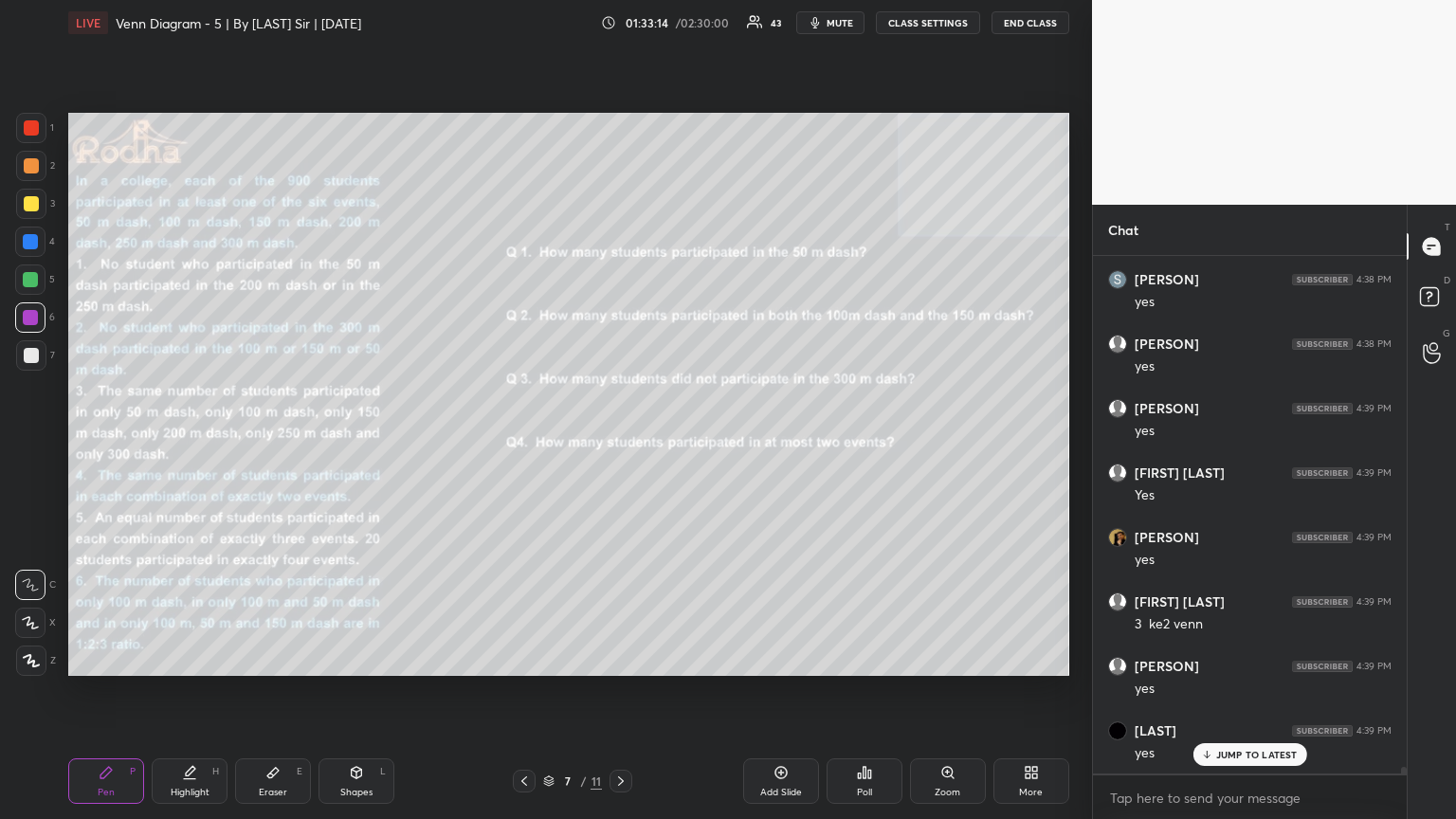 click on "JUMP TO LATEST" at bounding box center [1257, 755] 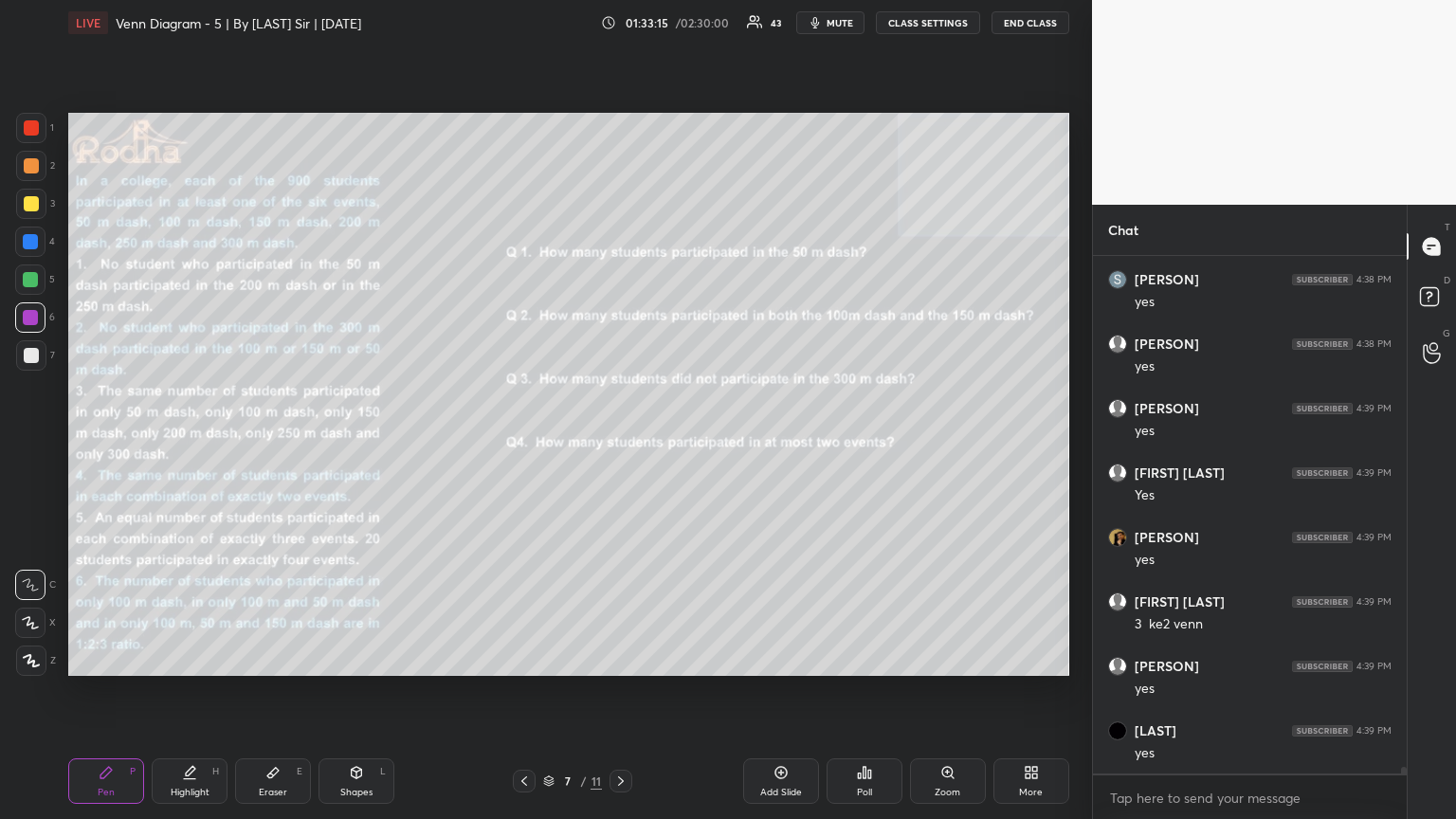 scroll, scrollTop: 41687, scrollLeft: 0, axis: vertical 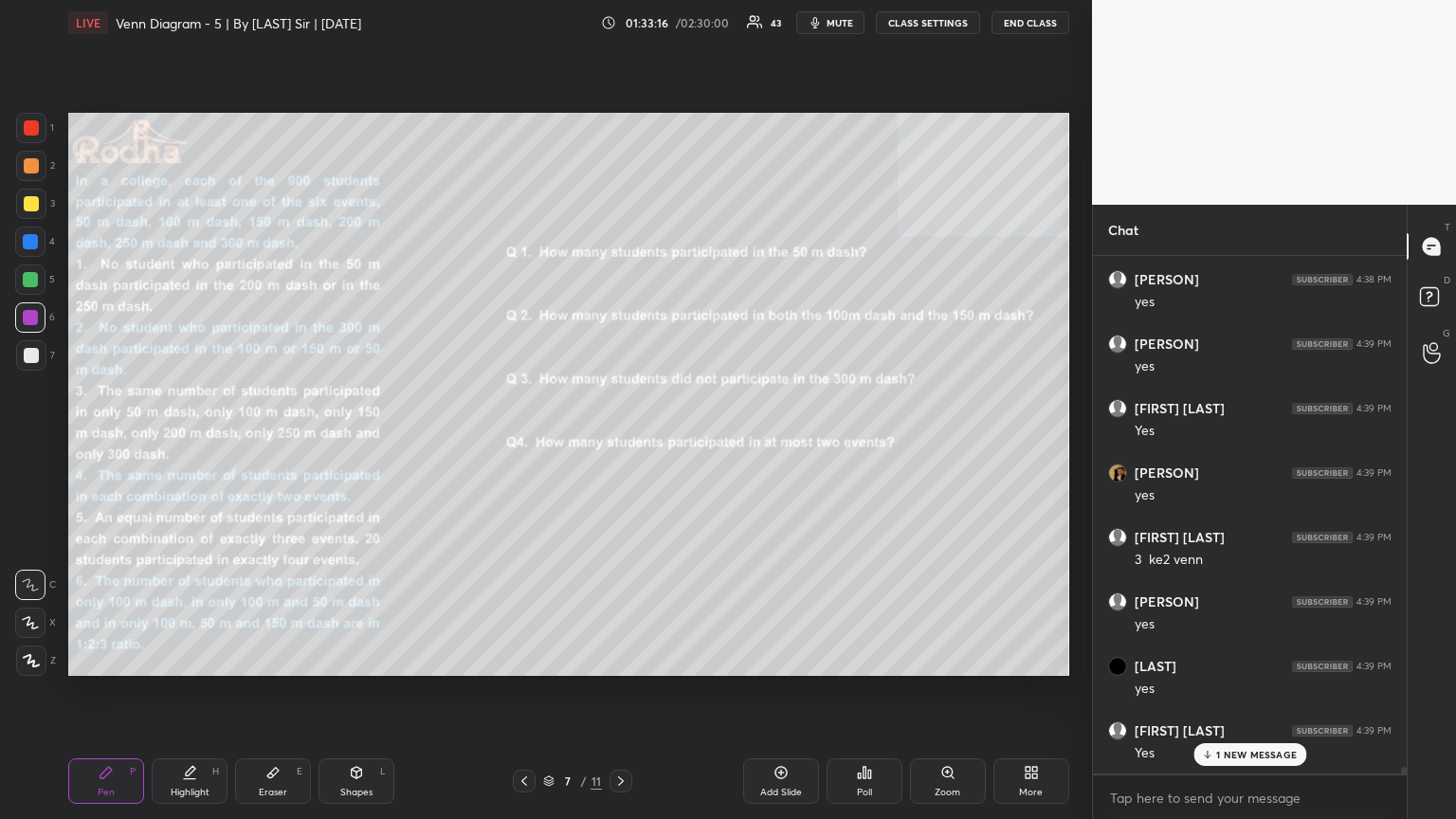 click 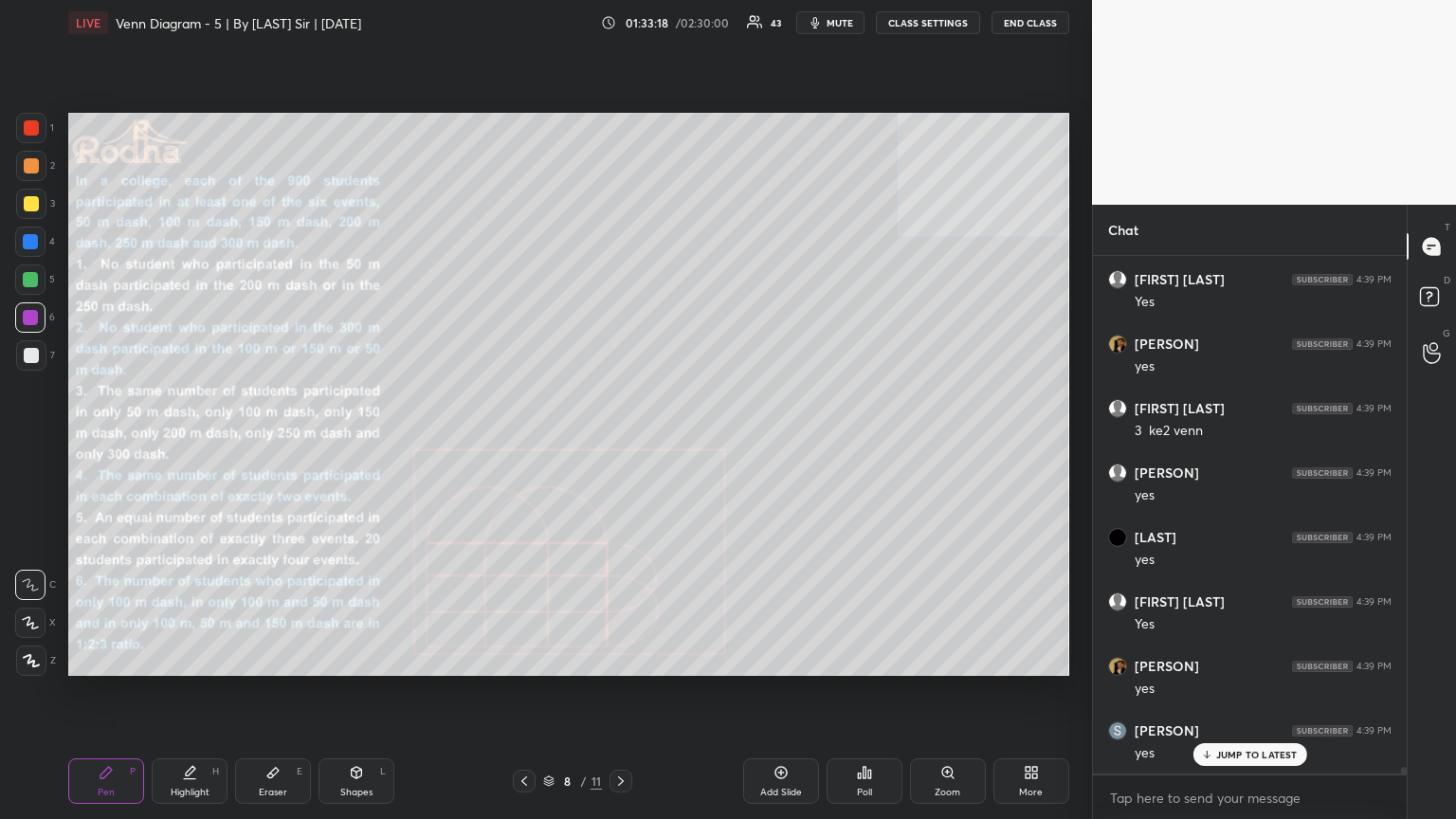 scroll, scrollTop: 41880, scrollLeft: 0, axis: vertical 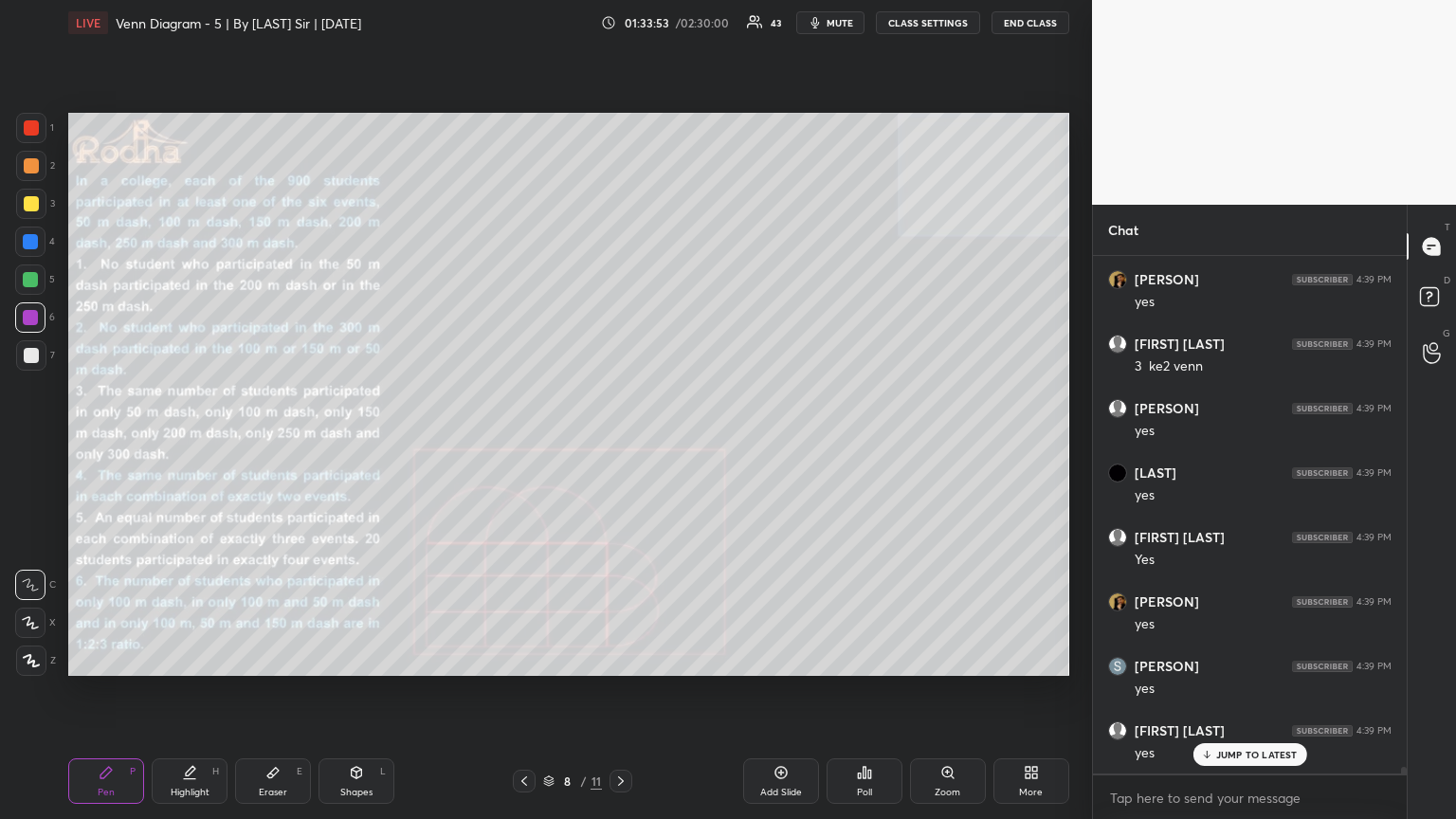 click on "Shapes L" at bounding box center [356, 781] 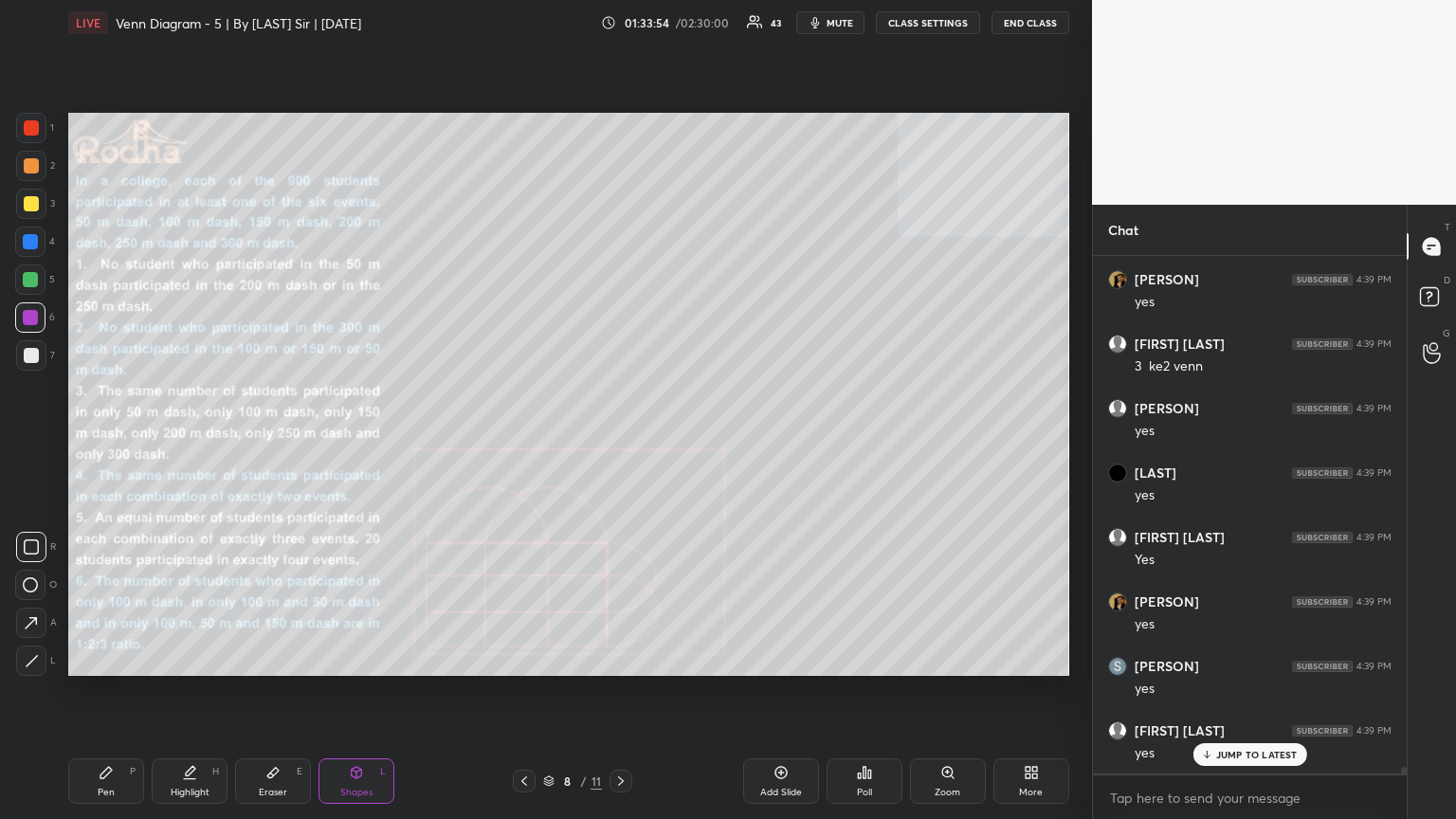 click at bounding box center (30, 585) 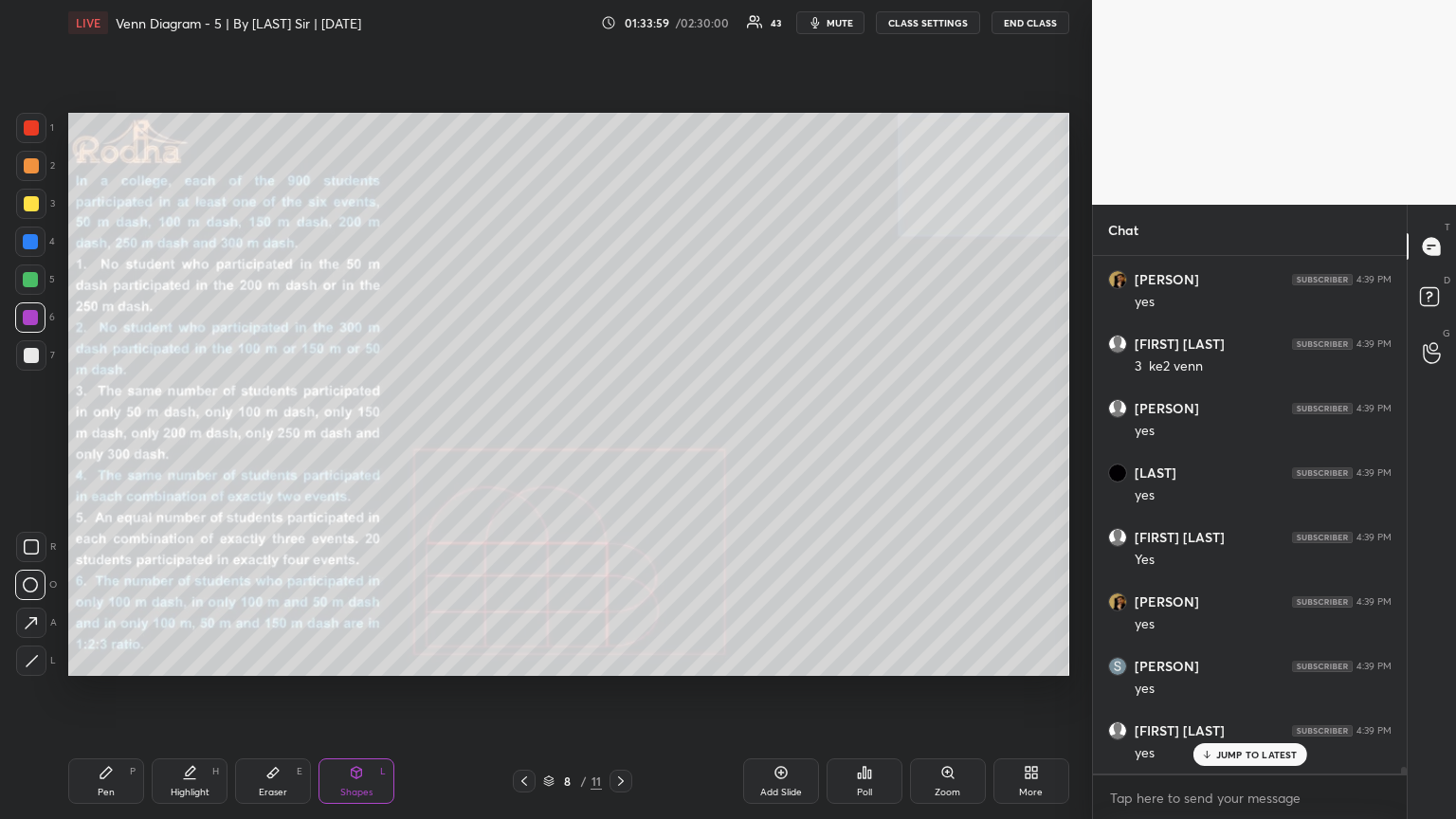 click at bounding box center [30, 242] 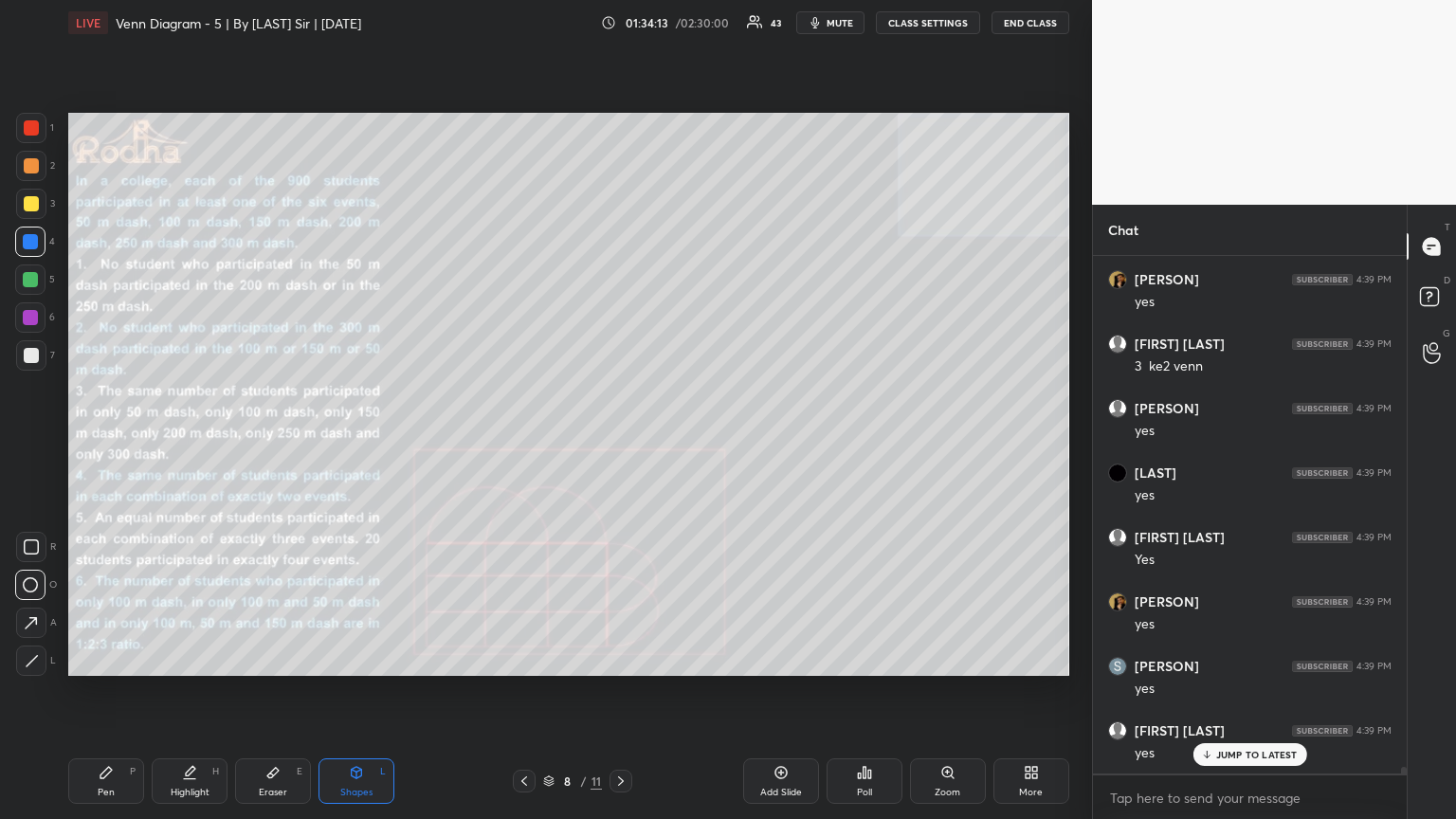 drag, startPoint x: 111, startPoint y: 783, endPoint x: 150, endPoint y: 760, distance: 45.276926 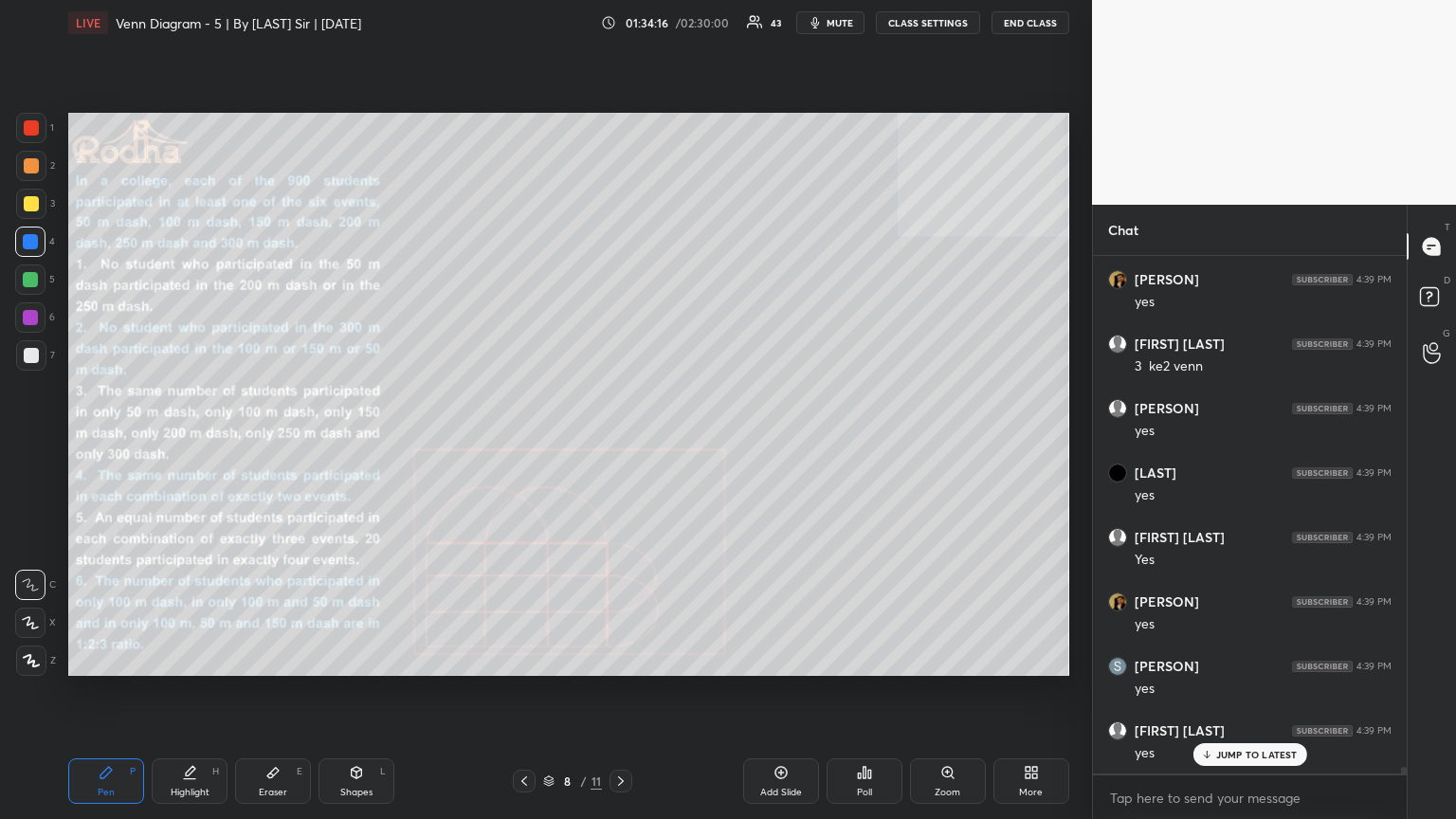 click 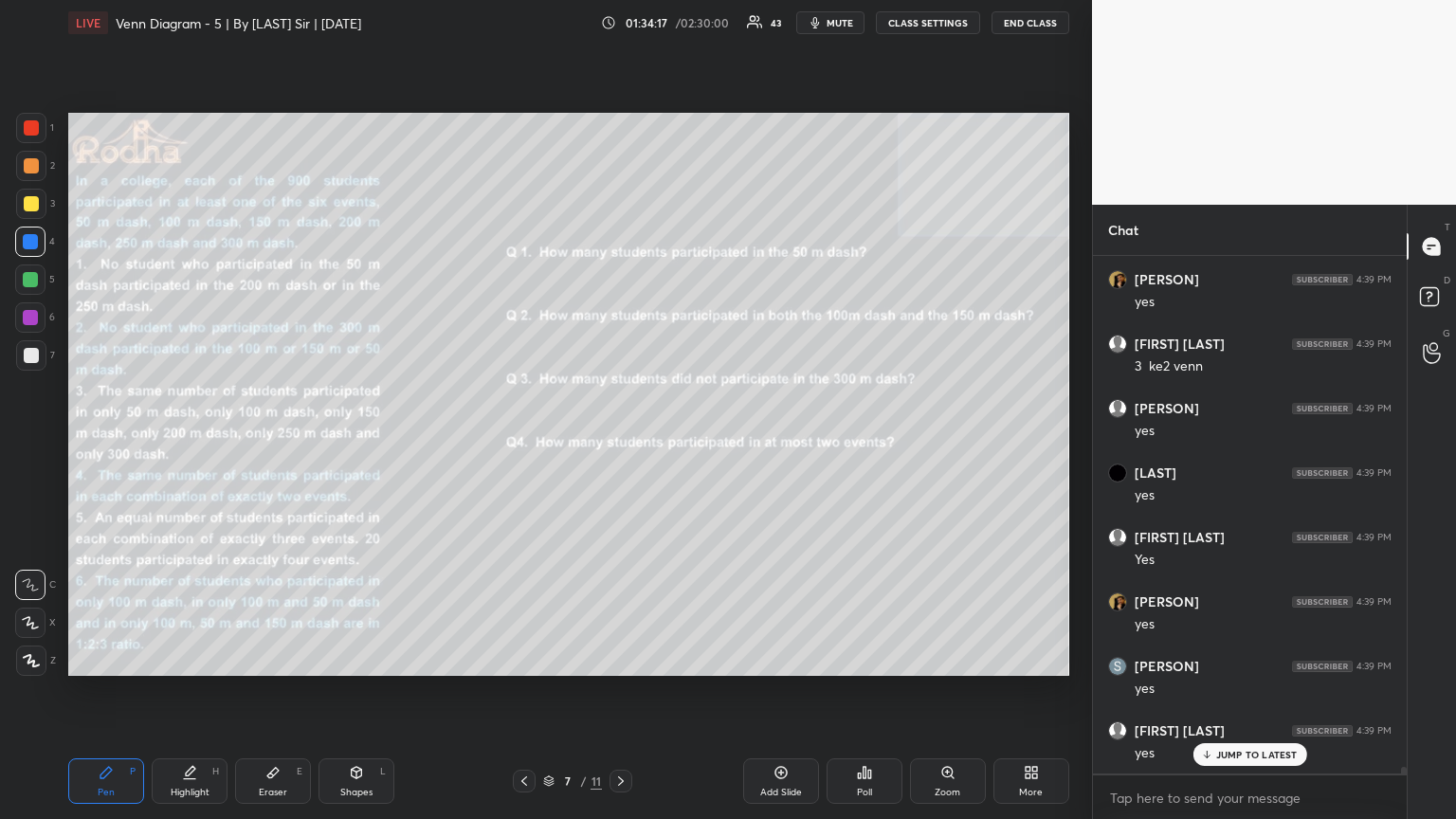 scroll, scrollTop: 41948, scrollLeft: 0, axis: vertical 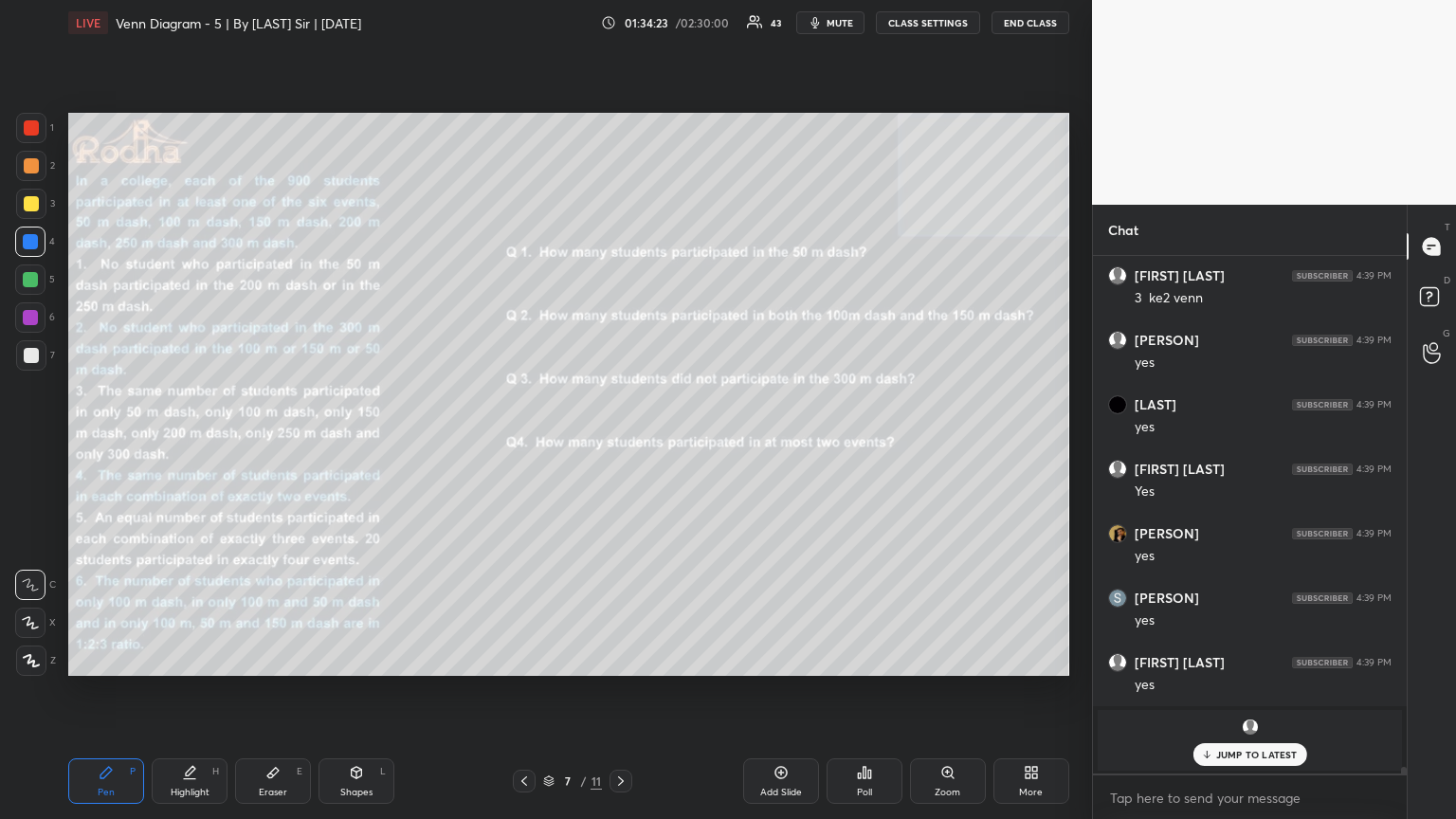 click 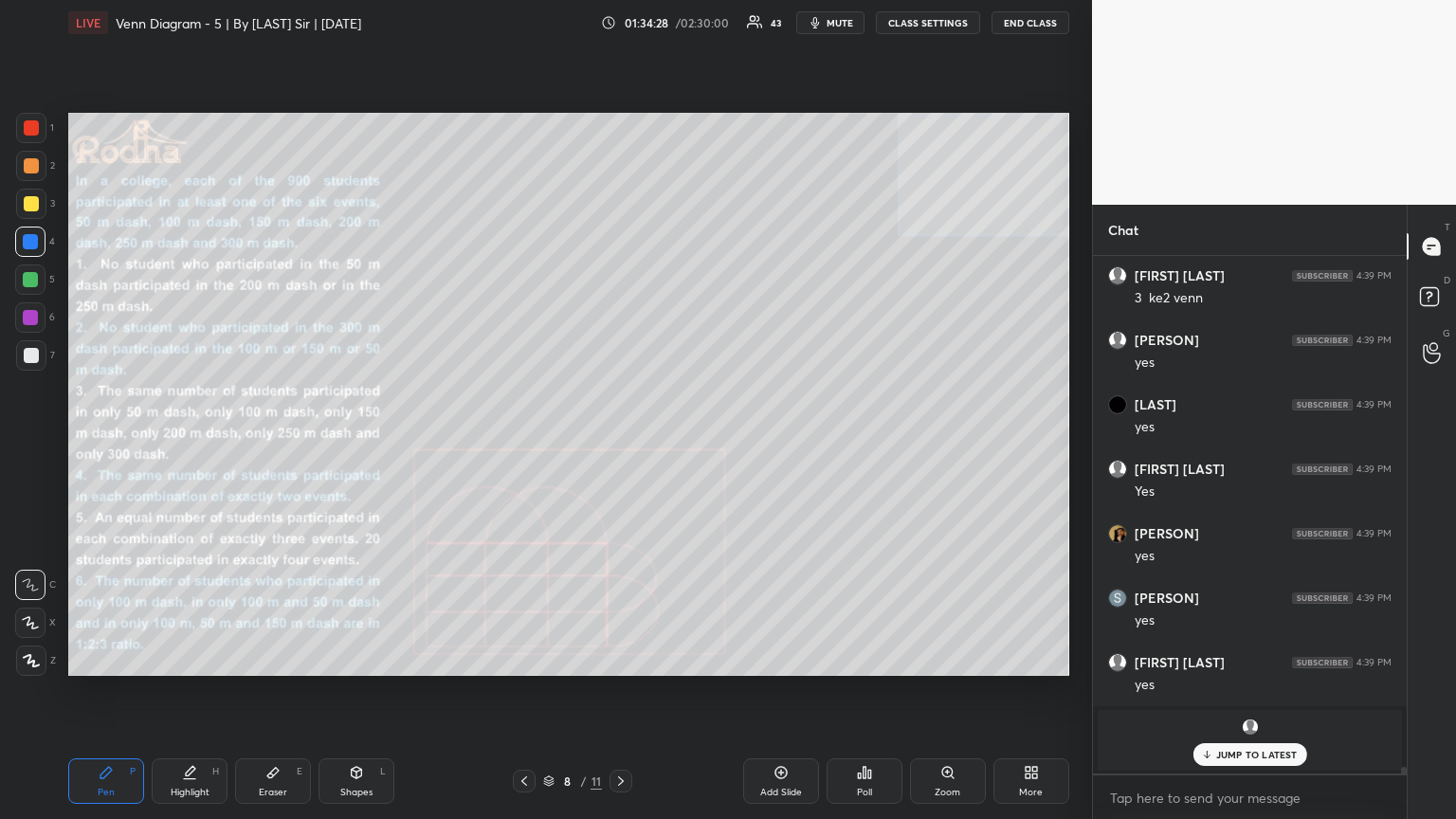 click 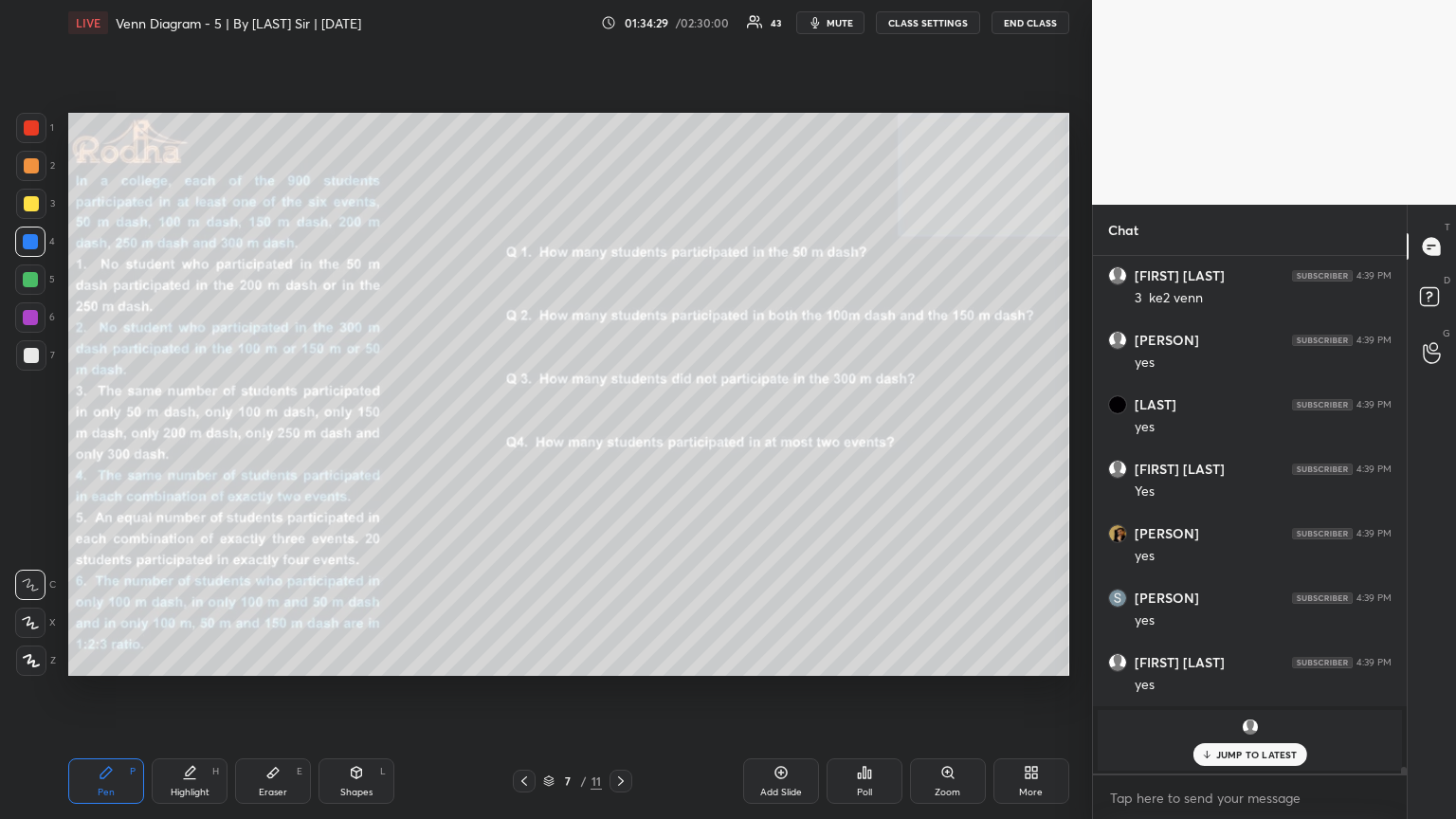 click 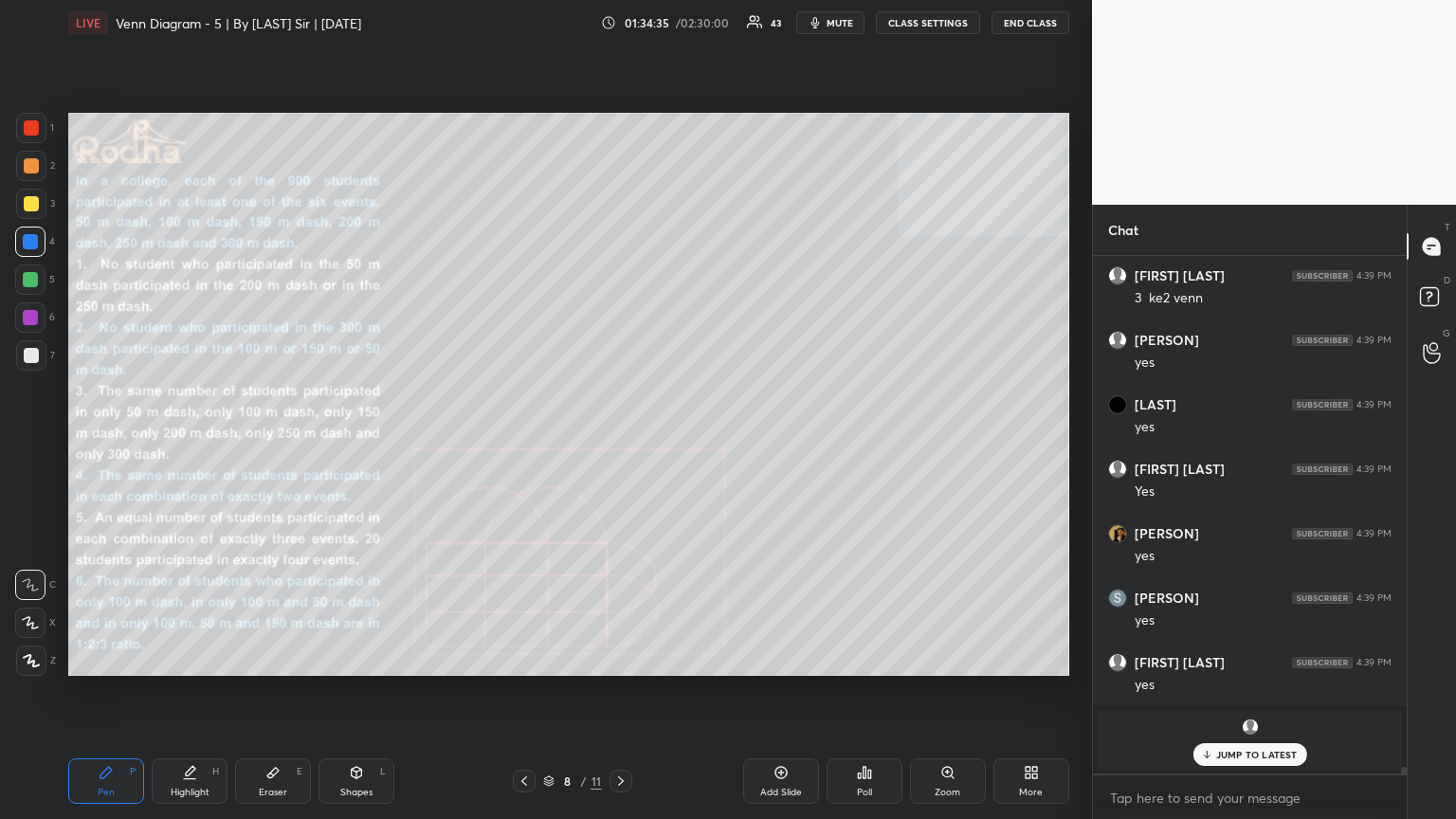 click on "JUMP TO LATEST" at bounding box center (1257, 755) 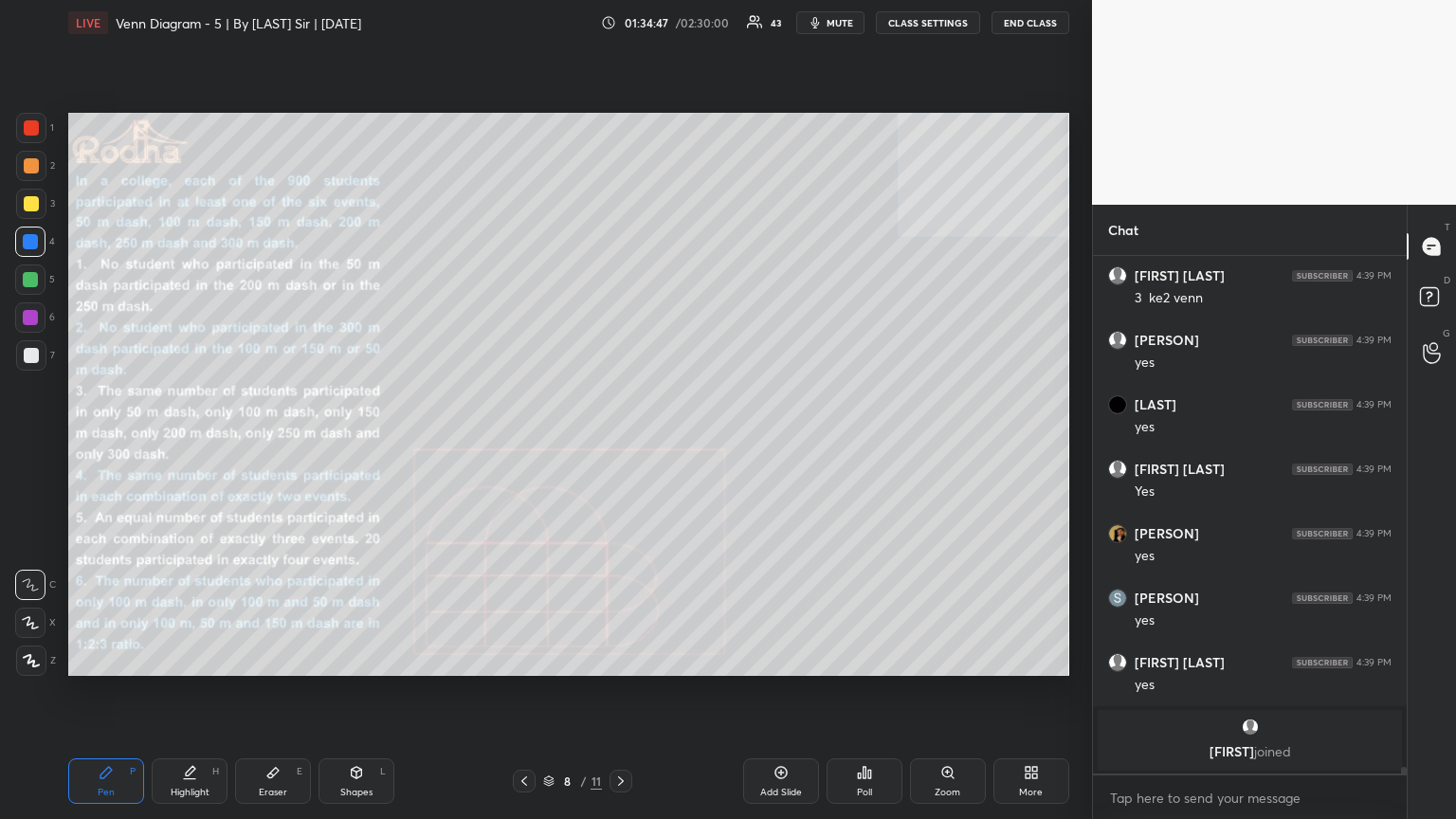 click on "Shapes L" at bounding box center [356, 781] 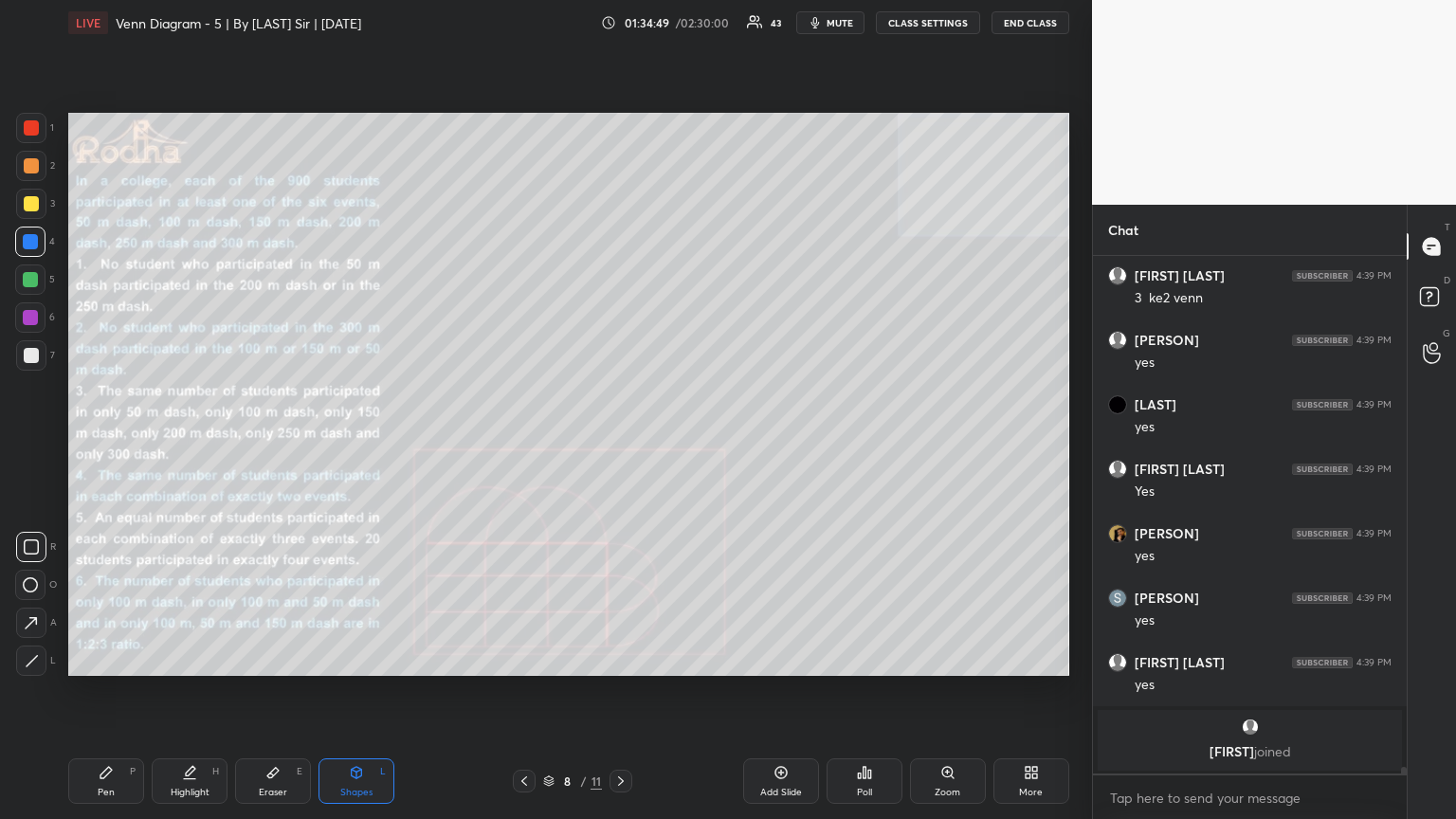 click 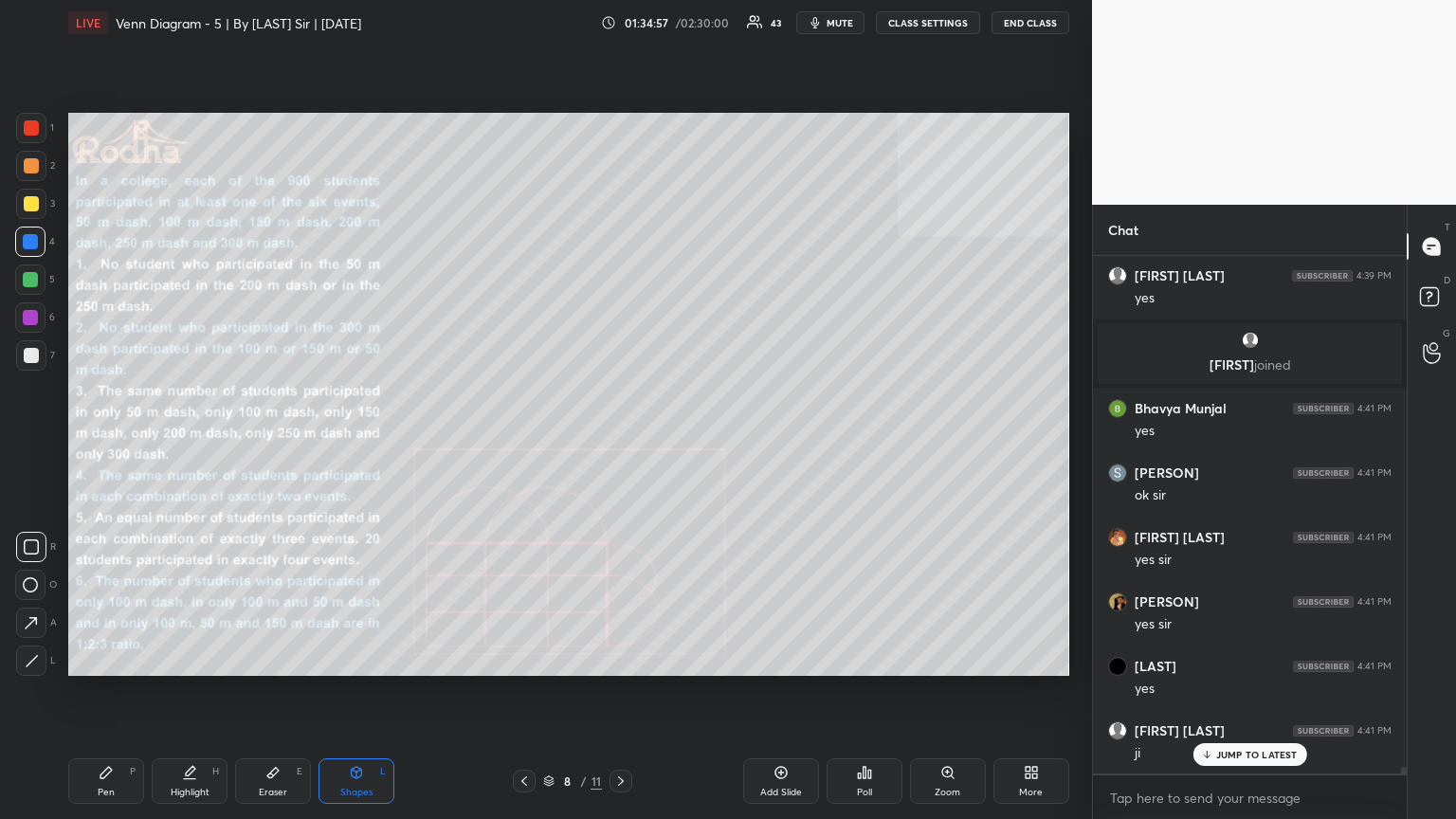 scroll, scrollTop: 42399, scrollLeft: 0, axis: vertical 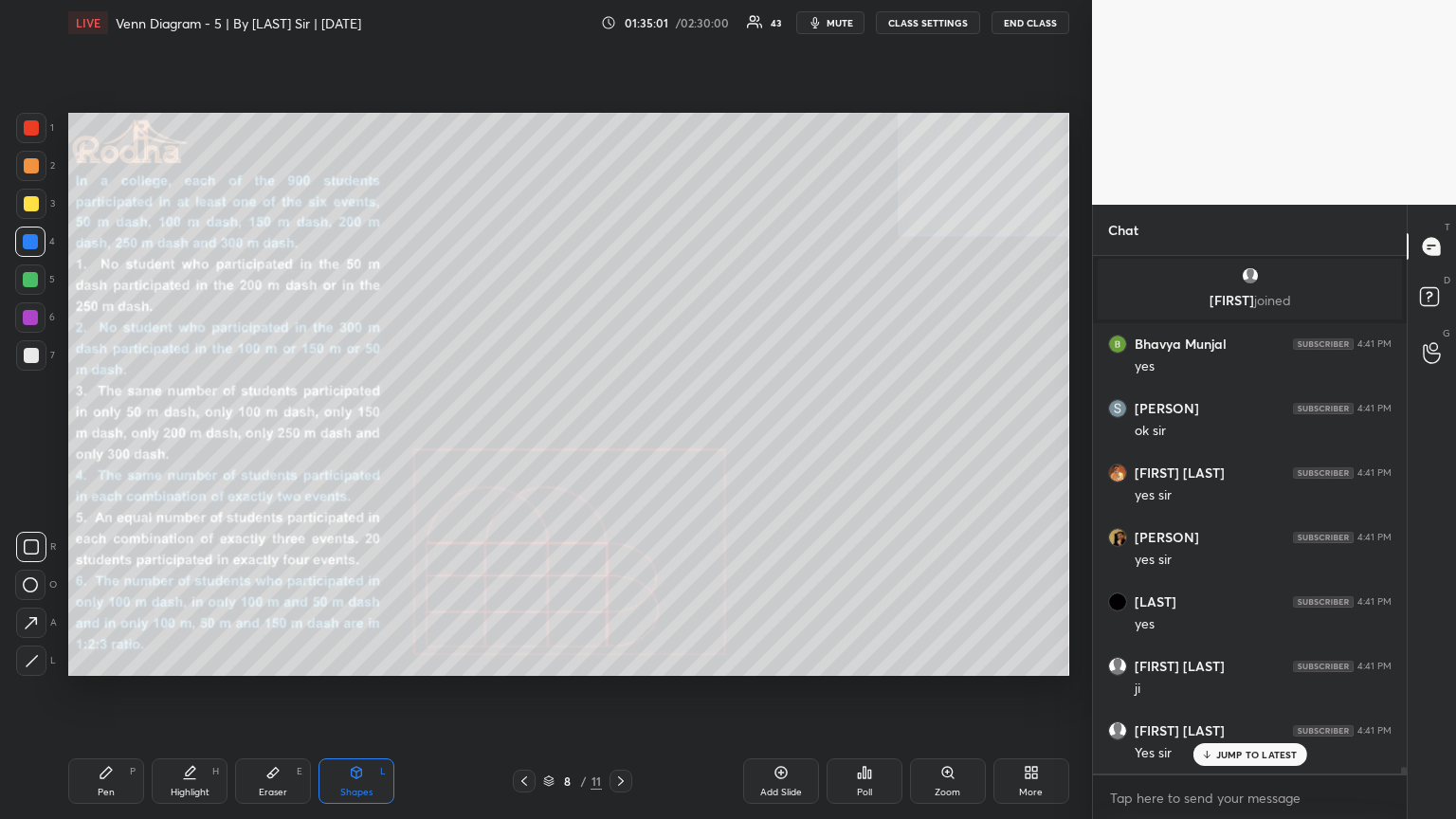 click on "Eraser E" at bounding box center (273, 781) 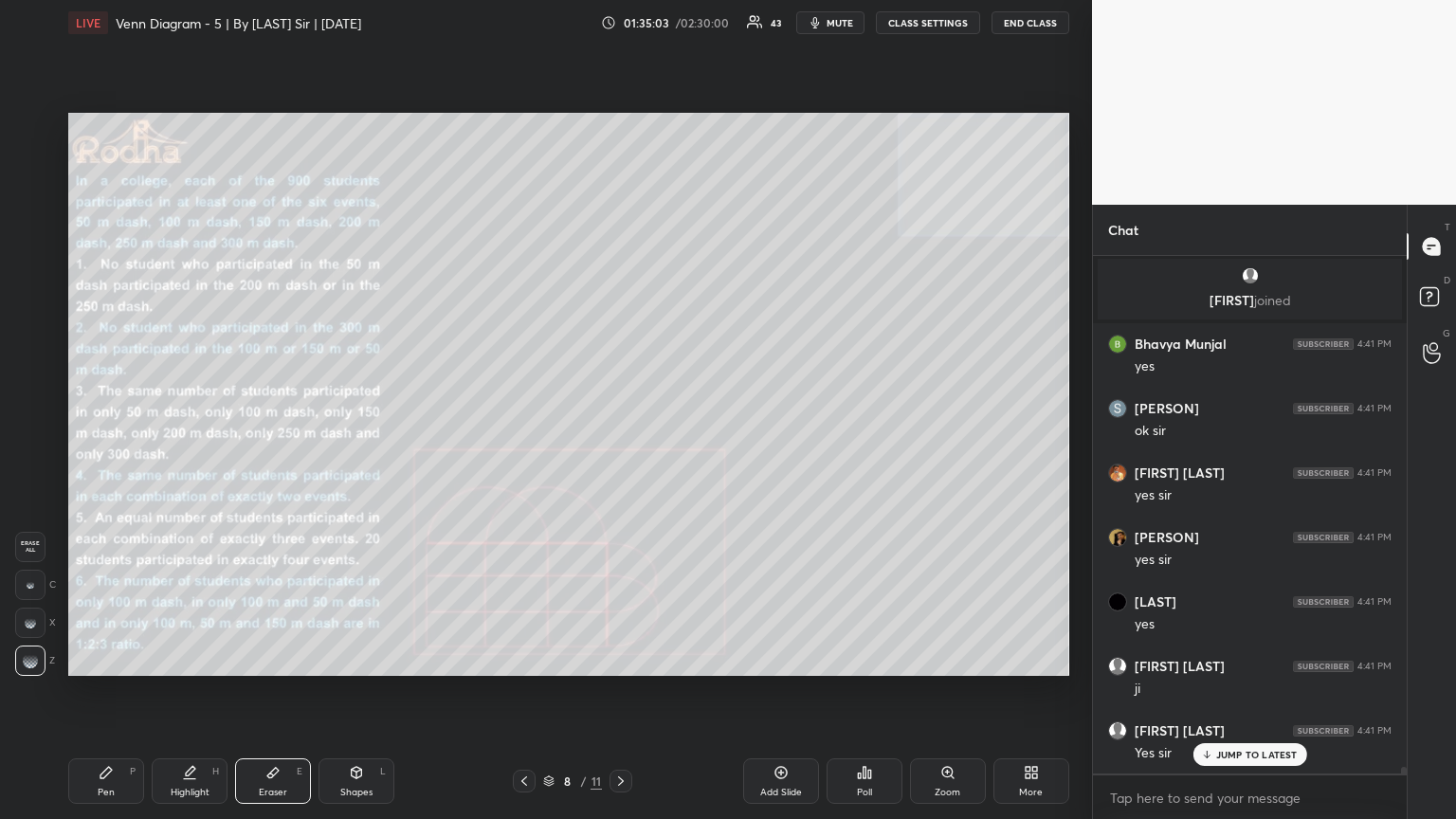 click on "Pen P" at bounding box center [106, 781] 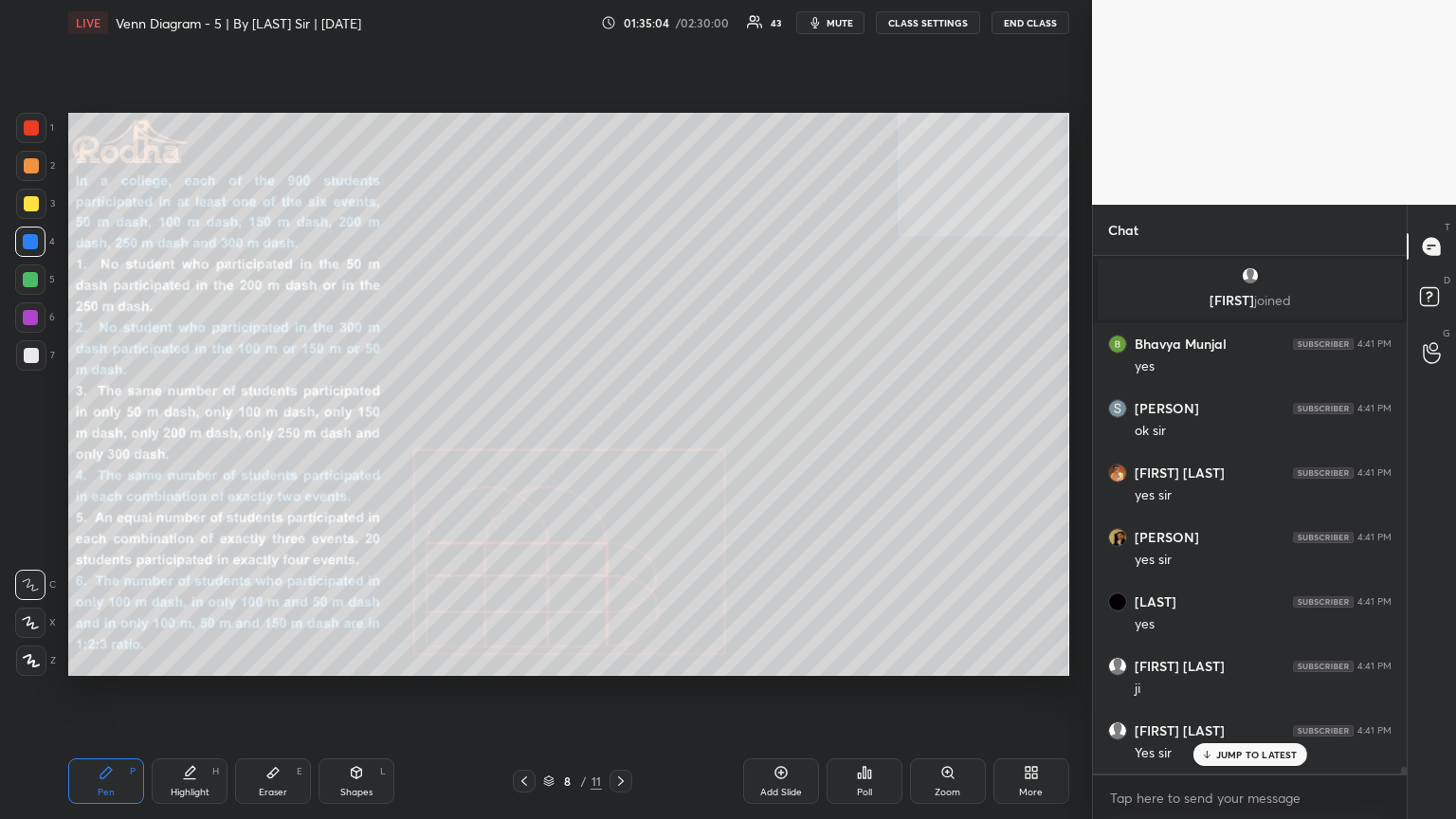 click on "Shapes L" at bounding box center (356, 781) 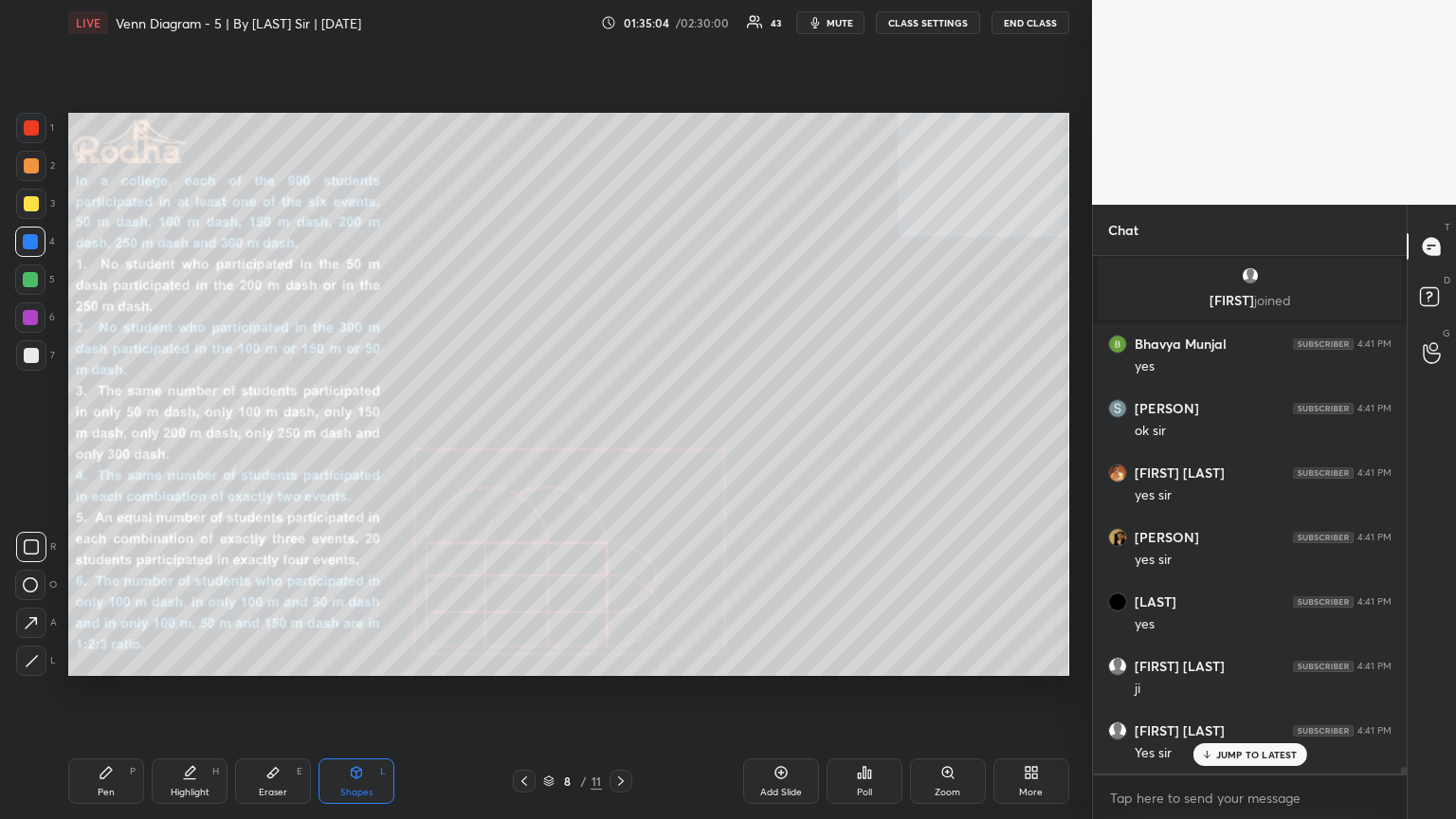 click 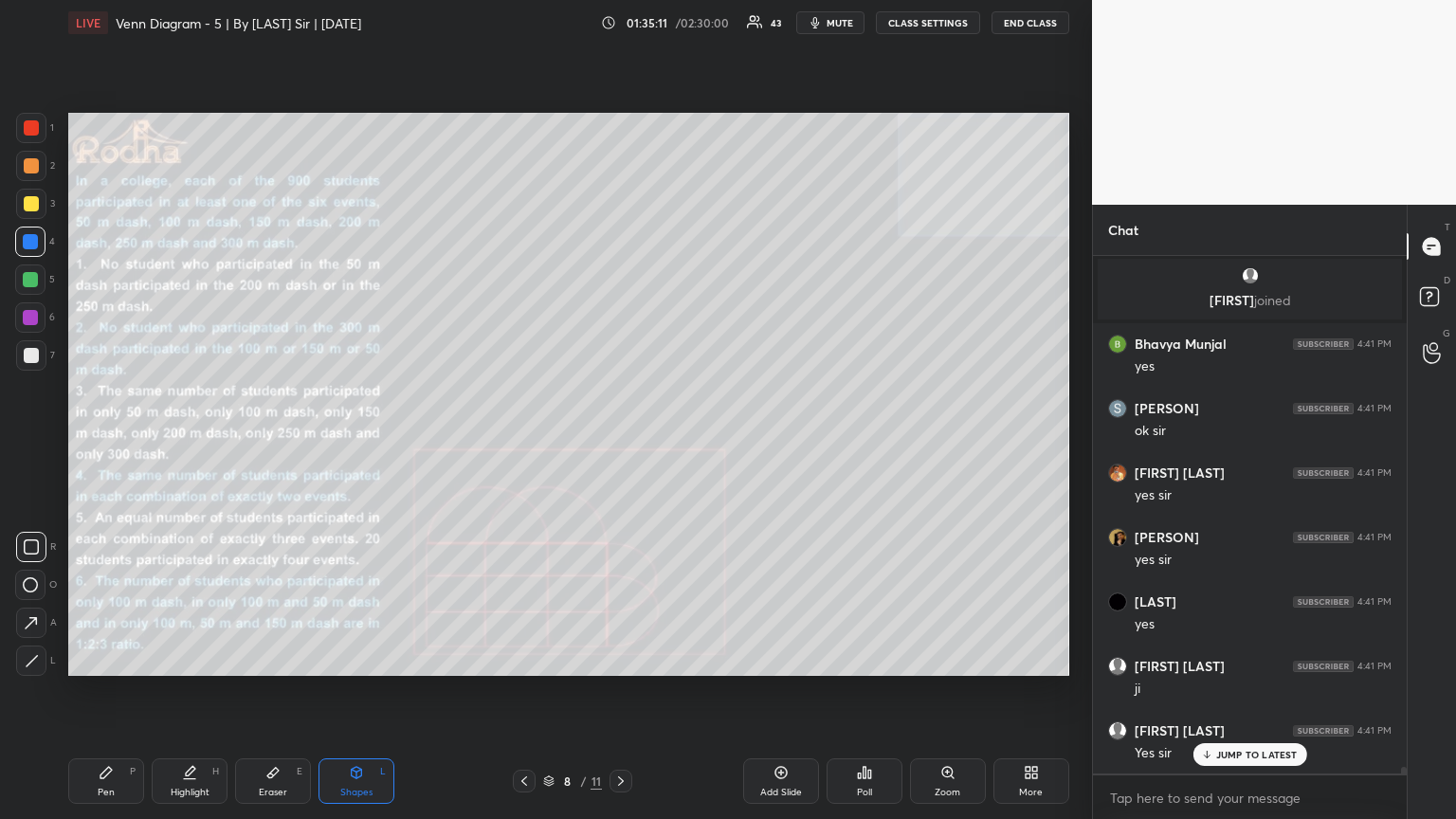 click on "Pen" at bounding box center (106, 792) 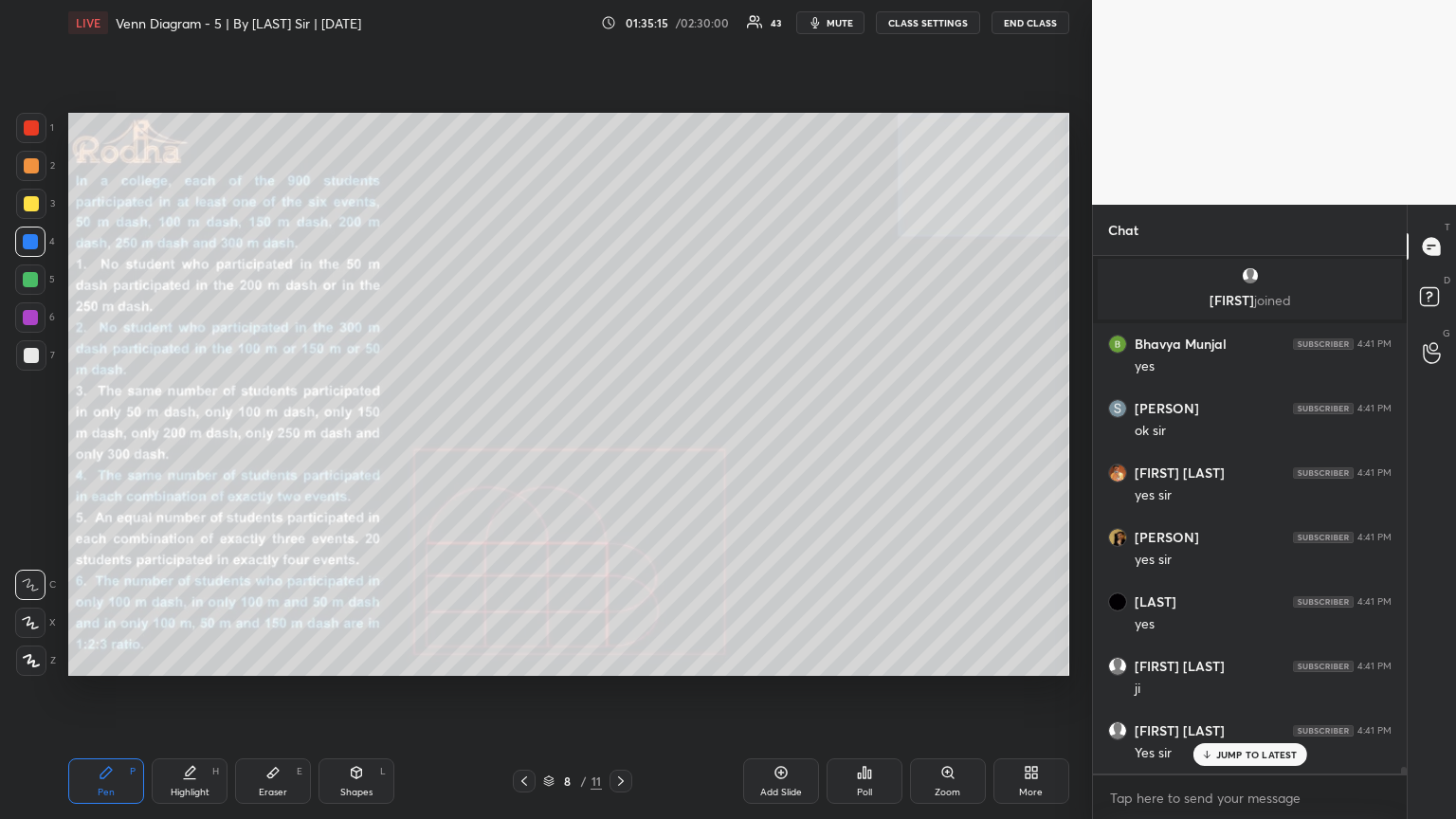 drag, startPoint x: 30, startPoint y: 318, endPoint x: 64, endPoint y: 325, distance: 34.71311 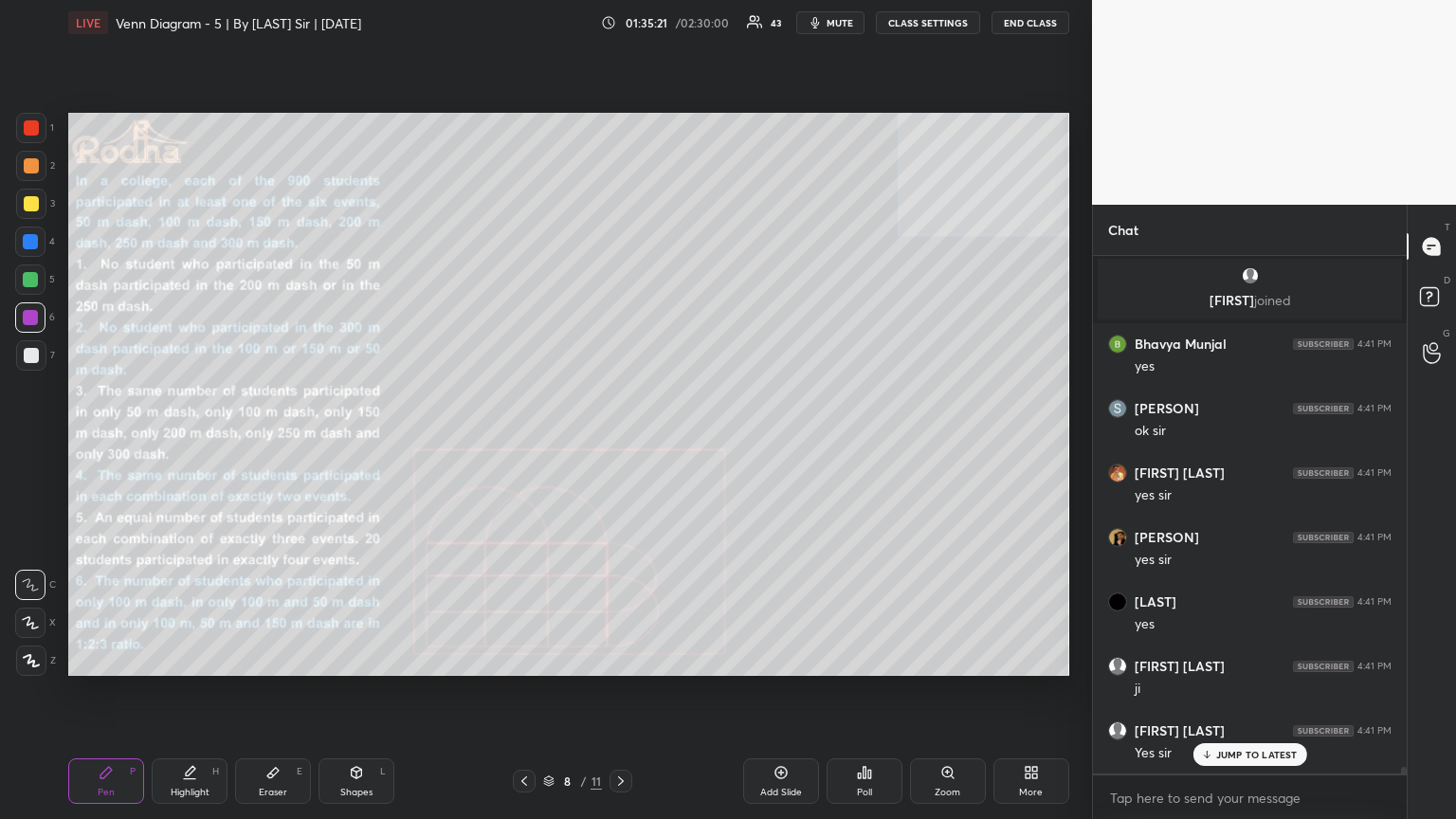 drag, startPoint x: 25, startPoint y: 245, endPoint x: 59, endPoint y: 264, distance: 38.94868 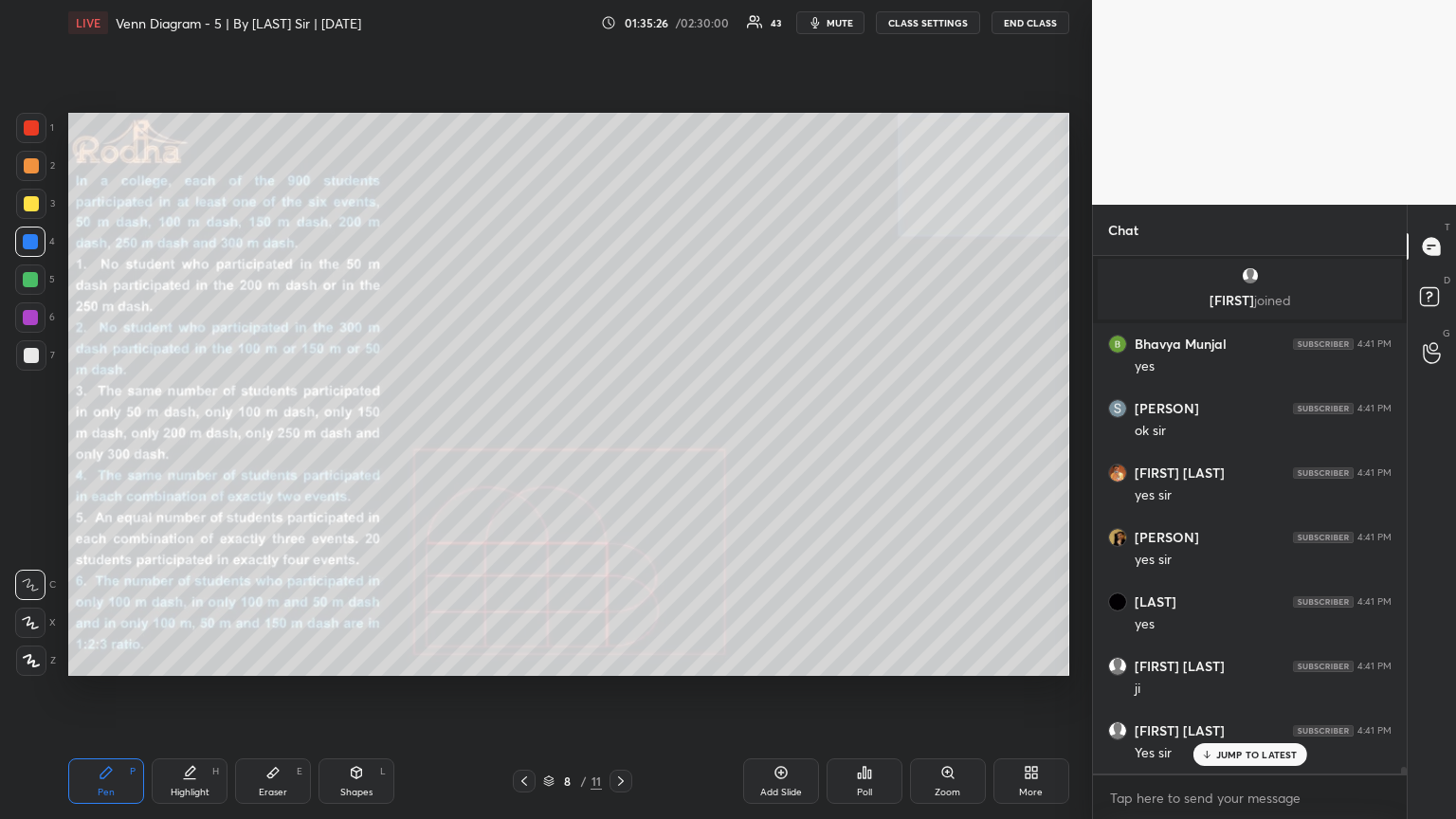 click on "Eraser E" at bounding box center (273, 781) 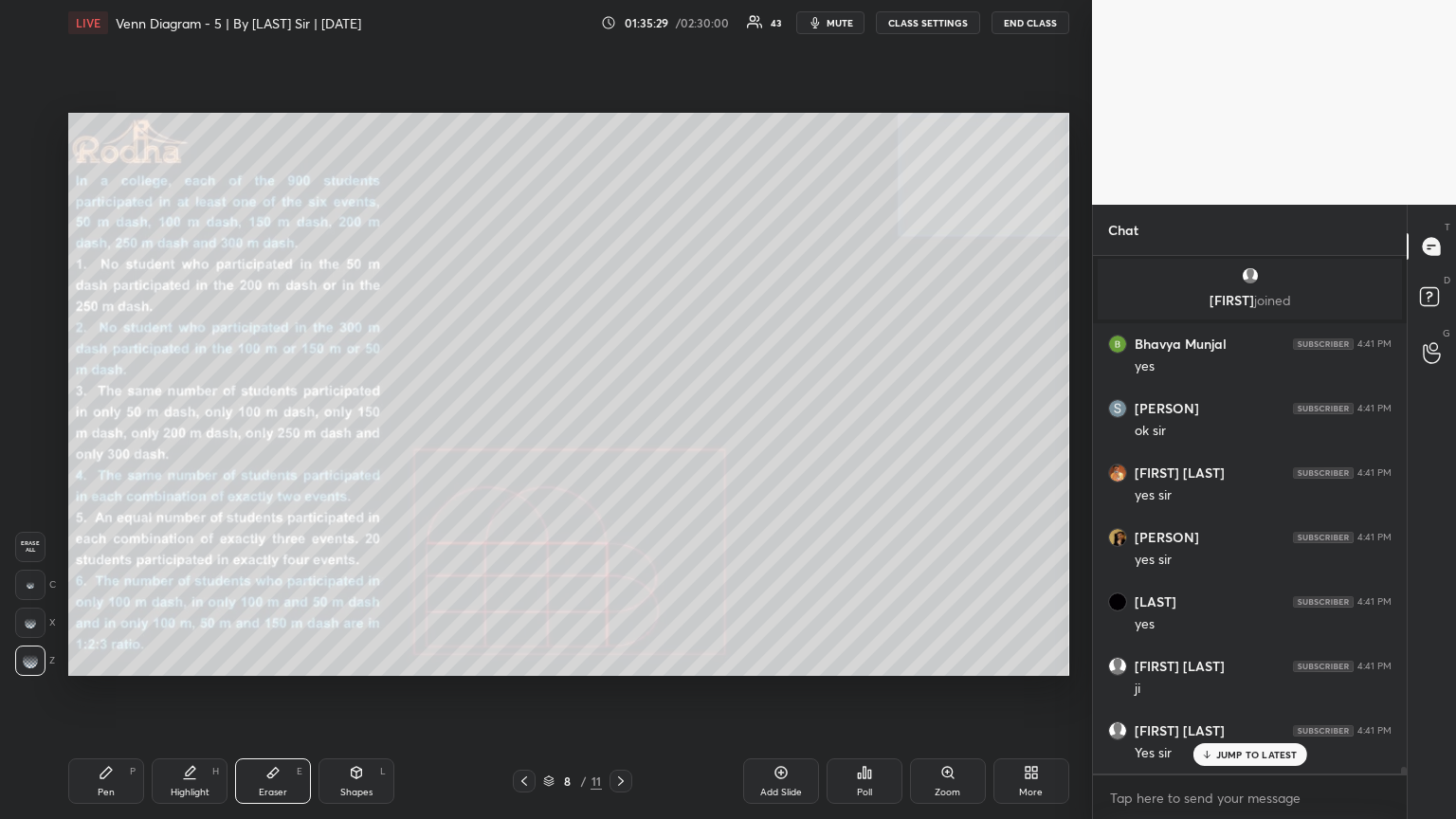 drag, startPoint x: 360, startPoint y: 774, endPoint x: 296, endPoint y: 724, distance: 81.21576 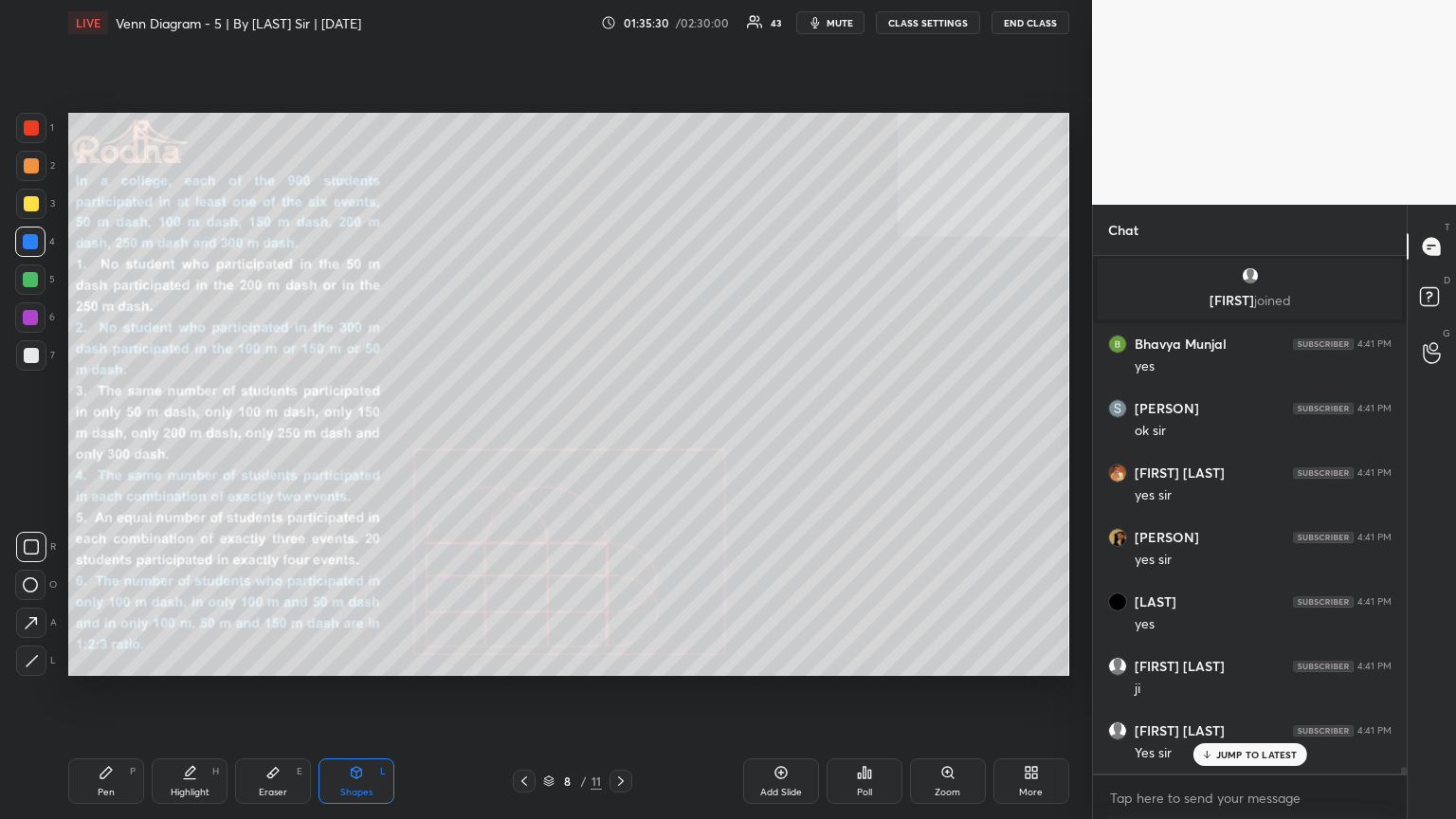 click 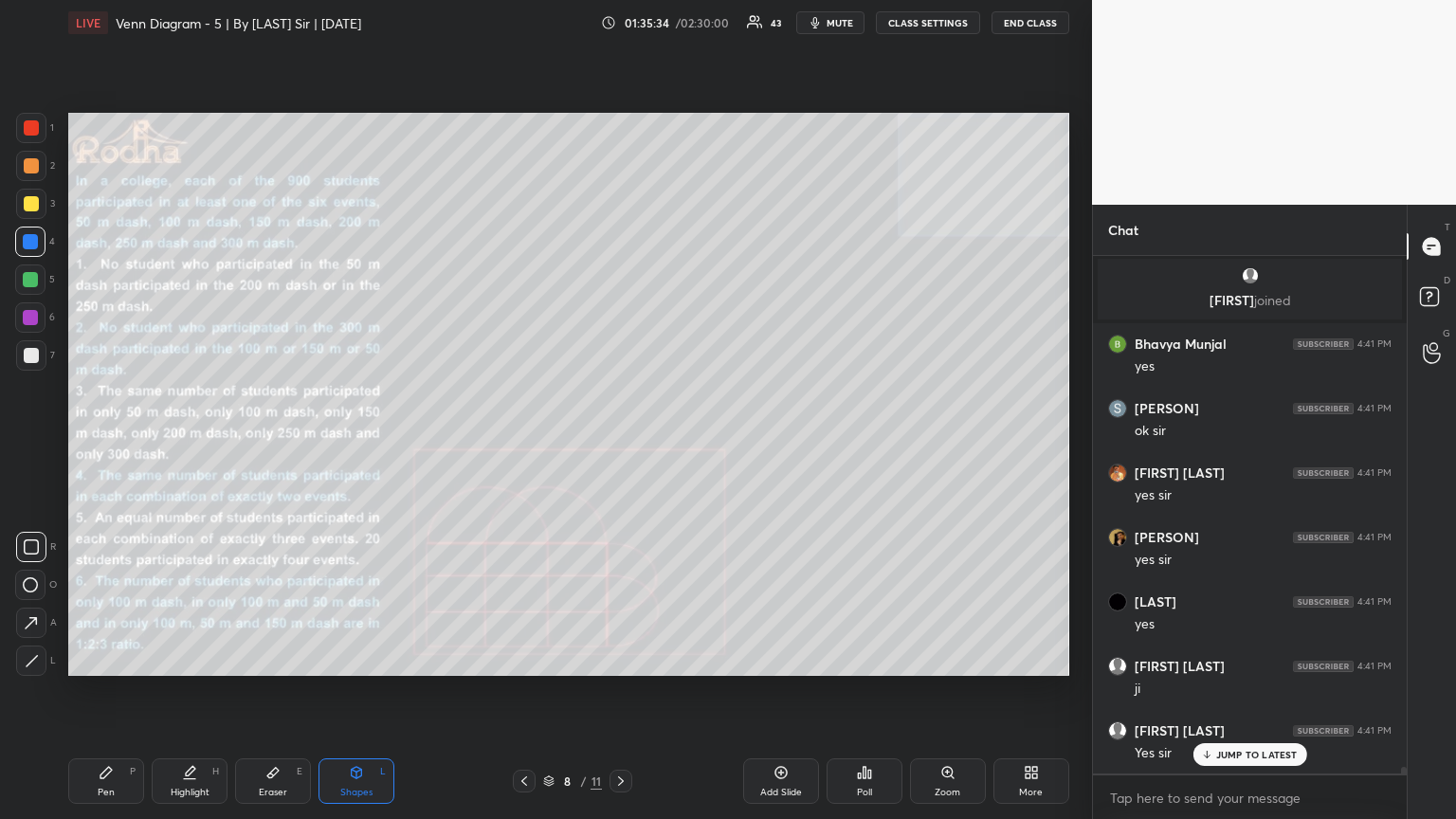 click on "Pen" at bounding box center [106, 792] 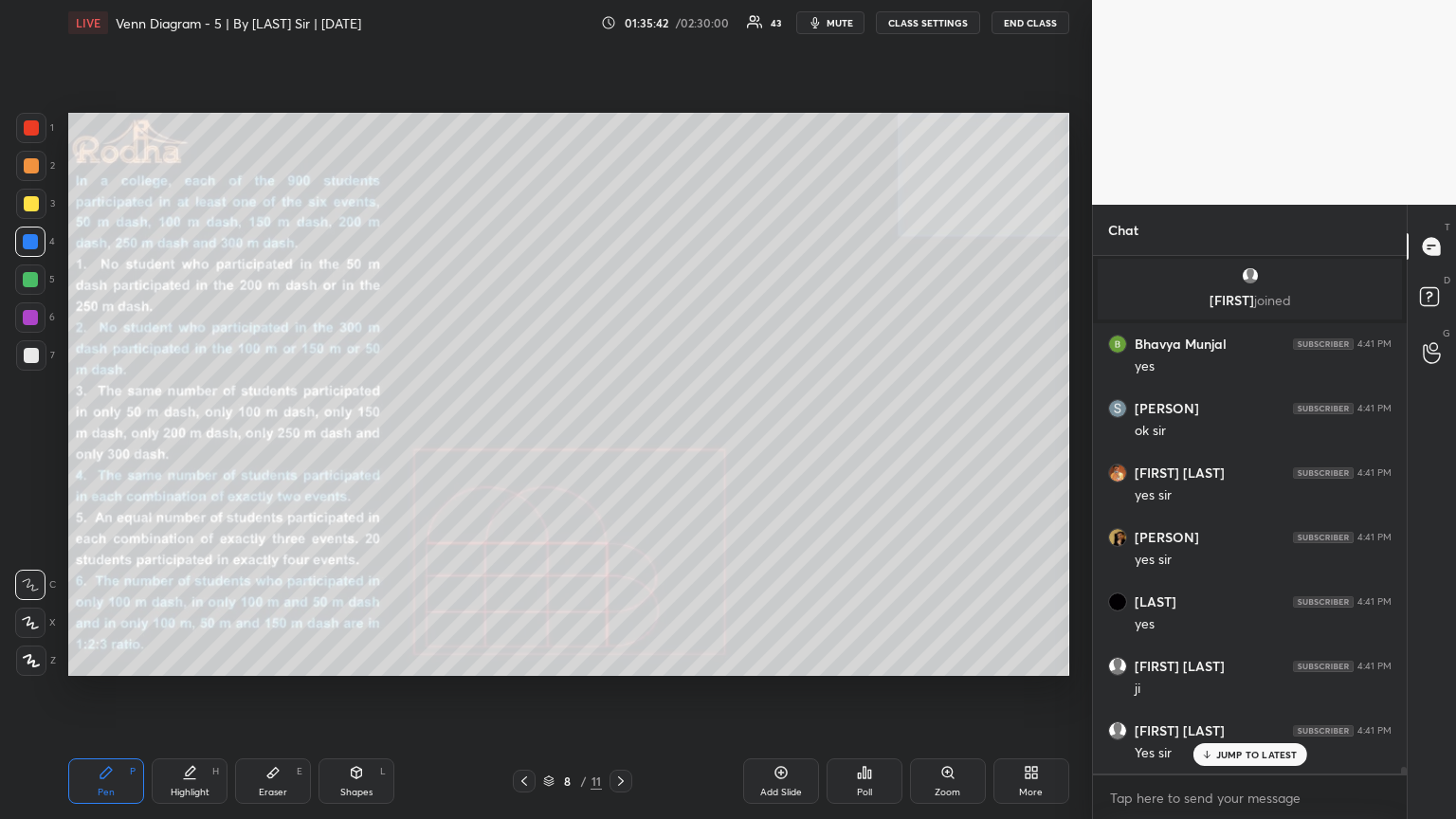 click on "JUMP TO LATEST" at bounding box center [1257, 755] 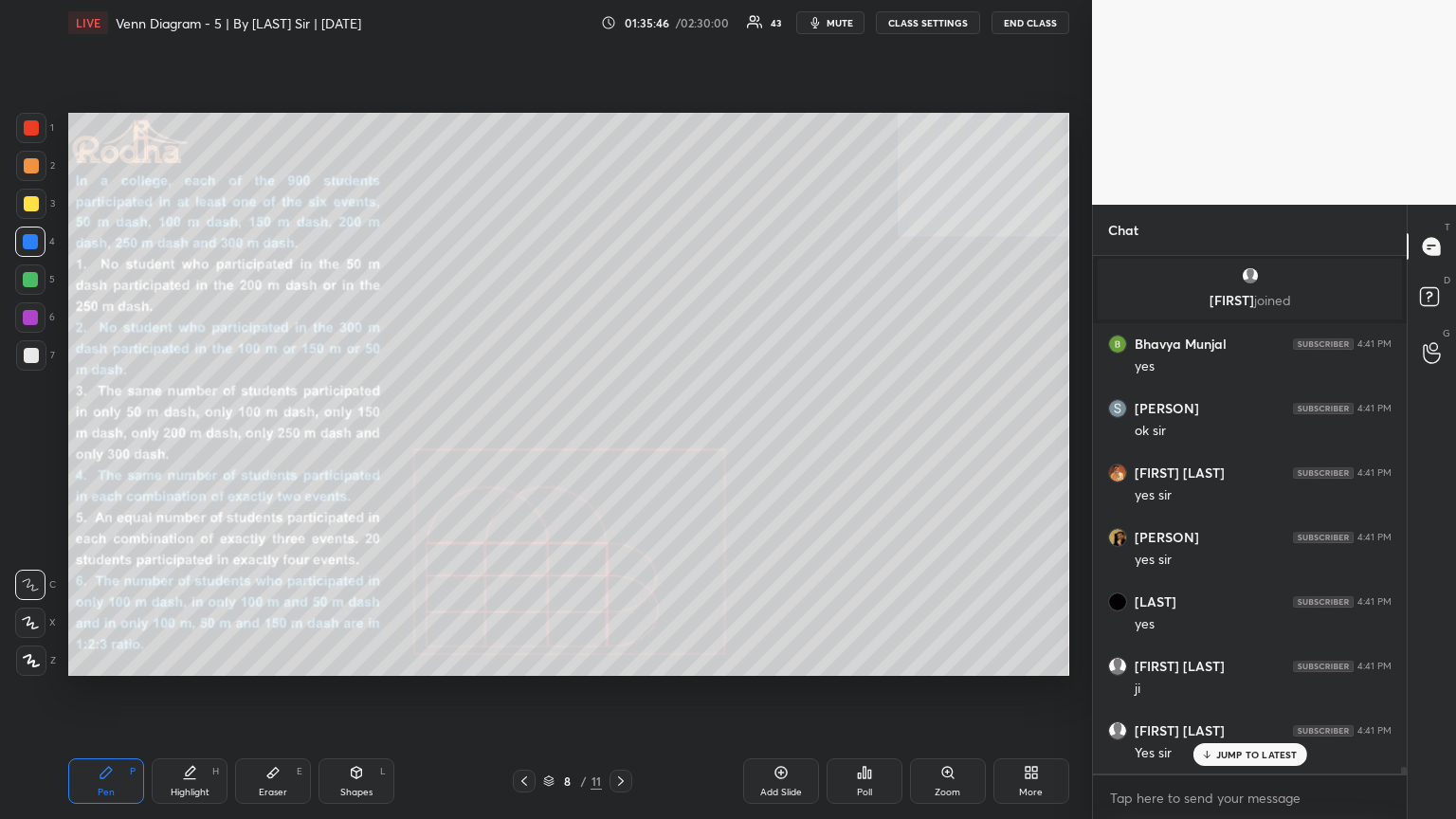scroll, scrollTop: 42464, scrollLeft: 0, axis: vertical 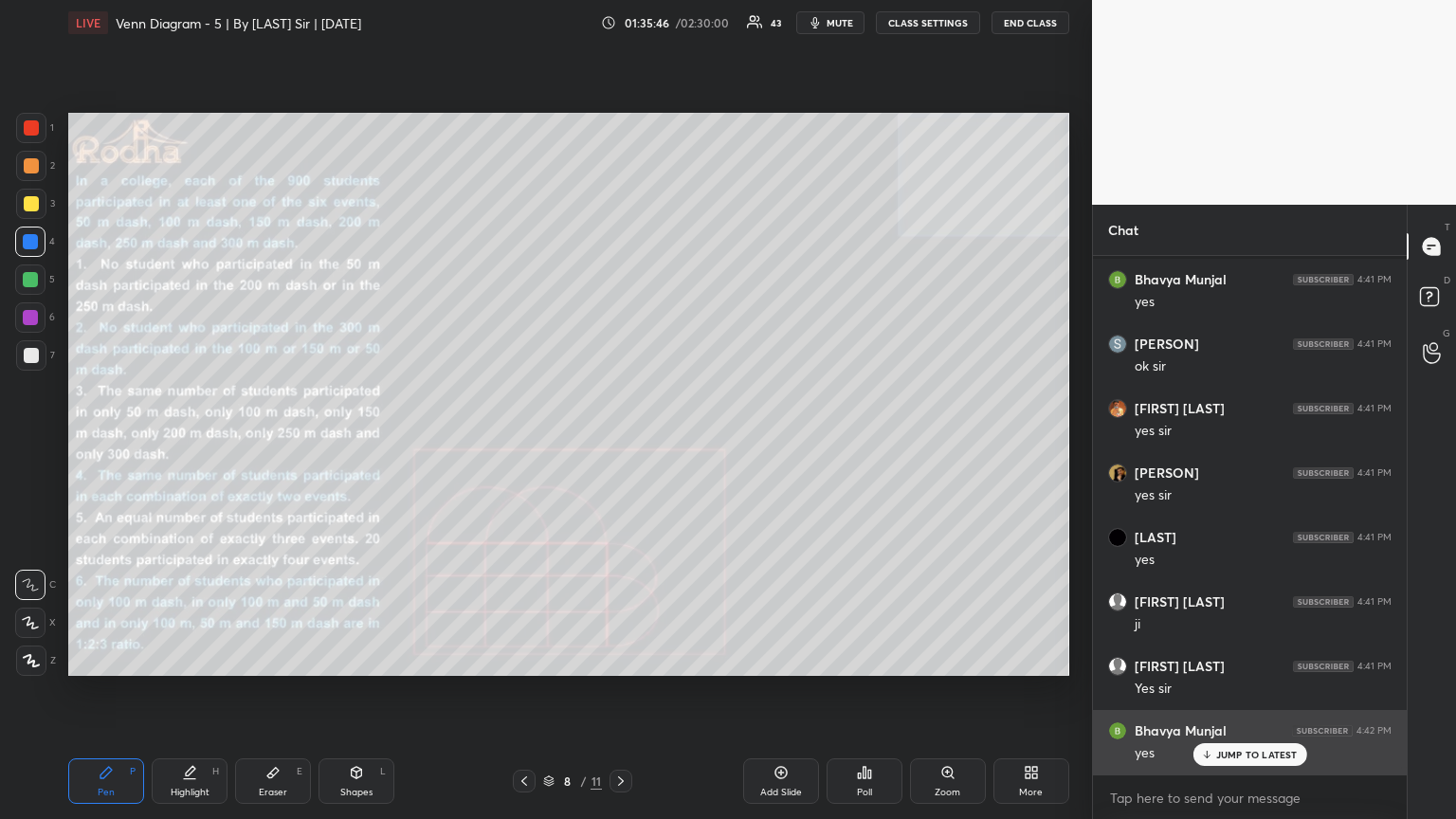 click on "JUMP TO LATEST" at bounding box center (1257, 755) 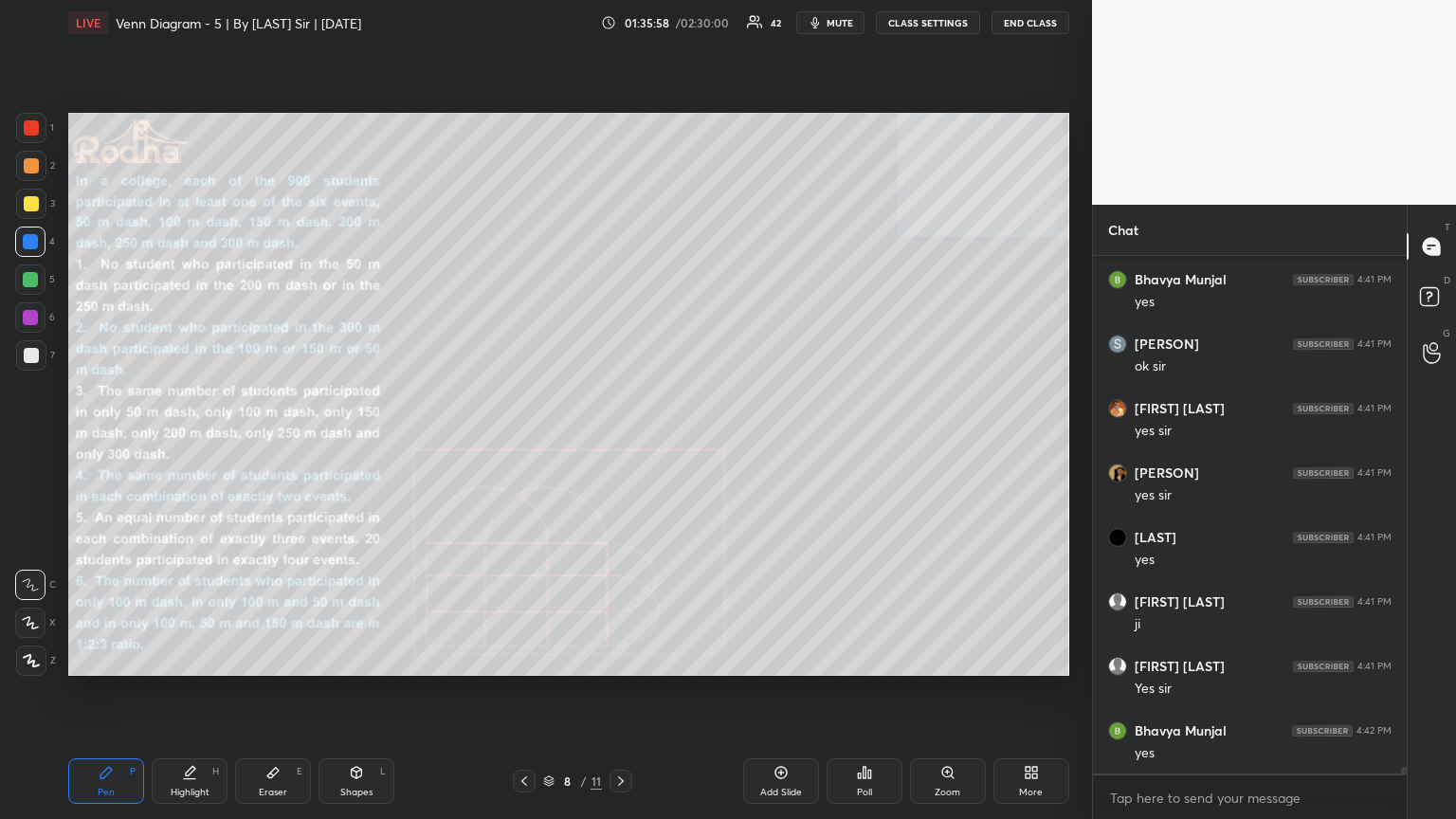 scroll, scrollTop: 42528, scrollLeft: 0, axis: vertical 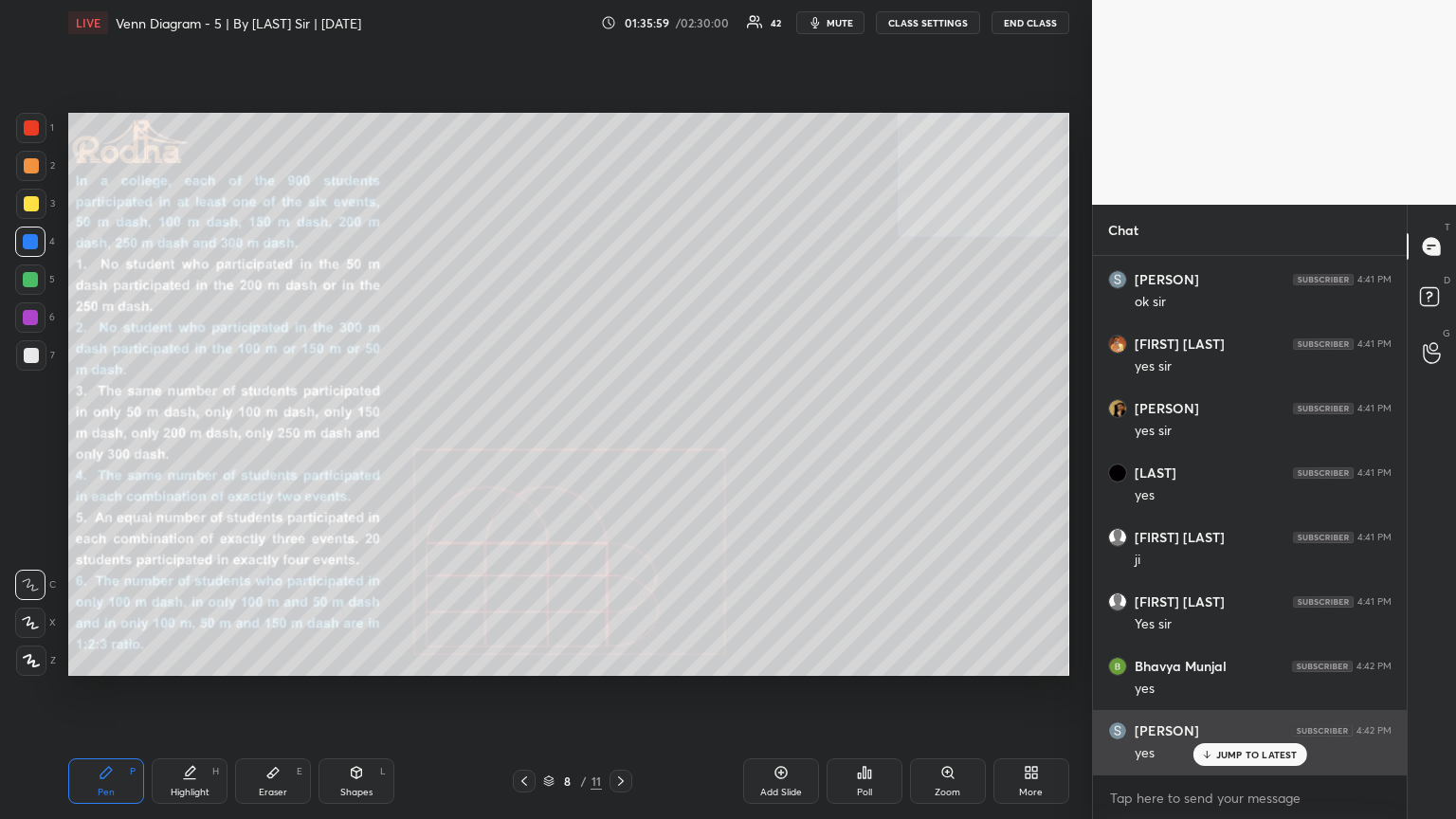 click on "JUMP TO LATEST" at bounding box center [1257, 755] 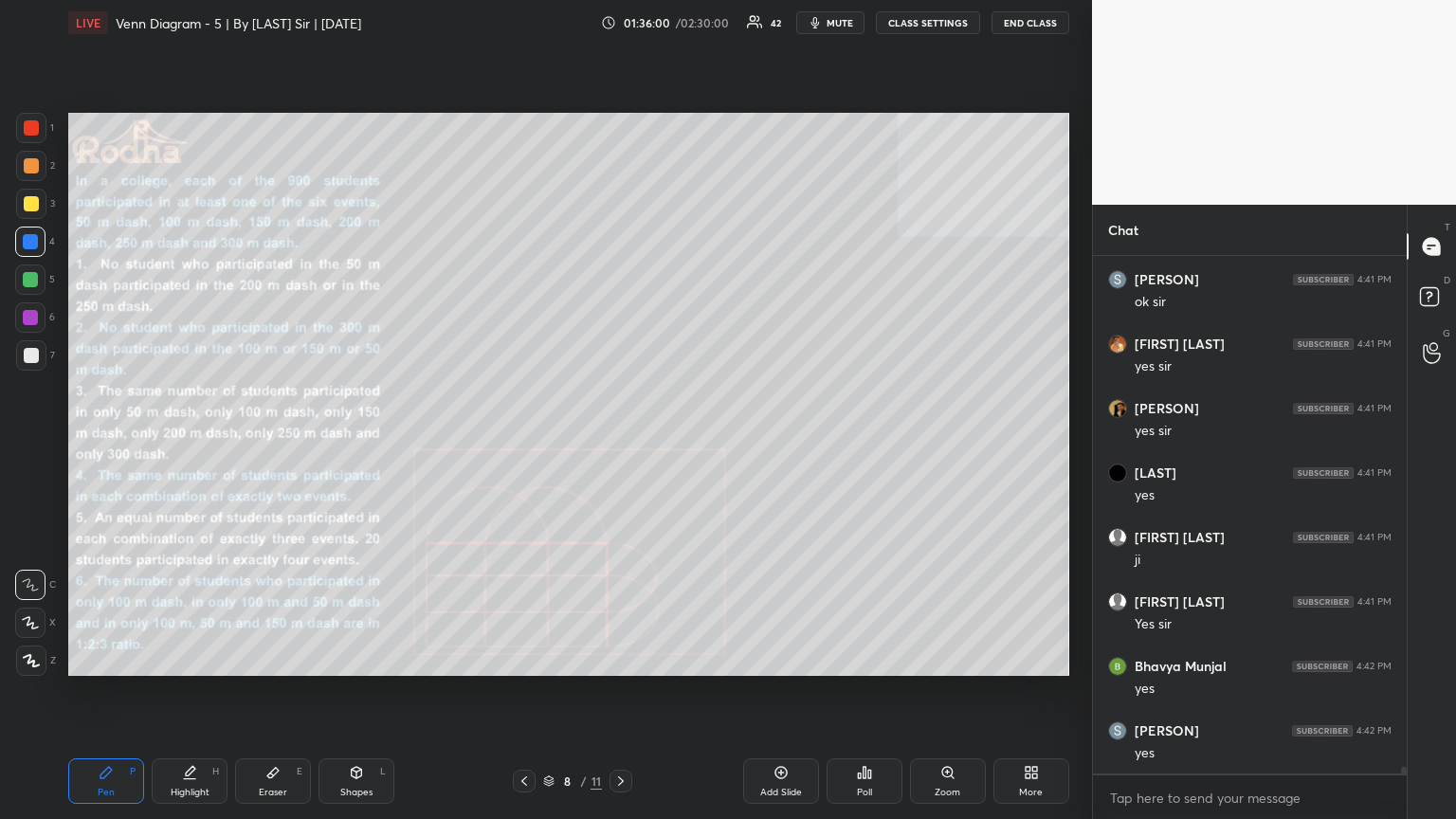 click on "yes" at bounding box center [1263, 754] 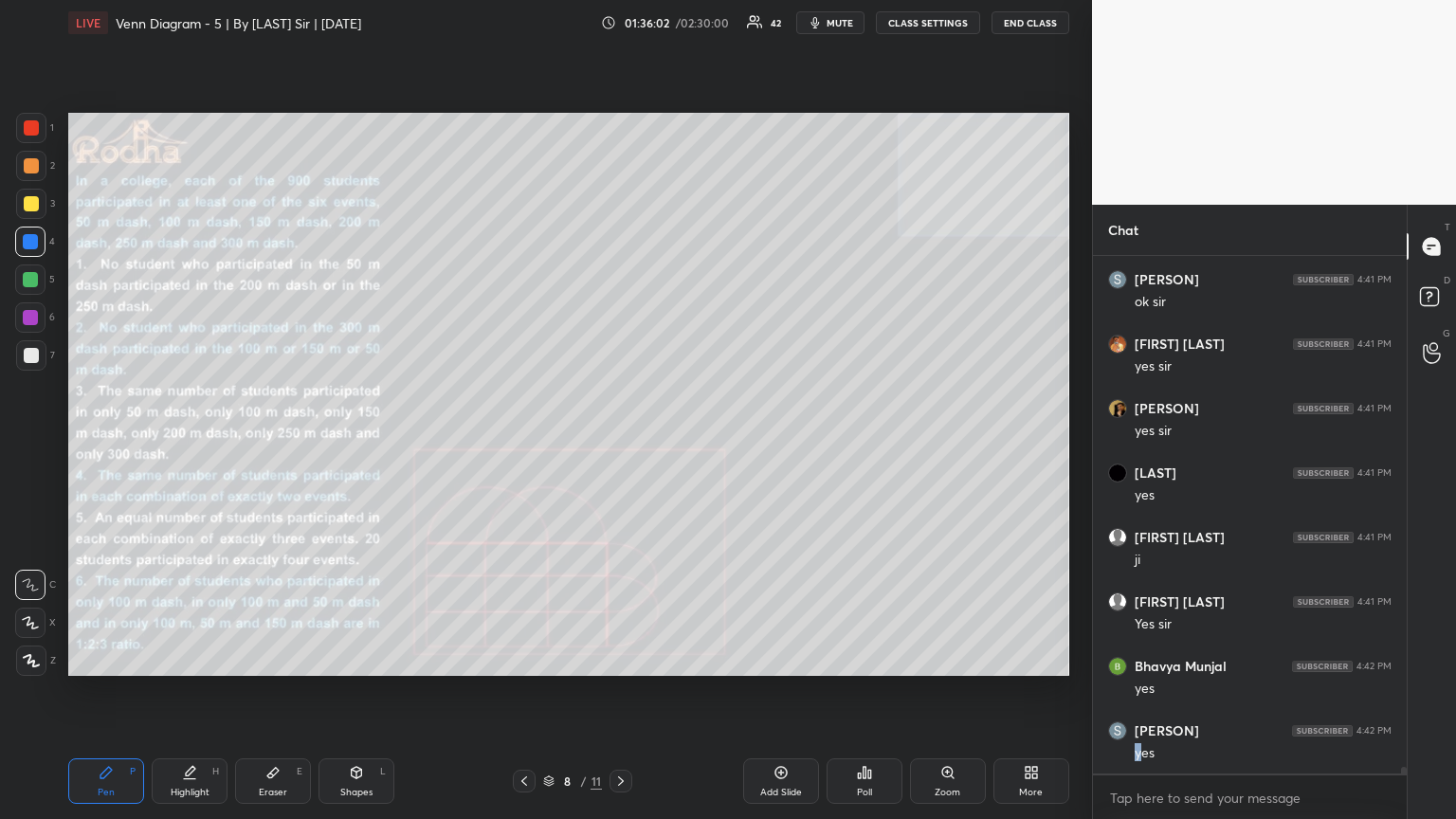 click at bounding box center (31, 204) 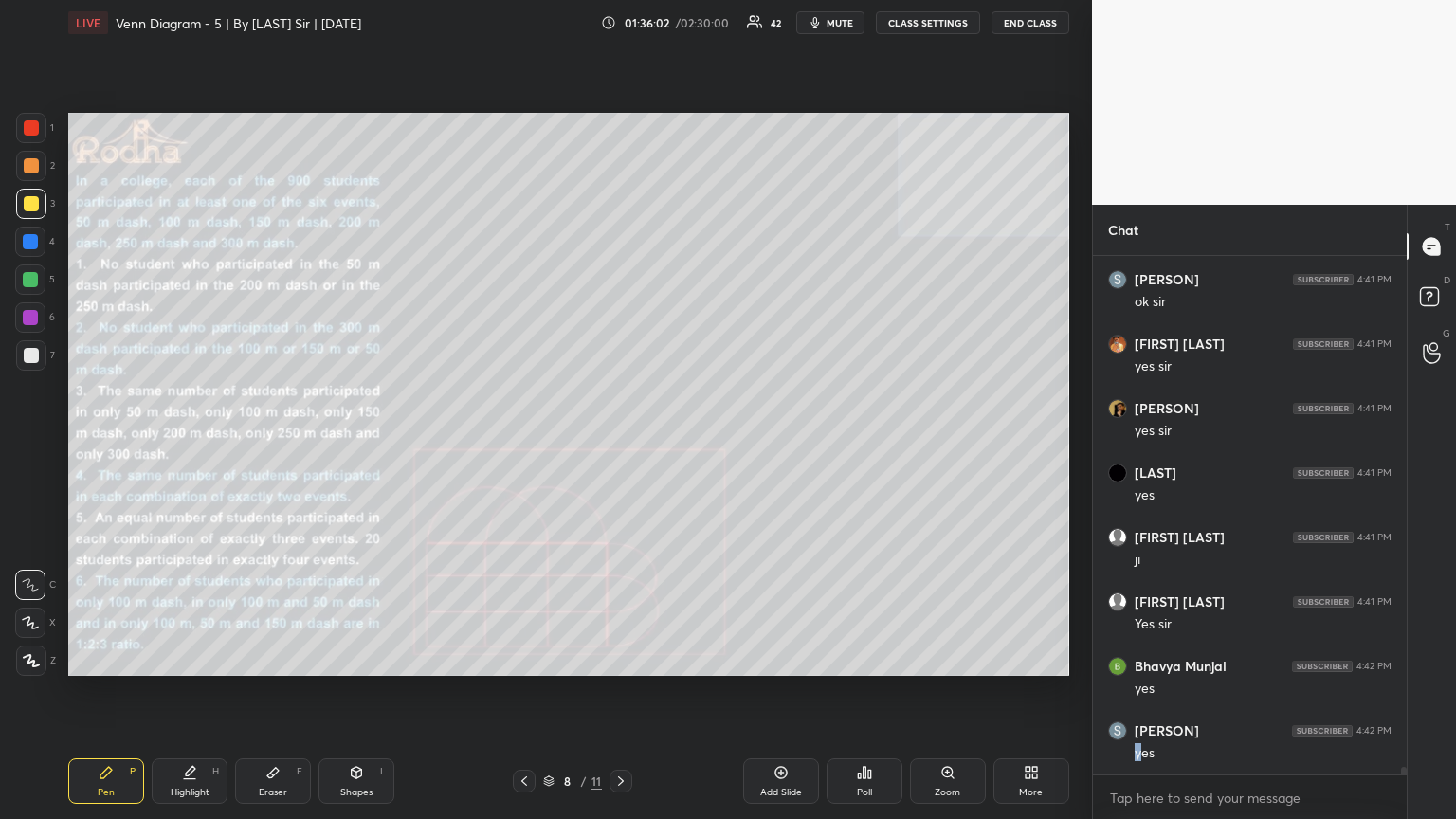 click at bounding box center (31, 355) 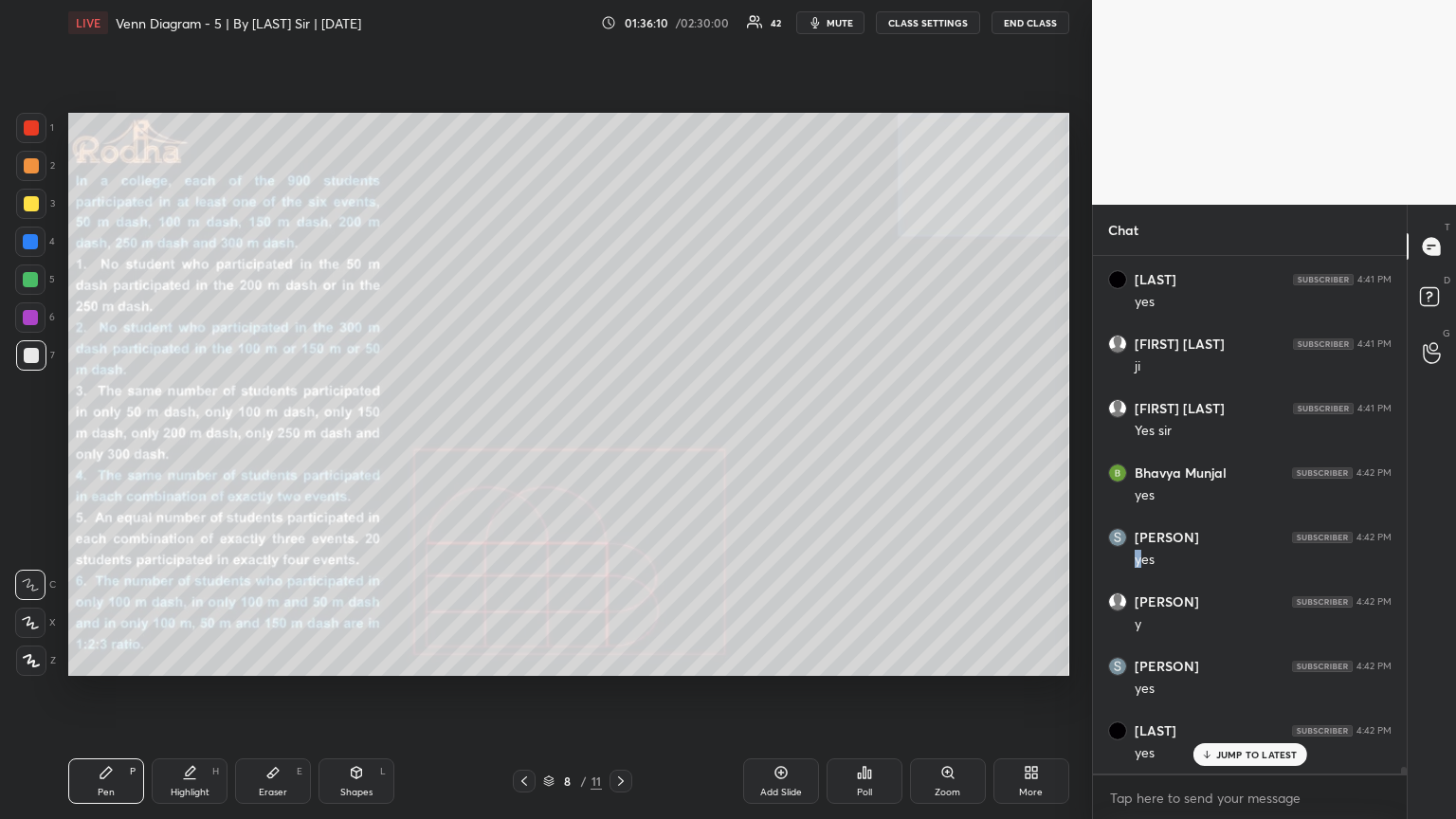 scroll, scrollTop: 42851, scrollLeft: 0, axis: vertical 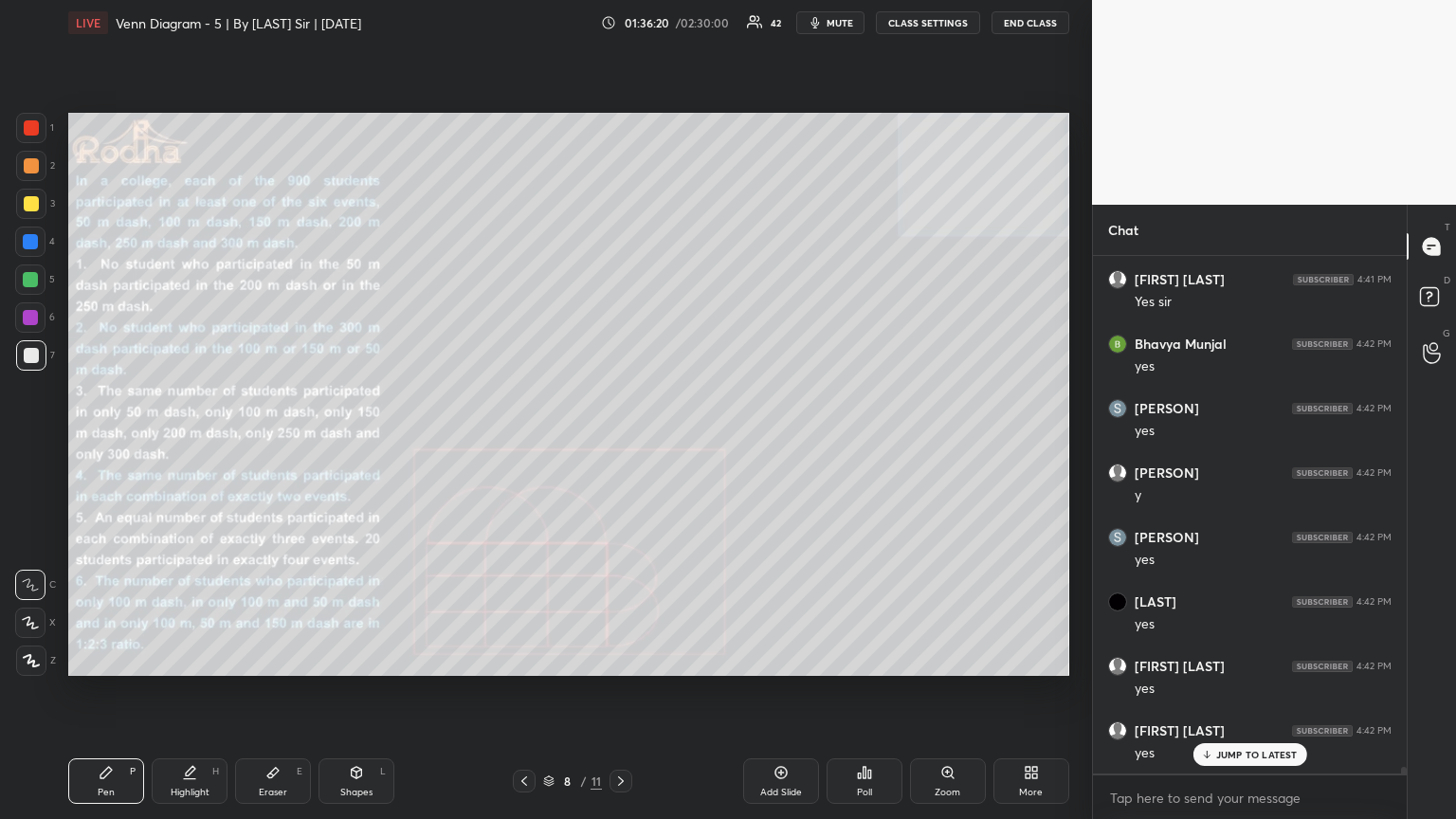 click on "JUMP TO LATEST" at bounding box center (1249, 755) 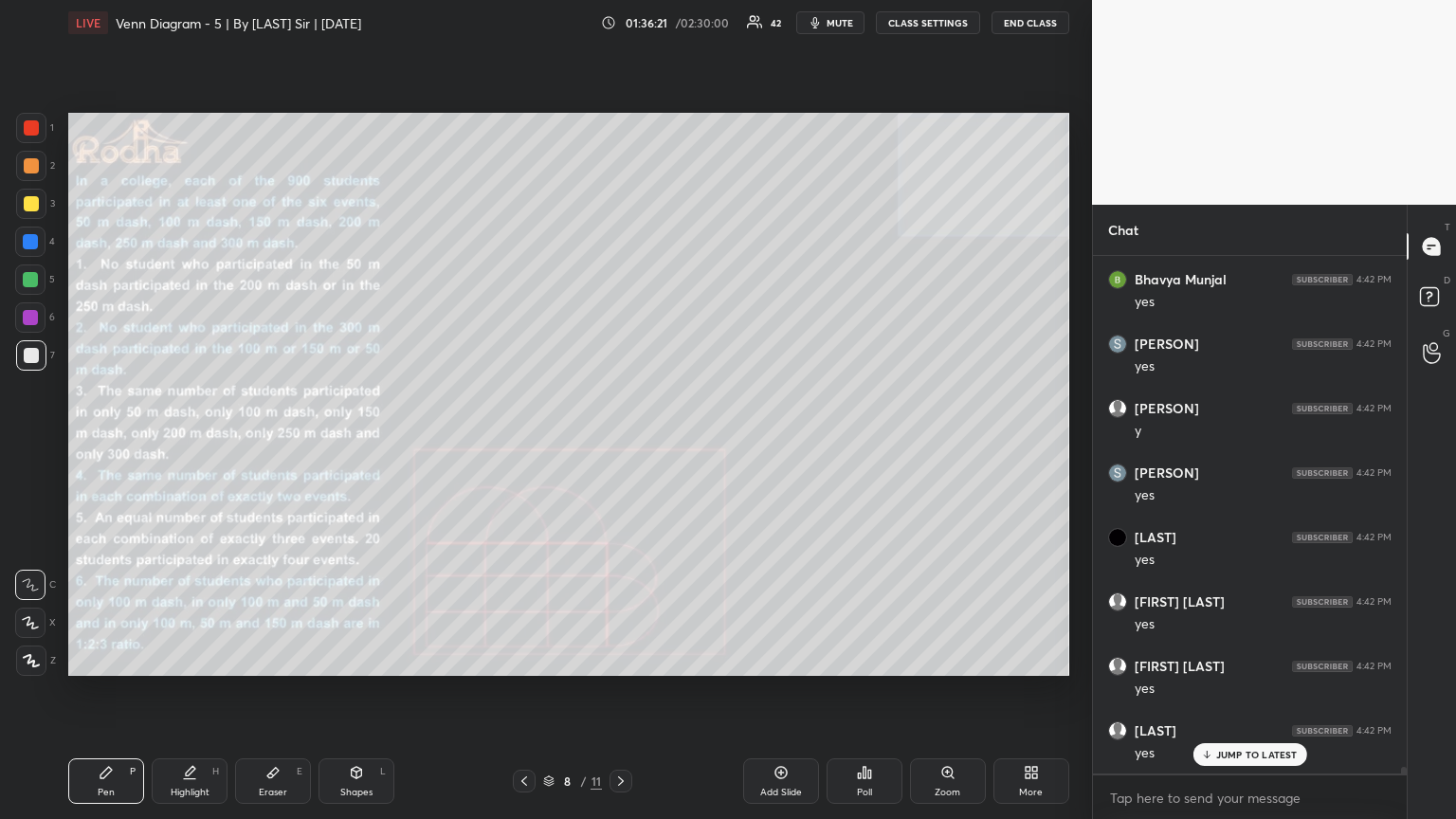 scroll, scrollTop: 42979, scrollLeft: 0, axis: vertical 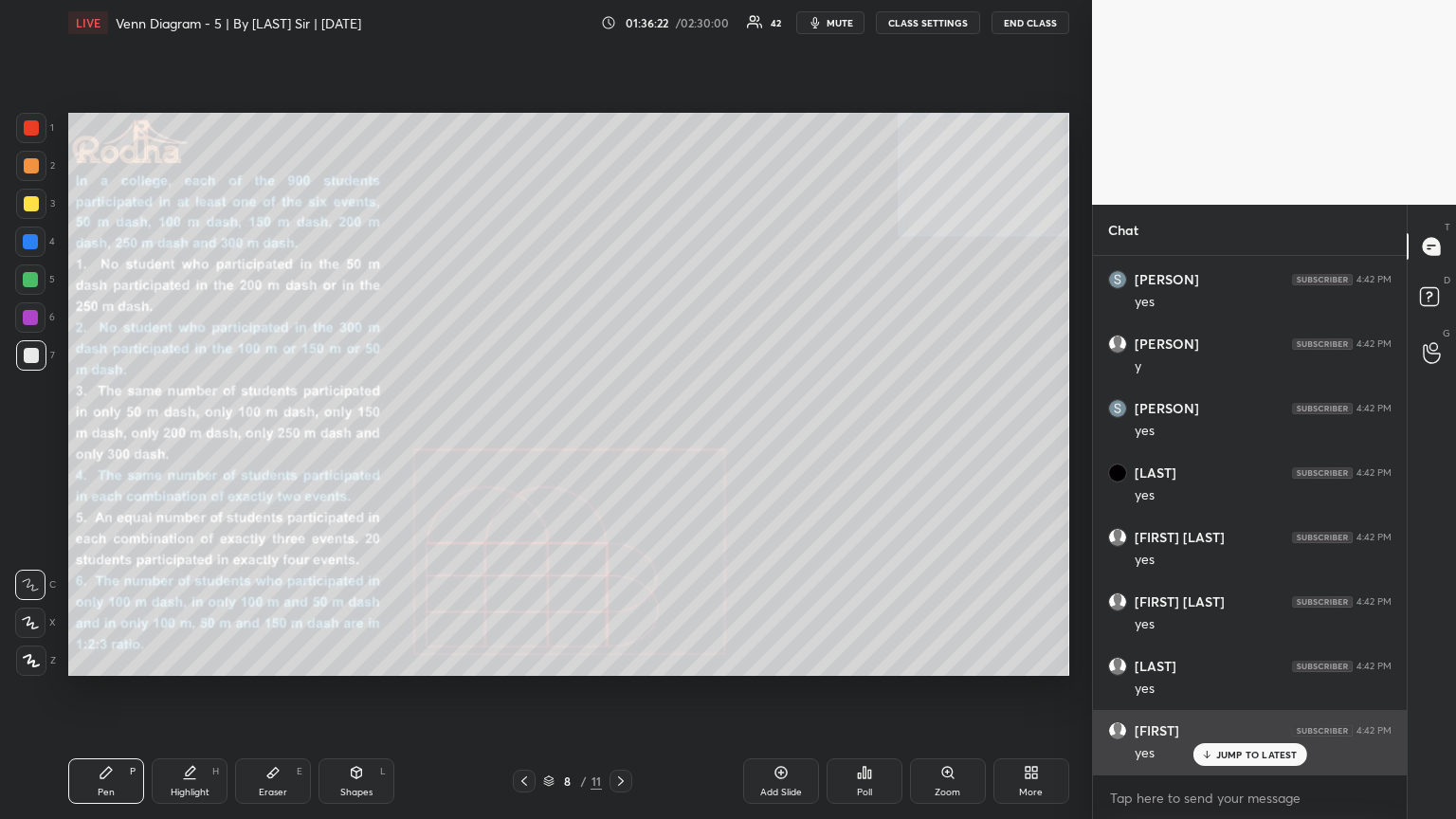 click on "JUMP TO LATEST" at bounding box center (1257, 755) 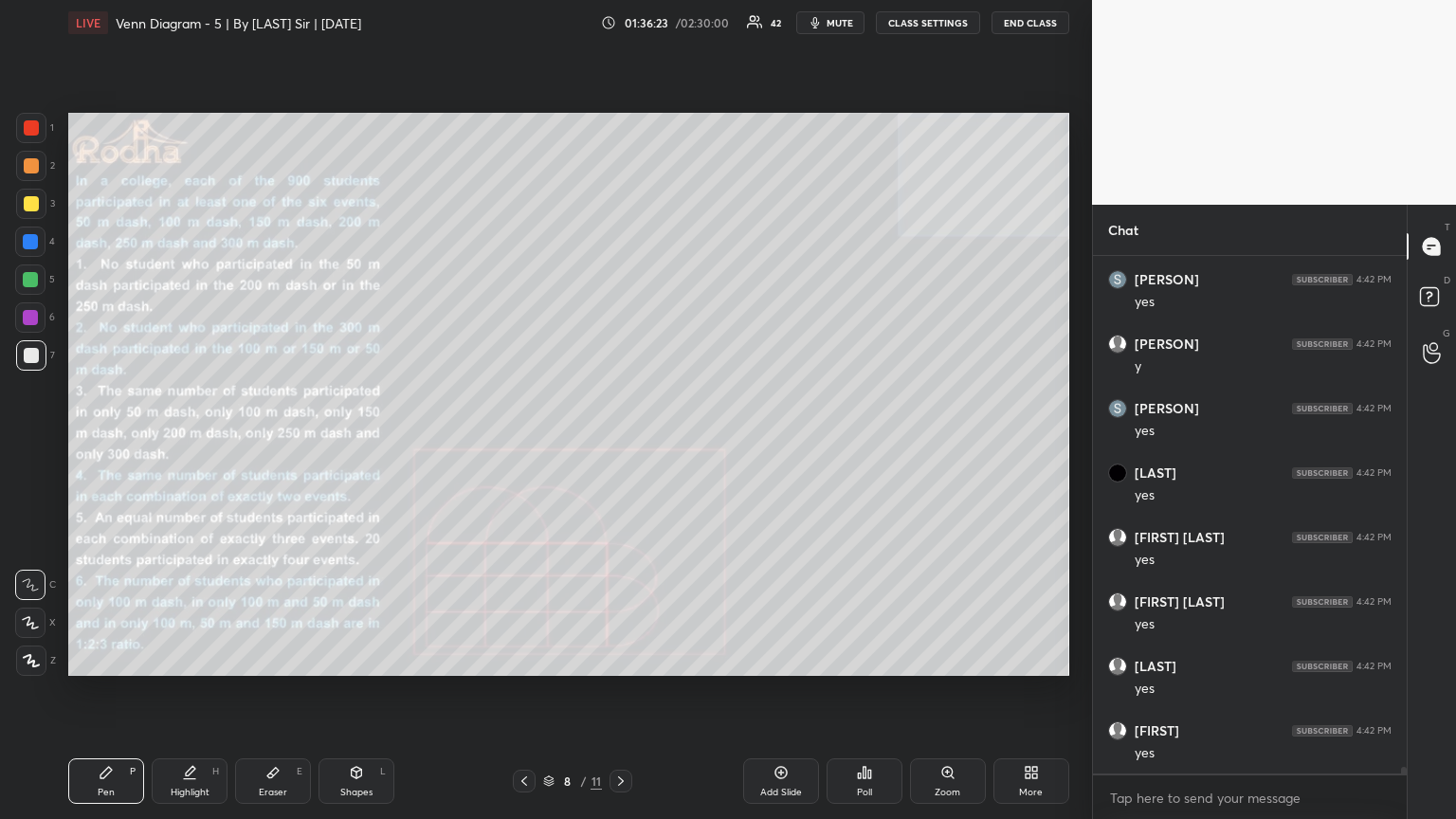 scroll, scrollTop: 43108, scrollLeft: 0, axis: vertical 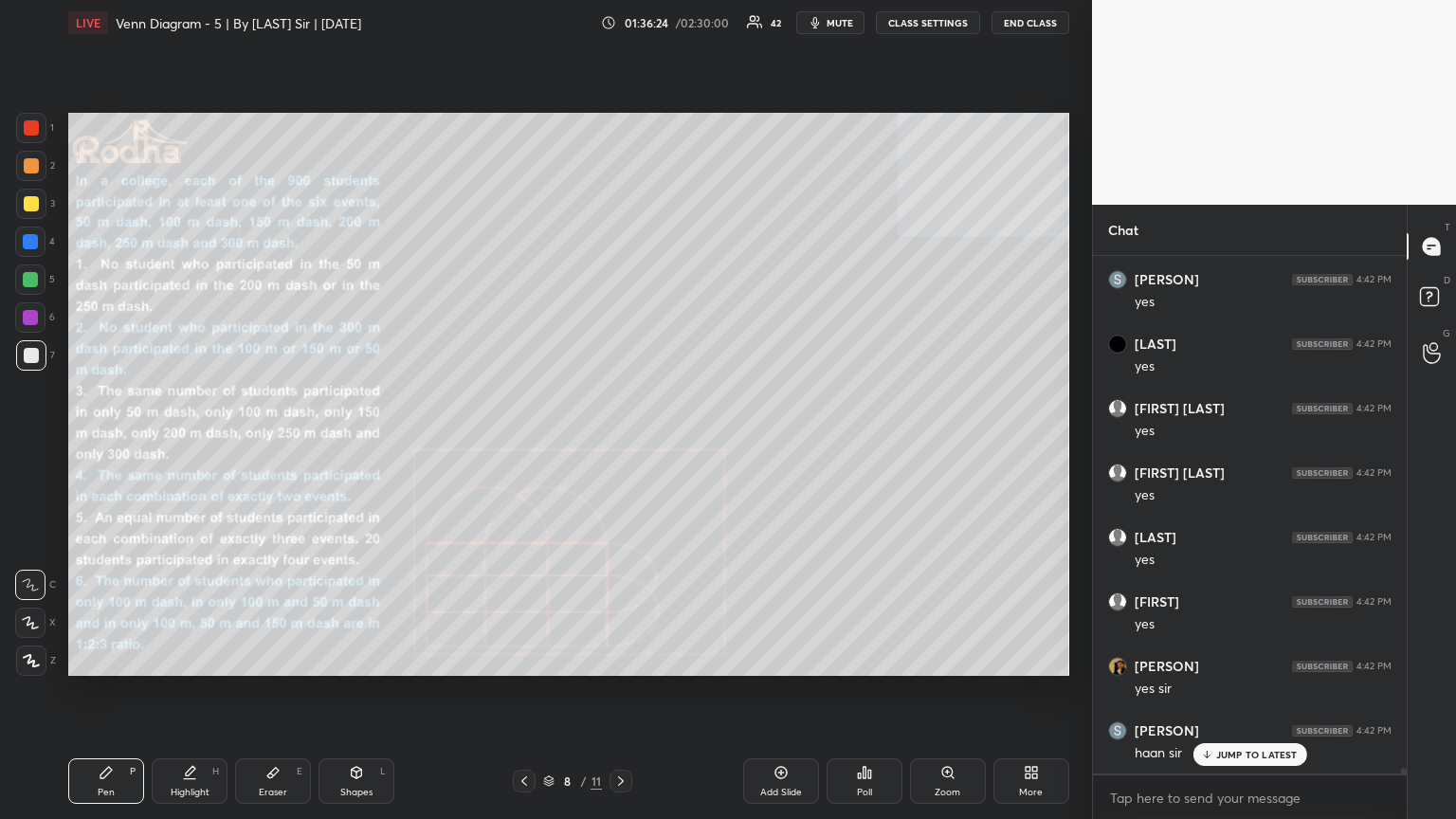 click on "[FIRST]  joined [FIRST] [LAST] [TIME] yes [FIRST] [LAST] [TIME] ok sir [FIRST] [LAST] [TIME] yes sir [FIRST] [LAST] [TIME] yes [FIRST] [LAST] [TIME] yes [FIRST] [LAST] [TIME] ji [FIRST] [LAST] [TIME] Yes sir [FIRST] [LAST] [TIME] yes [FIRST] [LAST] [TIME] yes [FIRST] [LAST] [TIME] y [FIRST] [LAST] [TIME] yes [FIRST] [LAST] [TIME] yes [FIRST] [LAST] [TIME] yes [FIRST] [LAST] [TIME] yes [FIRST] [LAST] [TIME] yes [FIRST] [LAST] [TIME] yes sir [FIRST] [LAST] [TIME] yes sir [FIRST] [LAST] [TIME] haan sir JUMP TO LATEST" at bounding box center (1249, 515) 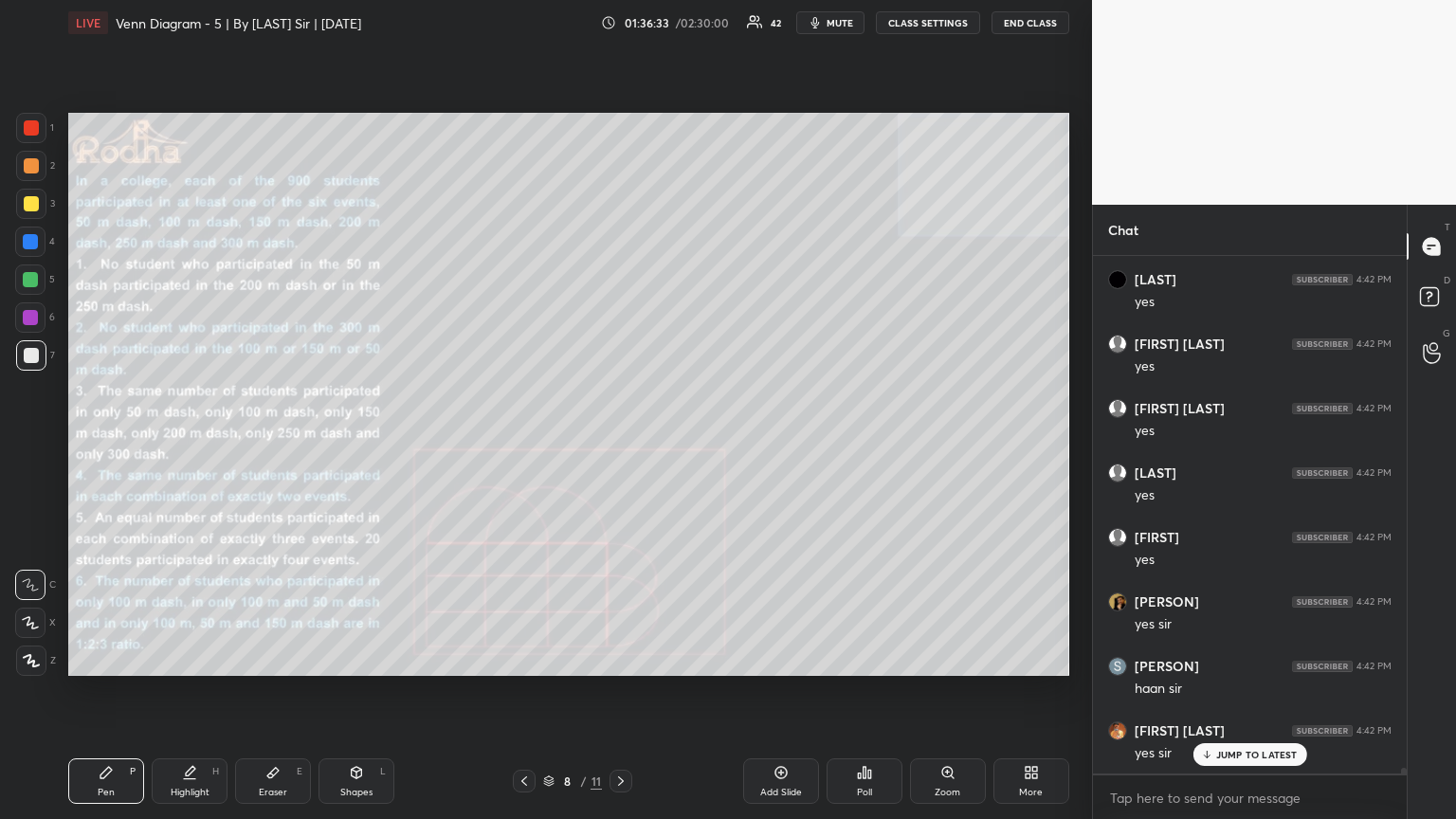 click at bounding box center (30, 280) 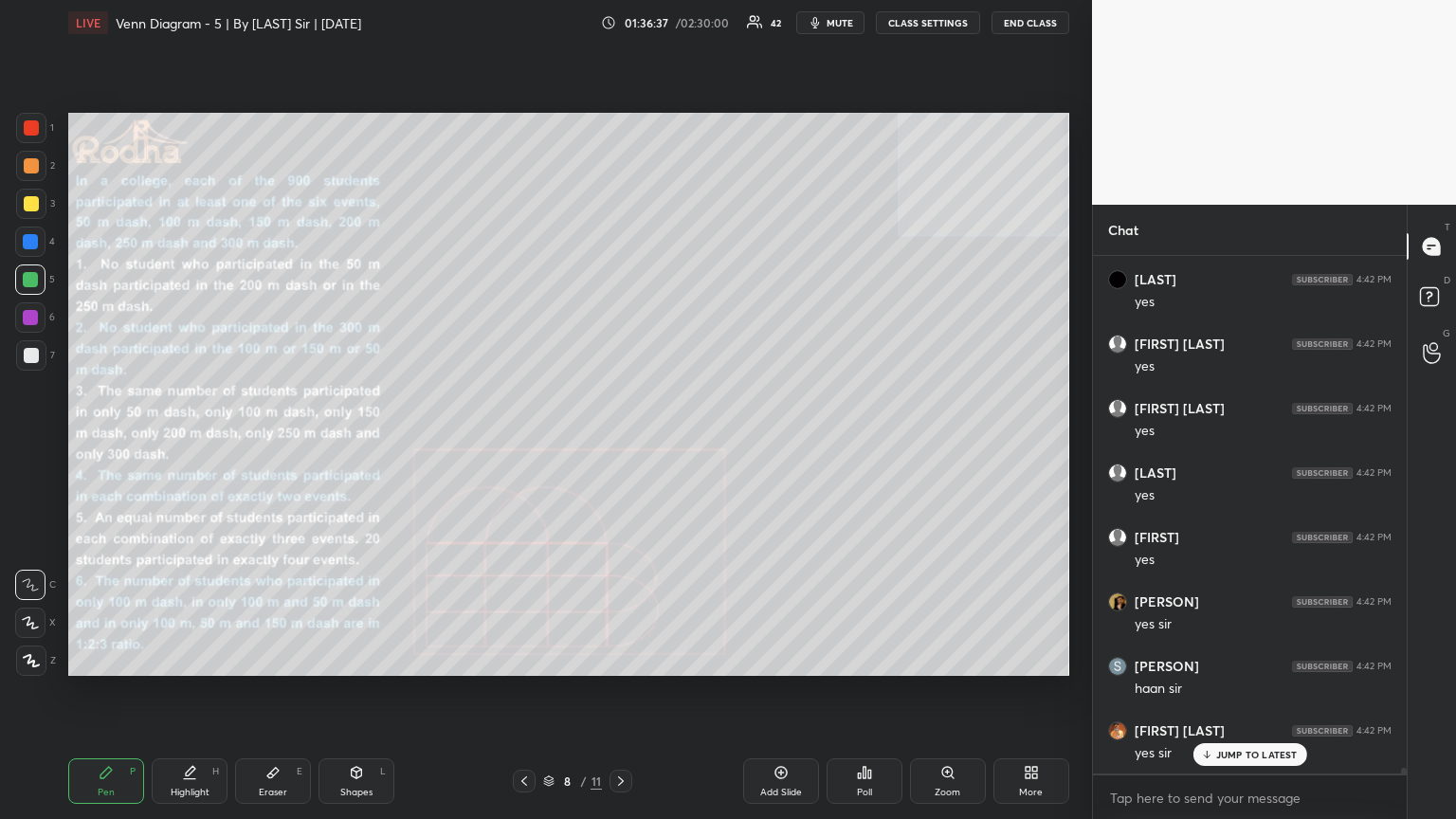 drag, startPoint x: 32, startPoint y: 131, endPoint x: 46, endPoint y: 136, distance: 14.866069 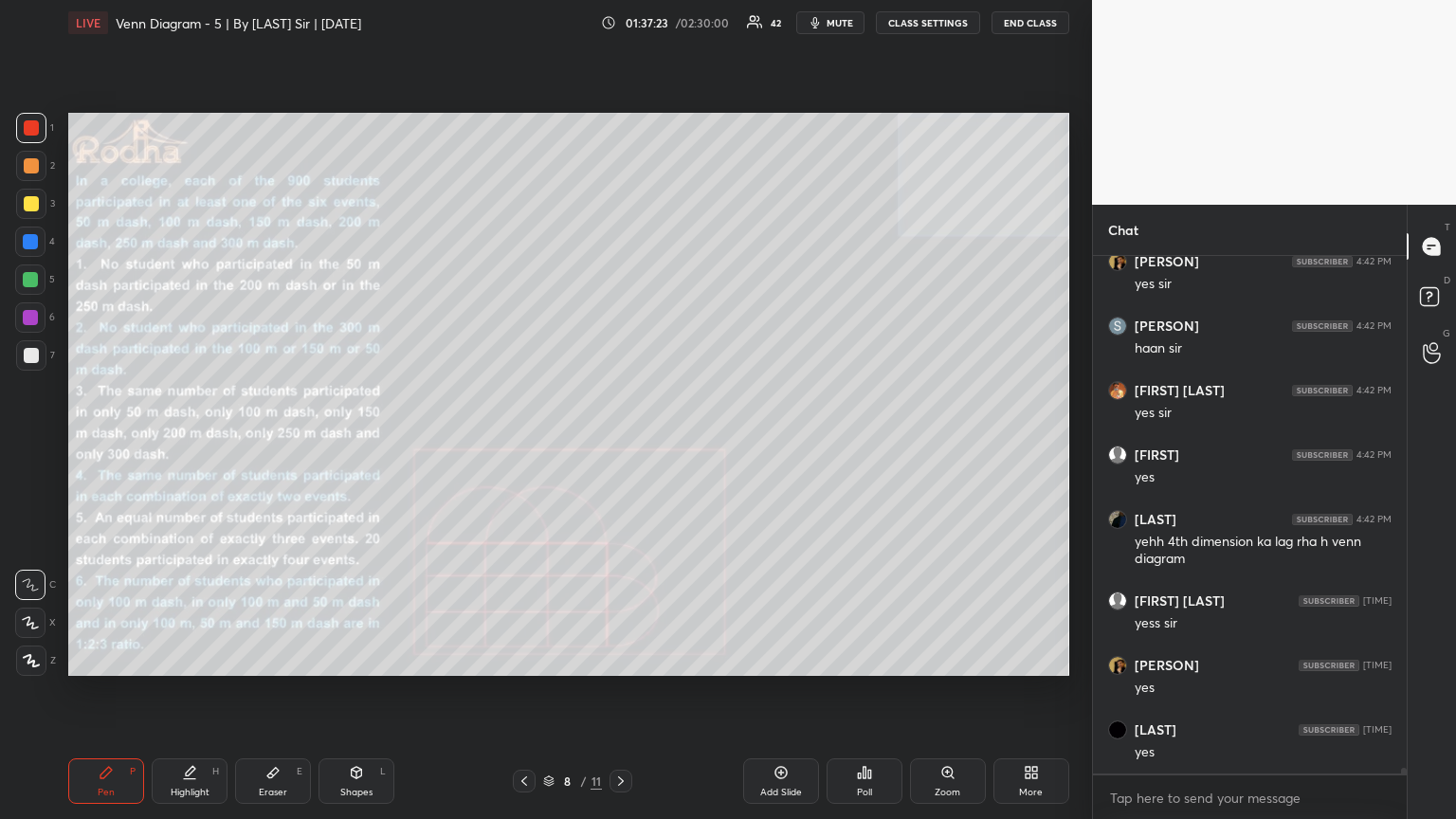 scroll, scrollTop: 43578, scrollLeft: 0, axis: vertical 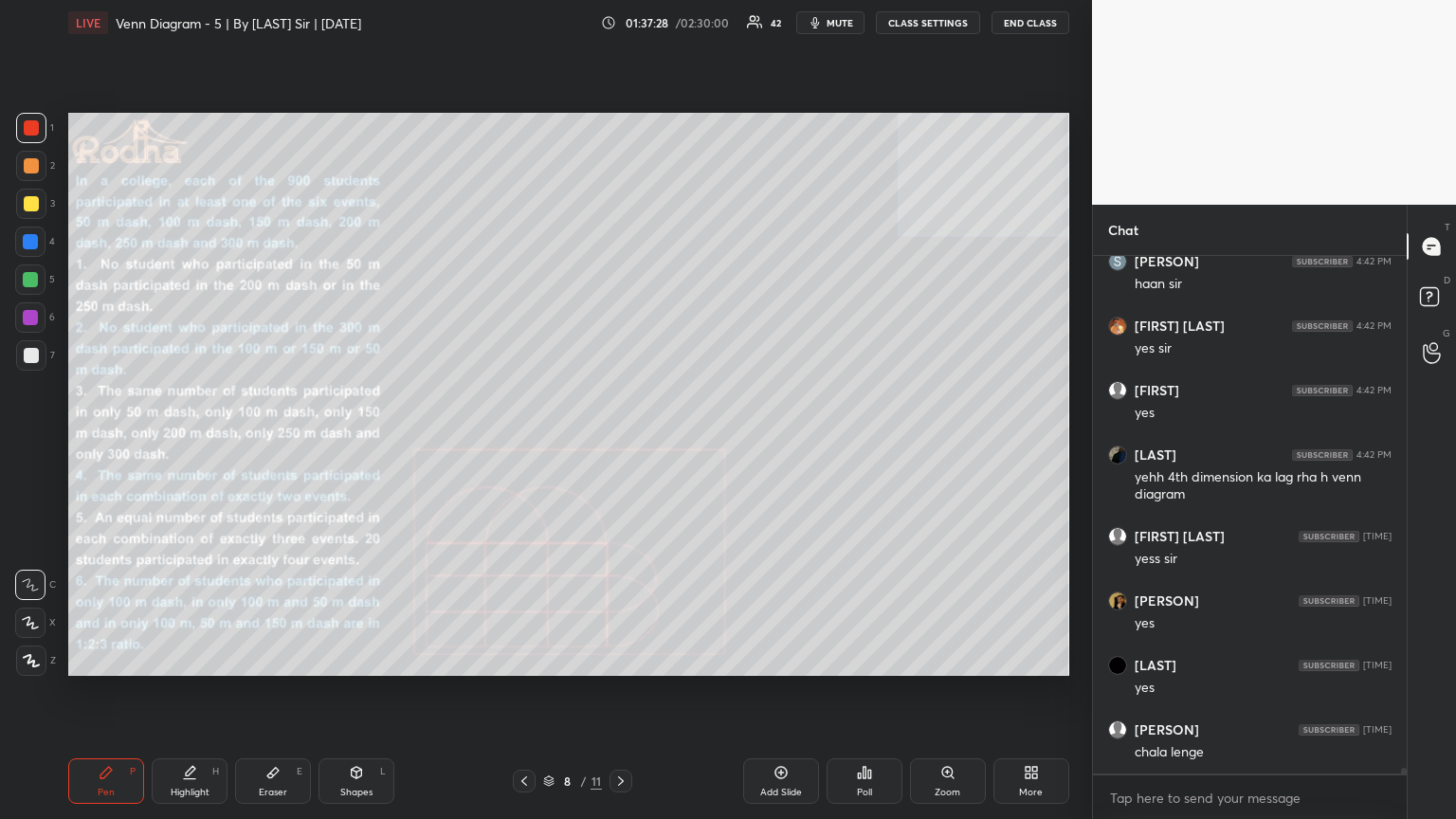 click on "Shapes" at bounding box center (356, 792) 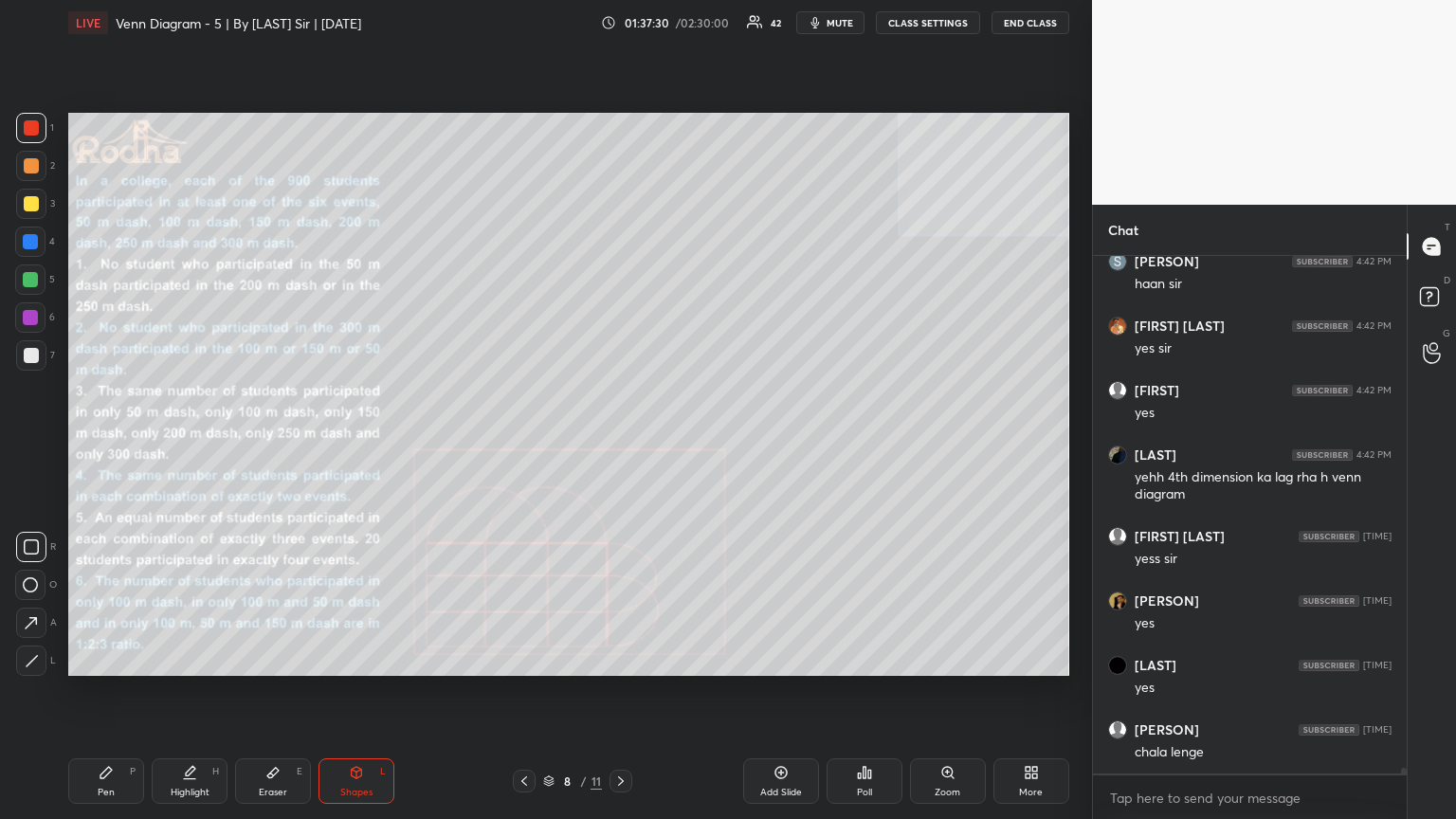 click on "Eraser E" at bounding box center (273, 781) 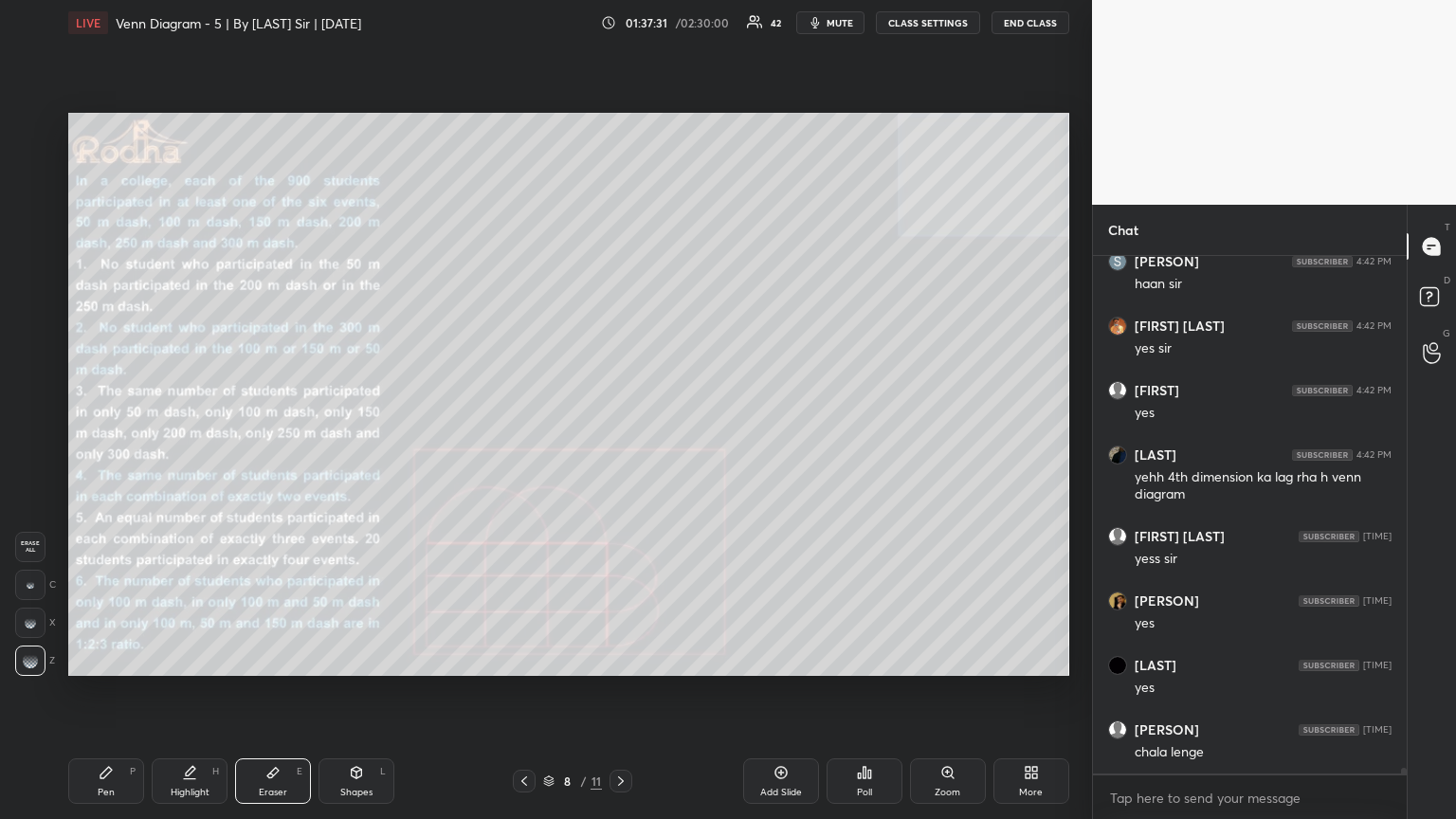 drag, startPoint x: 30, startPoint y: 580, endPoint x: 47, endPoint y: 573, distance: 18.384776 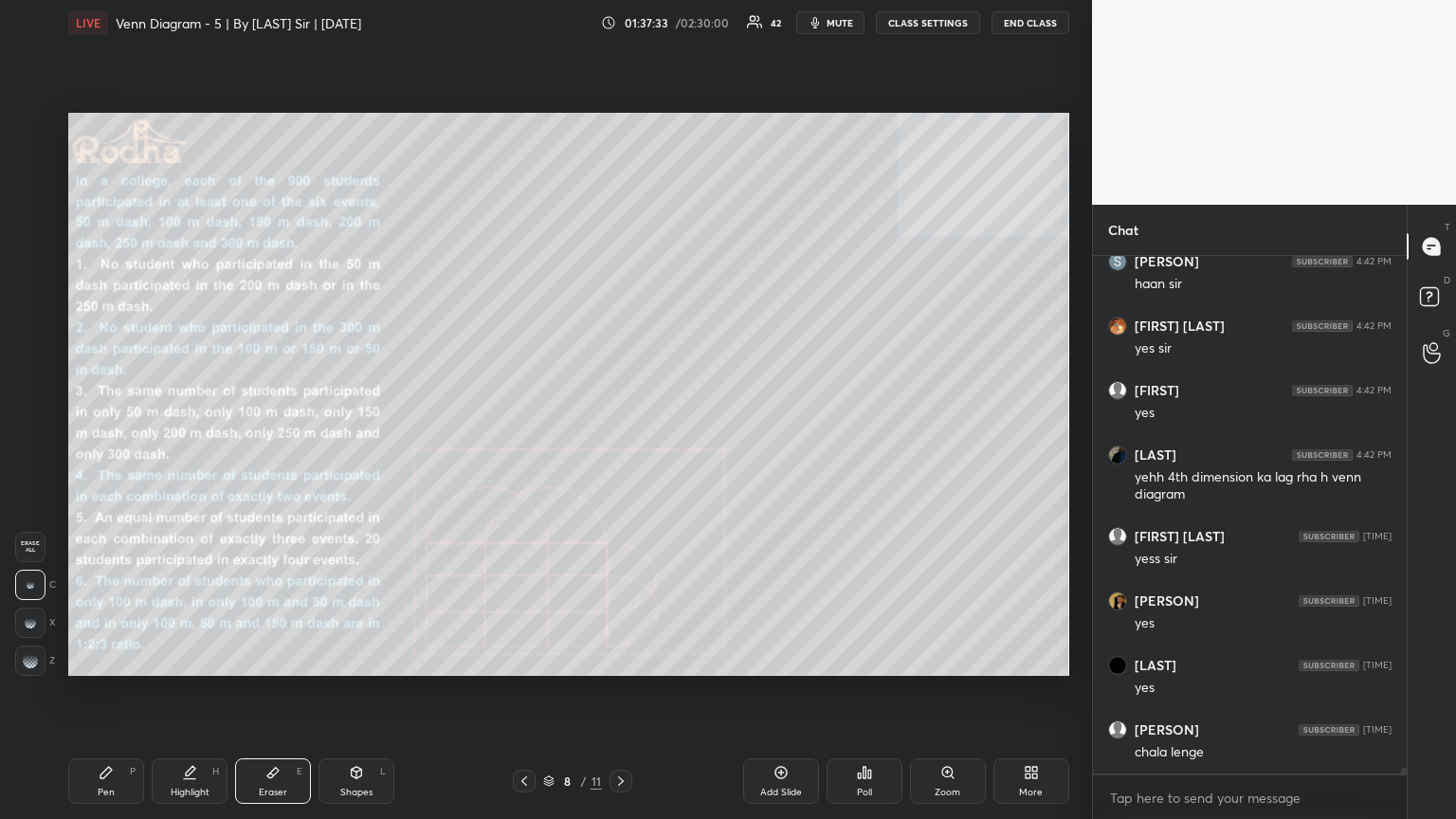 scroll, scrollTop: 43642, scrollLeft: 0, axis: vertical 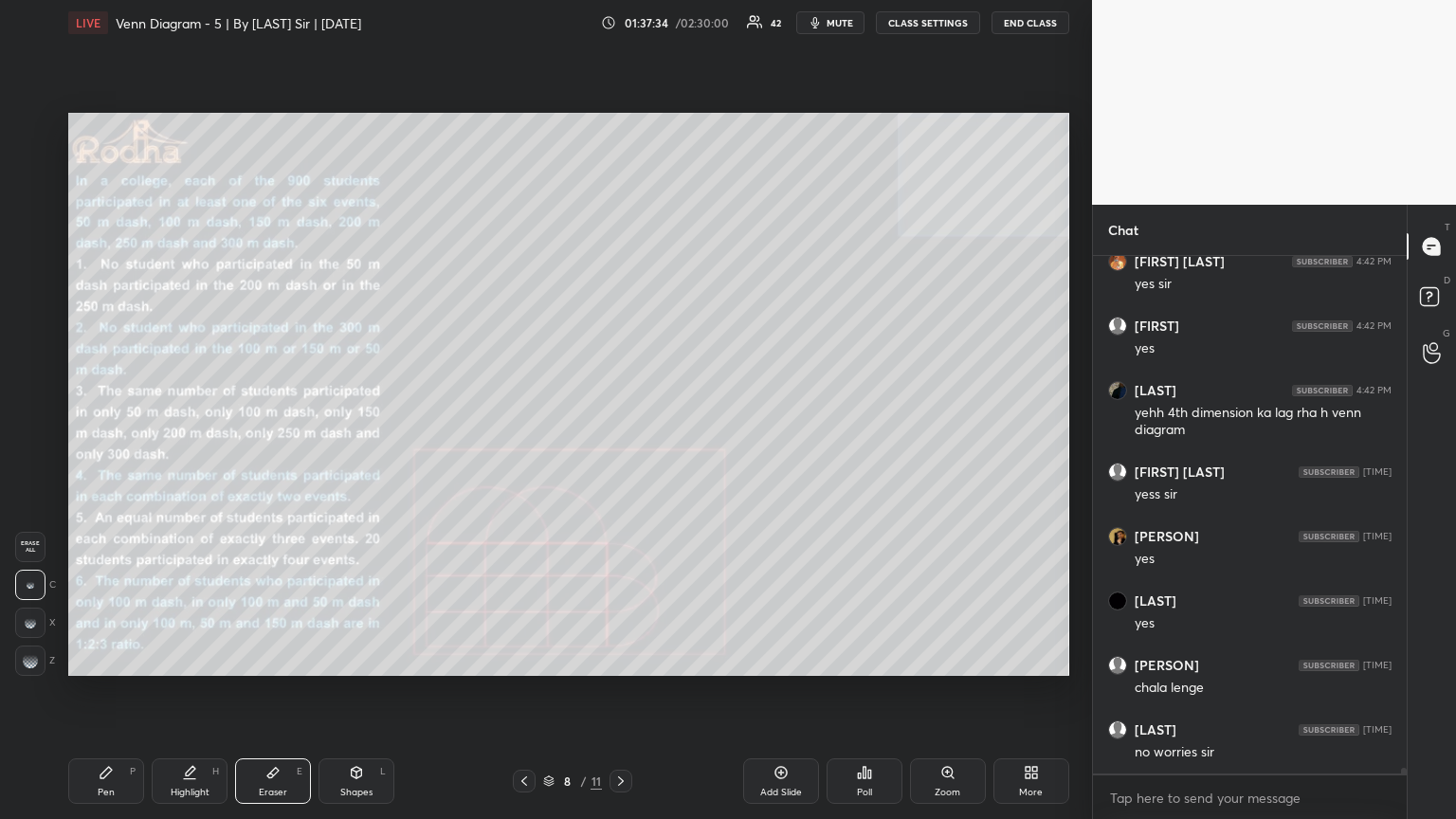 click on "Shapes L" at bounding box center [356, 781] 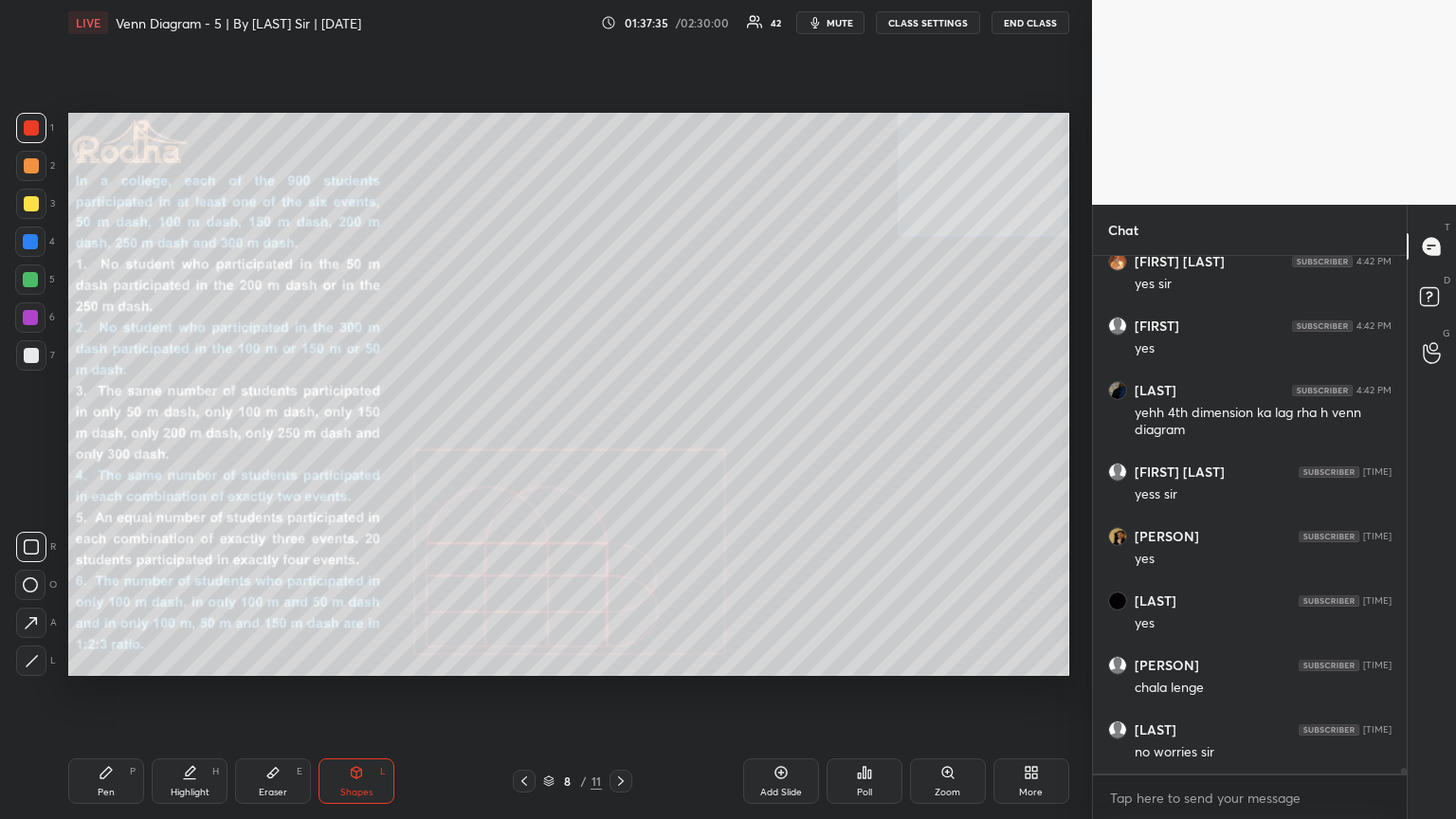 click 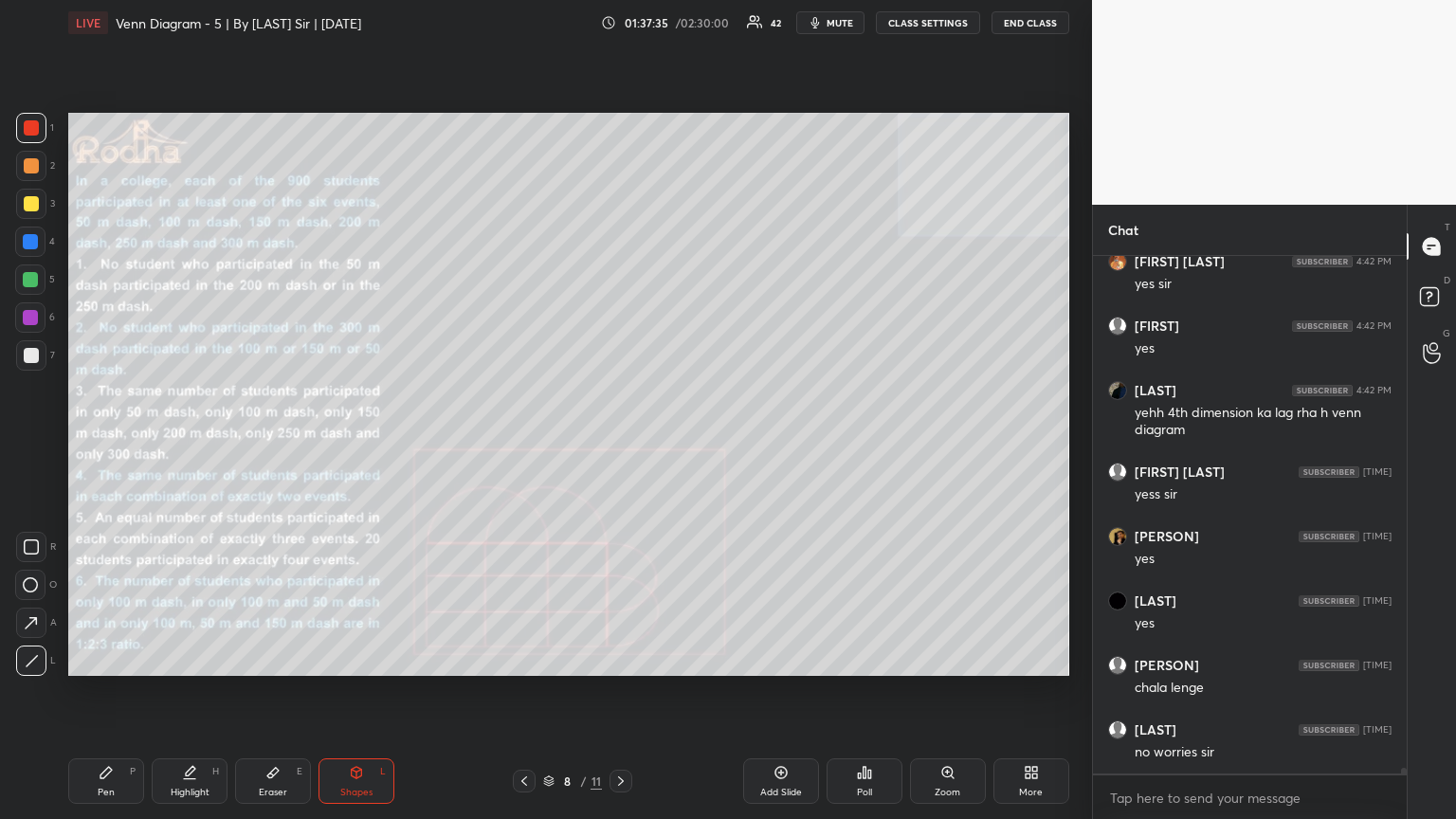 click at bounding box center [30, 242] 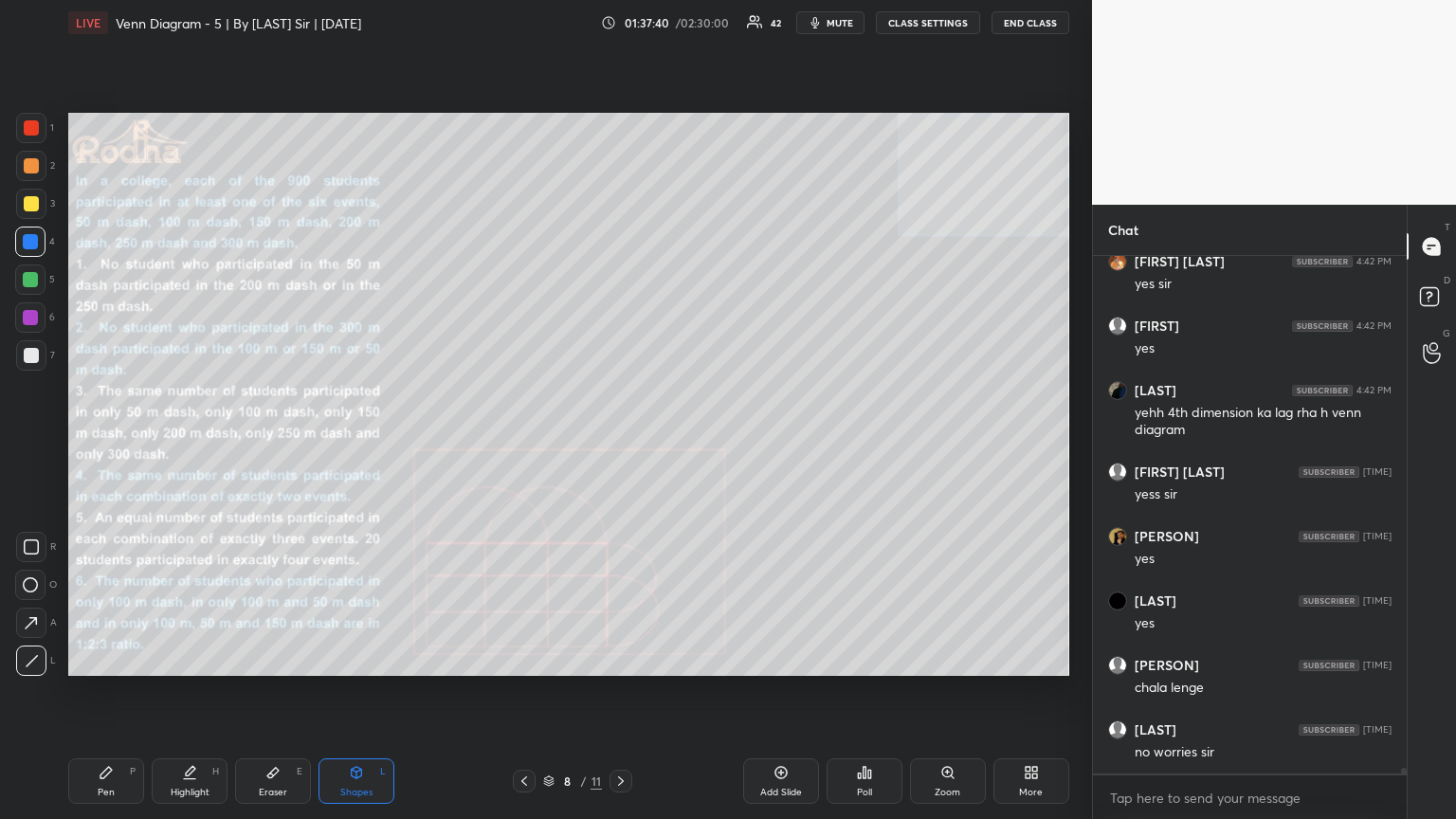 click on "Pen P" at bounding box center [106, 781] 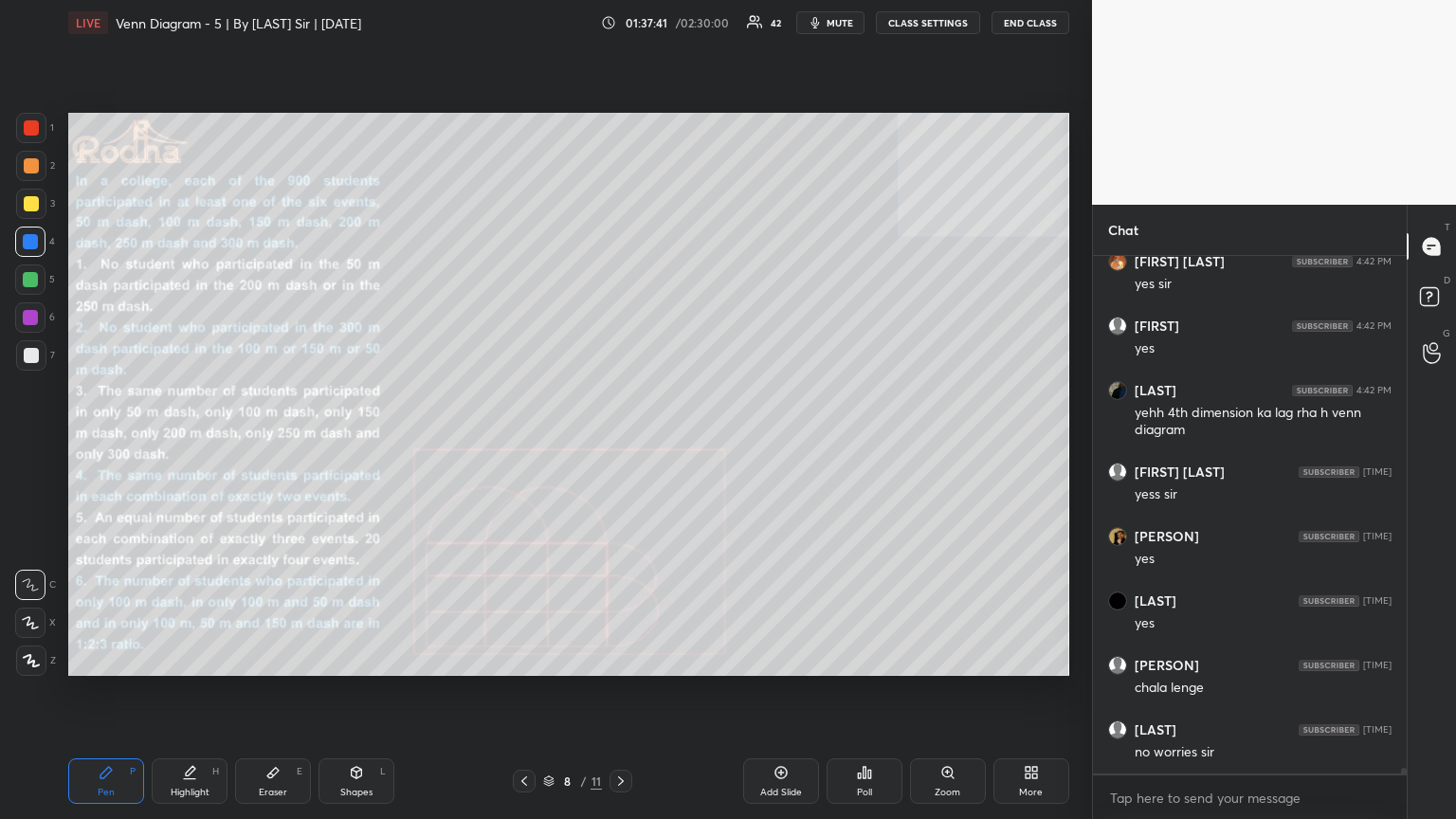 scroll, scrollTop: 43707, scrollLeft: 0, axis: vertical 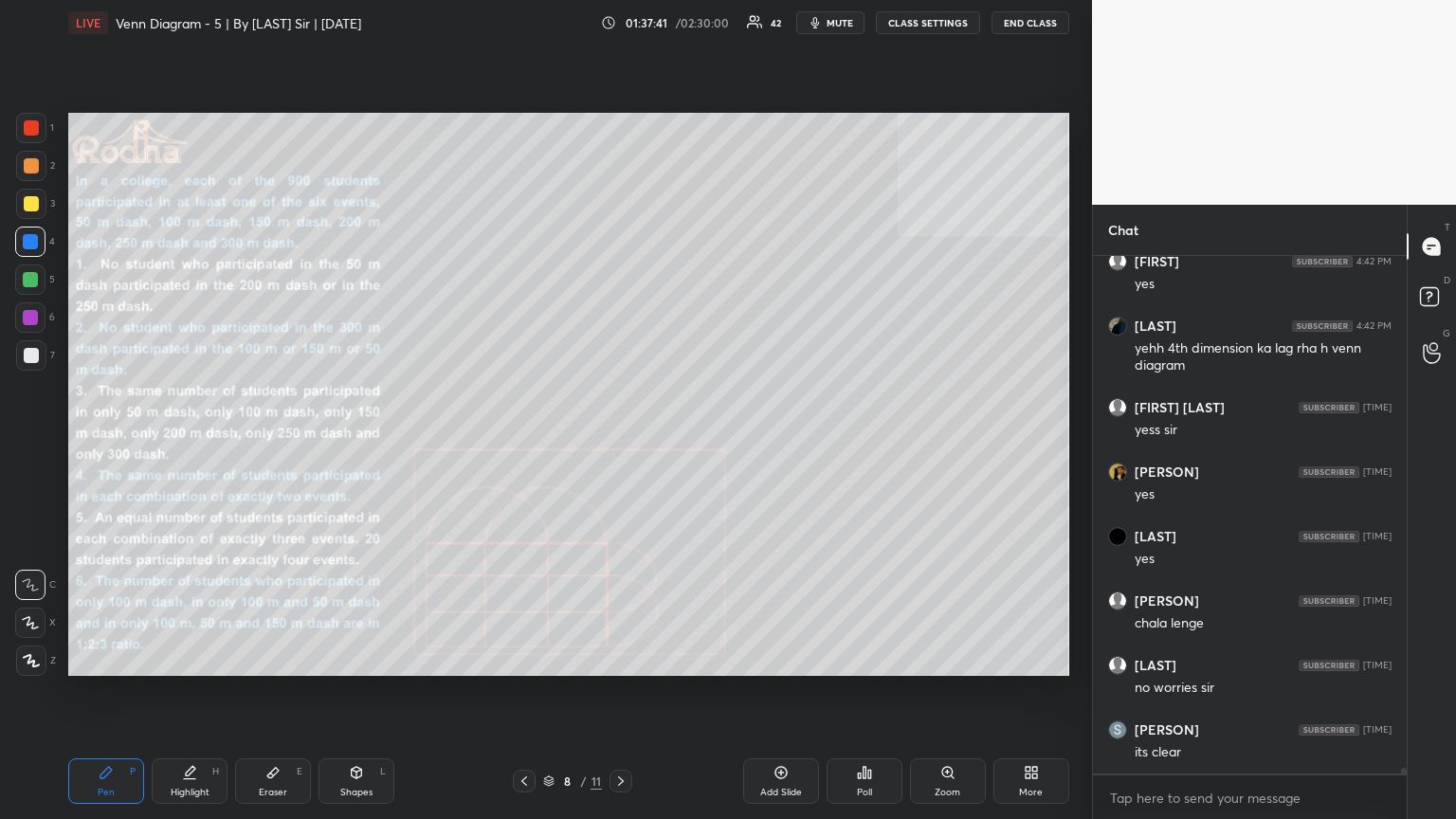 click at bounding box center [31, 128] 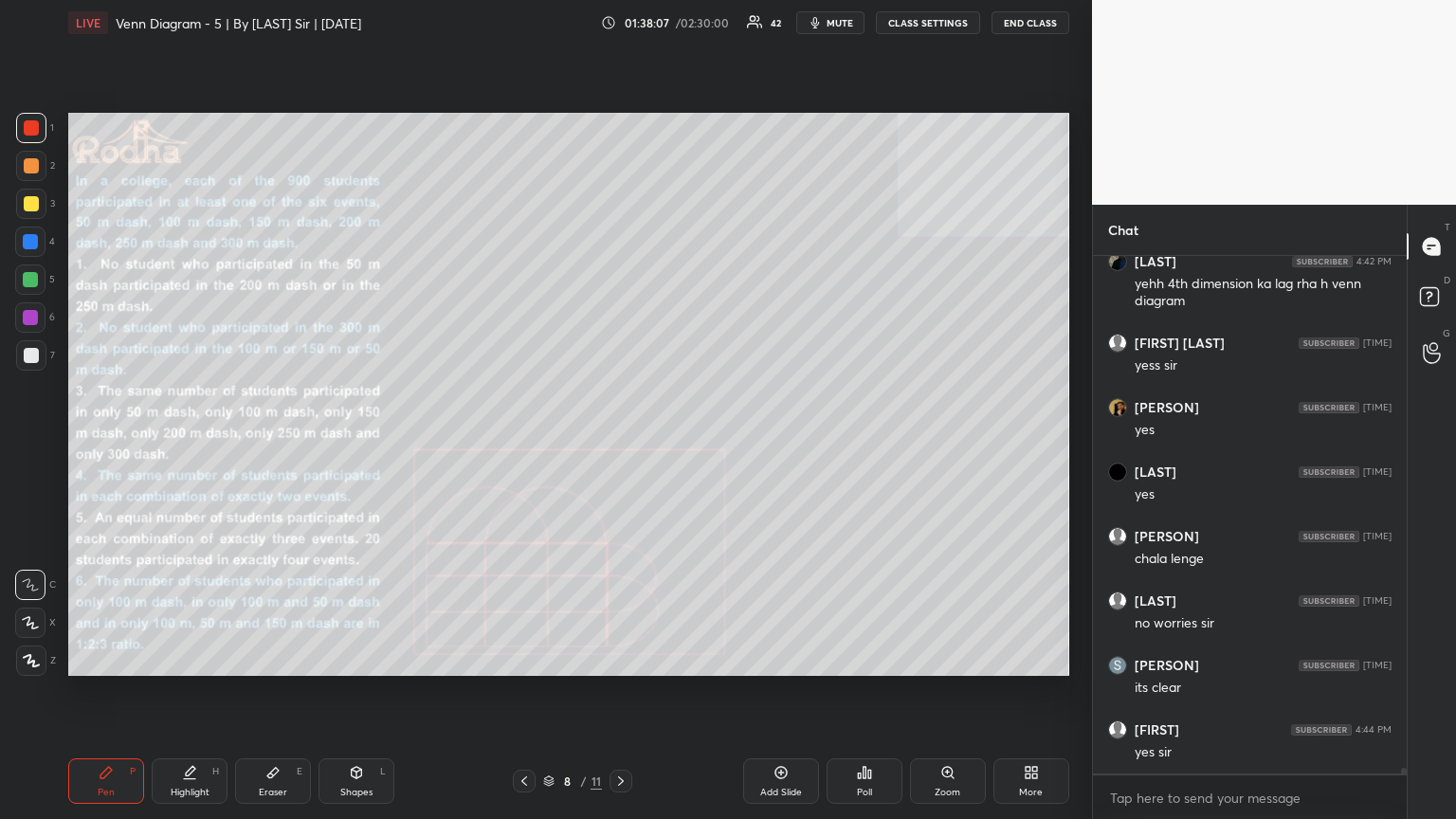 scroll, scrollTop: 43835, scrollLeft: 0, axis: vertical 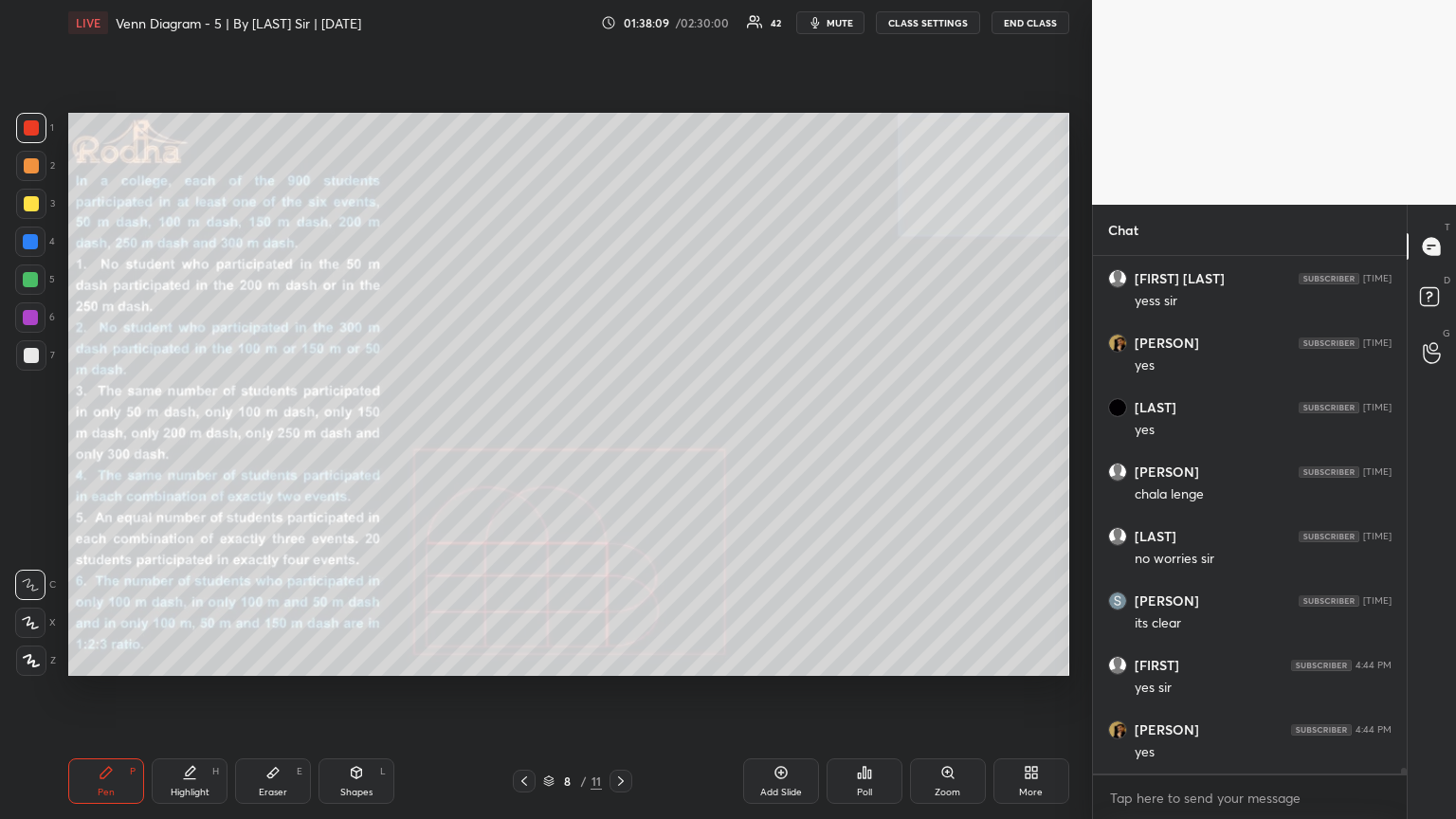click at bounding box center (30, 318) 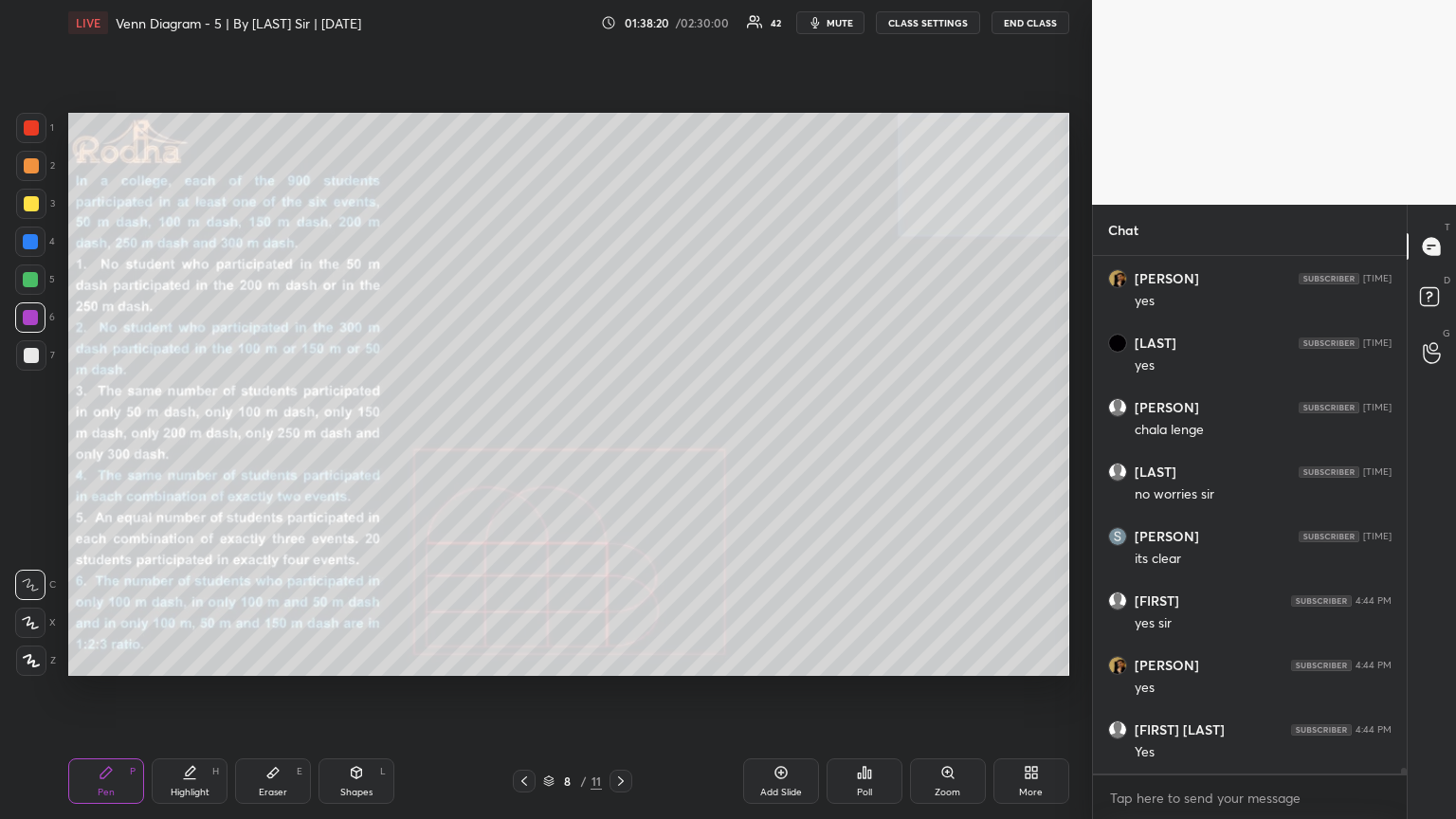 click at bounding box center (31, 166) 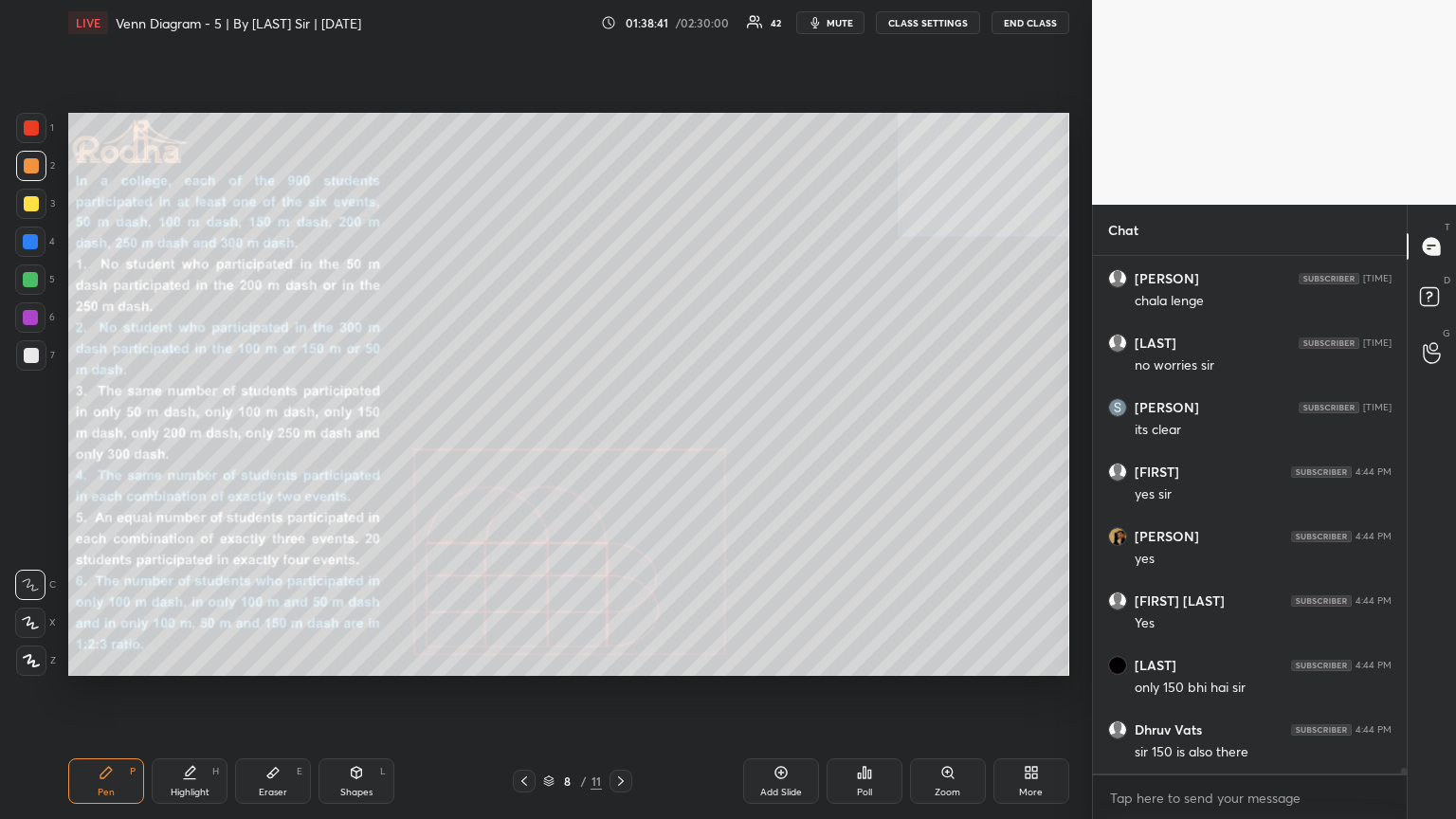 scroll, scrollTop: 44093, scrollLeft: 0, axis: vertical 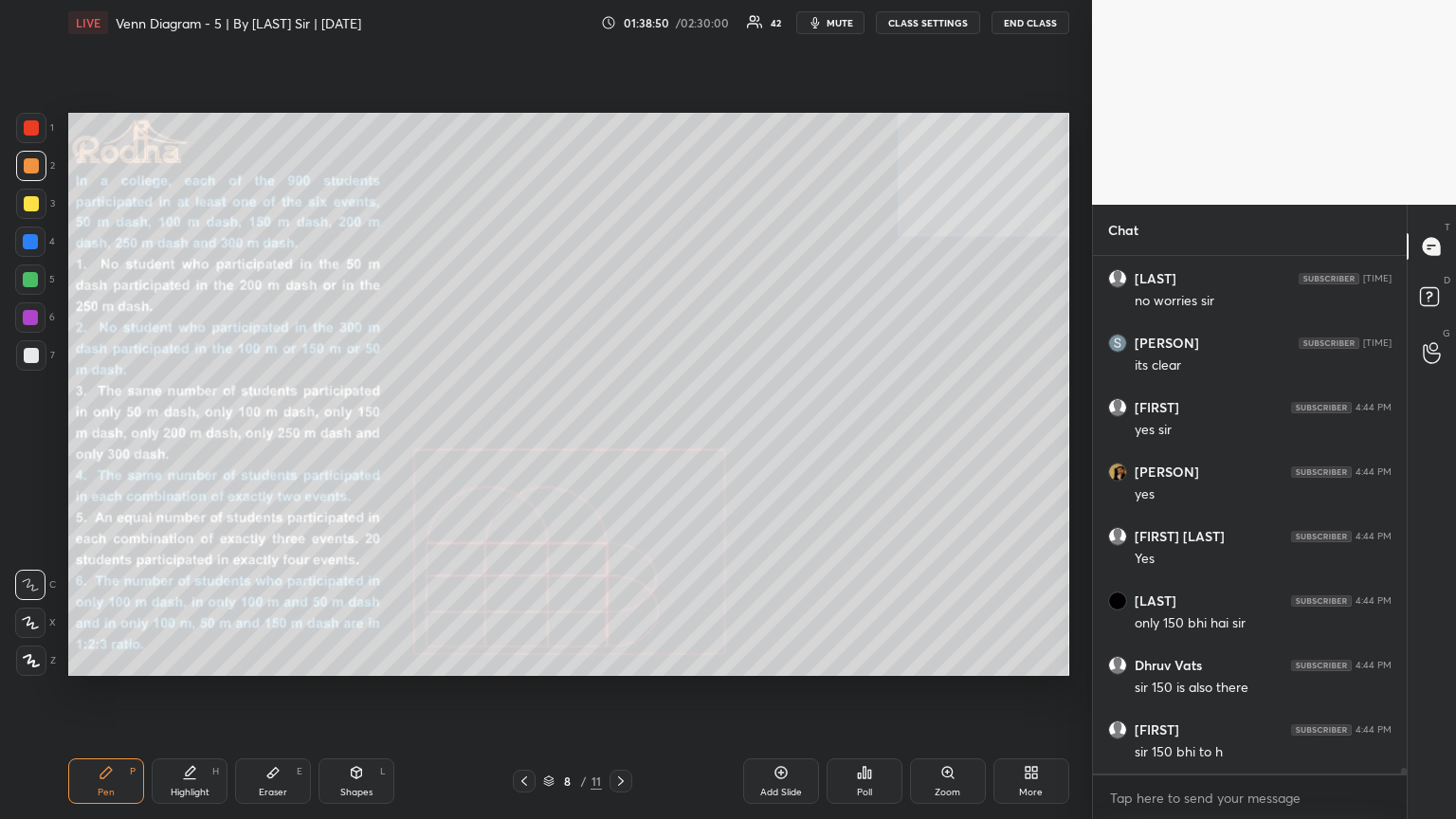 click at bounding box center (31, 128) 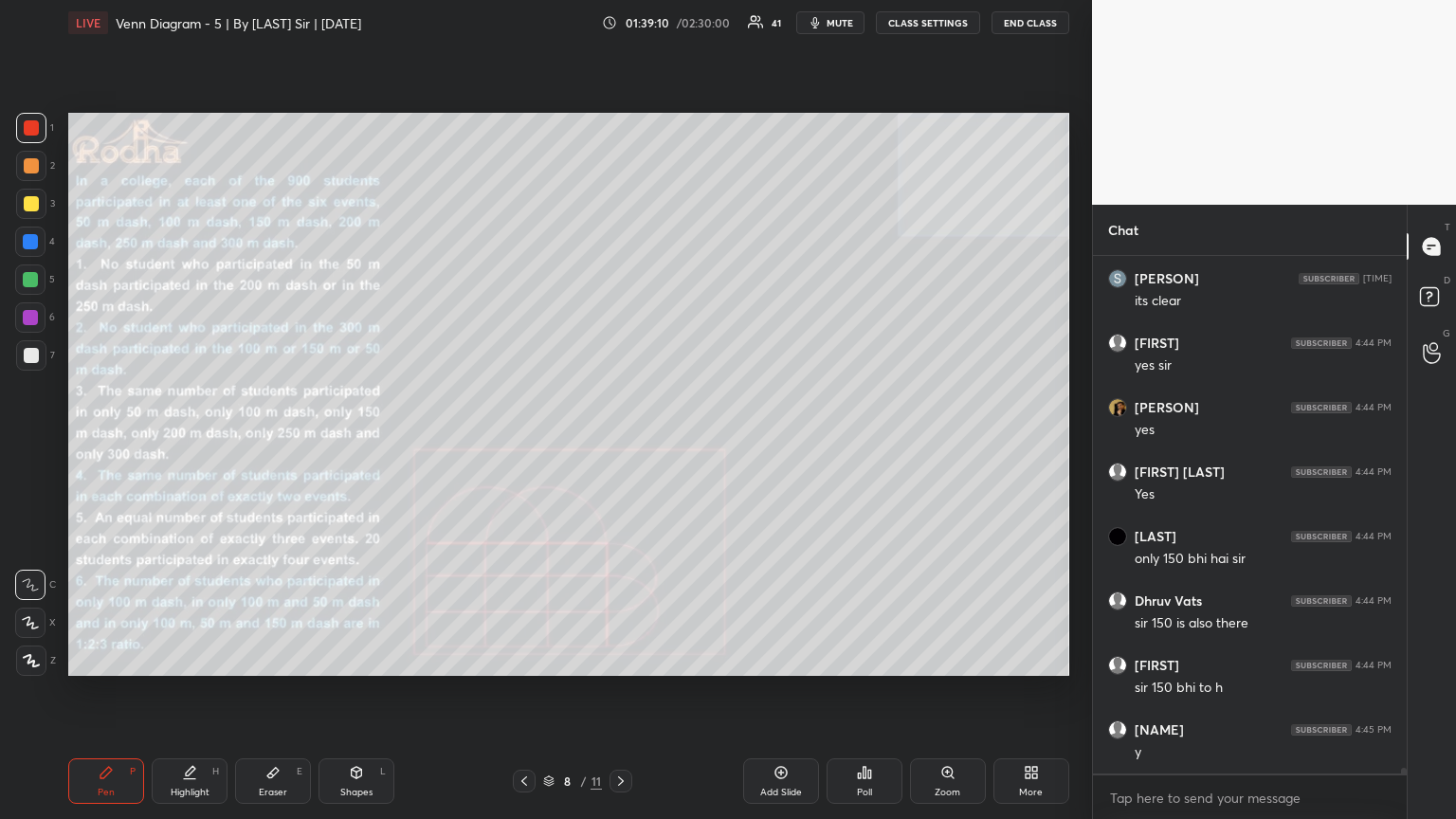 scroll, scrollTop: 44287, scrollLeft: 0, axis: vertical 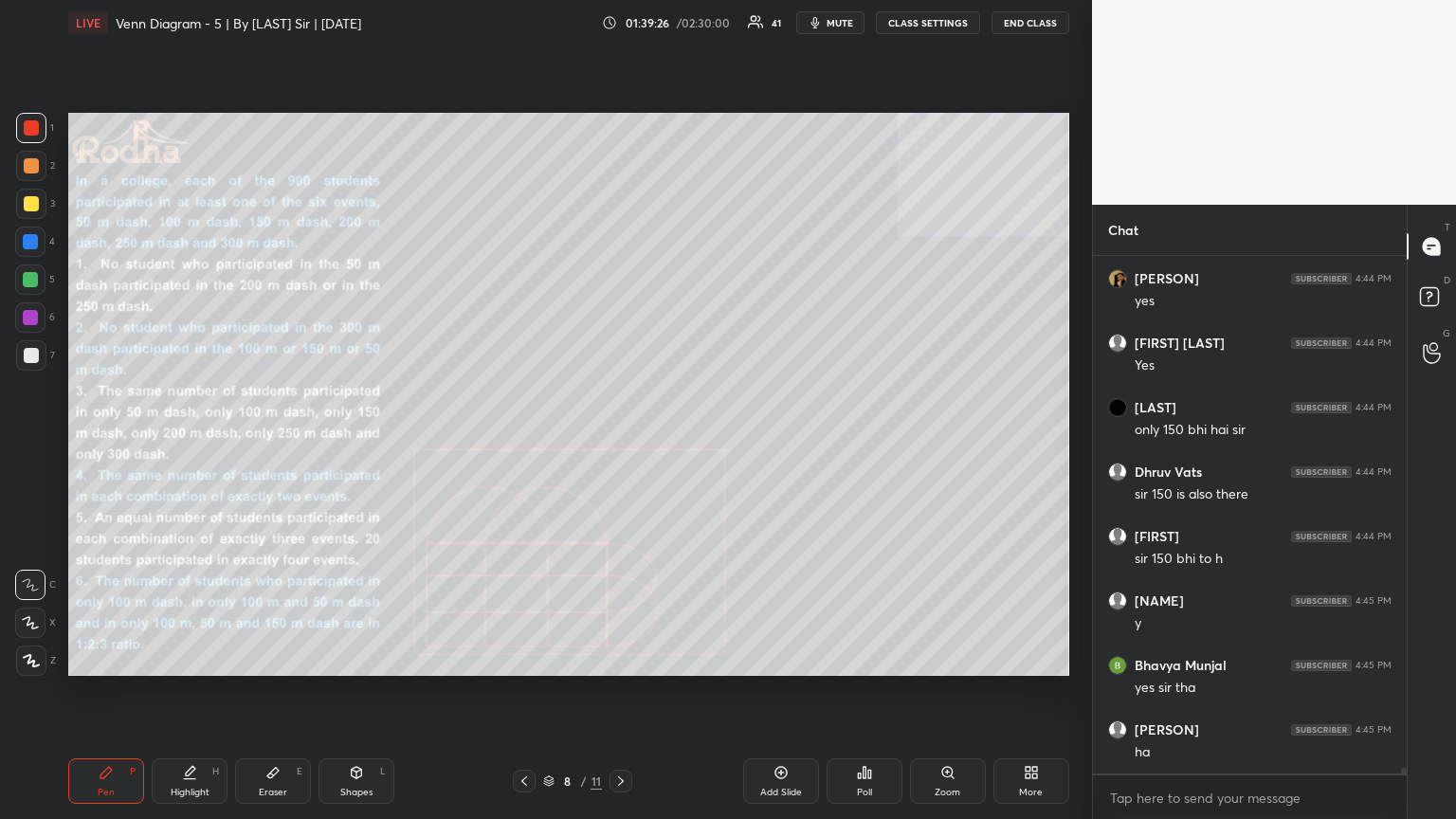 click at bounding box center [31, 204] 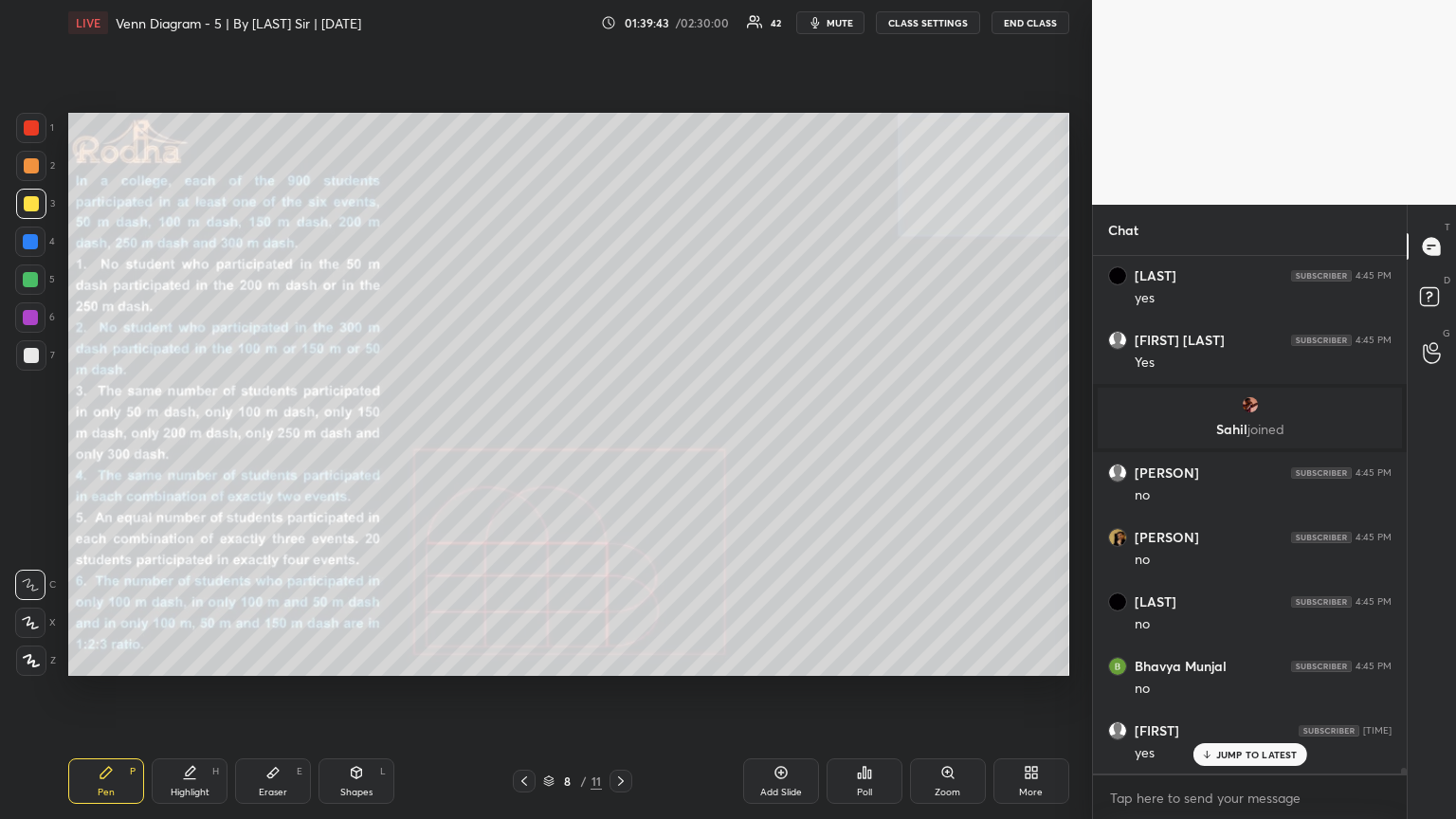 scroll, scrollTop: 43522, scrollLeft: 0, axis: vertical 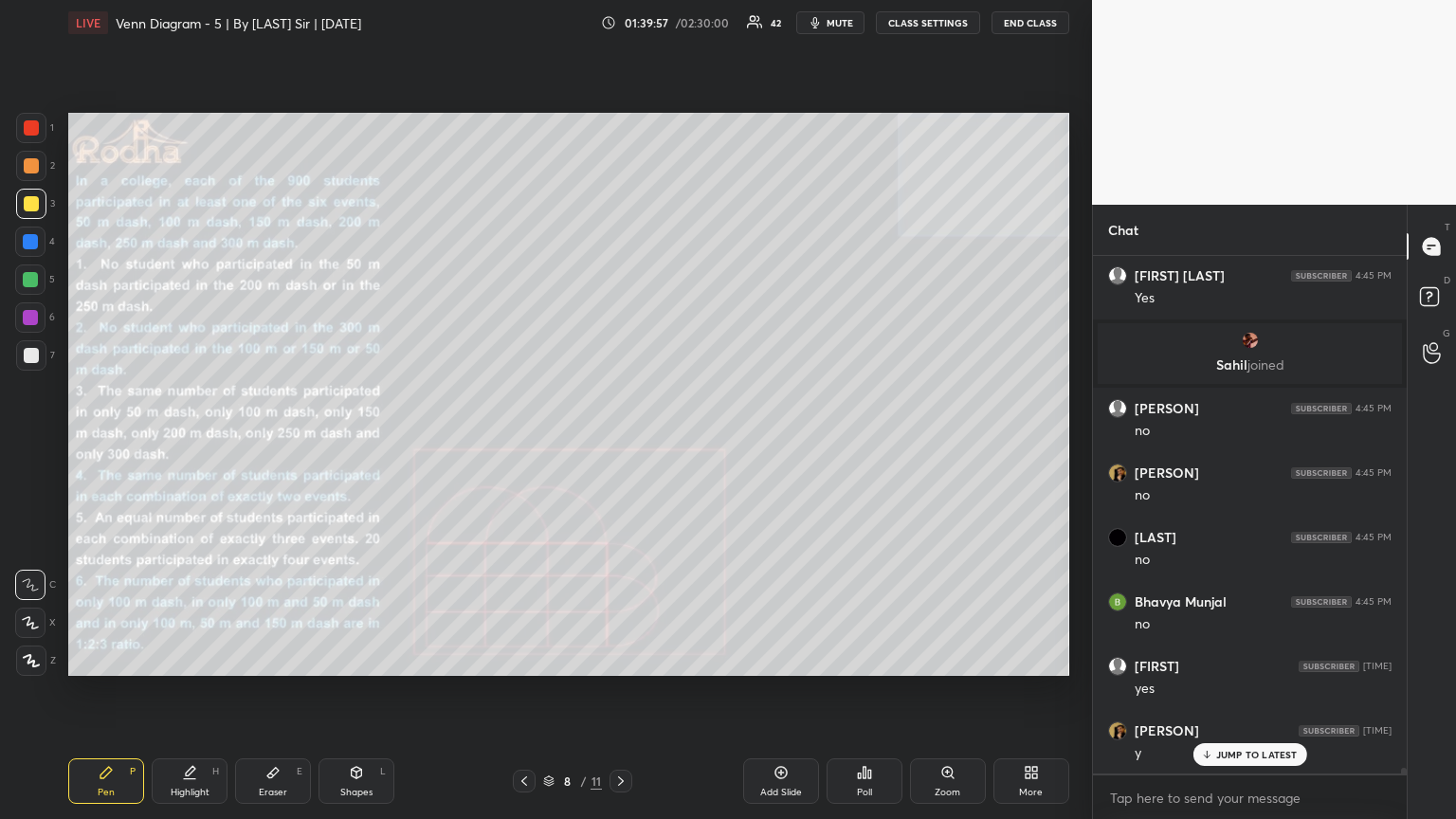 drag, startPoint x: 281, startPoint y: 782, endPoint x: 401, endPoint y: 707, distance: 141.50972 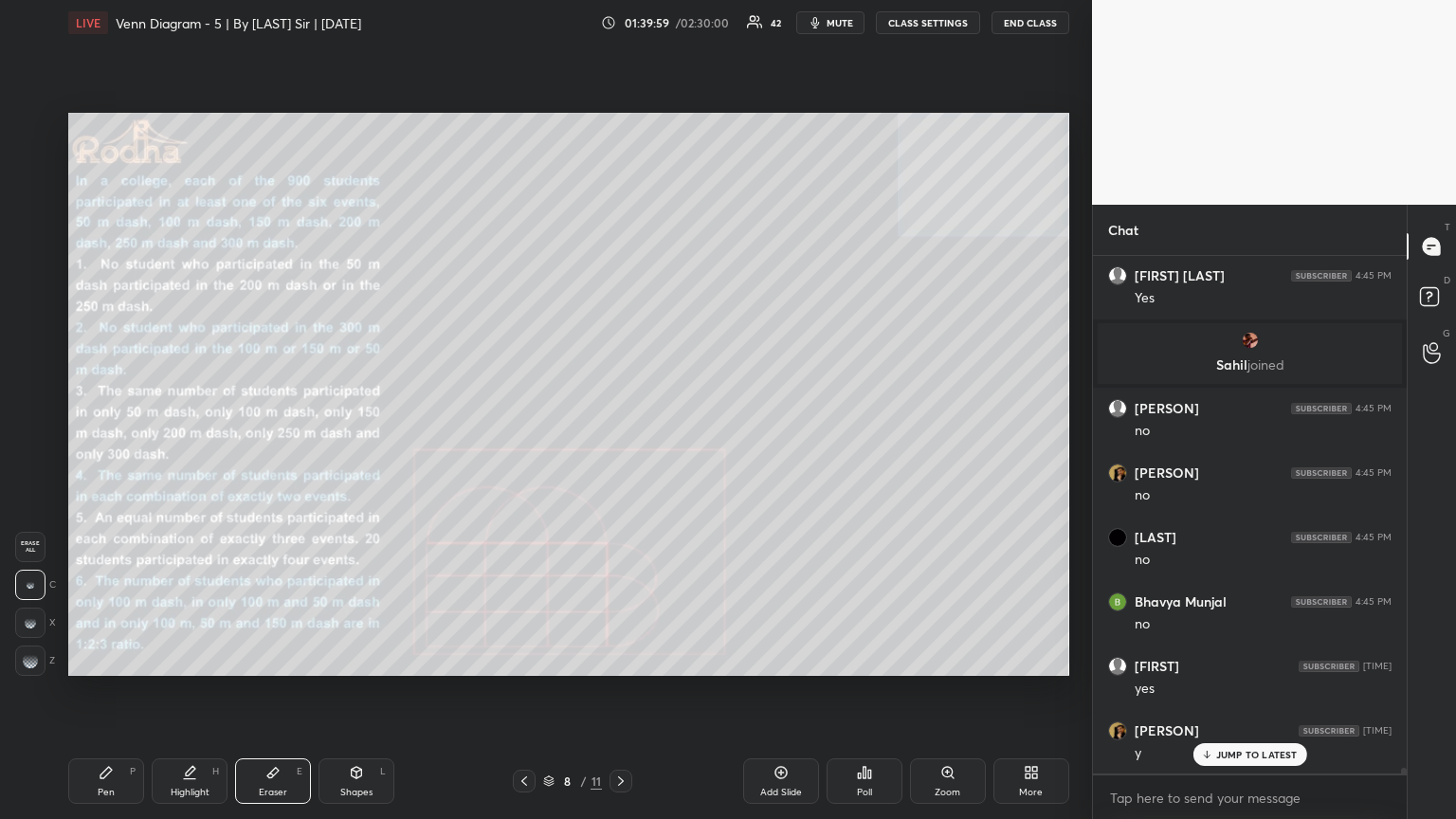 drag, startPoint x: 99, startPoint y: 788, endPoint x: 151, endPoint y: 765, distance: 56.85948 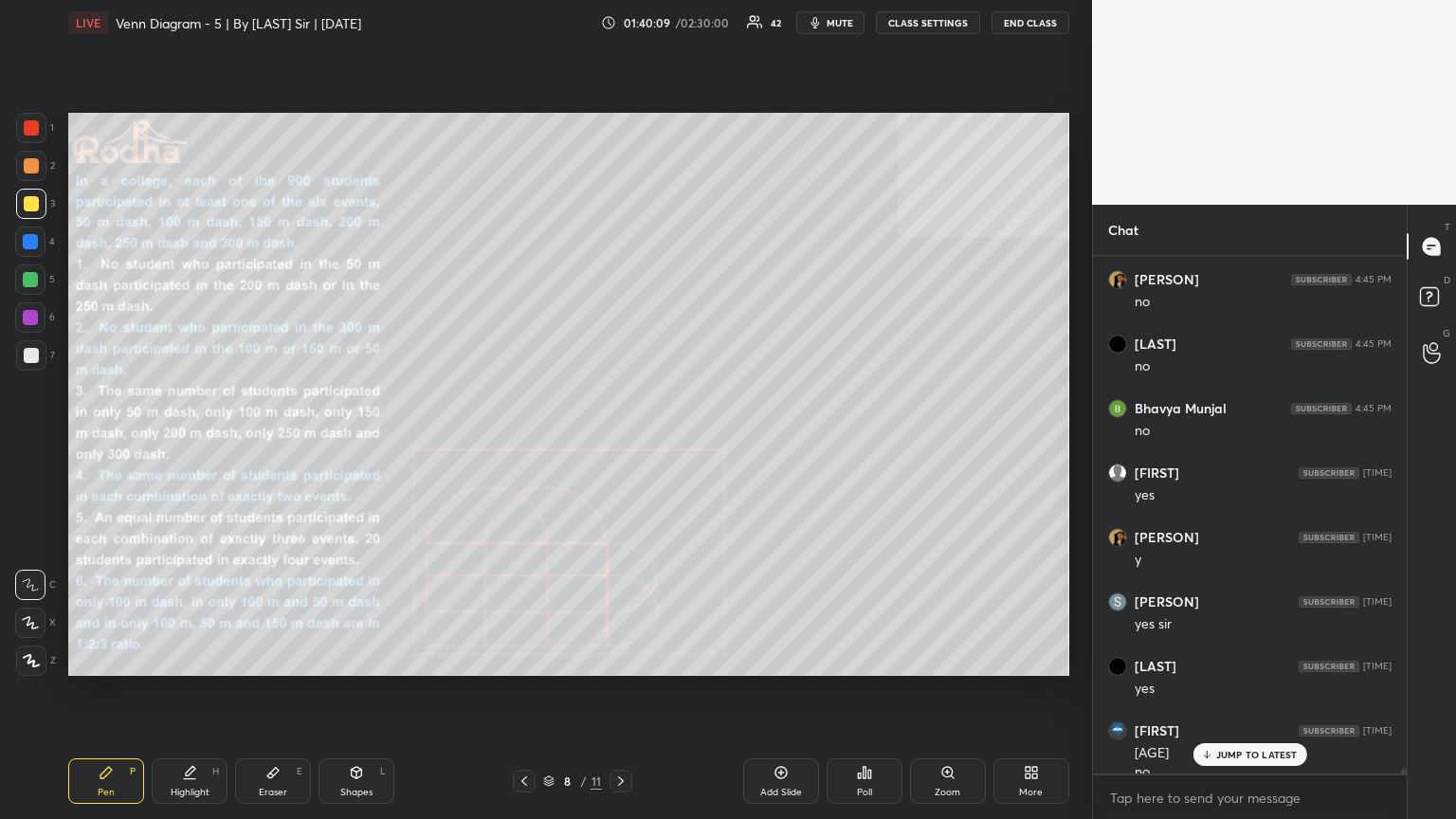 scroll, scrollTop: 43734, scrollLeft: 0, axis: vertical 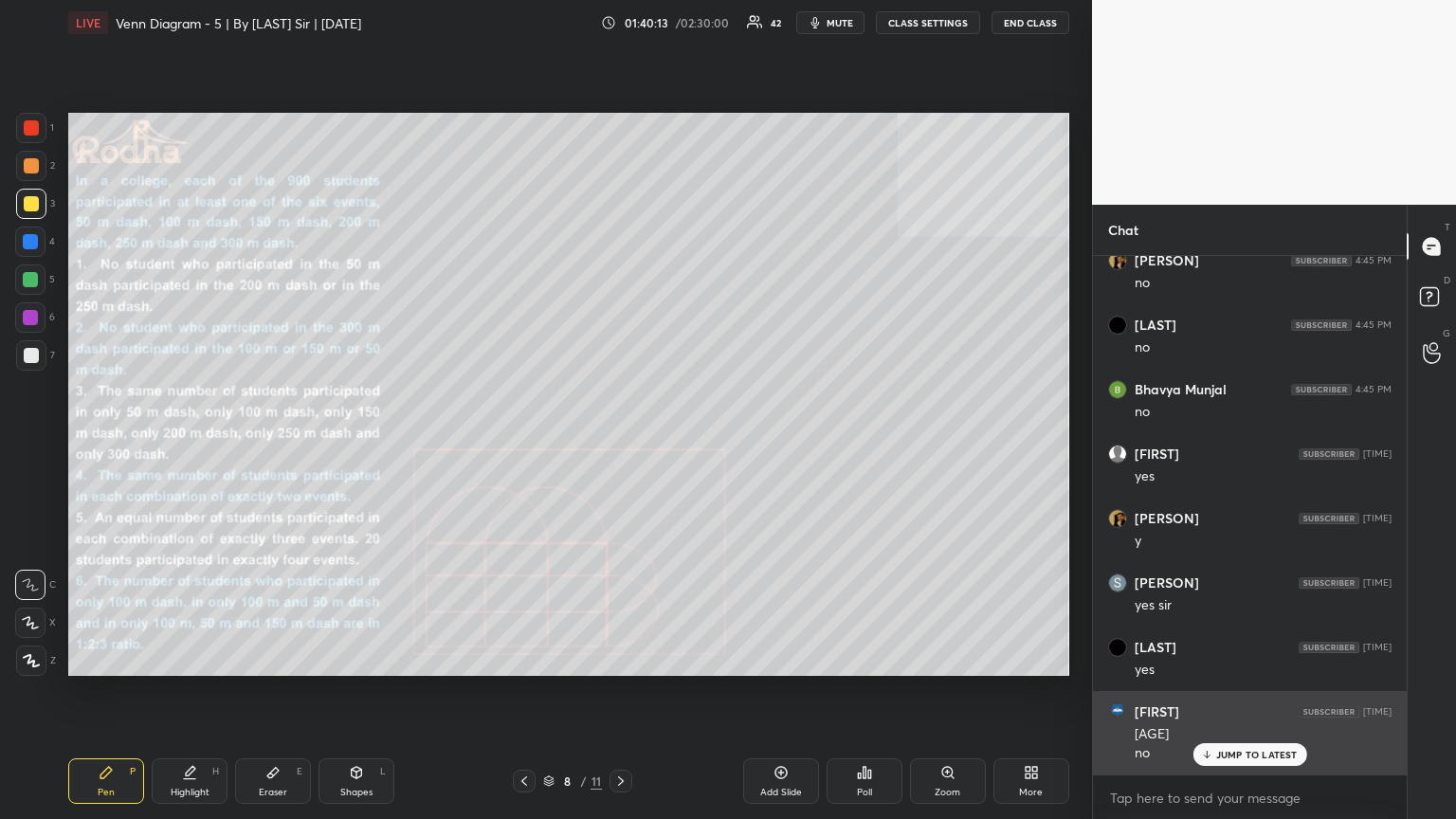 click on "JUMP TO LATEST" at bounding box center (1257, 755) 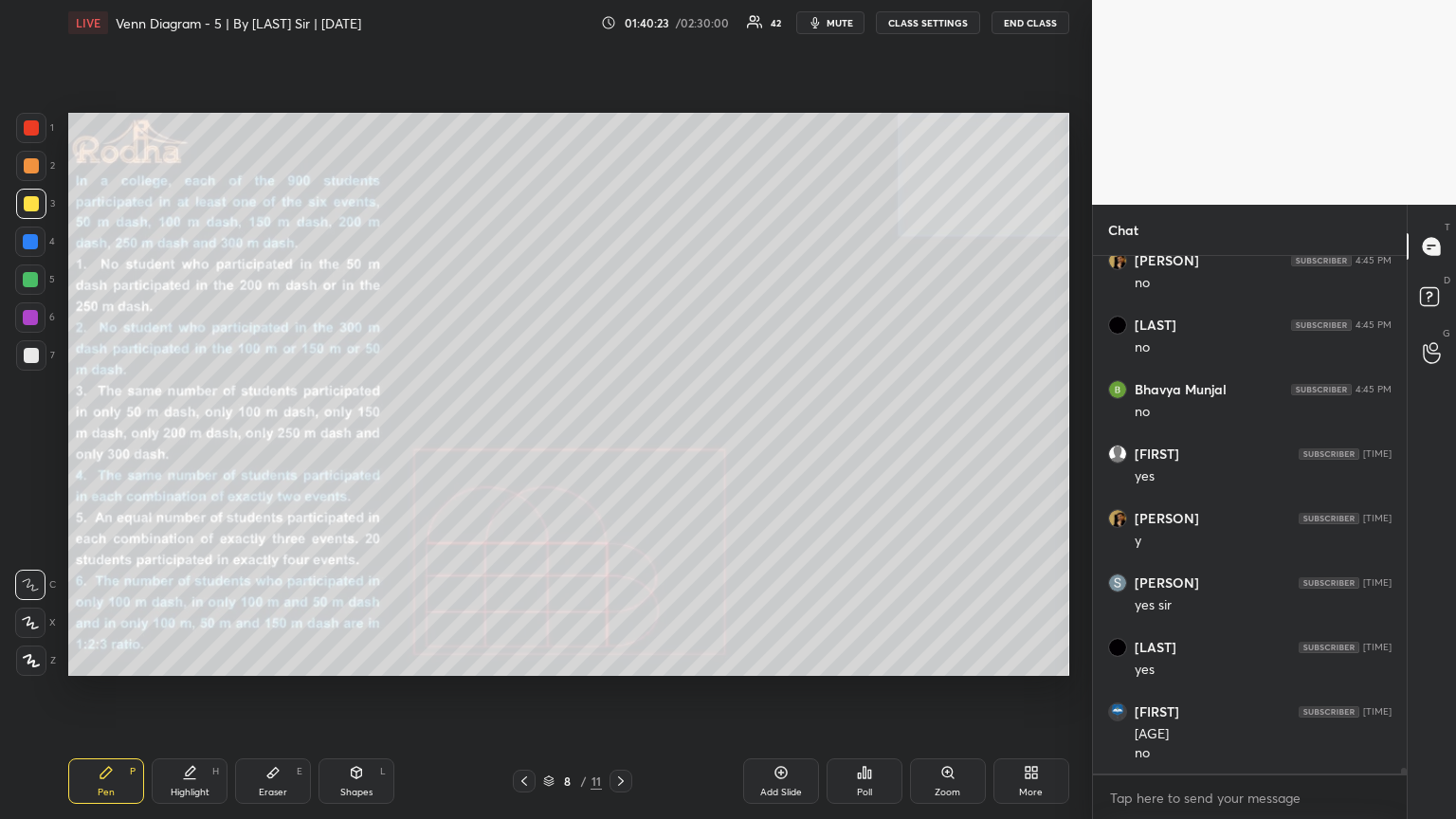 drag, startPoint x: 28, startPoint y: 277, endPoint x: 38, endPoint y: 271, distance: 11.661904 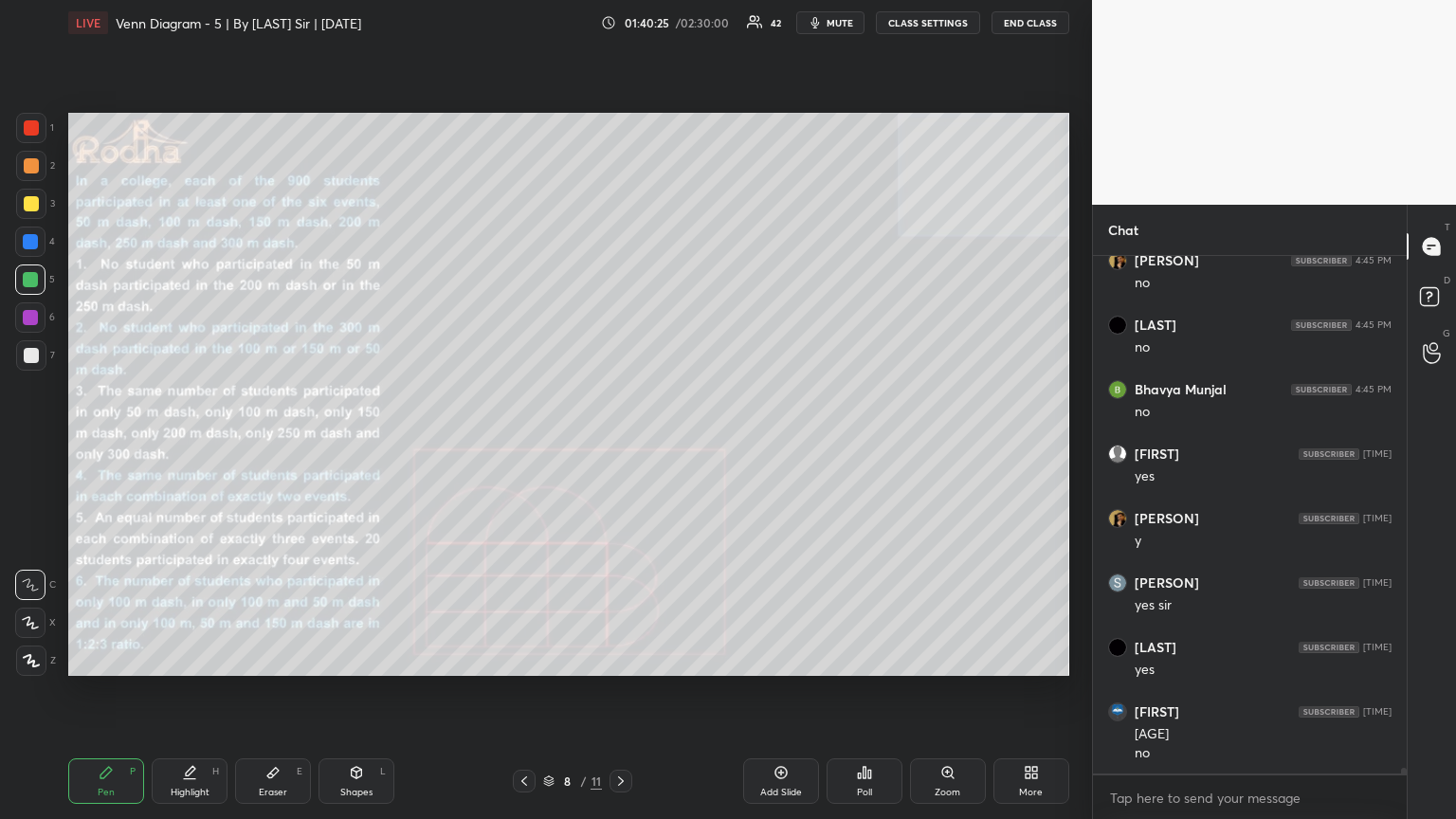 scroll, scrollTop: 43798, scrollLeft: 0, axis: vertical 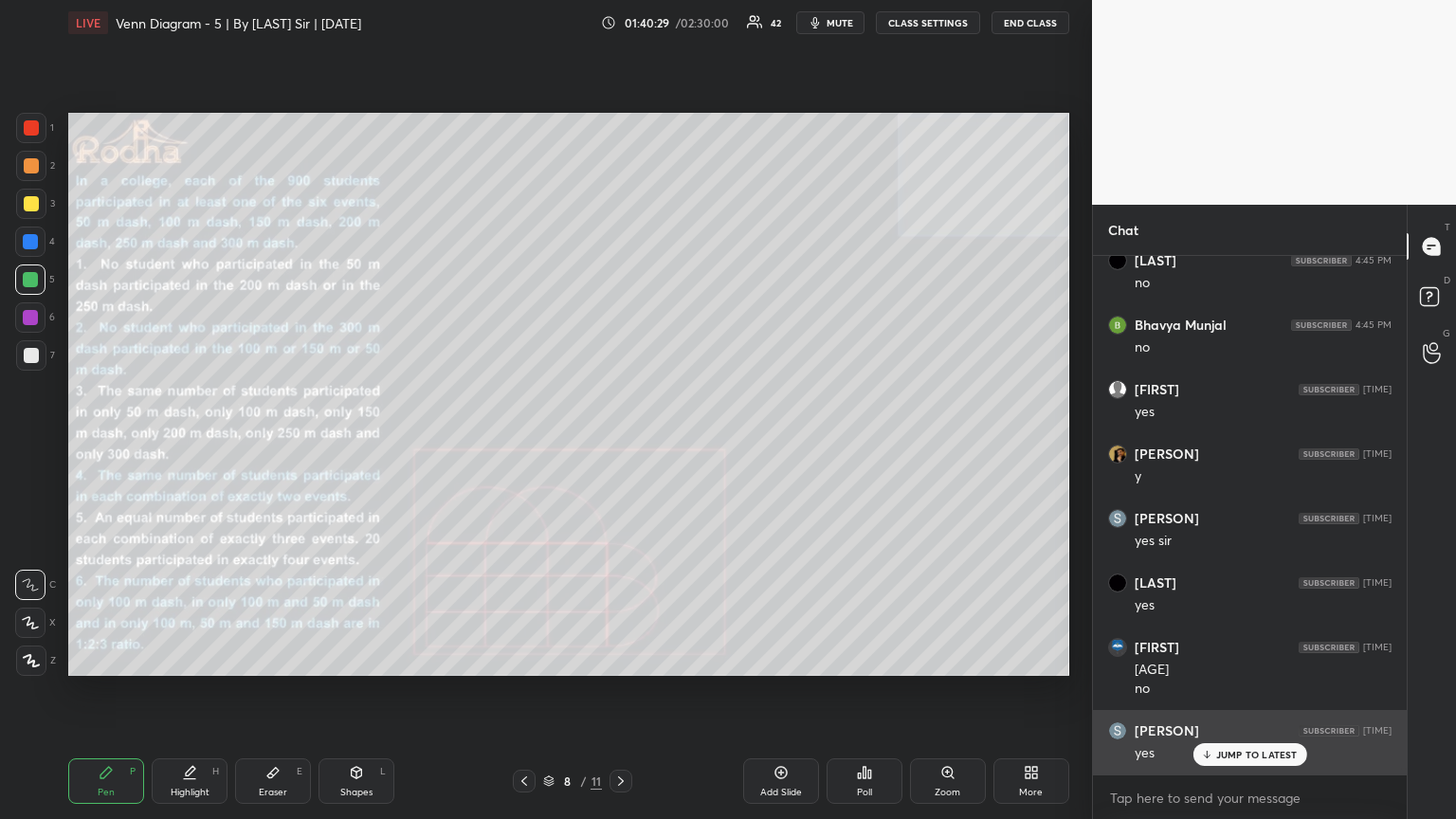click on "JUMP TO LATEST" at bounding box center (1257, 755) 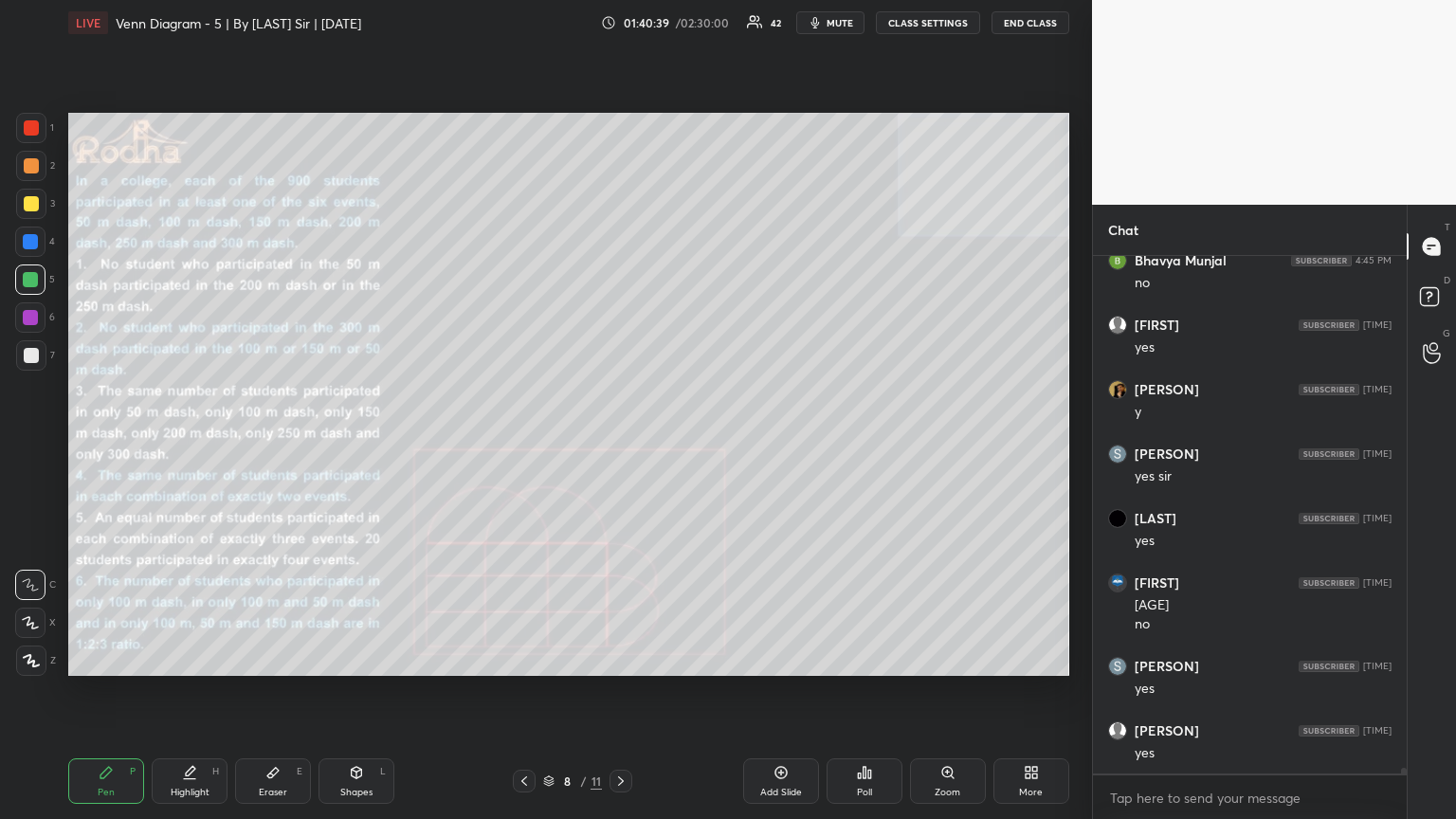 scroll, scrollTop: 43927, scrollLeft: 0, axis: vertical 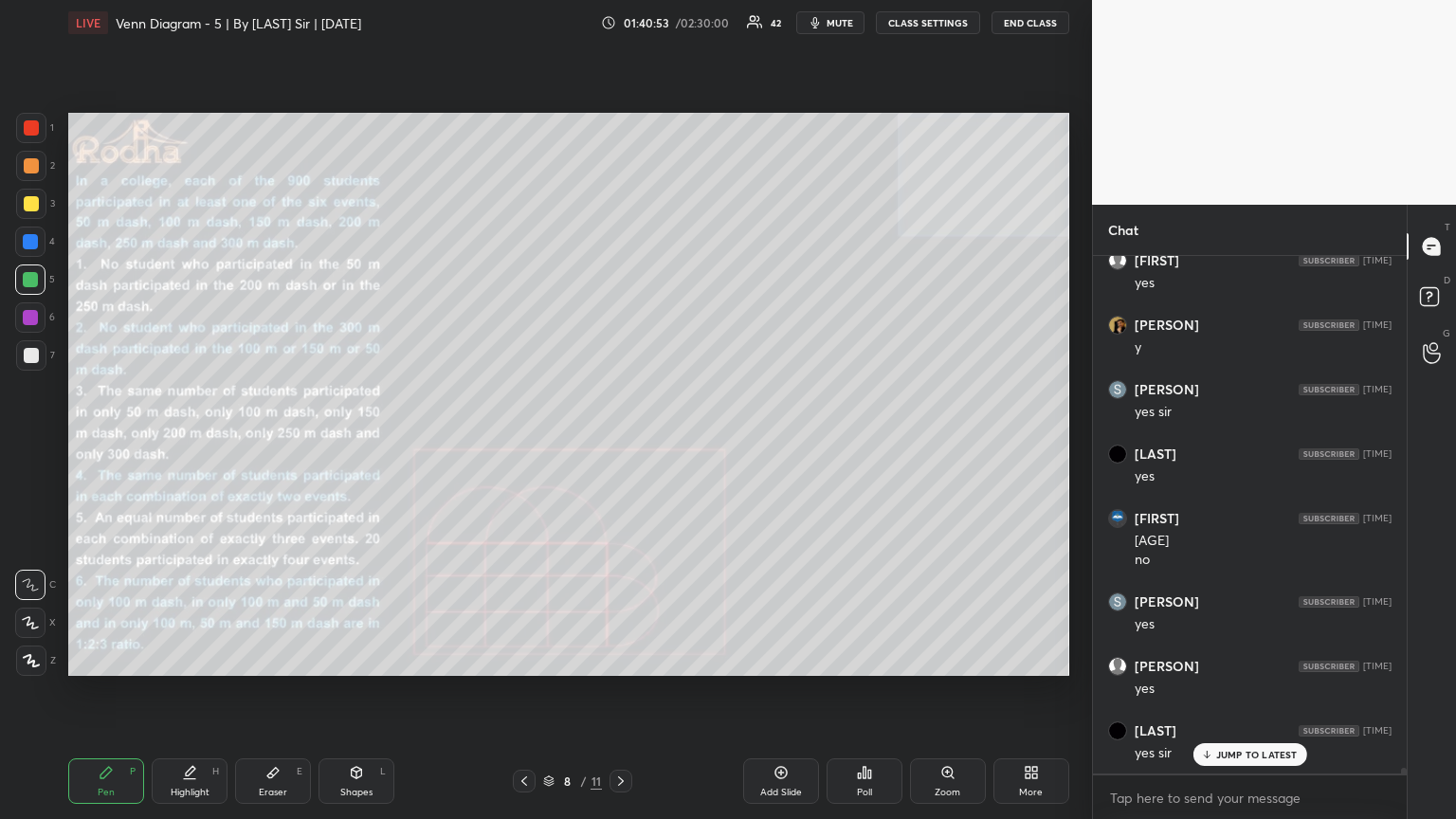 click on "Shapes L" at bounding box center (356, 781) 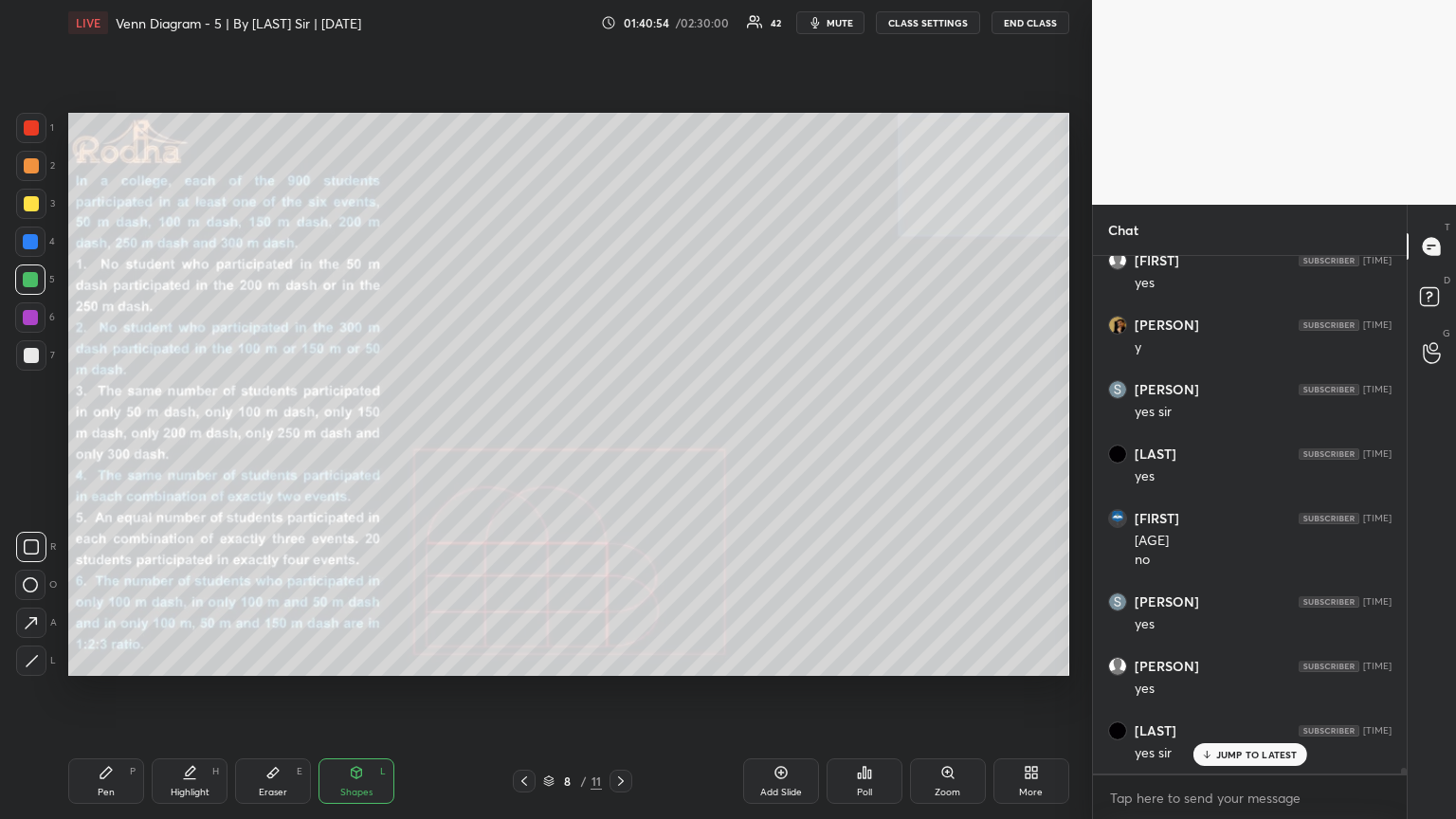 click 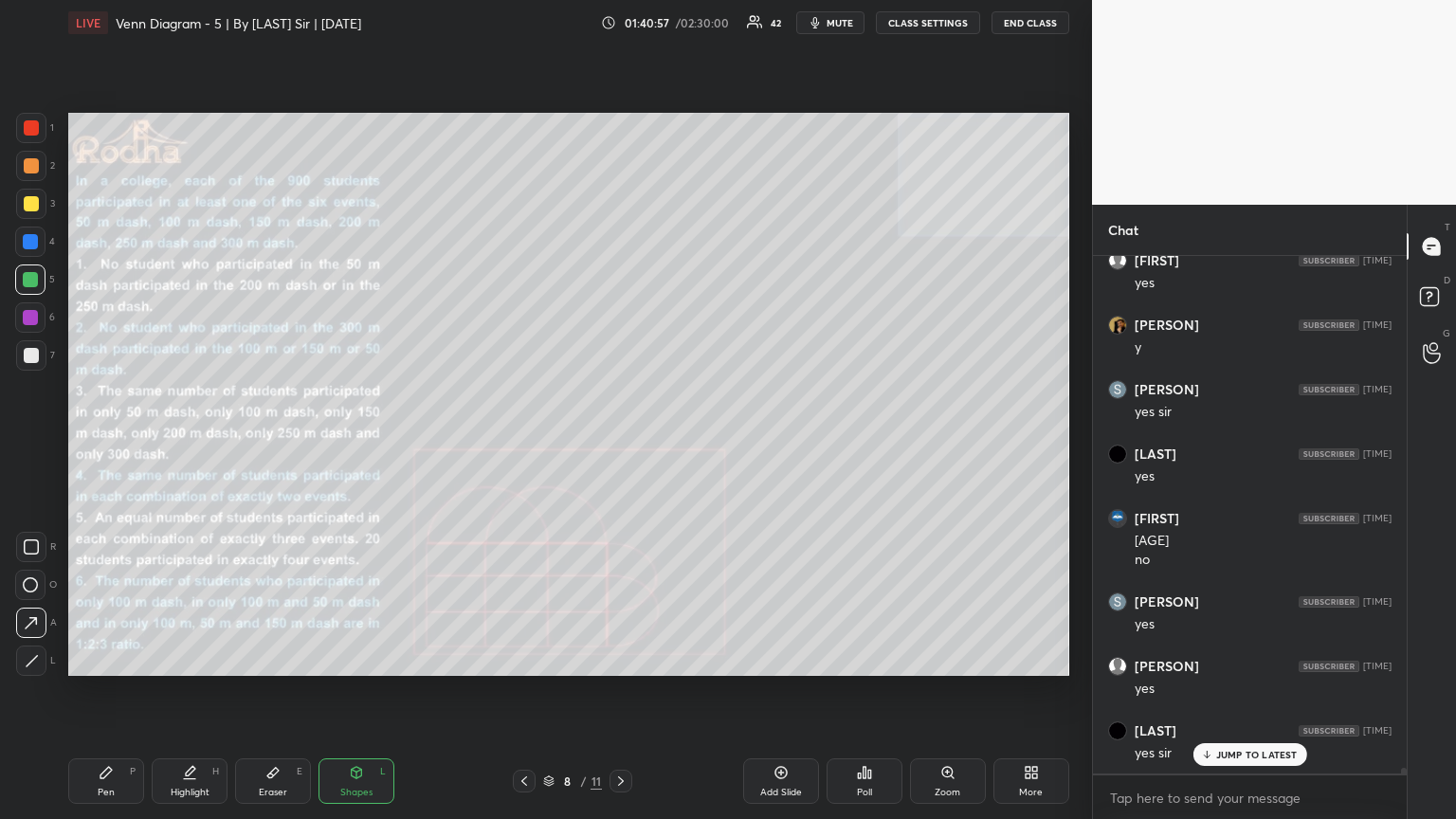click on "Pen P" at bounding box center (106, 781) 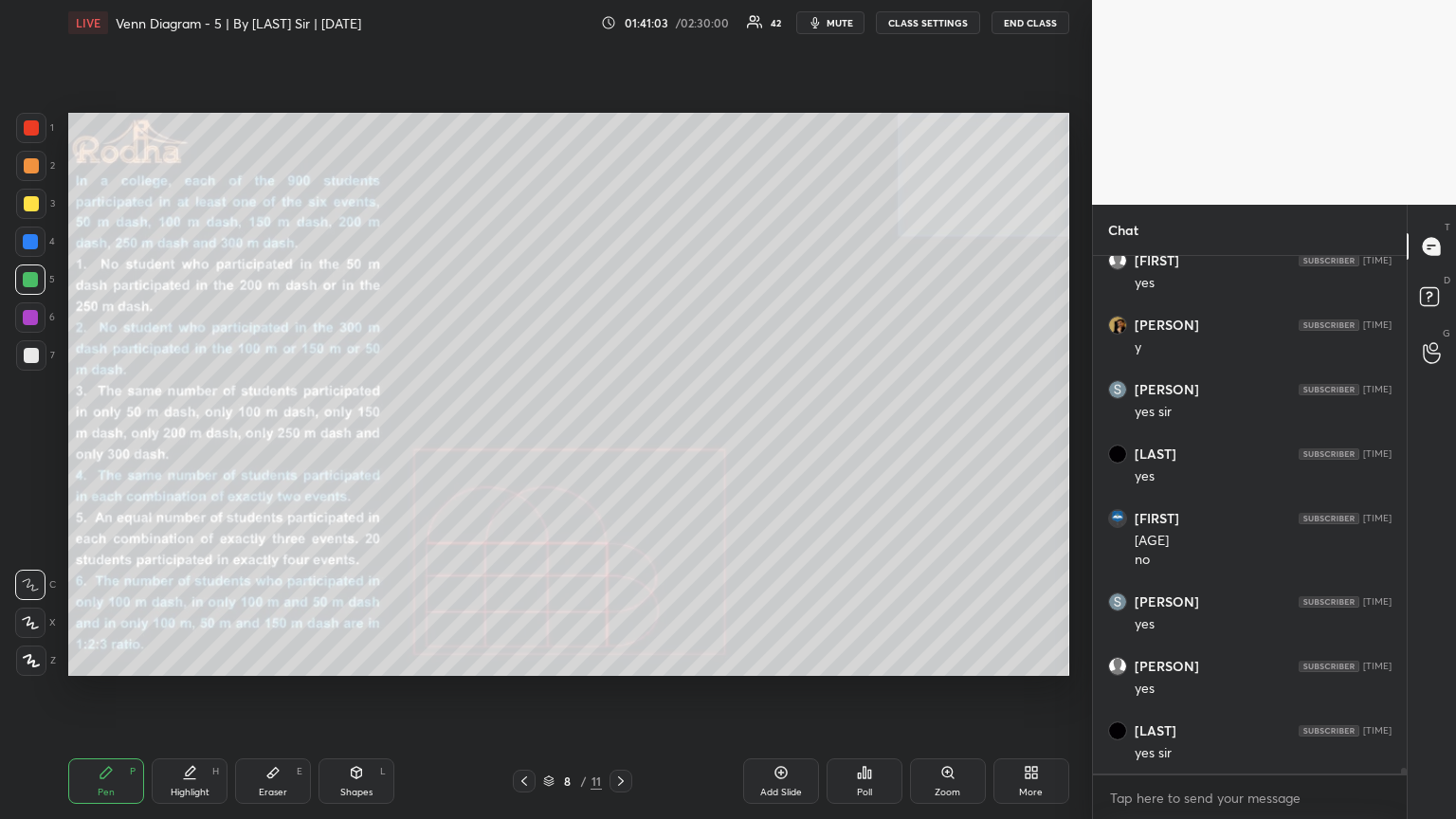 scroll, scrollTop: 43992, scrollLeft: 0, axis: vertical 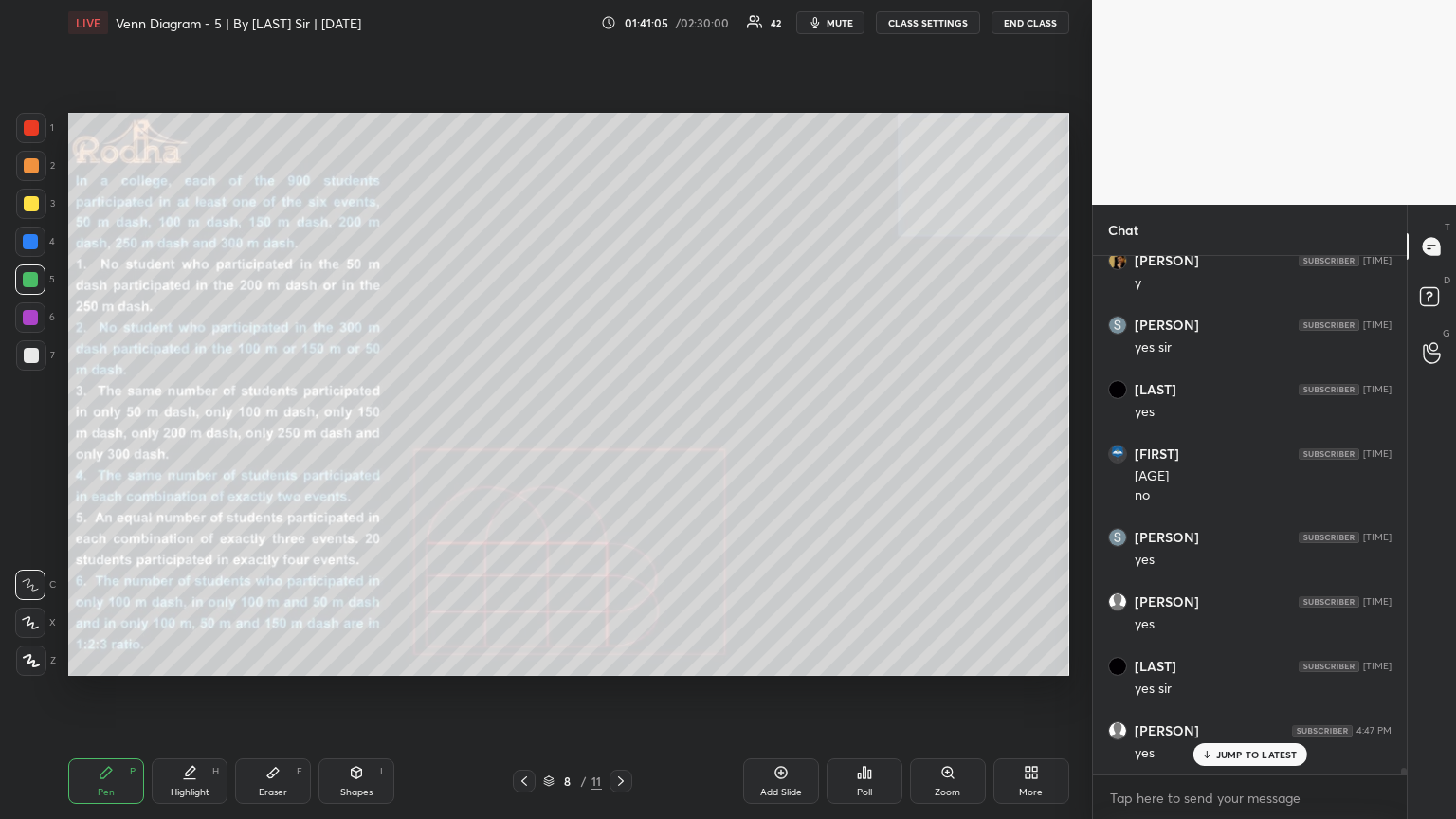 click on "Eraser" at bounding box center [273, 792] 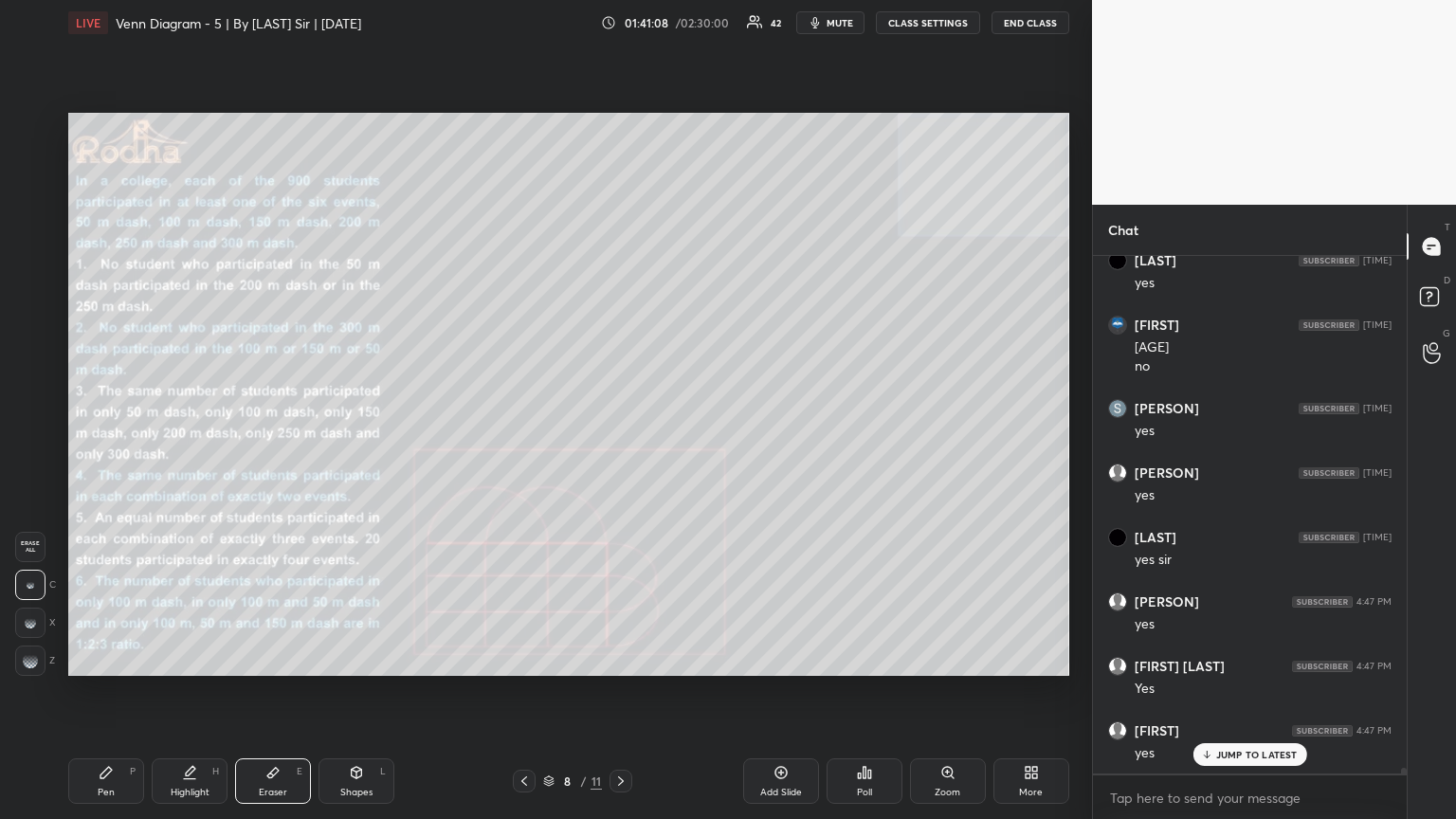 scroll, scrollTop: 44185, scrollLeft: 0, axis: vertical 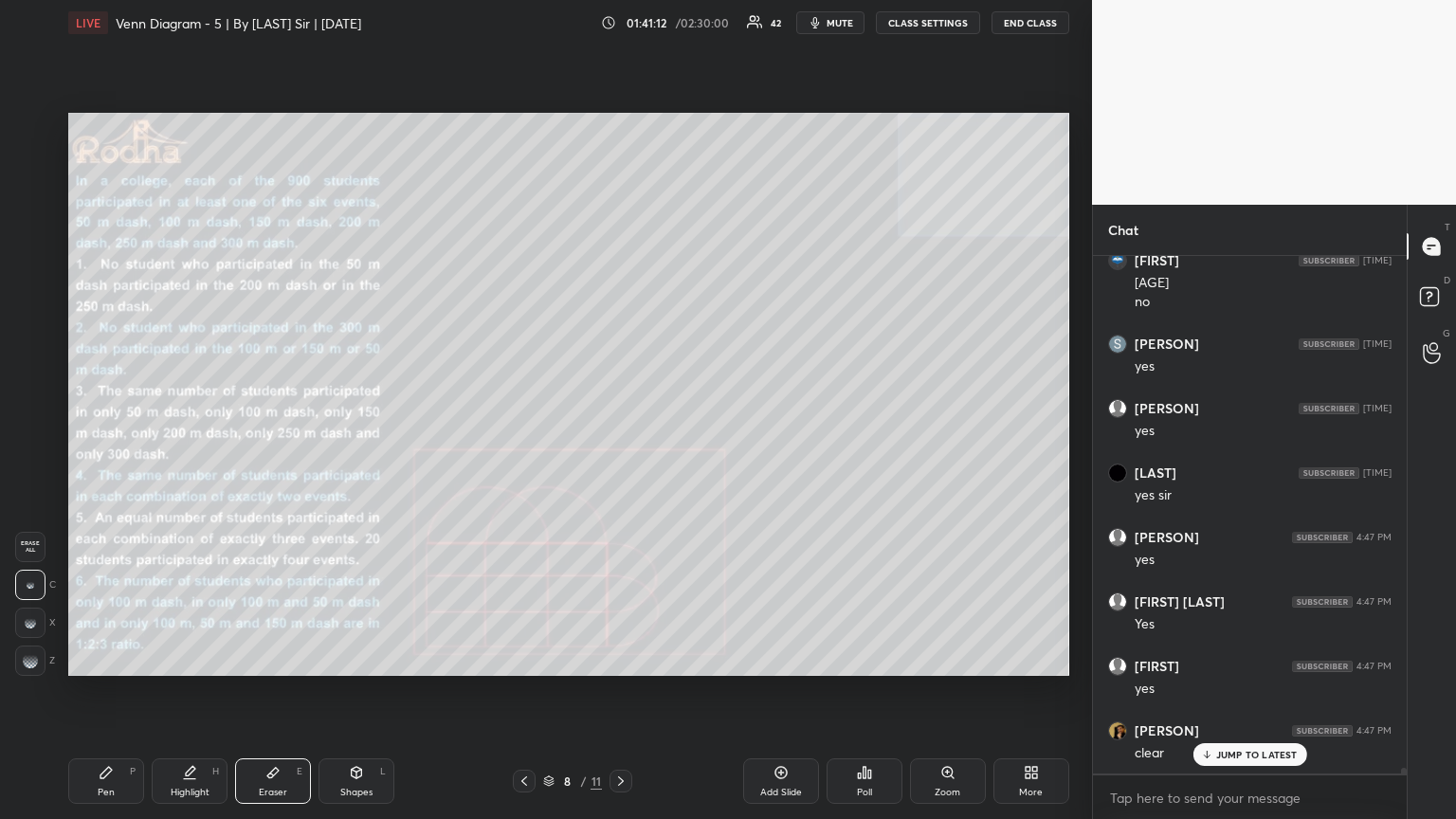 click on "Pen" at bounding box center [106, 792] 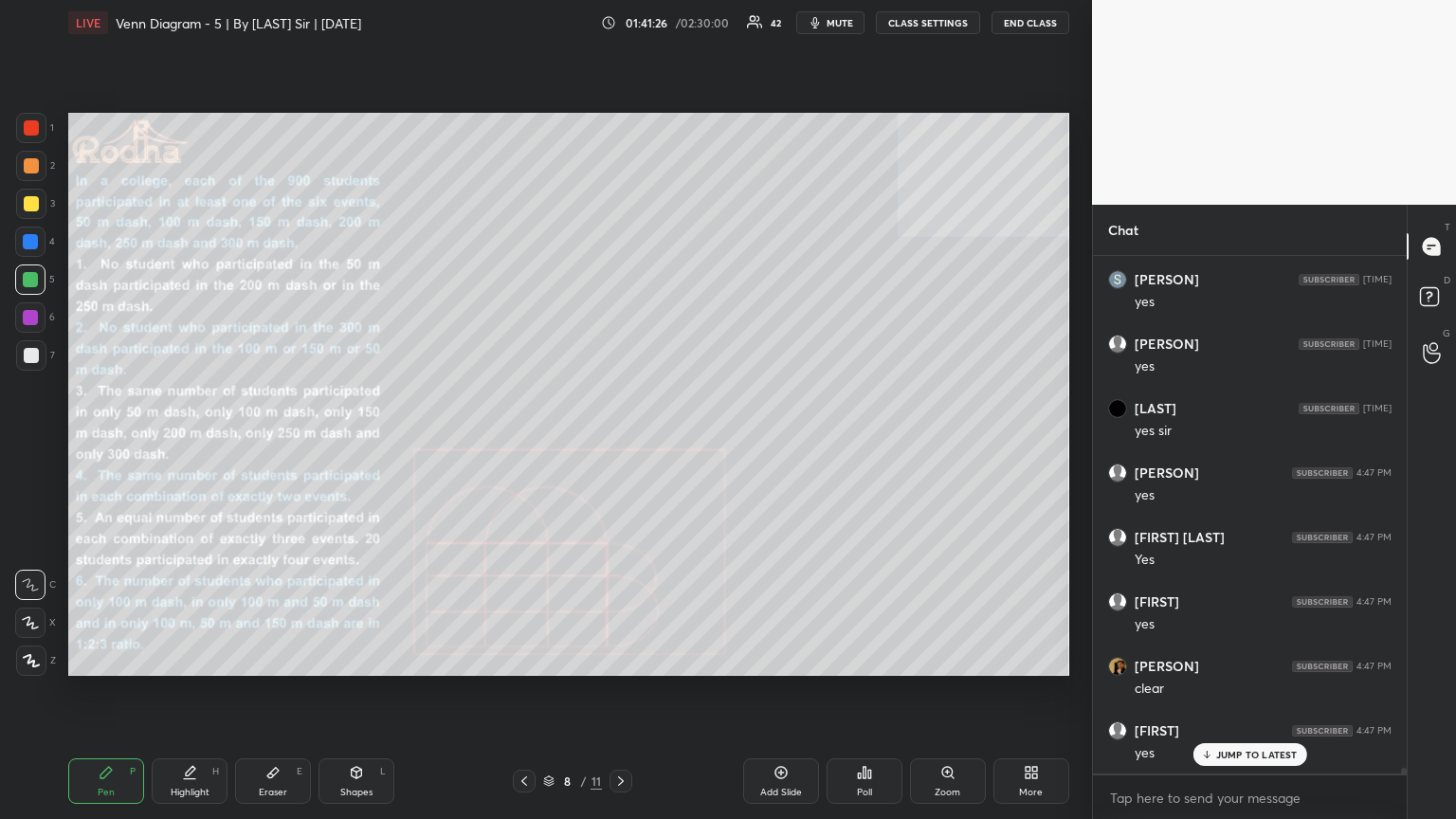 drag, startPoint x: 31, startPoint y: 354, endPoint x: 64, endPoint y: 361, distance: 33.734256 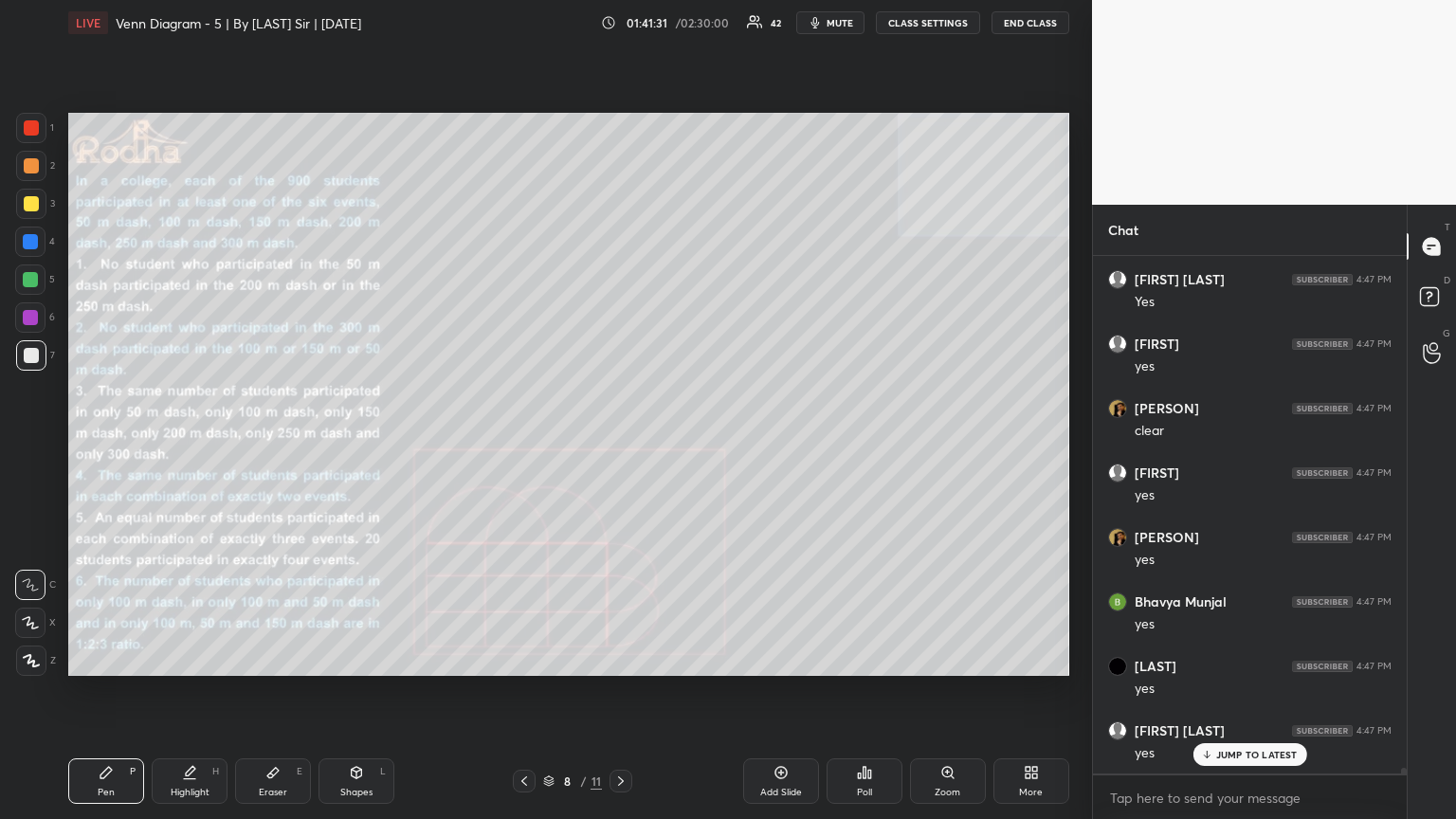 scroll, scrollTop: 44572, scrollLeft: 0, axis: vertical 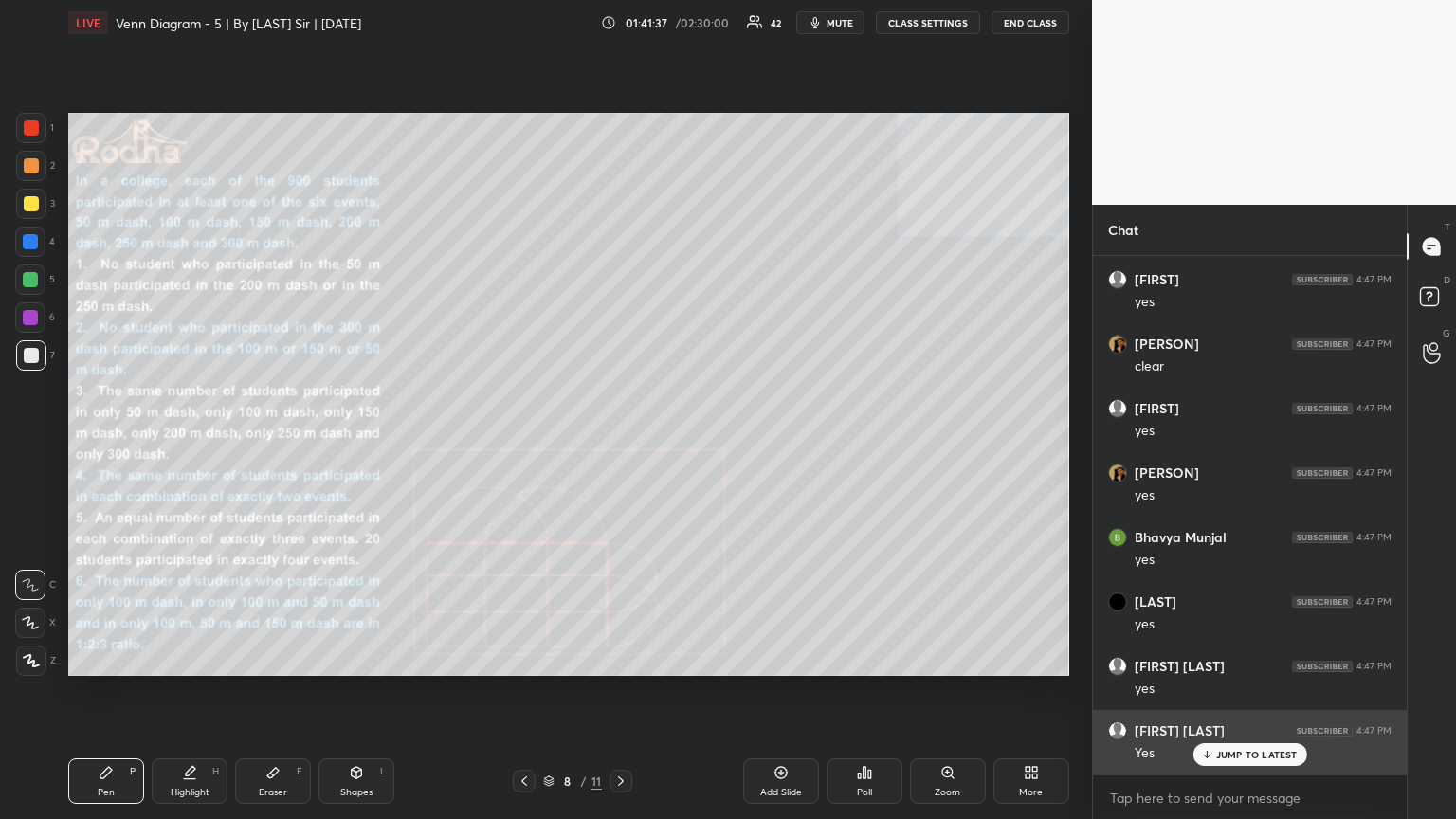 click on "JUMP TO LATEST" at bounding box center [1257, 755] 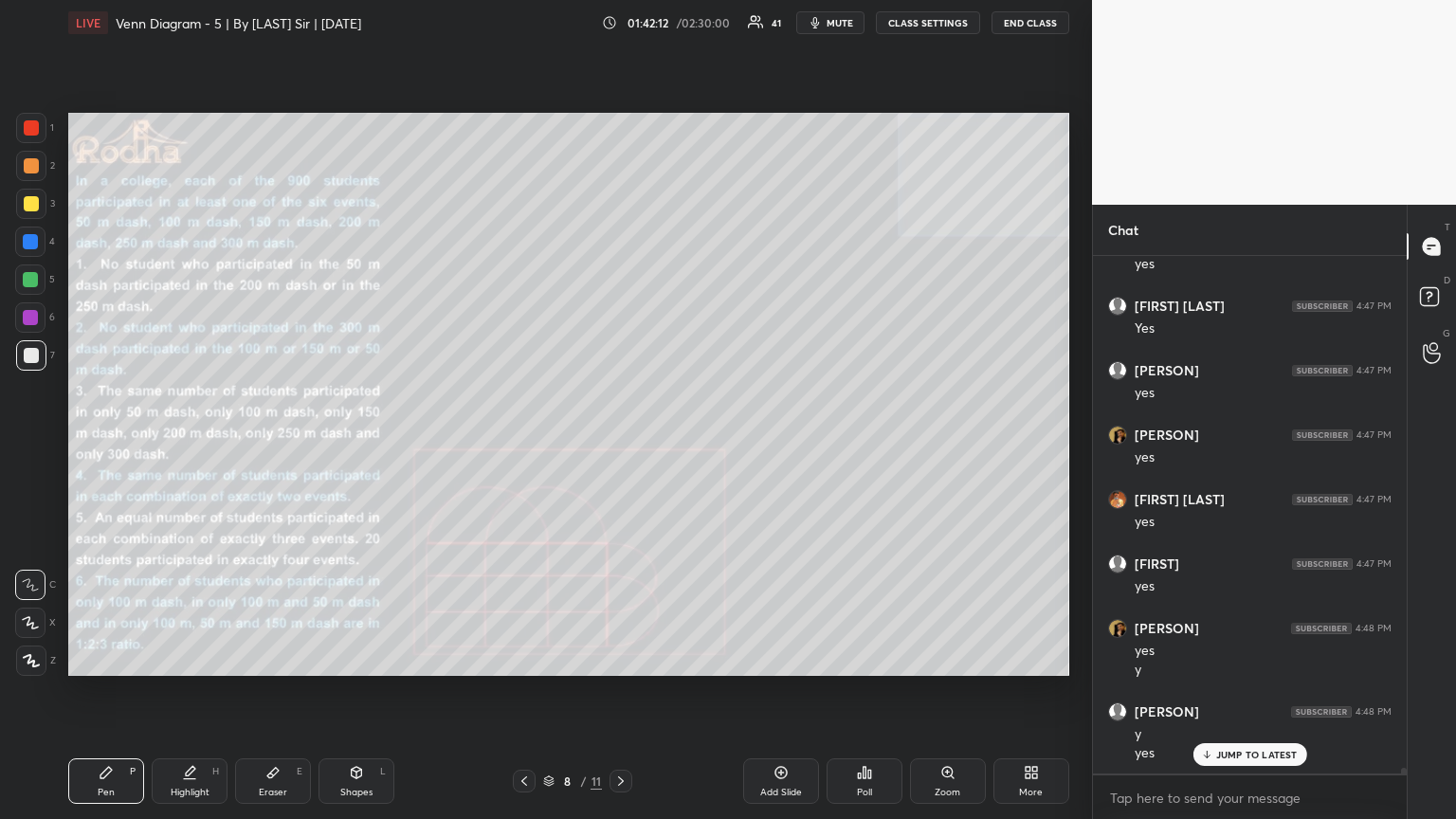 scroll, scrollTop: 45061, scrollLeft: 0, axis: vertical 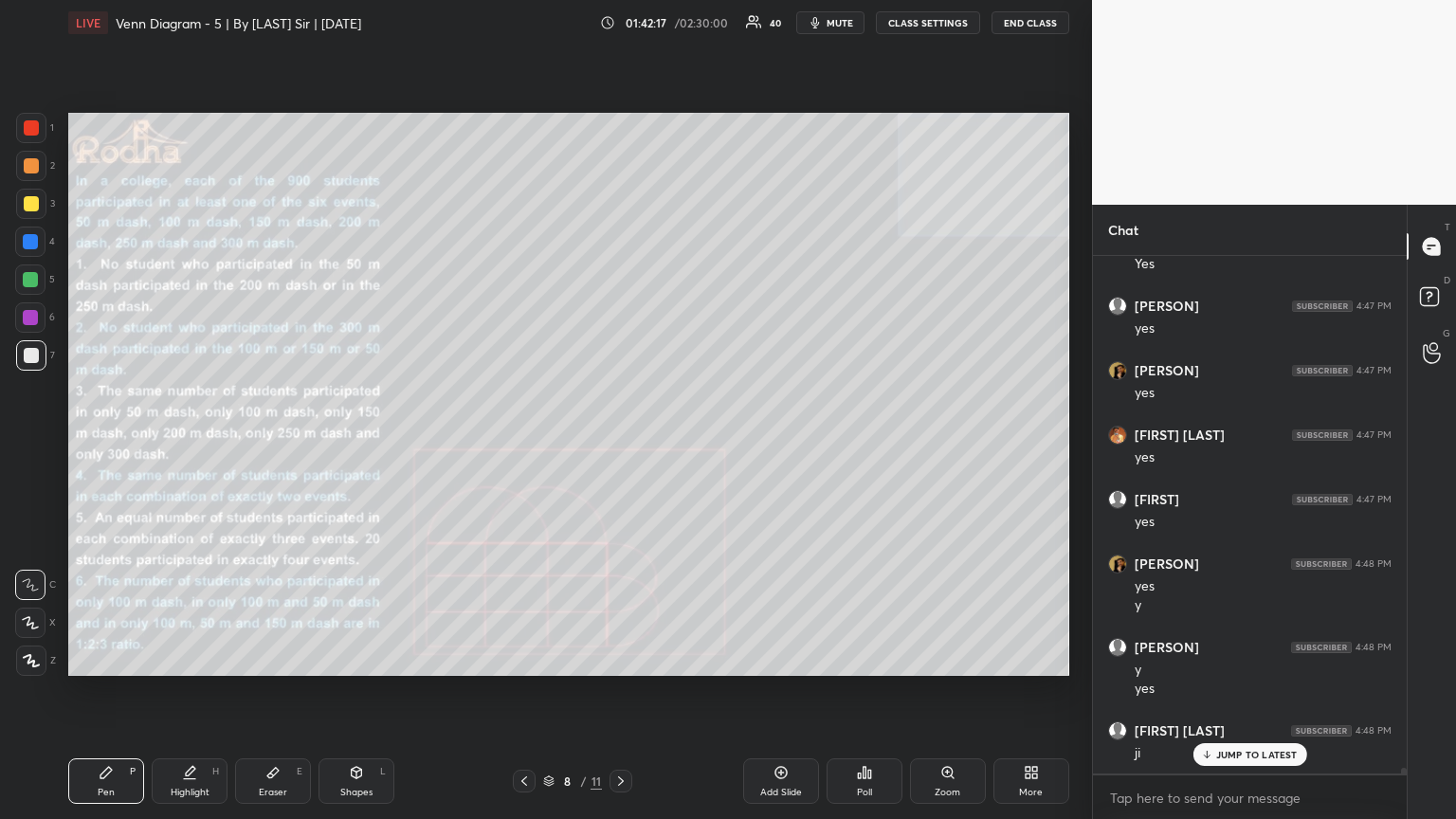 click on "JUMP TO LATEST" at bounding box center (1257, 755) 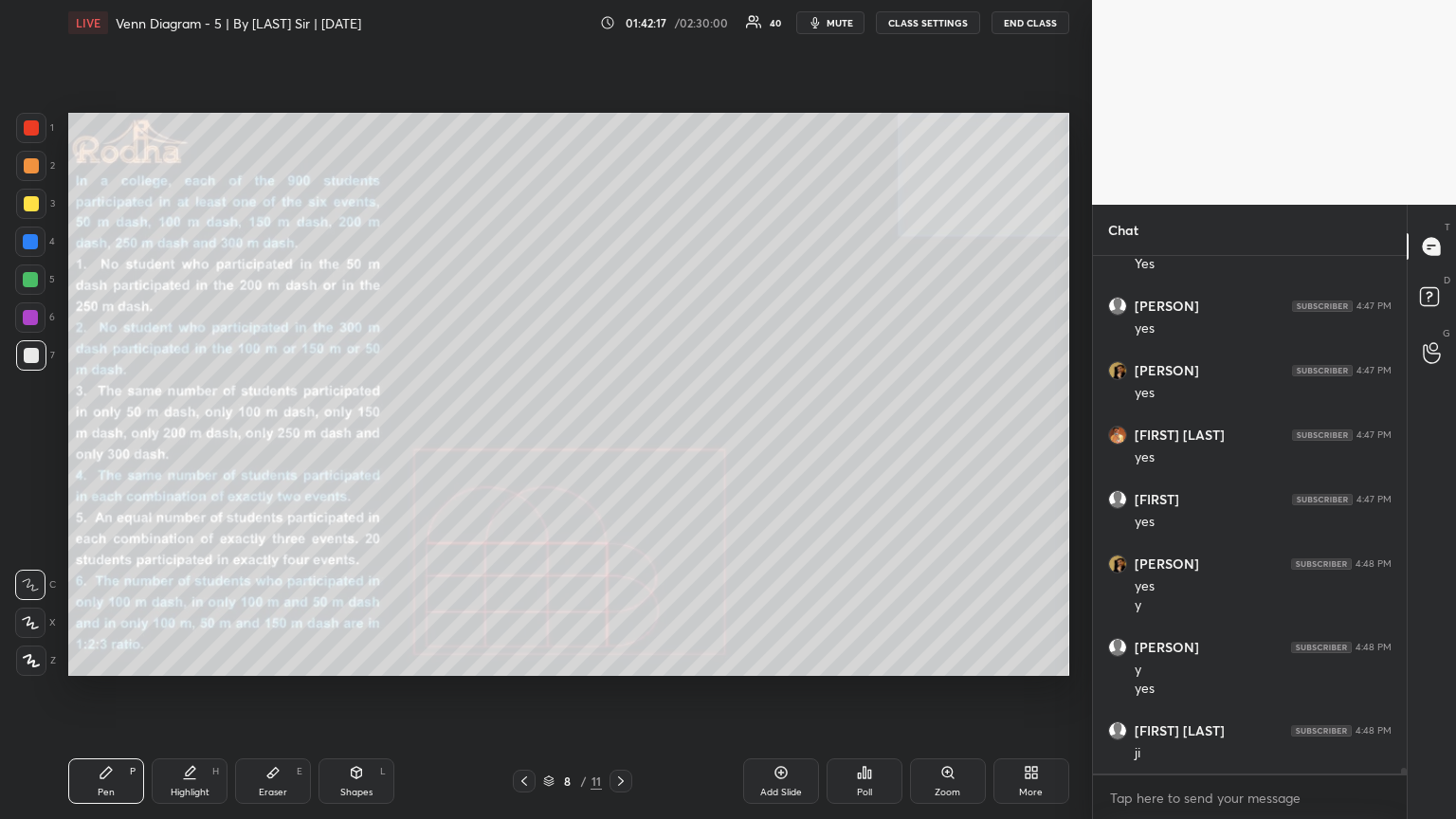 scroll, scrollTop: 45126, scrollLeft: 0, axis: vertical 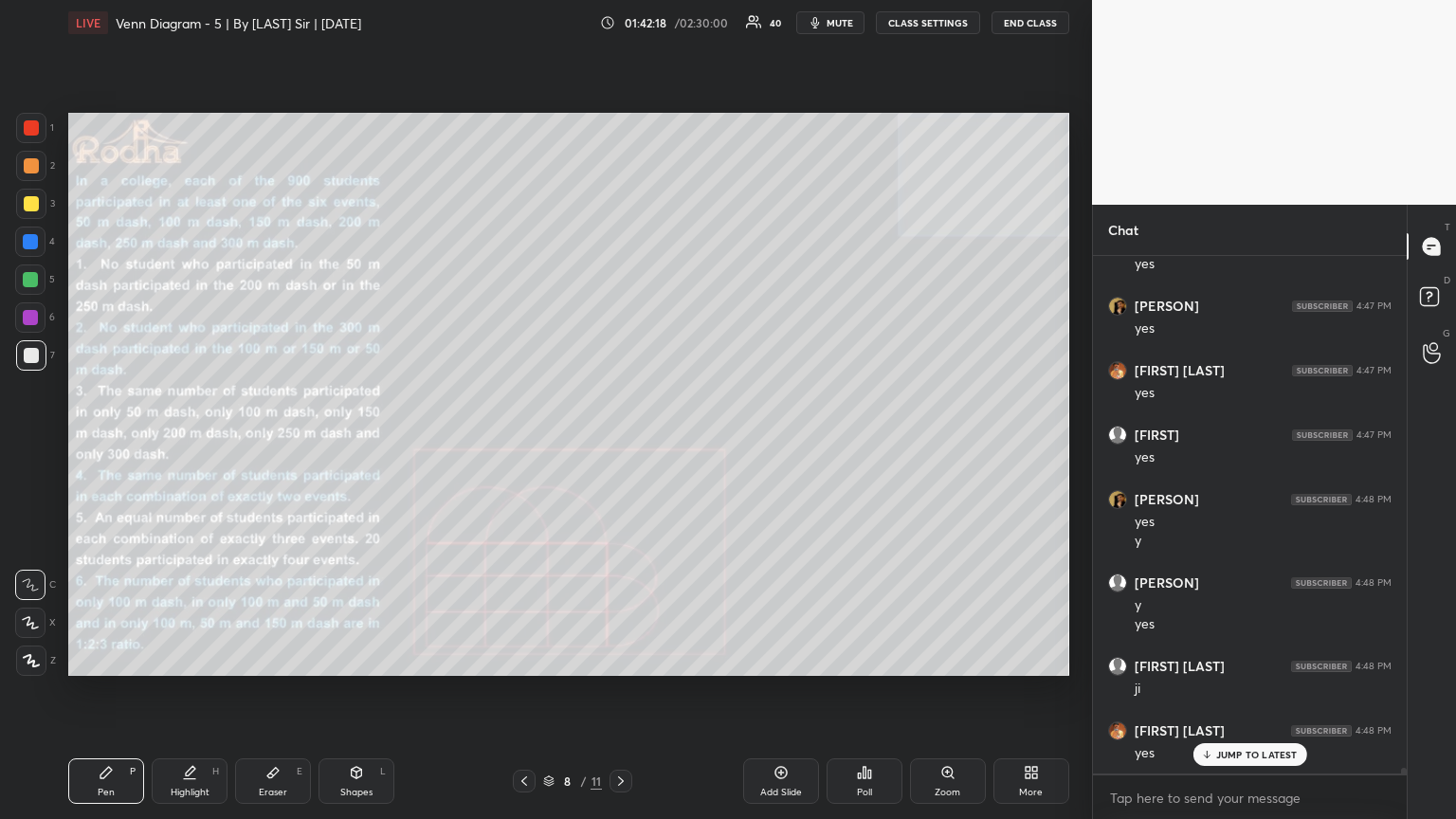 click on "[LAST] [TIME] yes [LAST] [TIME] Yes [LAST] [TIME] yes [LAST] [TIME] clear [LAST] [TIME] yes [LAST] [TIME] yes [LAST] [TIME] yes [LAST] [TIME] yes [LAST] [TIME] yes [LAST] [TIME] Yes [LAST] [TIME] yes [LAST] [TIME] yes [LAST] [TIME] yes [LAST] [TIME] yes [LAST] [TIME] y [LAST] [TIME] y yes [LAST] [TIME] ji [LAST] [TIME] yes" at bounding box center (1249, 515) 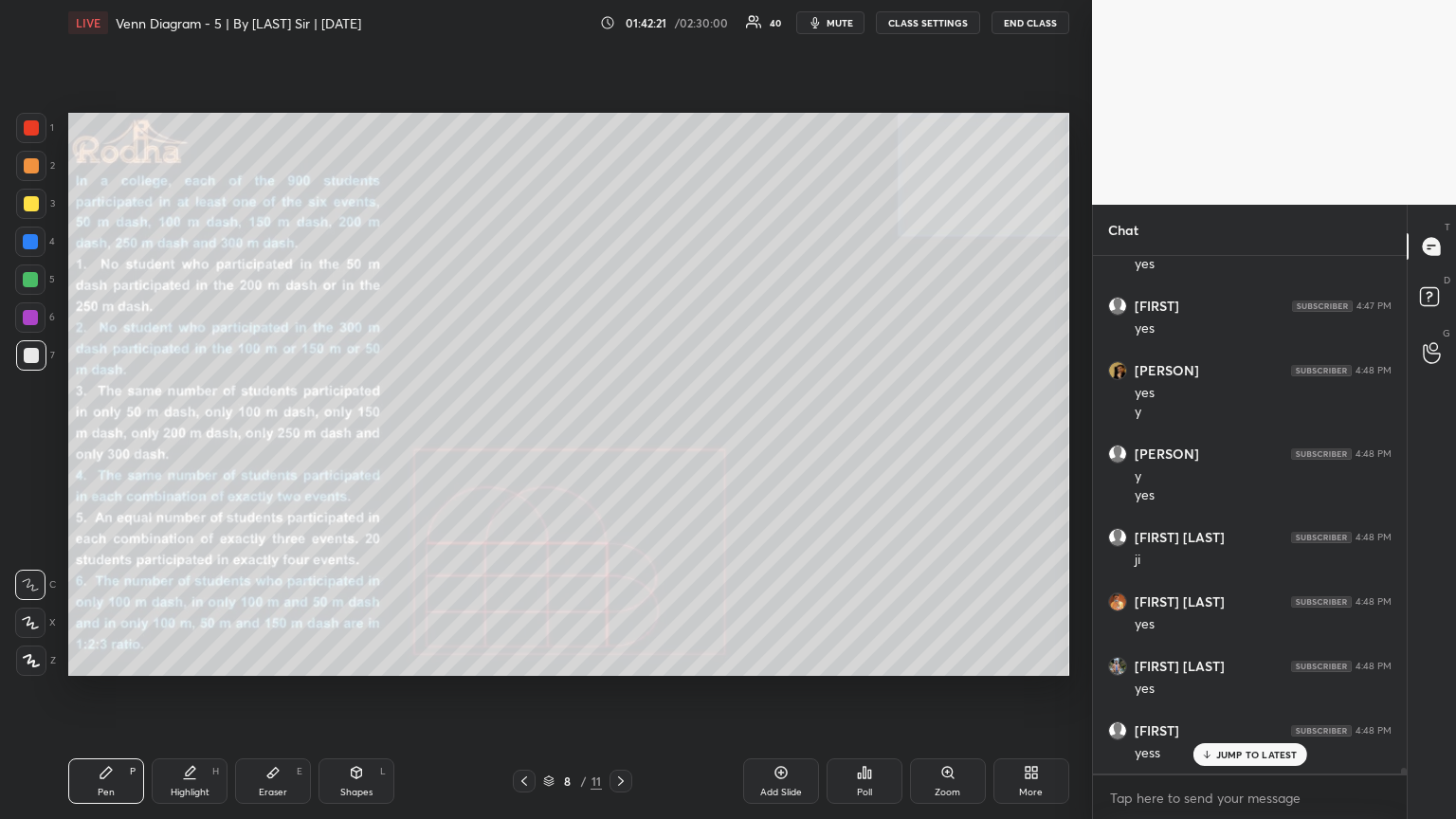 scroll, scrollTop: 45319, scrollLeft: 0, axis: vertical 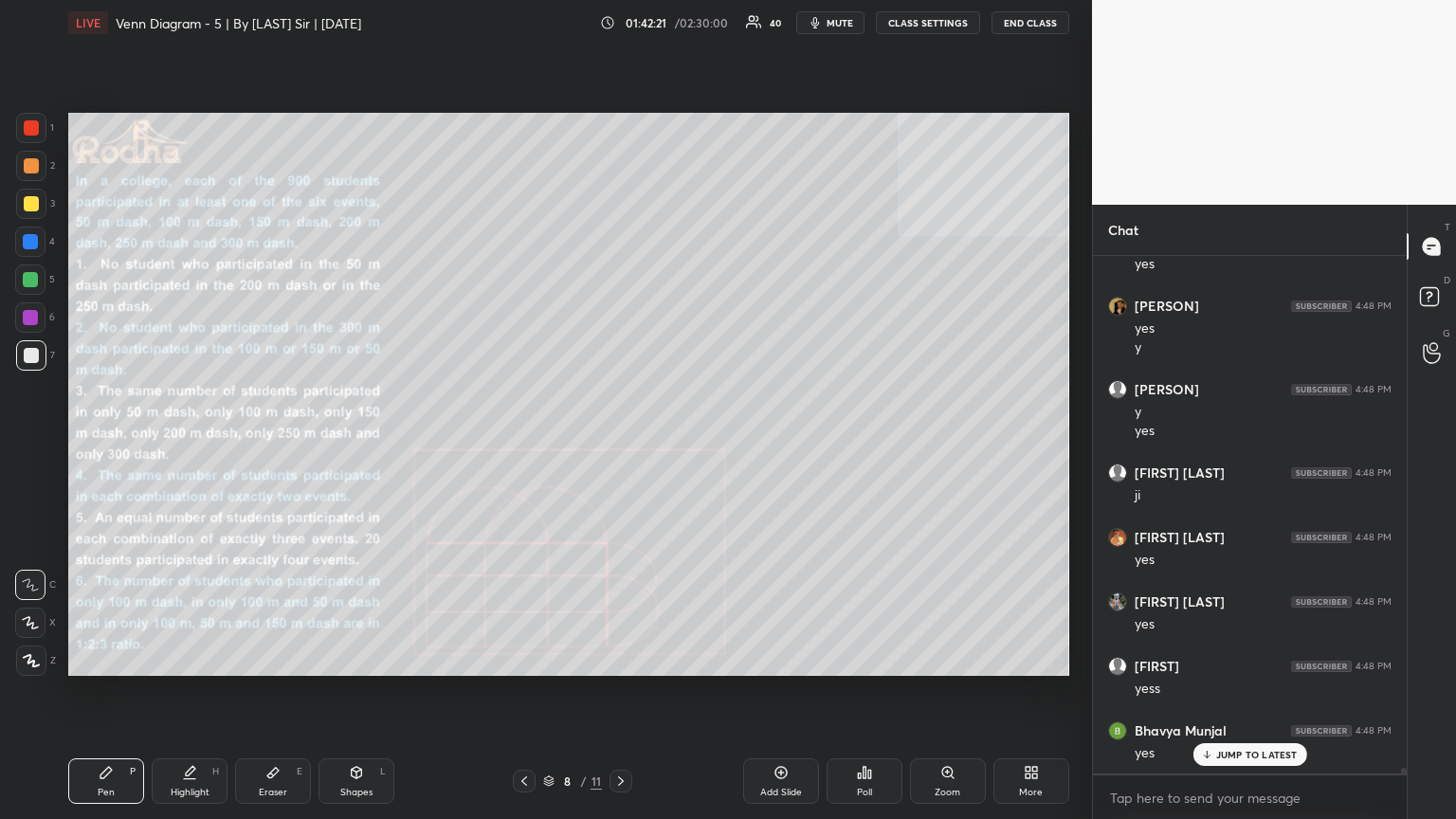 click on "JUMP TO LATEST" at bounding box center [1249, 755] 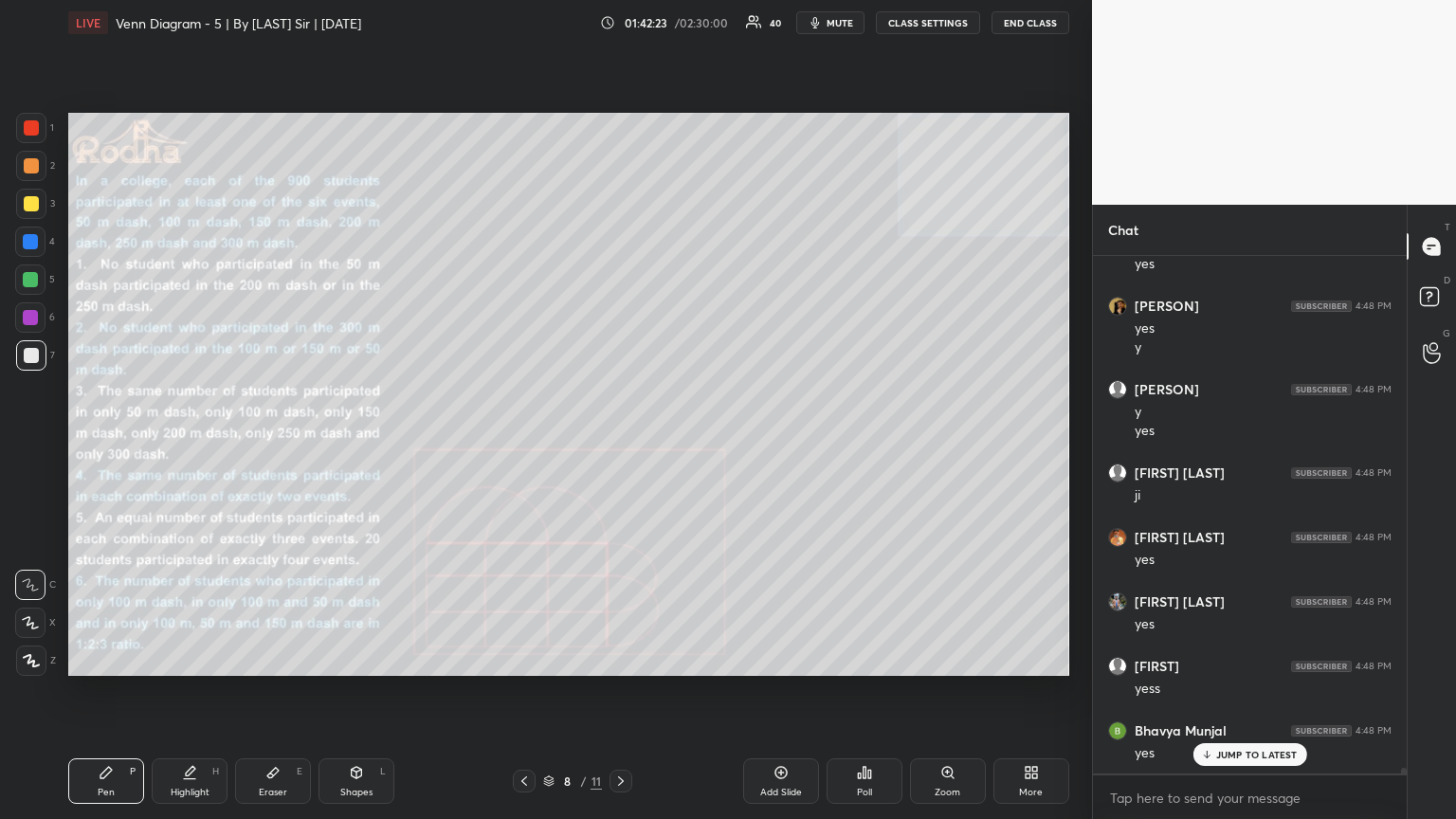 scroll, scrollTop: 45383, scrollLeft: 0, axis: vertical 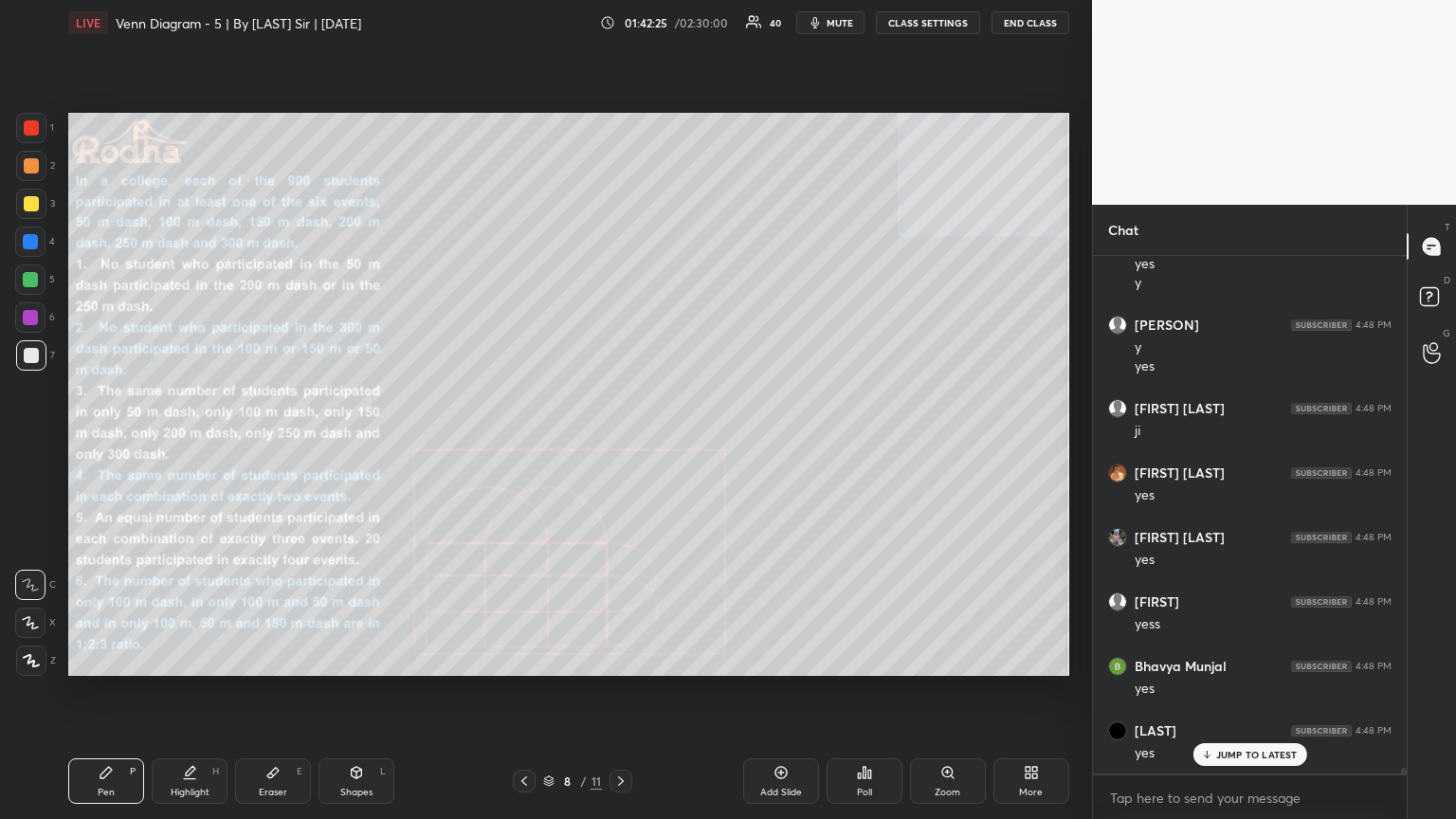 click on "JUMP TO LATEST" at bounding box center (1257, 755) 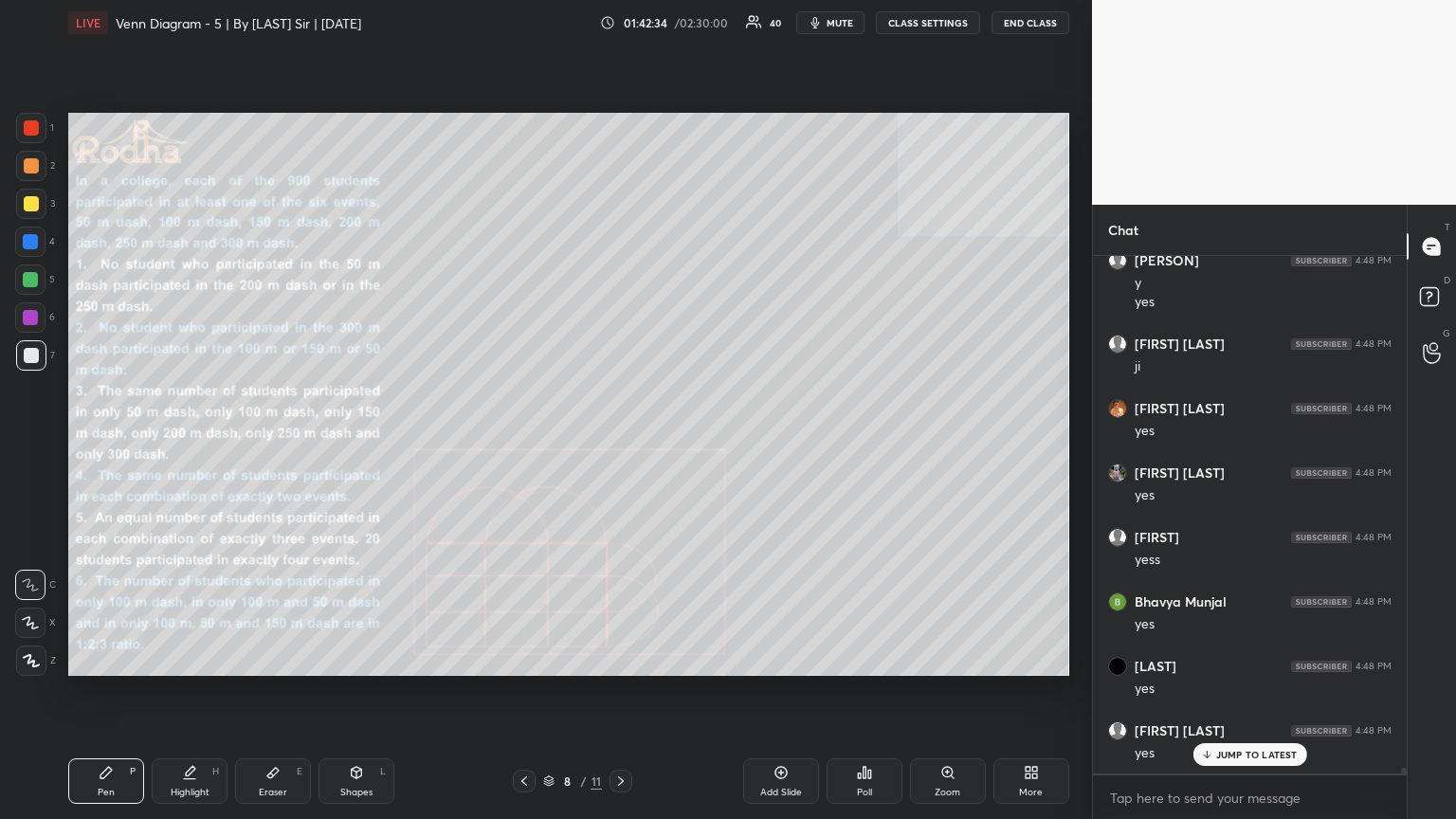 scroll, scrollTop: 45512, scrollLeft: 0, axis: vertical 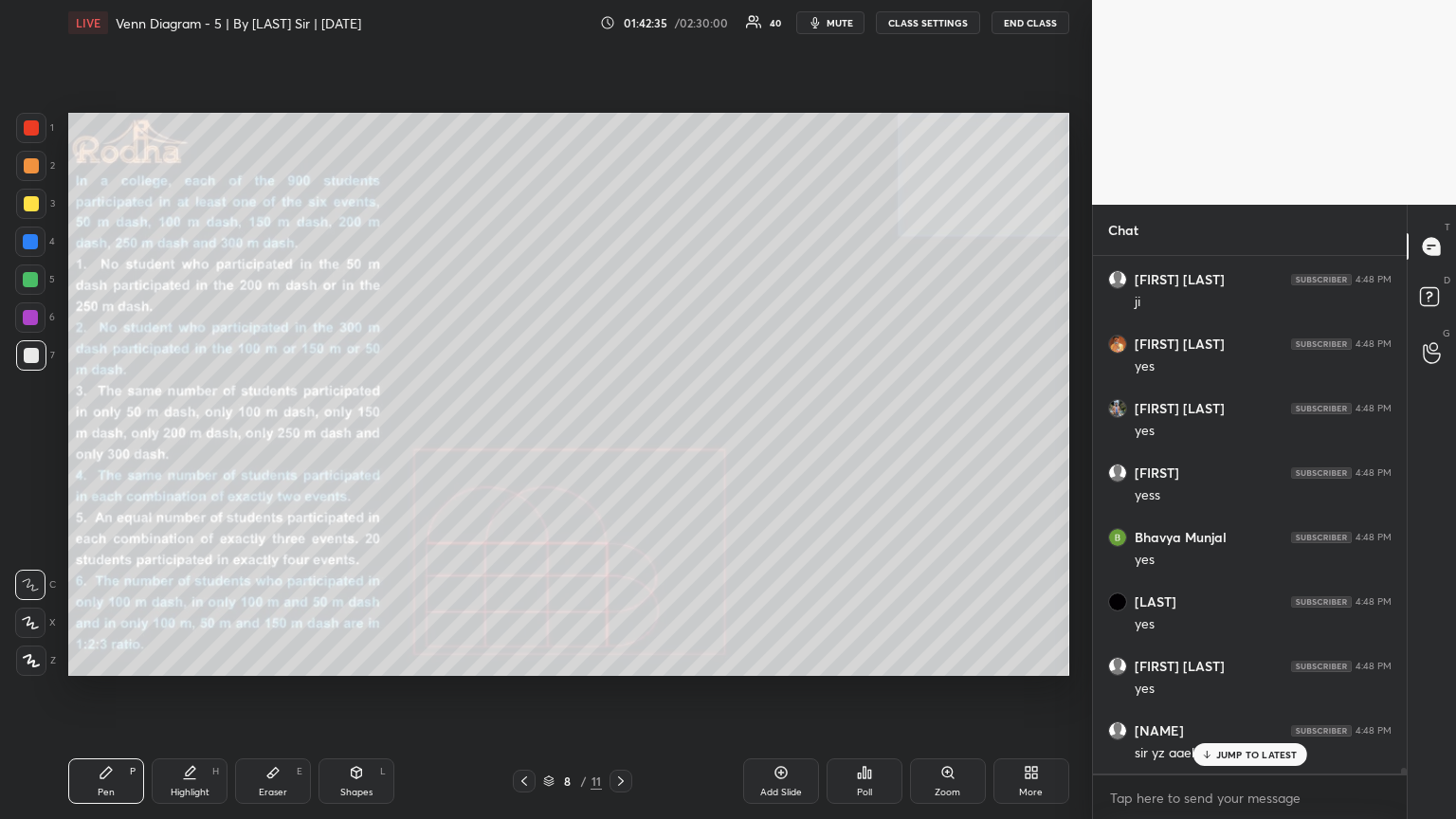 click on "JUMP TO LATEST" at bounding box center (1257, 755) 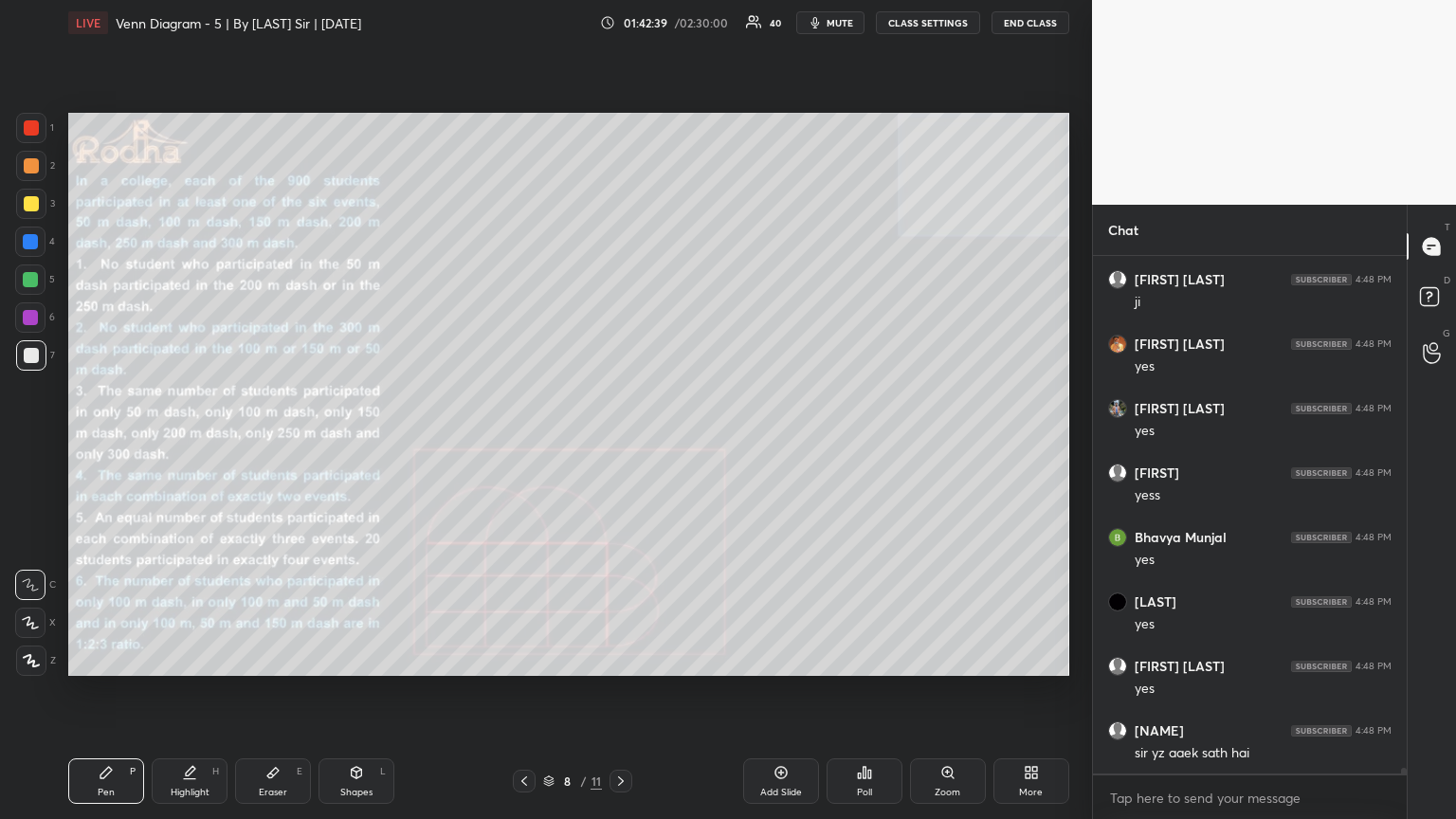 scroll, scrollTop: 45531, scrollLeft: 0, axis: vertical 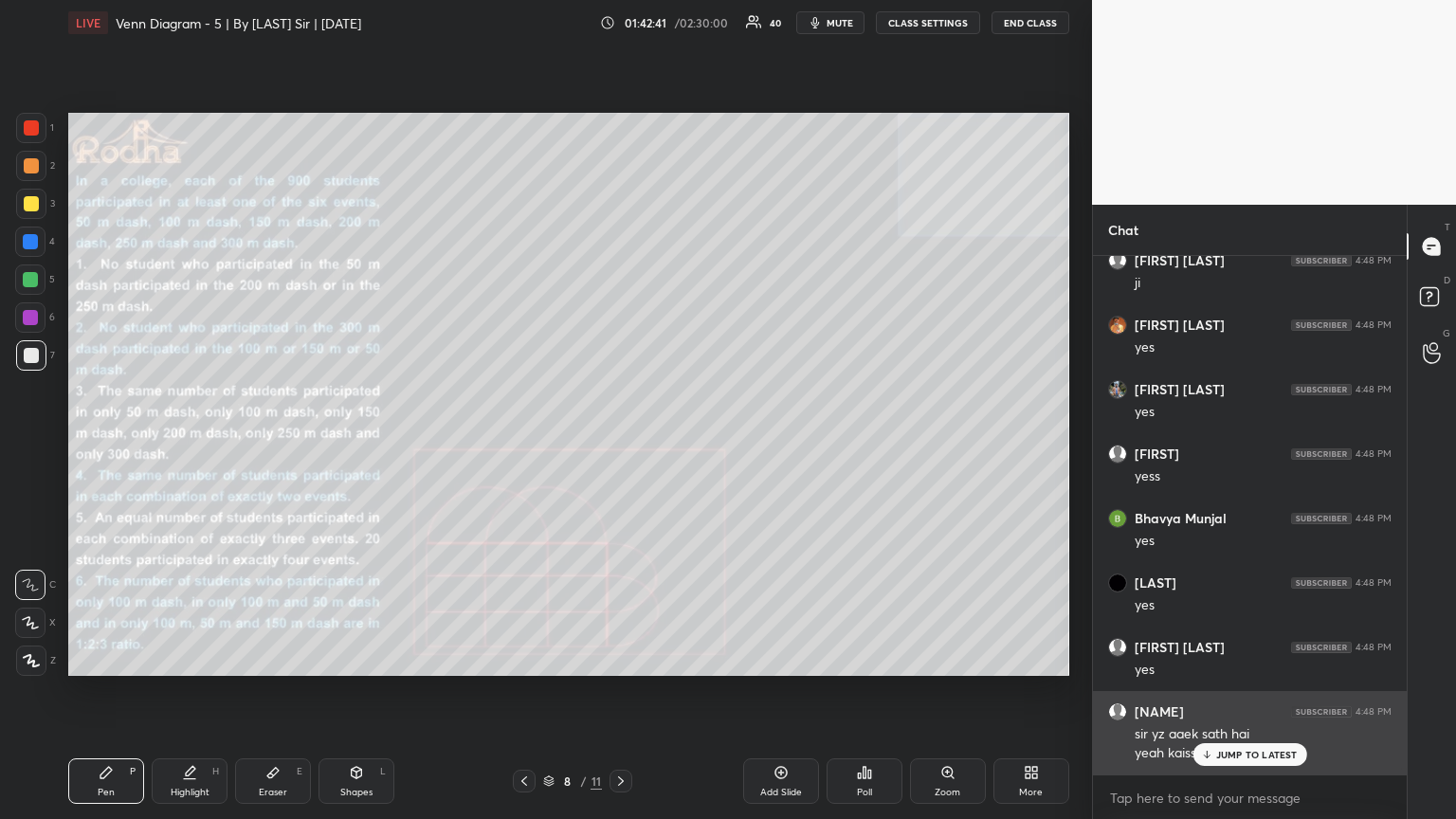 drag, startPoint x: 1256, startPoint y: 758, endPoint x: 1272, endPoint y: 762, distance: 16.492423 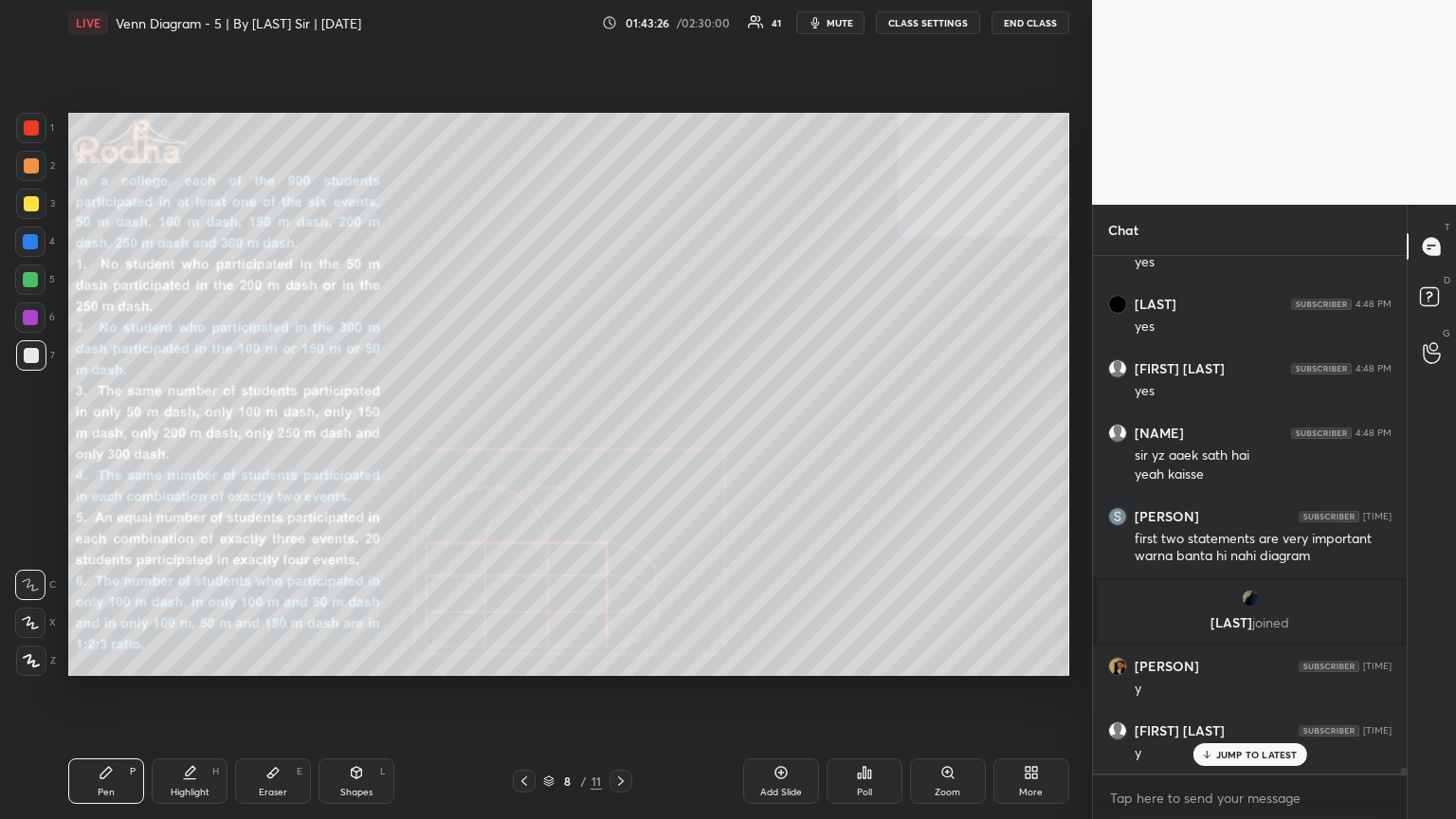 scroll, scrollTop: 45167, scrollLeft: 0, axis: vertical 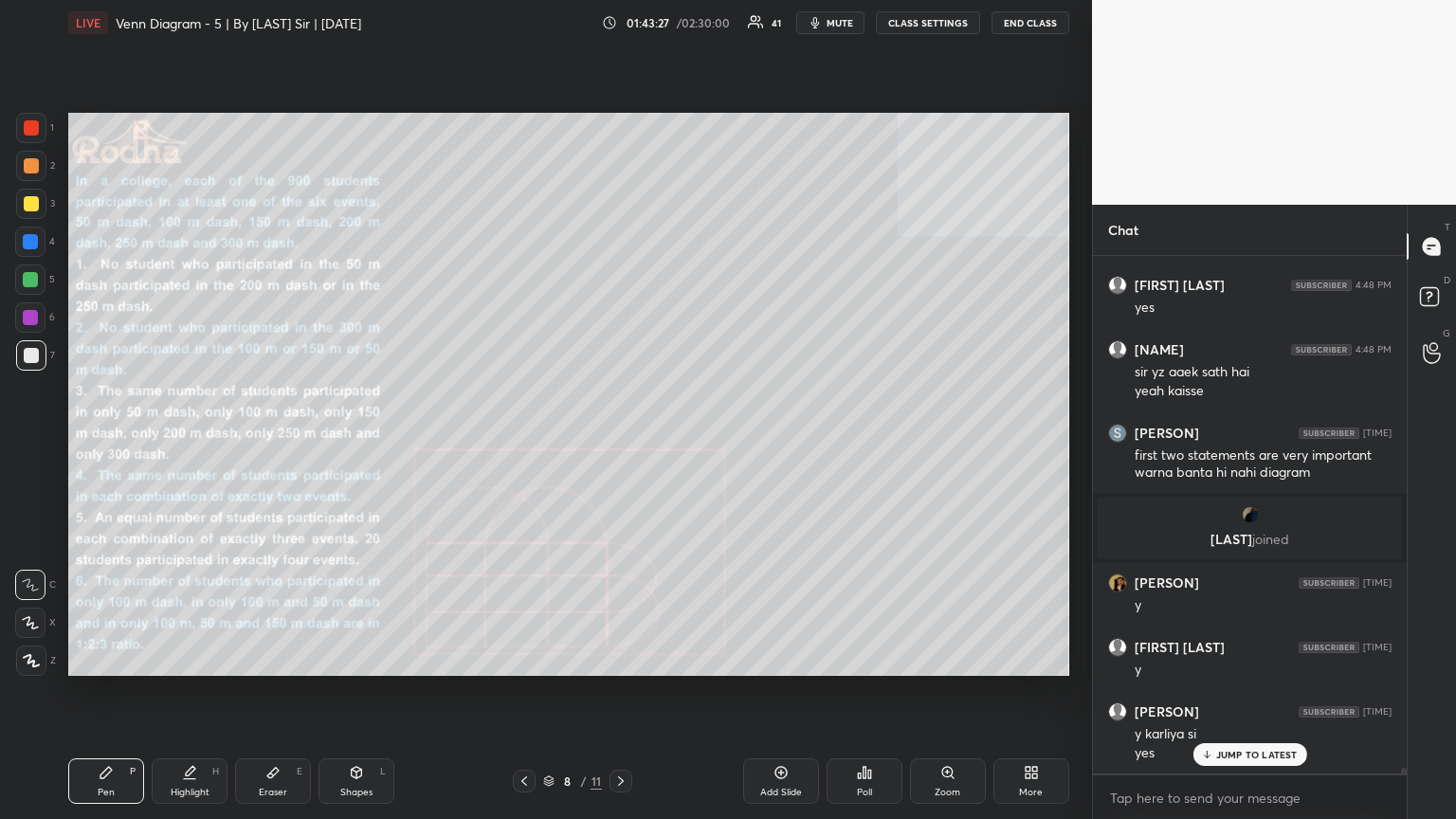 click 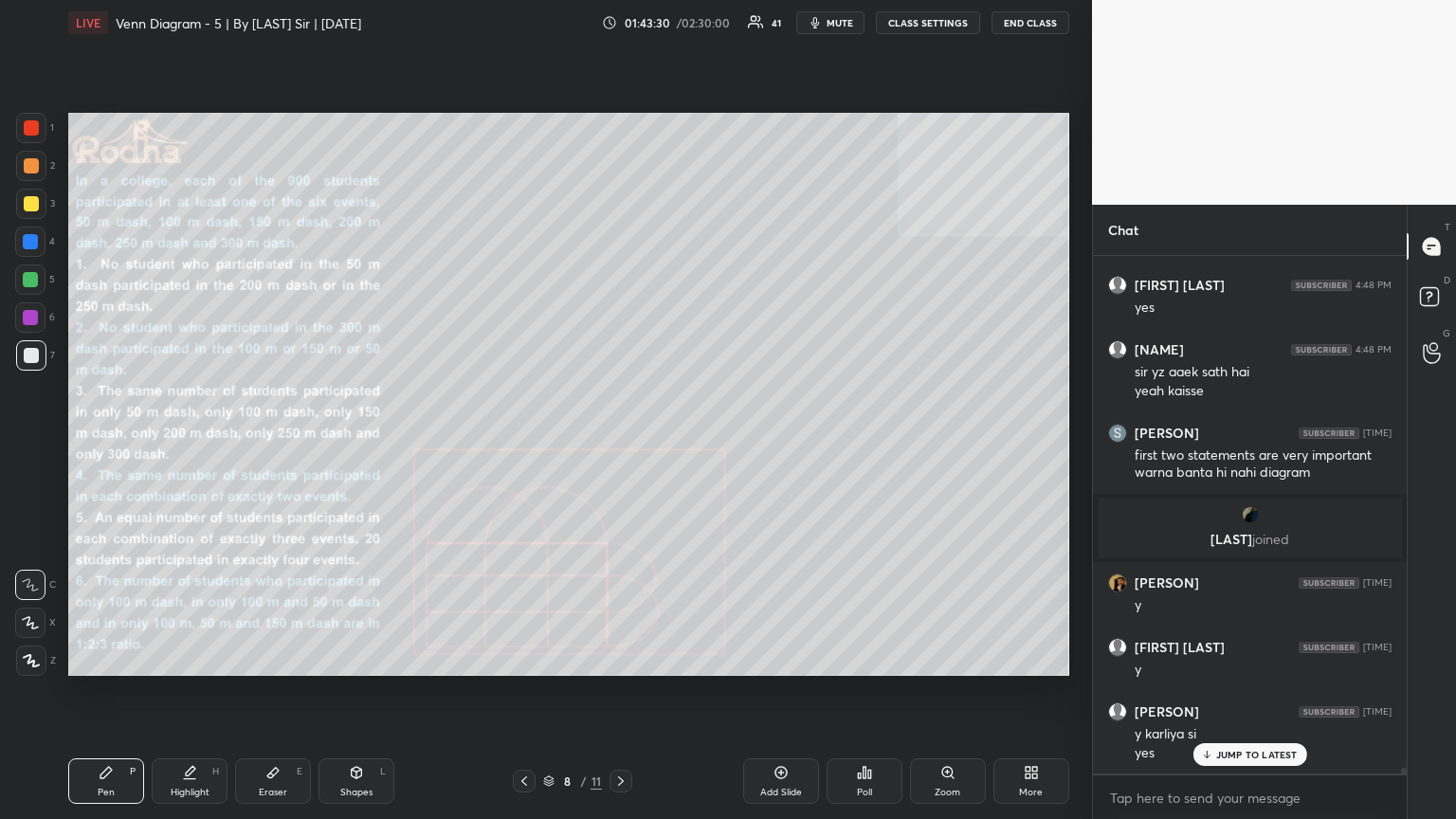 scroll, scrollTop: 45251, scrollLeft: 0, axis: vertical 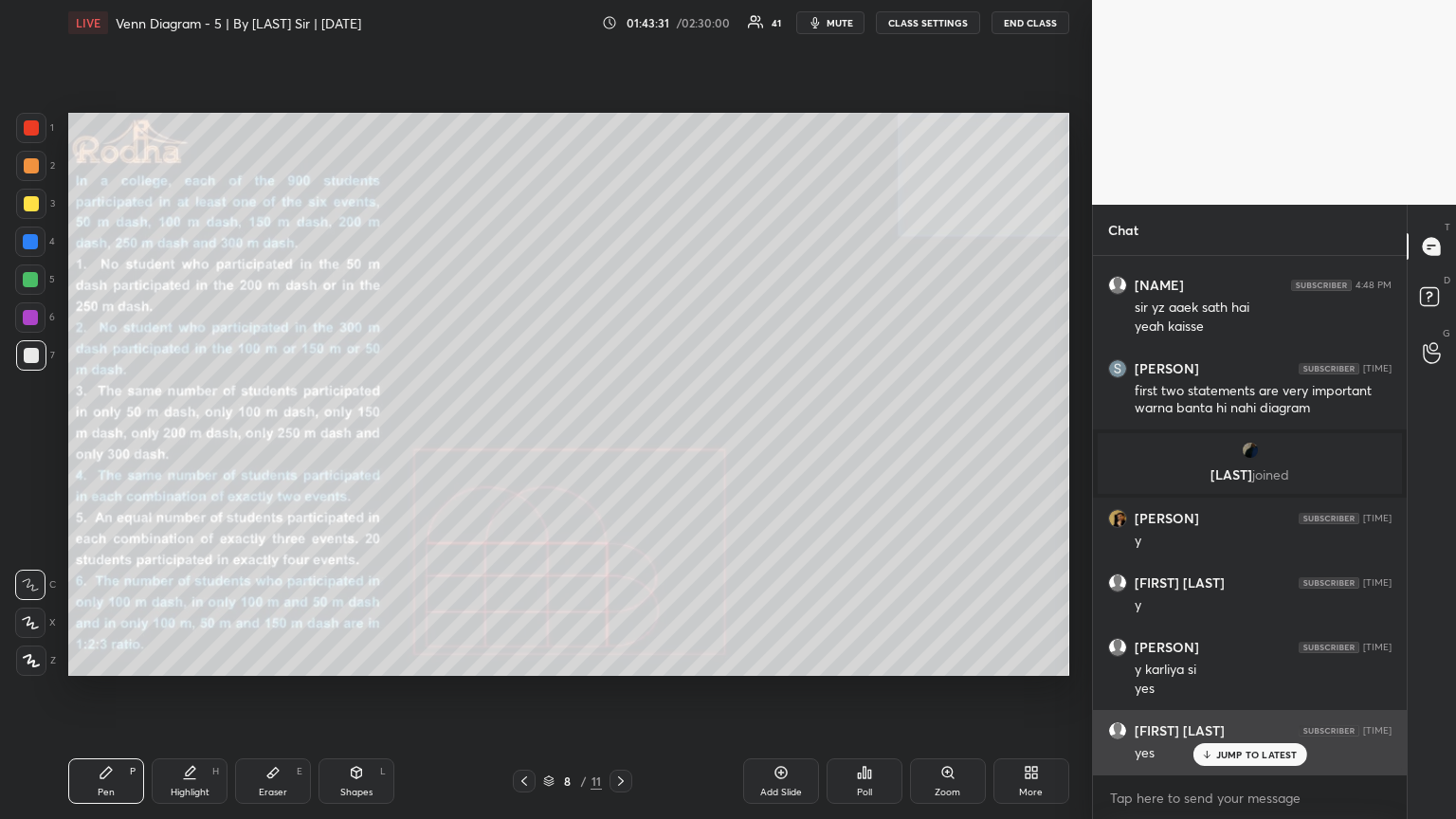 click on "JUMP TO LATEST" at bounding box center (1249, 755) 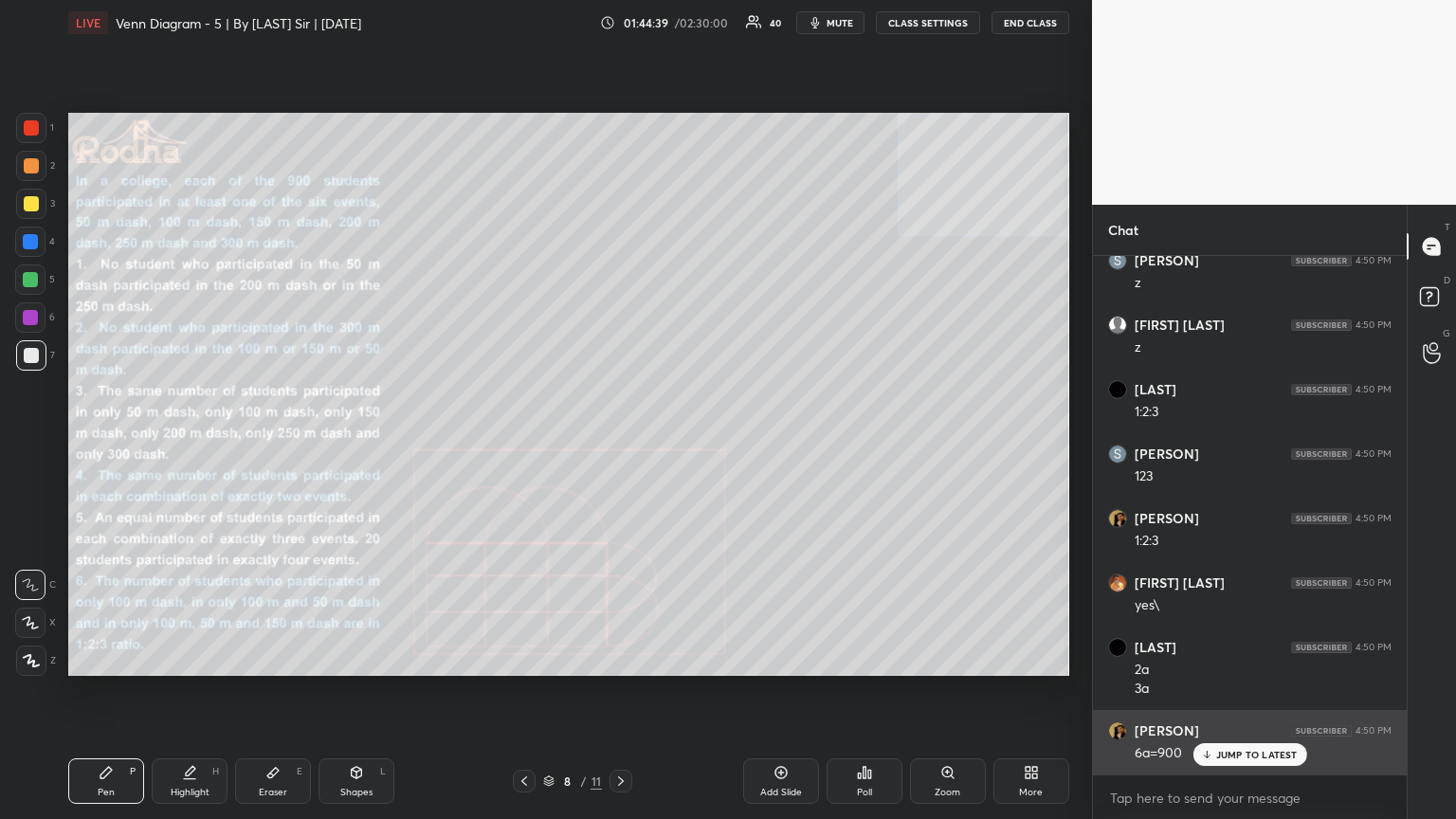 scroll, scrollTop: 46043, scrollLeft: 0, axis: vertical 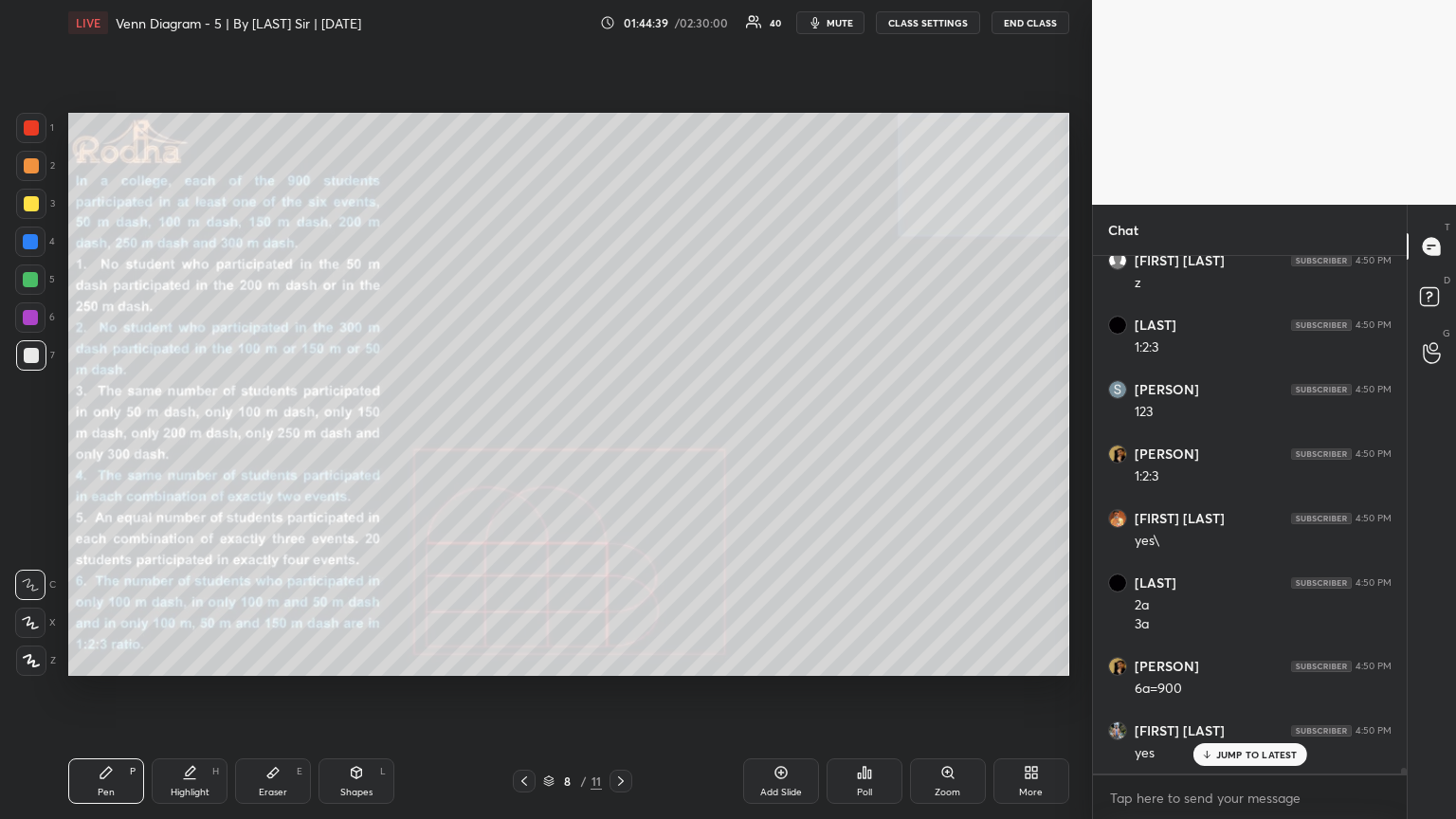 click on "JUMP TO LATEST" at bounding box center (1249, 755) 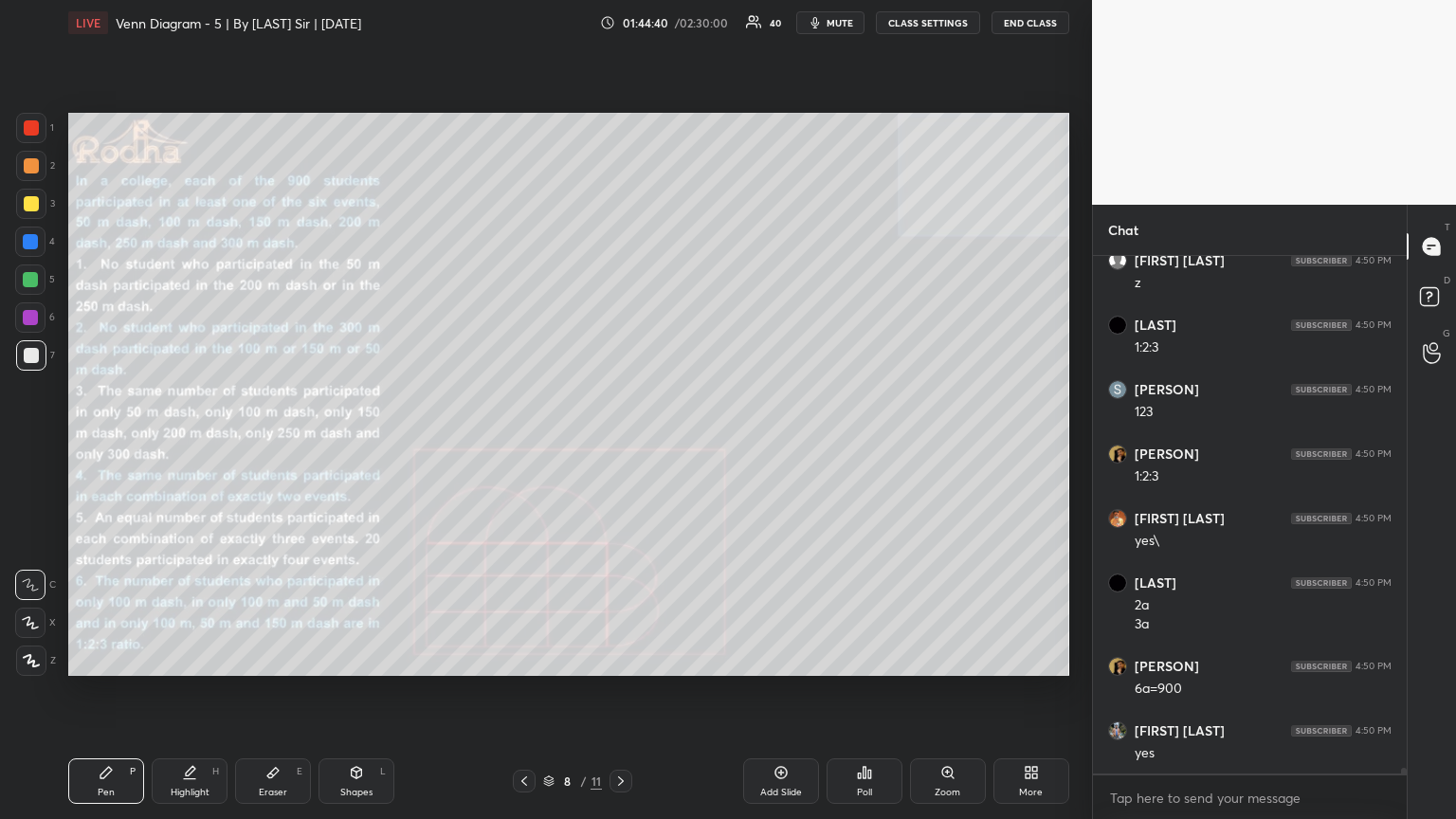scroll, scrollTop: 46172, scrollLeft: 0, axis: vertical 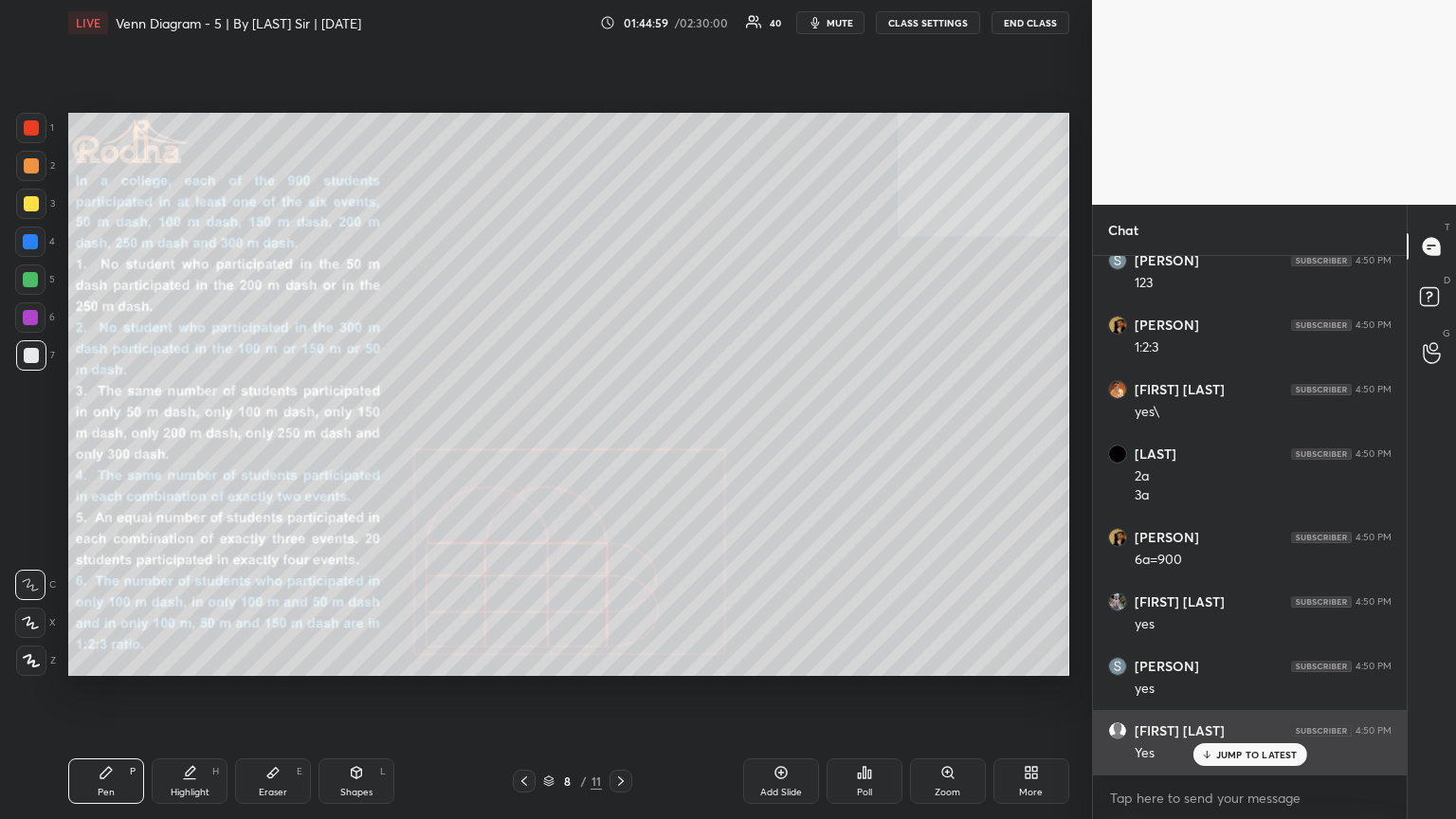 click on "JUMP TO LATEST" at bounding box center [1249, 755] 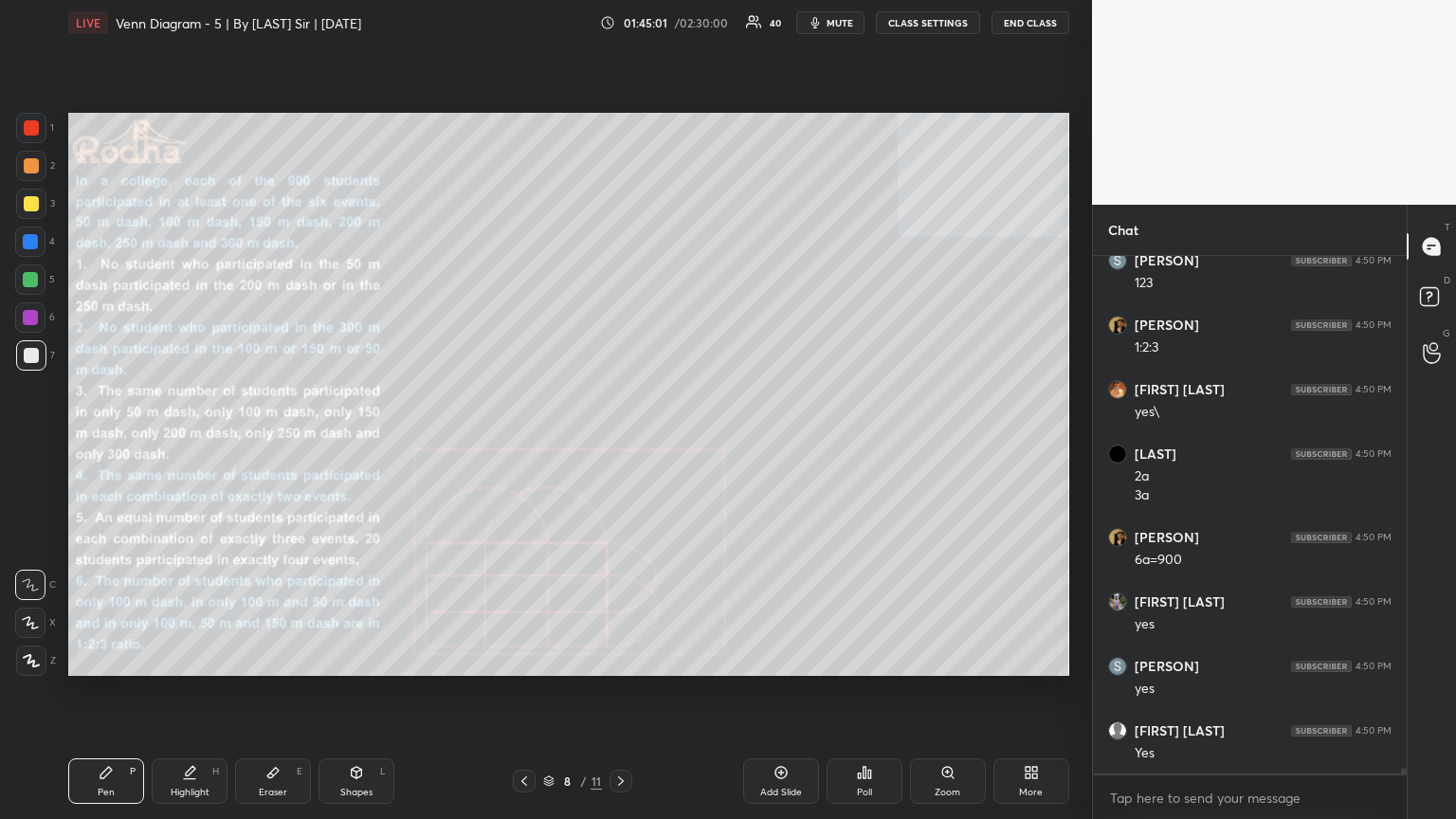 click at bounding box center (31, 204) 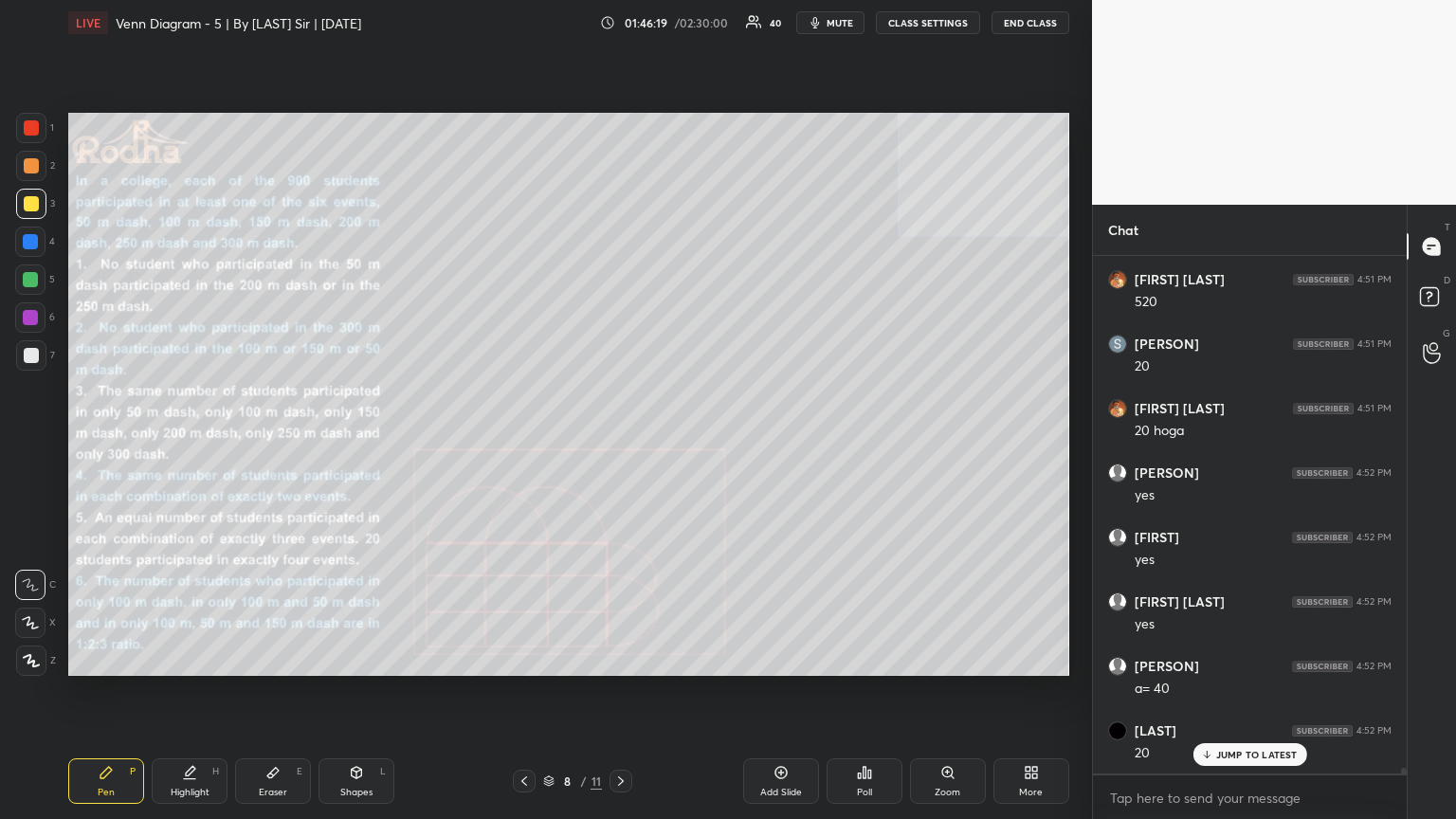 scroll, scrollTop: 47526, scrollLeft: 0, axis: vertical 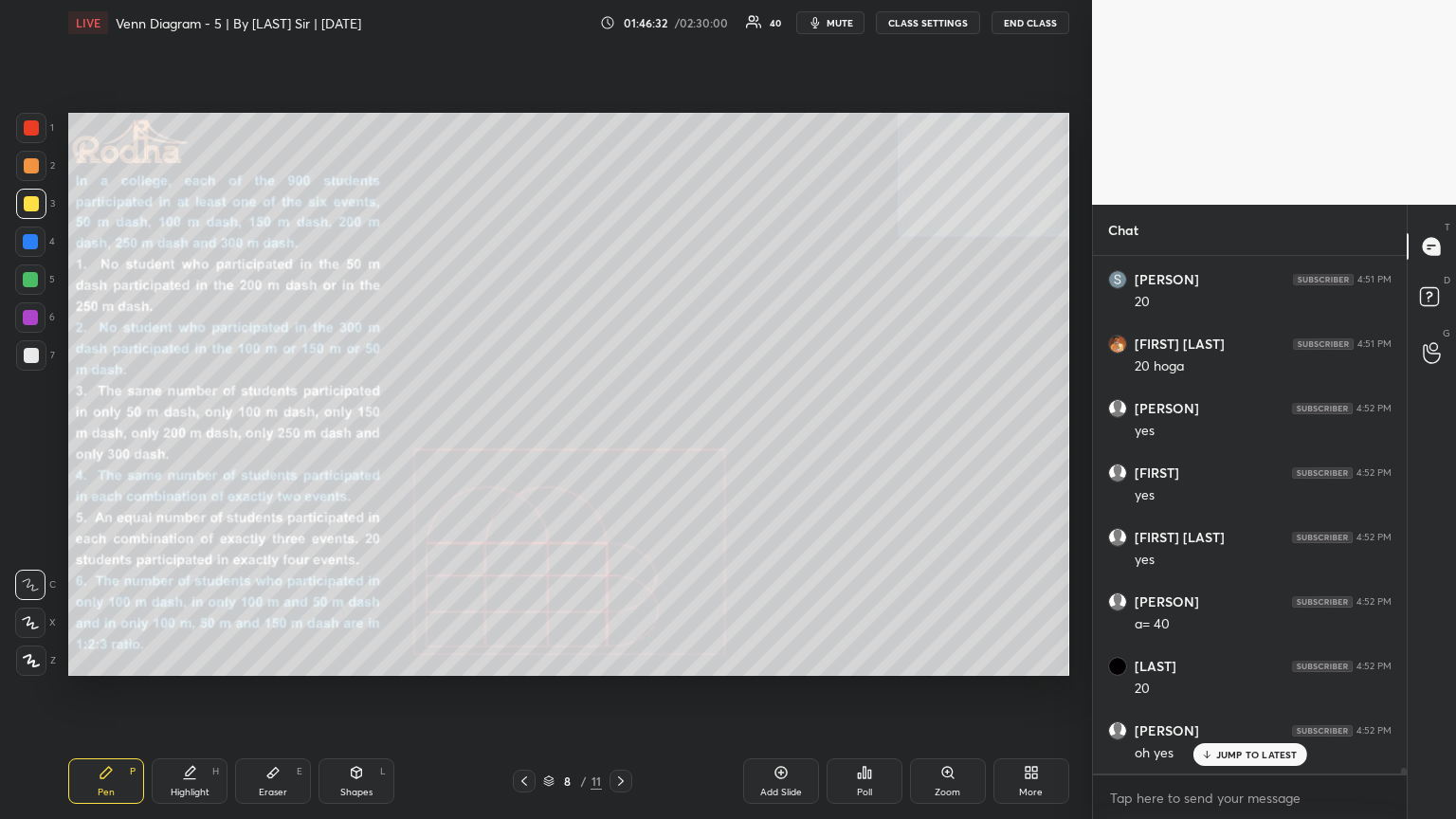 click on "JUMP TO LATEST" at bounding box center (1257, 755) 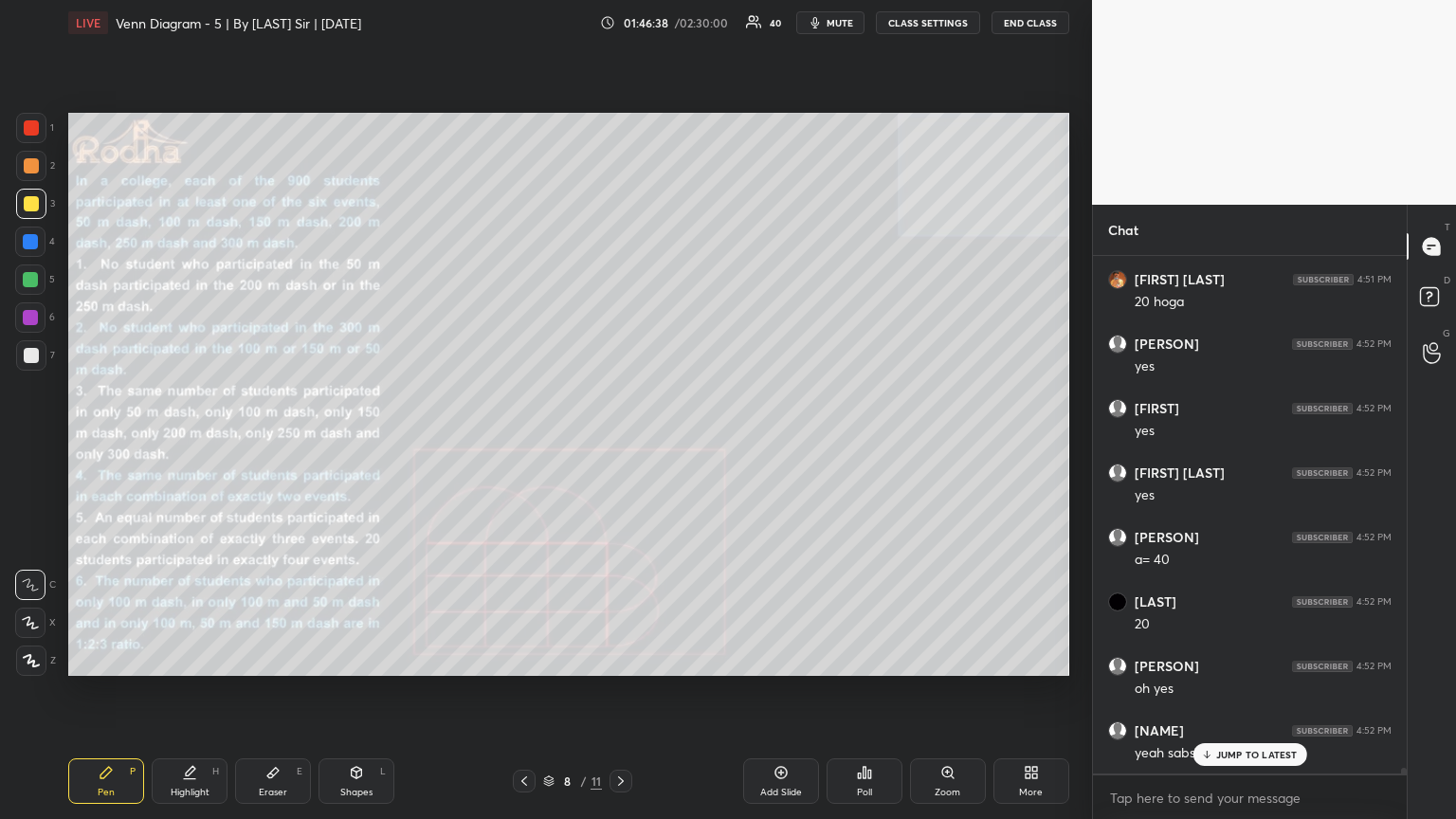 scroll, scrollTop: 47655, scrollLeft: 0, axis: vertical 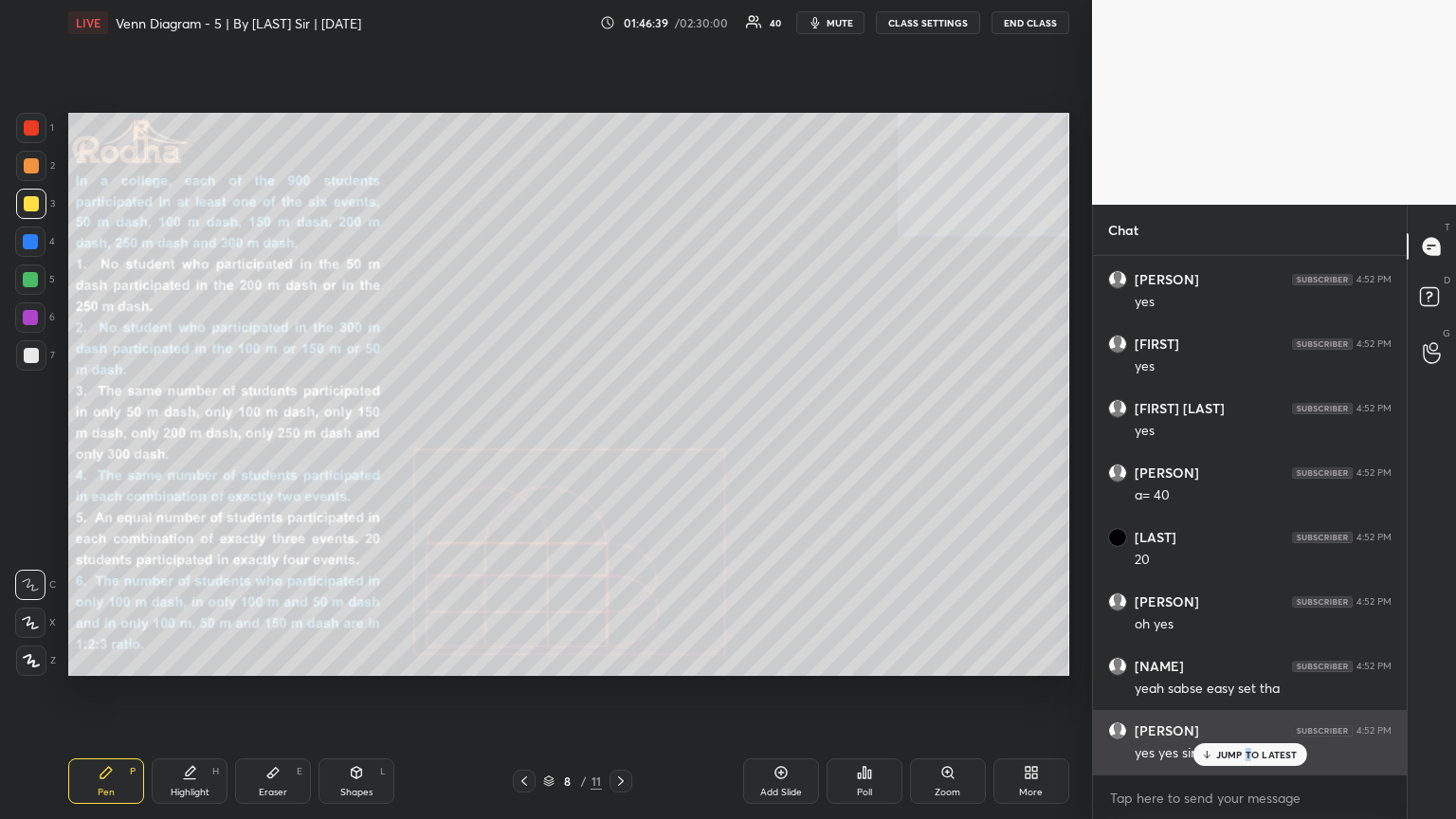 click on "JUMP TO LATEST" at bounding box center [1257, 755] 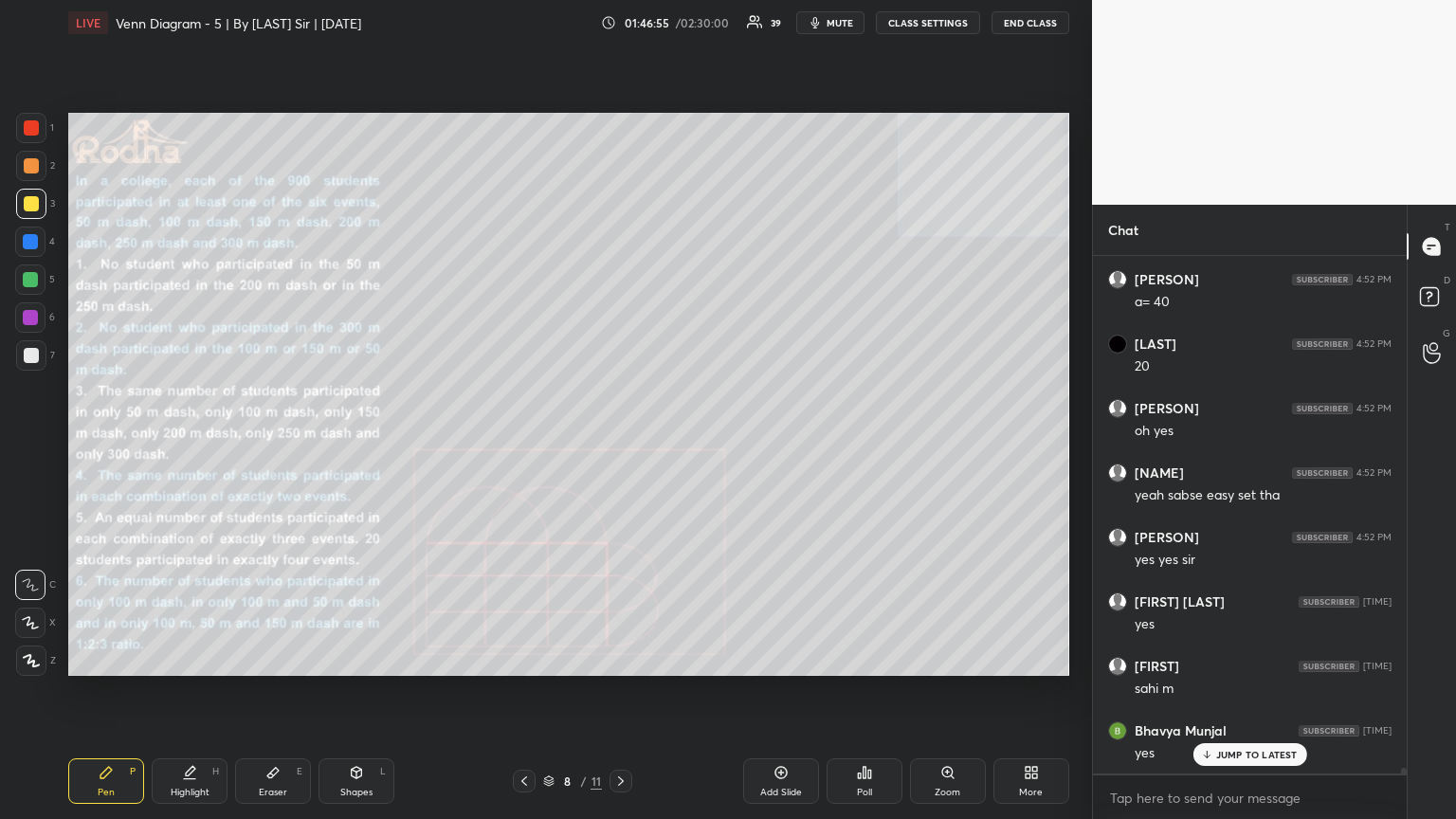 scroll, scrollTop: 47912, scrollLeft: 0, axis: vertical 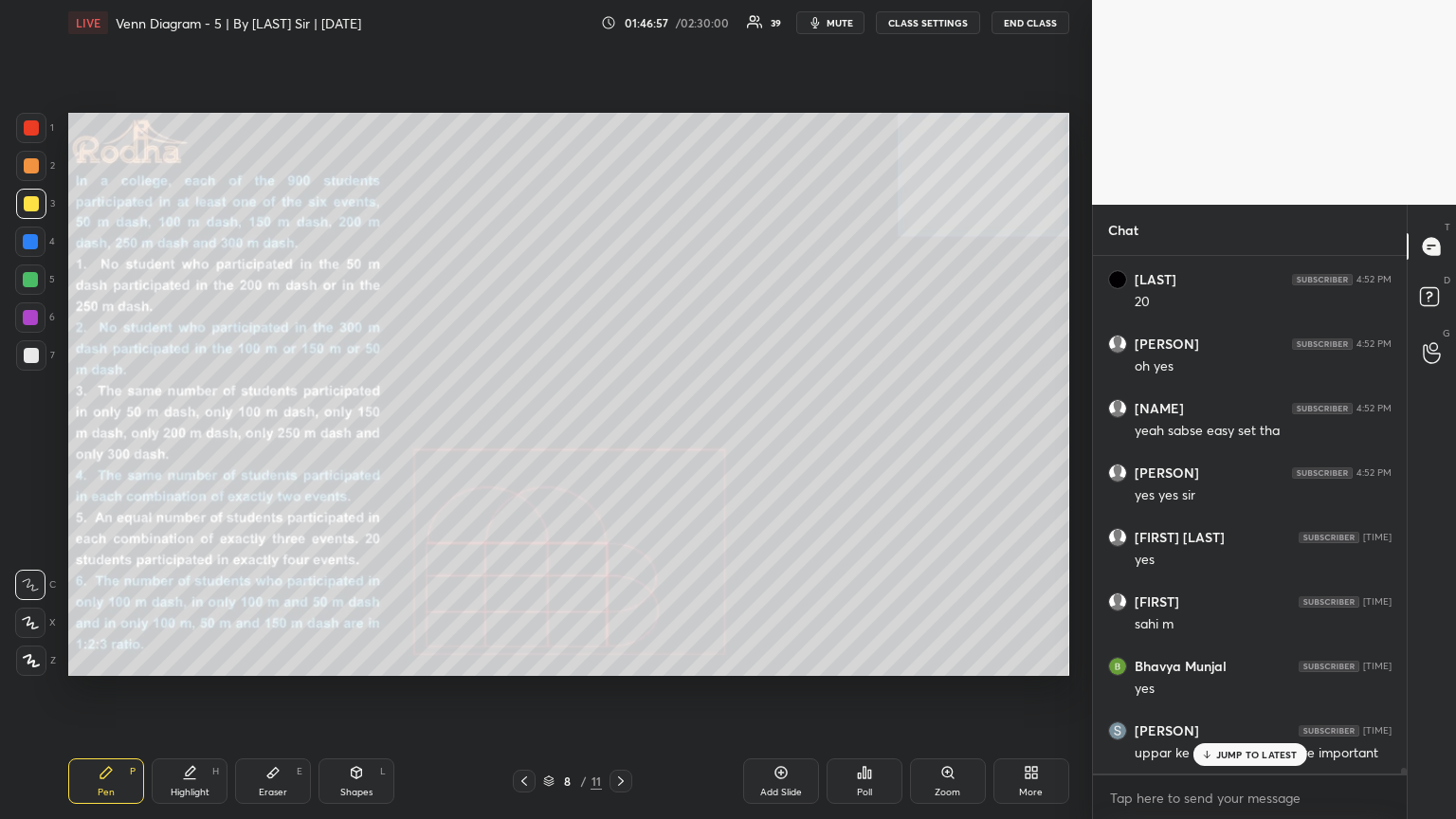 drag, startPoint x: 1275, startPoint y: 755, endPoint x: 1339, endPoint y: 762, distance: 64.38167 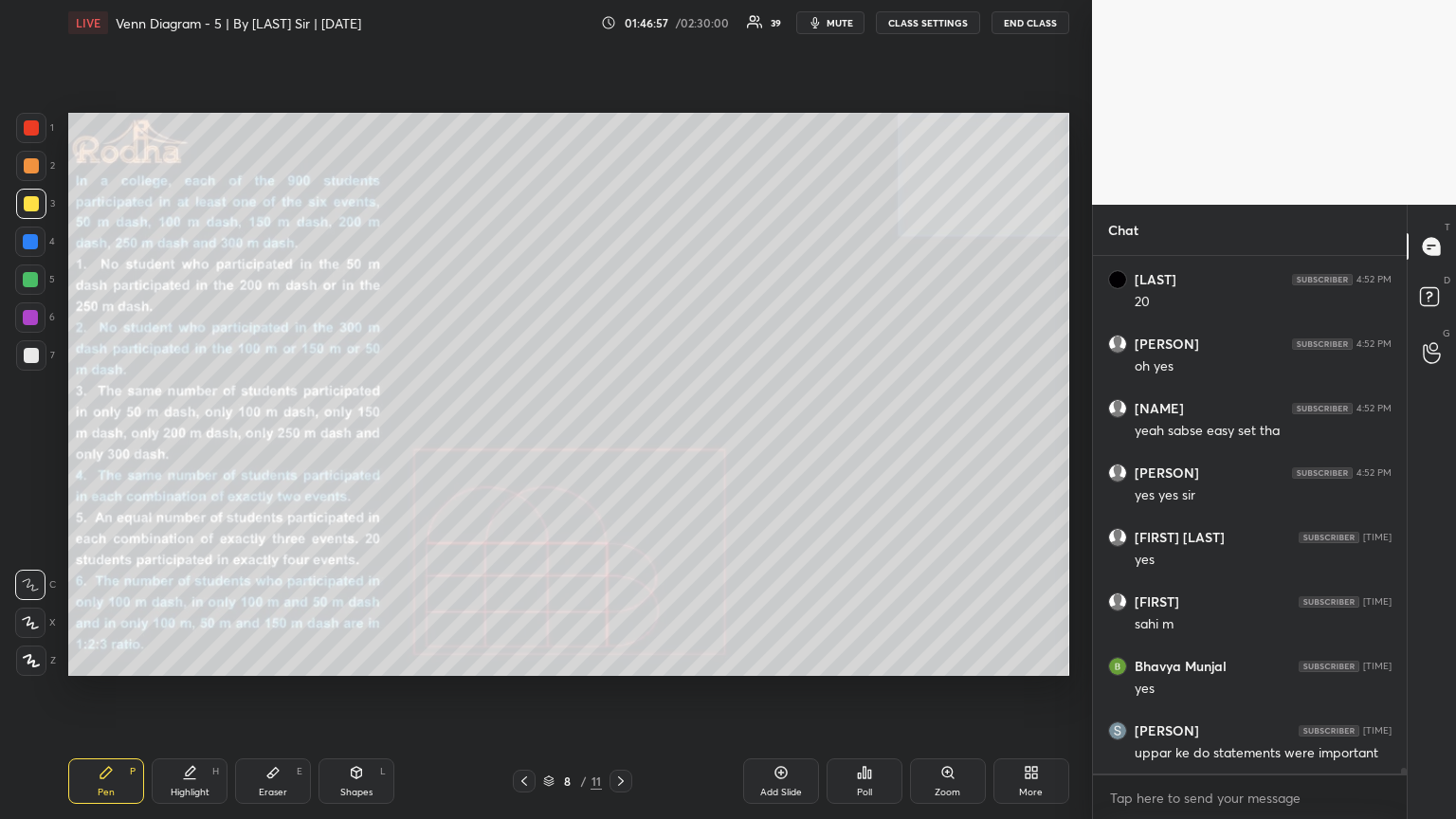 scroll, scrollTop: 47977, scrollLeft: 0, axis: vertical 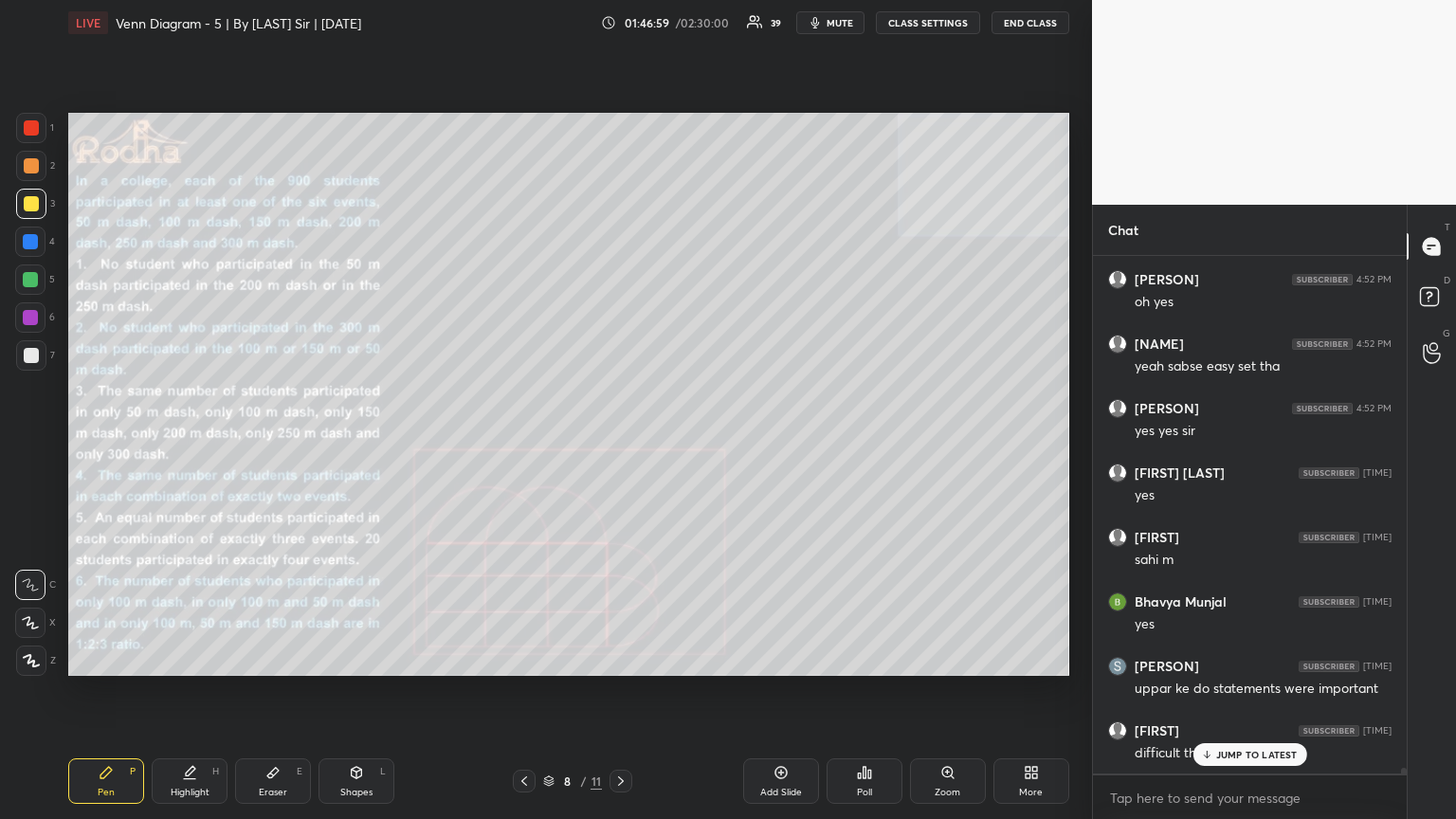 click on "JUMP TO LATEST" at bounding box center (1257, 755) 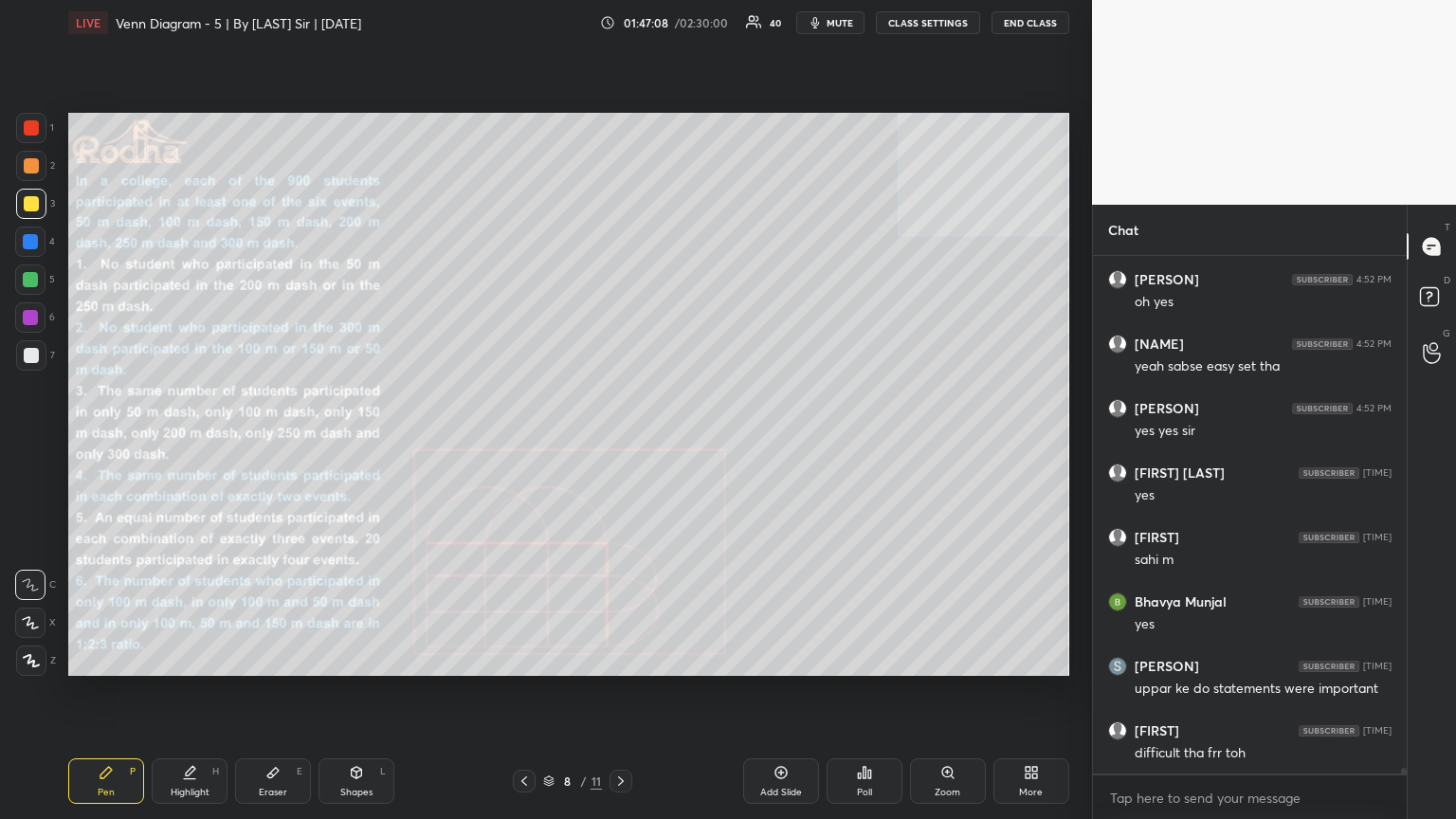 click 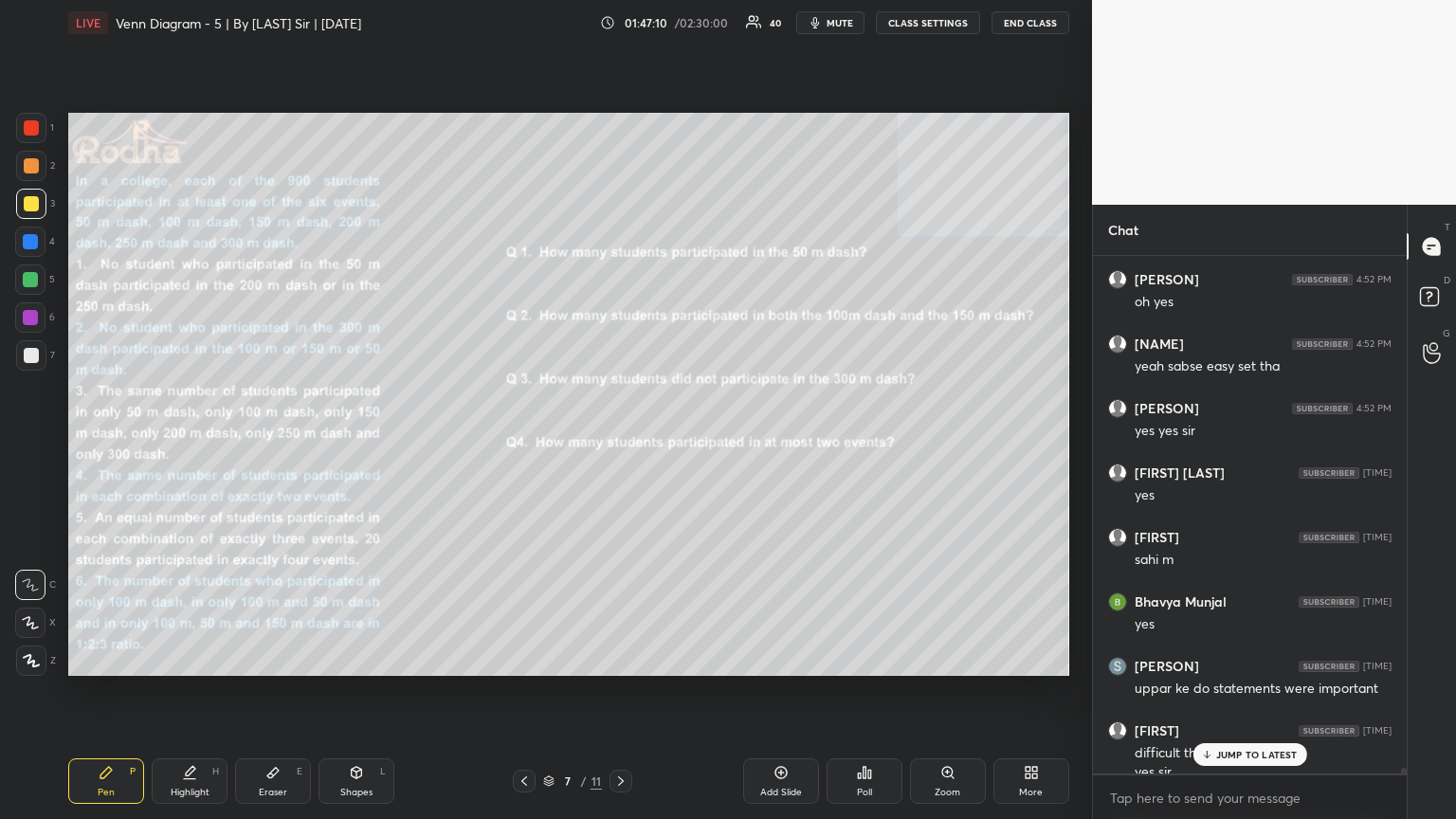 scroll, scrollTop: 47996, scrollLeft: 0, axis: vertical 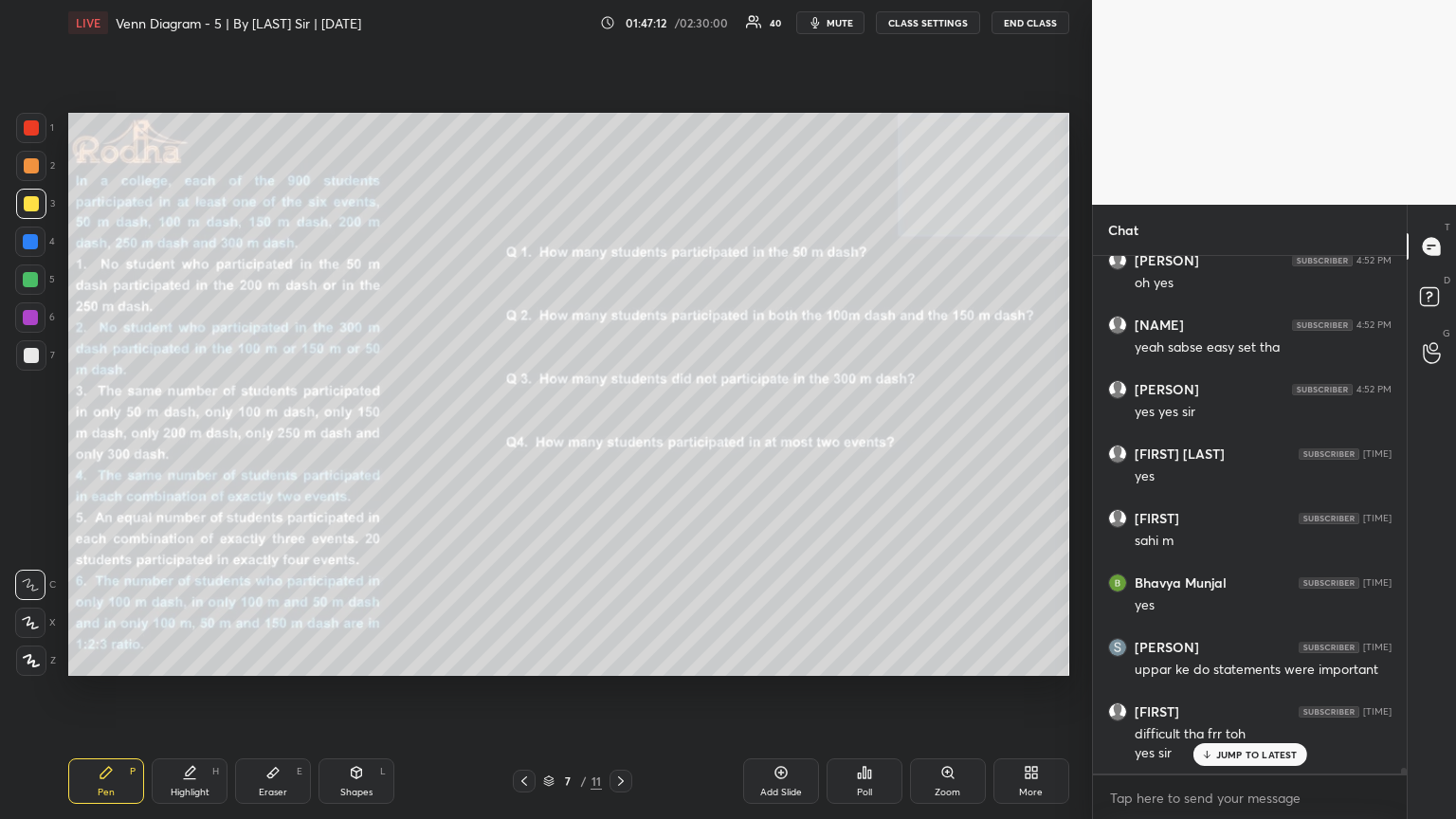 drag, startPoint x: 625, startPoint y: 785, endPoint x: 635, endPoint y: 791, distance: 11.661904 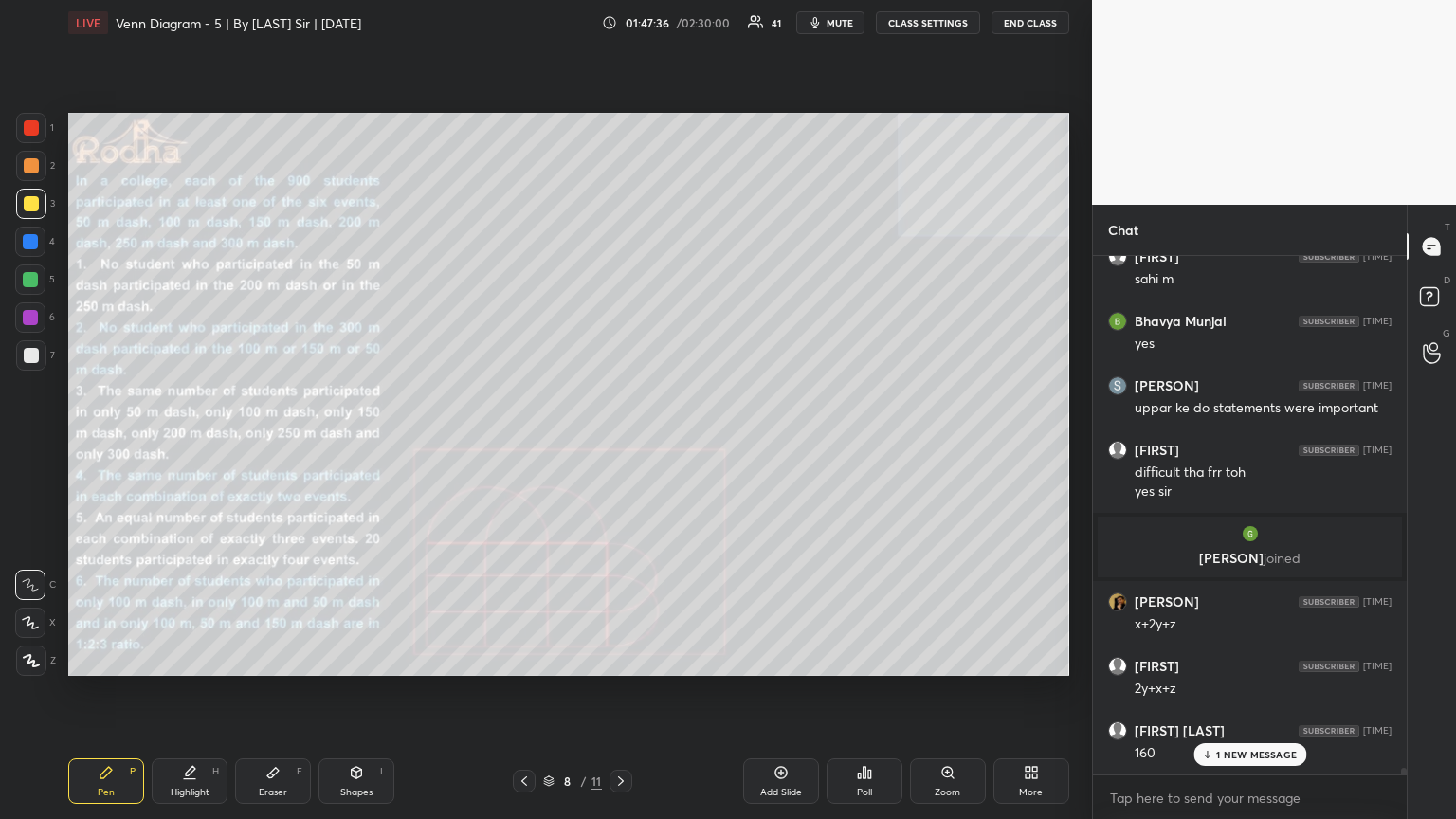 scroll, scrollTop: 48322, scrollLeft: 0, axis: vertical 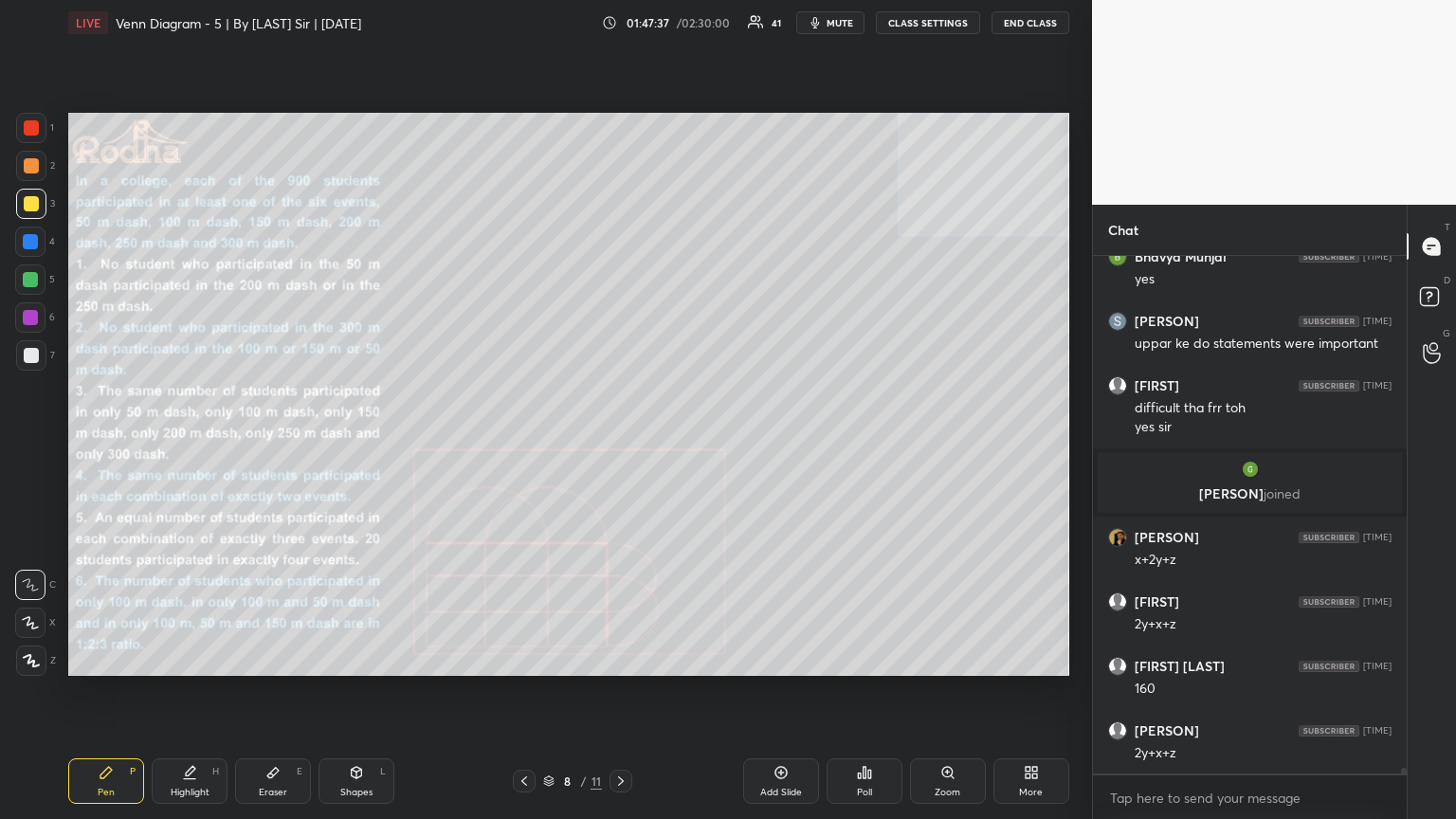 click 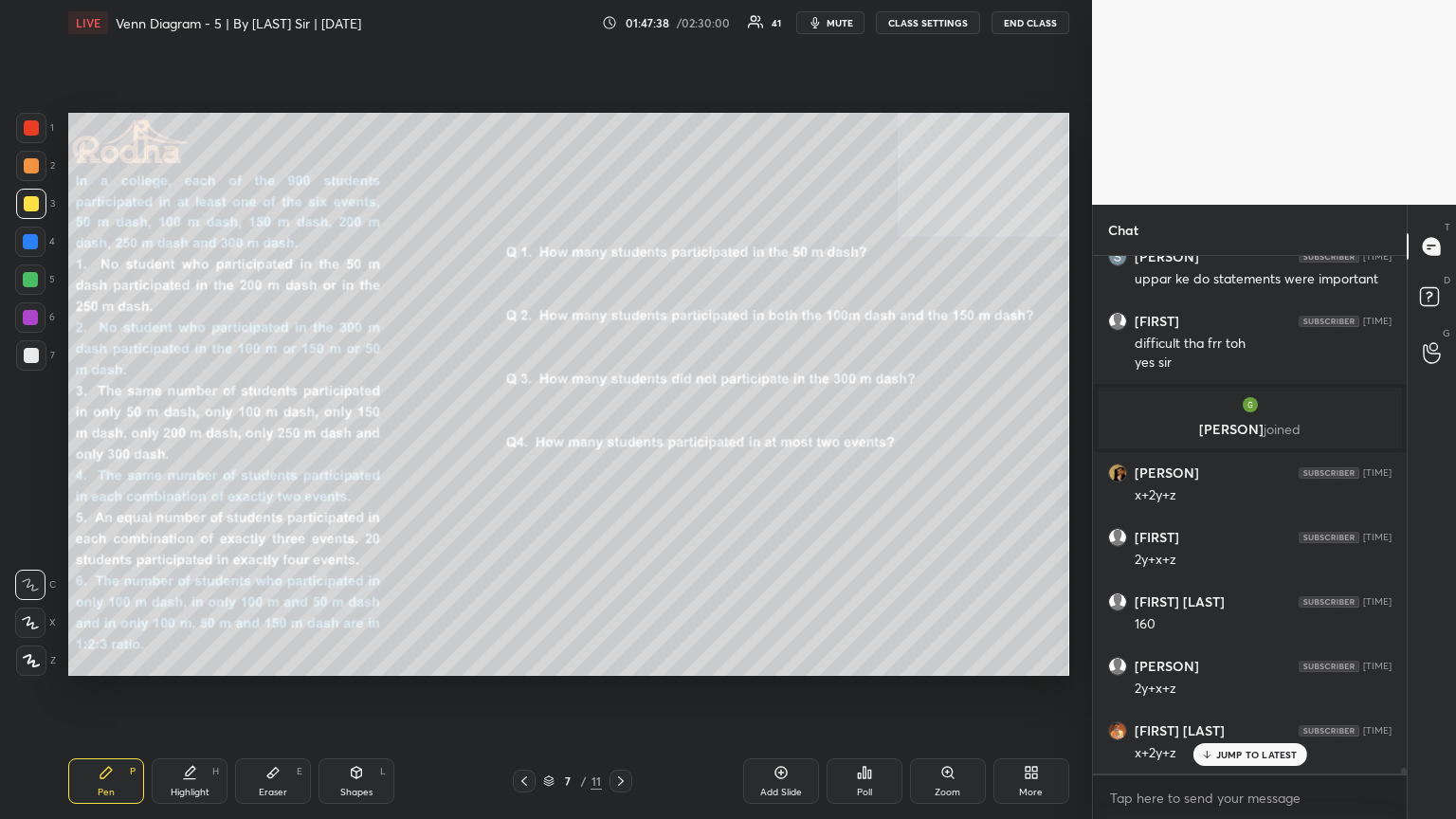 scroll, scrollTop: 48451, scrollLeft: 0, axis: vertical 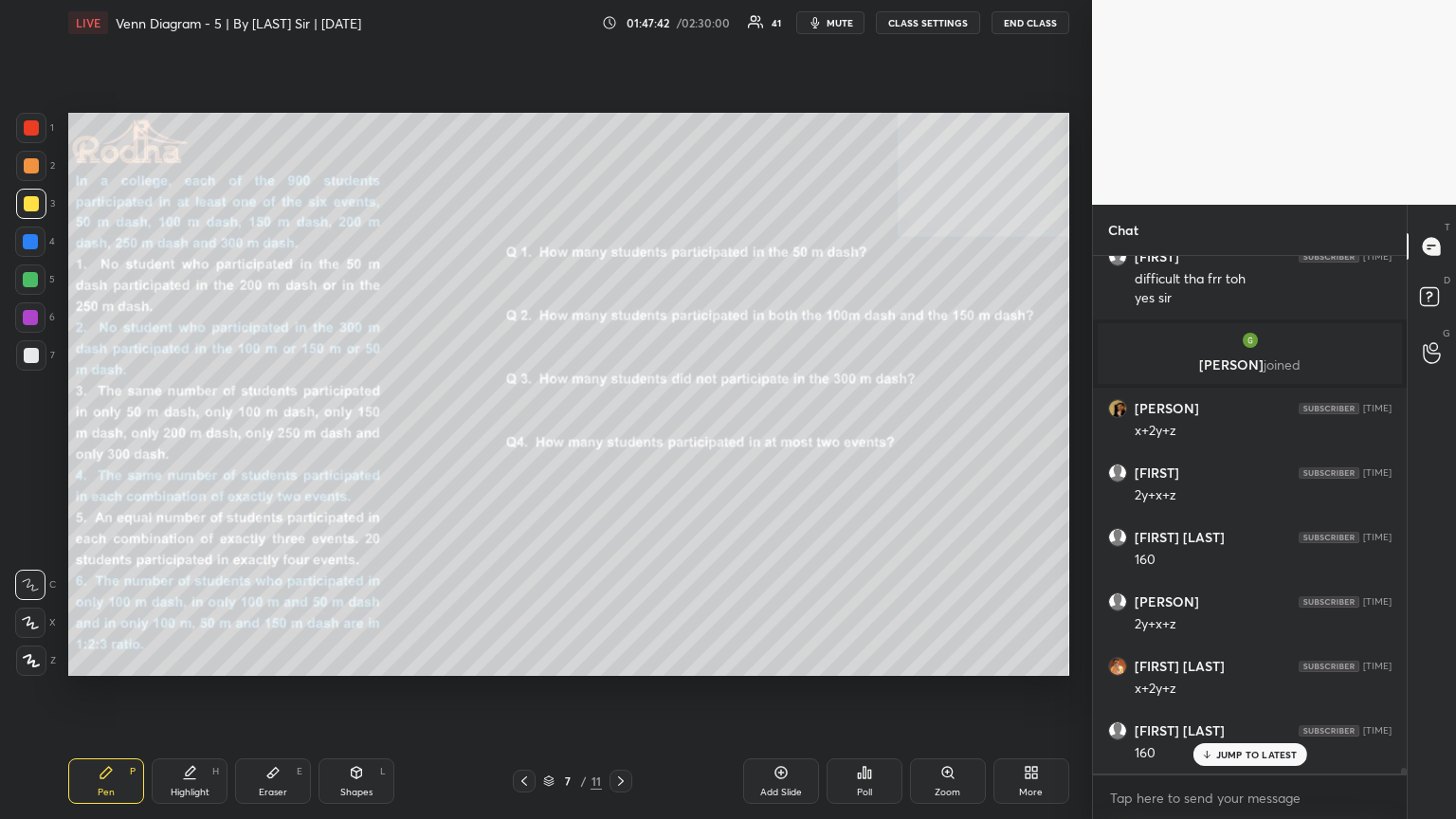 drag, startPoint x: 21, startPoint y: 620, endPoint x: 47, endPoint y: 607, distance: 29.068884 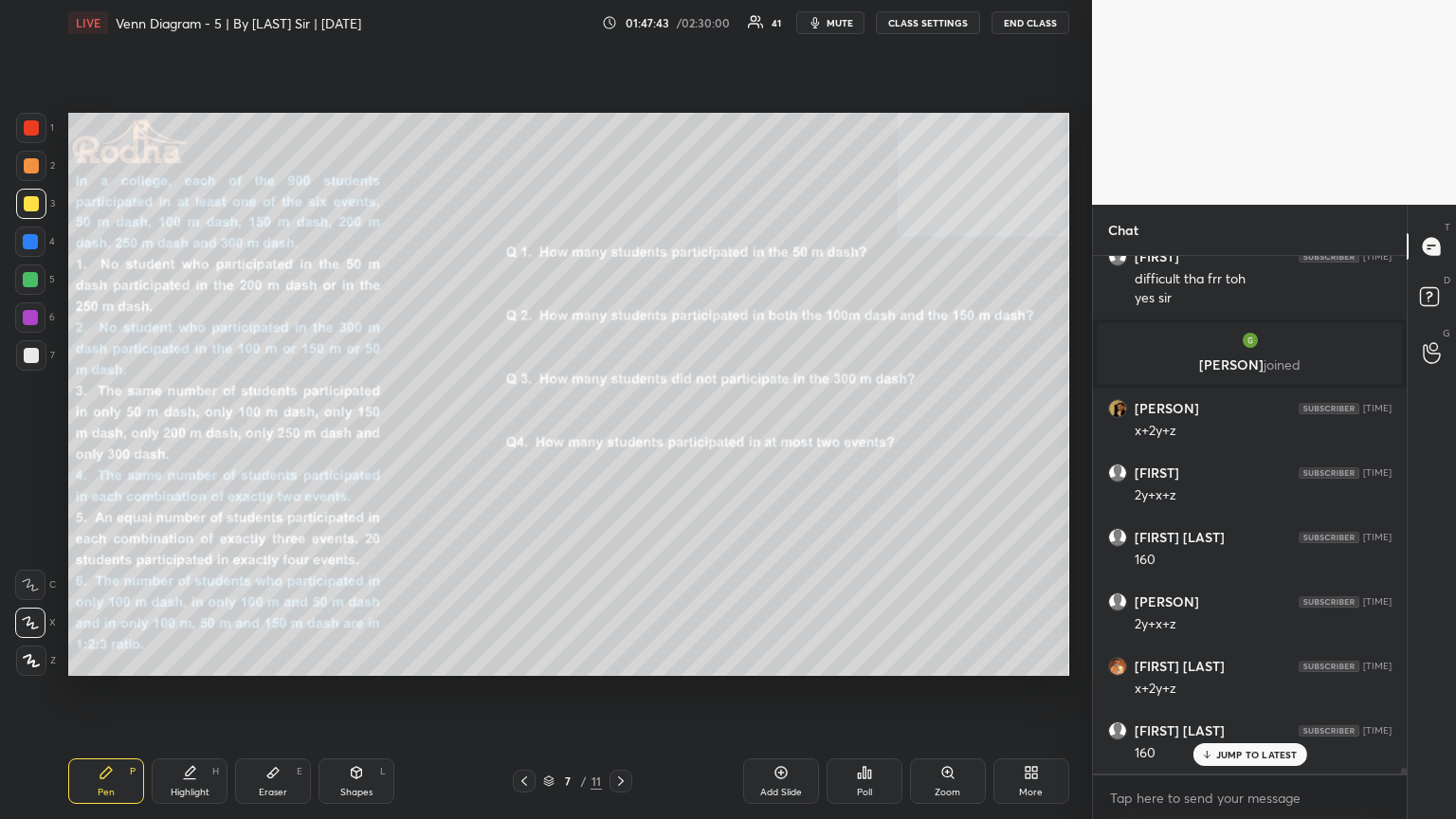 scroll, scrollTop: 48515, scrollLeft: 0, axis: vertical 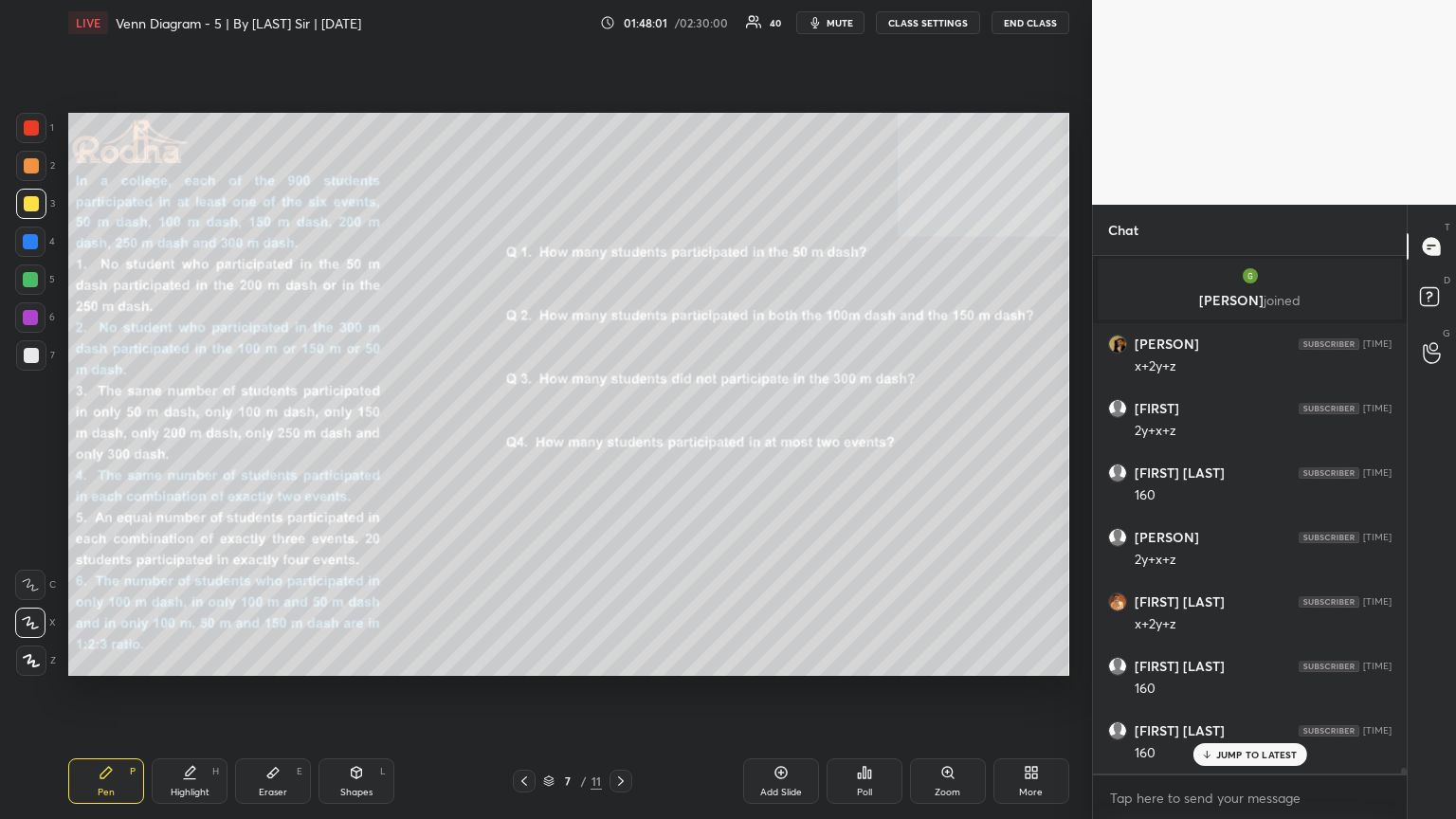 click on "JUMP TO LATEST" at bounding box center (1249, 755) 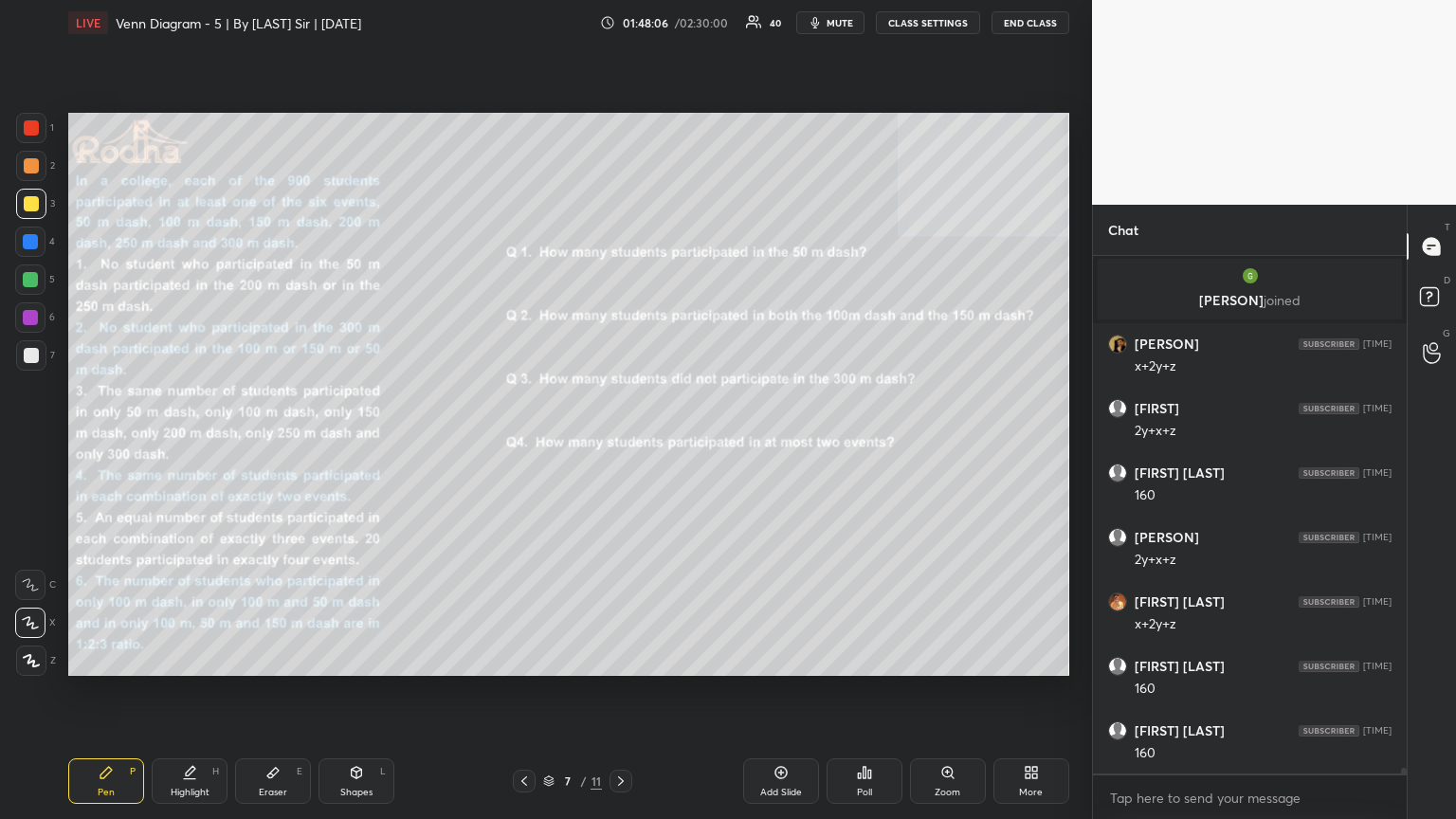 click 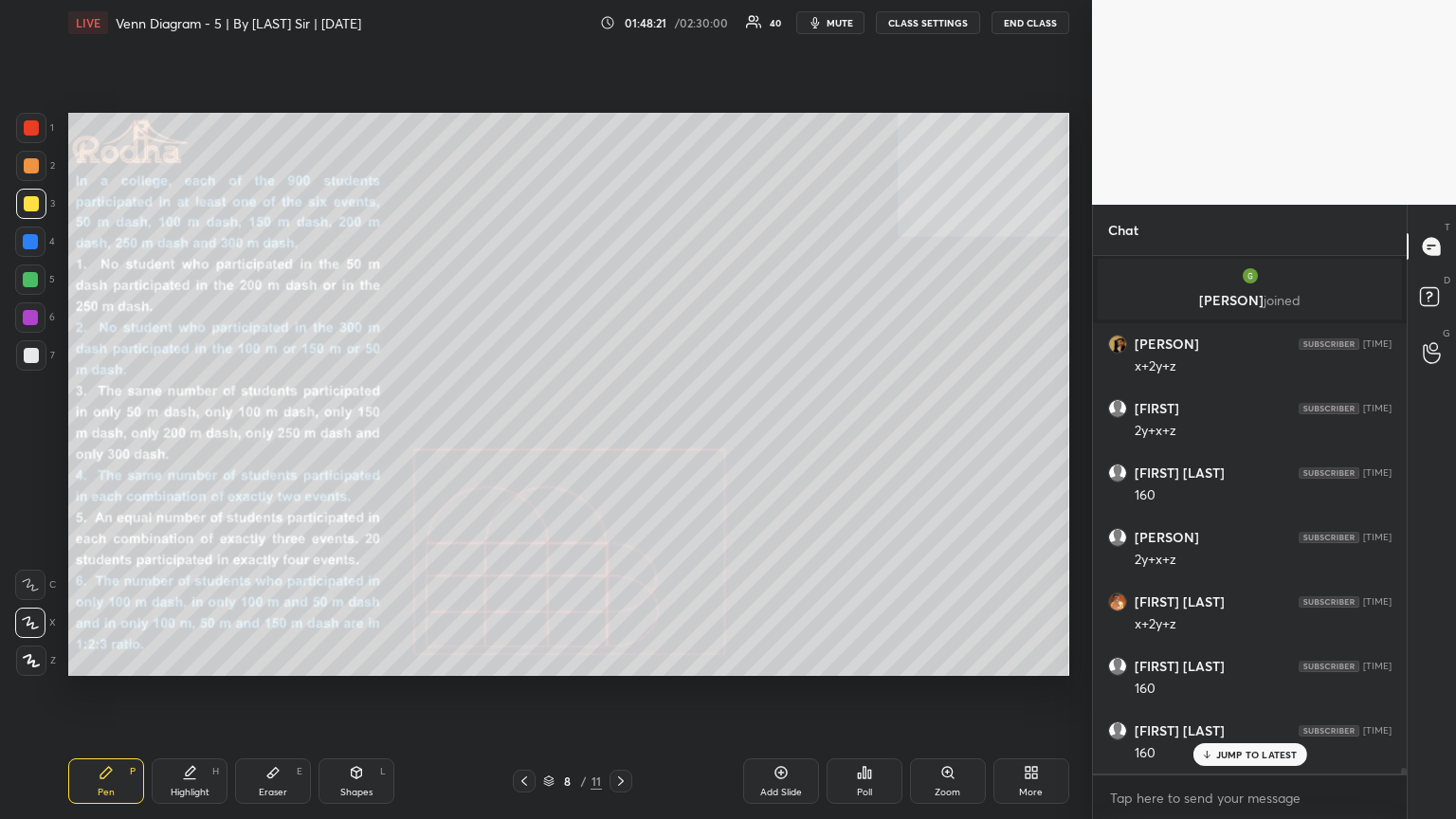 scroll, scrollTop: 48580, scrollLeft: 0, axis: vertical 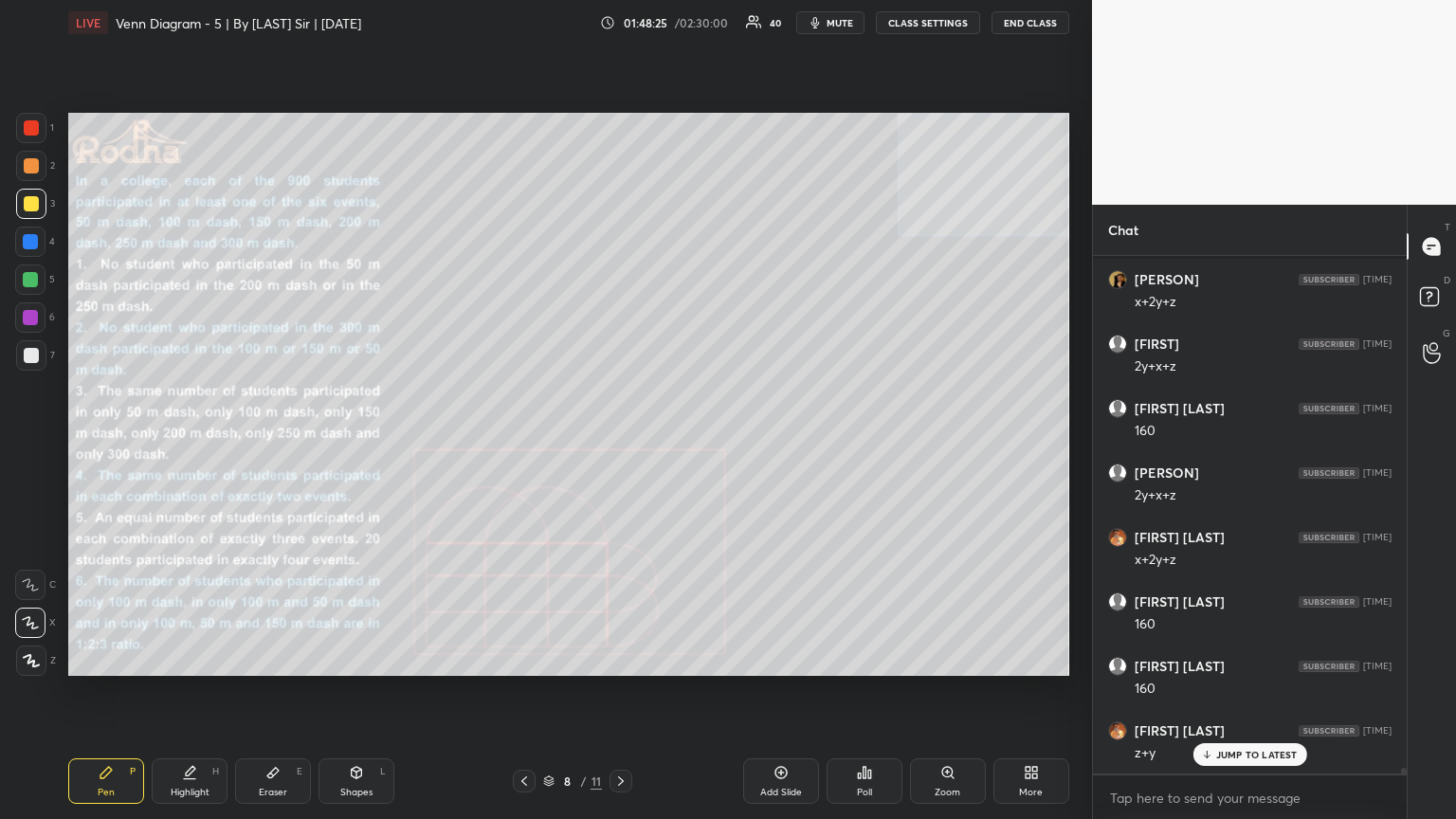 click 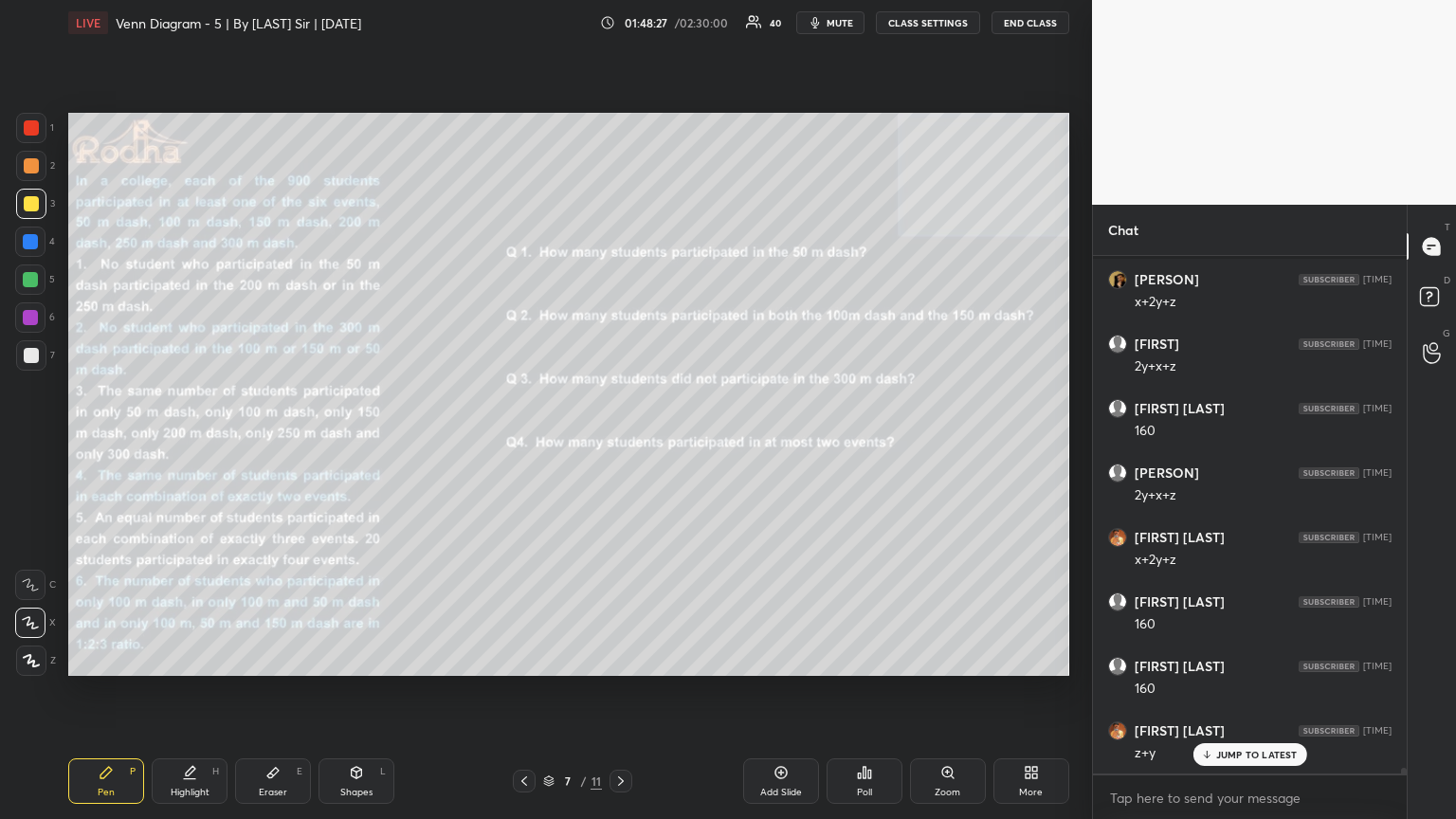 drag, startPoint x: 618, startPoint y: 780, endPoint x: 624, endPoint y: 752, distance: 28.635642 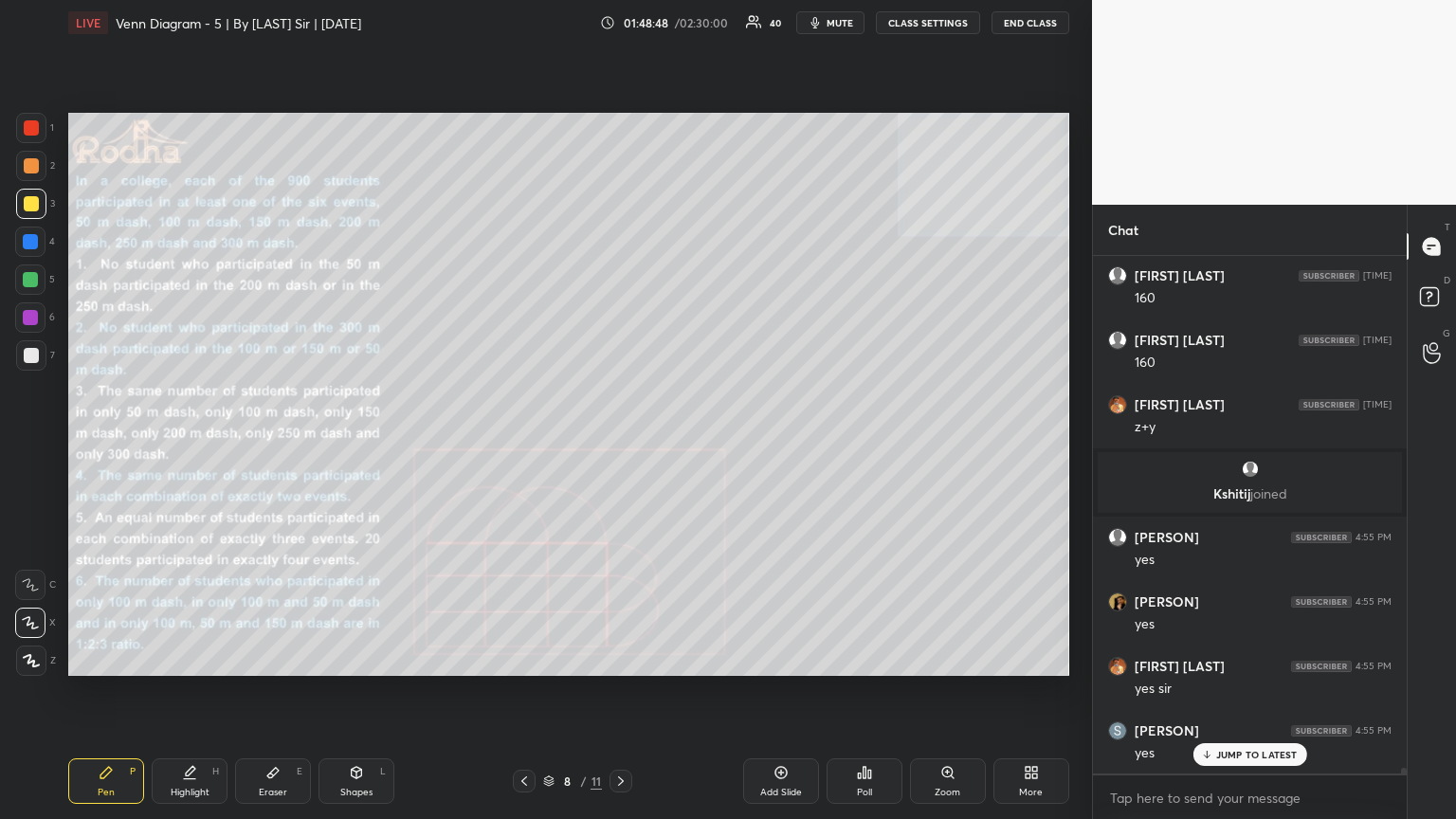 scroll, scrollTop: 48970, scrollLeft: 0, axis: vertical 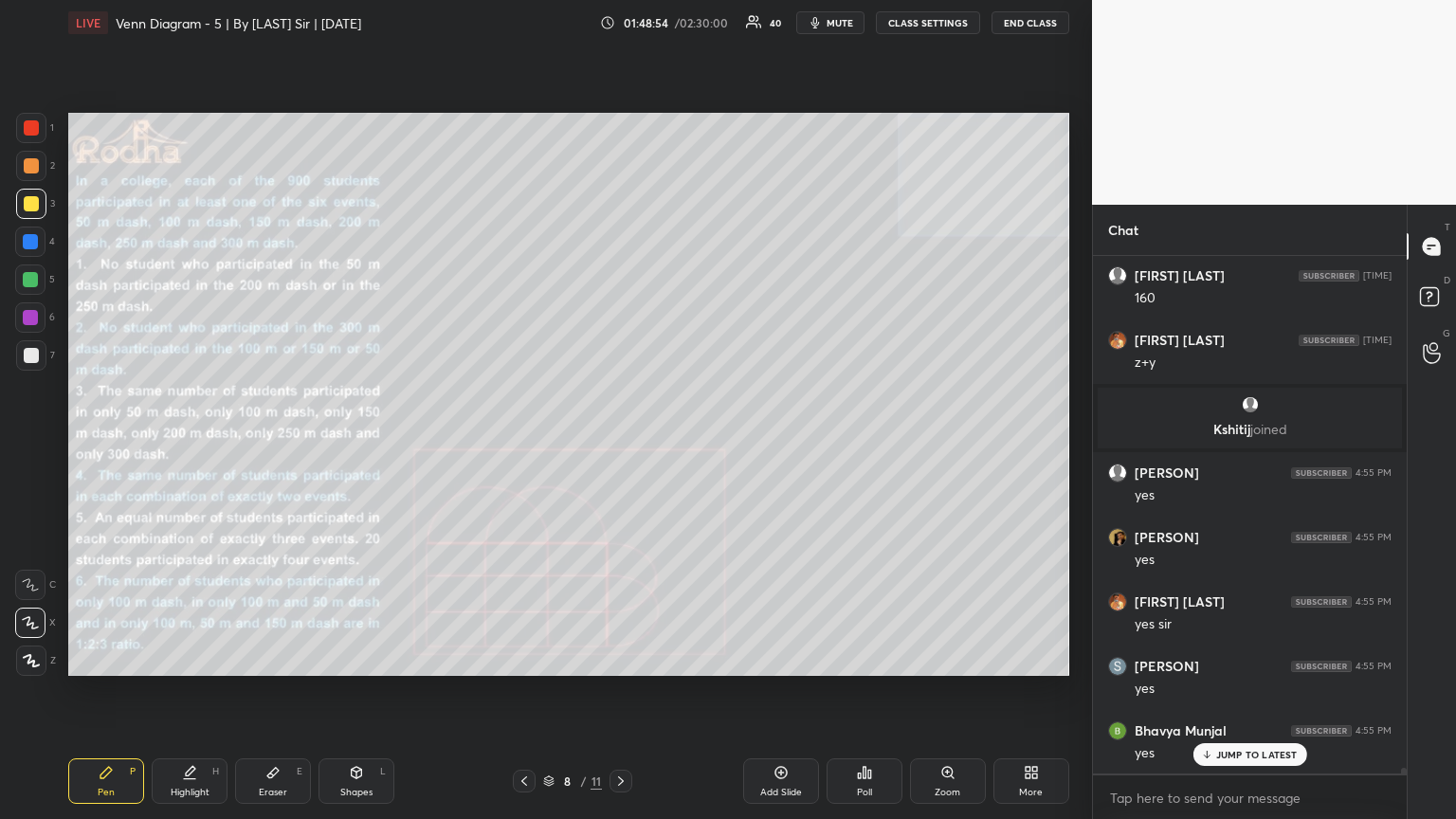 click 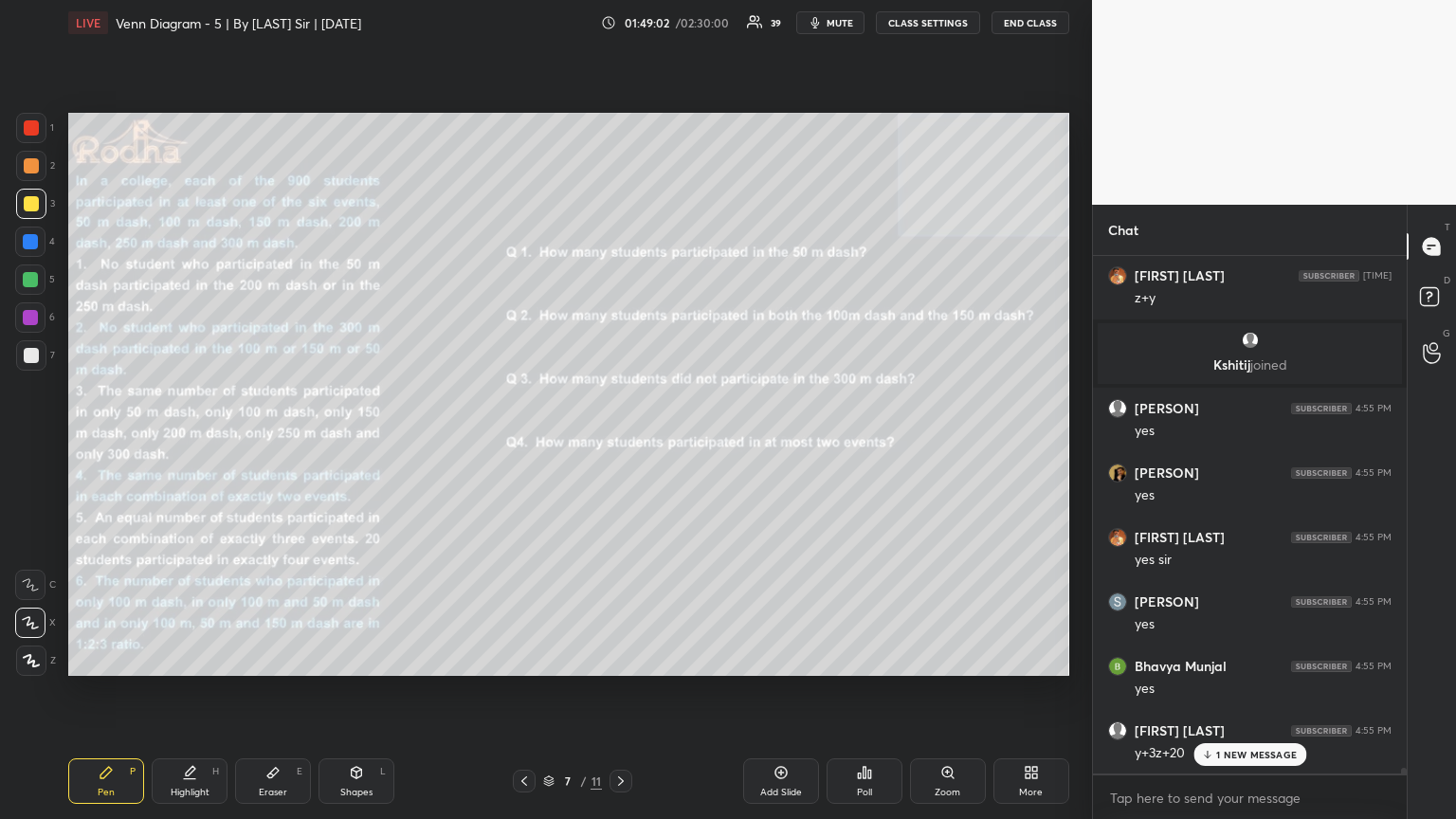 scroll, scrollTop: 49103, scrollLeft: 0, axis: vertical 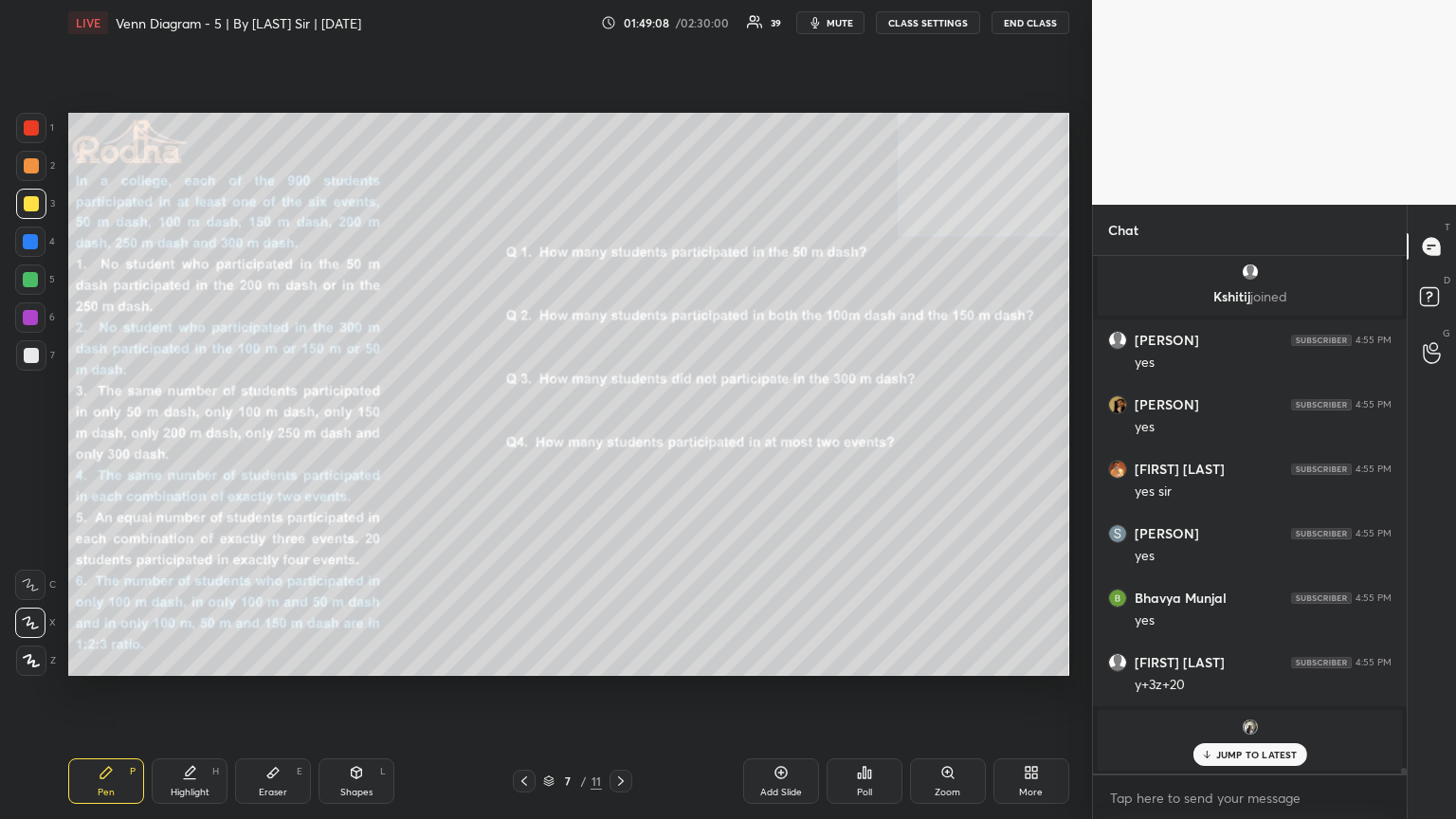 click 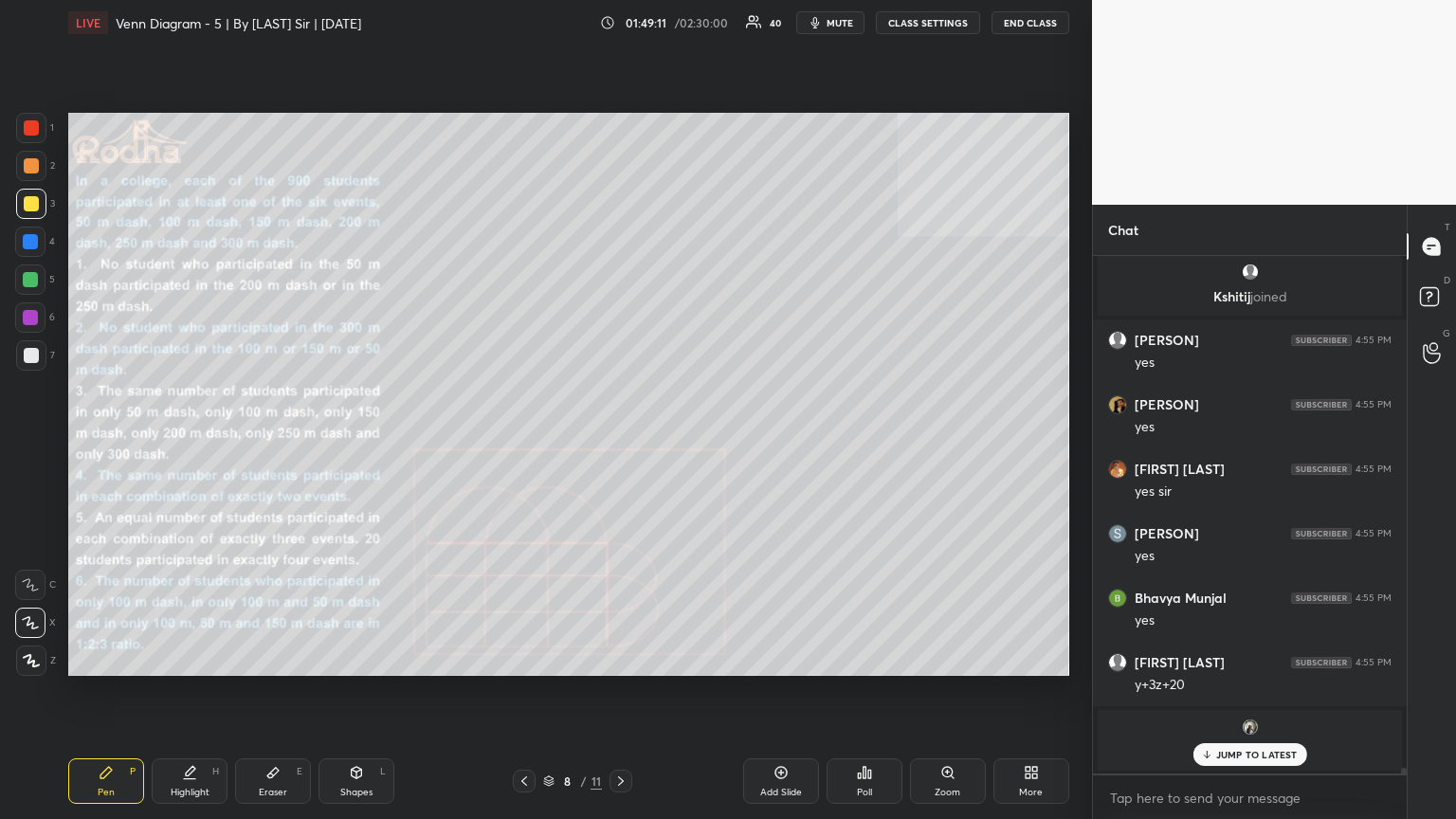 click 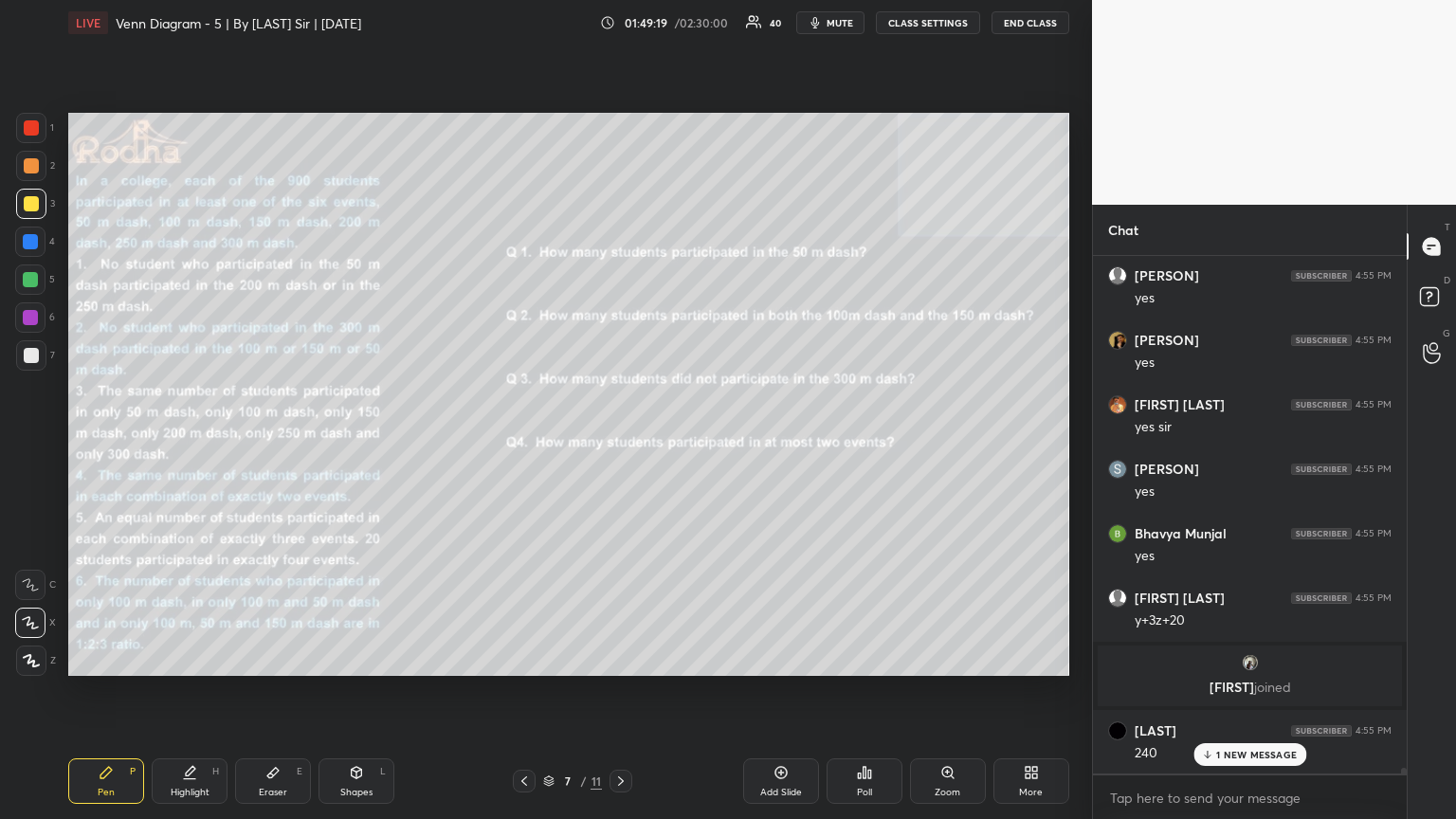 scroll, scrollTop: 49232, scrollLeft: 0, axis: vertical 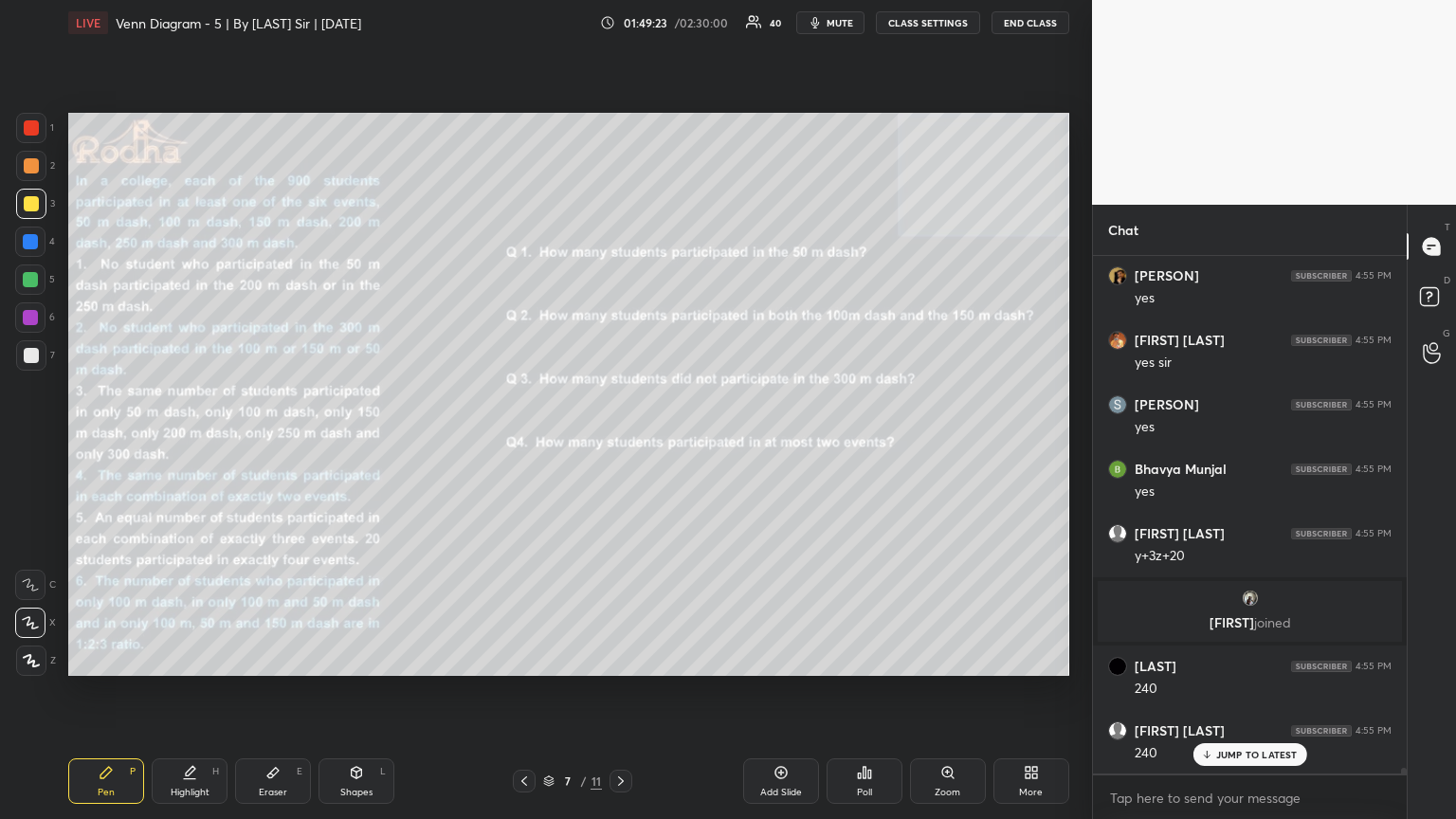 drag, startPoint x: 623, startPoint y: 779, endPoint x: 633, endPoint y: 775, distance: 10.7703296 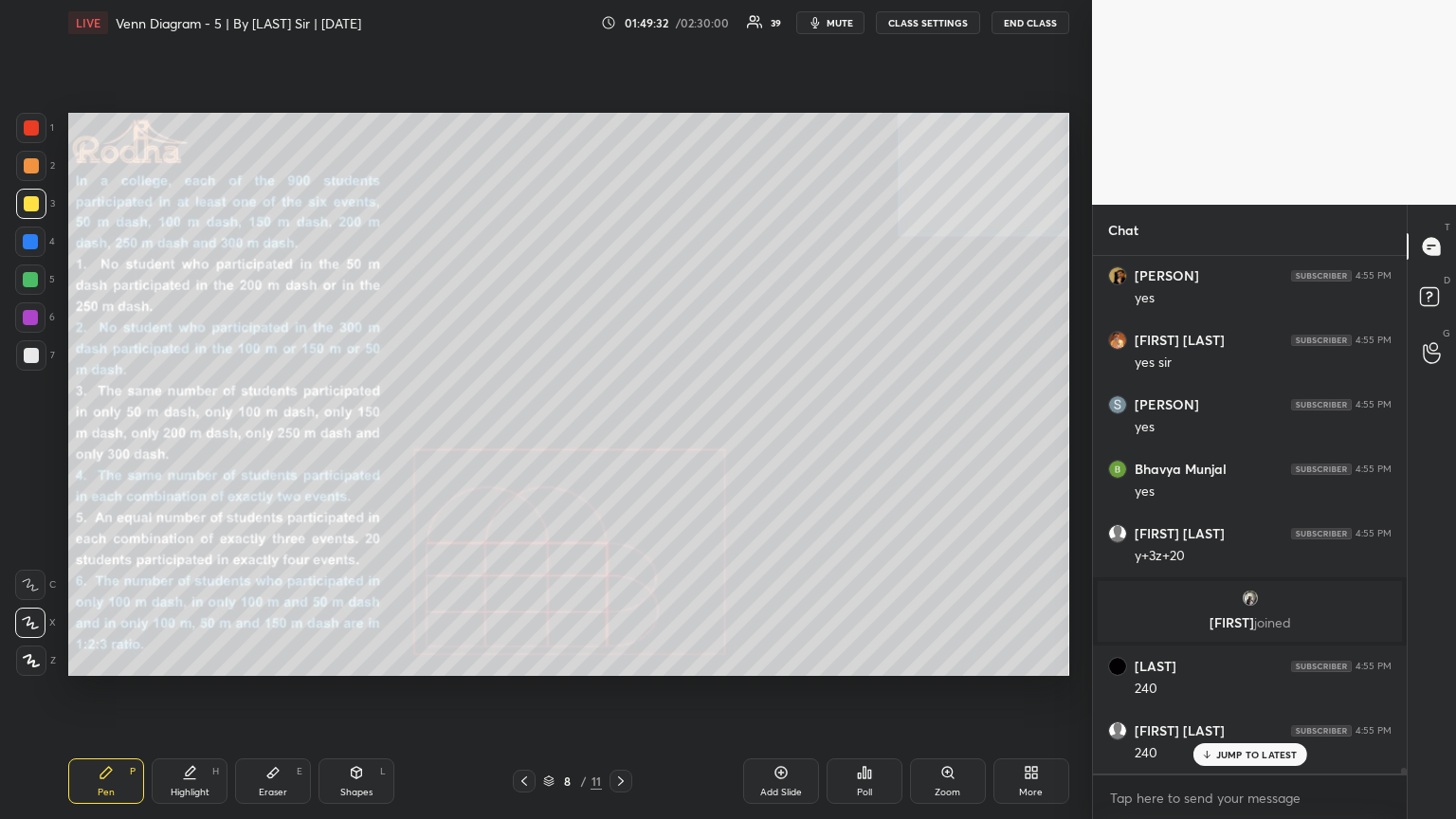 click 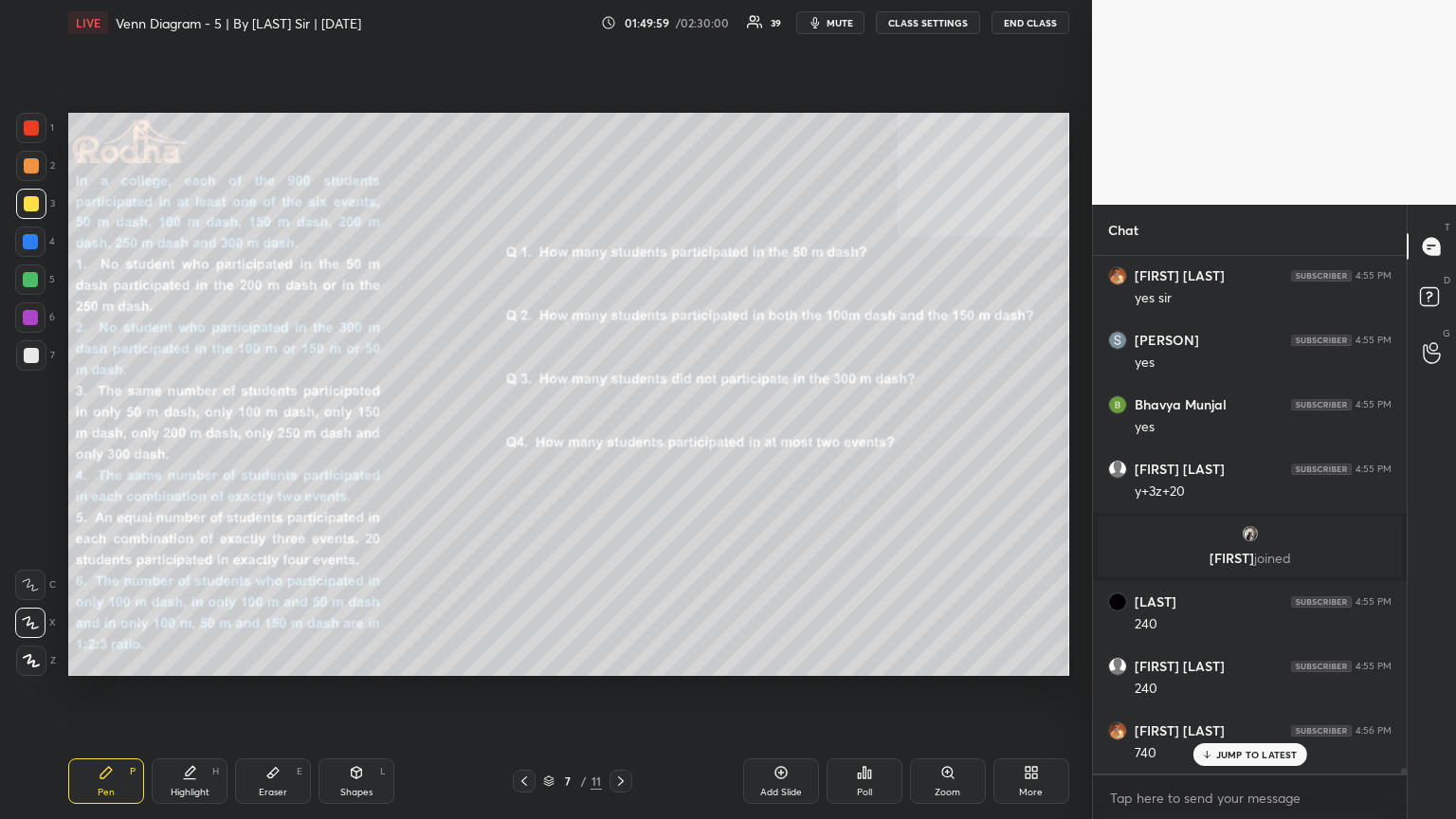 scroll, scrollTop: 49361, scrollLeft: 0, axis: vertical 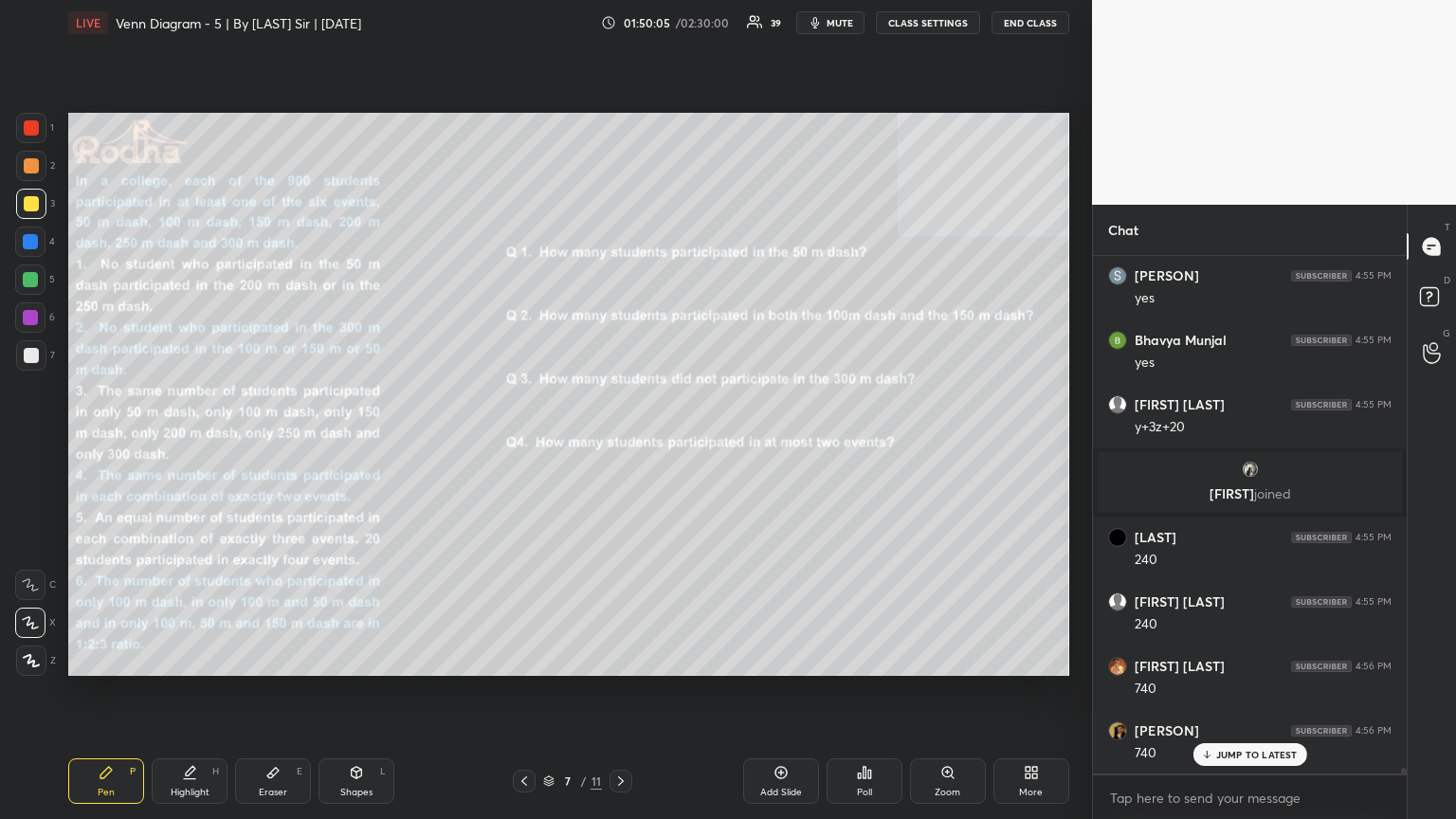 click 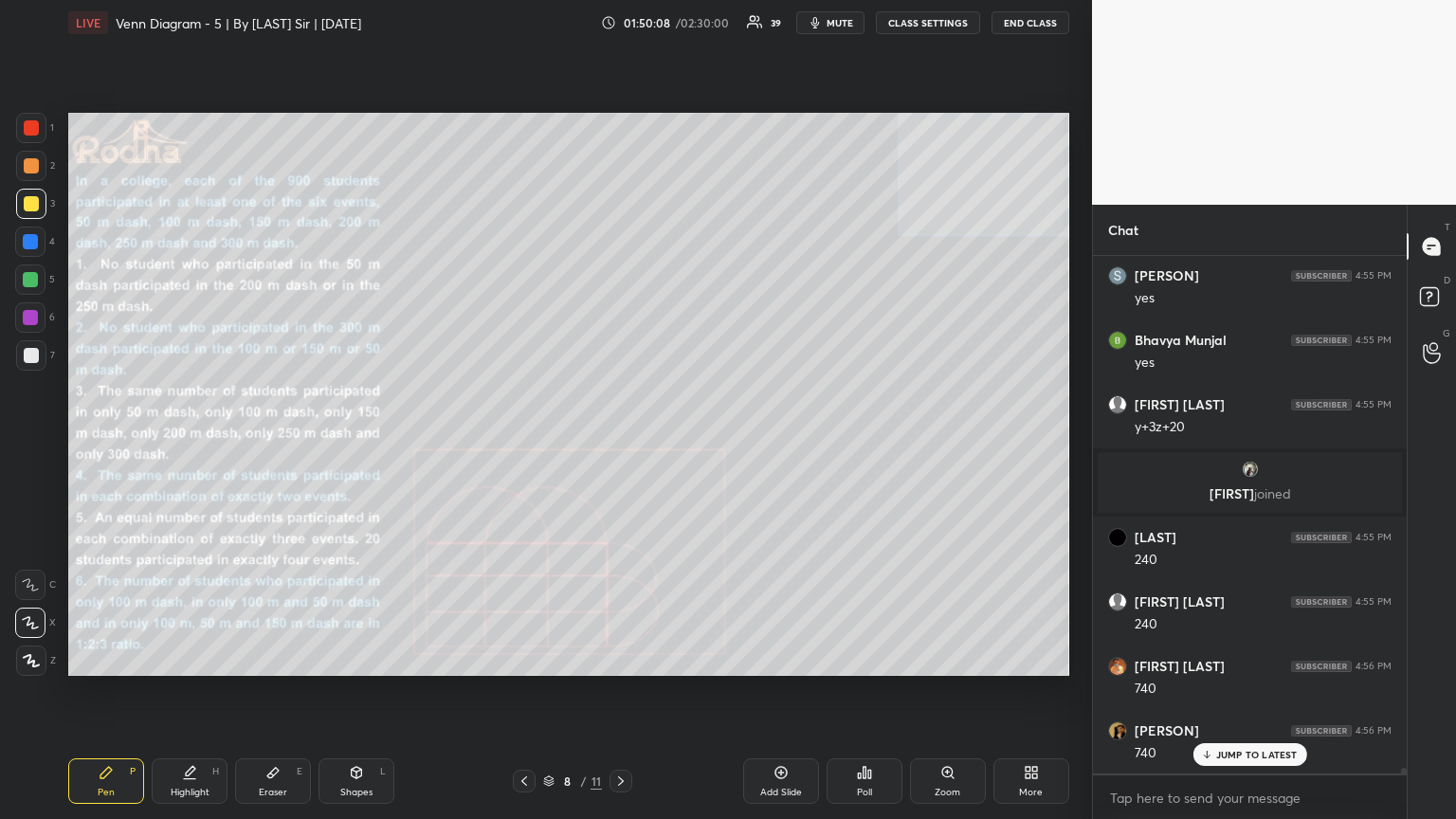 drag, startPoint x: 517, startPoint y: 785, endPoint x: 527, endPoint y: 774, distance: 14.866069 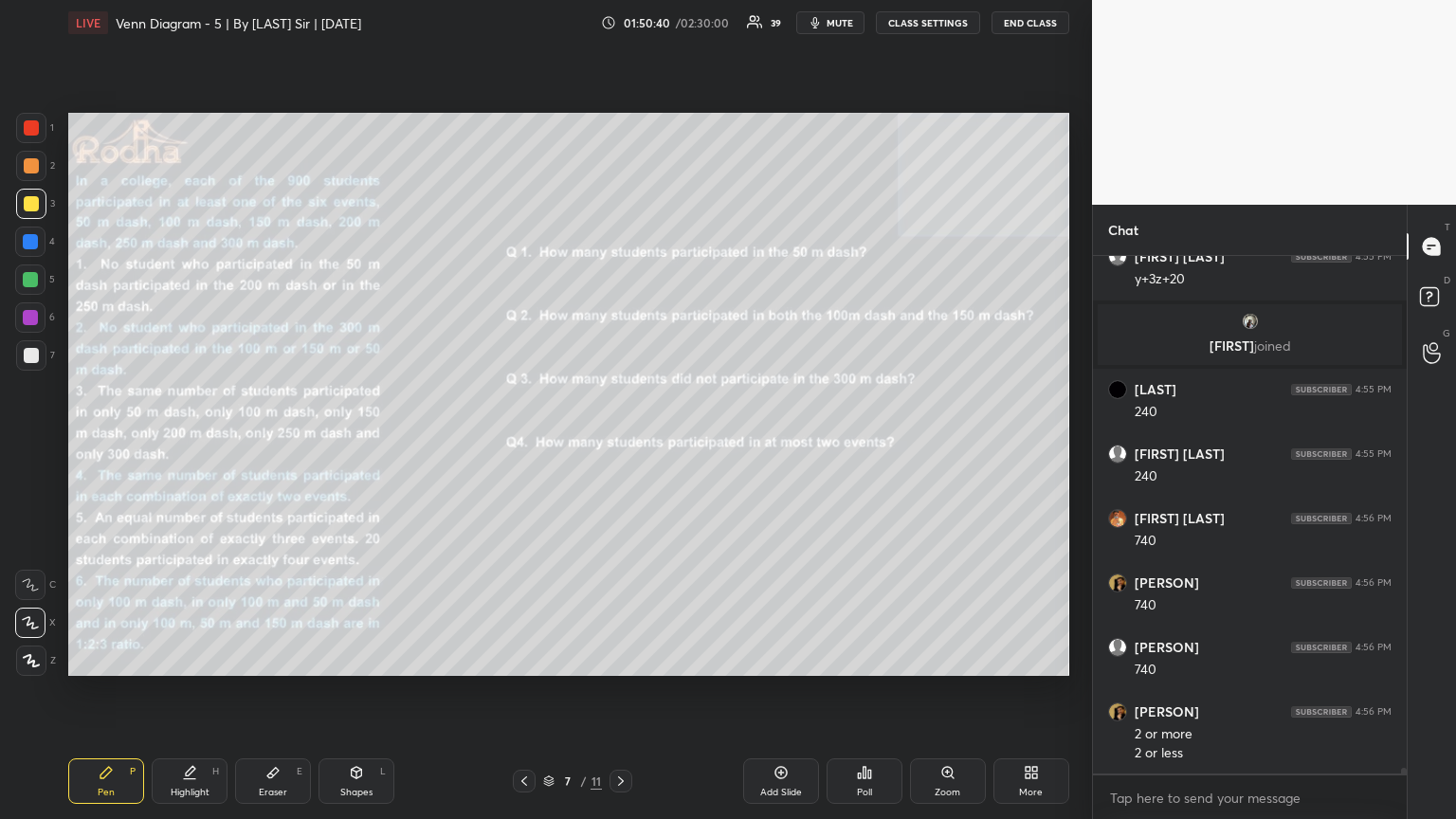 scroll, scrollTop: 49573, scrollLeft: 0, axis: vertical 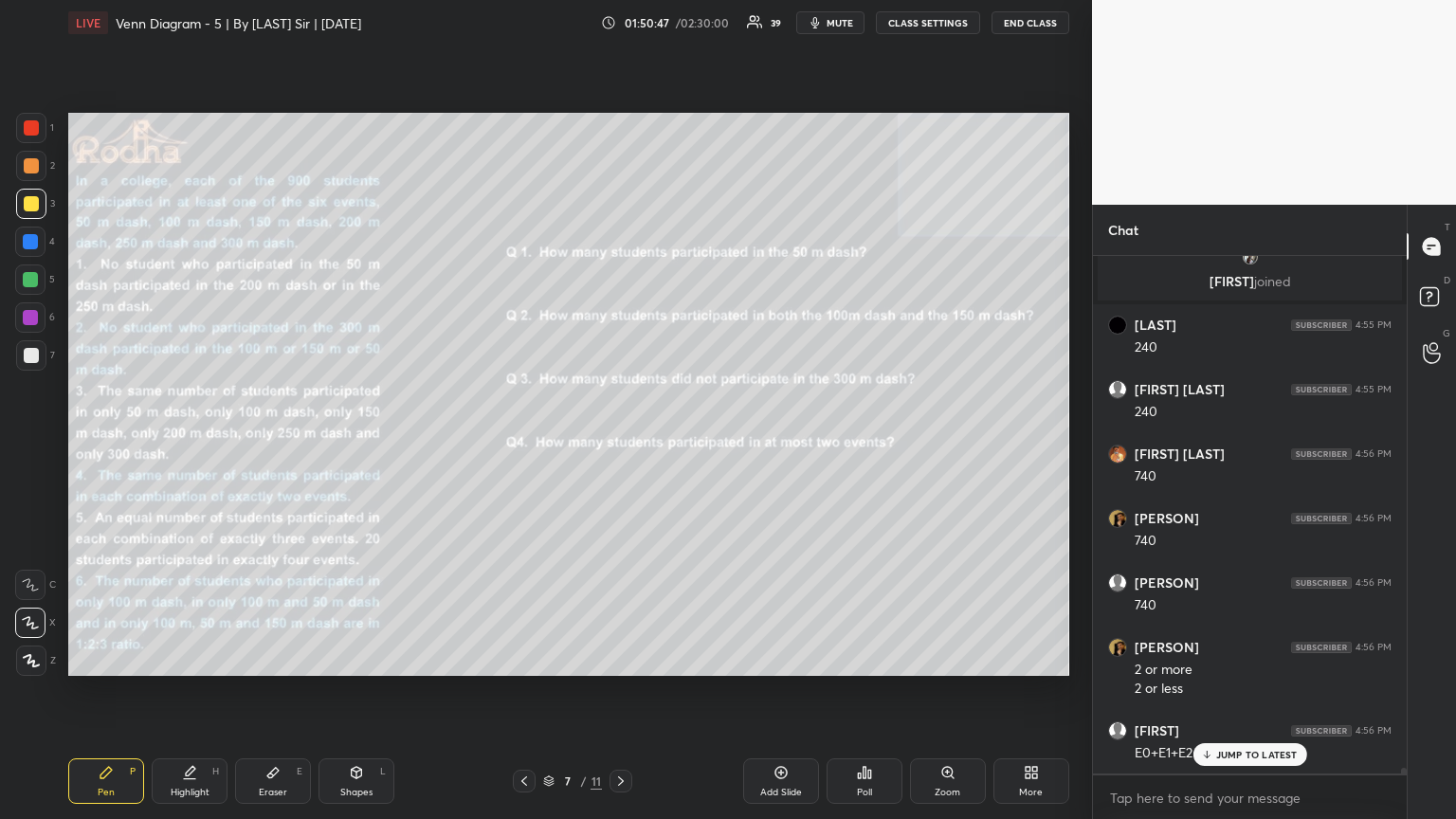 click on "JUMP TO LATEST" at bounding box center (1257, 755) 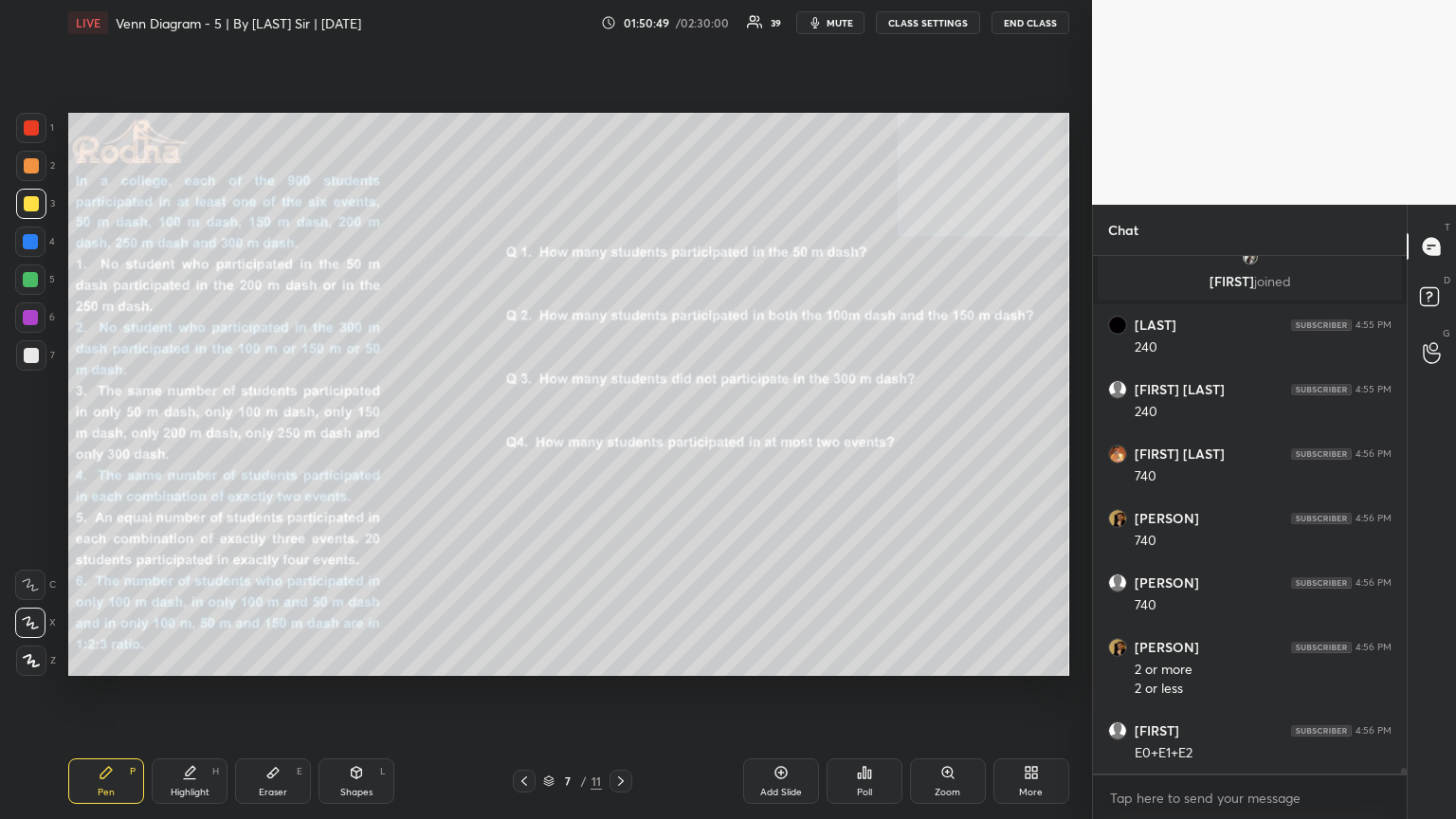 click on "Eraser" at bounding box center [273, 792] 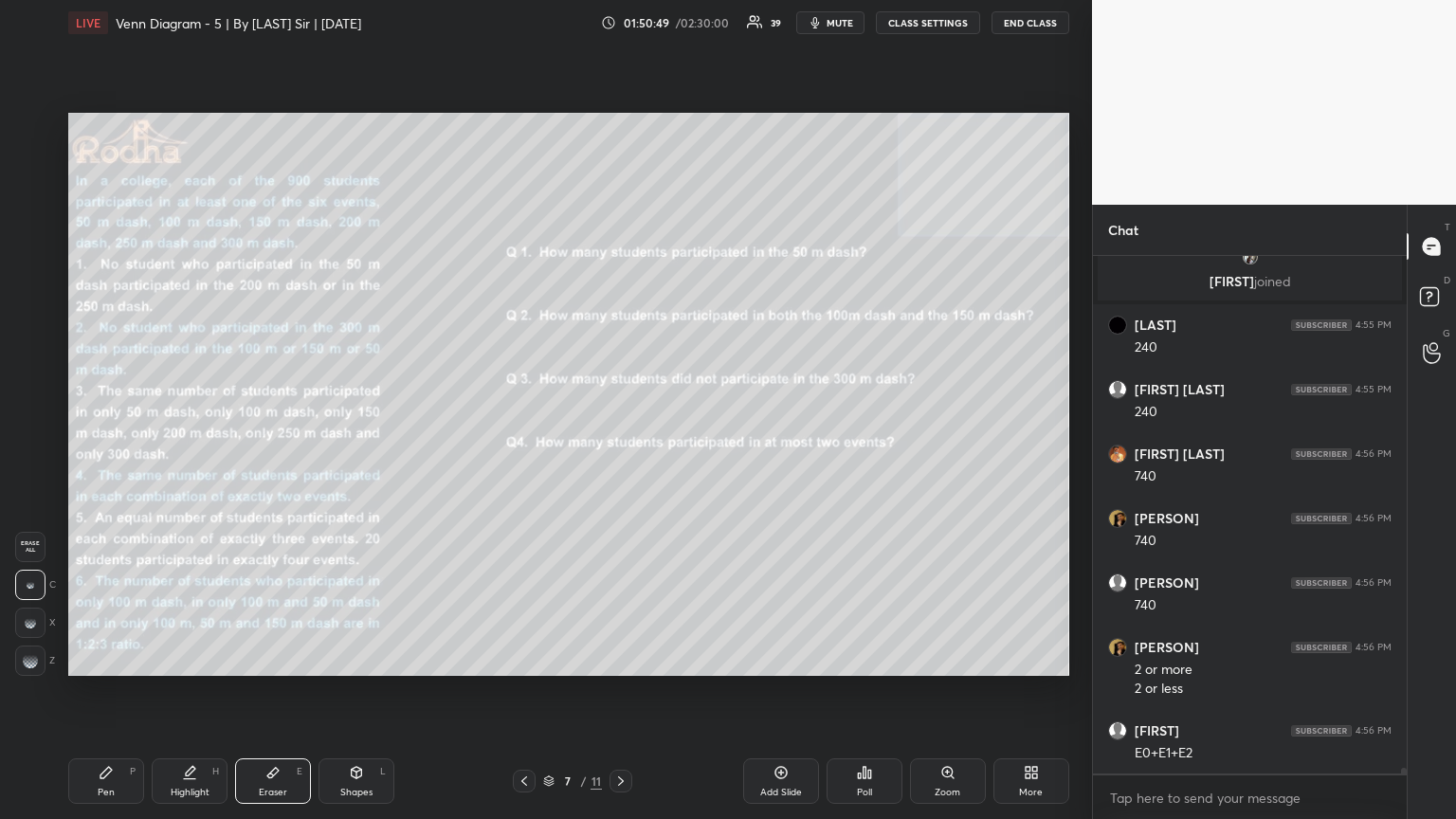 scroll, scrollTop: 49638, scrollLeft: 0, axis: vertical 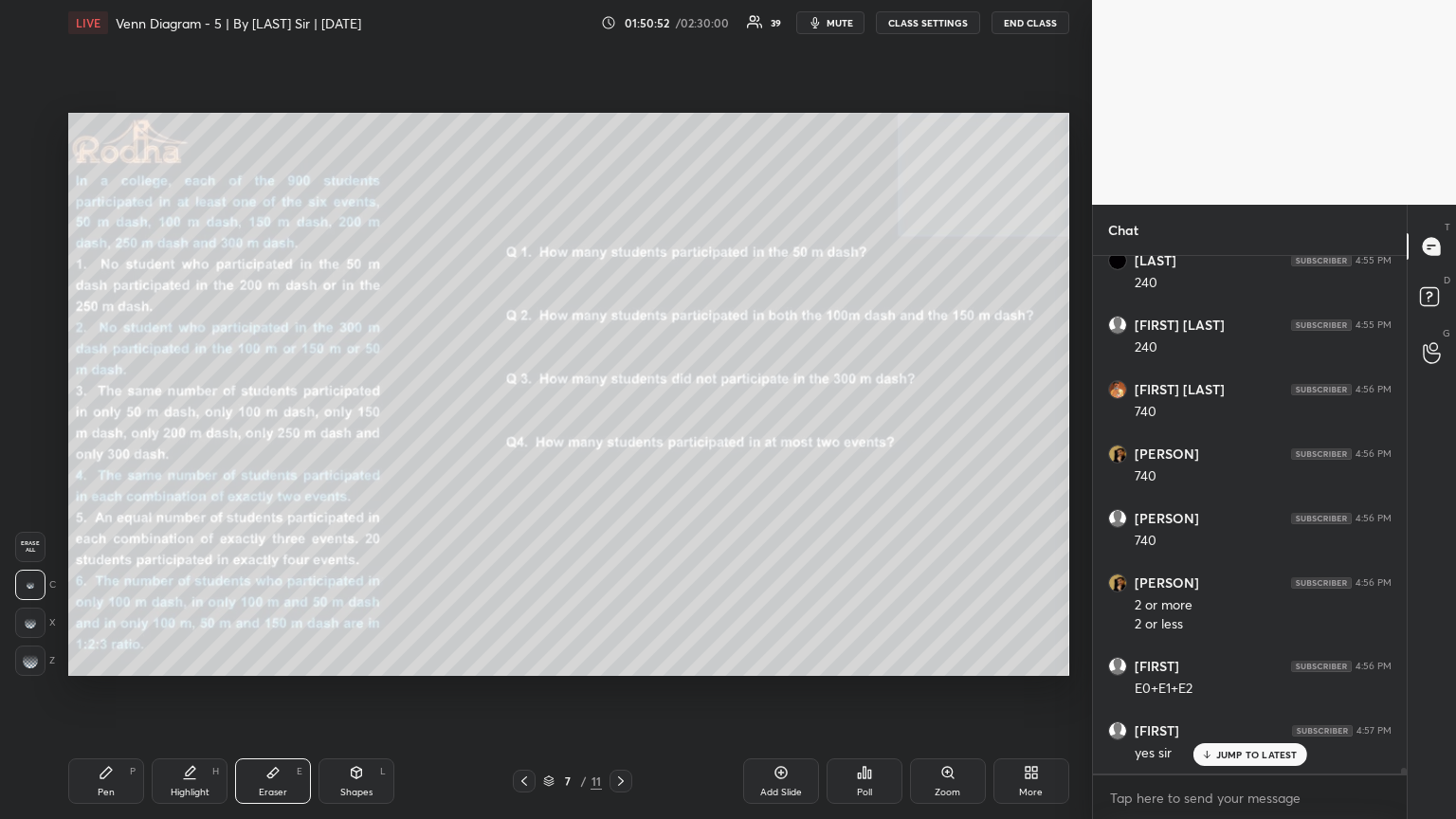 click on "Pen P" at bounding box center [106, 781] 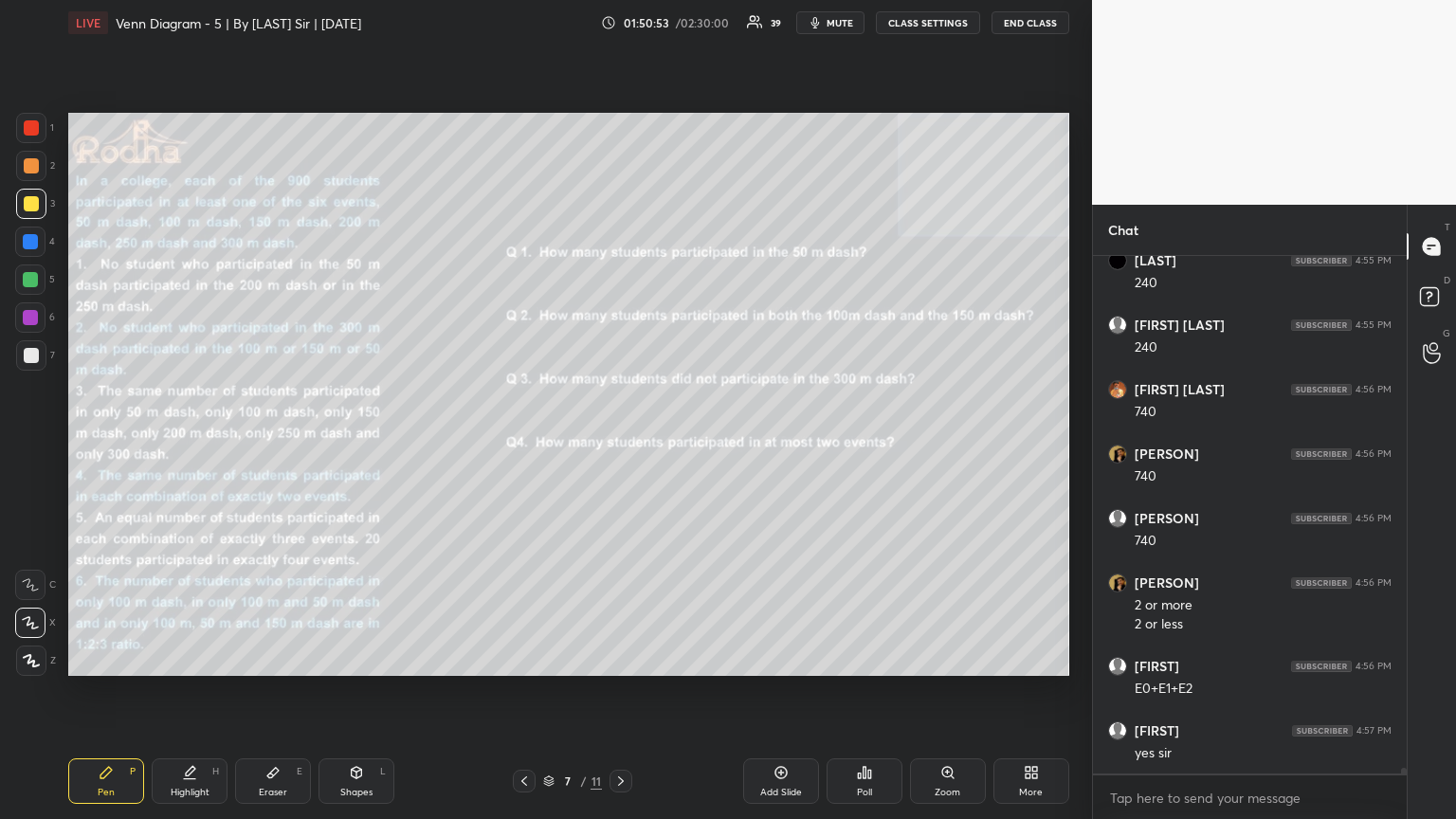 scroll, scrollTop: 49702, scrollLeft: 0, axis: vertical 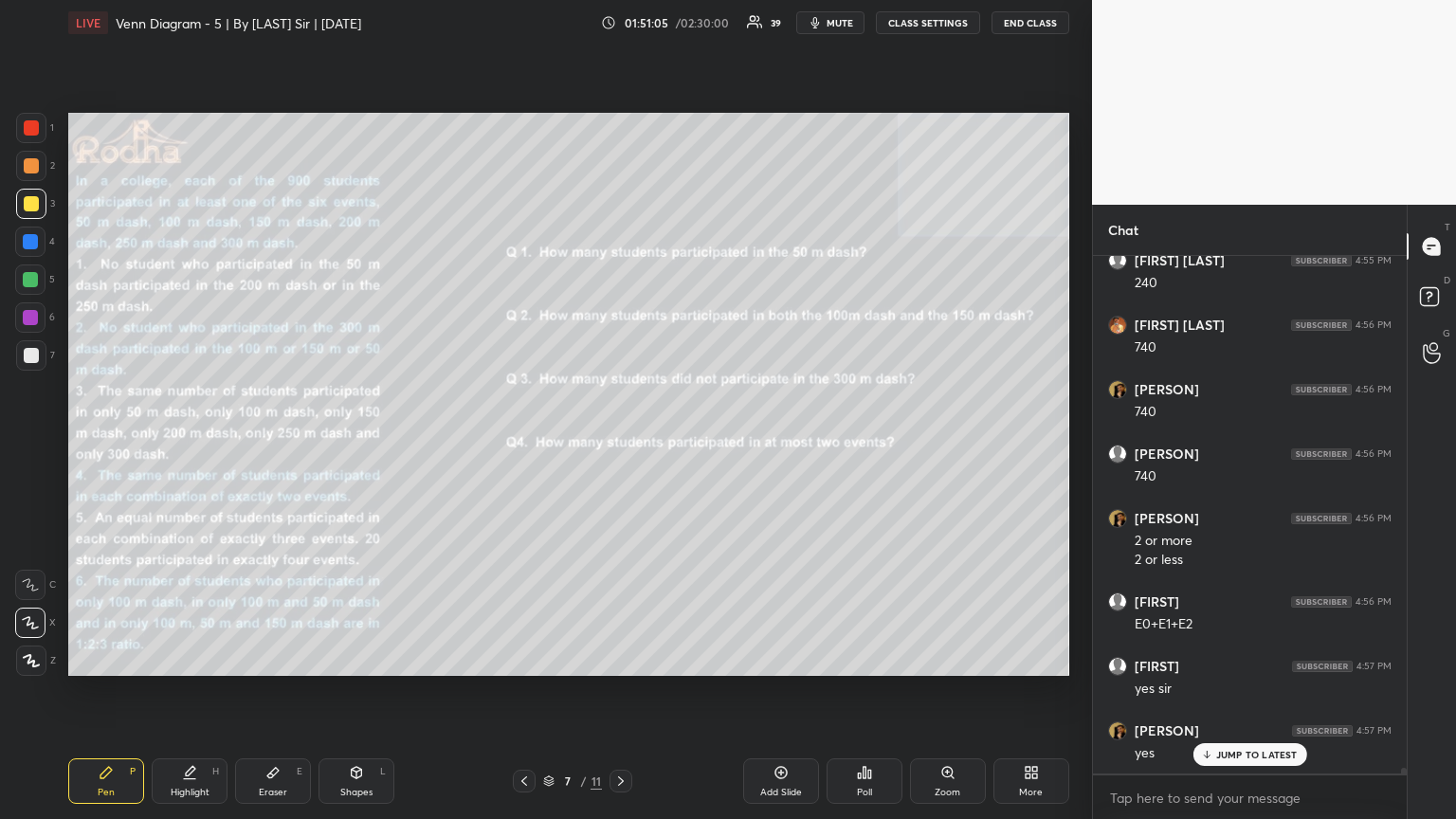 drag, startPoint x: 270, startPoint y: 787, endPoint x: 284, endPoint y: 775, distance: 18.439089 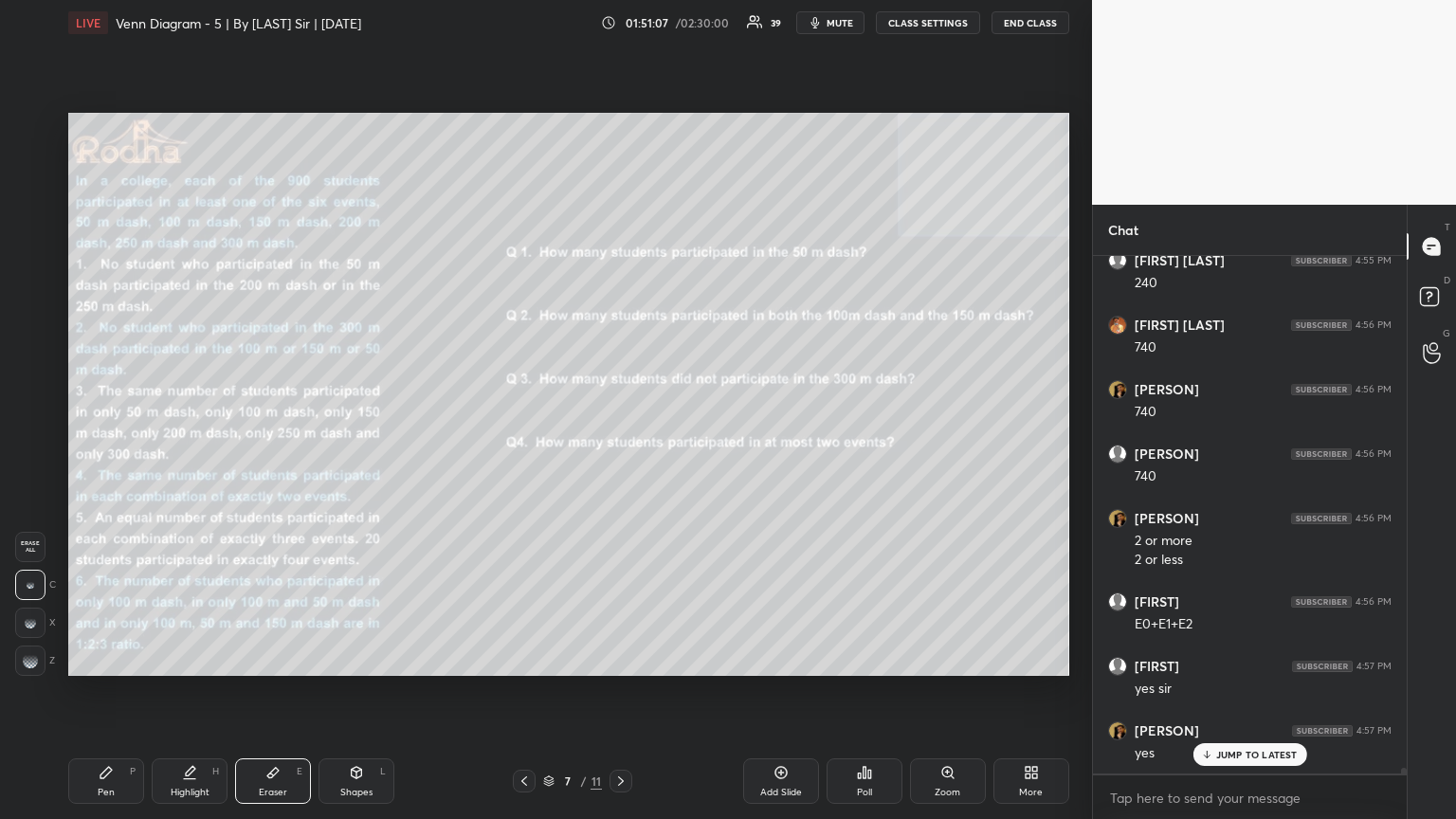 click 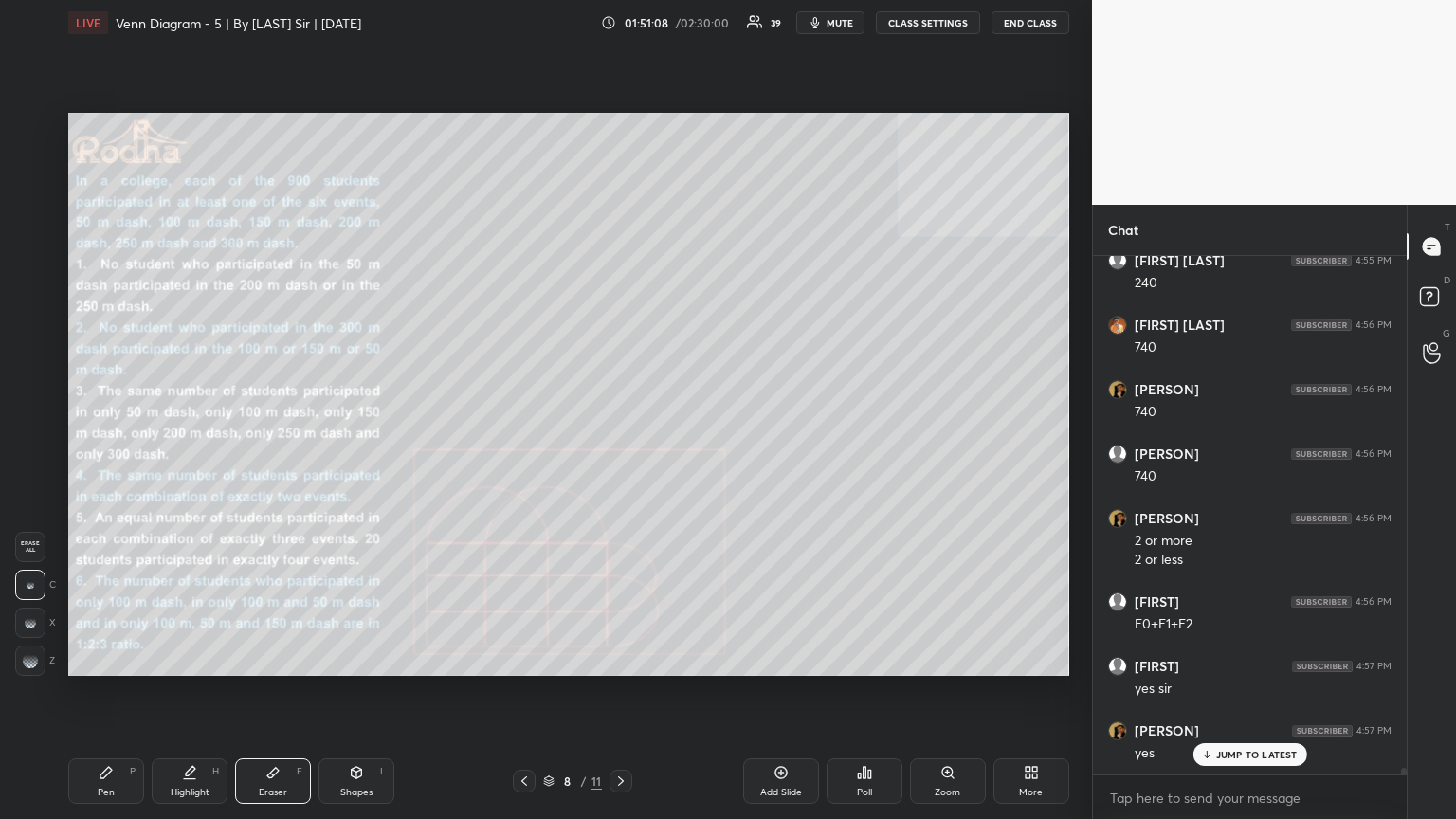 click 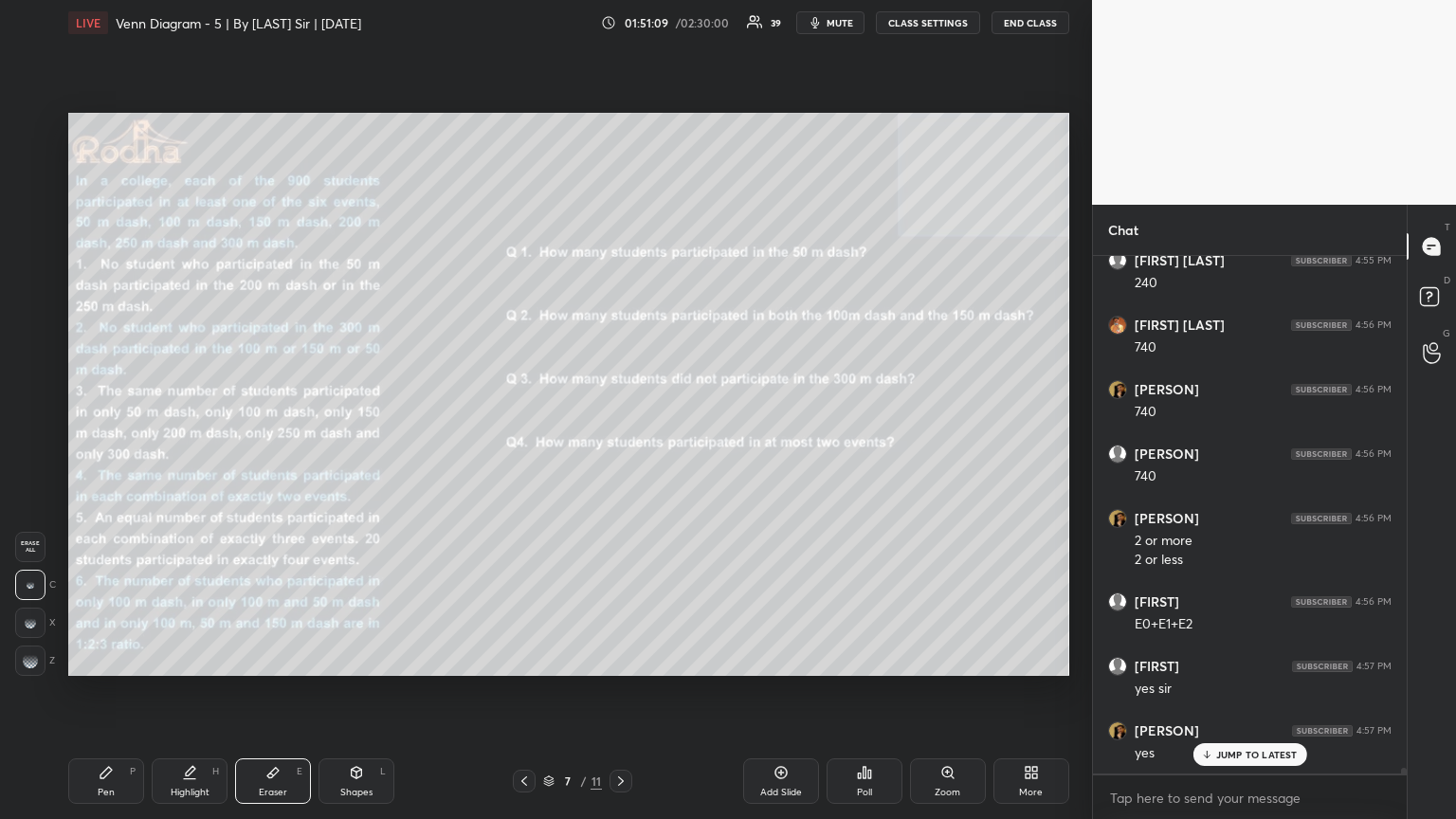 click on "Pen P" at bounding box center (106, 781) 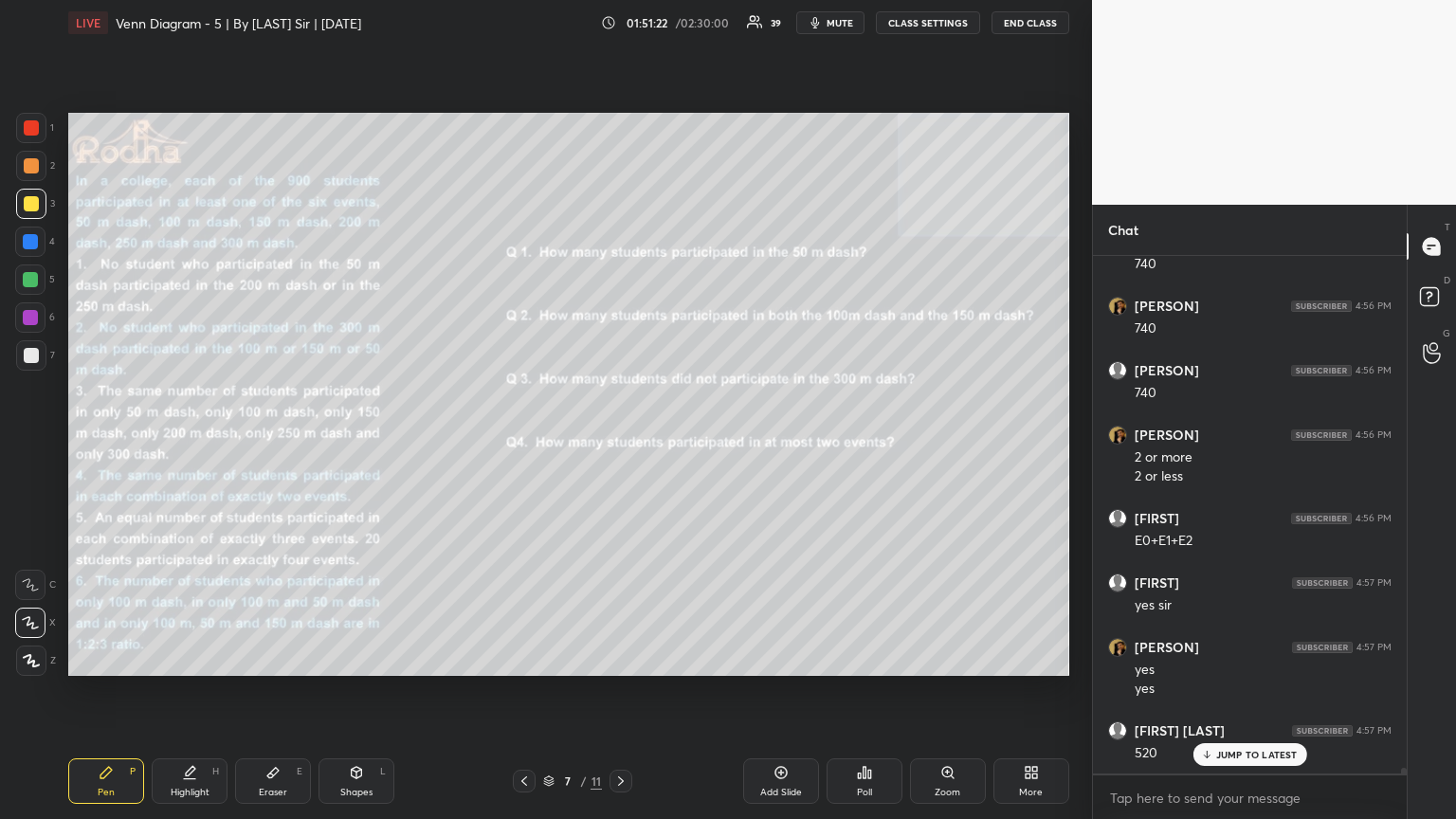 scroll, scrollTop: 49850, scrollLeft: 0, axis: vertical 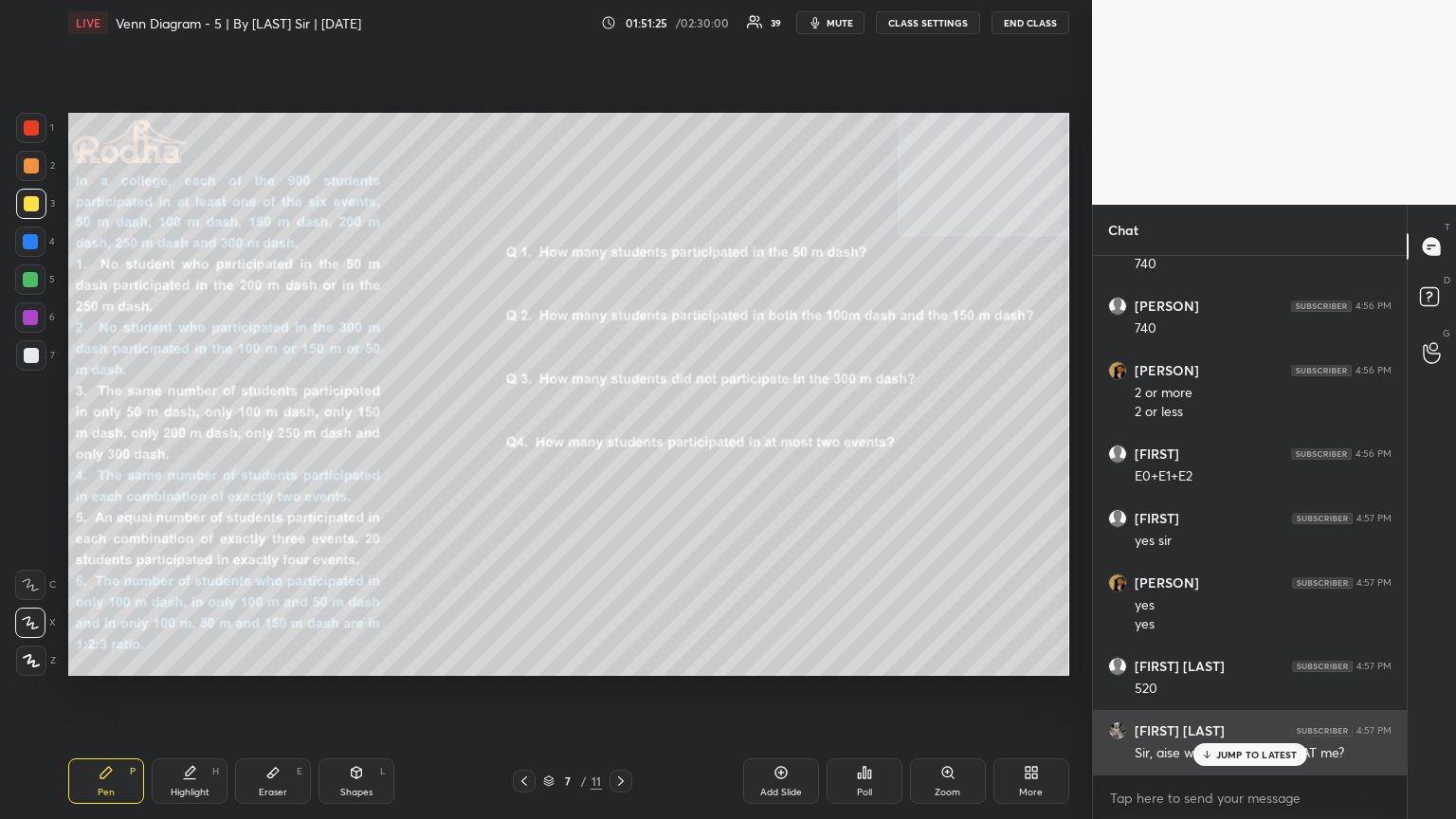 drag, startPoint x: 1223, startPoint y: 753, endPoint x: 1240, endPoint y: 749, distance: 17.464249 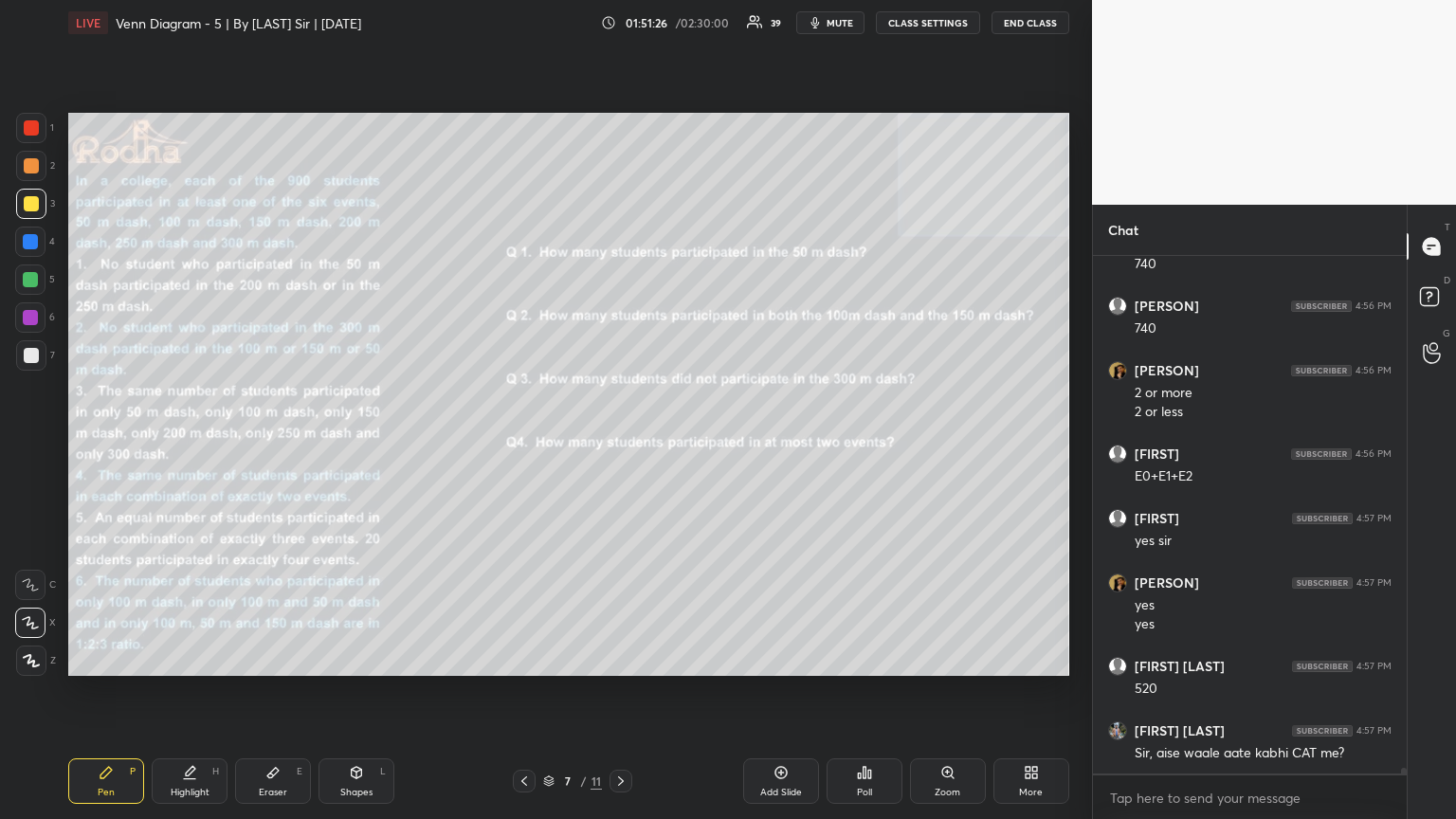 scroll, scrollTop: 49914, scrollLeft: 0, axis: vertical 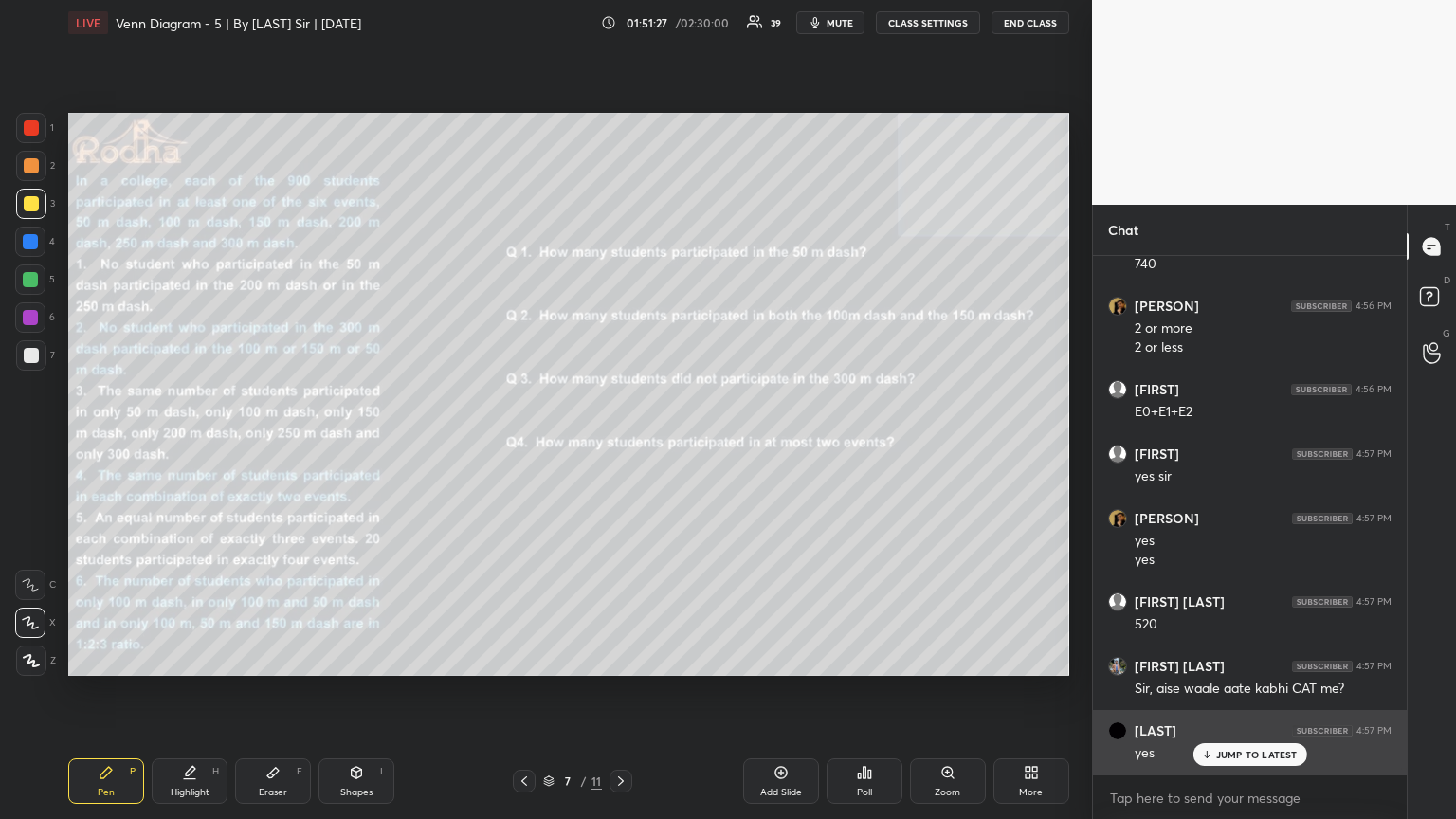 click on "[FIRST] [TIME] yes" at bounding box center (1249, 742) 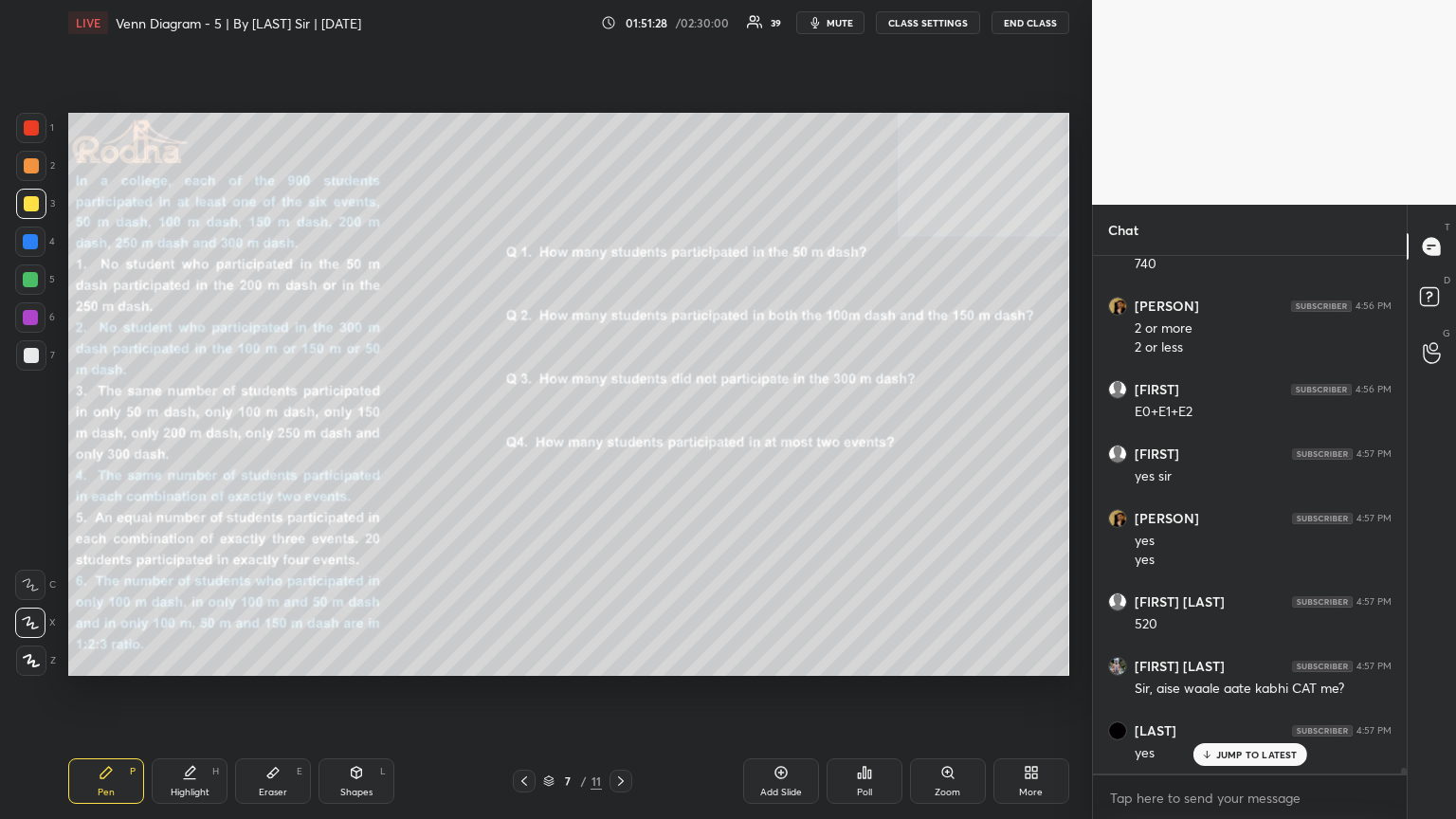 scroll, scrollTop: 49979, scrollLeft: 0, axis: vertical 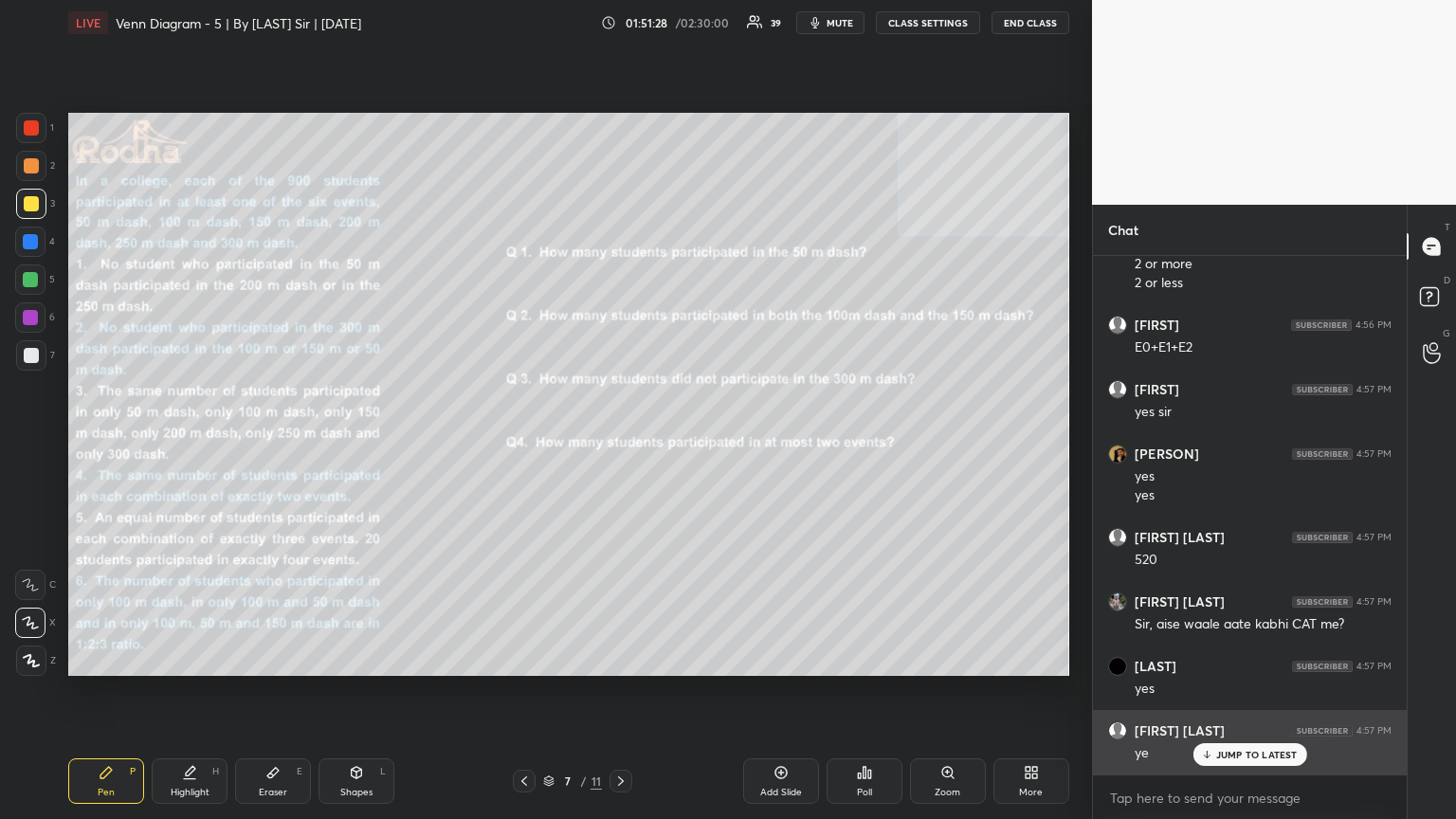 click on "JUMP TO LATEST" at bounding box center [1249, 755] 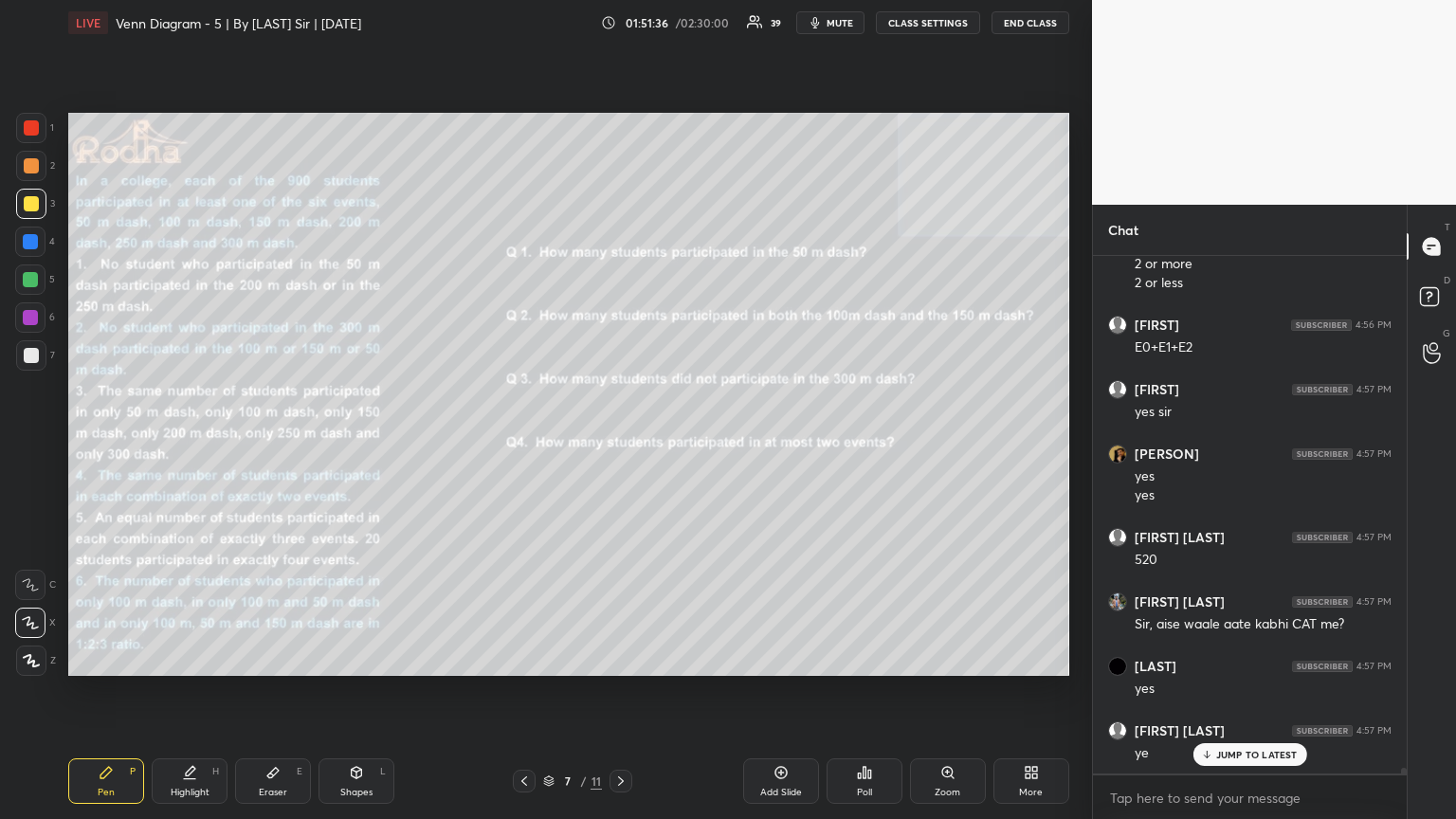 scroll, scrollTop: 50043, scrollLeft: 0, axis: vertical 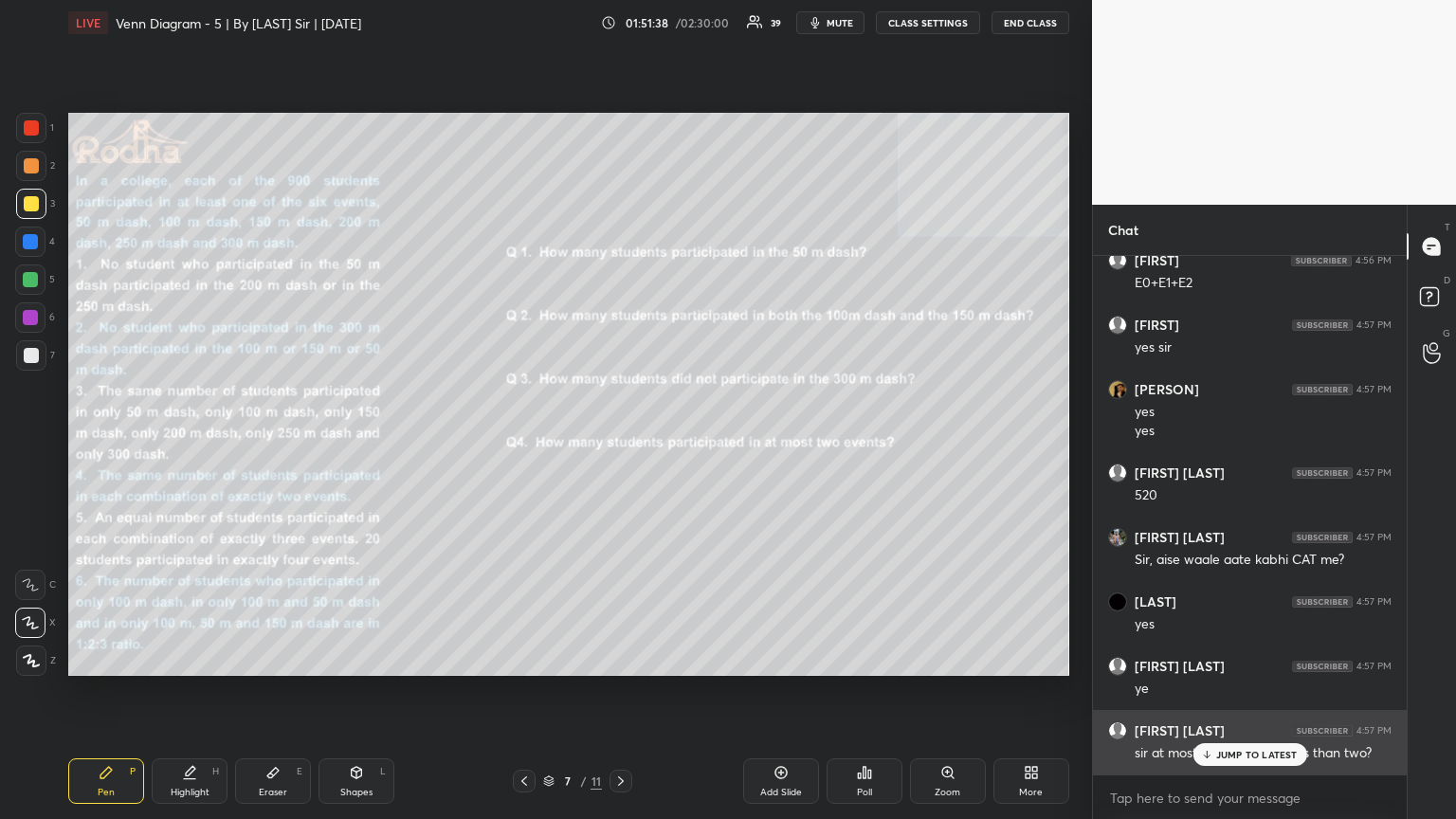 click on "JUMP TO LATEST" at bounding box center (1257, 755) 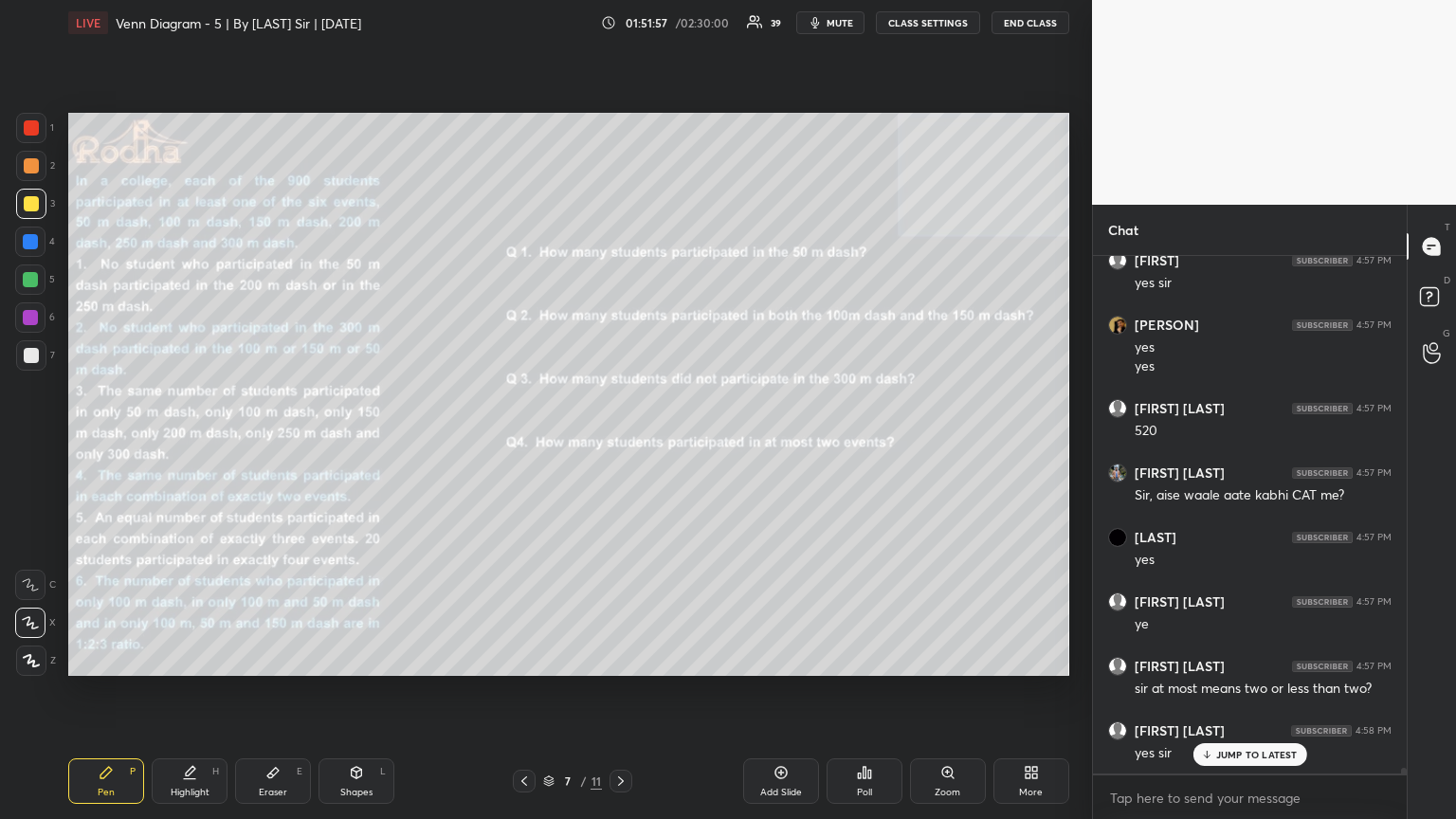 scroll, scrollTop: 50172, scrollLeft: 0, axis: vertical 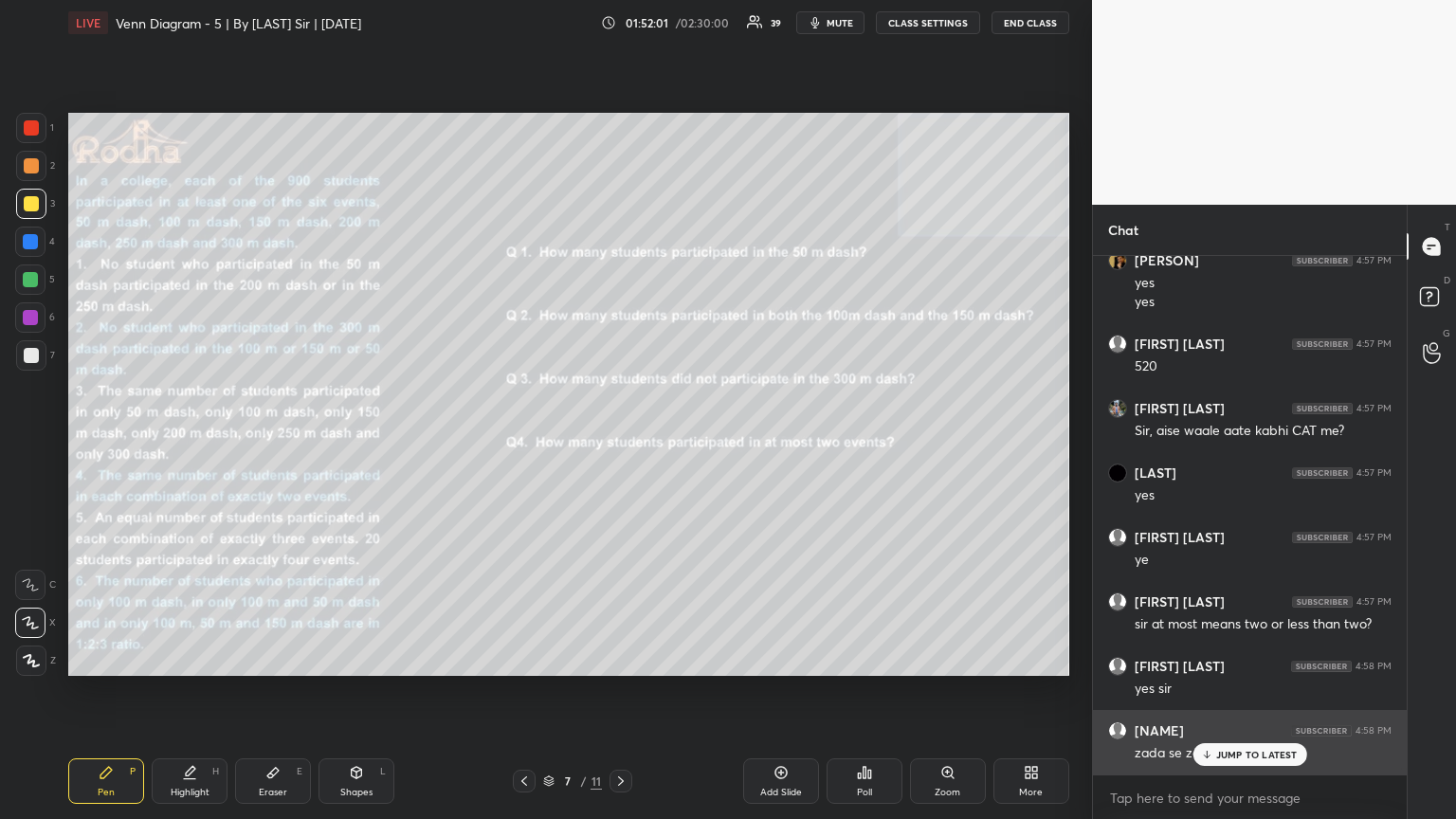 click on "JUMP TO LATEST" at bounding box center [1257, 755] 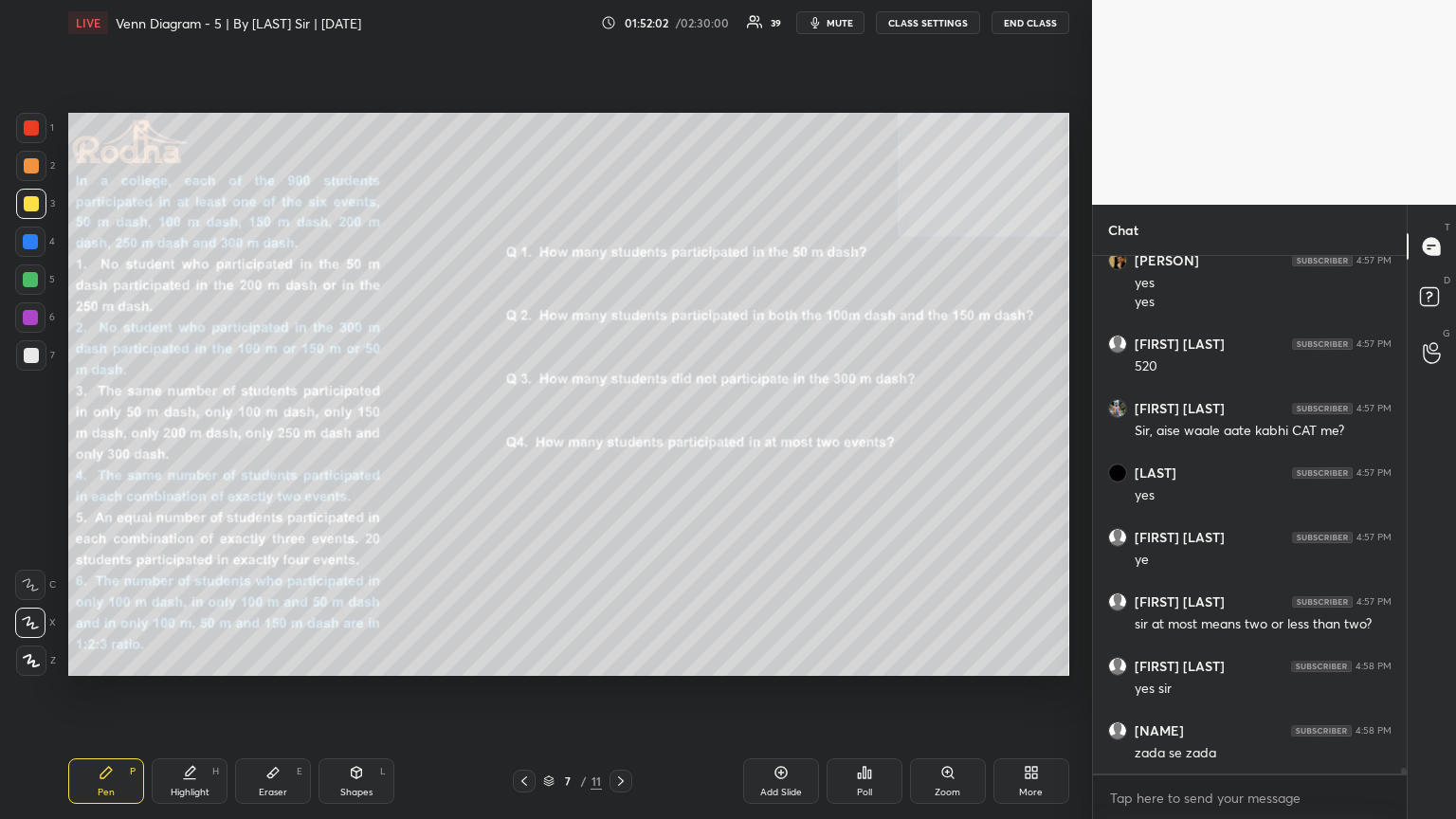 scroll, scrollTop: 50237, scrollLeft: 0, axis: vertical 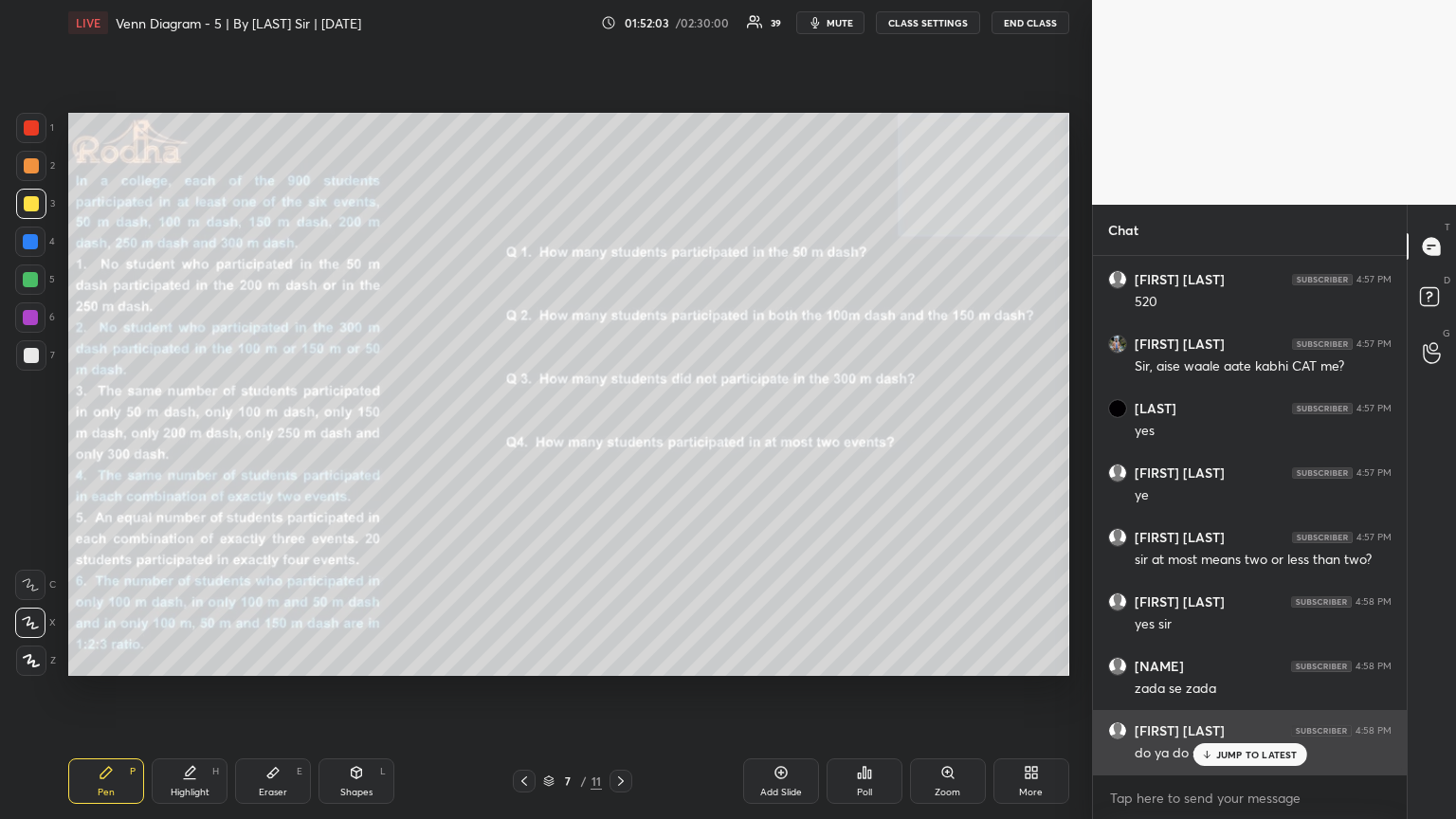 drag, startPoint x: 1210, startPoint y: 748, endPoint x: 1251, endPoint y: 761, distance: 43.011626 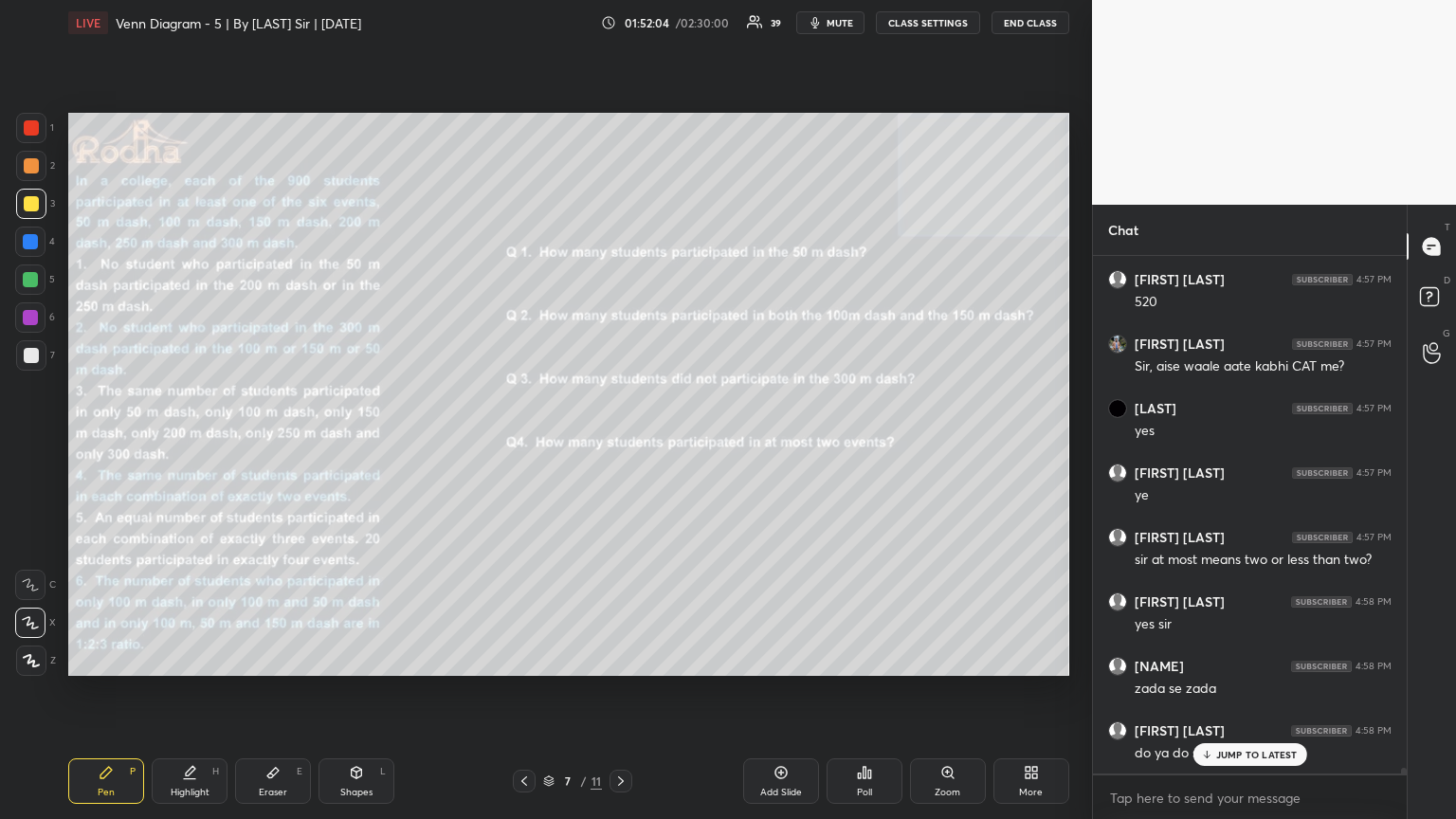 scroll, scrollTop: 50301, scrollLeft: 0, axis: vertical 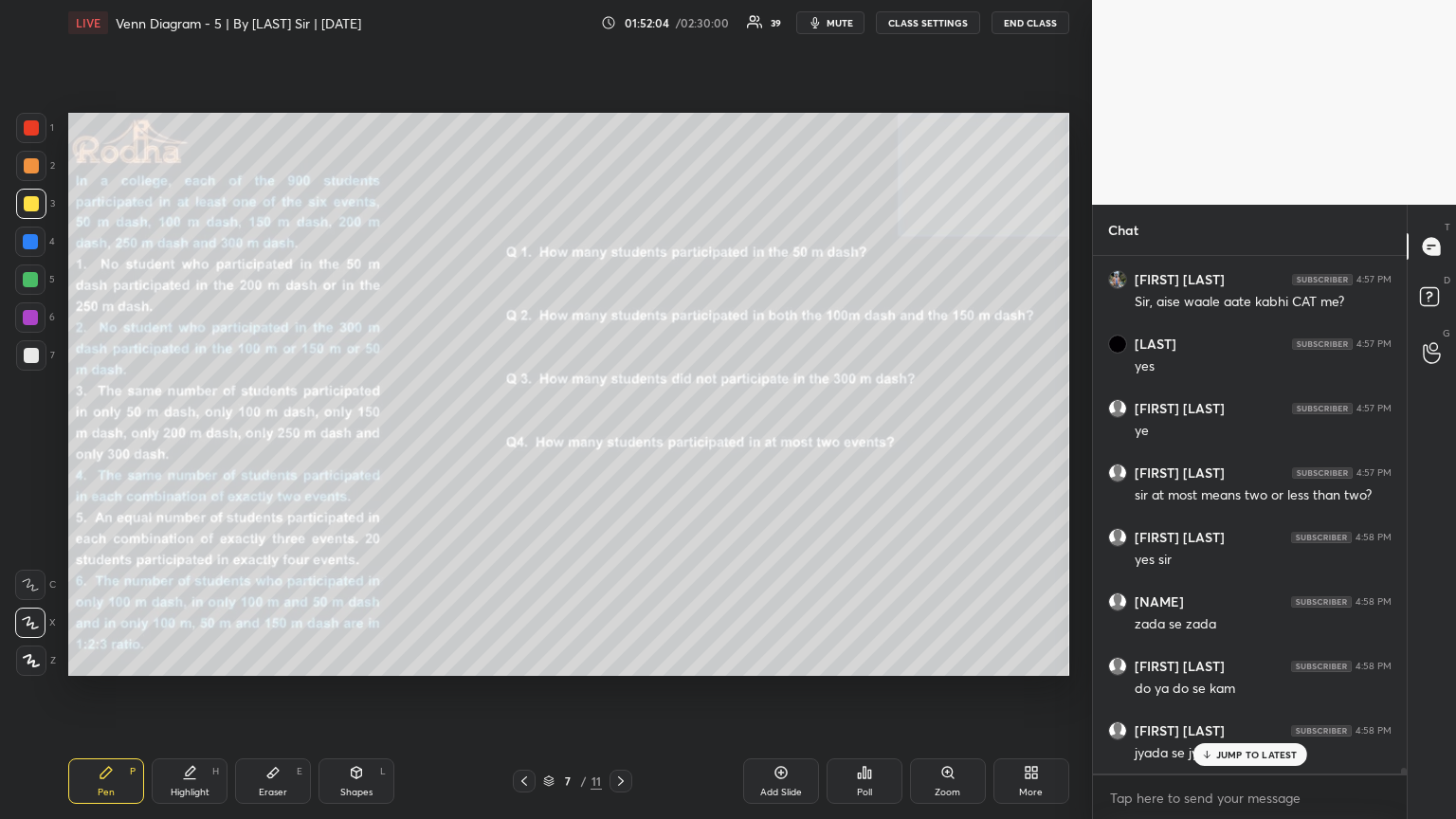 click on "JUMP TO LATEST" at bounding box center [1257, 755] 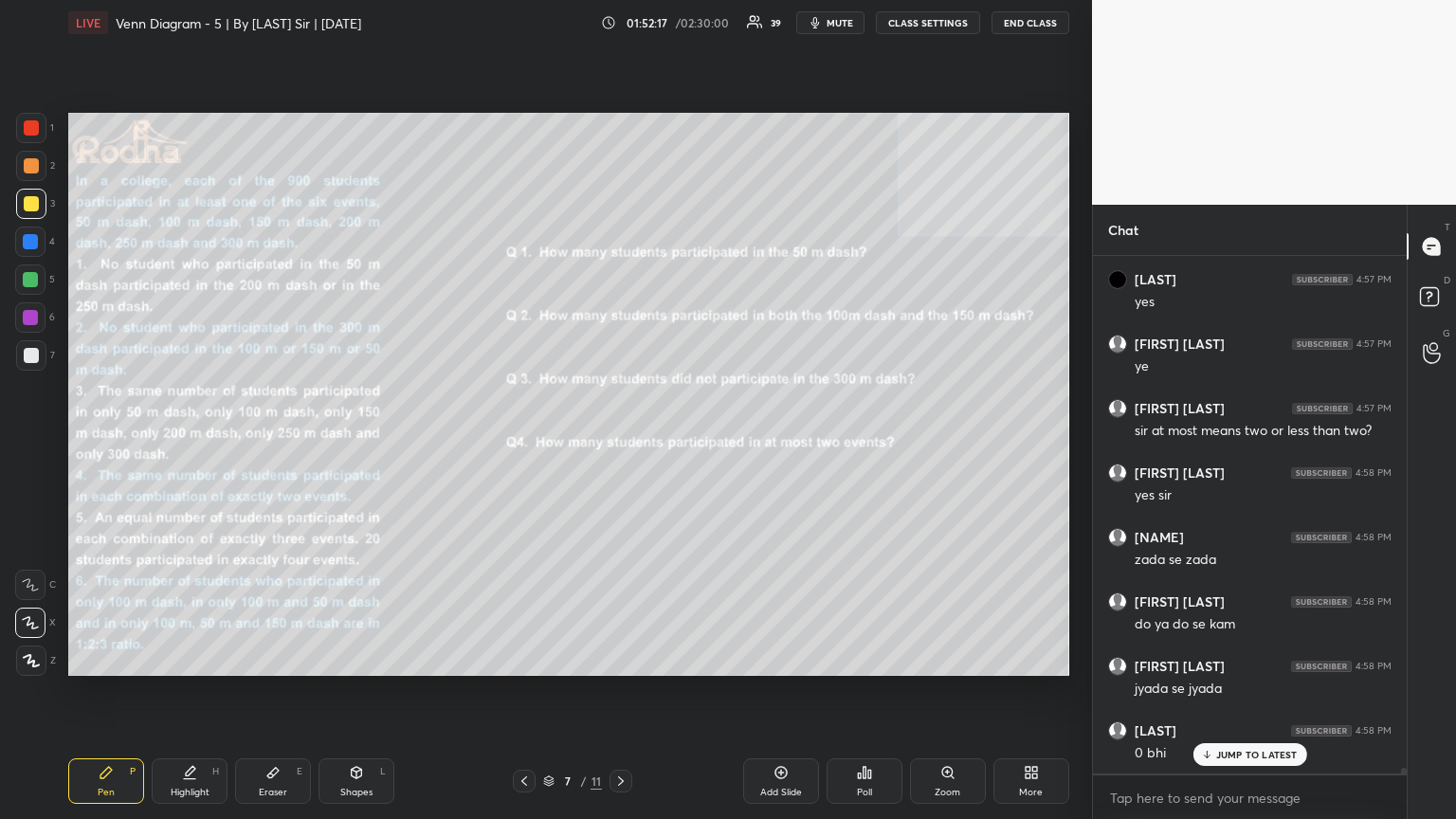 scroll, scrollTop: 50430, scrollLeft: 0, axis: vertical 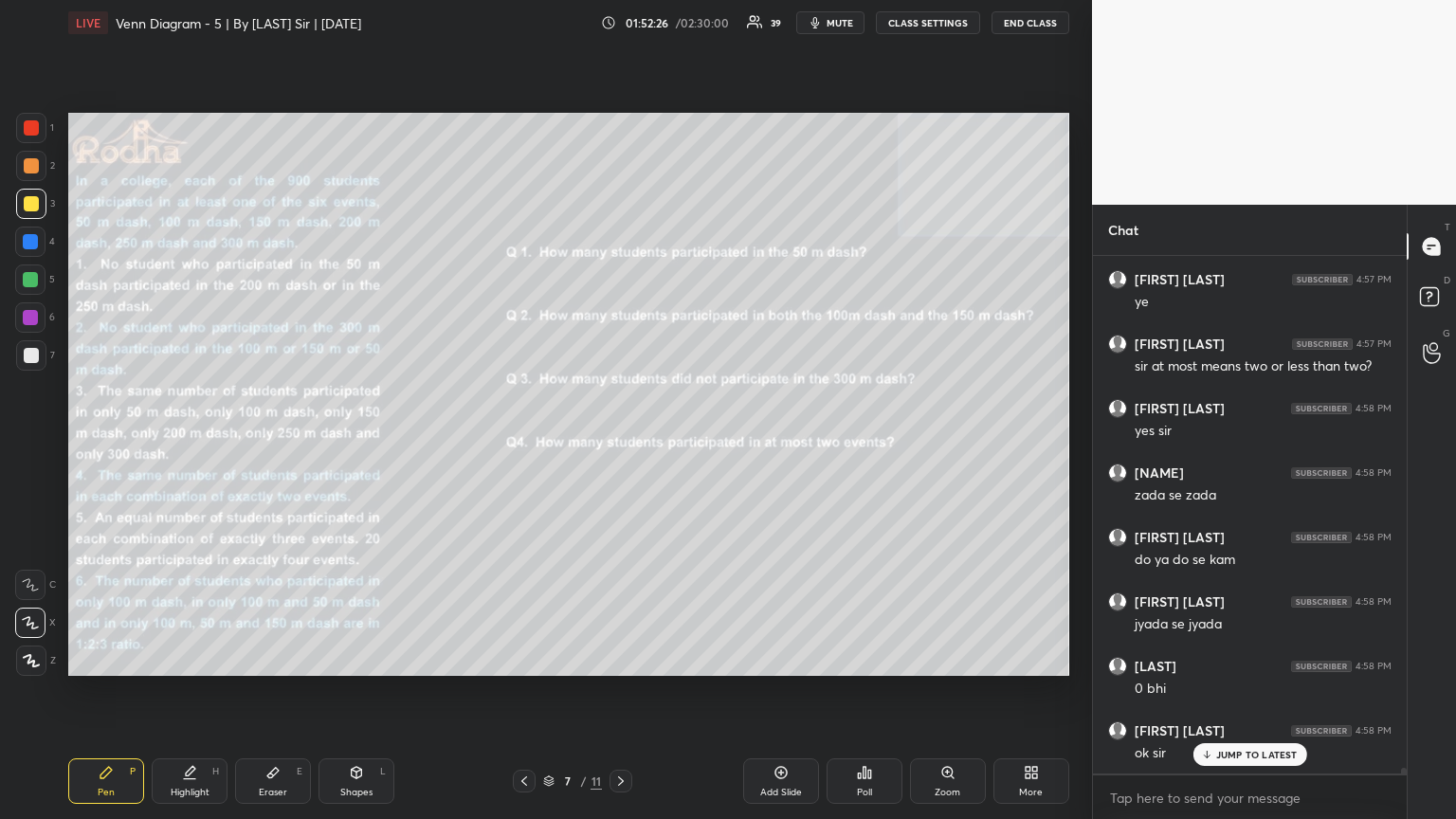 click 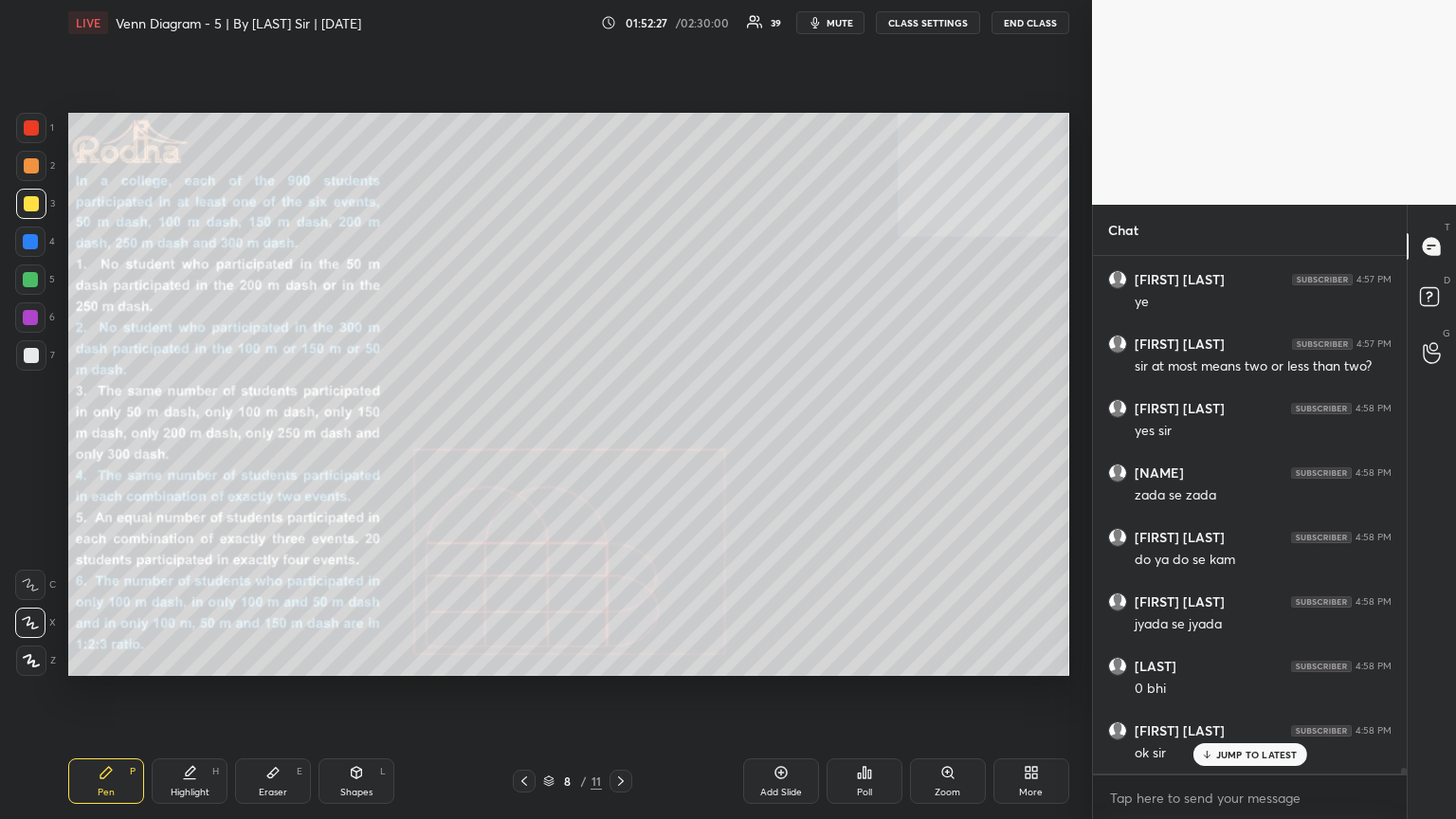click 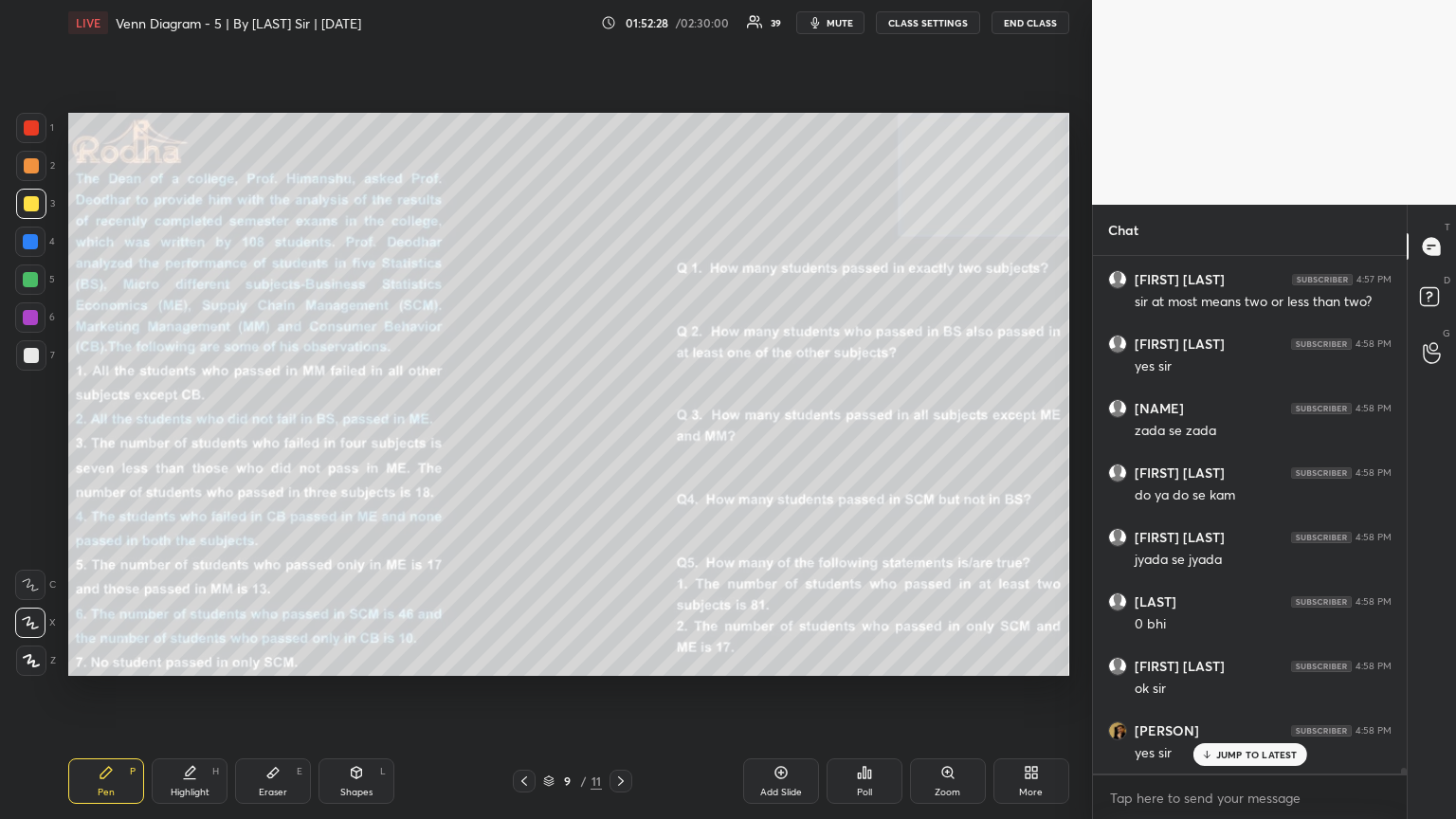 scroll, scrollTop: 50559, scrollLeft: 0, axis: vertical 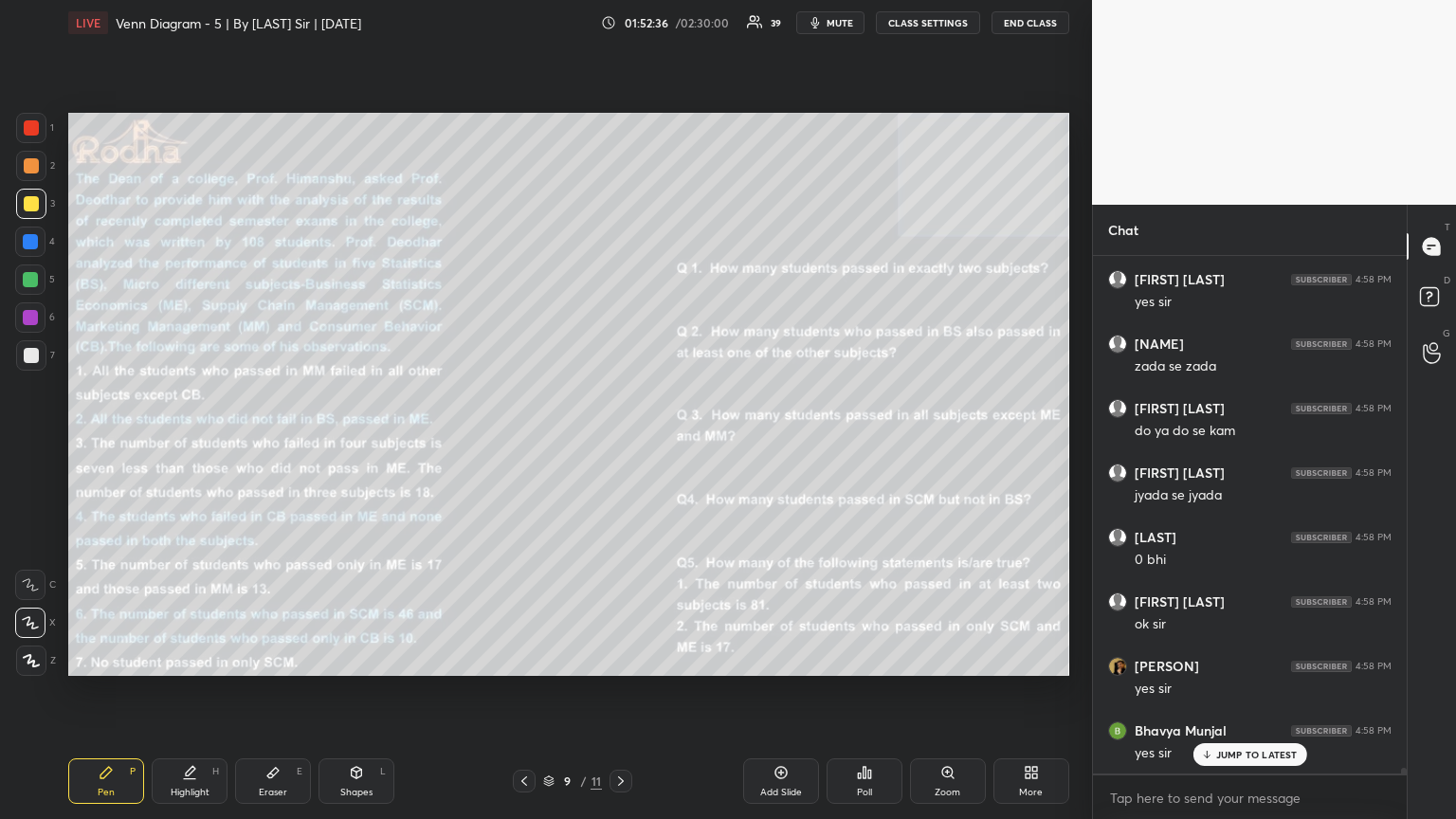click 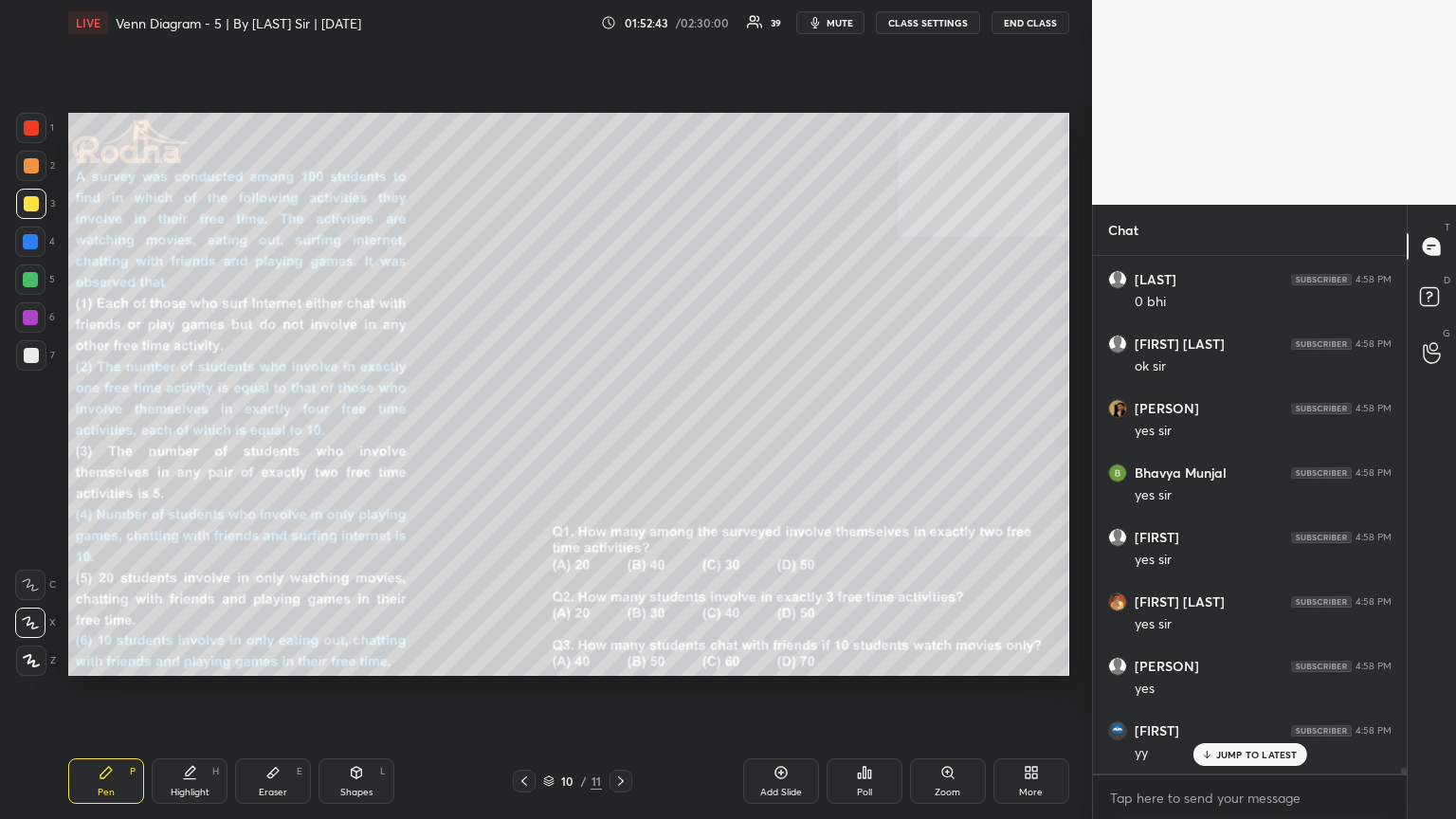 scroll, scrollTop: 50881, scrollLeft: 0, axis: vertical 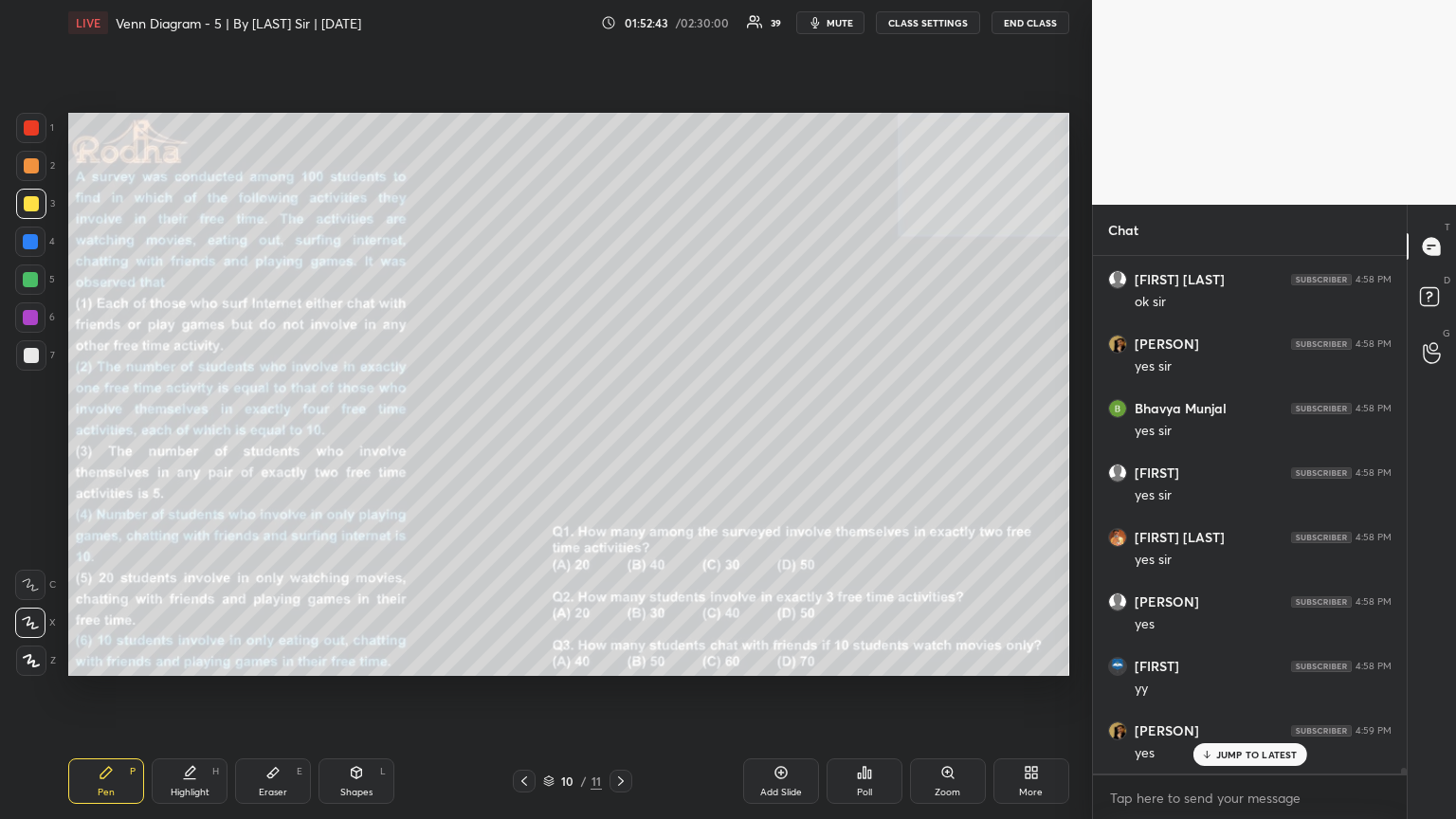 click 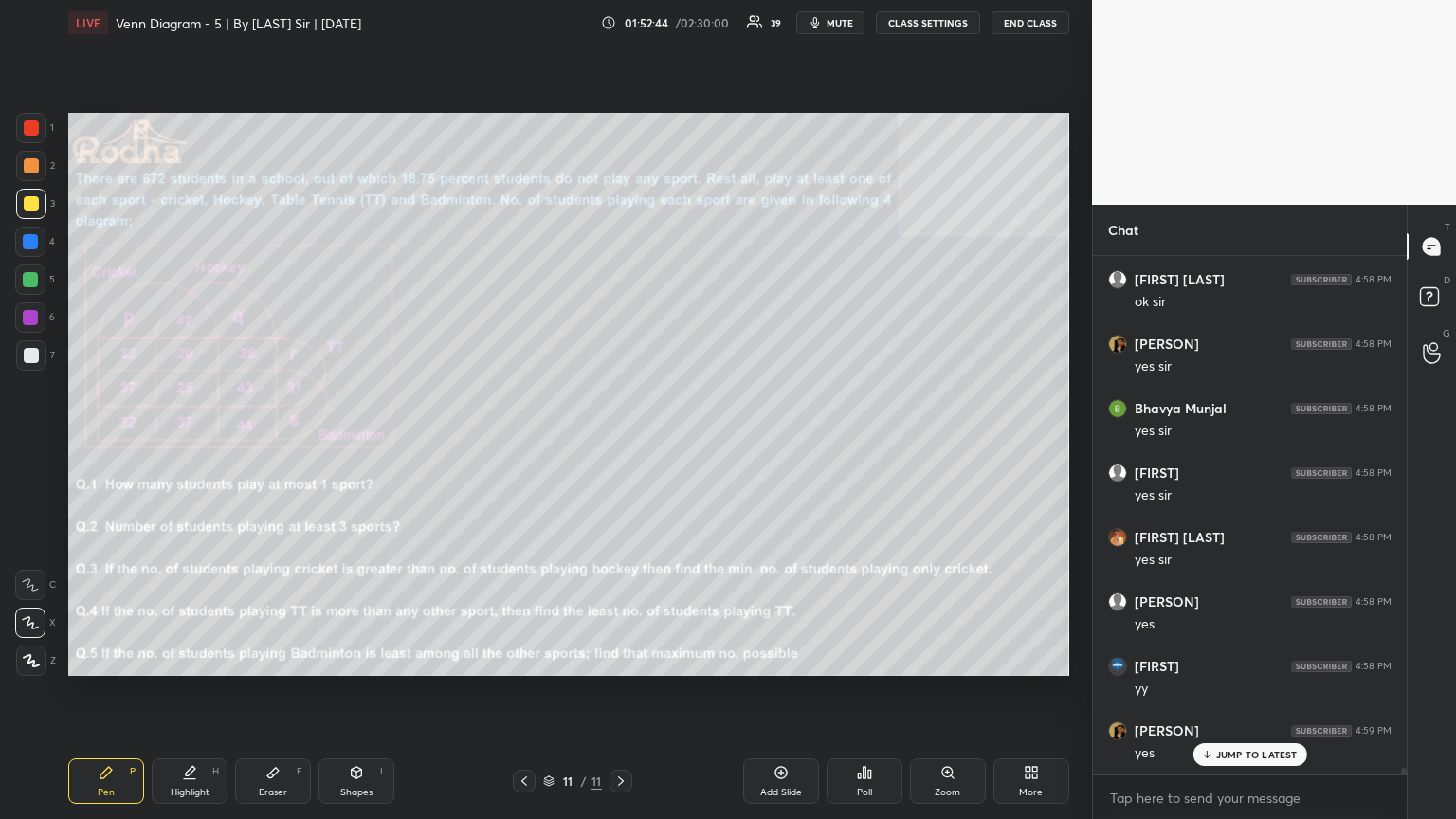 scroll, scrollTop: 50946, scrollLeft: 0, axis: vertical 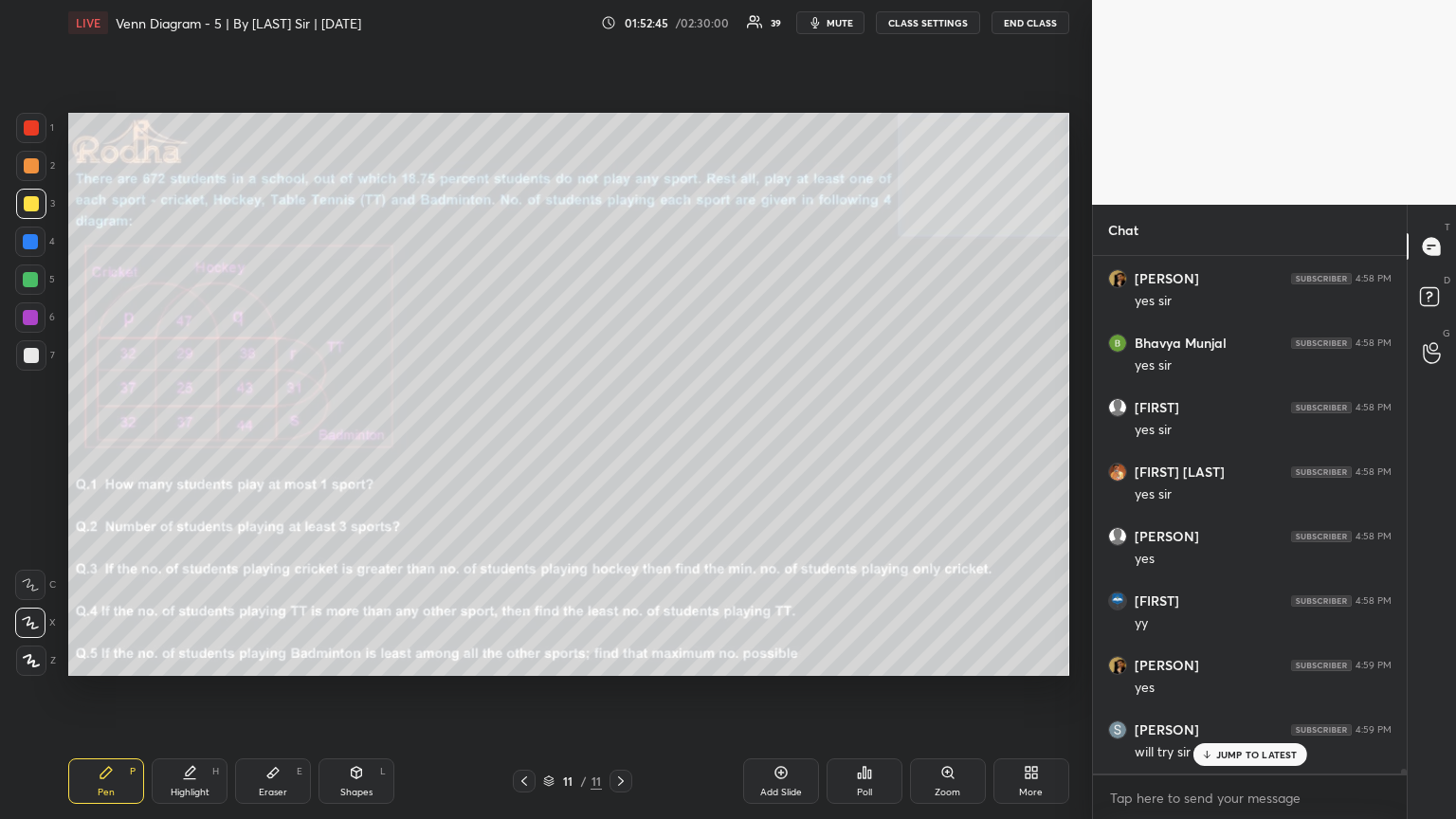 click on "JUMP TO LATEST" at bounding box center [1257, 755] 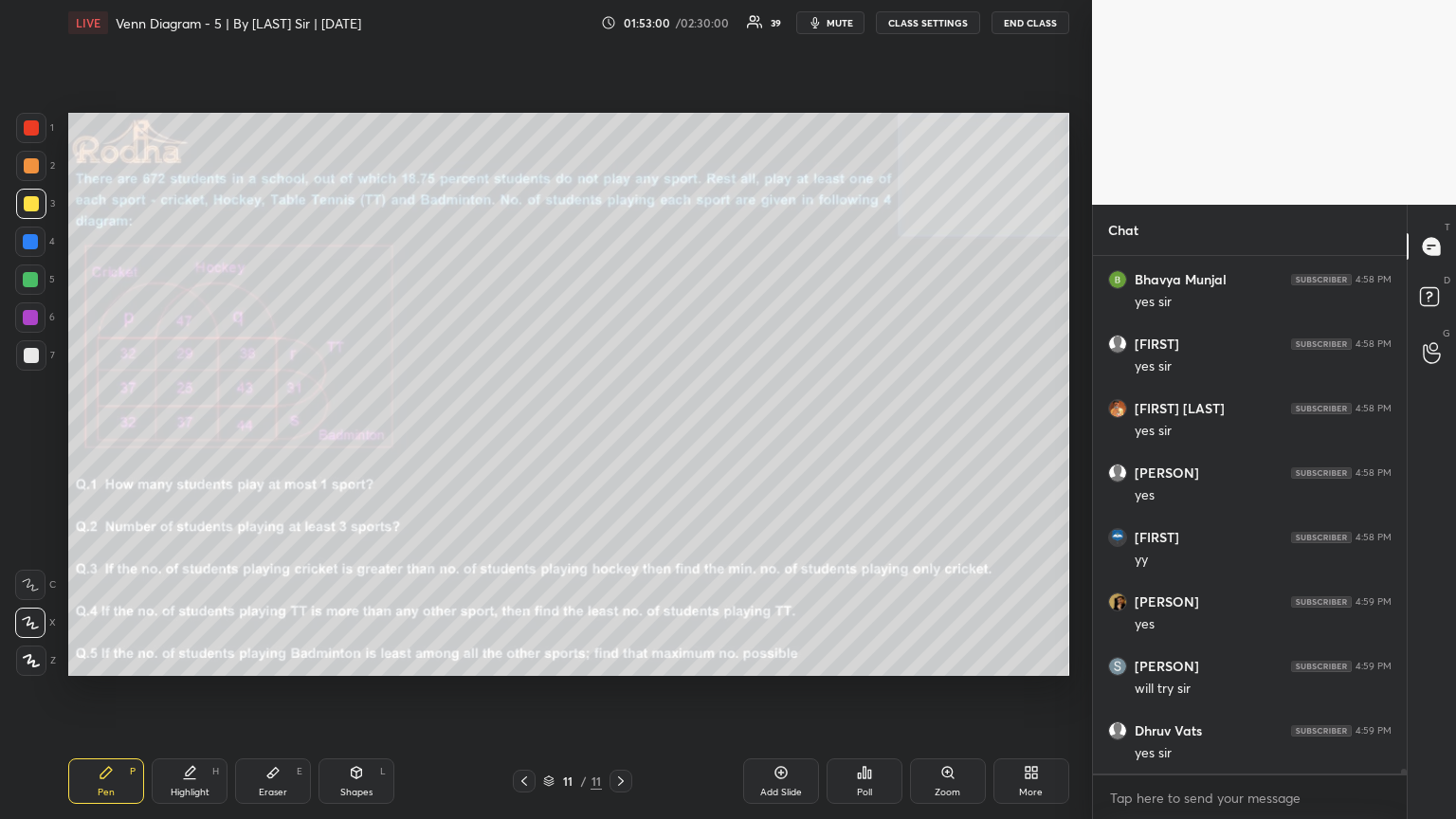 click 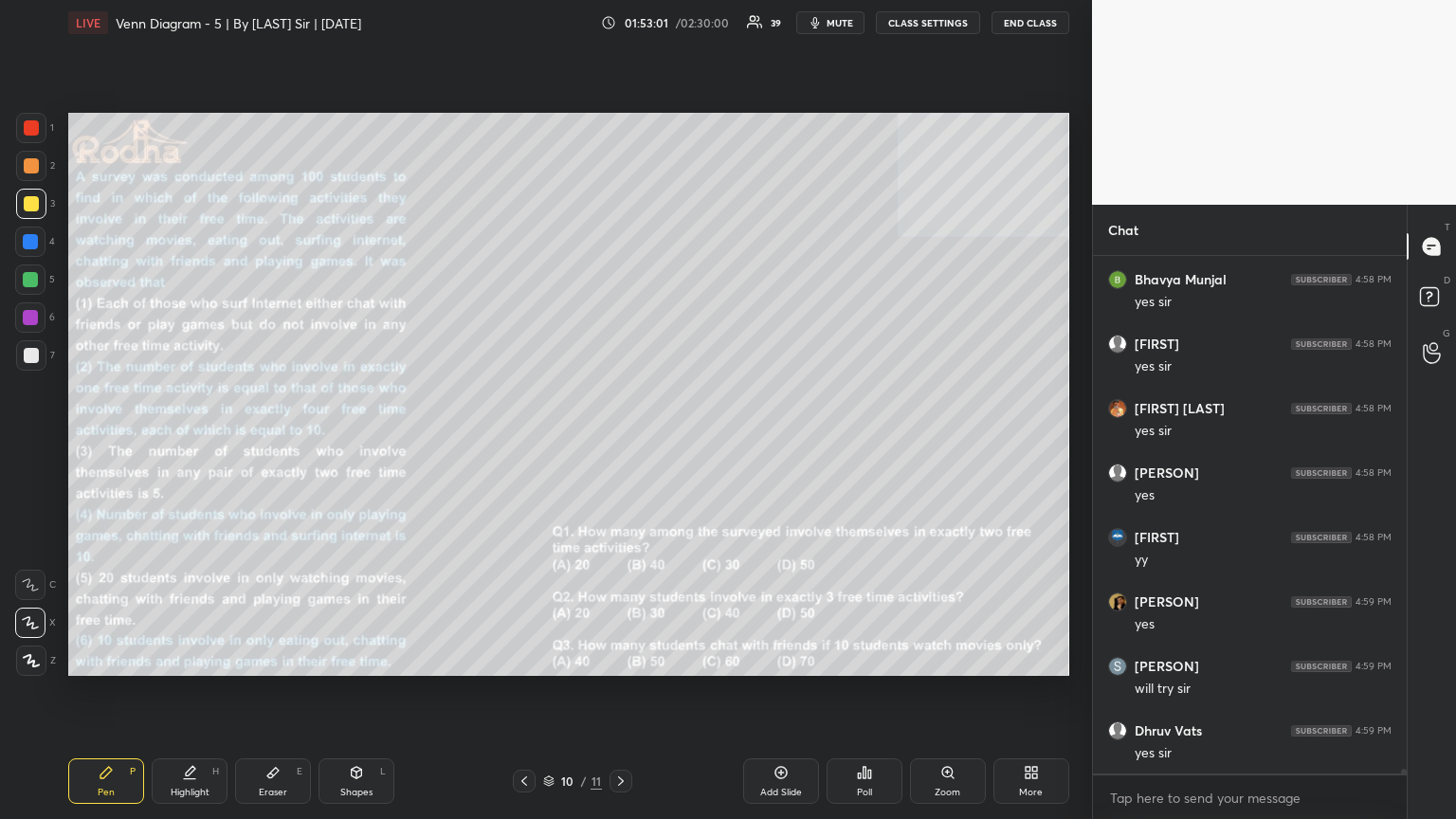click 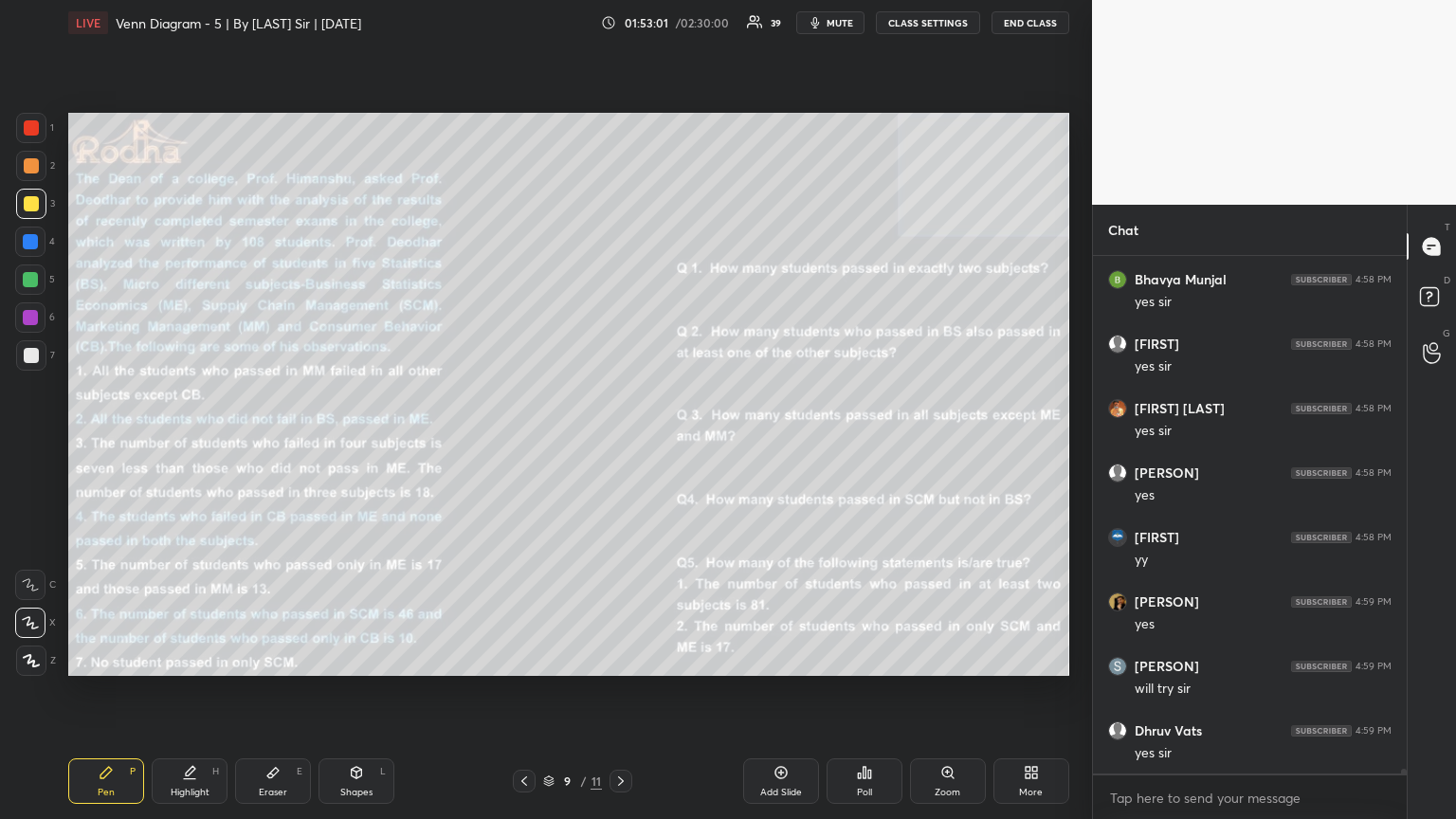 scroll, scrollTop: 51075, scrollLeft: 0, axis: vertical 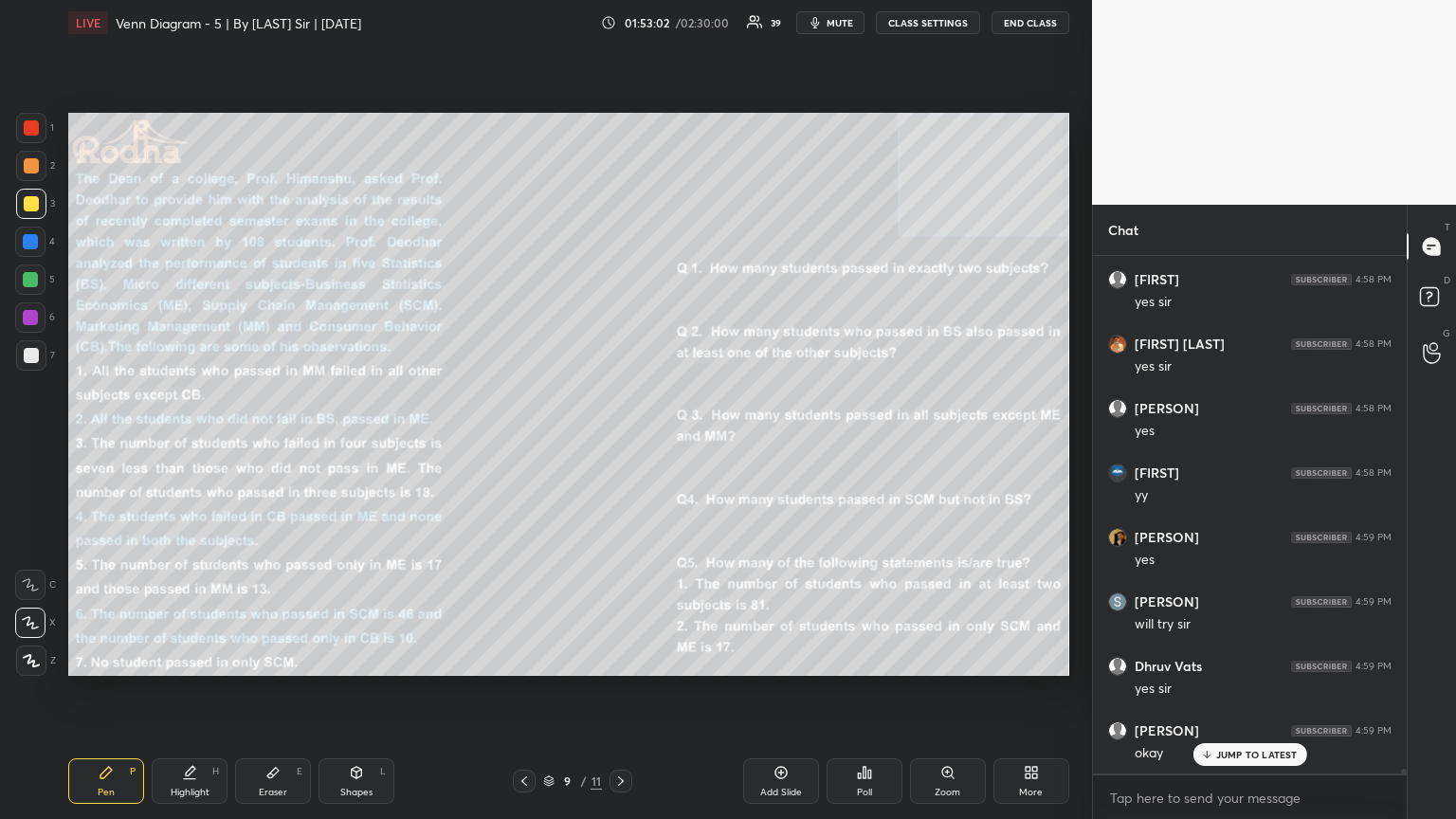 click 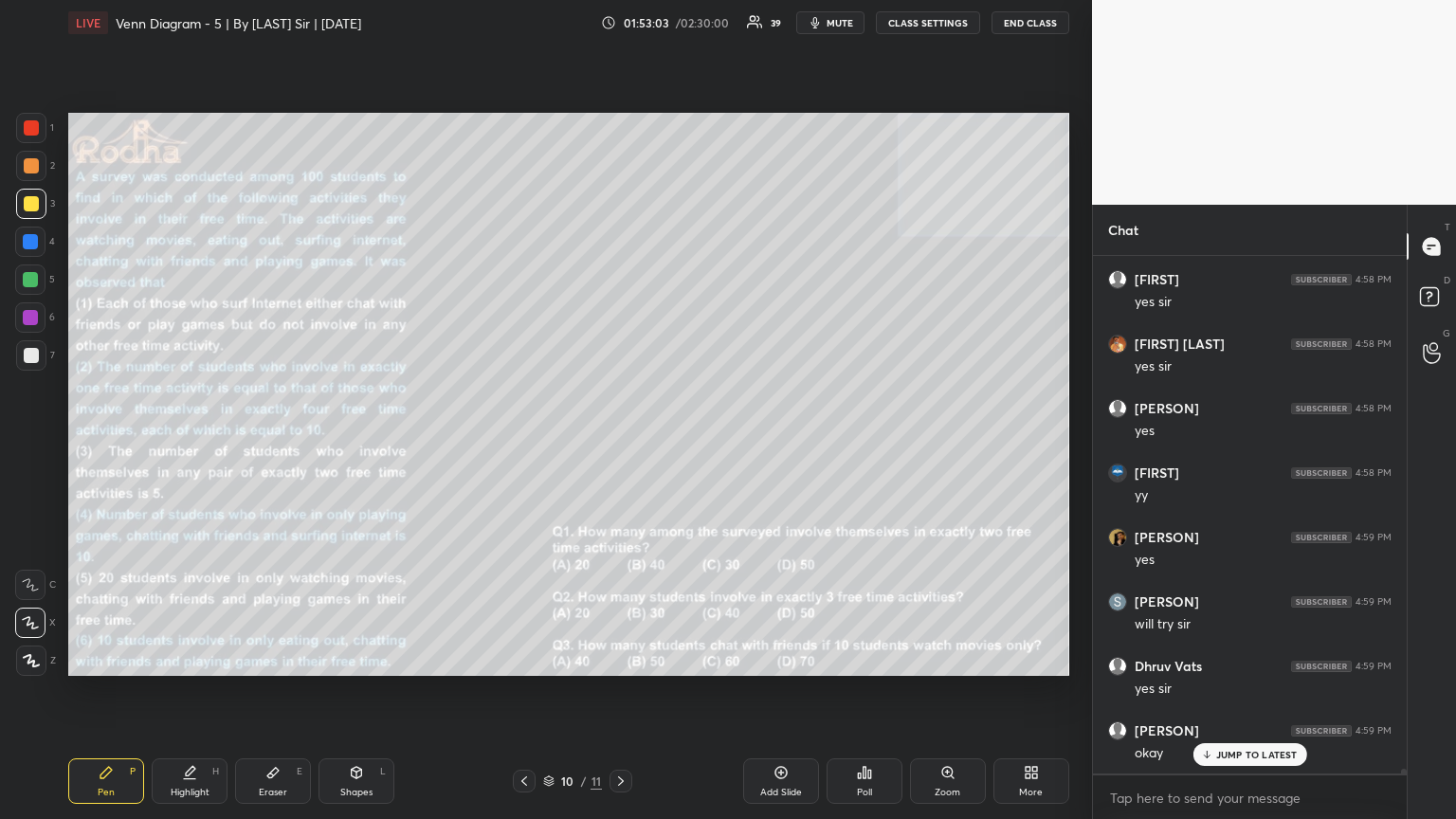 scroll, scrollTop: 51139, scrollLeft: 0, axis: vertical 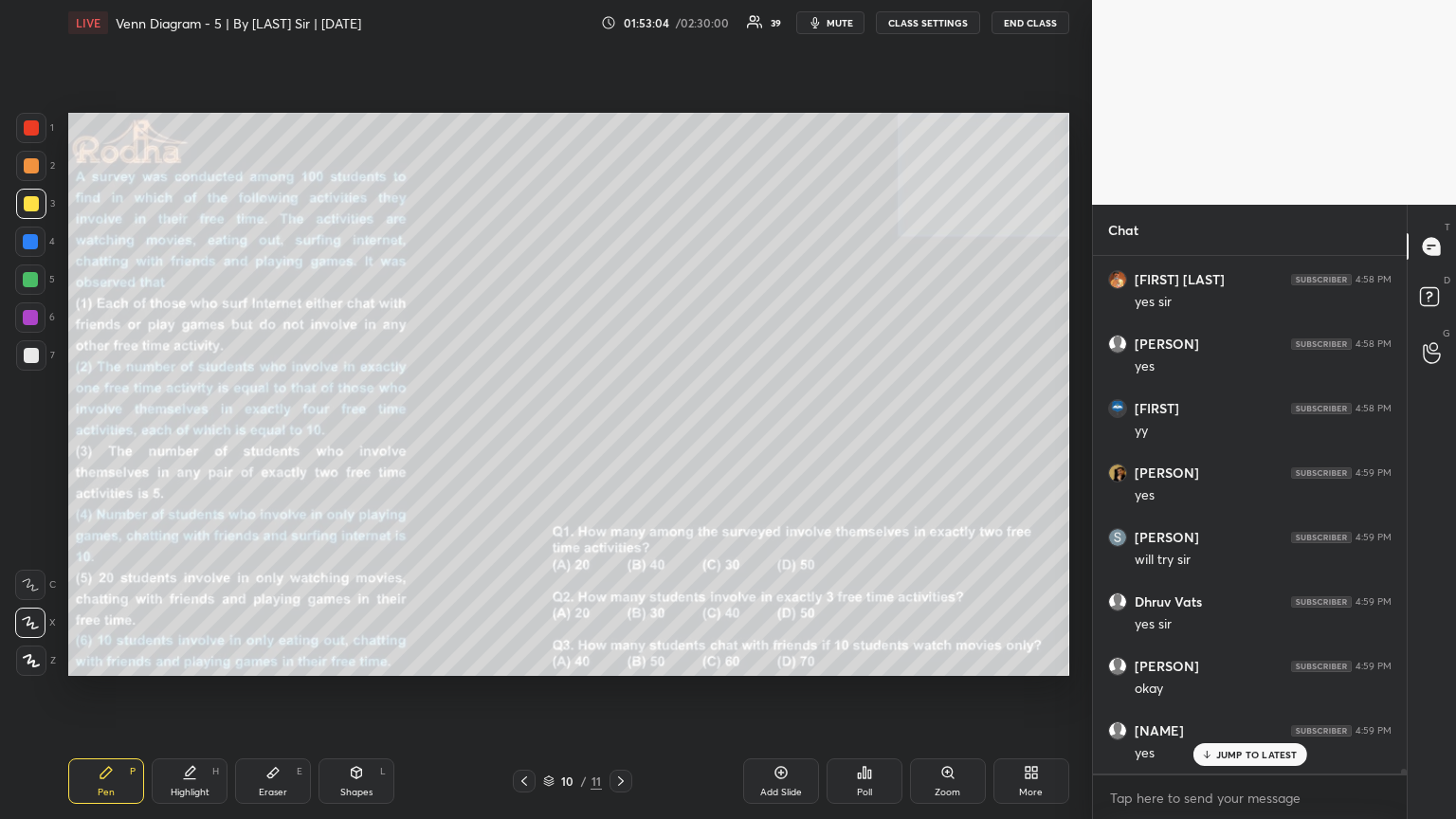 click 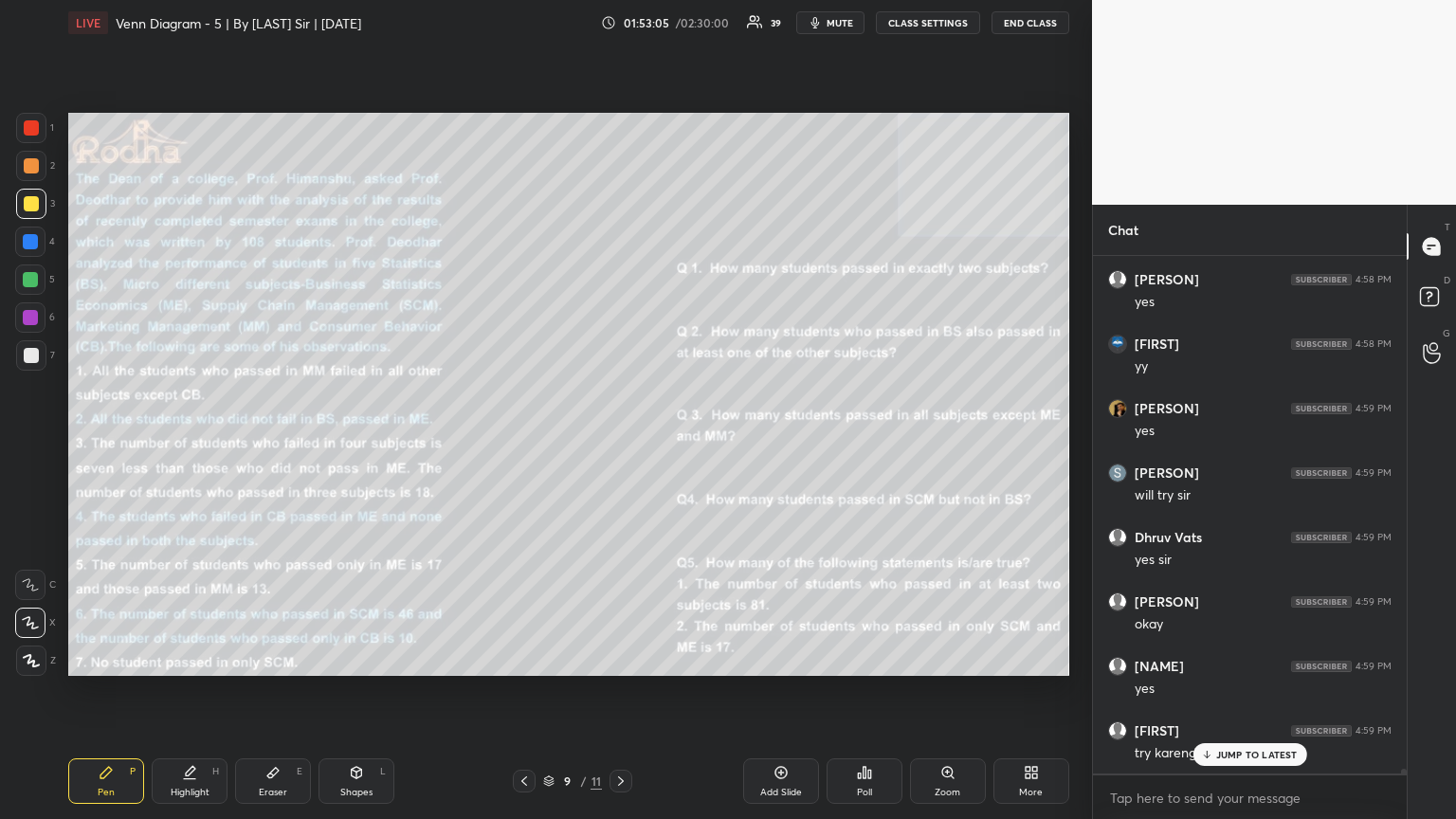 click on "Eraser E" at bounding box center (273, 781) 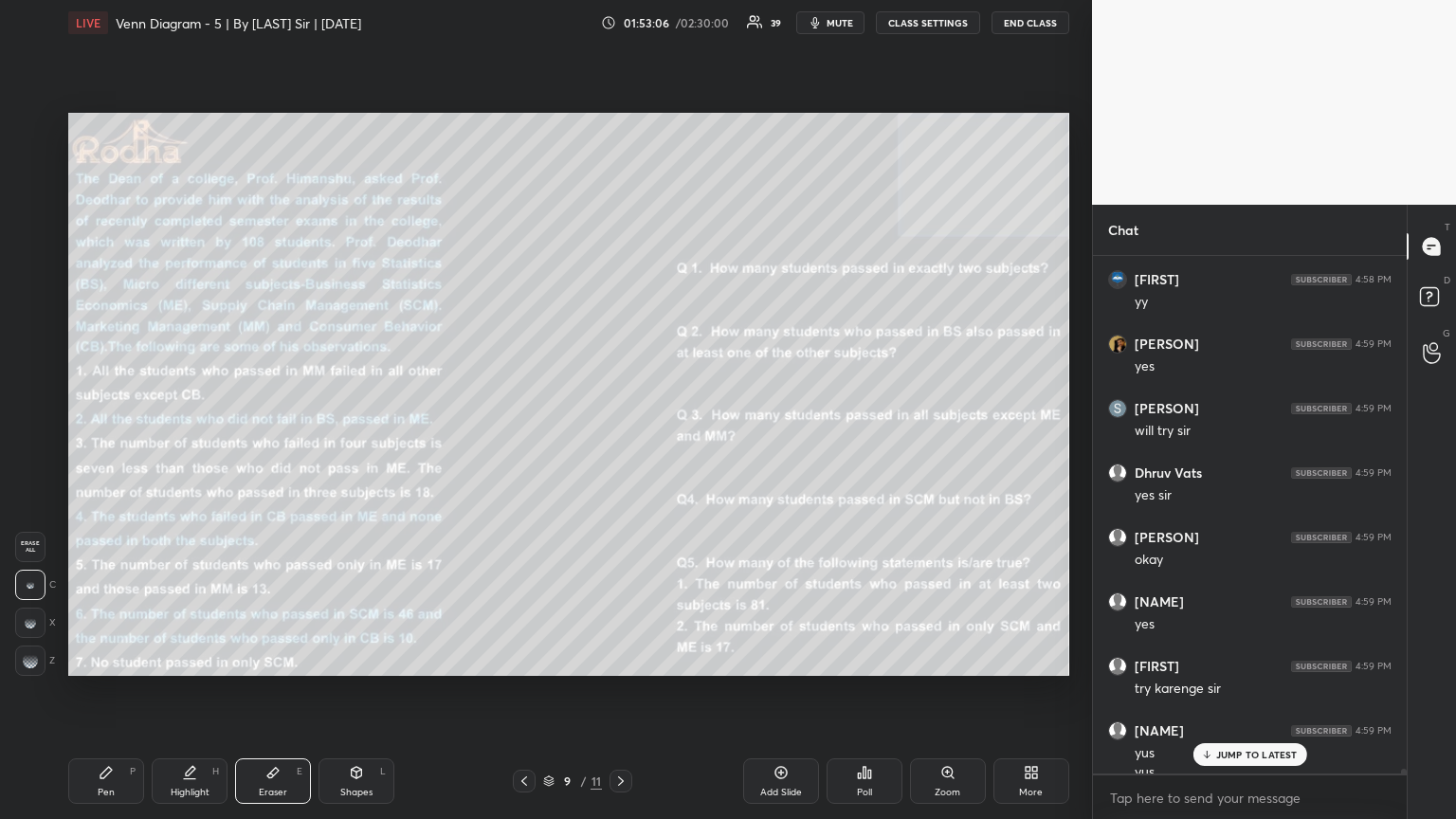 scroll, scrollTop: 51287, scrollLeft: 0, axis: vertical 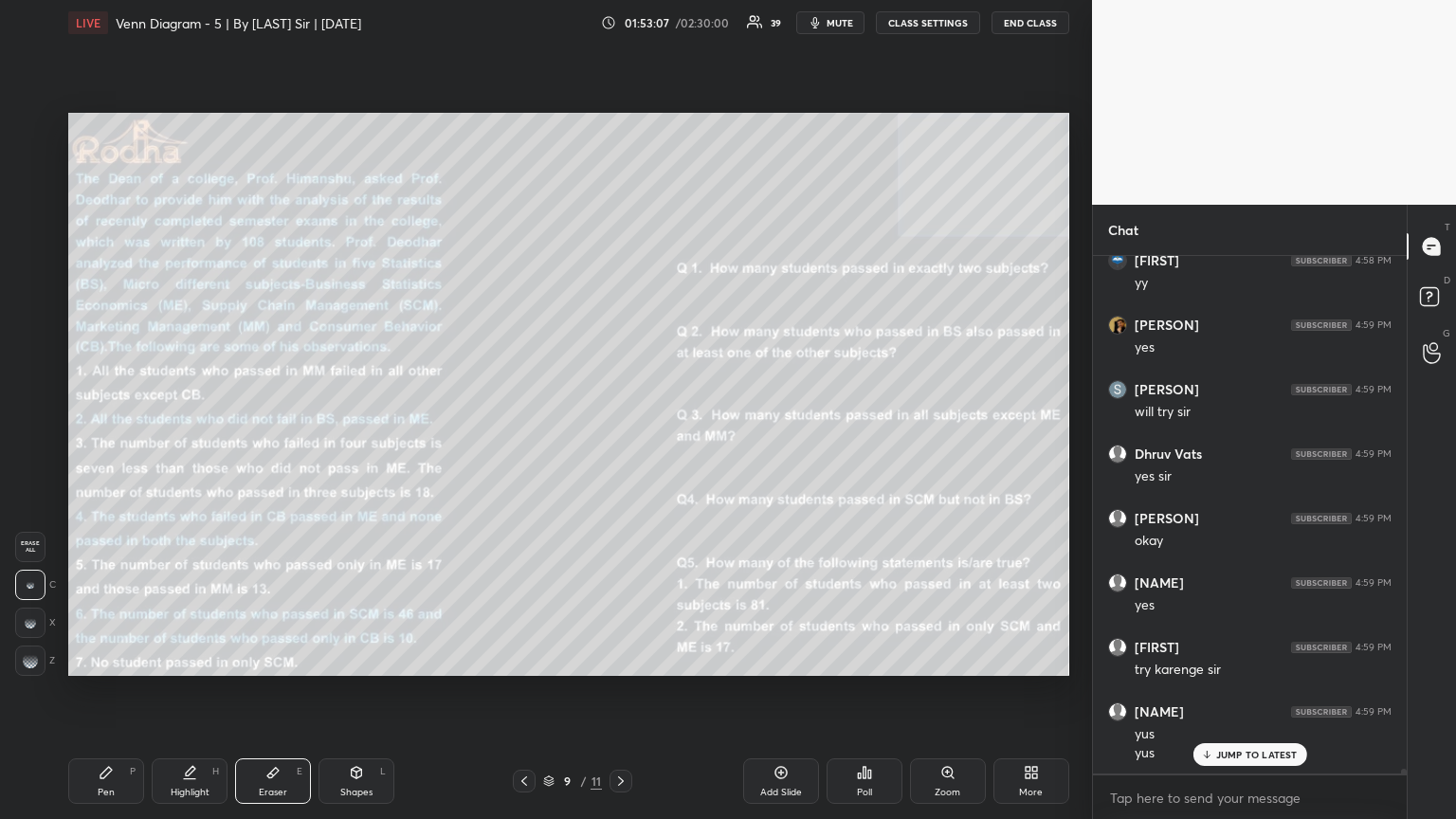 drag, startPoint x: 620, startPoint y: 776, endPoint x: 620, endPoint y: 765, distance: 11 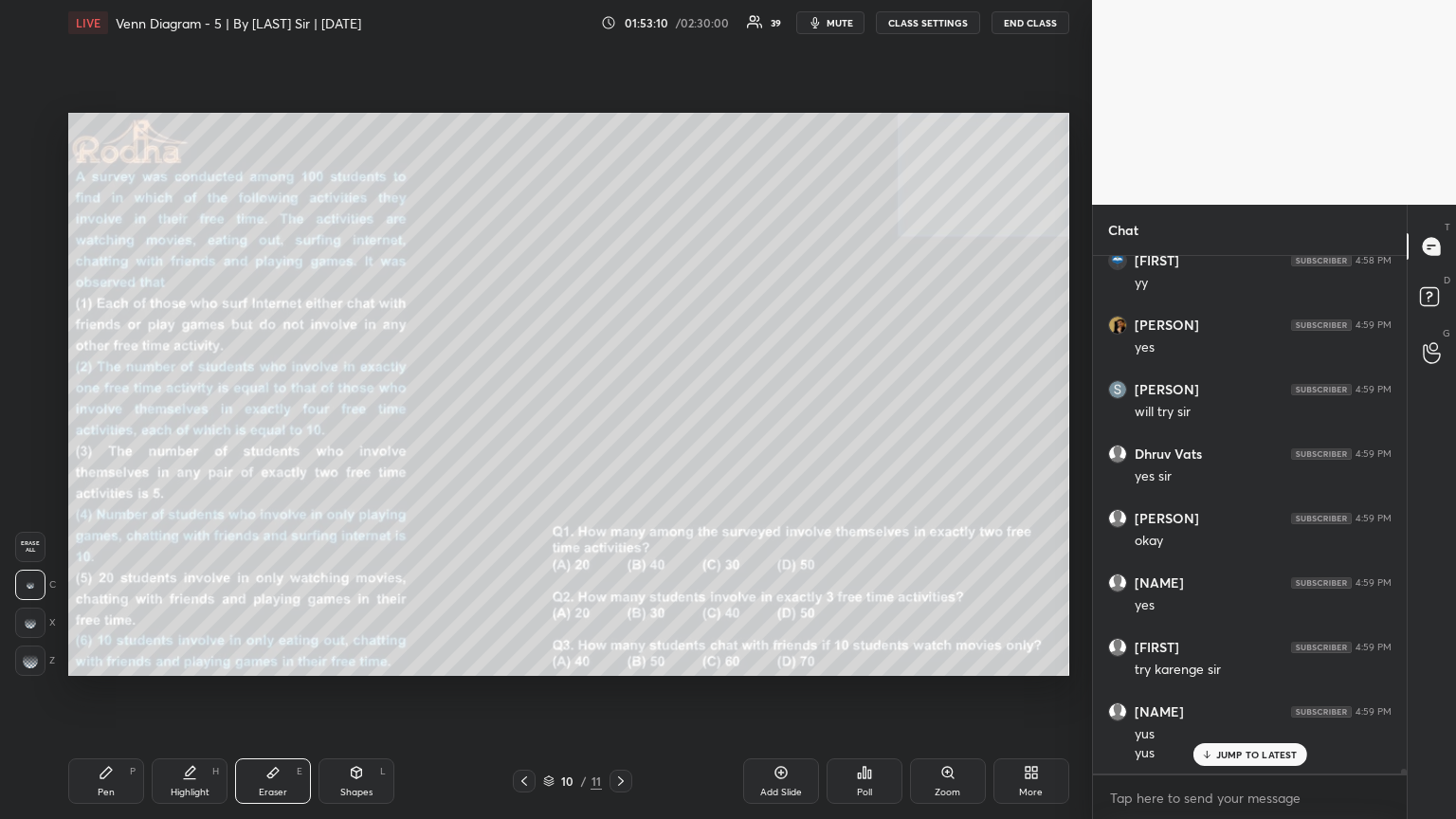 click on "JUMP TO LATEST" at bounding box center [1257, 755] 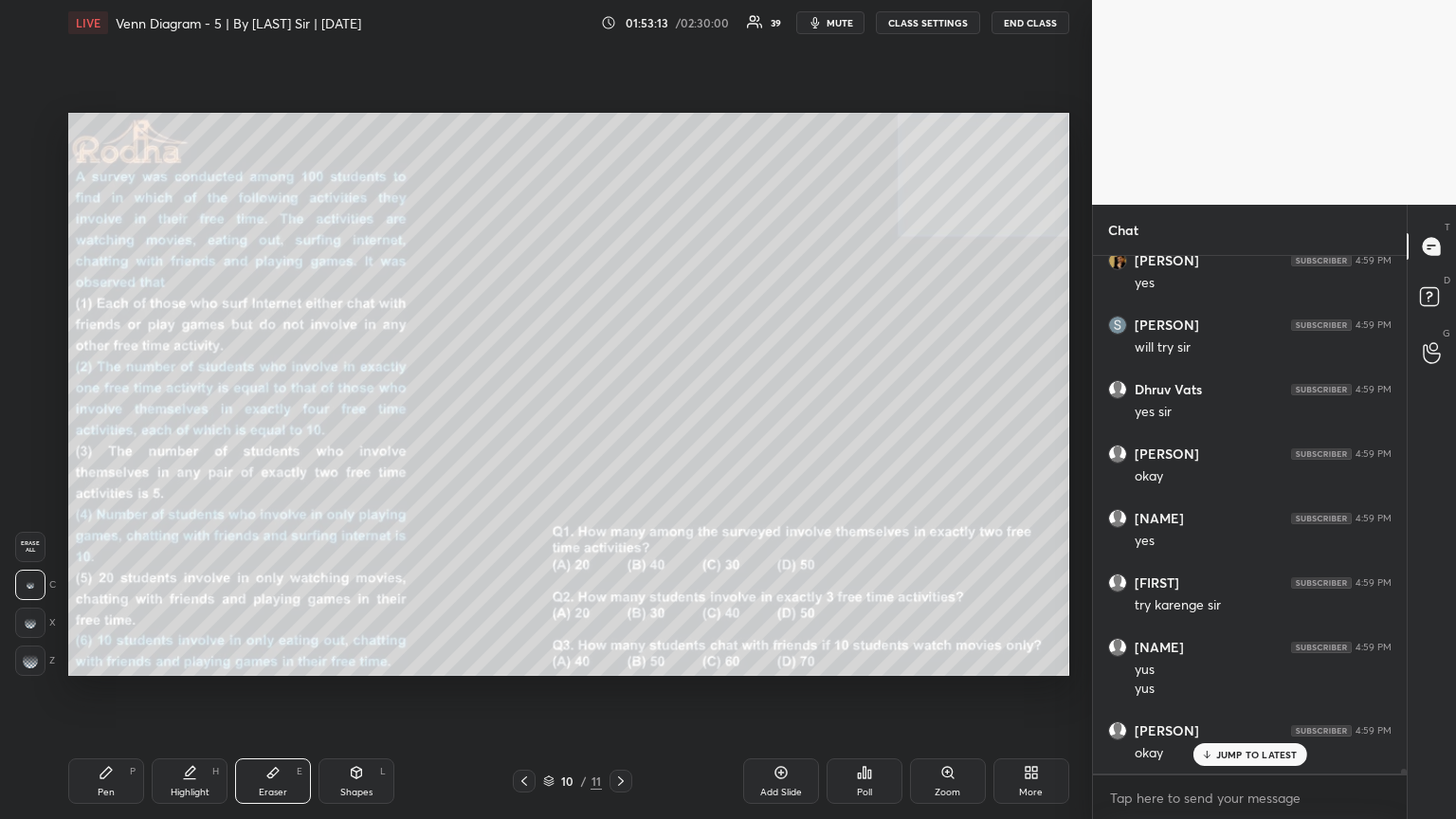 click on "JUMP TO LATEST" at bounding box center (1257, 755) 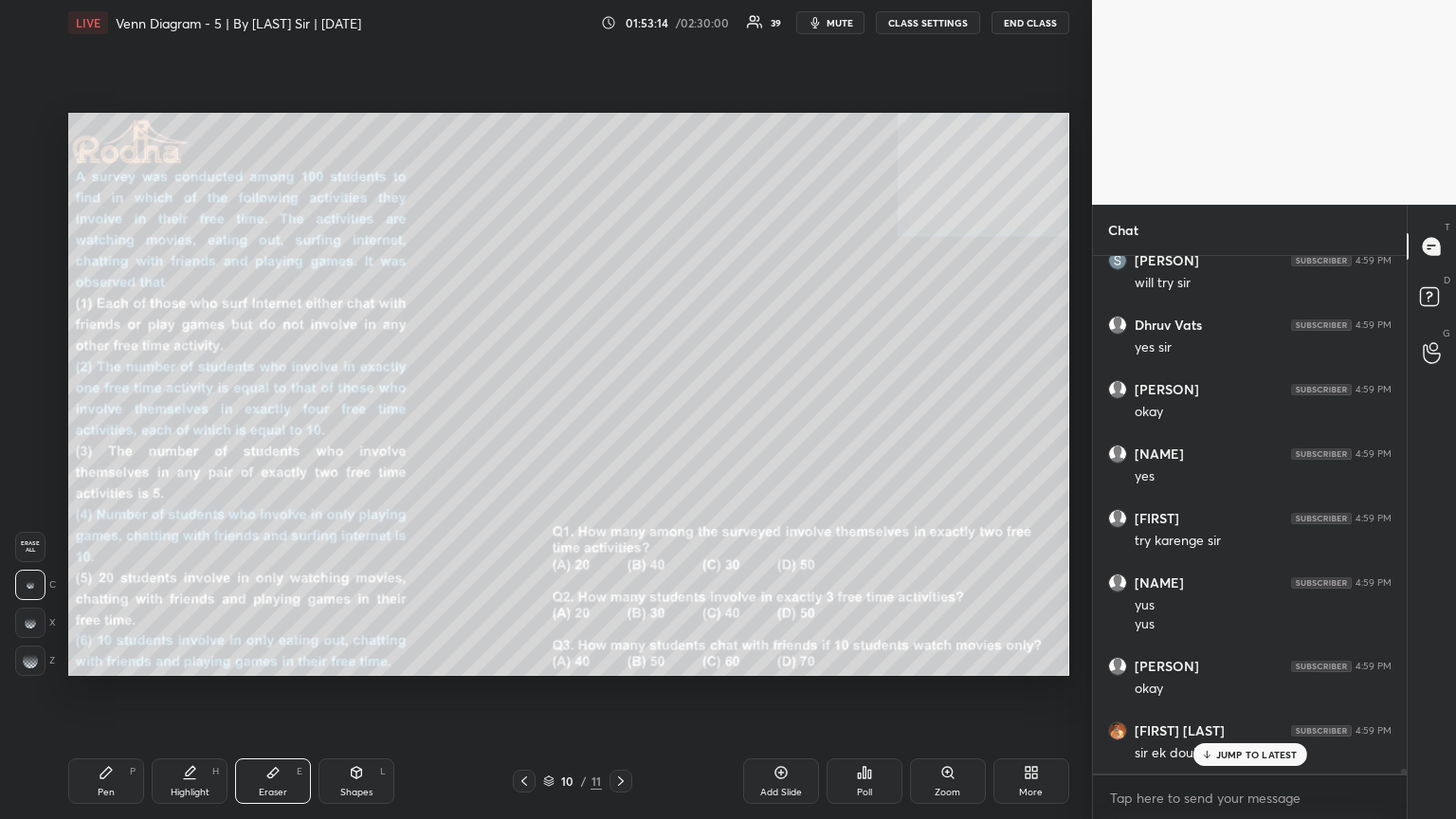 click on "JUMP TO LATEST" at bounding box center (1257, 755) 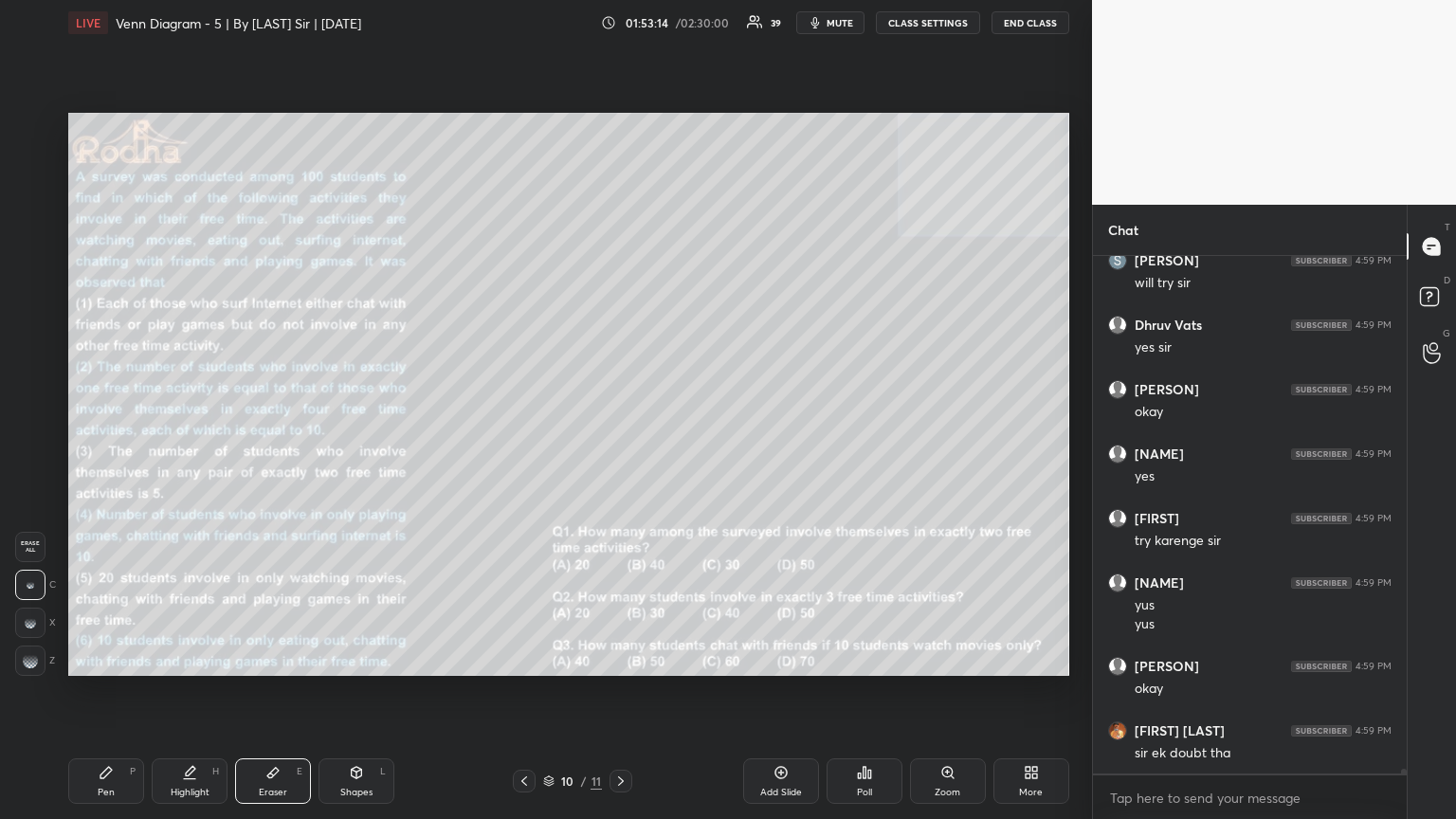 scroll, scrollTop: 51480, scrollLeft: 0, axis: vertical 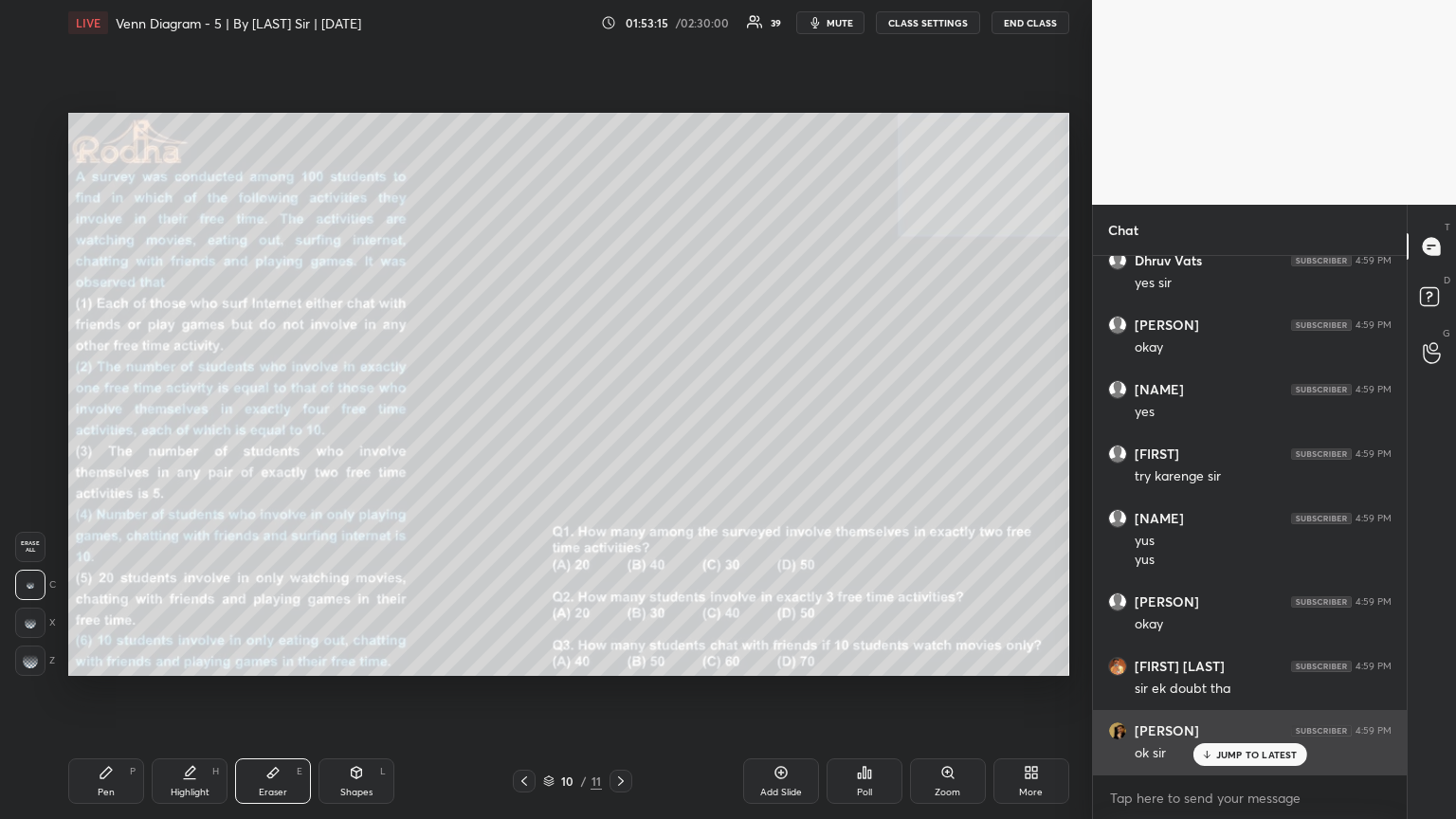 click on "JUMP TO LATEST" at bounding box center [1257, 755] 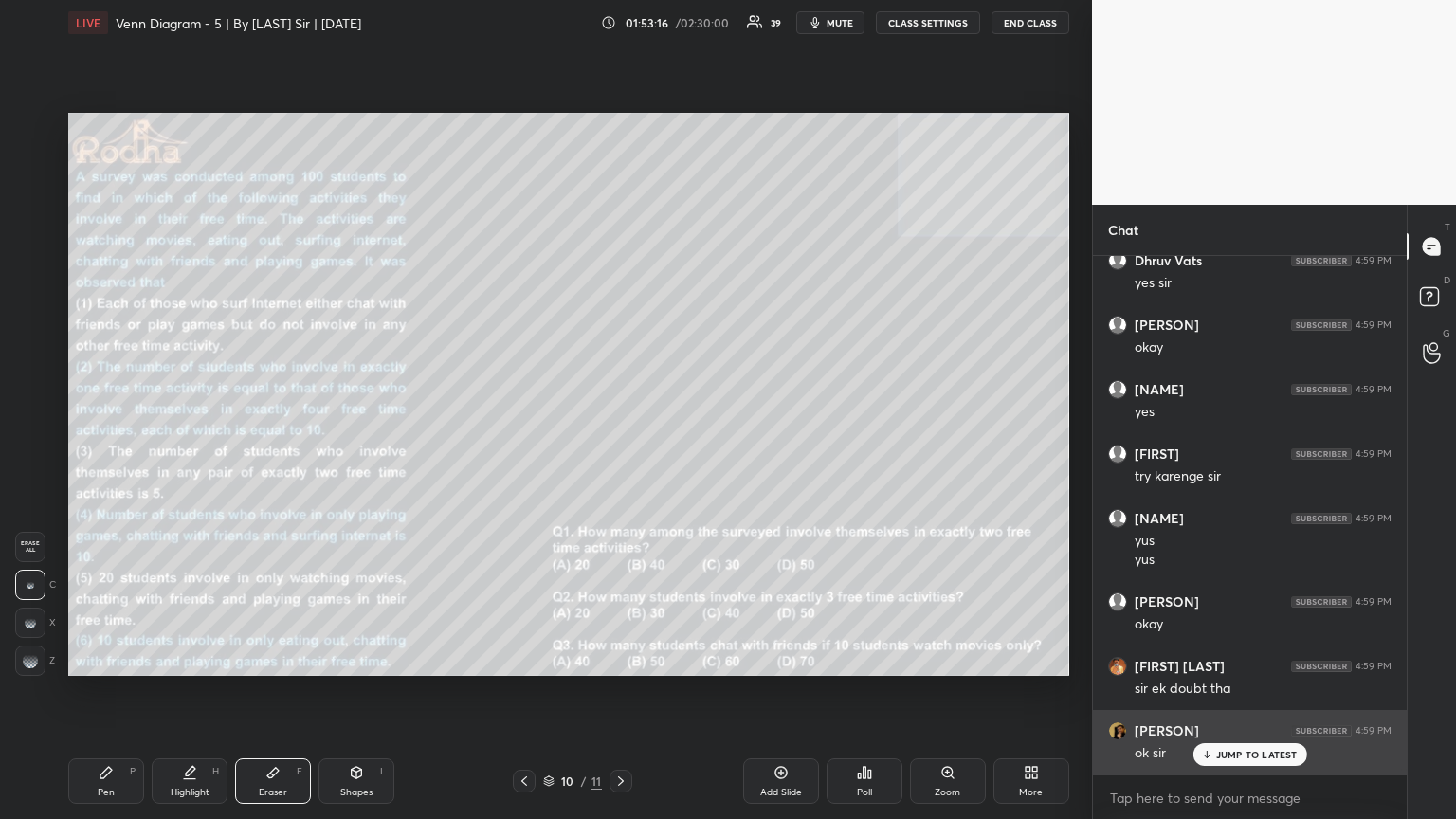 scroll, scrollTop: 51545, scrollLeft: 0, axis: vertical 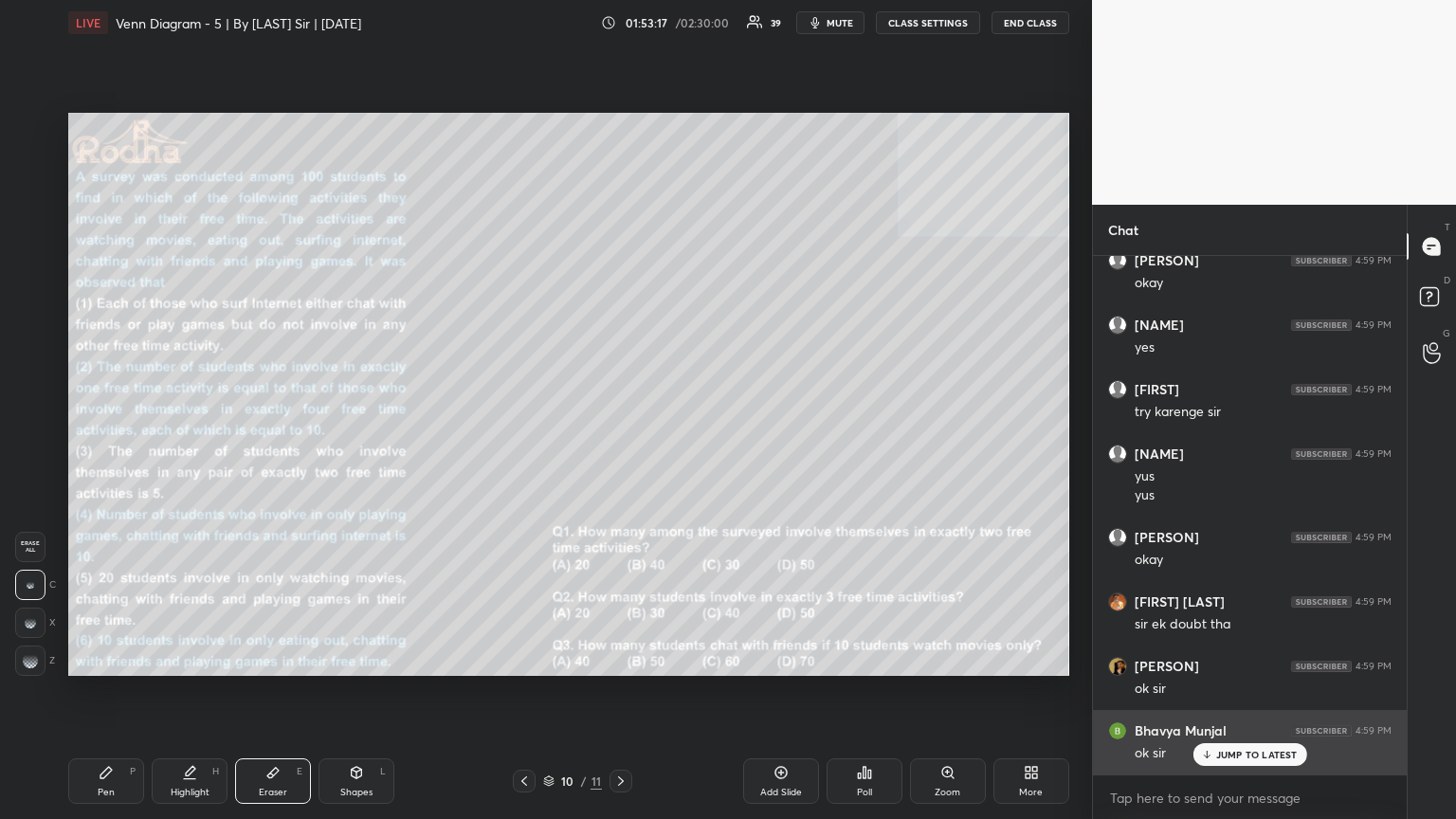 click on "JUMP TO LATEST" at bounding box center [1257, 755] 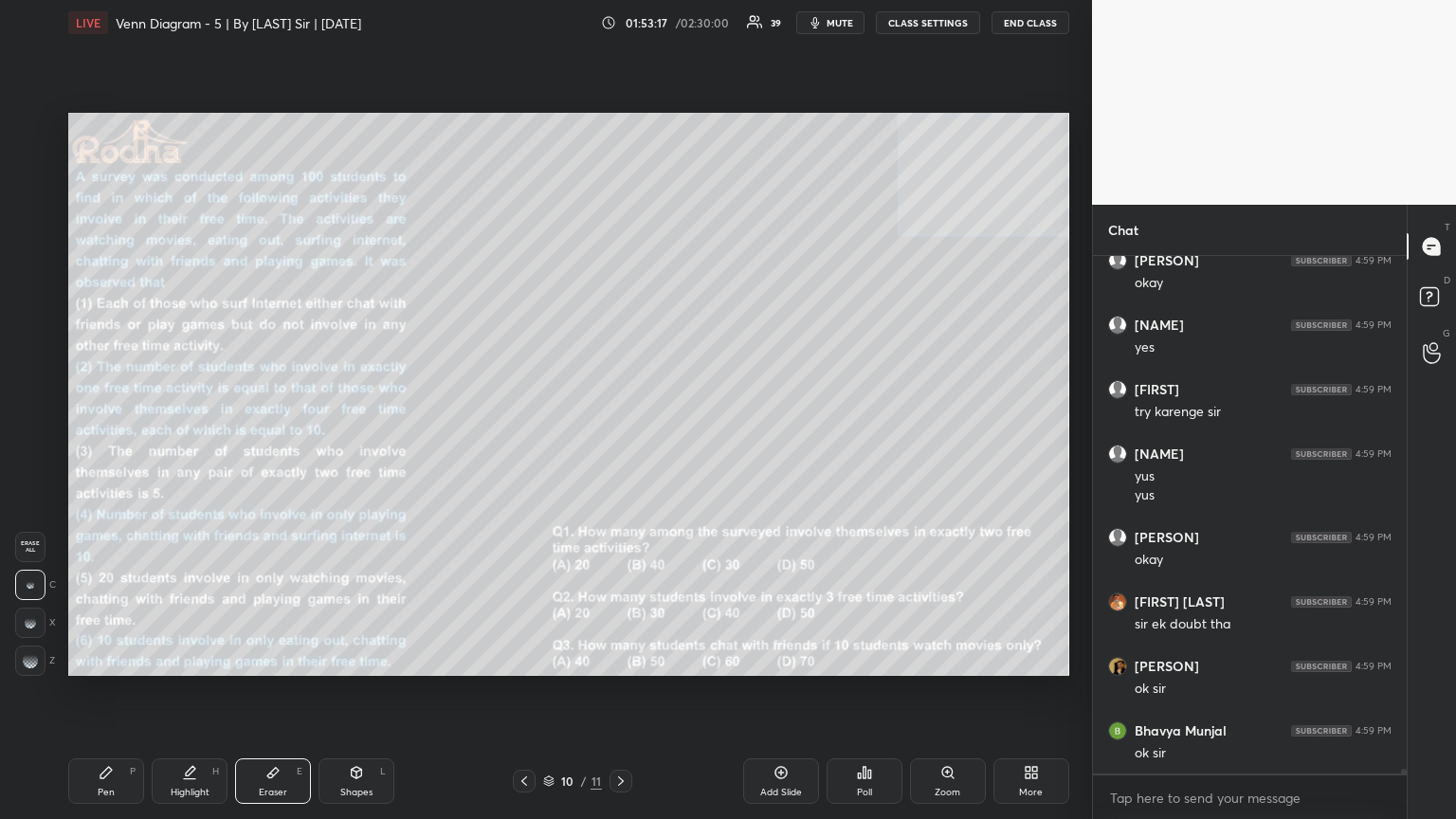 scroll, scrollTop: 51609, scrollLeft: 0, axis: vertical 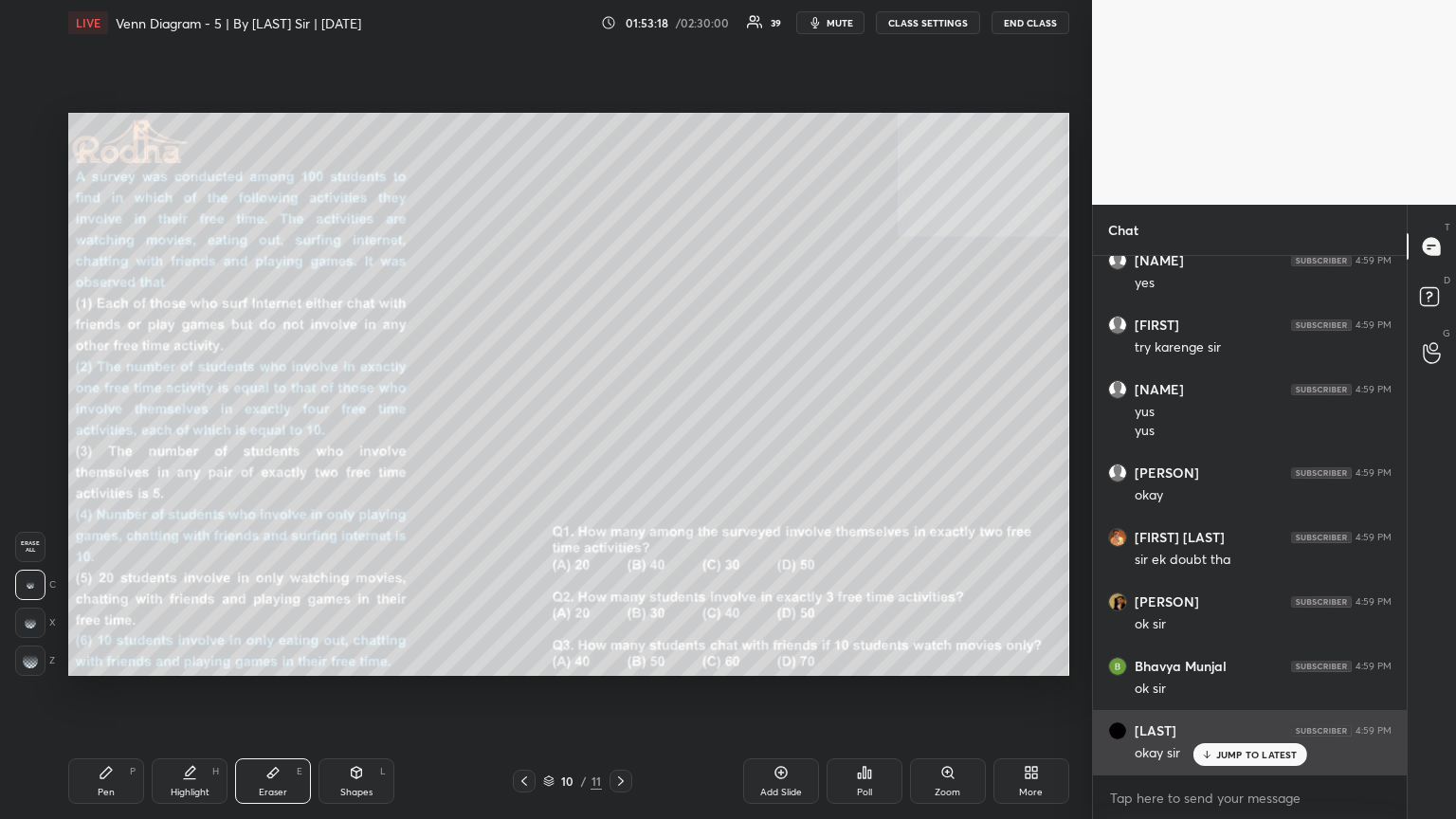 click on "JUMP TO LATEST" at bounding box center (1257, 755) 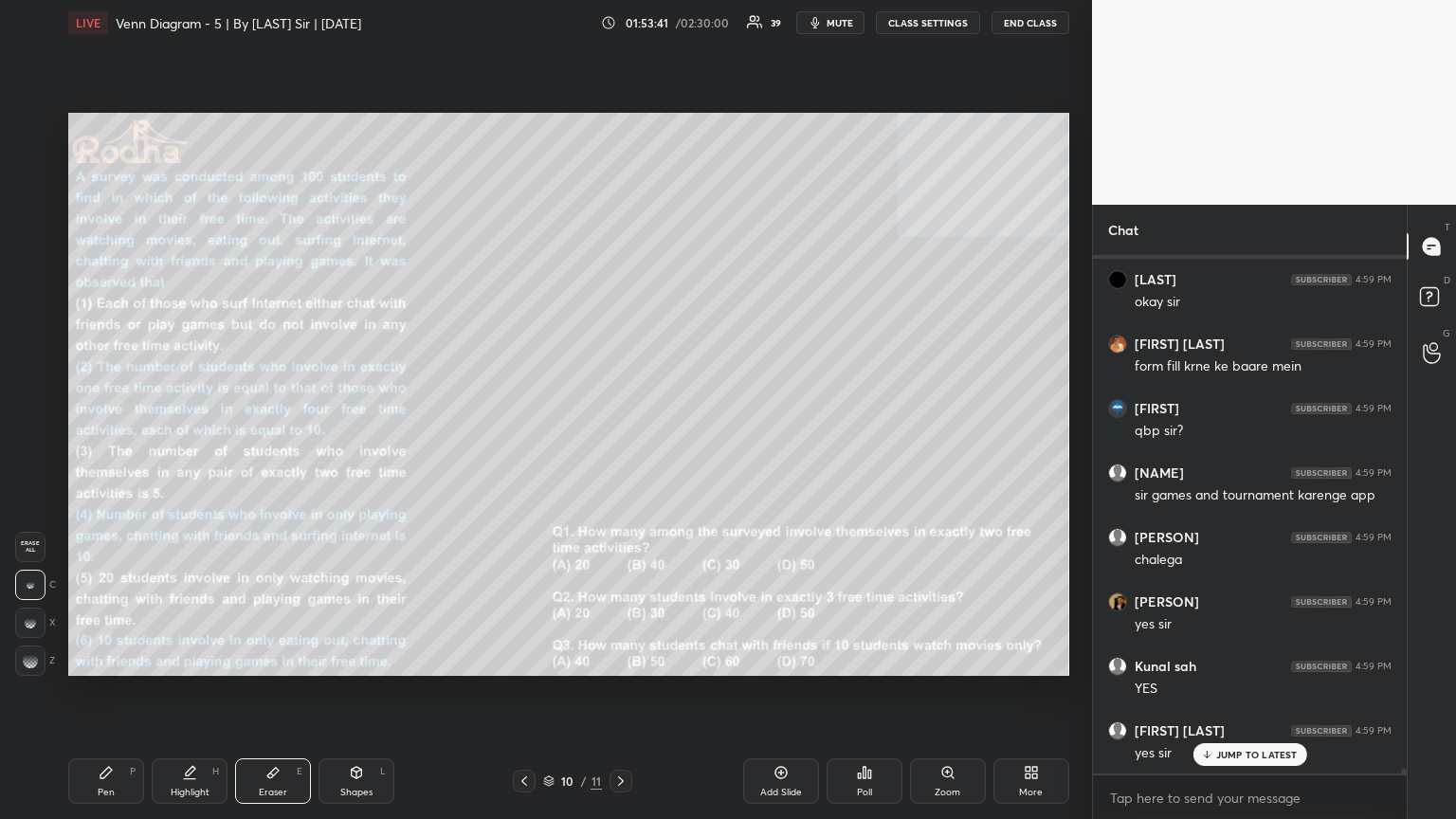 scroll, scrollTop: 52125, scrollLeft: 0, axis: vertical 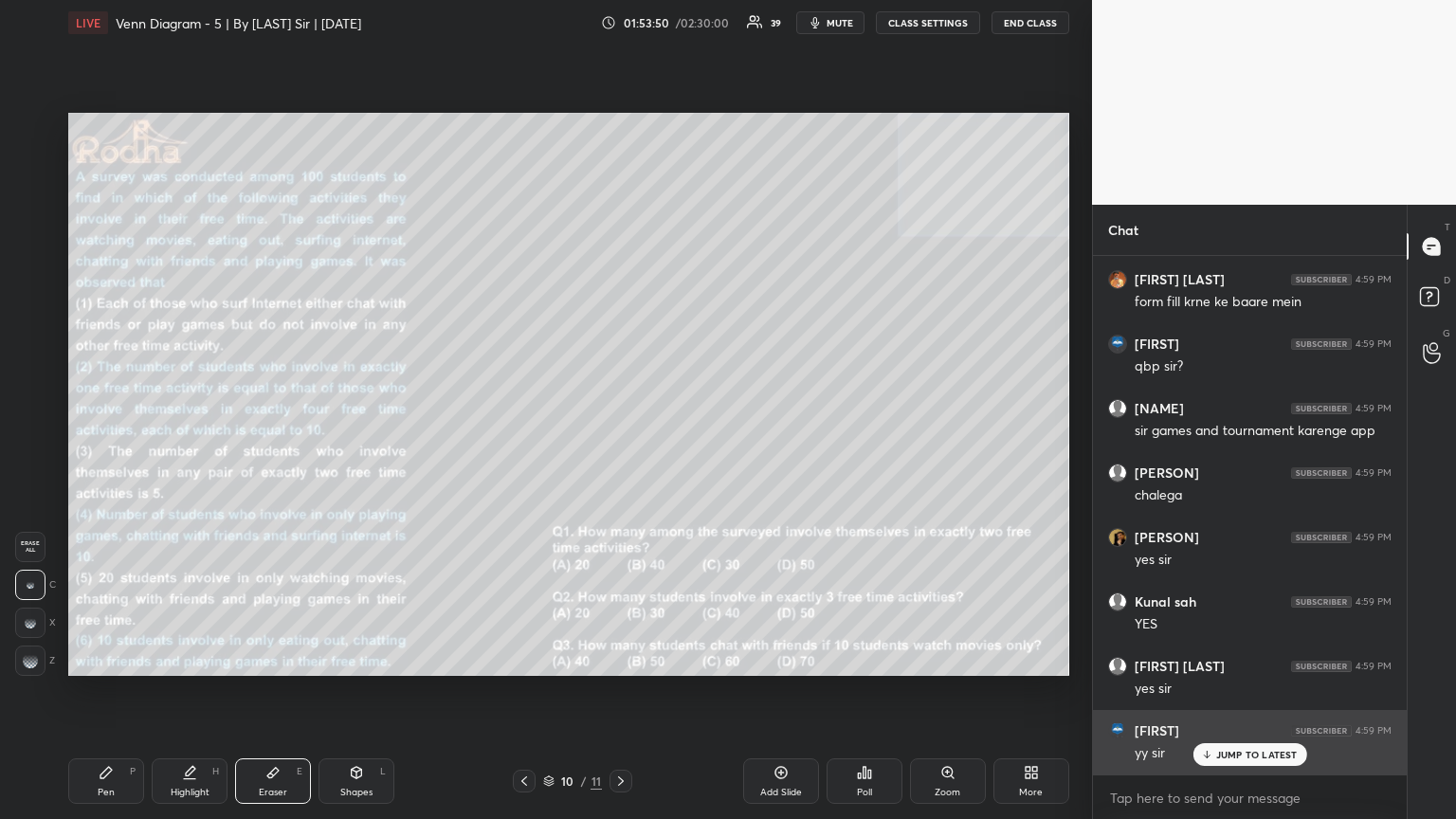 click on "JUMP TO LATEST" at bounding box center [1249, 755] 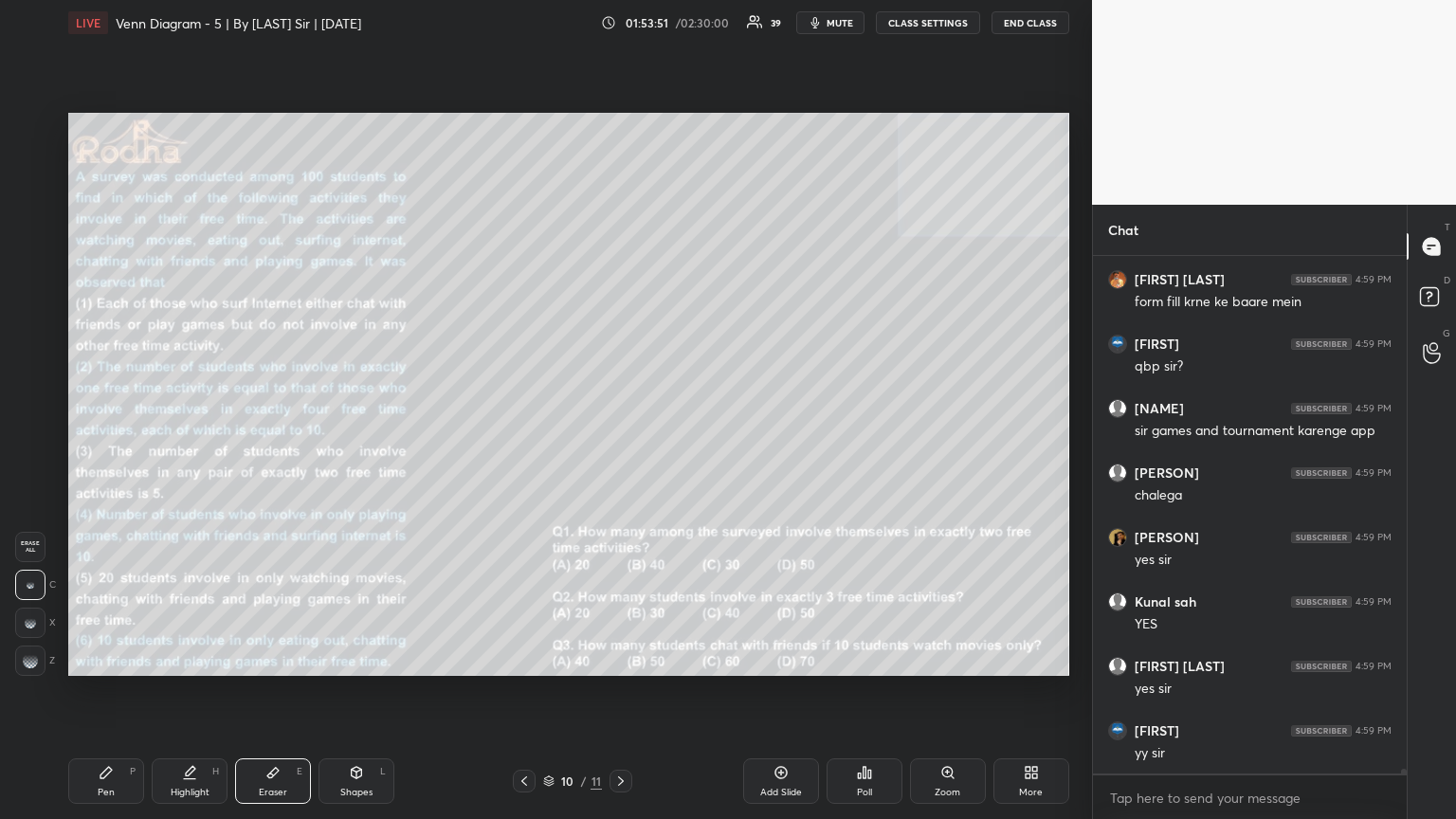 click 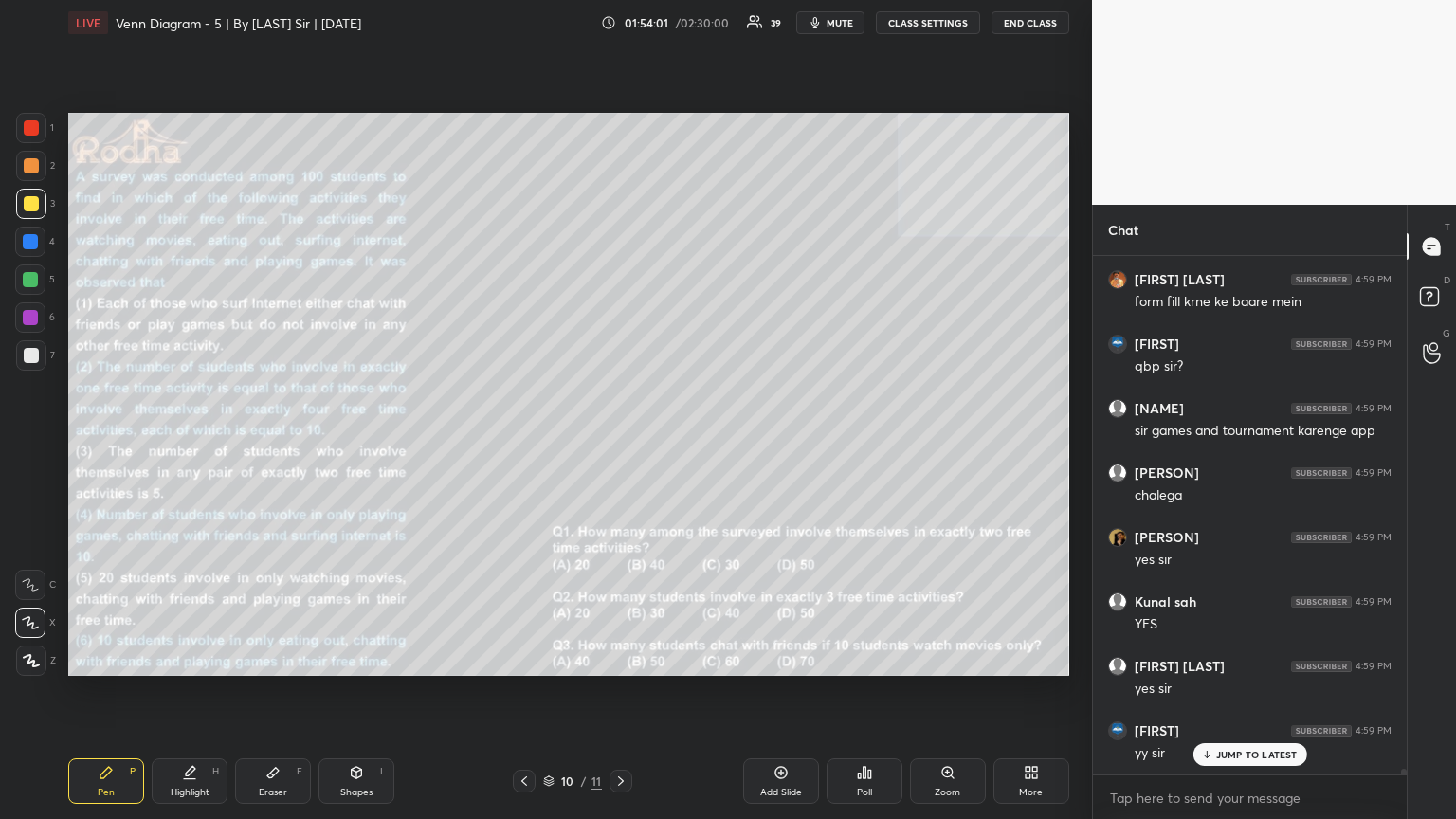 scroll, scrollTop: 52189, scrollLeft: 0, axis: vertical 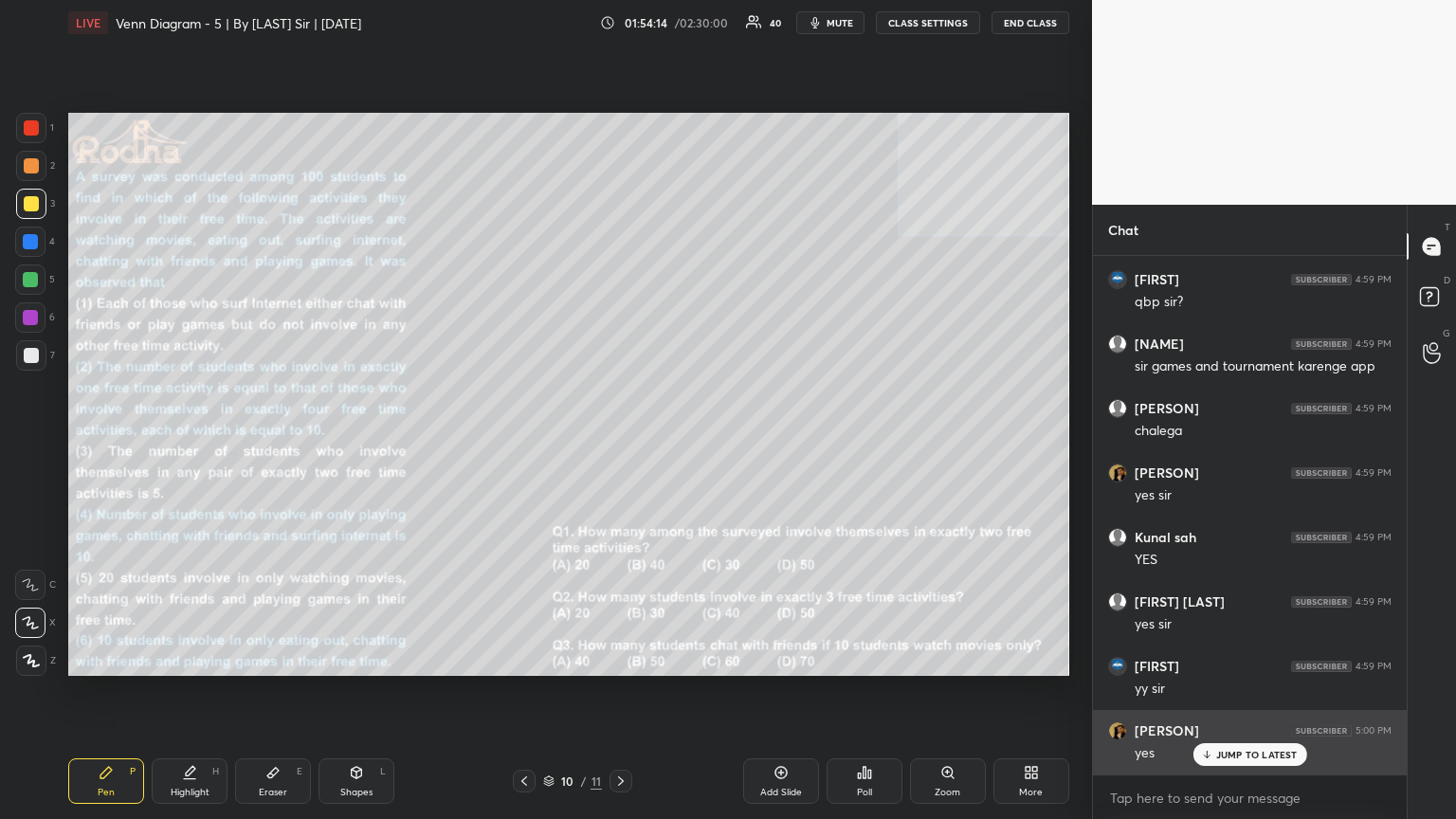 click on "JUMP TO LATEST" at bounding box center [1249, 755] 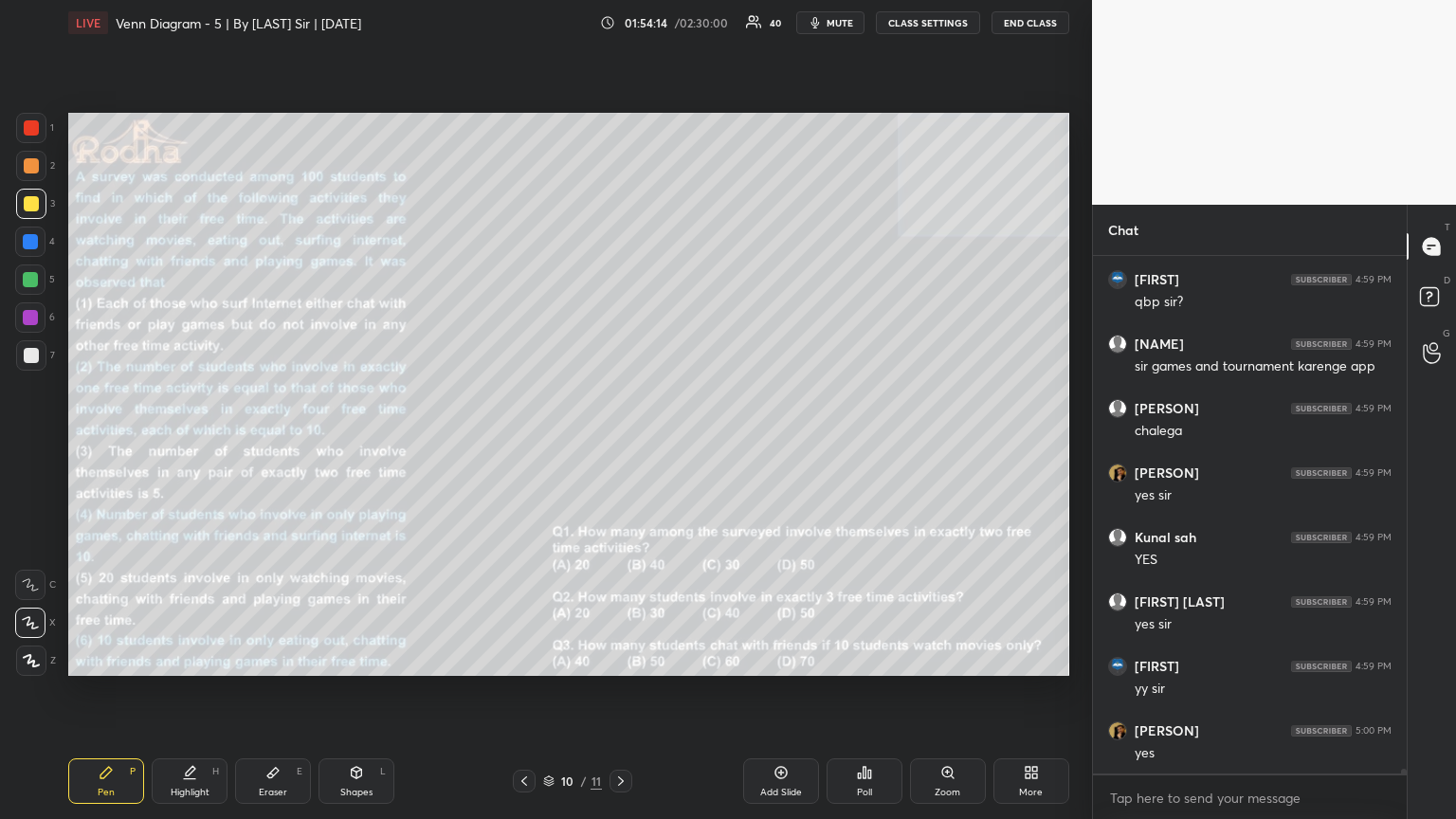 scroll, scrollTop: 52254, scrollLeft: 0, axis: vertical 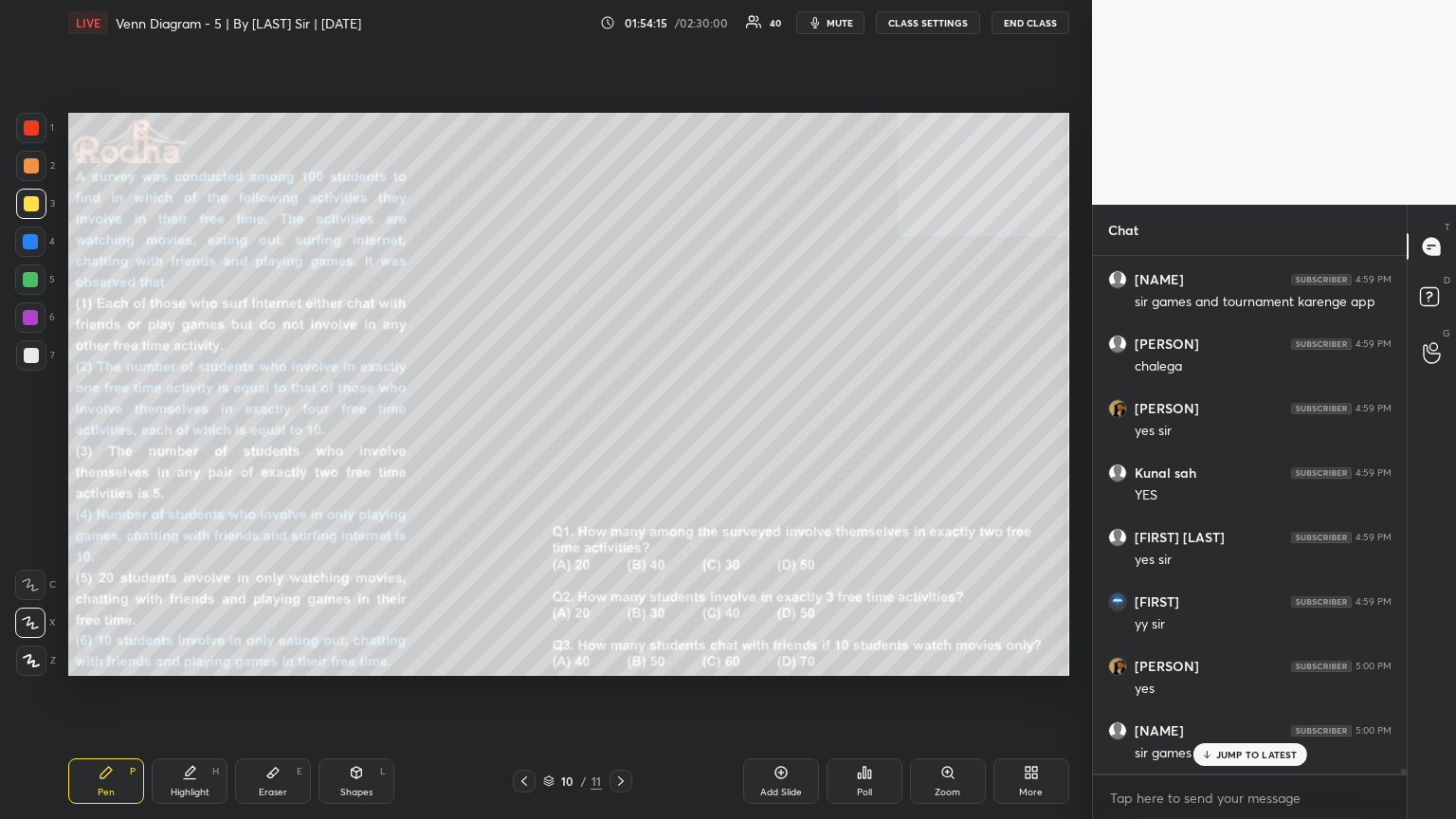 click on "Eraser" at bounding box center [273, 792] 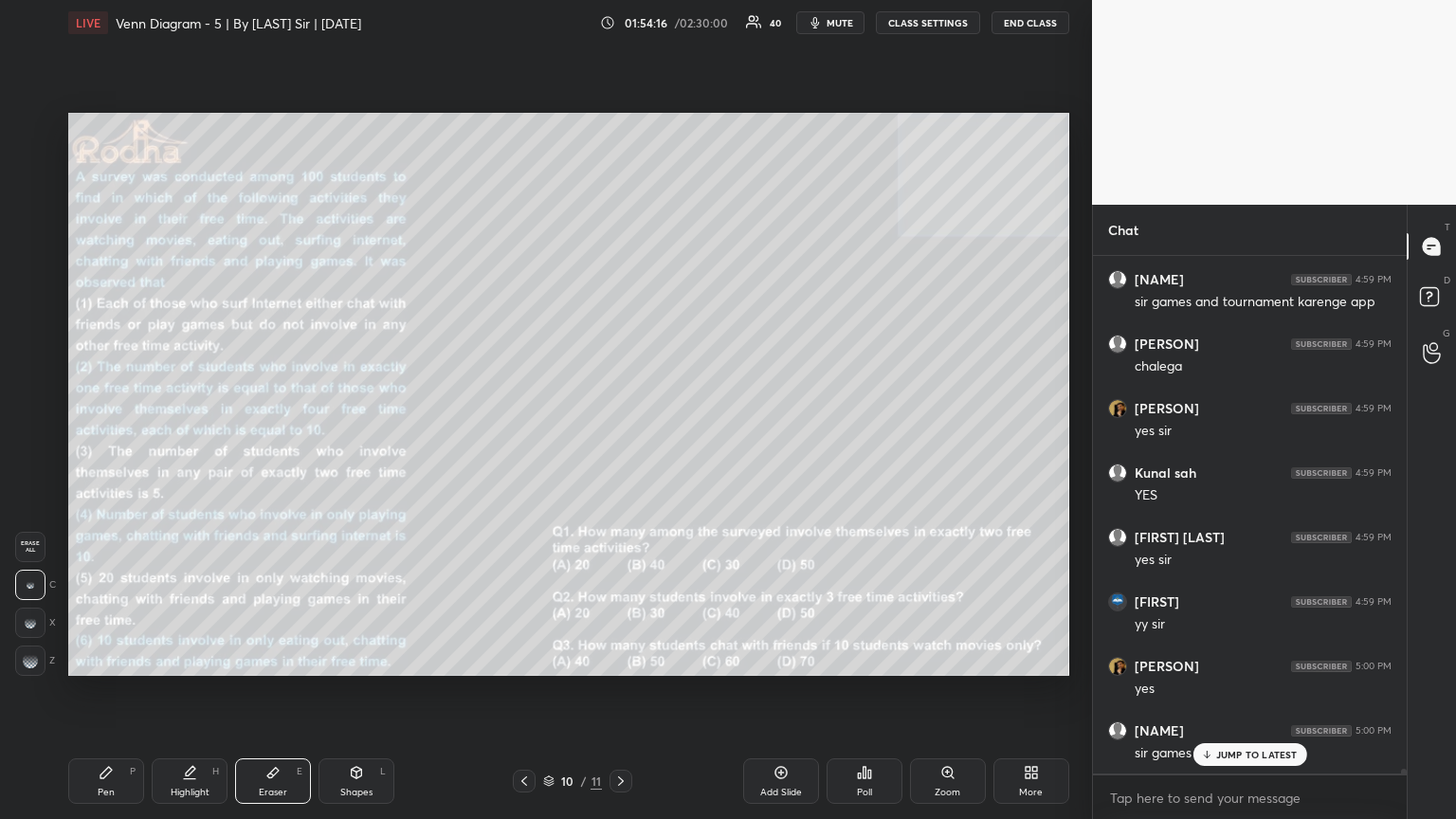 click on "JUMP TO LATEST" at bounding box center (1257, 755) 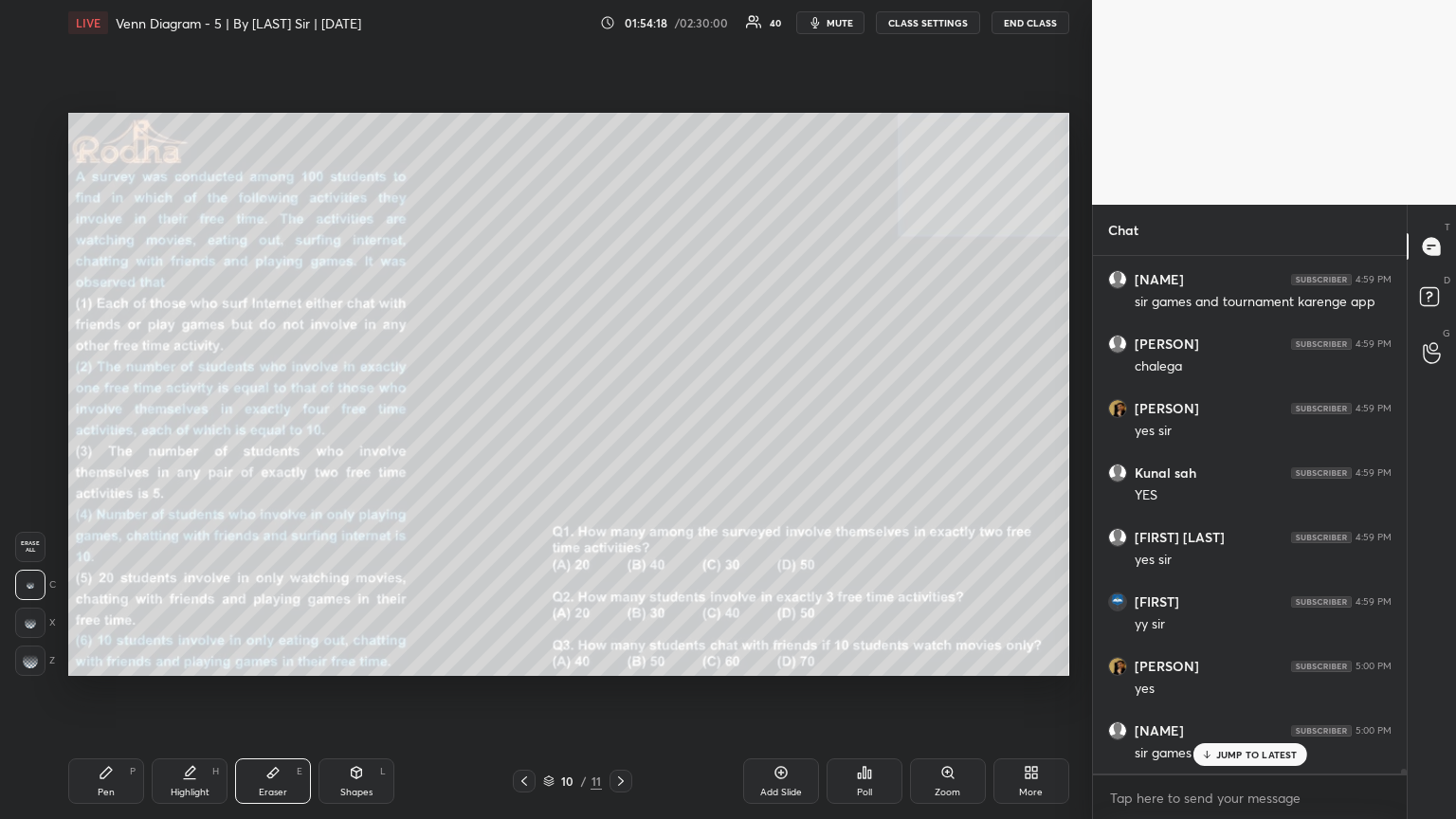 scroll, scrollTop: 52318, scrollLeft: 0, axis: vertical 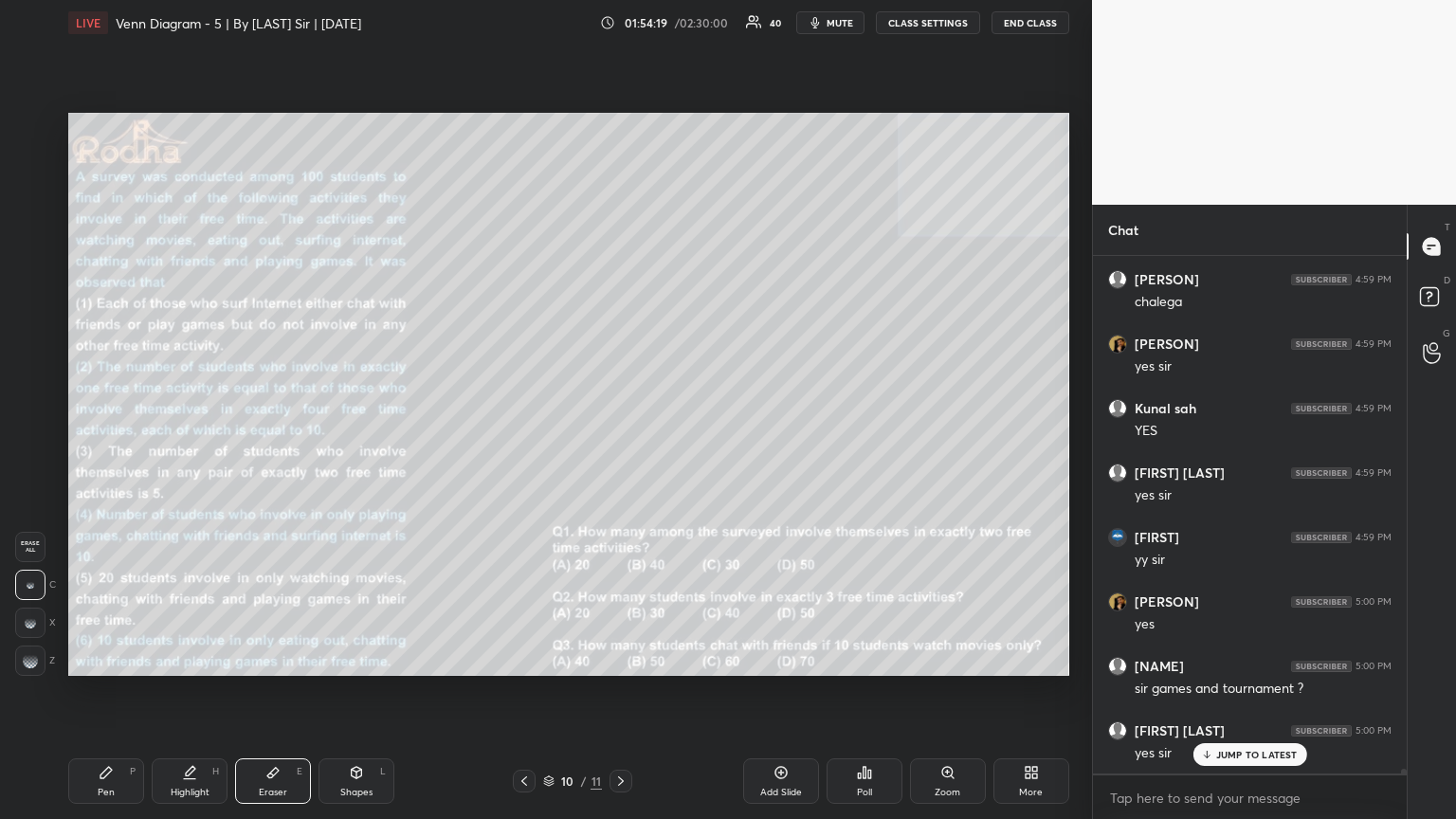 click 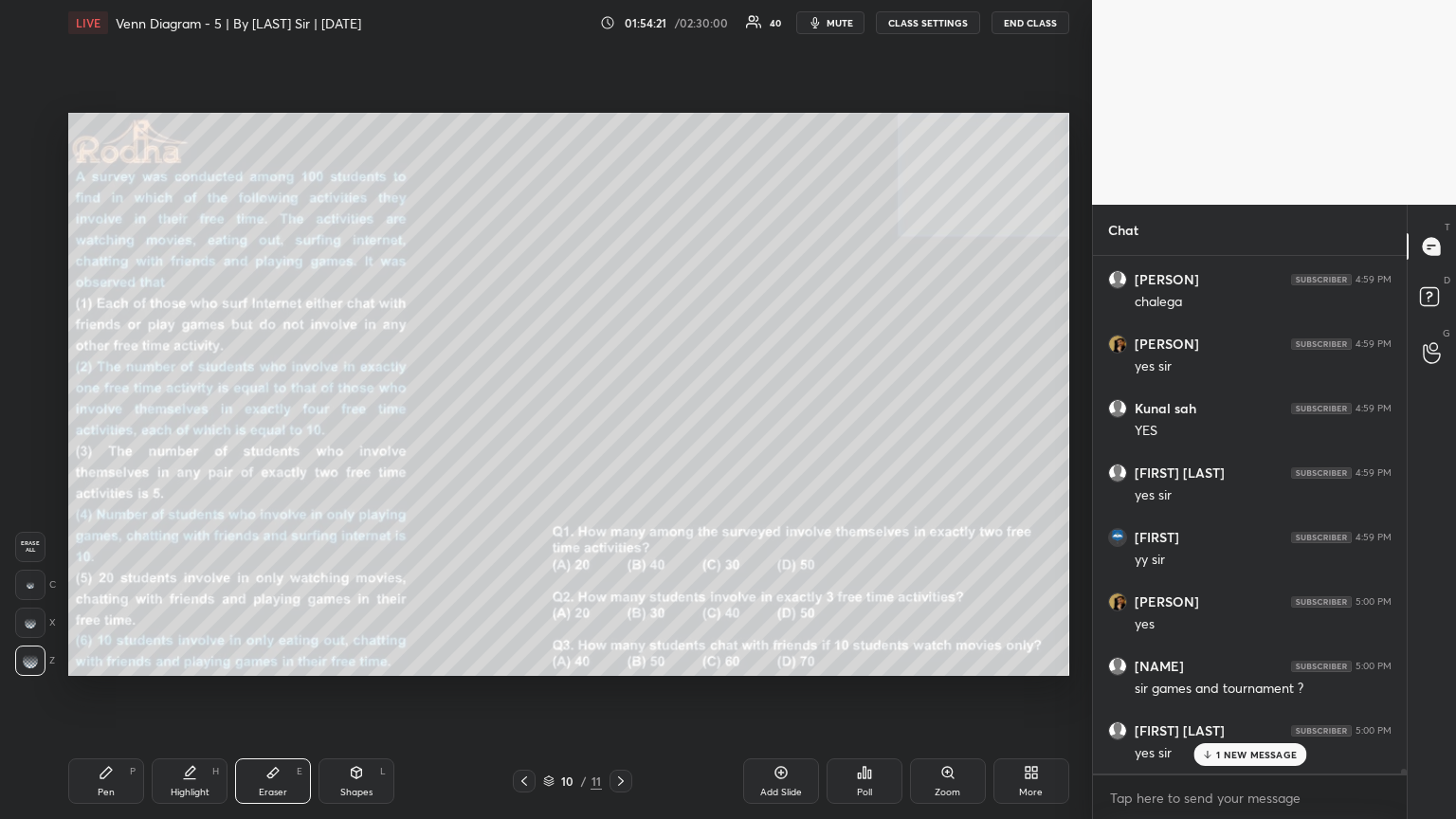 scroll, scrollTop: 52417, scrollLeft: 0, axis: vertical 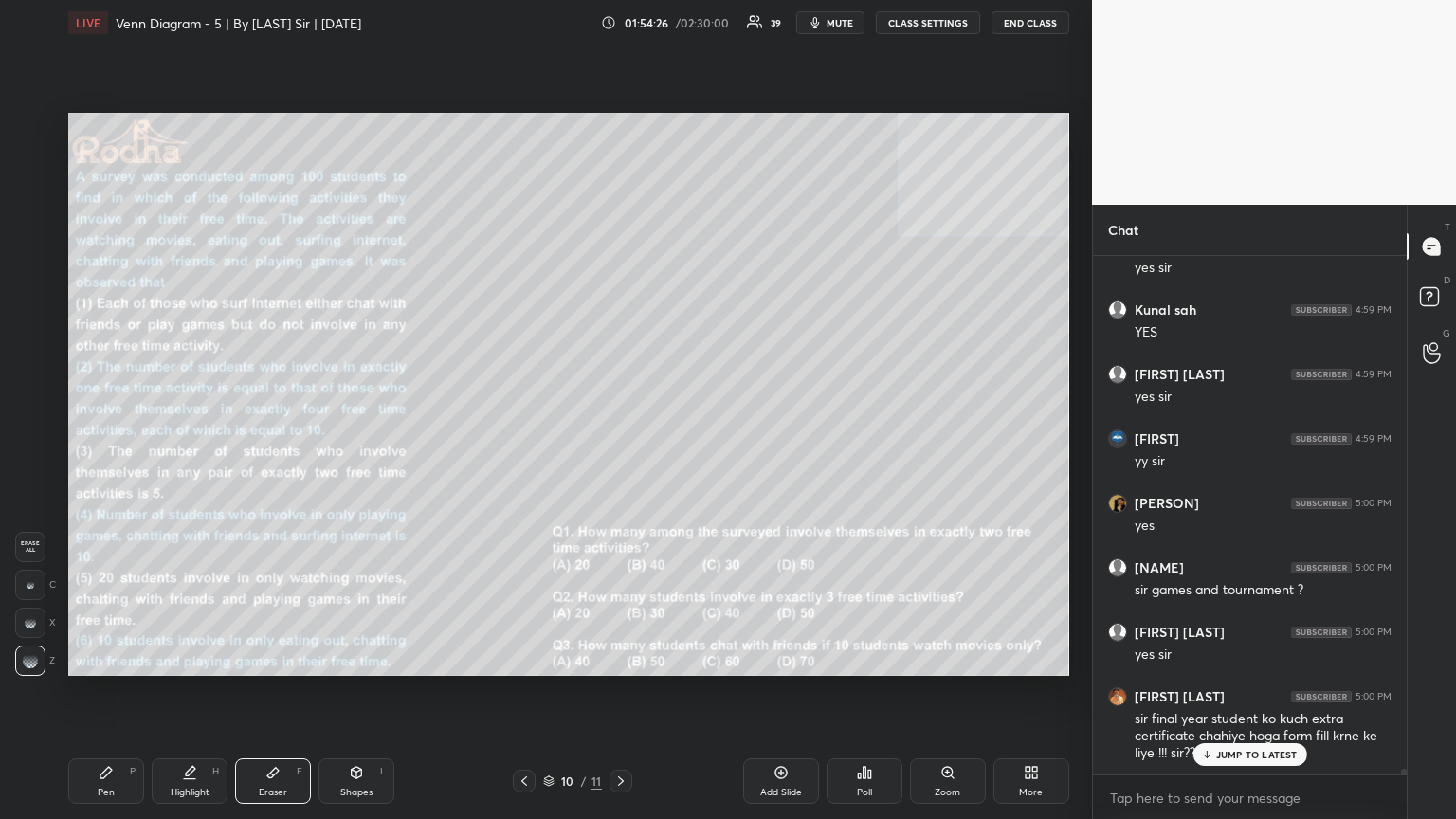 click on "Pen P" at bounding box center [106, 781] 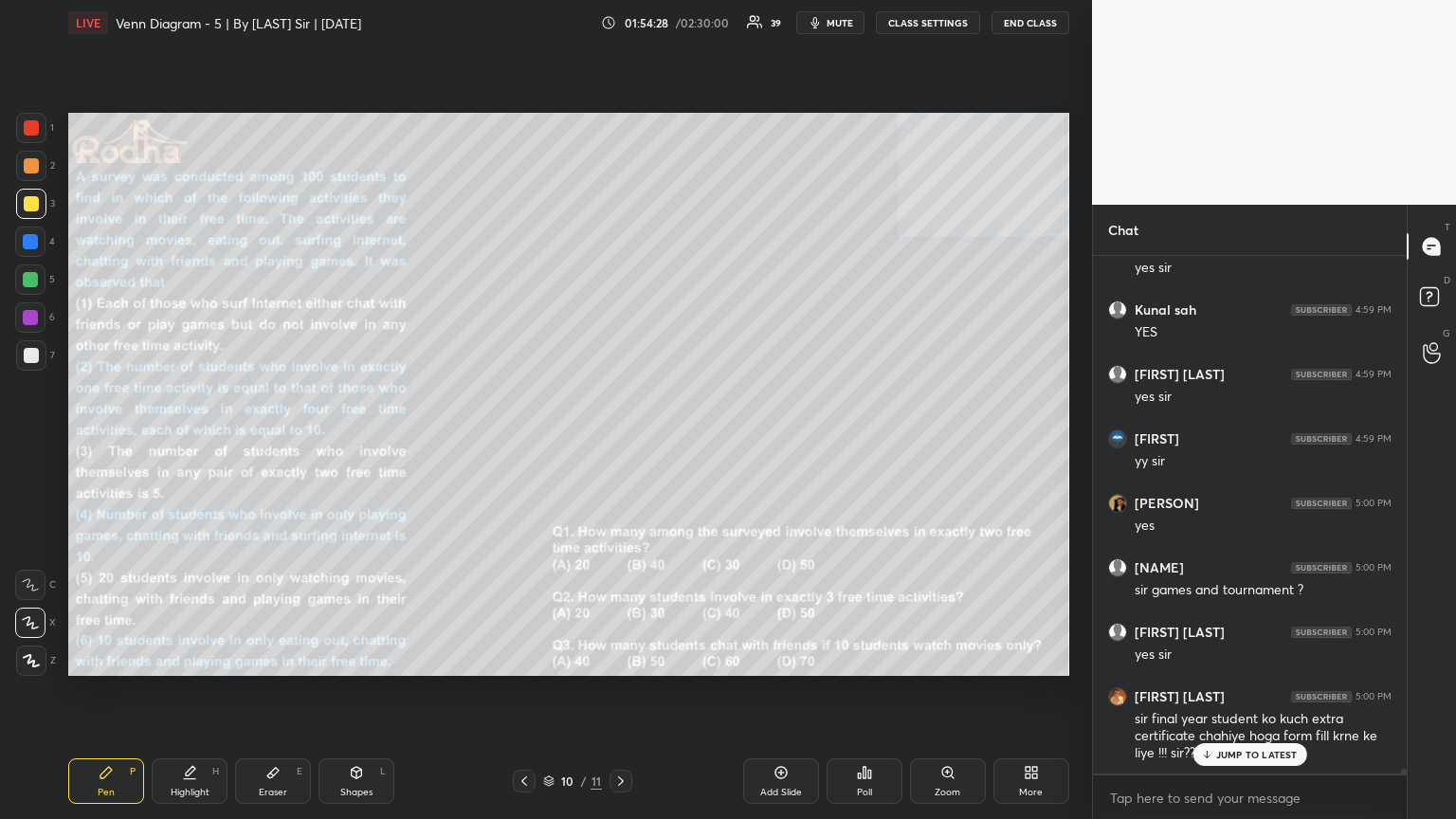click on "JUMP TO LATEST" at bounding box center (1257, 755) 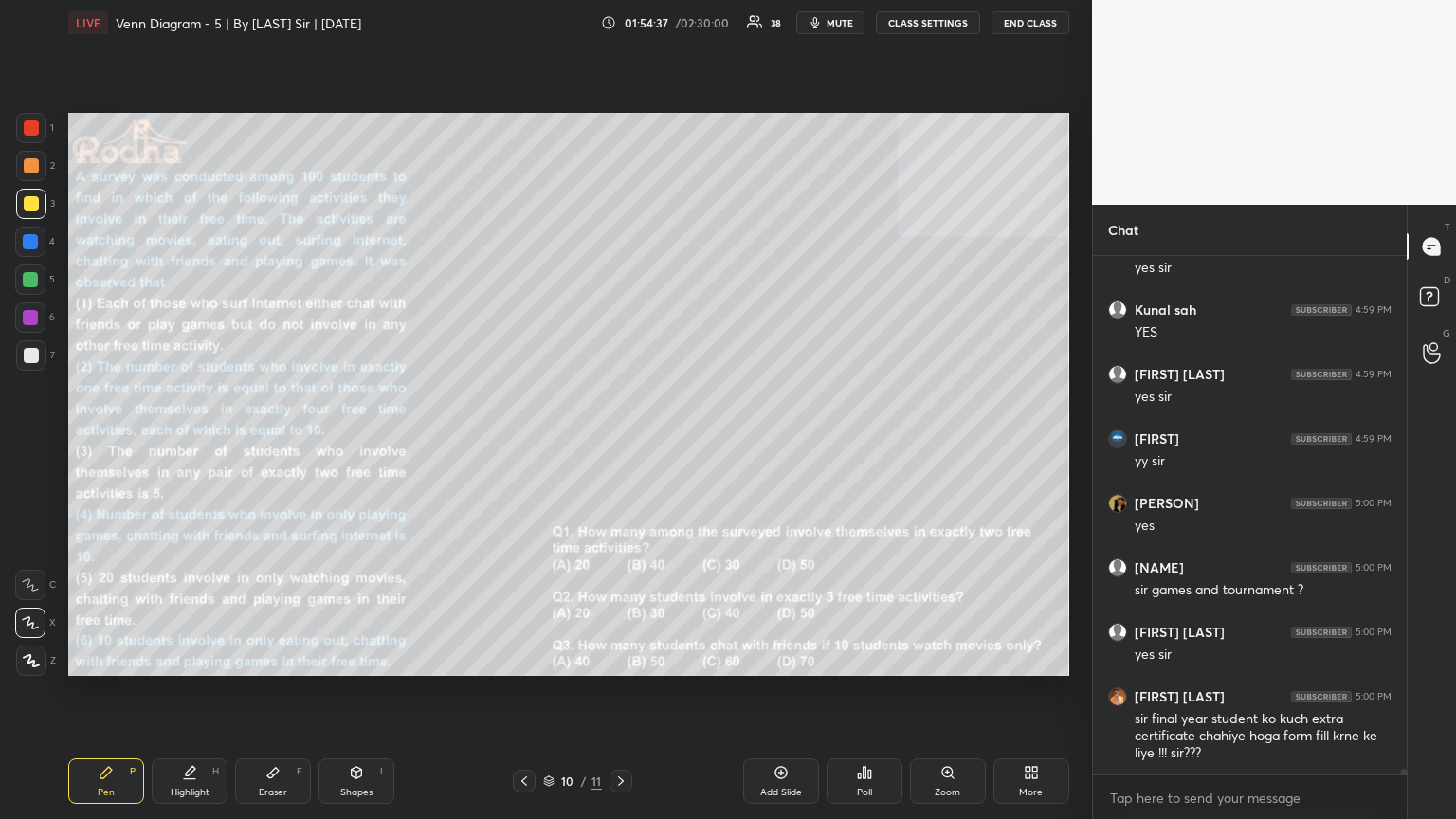 click on "Pen P Highlight H Eraser E Shapes L 10 / 11 Add Slide Poll Zoom More" at bounding box center [569, 781] 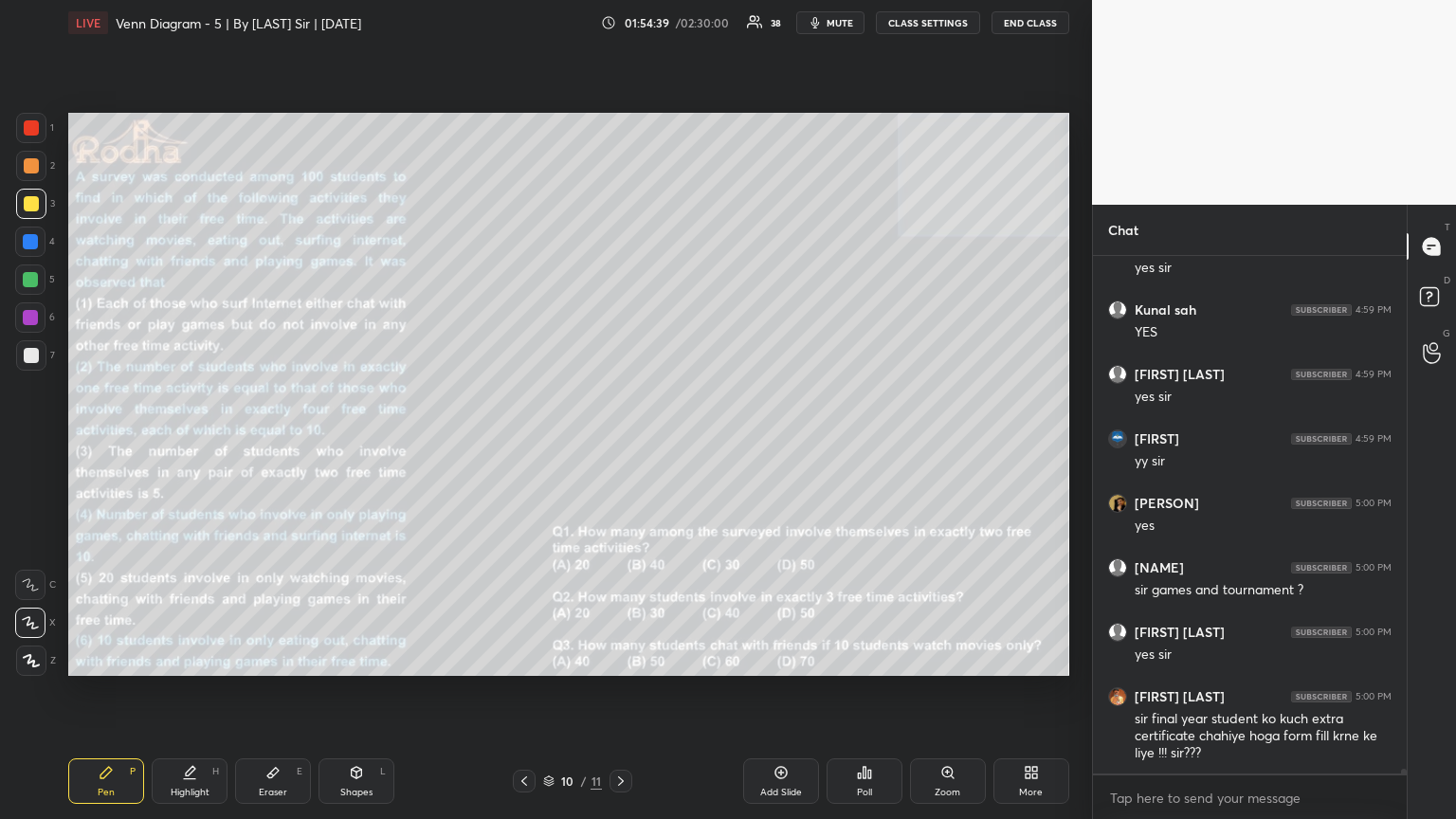 click on "Eraser" at bounding box center [273, 792] 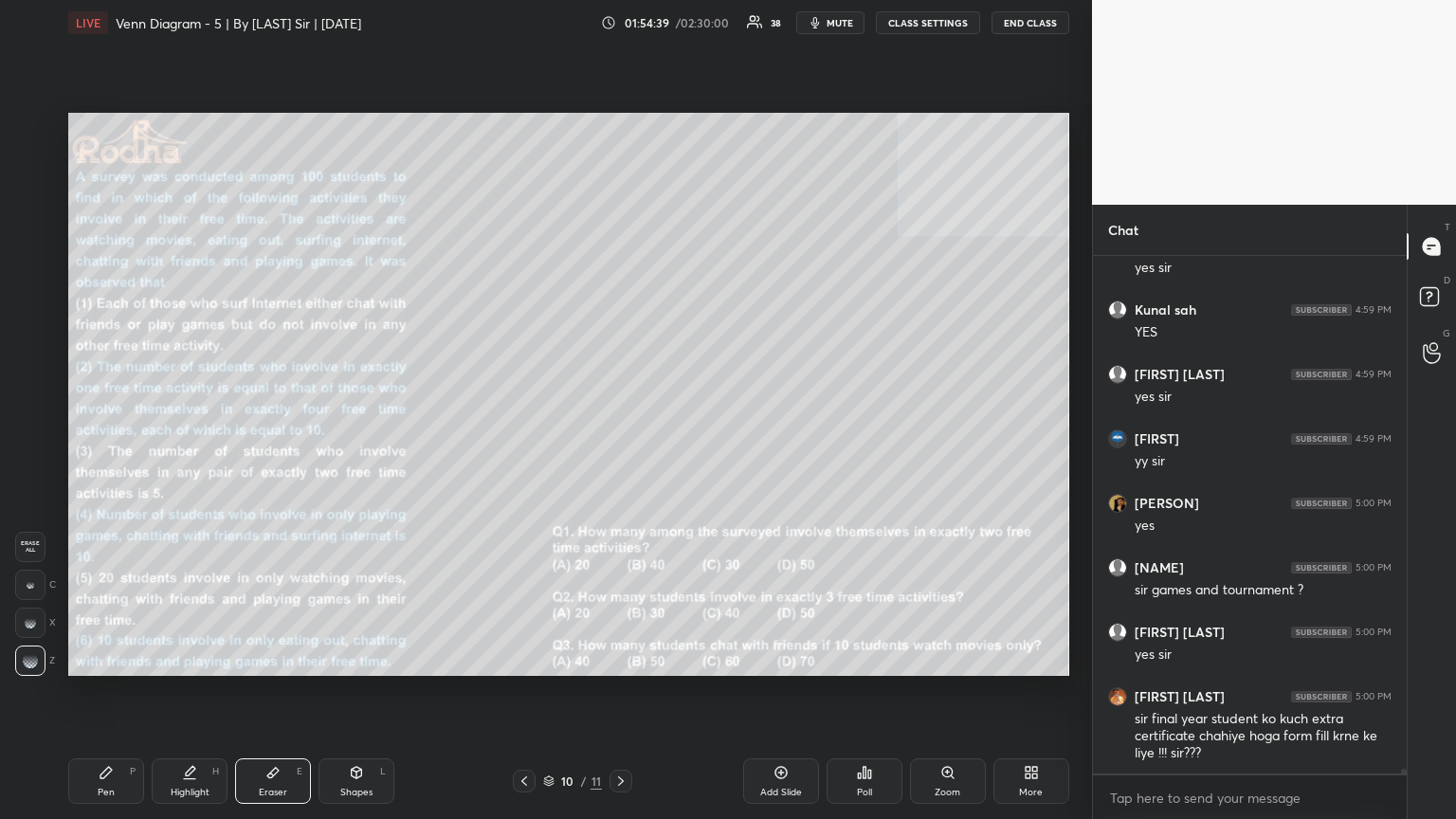 click 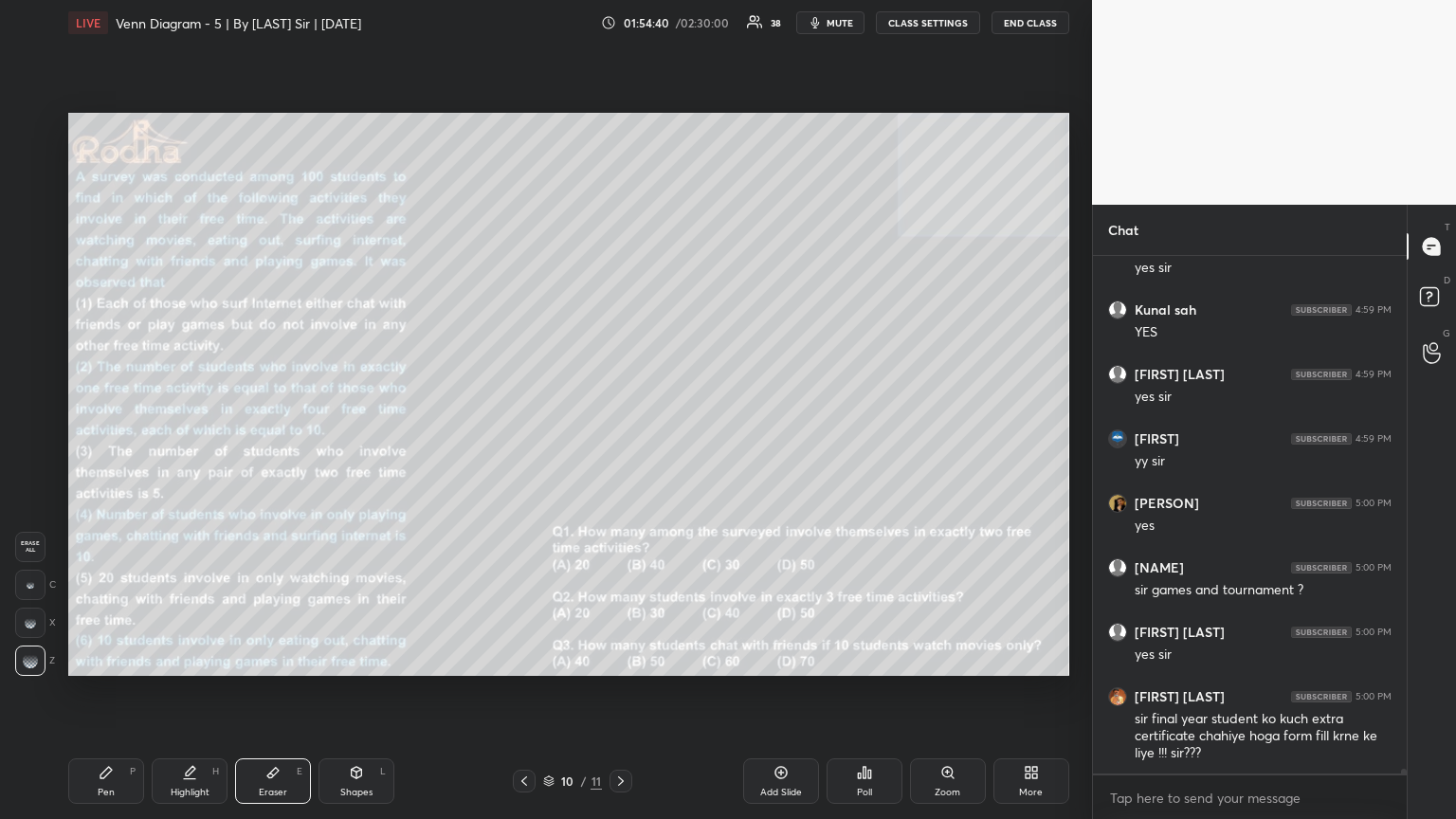 click 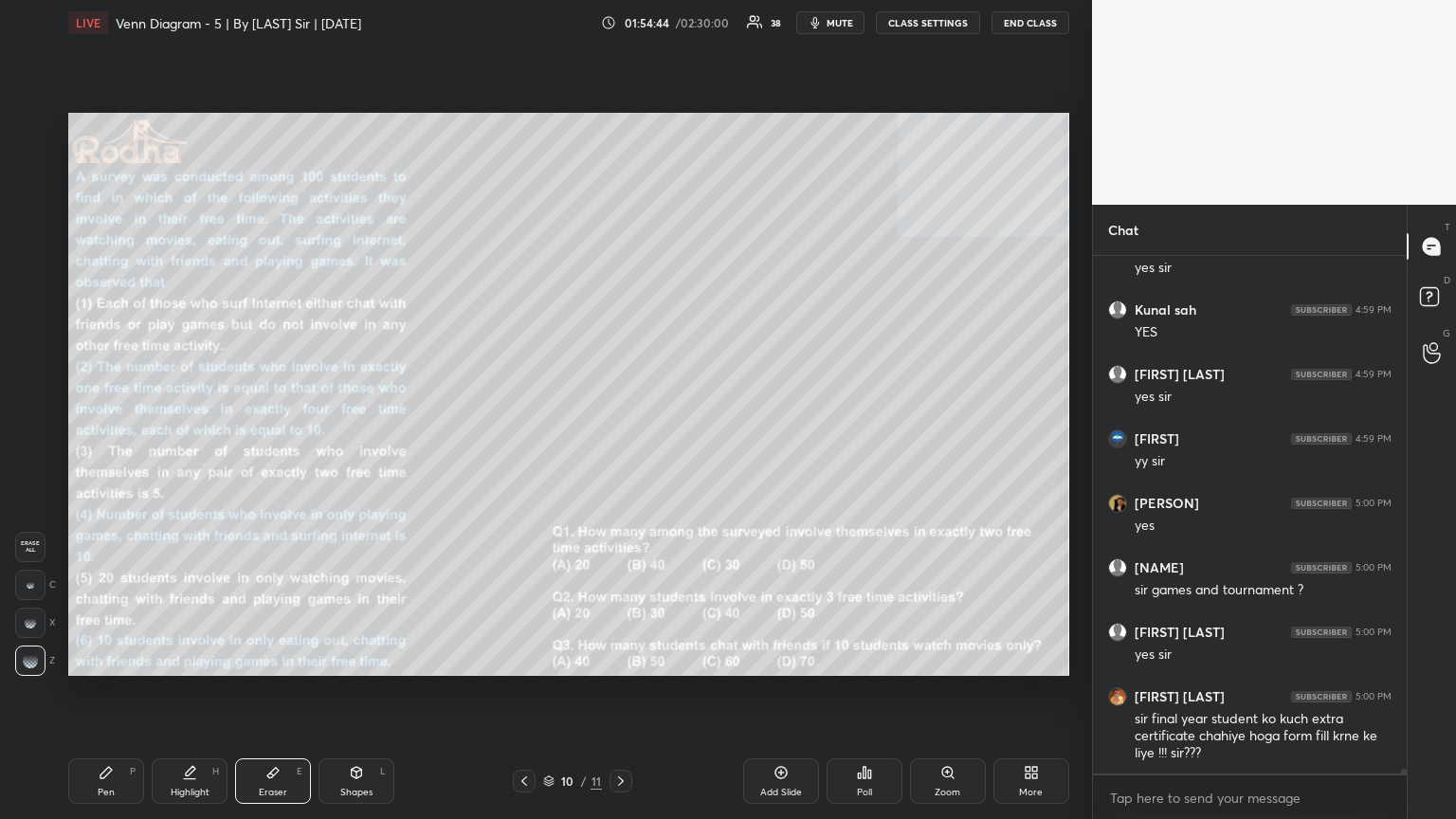 click on "Pen" at bounding box center (106, 792) 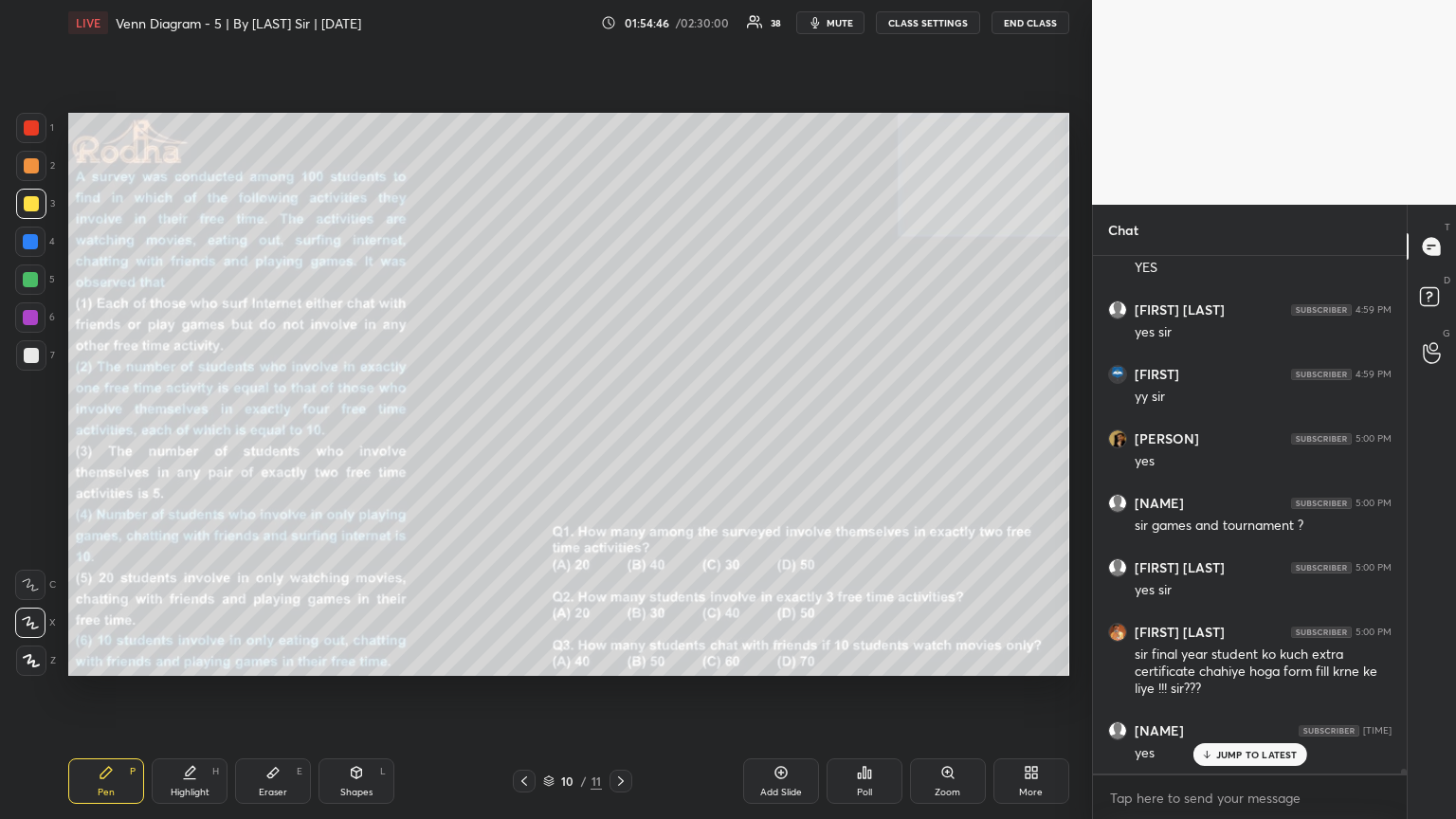 scroll, scrollTop: 52546, scrollLeft: 0, axis: vertical 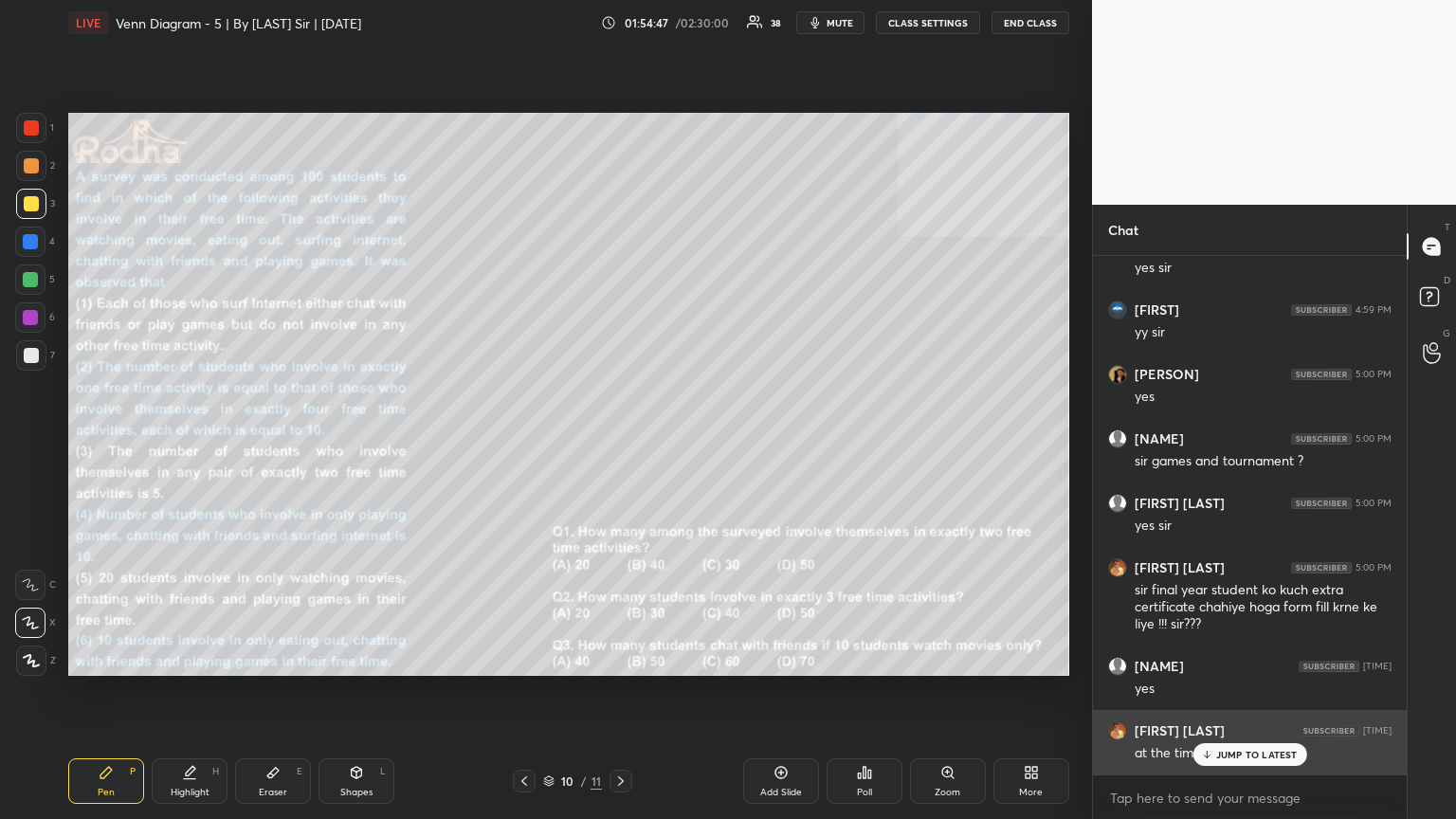 drag, startPoint x: 1271, startPoint y: 751, endPoint x: 1300, endPoint y: 747, distance: 29.274562 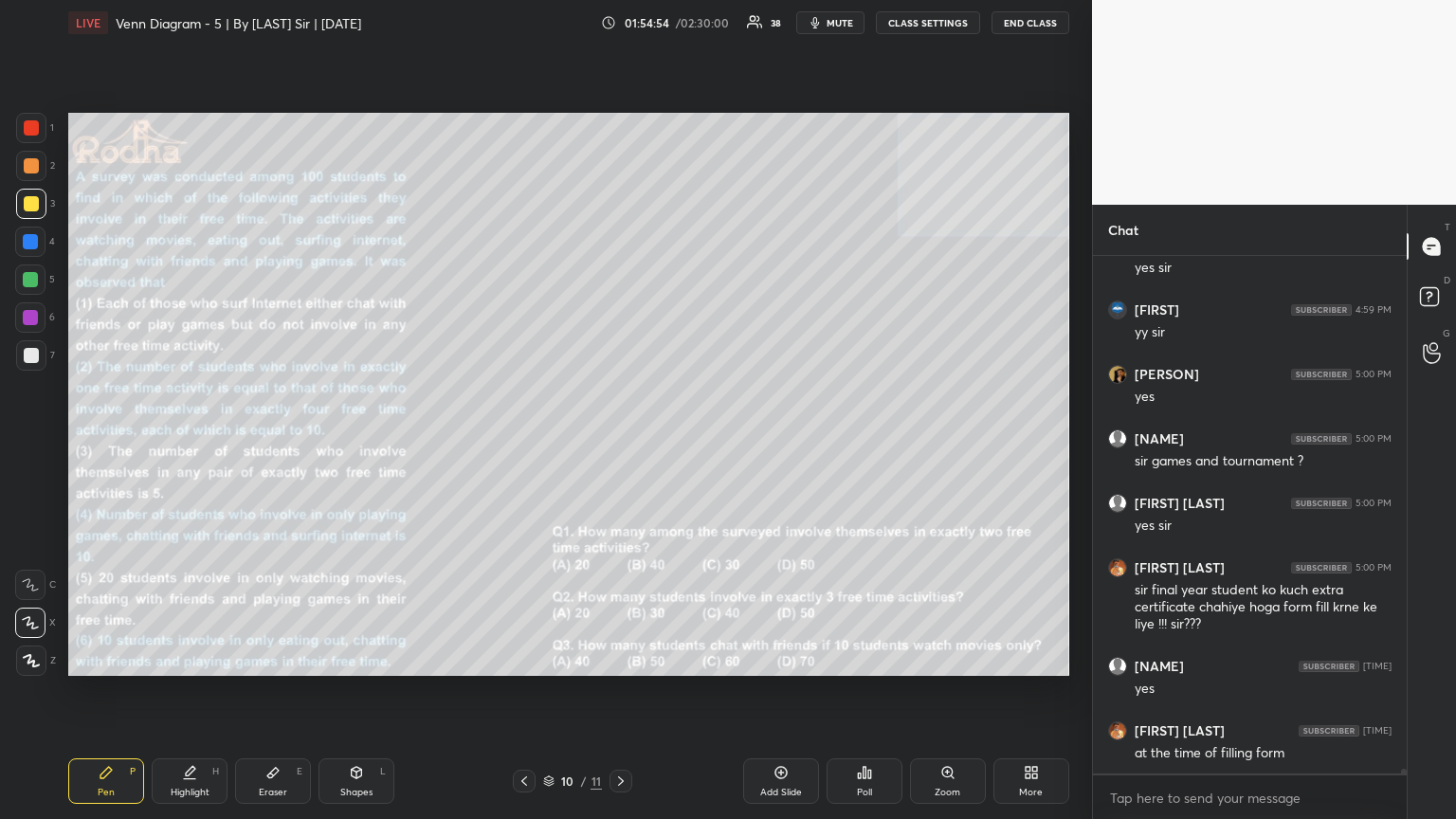 scroll, scrollTop: 52610, scrollLeft: 0, axis: vertical 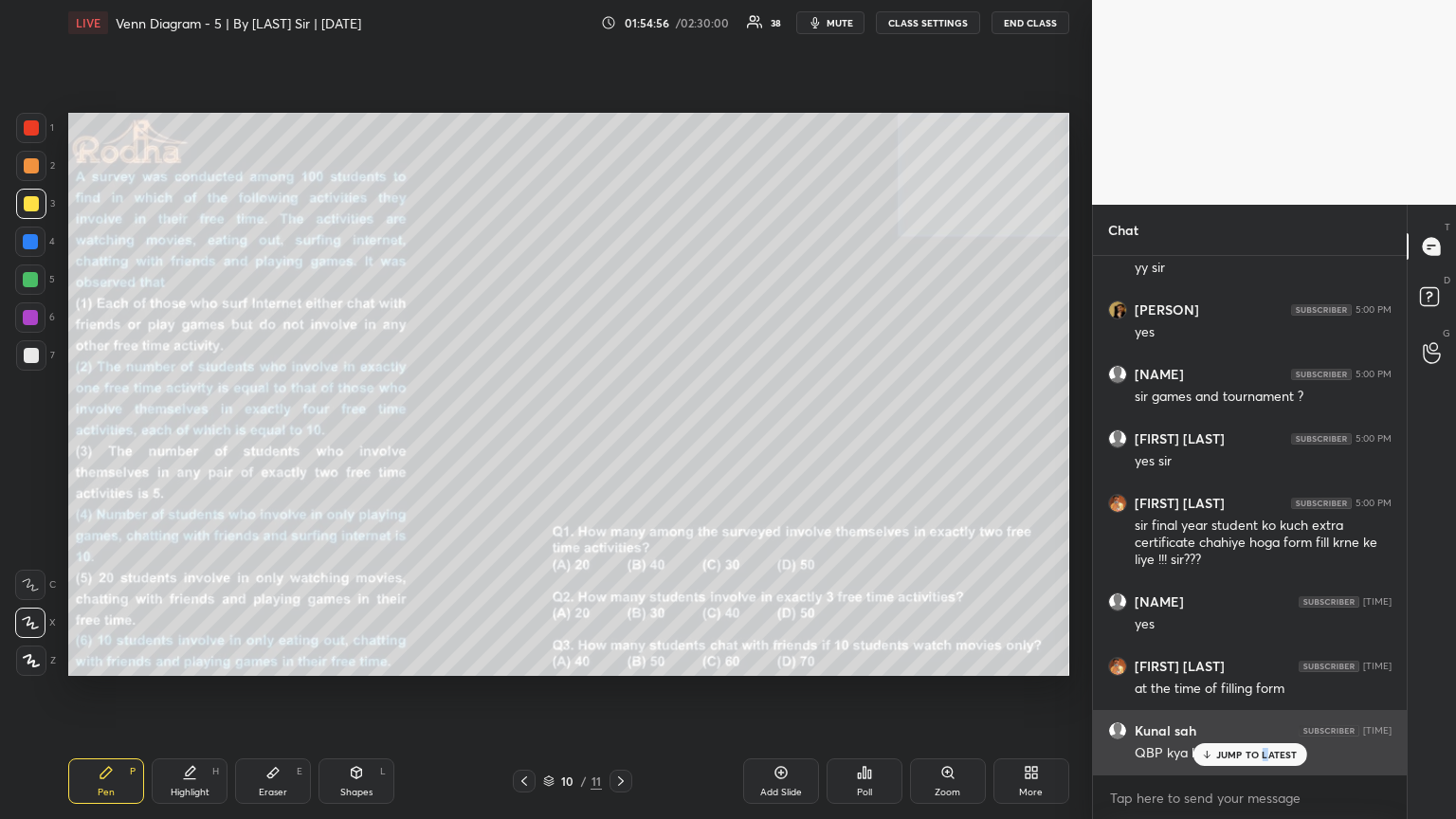 click on "JUMP TO LATEST" at bounding box center [1249, 755] 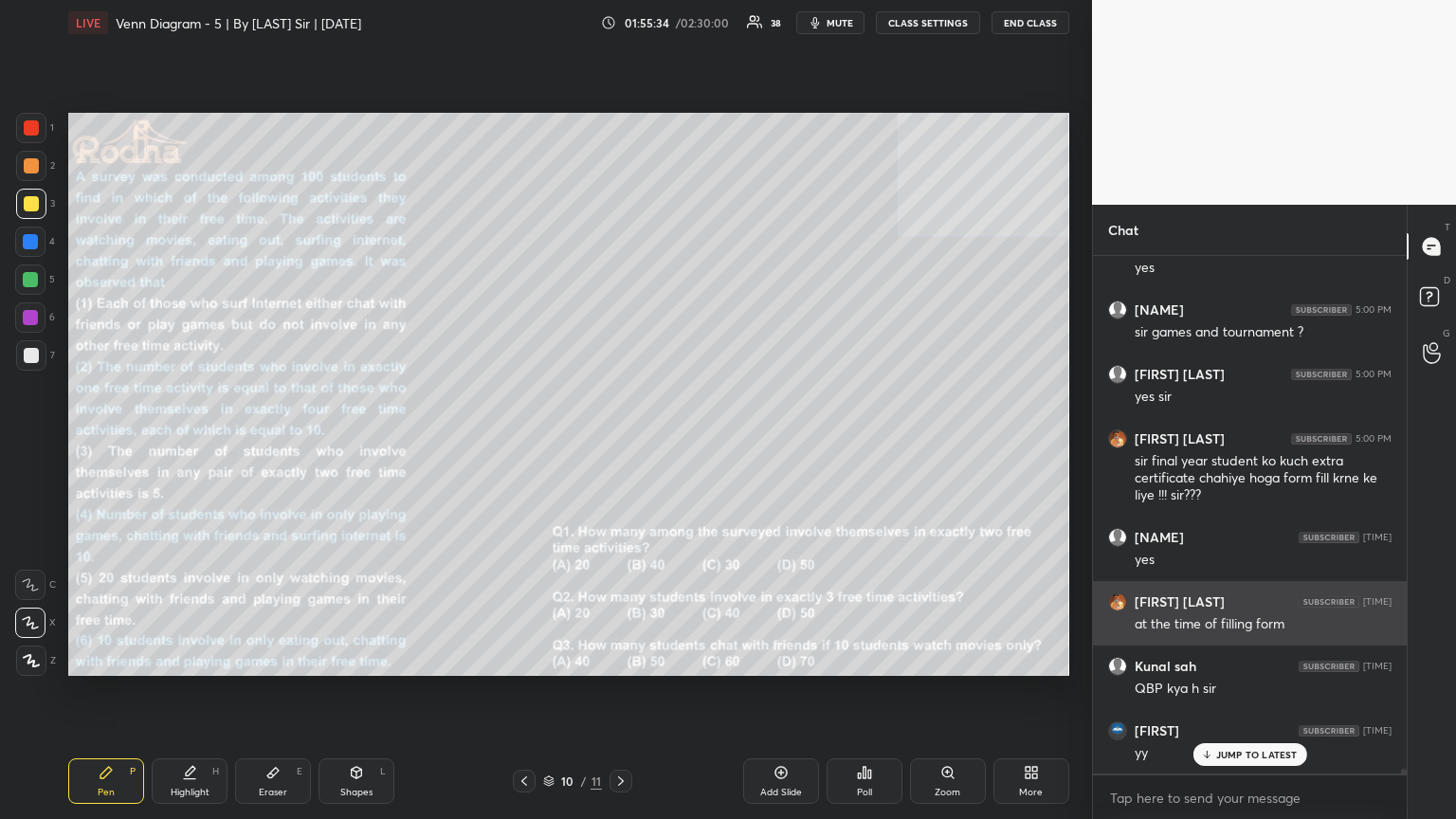 scroll, scrollTop: 52694, scrollLeft: 0, axis: vertical 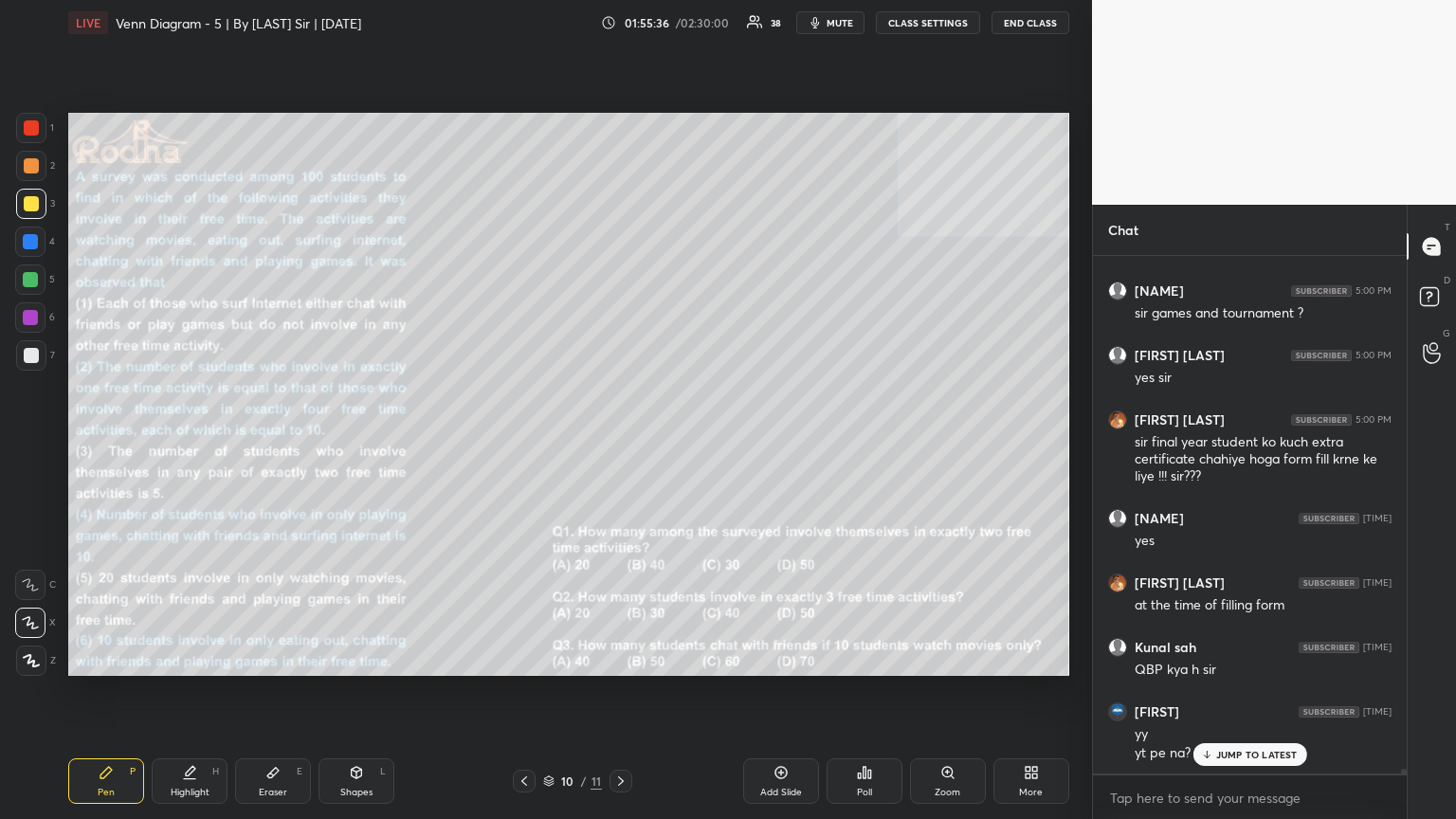click on "JUMP TO LATEST" at bounding box center [1257, 755] 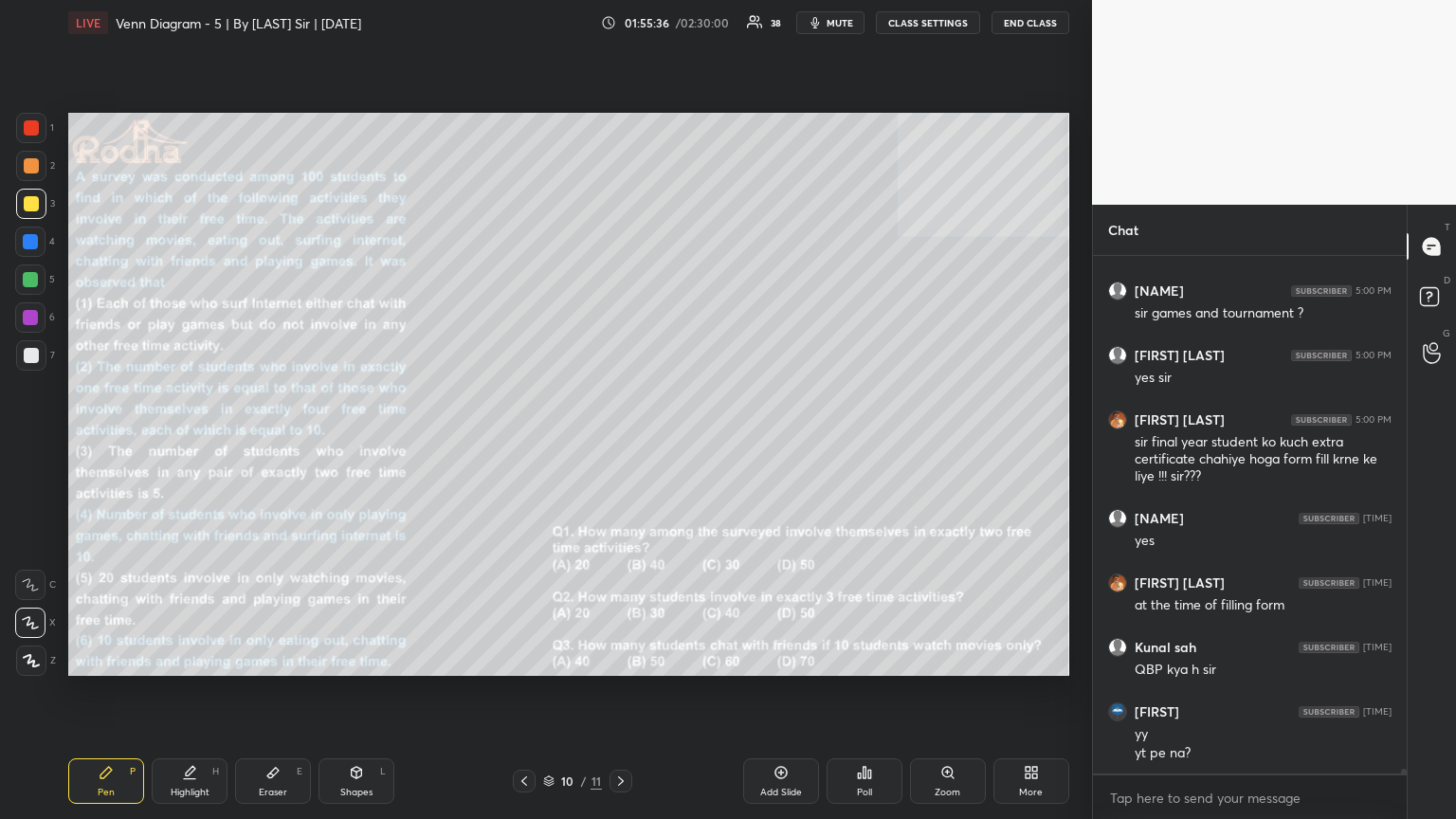 scroll, scrollTop: 52758, scrollLeft: 0, axis: vertical 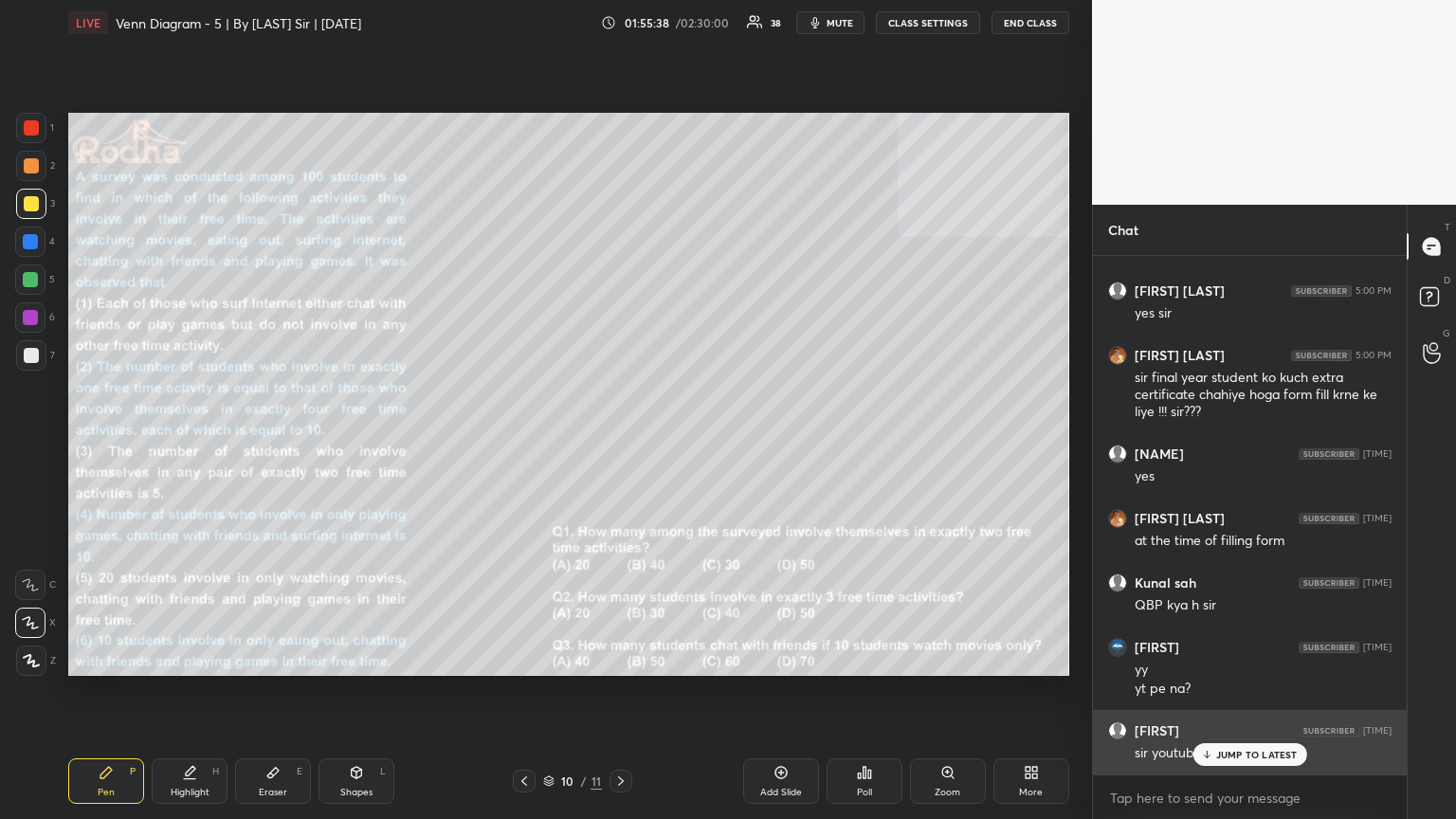 drag, startPoint x: 1251, startPoint y: 750, endPoint x: 1276, endPoint y: 751, distance: 25.019992 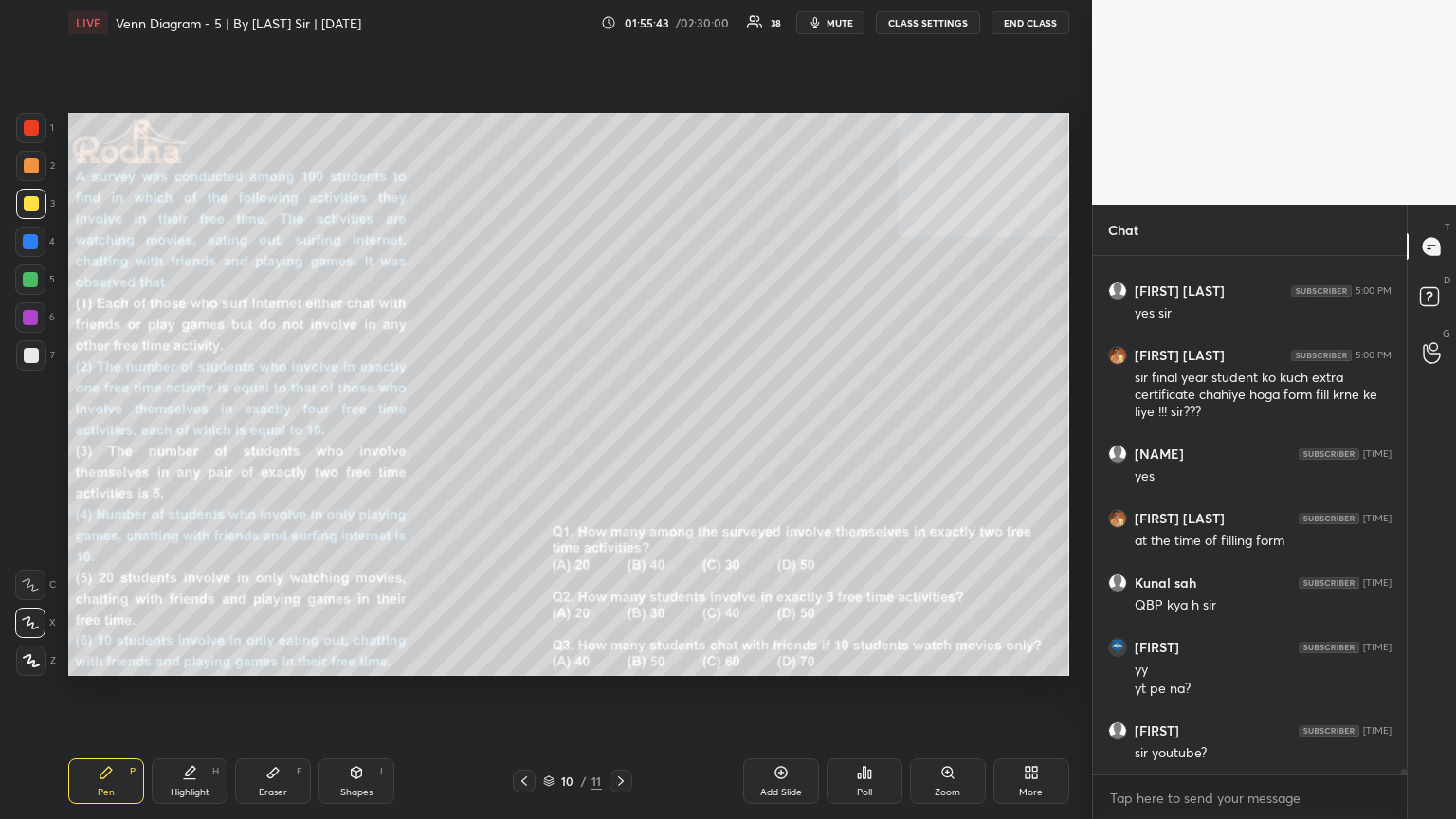 click on "Eraser" at bounding box center (273, 792) 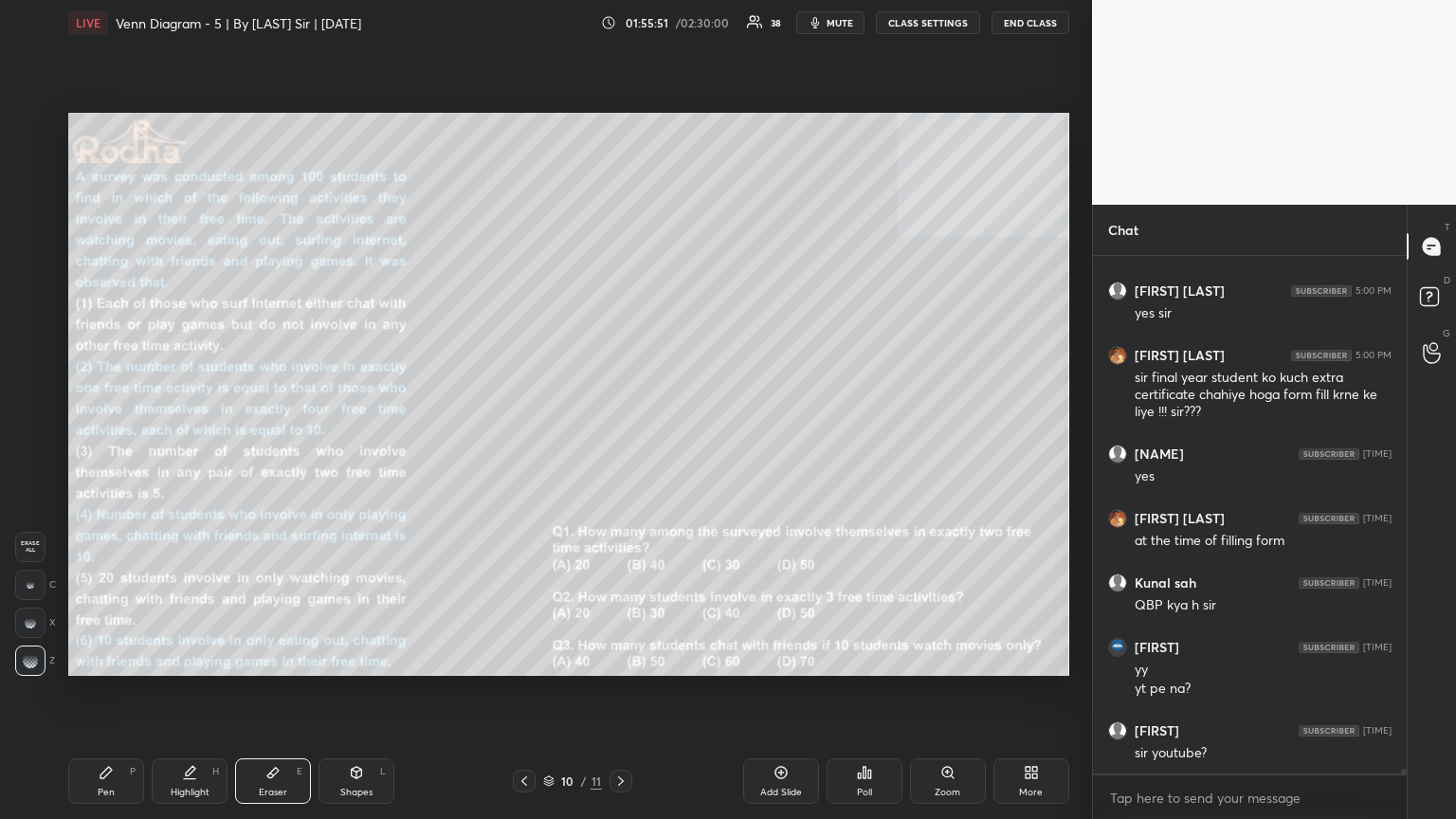 click on "Pen P" at bounding box center [106, 781] 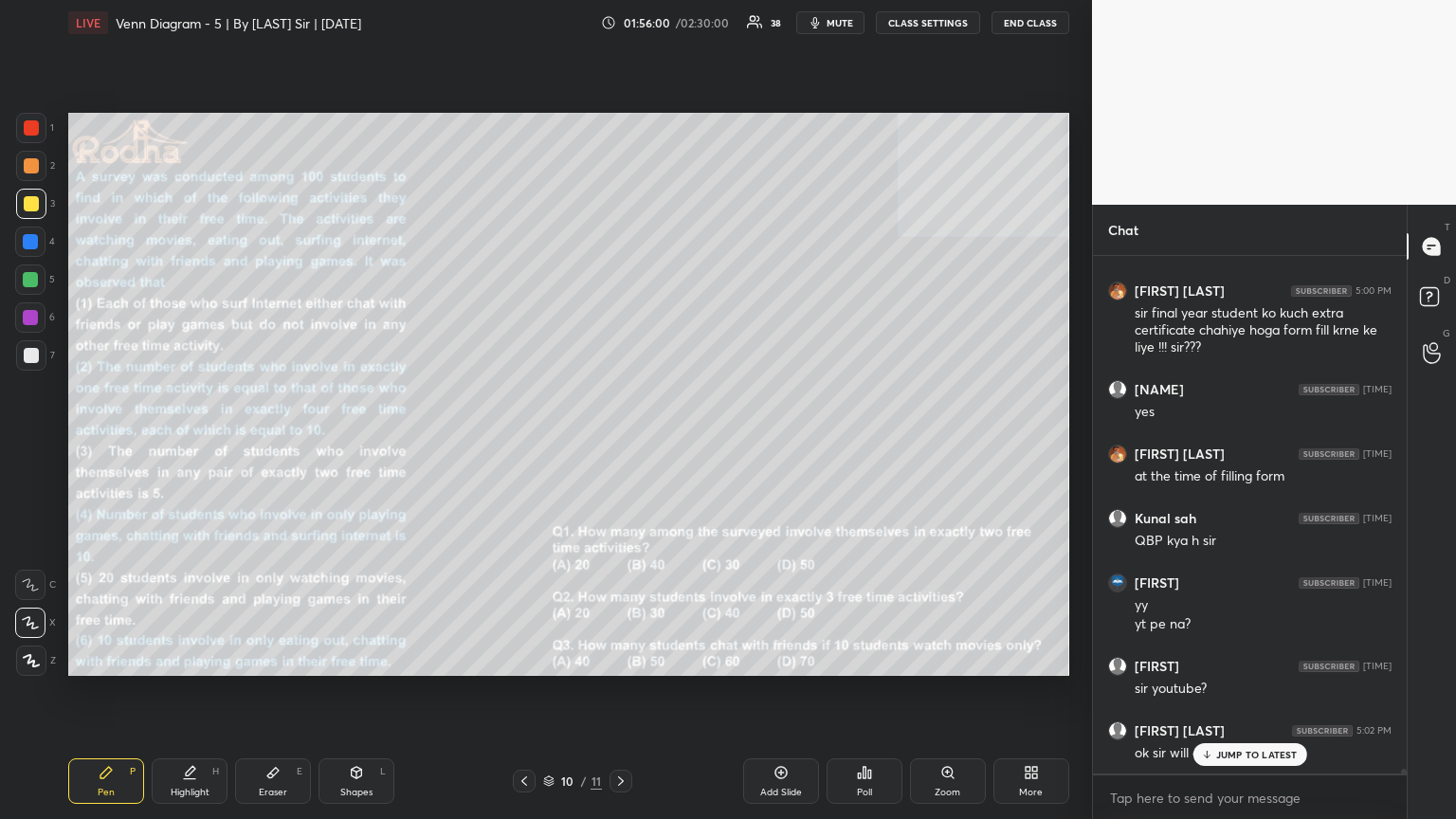 scroll, scrollTop: 52887, scrollLeft: 0, axis: vertical 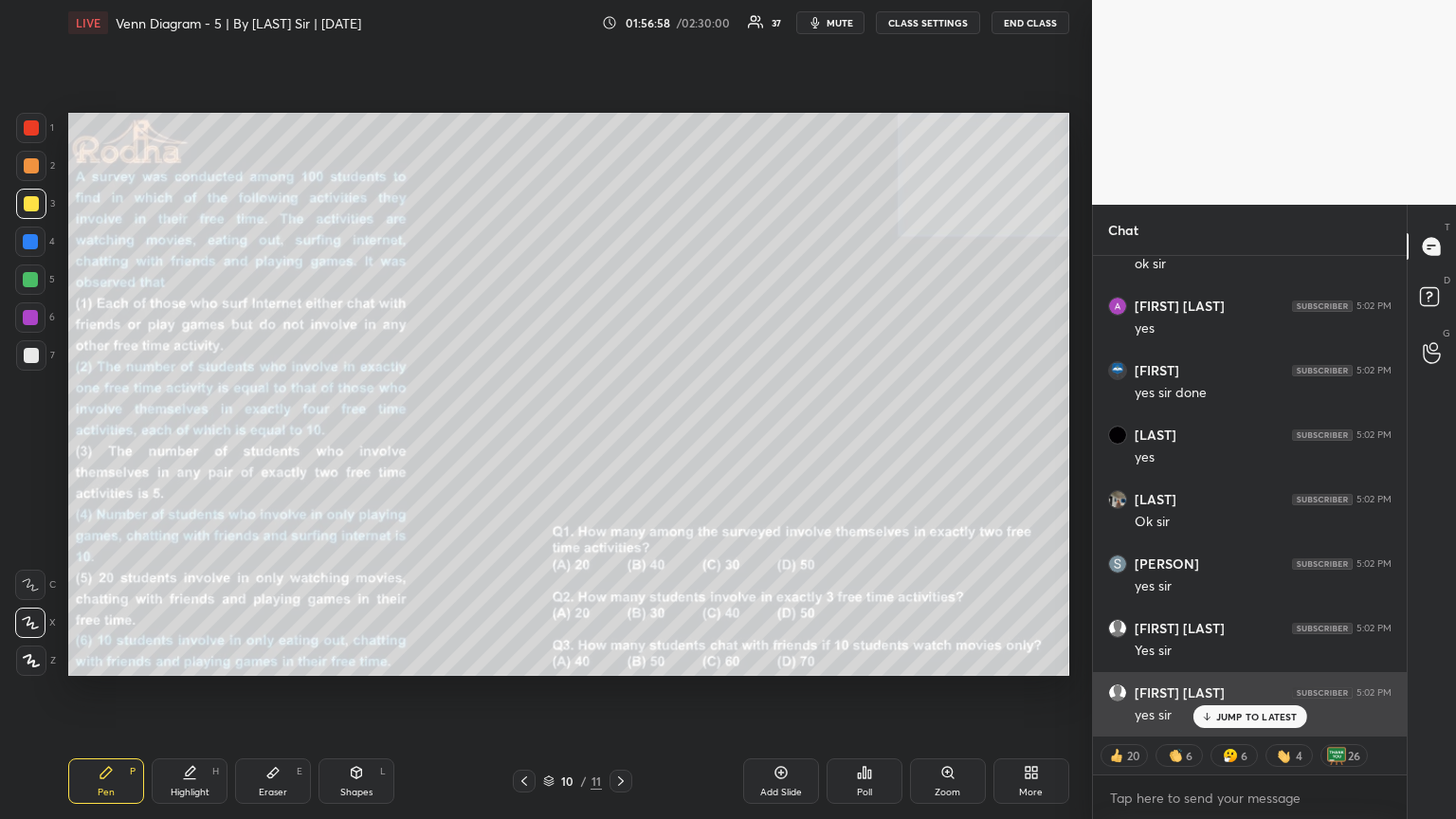 click on "JUMP TO LATEST" at bounding box center (1257, 717) 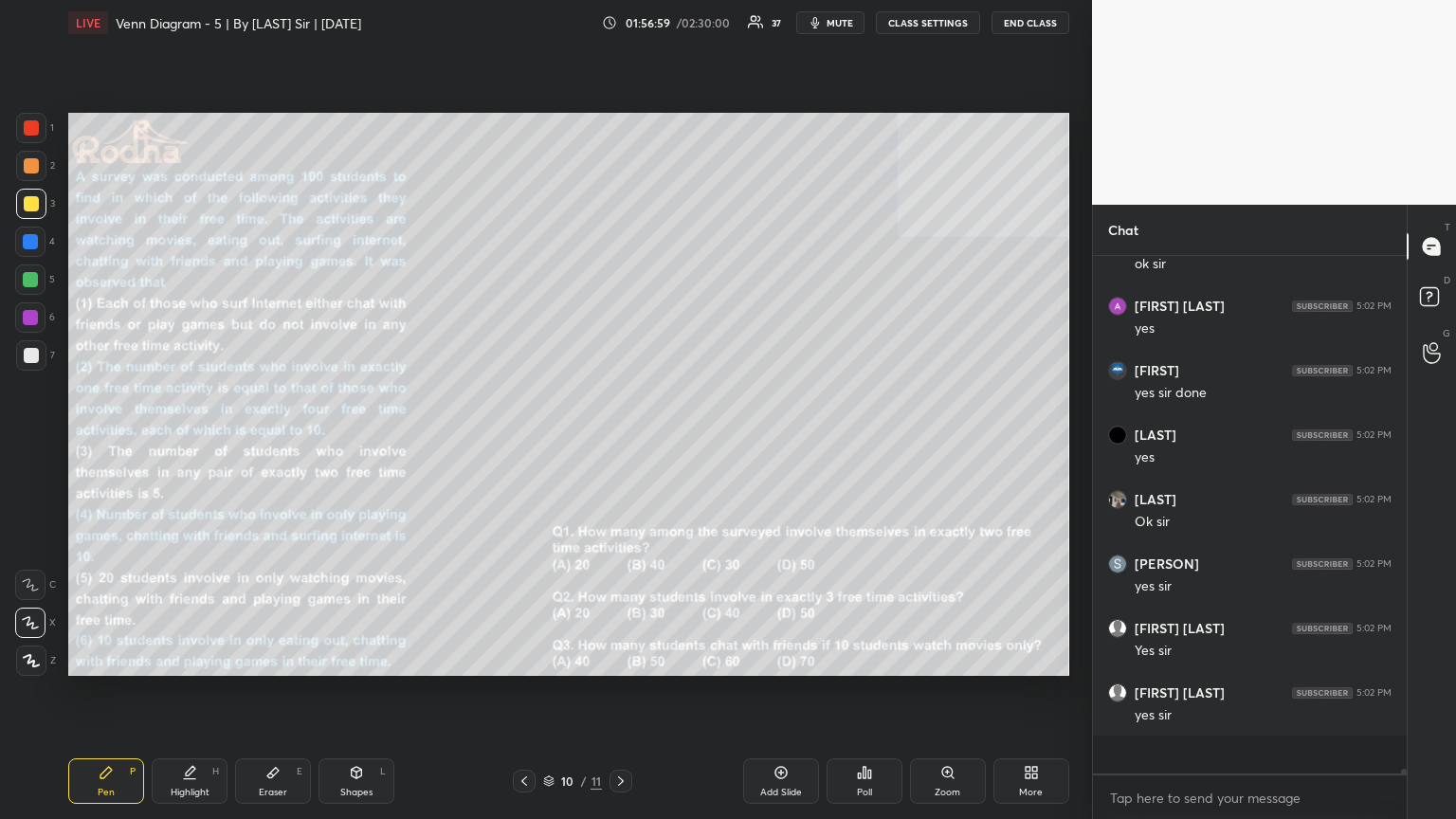 scroll, scrollTop: 6, scrollLeft: 6, axis: both 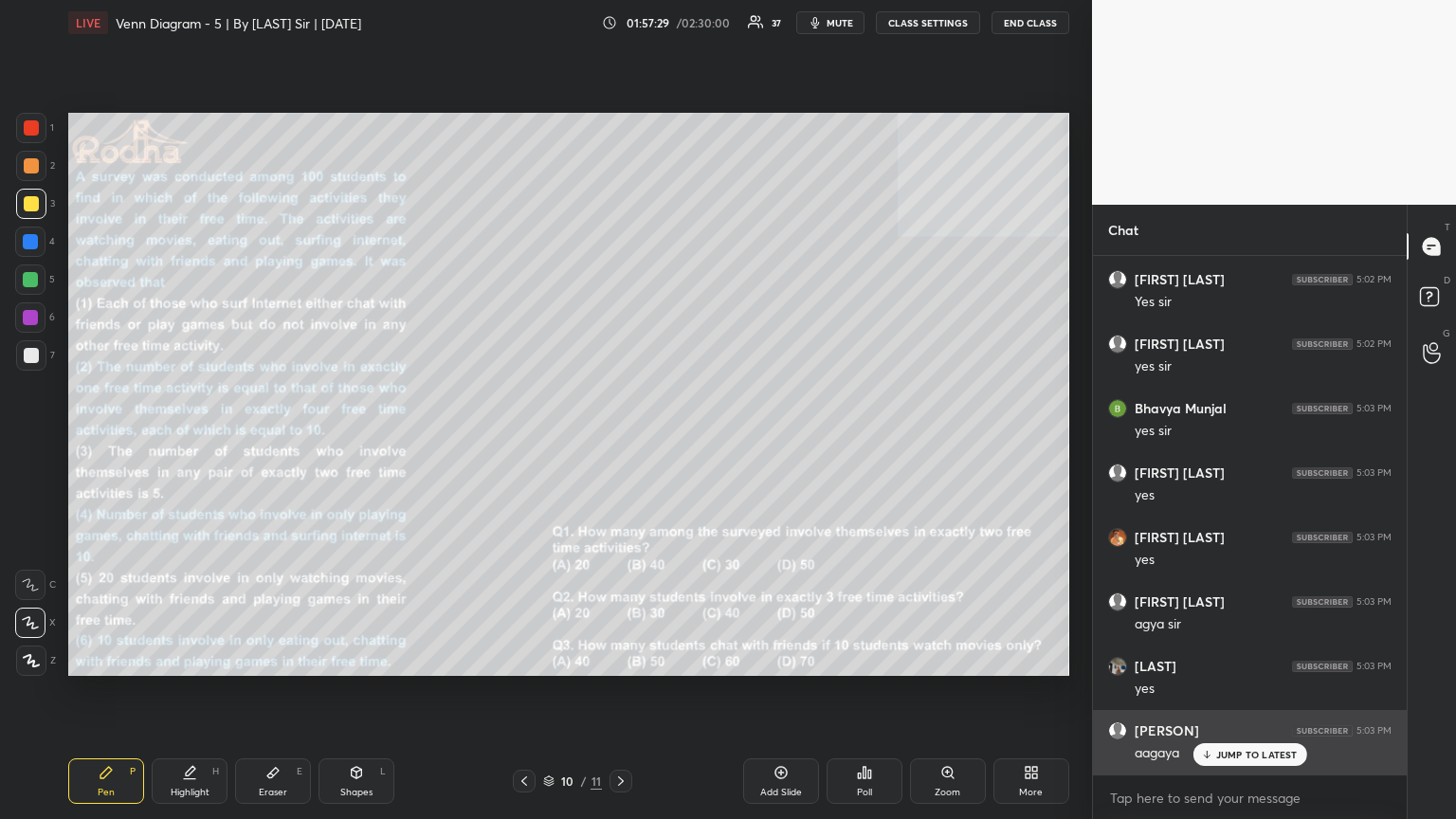 click on "JUMP TO LATEST" at bounding box center [1249, 755] 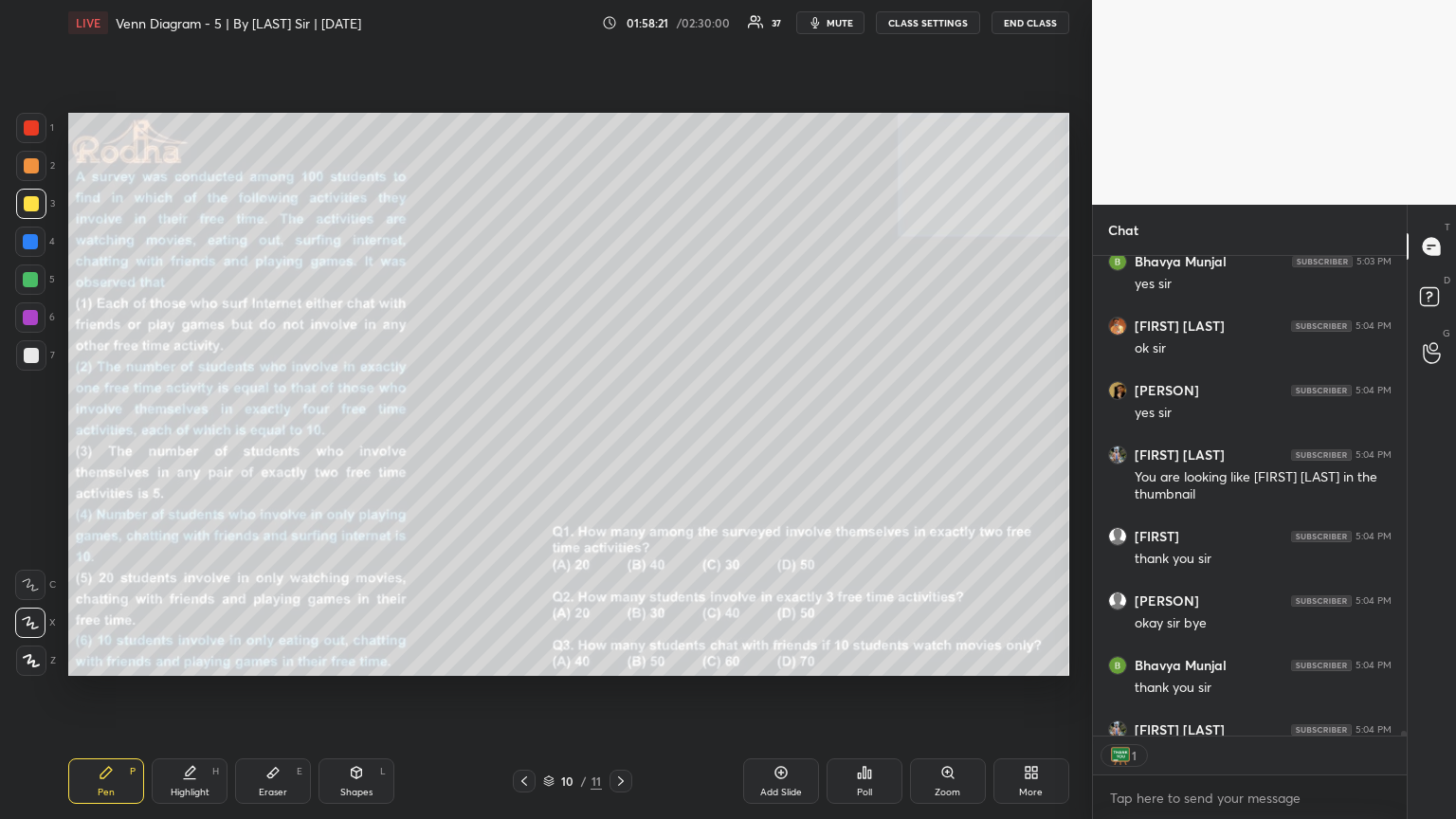 scroll, scrollTop: 54471, scrollLeft: 0, axis: vertical 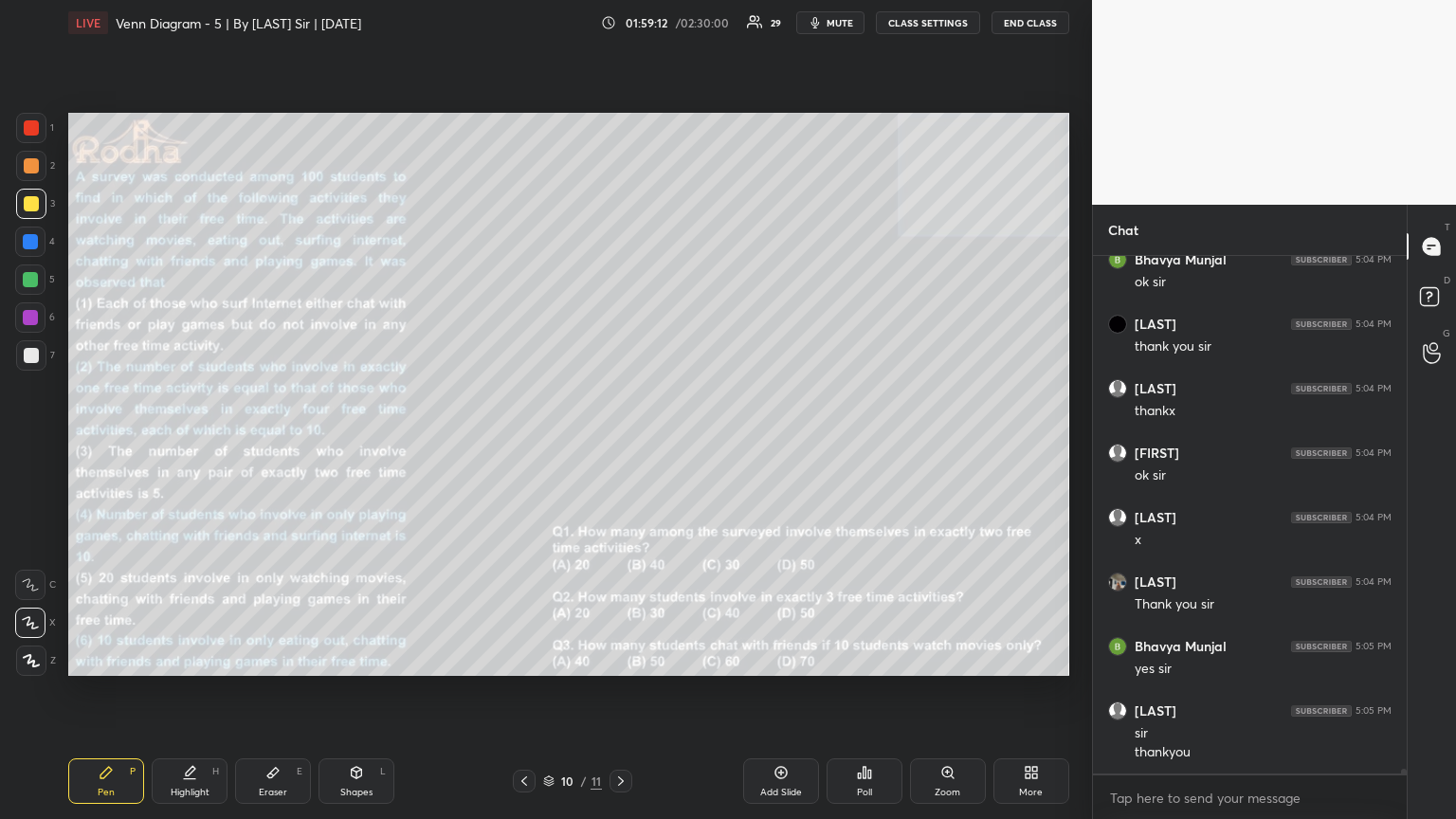 click on "END CLASS" at bounding box center [1030, 23] 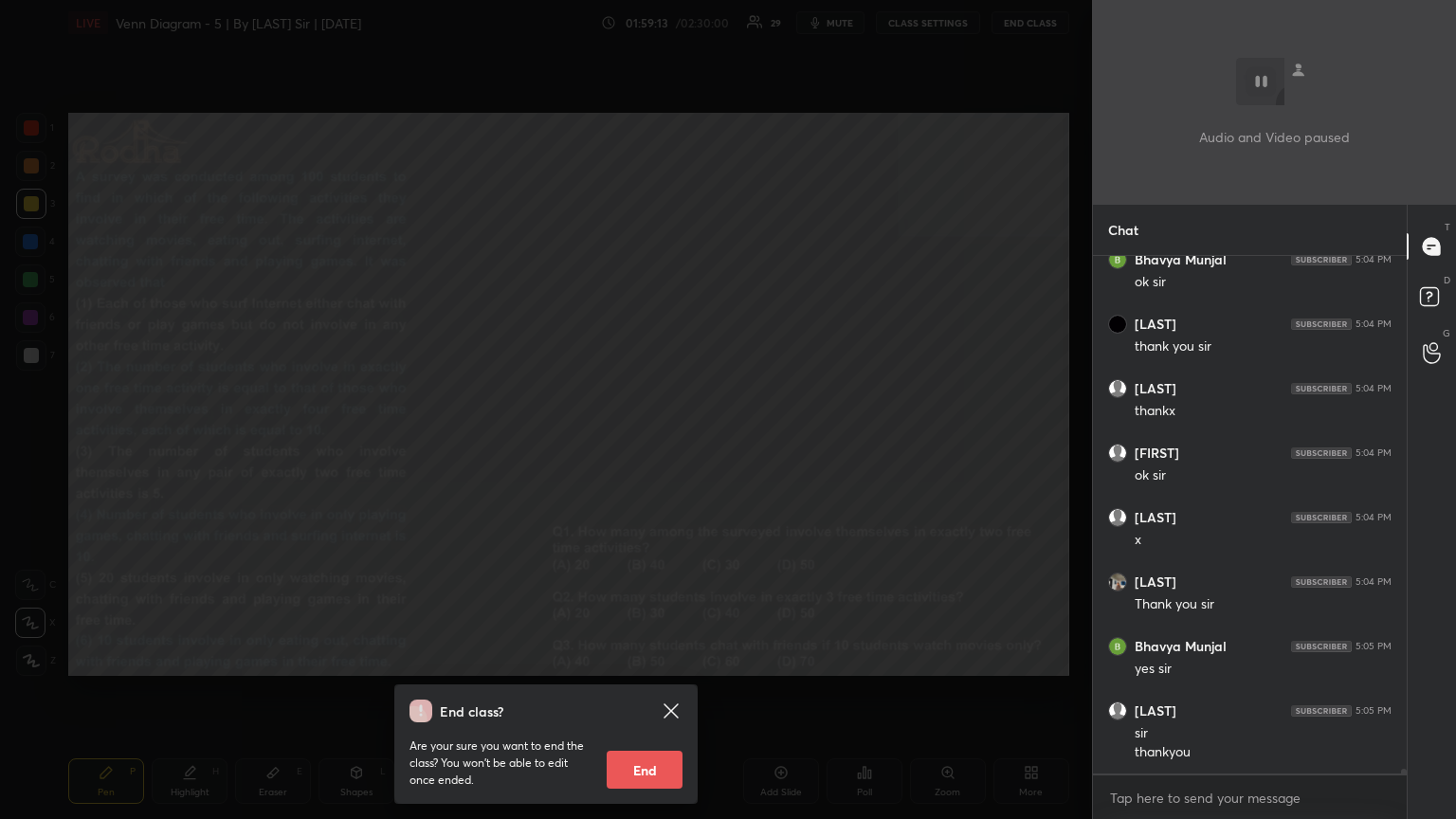 click on "End" at bounding box center (645, 770) 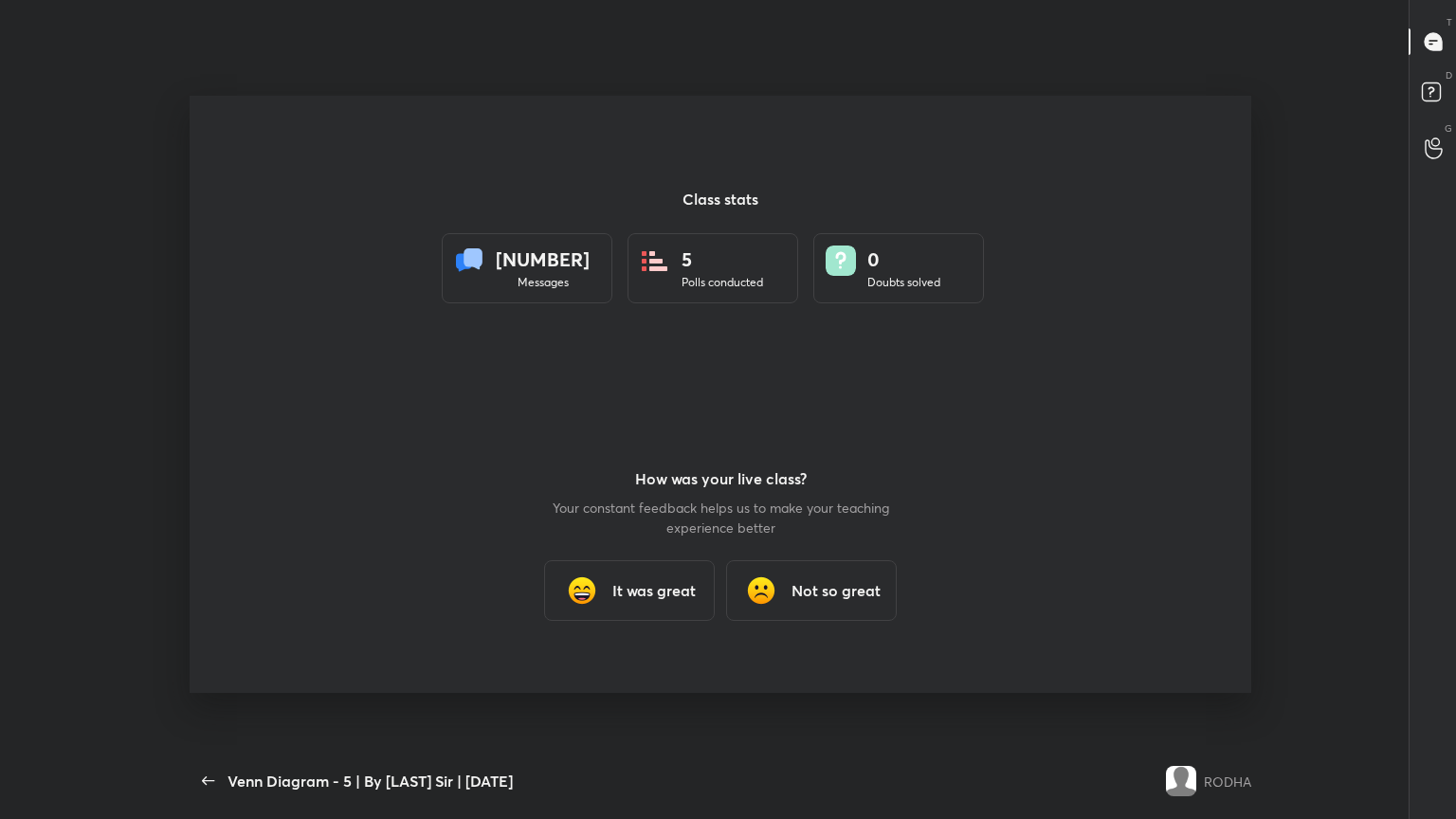 scroll, scrollTop: 94094, scrollLeft: 93694, axis: both 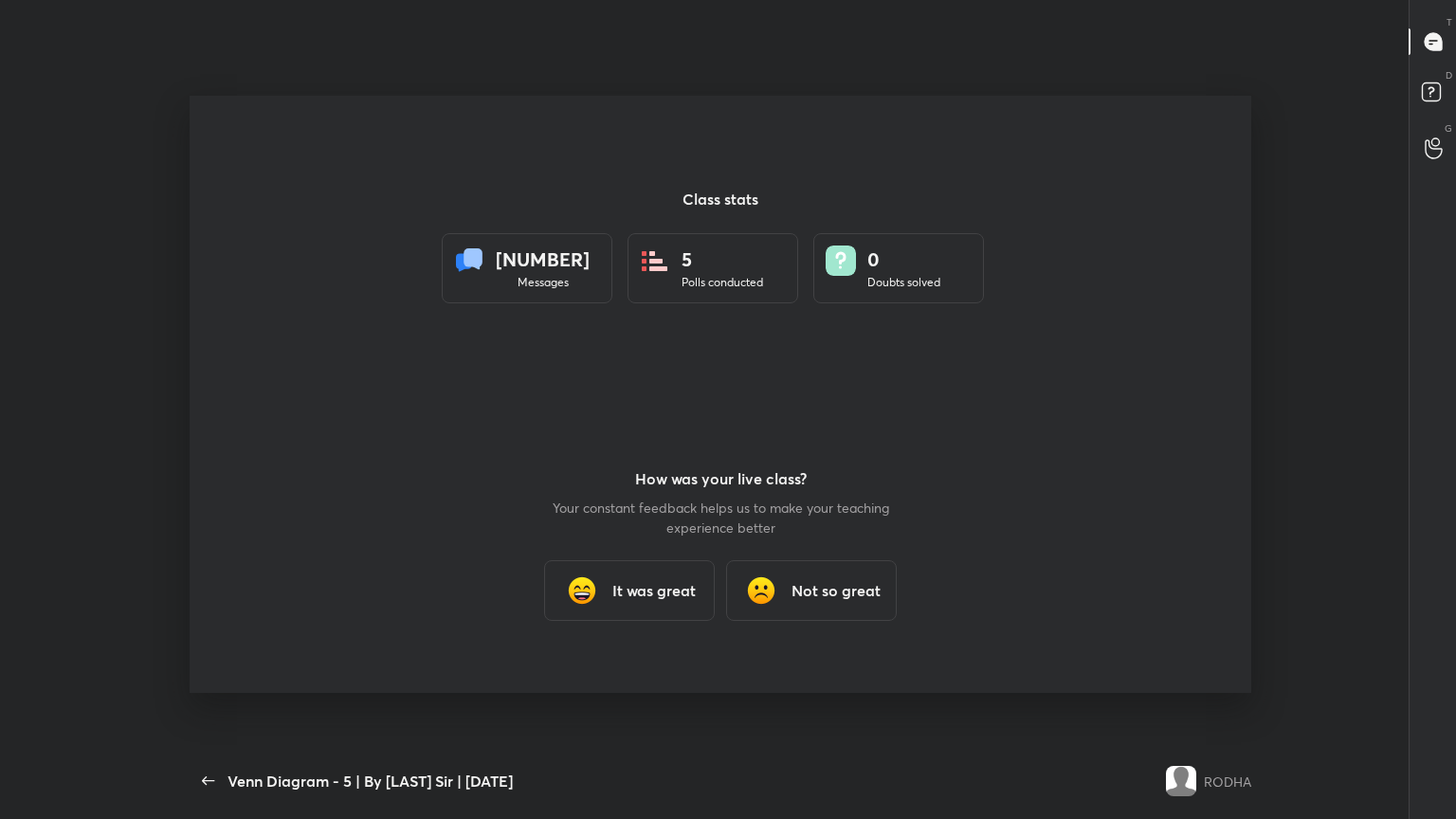 click on "[NUMBER] / [NUMBER]" at bounding box center (724, 781) 